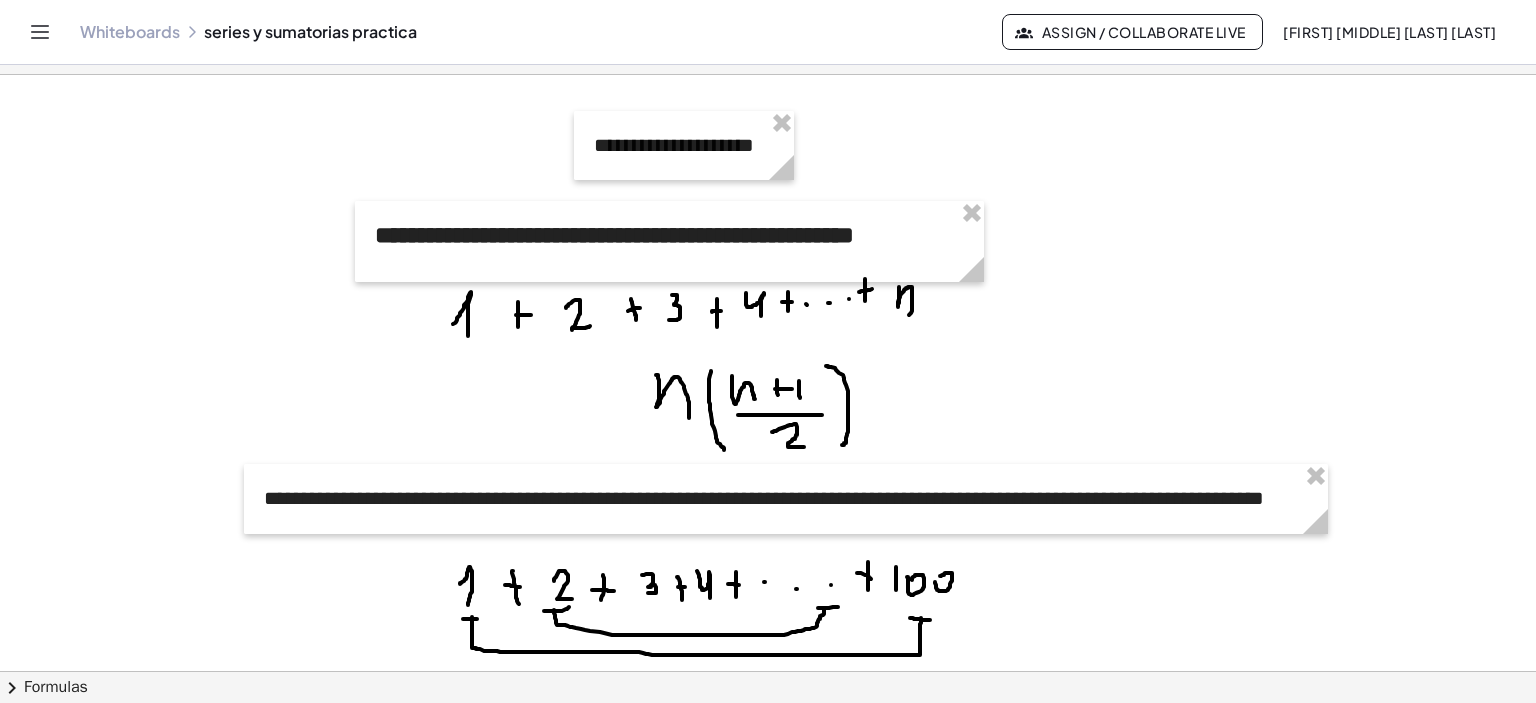 scroll, scrollTop: 0, scrollLeft: 0, axis: both 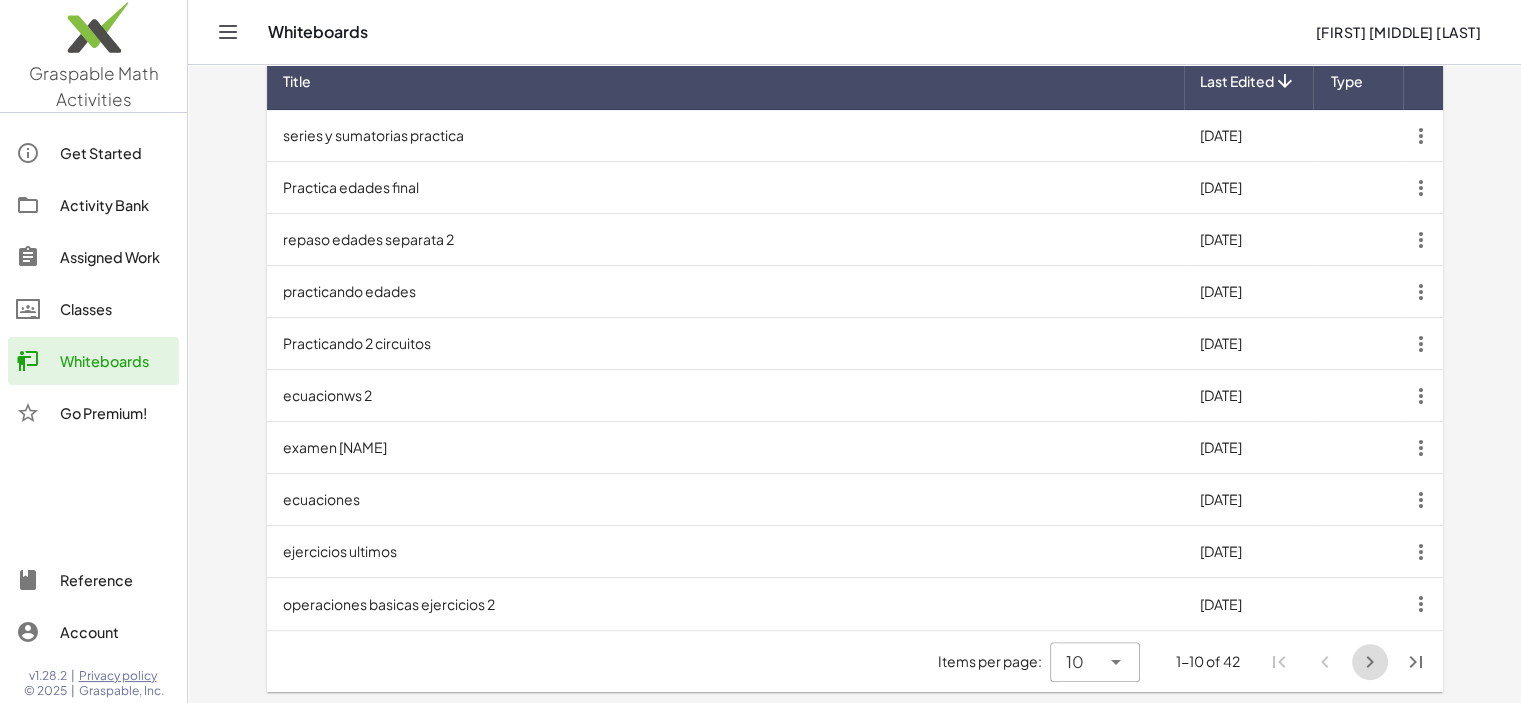 click at bounding box center (1370, 662) 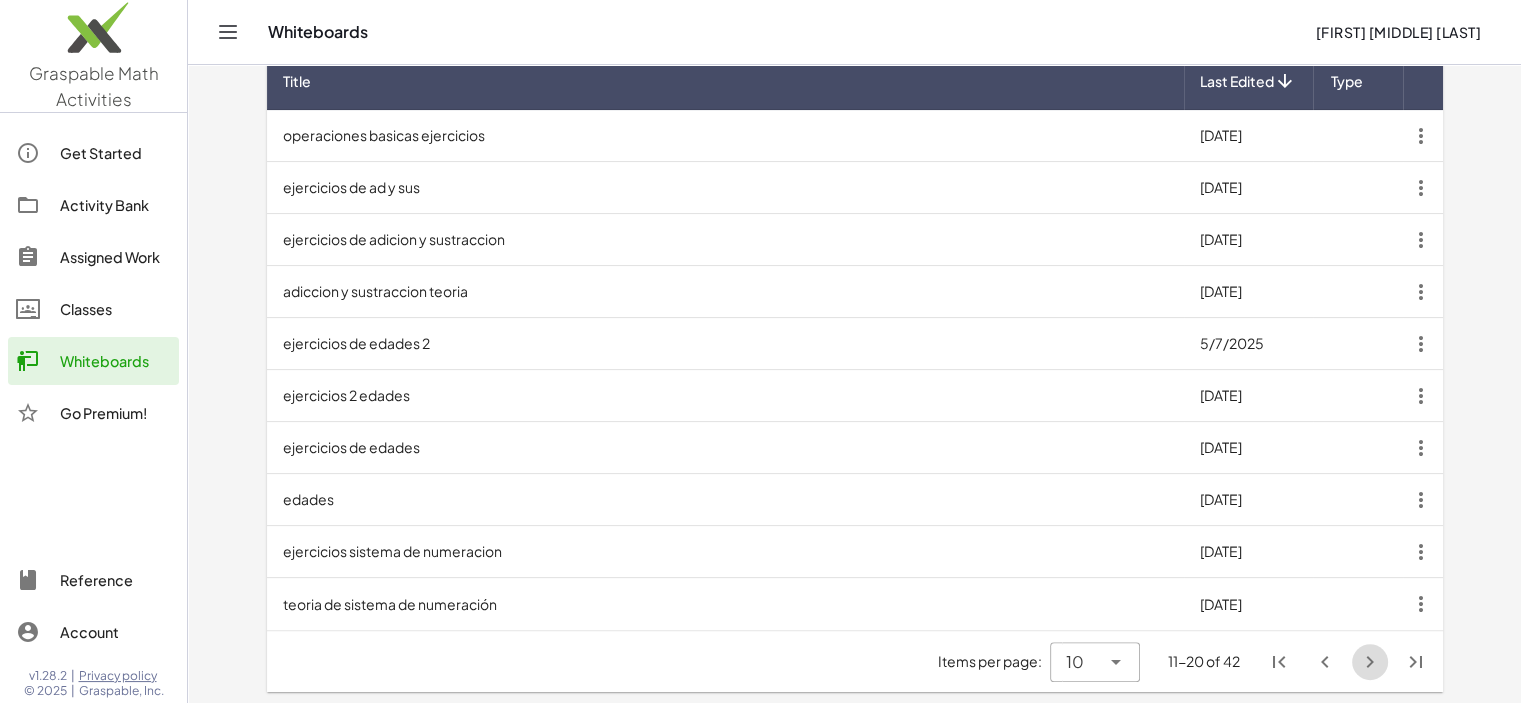 click at bounding box center (1370, 662) 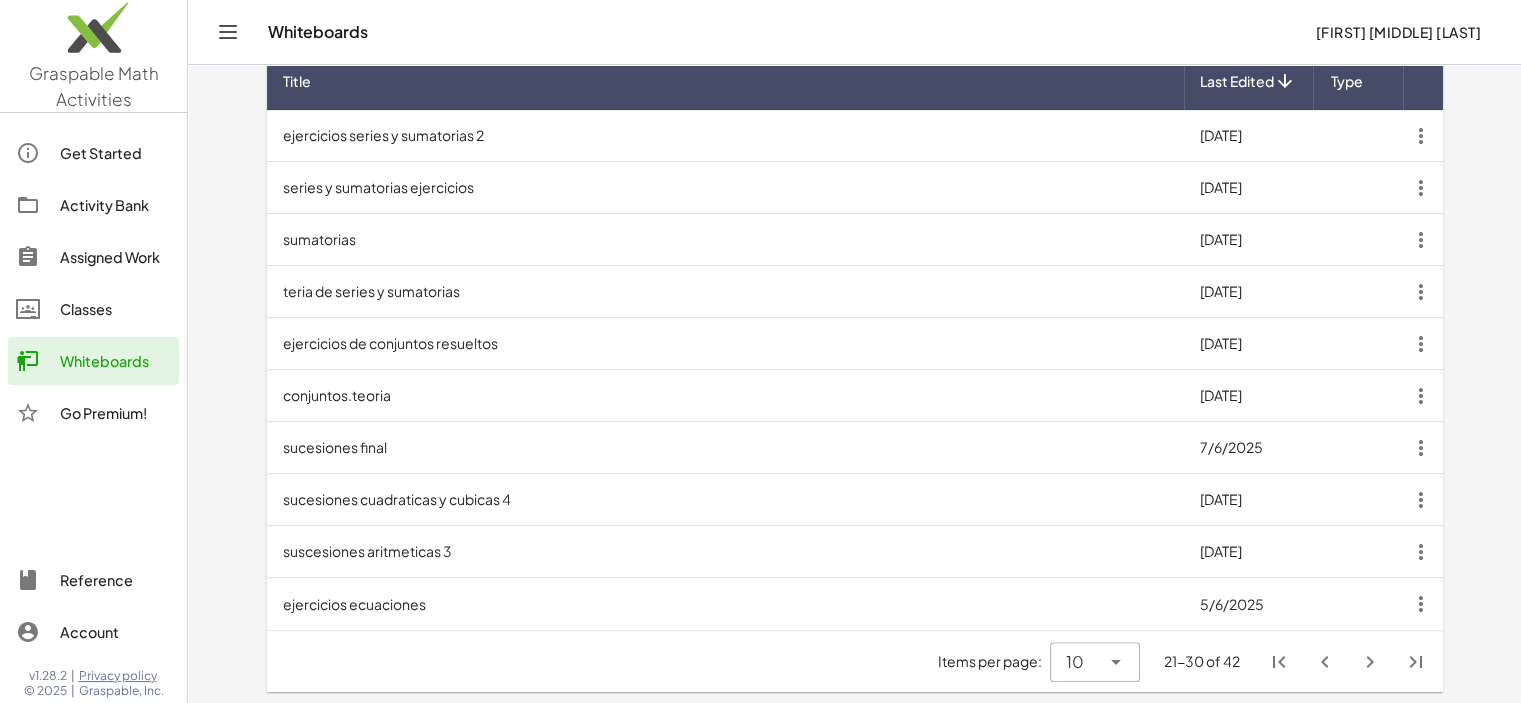 click 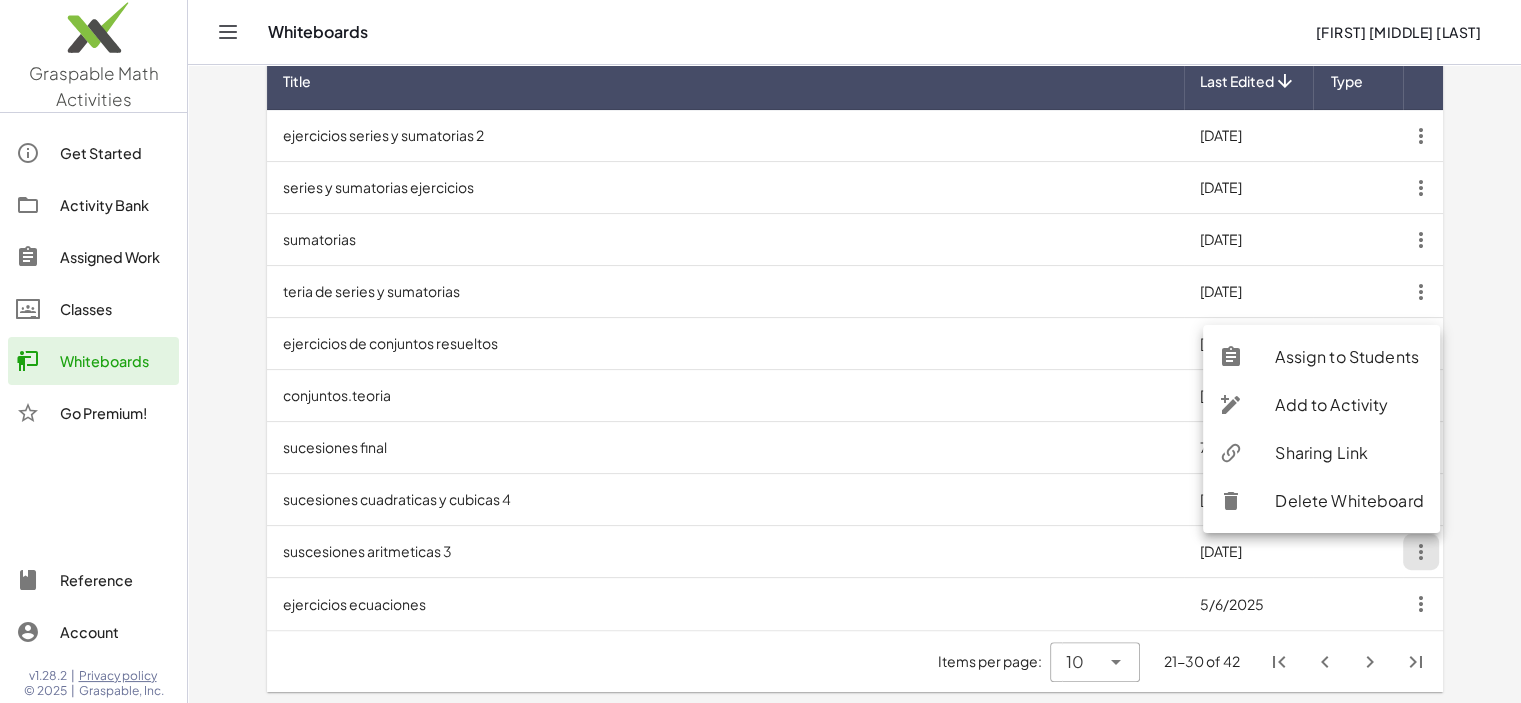 click on "Sharing Link" 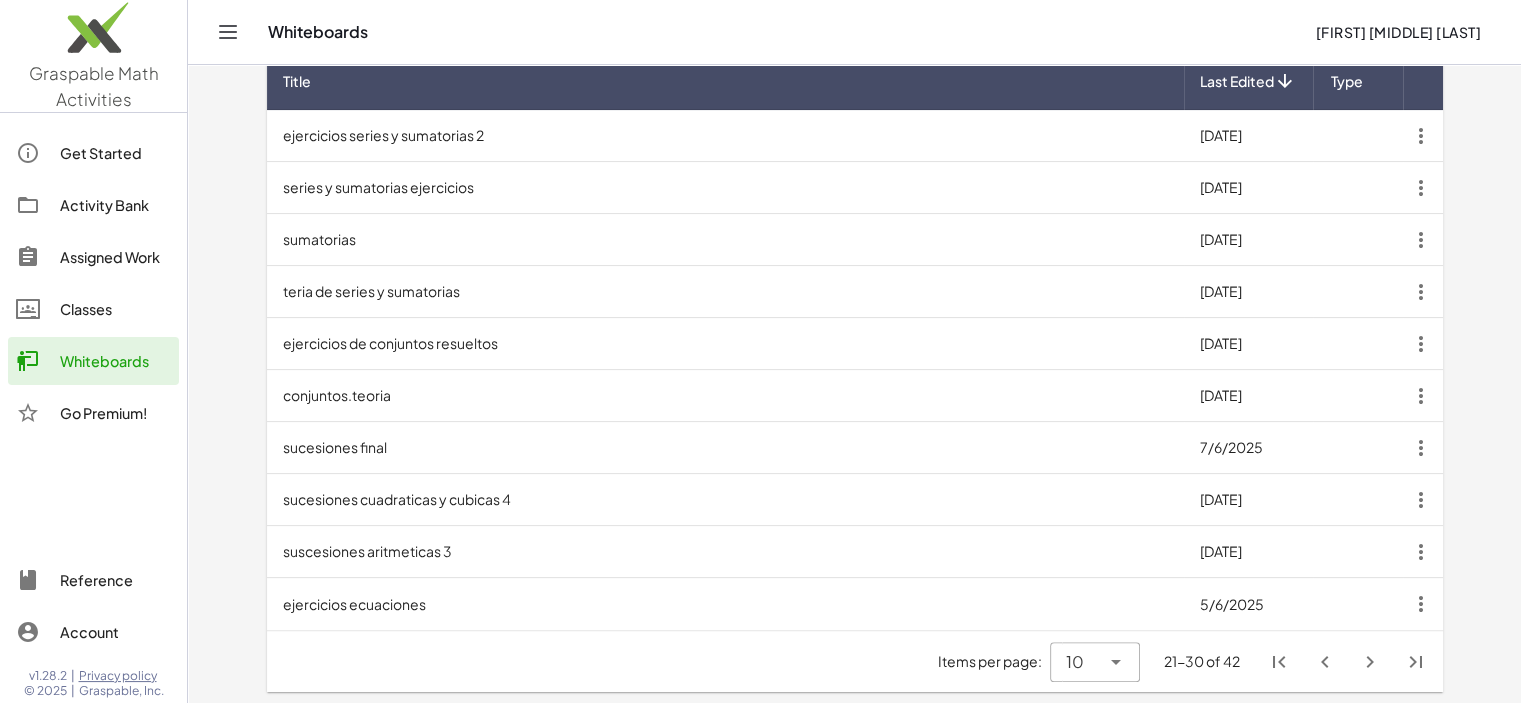 click 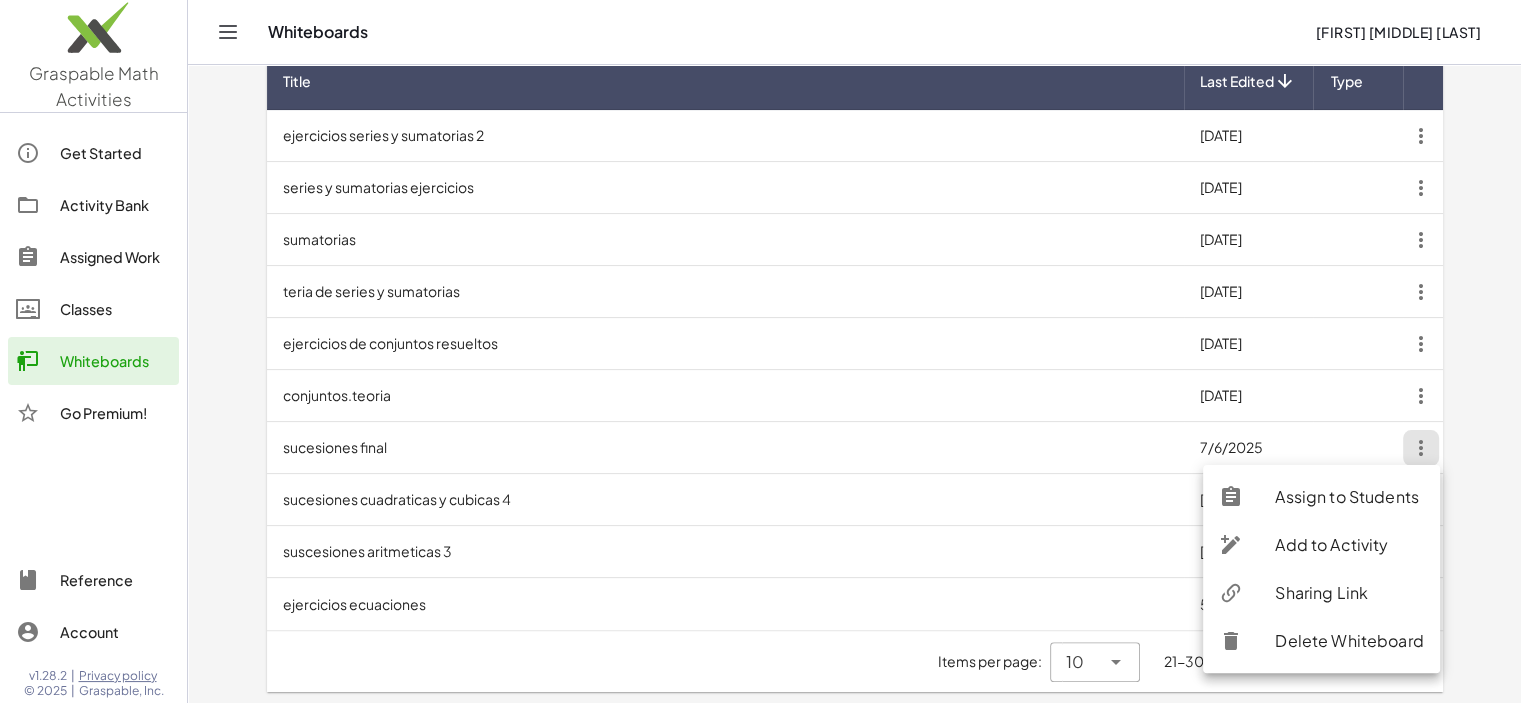 drag, startPoint x: 1345, startPoint y: 590, endPoint x: 1212, endPoint y: 498, distance: 161.71889 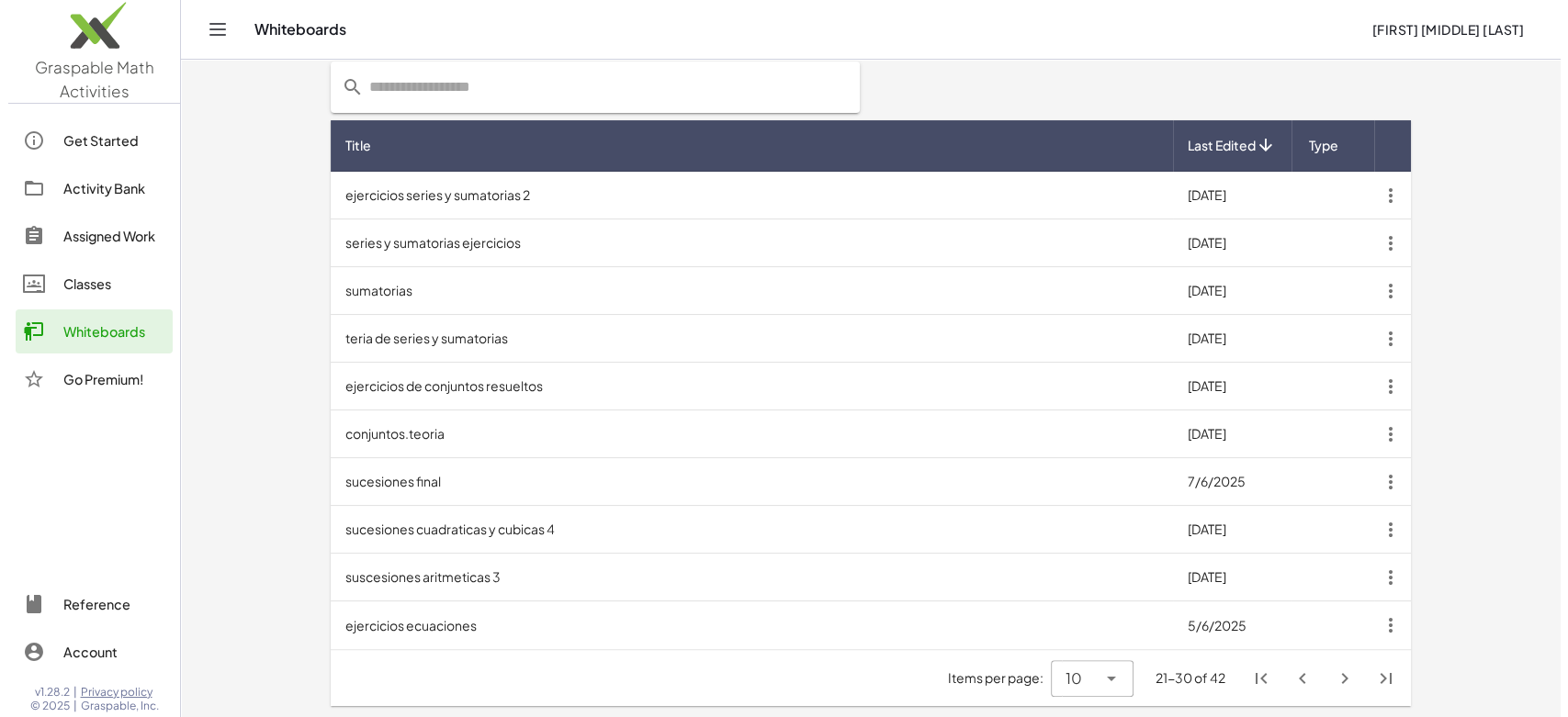 scroll, scrollTop: 0, scrollLeft: 0, axis: both 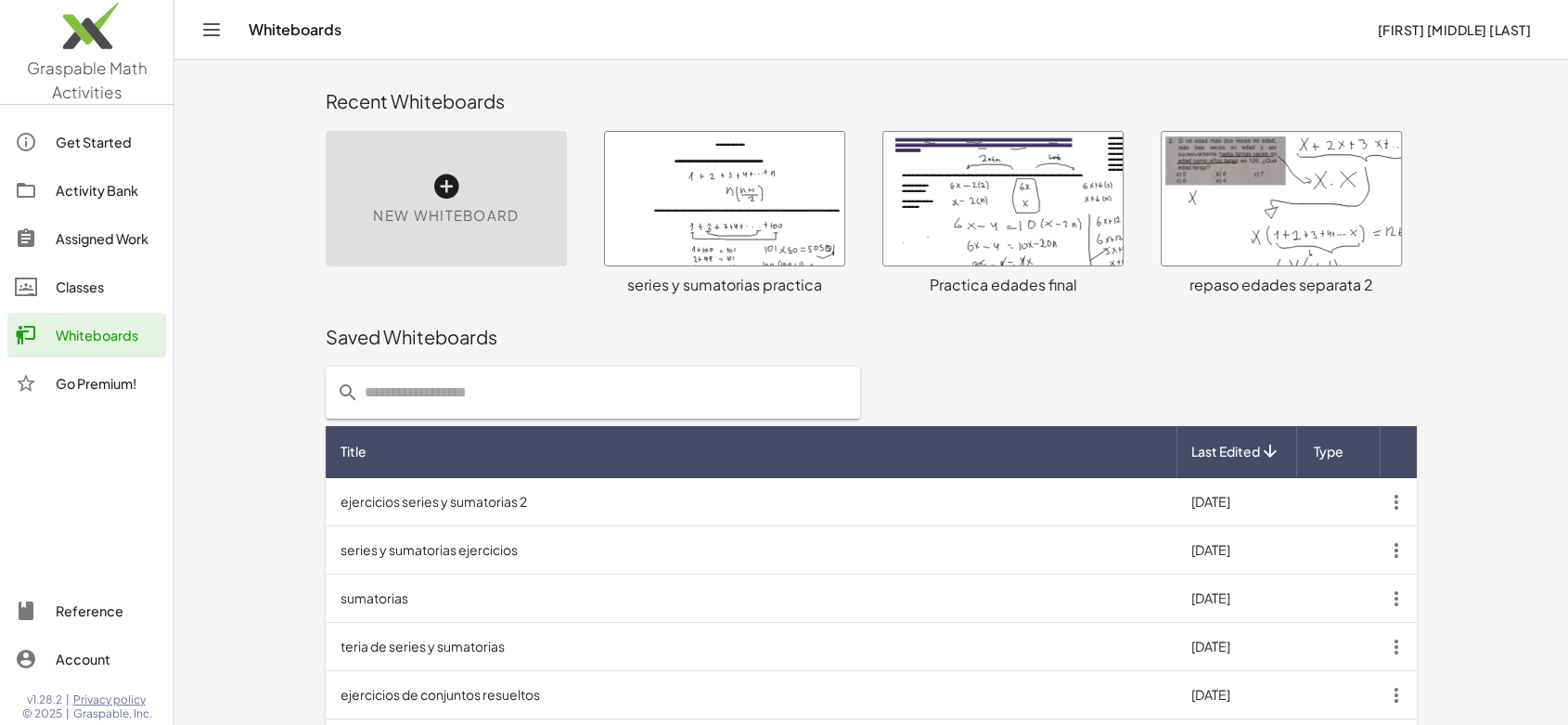 click at bounding box center (446, 187) 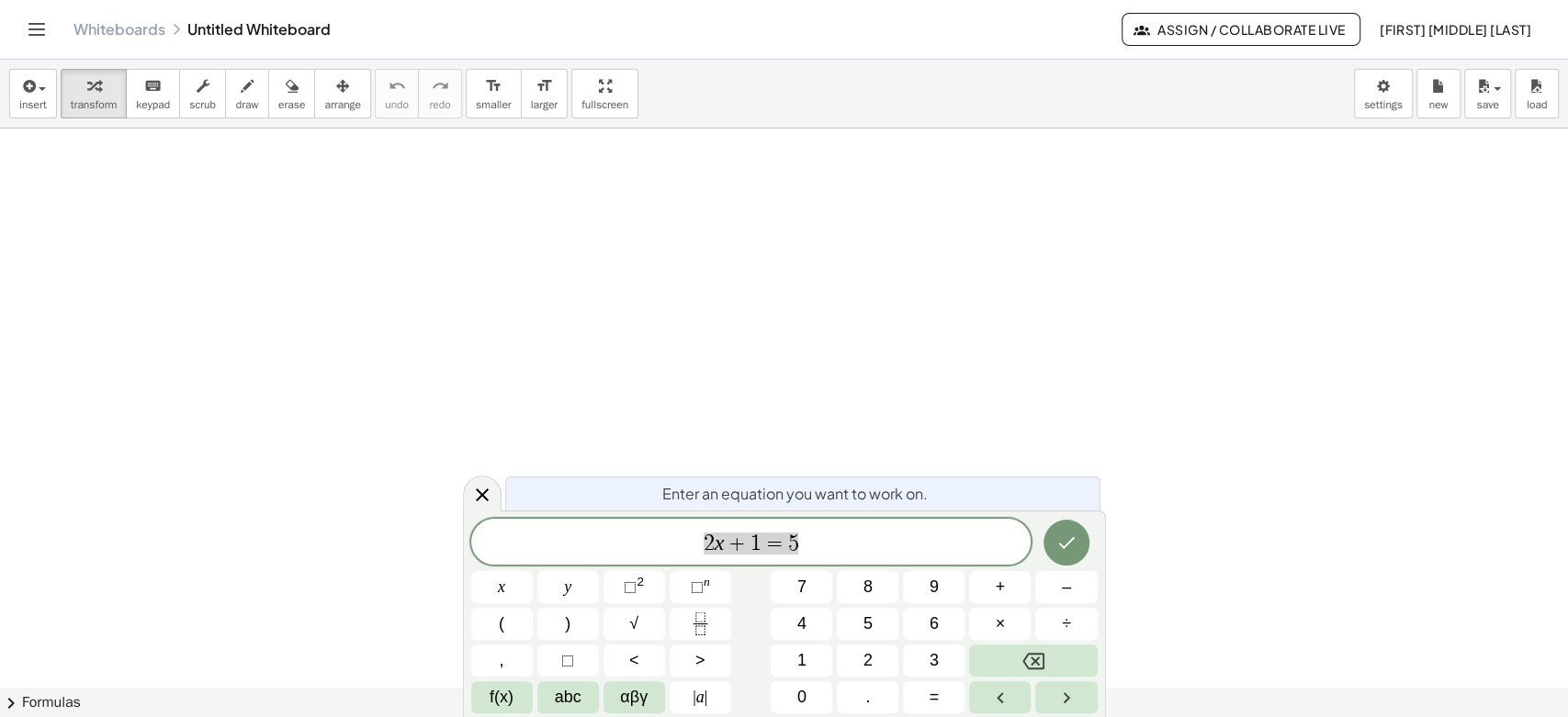 click at bounding box center [784, 689] 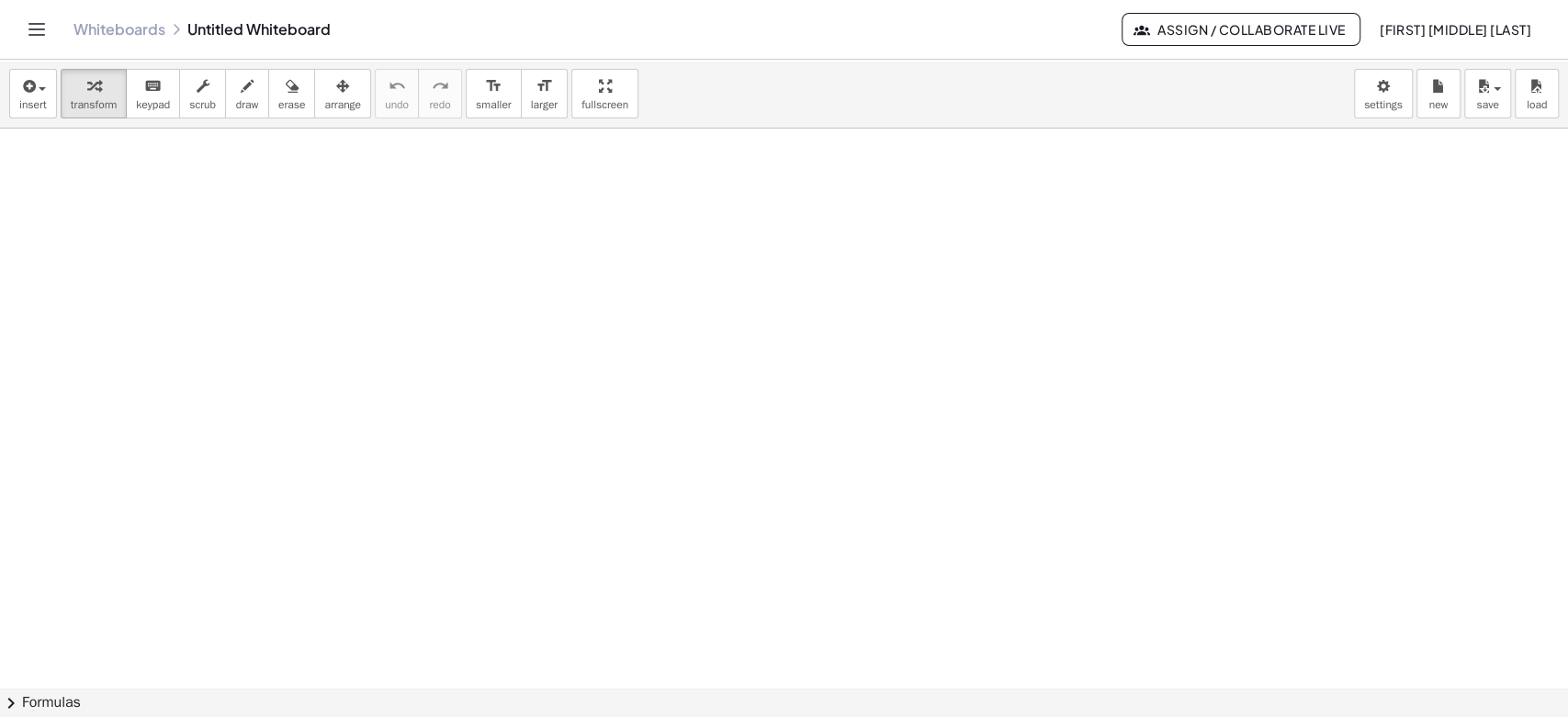 scroll, scrollTop: 408, scrollLeft: 0, axis: vertical 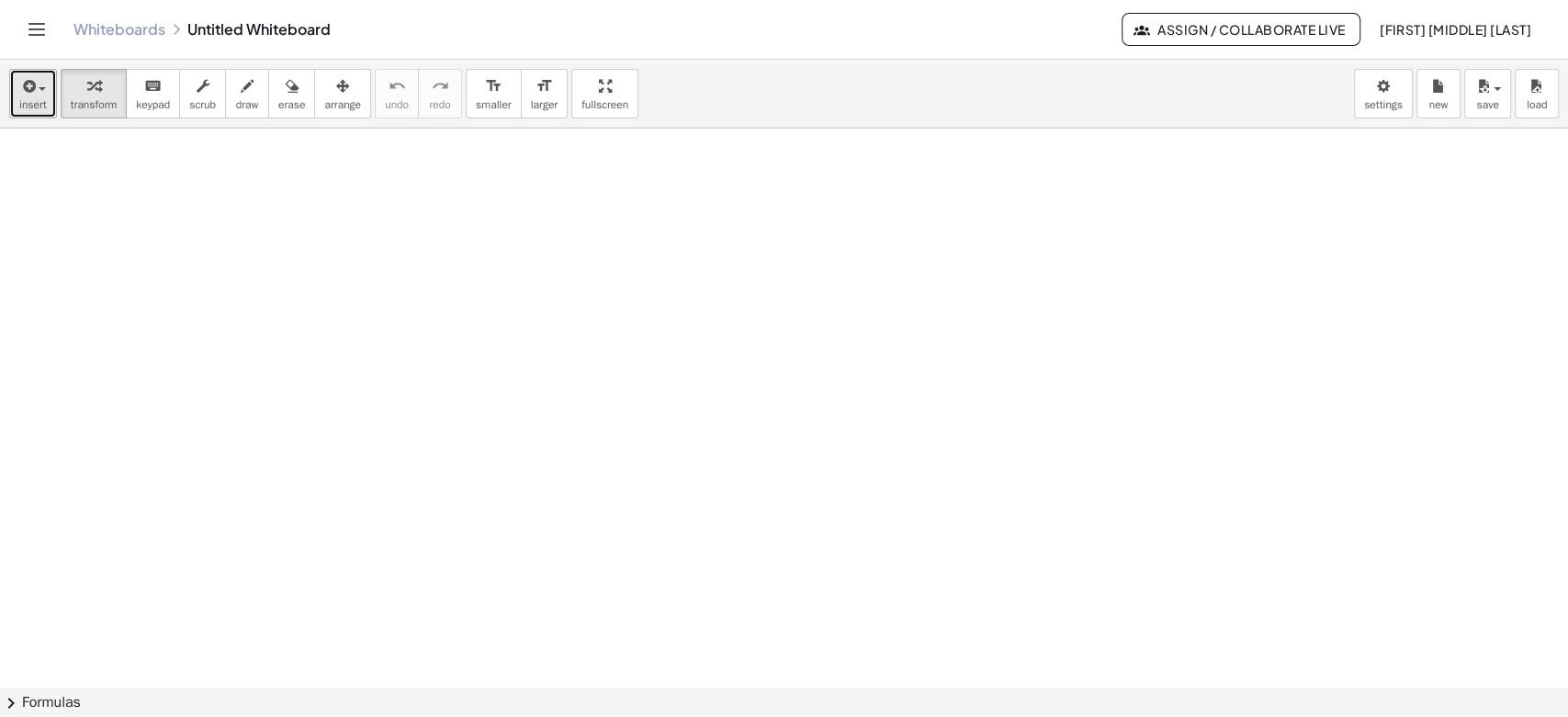click at bounding box center [33, 85] 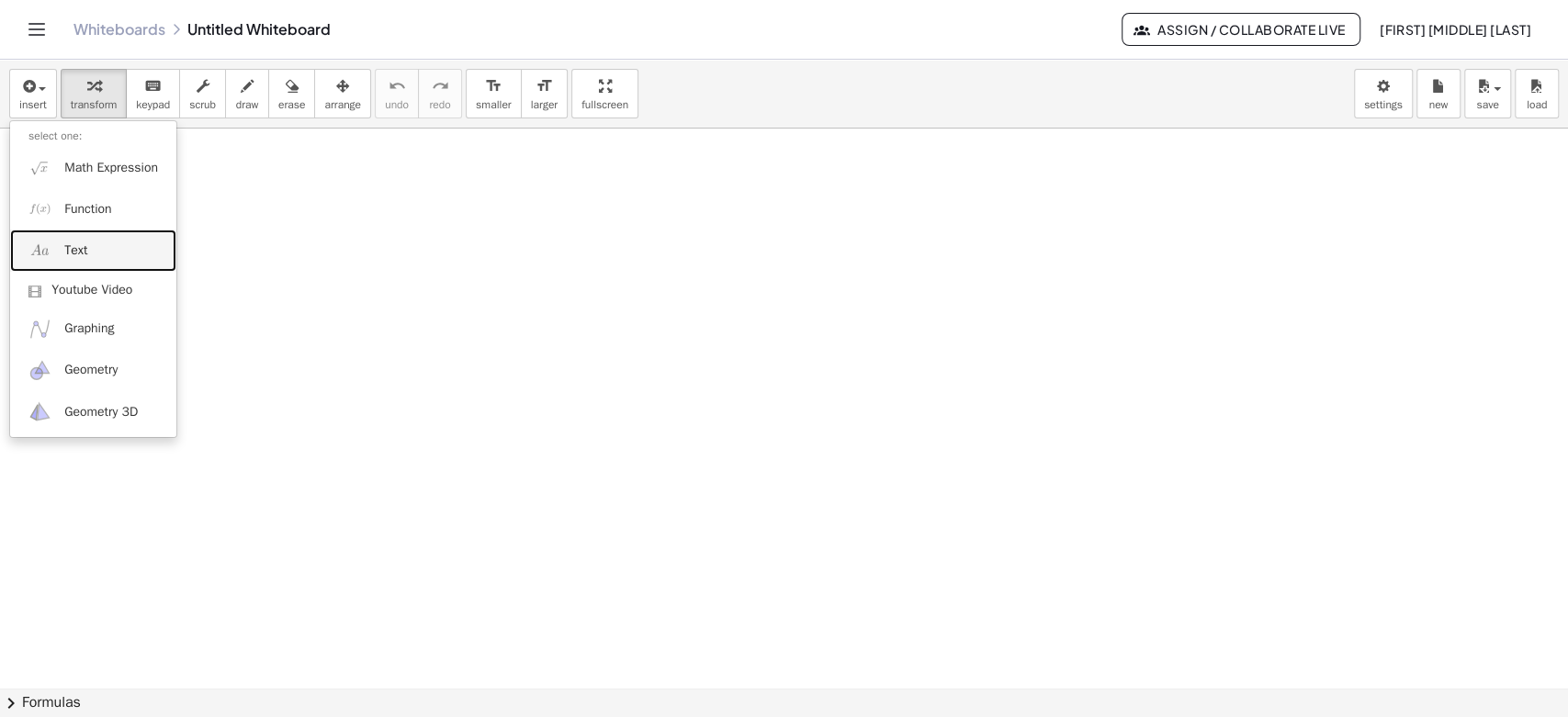 click on "Text" at bounding box center (93, 250) 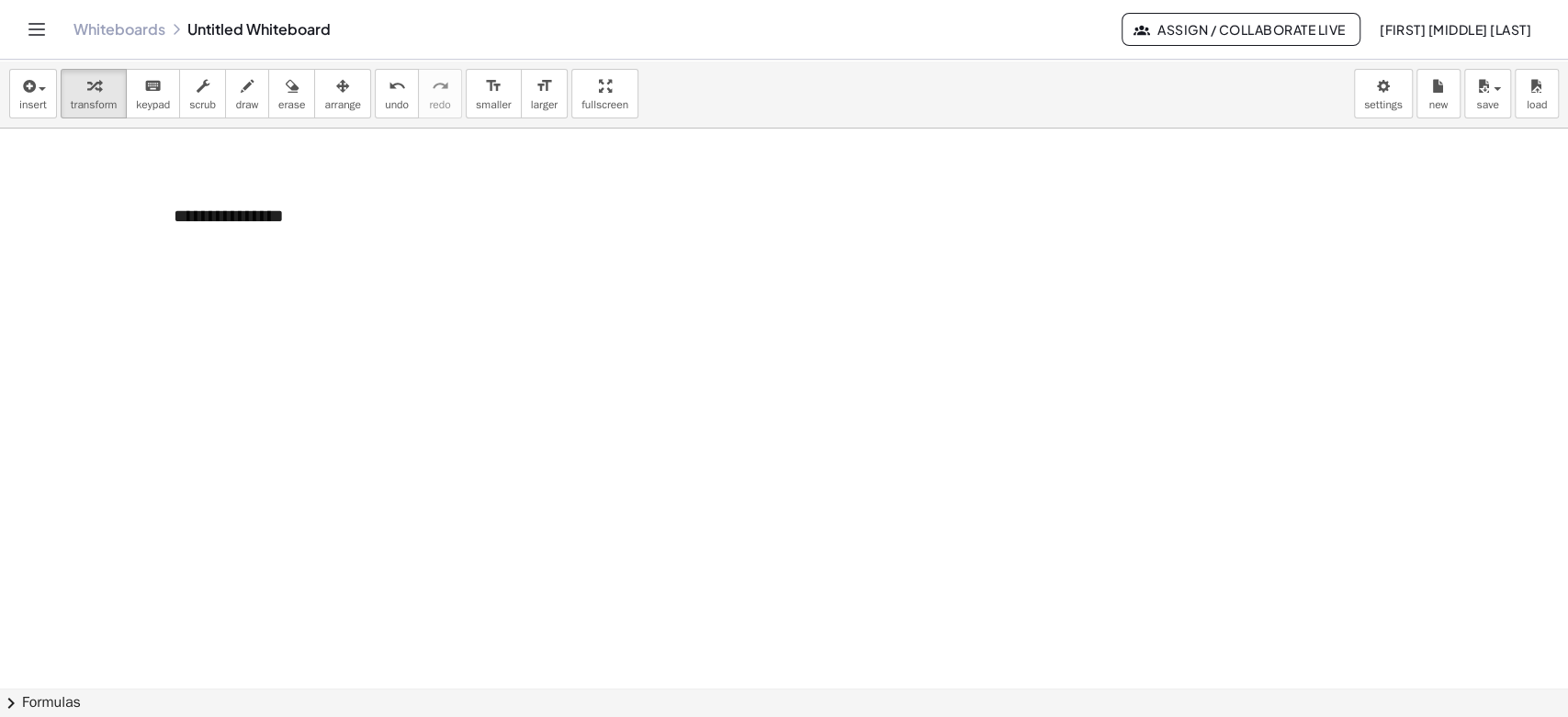 type 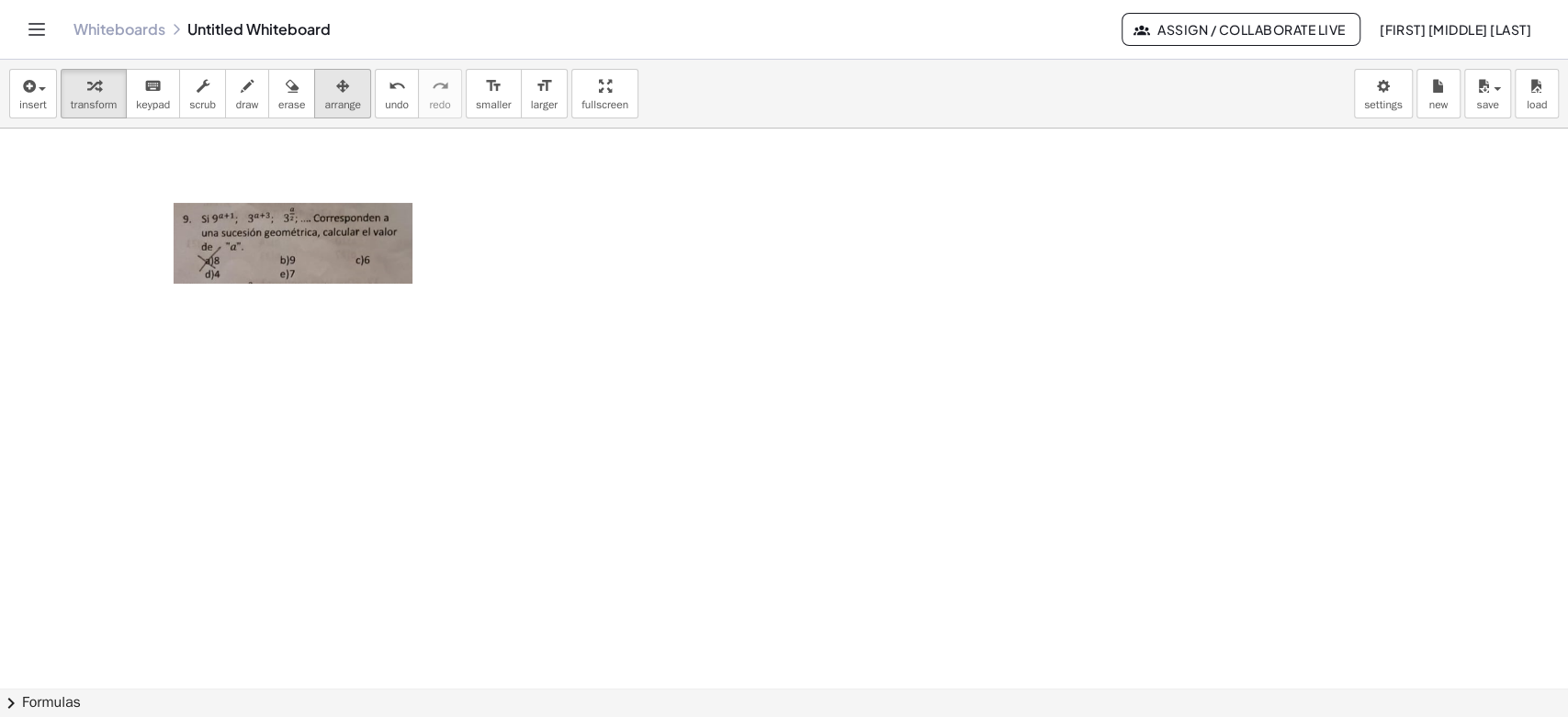 click at bounding box center (343, 86) 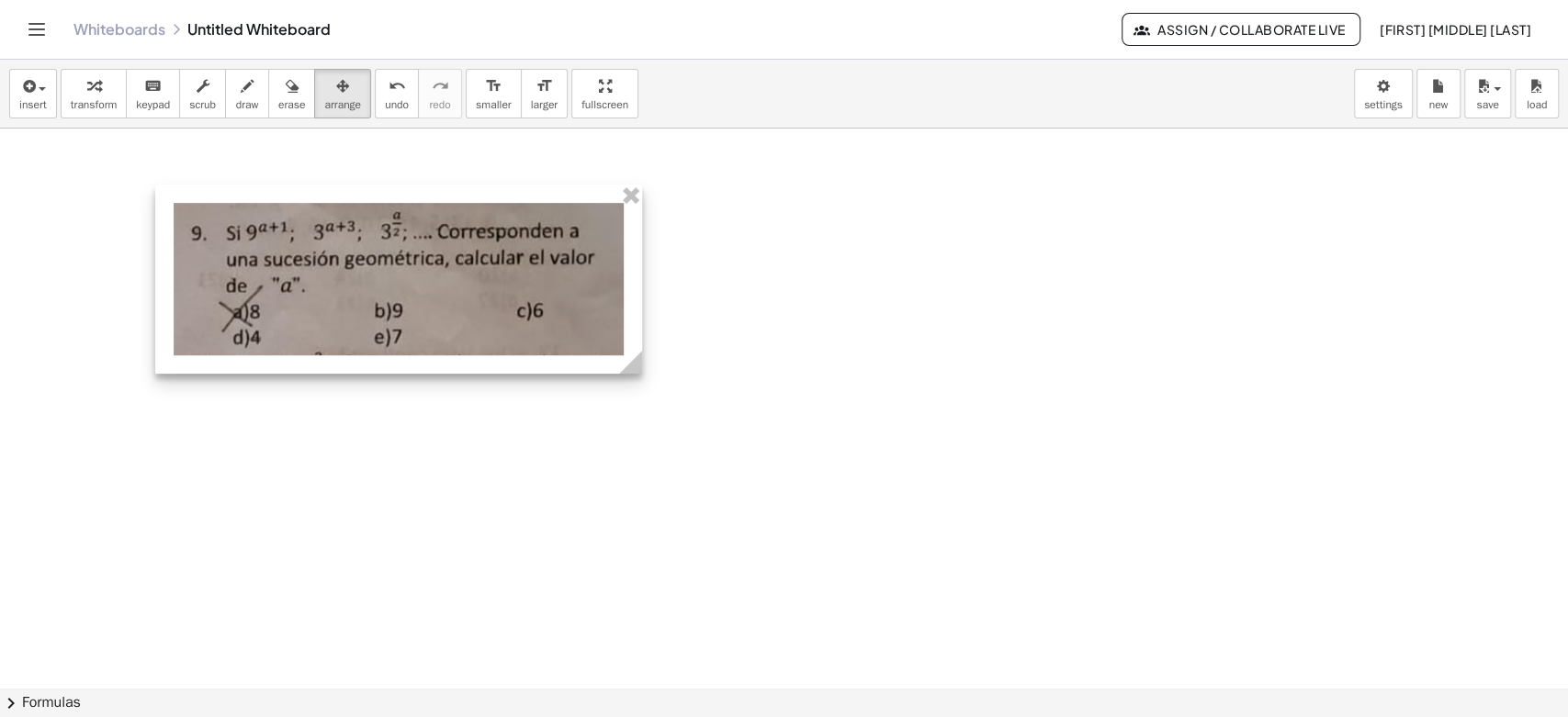 drag, startPoint x: 429, startPoint y: 297, endPoint x: 379, endPoint y: 321, distance: 55.461698 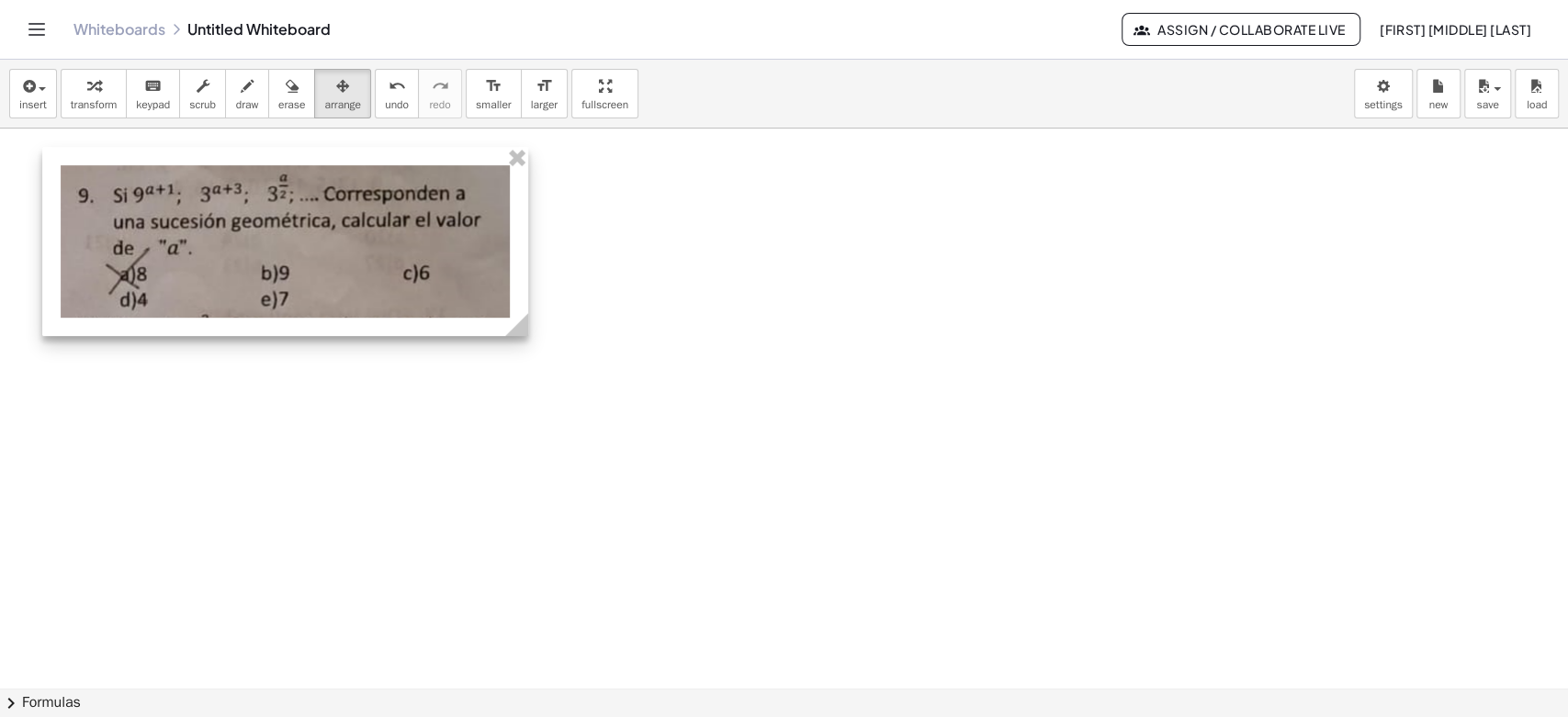 drag, startPoint x: 376, startPoint y: 321, endPoint x: 408, endPoint y: 301, distance: 37.735925 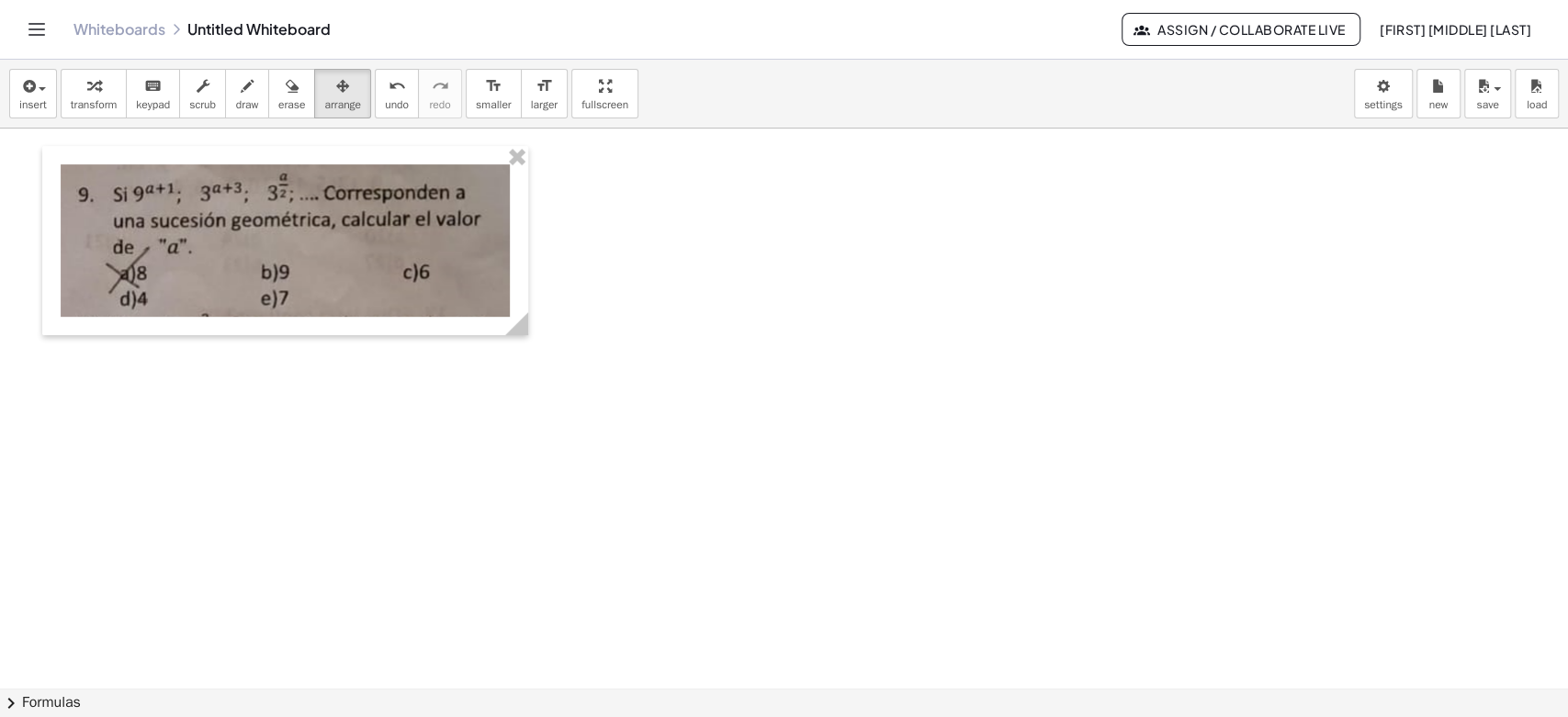 click at bounding box center (784, 280) 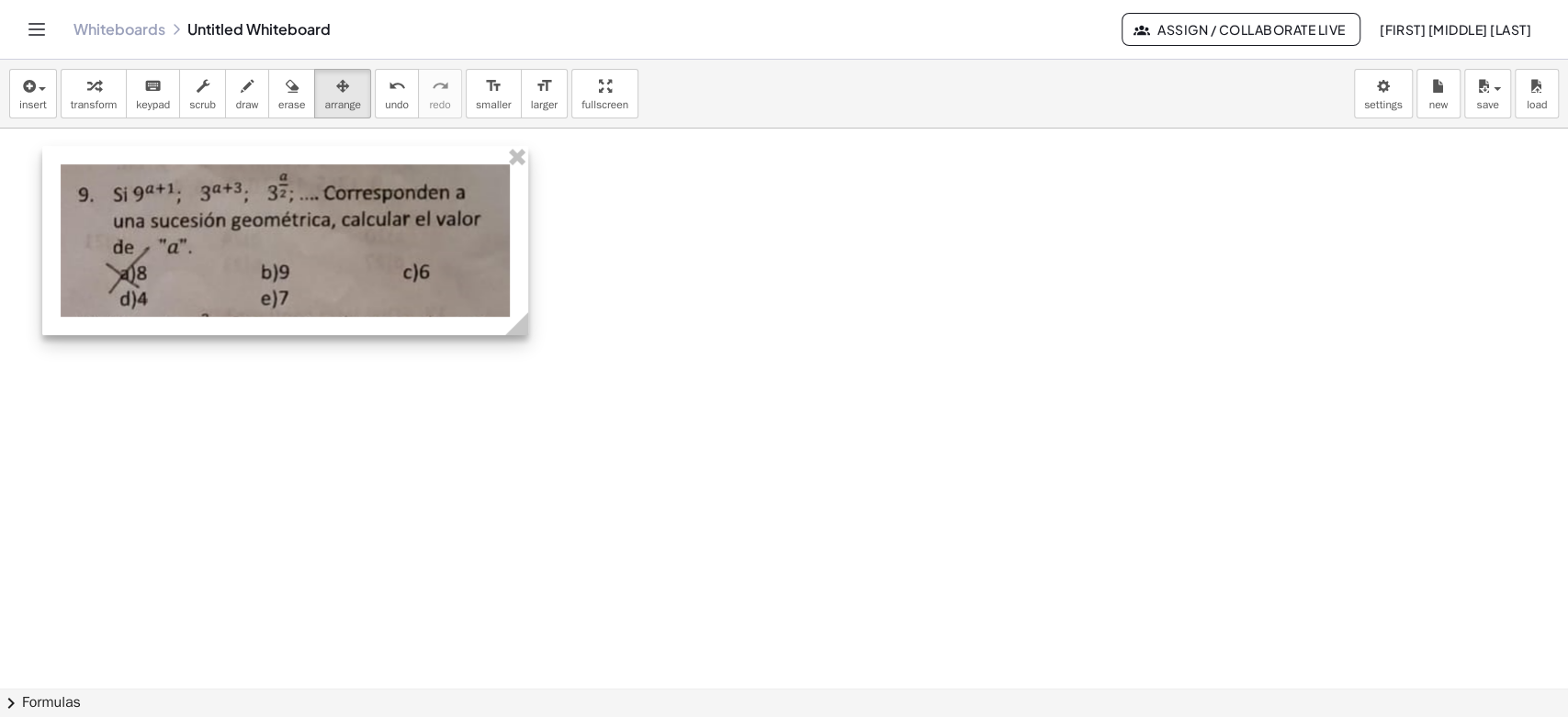 drag, startPoint x: 529, startPoint y: 317, endPoint x: 549, endPoint y: 325, distance: 21.540659 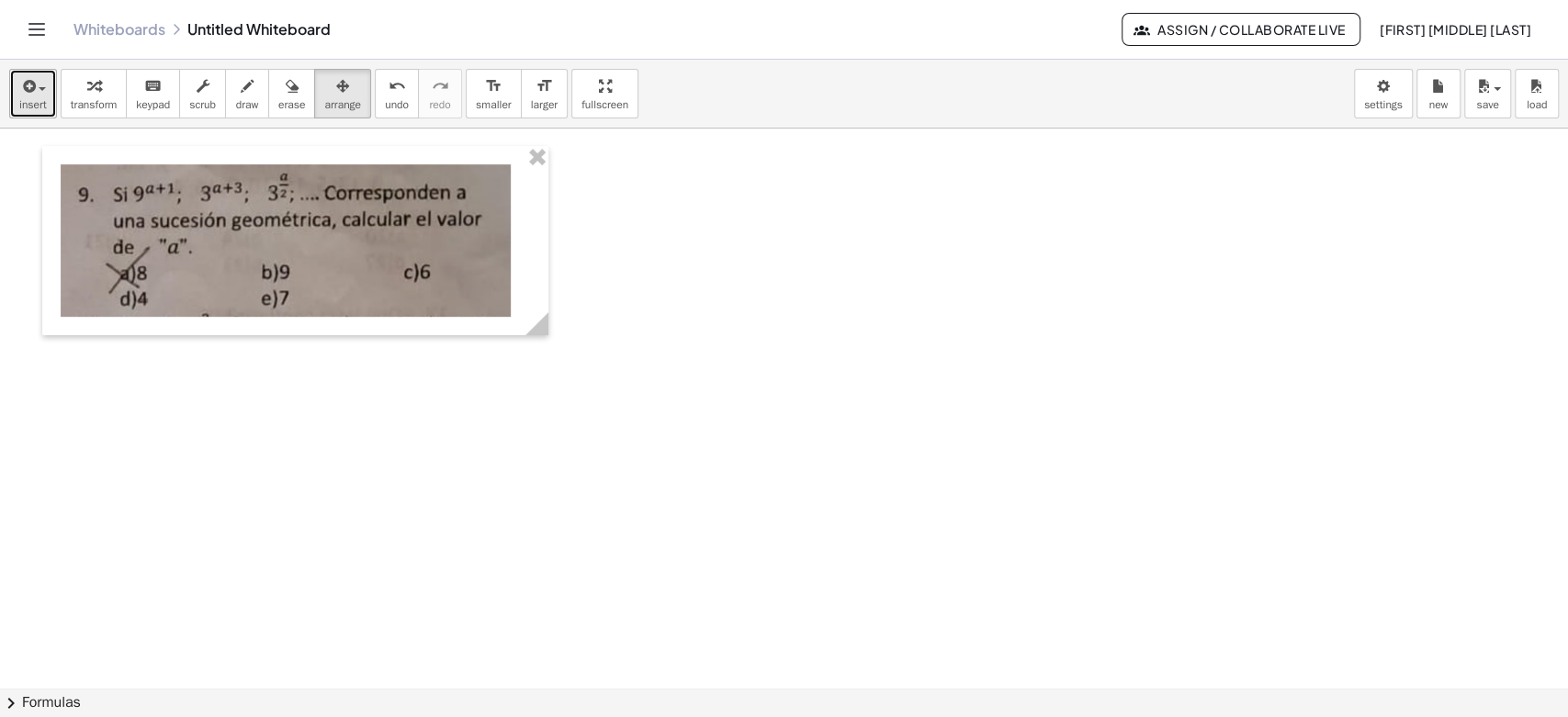 click on "insert" at bounding box center (33, 105) 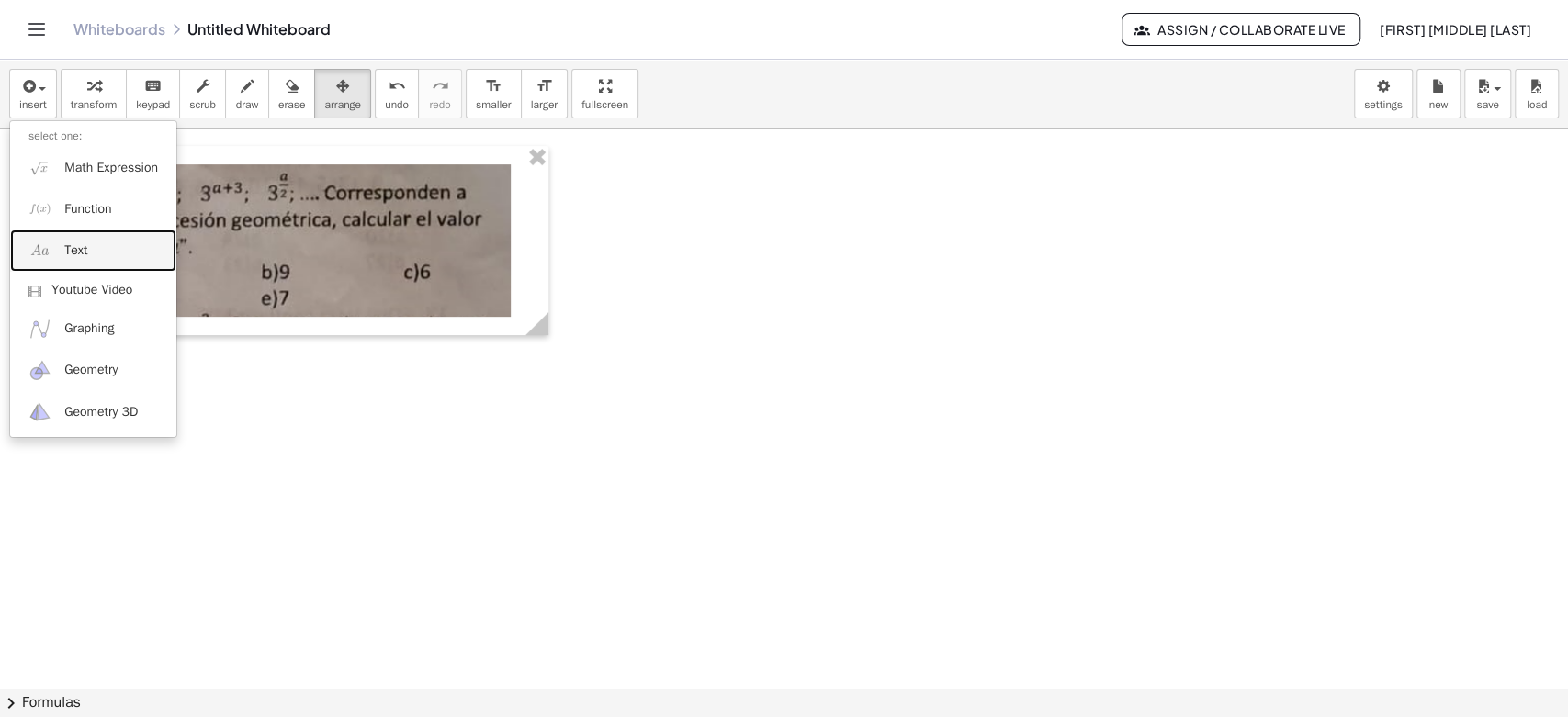 click on "Text" at bounding box center (93, 250) 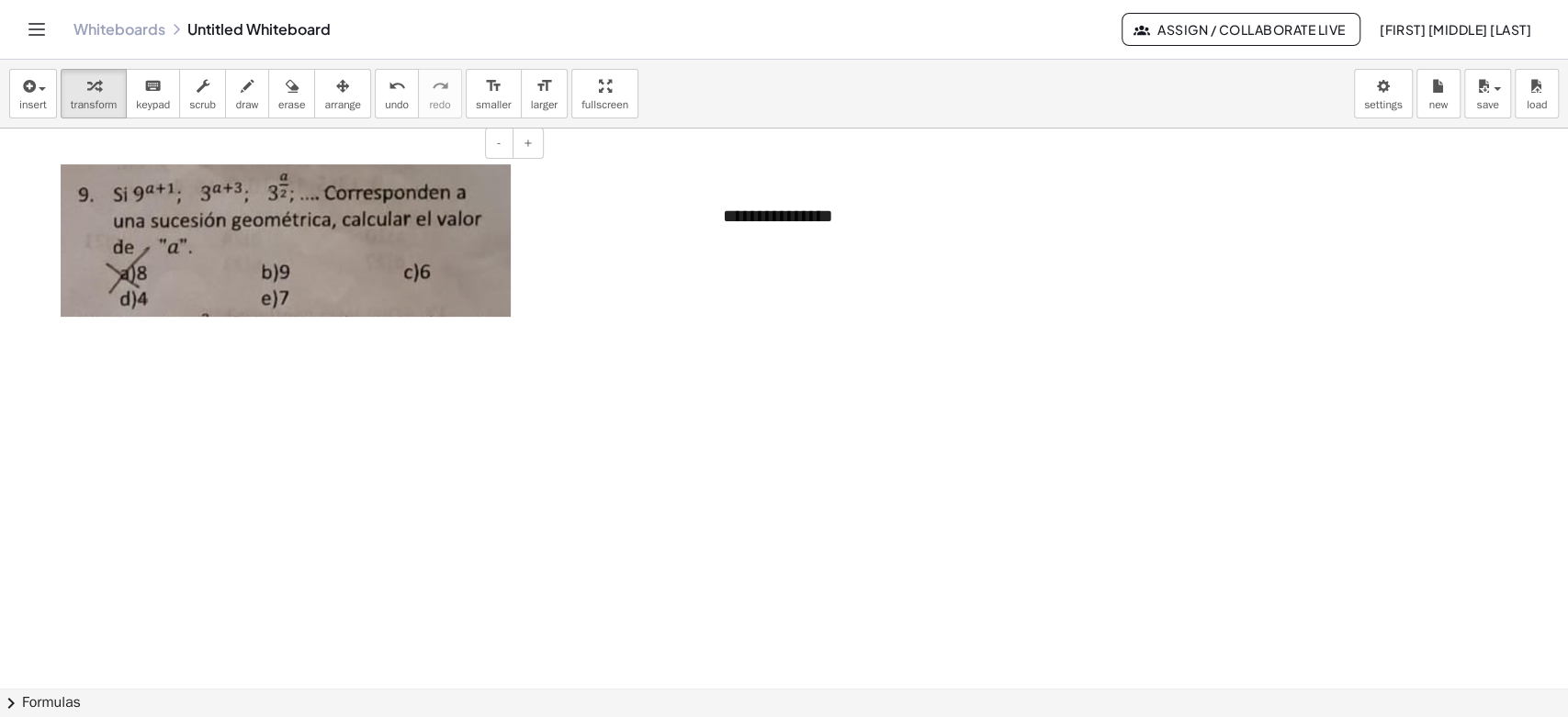 type 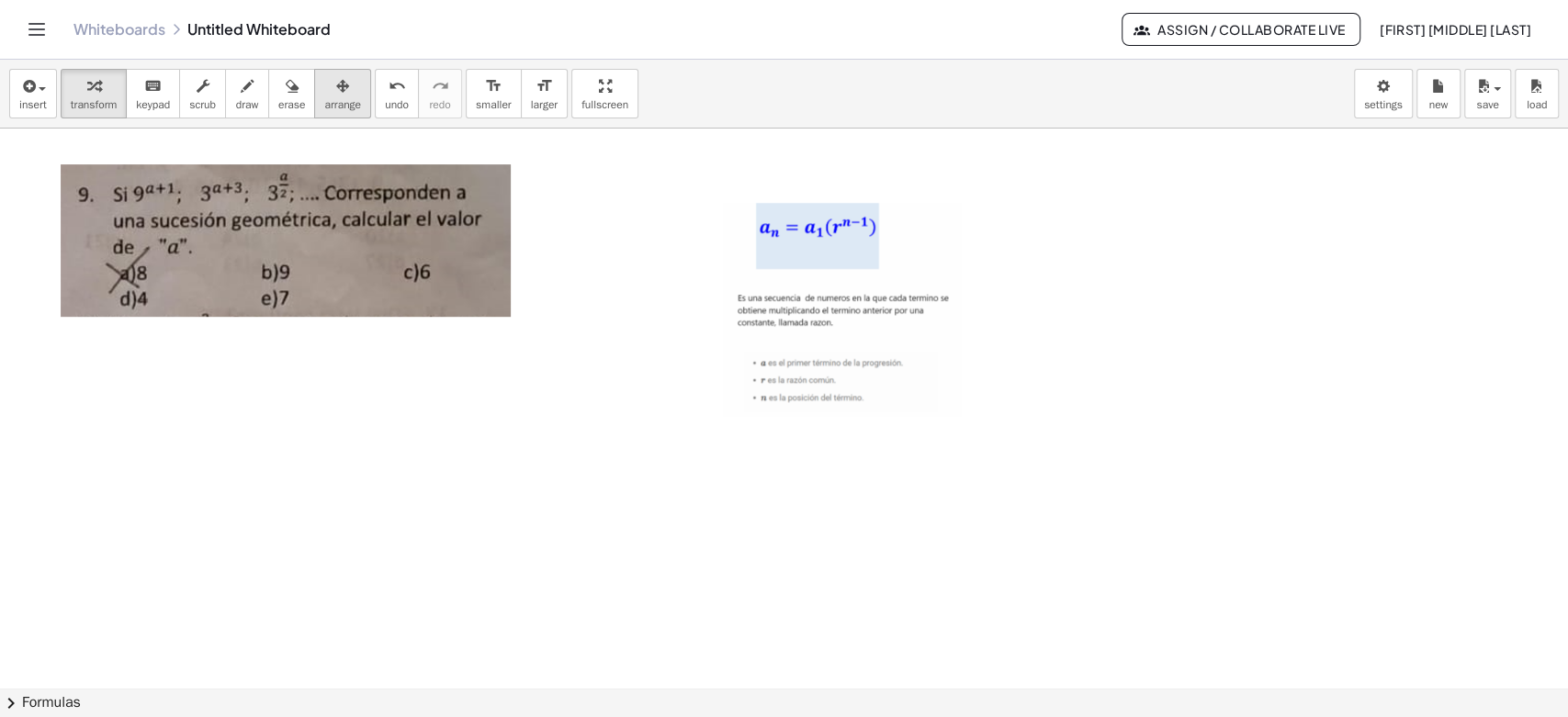 click on "arrange" at bounding box center [343, 105] 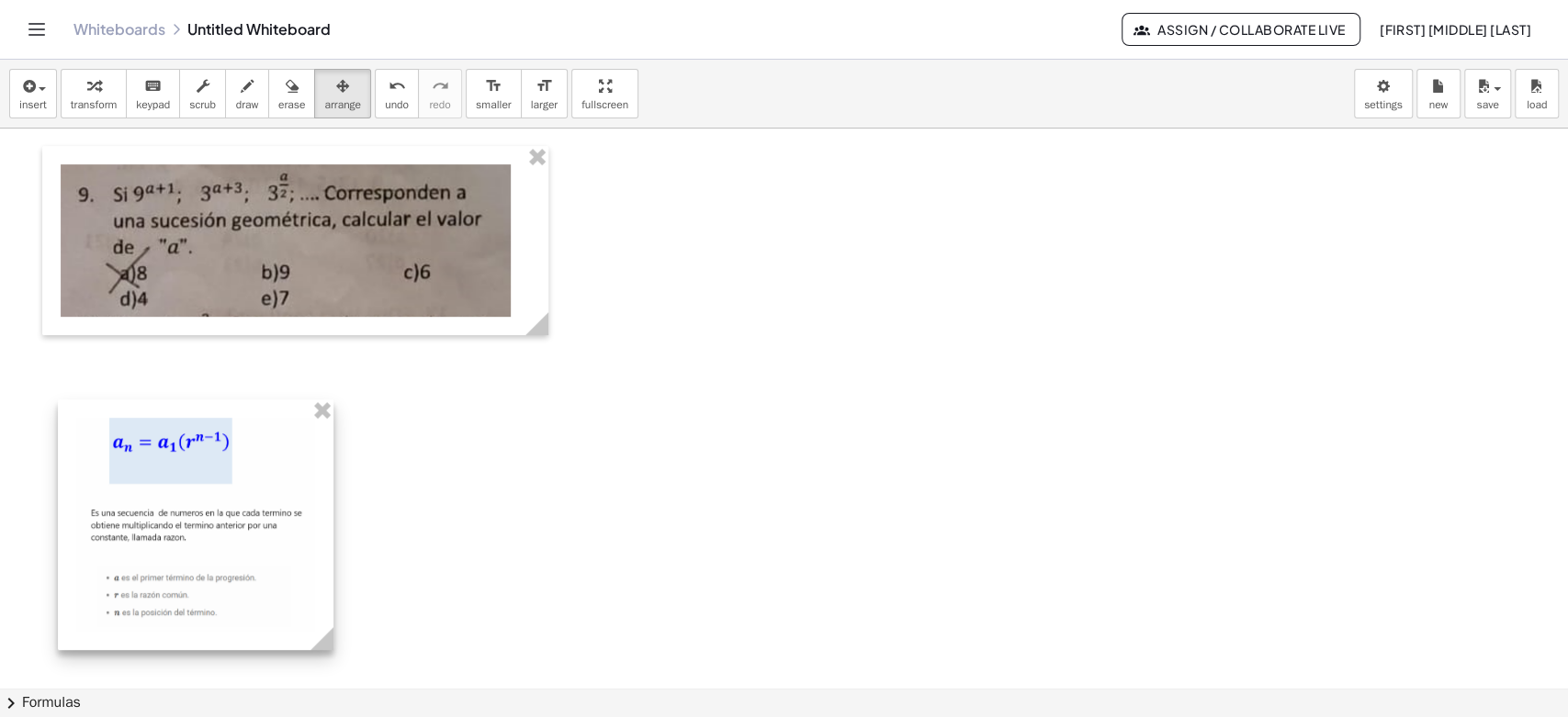 drag, startPoint x: 773, startPoint y: 346, endPoint x: 242, endPoint y: 478, distance: 547.16085 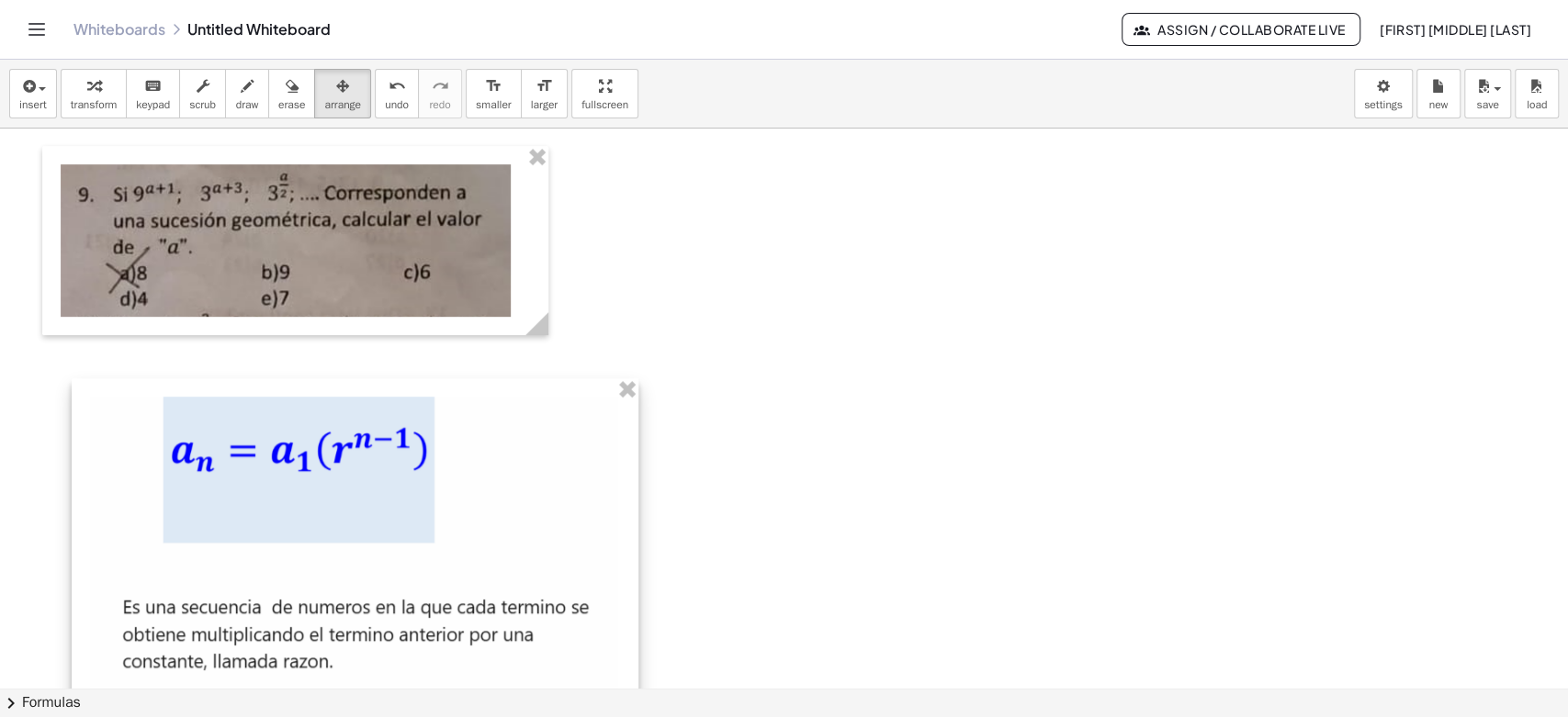 drag, startPoint x: 340, startPoint y: 620, endPoint x: 661, endPoint y: 600, distance: 321.62245 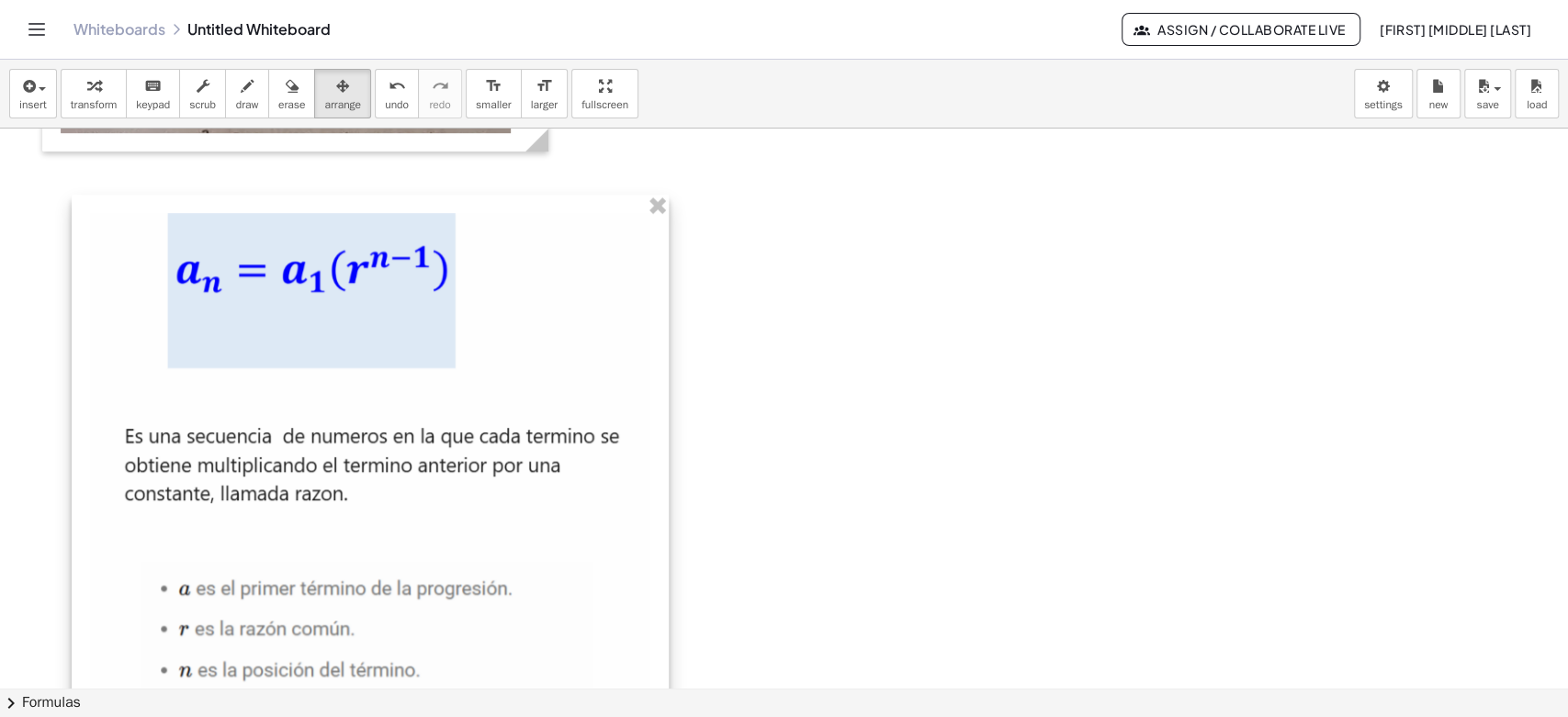 scroll, scrollTop: 611, scrollLeft: 0, axis: vertical 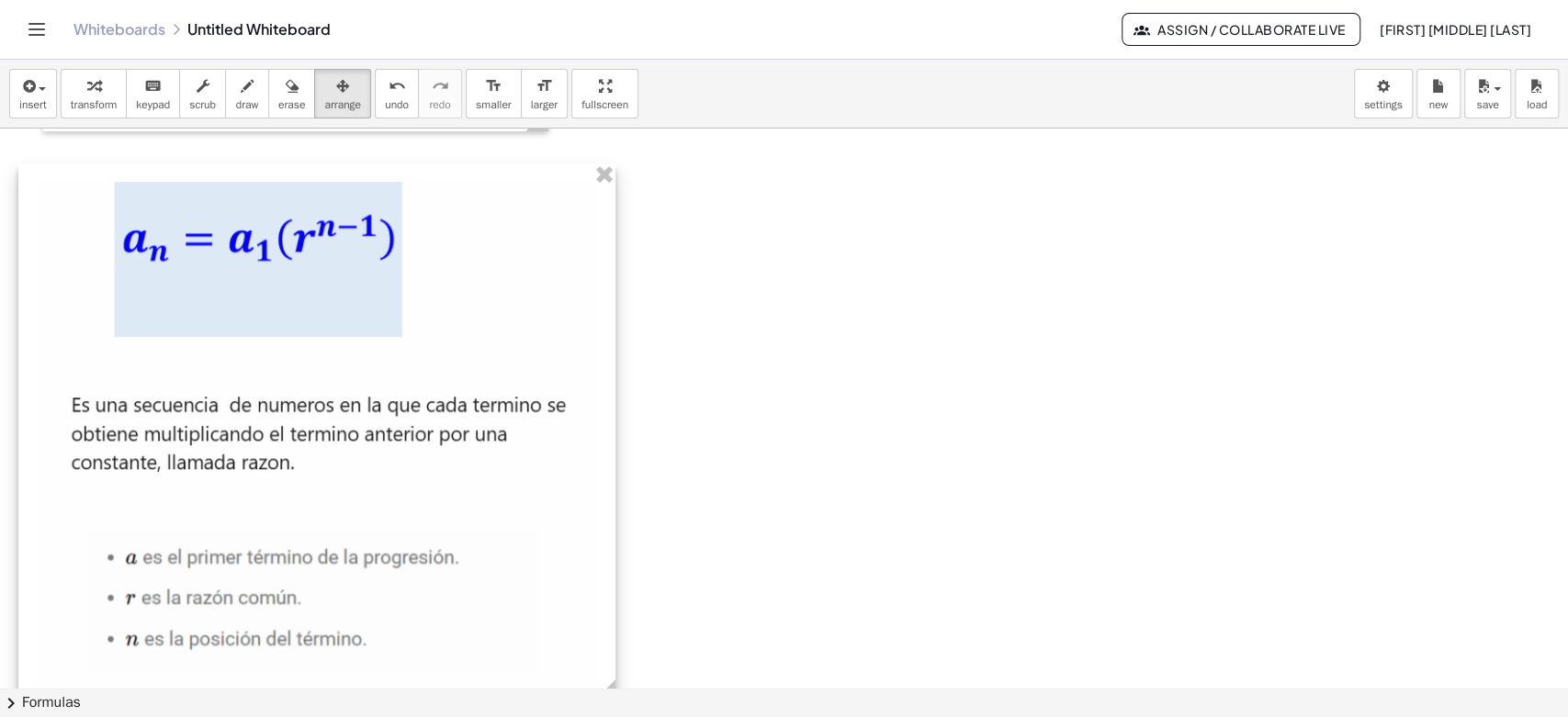 drag, startPoint x: 344, startPoint y: 504, endPoint x: 295, endPoint y: 486, distance: 52.201533 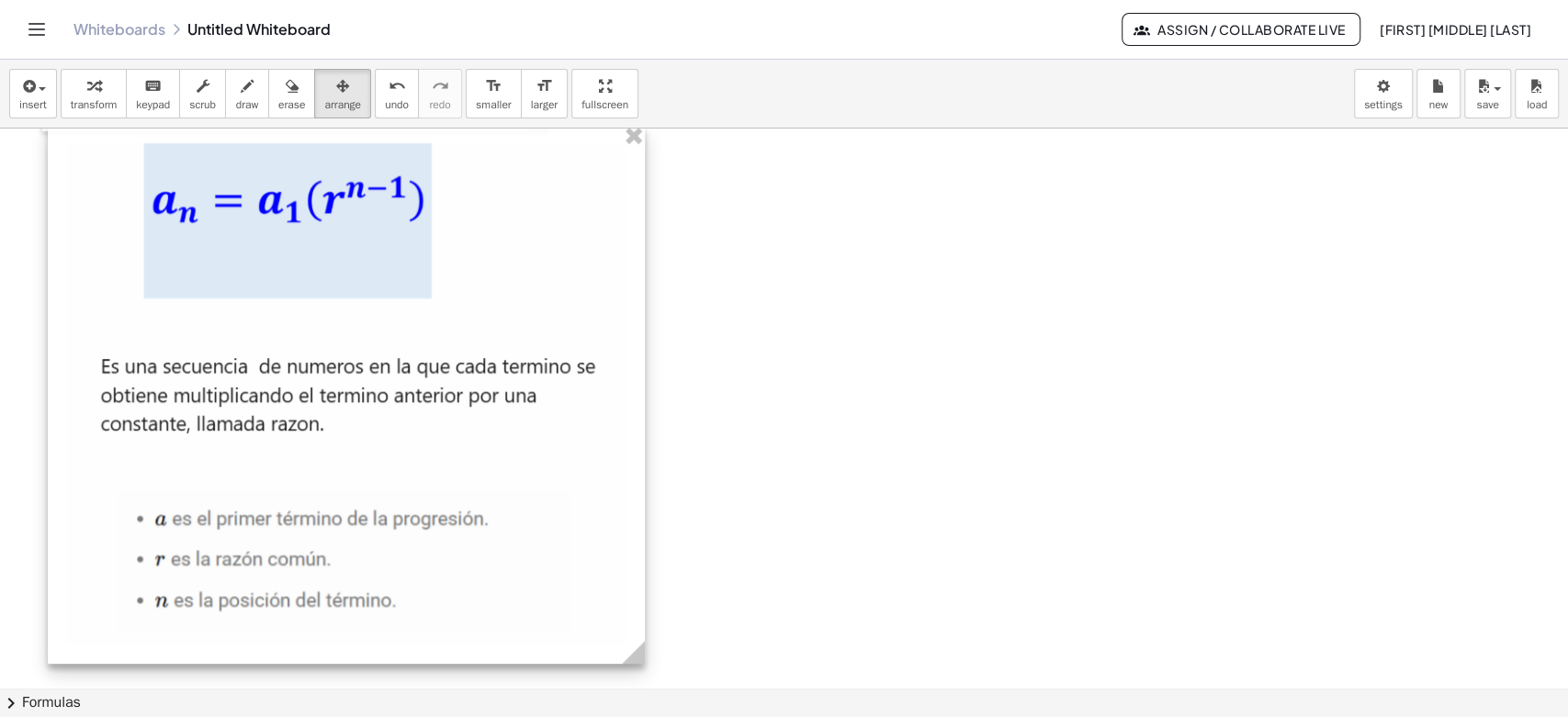 drag, startPoint x: 313, startPoint y: 508, endPoint x: 337, endPoint y: 478, distance: 38.418745 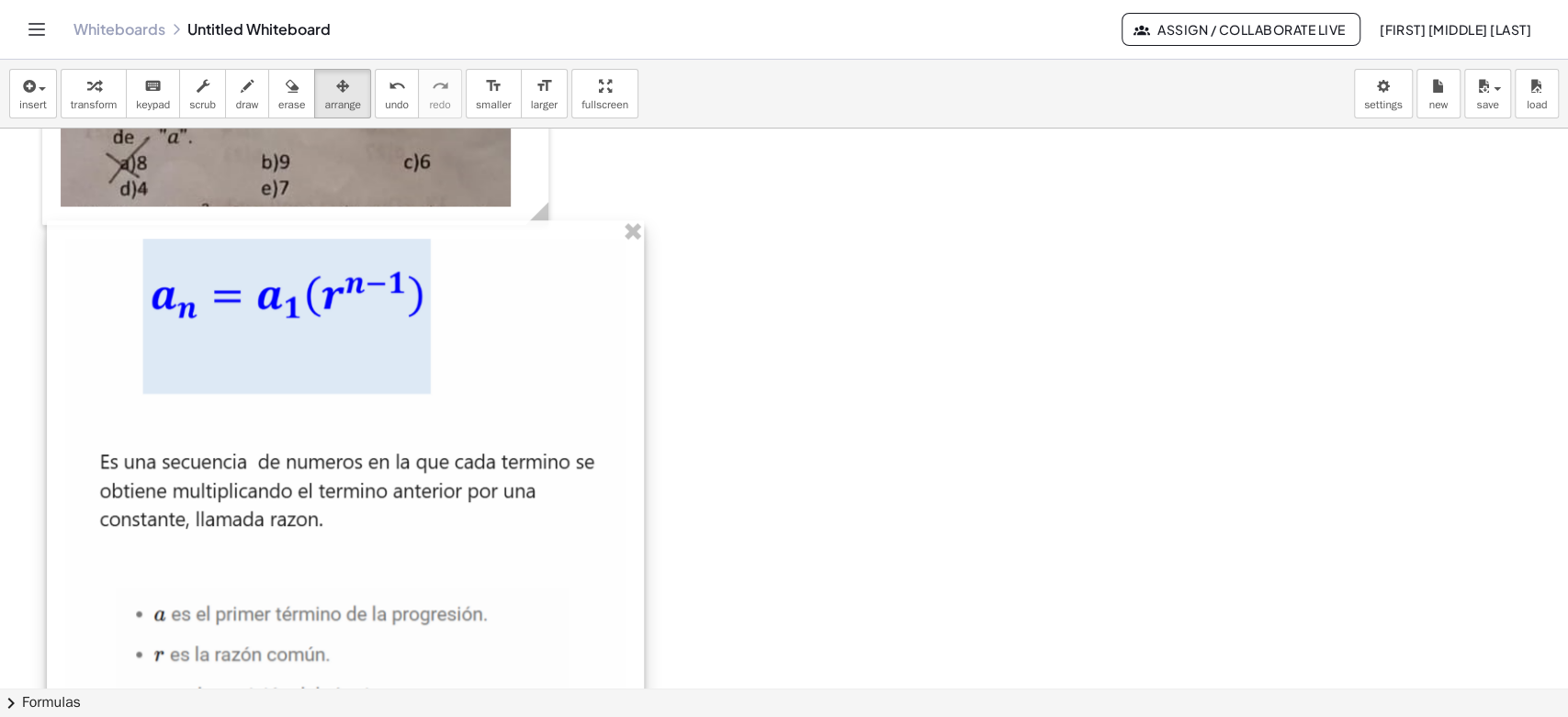 scroll, scrollTop: 204, scrollLeft: 0, axis: vertical 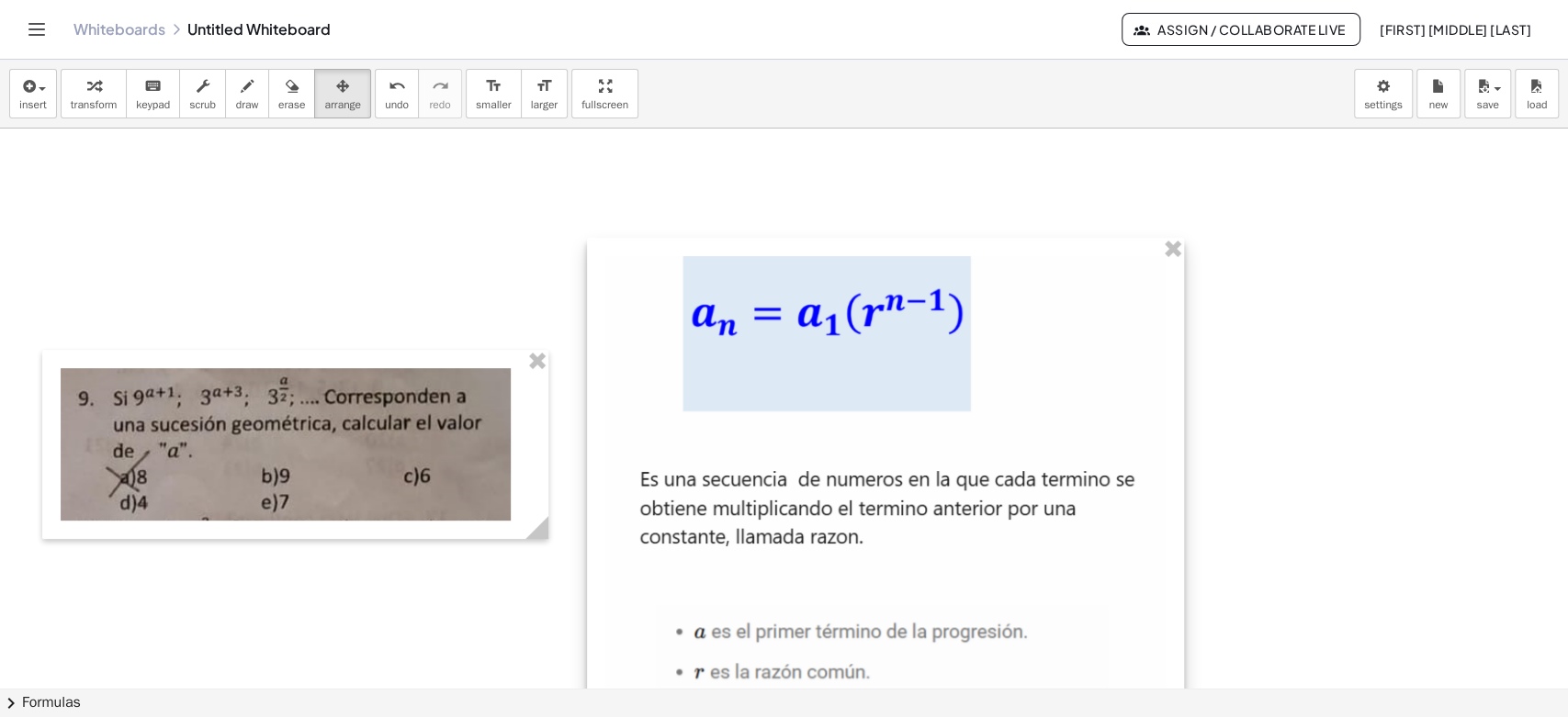 drag, startPoint x: 344, startPoint y: 622, endPoint x: 850, endPoint y: 340, distance: 579.27541 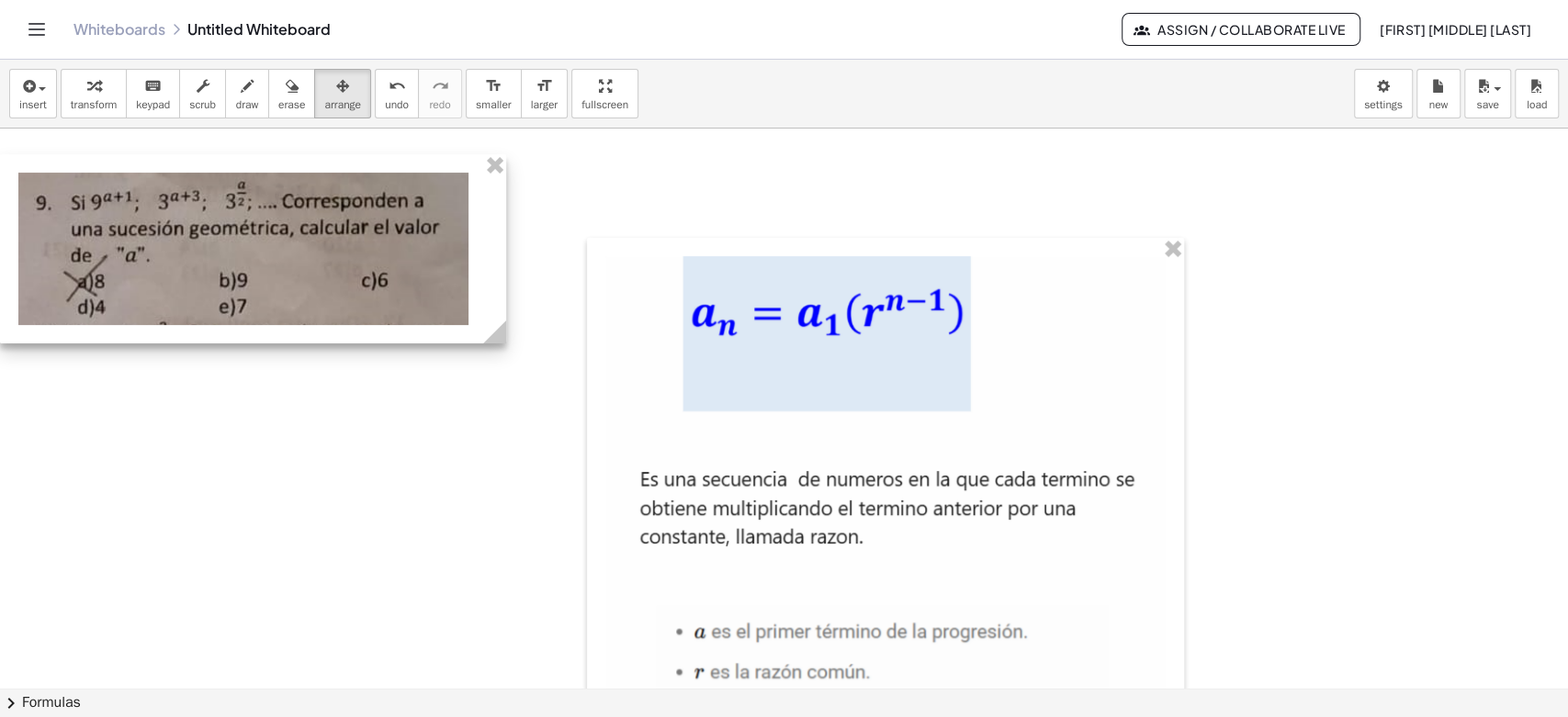 drag, startPoint x: 281, startPoint y: 423, endPoint x: 224, endPoint y: 229, distance: 202.2004 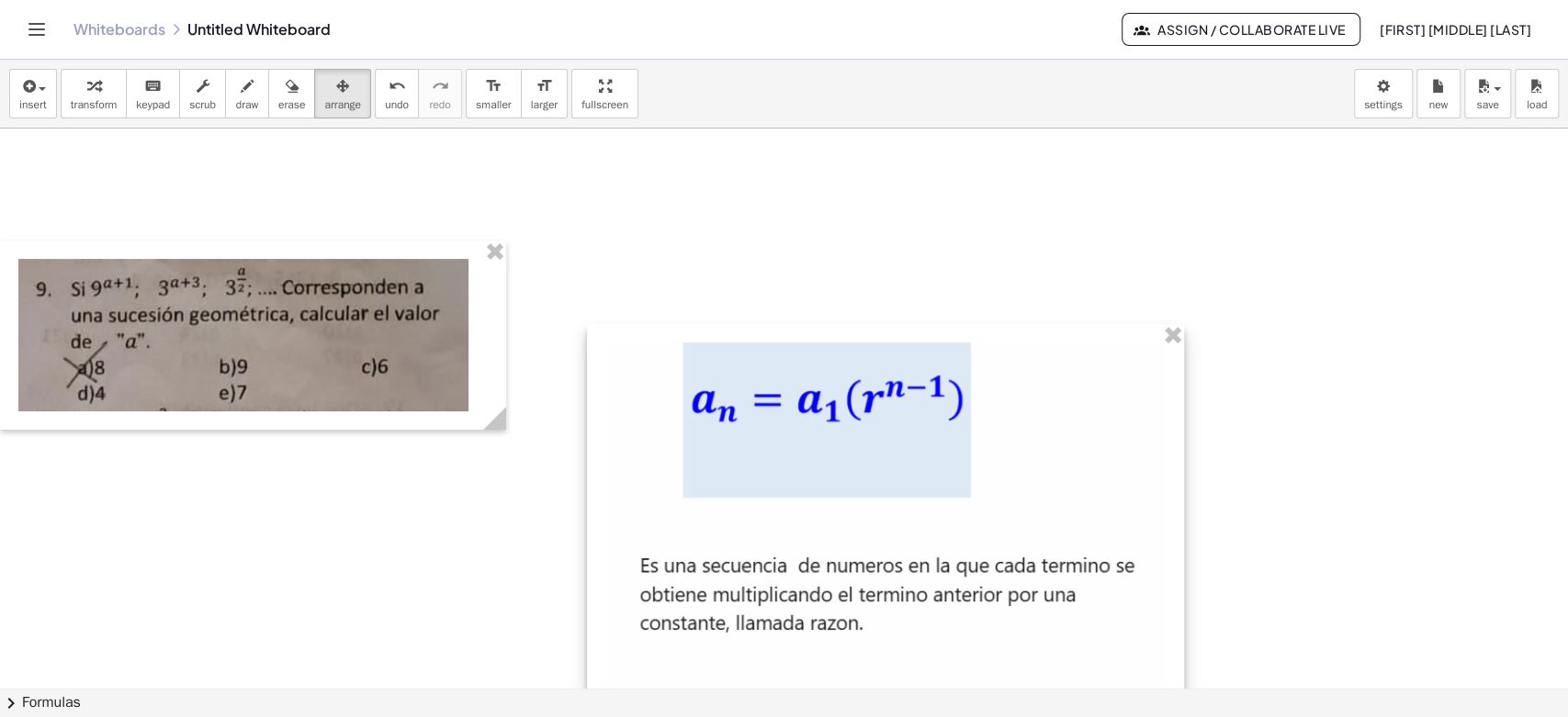 scroll, scrollTop: 0, scrollLeft: 0, axis: both 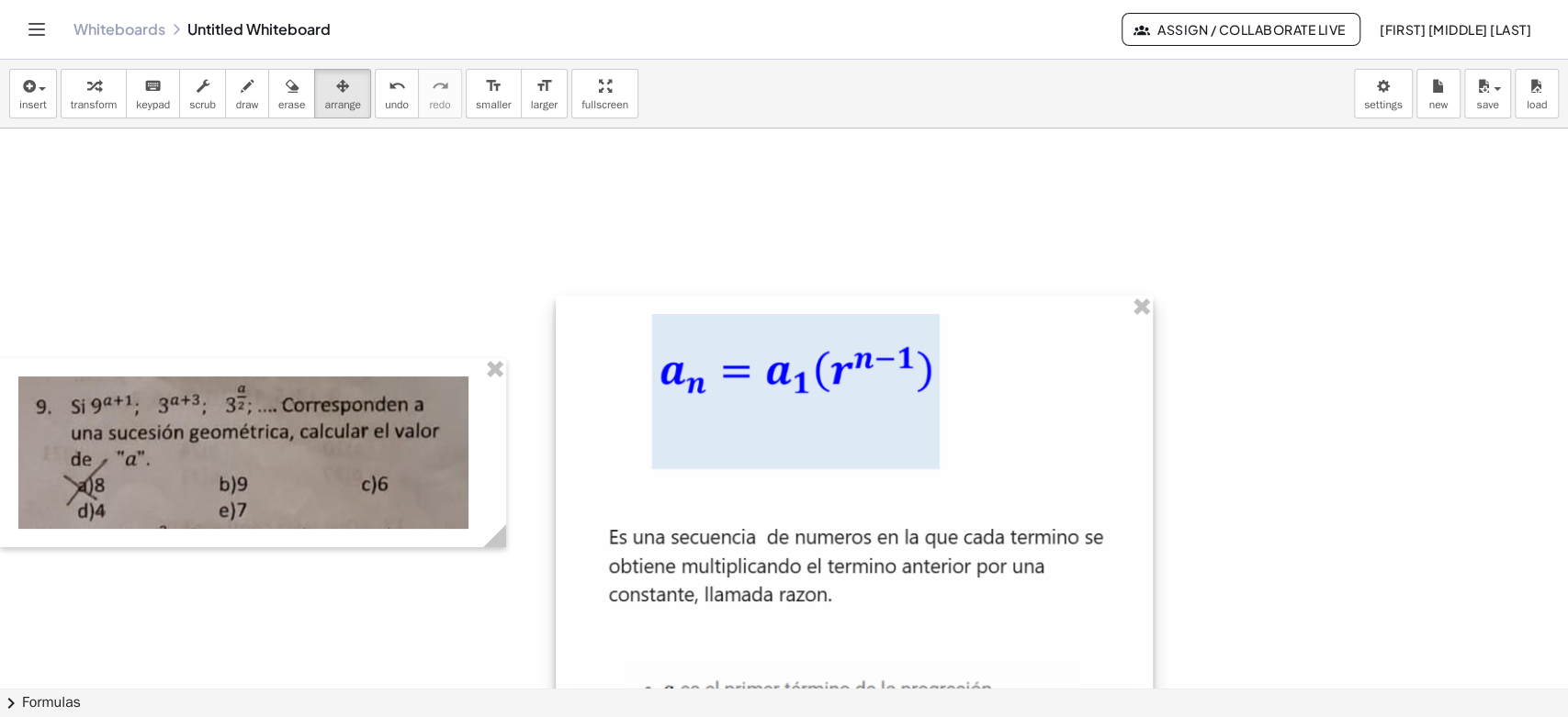 drag, startPoint x: 806, startPoint y: 422, endPoint x: 430, endPoint y: 314, distance: 391.2033 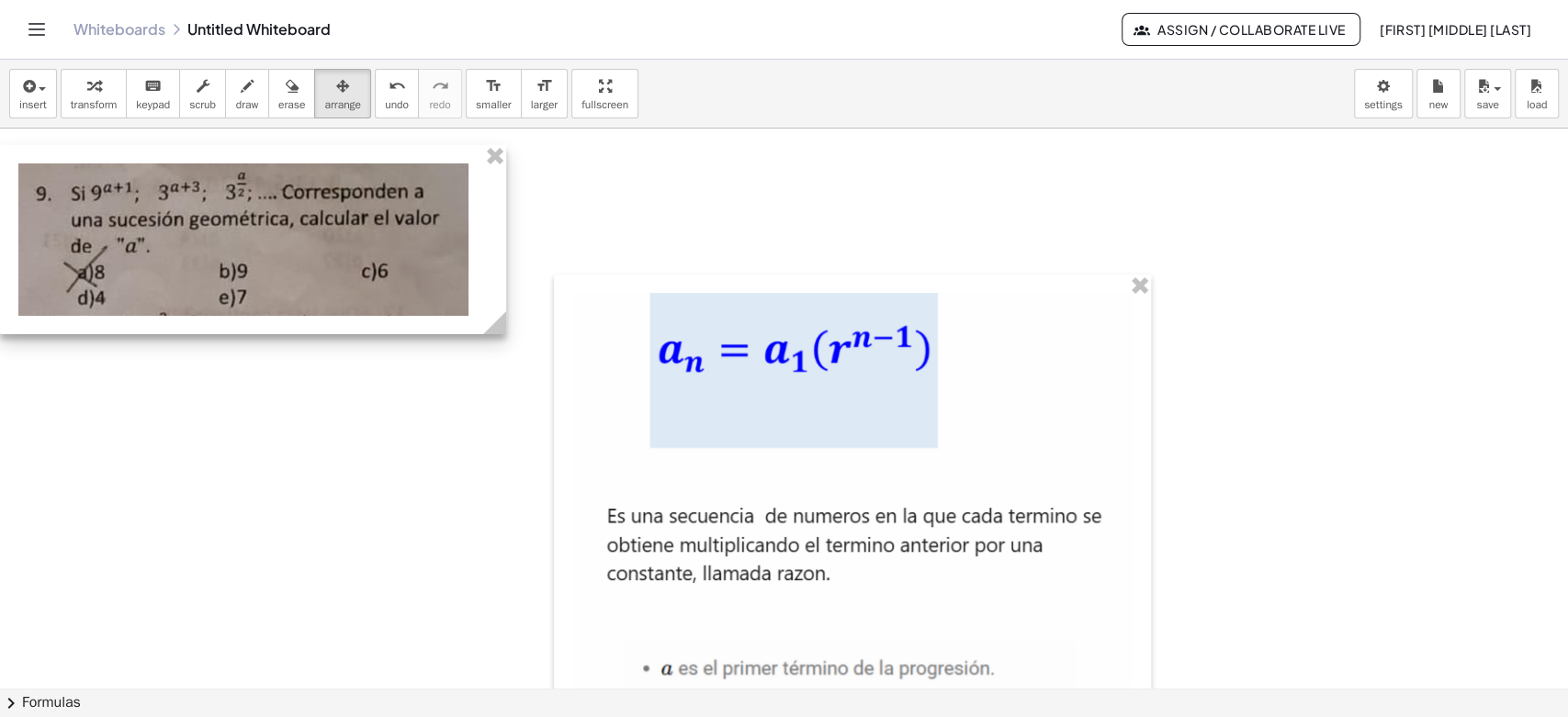 drag, startPoint x: 234, startPoint y: 497, endPoint x: 204, endPoint y: 285, distance: 214.11212 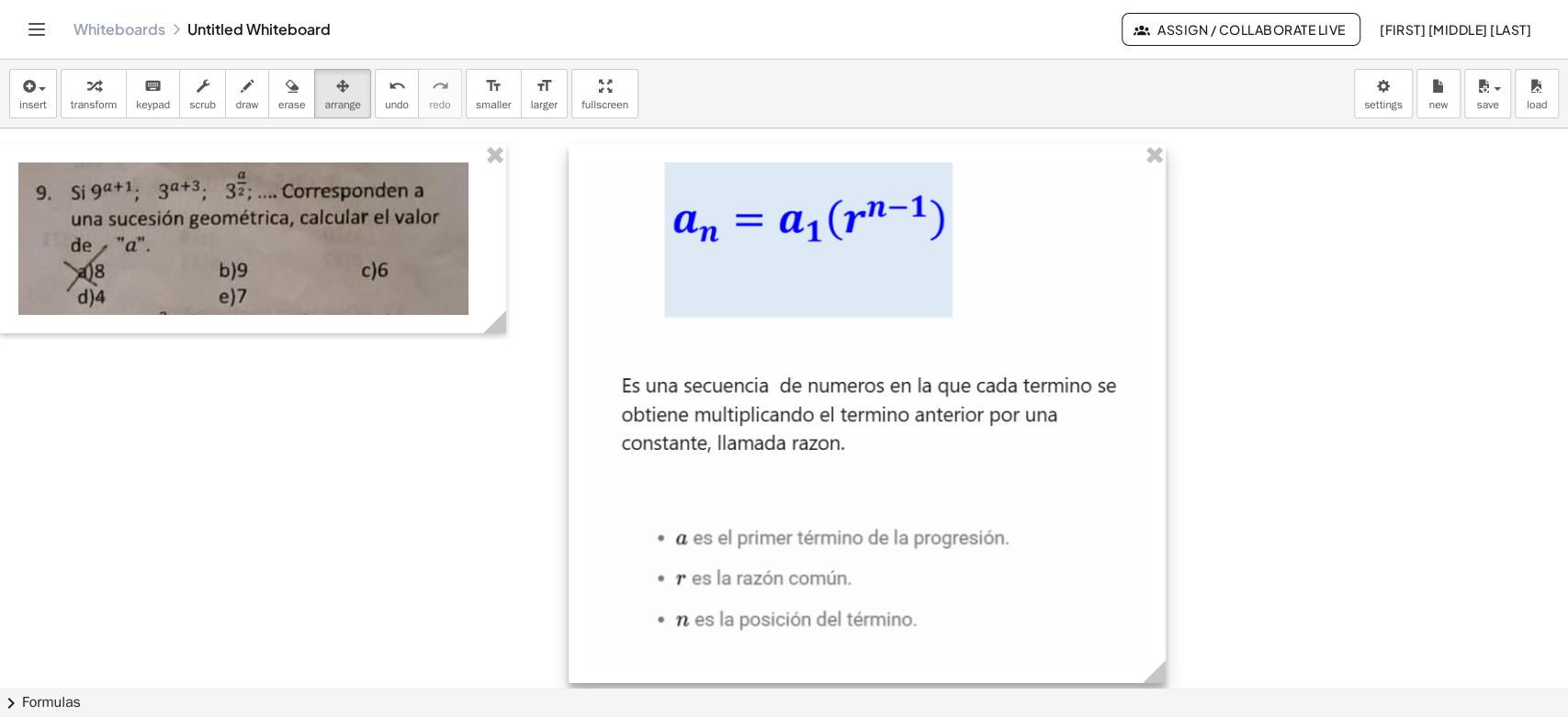drag, startPoint x: 683, startPoint y: 496, endPoint x: 698, endPoint y: 365, distance: 131.85598 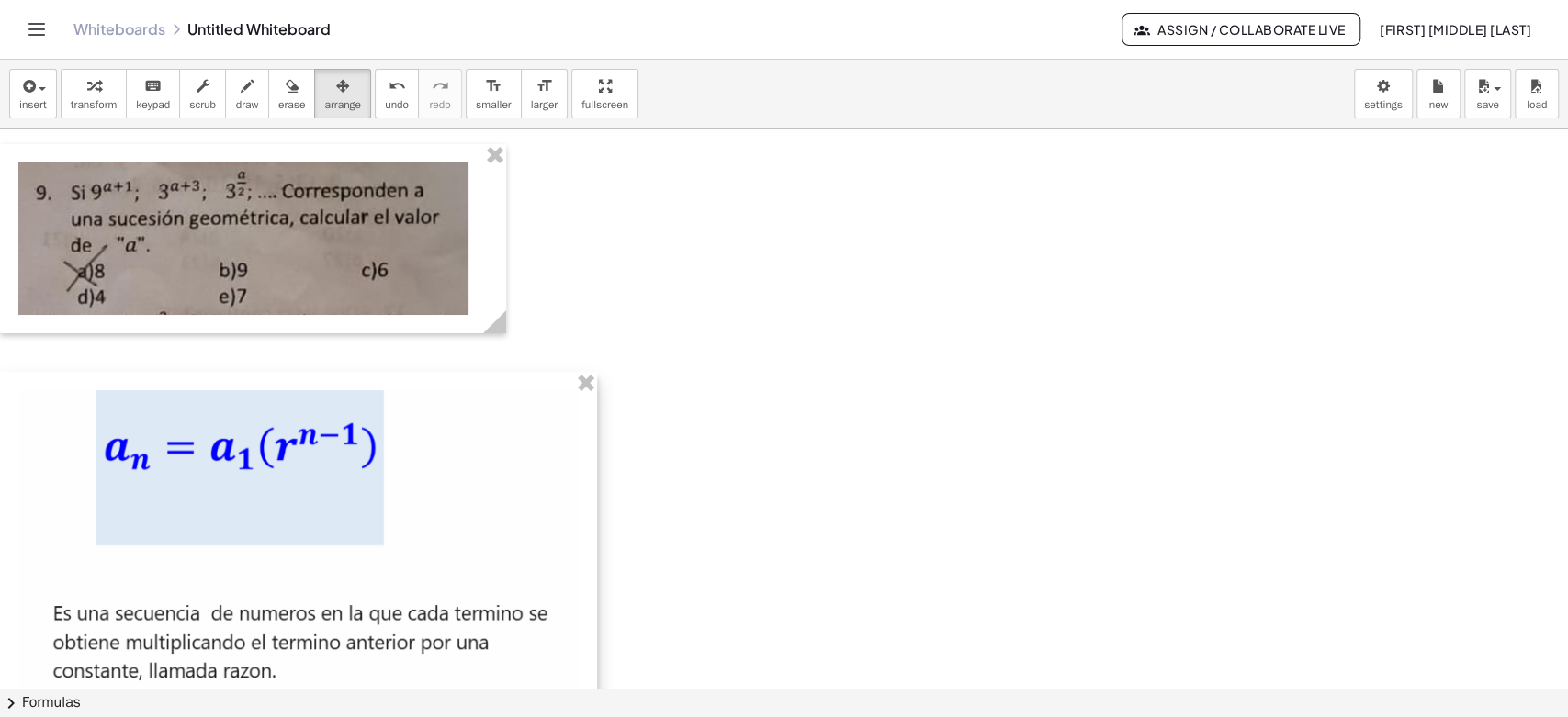 drag, startPoint x: 903, startPoint y: 361, endPoint x: 336, endPoint y: 589, distance: 611.12437 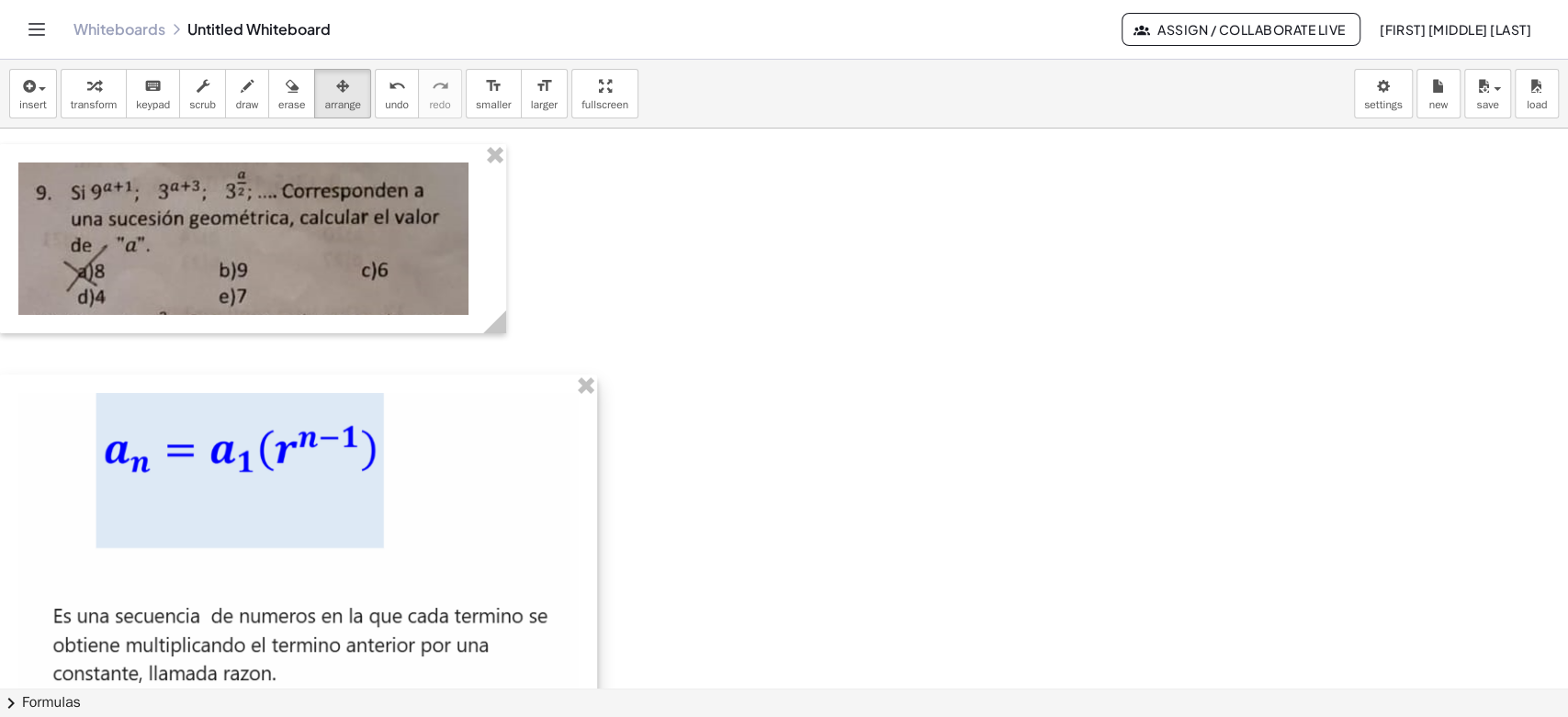 drag, startPoint x: 443, startPoint y: 546, endPoint x: 433, endPoint y: 548, distance: 10.19804 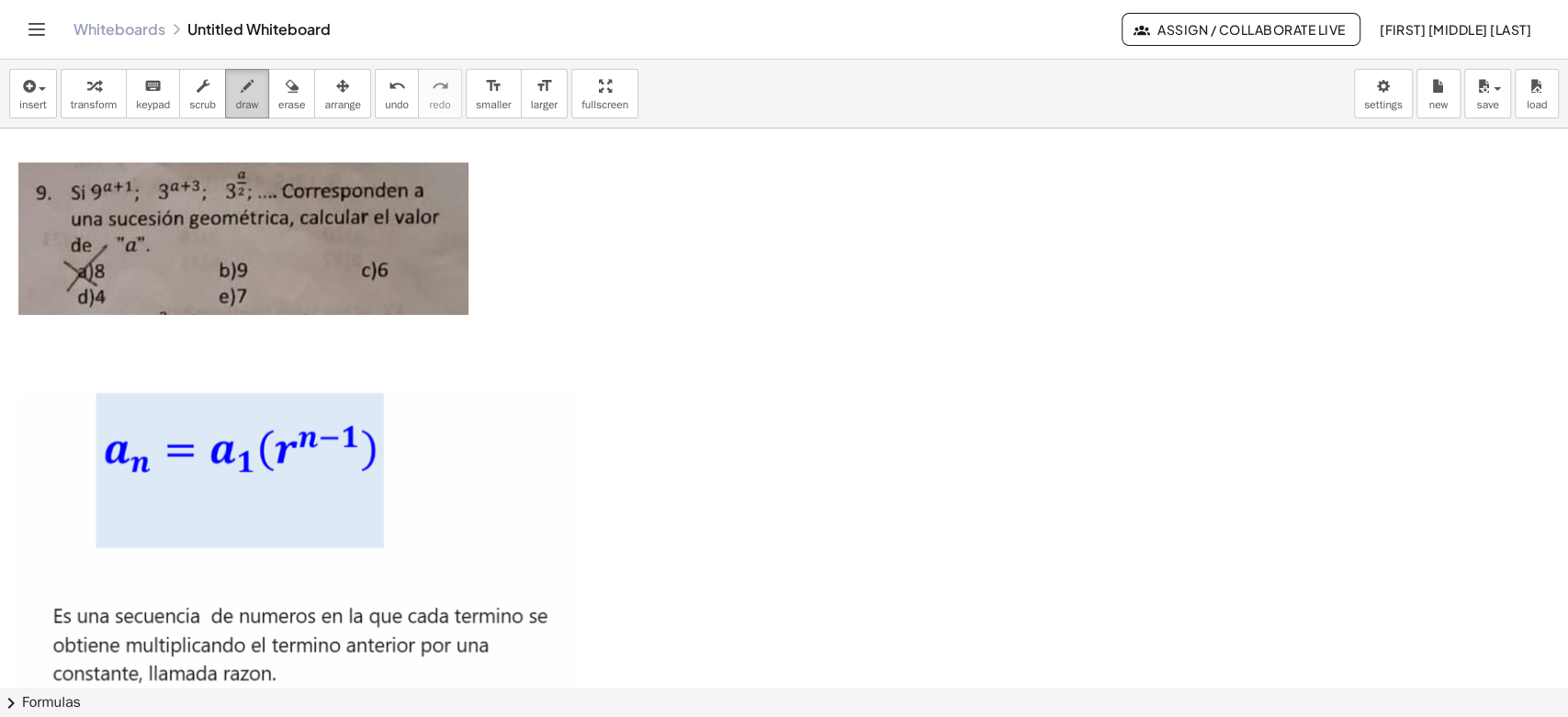 click at bounding box center (247, 86) 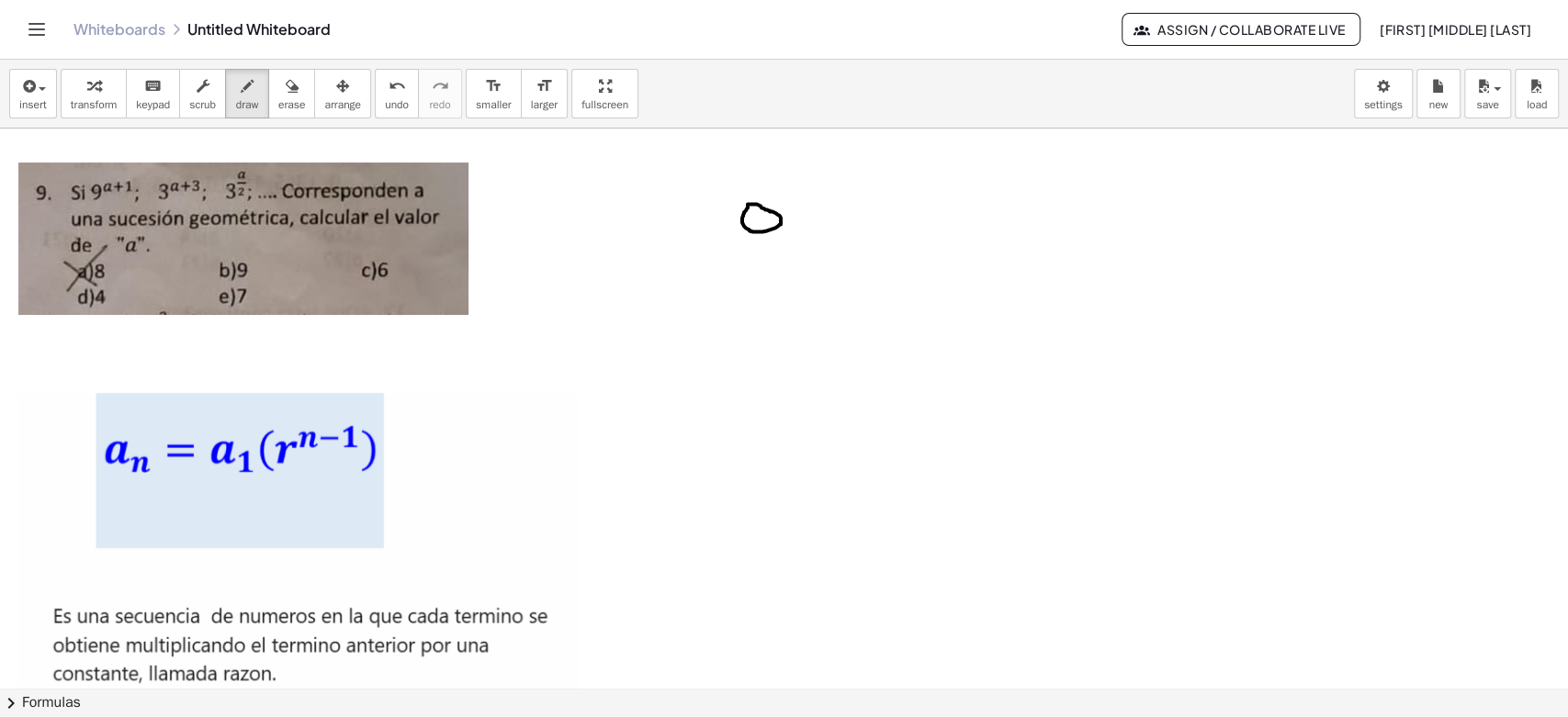 click at bounding box center [784, 729] 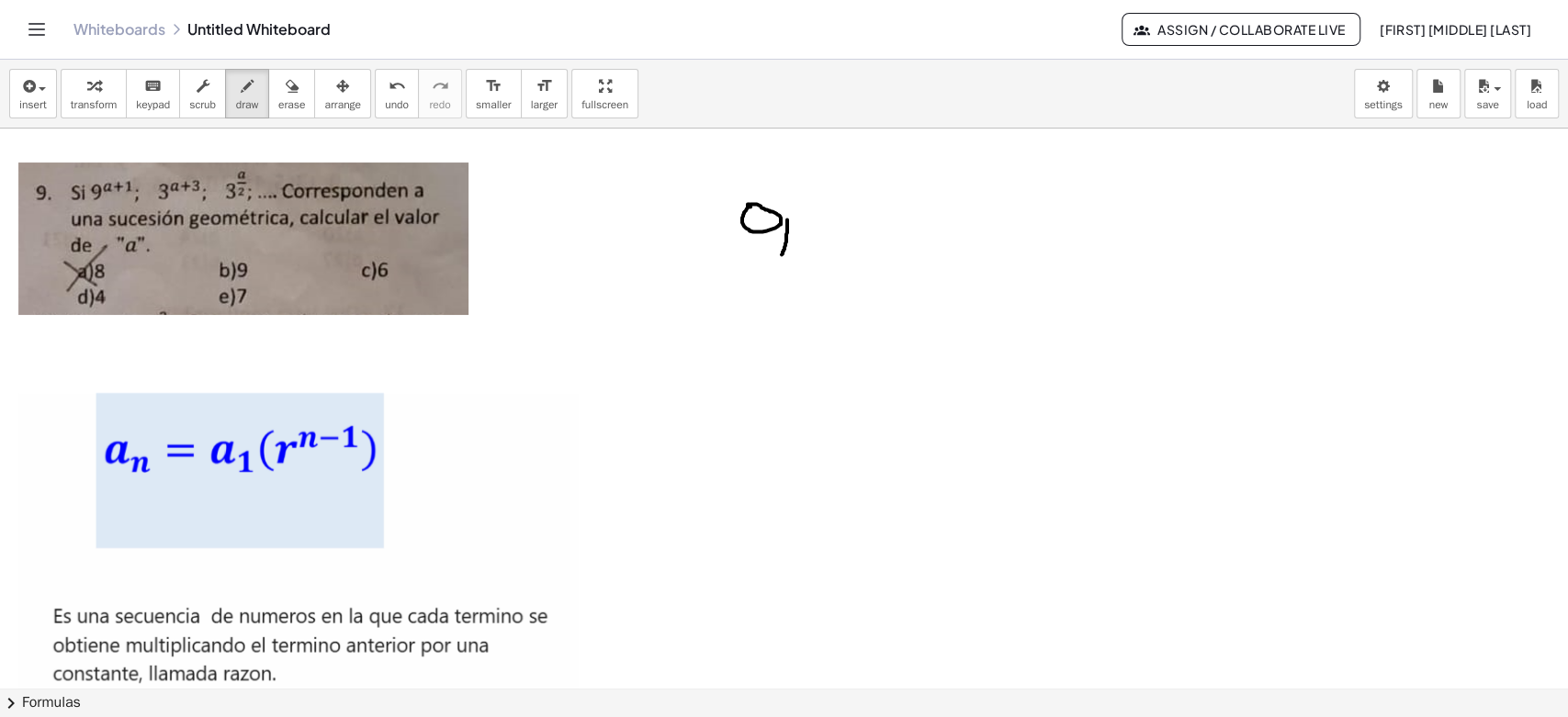 drag, startPoint x: 787, startPoint y: 219, endPoint x: 927, endPoint y: 205, distance: 140.69826 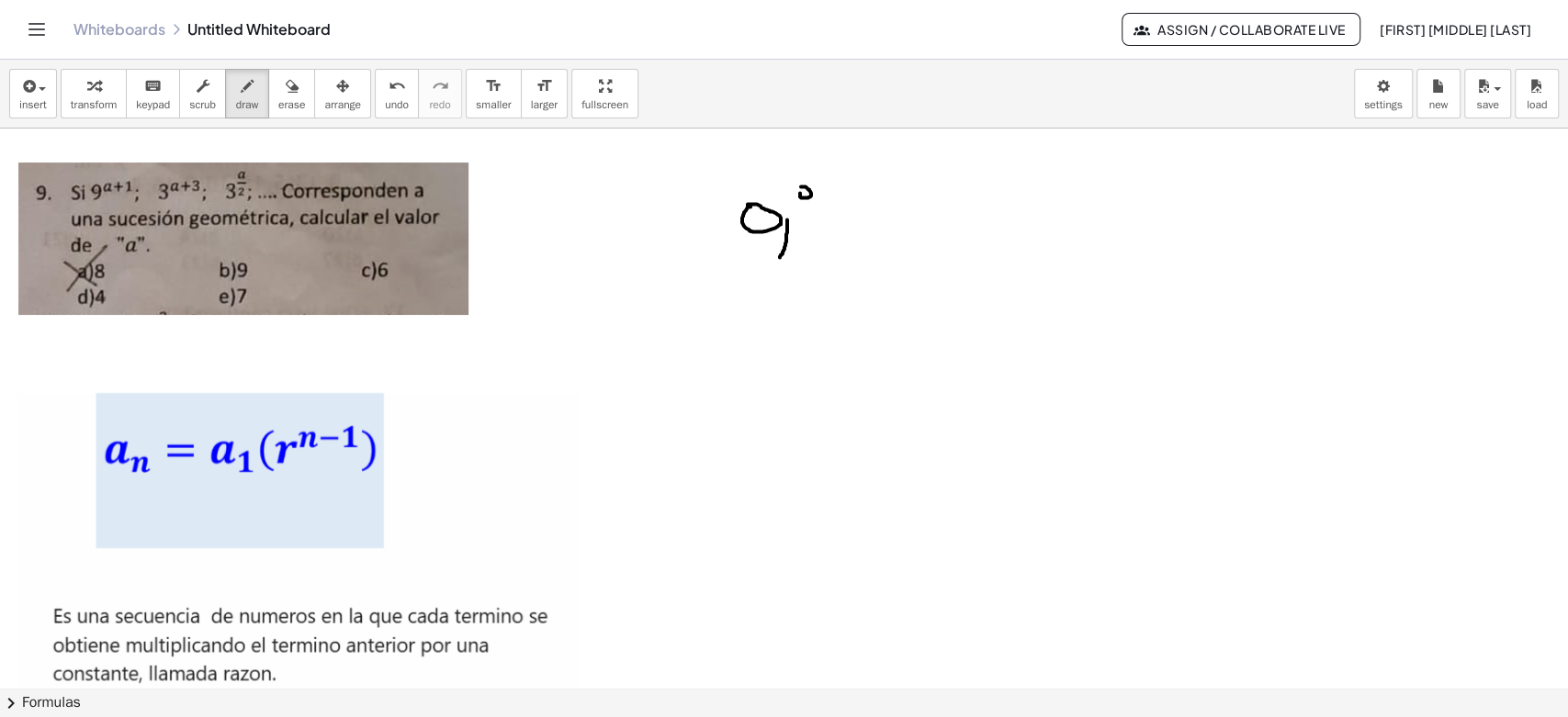 click at bounding box center [784, 729] 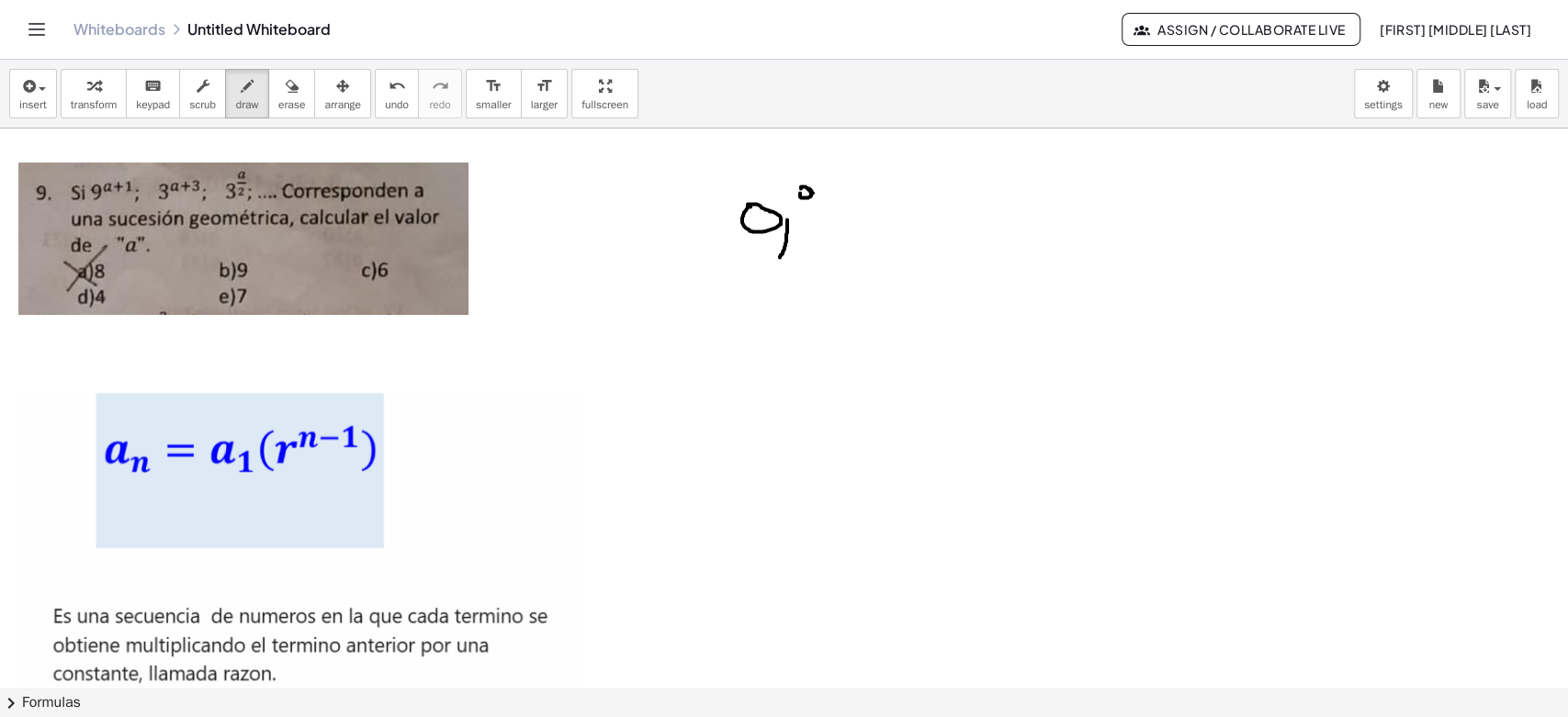 click at bounding box center [784, 729] 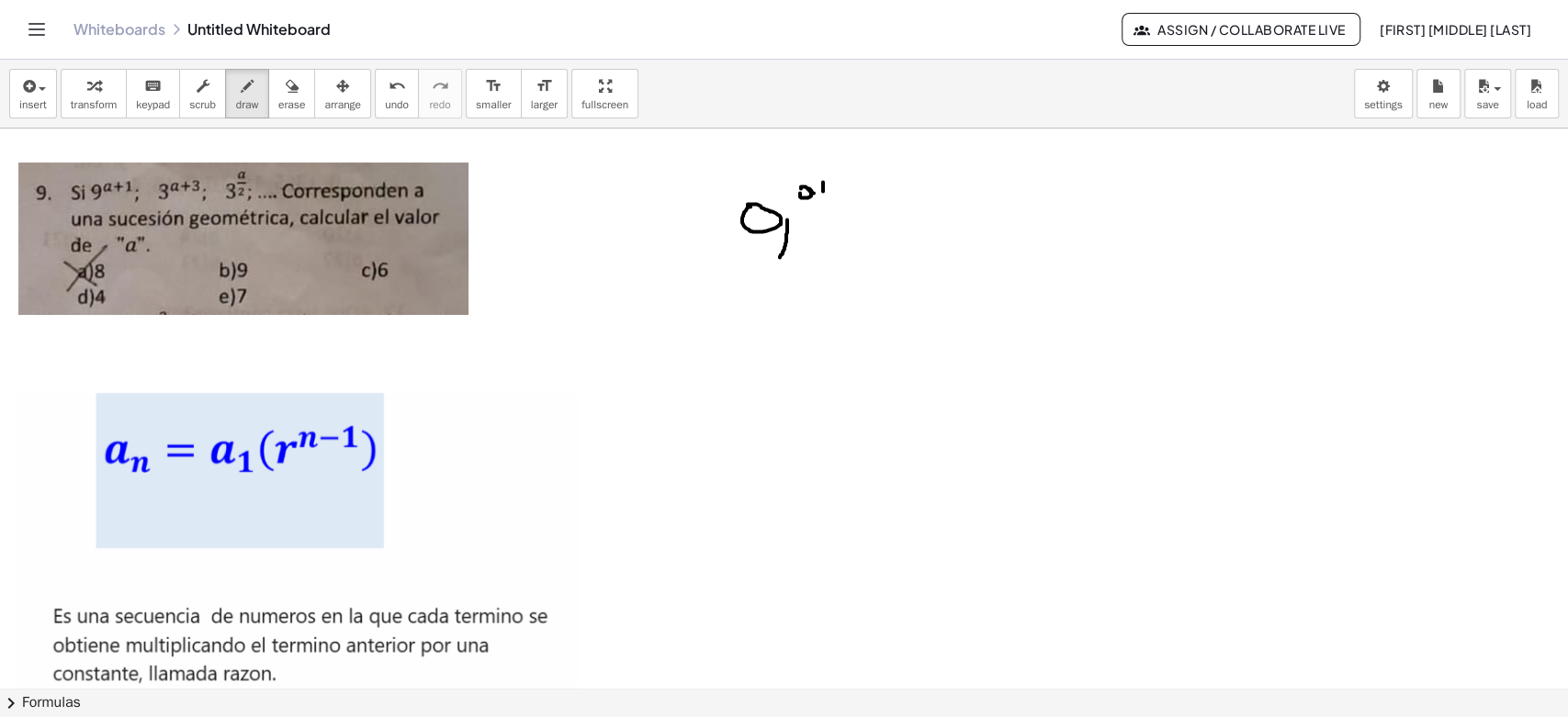 drag, startPoint x: 823, startPoint y: 183, endPoint x: 823, endPoint y: 194, distance: 11 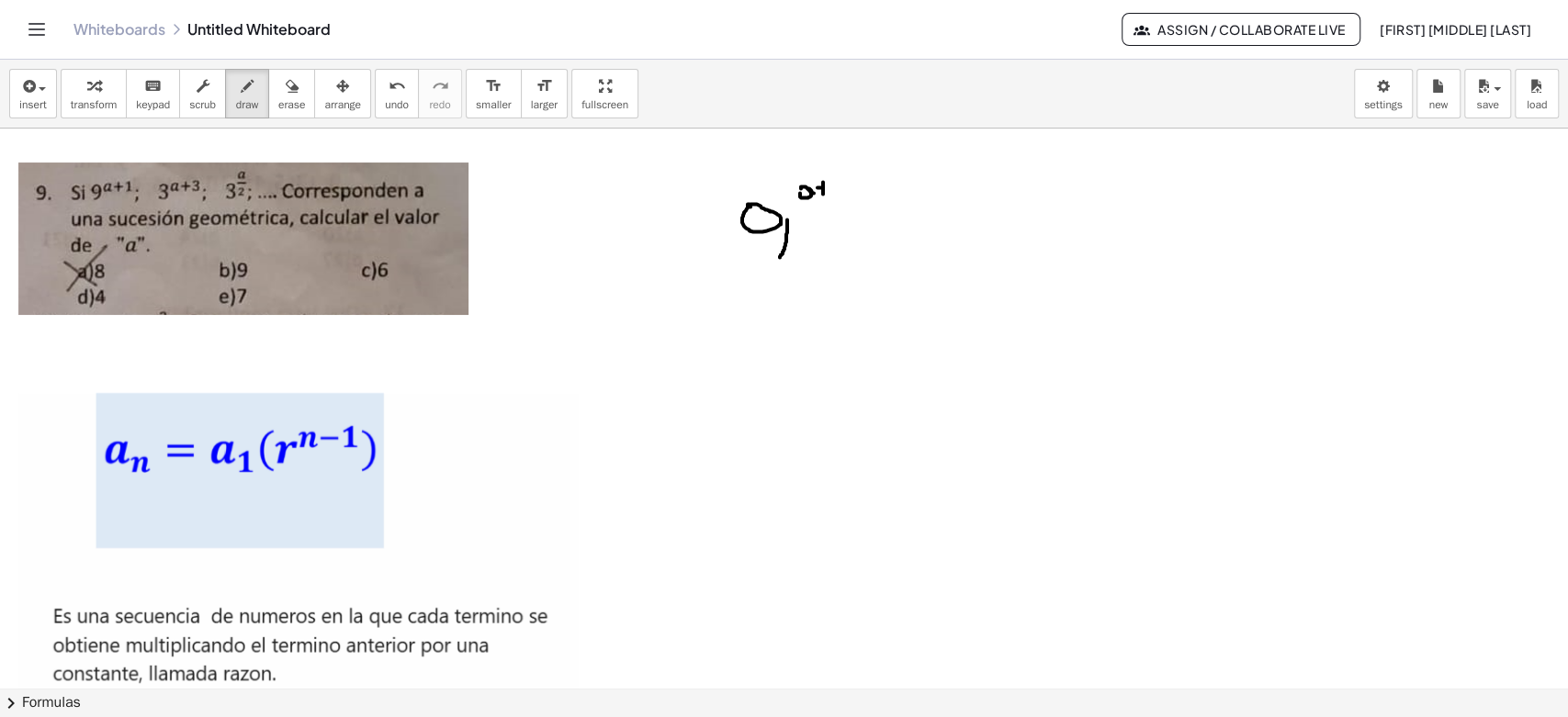 click at bounding box center [784, 729] 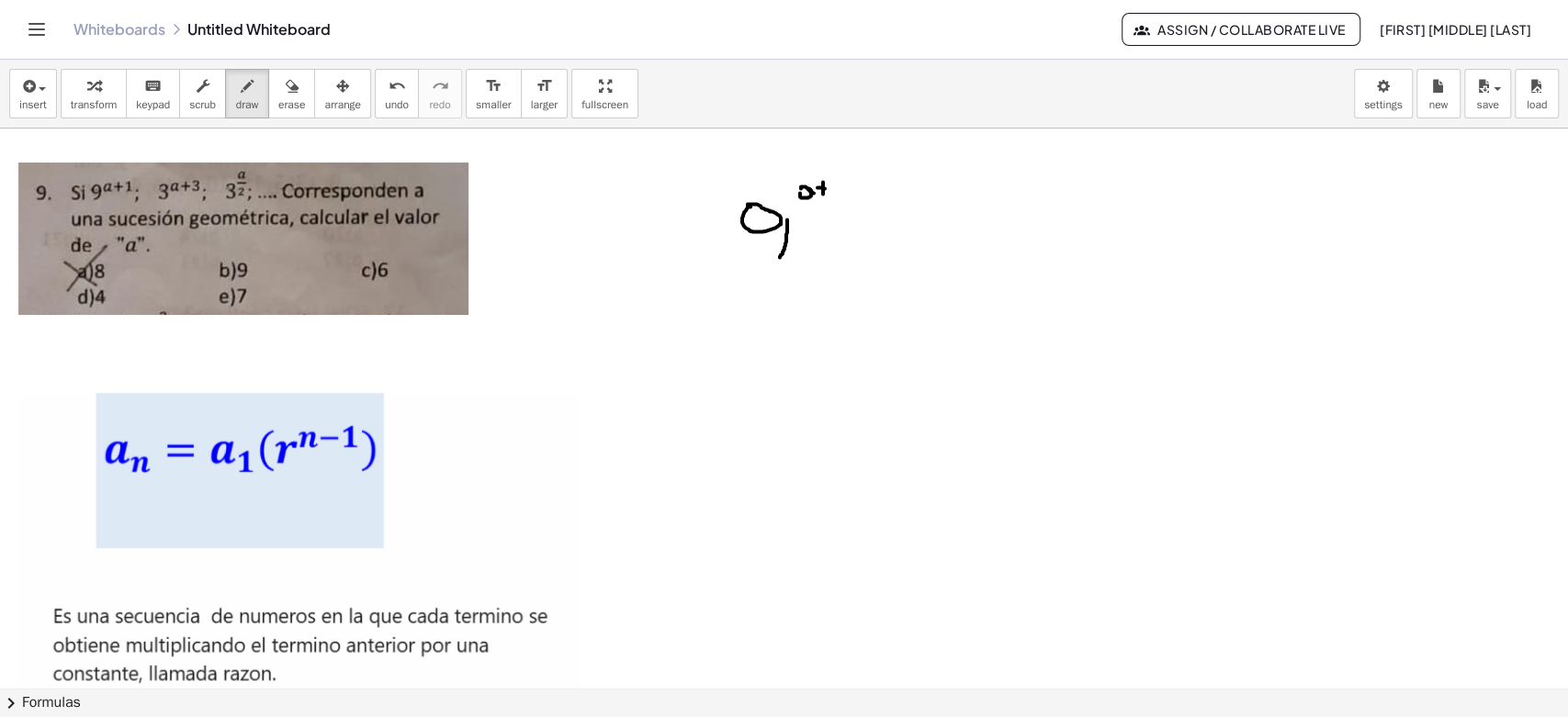 click at bounding box center (784, 729) 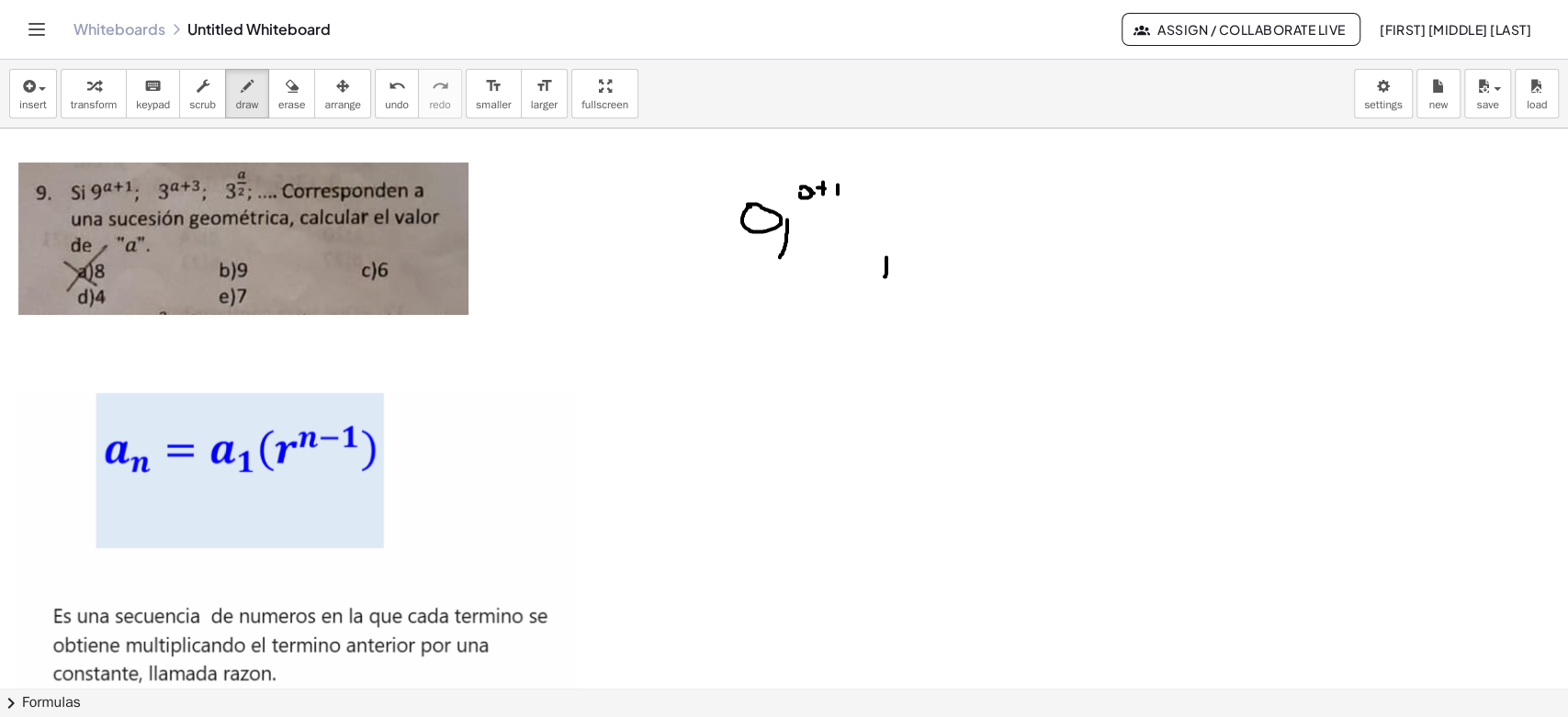 drag, startPoint x: 886, startPoint y: 257, endPoint x: 885, endPoint y: 276, distance: 19.026298 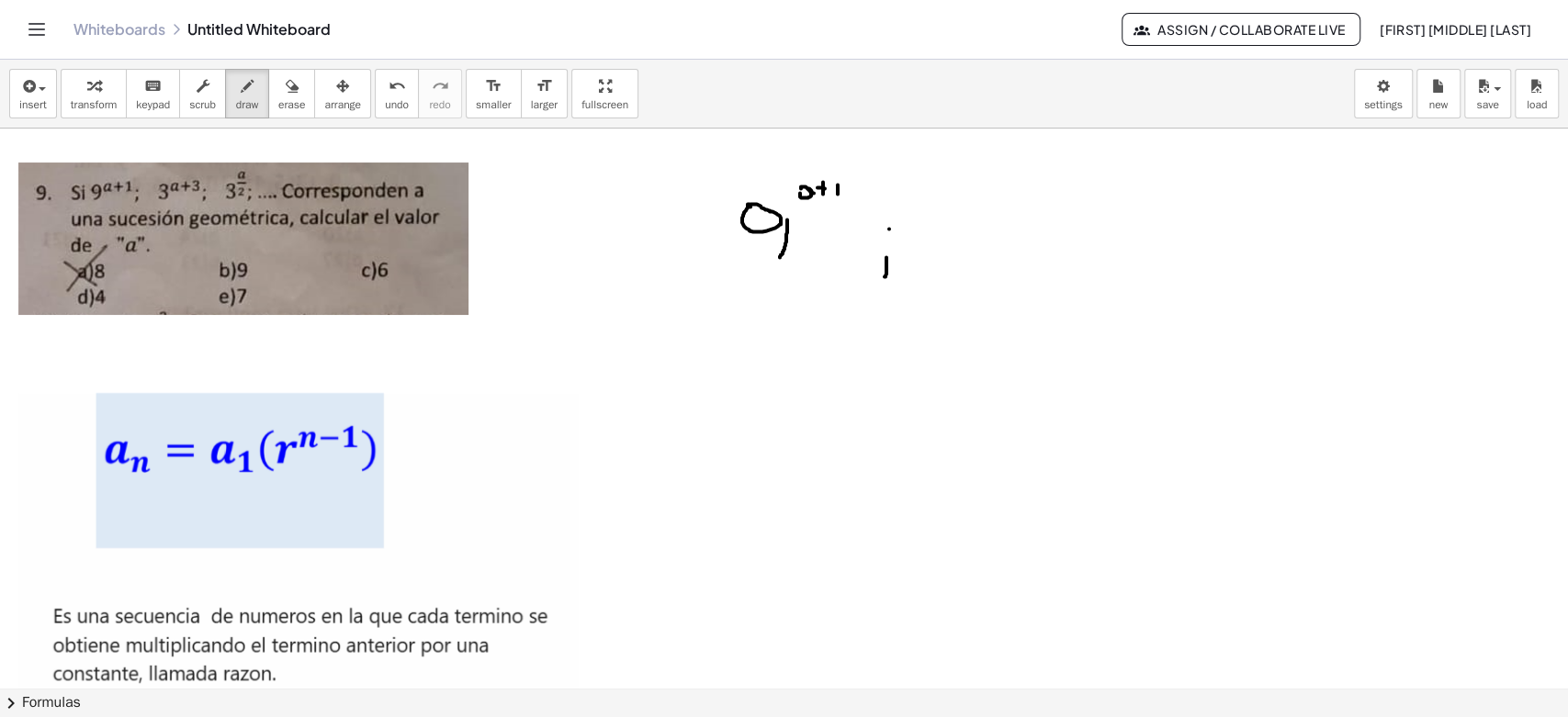 click at bounding box center [784, 729] 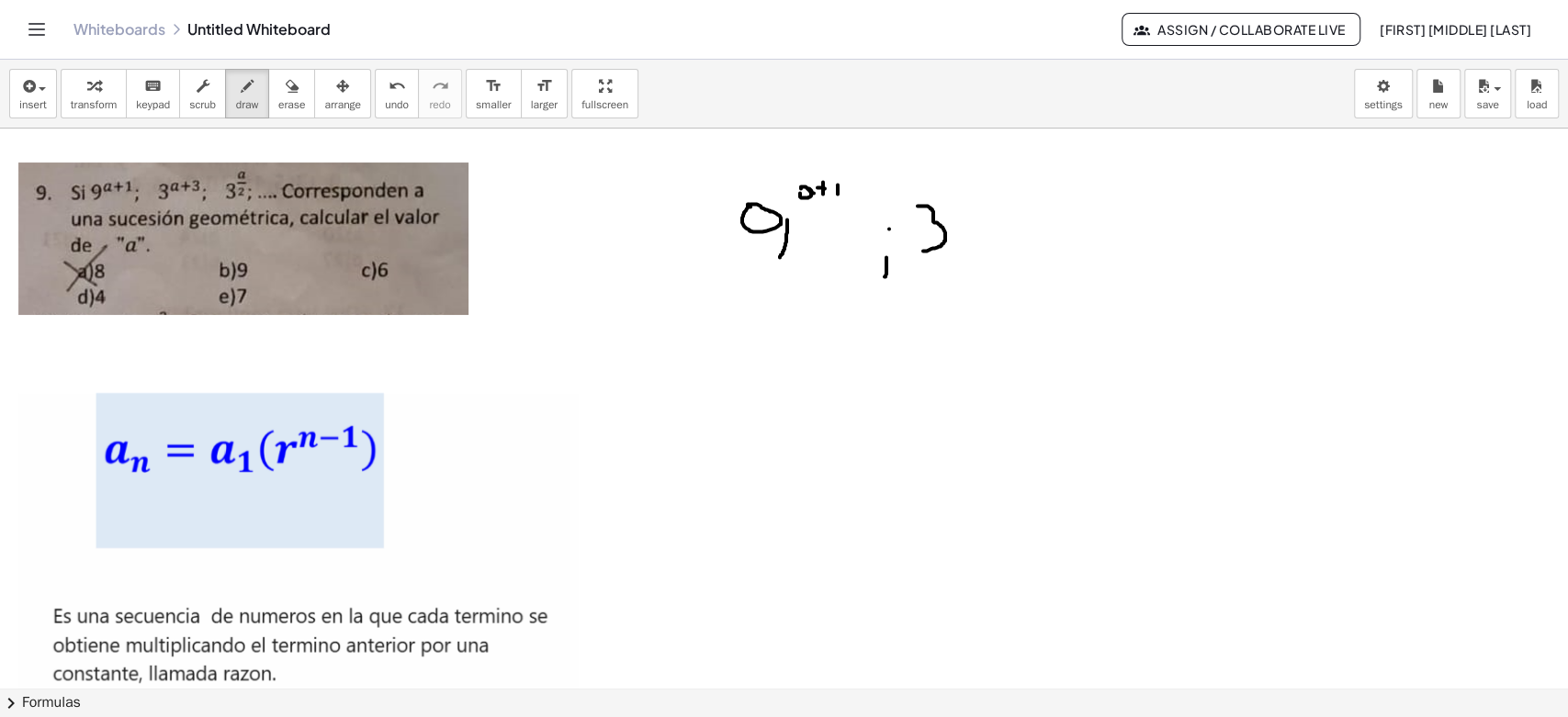 drag, startPoint x: 918, startPoint y: 206, endPoint x: 920, endPoint y: 248, distance: 42.04759 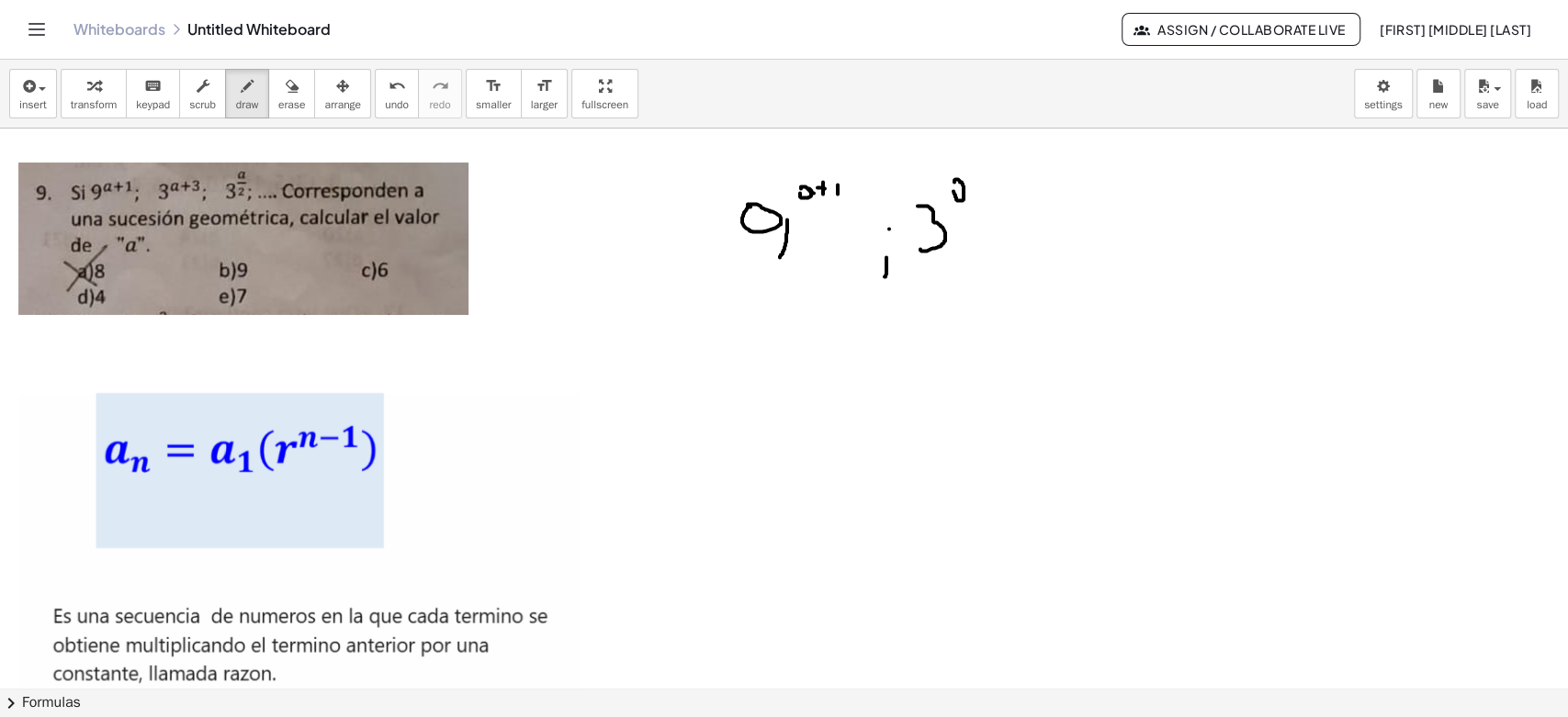drag, startPoint x: 955, startPoint y: 196, endPoint x: 961, endPoint y: 185, distance: 12.529964 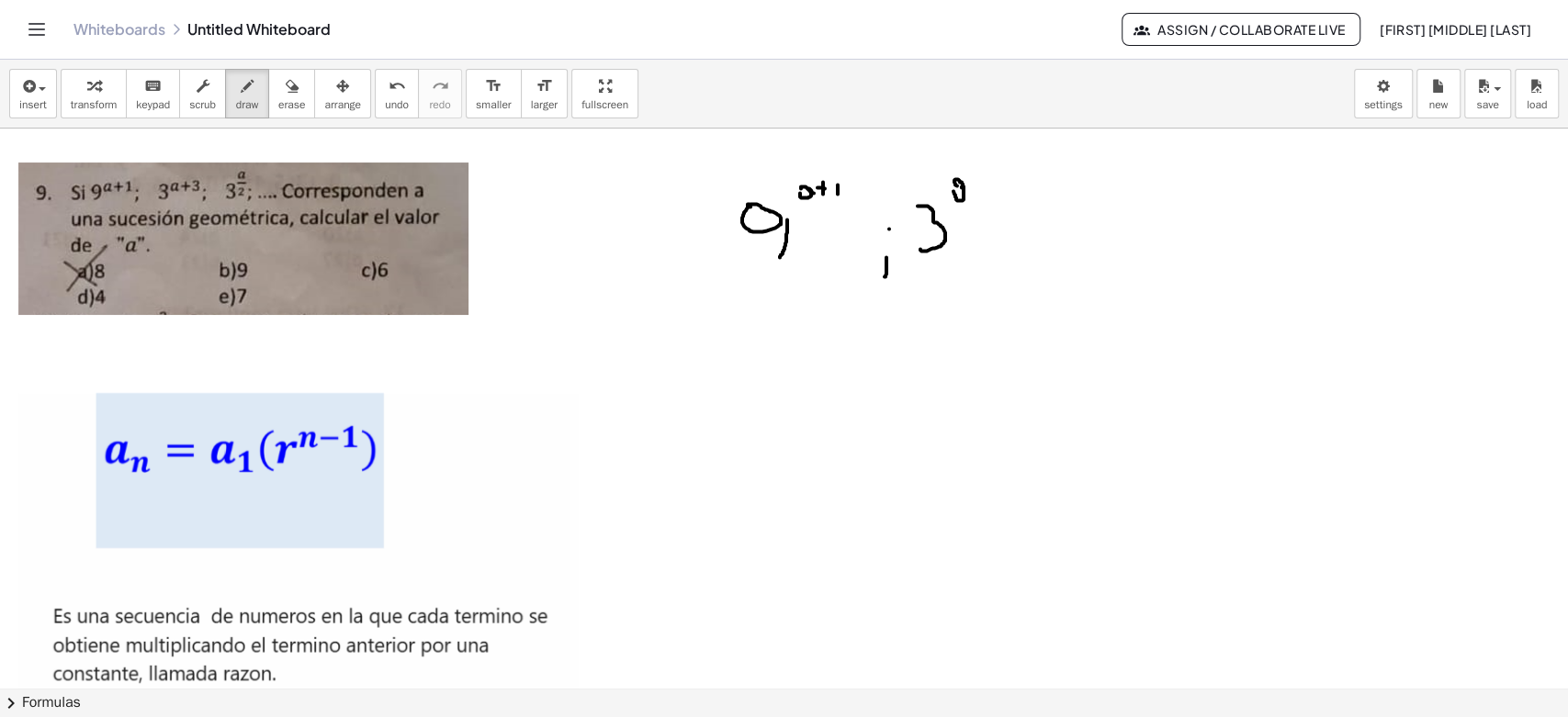 drag, startPoint x: 962, startPoint y: 187, endPoint x: 978, endPoint y: 196, distance: 18.35756 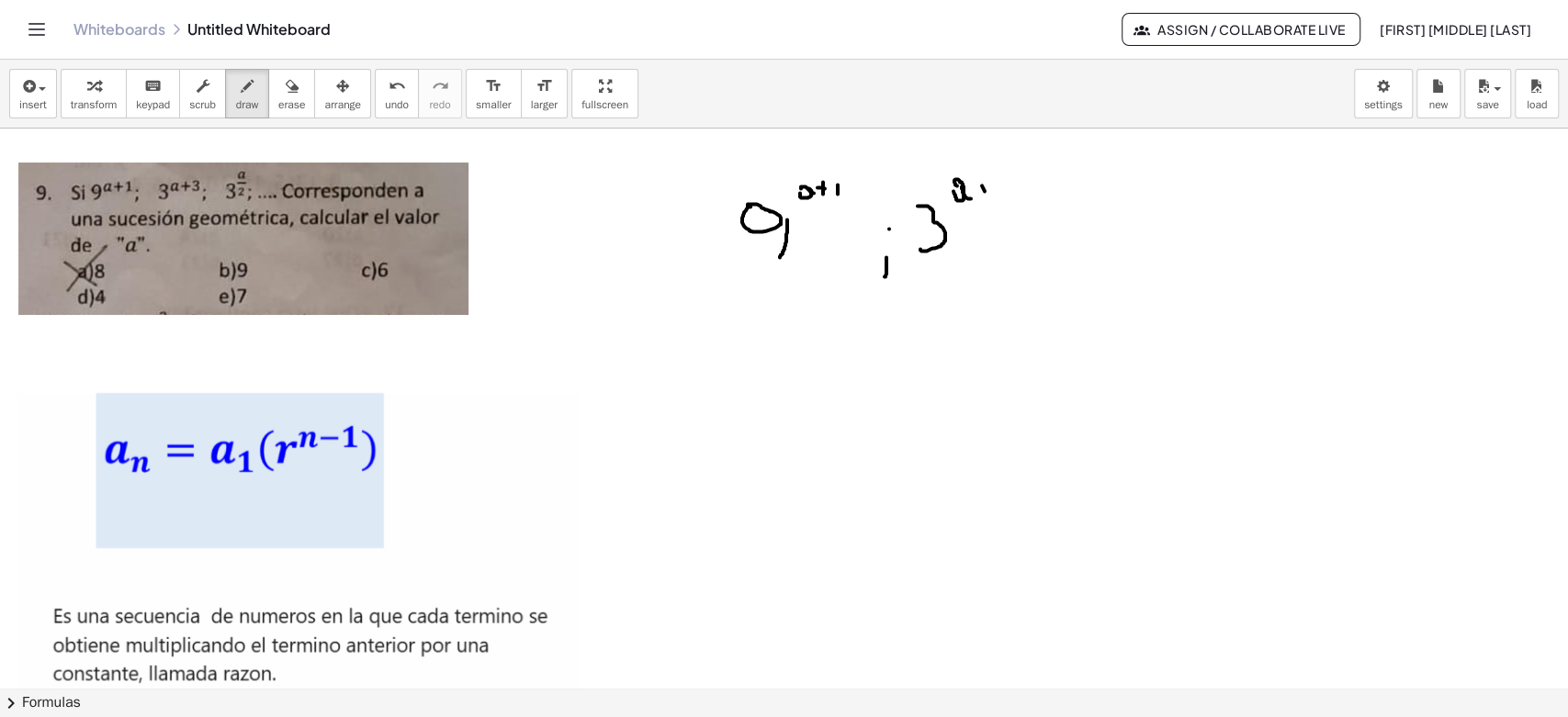 drag, startPoint x: 982, startPoint y: 185, endPoint x: 987, endPoint y: 196, distance: 12 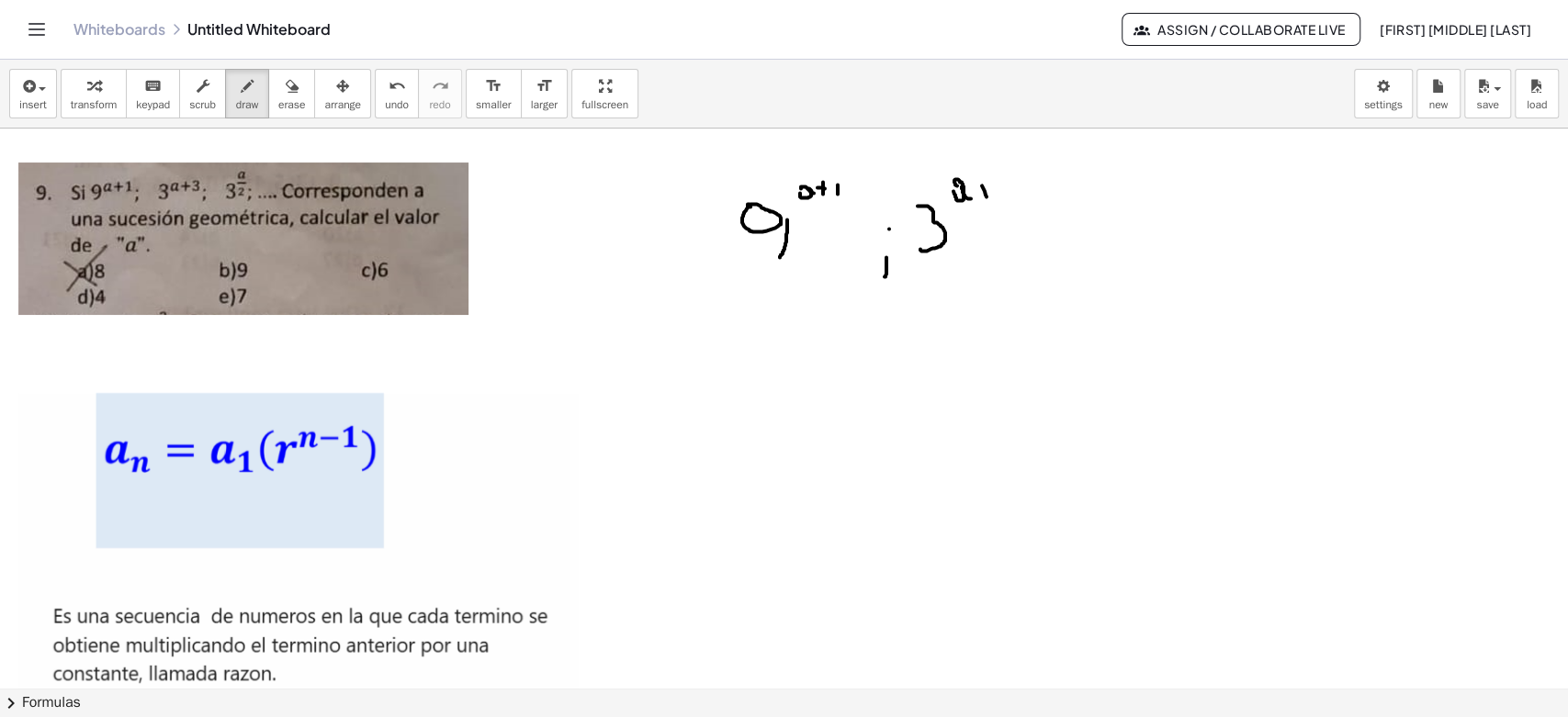 drag, startPoint x: 980, startPoint y: 193, endPoint x: 992, endPoint y: 191, distance: 12.165525 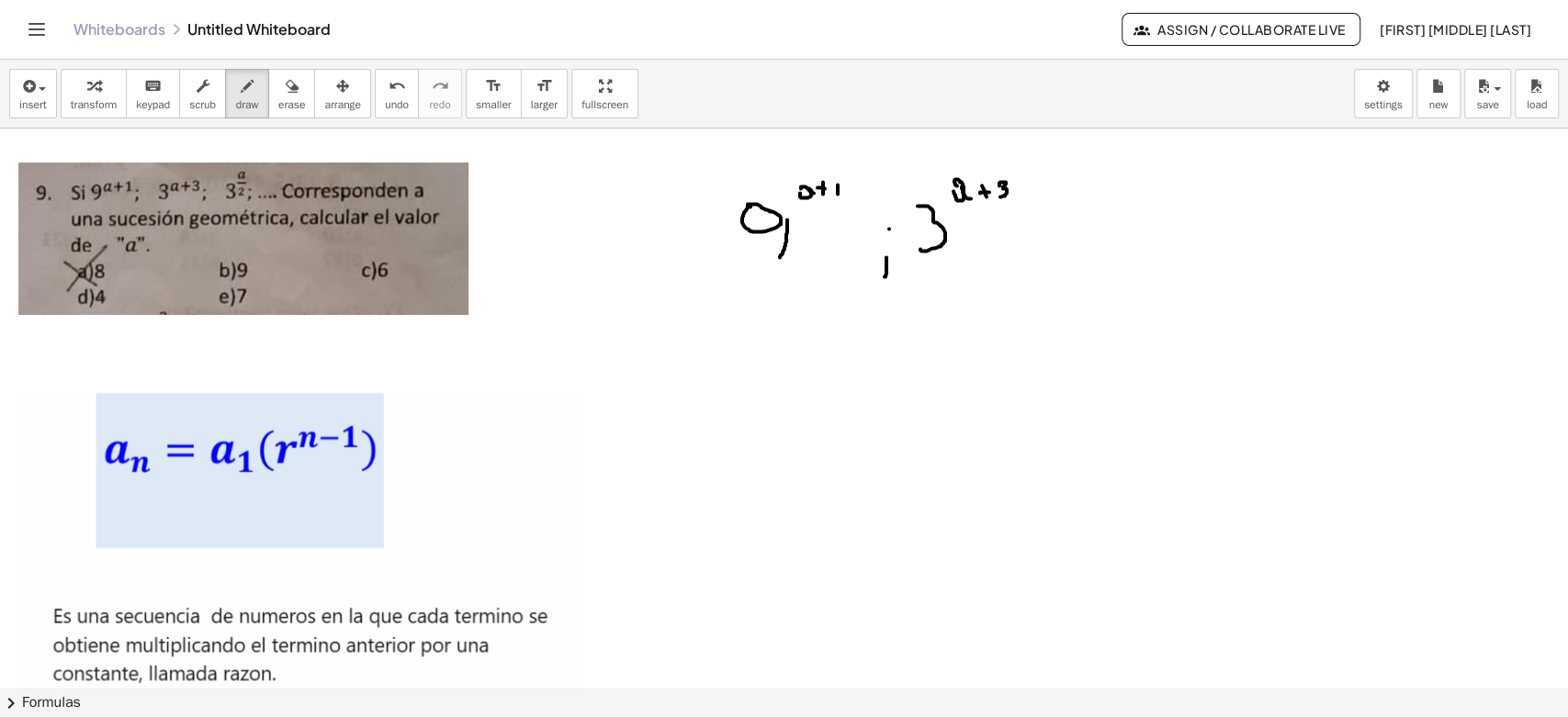 drag, startPoint x: 1002, startPoint y: 182, endPoint x: 998, endPoint y: 195, distance: 13.60147 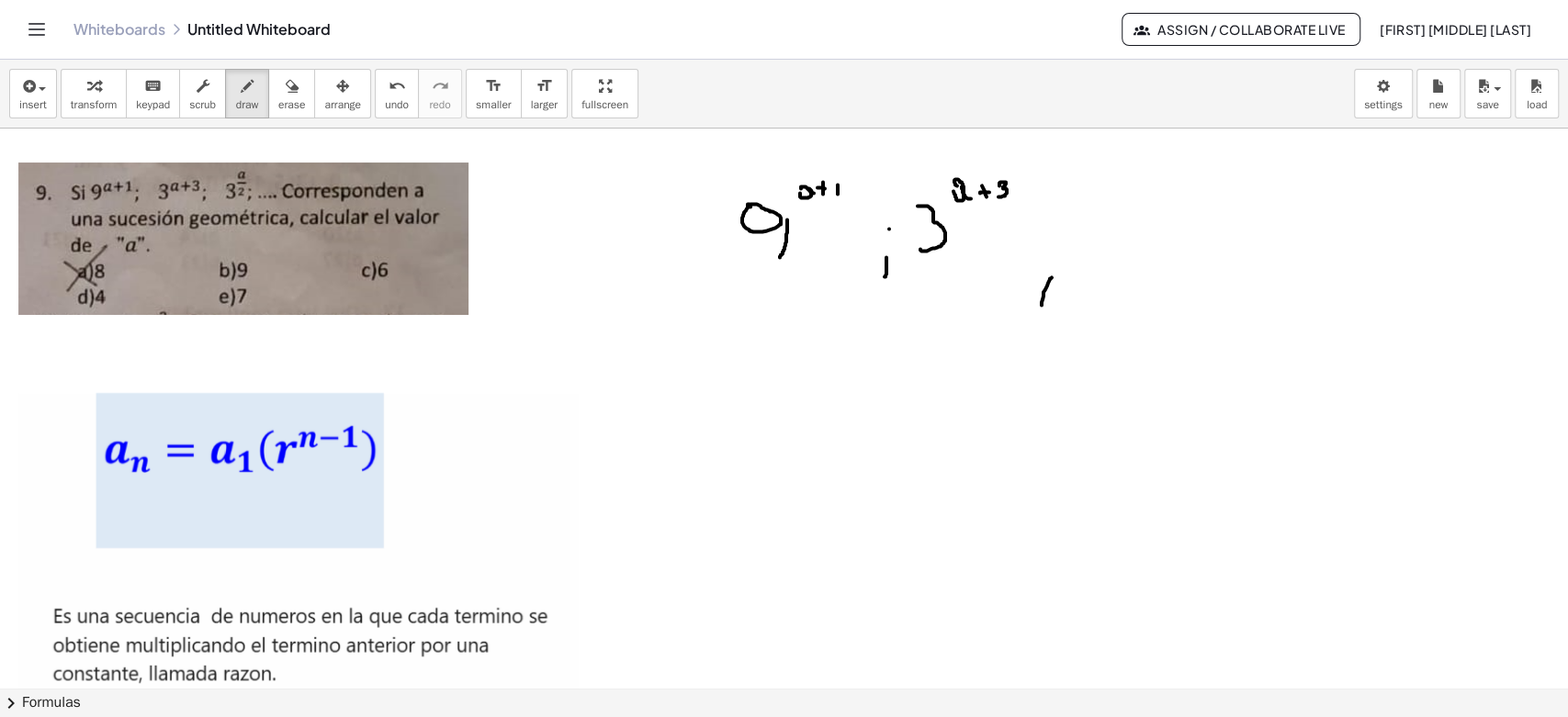drag, startPoint x: 1052, startPoint y: 277, endPoint x: 1042, endPoint y: 305, distance: 29.73214 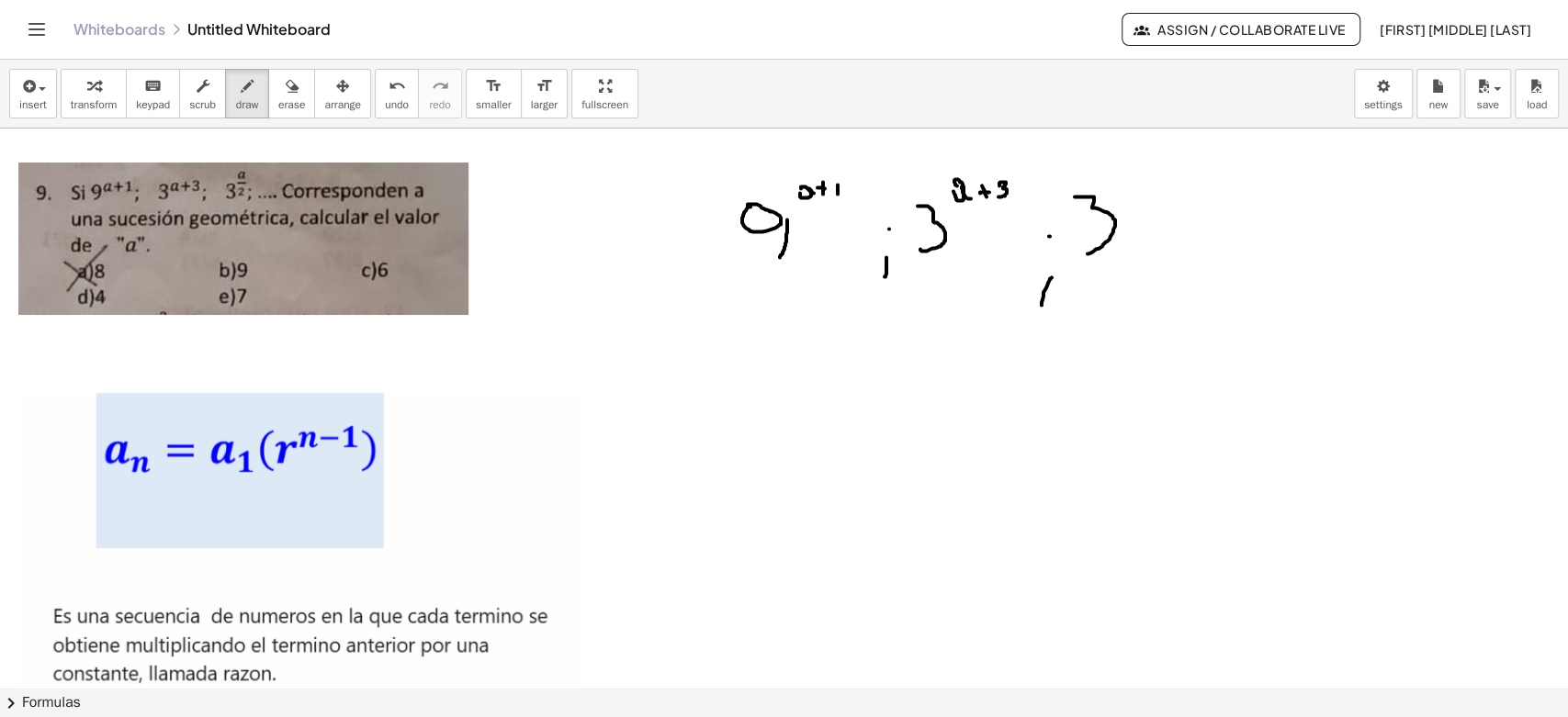 drag, startPoint x: 1077, startPoint y: 196, endPoint x: 1090, endPoint y: 229, distance: 35.468296 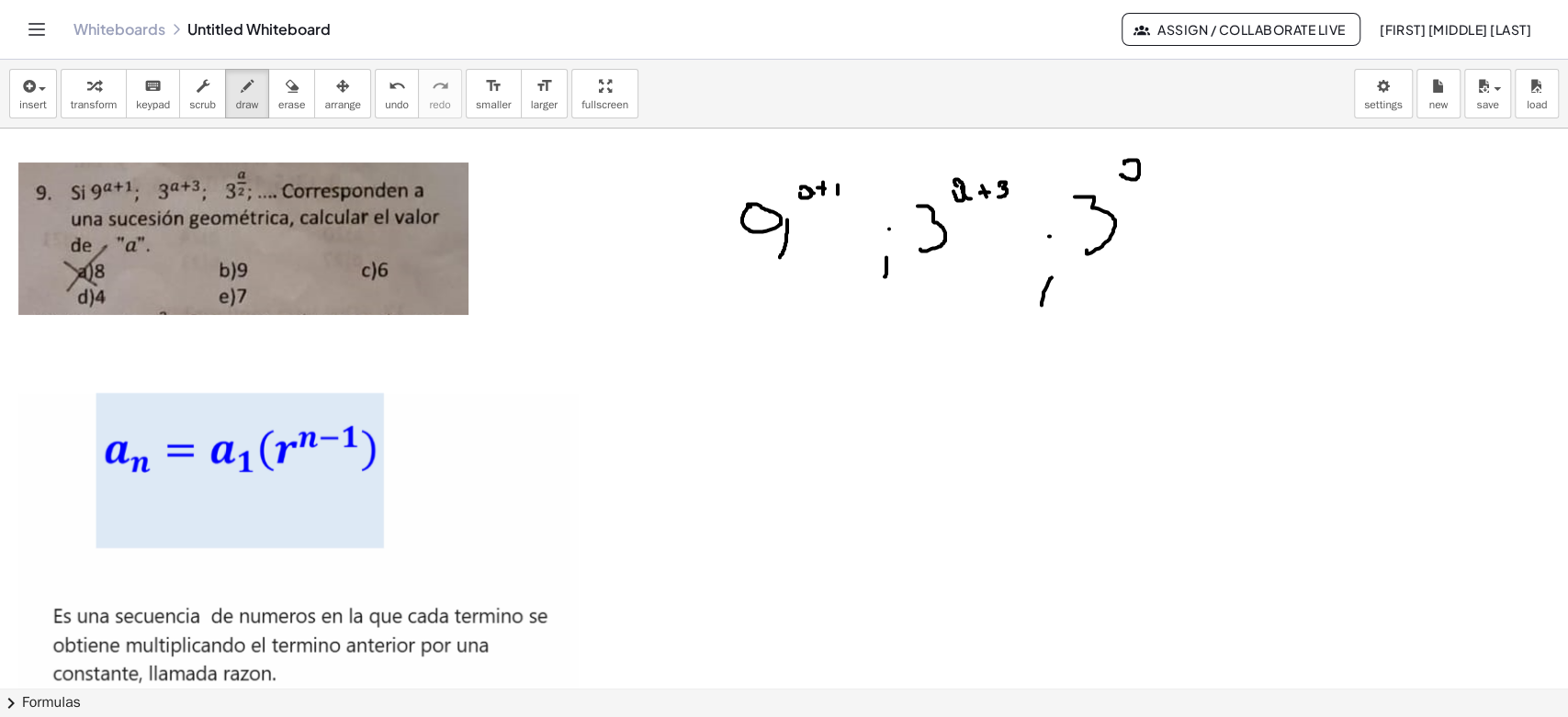 drag, startPoint x: 1121, startPoint y: 174, endPoint x: 1125, endPoint y: 164, distance: 10.77033 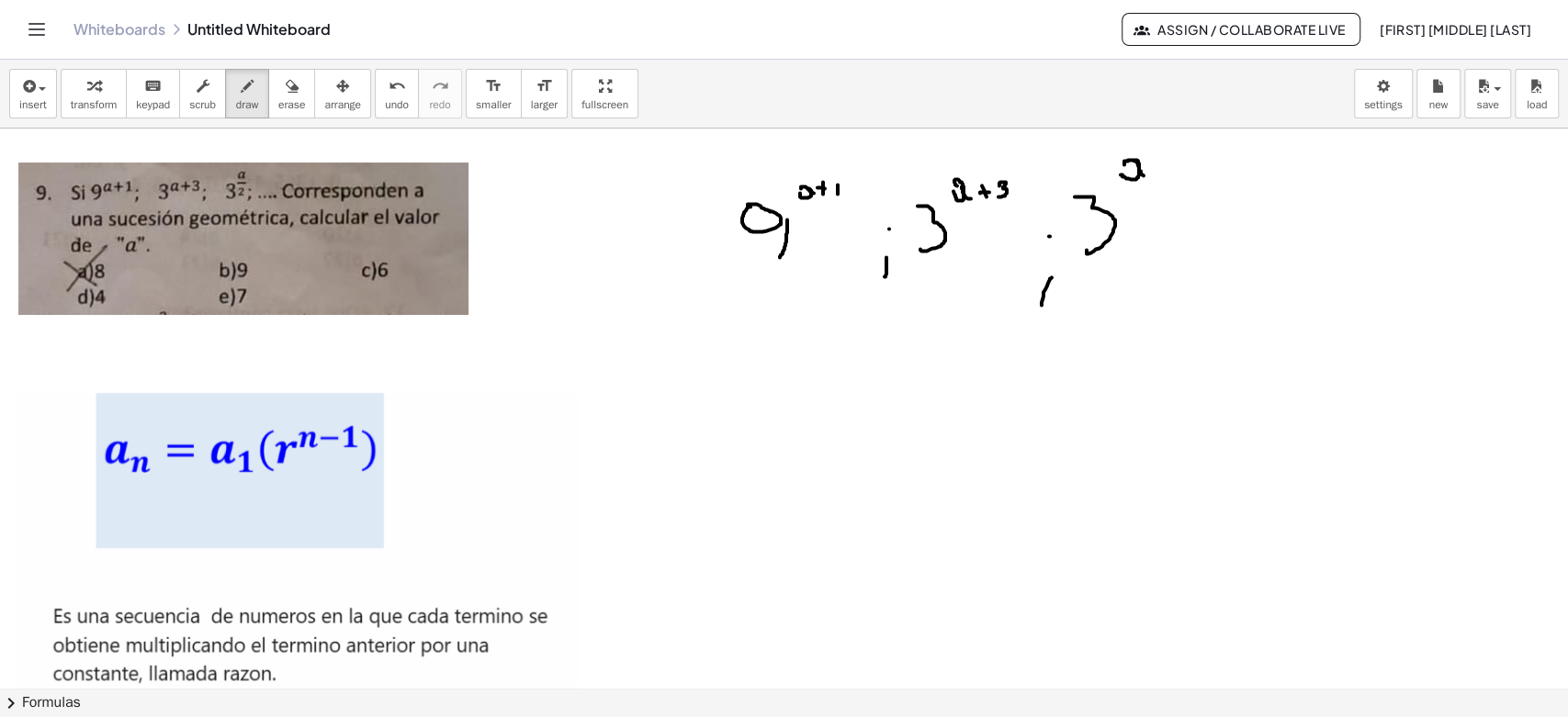 drag, startPoint x: 1138, startPoint y: 164, endPoint x: 1146, endPoint y: 180, distance: 17.888544 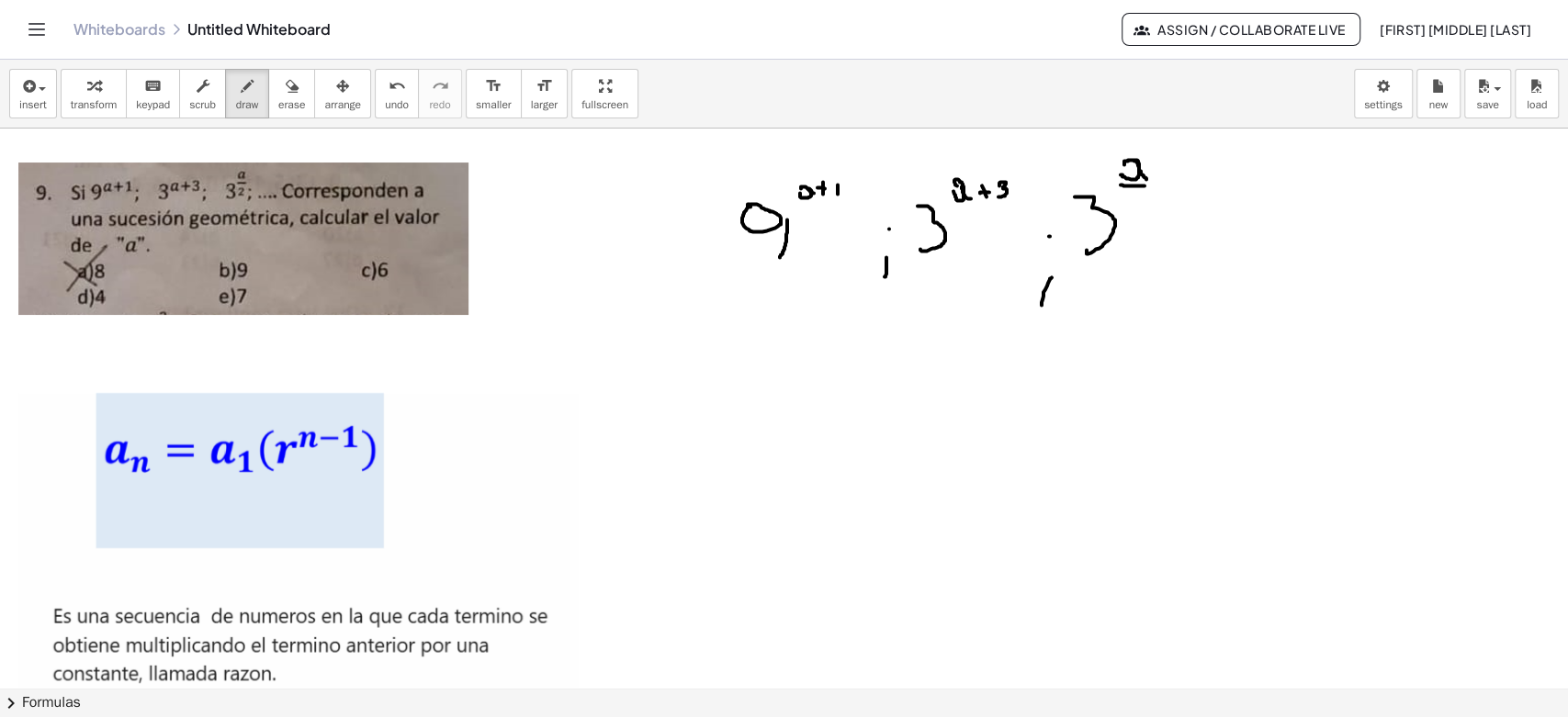 drag, startPoint x: 1121, startPoint y: 185, endPoint x: 1145, endPoint y: 185, distance: 24 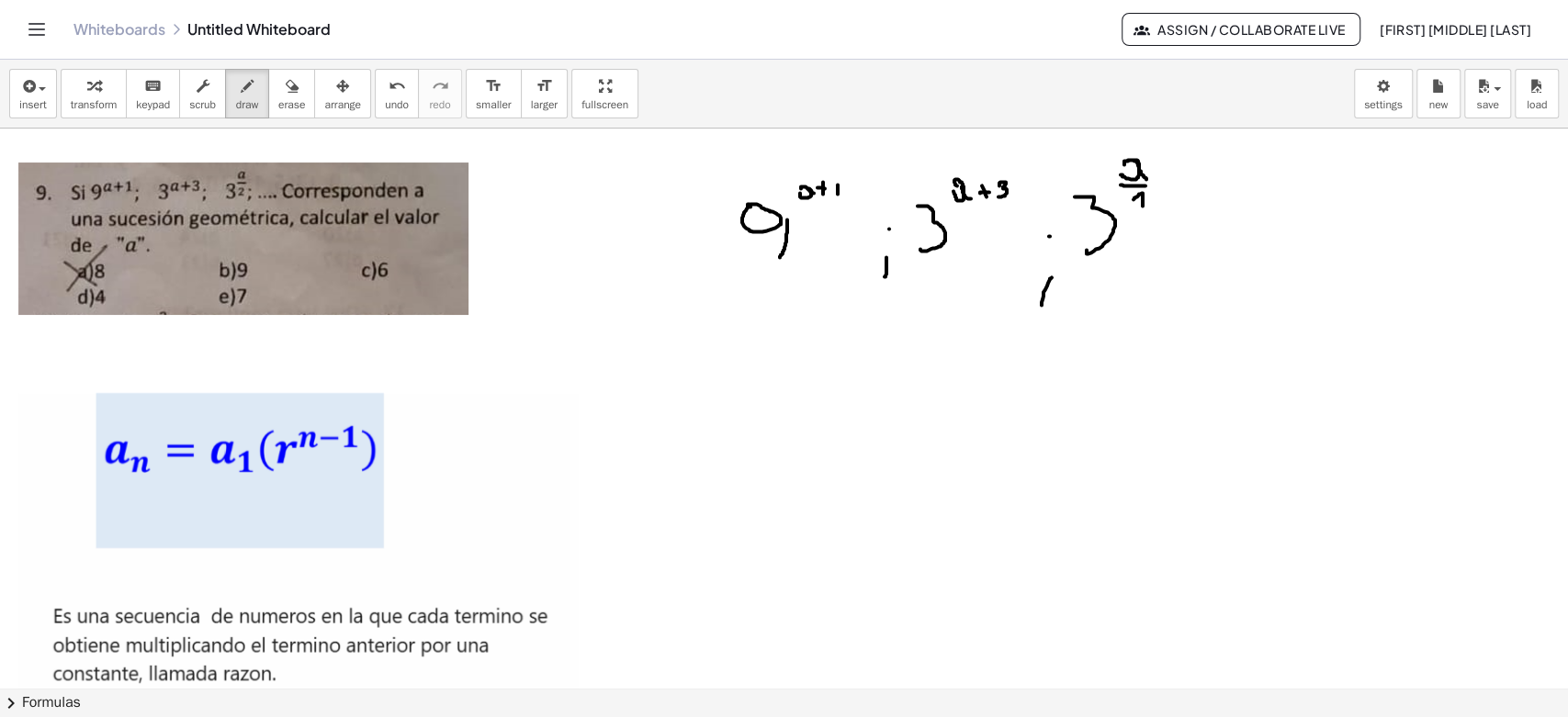 drag, startPoint x: 1134, startPoint y: 199, endPoint x: 1147, endPoint y: 204, distance: 13.928388 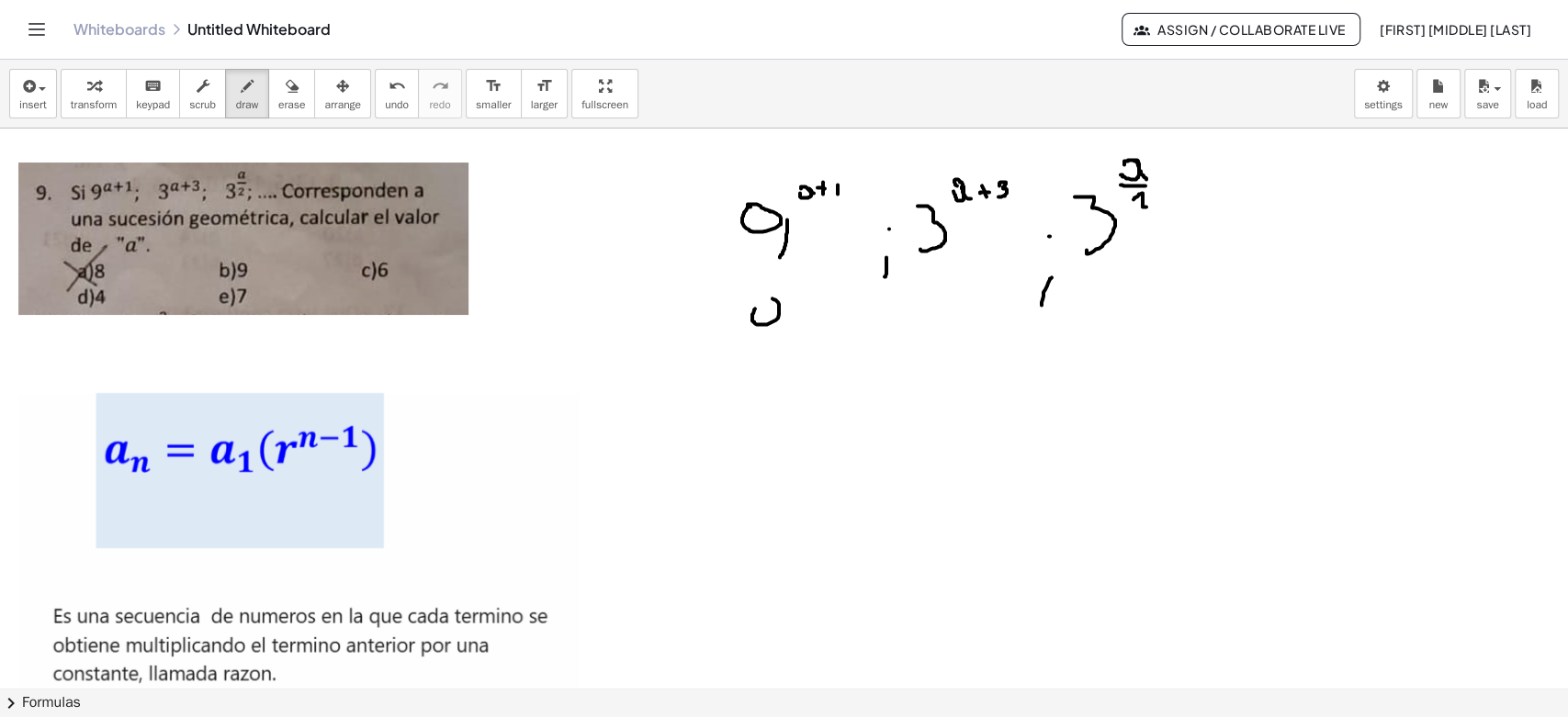 drag, startPoint x: 753, startPoint y: 321, endPoint x: 756, endPoint y: 307, distance: 14.31782 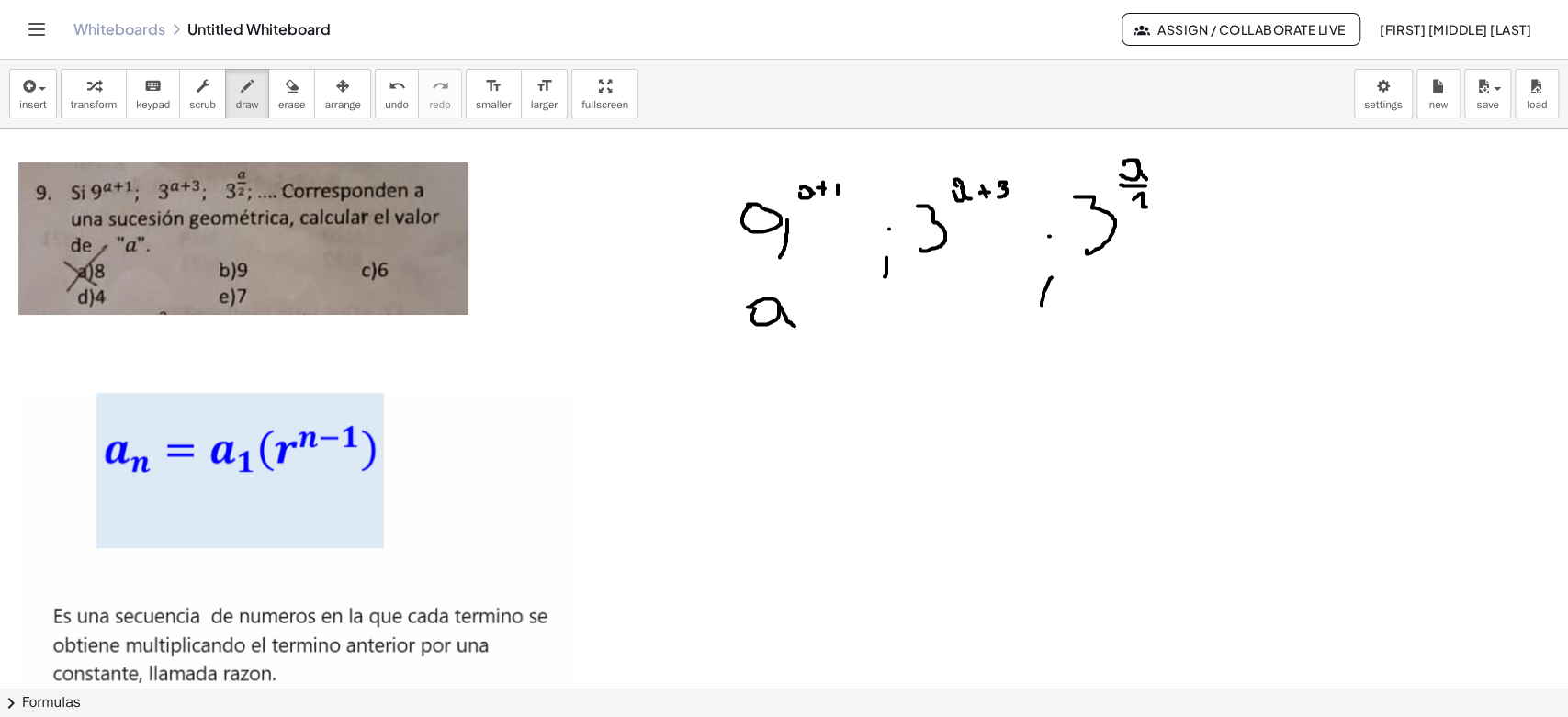 drag, startPoint x: 779, startPoint y: 305, endPoint x: 795, endPoint y: 326, distance: 26.400758 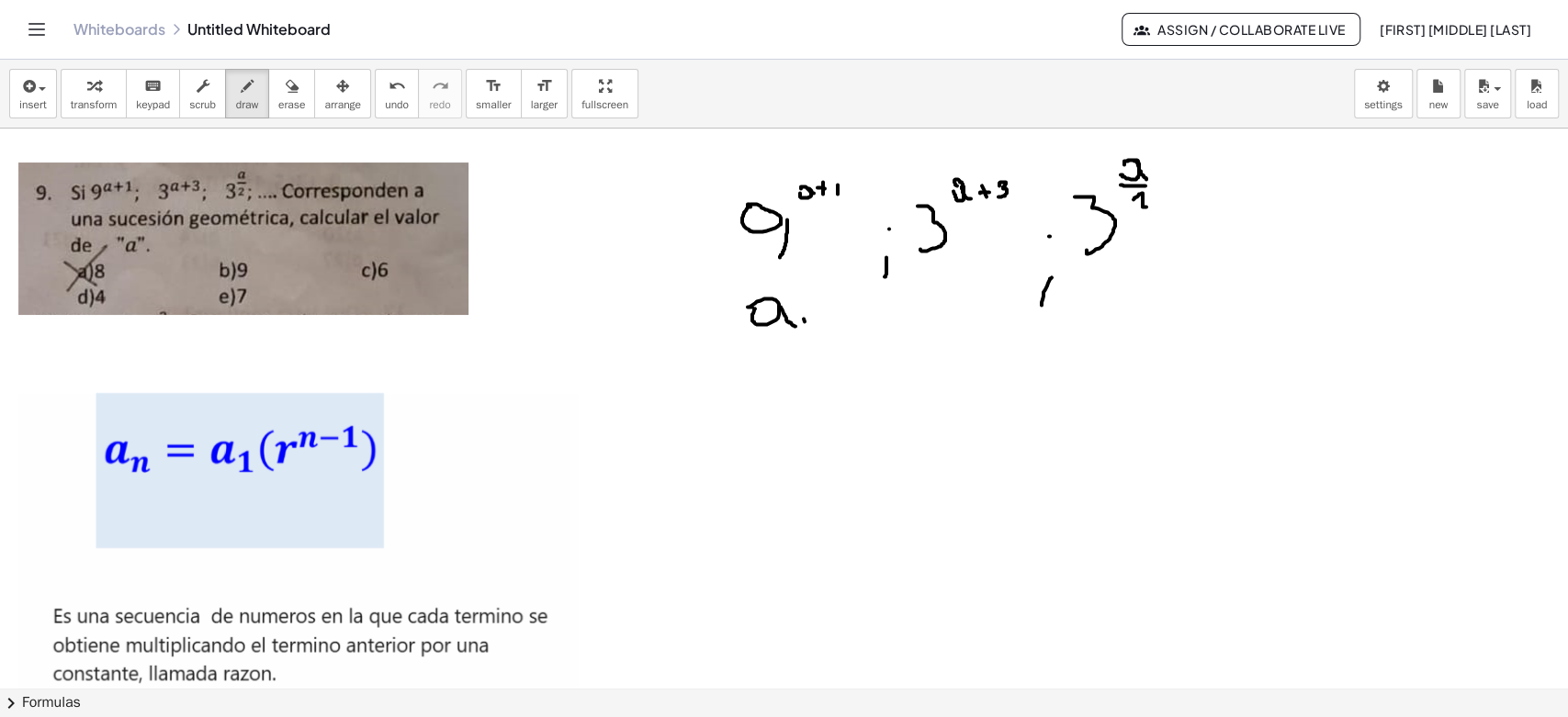 drag, startPoint x: 804, startPoint y: 319, endPoint x: 811, endPoint y: 335, distance: 17.464249 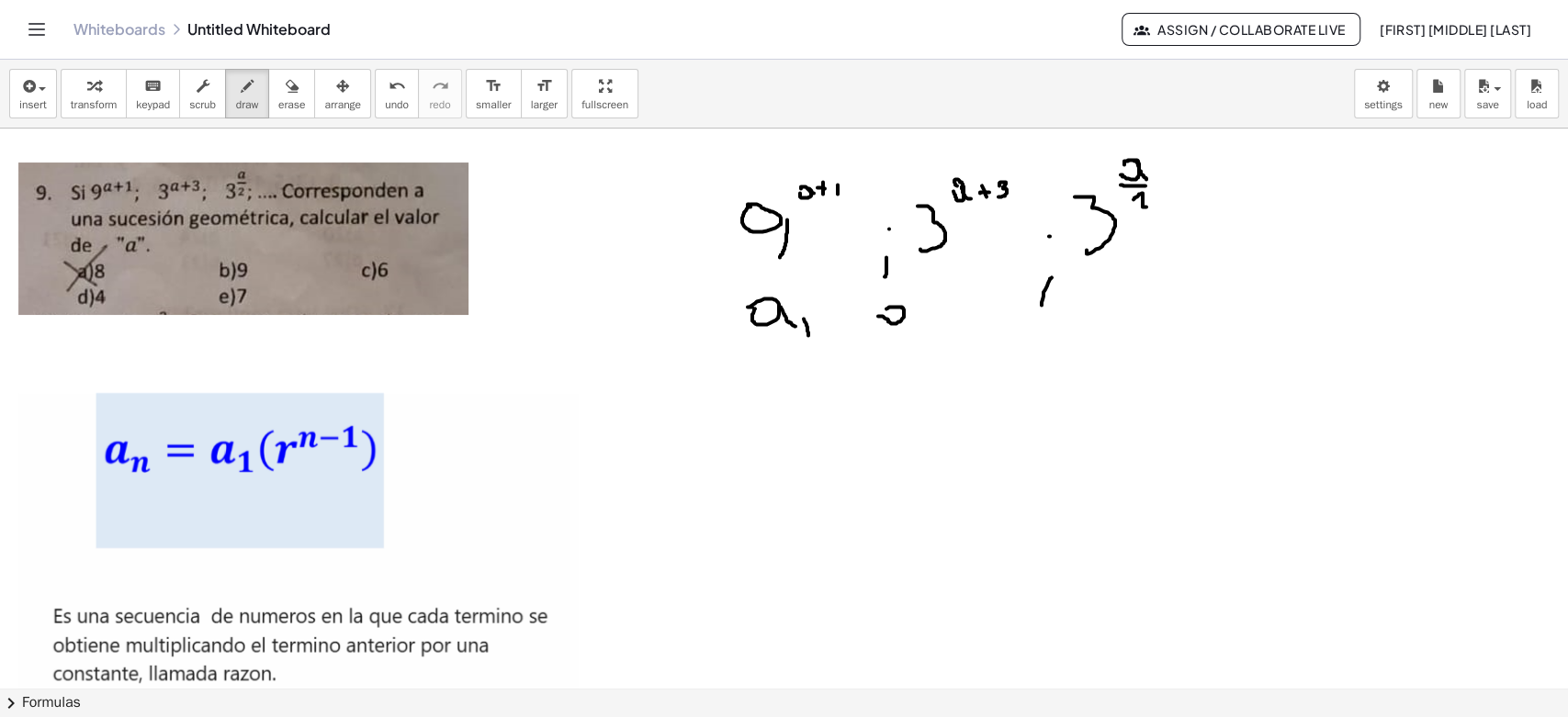 drag, startPoint x: 884, startPoint y: 317, endPoint x: 897, endPoint y: 311, distance: 14.317821 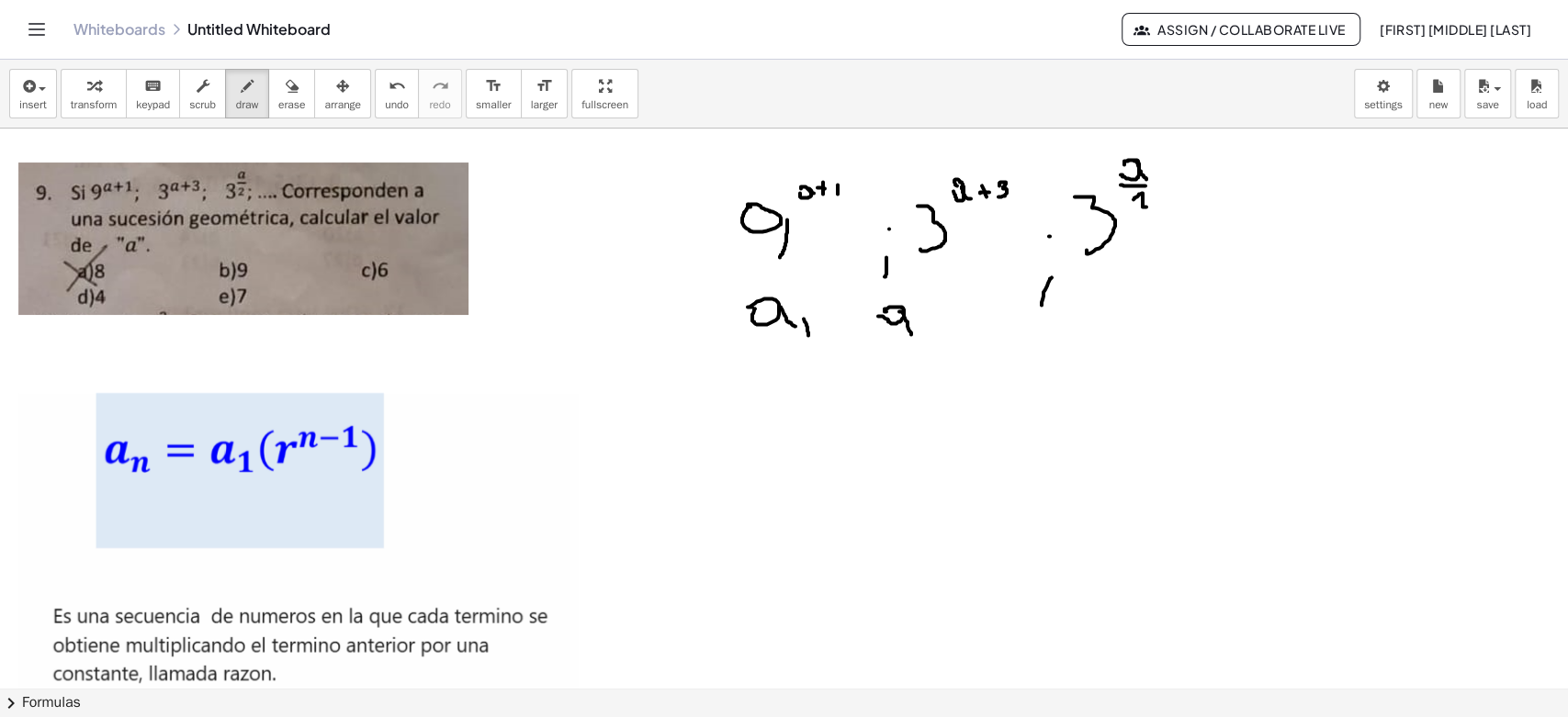 drag, startPoint x: 899, startPoint y: 311, endPoint x: 919, endPoint y: 330, distance: 27.586228 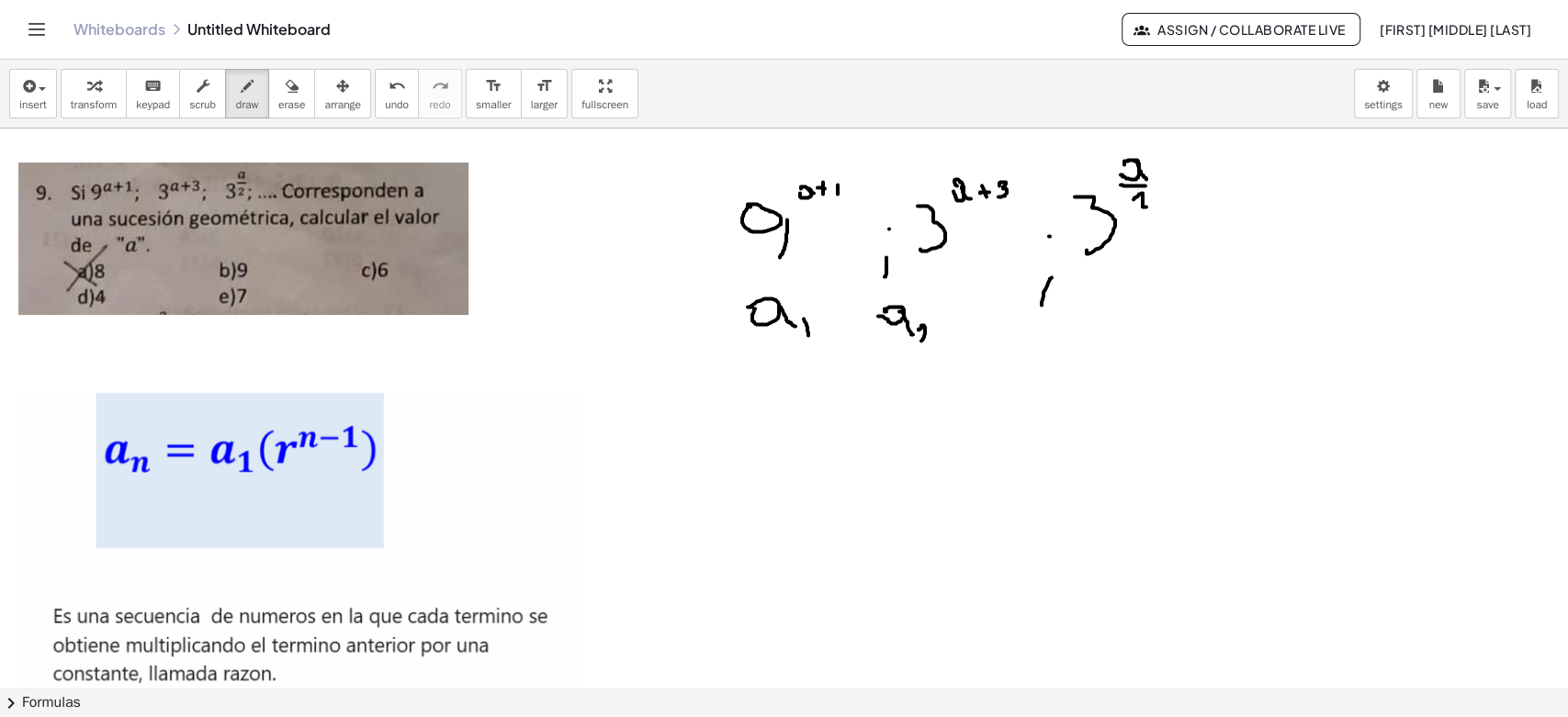 drag, startPoint x: 921, startPoint y: 326, endPoint x: 930, endPoint y: 342, distance: 18.35756 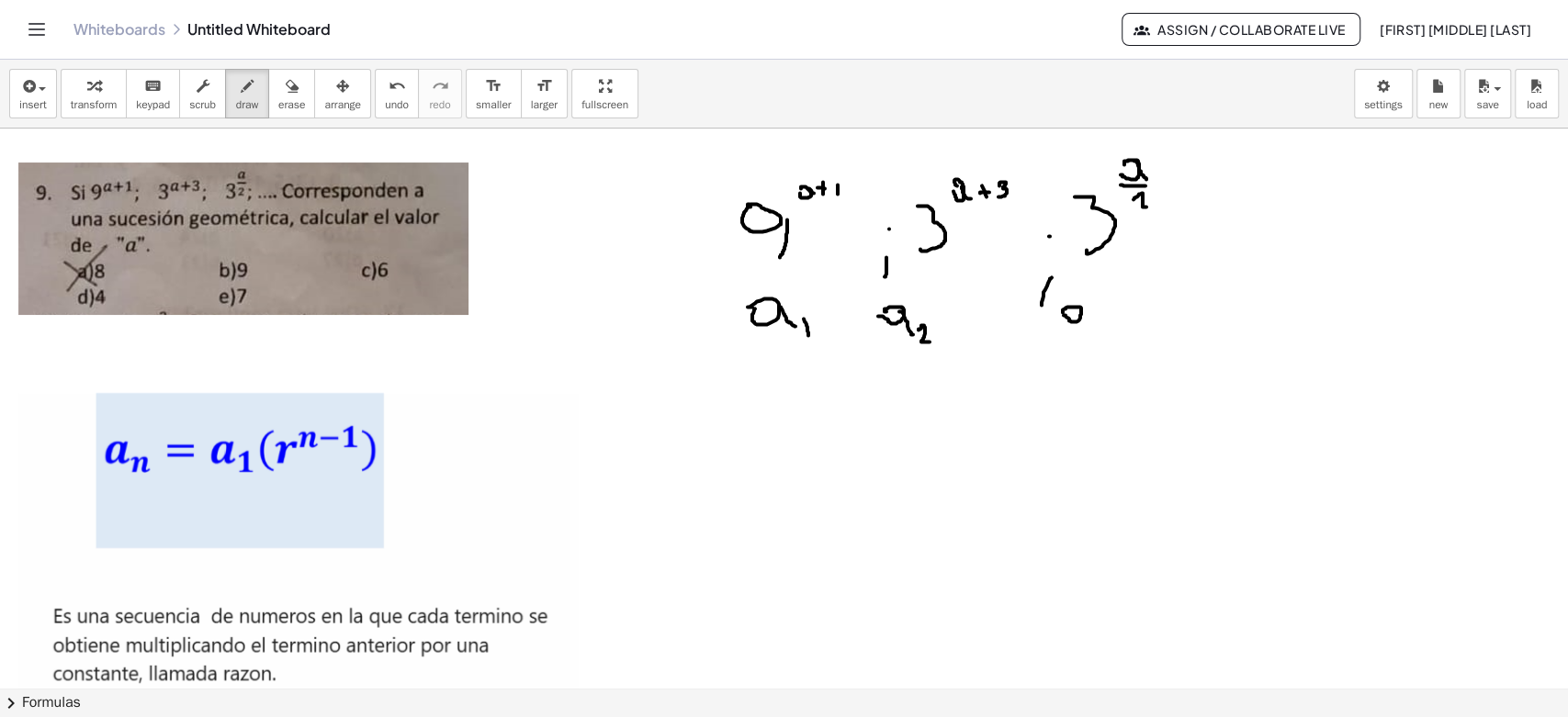 click at bounding box center (784, 729) 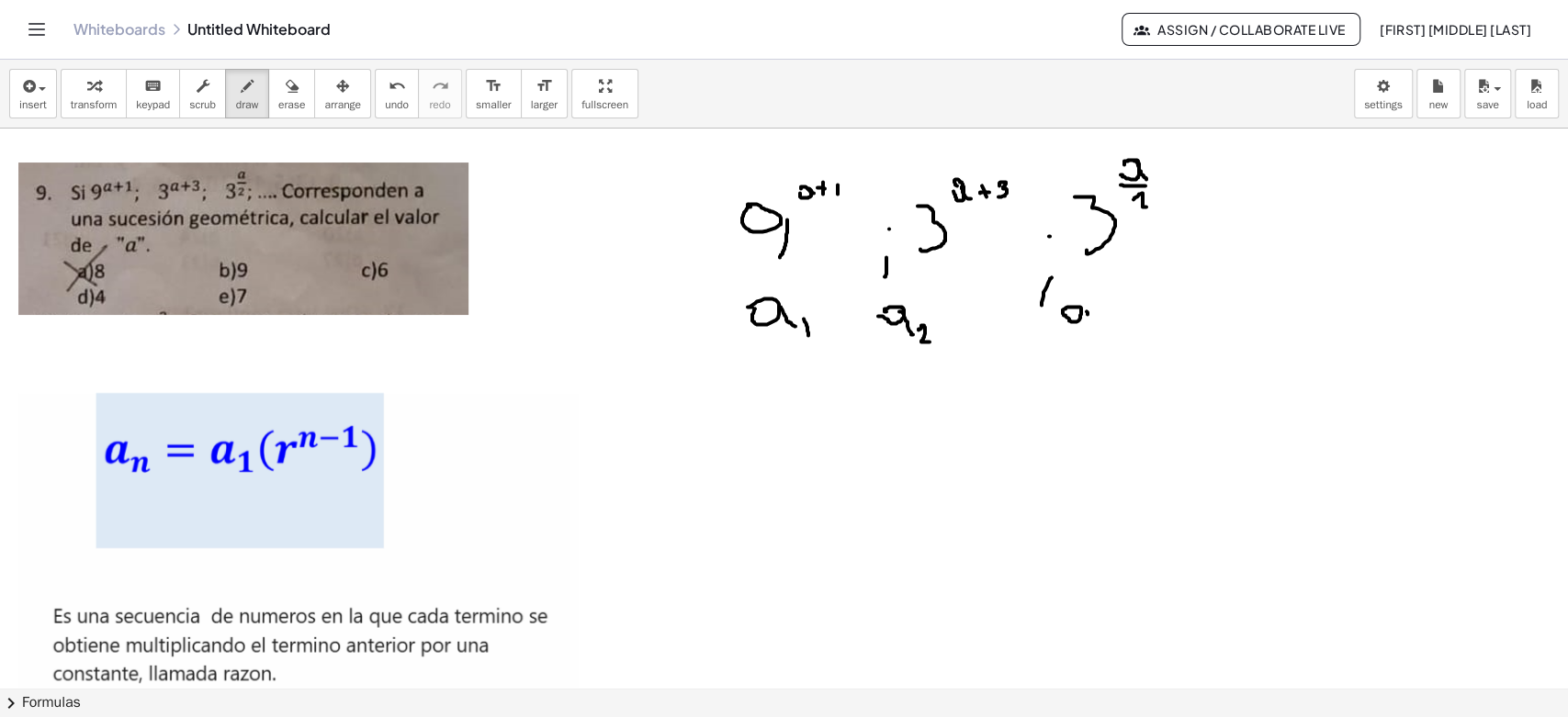 drag, startPoint x: 1087, startPoint y: 311, endPoint x: 1100, endPoint y: 326, distance: 19.849433 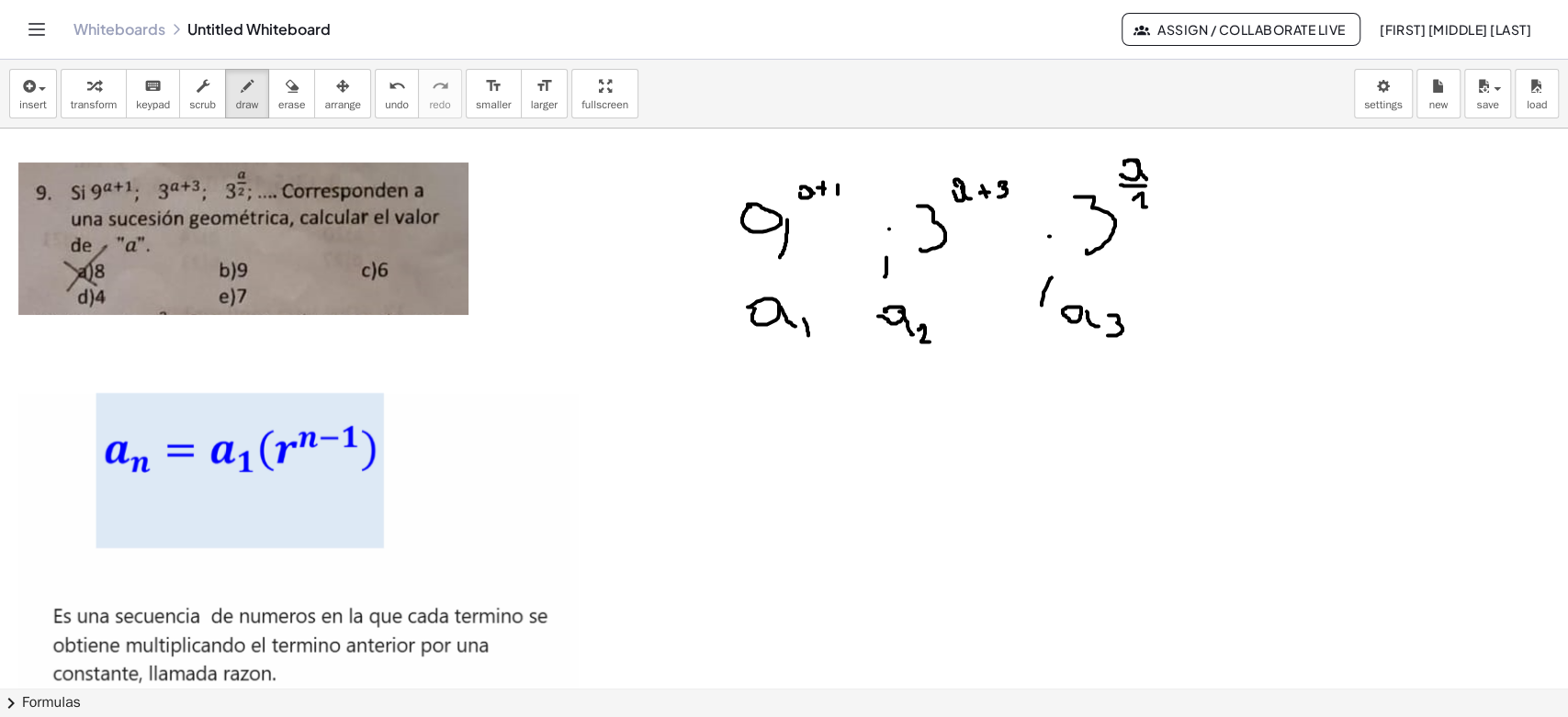 drag, startPoint x: 1109, startPoint y: 315, endPoint x: 1040, endPoint y: 303, distance: 70.03571 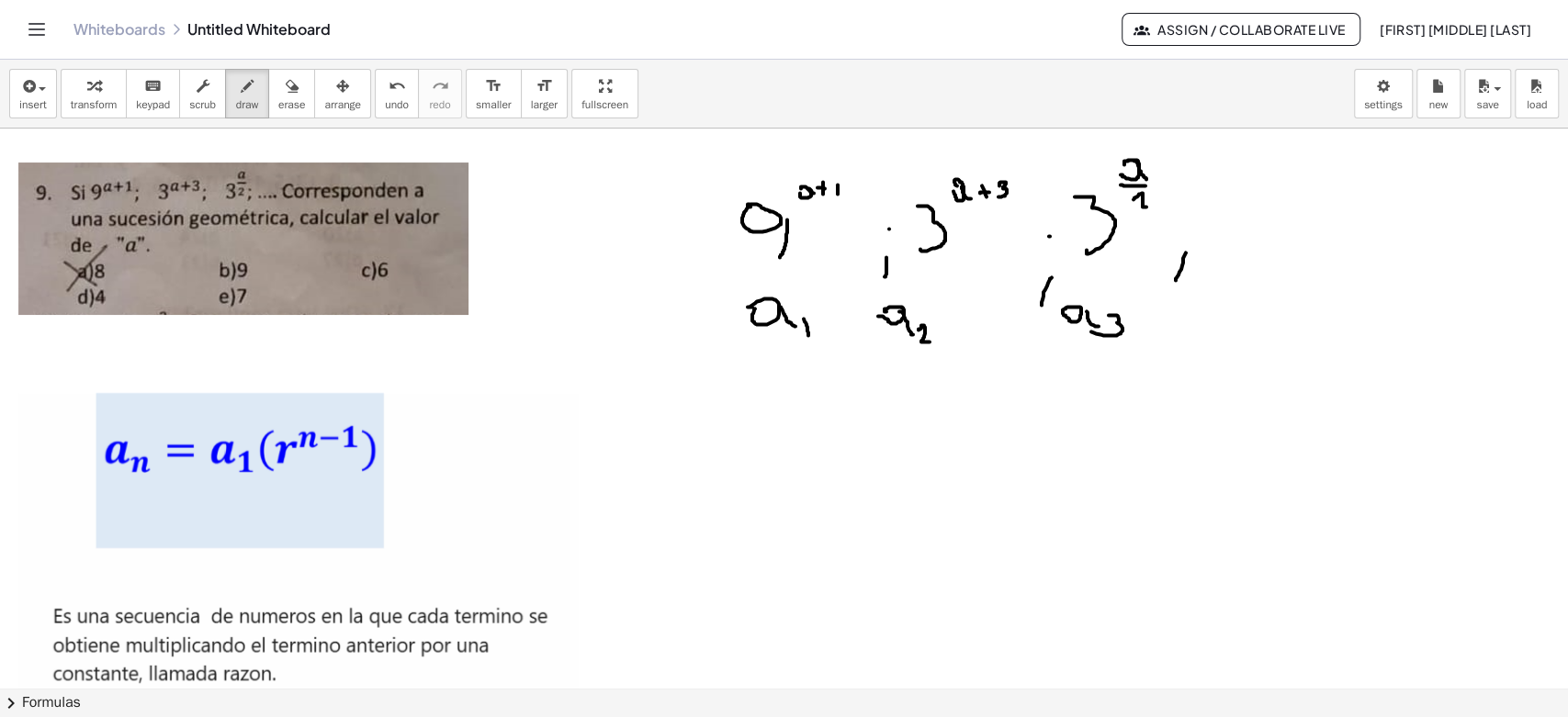 drag, startPoint x: 1176, startPoint y: 280, endPoint x: 1192, endPoint y: 218, distance: 64.031242 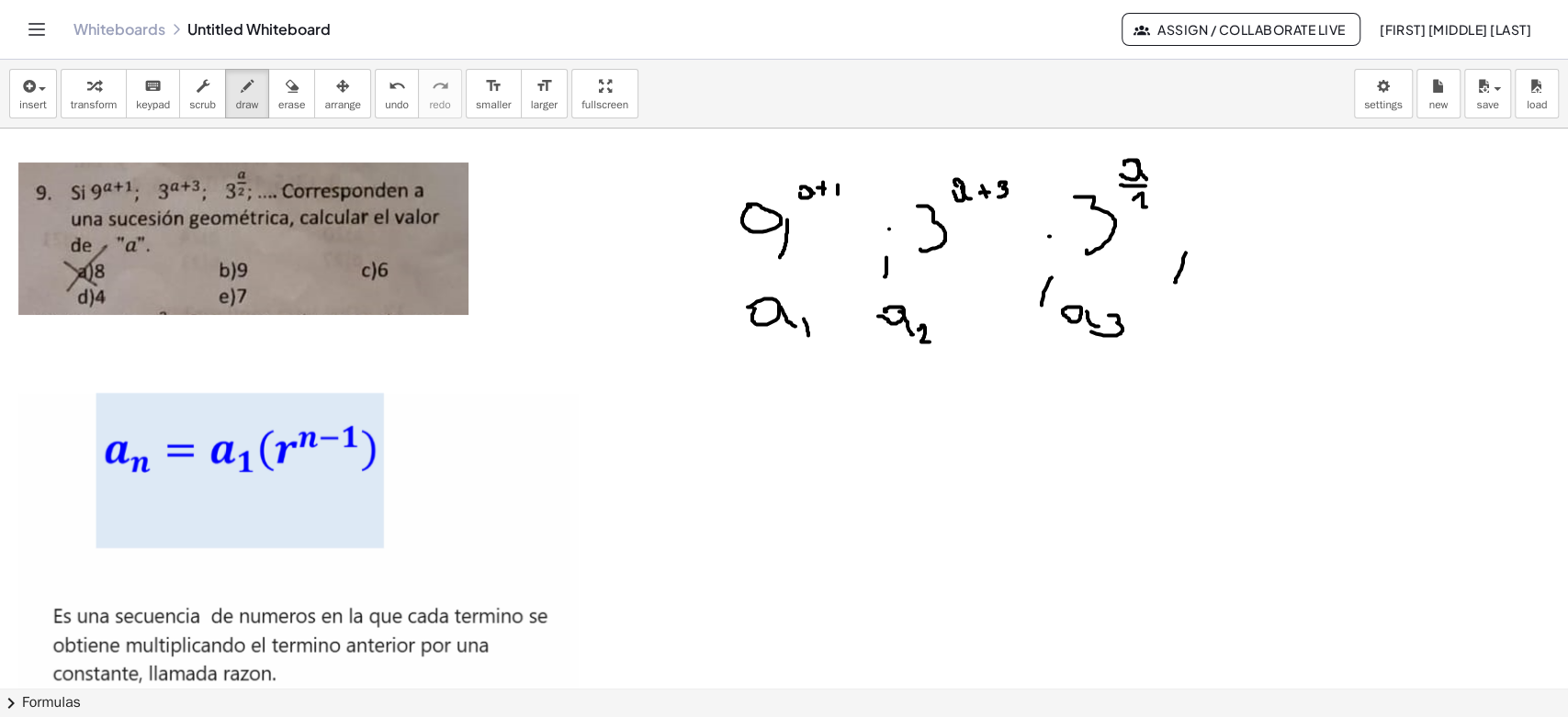 click at bounding box center (784, 729) 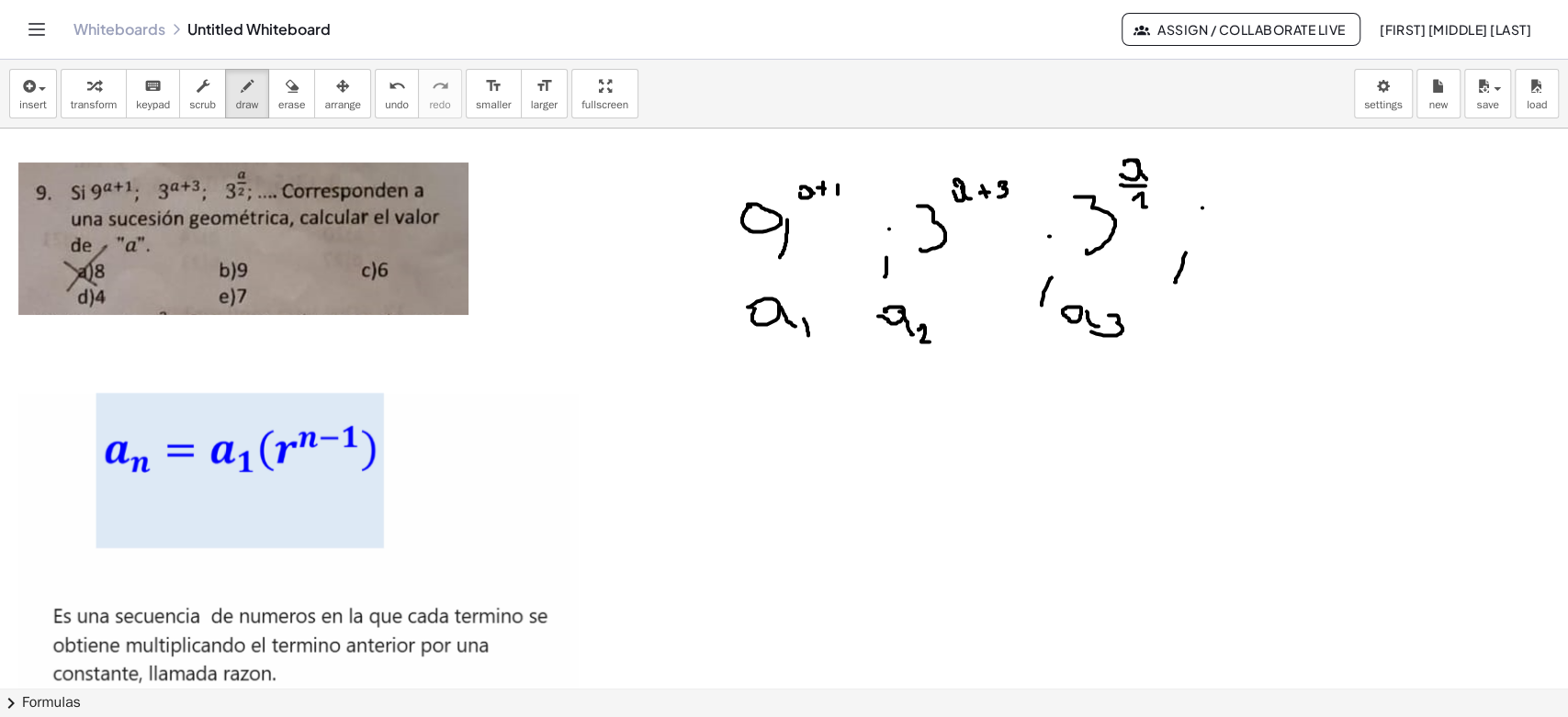 drag, startPoint x: 1234, startPoint y: 239, endPoint x: 1245, endPoint y: 237, distance: 11.18034 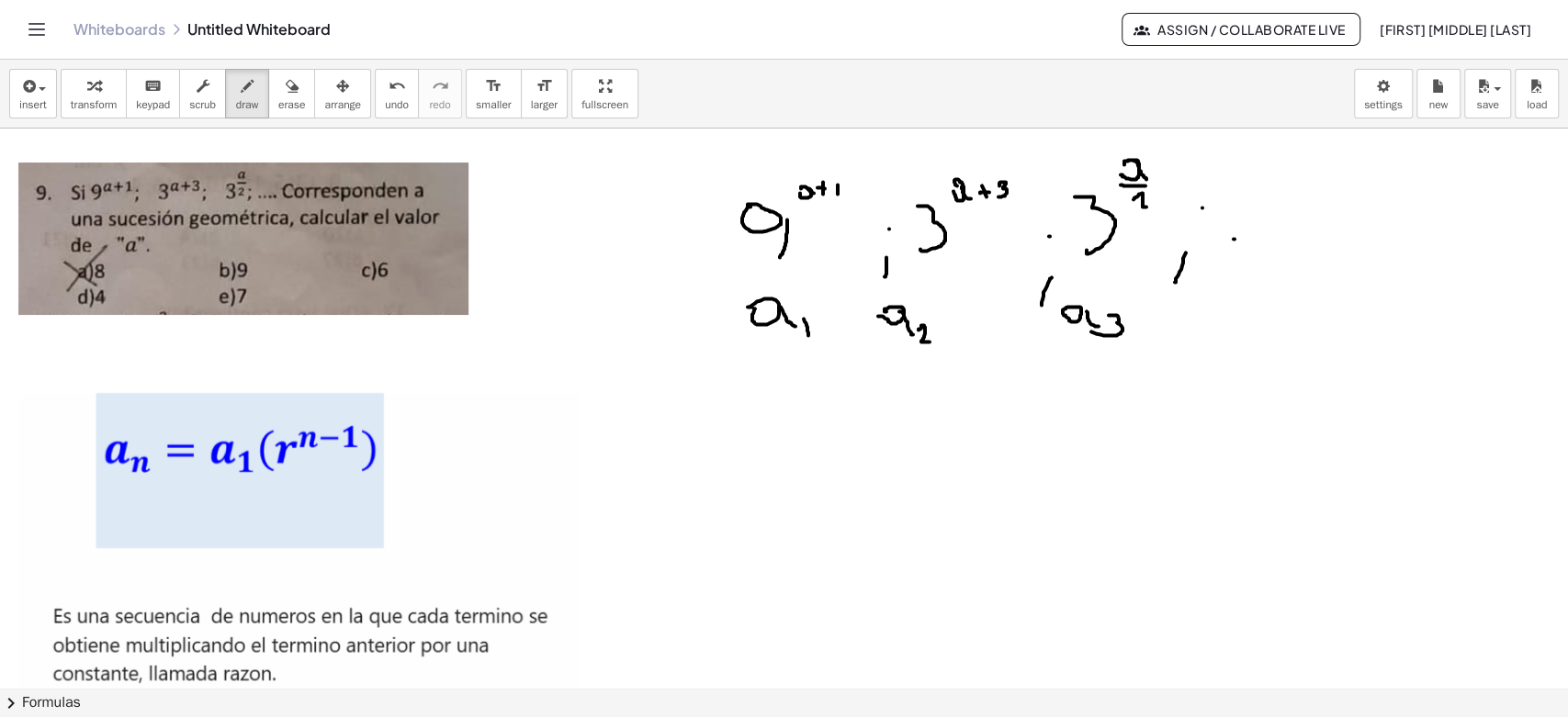 drag, startPoint x: 1249, startPoint y: 237, endPoint x: 1264, endPoint y: 238, distance: 15.0333 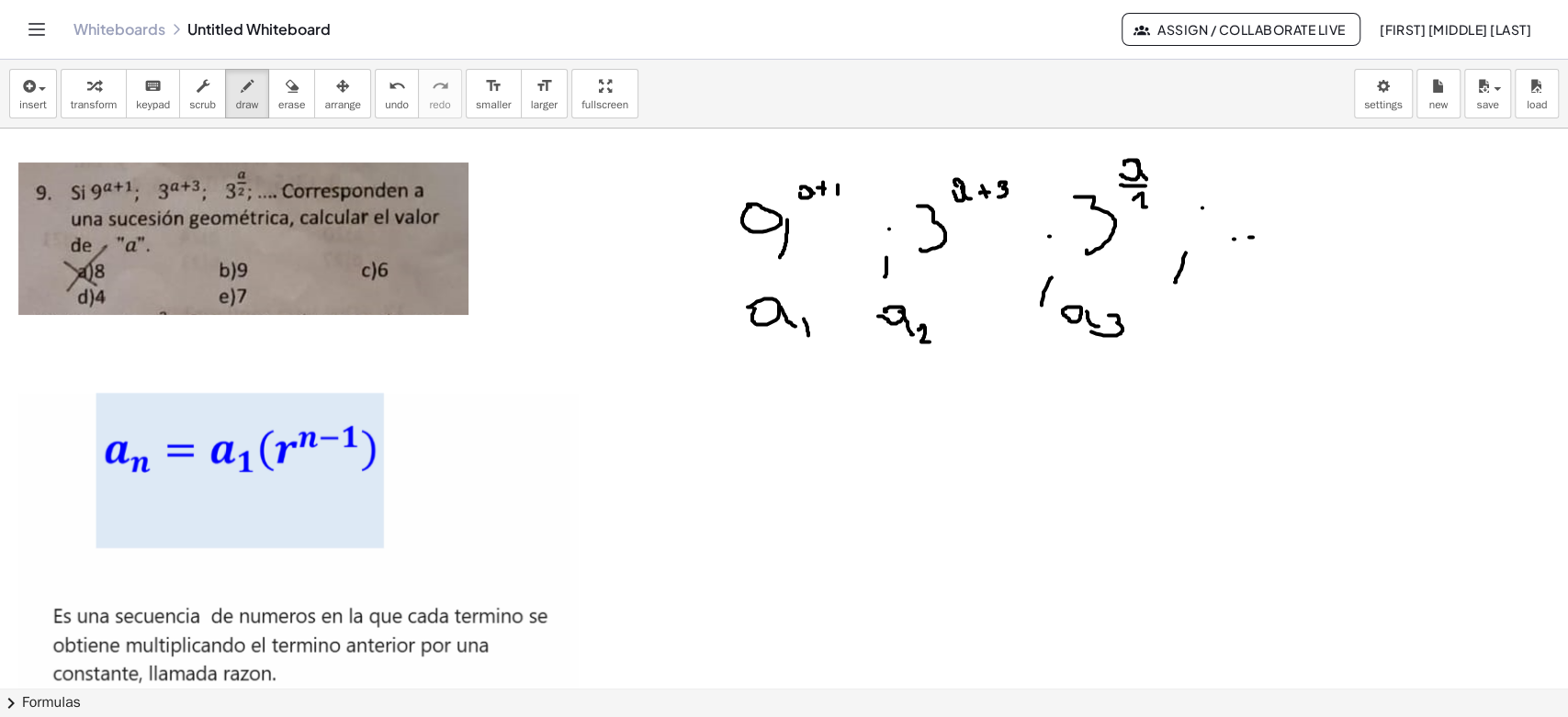 click at bounding box center [784, 729] 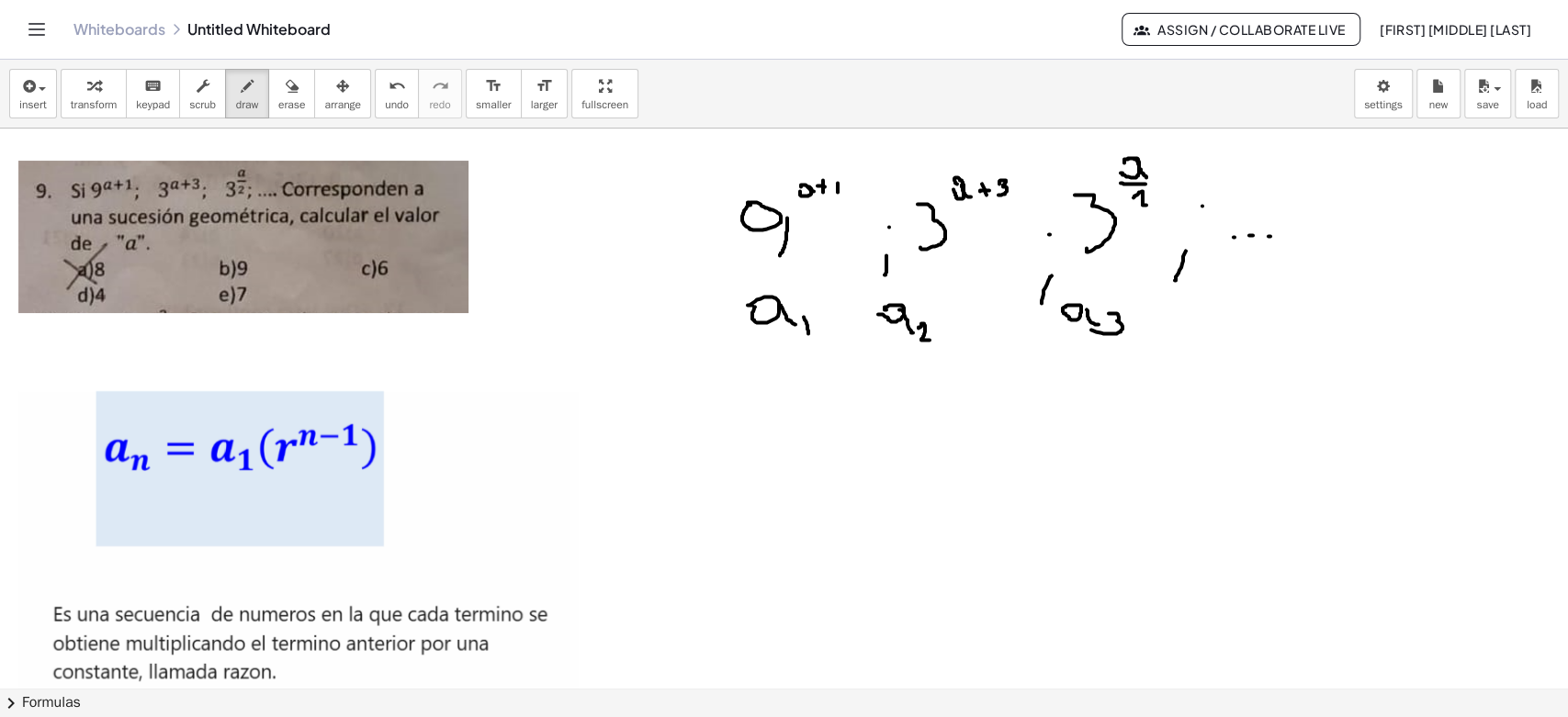 scroll, scrollTop: 0, scrollLeft: 0, axis: both 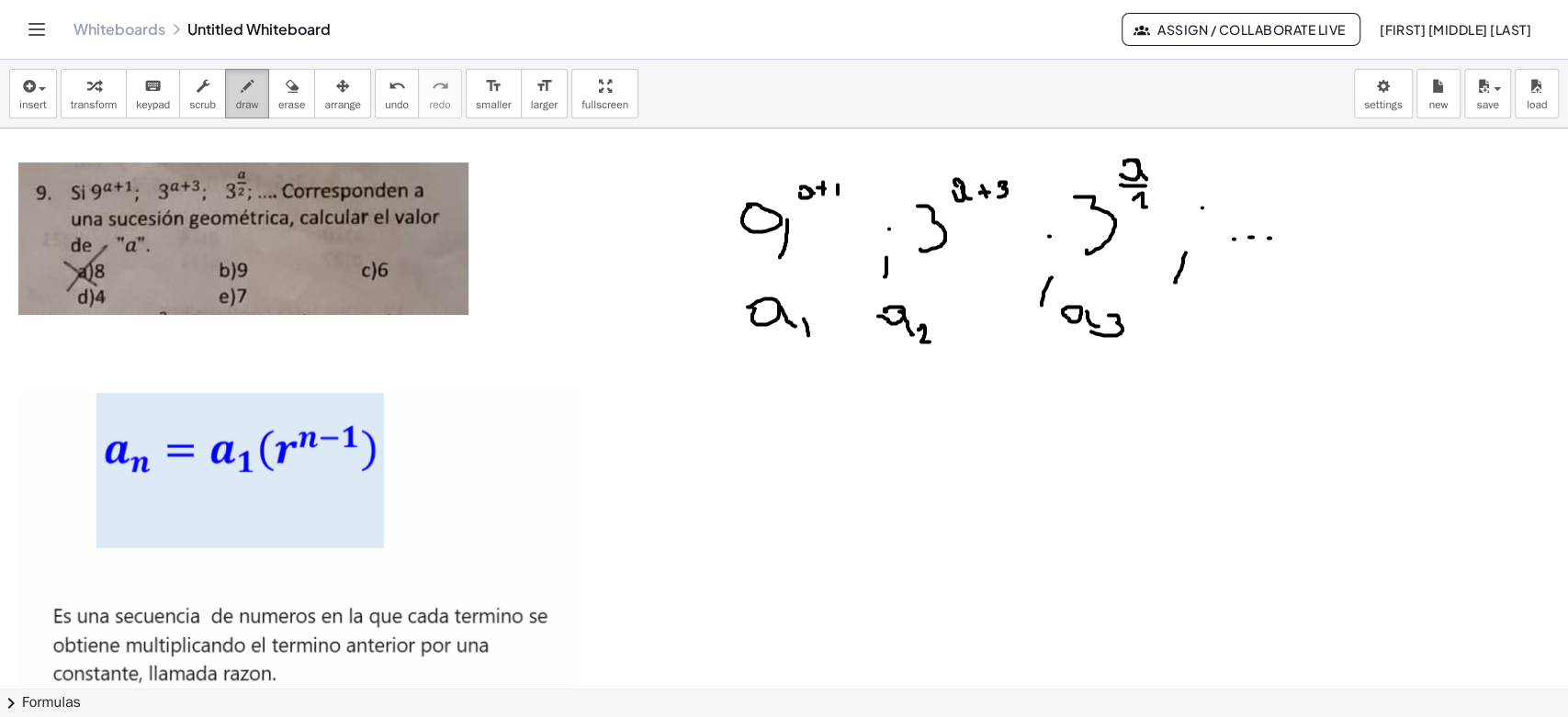 click on "draw" at bounding box center (247, 105) 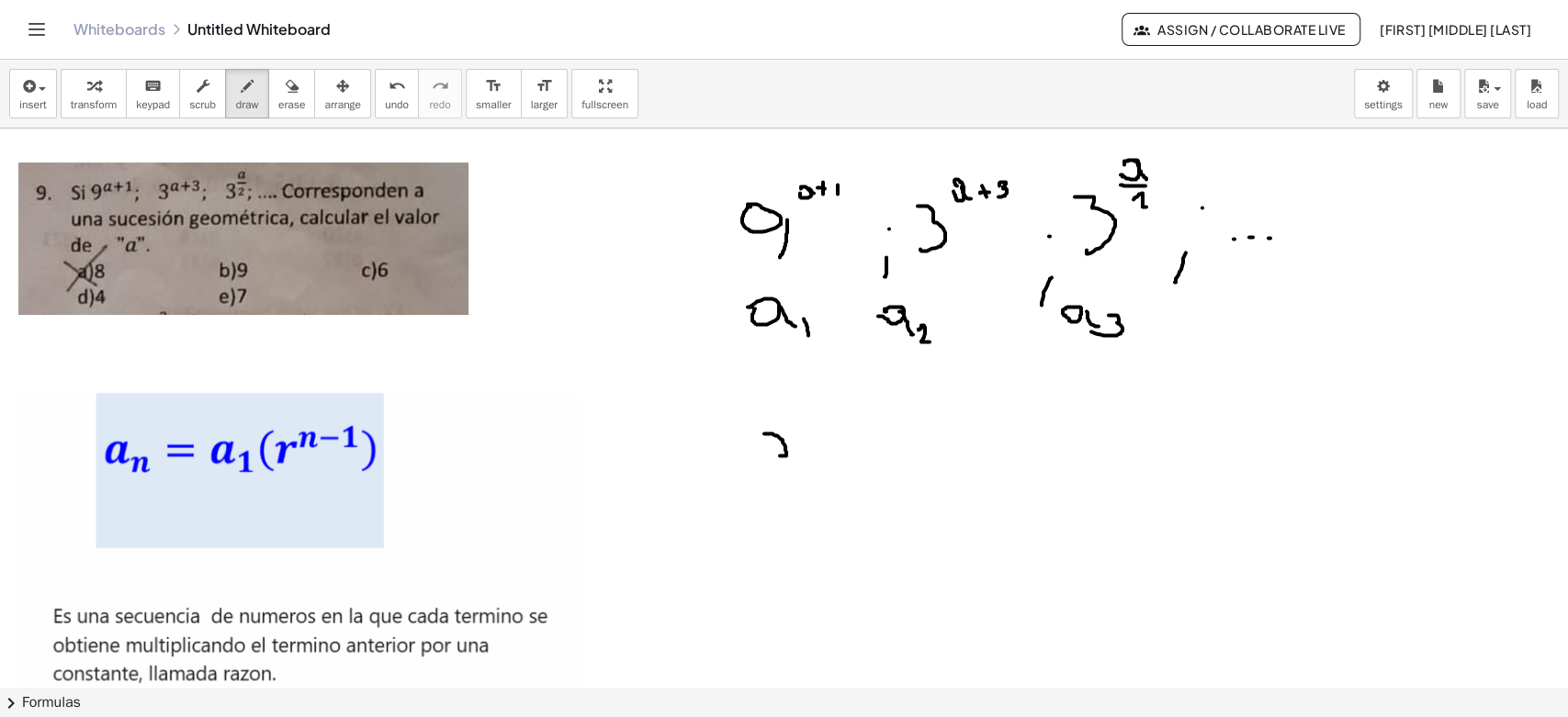 drag, startPoint x: 764, startPoint y: 433, endPoint x: 780, endPoint y: 455, distance: 27.202941 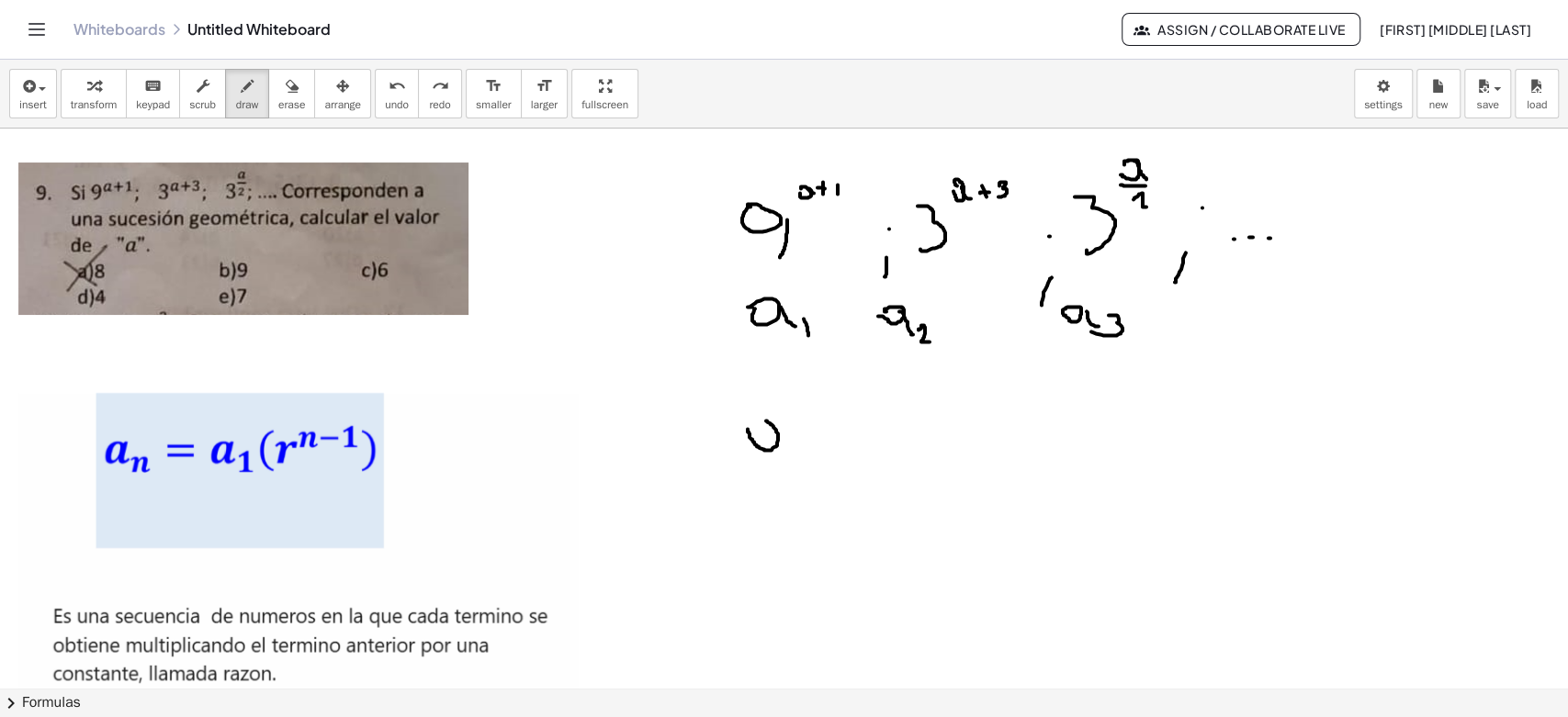 drag, startPoint x: 751, startPoint y: 439, endPoint x: 743, endPoint y: 426, distance: 15.264338 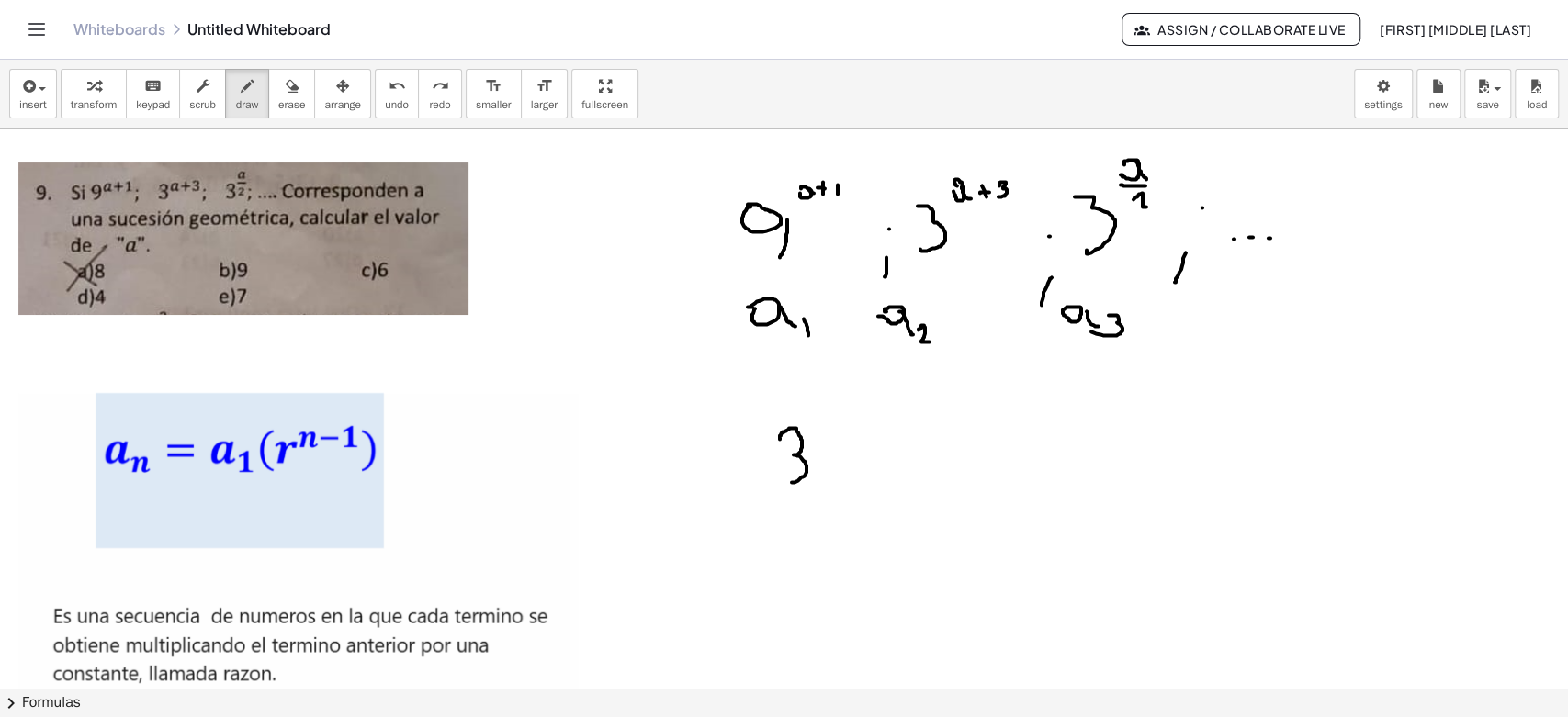 drag, startPoint x: 783, startPoint y: 431, endPoint x: 779, endPoint y: 479, distance: 48.166378 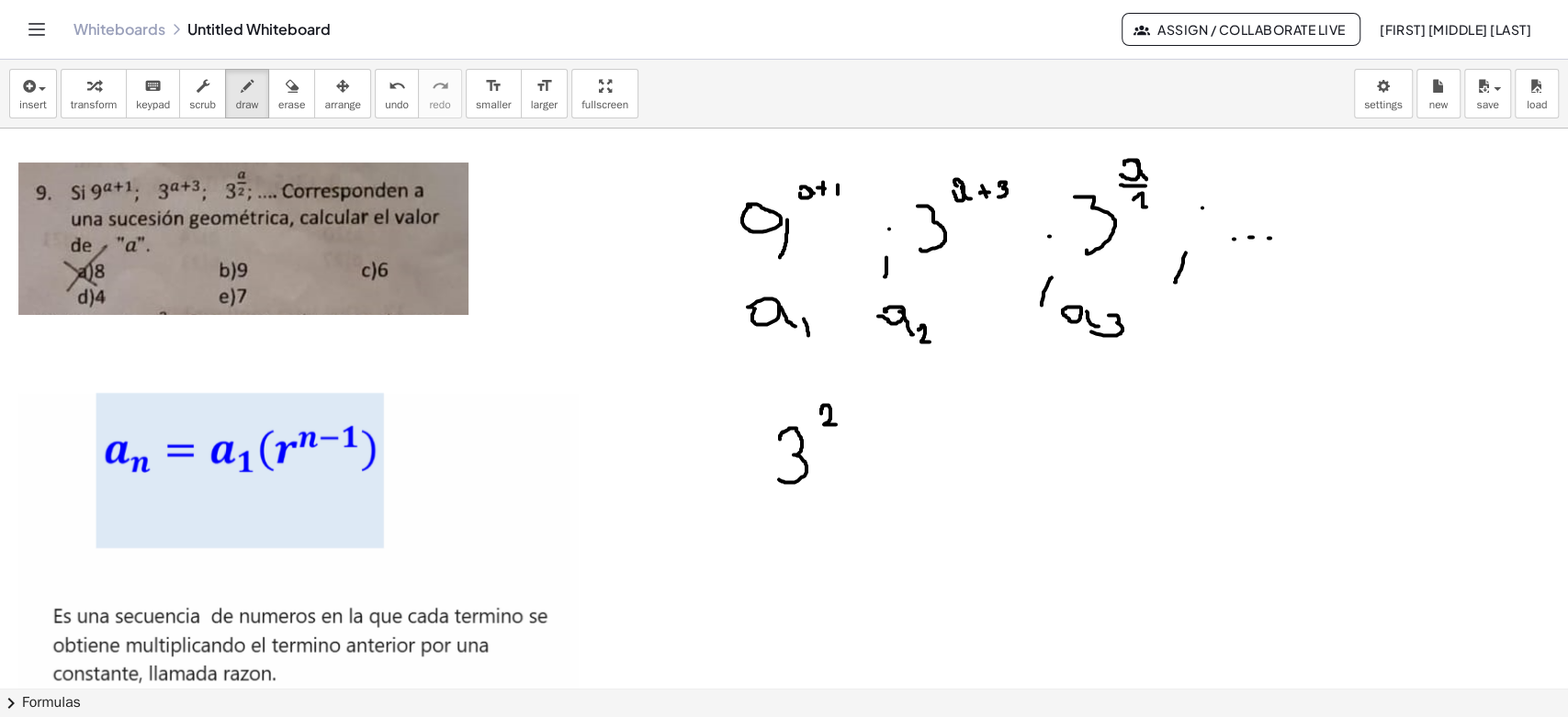 drag, startPoint x: 821, startPoint y: 413, endPoint x: 836, endPoint y: 424, distance: 19 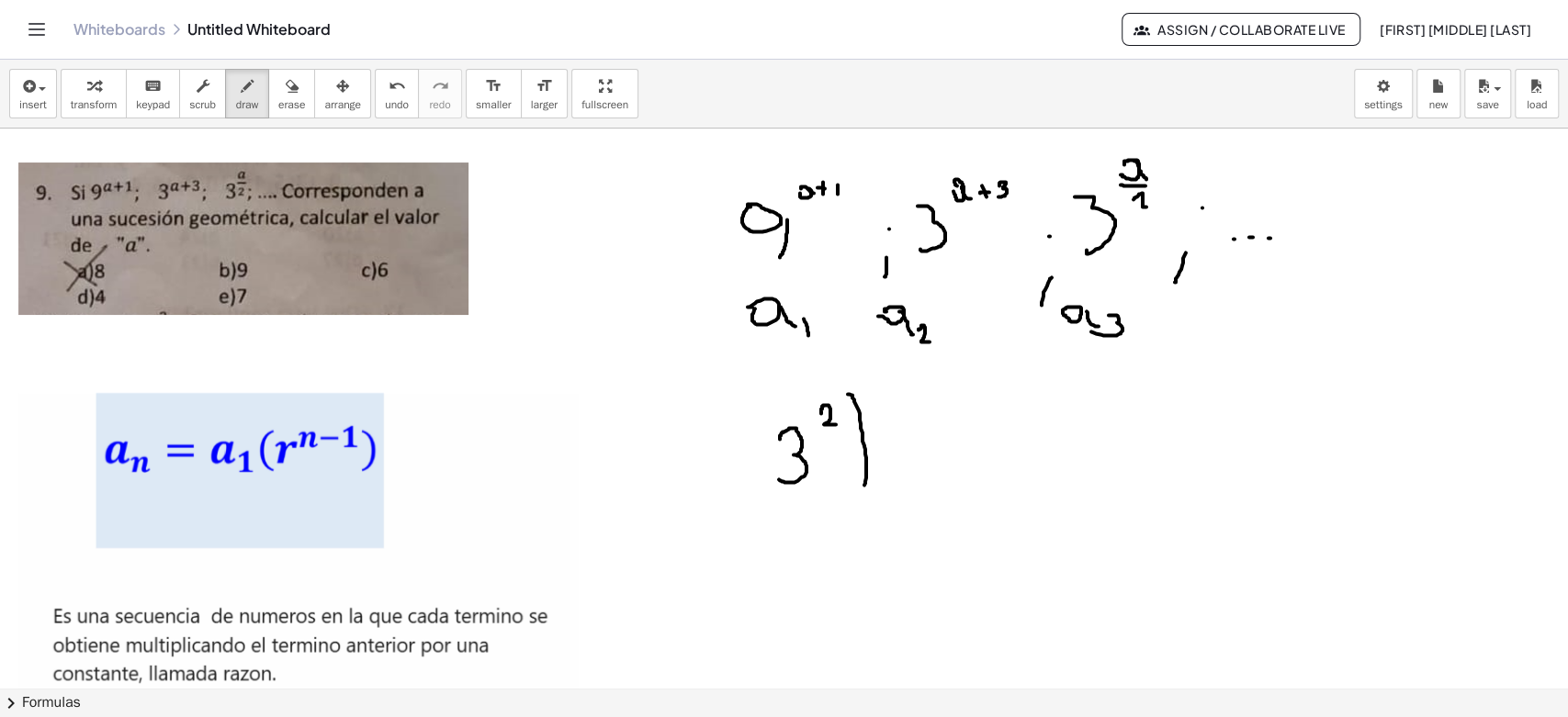drag, startPoint x: 848, startPoint y: 394, endPoint x: 860, endPoint y: 489, distance: 95.7549 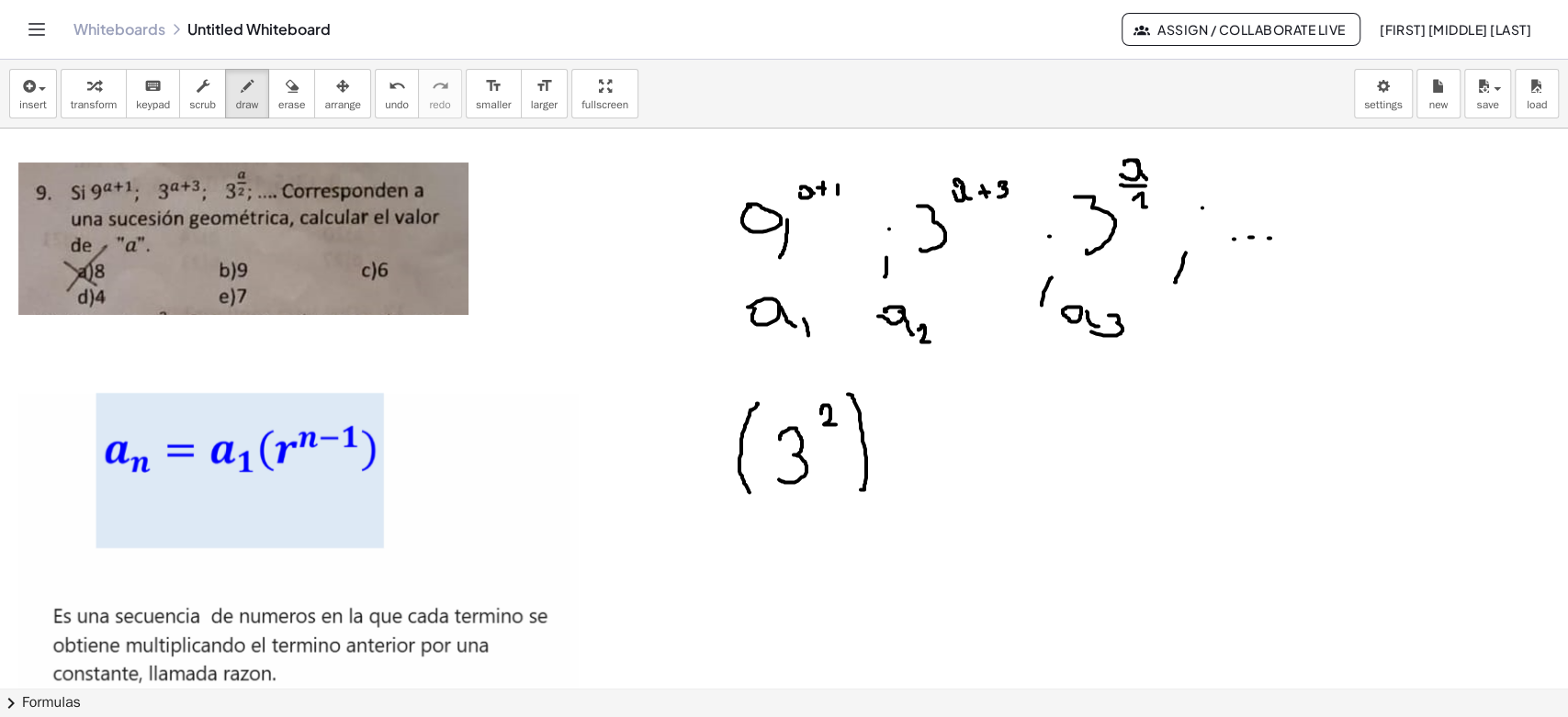 drag, startPoint x: 758, startPoint y: 404, endPoint x: 926, endPoint y: 423, distance: 169.07099 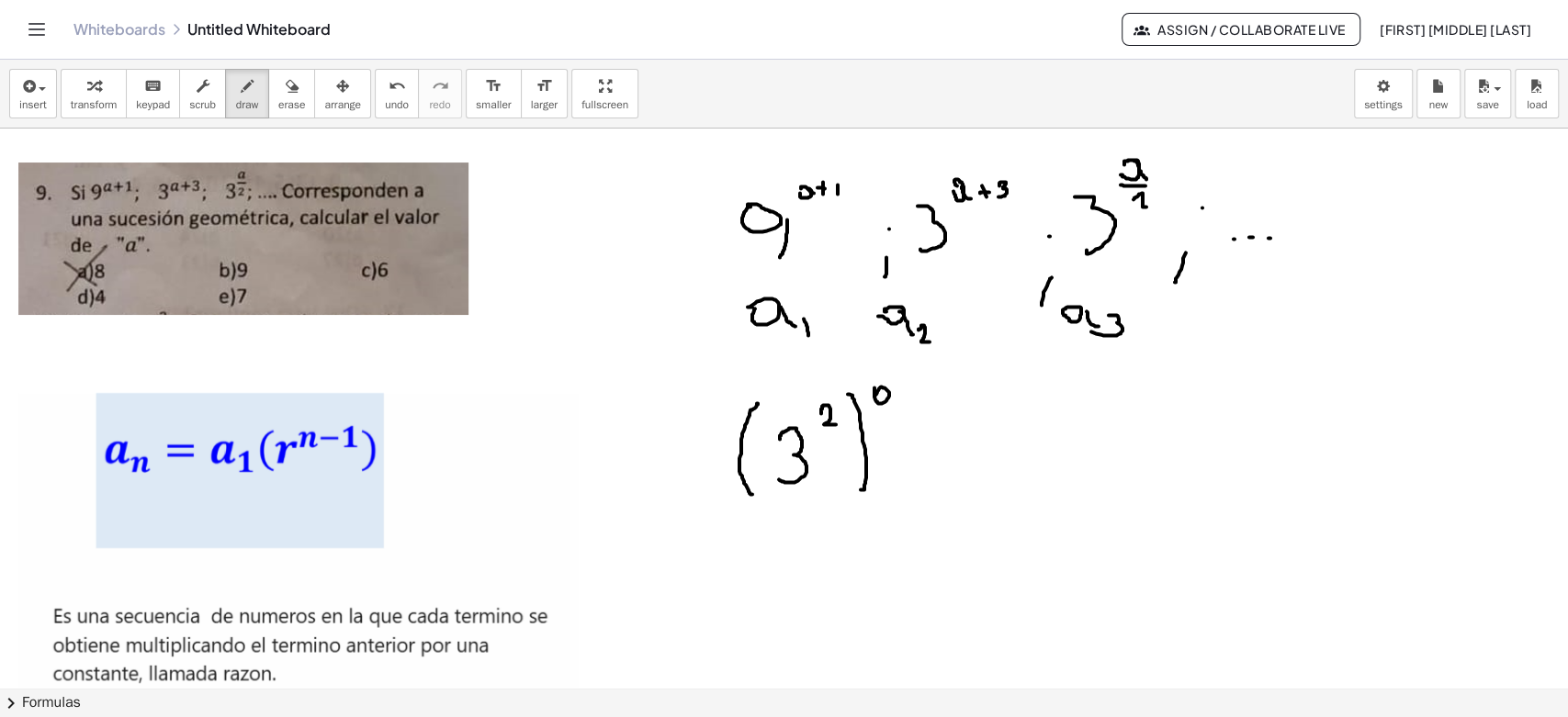 click at bounding box center (784, 729) 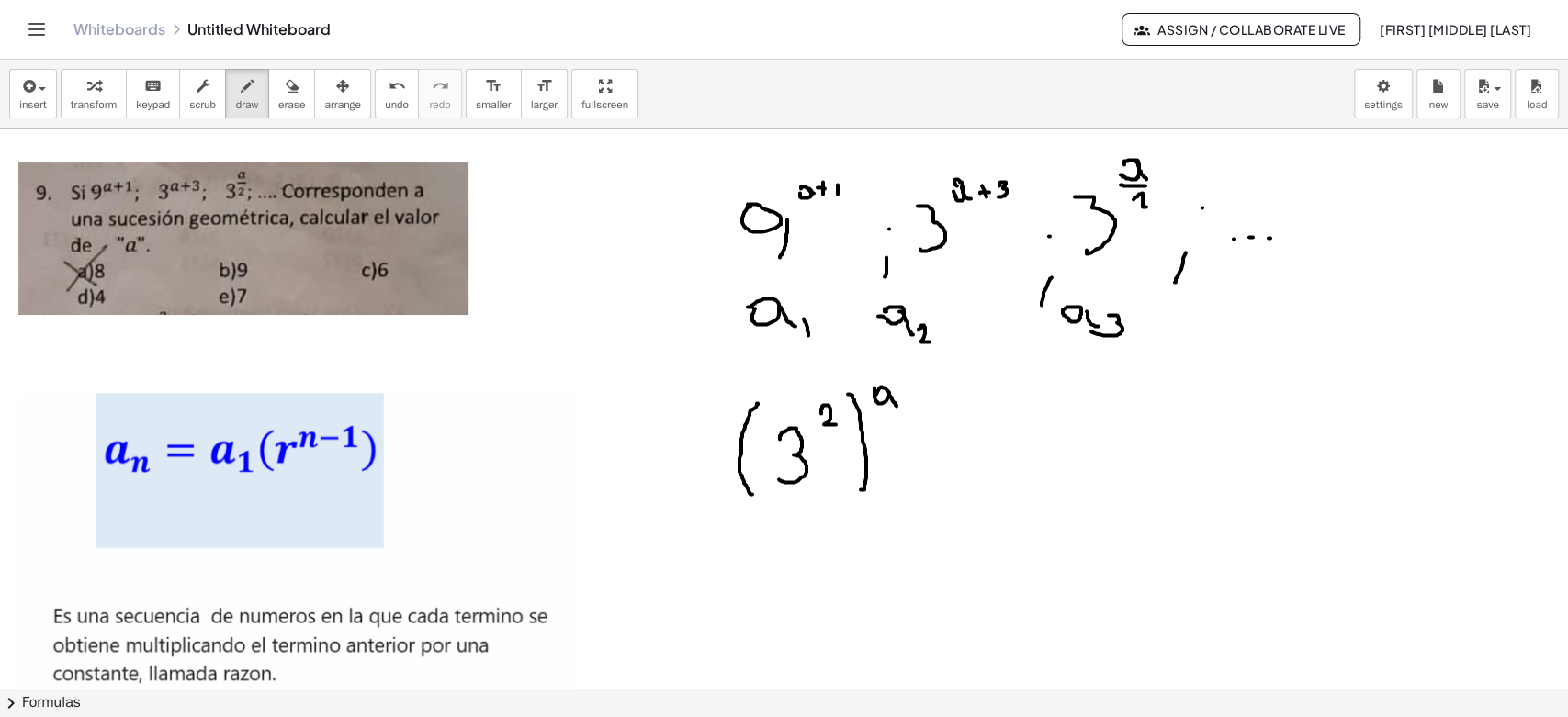 drag, startPoint x: 910, startPoint y: 380, endPoint x: 914, endPoint y: 395, distance: 15.524175 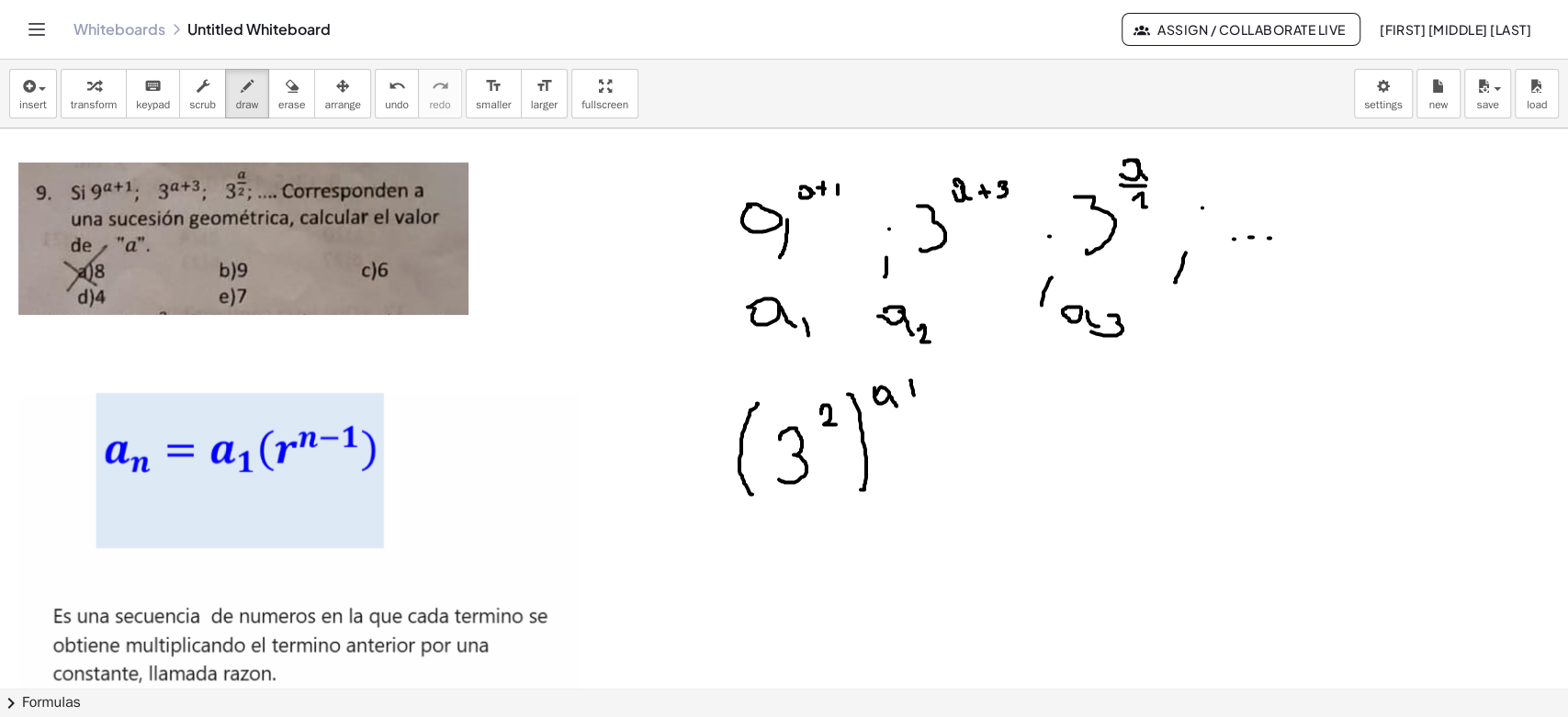 click at bounding box center (784, 729) 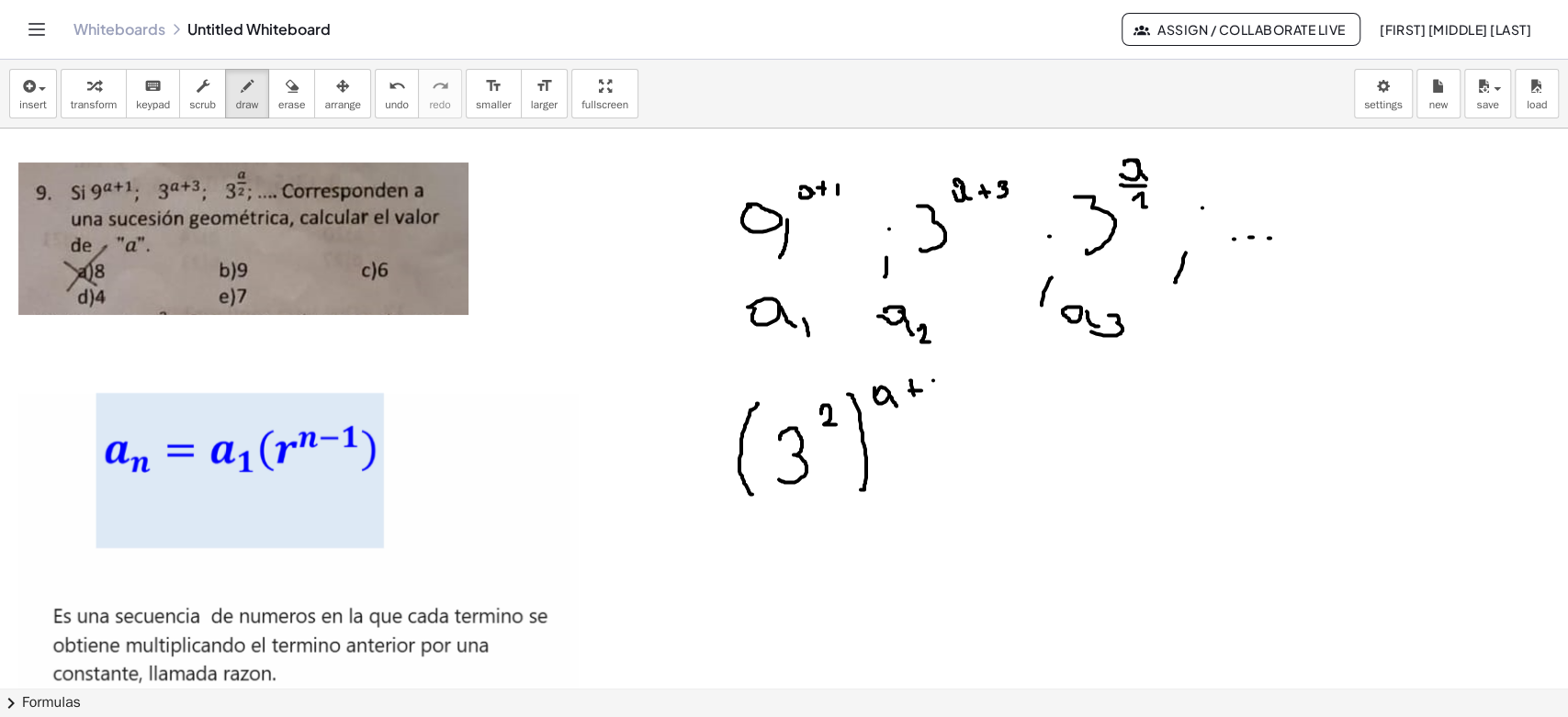 drag, startPoint x: 933, startPoint y: 380, endPoint x: 937, endPoint y: 398, distance: 18.439089 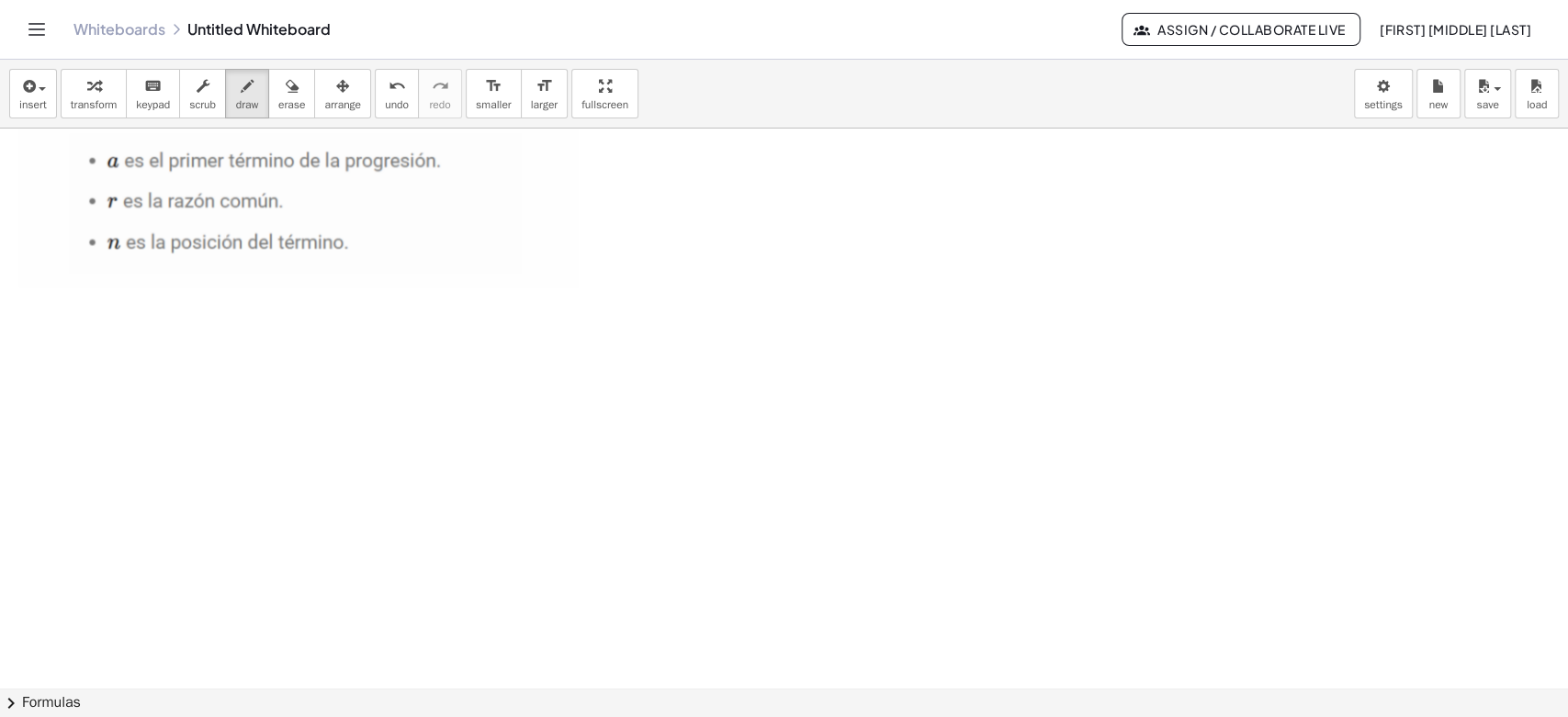 scroll, scrollTop: 611, scrollLeft: 0, axis: vertical 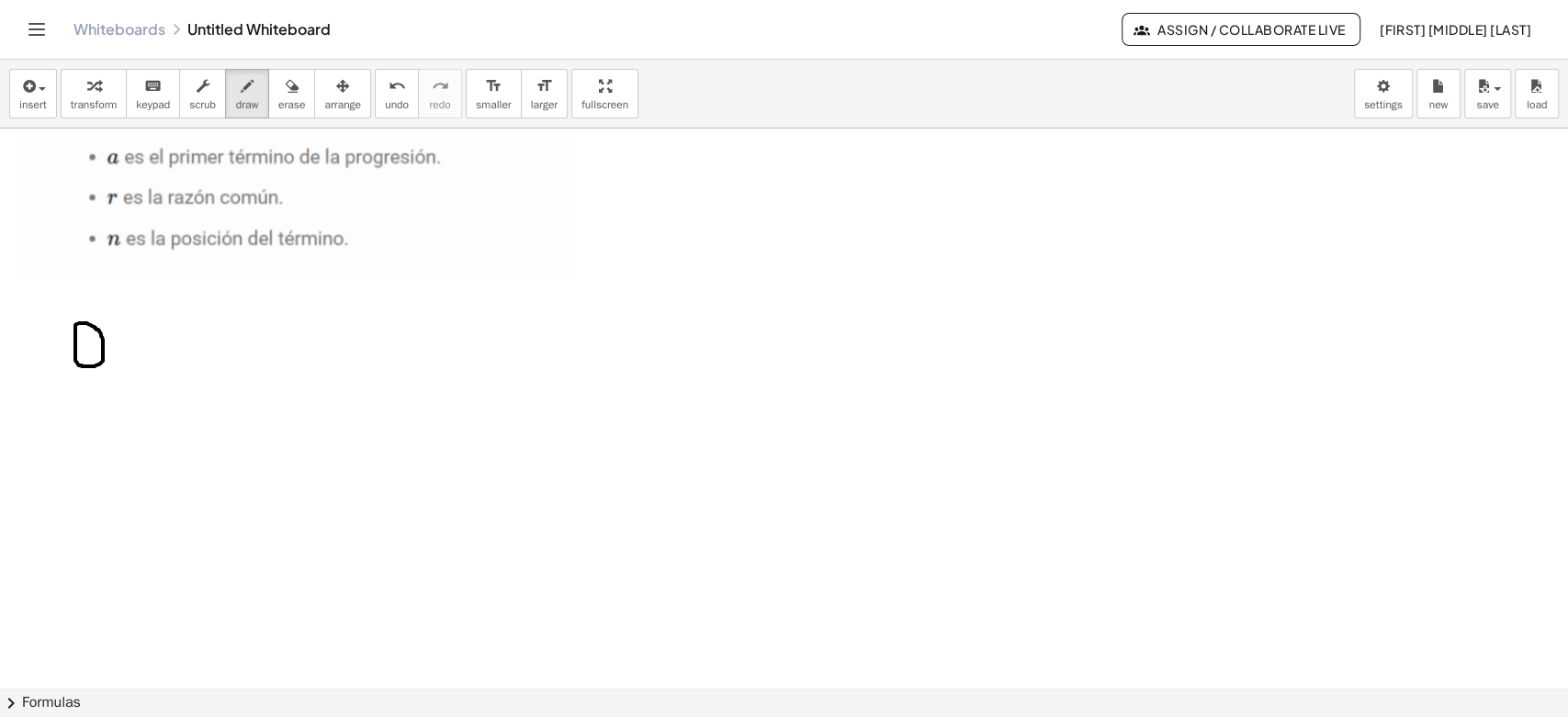 drag, startPoint x: 77, startPoint y: 323, endPoint x: 94, endPoint y: 329, distance: 18.027756 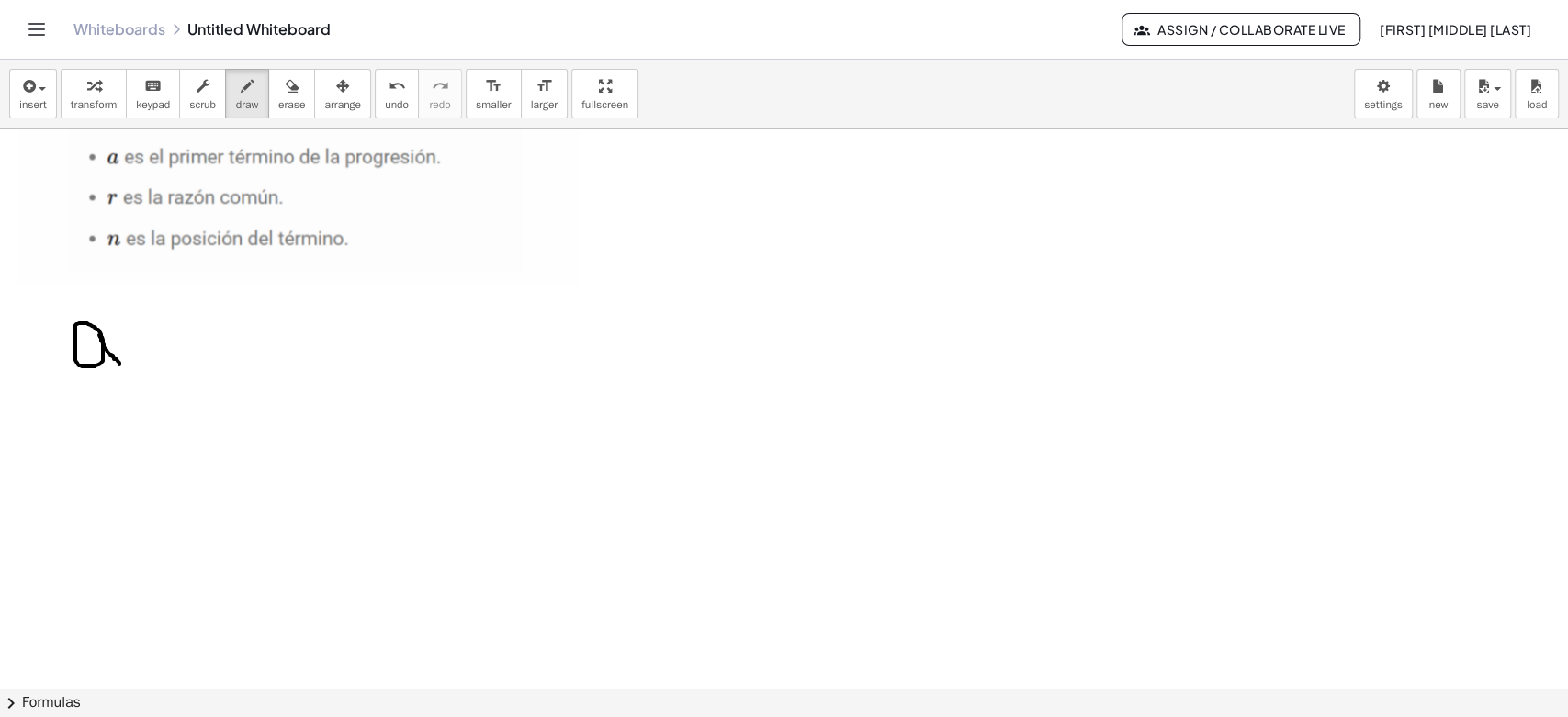 drag, startPoint x: 104, startPoint y: 345, endPoint x: 128, endPoint y: 325, distance: 31.240999 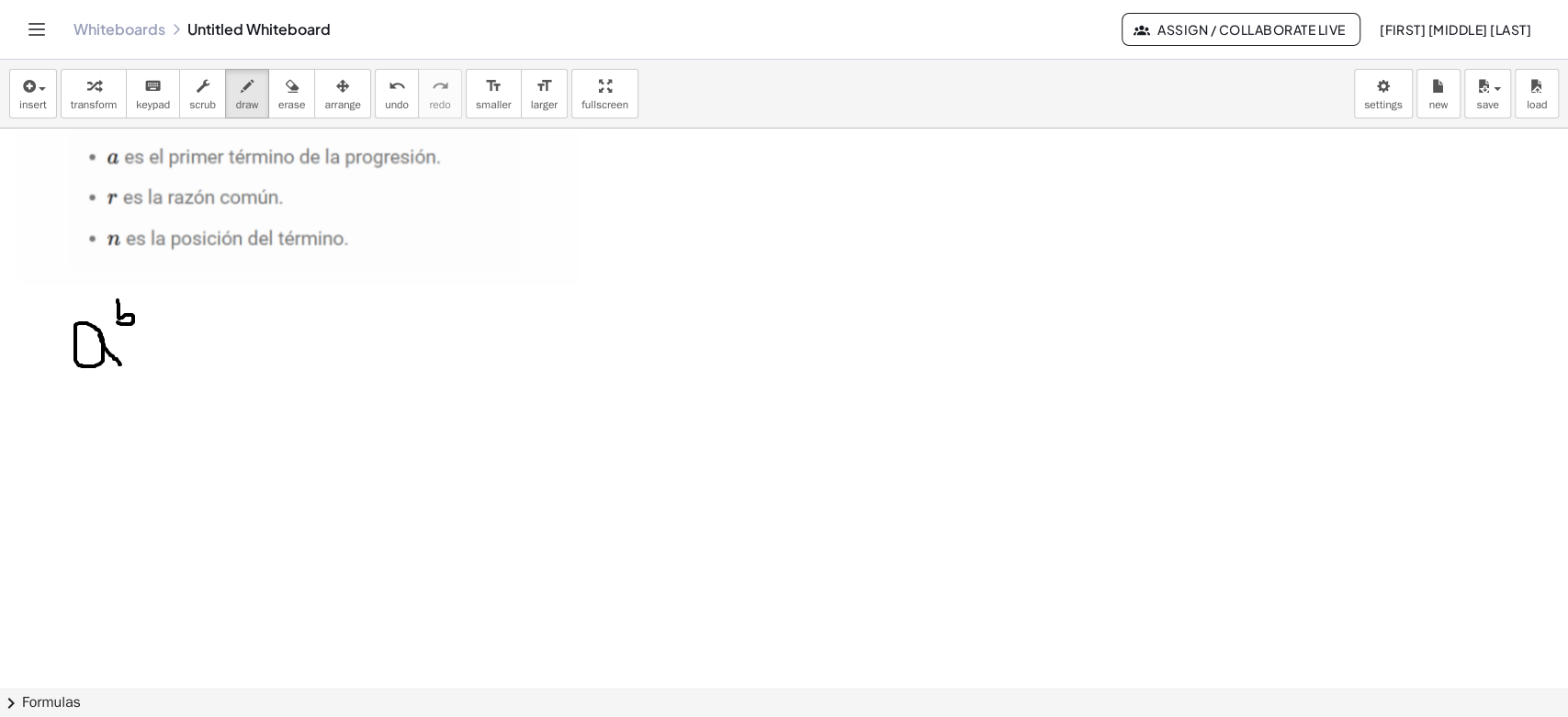 drag, startPoint x: 118, startPoint y: 301, endPoint x: 118, endPoint y: 321, distance: 20 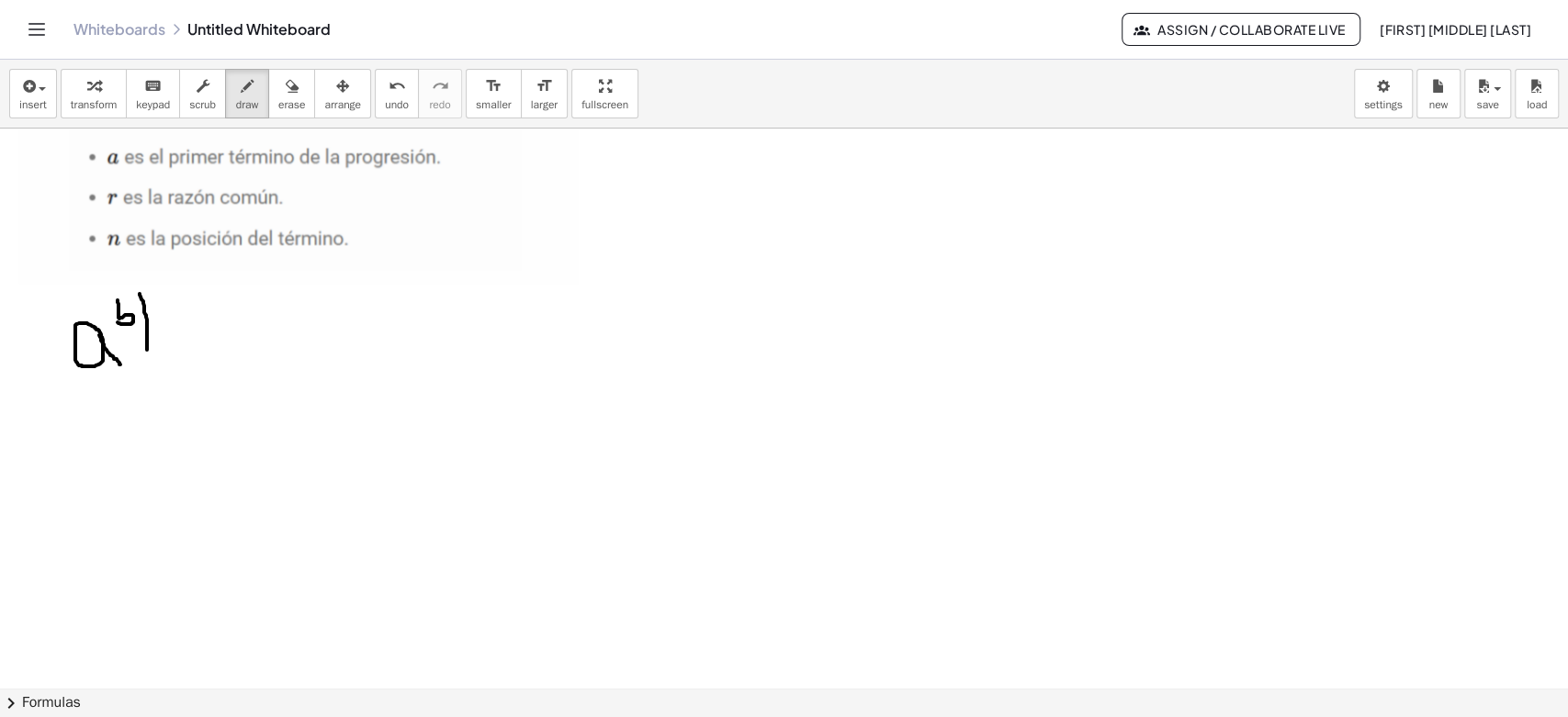 drag, startPoint x: 140, startPoint y: 293, endPoint x: 139, endPoint y: 356, distance: 63.00794 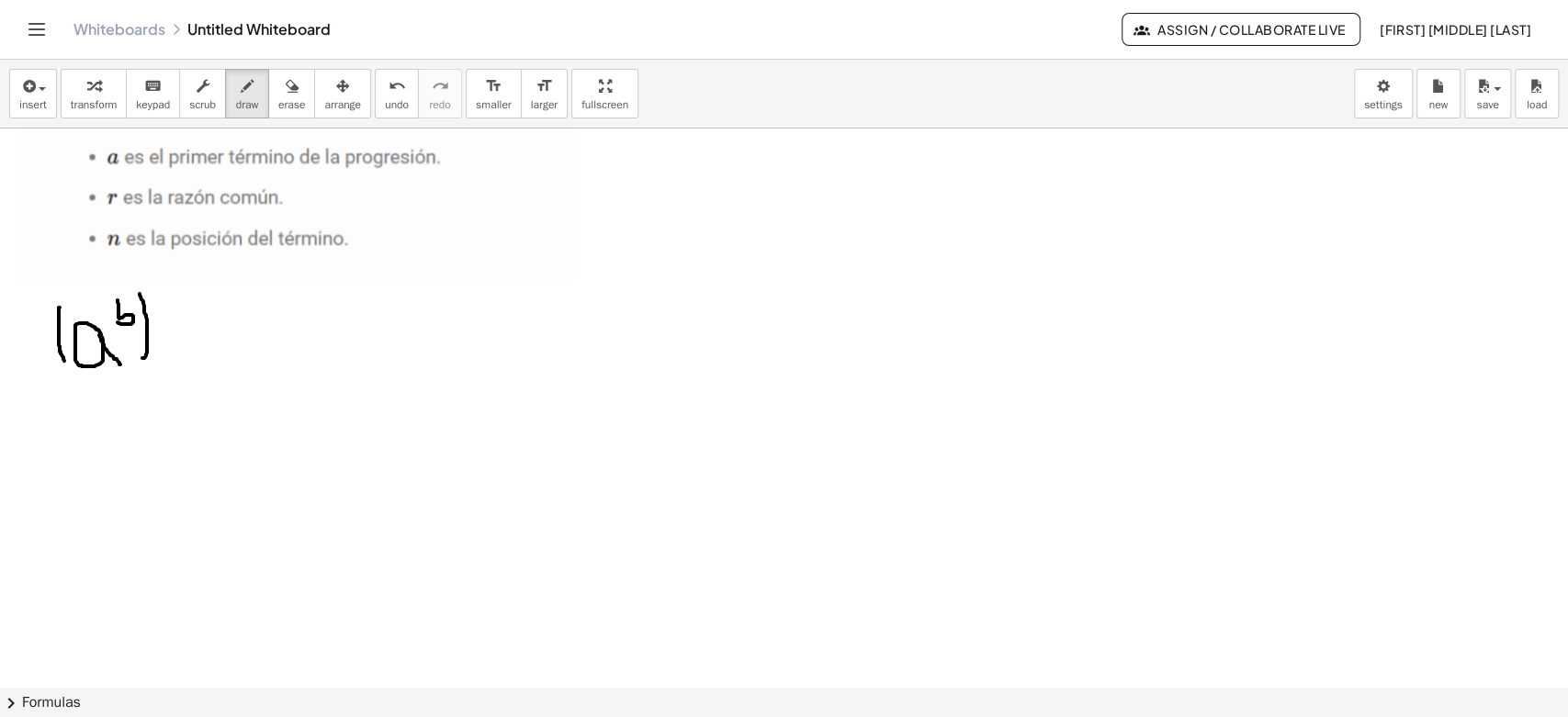 drag, startPoint x: 60, startPoint y: 307, endPoint x: 67, endPoint y: 365, distance: 58.42089 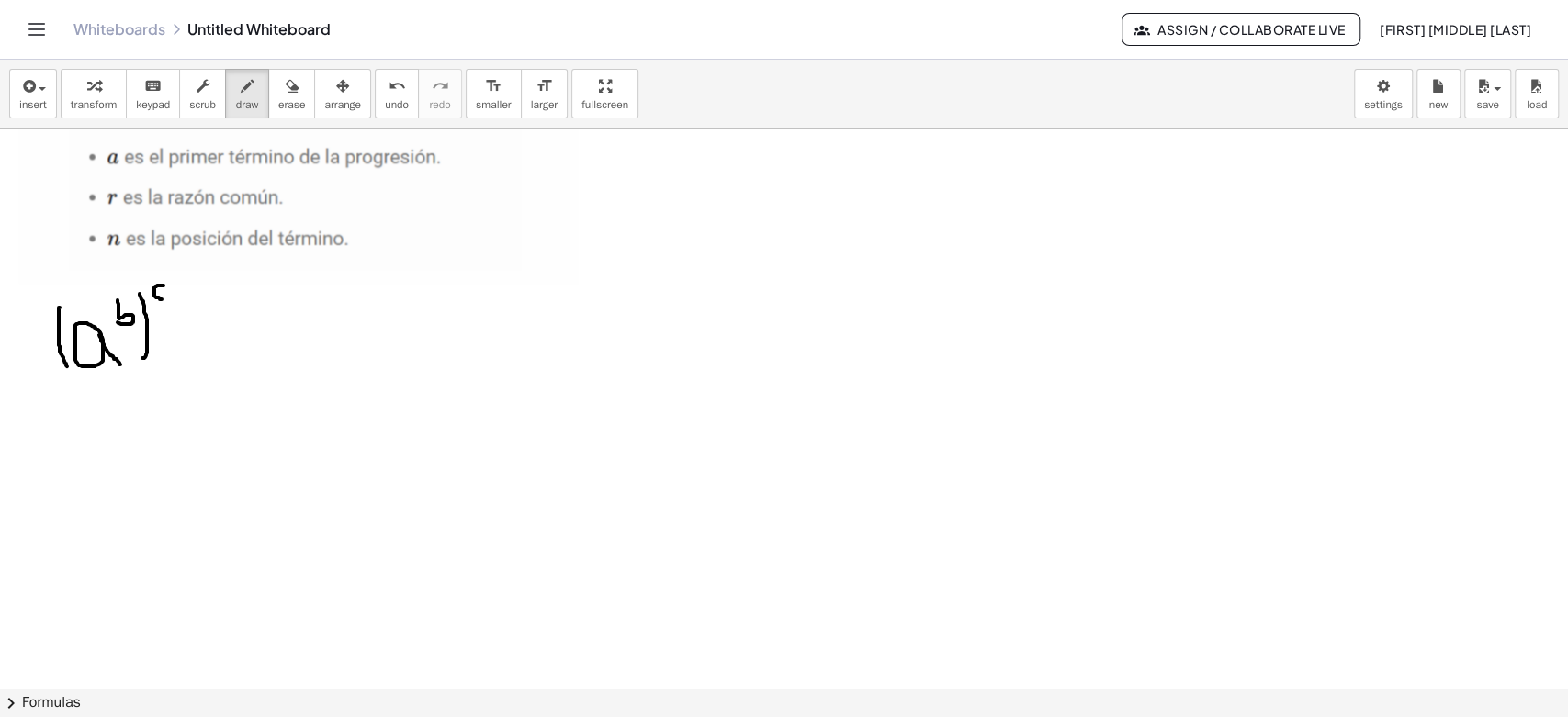 drag, startPoint x: 163, startPoint y: 285, endPoint x: 164, endPoint y: 297, distance: 12.041595 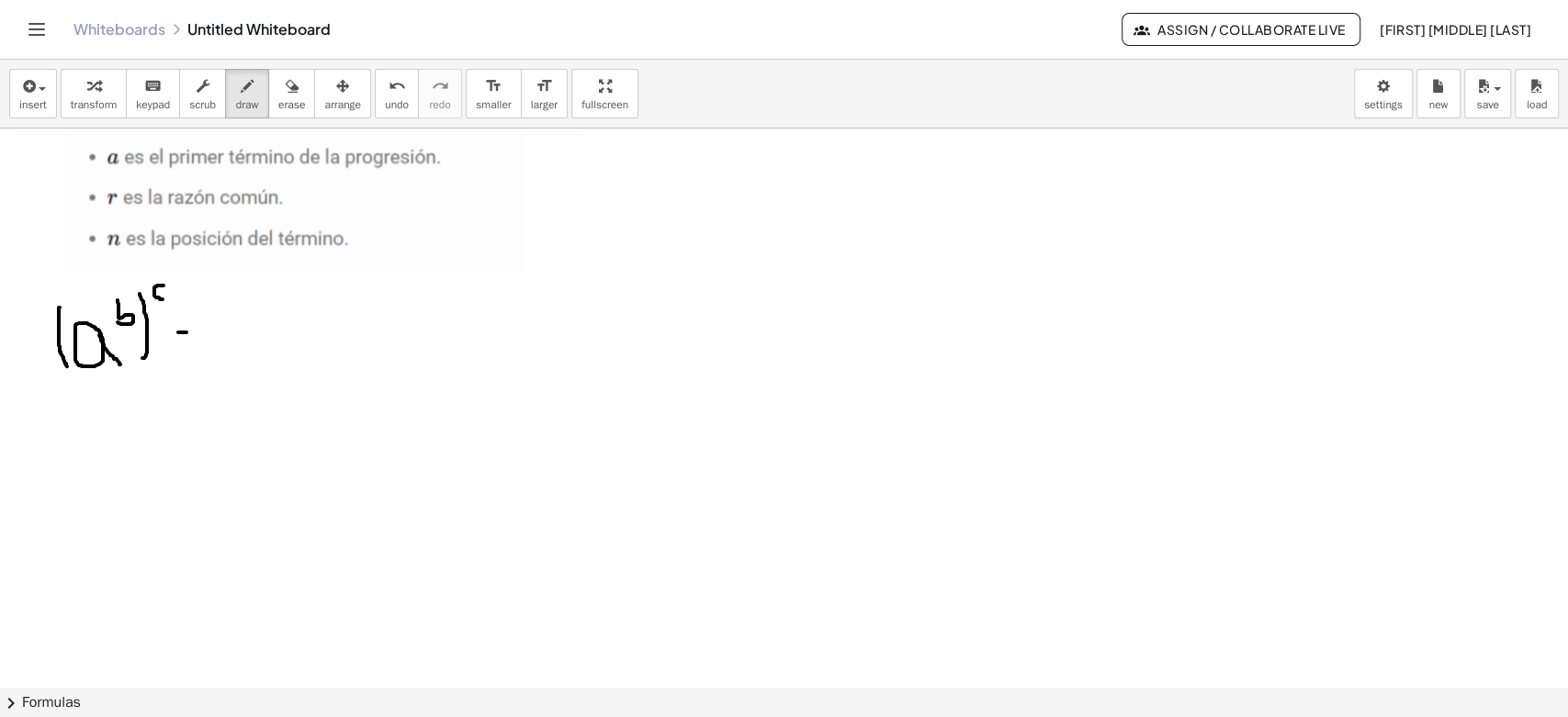 click at bounding box center (784, 118) 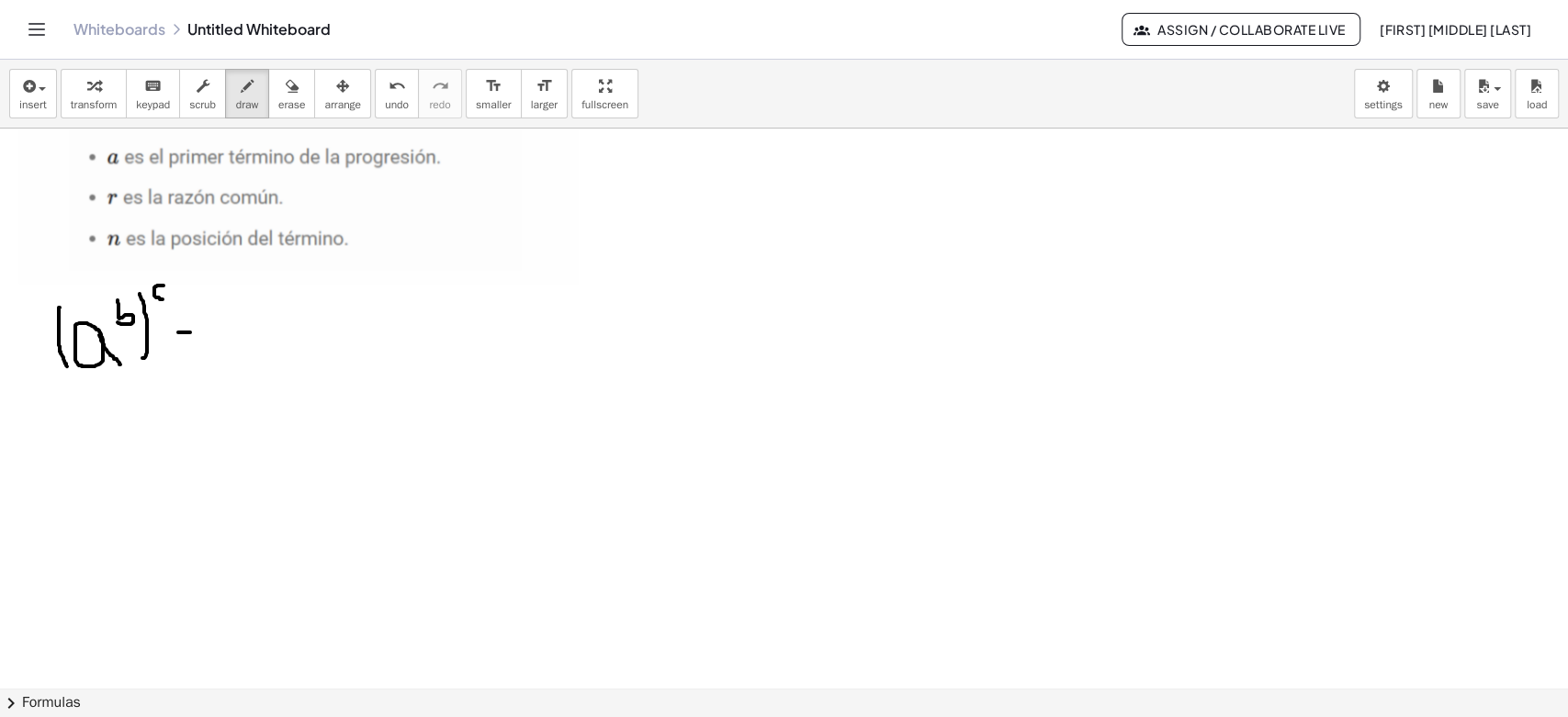 drag, startPoint x: 184, startPoint y: 341, endPoint x: 207, endPoint y: 341, distance: 23 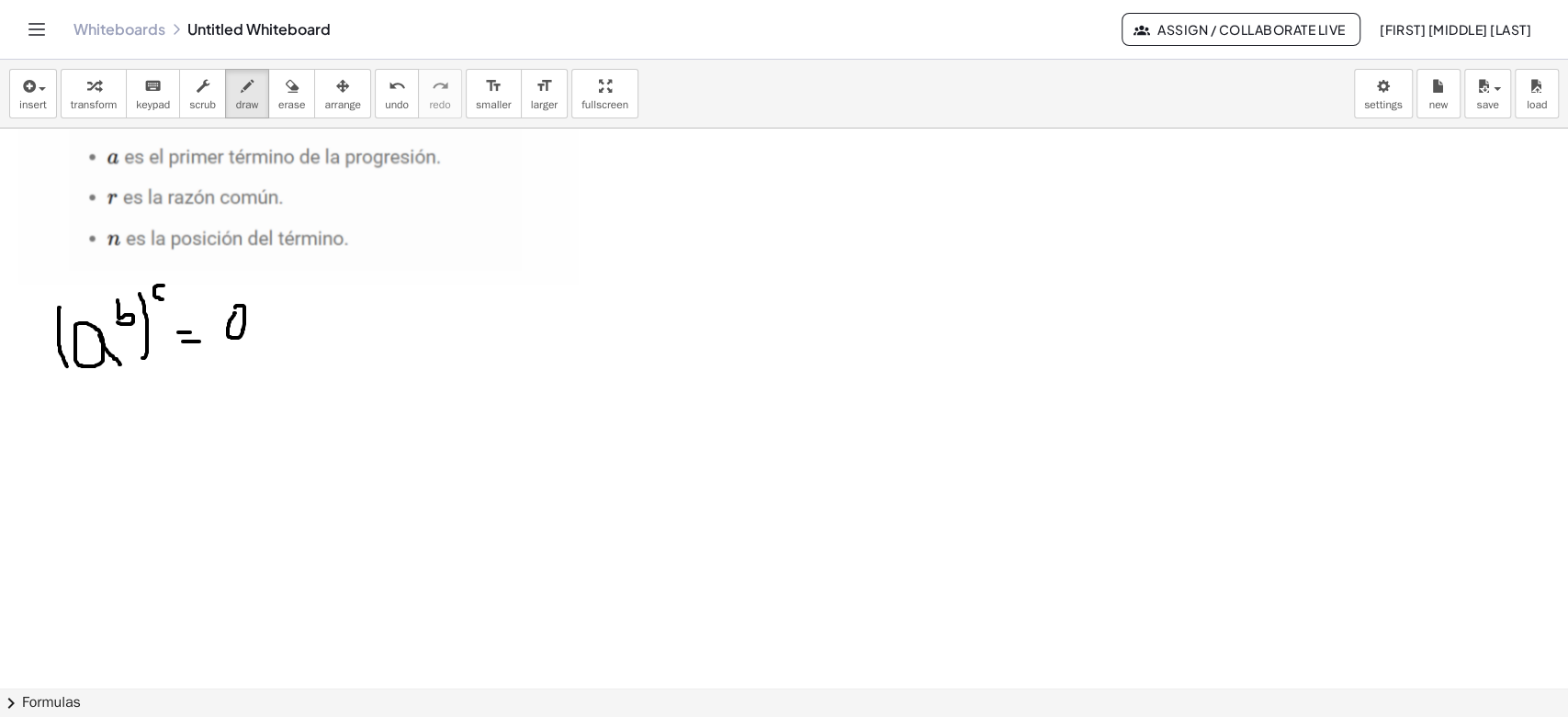 drag, startPoint x: 228, startPoint y: 330, endPoint x: 230, endPoint y: 308, distance: 22.090722 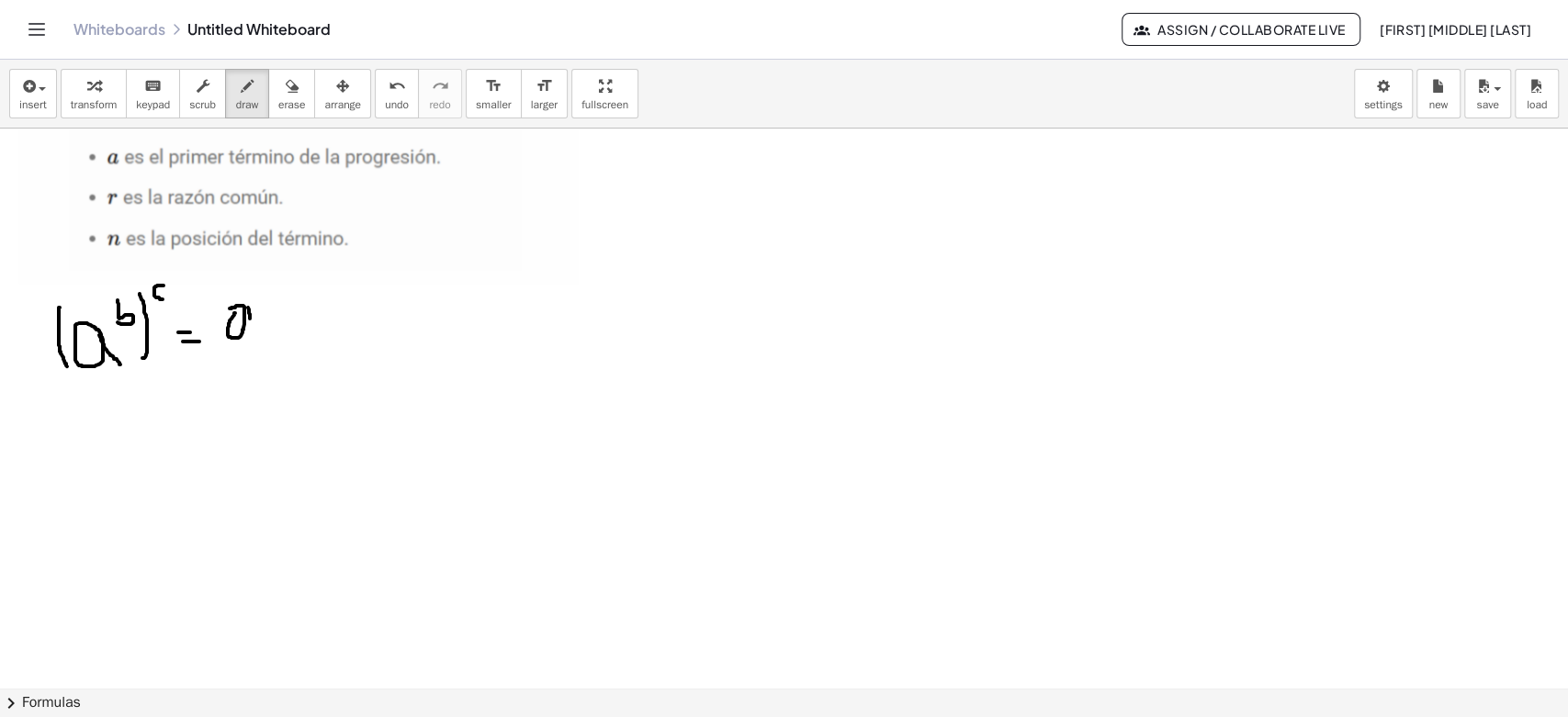 drag, startPoint x: 249, startPoint y: 309, endPoint x: 270, endPoint y: 335, distance: 33.42155 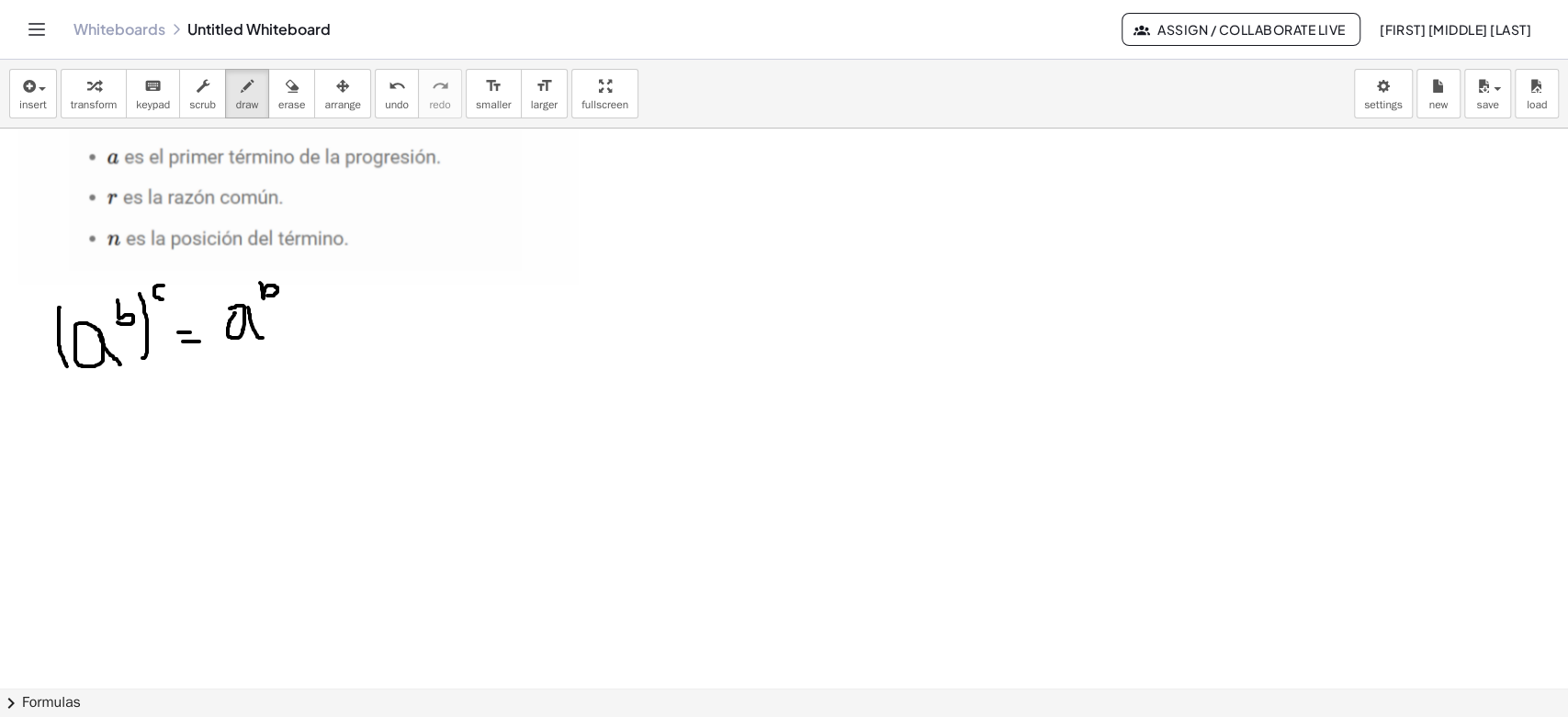 click at bounding box center [784, 118] 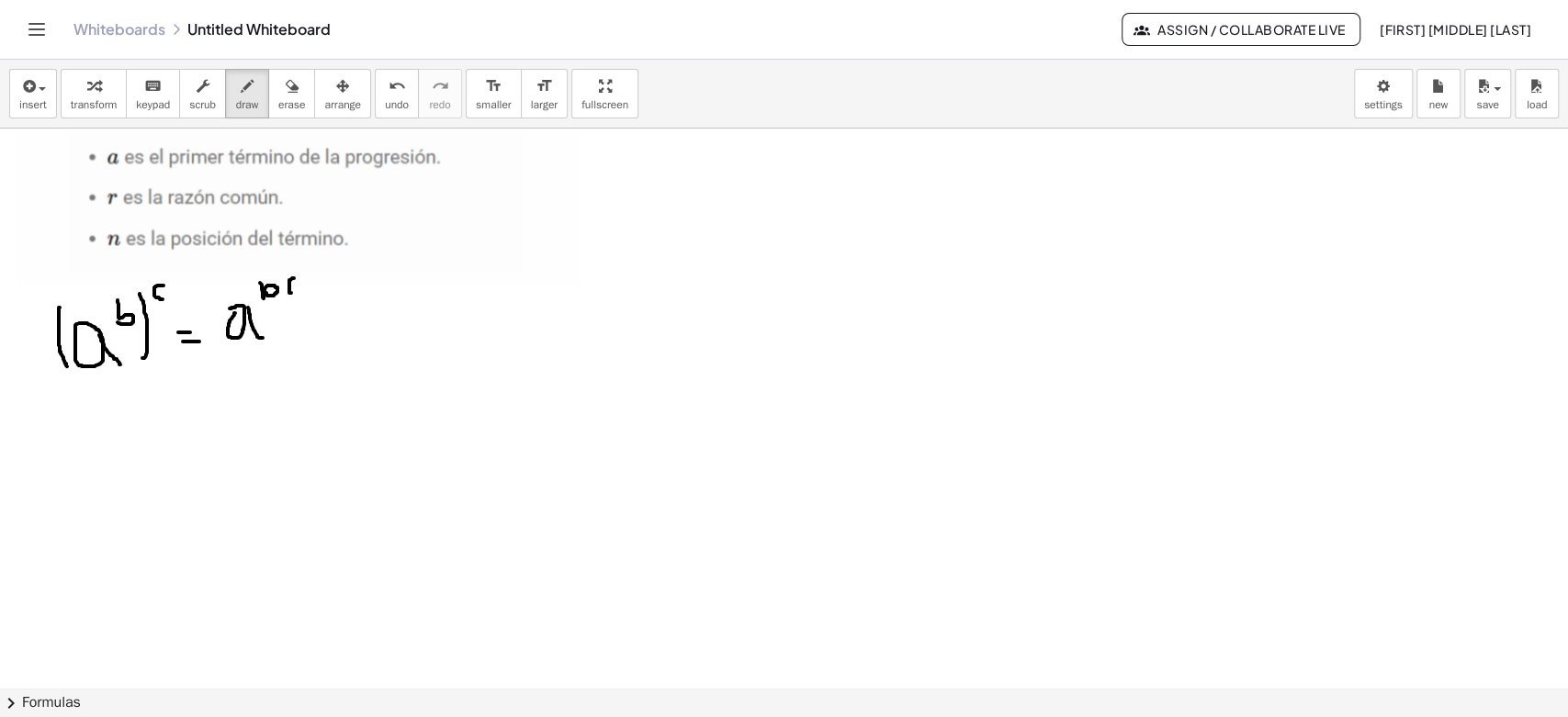 drag, startPoint x: 294, startPoint y: 277, endPoint x: 298, endPoint y: 292, distance: 15.524175 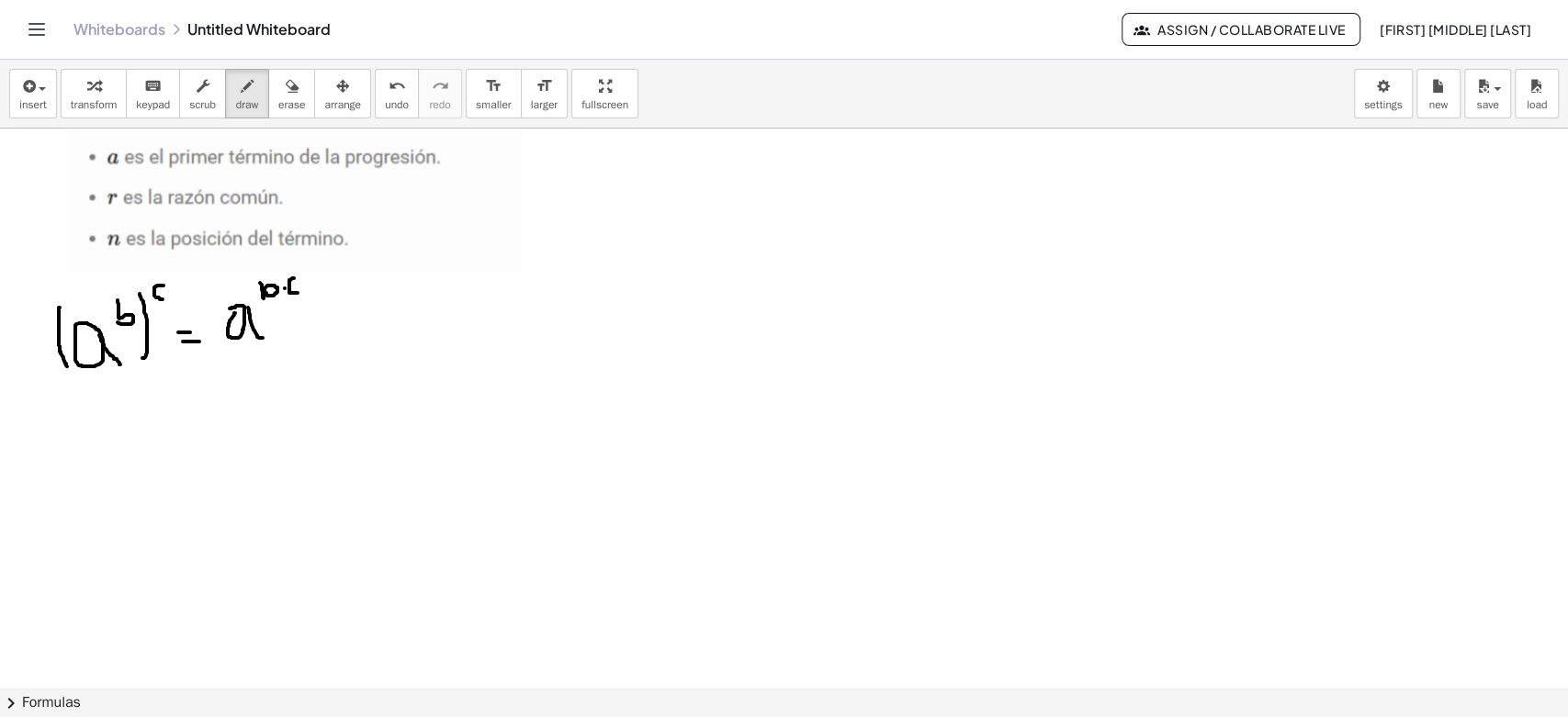 click at bounding box center [784, 118] 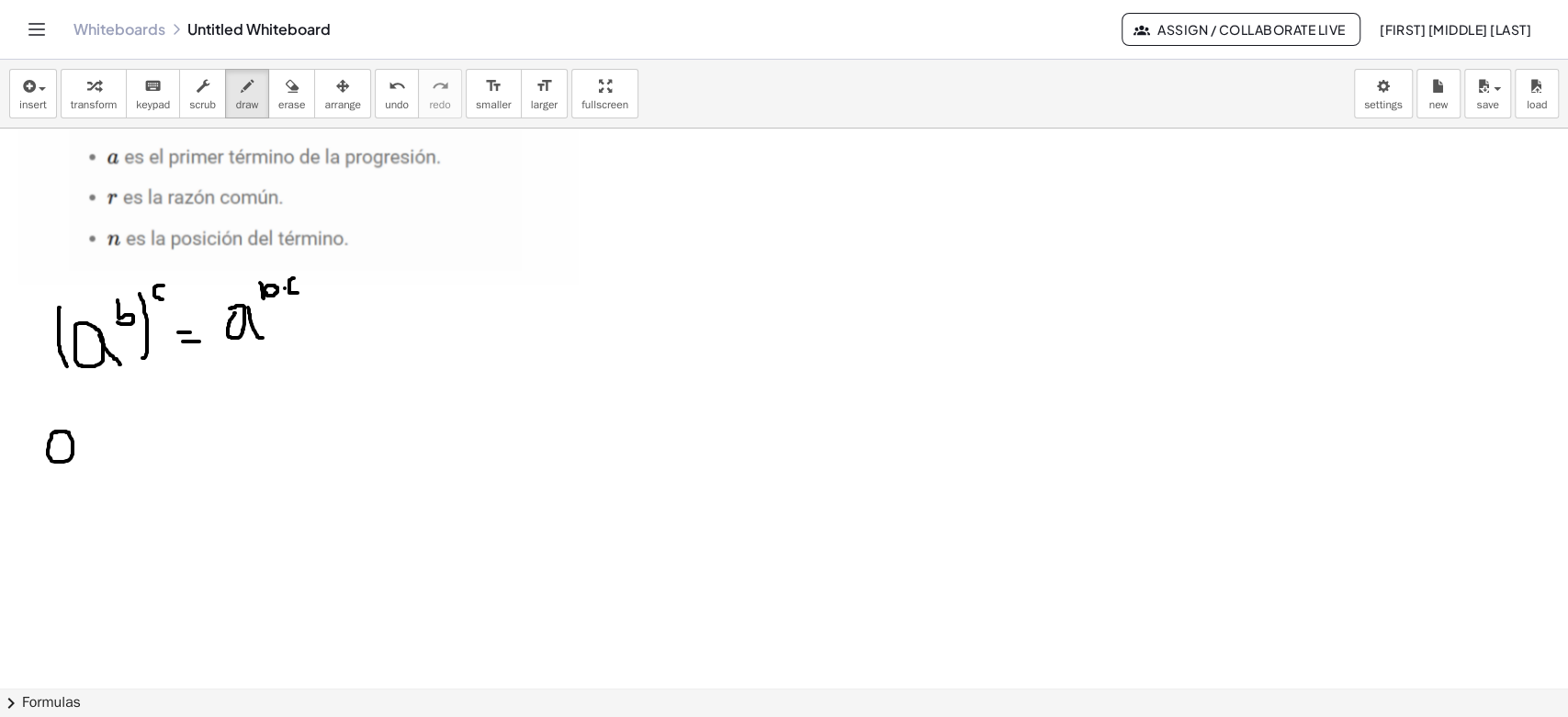 click at bounding box center [784, 118] 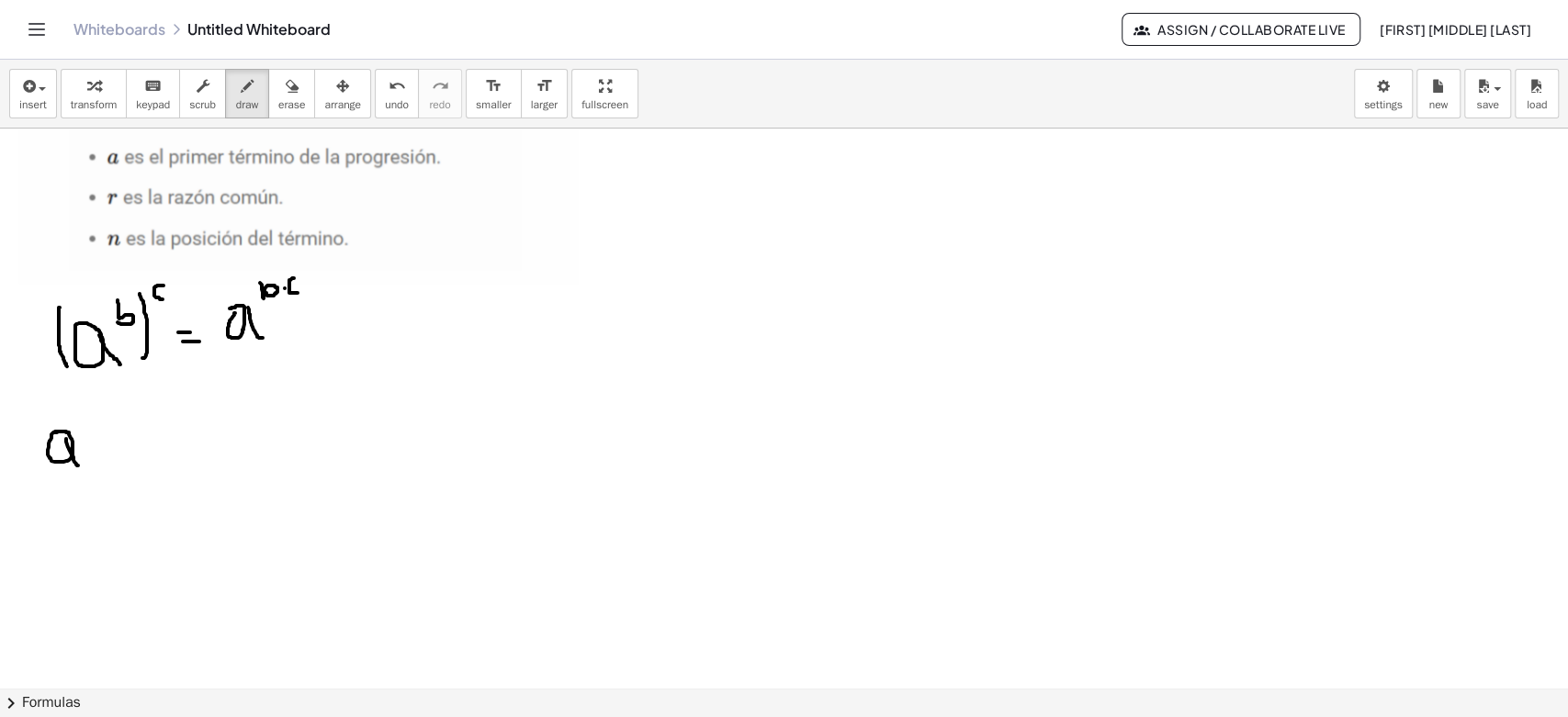 drag, startPoint x: 70, startPoint y: 450, endPoint x: 91, endPoint y: 466, distance: 26.400758 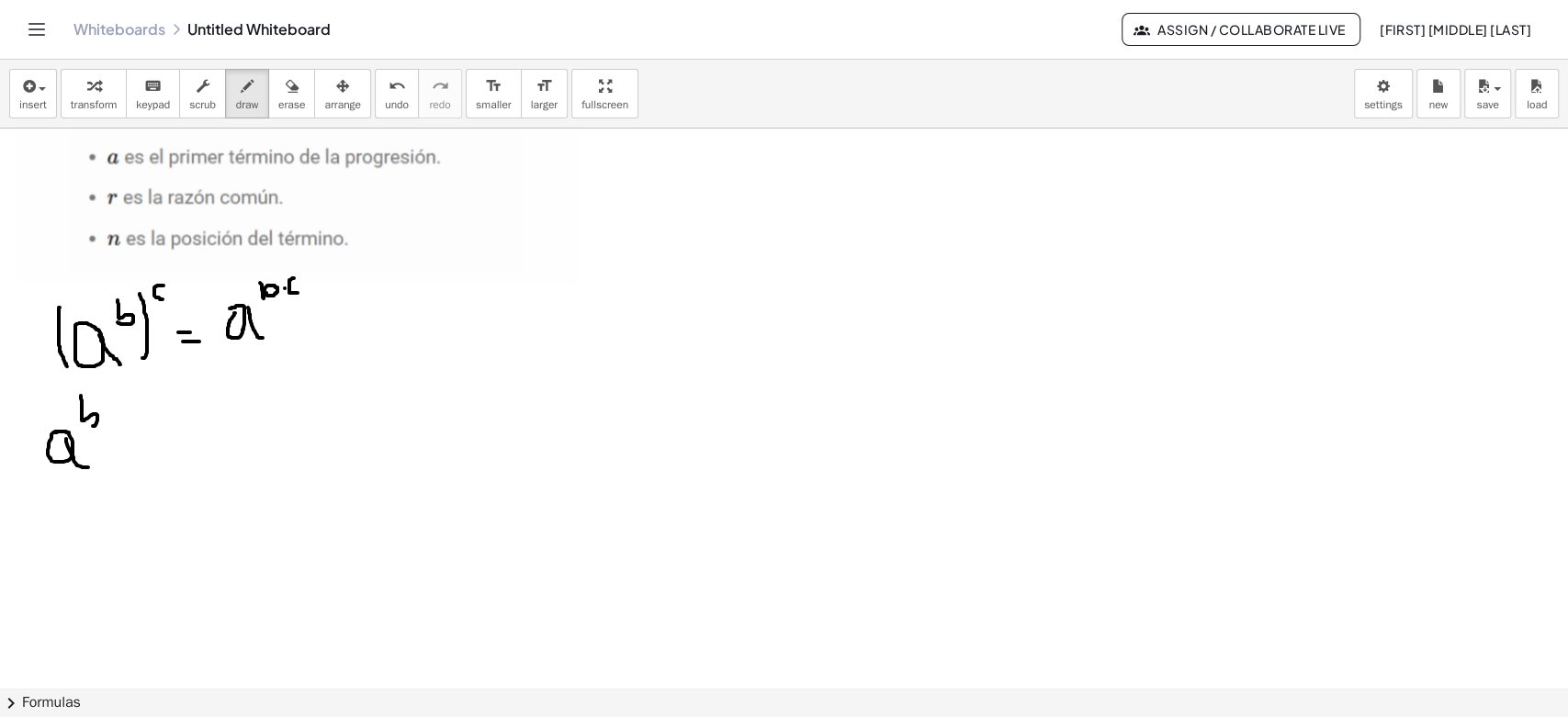 drag, startPoint x: 81, startPoint y: 396, endPoint x: 85, endPoint y: 424, distance: 28.284271 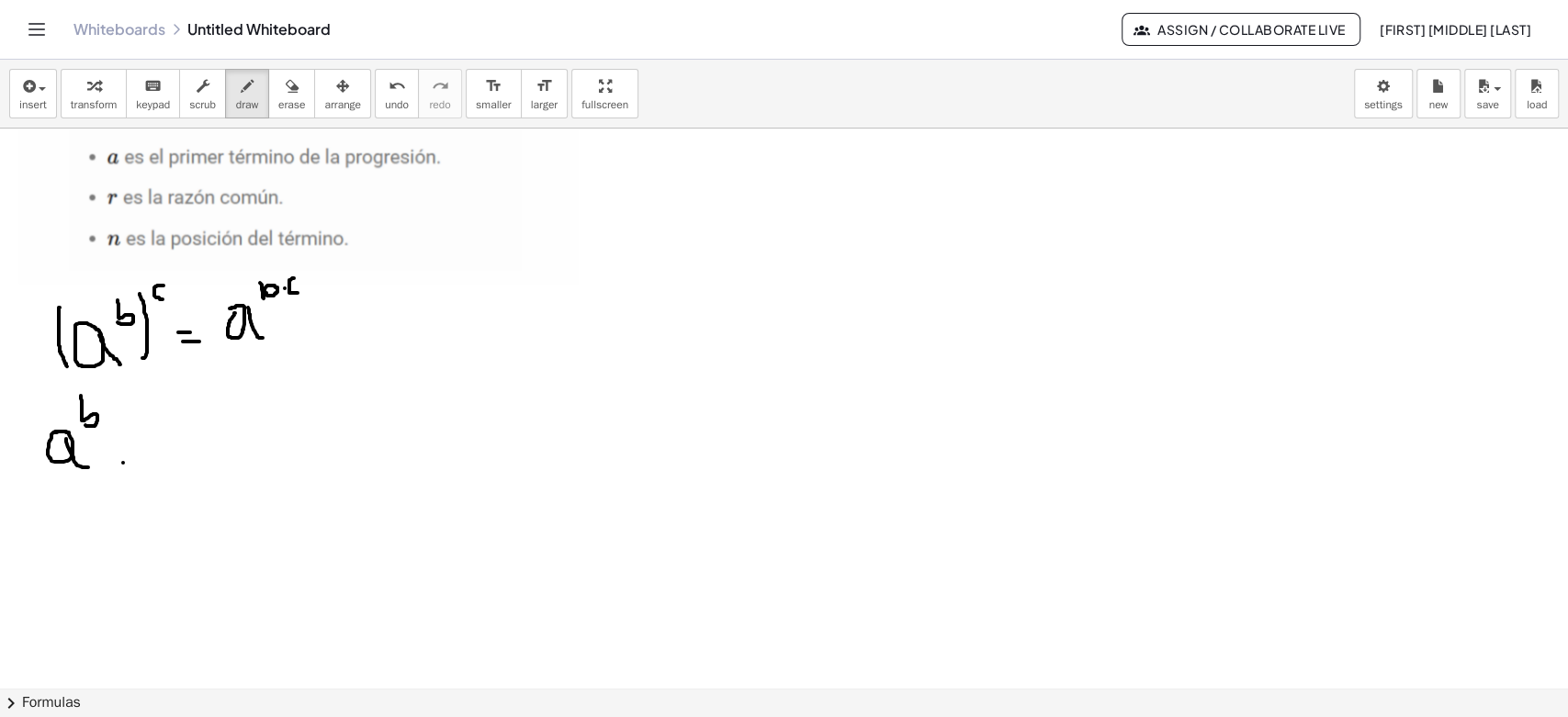 click at bounding box center [784, 118] 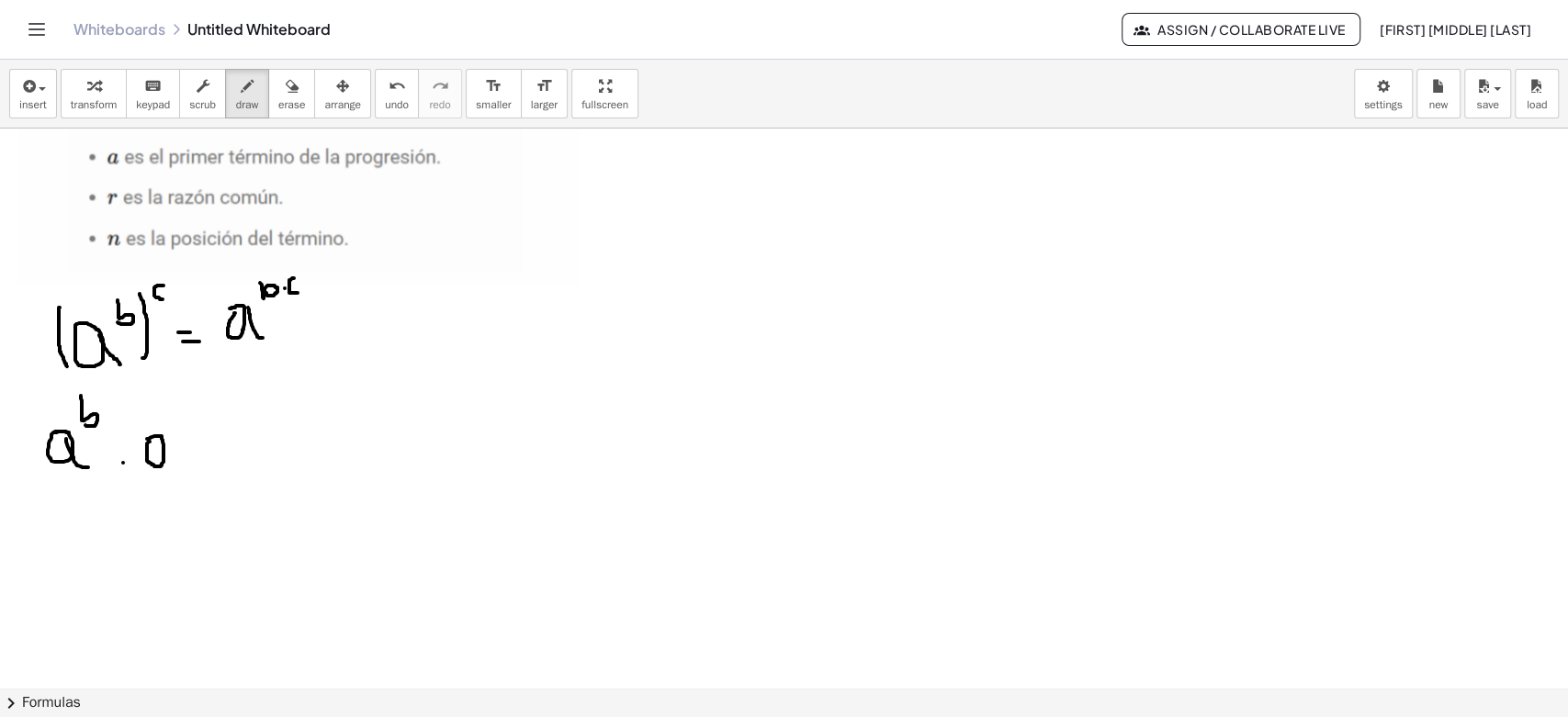 click at bounding box center [784, 118] 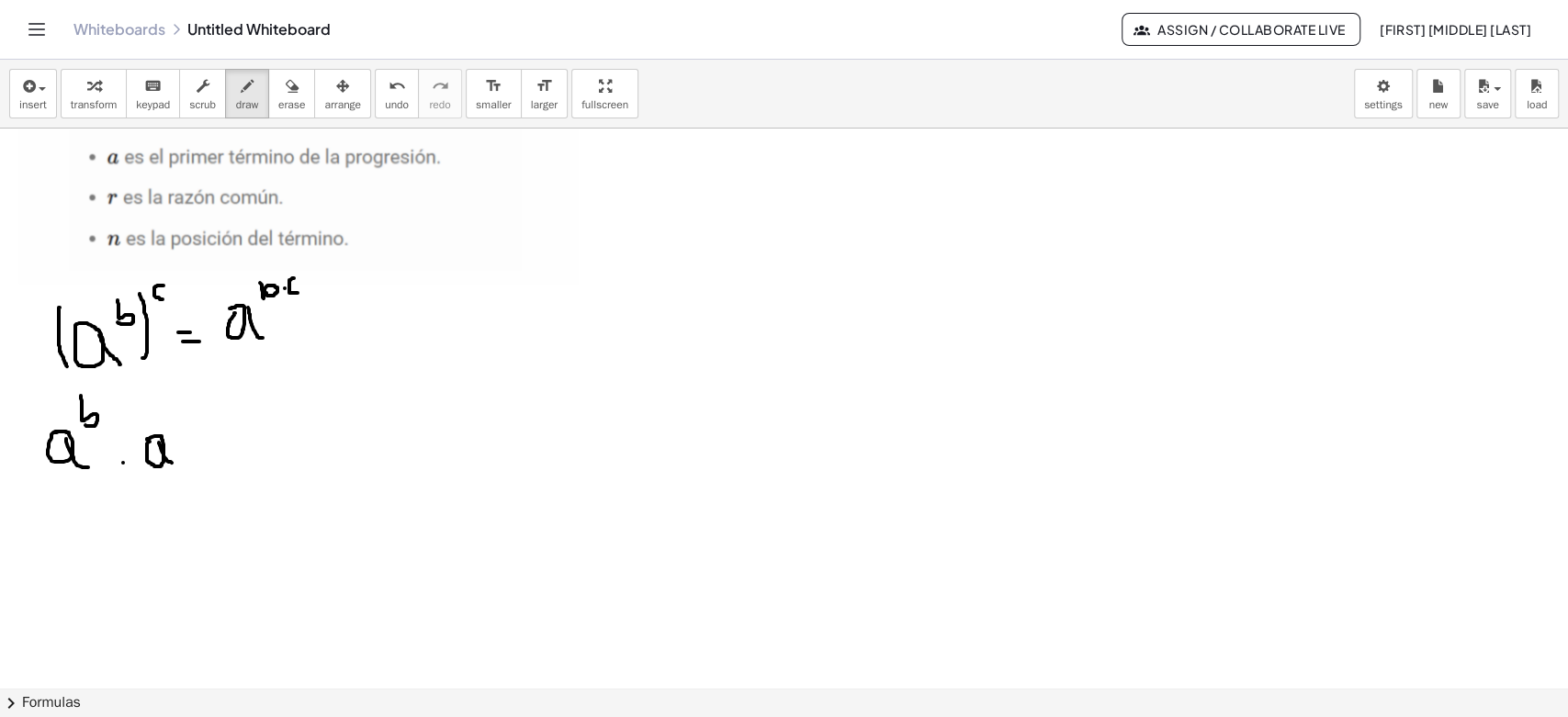 drag, startPoint x: 160, startPoint y: 443, endPoint x: 193, endPoint y: 431, distance: 35.1141 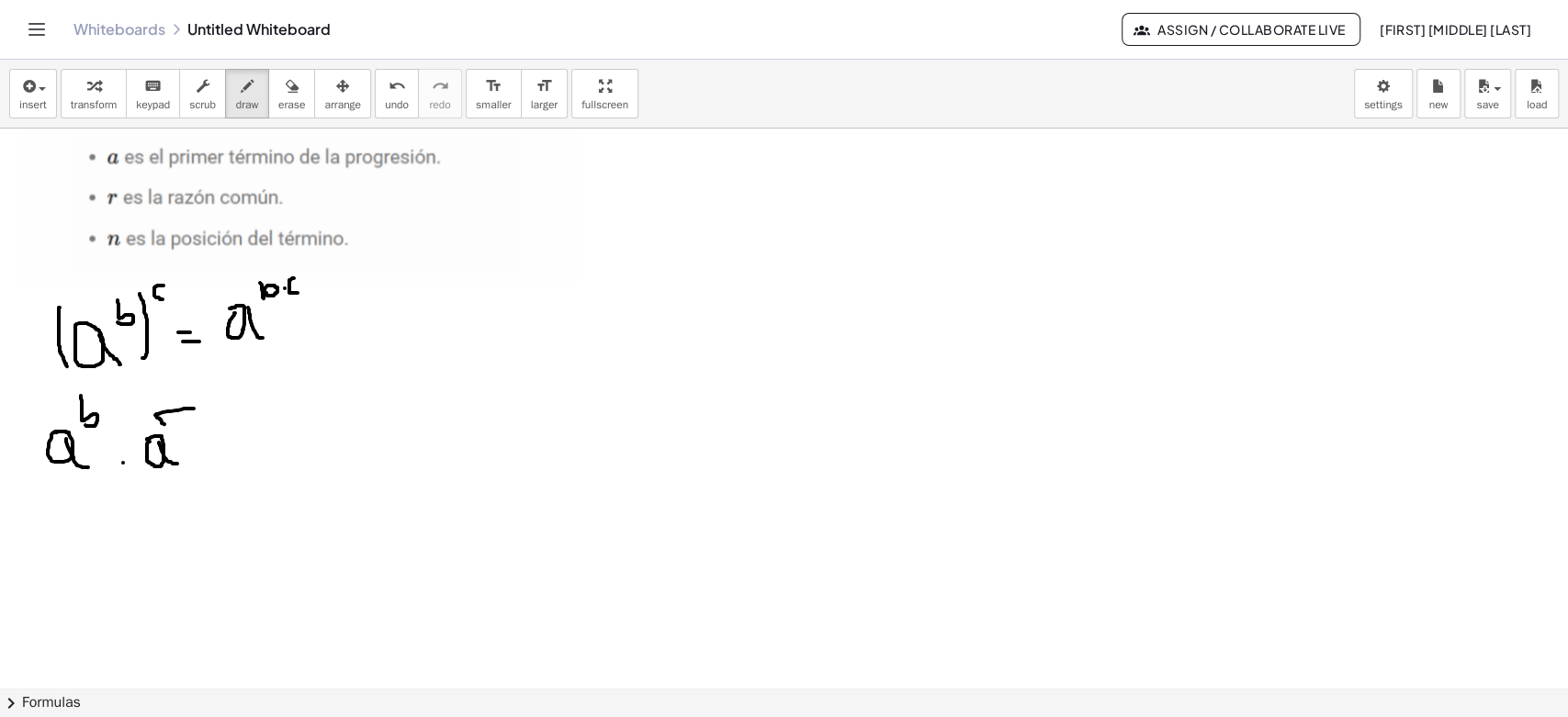 drag, startPoint x: 194, startPoint y: 408, endPoint x: 191, endPoint y: 426, distance: 18.24829 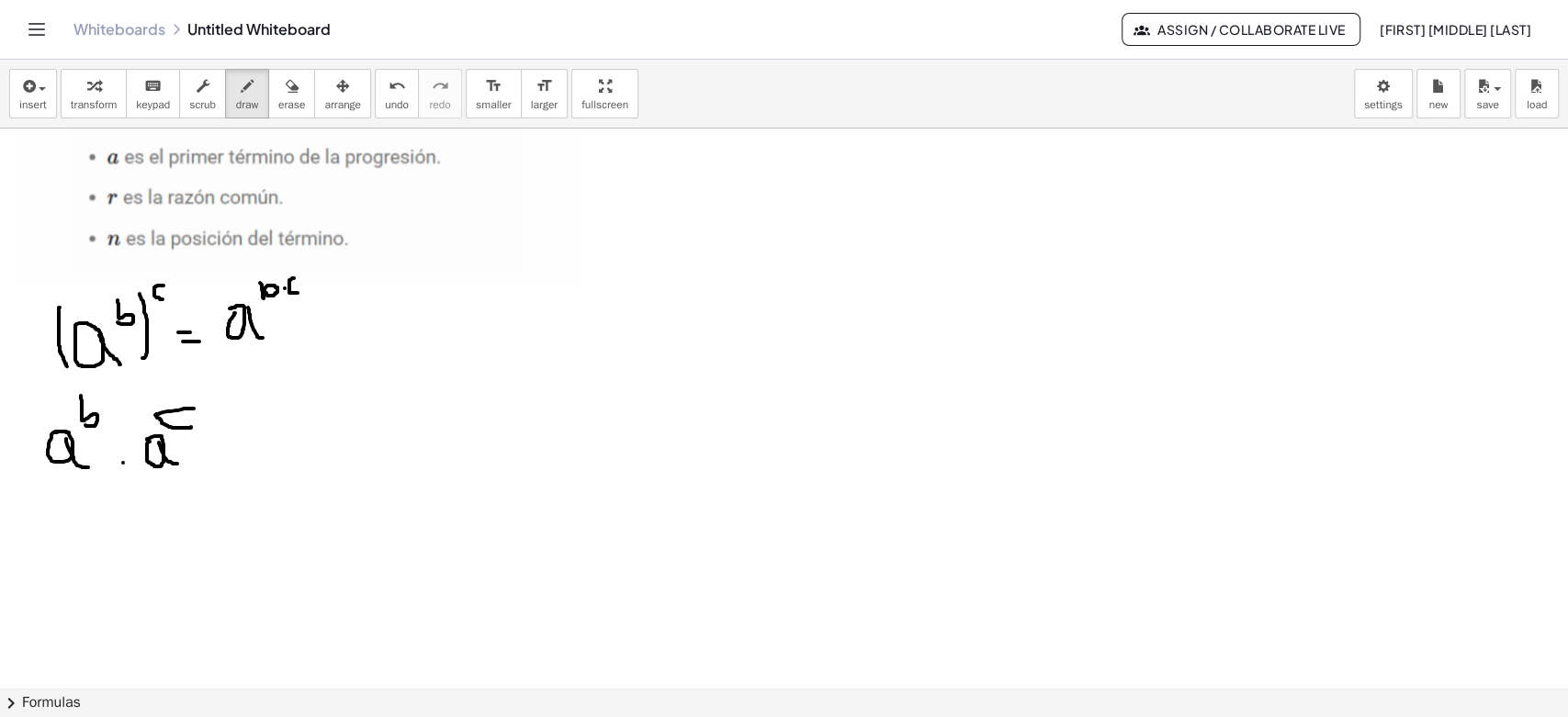 drag, startPoint x: 219, startPoint y: 424, endPoint x: 229, endPoint y: 424, distance: 10 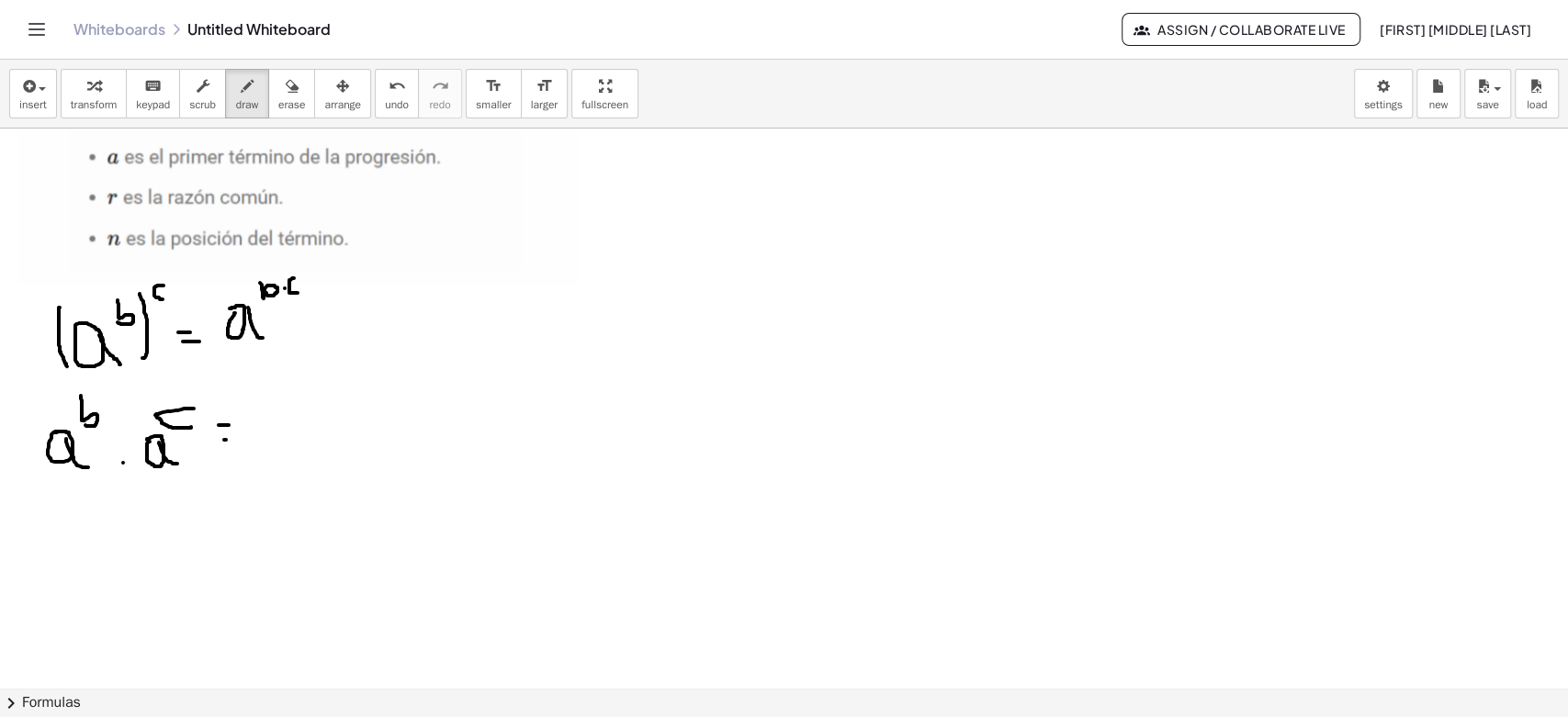 drag, startPoint x: 226, startPoint y: 439, endPoint x: 214, endPoint y: 446, distance: 13.892444 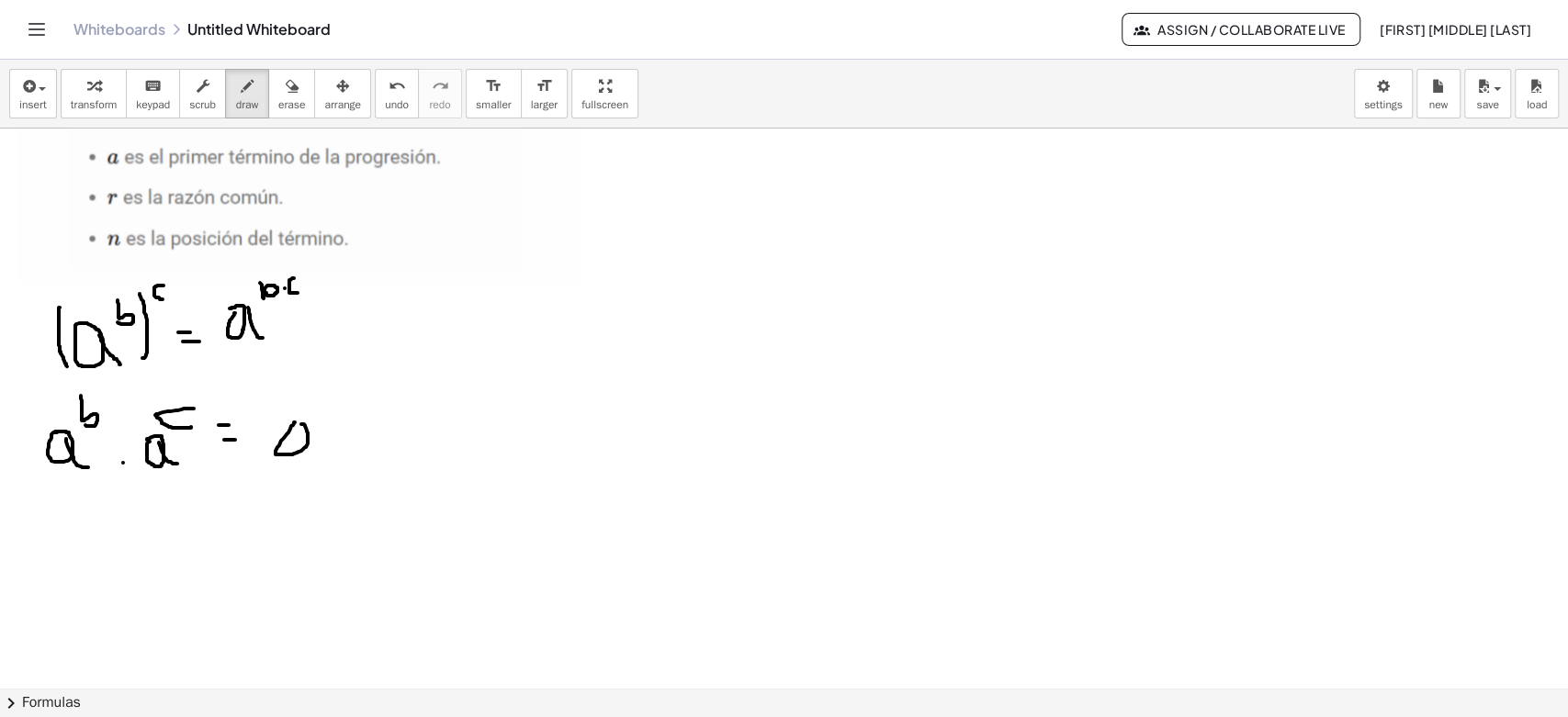 click at bounding box center [784, 118] 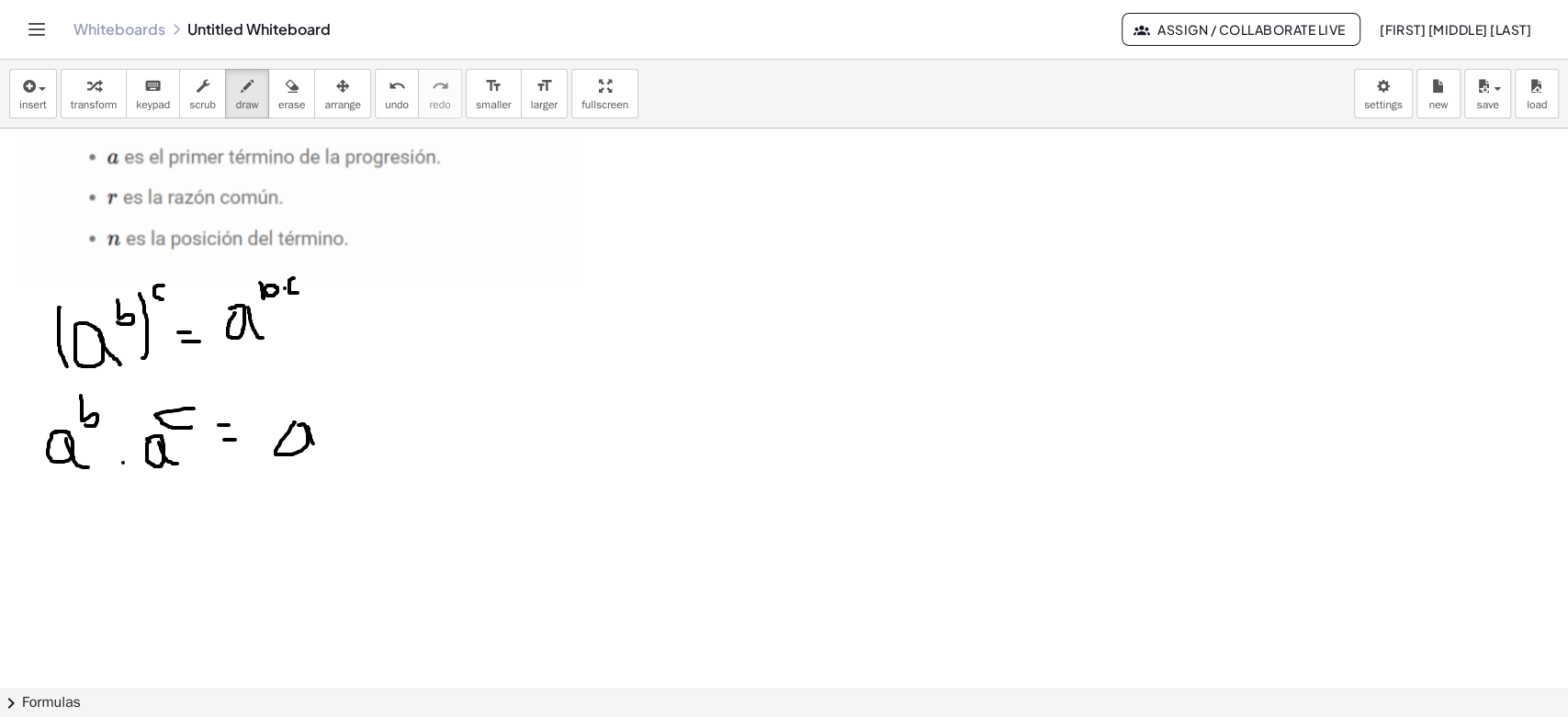 click at bounding box center (784, 118) 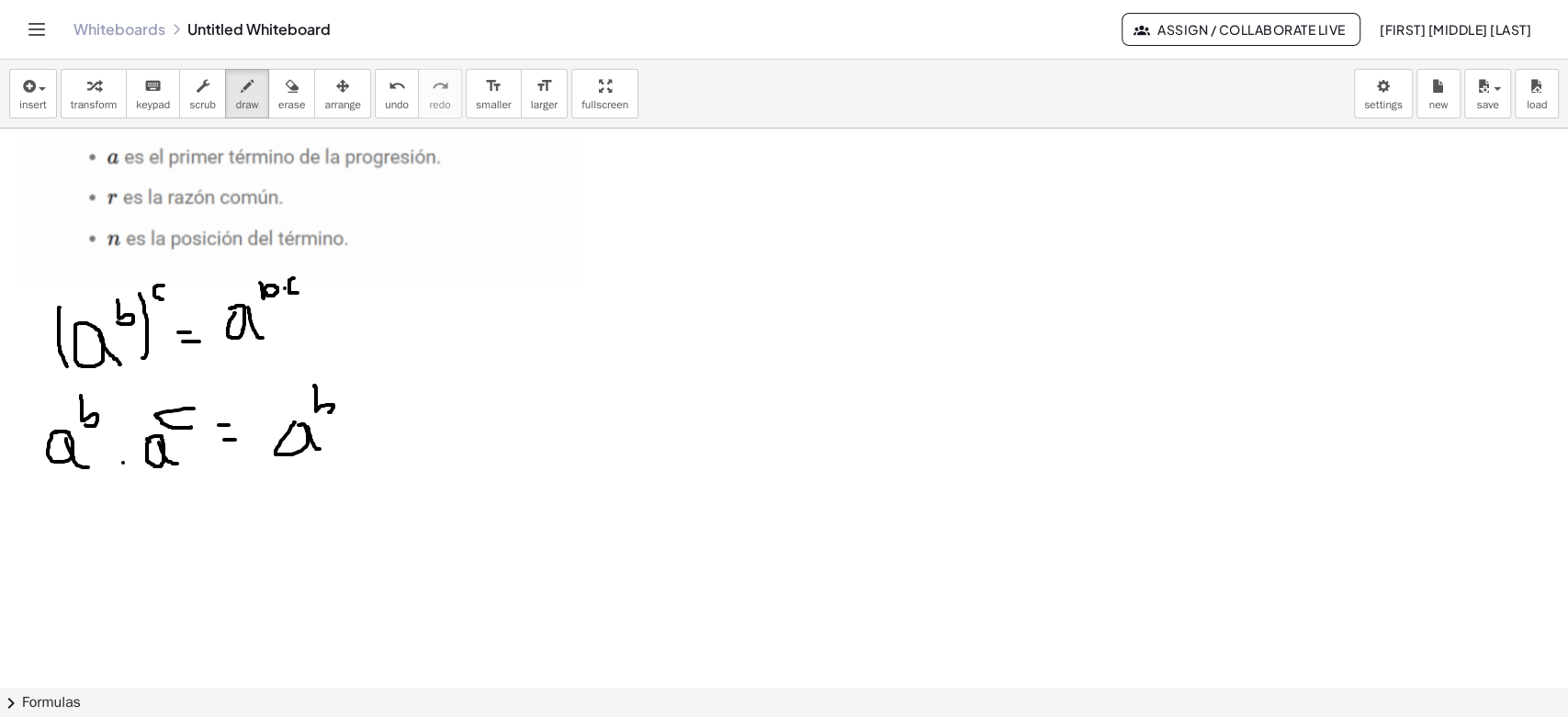 drag, startPoint x: 314, startPoint y: 386, endPoint x: 332, endPoint y: 402, distance: 24.083189 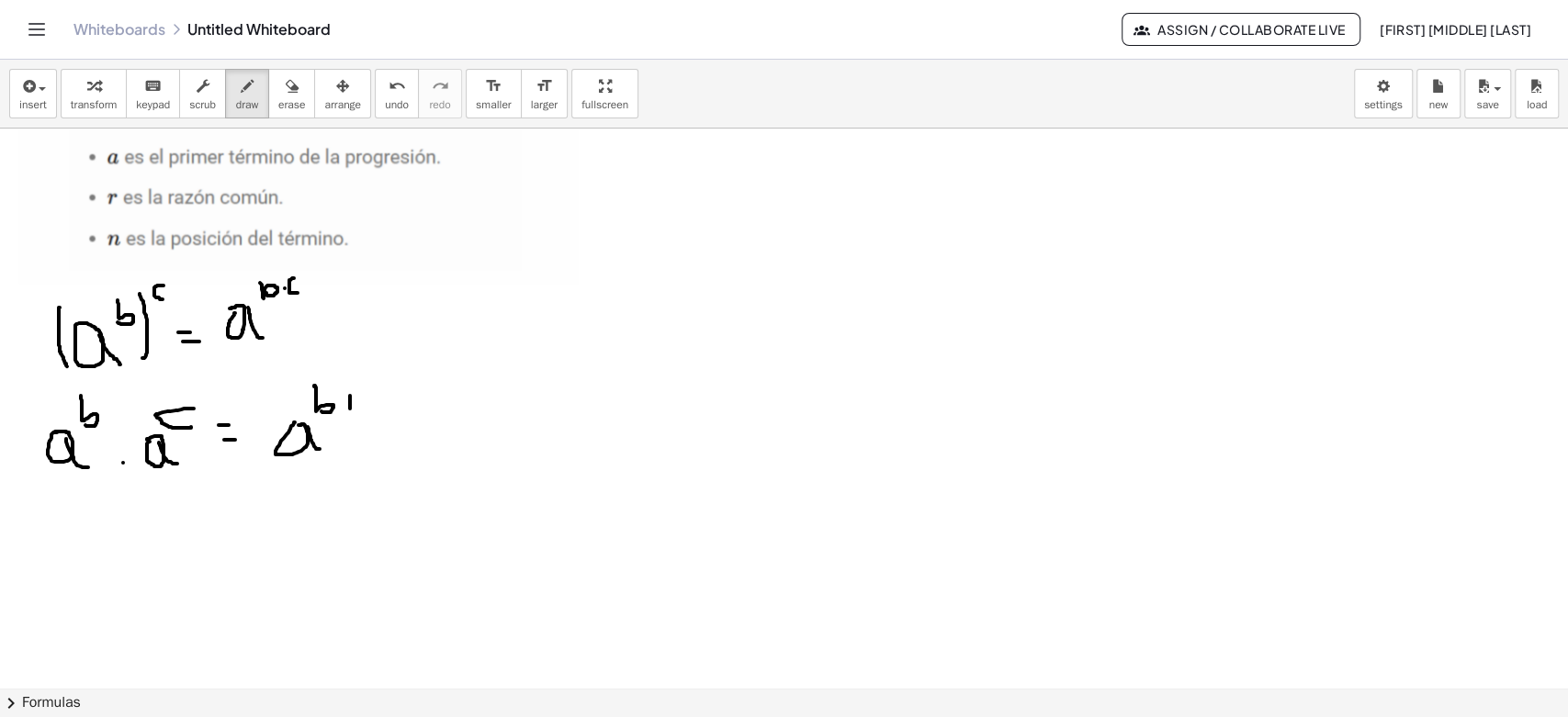 click at bounding box center [784, 118] 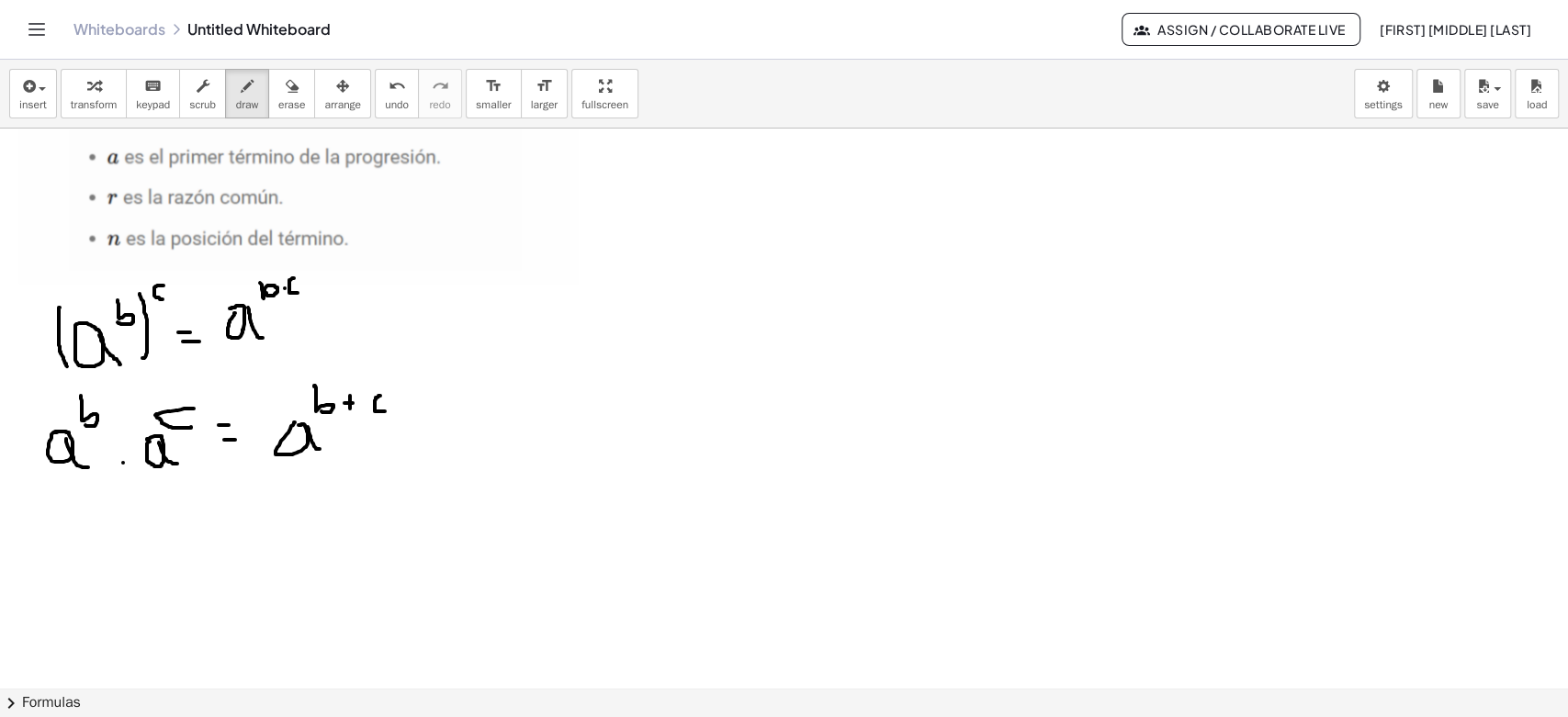drag, startPoint x: 380, startPoint y: 395, endPoint x: 401, endPoint y: 415, distance: 29 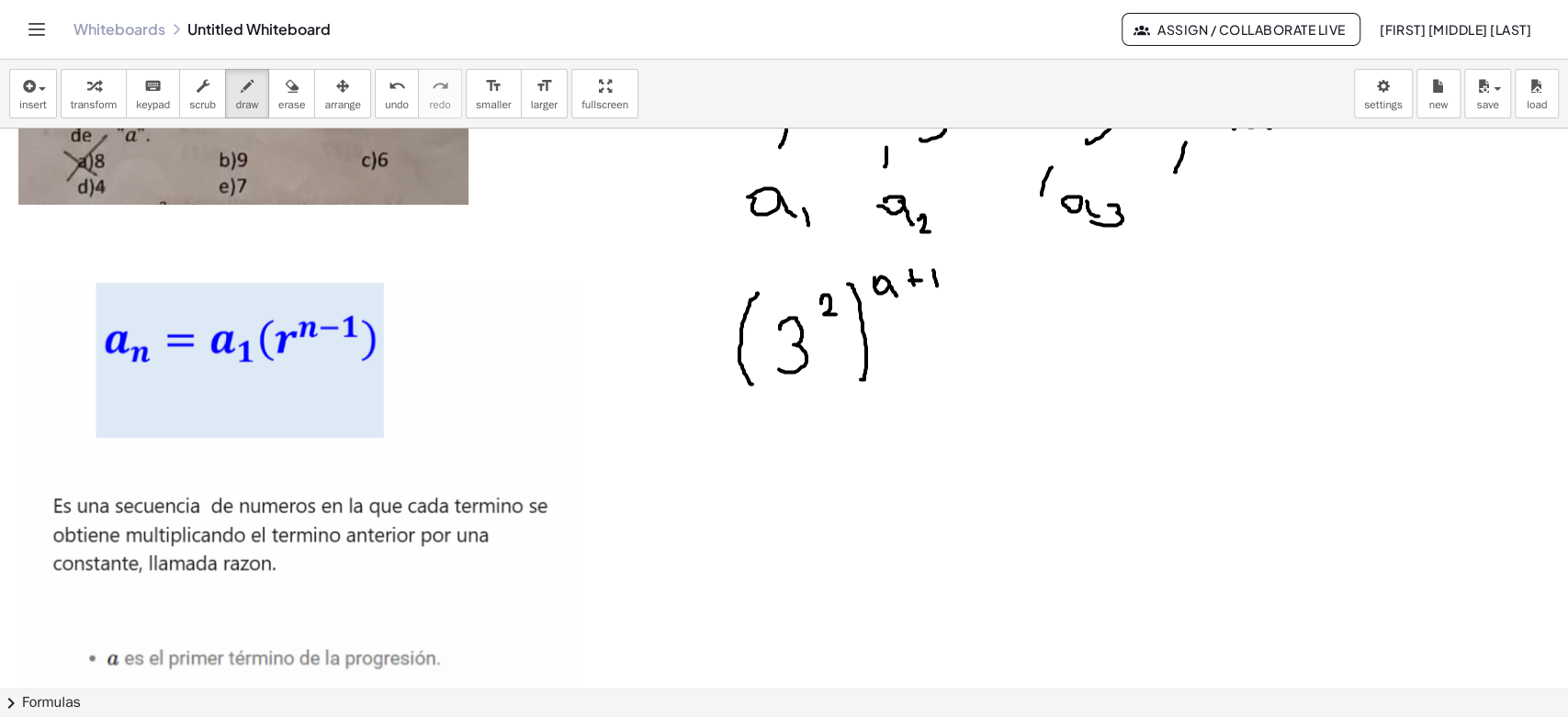 scroll, scrollTop: 0, scrollLeft: 0, axis: both 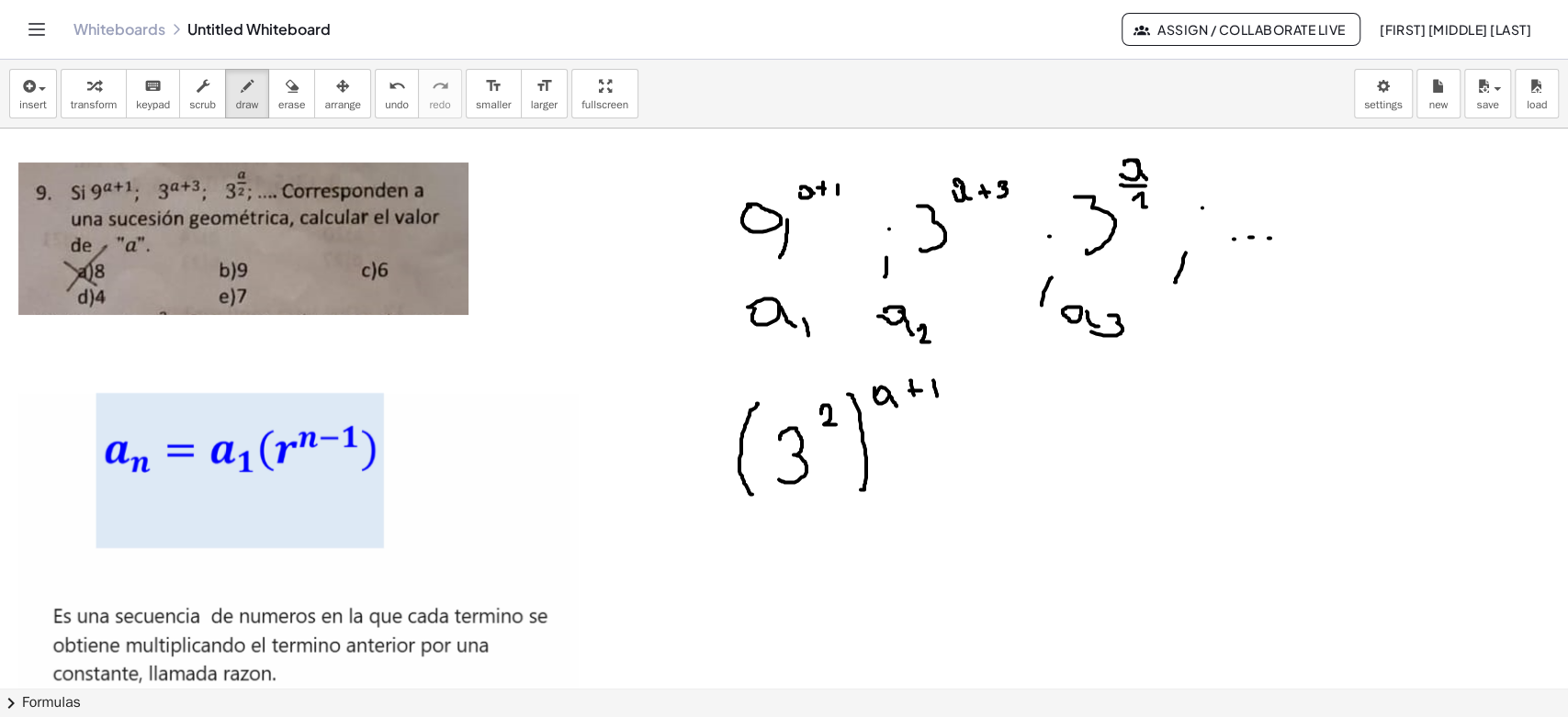 drag, startPoint x: 935, startPoint y: 449, endPoint x: 949, endPoint y: 449, distance: 14 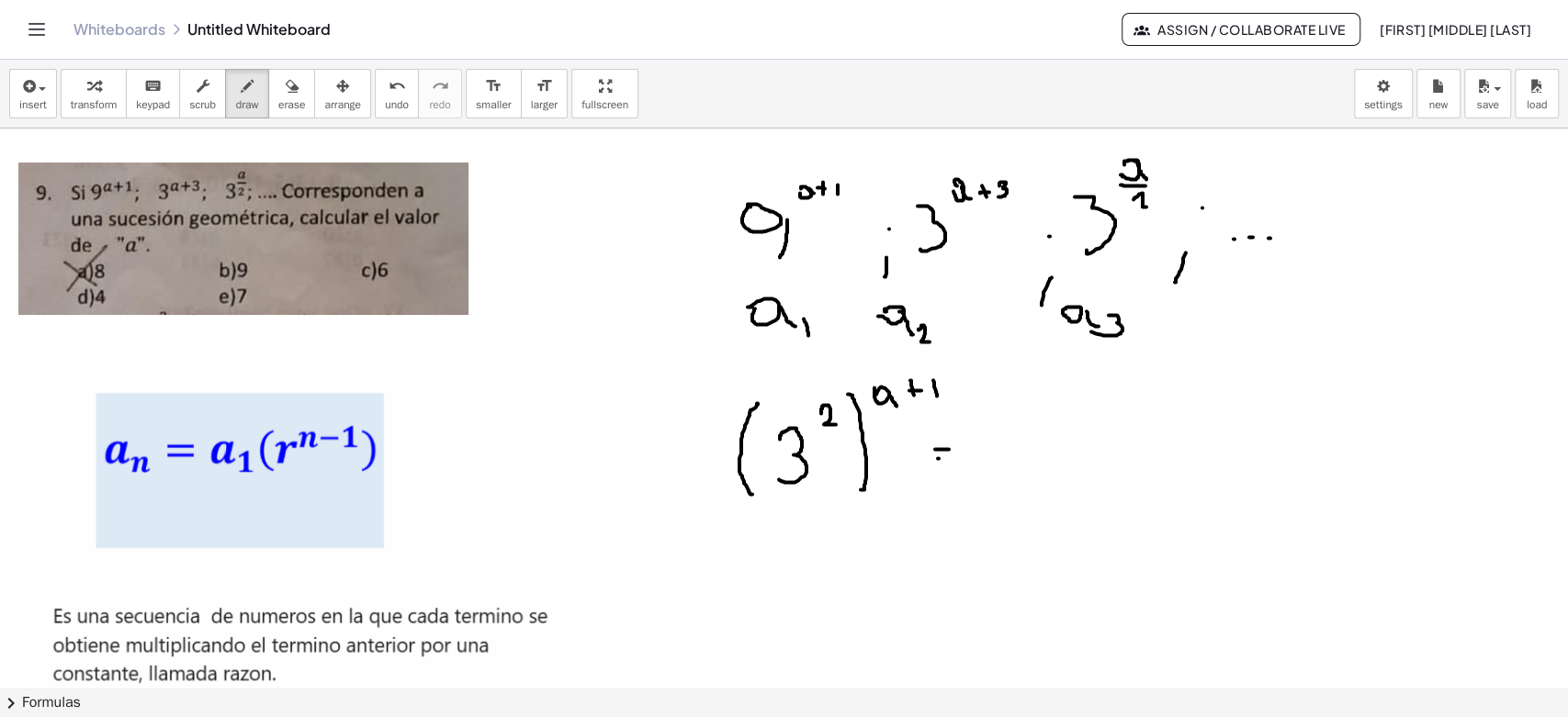 drag, startPoint x: 938, startPoint y: 458, endPoint x: 960, endPoint y: 458, distance: 22 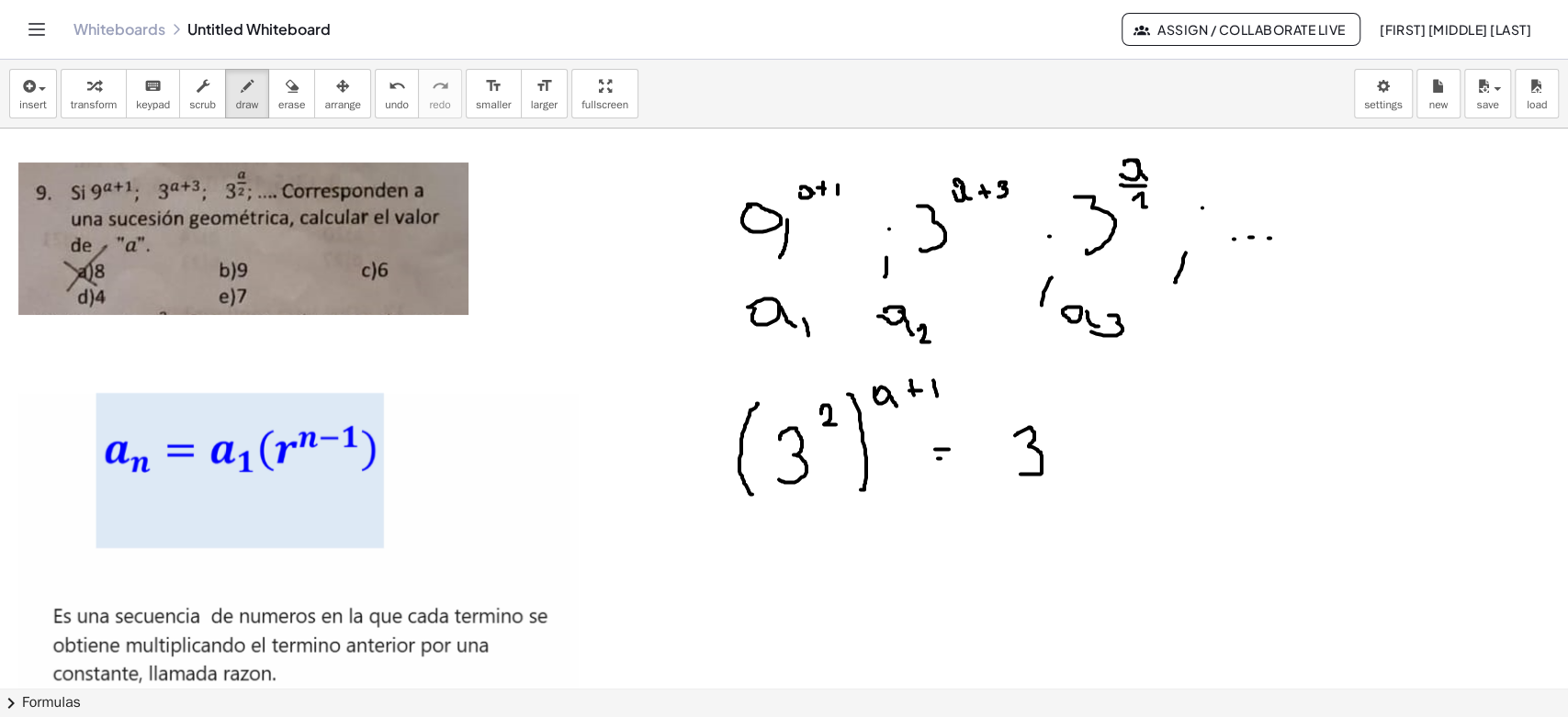drag, startPoint x: 1015, startPoint y: 435, endPoint x: 1019, endPoint y: 474, distance: 39.204592 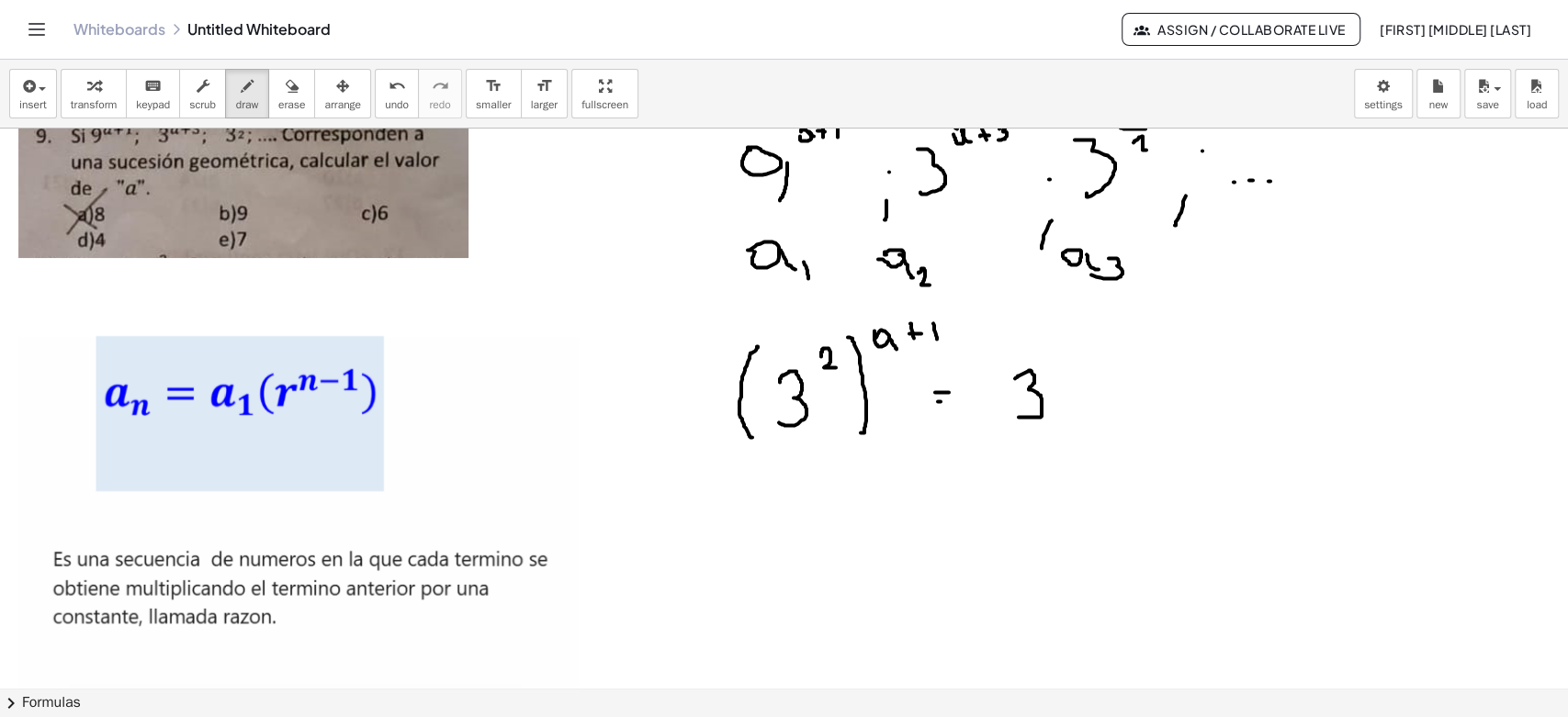 scroll, scrollTop: 0, scrollLeft: 0, axis: both 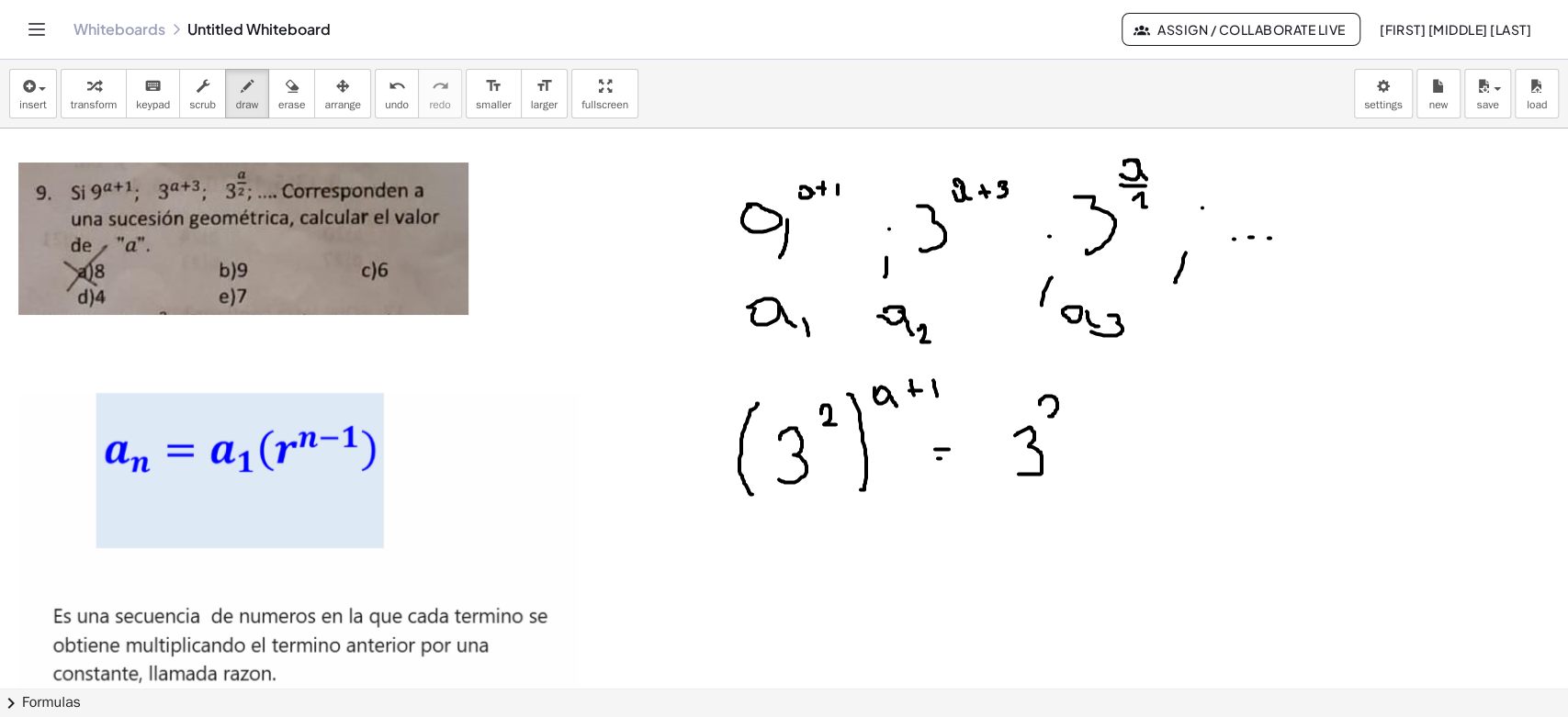 drag, startPoint x: 1042, startPoint y: 398, endPoint x: 1066, endPoint y: 415, distance: 29.410882 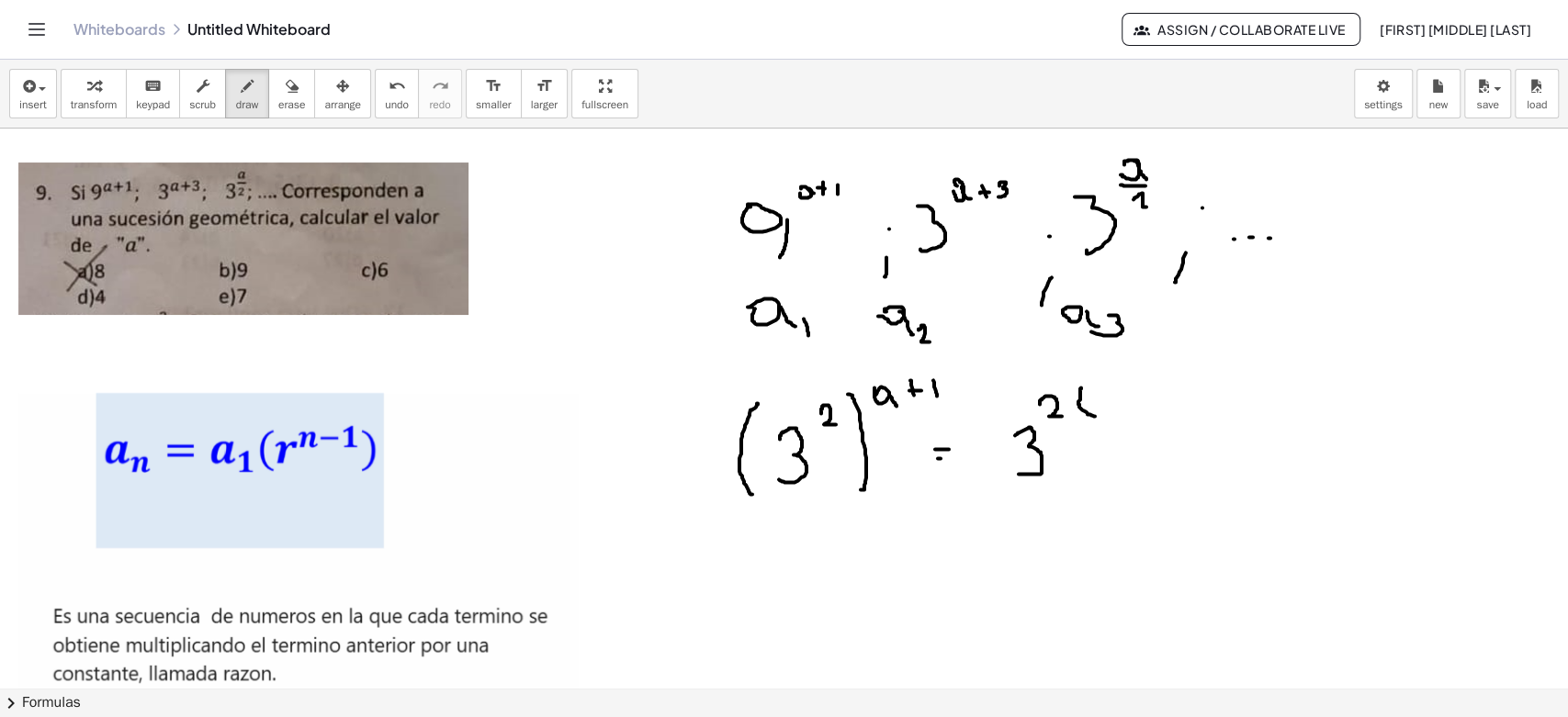 drag, startPoint x: 1081, startPoint y: 387, endPoint x: 1110, endPoint y: 402, distance: 32.64966 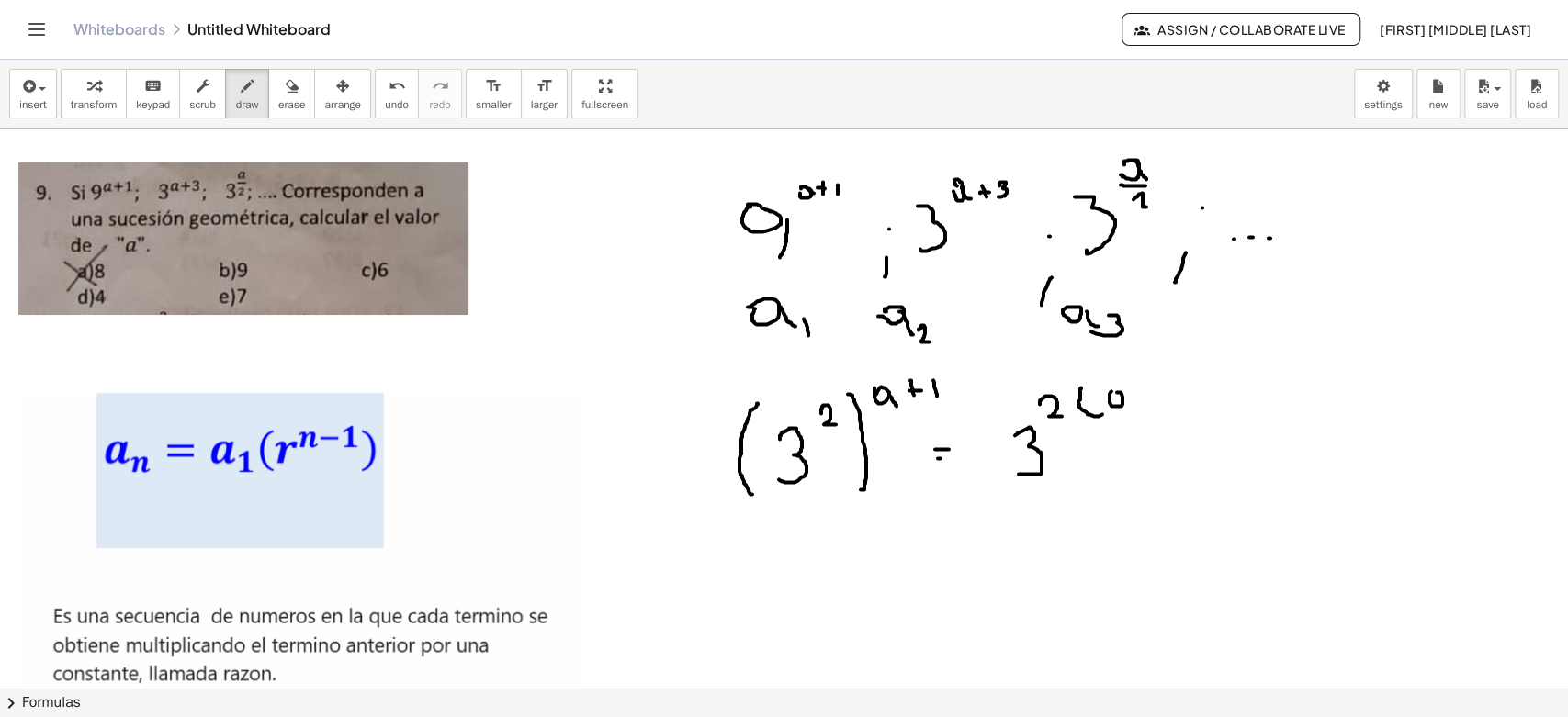 drag, startPoint x: 1110, startPoint y: 402, endPoint x: 1116, endPoint y: 393, distance: 10.816654 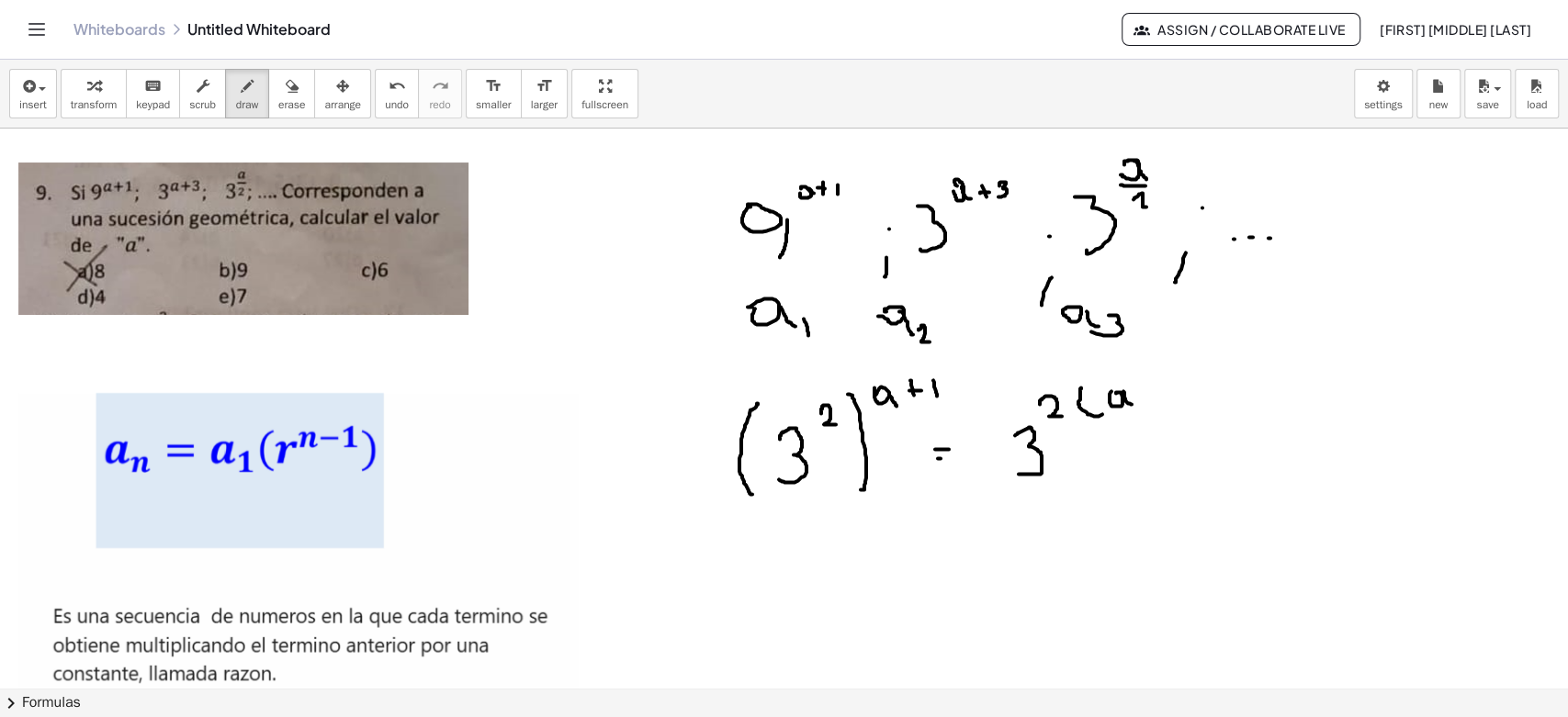 drag, startPoint x: 1123, startPoint y: 391, endPoint x: 1146, endPoint y: 401, distance: 25.08 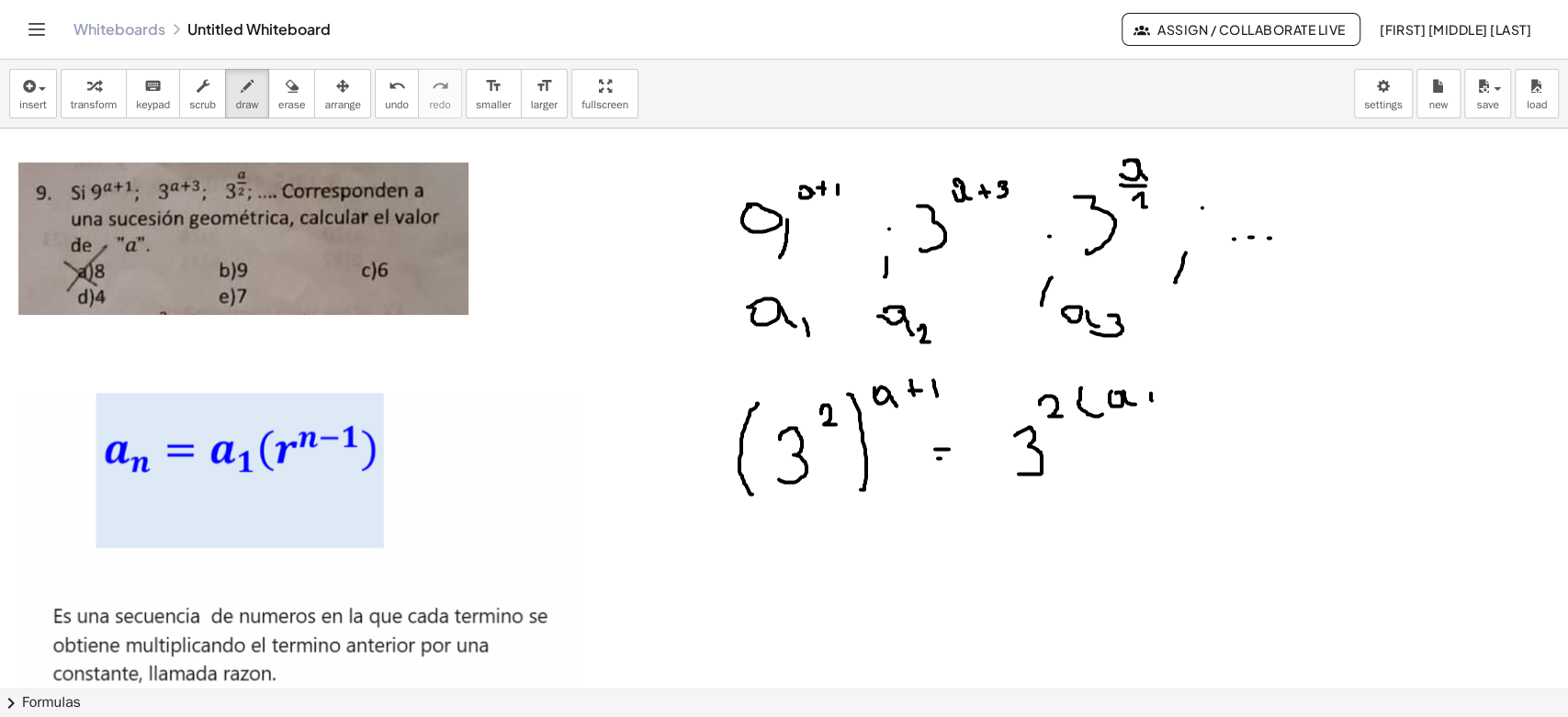 click at bounding box center (784, 729) 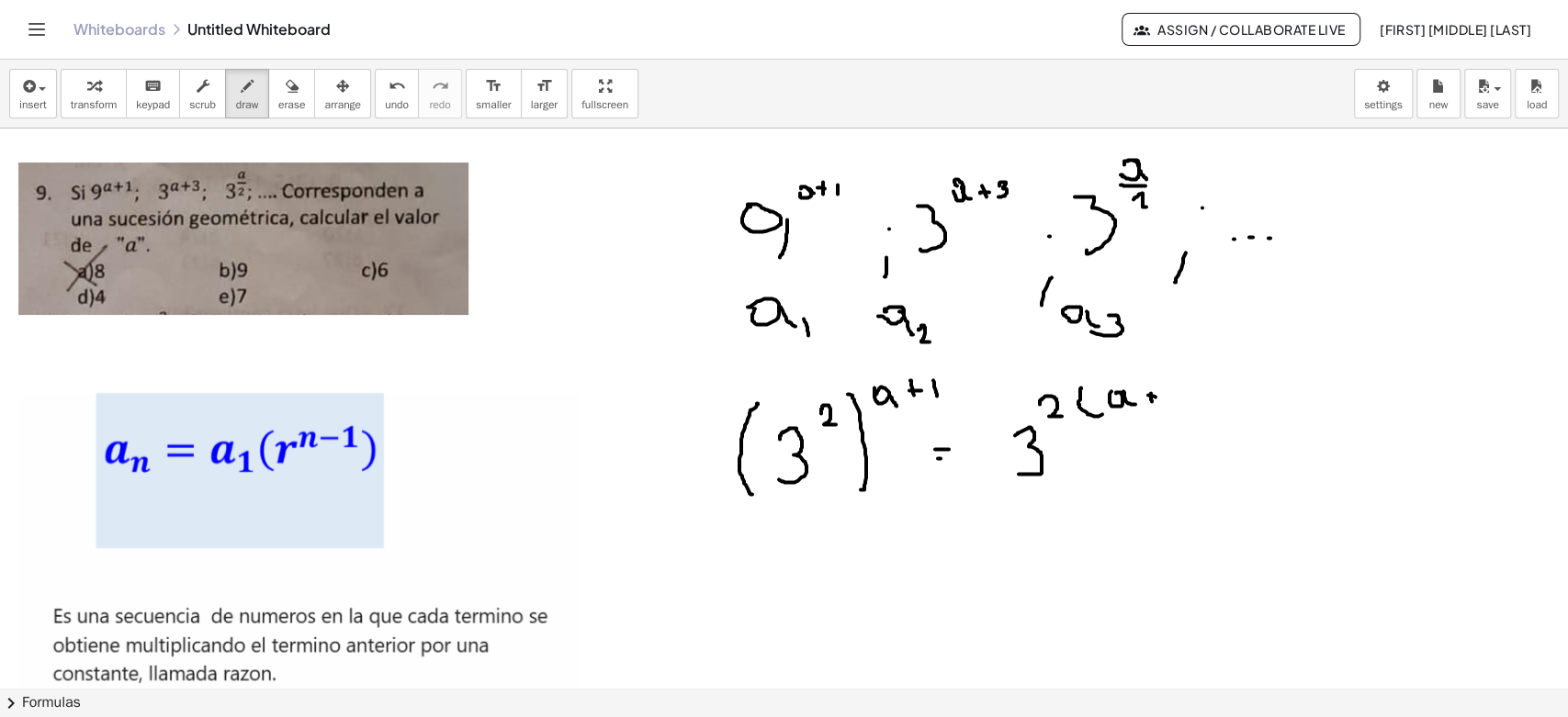 drag, startPoint x: 1148, startPoint y: 395, endPoint x: 1157, endPoint y: 397, distance: 9.219544 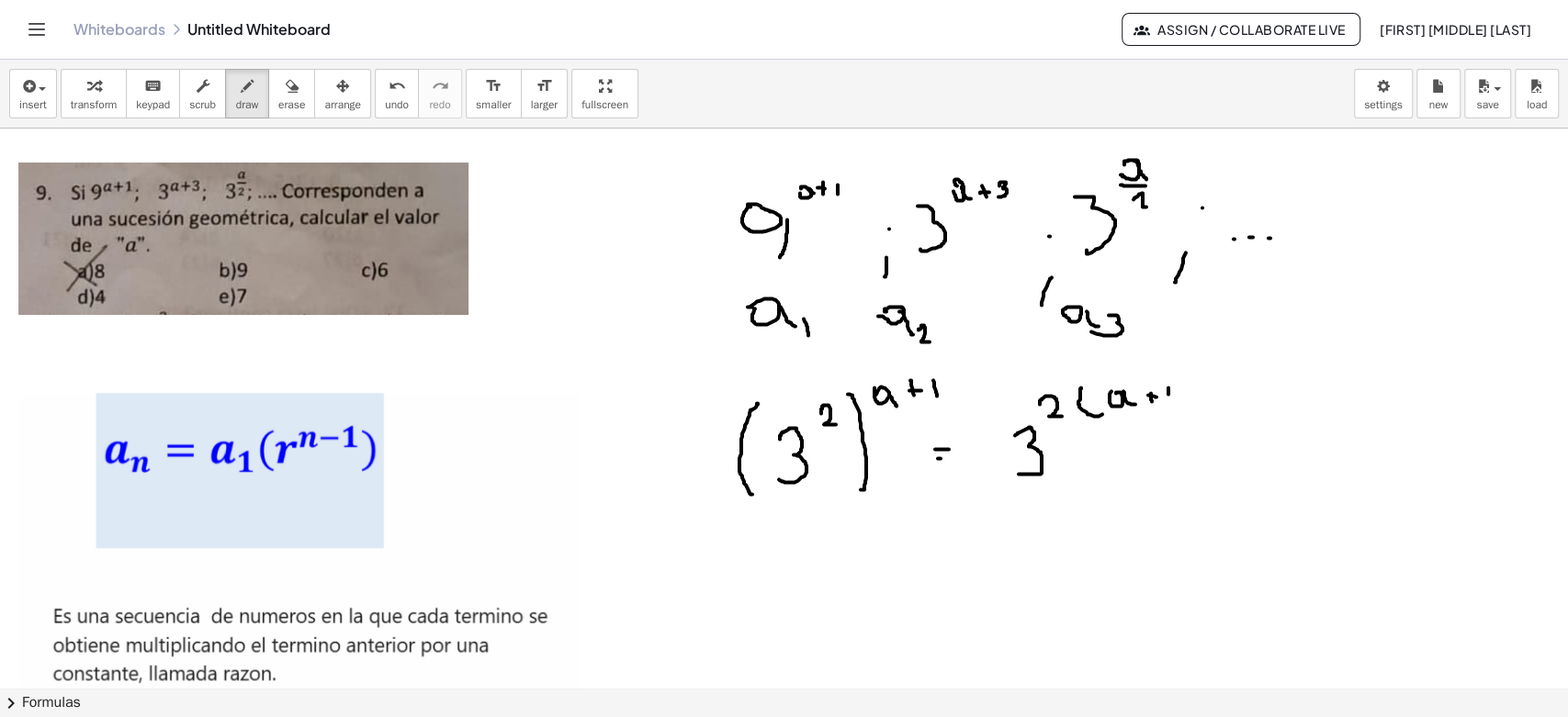drag, startPoint x: 1168, startPoint y: 387, endPoint x: 1168, endPoint y: 402, distance: 15 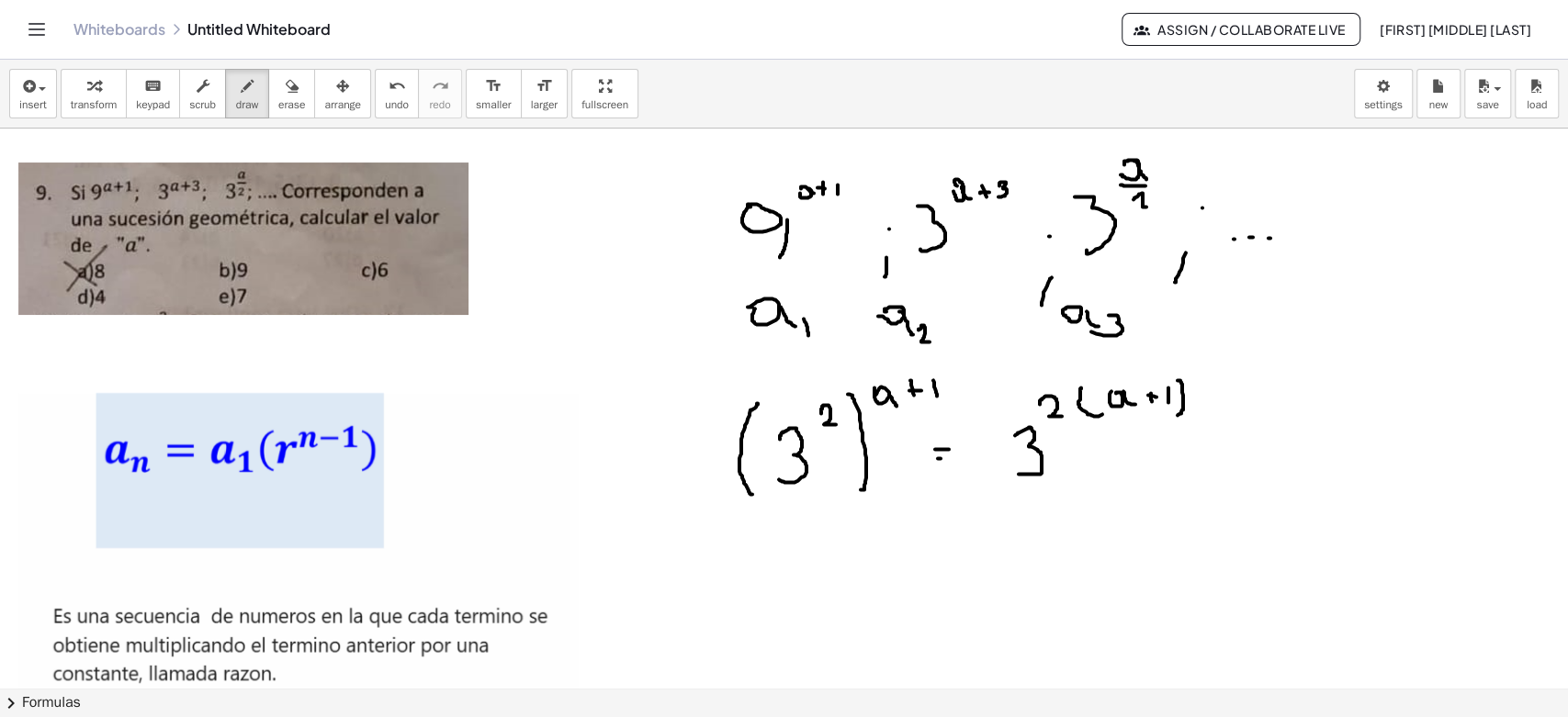 drag, startPoint x: 1178, startPoint y: 380, endPoint x: 1166, endPoint y: 417, distance: 38.897301 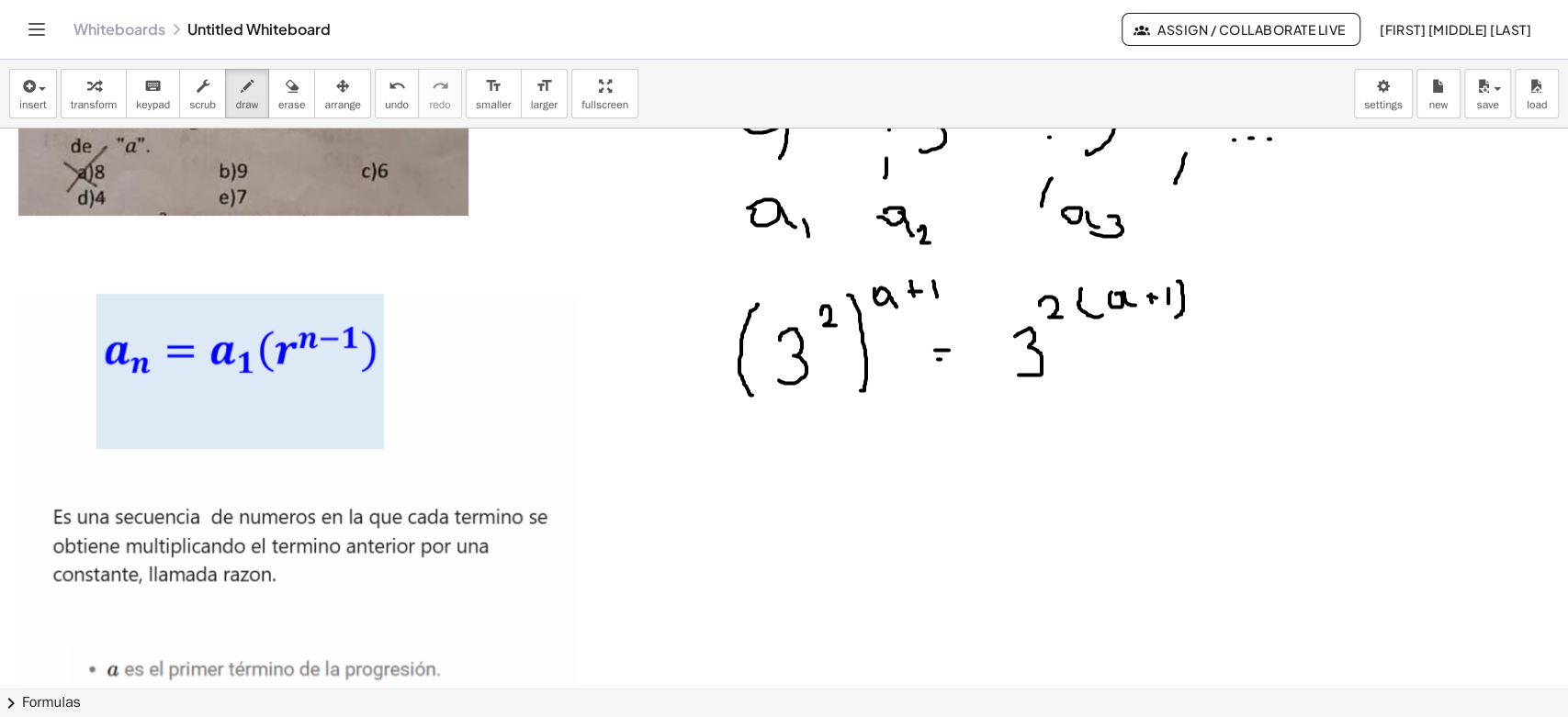 scroll, scrollTop: 102, scrollLeft: 0, axis: vertical 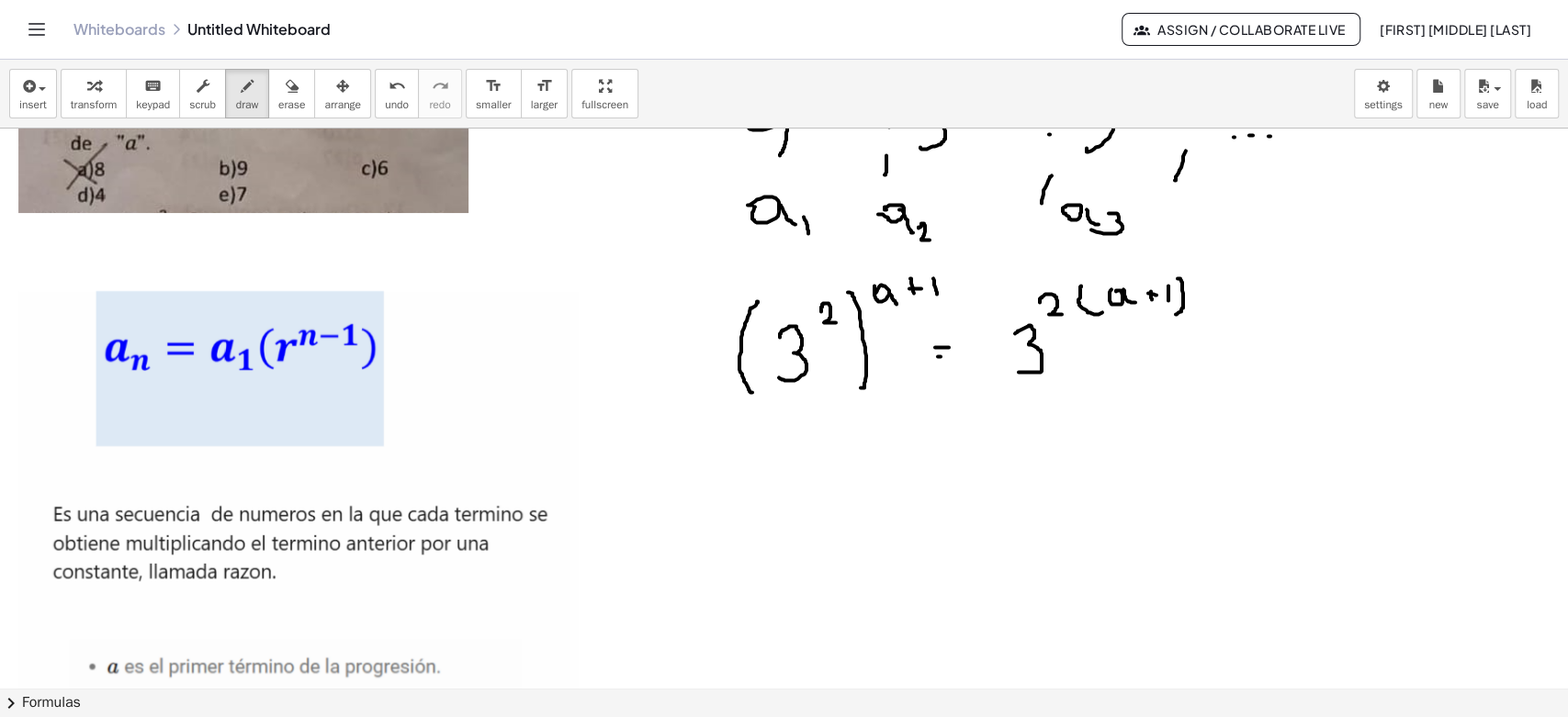 drag, startPoint x: 1237, startPoint y: 330, endPoint x: 1258, endPoint y: 330, distance: 21 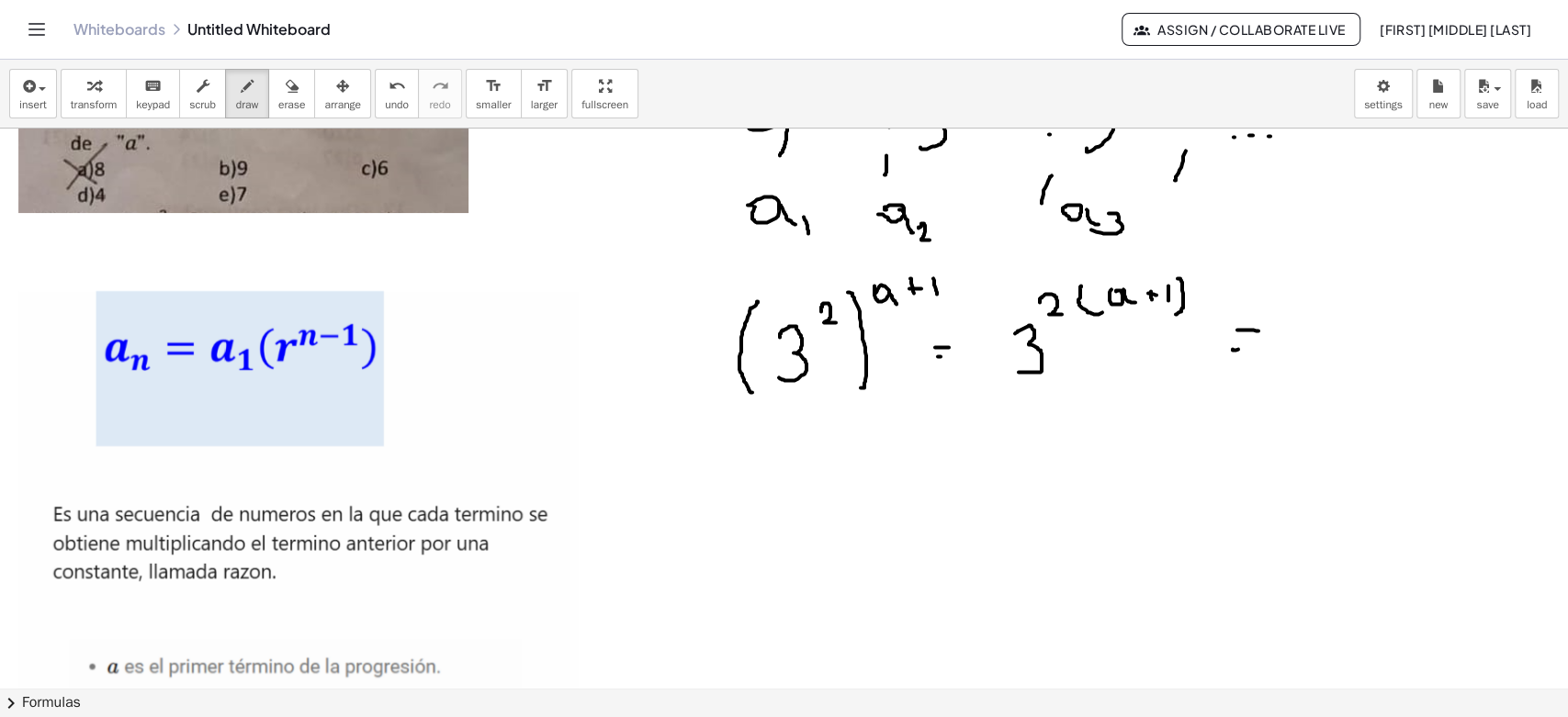 drag, startPoint x: 1235, startPoint y: 350, endPoint x: 1283, endPoint y: 345, distance: 48.259714 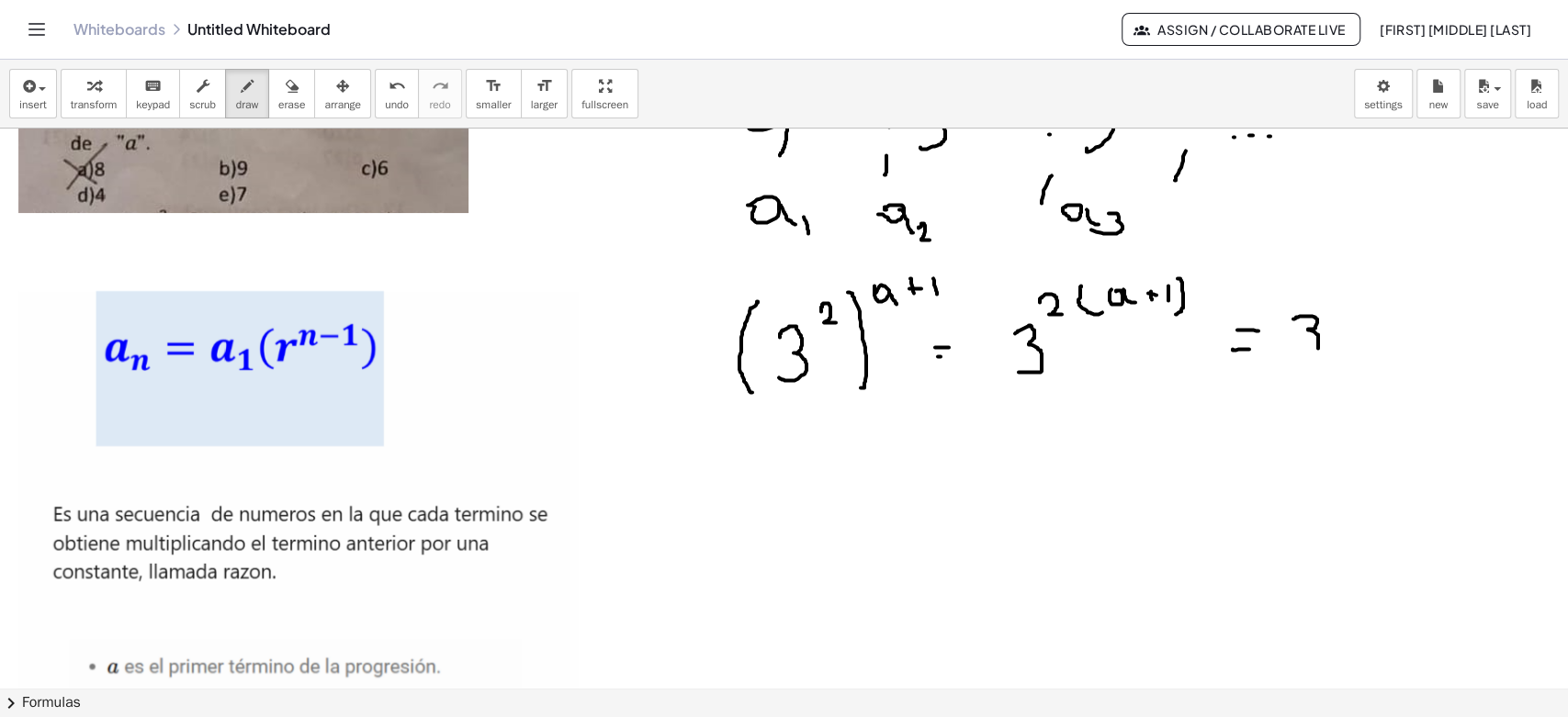 drag, startPoint x: 1297, startPoint y: 317, endPoint x: 1302, endPoint y: 348, distance: 31.40064 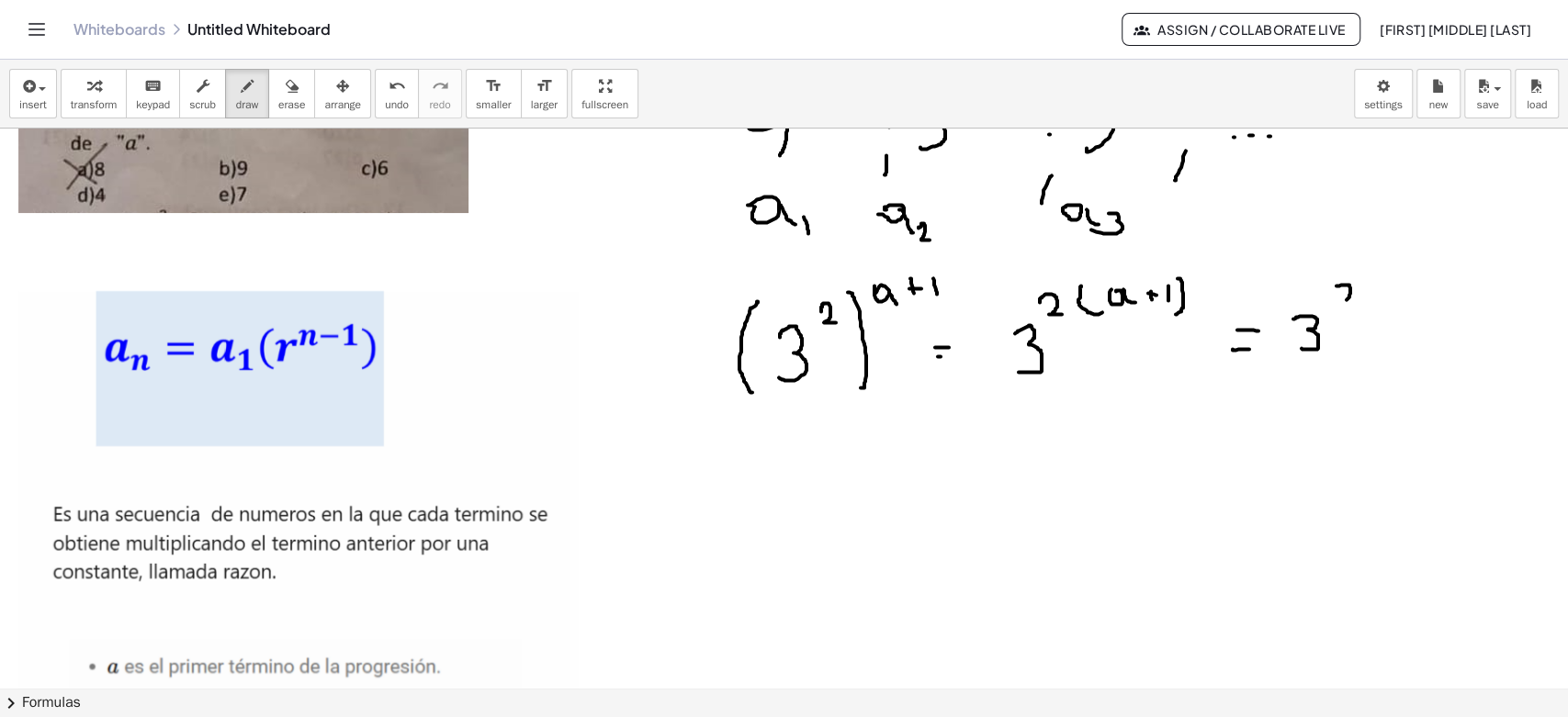 drag, startPoint x: 1337, startPoint y: 286, endPoint x: 1358, endPoint y: 298, distance: 24.186773 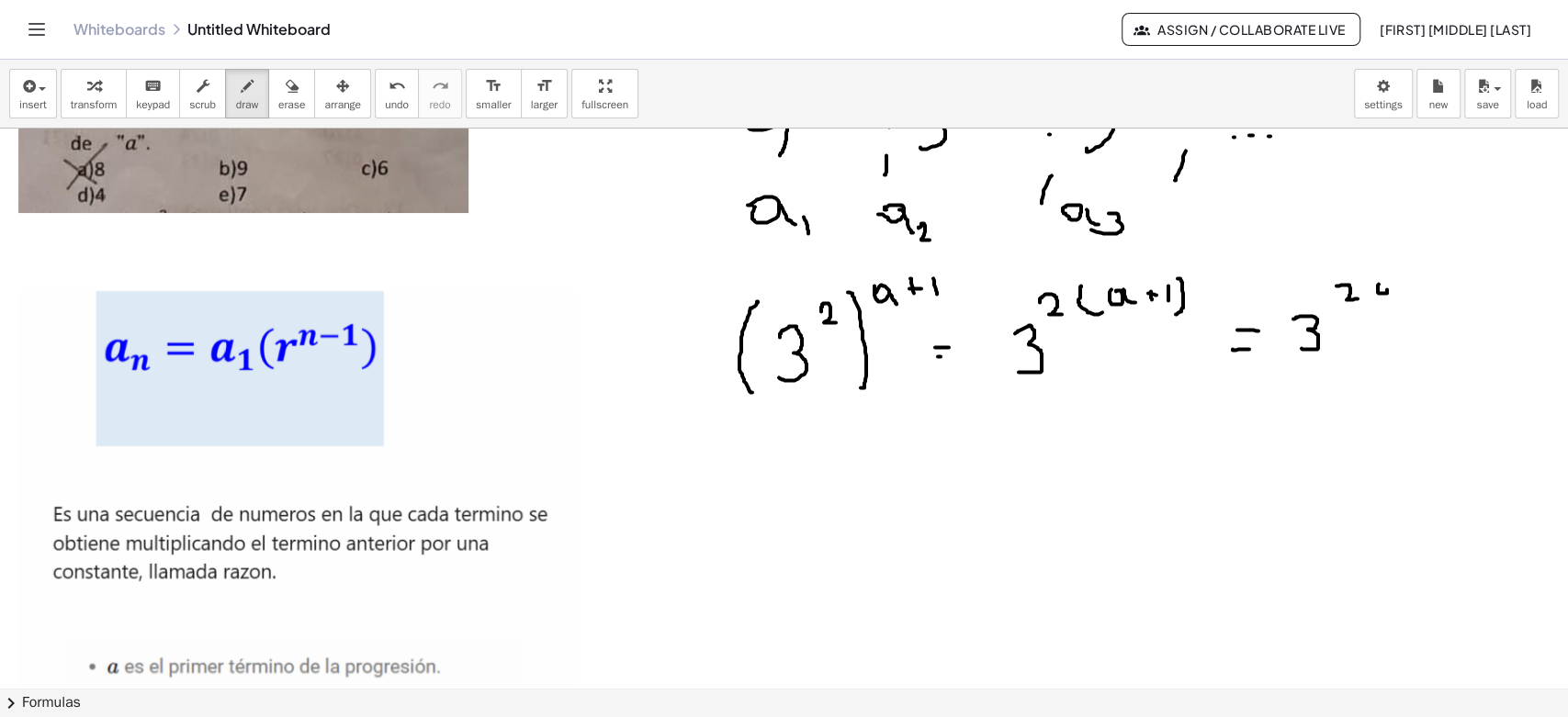 click at bounding box center (784, 627) 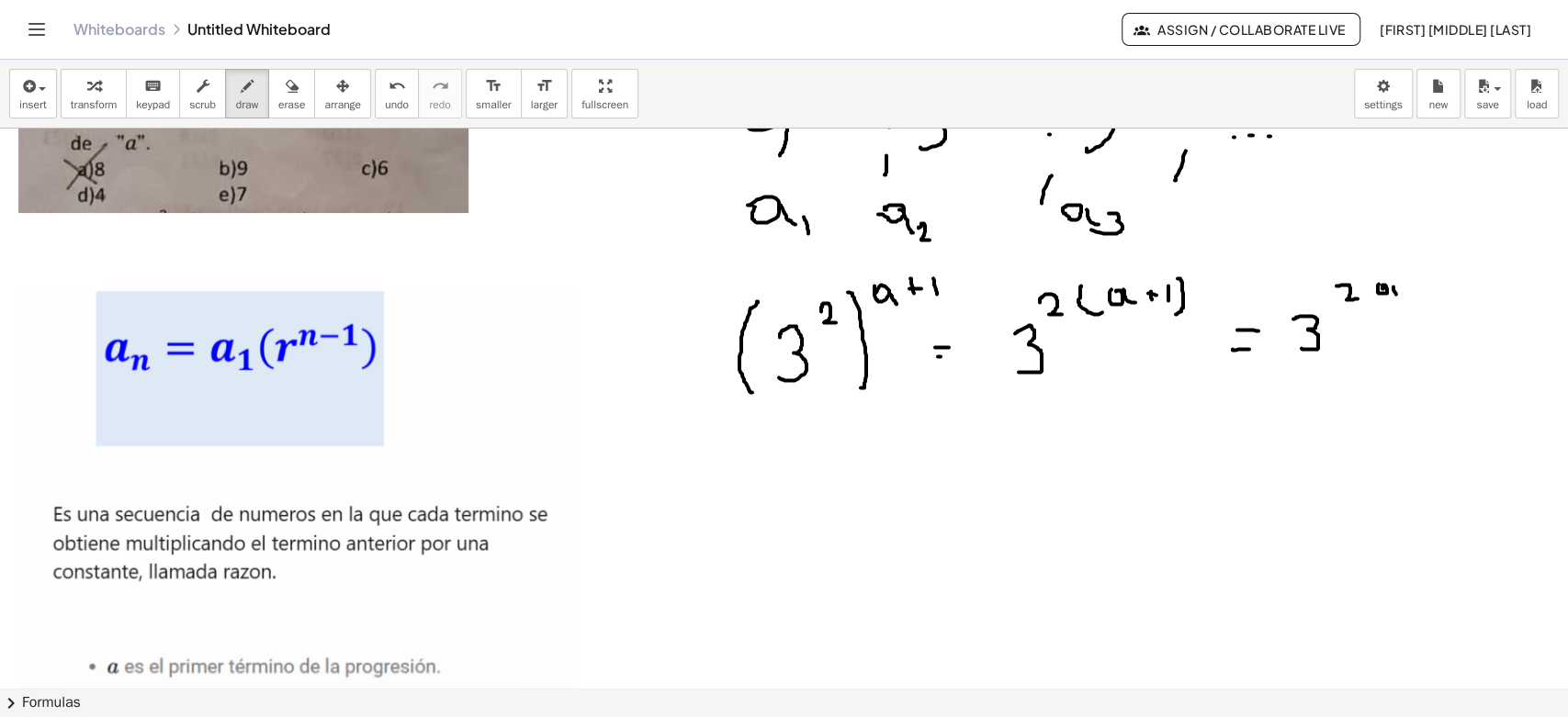 drag, startPoint x: 1393, startPoint y: 286, endPoint x: 1427, endPoint y: 279, distance: 34.71311 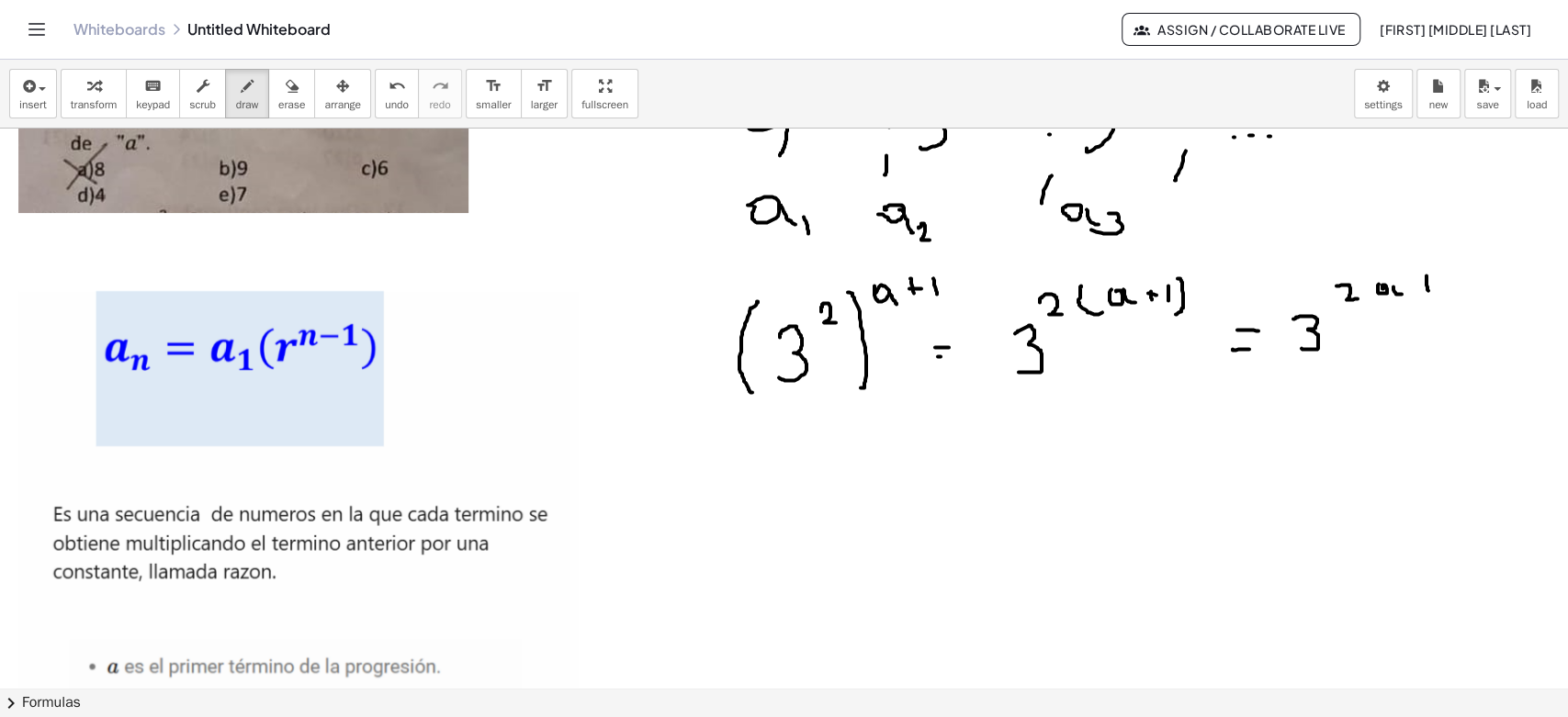drag, startPoint x: 1427, startPoint y: 275, endPoint x: 1428, endPoint y: 290, distance: 15.033296 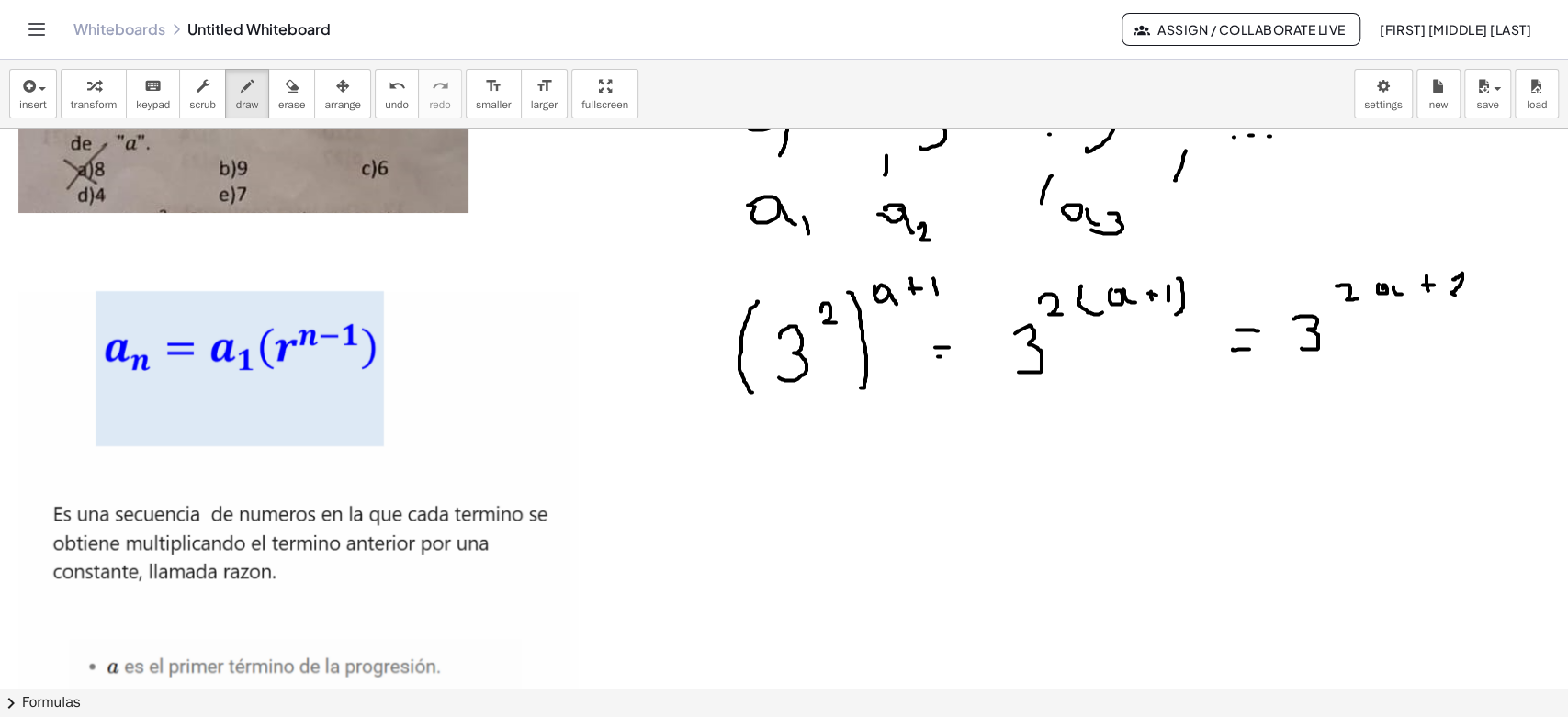 drag, startPoint x: 1453, startPoint y: 279, endPoint x: 1445, endPoint y: 302, distance: 24.35159 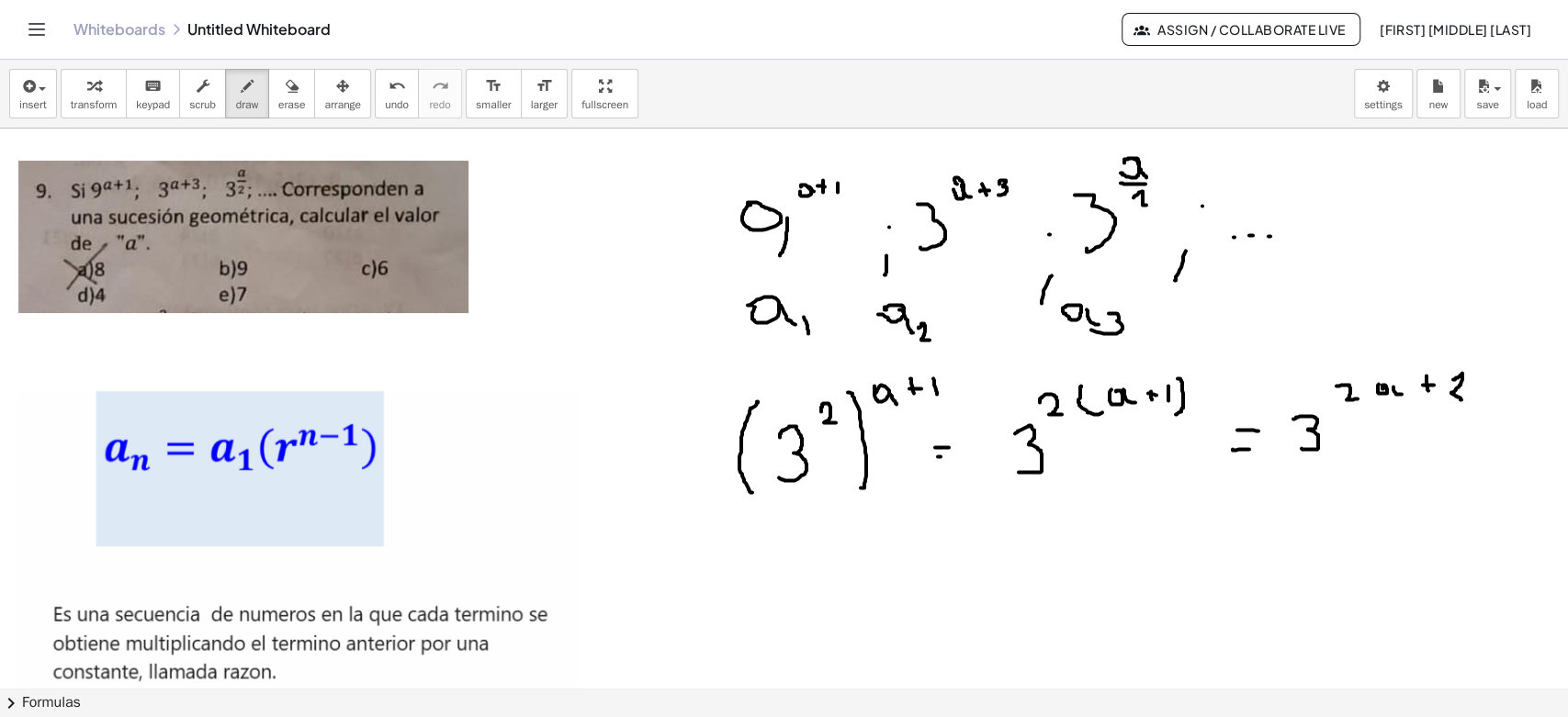 scroll, scrollTop: 0, scrollLeft: 0, axis: both 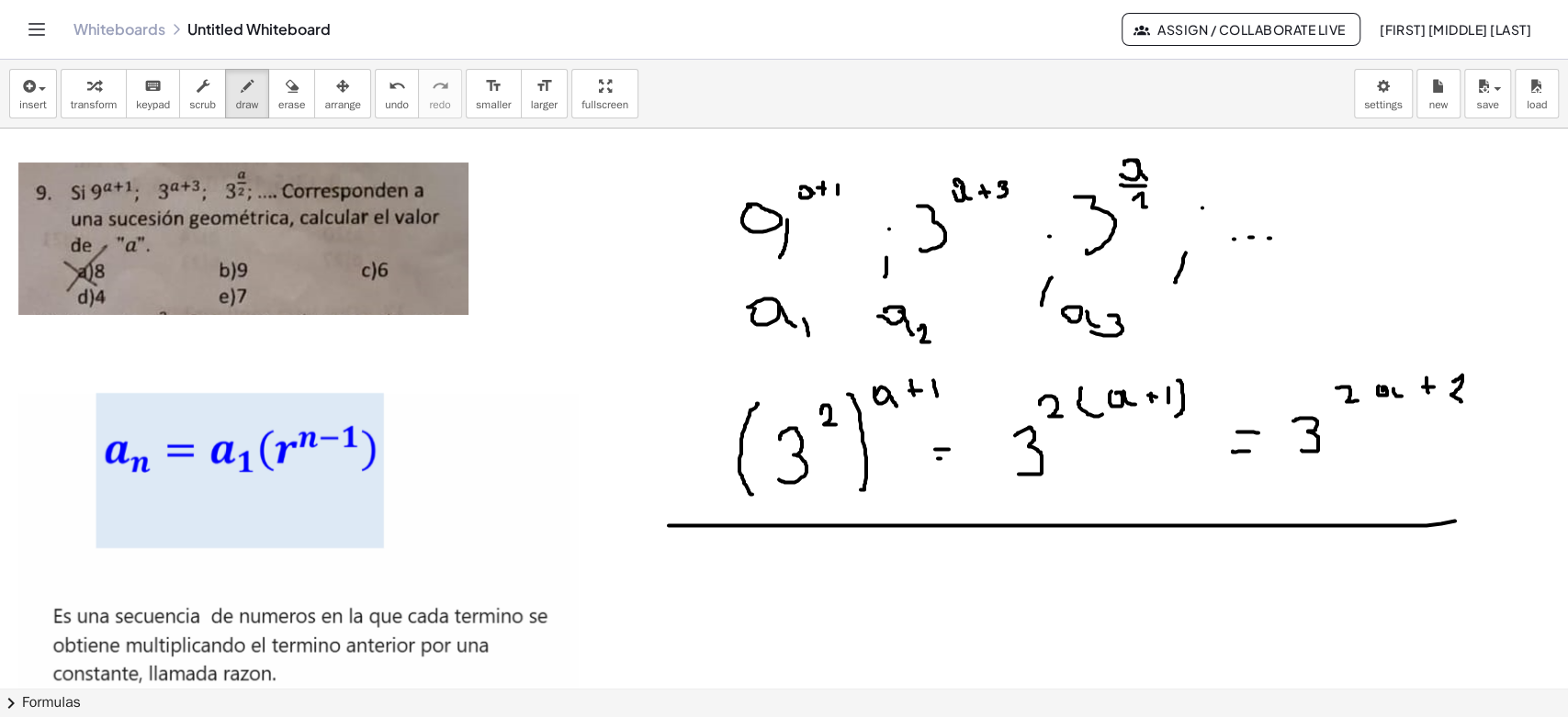 drag, startPoint x: 669, startPoint y: 525, endPoint x: 1543, endPoint y: 506, distance: 874.2065 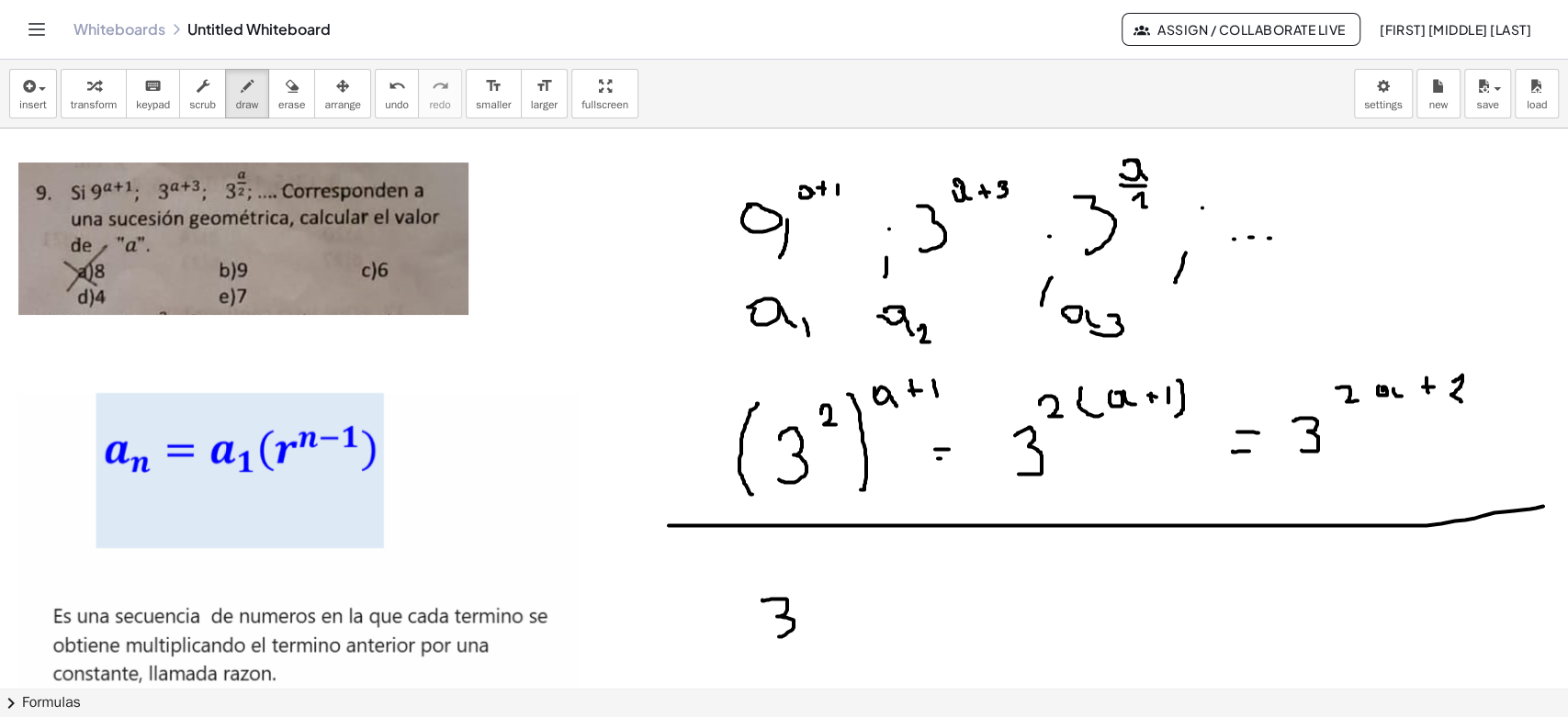 drag, startPoint x: 762, startPoint y: 599, endPoint x: 780, endPoint y: 628, distance: 34.132096 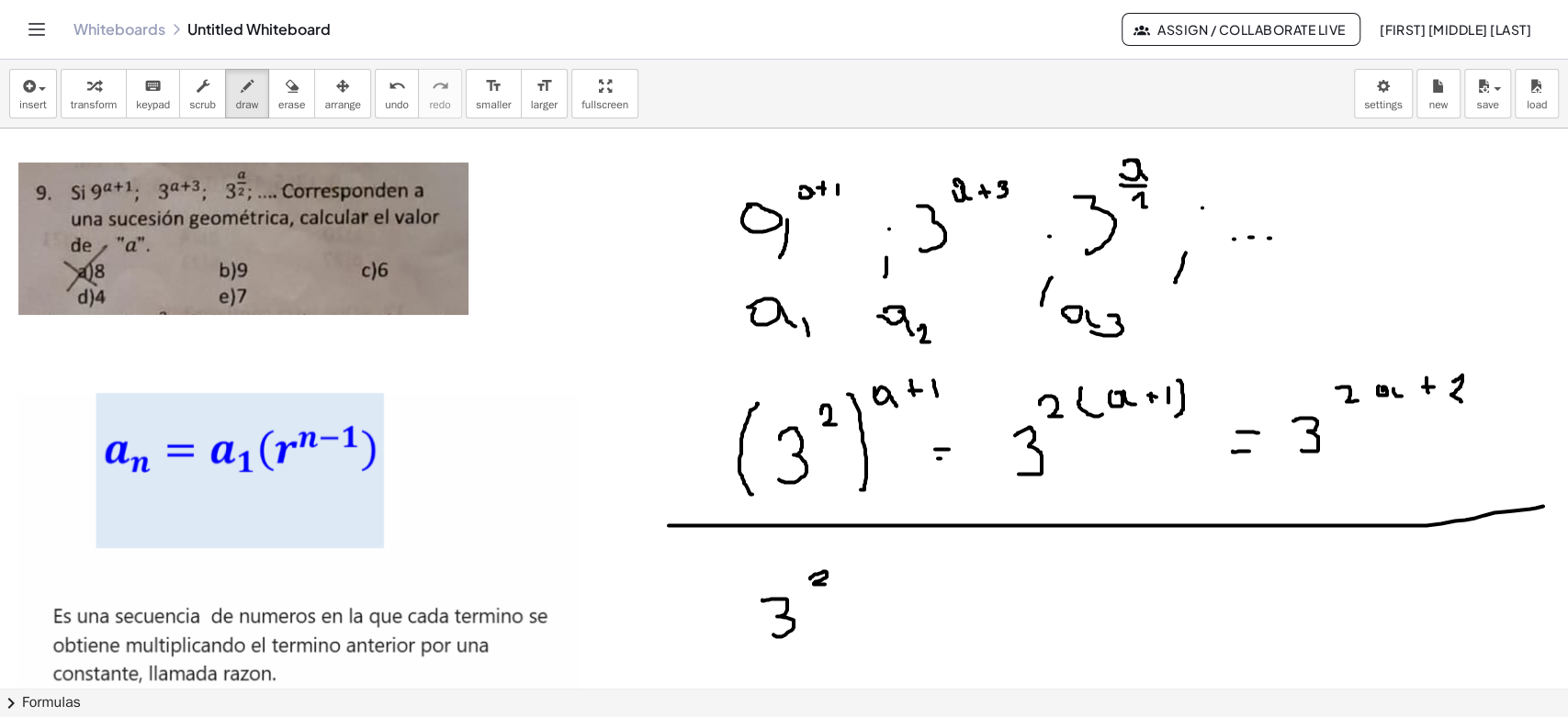 drag, startPoint x: 810, startPoint y: 578, endPoint x: 838, endPoint y: 583, distance: 28.442925 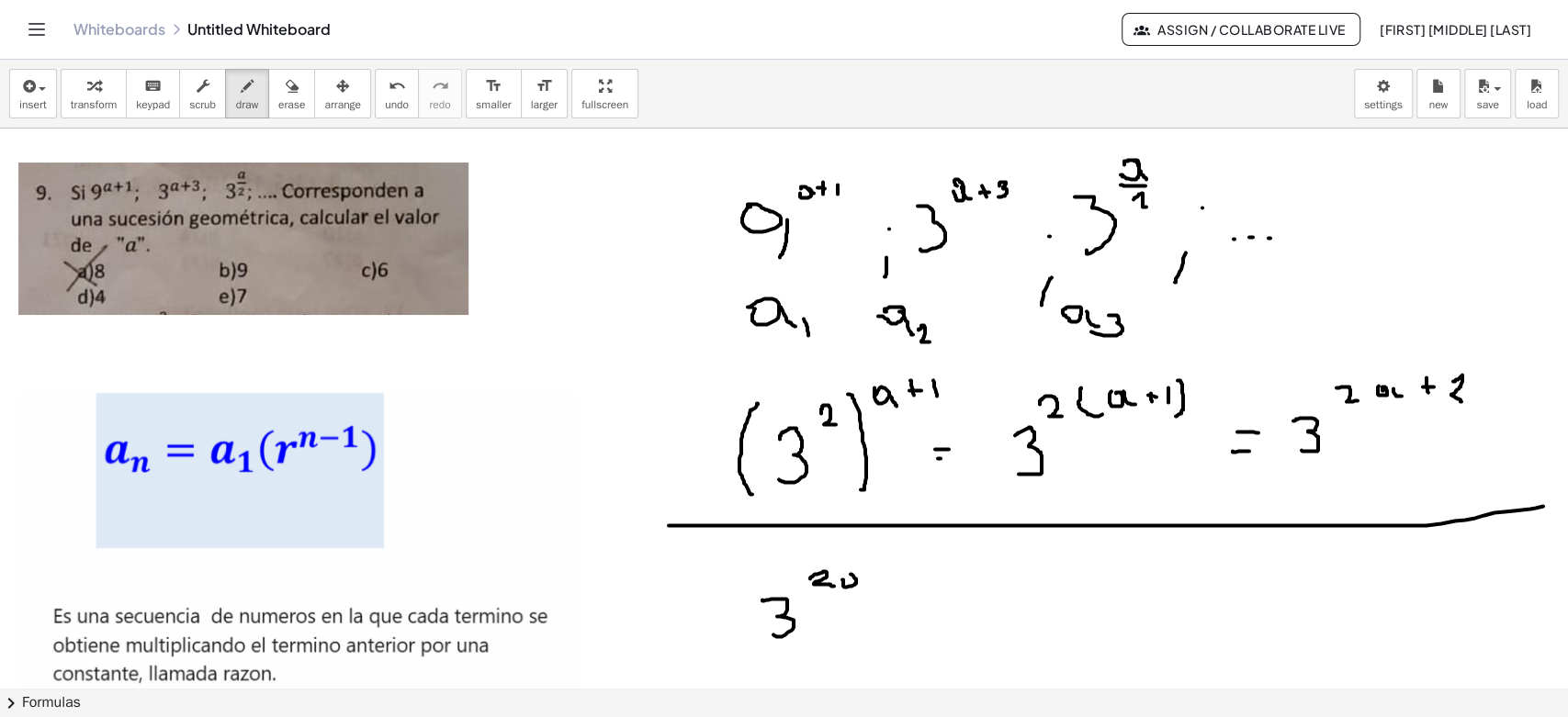 drag, startPoint x: 842, startPoint y: 579, endPoint x: 852, endPoint y: 575, distance: 10.77033 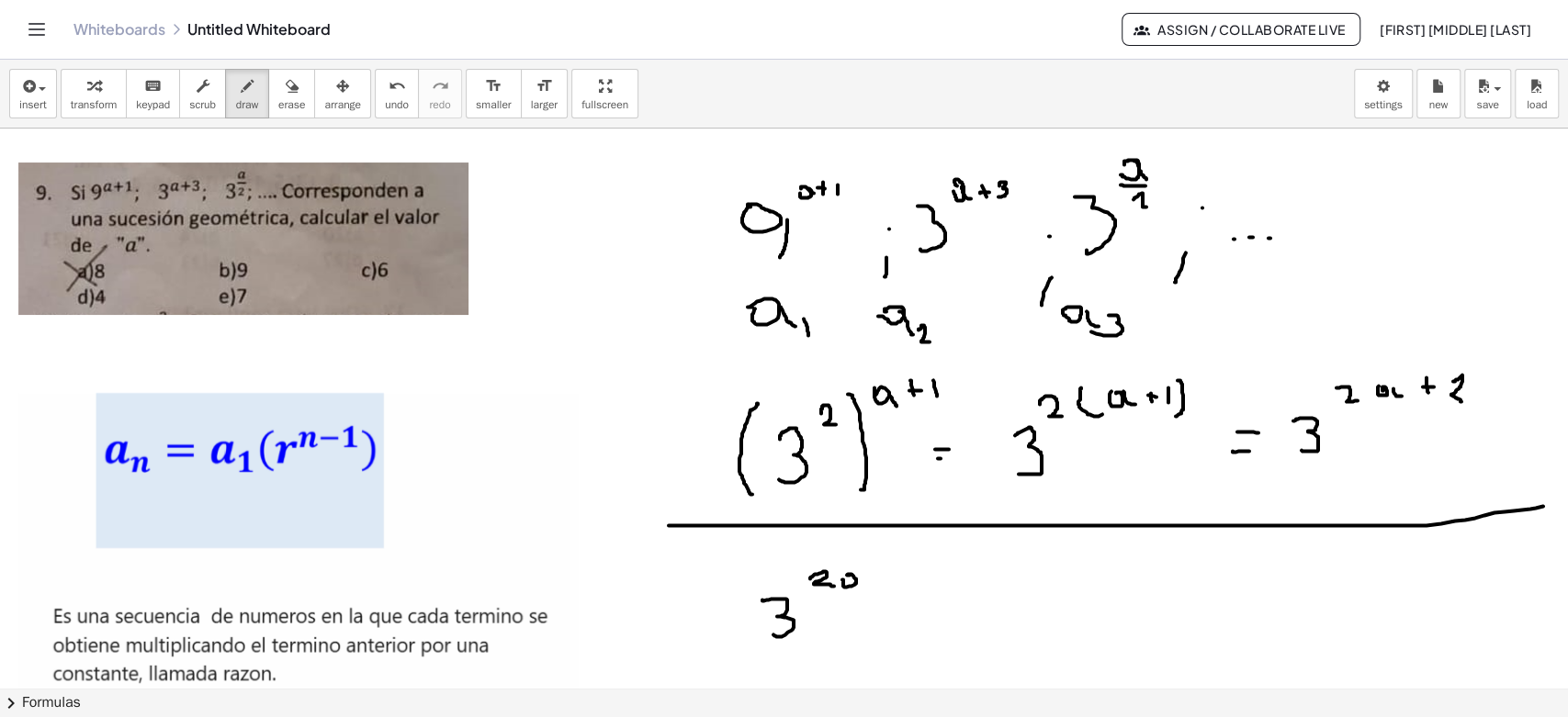 click at bounding box center (784, 729) 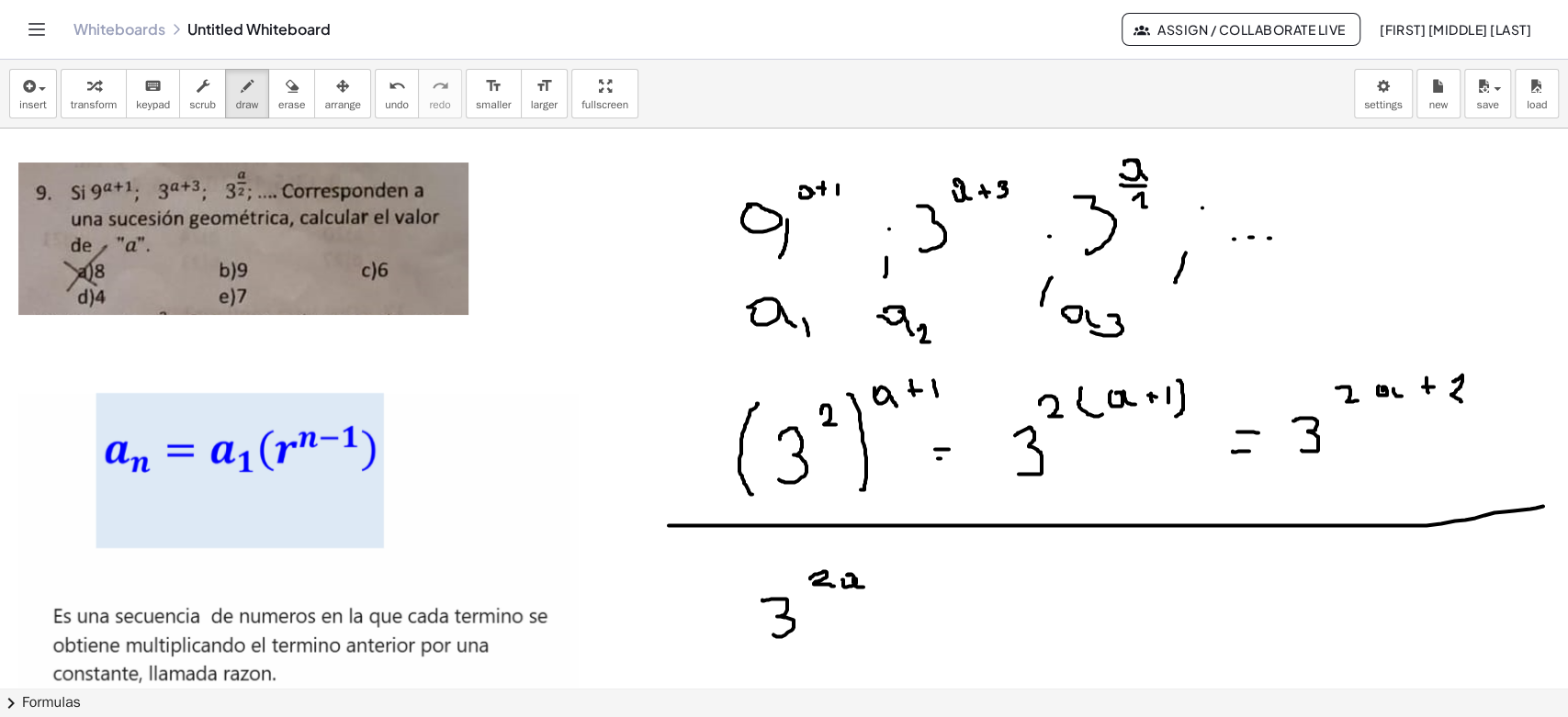 click at bounding box center (784, 729) 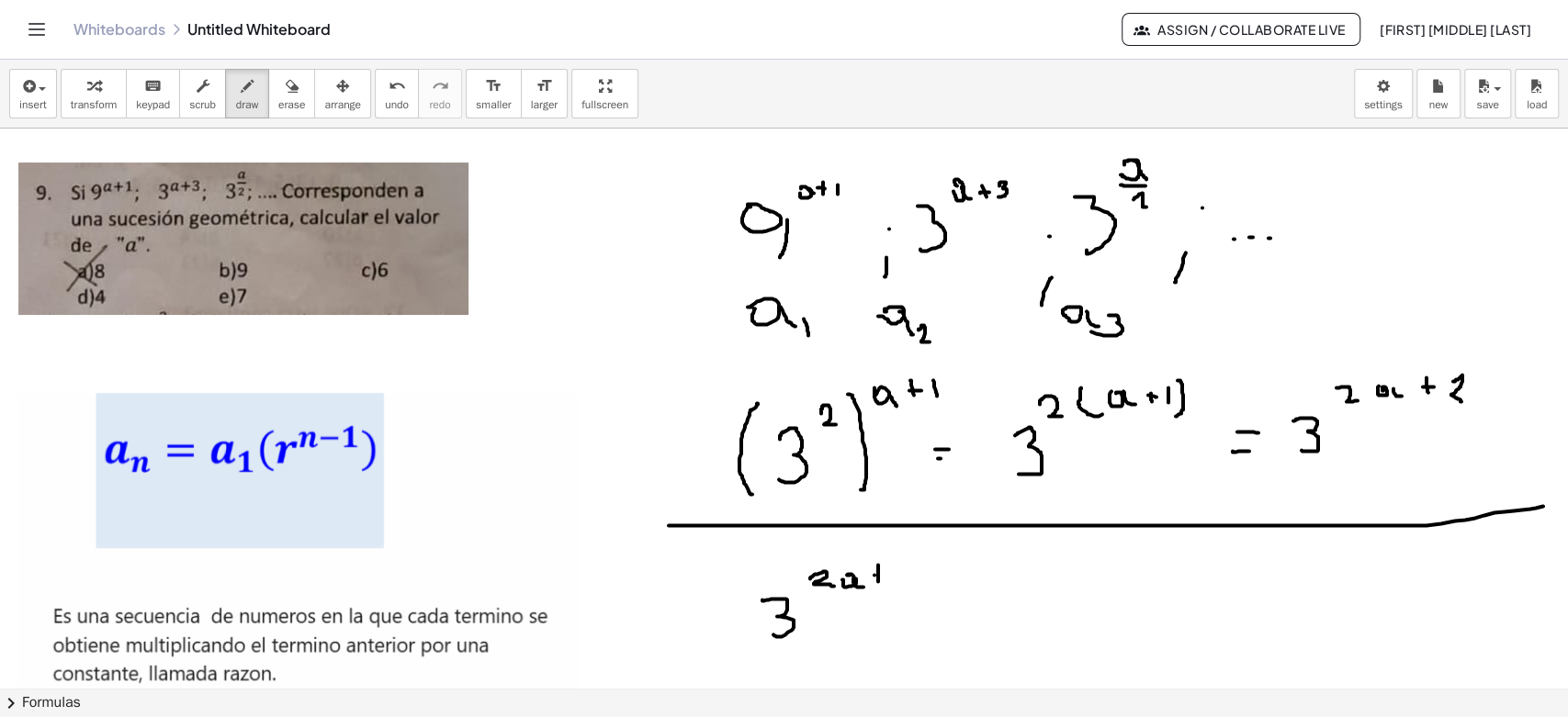 drag, startPoint x: 874, startPoint y: 575, endPoint x: 889, endPoint y: 575, distance: 15 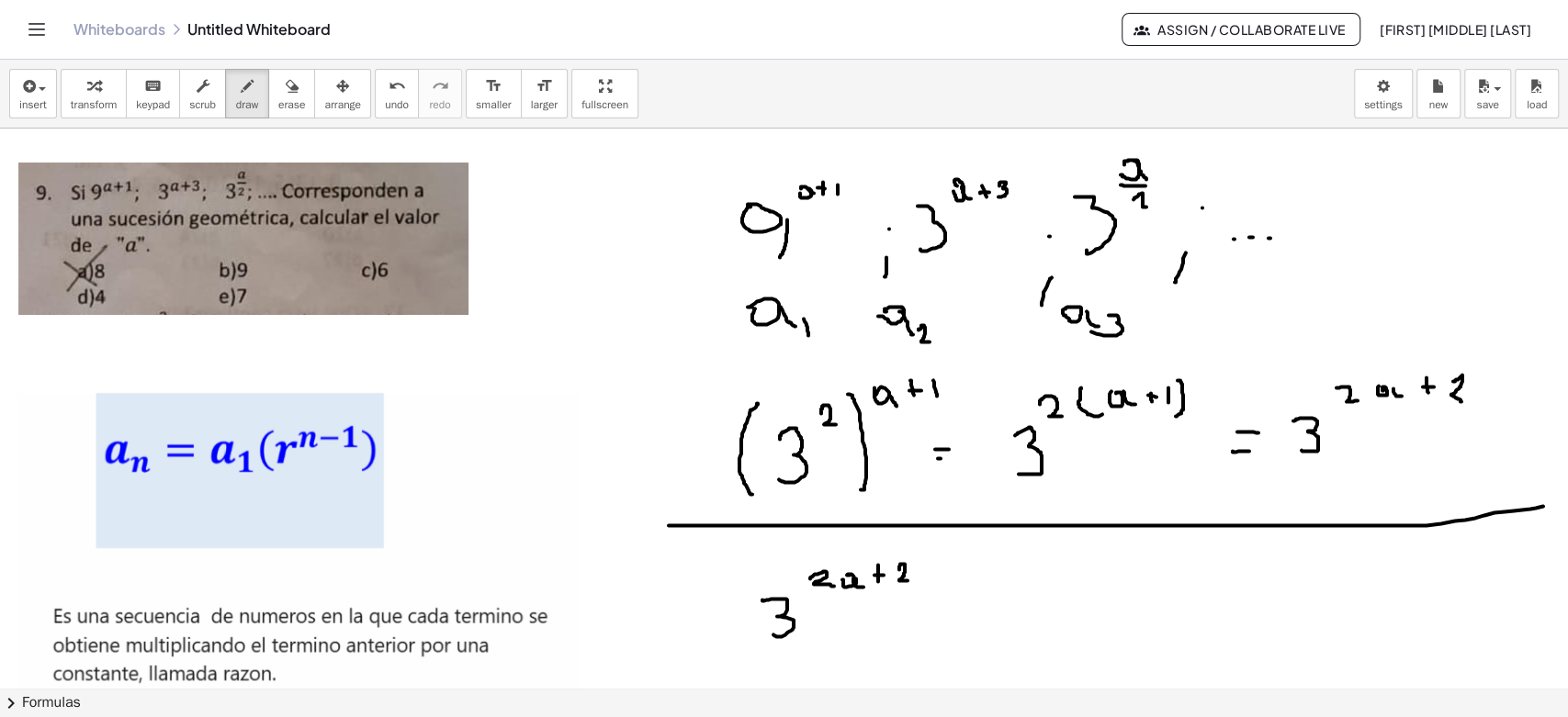 drag, startPoint x: 899, startPoint y: 569, endPoint x: 908, endPoint y: 580, distance: 14 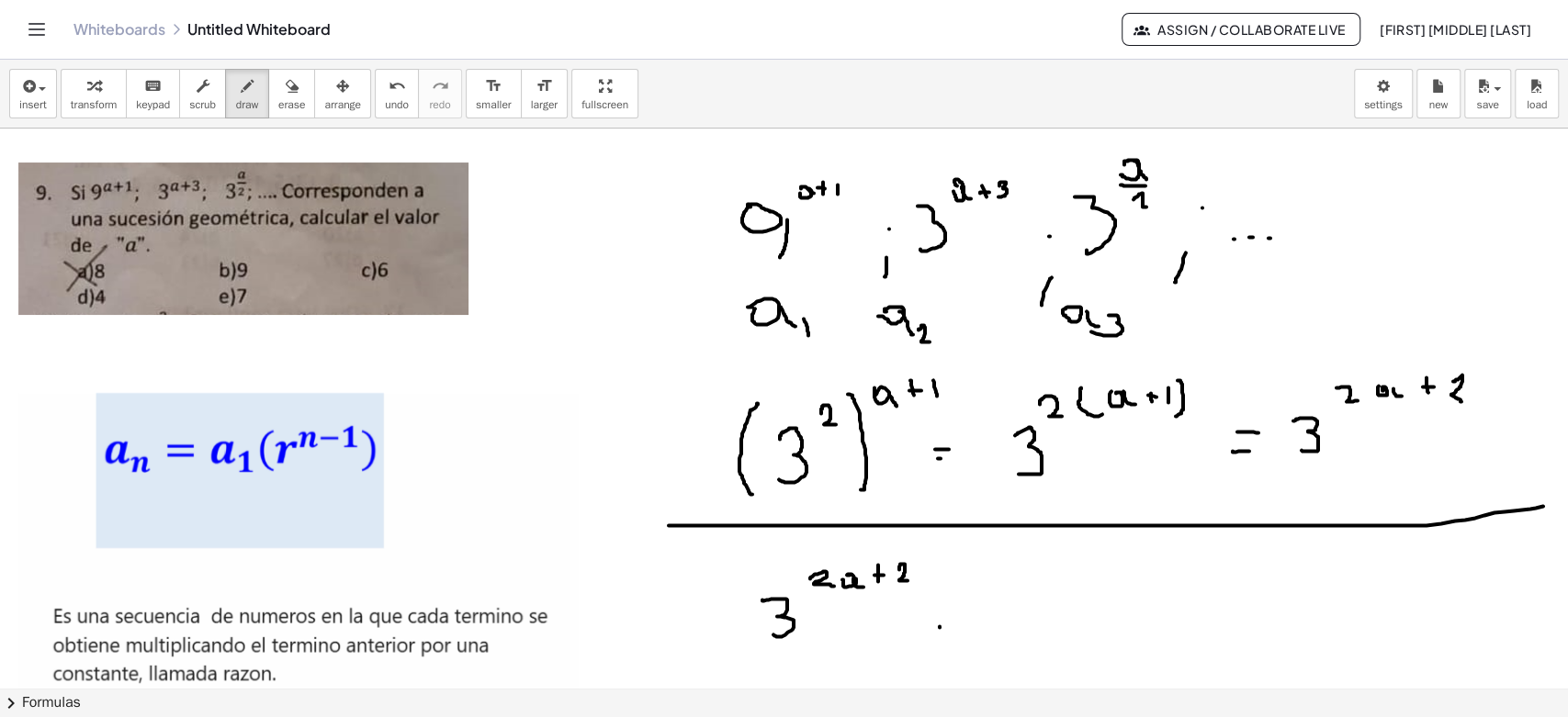 drag, startPoint x: 940, startPoint y: 627, endPoint x: 940, endPoint y: 642, distance: 15 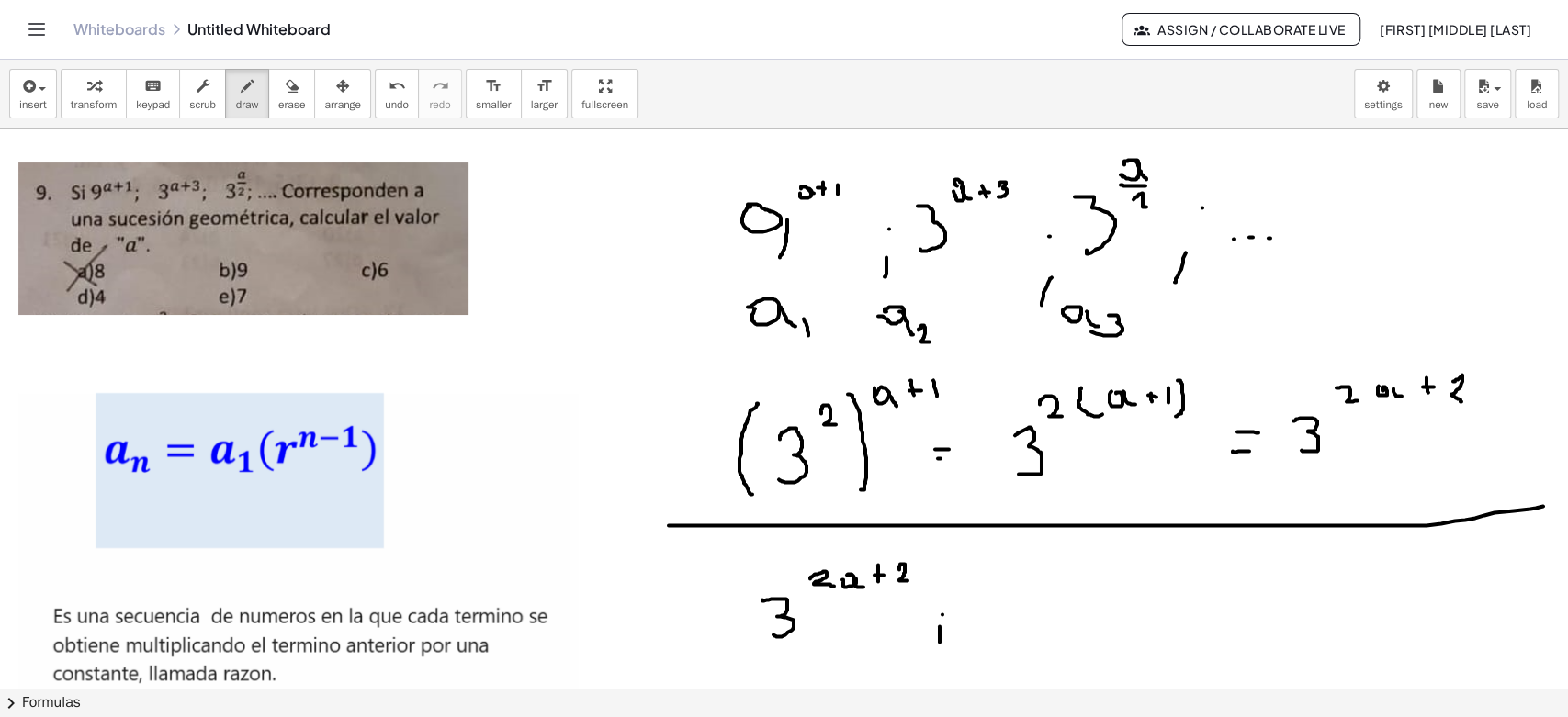 click at bounding box center (784, 729) 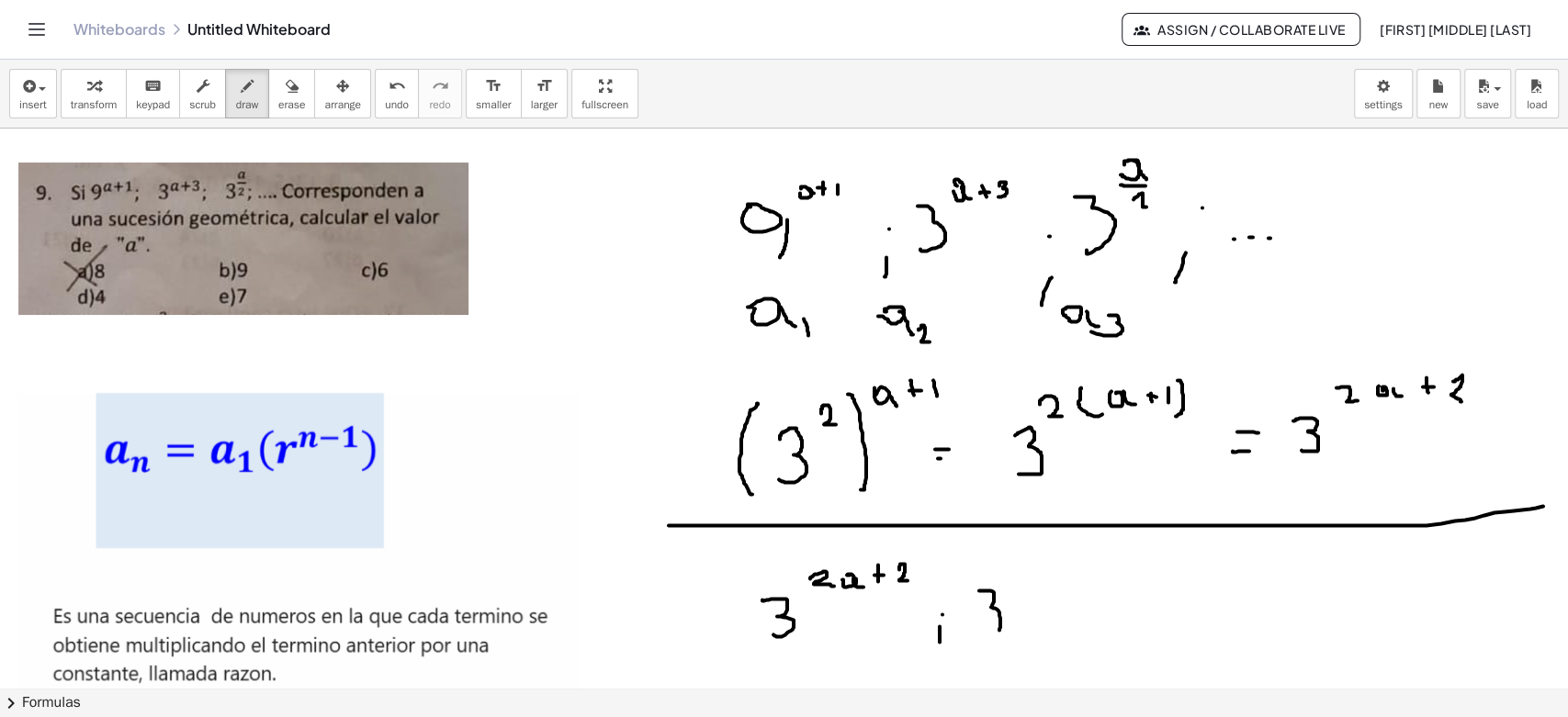 drag, startPoint x: 980, startPoint y: 590, endPoint x: 985, endPoint y: 624, distance: 34.365681 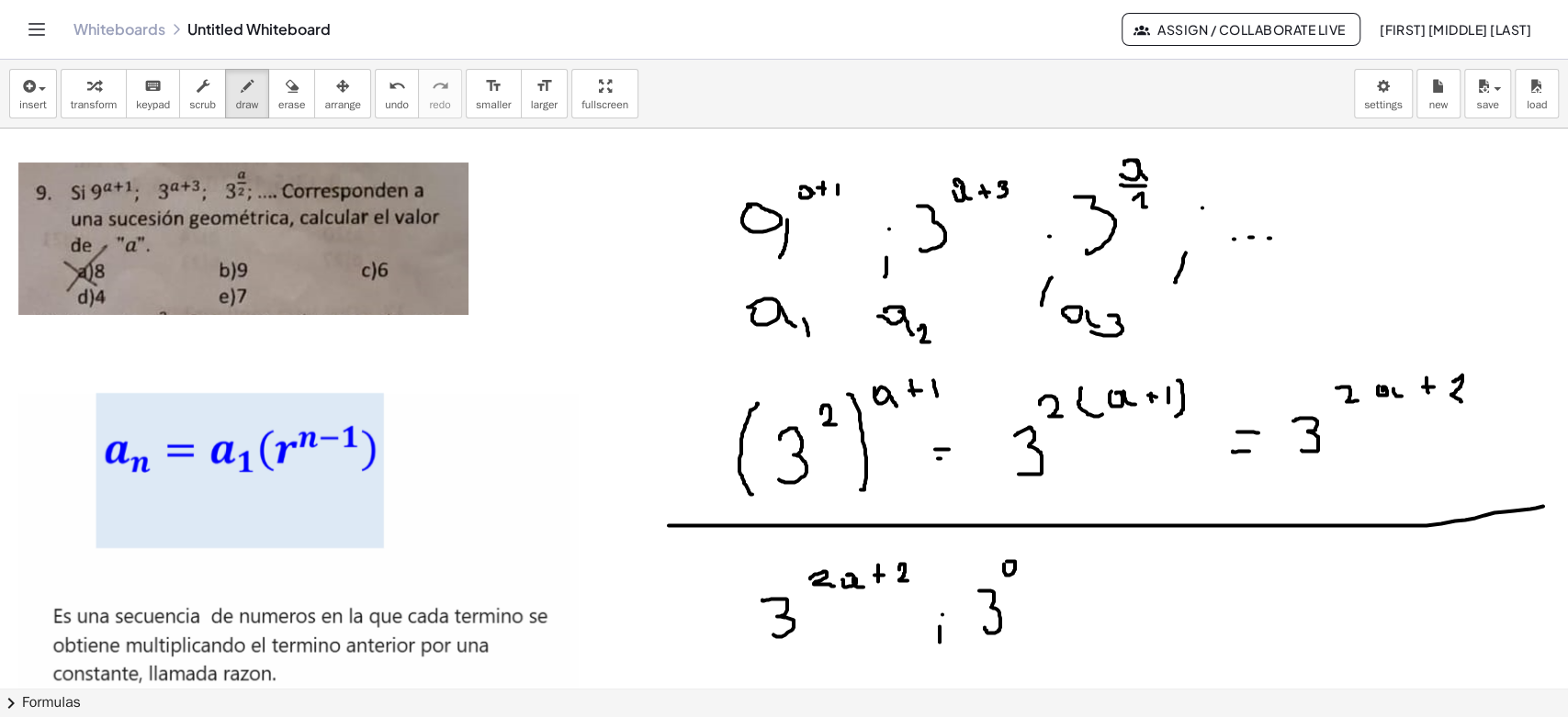 click at bounding box center [784, 729] 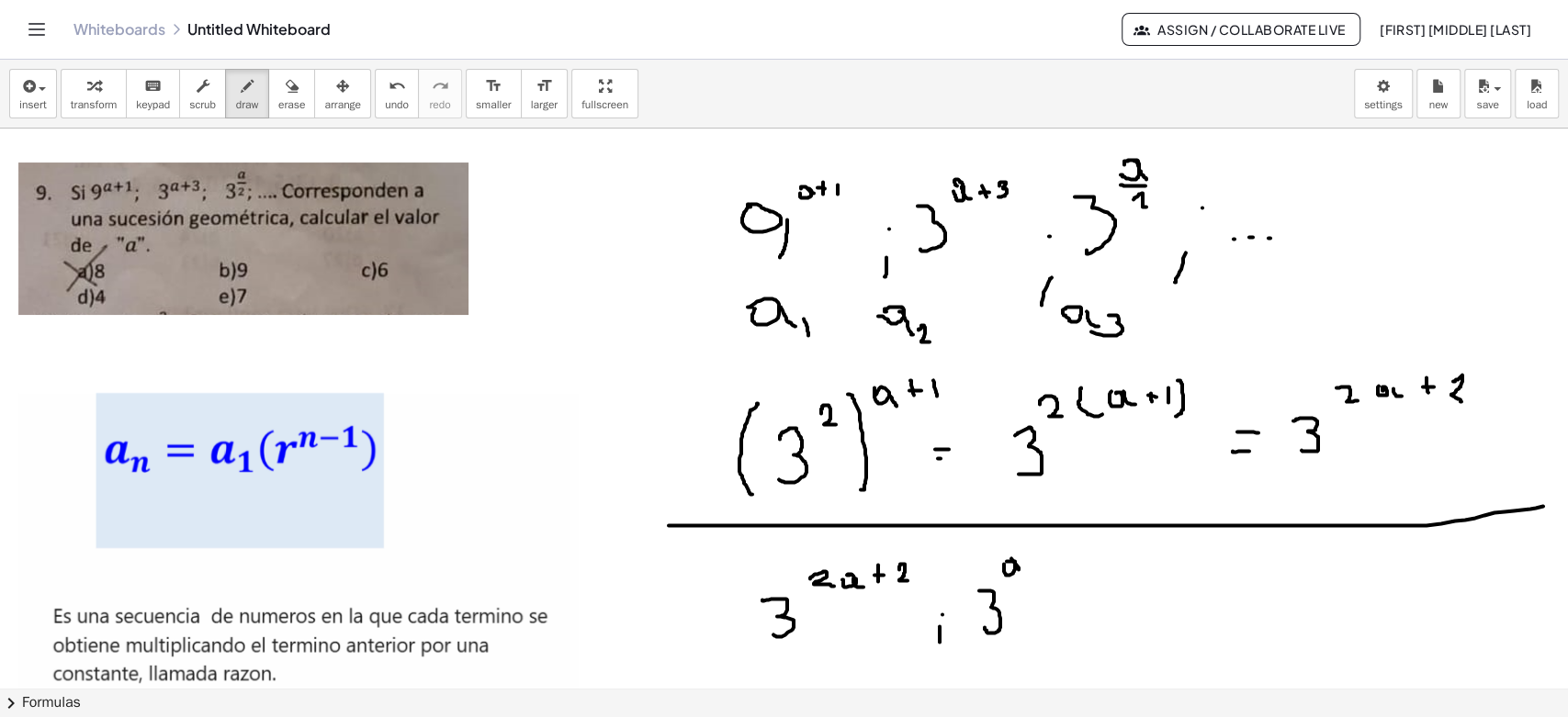 drag, startPoint x: 1019, startPoint y: 567, endPoint x: 1038, endPoint y: 564, distance: 19.235384 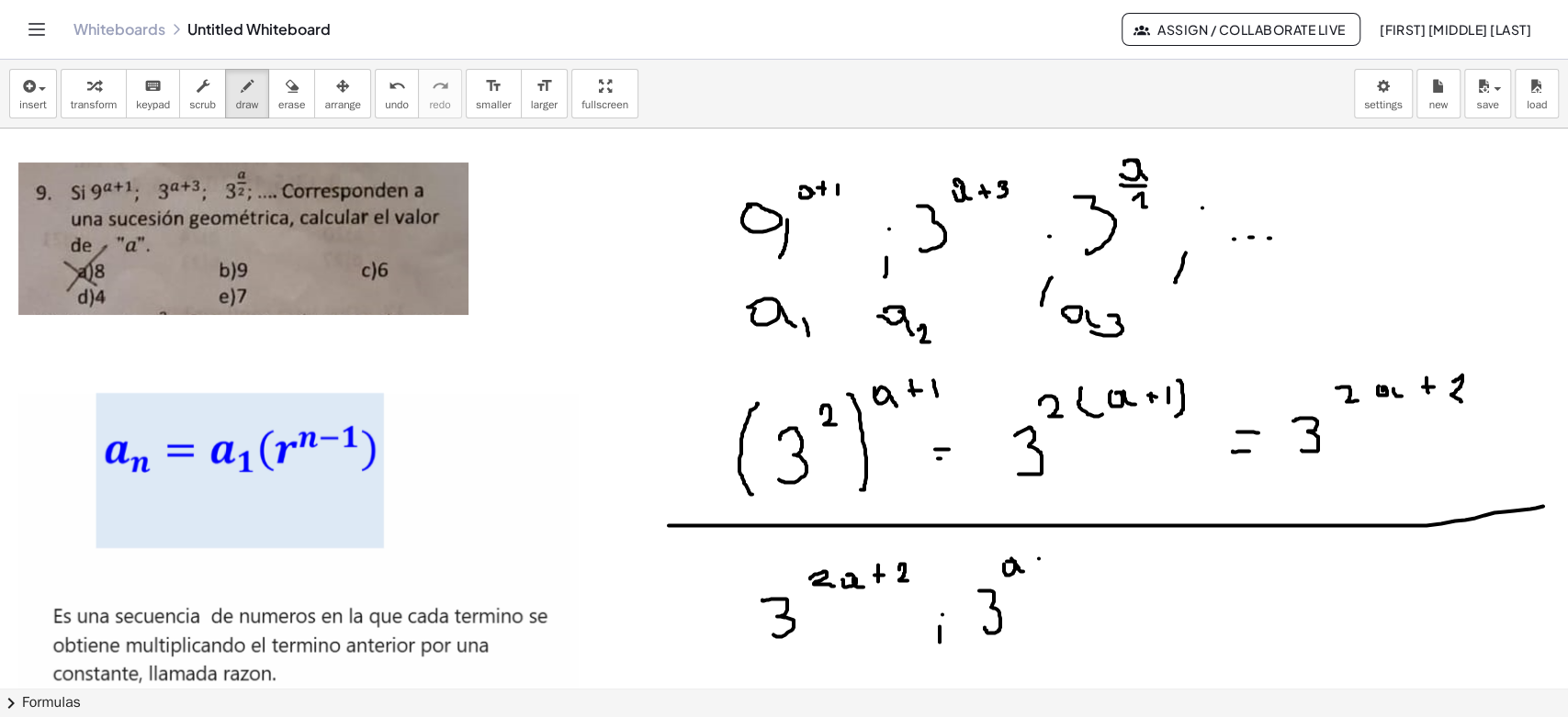 drag, startPoint x: 1039, startPoint y: 558, endPoint x: 1039, endPoint y: 570, distance: 12 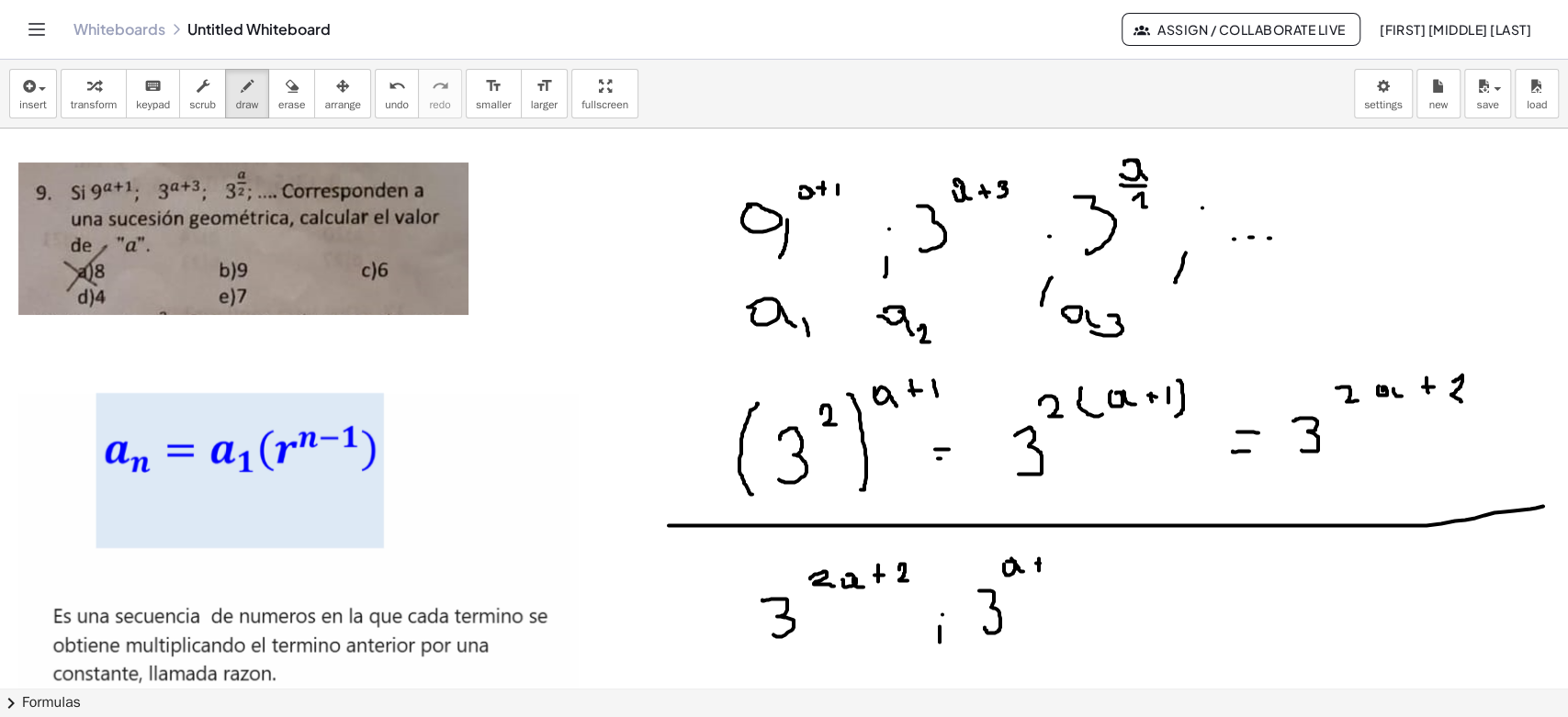 click at bounding box center [784, 729] 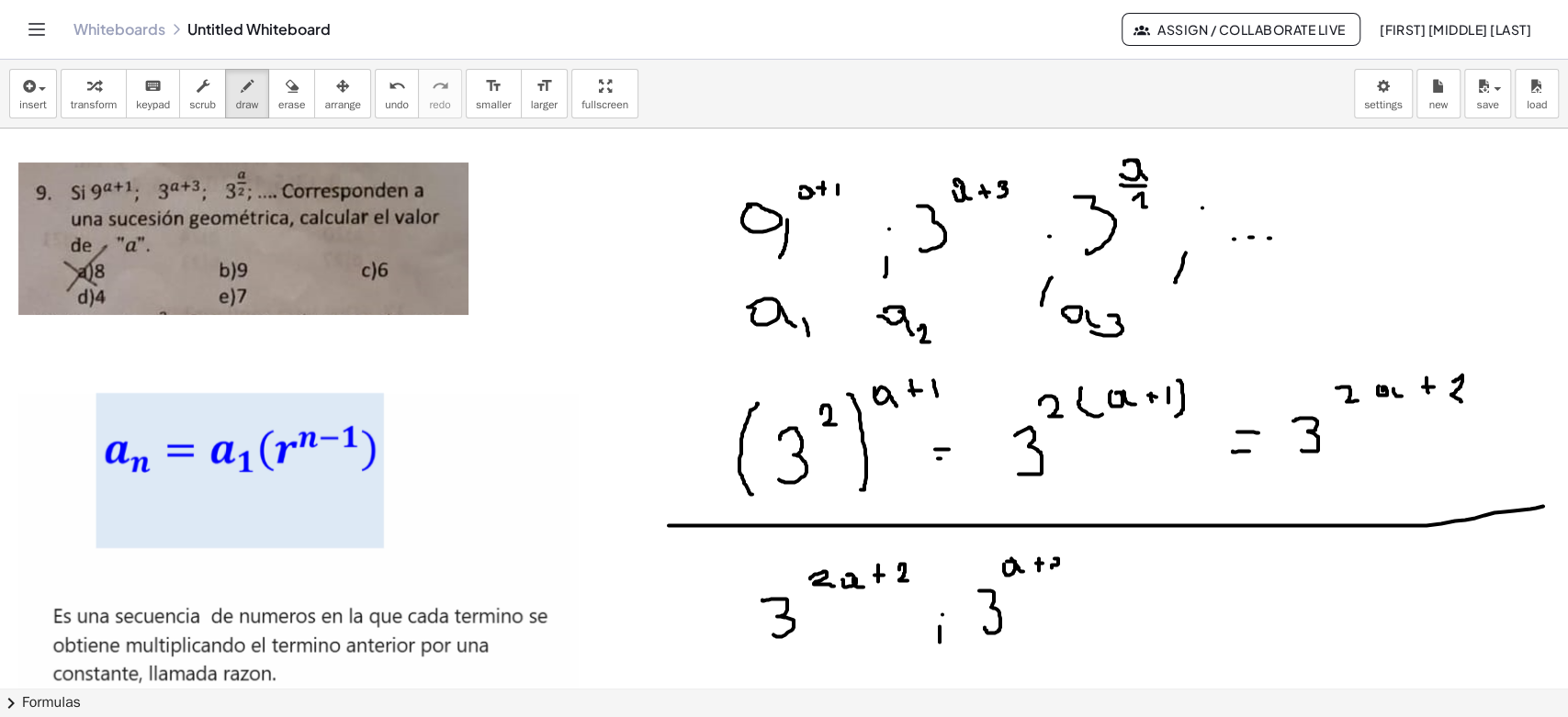 drag, startPoint x: 1055, startPoint y: 558, endPoint x: 1051, endPoint y: 577, distance: 19.416488 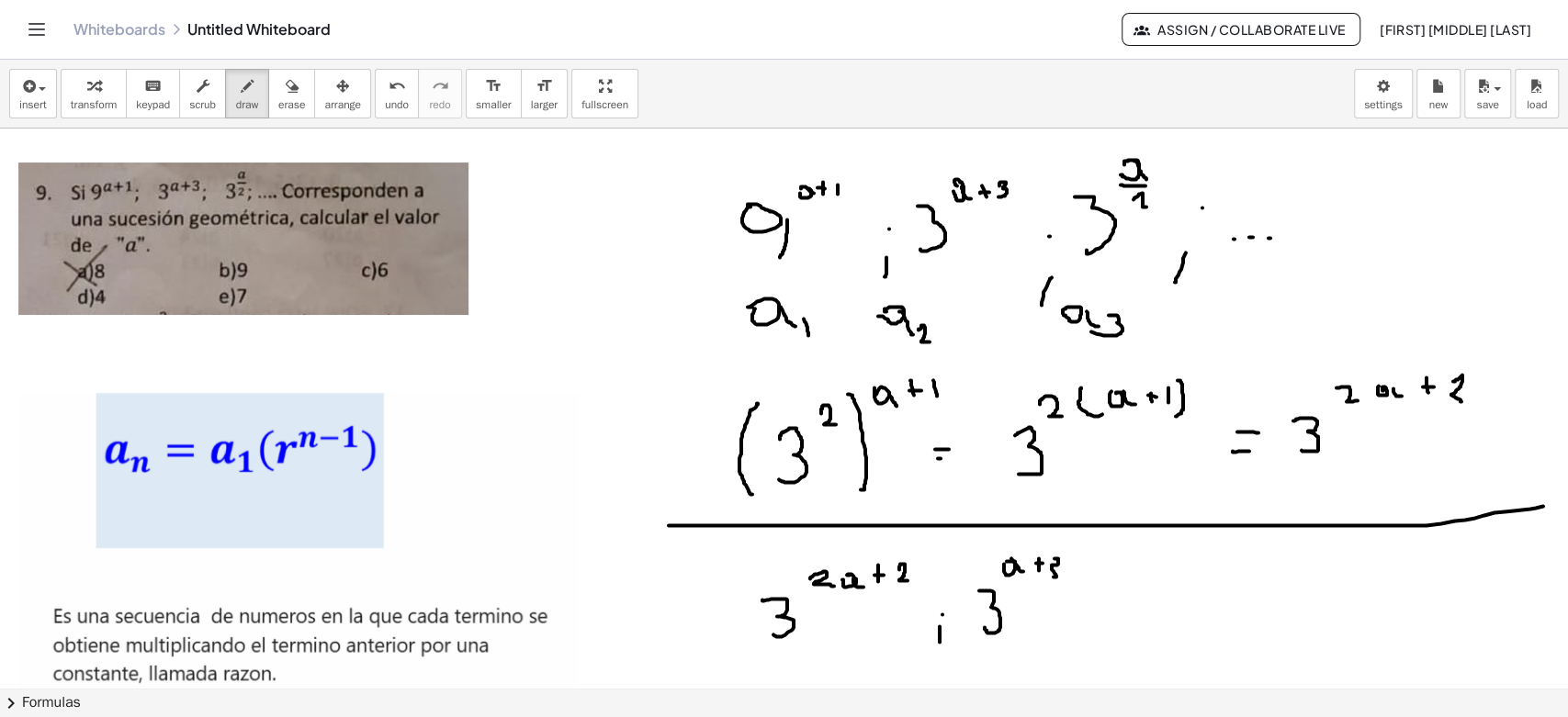 drag, startPoint x: 1089, startPoint y: 629, endPoint x: 1086, endPoint y: 652, distance: 23.194827 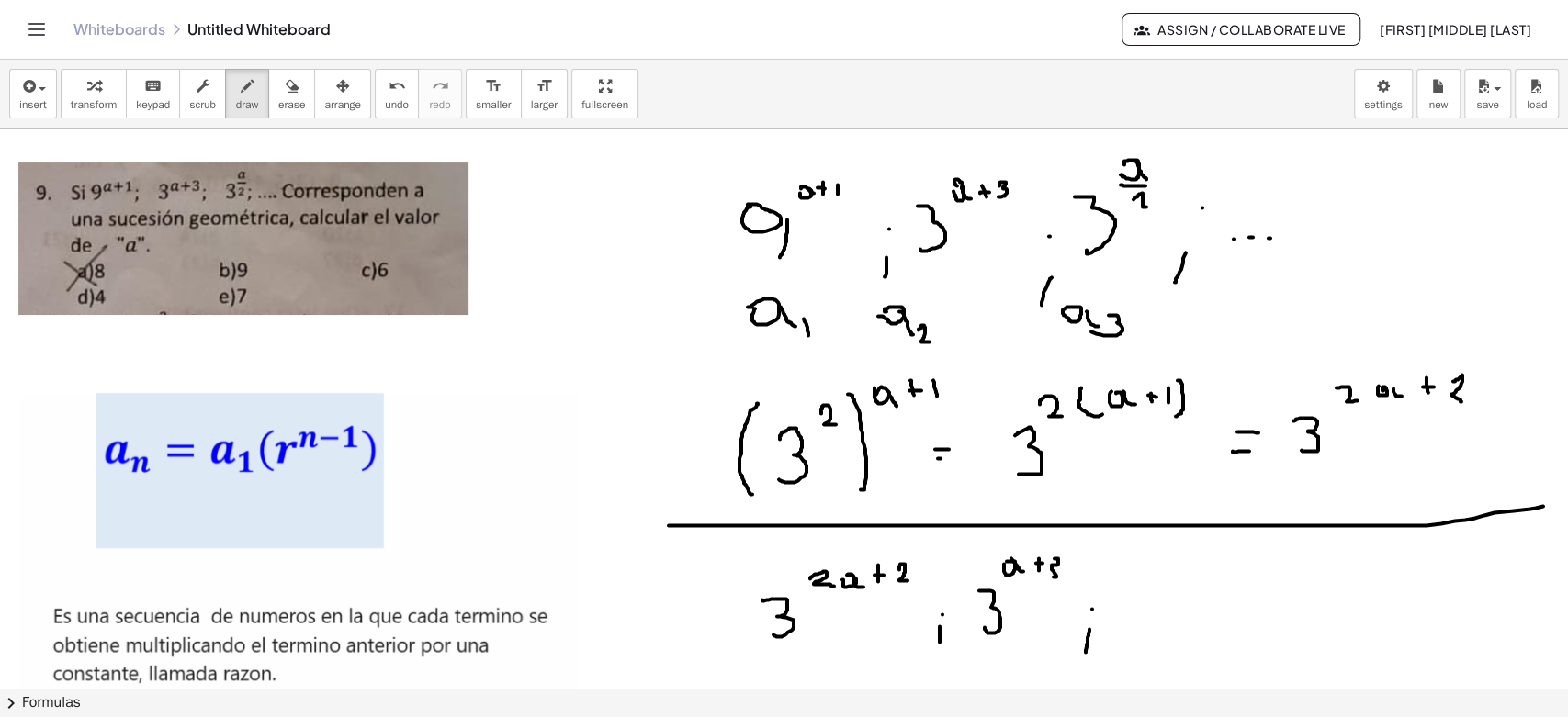 drag 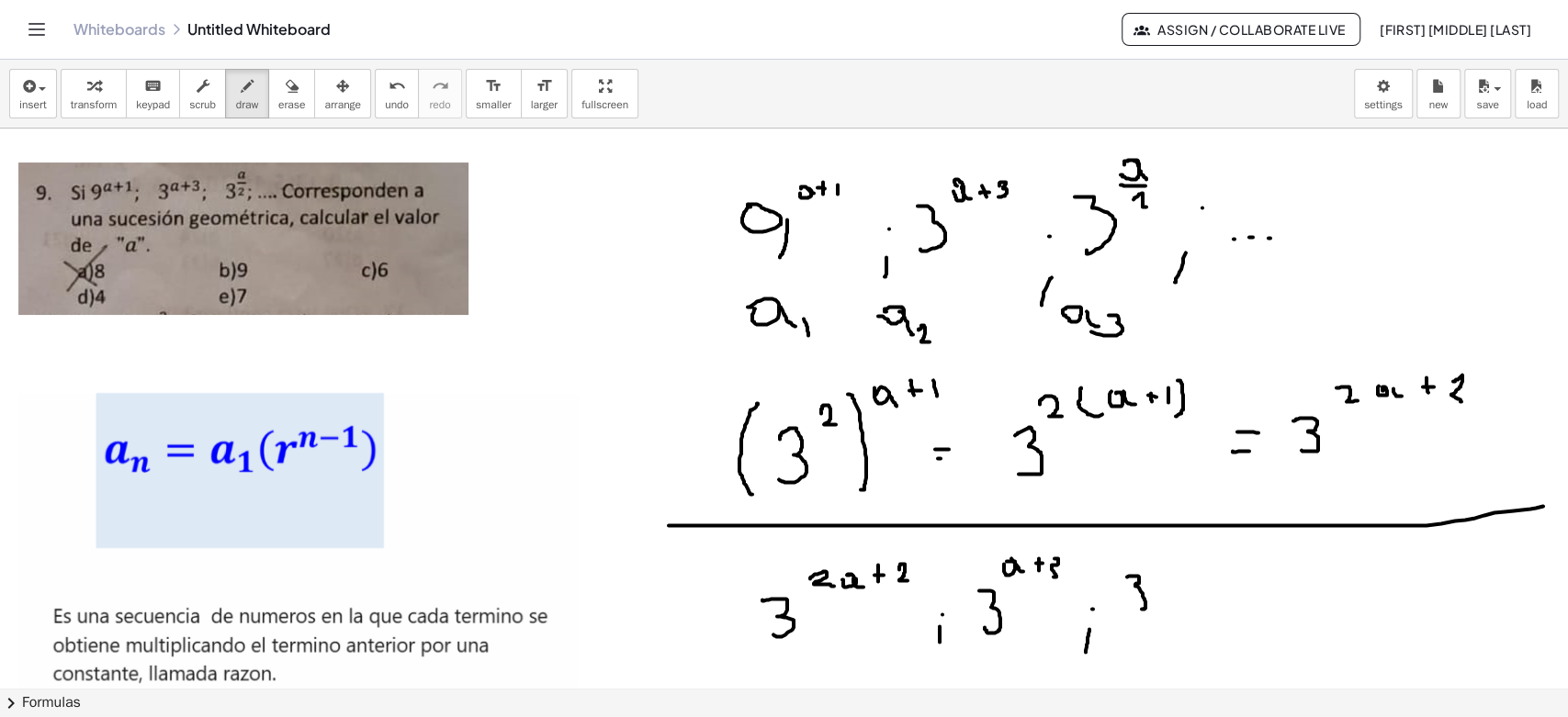click at bounding box center [784, 729] 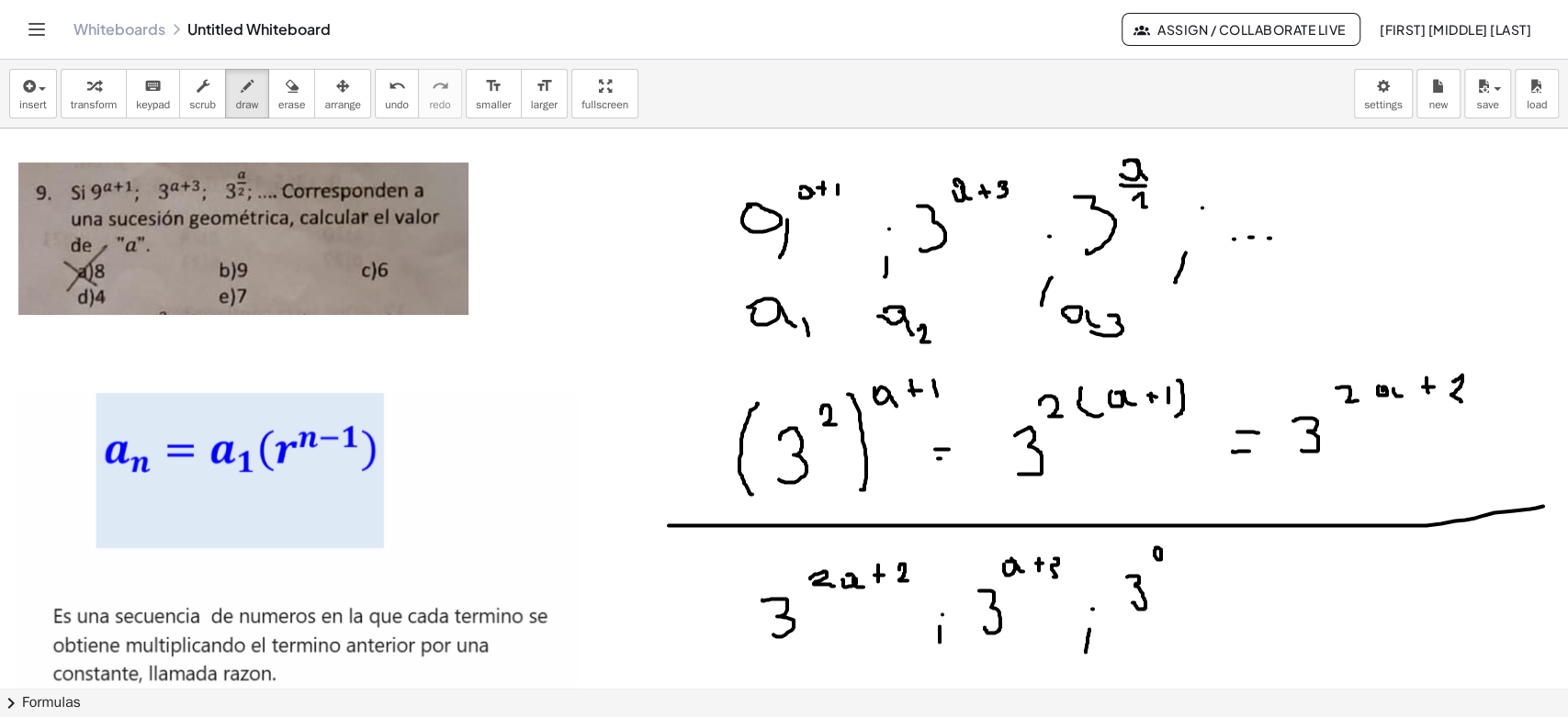 click at bounding box center (784, 729) 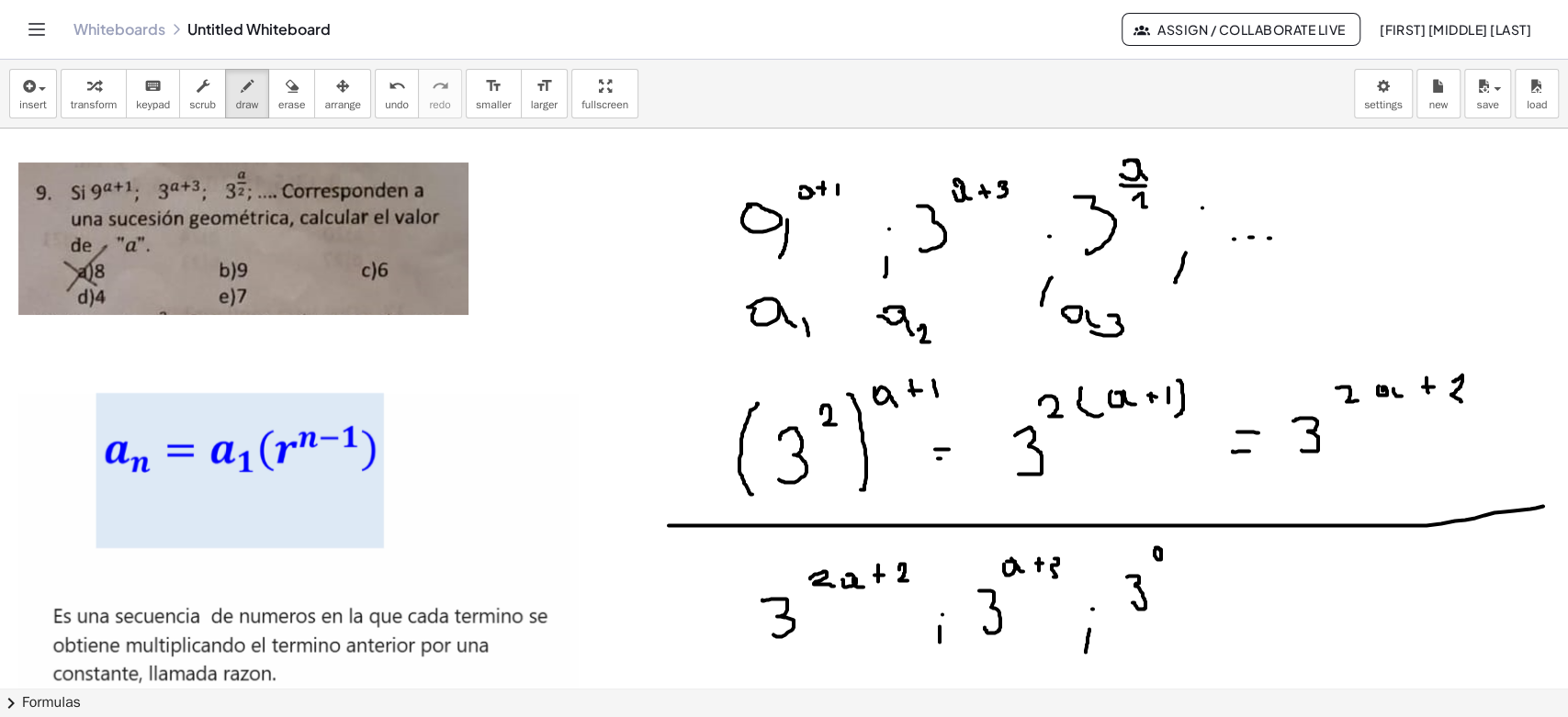 click at bounding box center [784, 729] 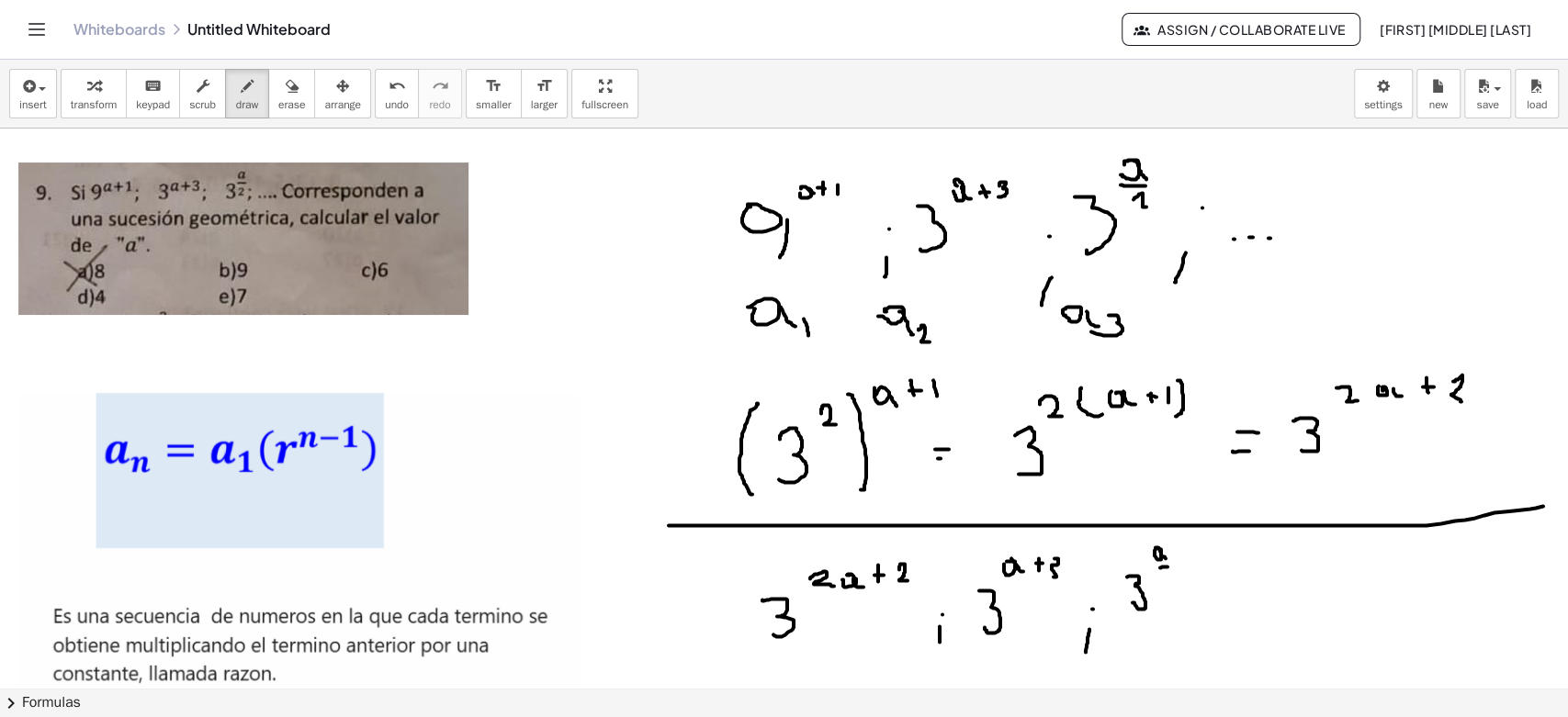 click at bounding box center (784, 729) 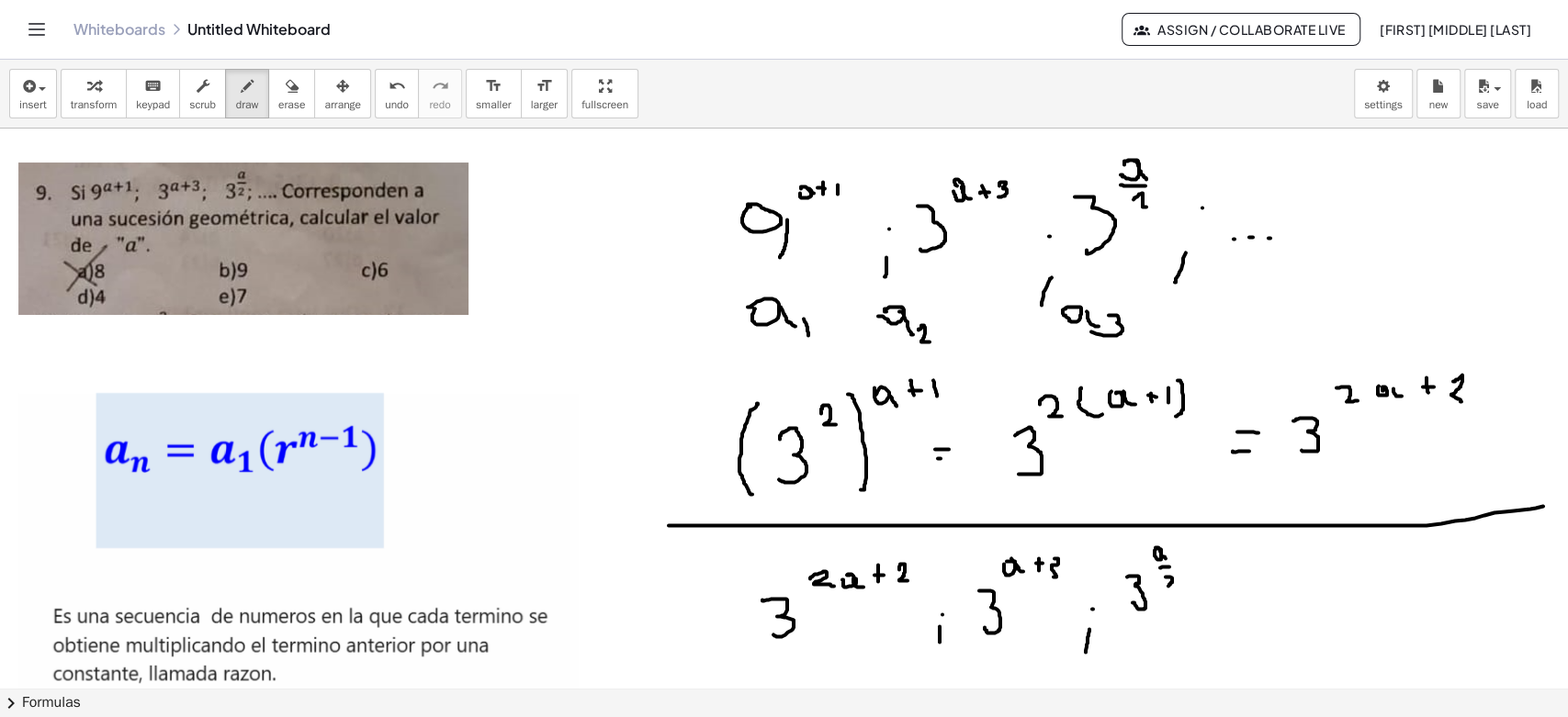 click at bounding box center [784, 729] 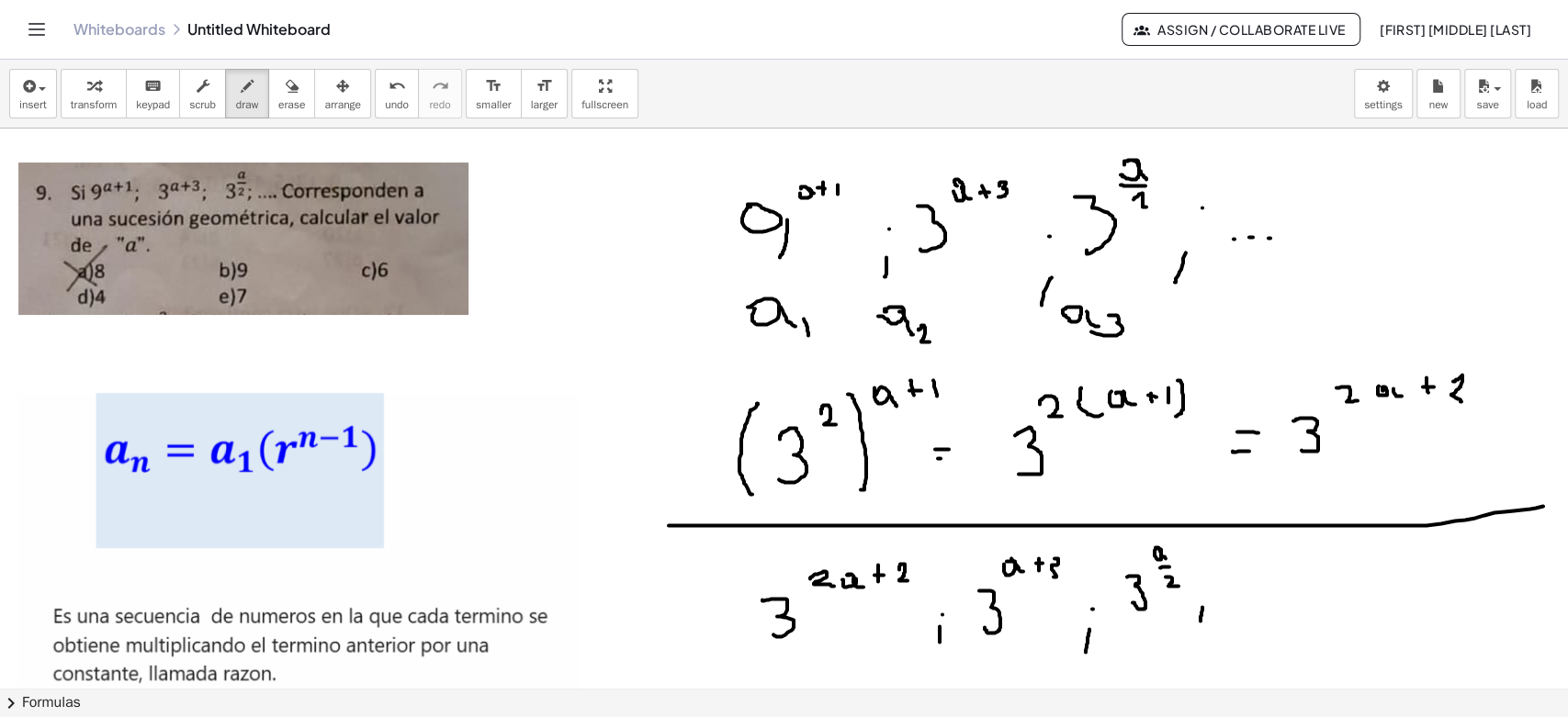 click at bounding box center (784, 729) 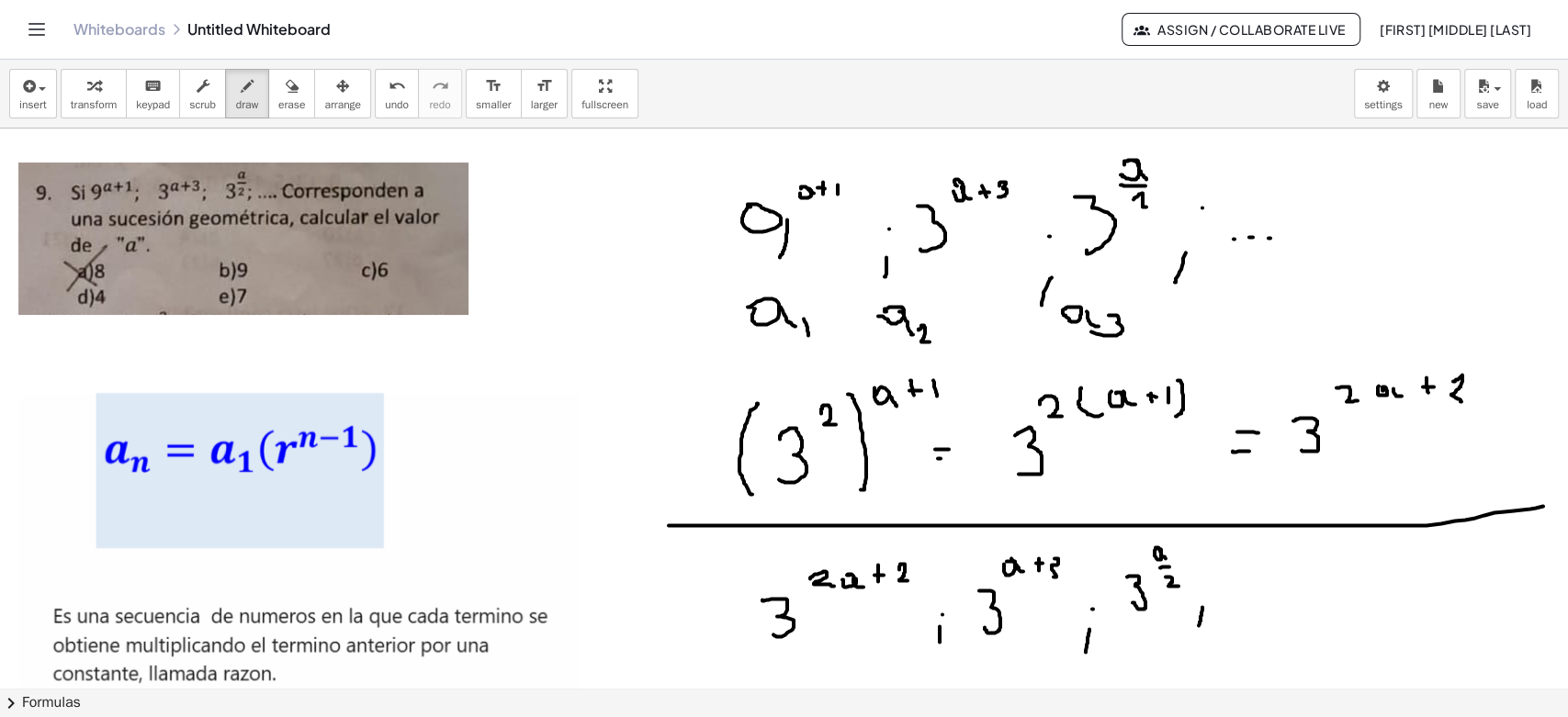 click at bounding box center (784, 729) 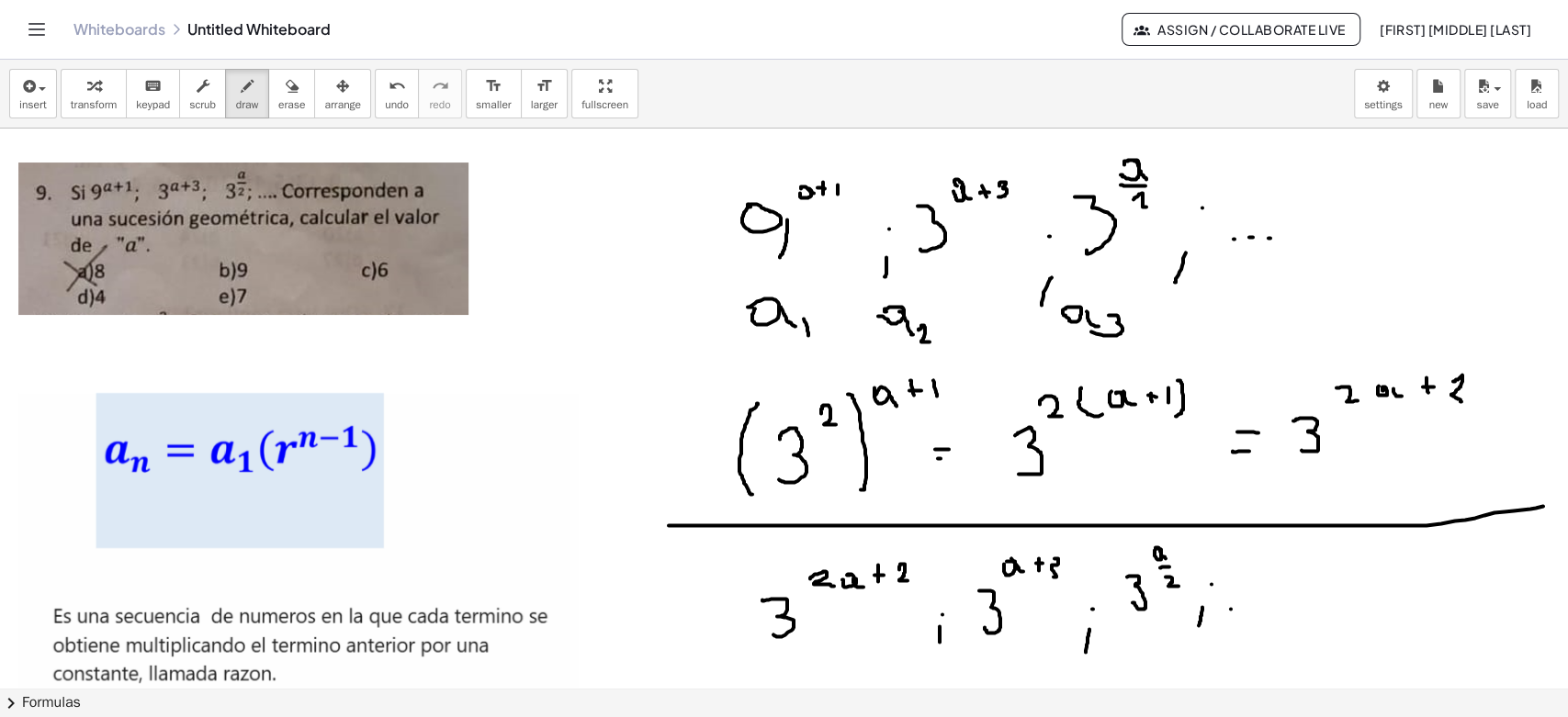 click at bounding box center [784, 729] 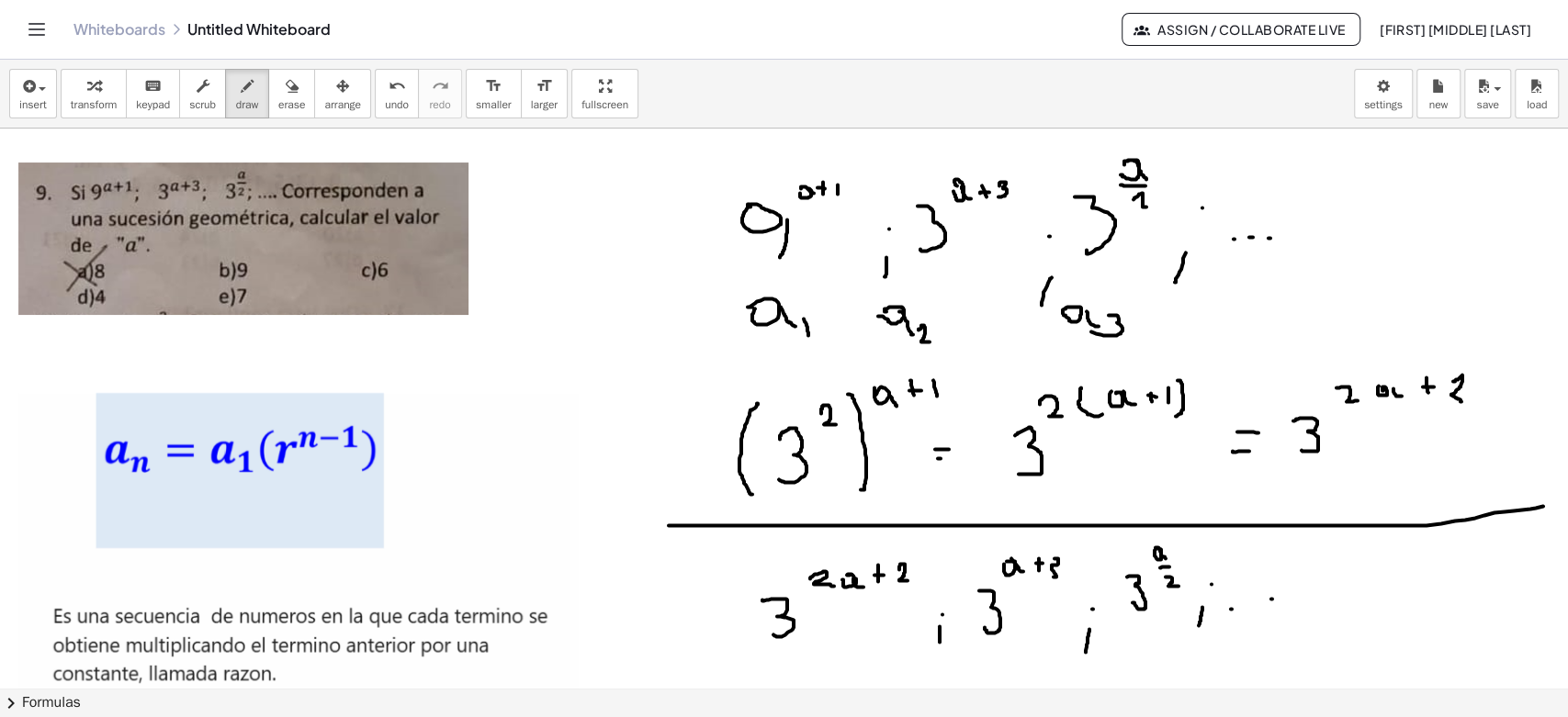 click at bounding box center [784, 729] 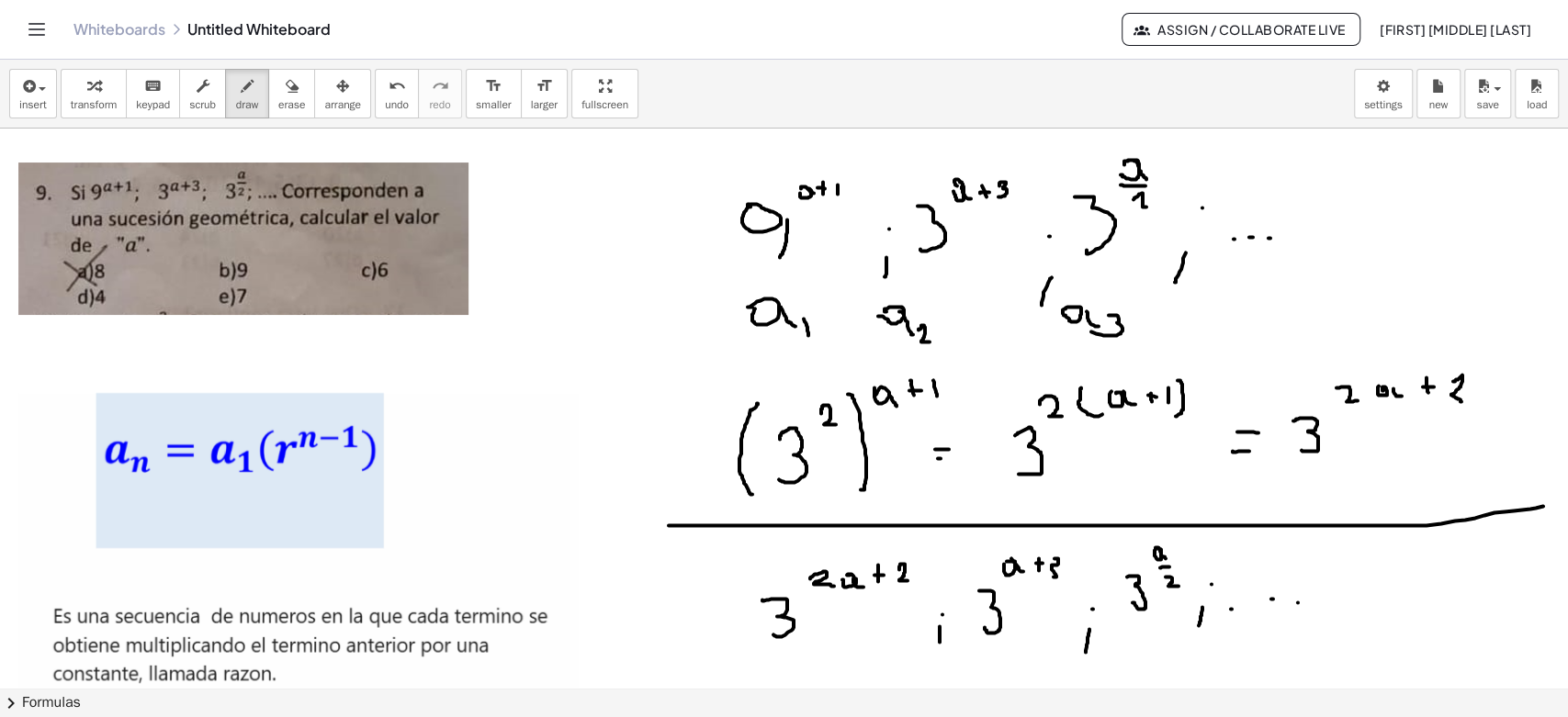 click at bounding box center [784, 729] 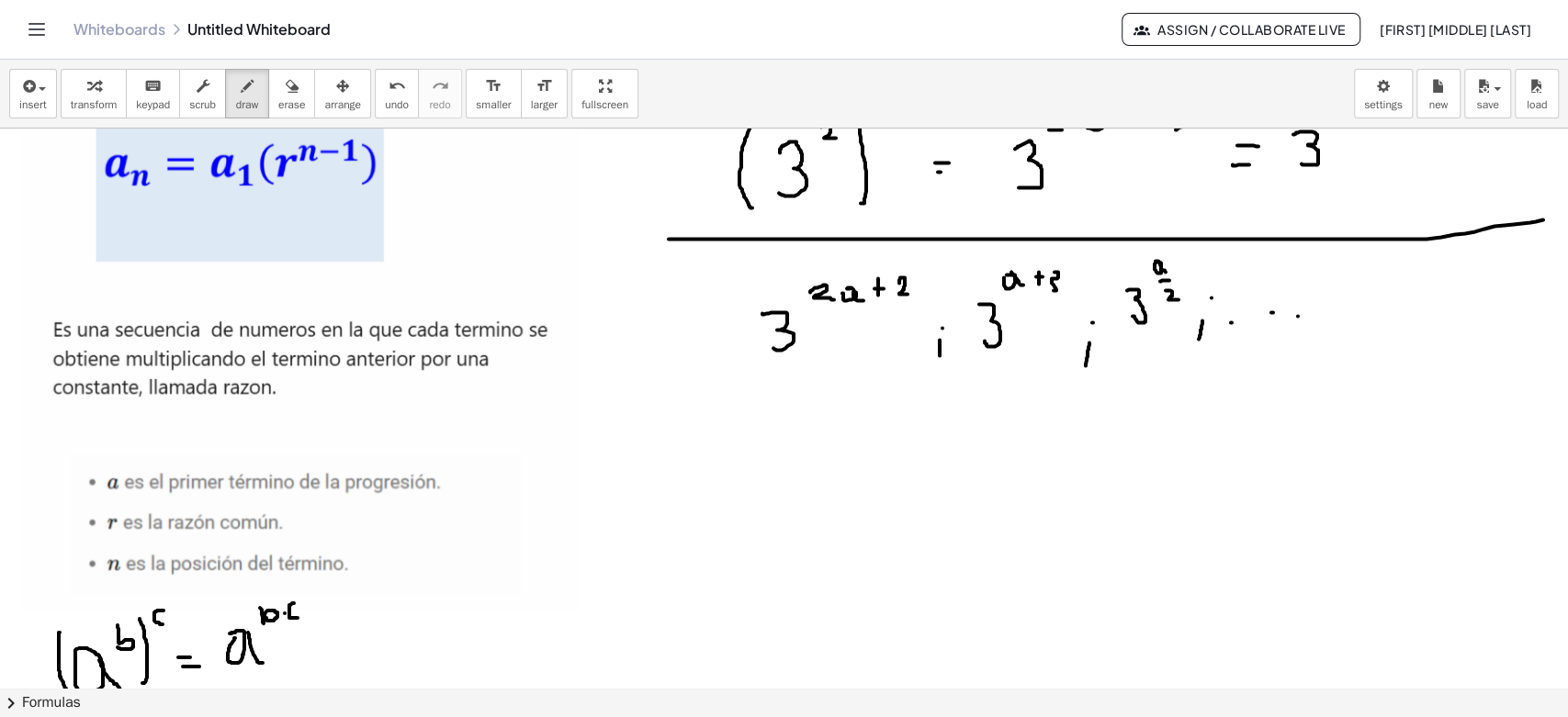 scroll, scrollTop: 306, scrollLeft: 0, axis: vertical 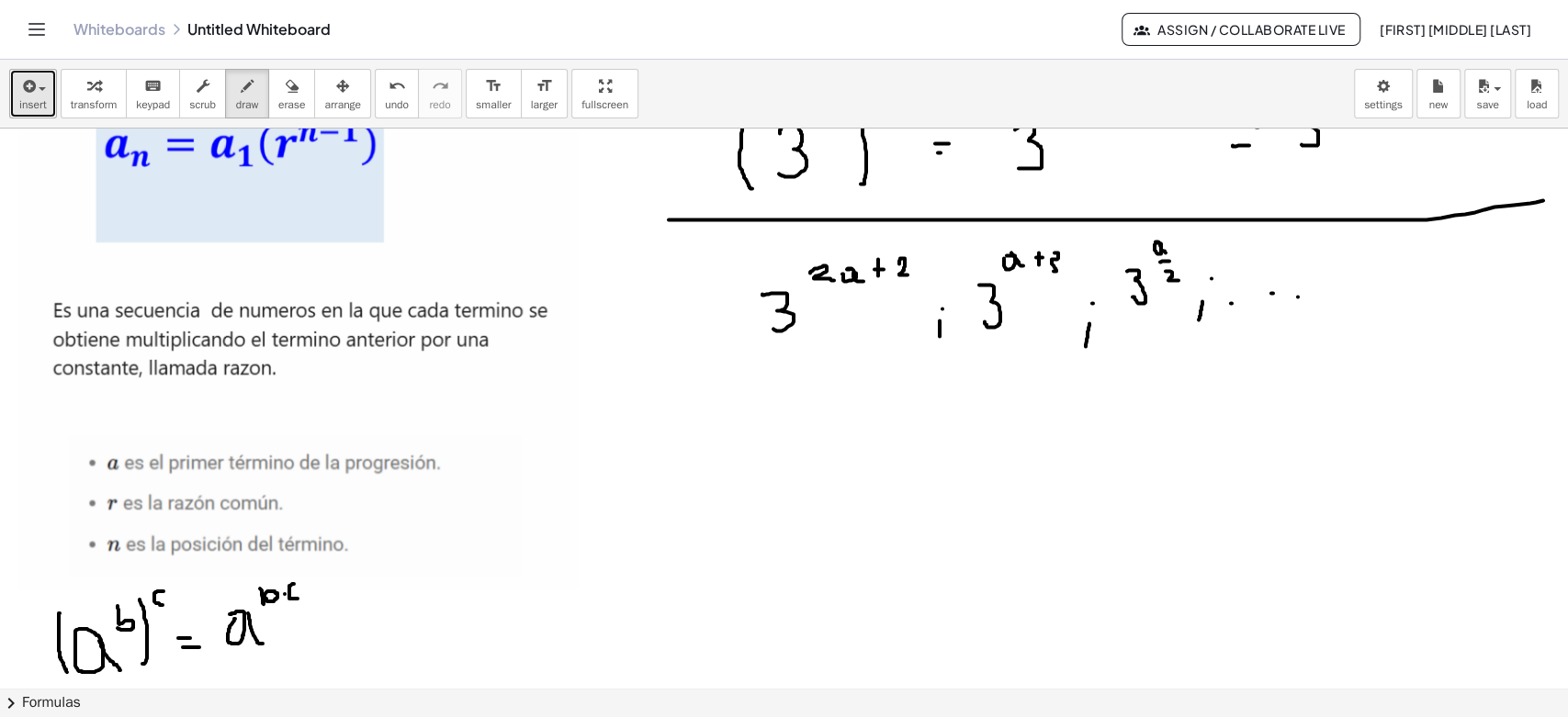 click on "insert" at bounding box center [33, 105] 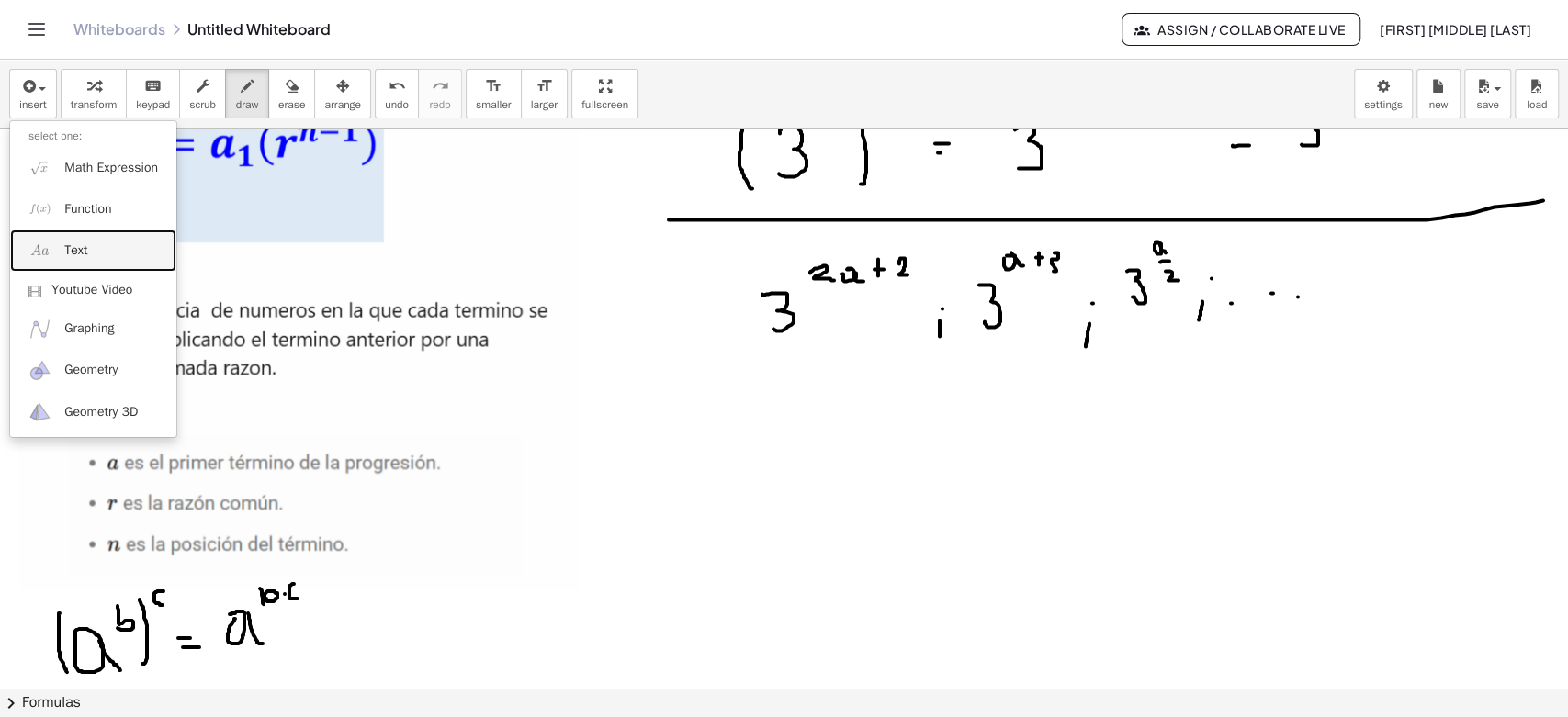 click at bounding box center [39, 250] 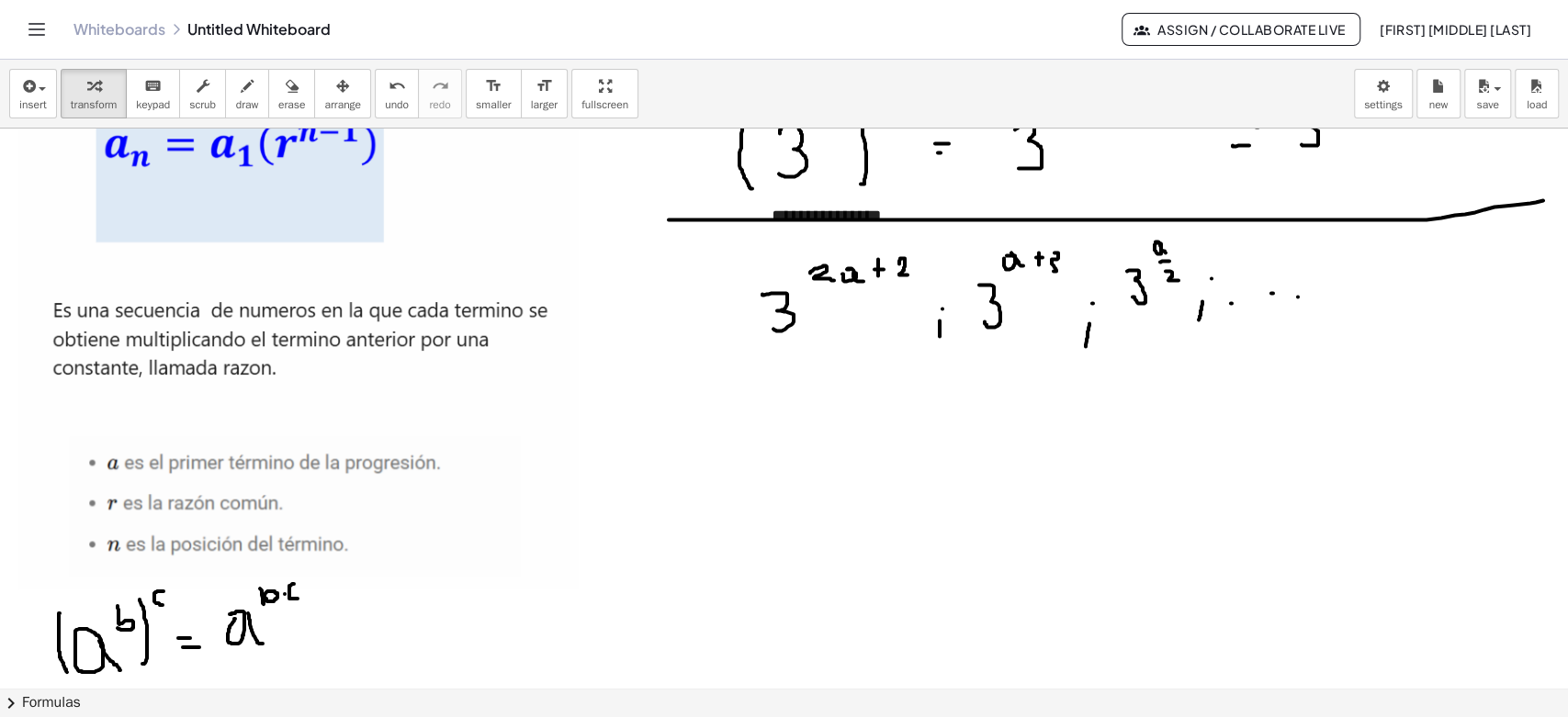 type 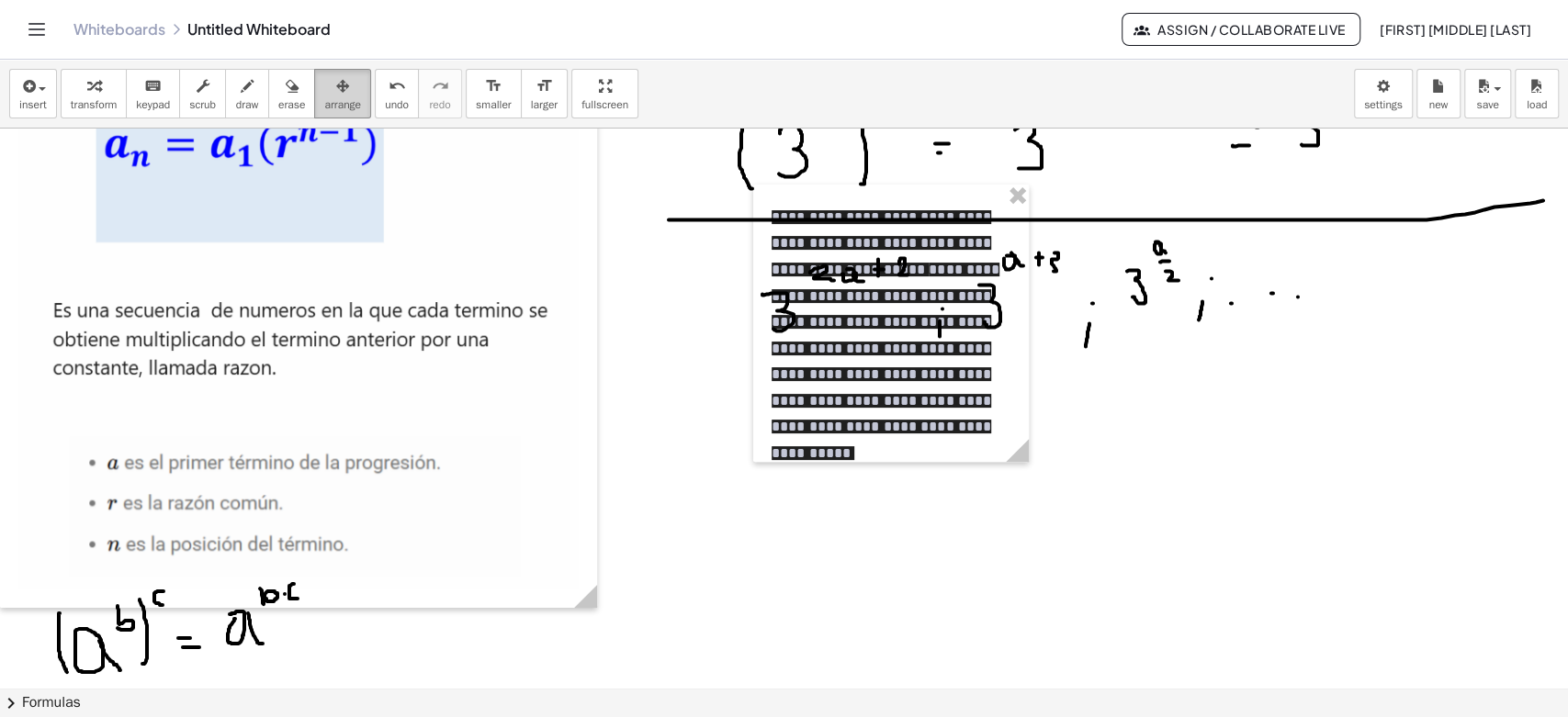click at bounding box center (343, 86) 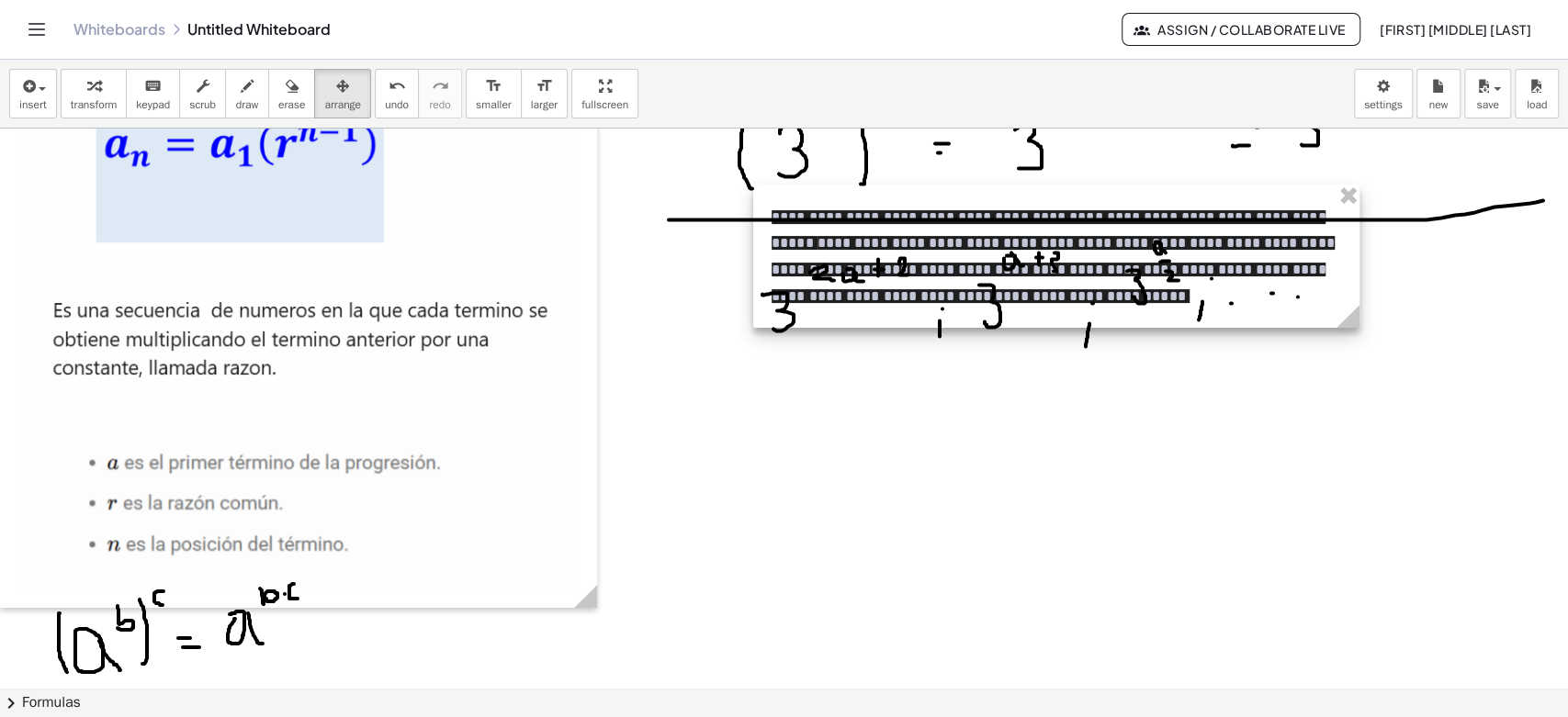 drag, startPoint x: 1029, startPoint y: 446, endPoint x: 1340, endPoint y: 419, distance: 312.16983 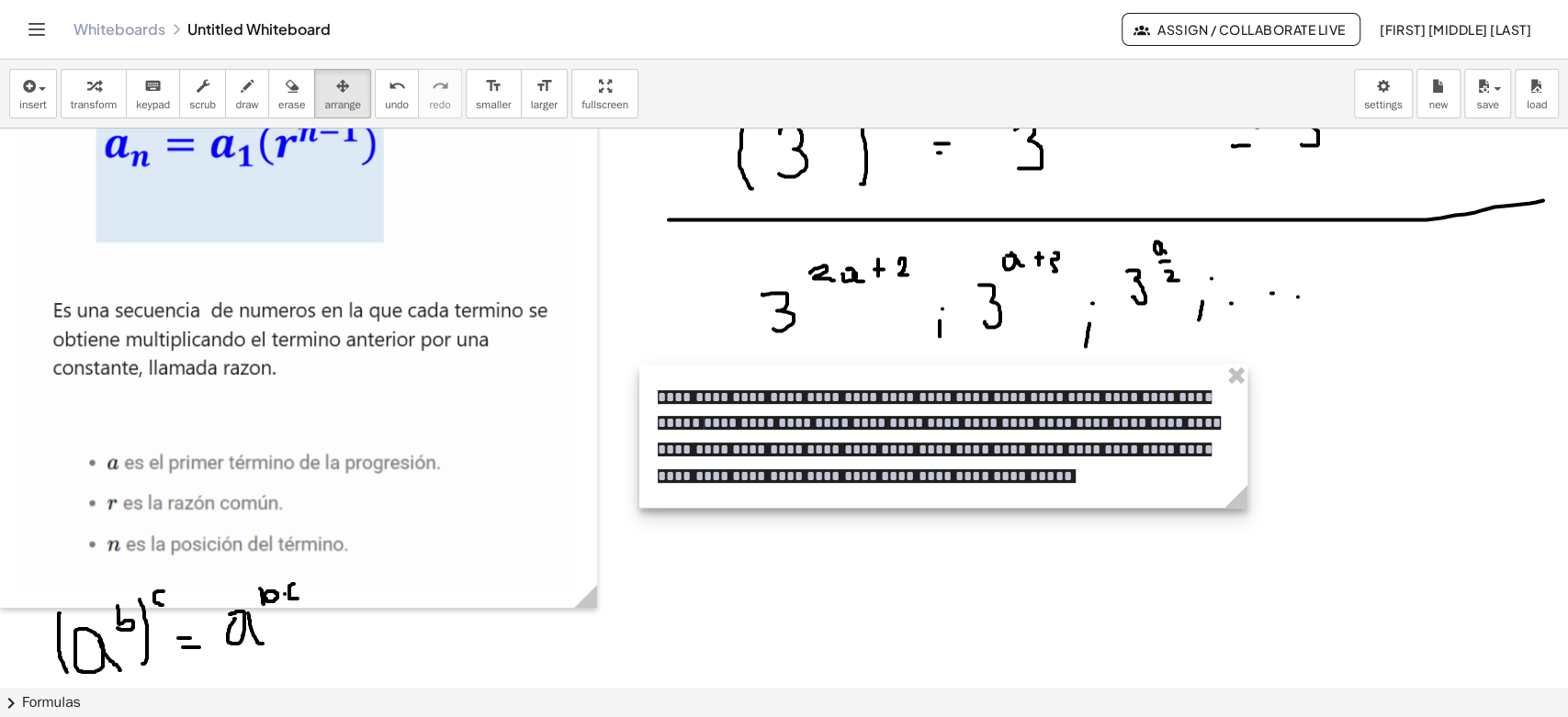 drag, startPoint x: 934, startPoint y: 241, endPoint x: 816, endPoint y: 424, distance: 217.7453 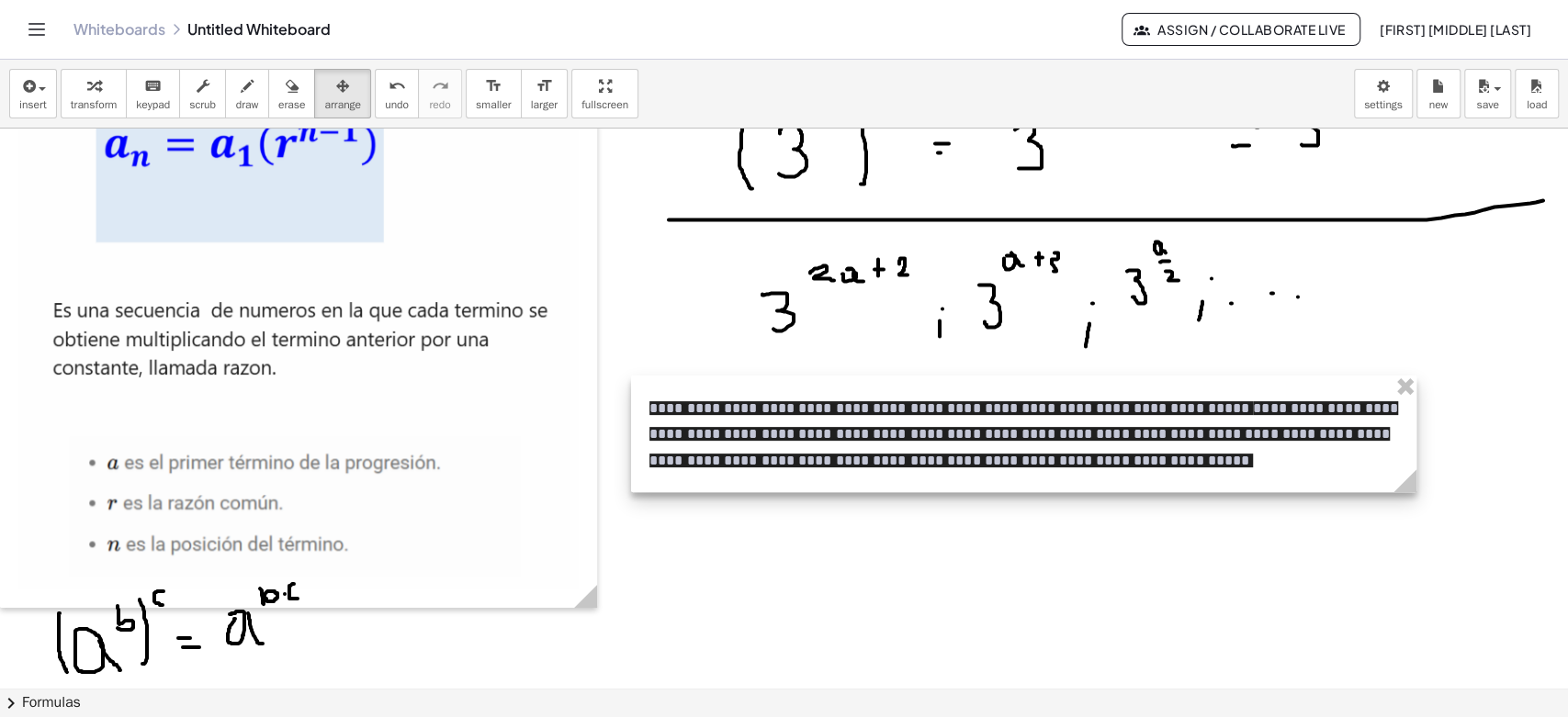 drag, startPoint x: 1235, startPoint y: 504, endPoint x: 1412, endPoint y: 457, distance: 183.13383 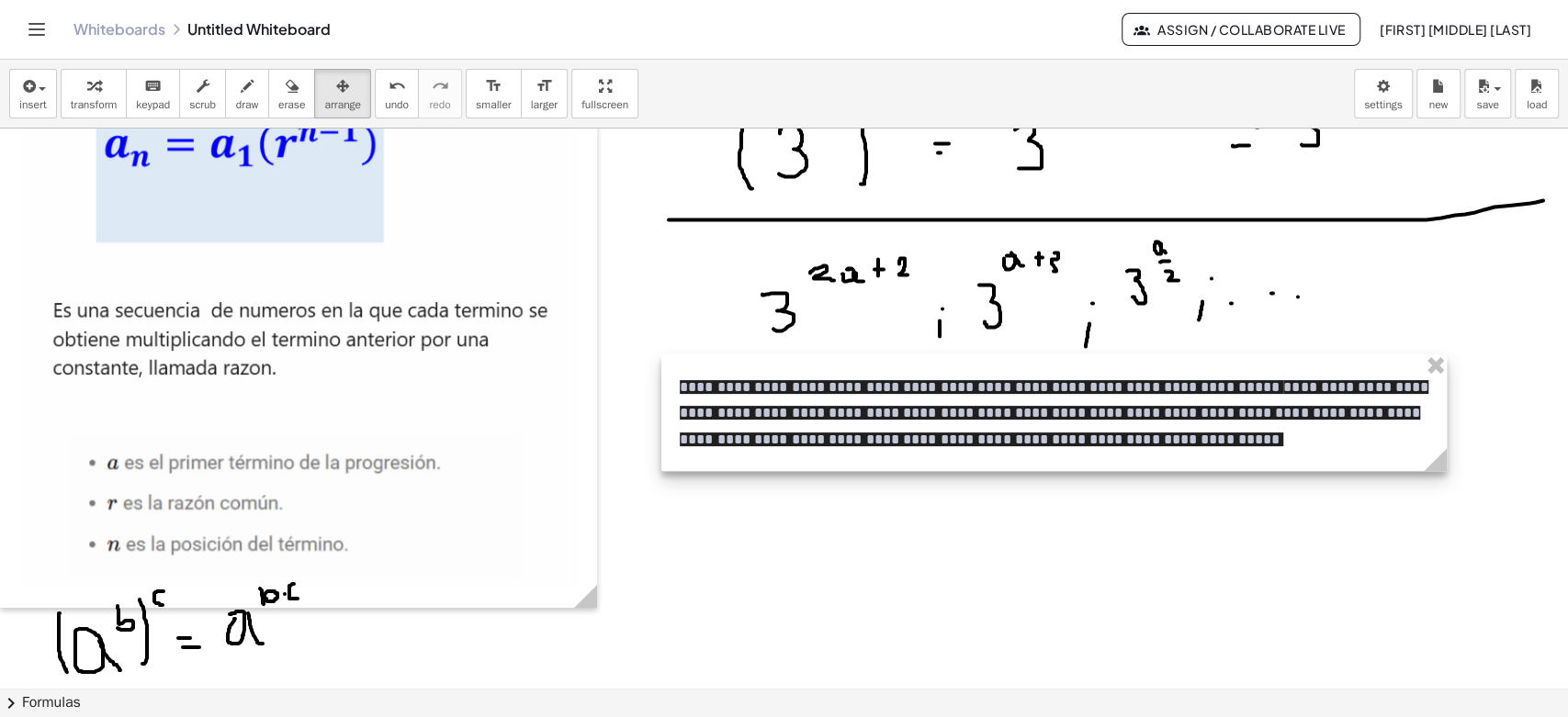 drag, startPoint x: 784, startPoint y: 419, endPoint x: 763, endPoint y: 446, distance: 34.205263 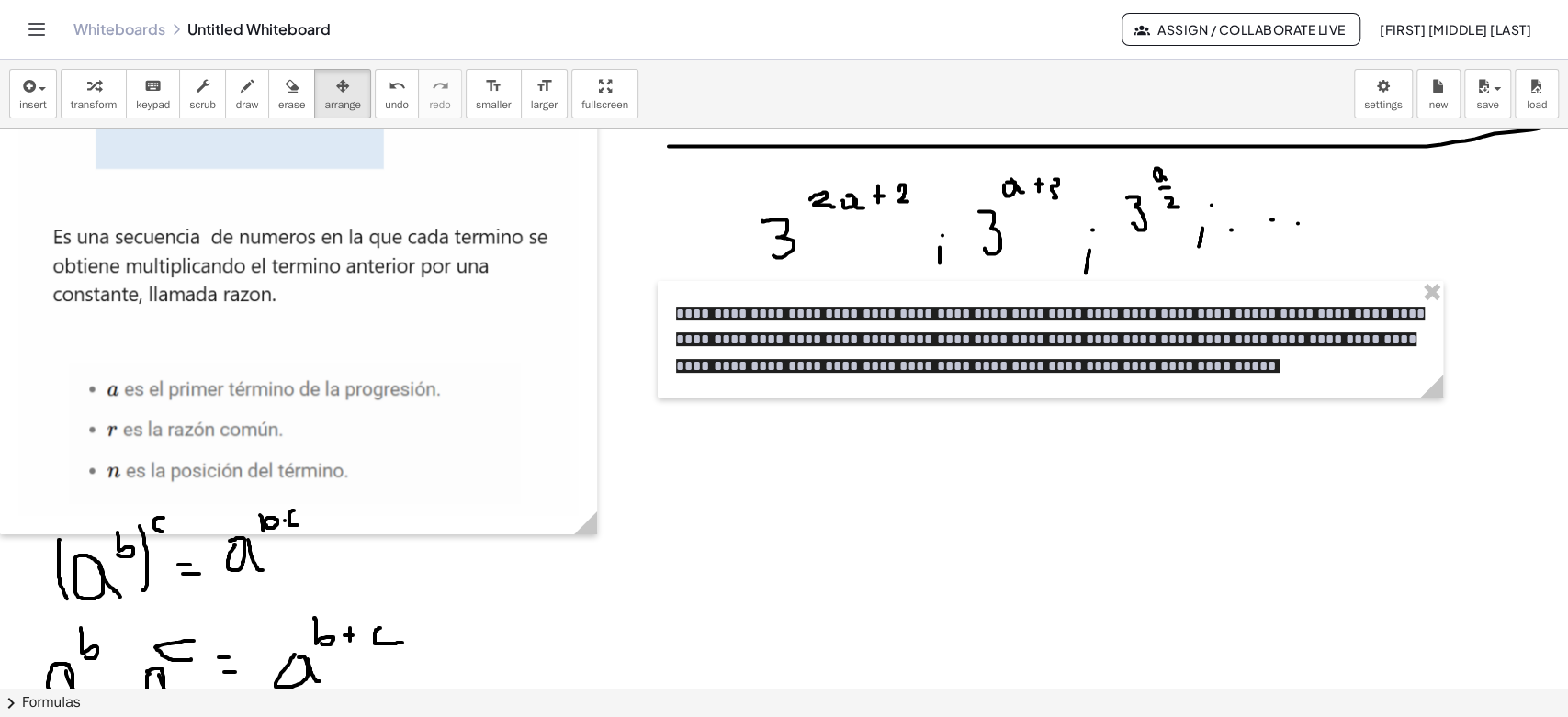 scroll, scrollTop: 408, scrollLeft: 0, axis: vertical 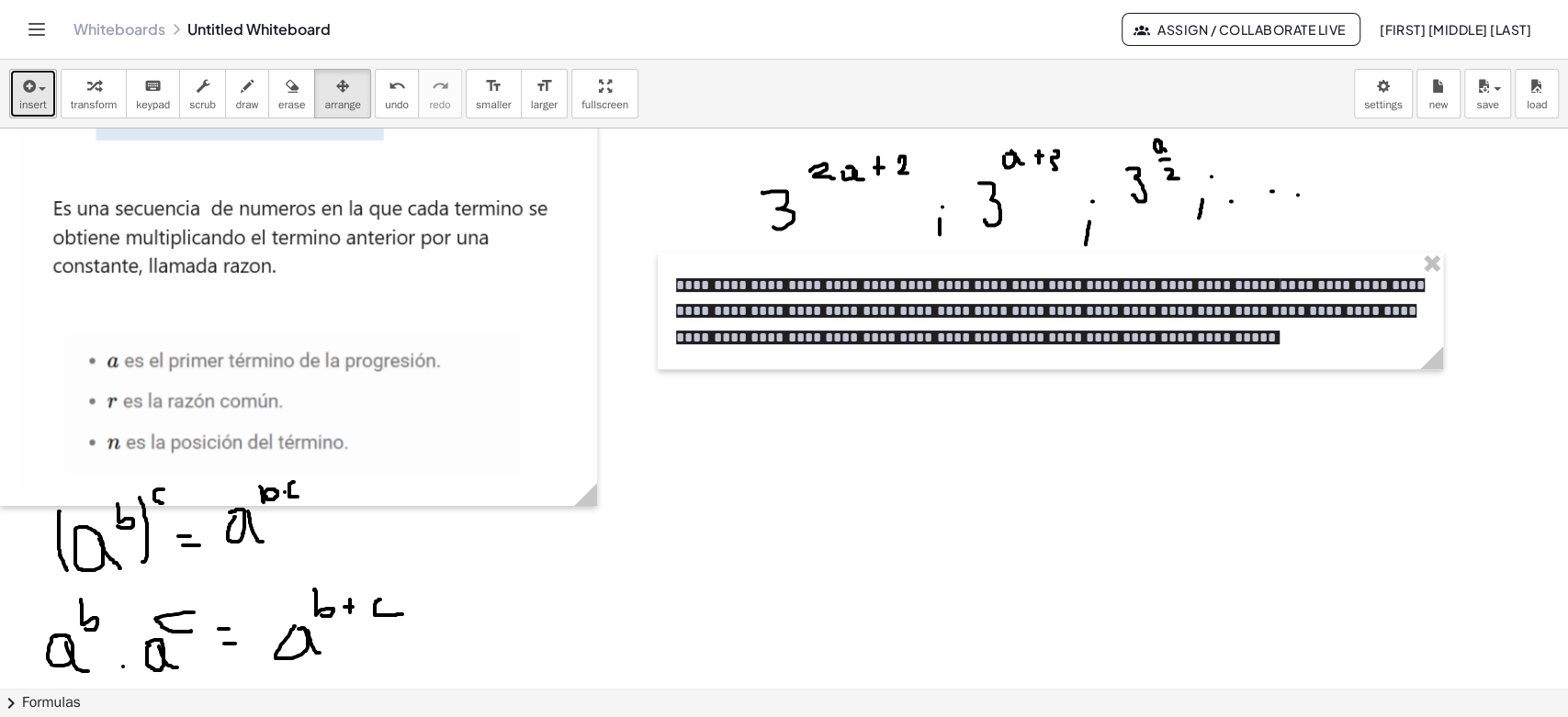 click on "insert" at bounding box center (33, 105) 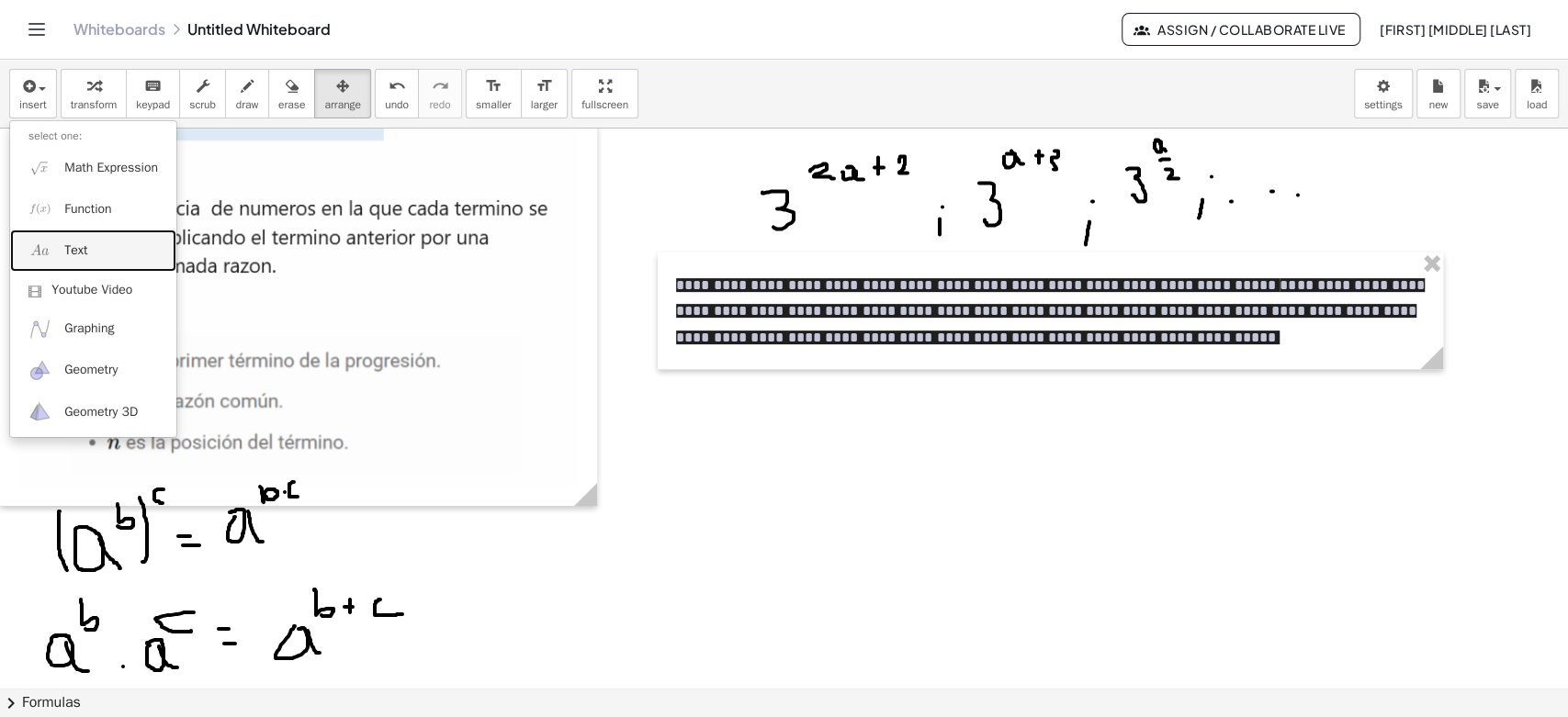 click on "Text" at bounding box center (75, 251) 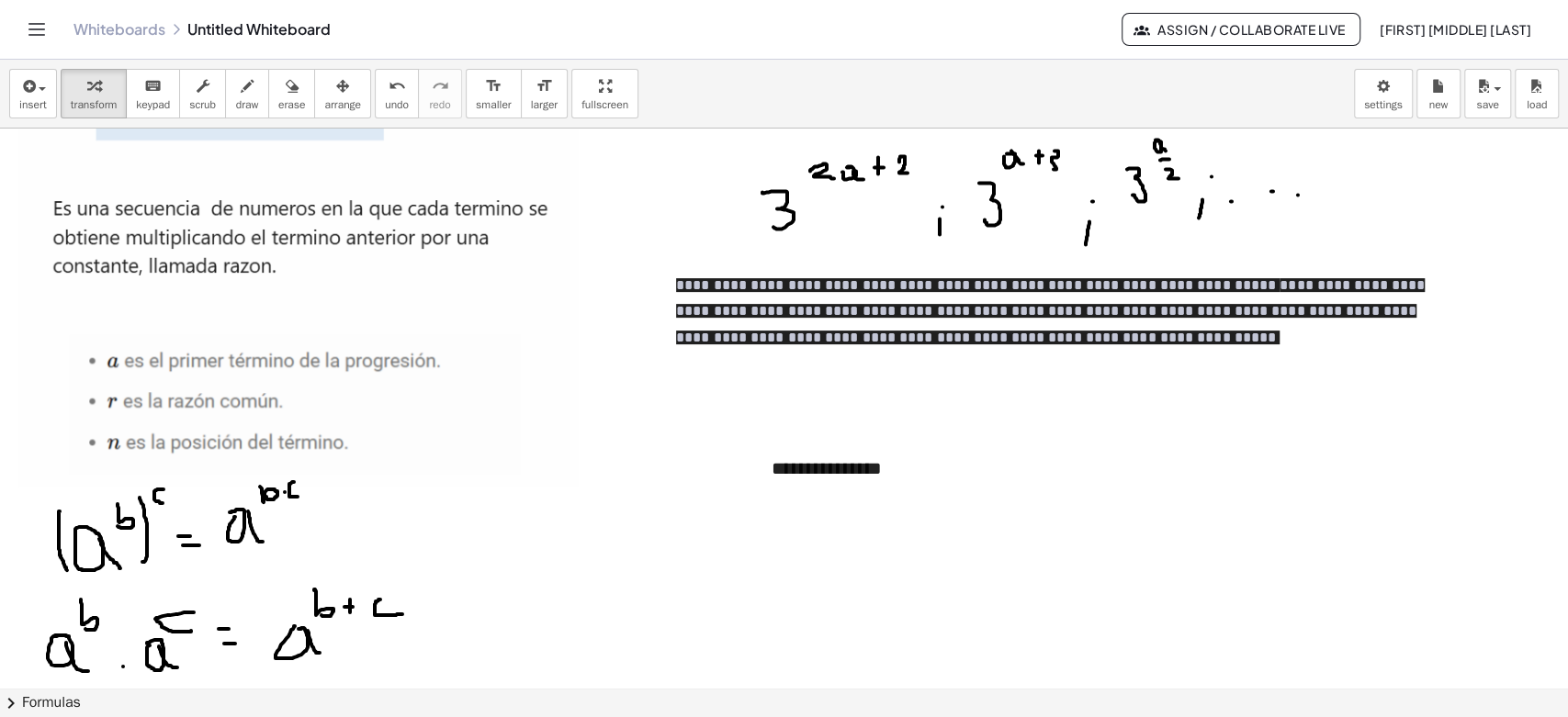 type 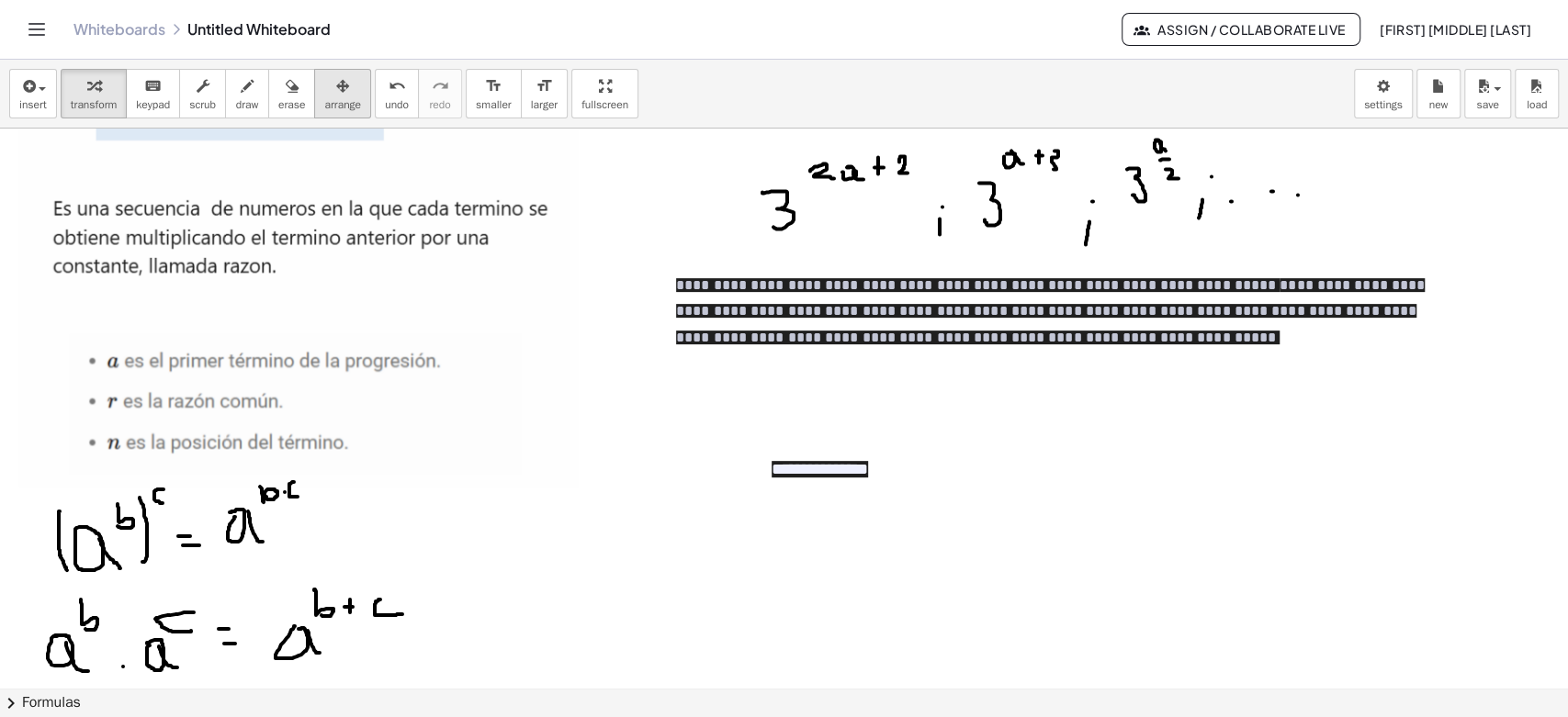 click on "arrange" at bounding box center [343, 105] 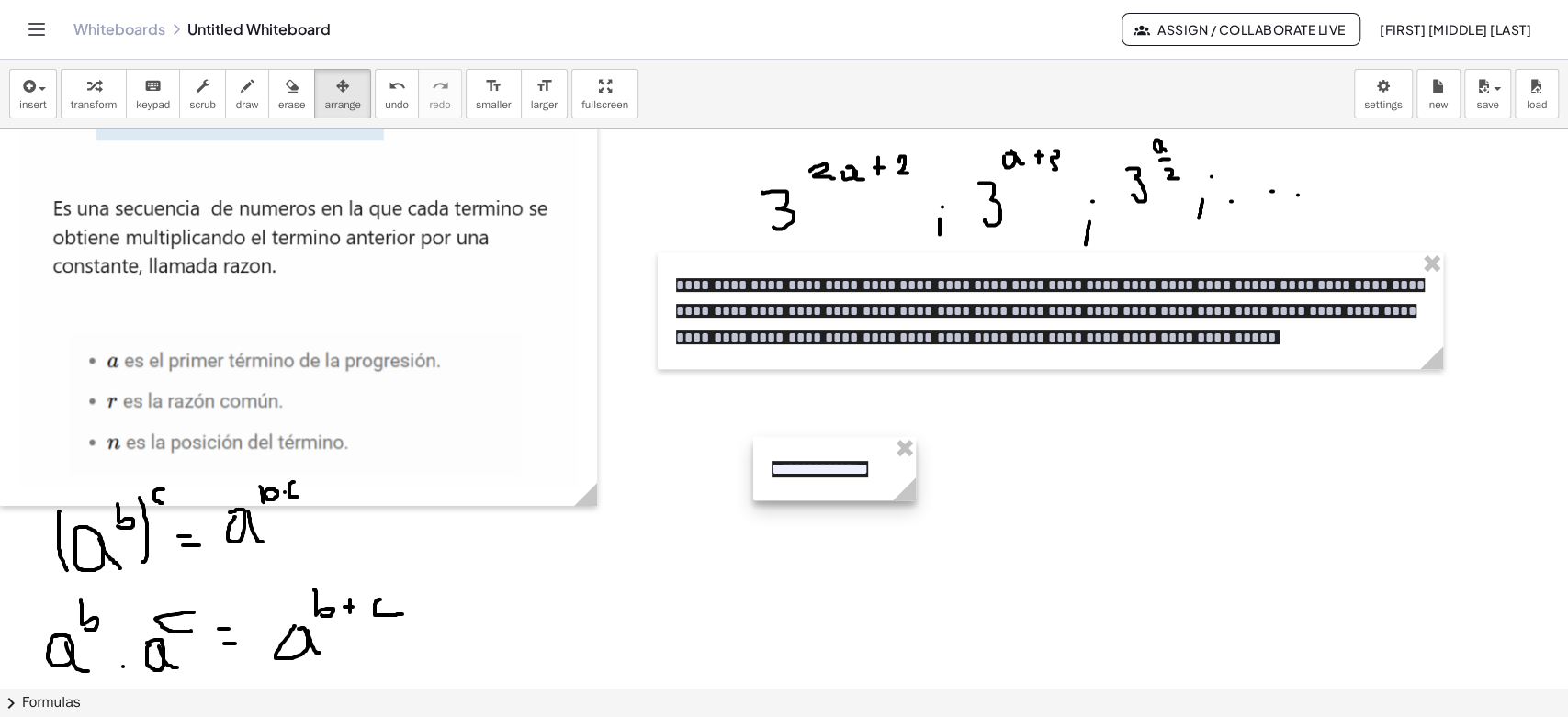 drag, startPoint x: 1021, startPoint y: 493, endPoint x: 908, endPoint y: 488, distance: 113.110565 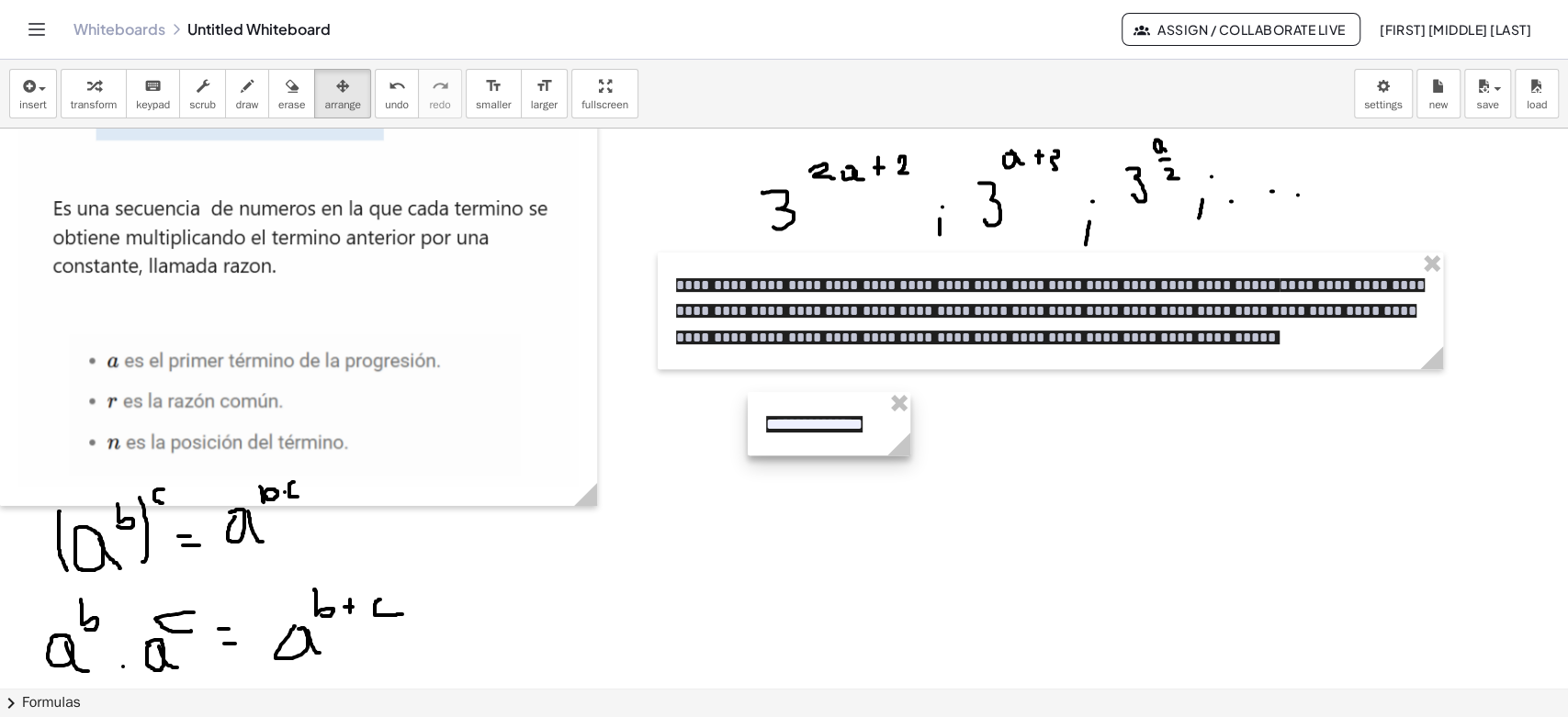 drag, startPoint x: 830, startPoint y: 476, endPoint x: 828, endPoint y: 415, distance: 61.032778 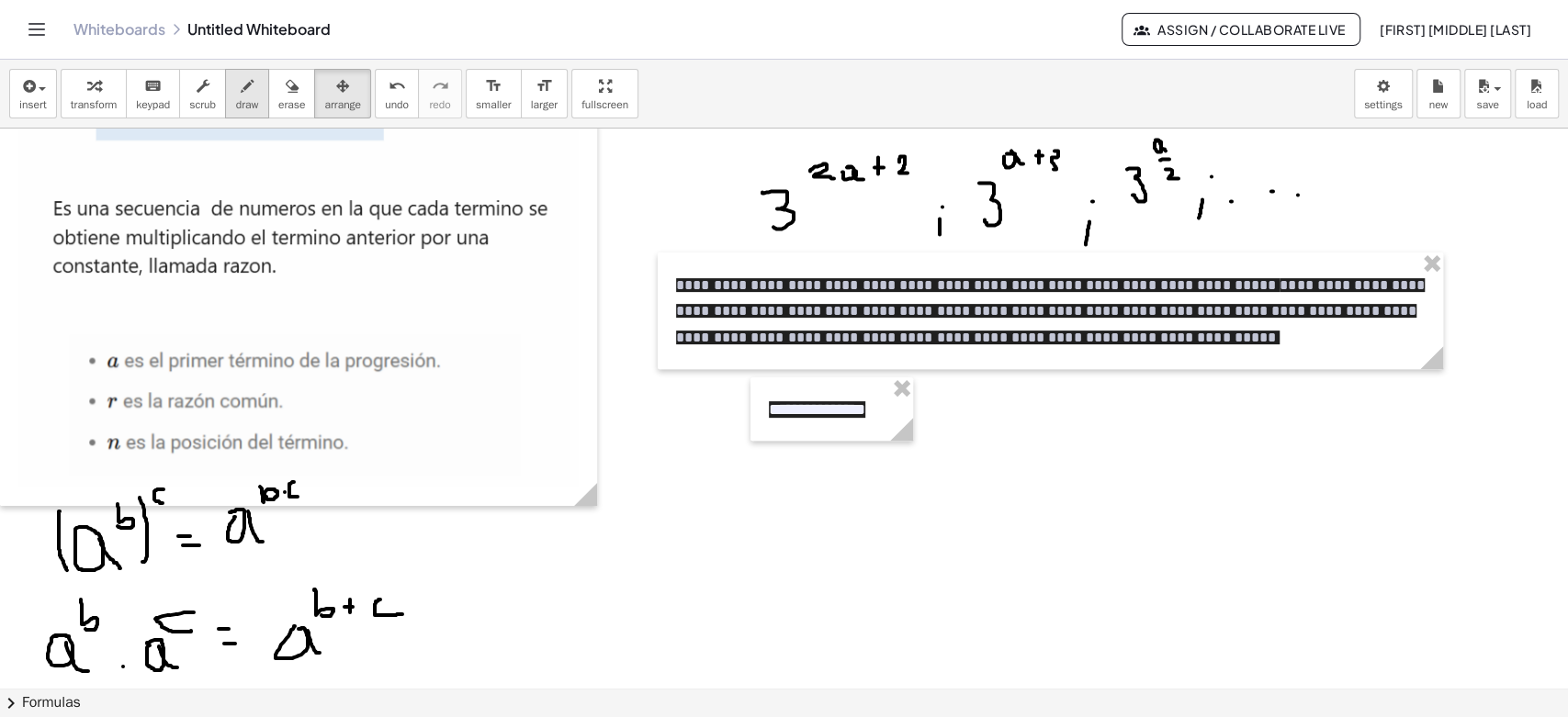 click on "draw" at bounding box center (247, 94) 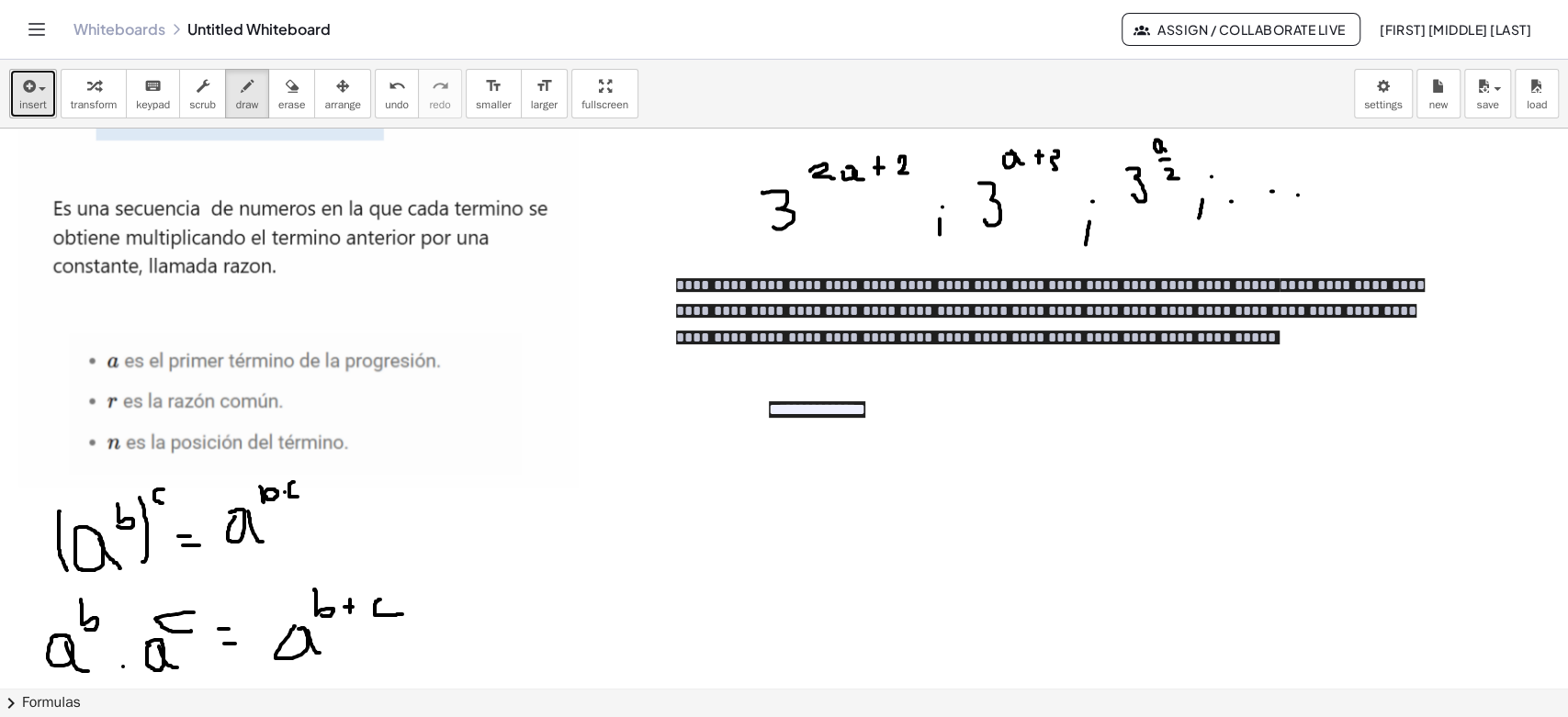 click at bounding box center [28, 86] 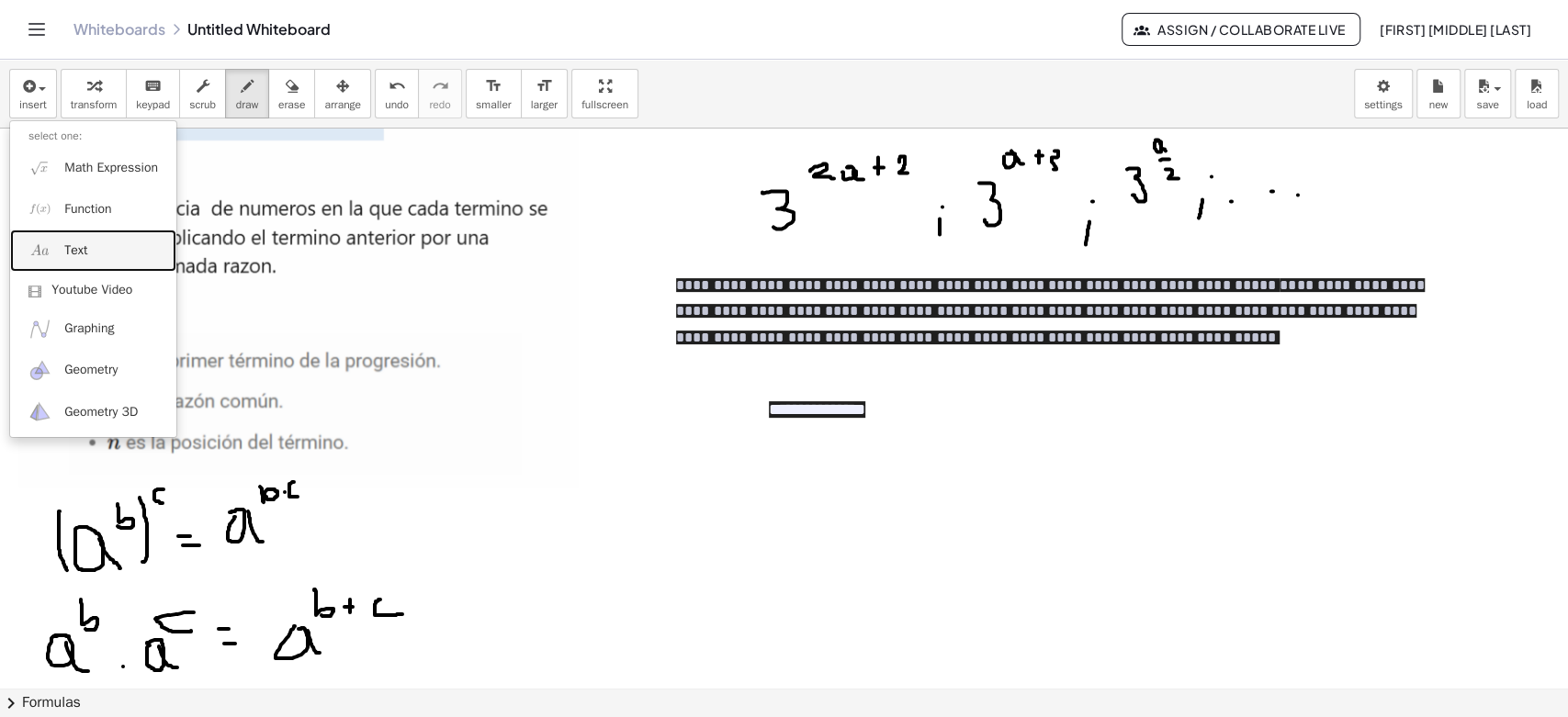 click on "Text" at bounding box center [93, 250] 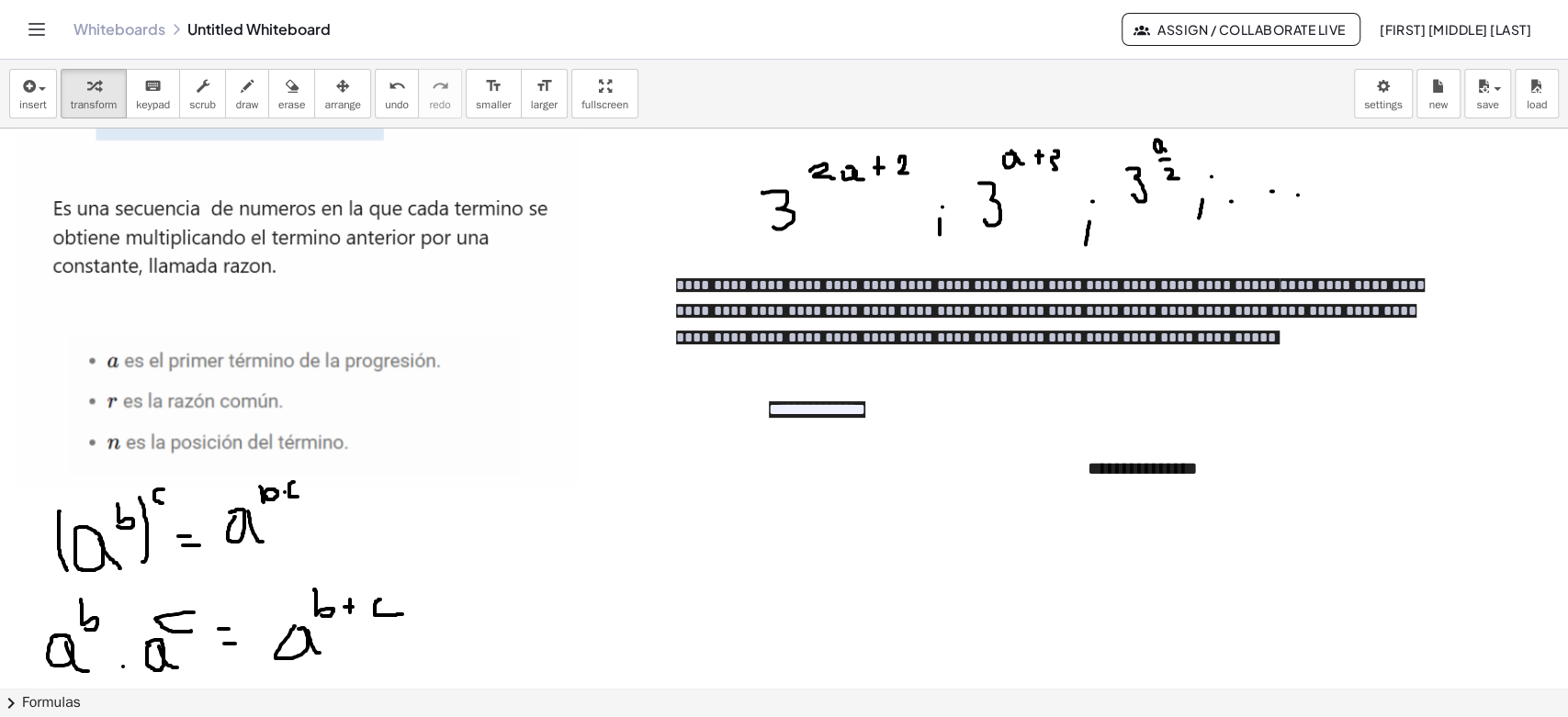 type 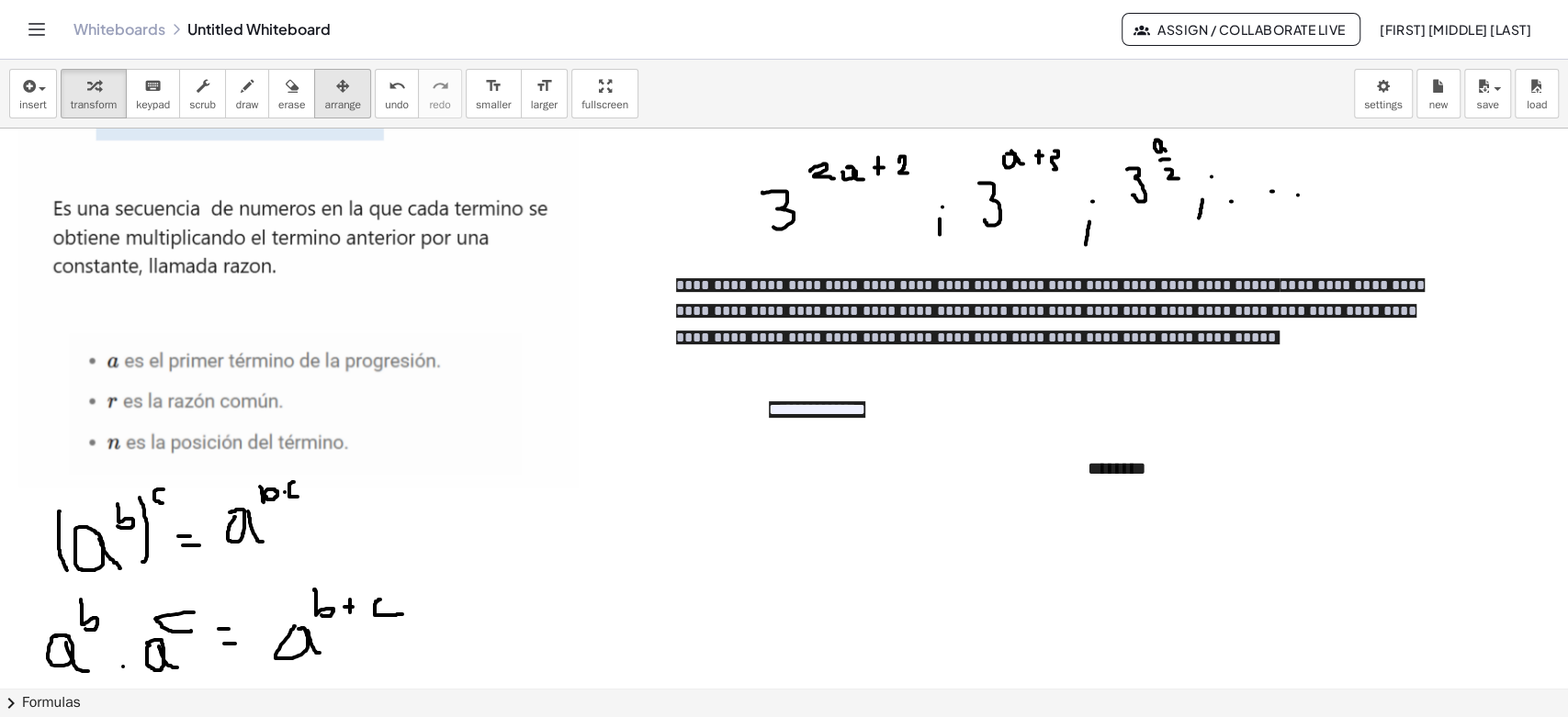 click on "arrange" at bounding box center [343, 105] 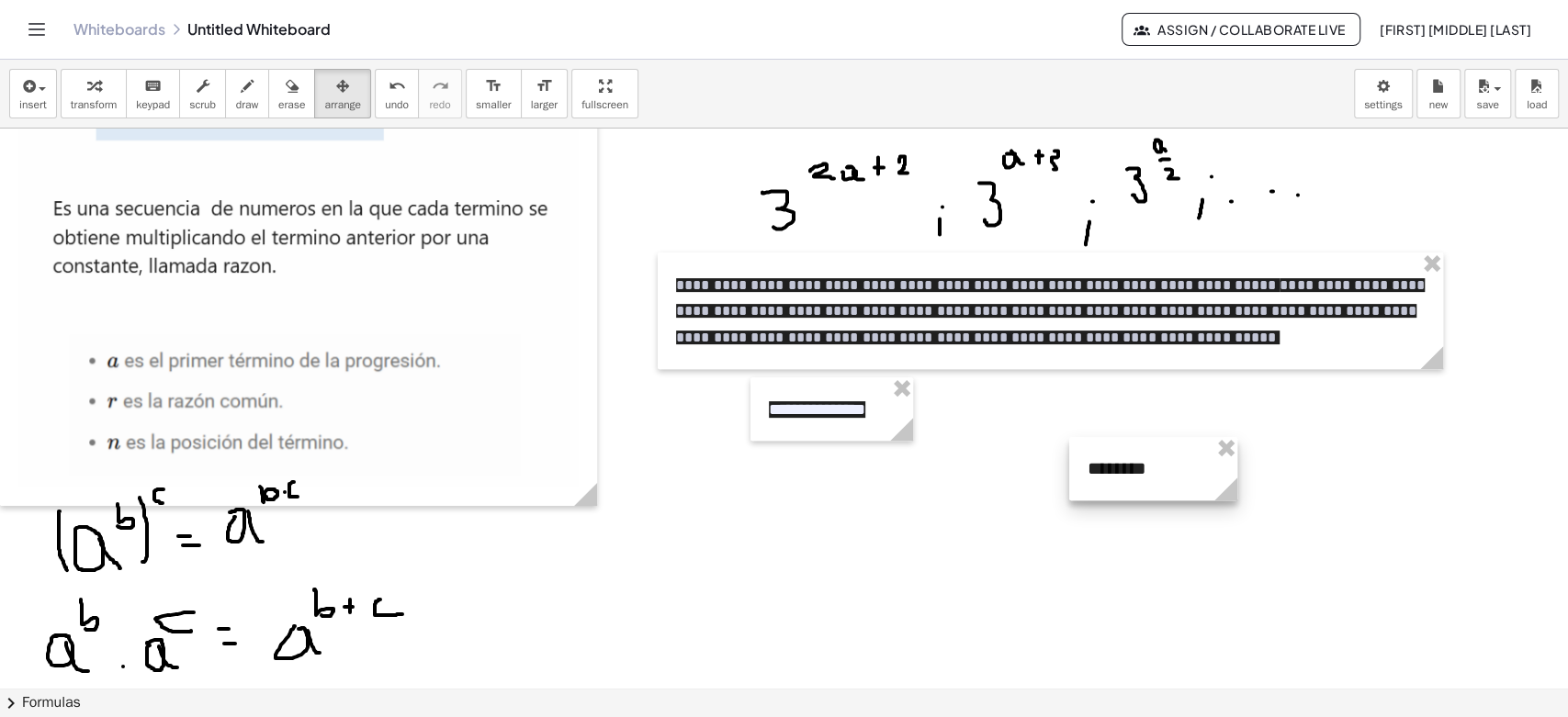 drag, startPoint x: 1343, startPoint y: 486, endPoint x: 1161, endPoint y: 484, distance: 182.011 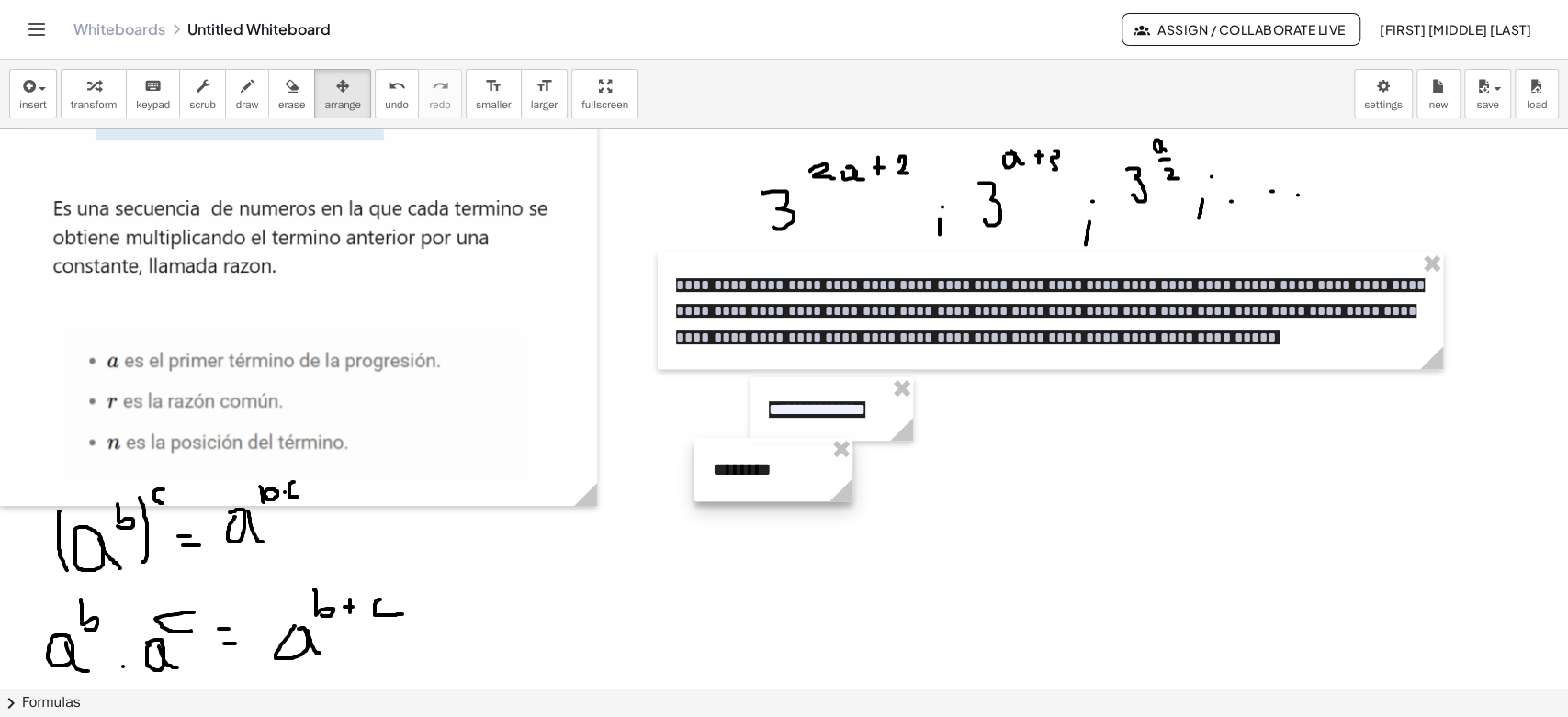 drag, startPoint x: 857, startPoint y: 465, endPoint x: 793, endPoint y: 432, distance: 72.006944 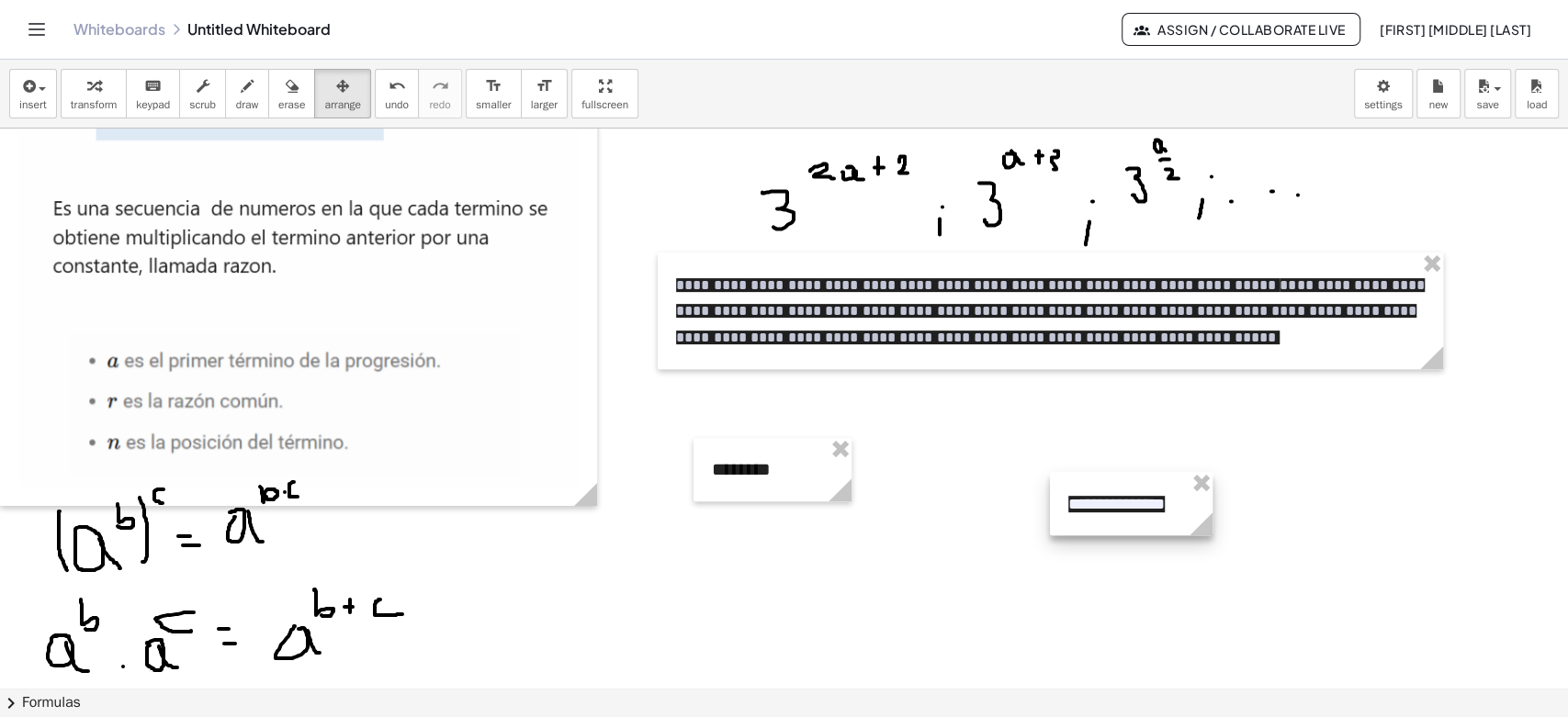 drag, startPoint x: 847, startPoint y: 415, endPoint x: 929, endPoint y: 498, distance: 116.67476 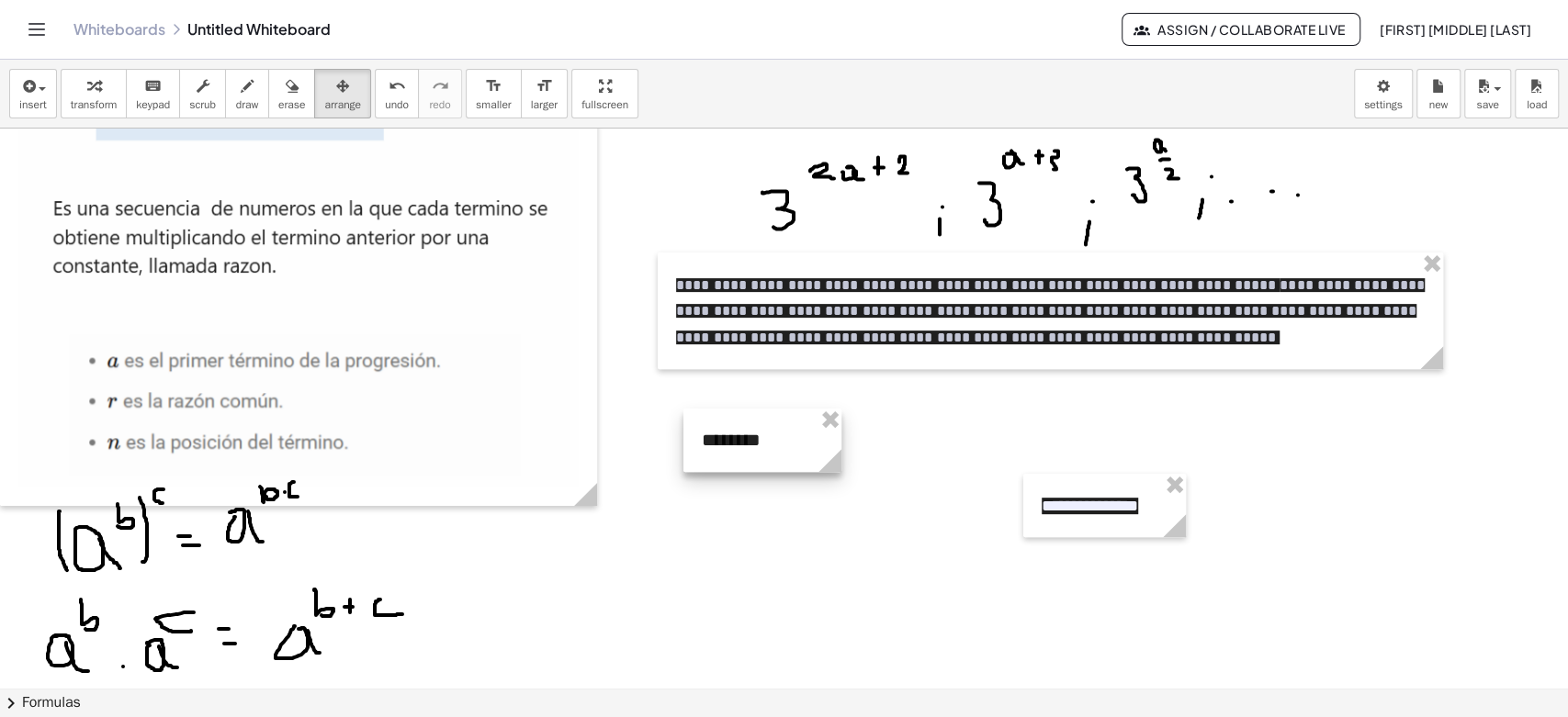 drag, startPoint x: 808, startPoint y: 476, endPoint x: 798, endPoint y: 446, distance: 31.62278 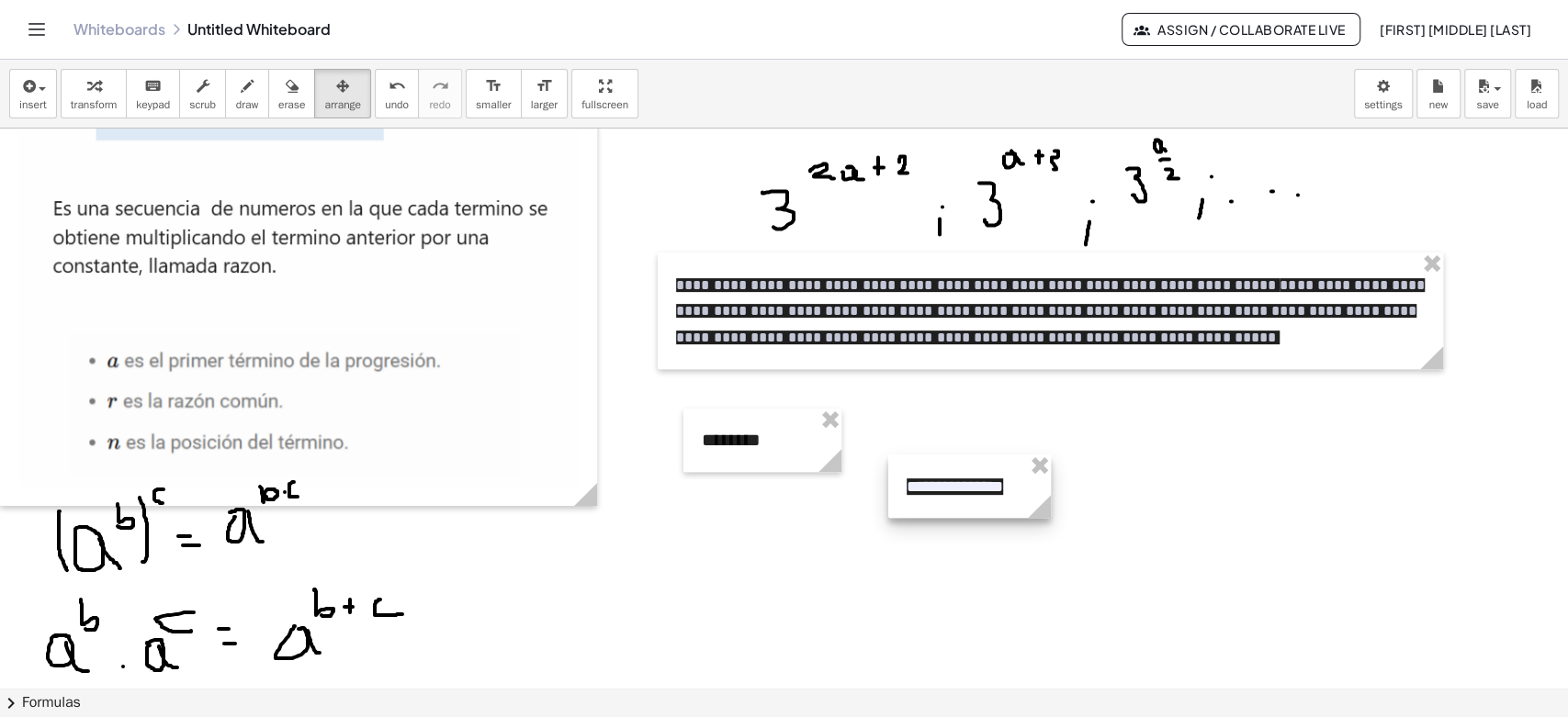 drag, startPoint x: 1132, startPoint y: 496, endPoint x: 998, endPoint y: 477, distance: 135.3403 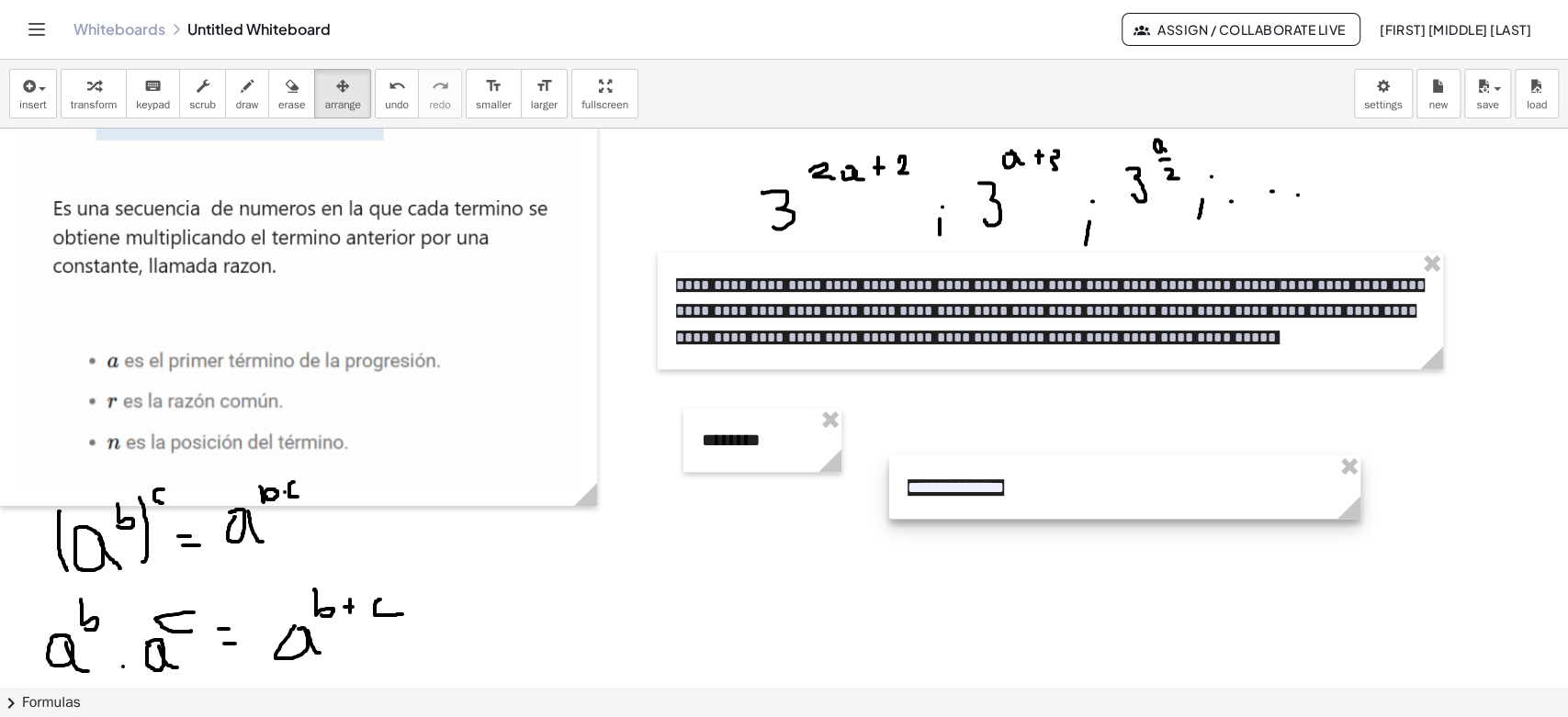 drag, startPoint x: 1050, startPoint y: 512, endPoint x: 1337, endPoint y: 507, distance: 287.0436 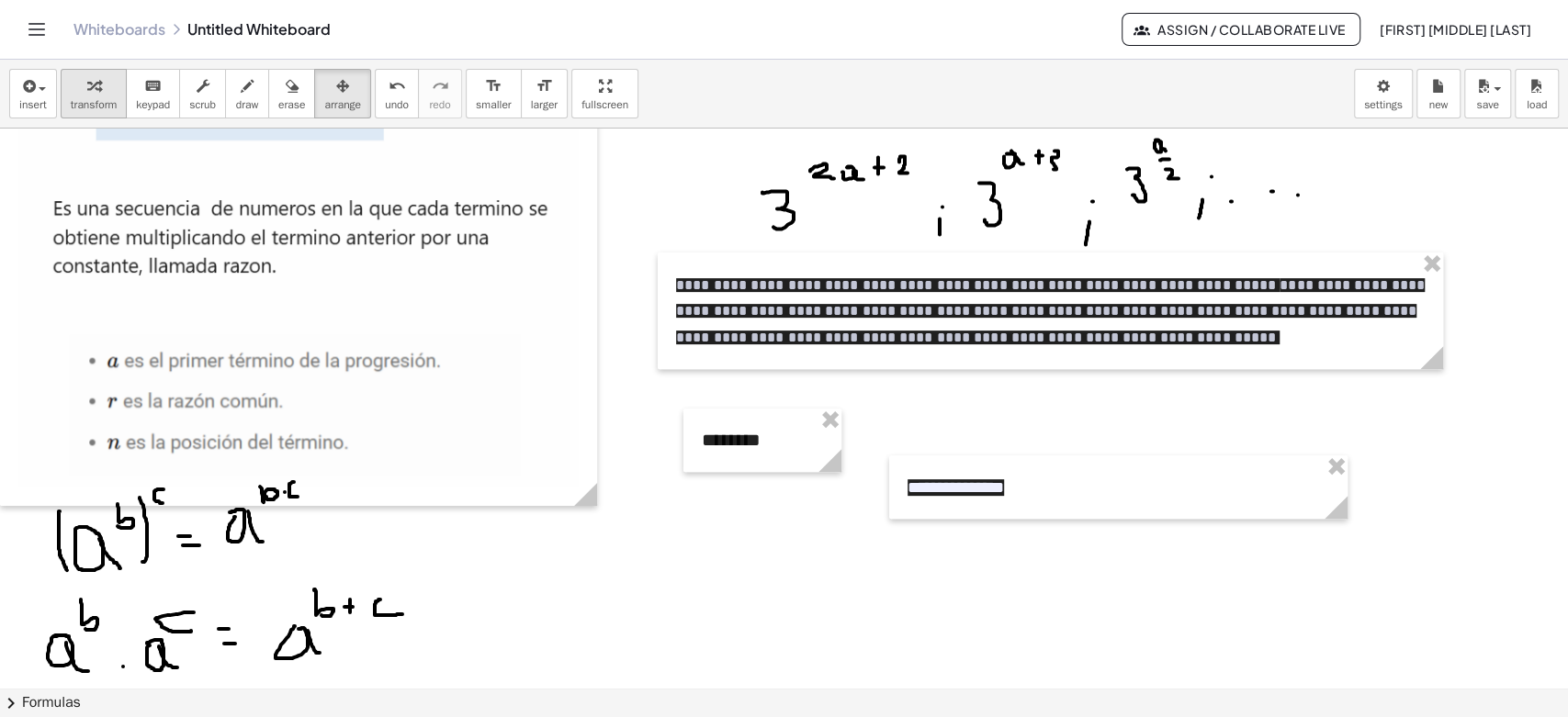 click on "transform" at bounding box center (94, 105) 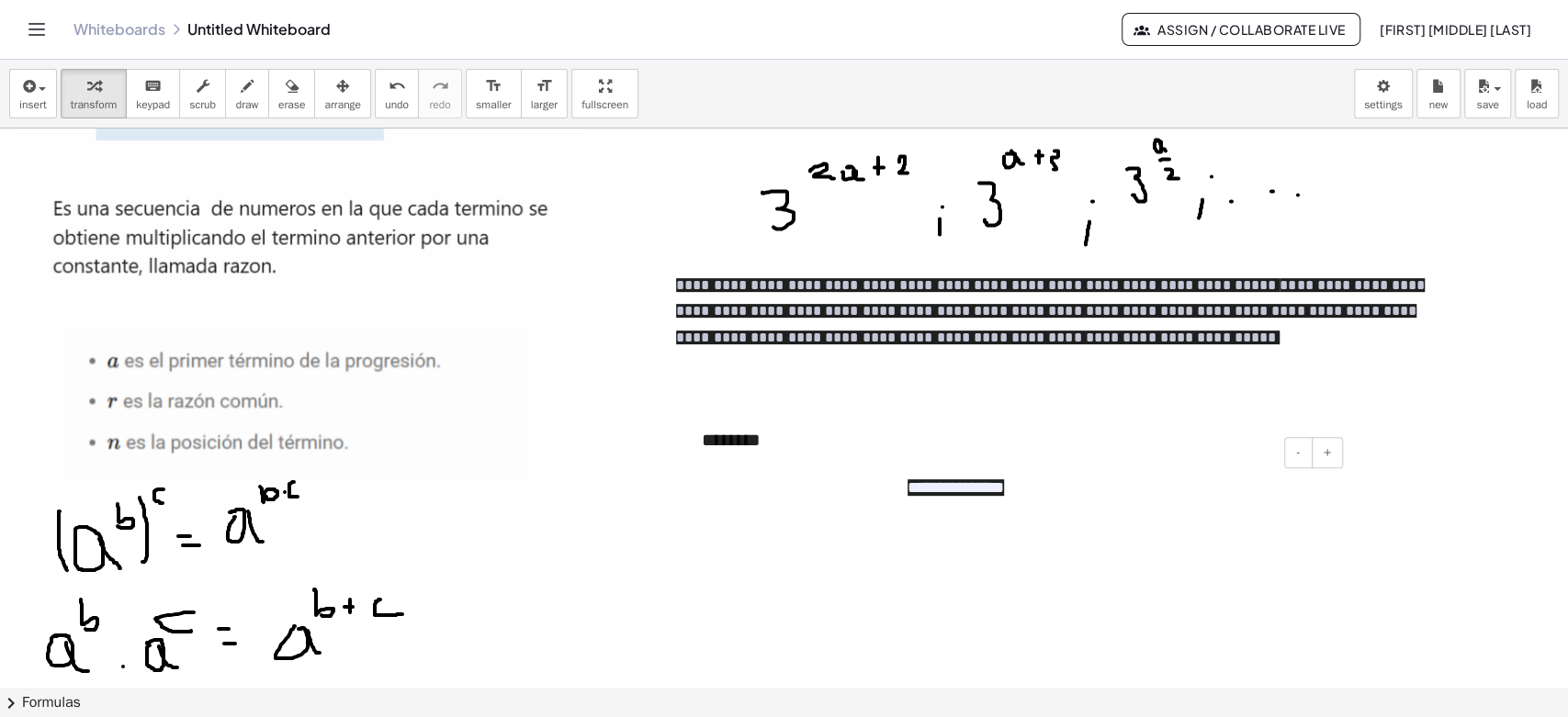 click on "**********" at bounding box center (955, 487) 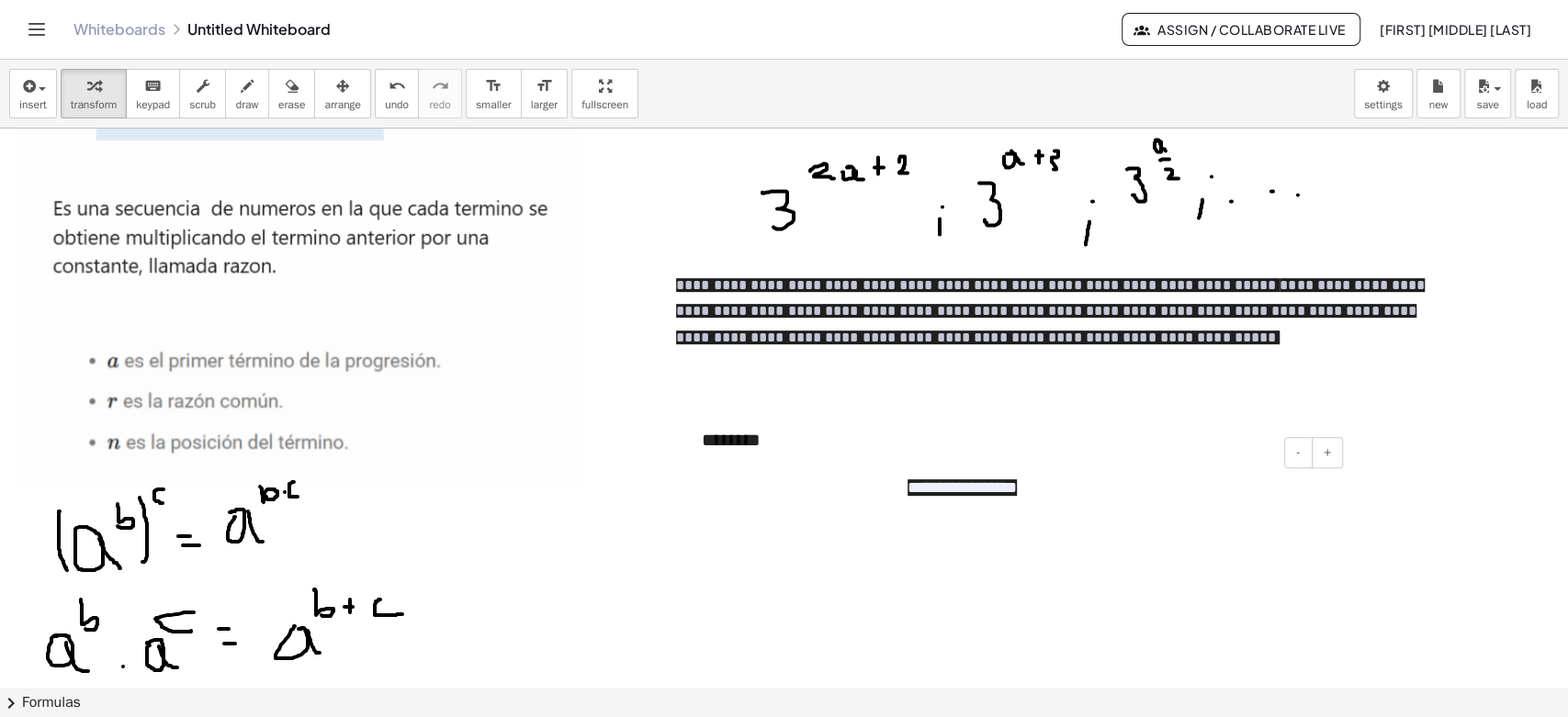 click on "**********" at bounding box center [1118, 487] 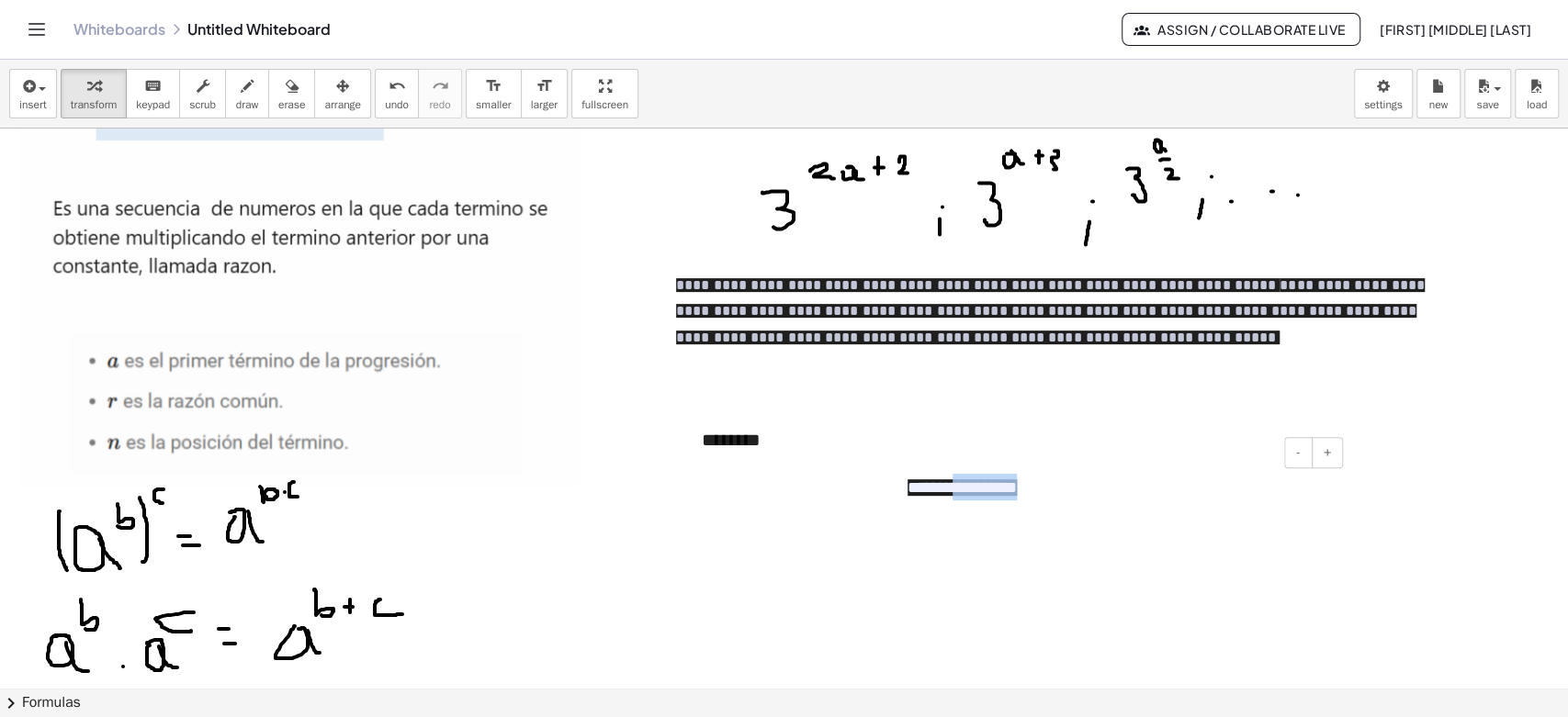 drag, startPoint x: 1139, startPoint y: 490, endPoint x: 951, endPoint y: 501, distance: 188.32153 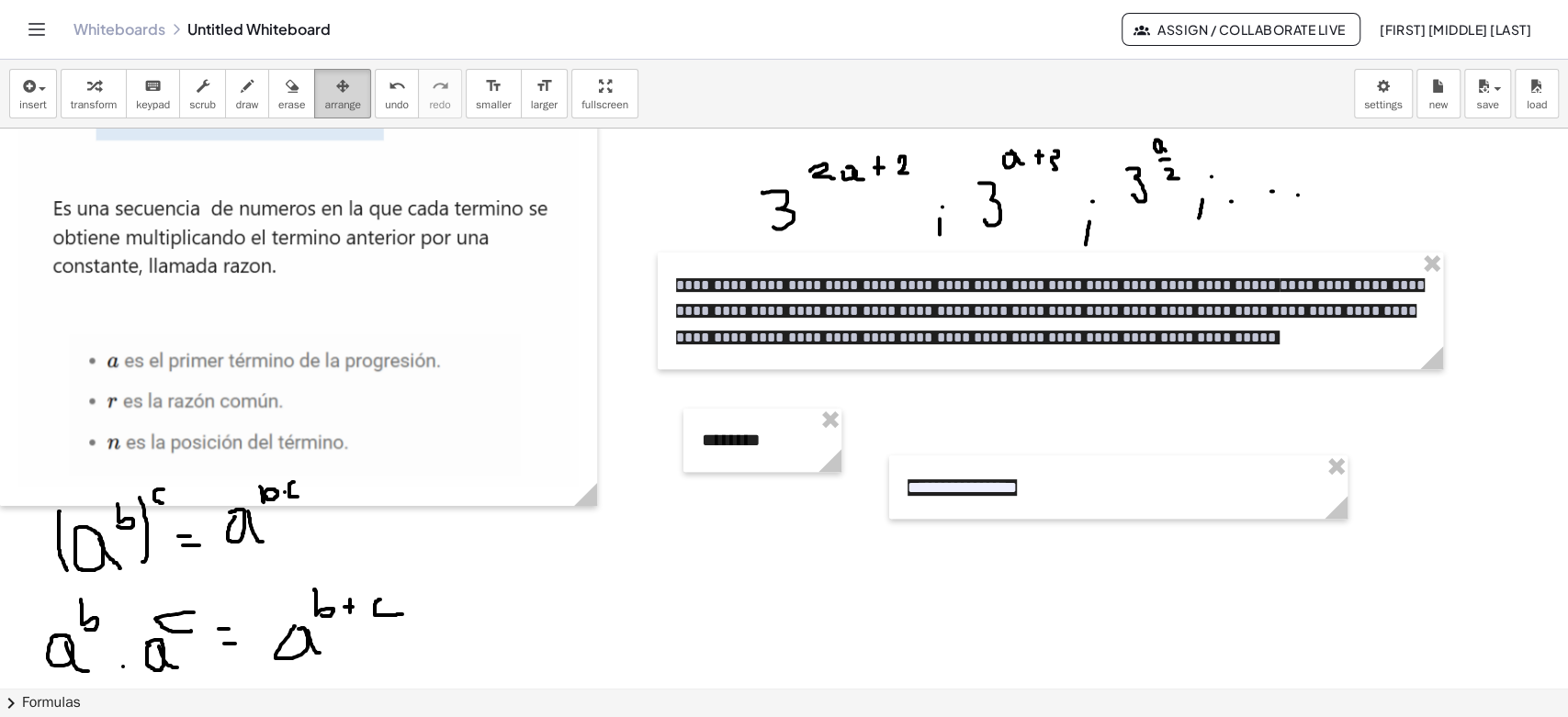 click at bounding box center (343, 86) 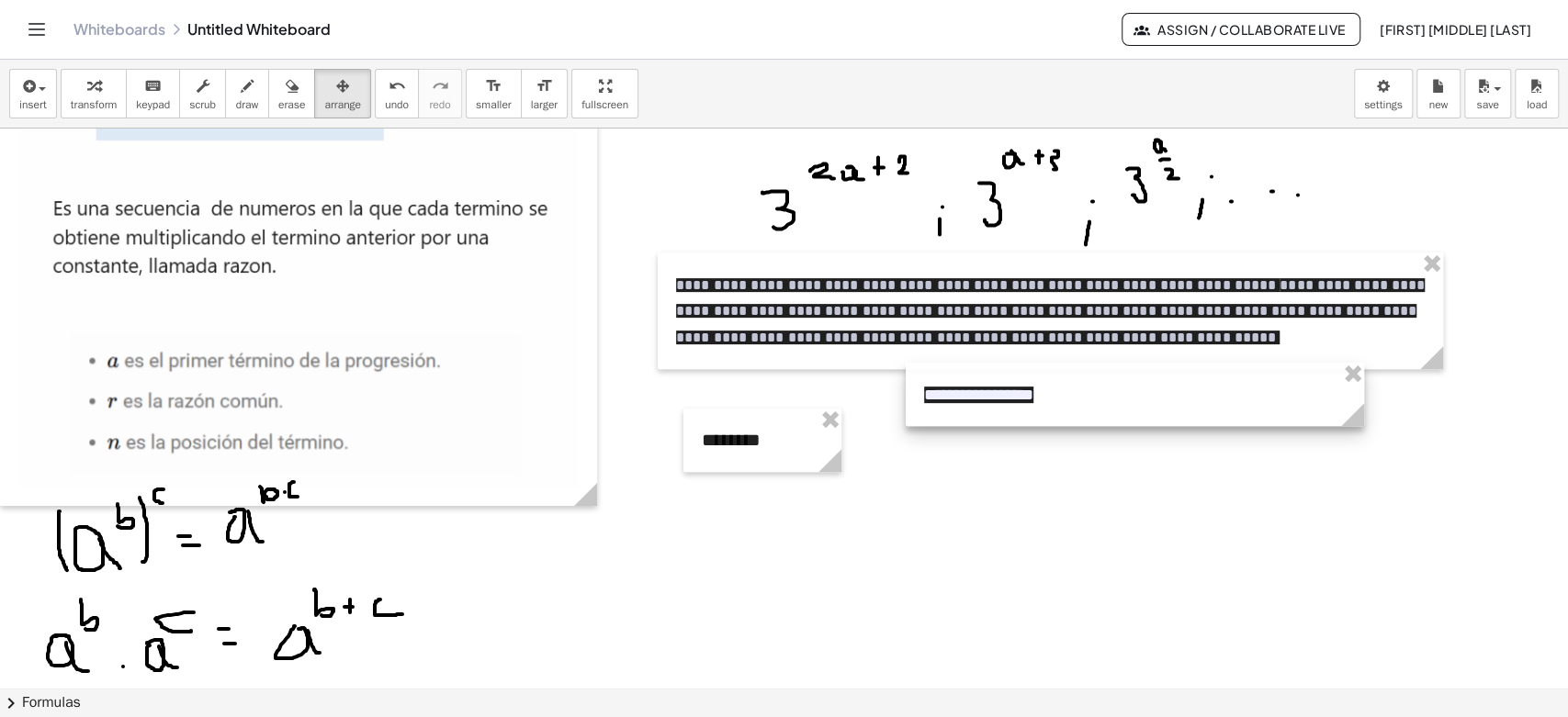 drag, startPoint x: 1135, startPoint y: 484, endPoint x: 1152, endPoint y: 391, distance: 94.541 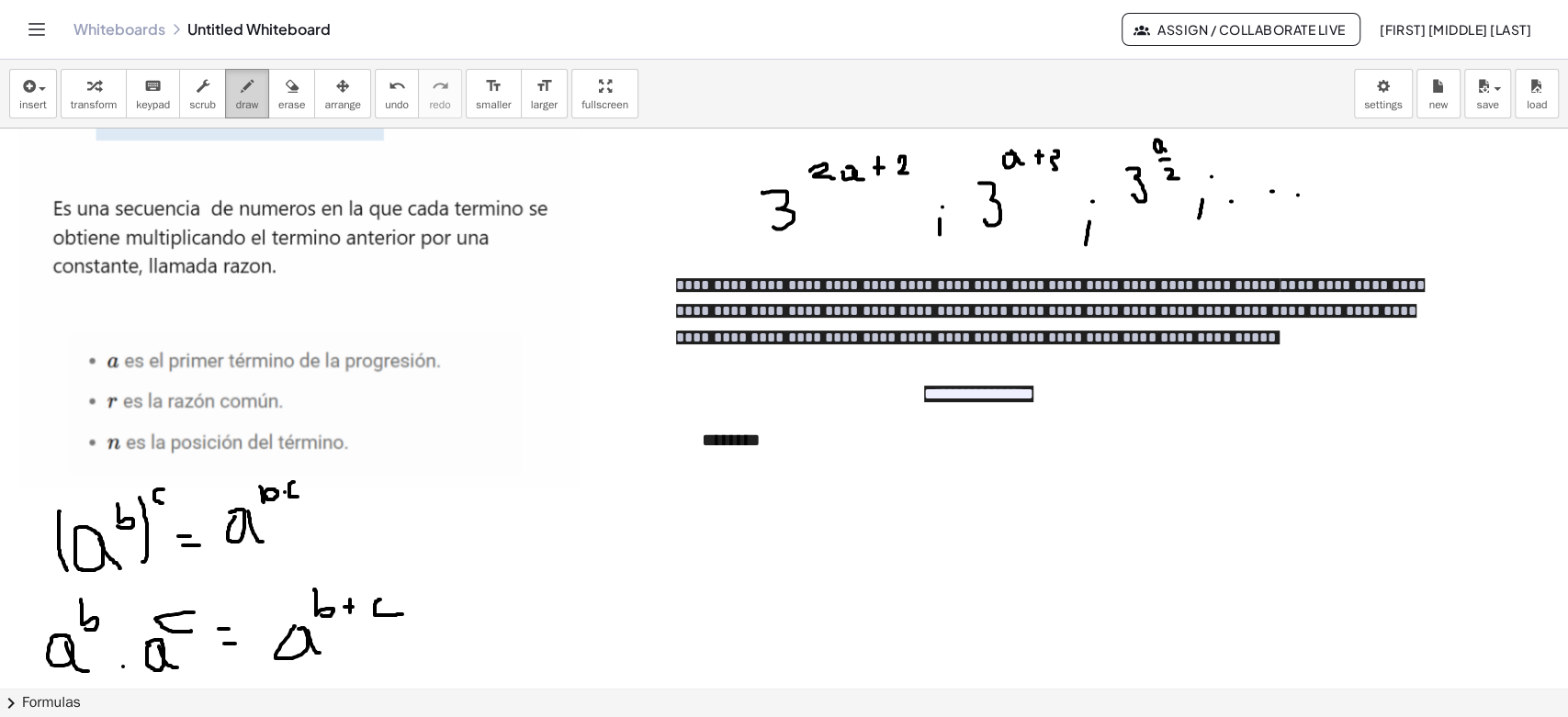 click at bounding box center [247, 86] 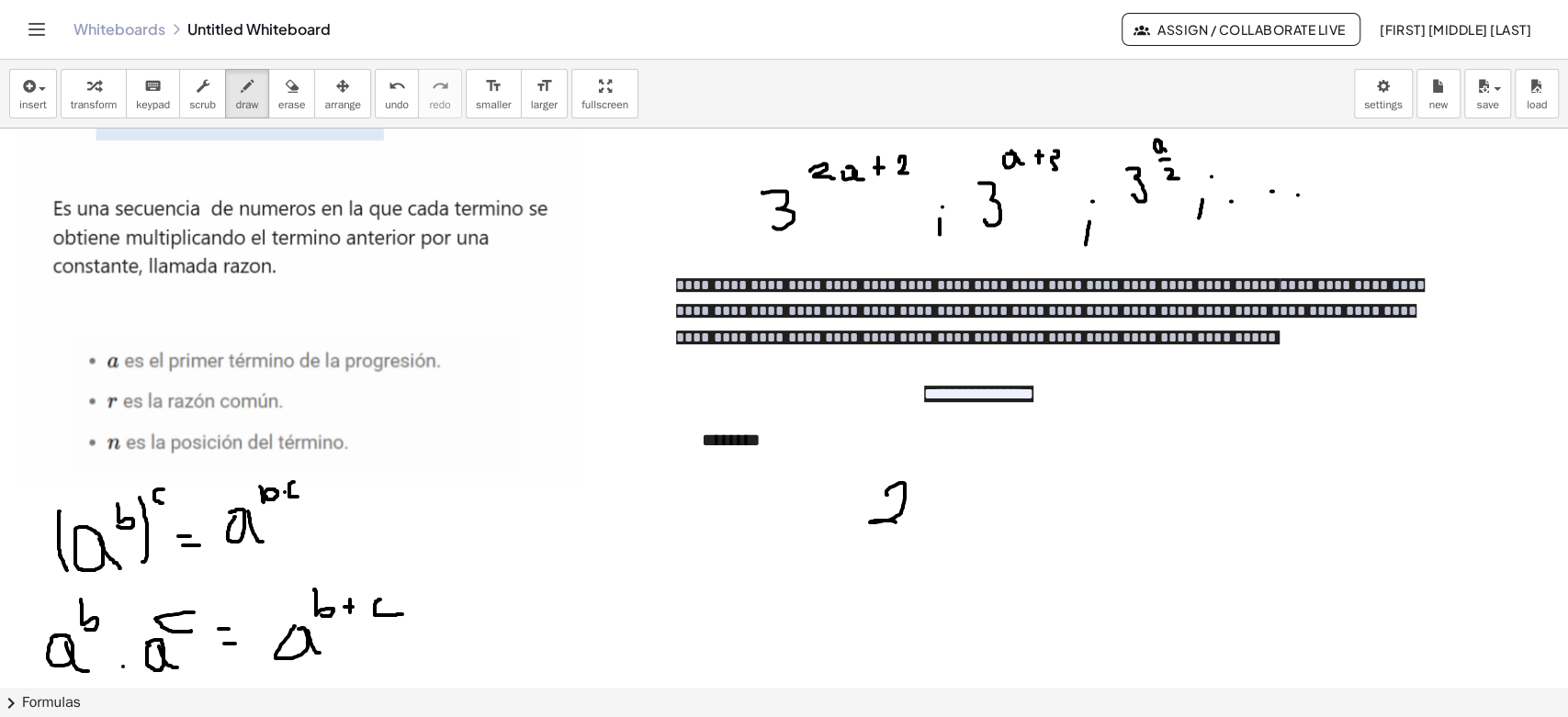 drag, startPoint x: 886, startPoint y: 494, endPoint x: 908, endPoint y: 525, distance: 38.01316 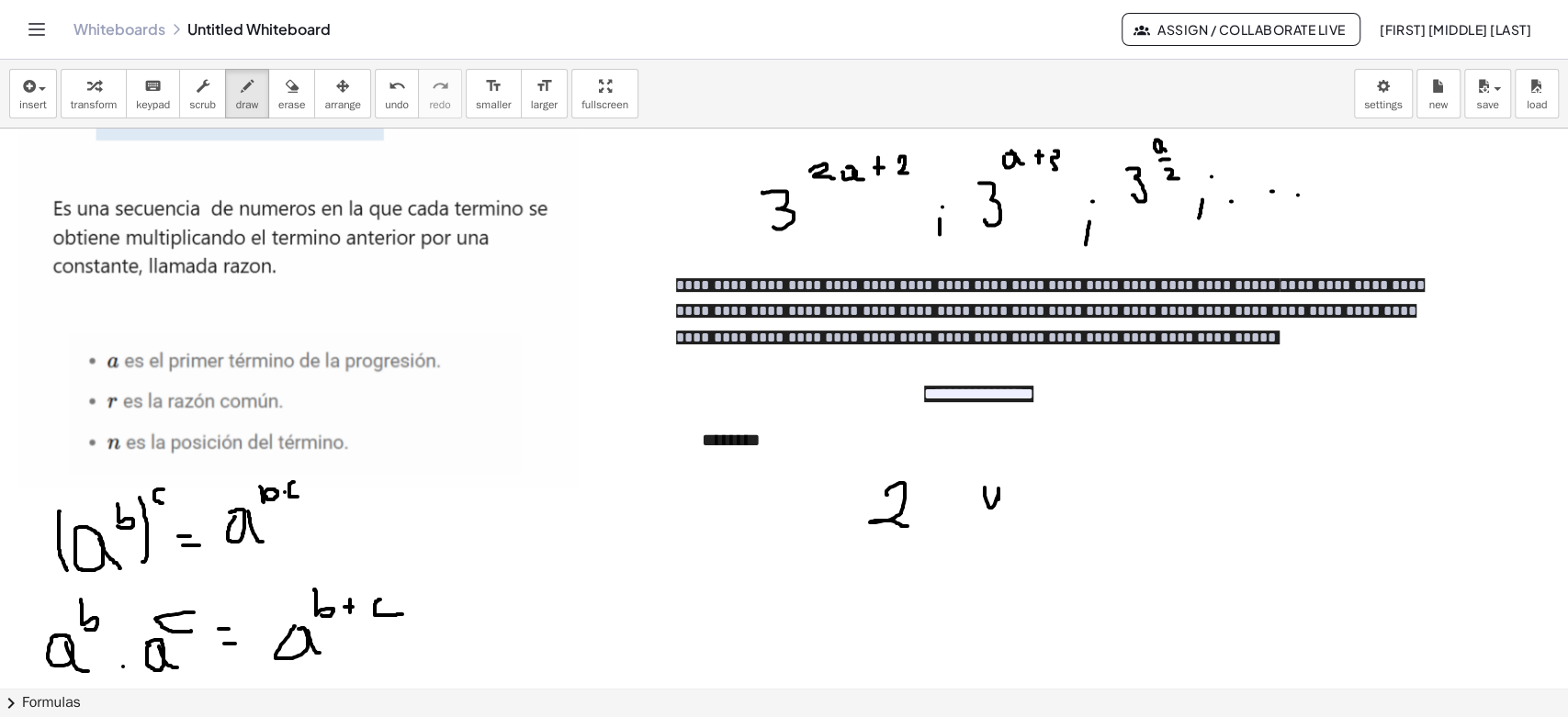 drag, startPoint x: 985, startPoint y: 487, endPoint x: 1001, endPoint y: 512, distance: 29.681644 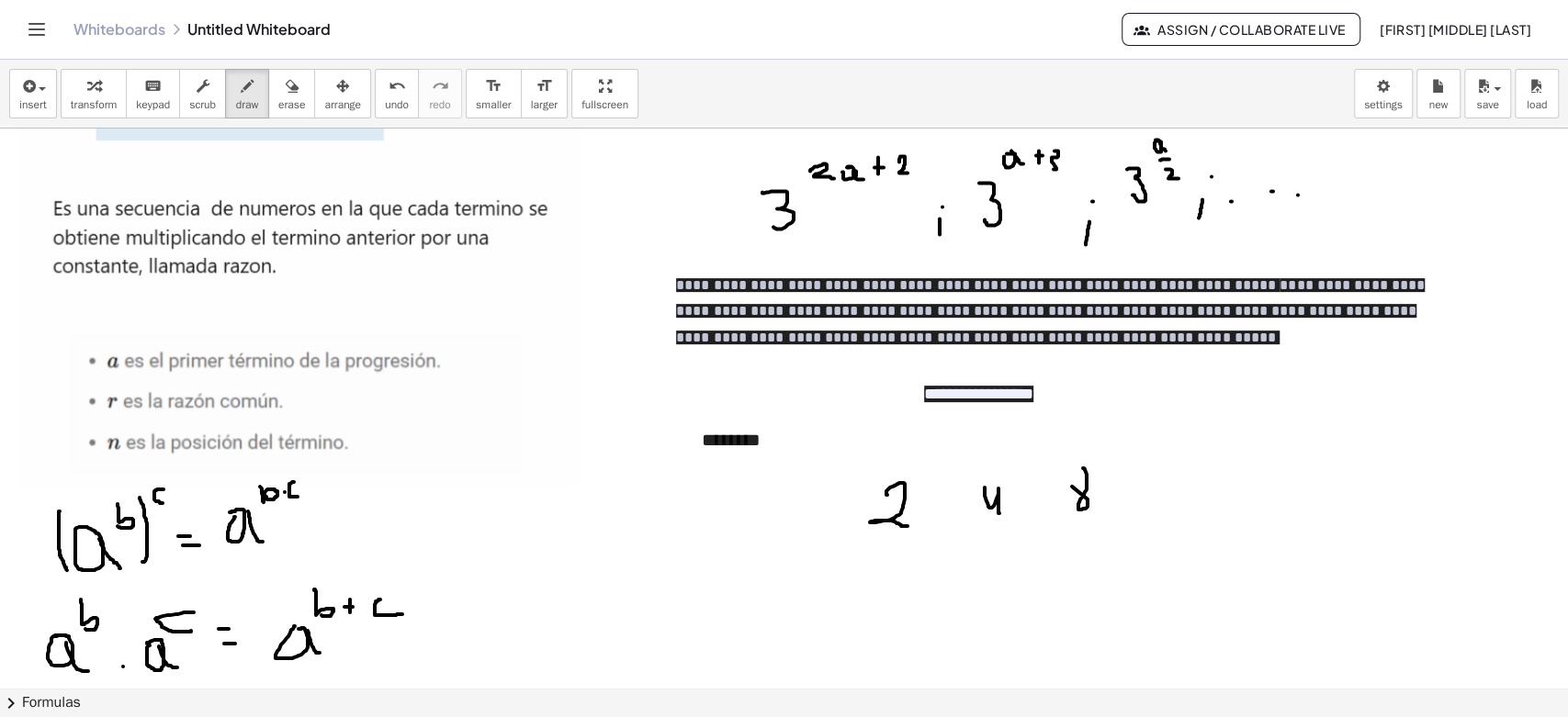 drag, startPoint x: 1088, startPoint y: 499, endPoint x: 1075, endPoint y: 481, distance: 22.203603 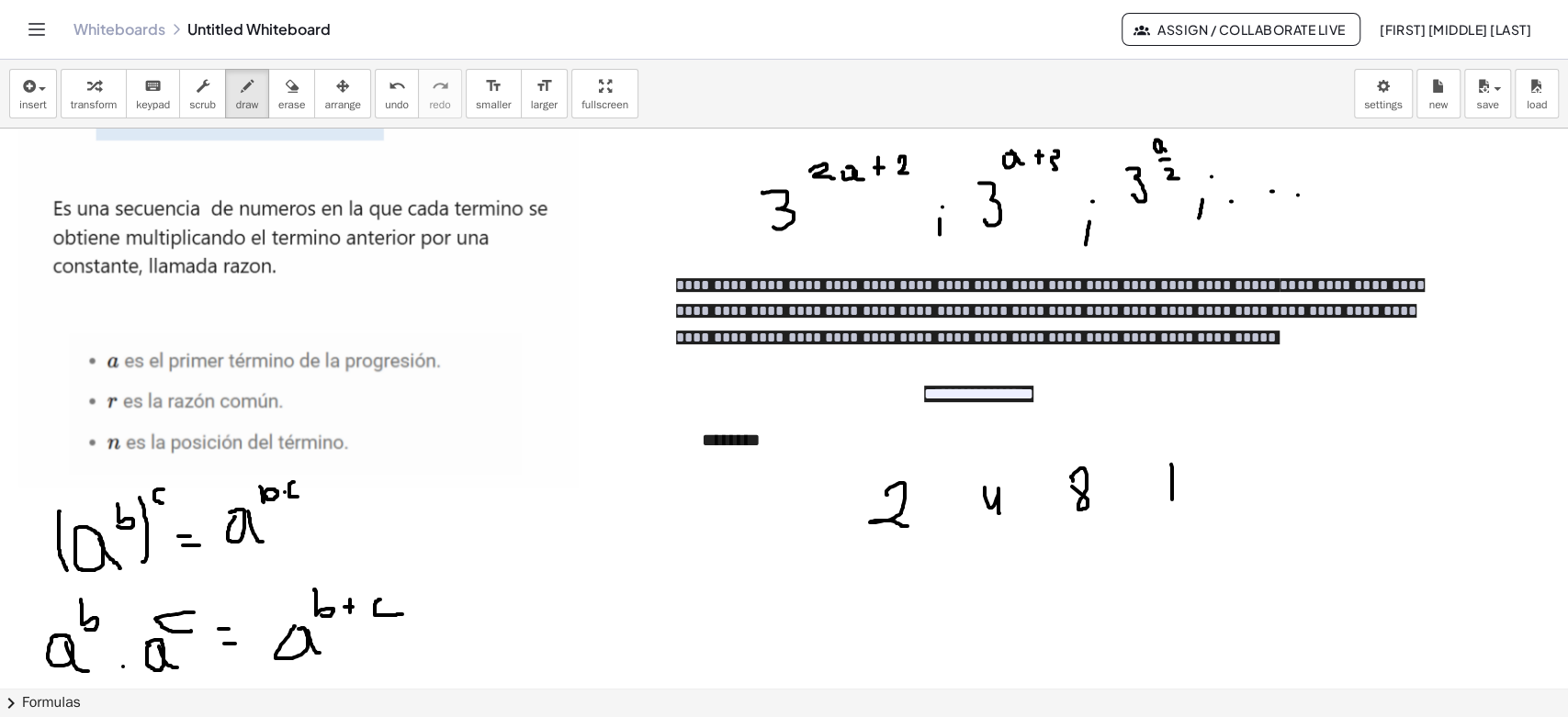 drag, startPoint x: 1171, startPoint y: 464, endPoint x: 1193, endPoint y: 465, distance: 22.022716 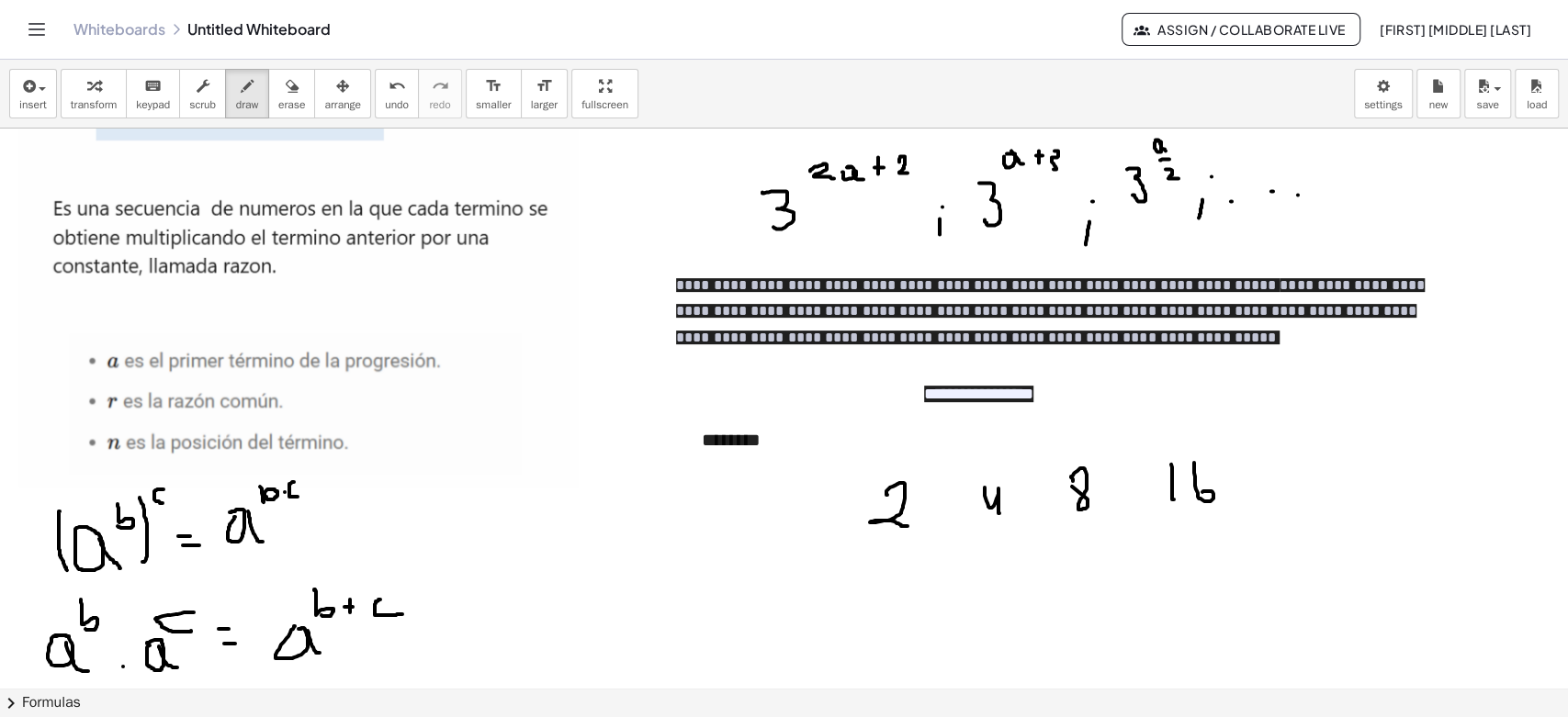 drag, startPoint x: 1194, startPoint y: 462, endPoint x: 1202, endPoint y: 491, distance: 30.08322 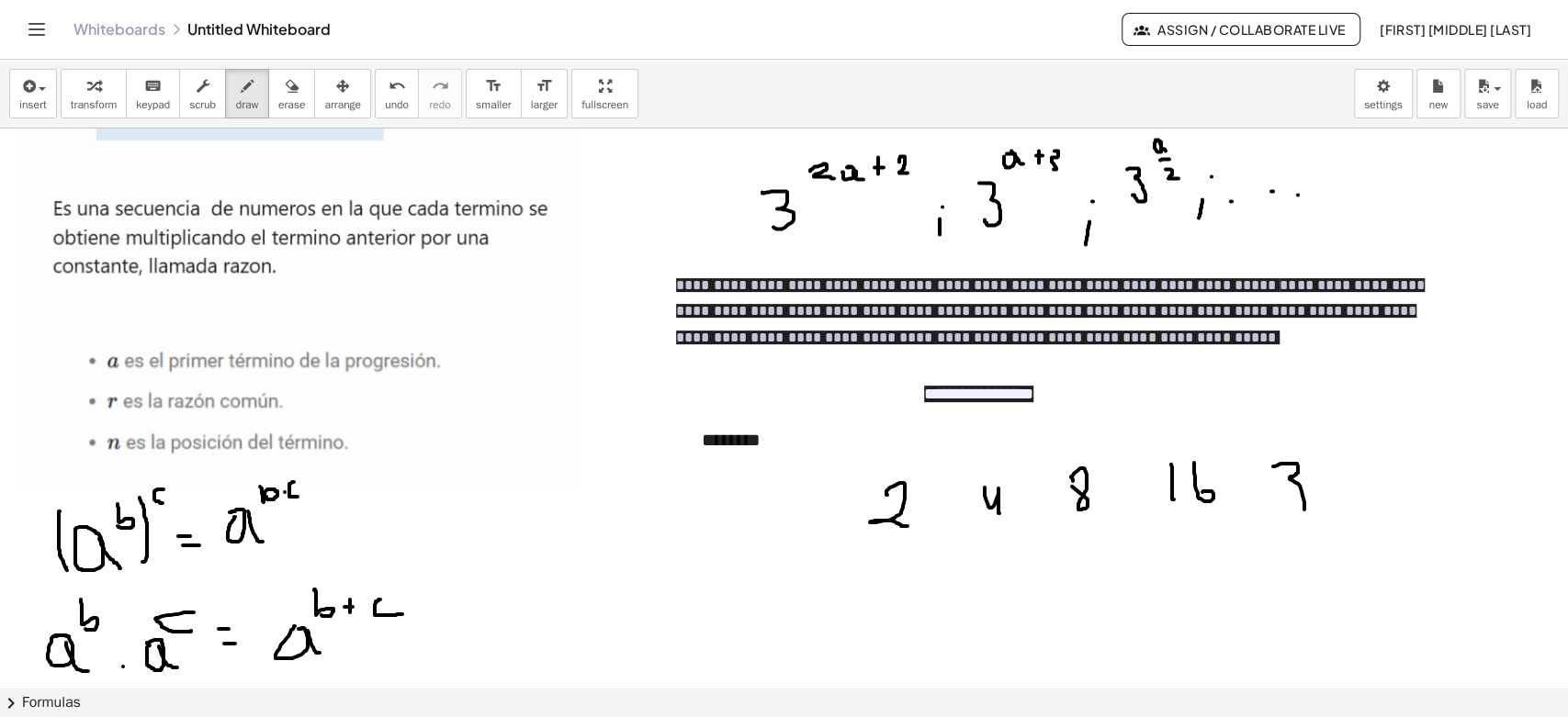 drag, startPoint x: 1273, startPoint y: 465, endPoint x: 1301, endPoint y: 496, distance: 41.773197 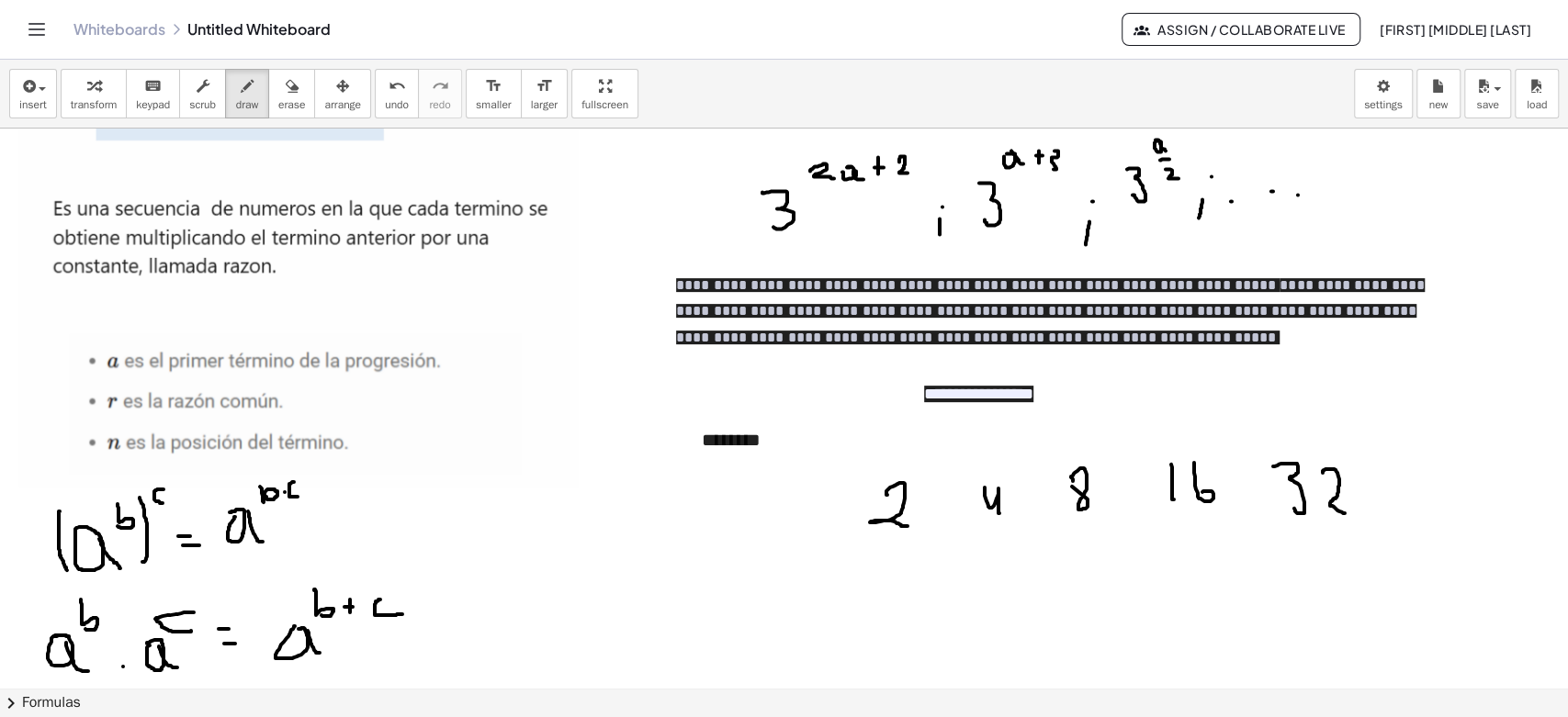 drag, startPoint x: 1323, startPoint y: 473, endPoint x: 1339, endPoint y: 498, distance: 29.681644 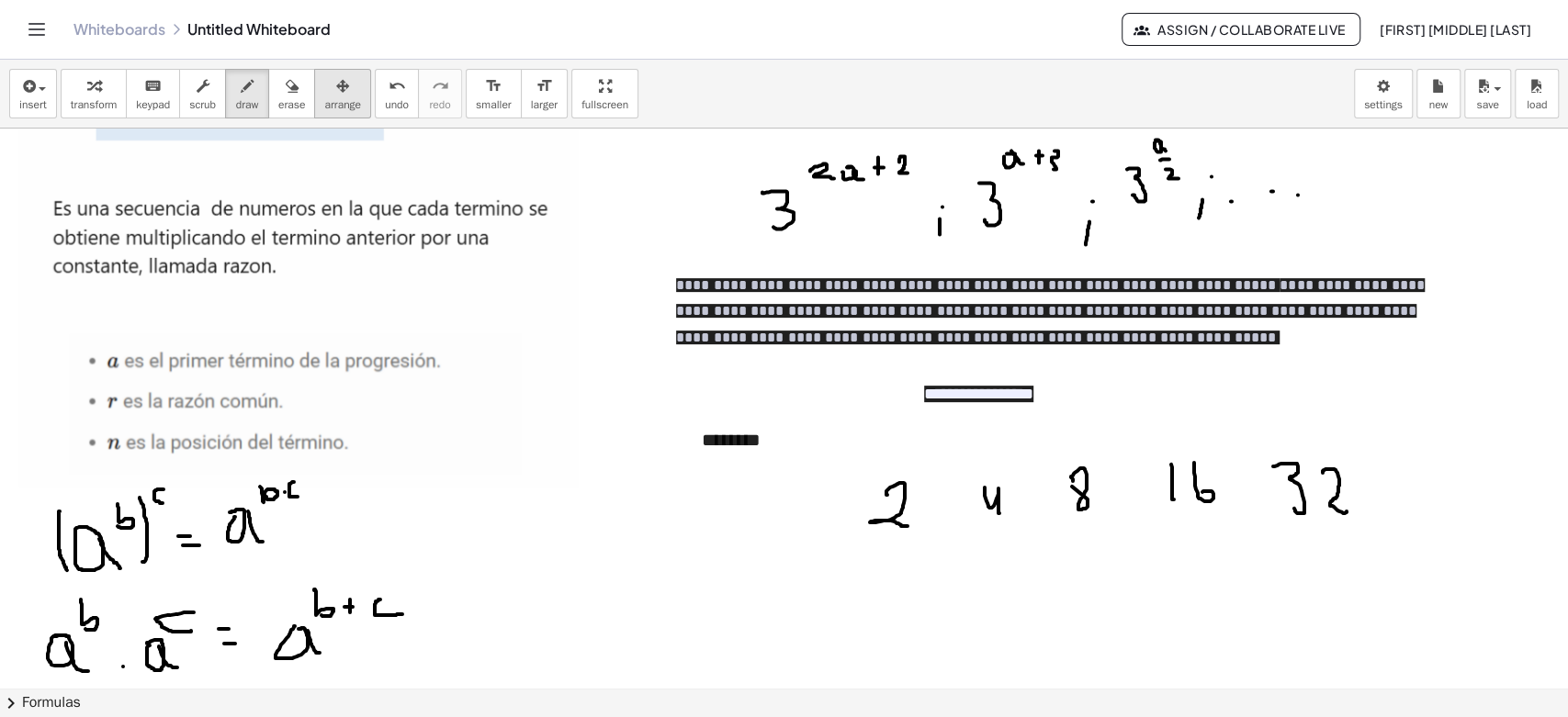 click at bounding box center [343, 85] 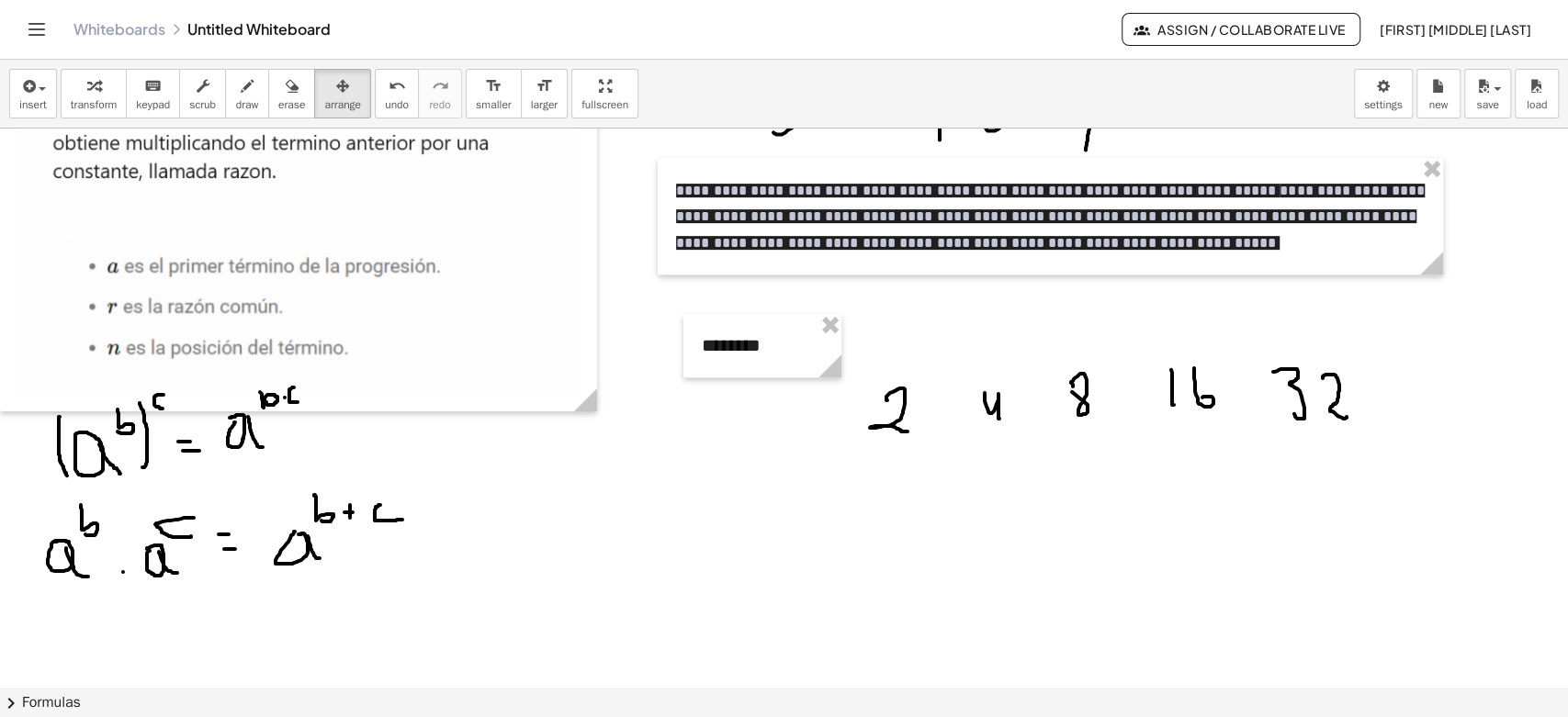 scroll, scrollTop: 510, scrollLeft: 0, axis: vertical 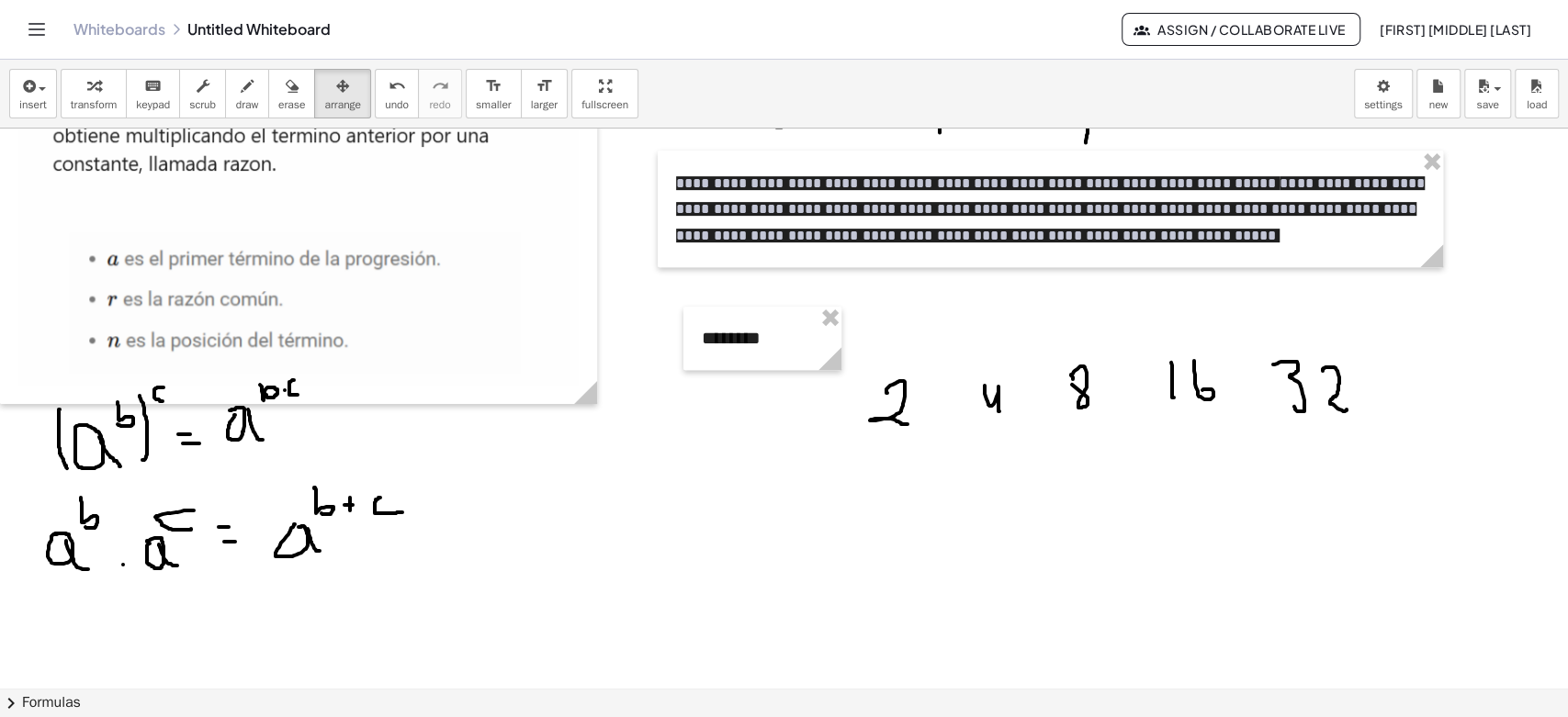 drag, startPoint x: 874, startPoint y: 452, endPoint x: 682, endPoint y: 369, distance: 209.17218 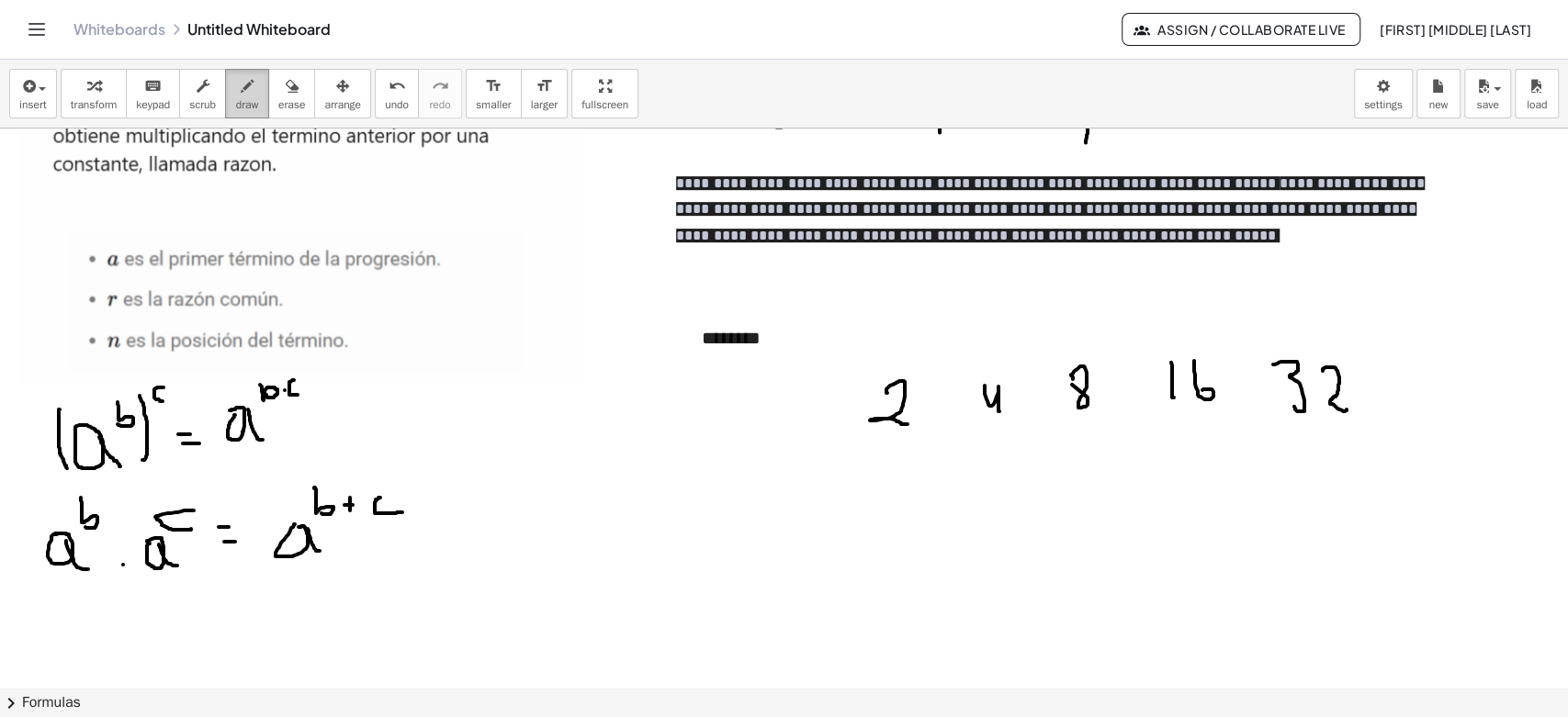 click at bounding box center [247, 86] 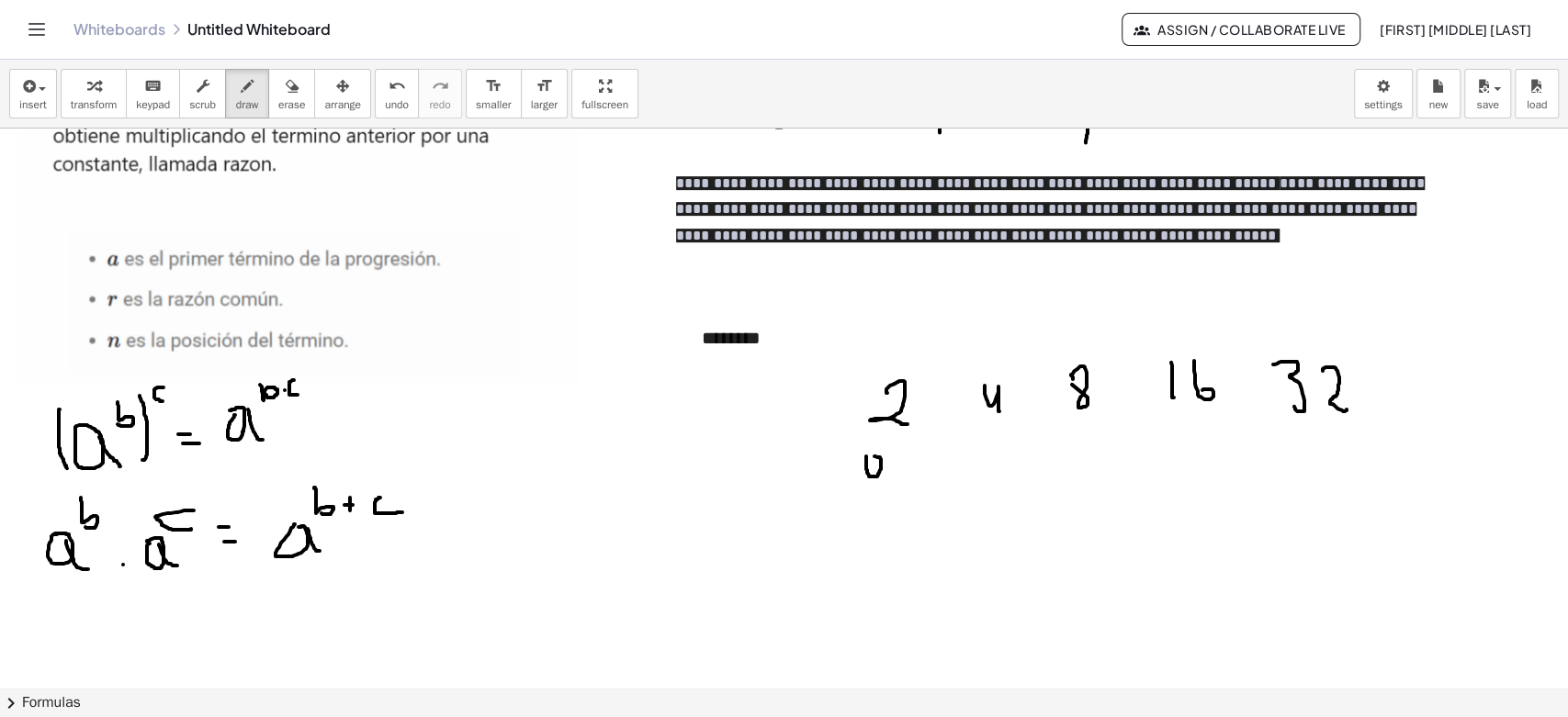 click at bounding box center (784, 219) 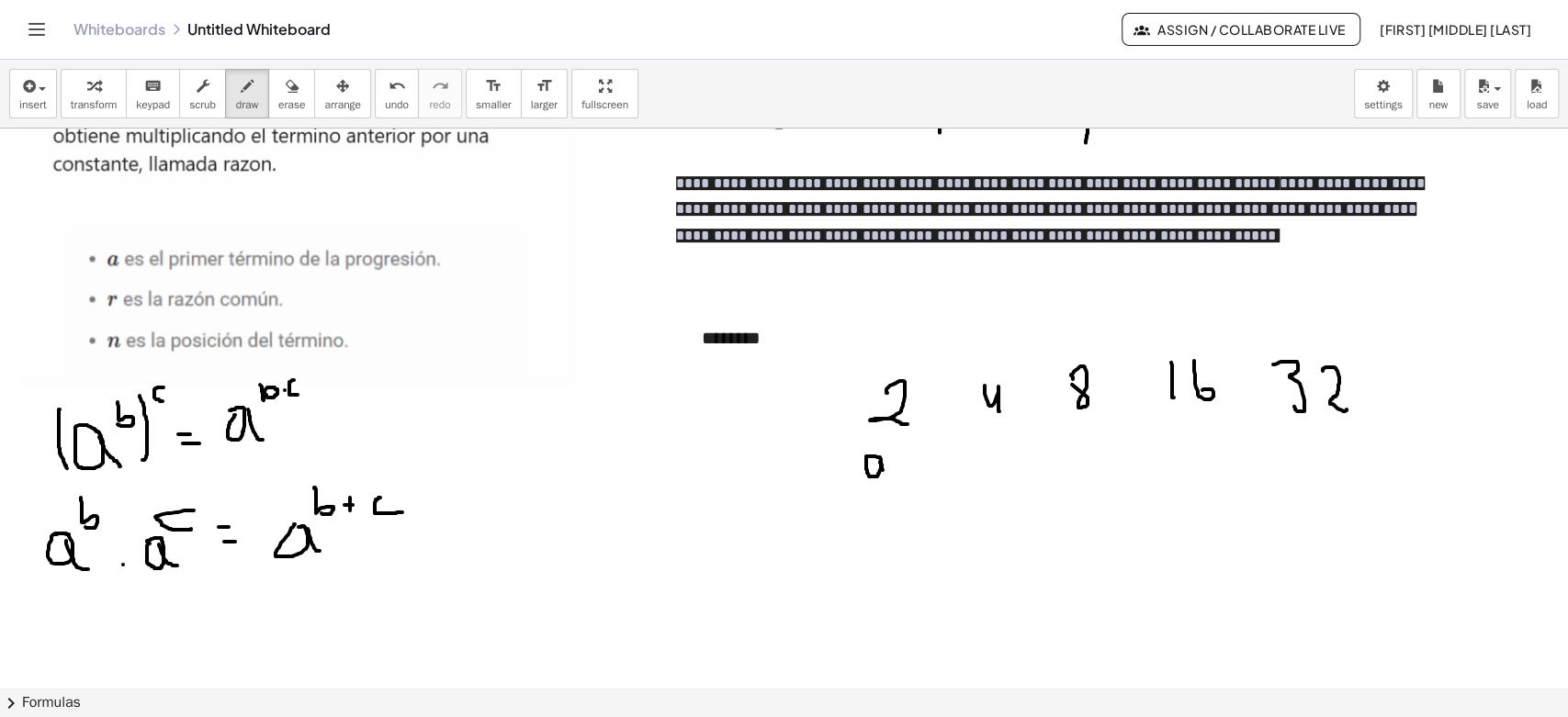 drag, startPoint x: 883, startPoint y: 469, endPoint x: 891, endPoint y: 478, distance: 12.041595 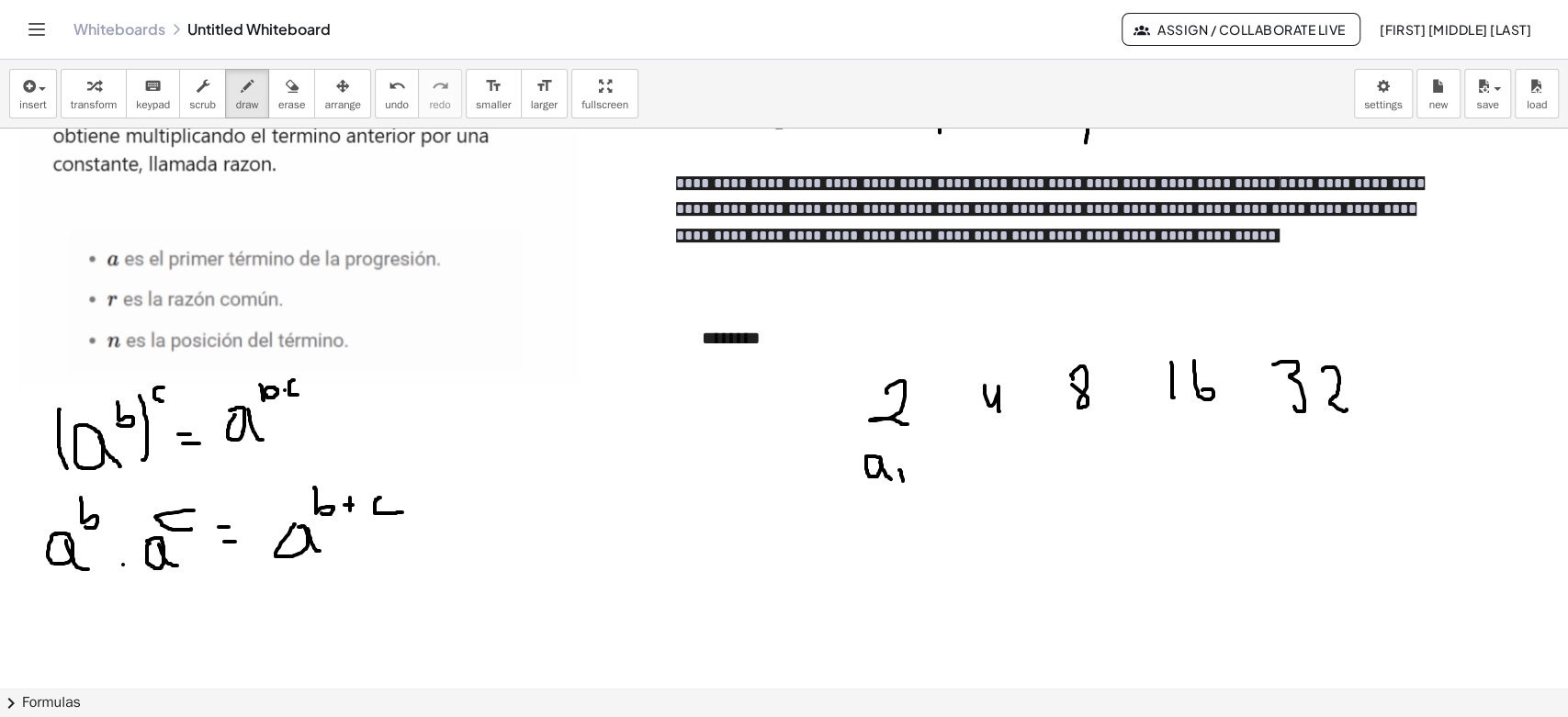 drag, startPoint x: 899, startPoint y: 469, endPoint x: 904, endPoint y: 481, distance: 13 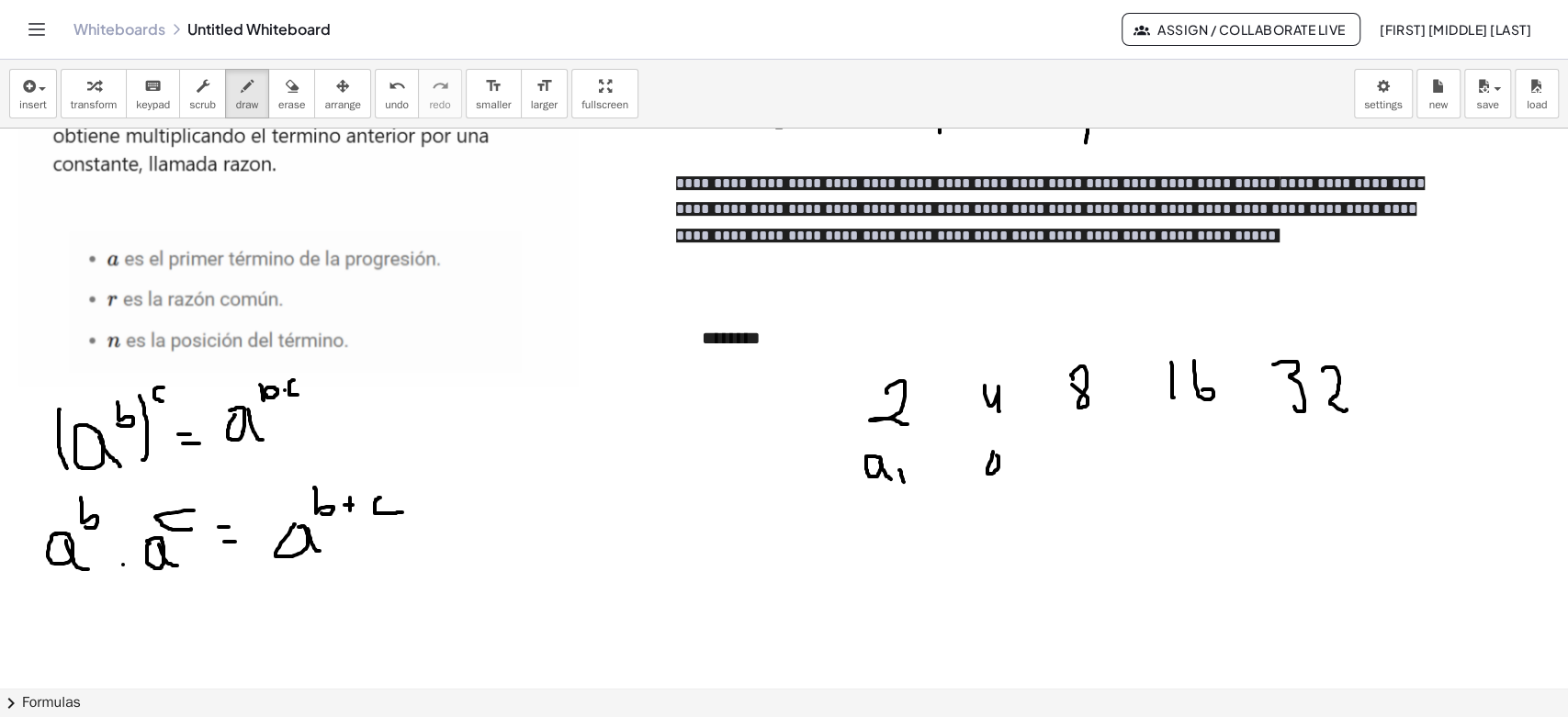click at bounding box center (784, 219) 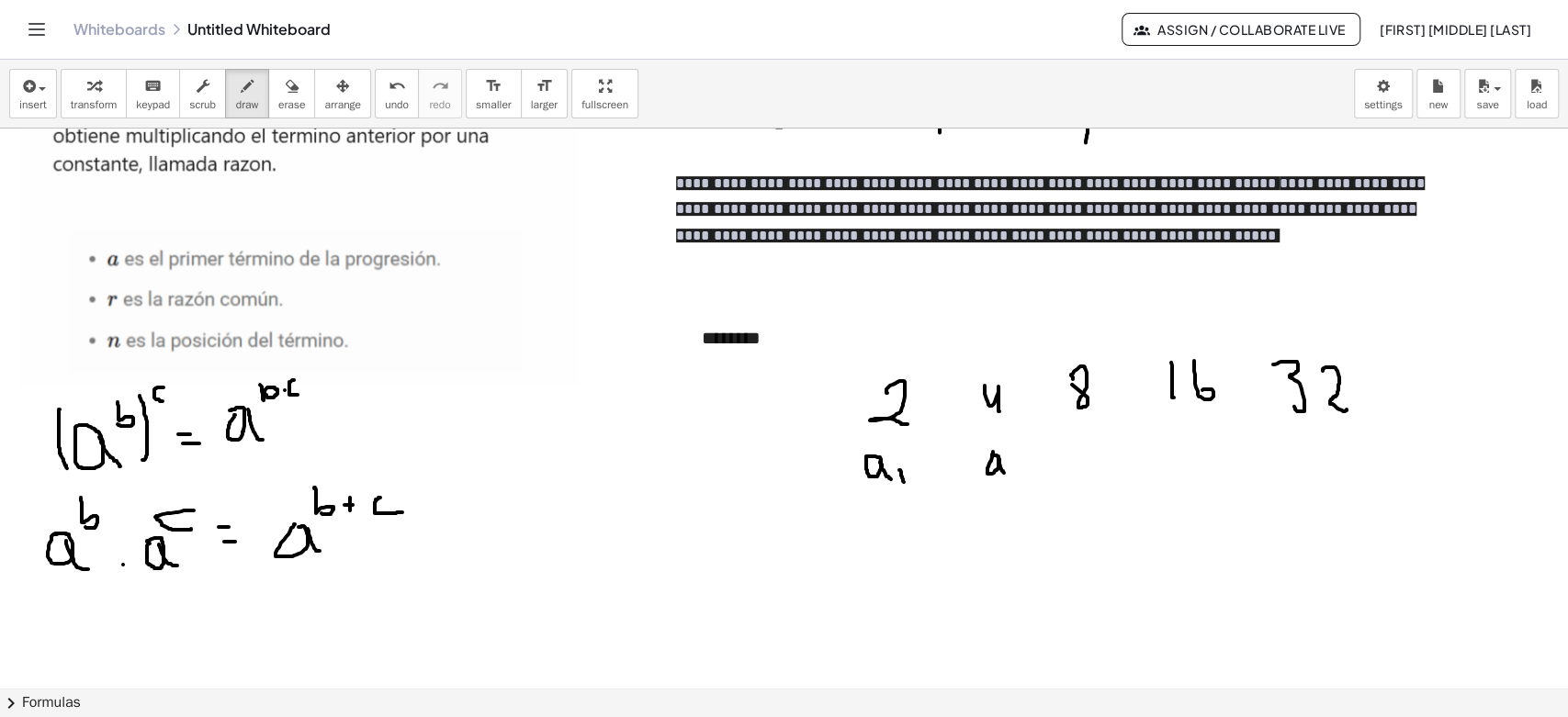 drag, startPoint x: 999, startPoint y: 462, endPoint x: 1011, endPoint y: 468, distance: 13.416408 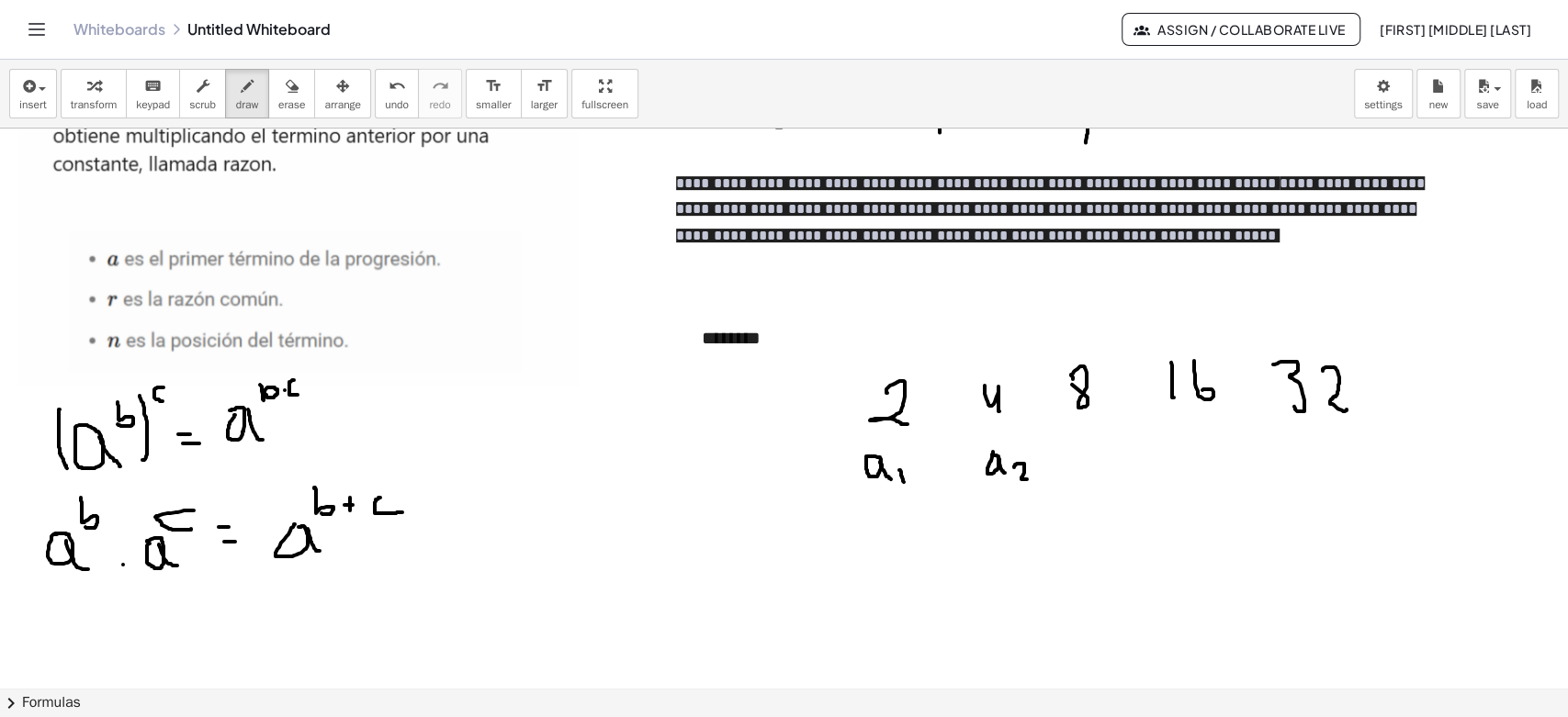 drag, startPoint x: 1016, startPoint y: 464, endPoint x: 1053, endPoint y: 468, distance: 37.215588 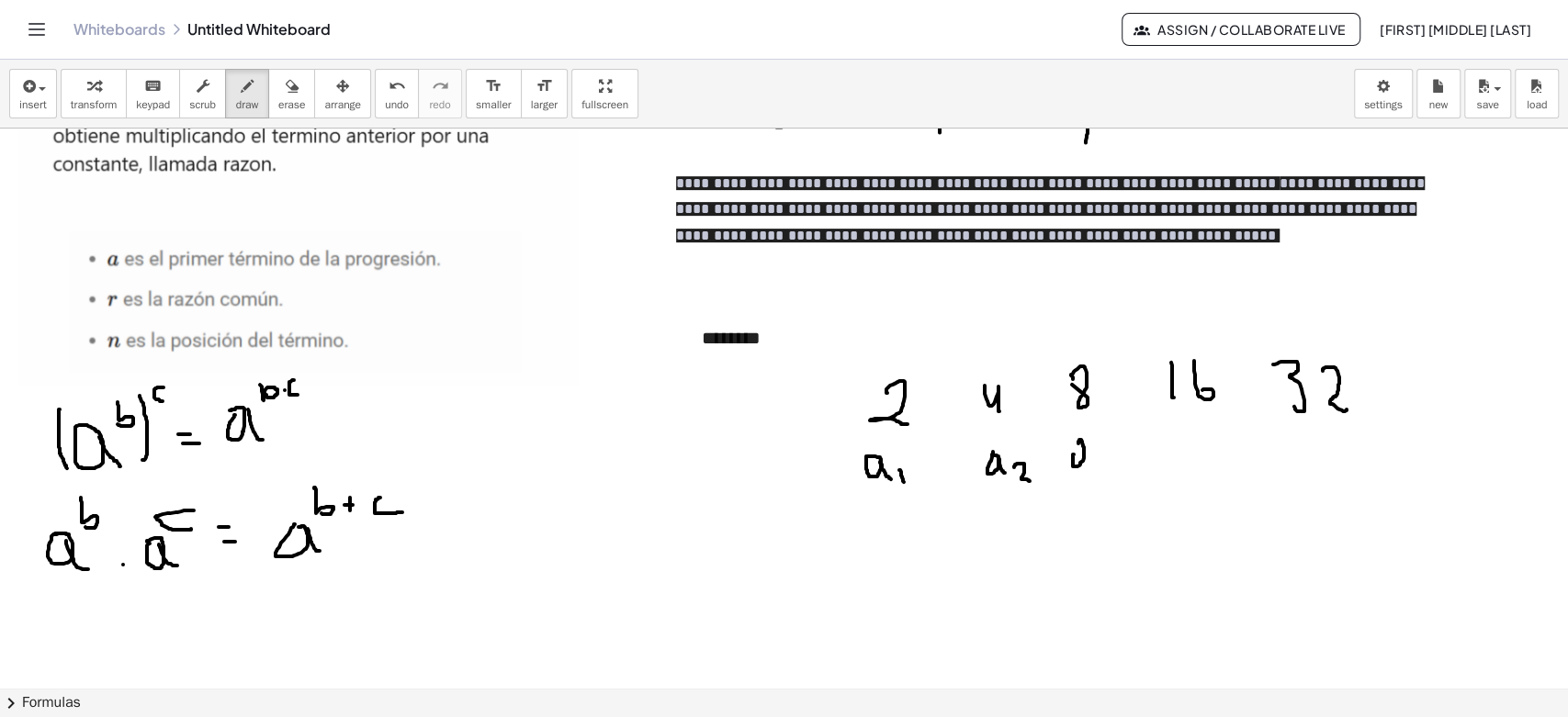 drag, startPoint x: 1073, startPoint y: 465, endPoint x: 1079, endPoint y: 447, distance: 18.973666 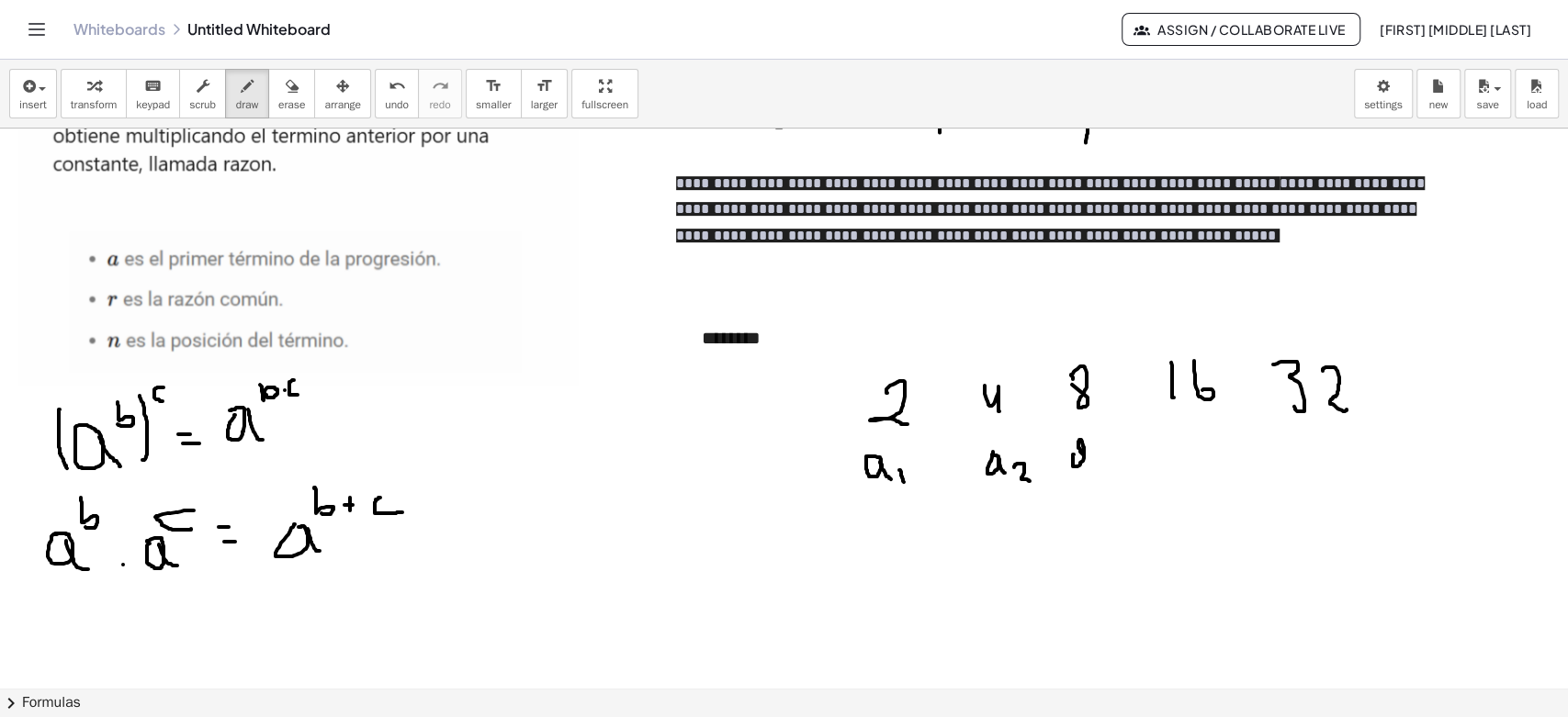 drag, startPoint x: 1083, startPoint y: 454, endPoint x: 1094, endPoint y: 465, distance: 15.556349 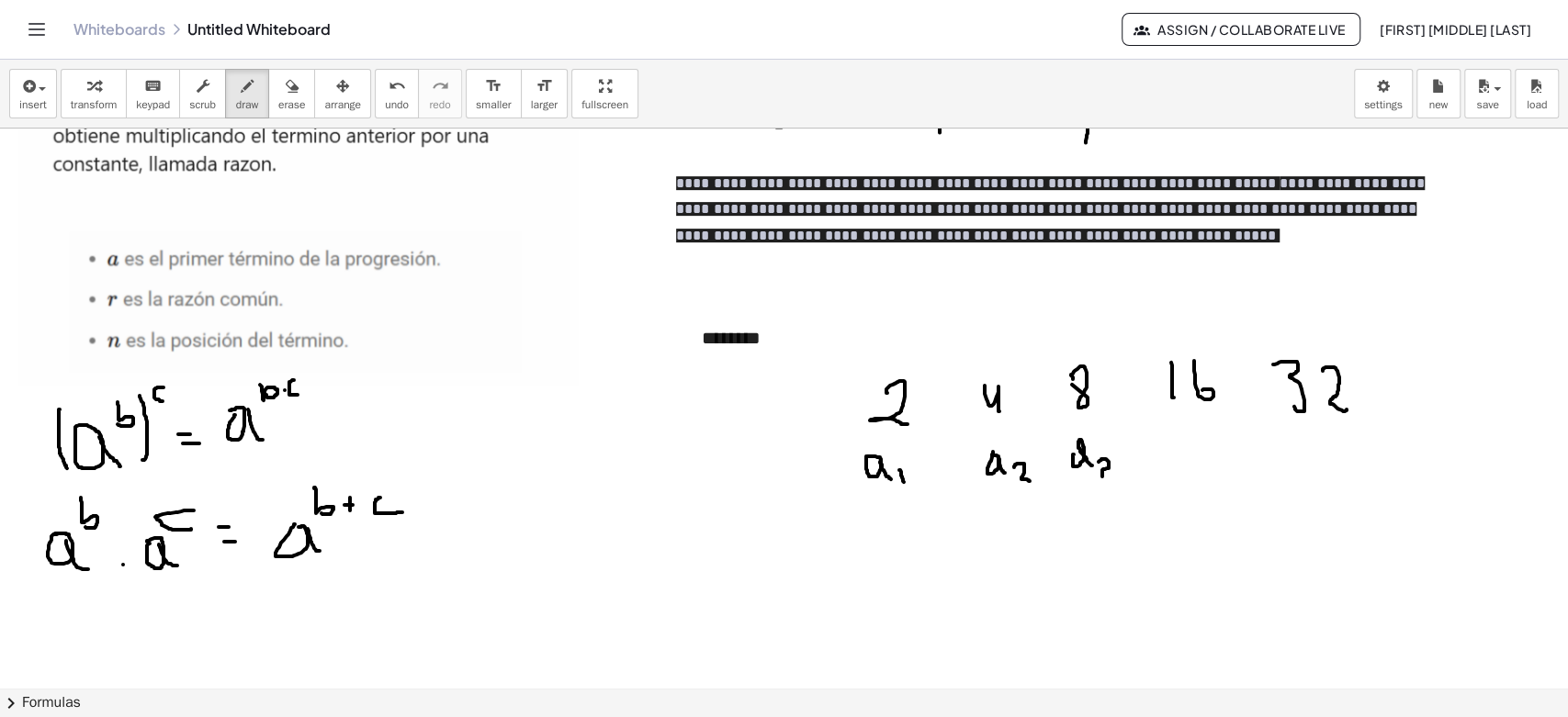 drag, startPoint x: 1099, startPoint y: 461, endPoint x: 1100, endPoint y: 476, distance: 15.0333 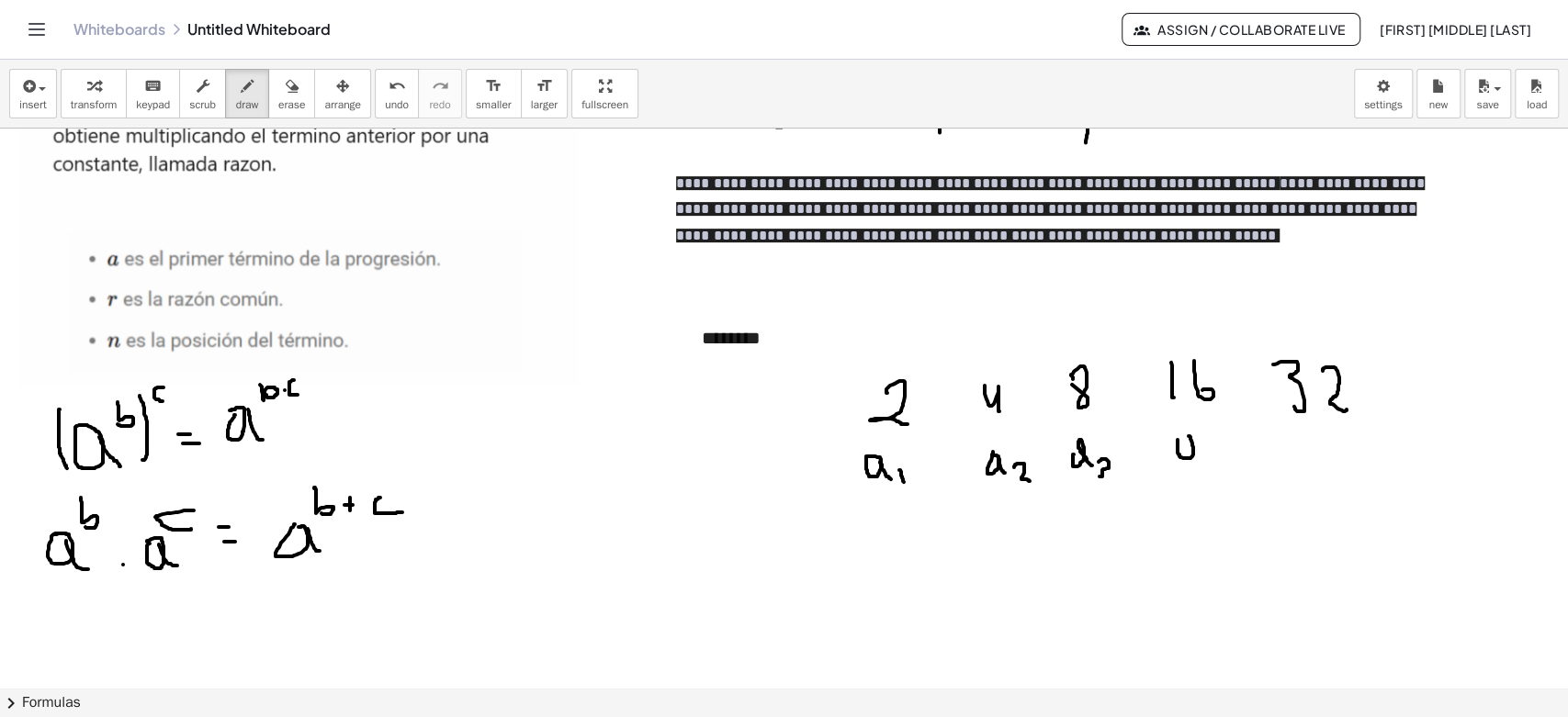 click at bounding box center (784, 219) 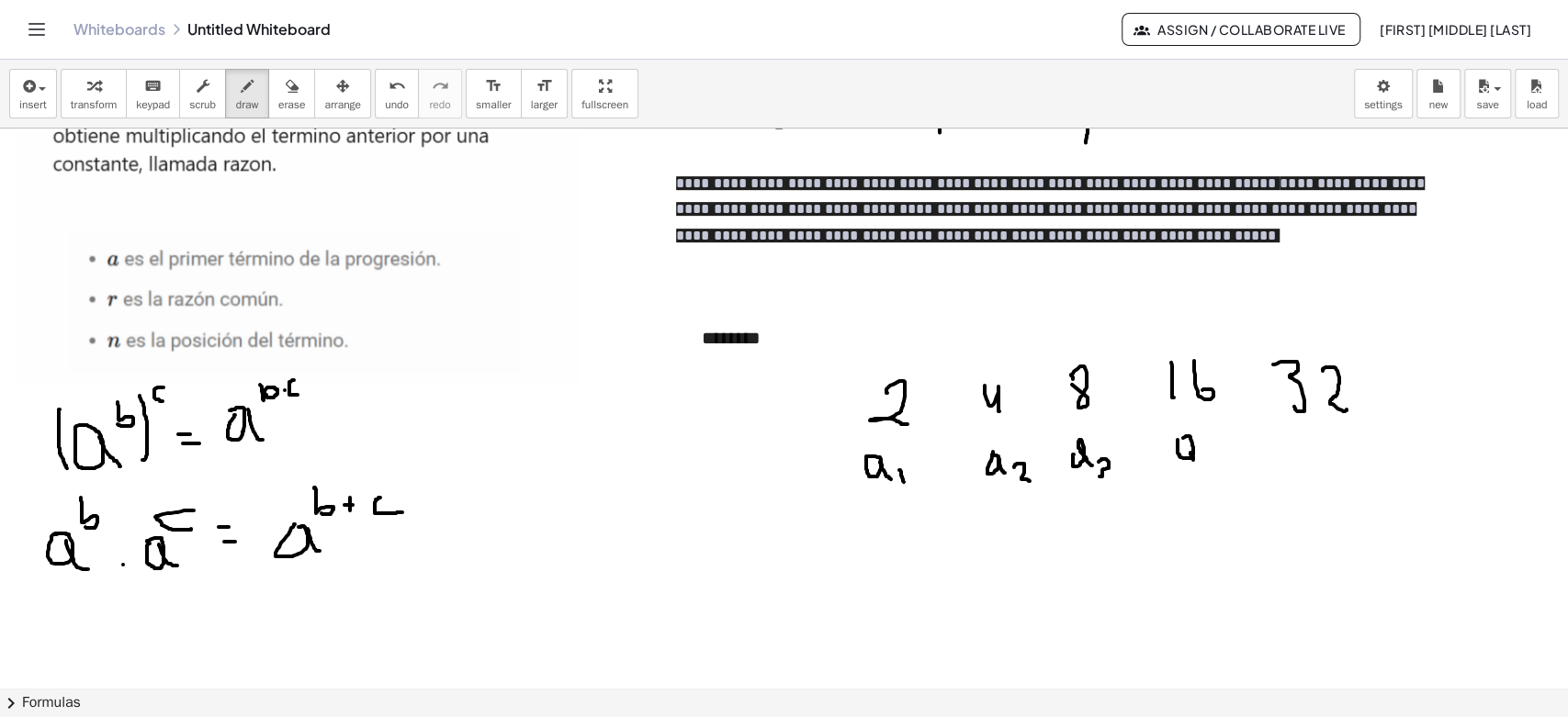 drag, startPoint x: 1193, startPoint y: 456, endPoint x: 1197, endPoint y: 465, distance: 9.848858 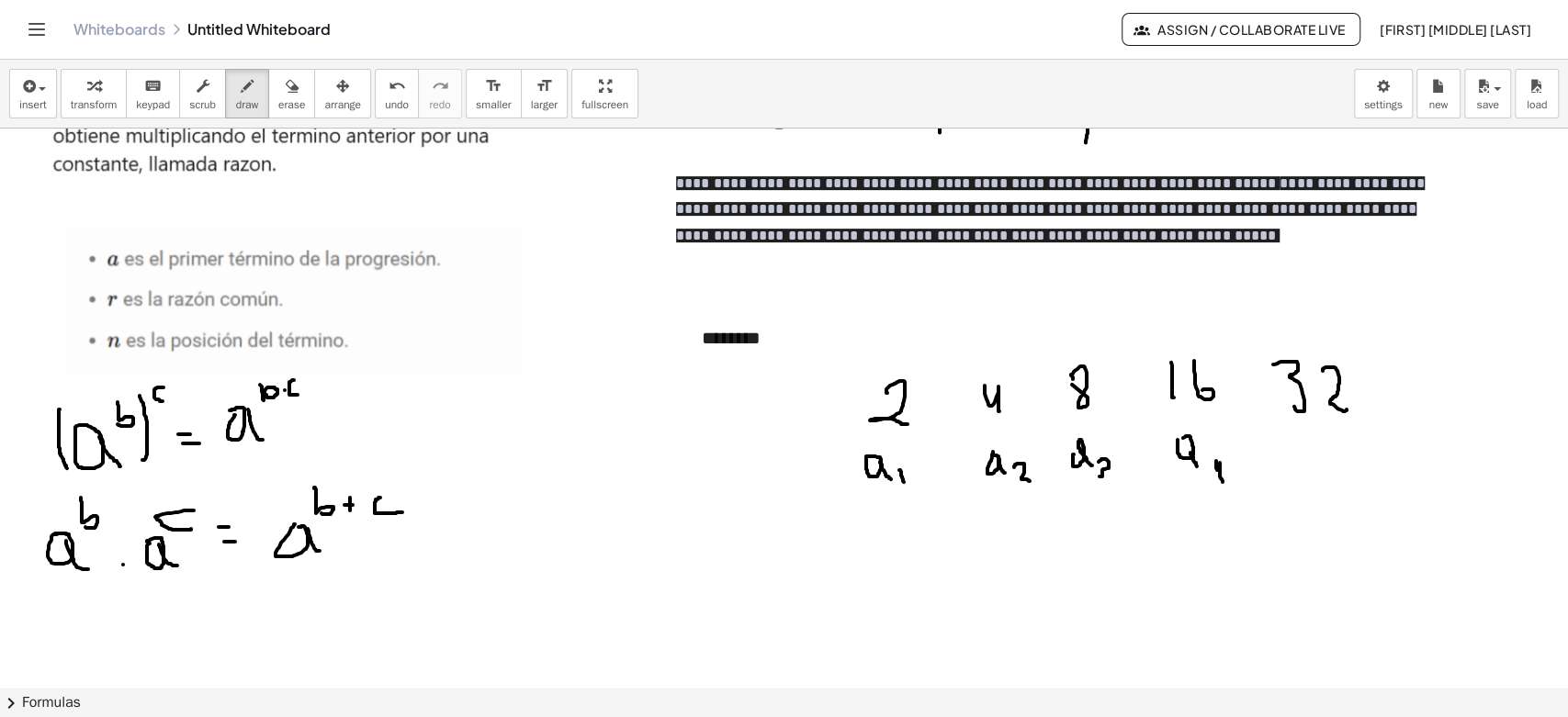 drag, startPoint x: 1216, startPoint y: 461, endPoint x: 1223, endPoint y: 481, distance: 21.18962 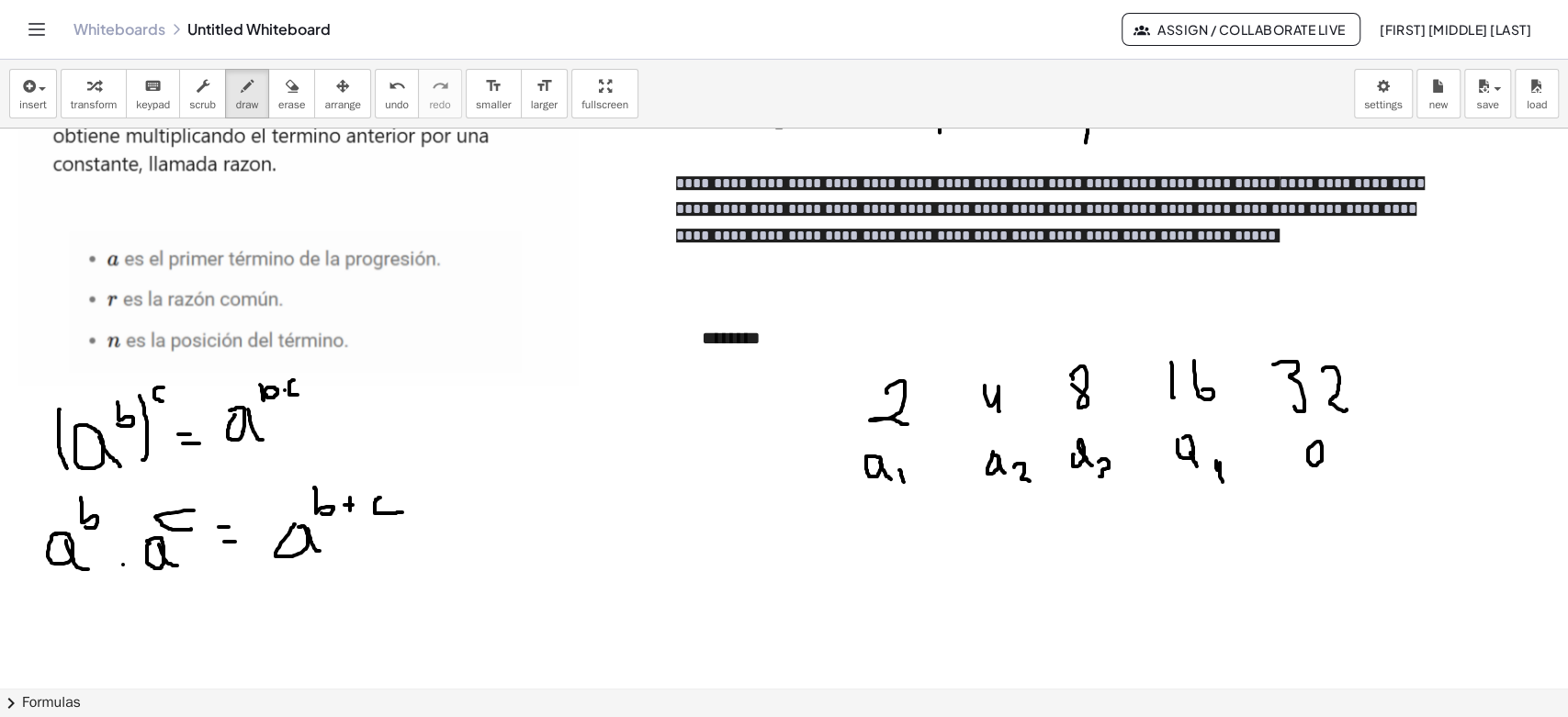 click at bounding box center (784, 219) 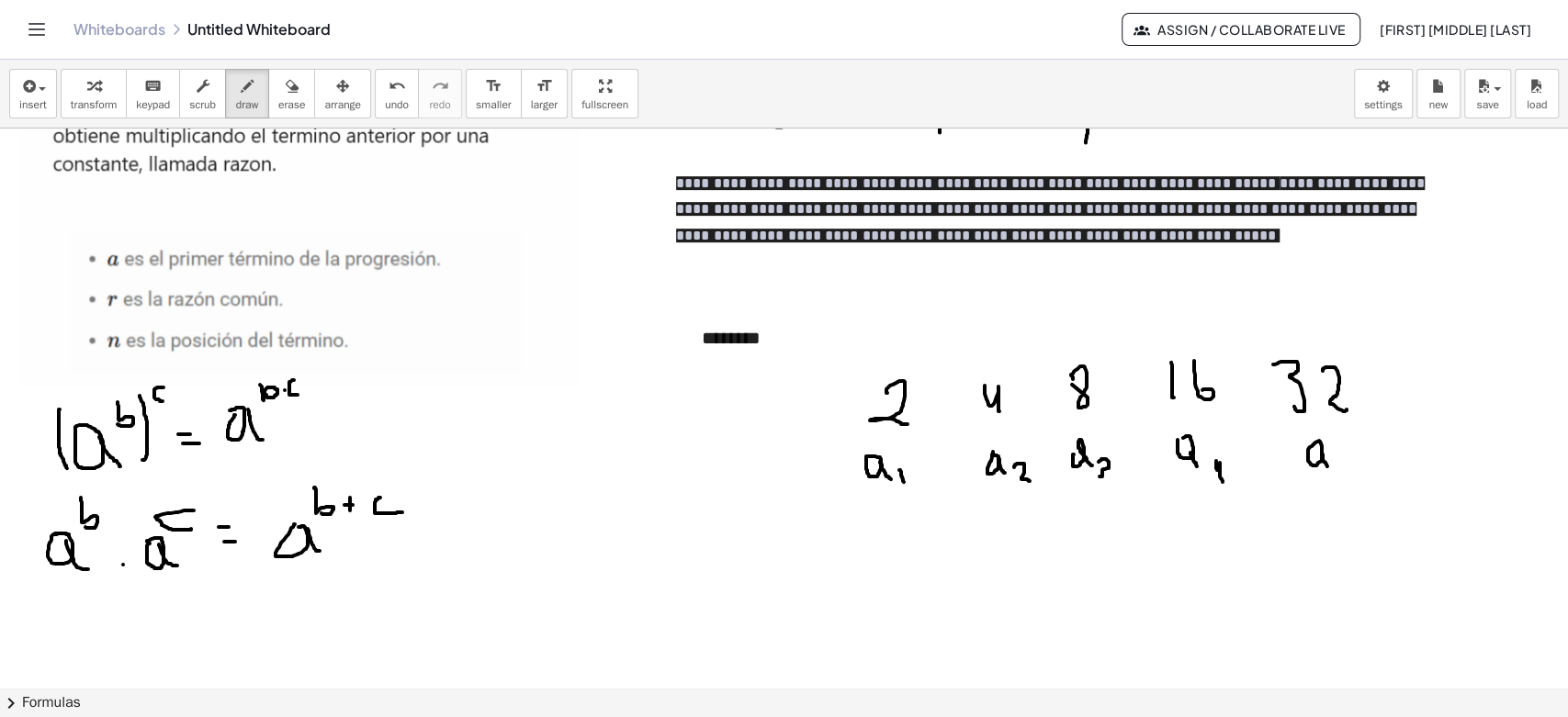 click at bounding box center [784, 219] 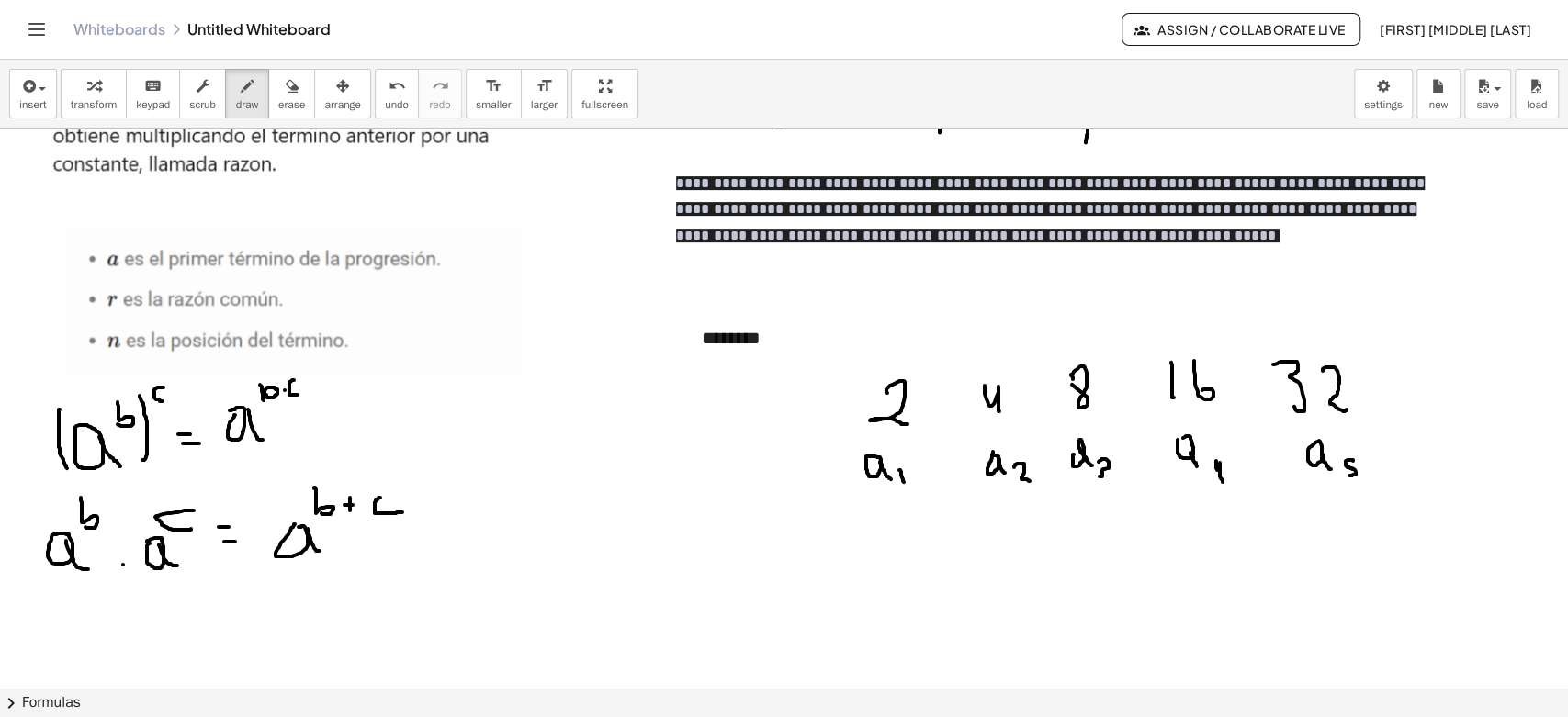 drag, startPoint x: 1353, startPoint y: 460, endPoint x: 1344, endPoint y: 473, distance: 15.81139 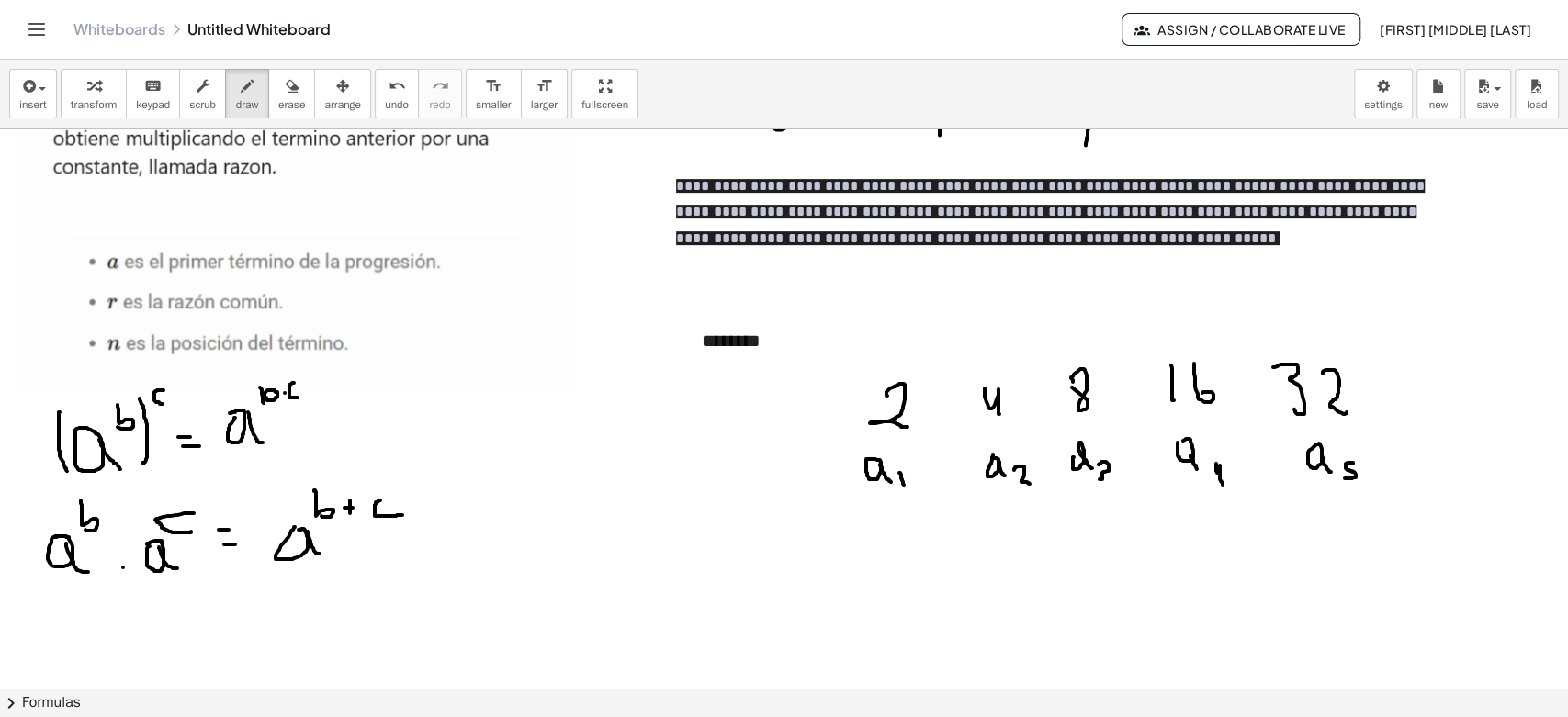 scroll, scrollTop: 510, scrollLeft: 0, axis: vertical 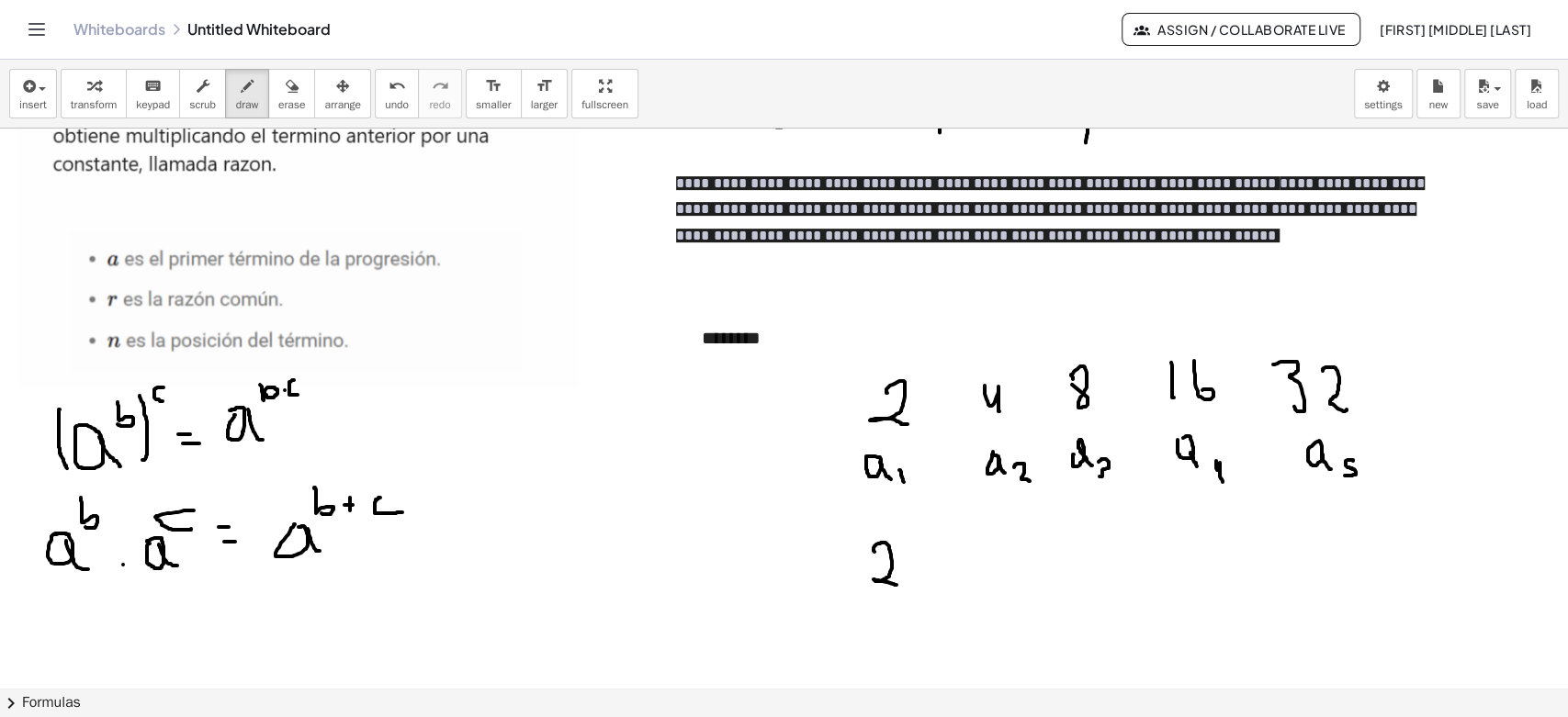 drag, startPoint x: 874, startPoint y: 551, endPoint x: 906, endPoint y: 560, distance: 33.24154 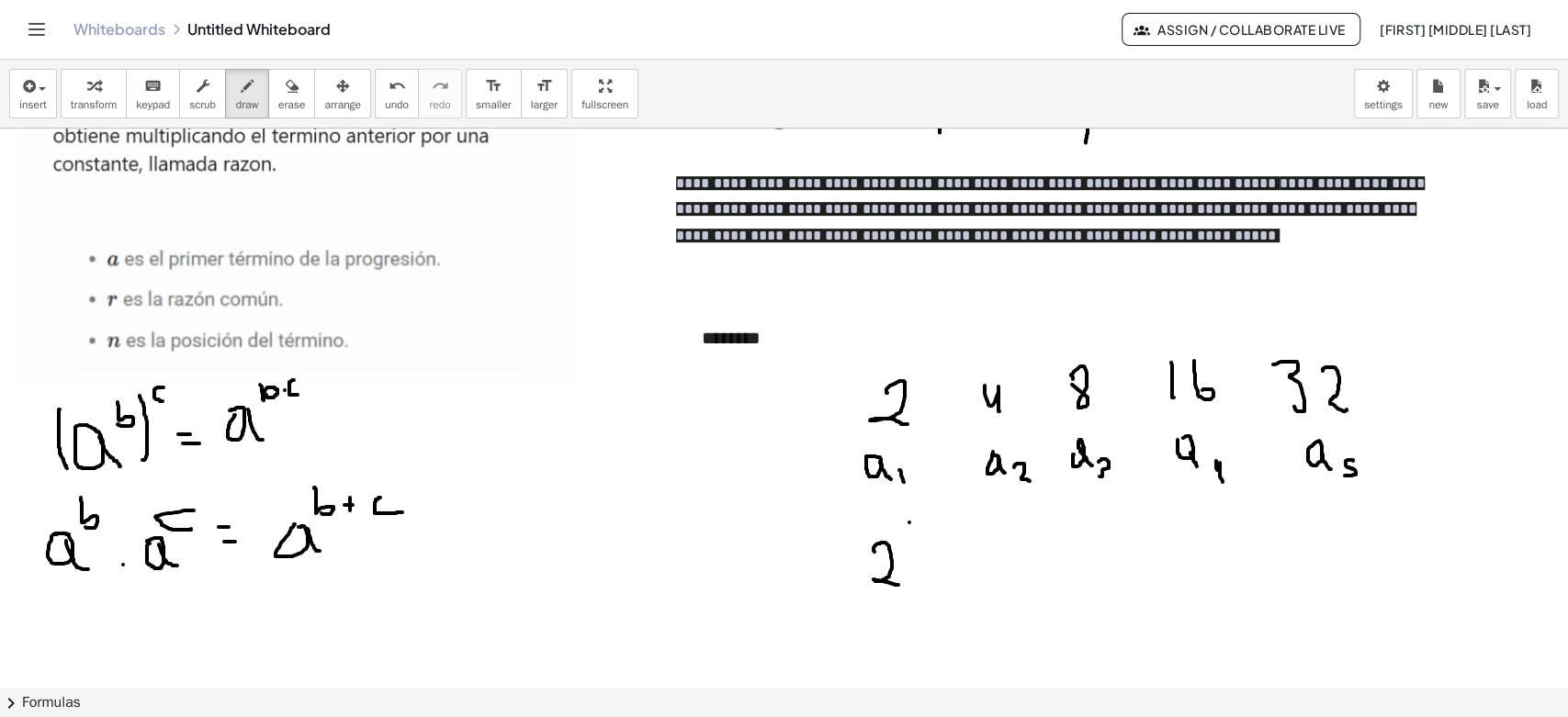 drag, startPoint x: 909, startPoint y: 521, endPoint x: 913, endPoint y: 541, distance: 20.396078 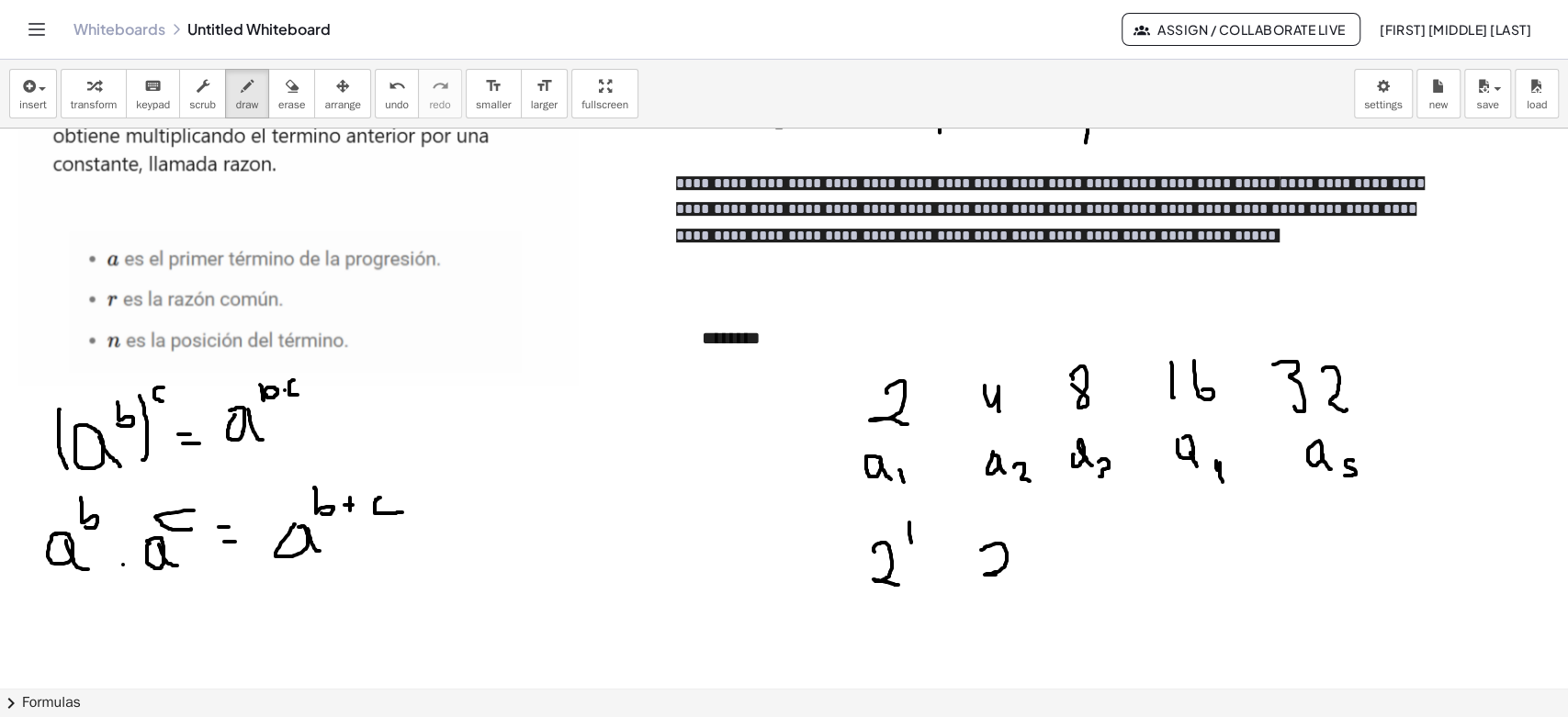 drag, startPoint x: 987, startPoint y: 545, endPoint x: 1017, endPoint y: 578, distance: 44.59821 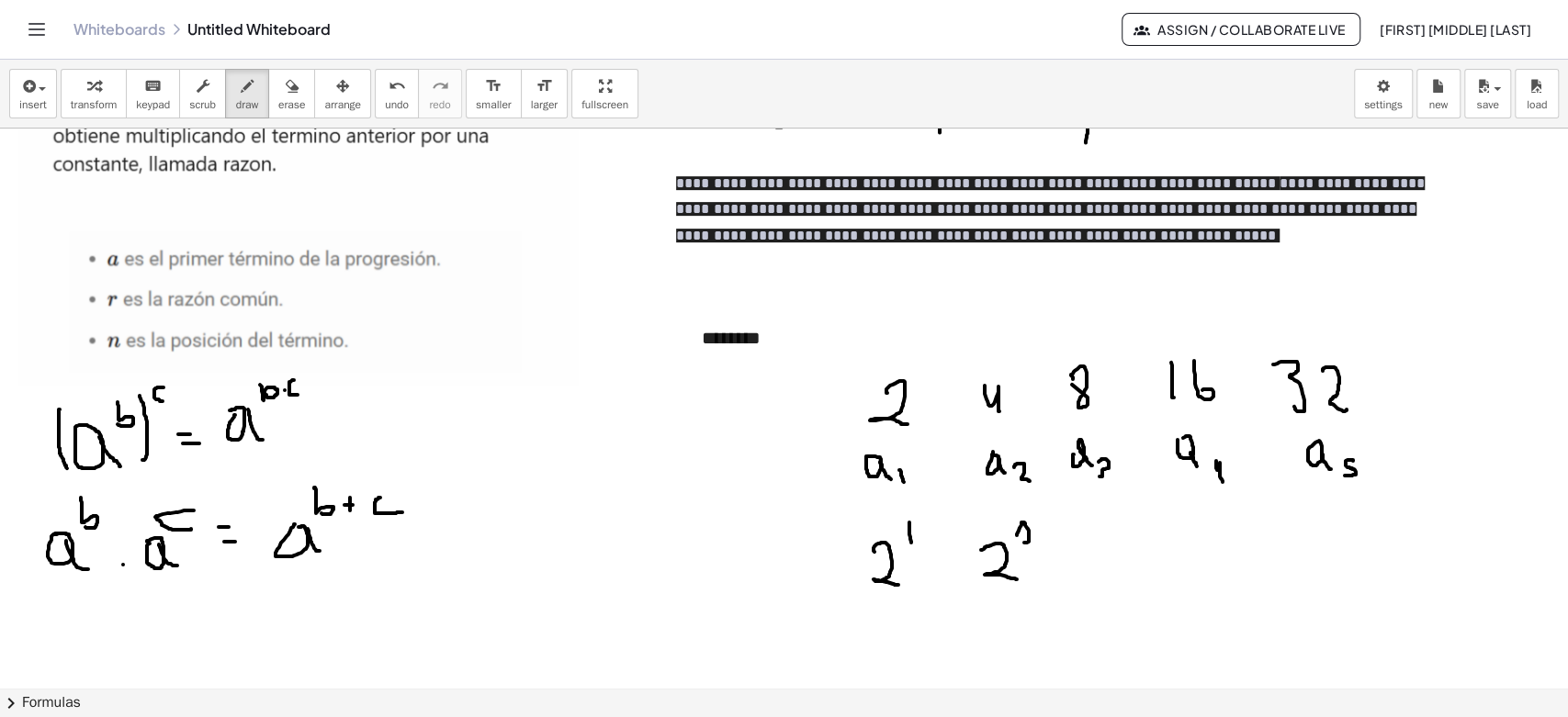 drag, startPoint x: 1022, startPoint y: 521, endPoint x: 1043, endPoint y: 545, distance: 31.890437 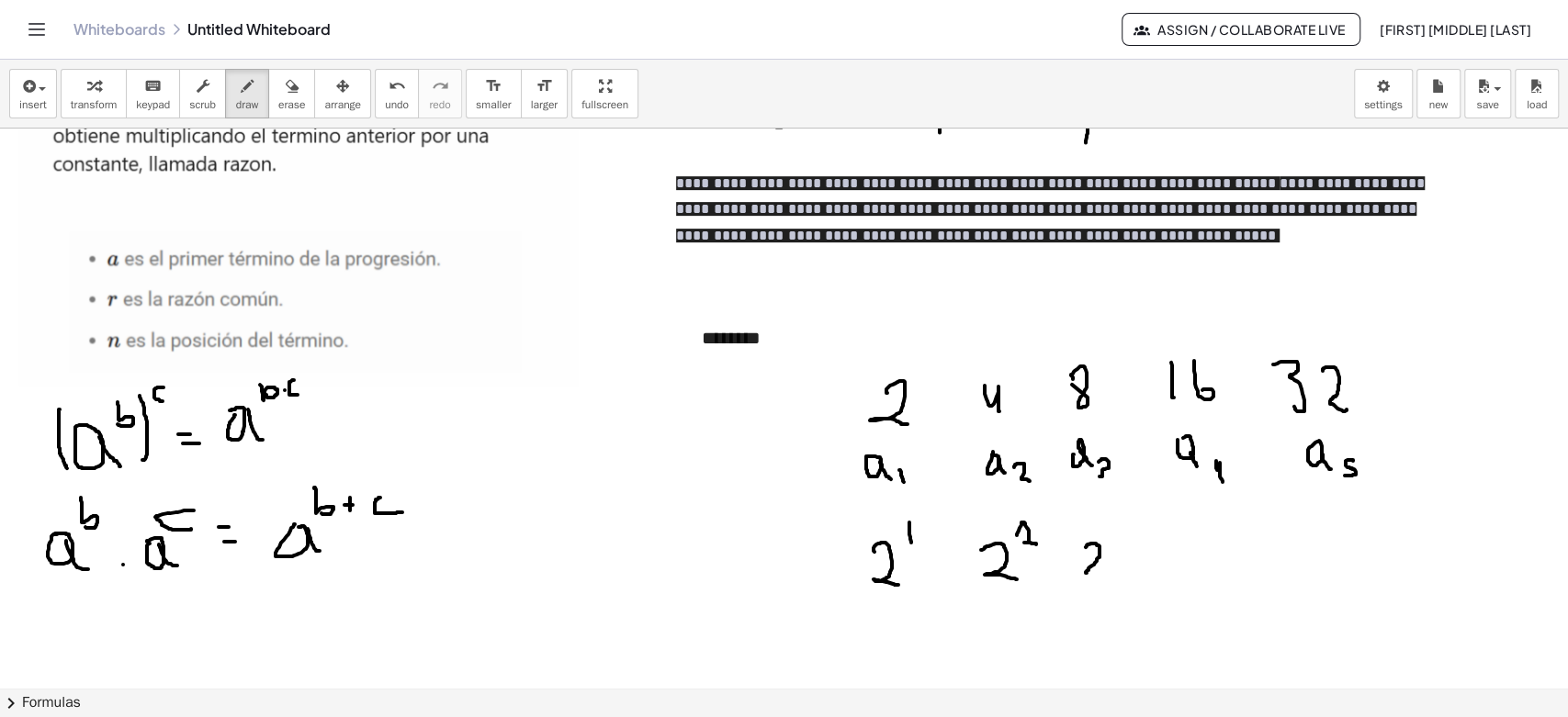 drag, startPoint x: 1091, startPoint y: 543, endPoint x: 1104, endPoint y: 572, distance: 31.780497 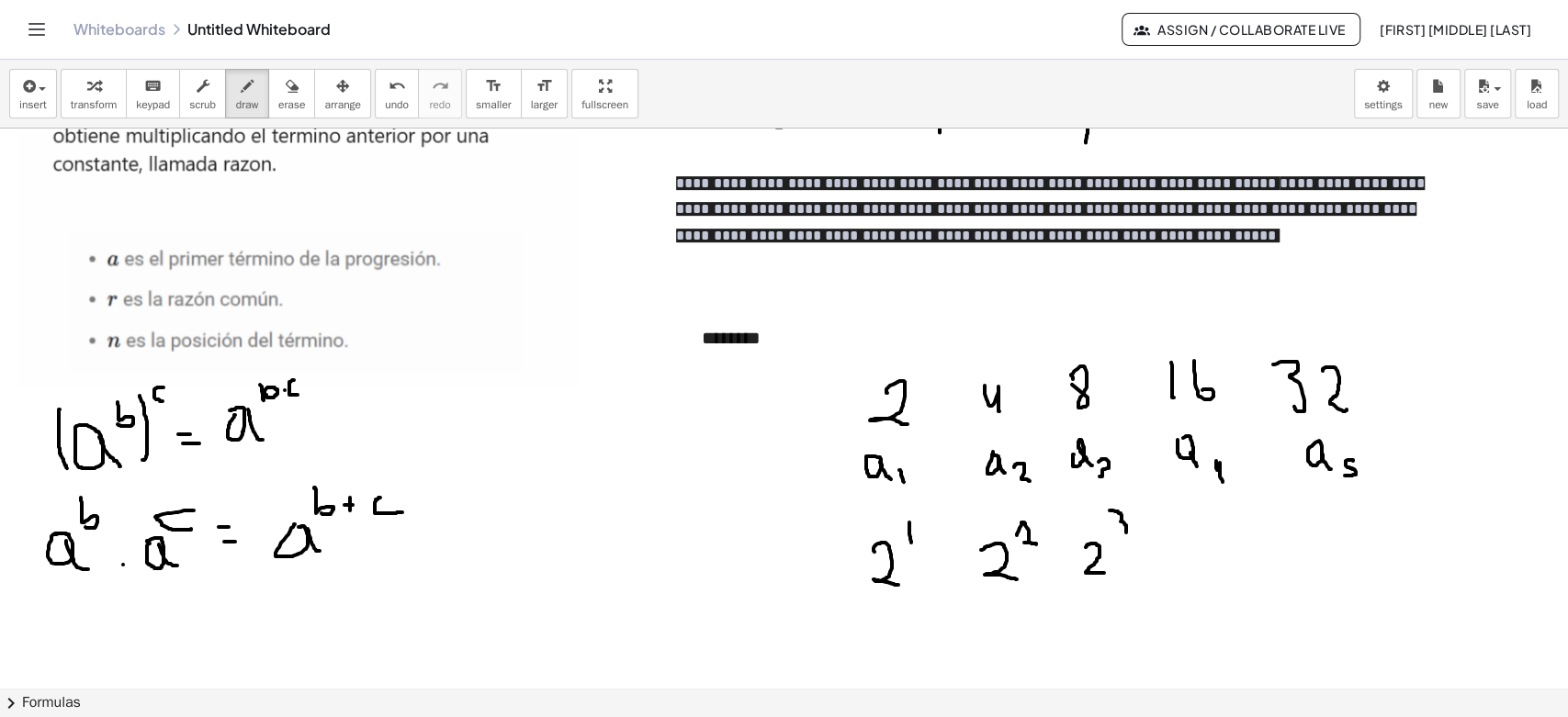 drag, startPoint x: 1110, startPoint y: 510, endPoint x: 1133, endPoint y: 537, distance: 35.468296 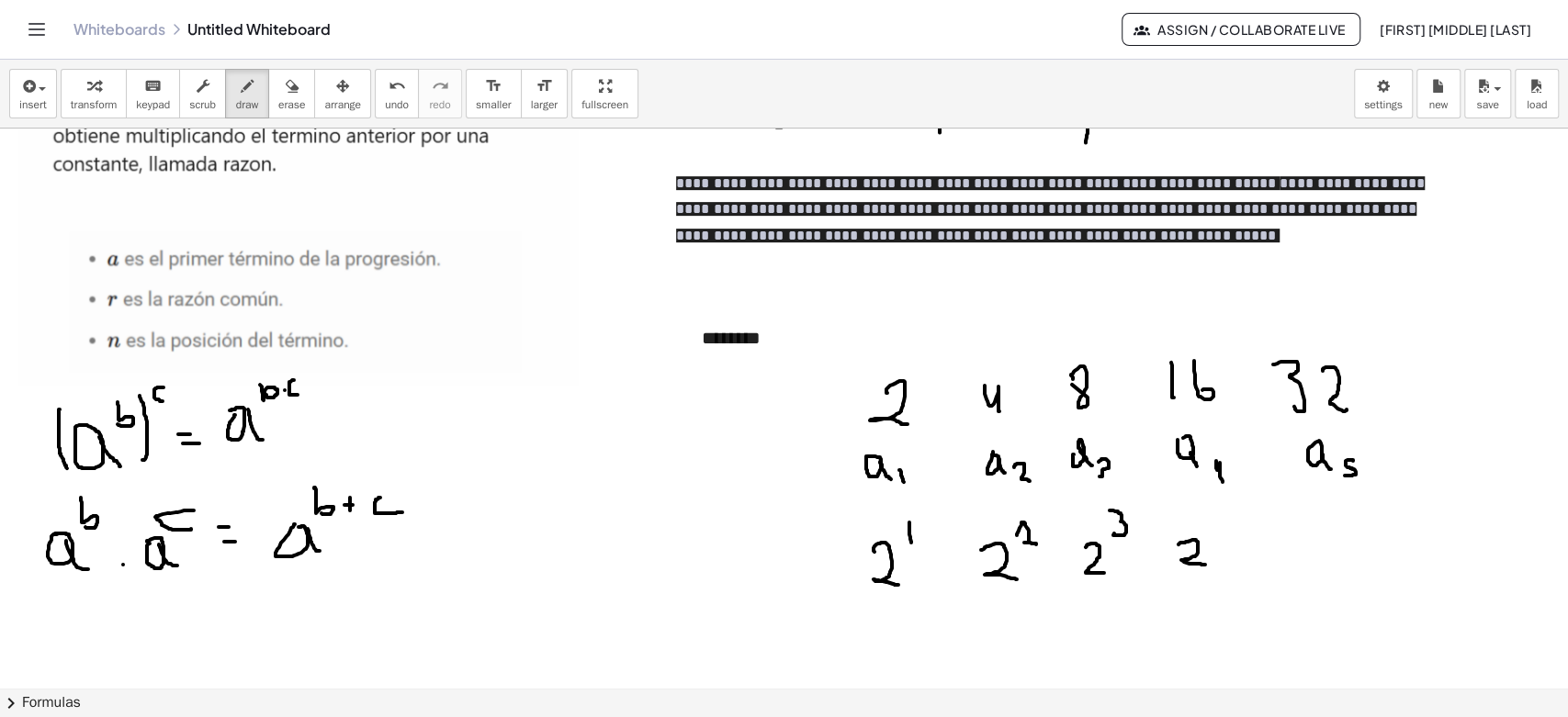 drag, startPoint x: 1182, startPoint y: 542, endPoint x: 1218, endPoint y: 546, distance: 36.221541 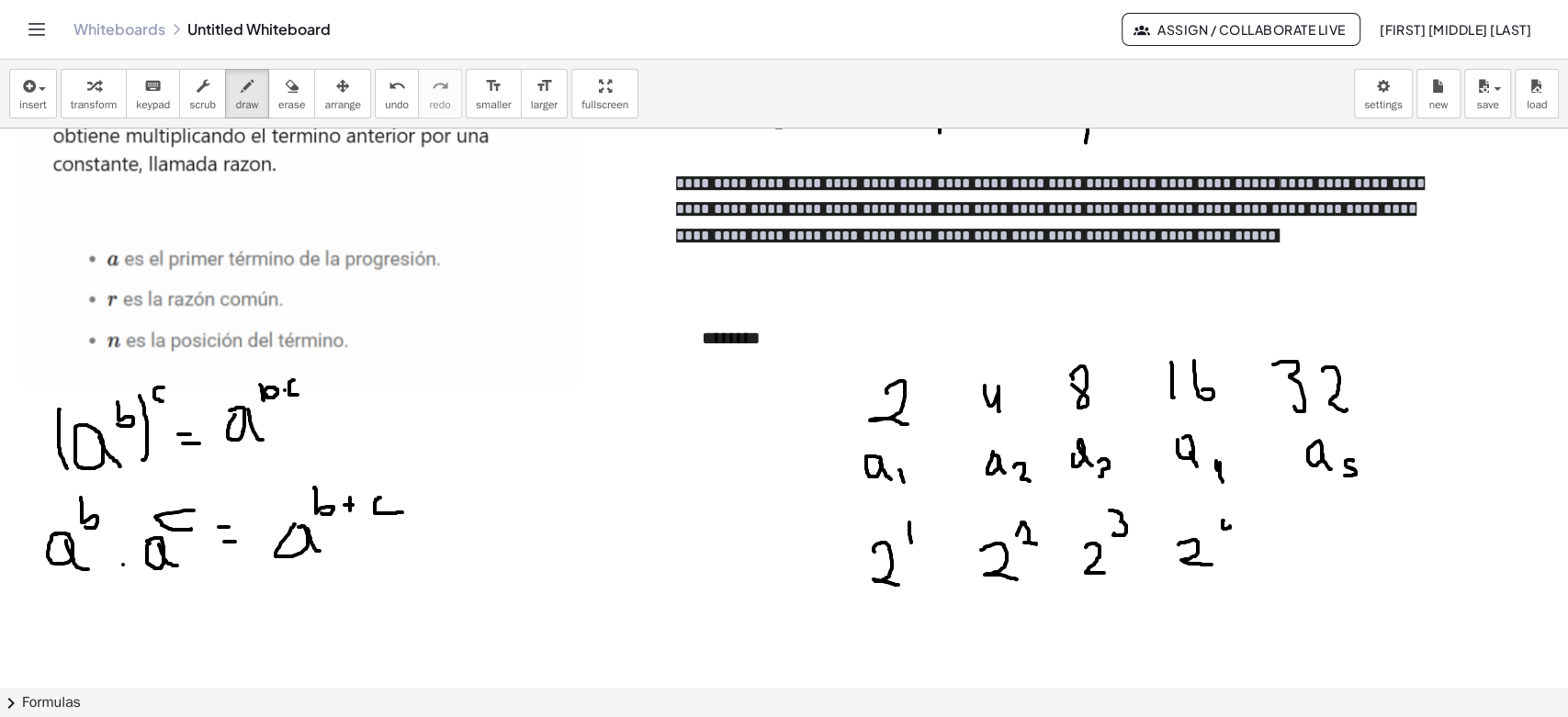 drag, startPoint x: 1223, startPoint y: 521, endPoint x: 1230, endPoint y: 534, distance: 15 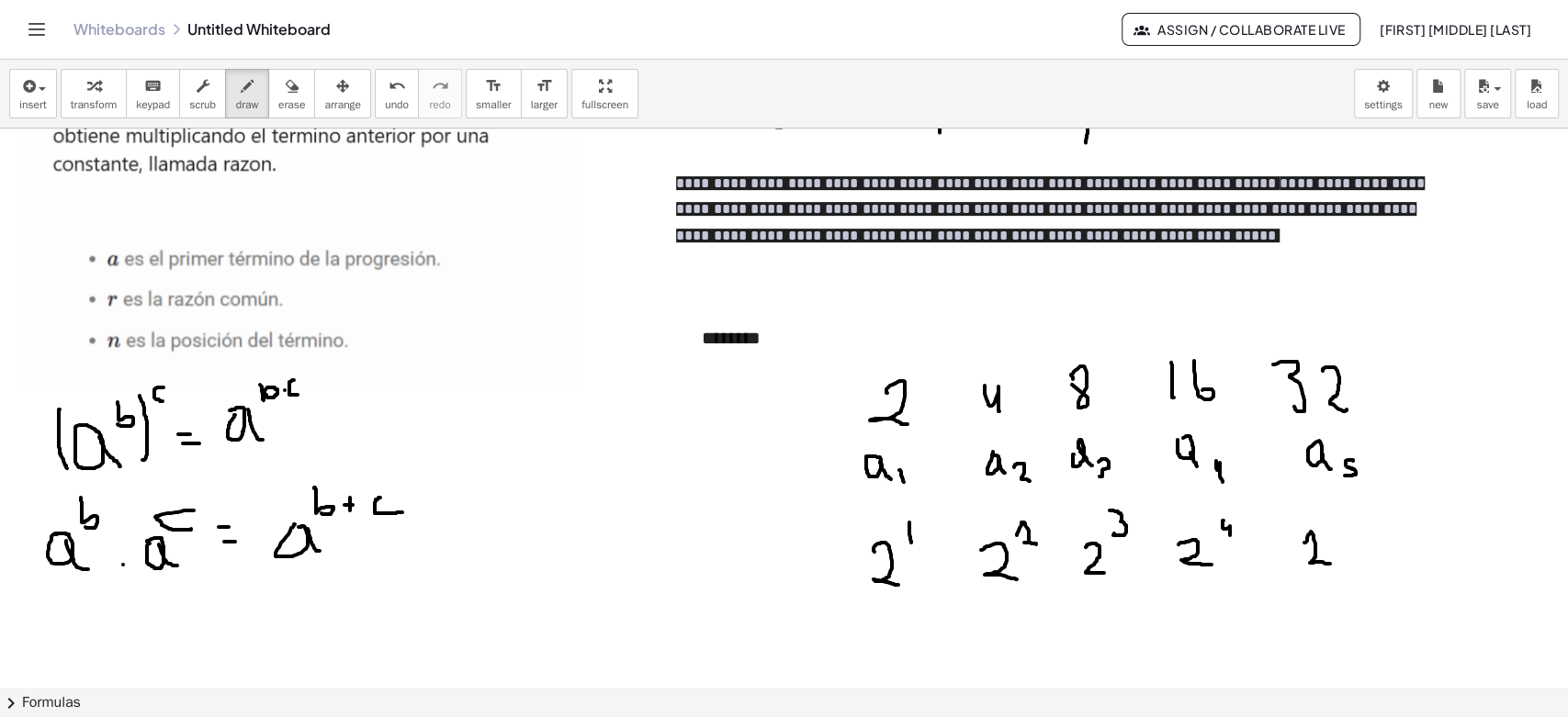 drag, startPoint x: 1304, startPoint y: 542, endPoint x: 1356, endPoint y: 527, distance: 54.12024 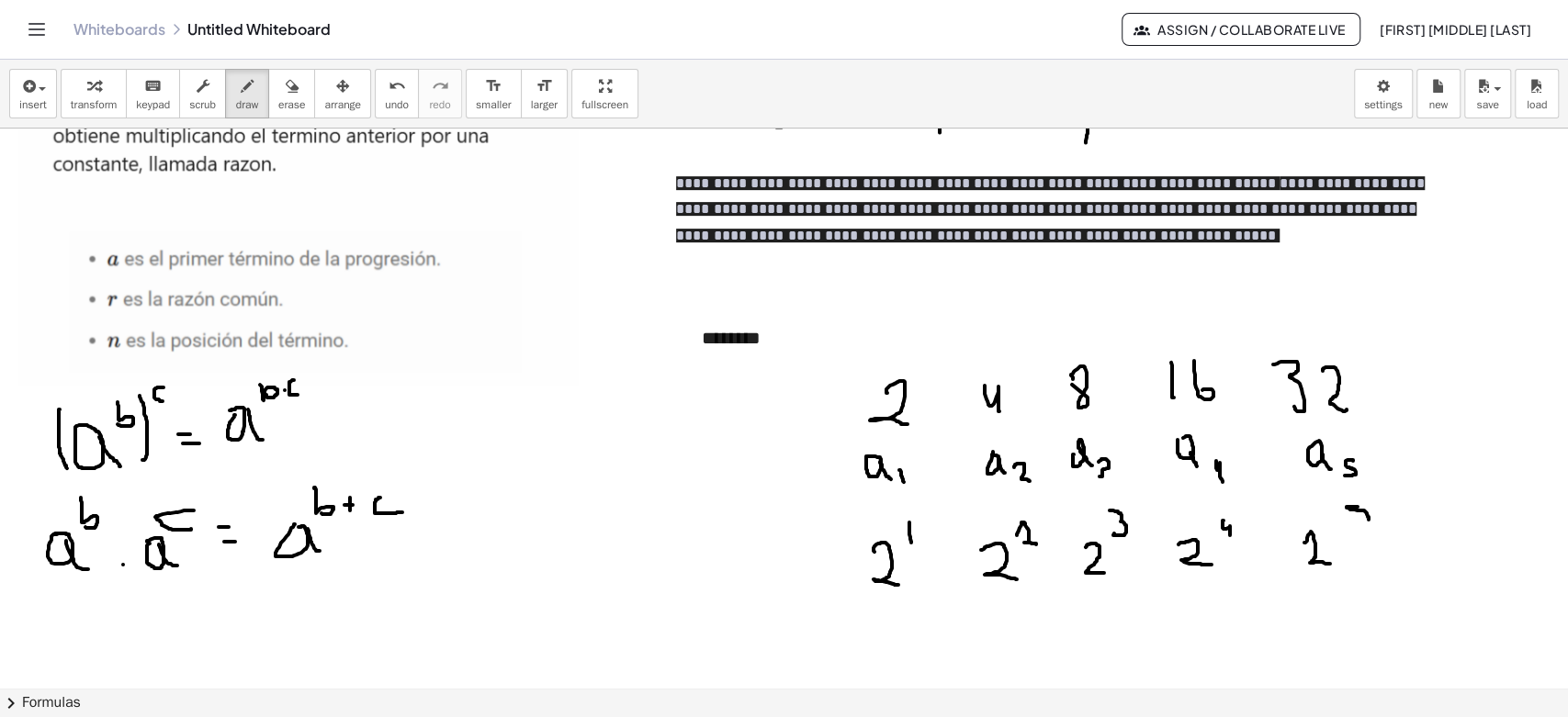 drag, startPoint x: 1352, startPoint y: 506, endPoint x: 1348, endPoint y: 522, distance: 16.492423 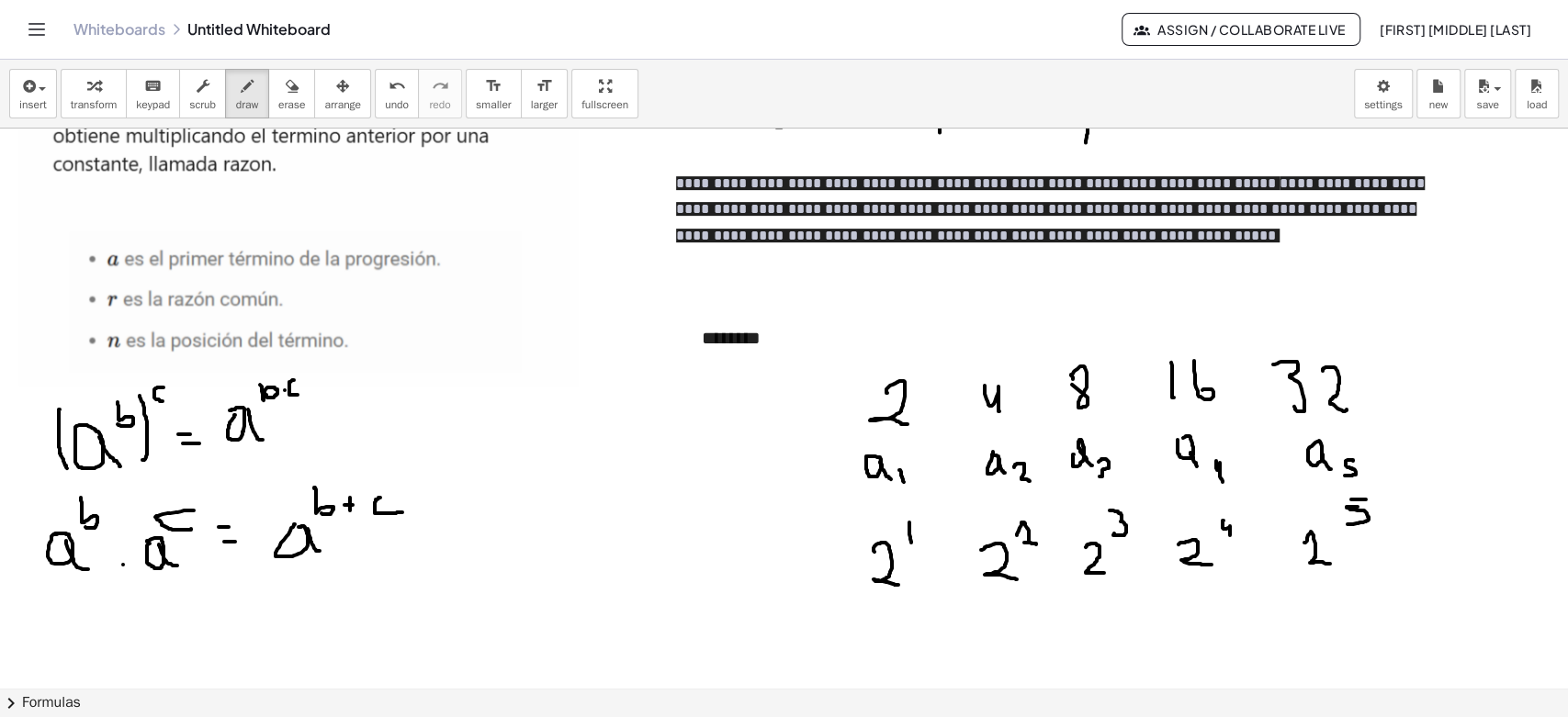 click at bounding box center (784, 219) 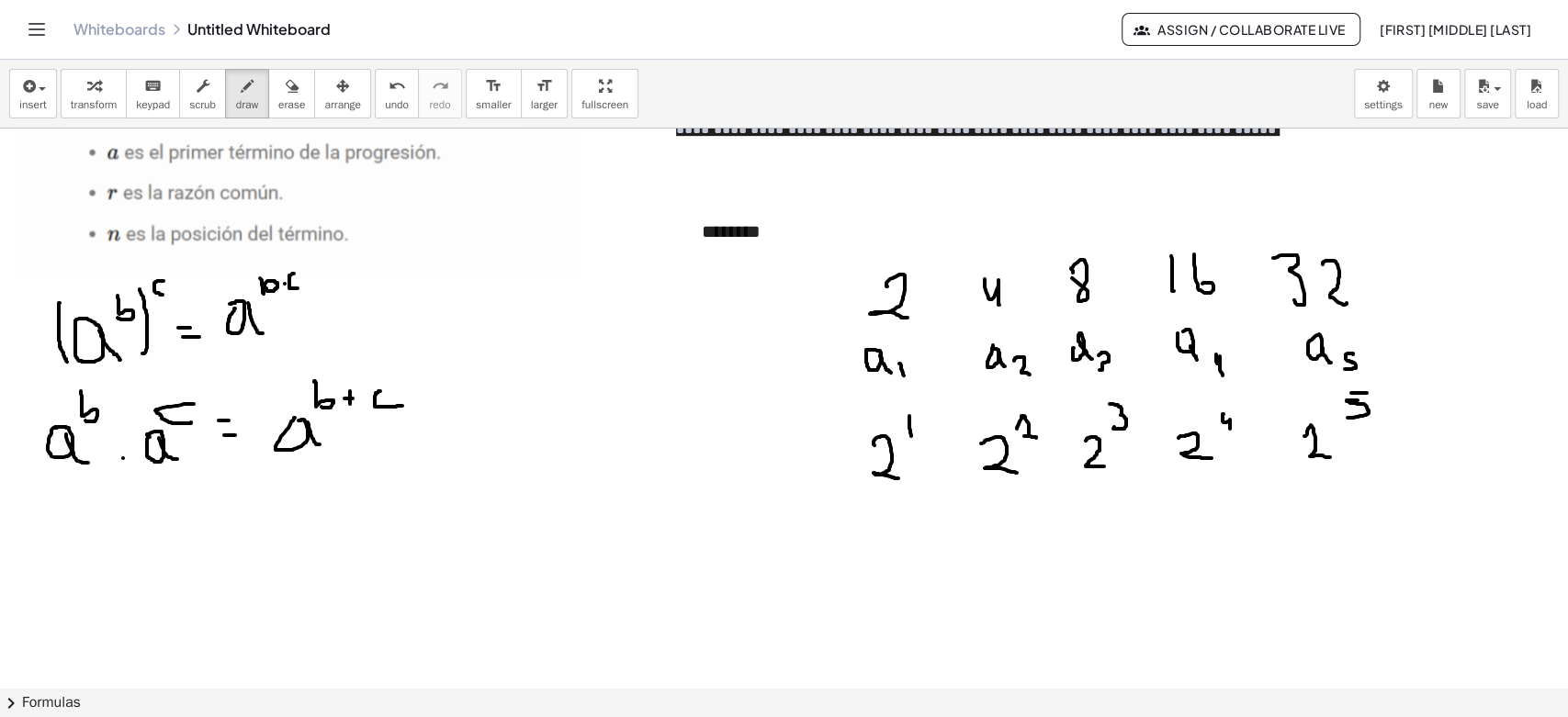scroll, scrollTop: 641, scrollLeft: 0, axis: vertical 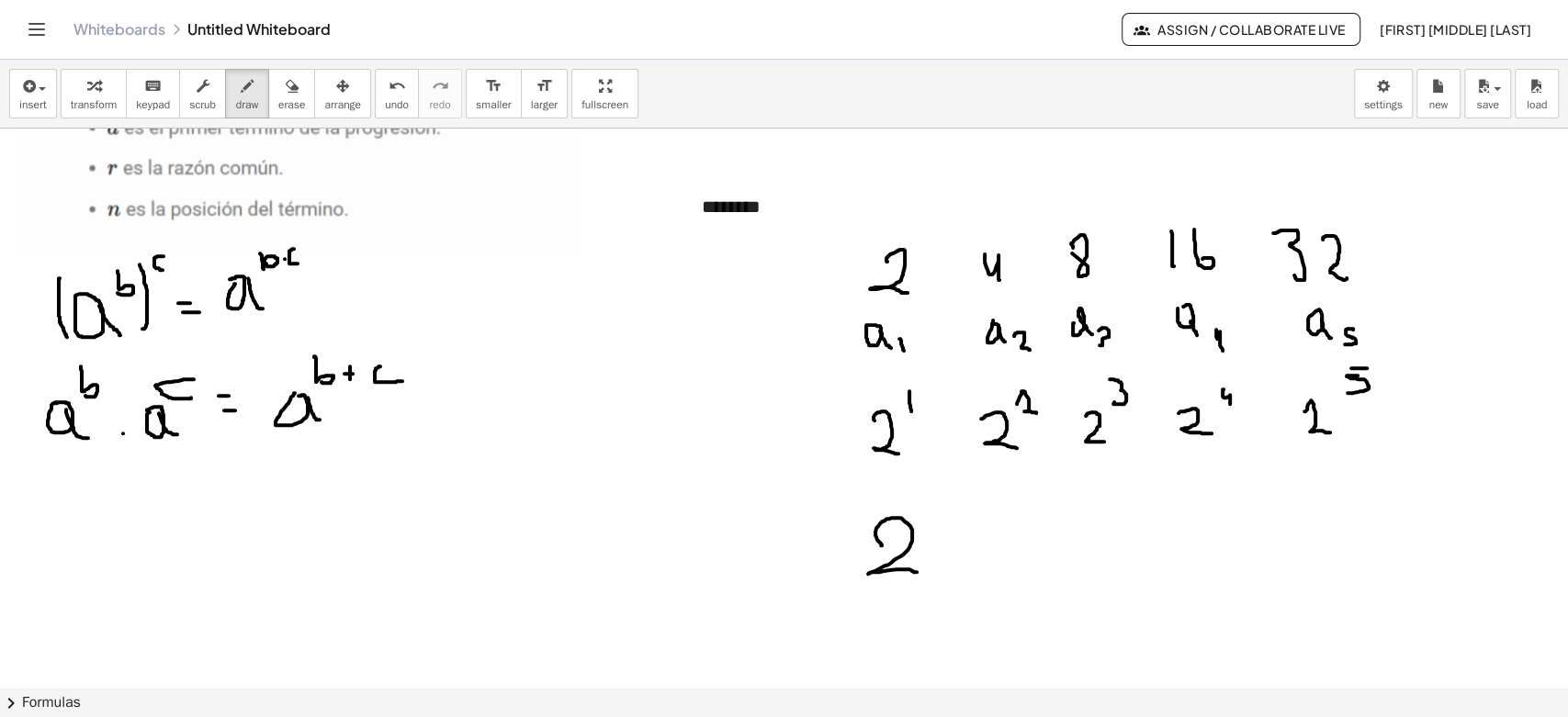 drag, startPoint x: 881, startPoint y: 544, endPoint x: 917, endPoint y: 571, distance: 45 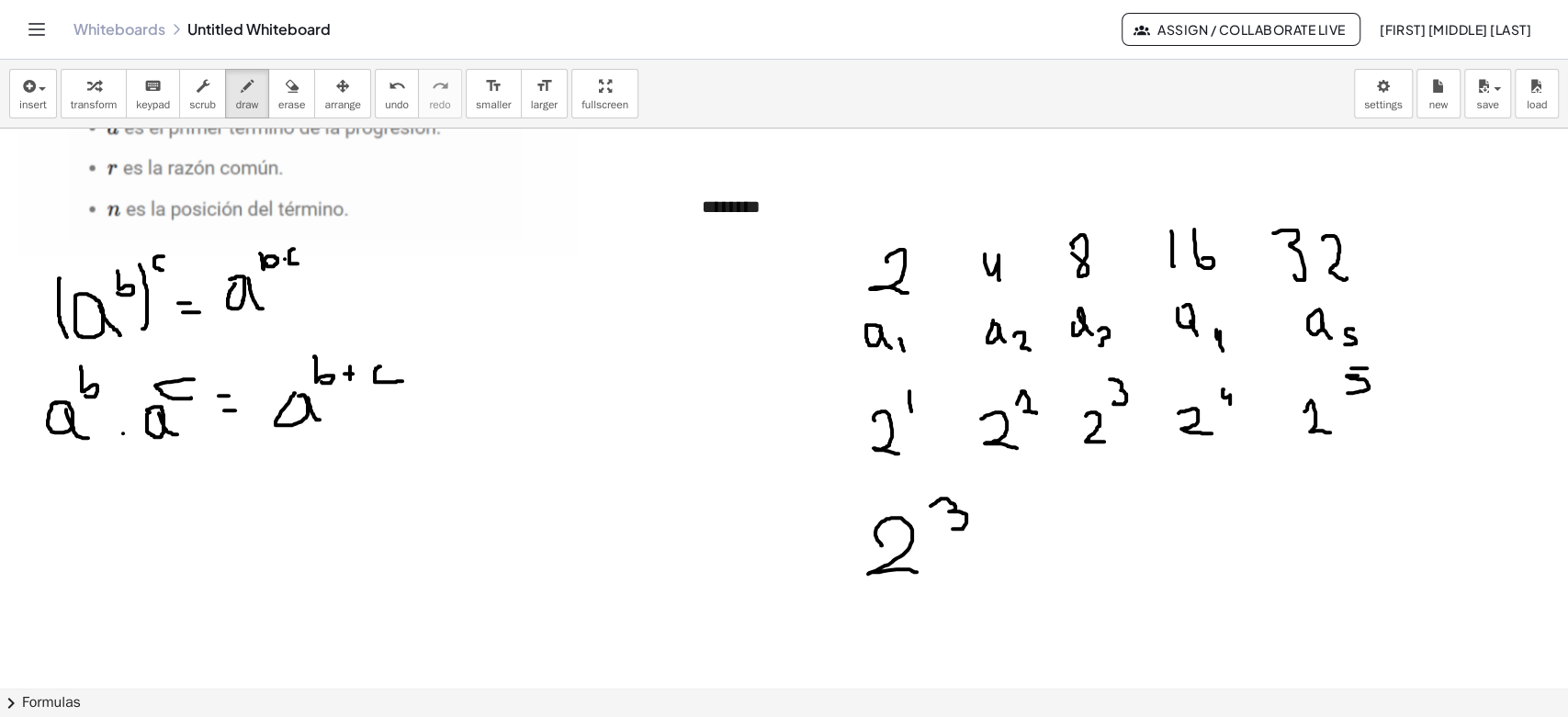 drag, startPoint x: 931, startPoint y: 505, endPoint x: 953, endPoint y: 528, distance: 31.827661 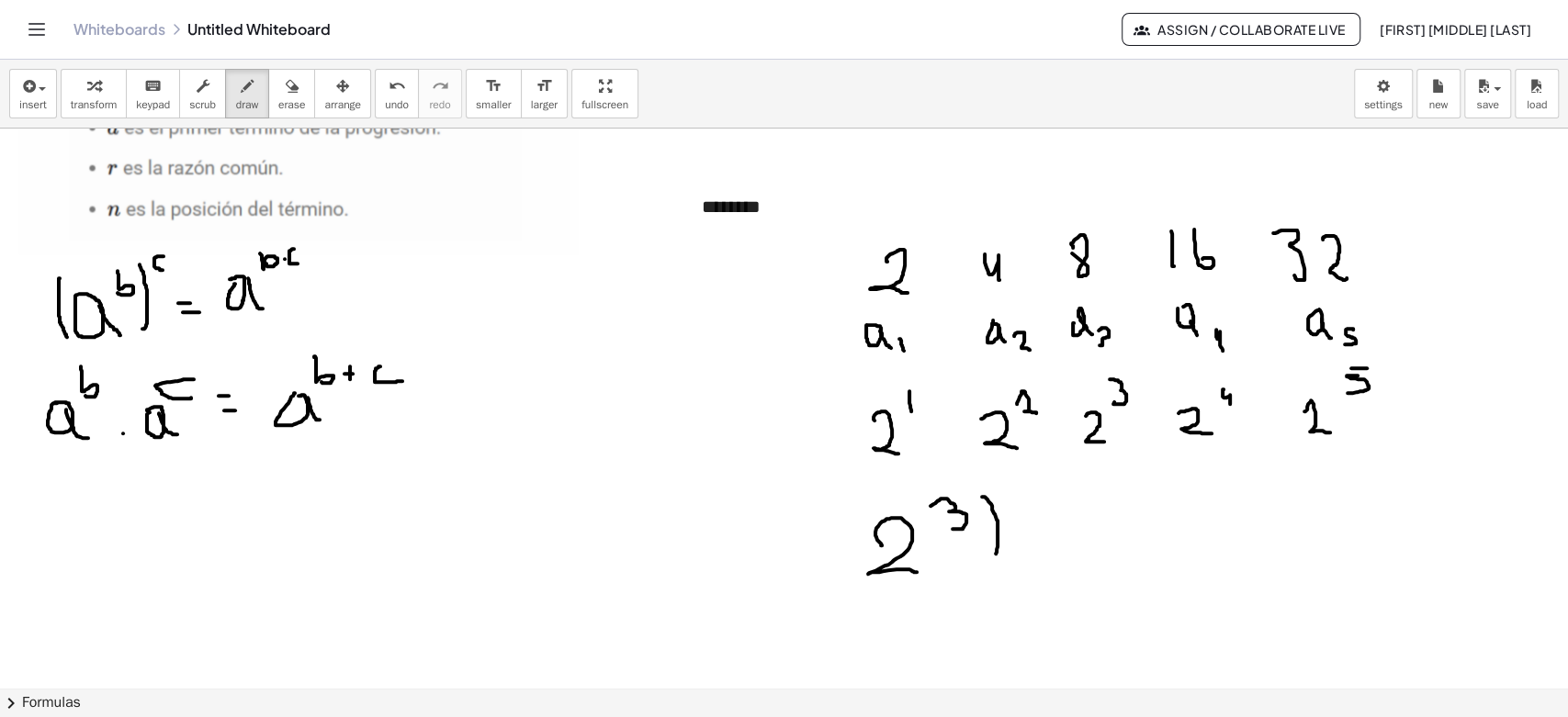 drag, startPoint x: 983, startPoint y: 496, endPoint x: 978, endPoint y: 578, distance: 82.1523 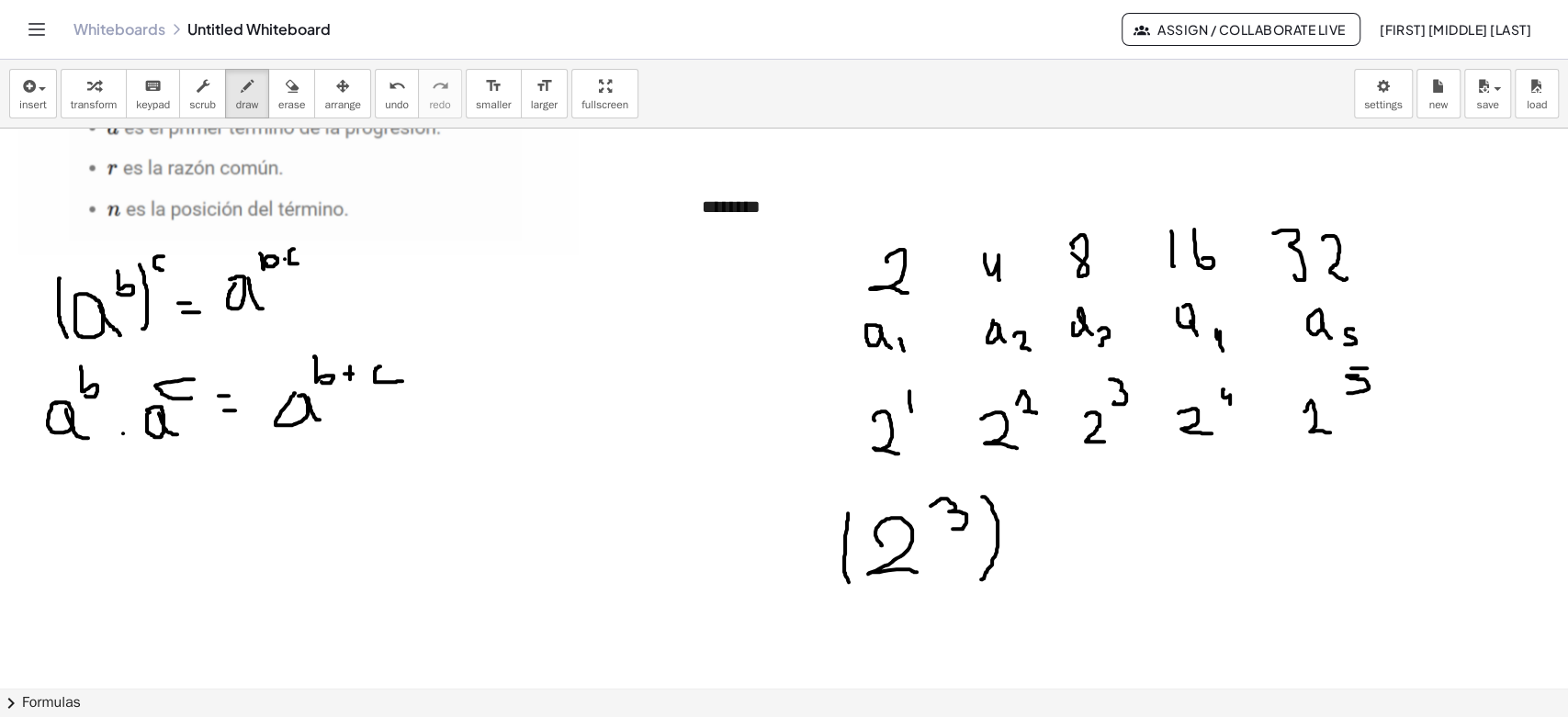 drag, startPoint x: 848, startPoint y: 513, endPoint x: 986, endPoint y: 539, distance: 140.42792 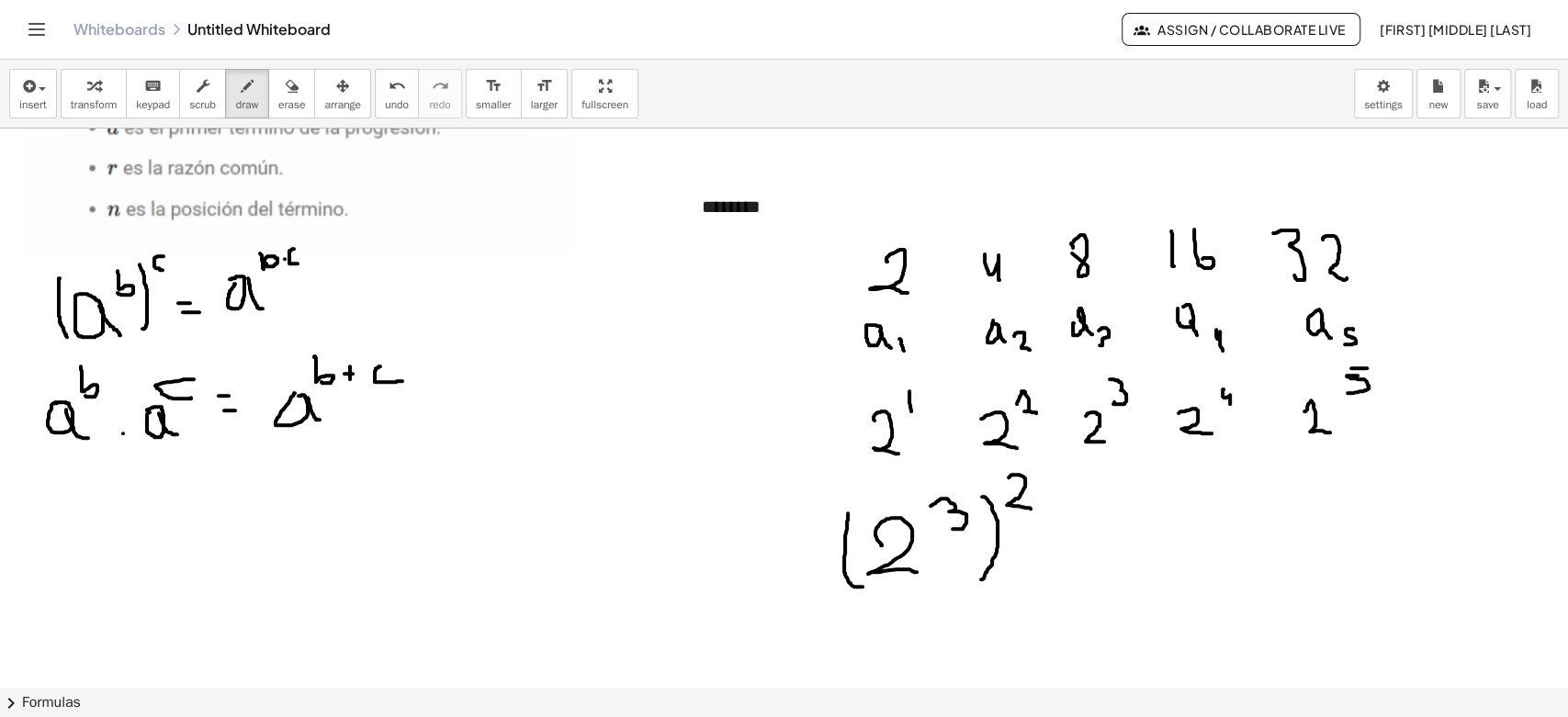 drag, startPoint x: 1010, startPoint y: 475, endPoint x: 1036, endPoint y: 510, distance: 43.600459 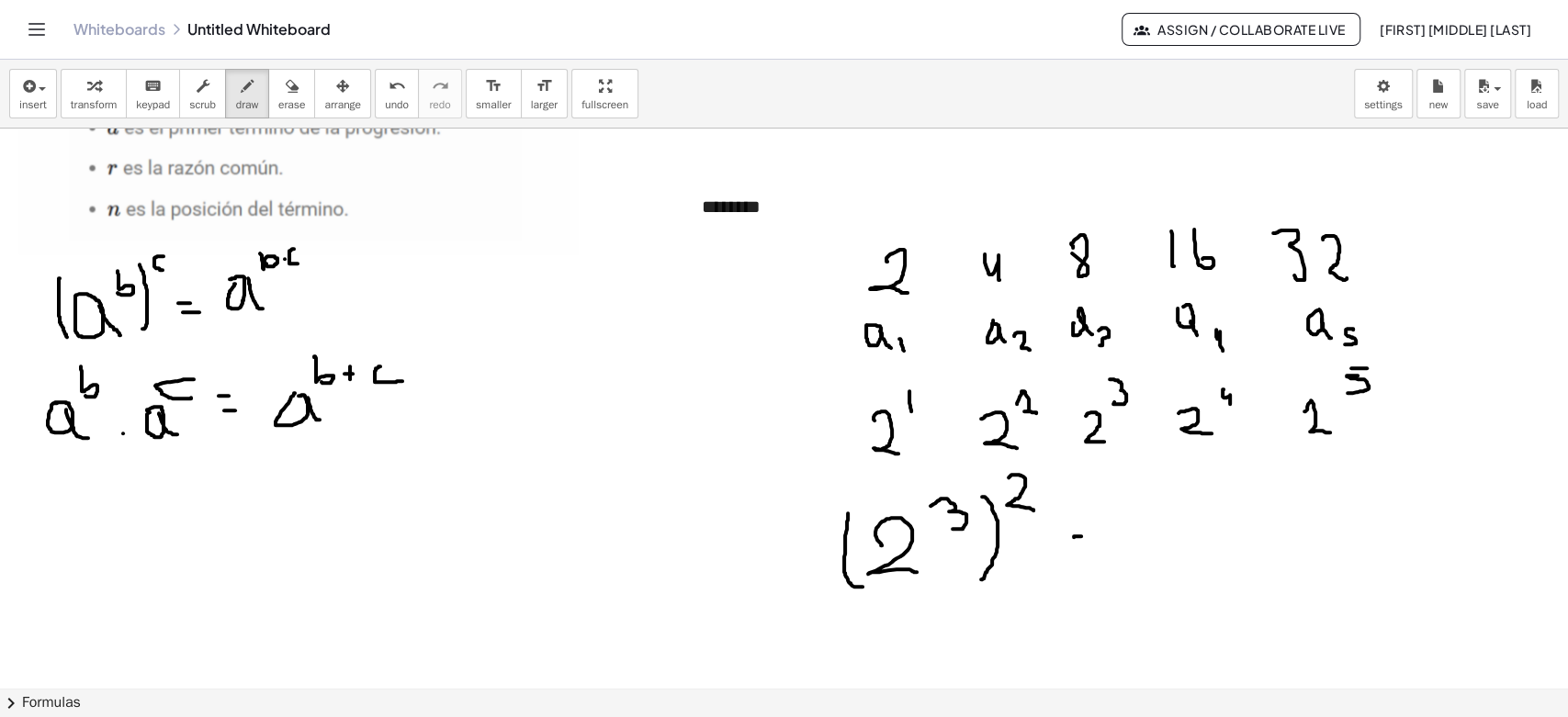 drag, startPoint x: 1074, startPoint y: 536, endPoint x: 1086, endPoint y: 536, distance: 12 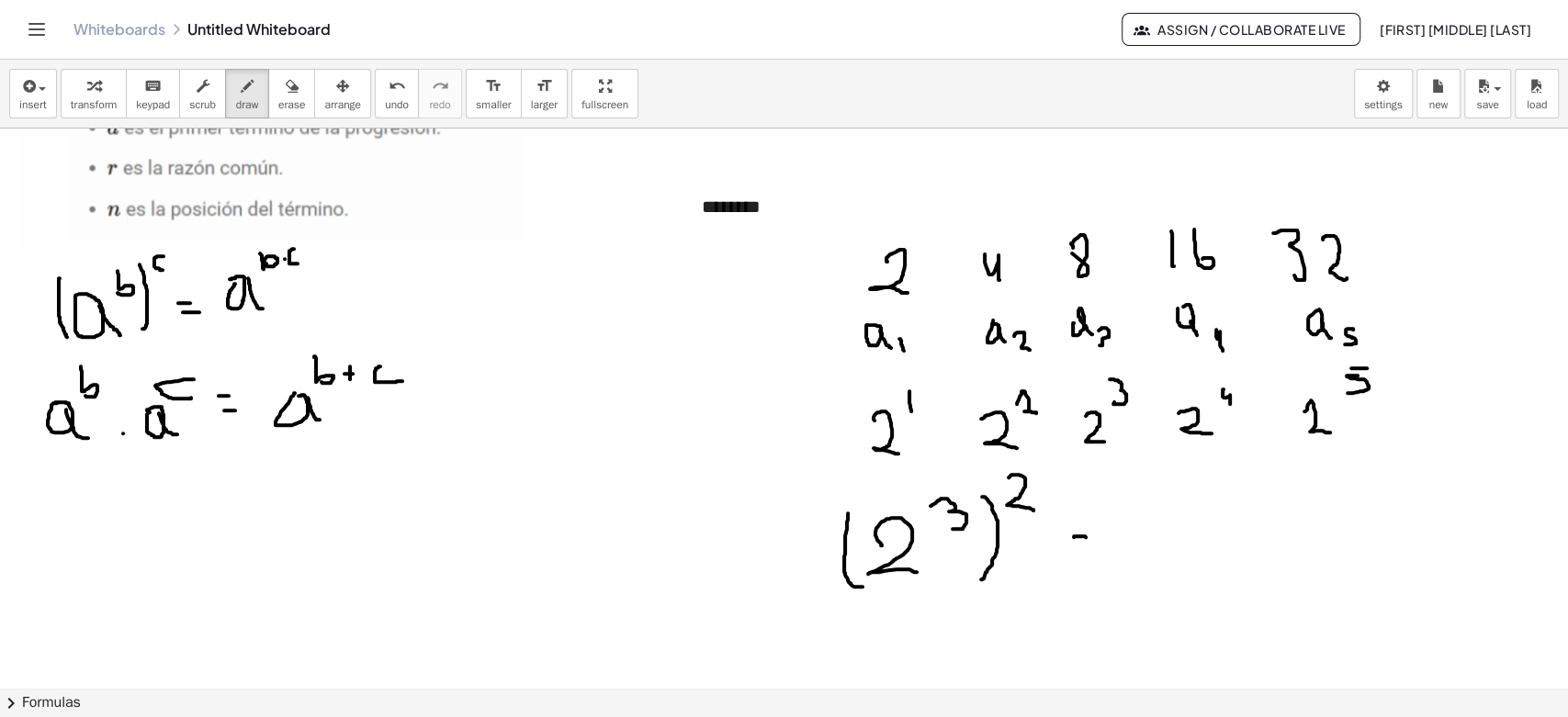 drag, startPoint x: 1072, startPoint y: 549, endPoint x: 1088, endPoint y: 549, distance: 16 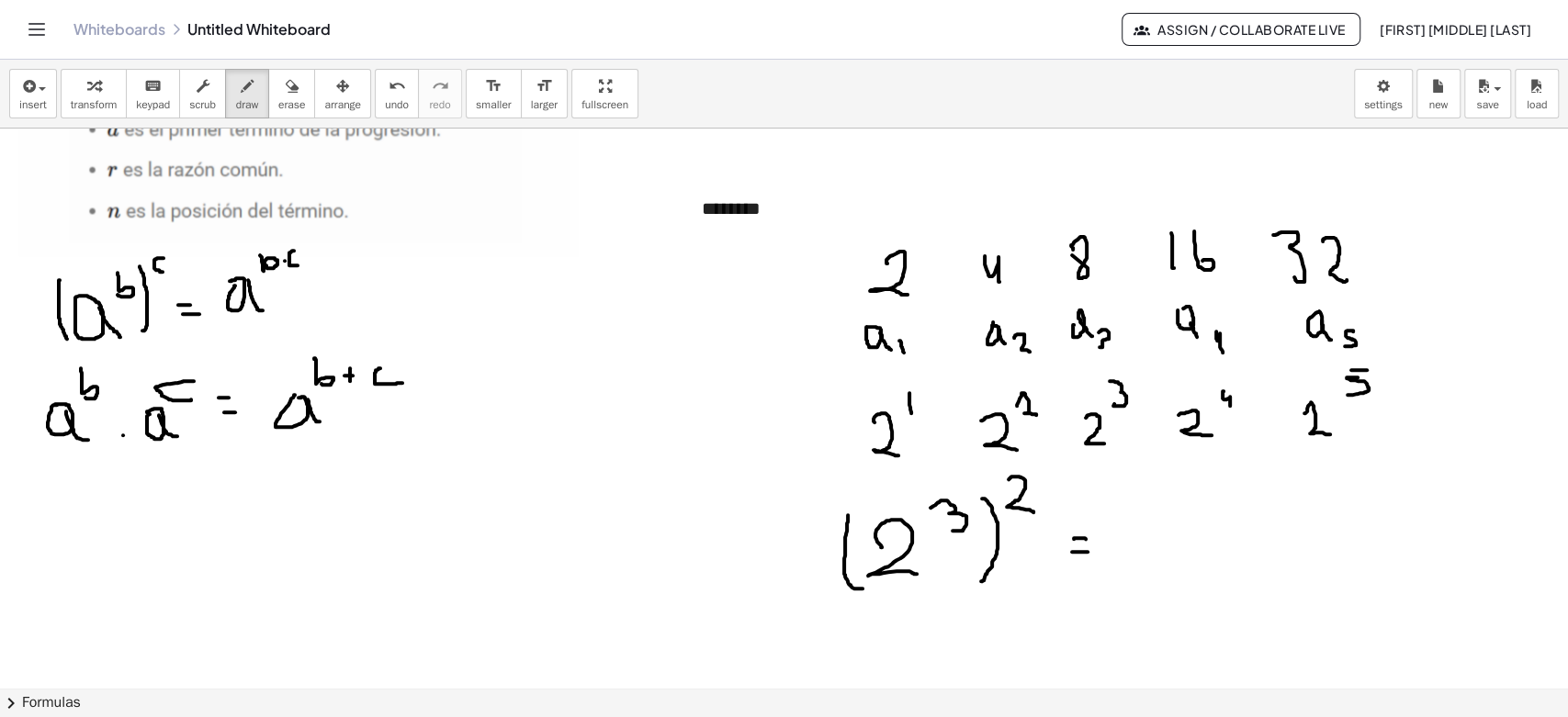 scroll, scrollTop: 641, scrollLeft: 0, axis: vertical 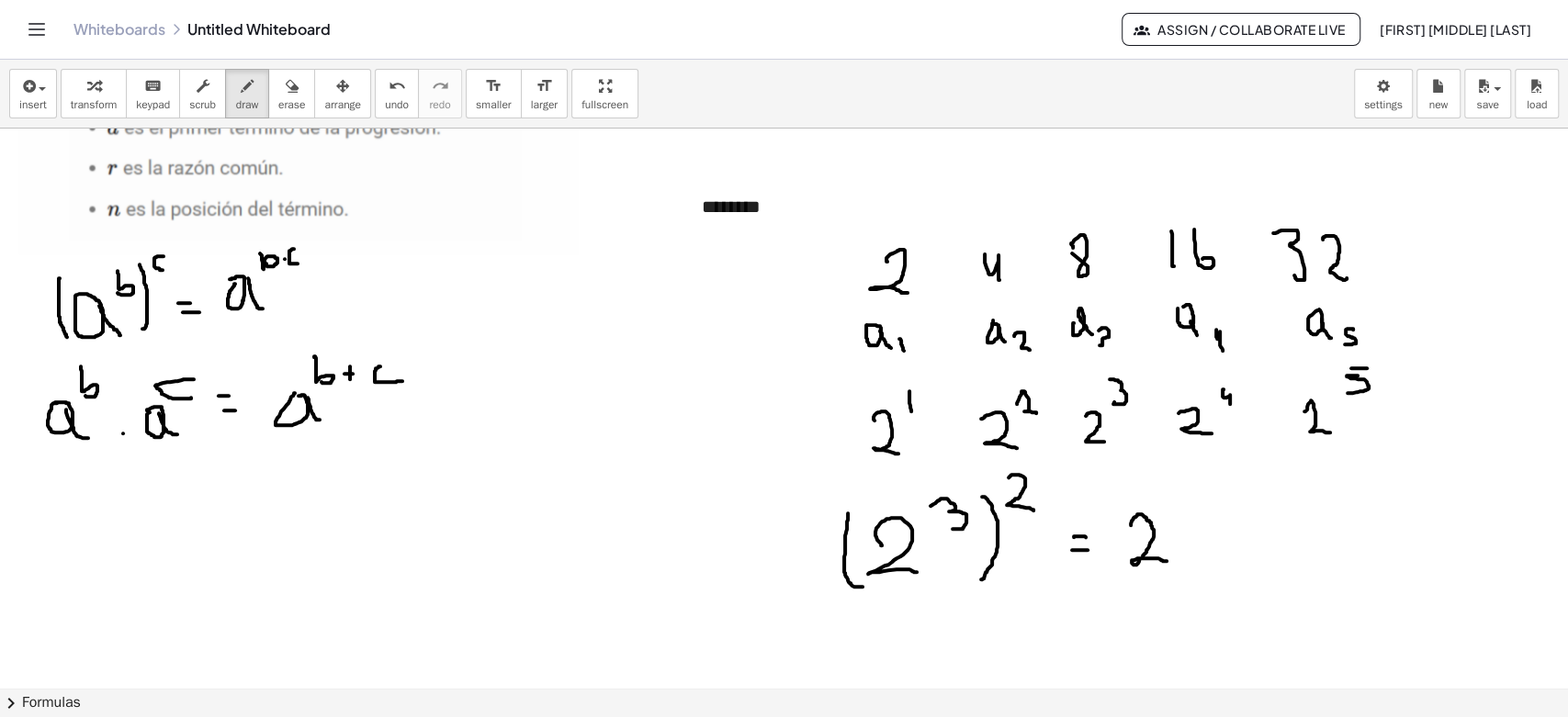 drag, startPoint x: 1131, startPoint y: 524, endPoint x: 1241, endPoint y: 542, distance: 111.463 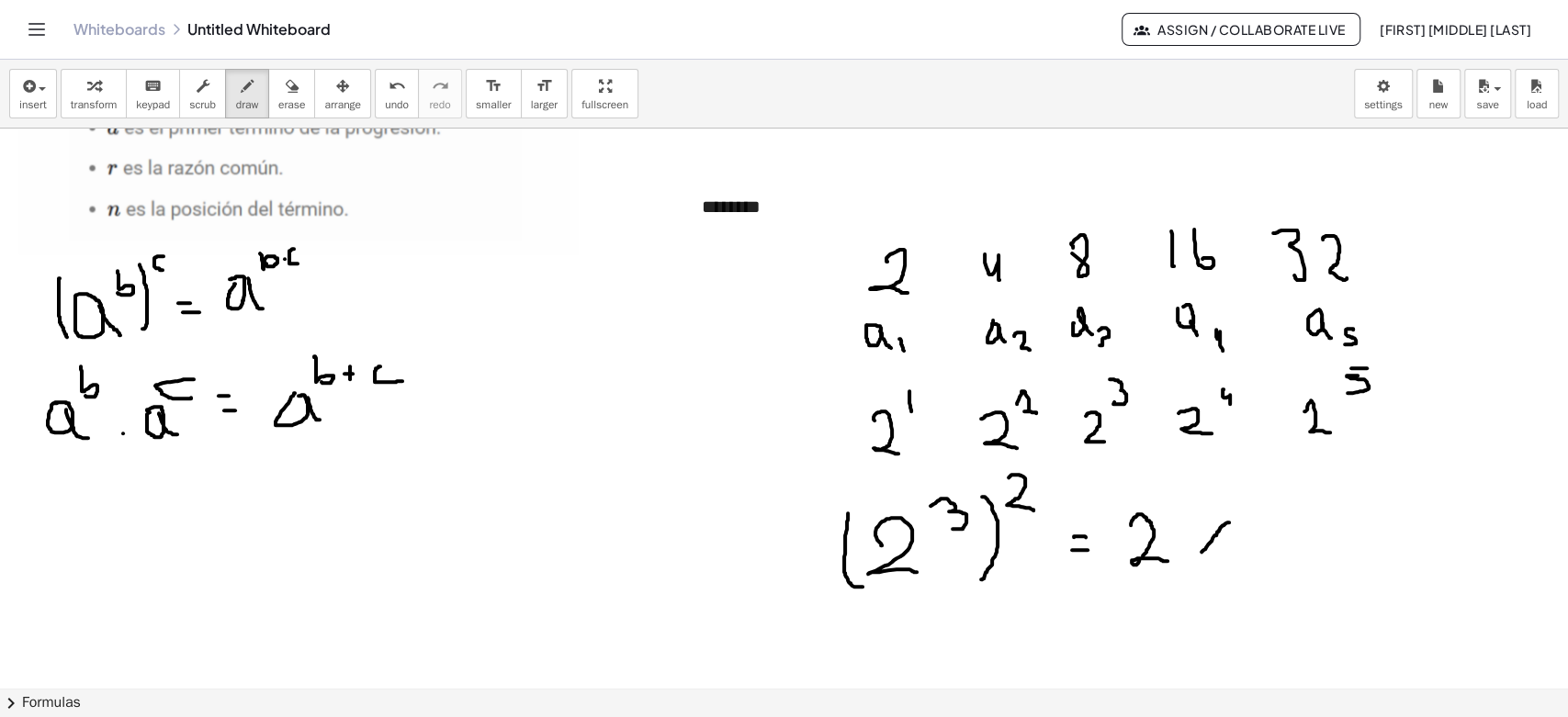 drag, startPoint x: 1229, startPoint y: 521, endPoint x: 1201, endPoint y: 532, distance: 30.08322 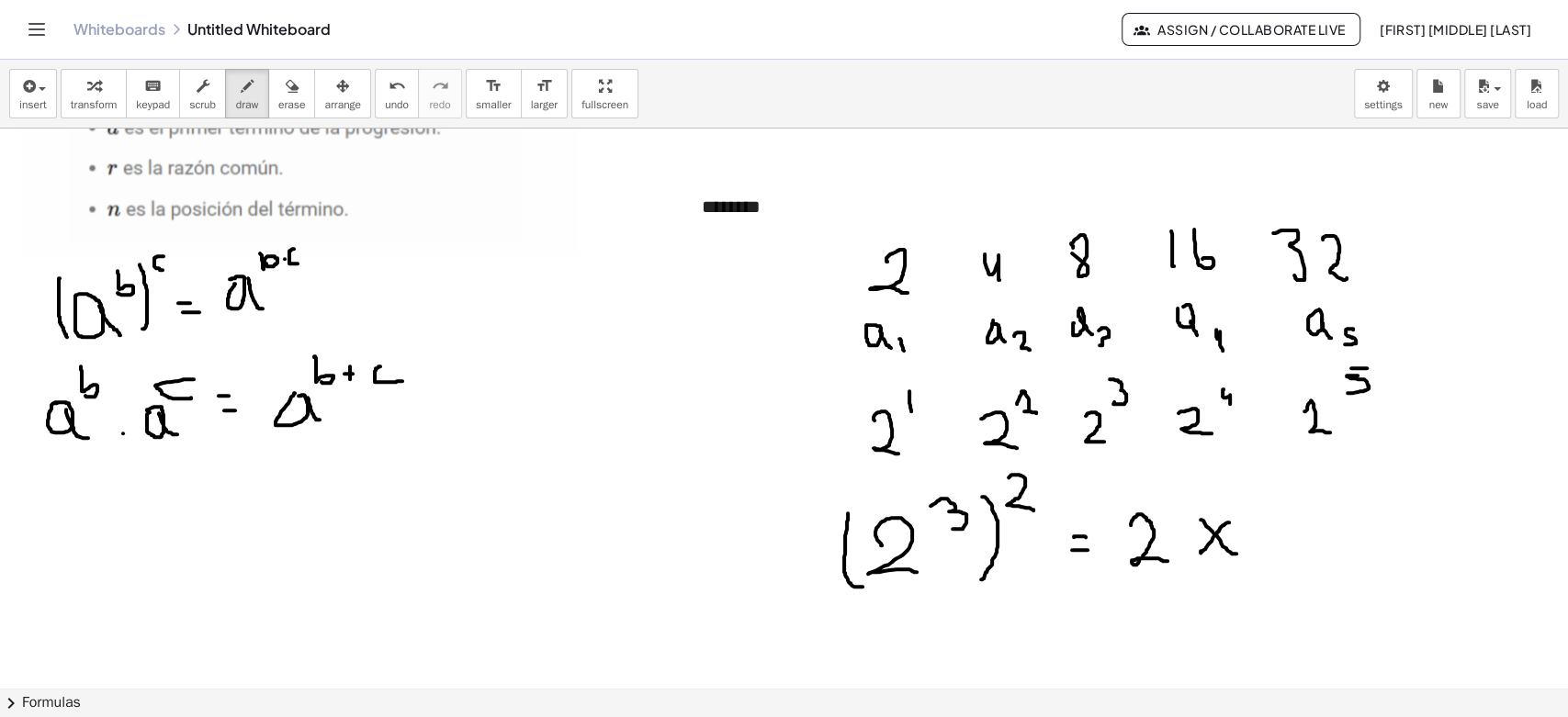 drag, startPoint x: 1214, startPoint y: 533, endPoint x: 1265, endPoint y: 490, distance: 66.70832 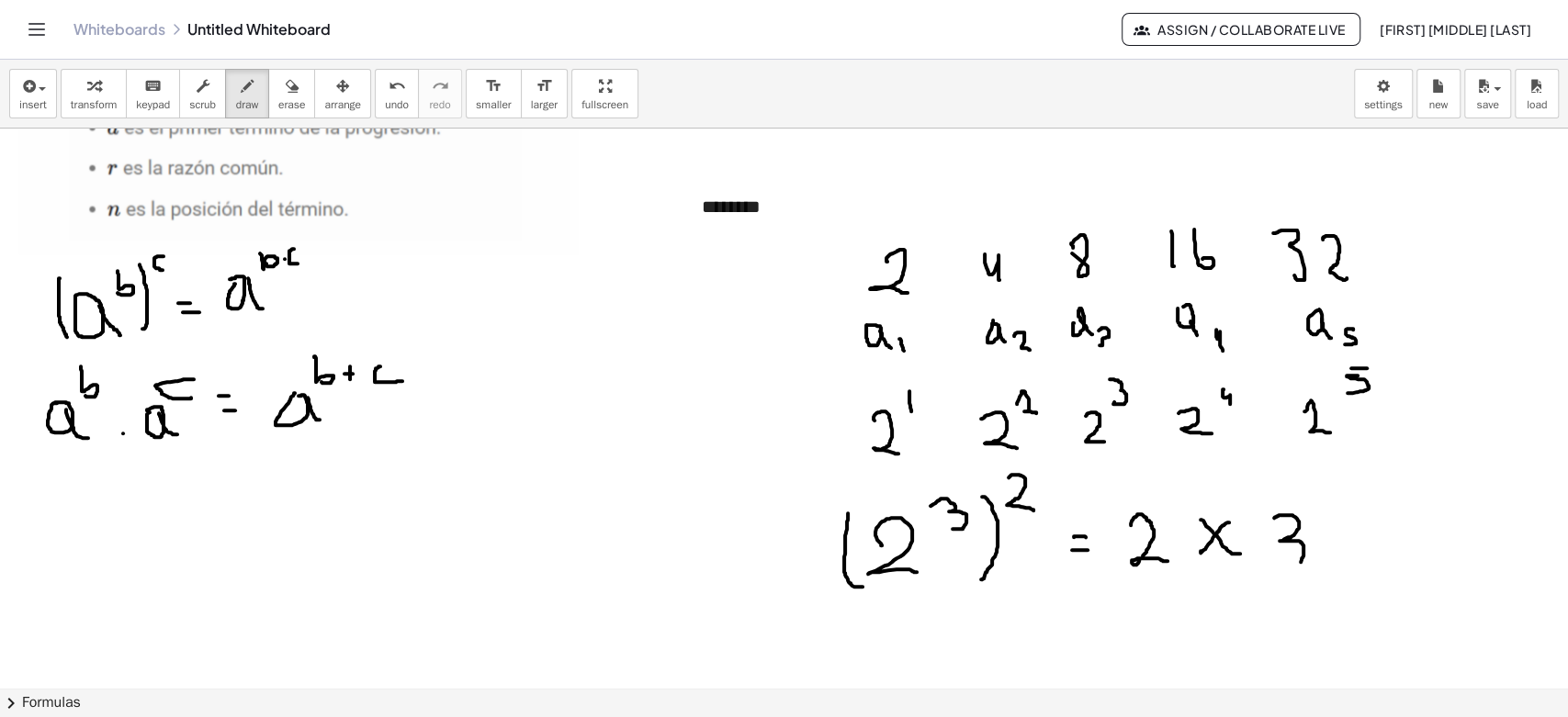 drag, startPoint x: 1273, startPoint y: 517, endPoint x: 1282, endPoint y: 556, distance: 40.02499 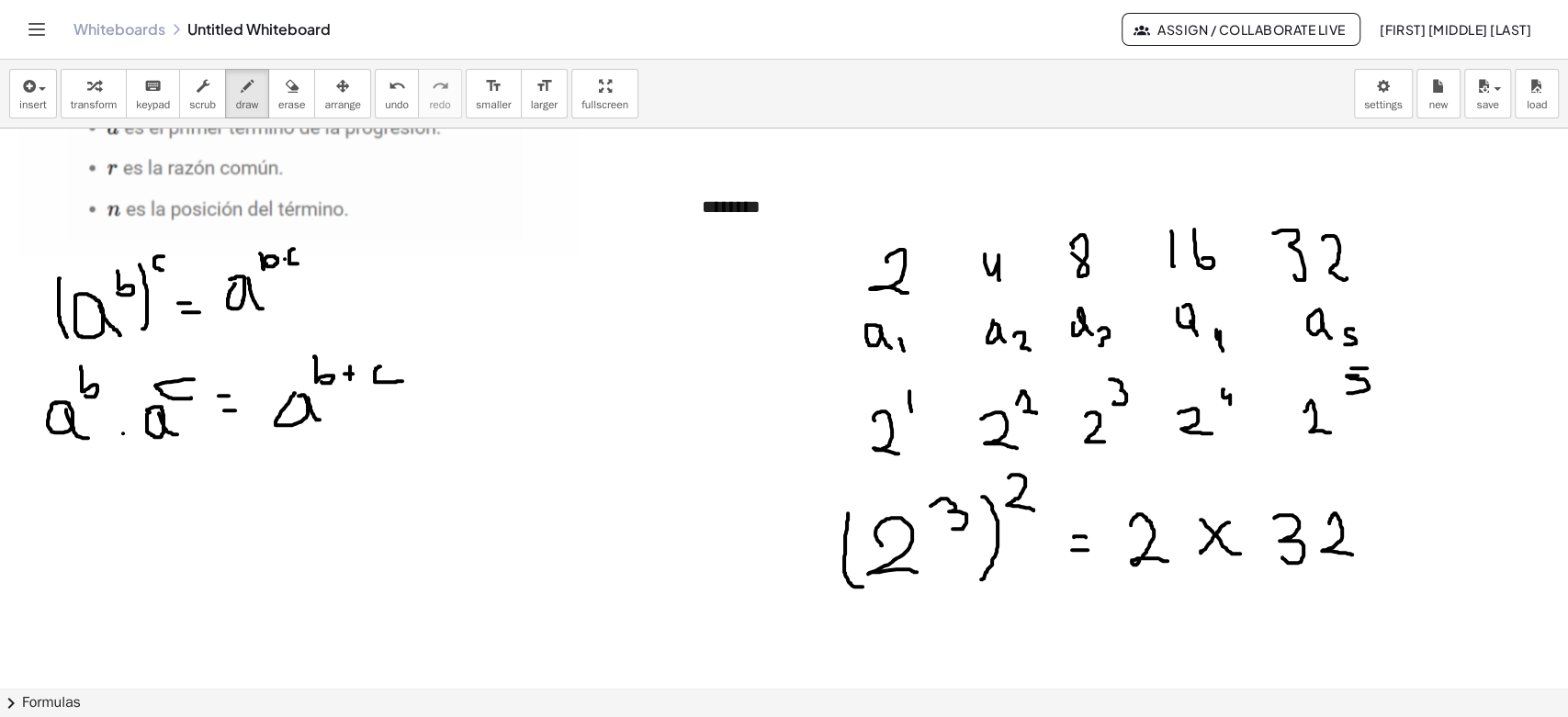 drag, startPoint x: 1329, startPoint y: 522, endPoint x: 1352, endPoint y: 554, distance: 39.408121 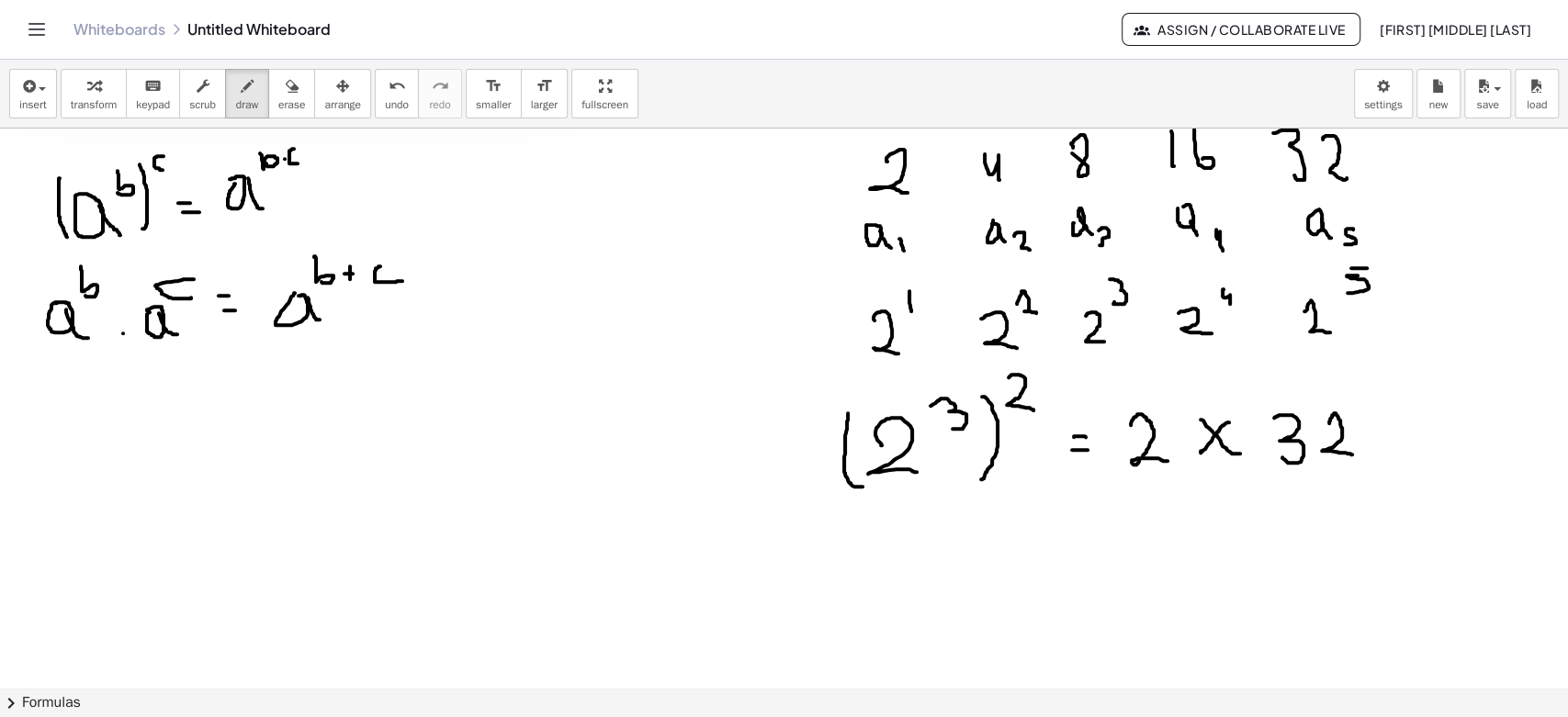 scroll, scrollTop: 743, scrollLeft: 0, axis: vertical 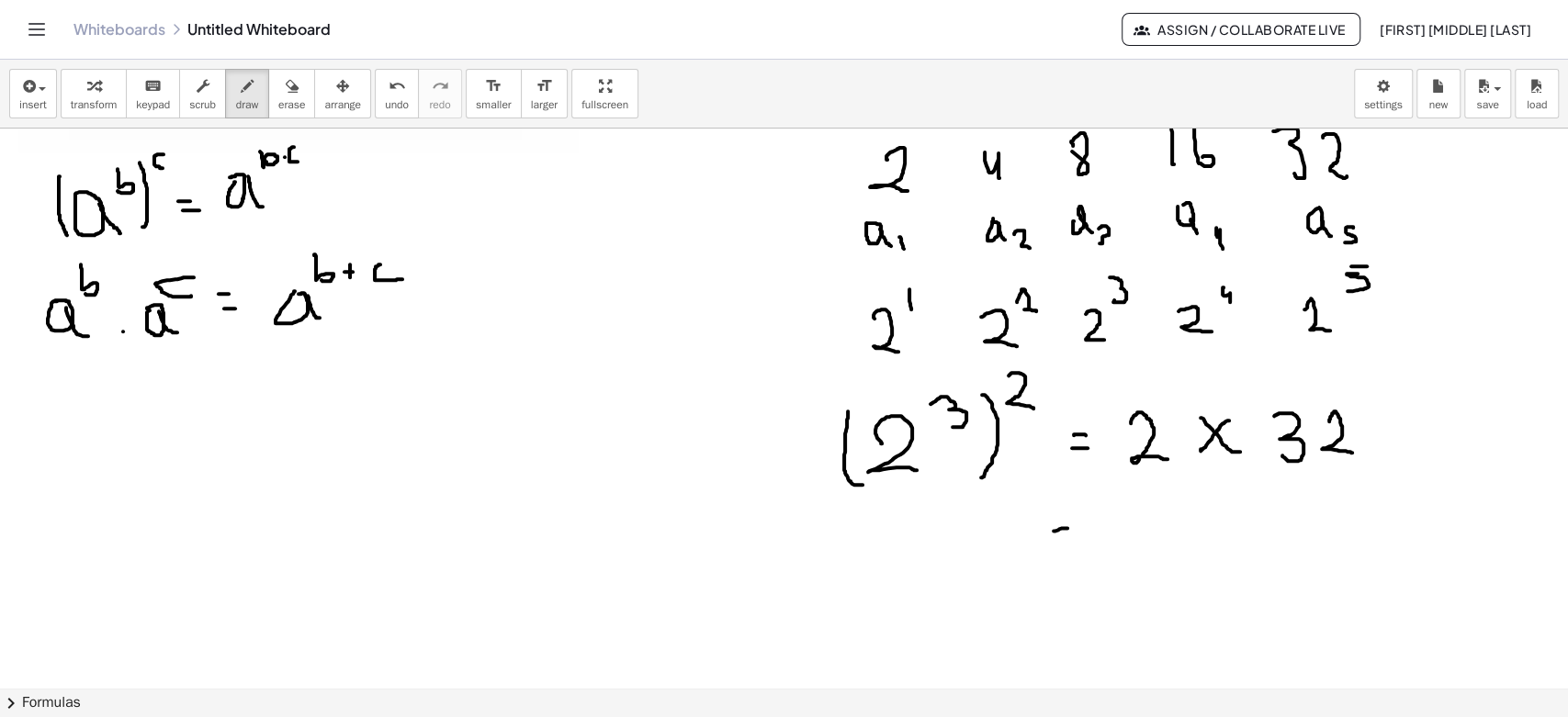 click at bounding box center [784, 225] 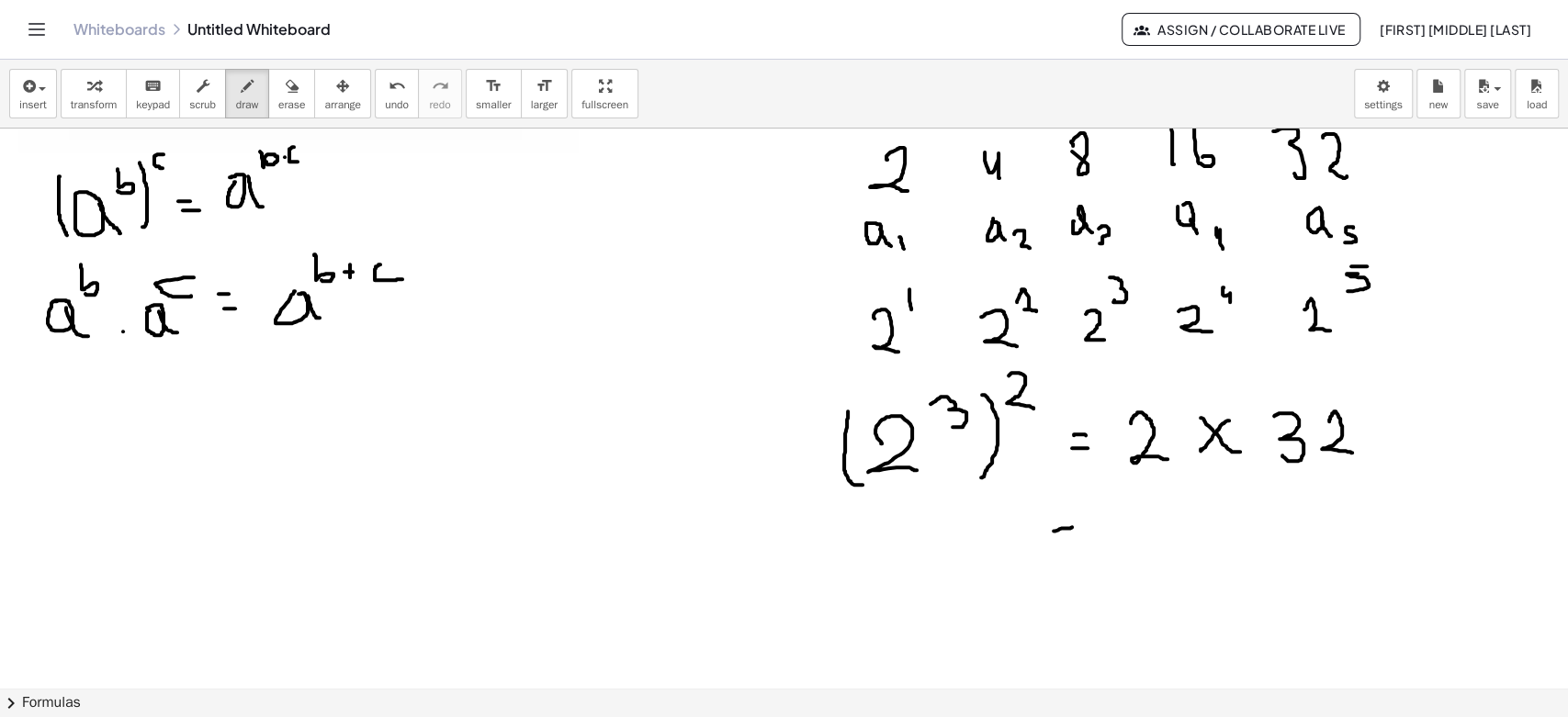 click at bounding box center (784, 225) 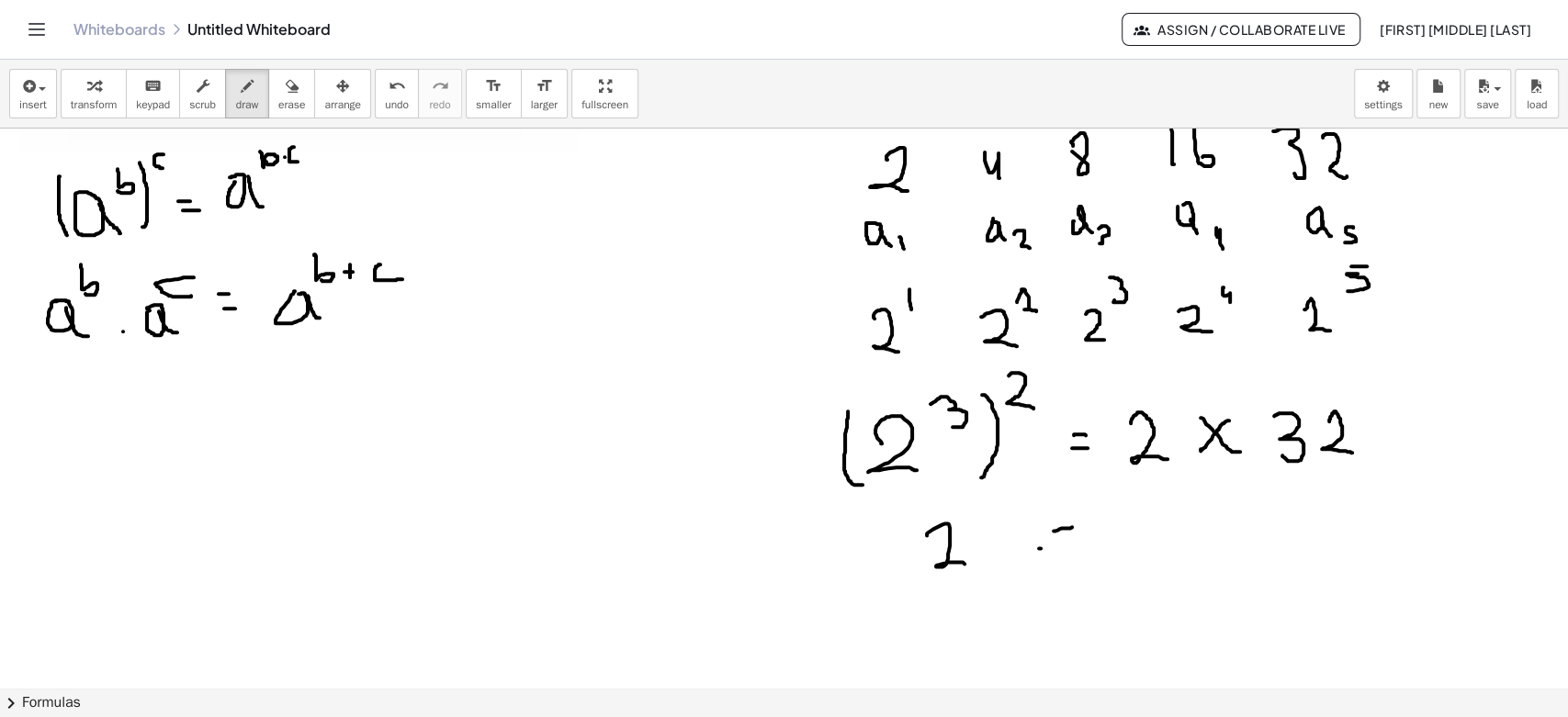 drag, startPoint x: 947, startPoint y: 522, endPoint x: 971, endPoint y: 555, distance: 40.804412 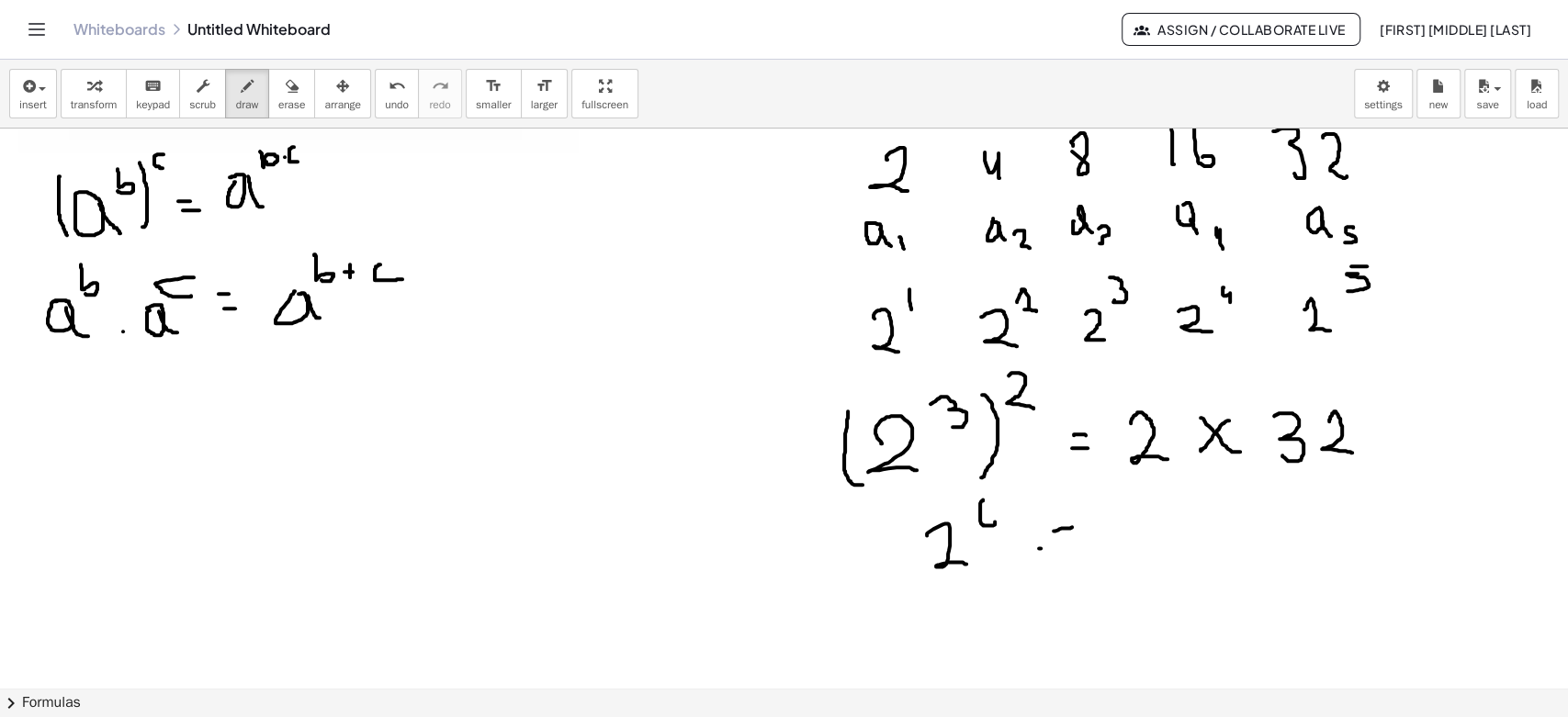 drag, startPoint x: 980, startPoint y: 505, endPoint x: 988, endPoint y: 520, distance: 17 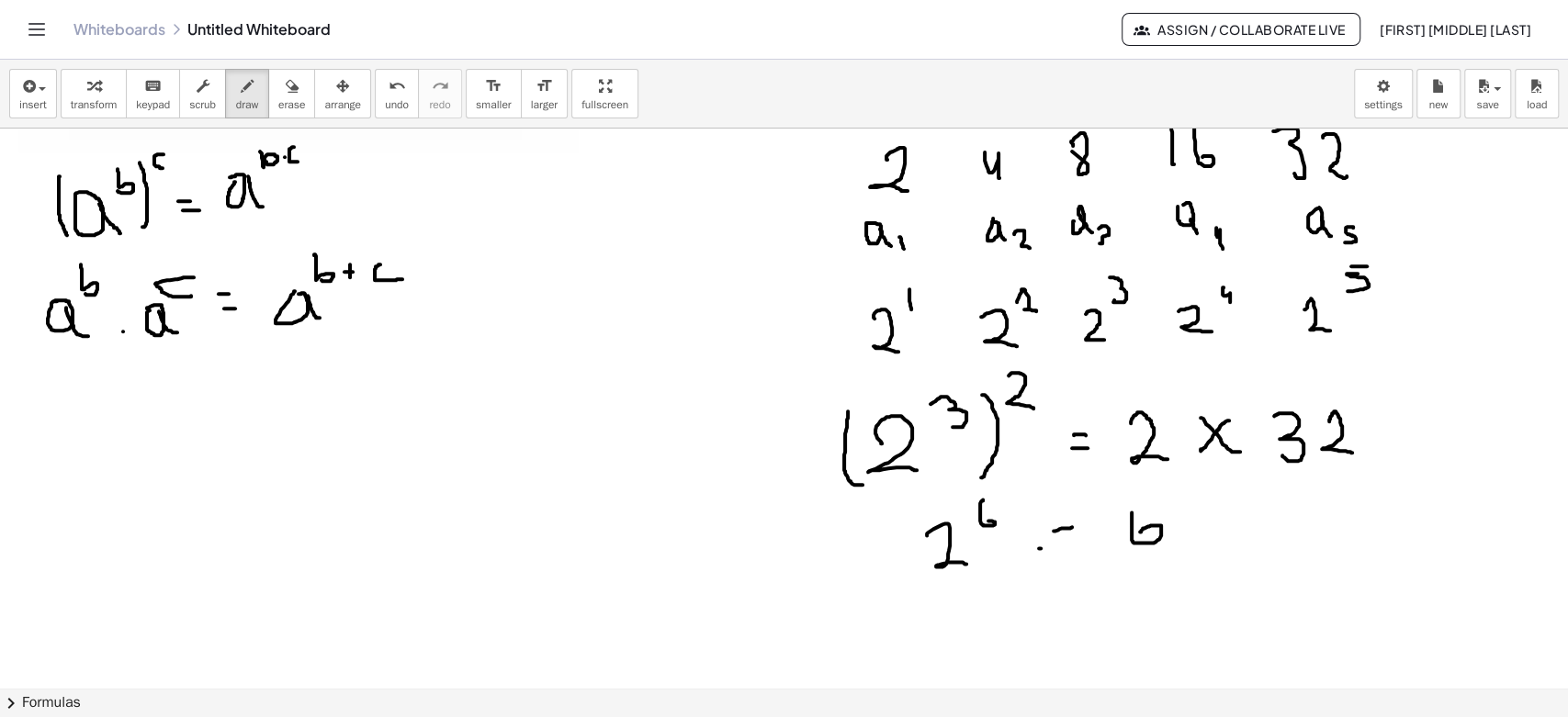 drag, startPoint x: 1132, startPoint y: 511, endPoint x: 1161, endPoint y: 525, distance: 32.202484 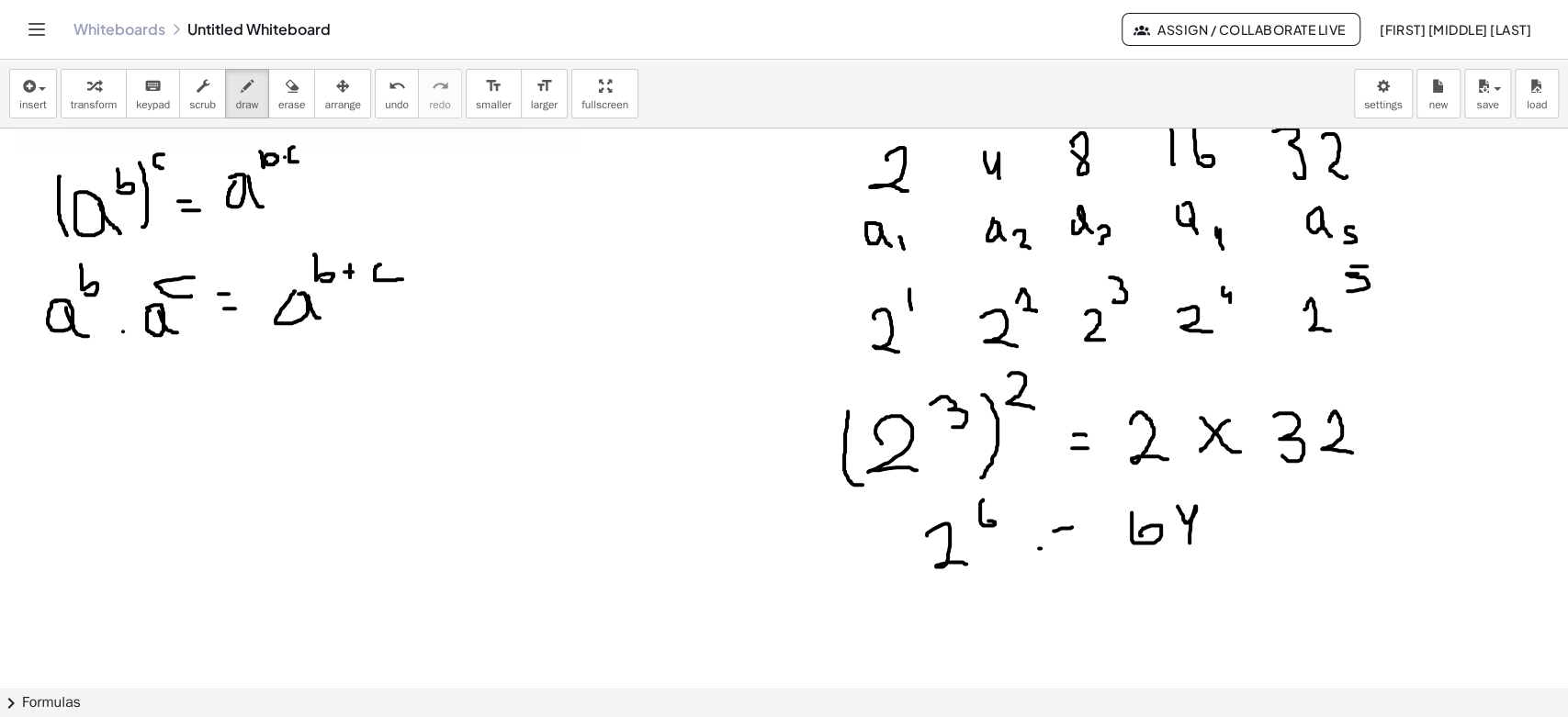 drag, startPoint x: 1180, startPoint y: 510, endPoint x: 1080, endPoint y: 533, distance: 102.61092 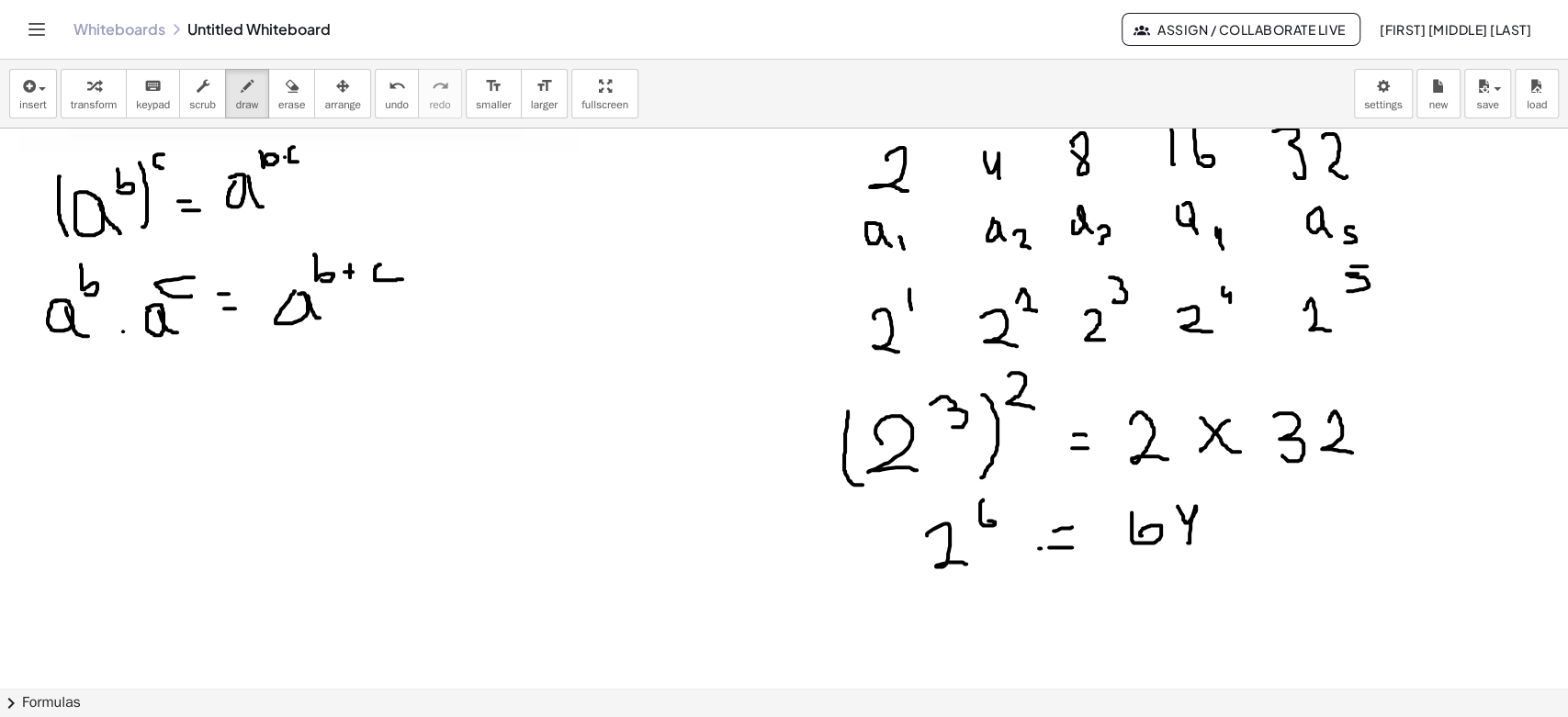 drag, startPoint x: 1050, startPoint y: 545, endPoint x: 1083, endPoint y: 528, distance: 37.121422 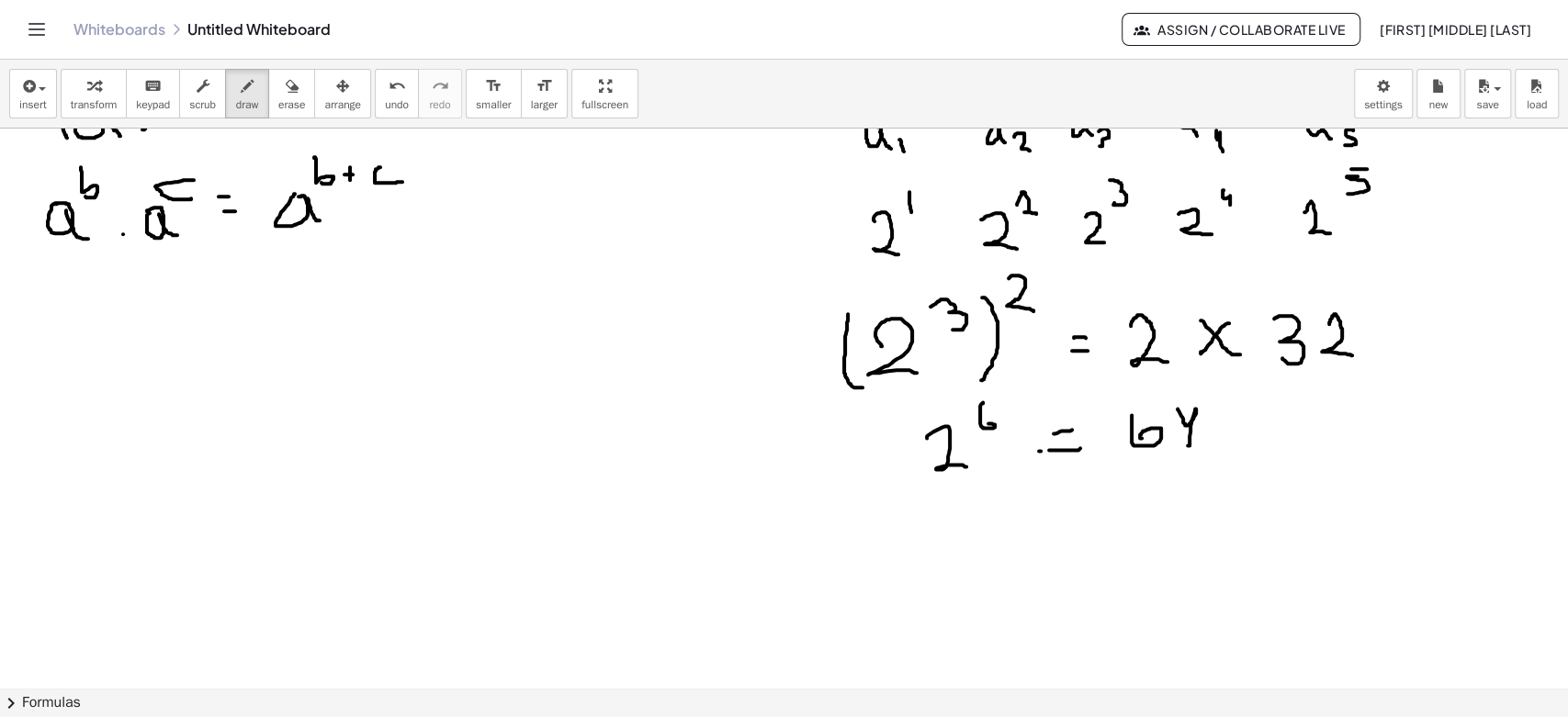 scroll, scrollTop: 845, scrollLeft: 0, axis: vertical 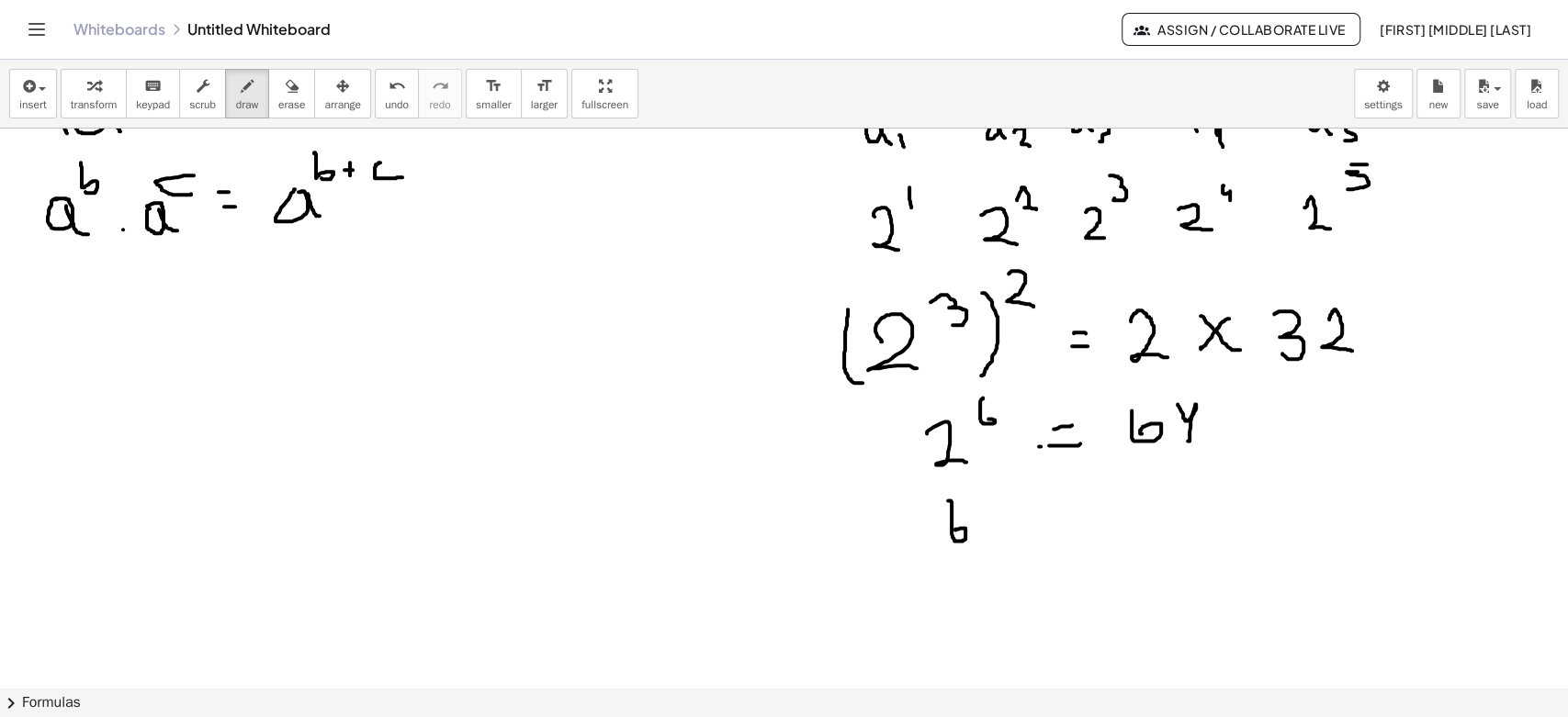drag, startPoint x: 951, startPoint y: 499, endPoint x: 976, endPoint y: 500, distance: 25.019992 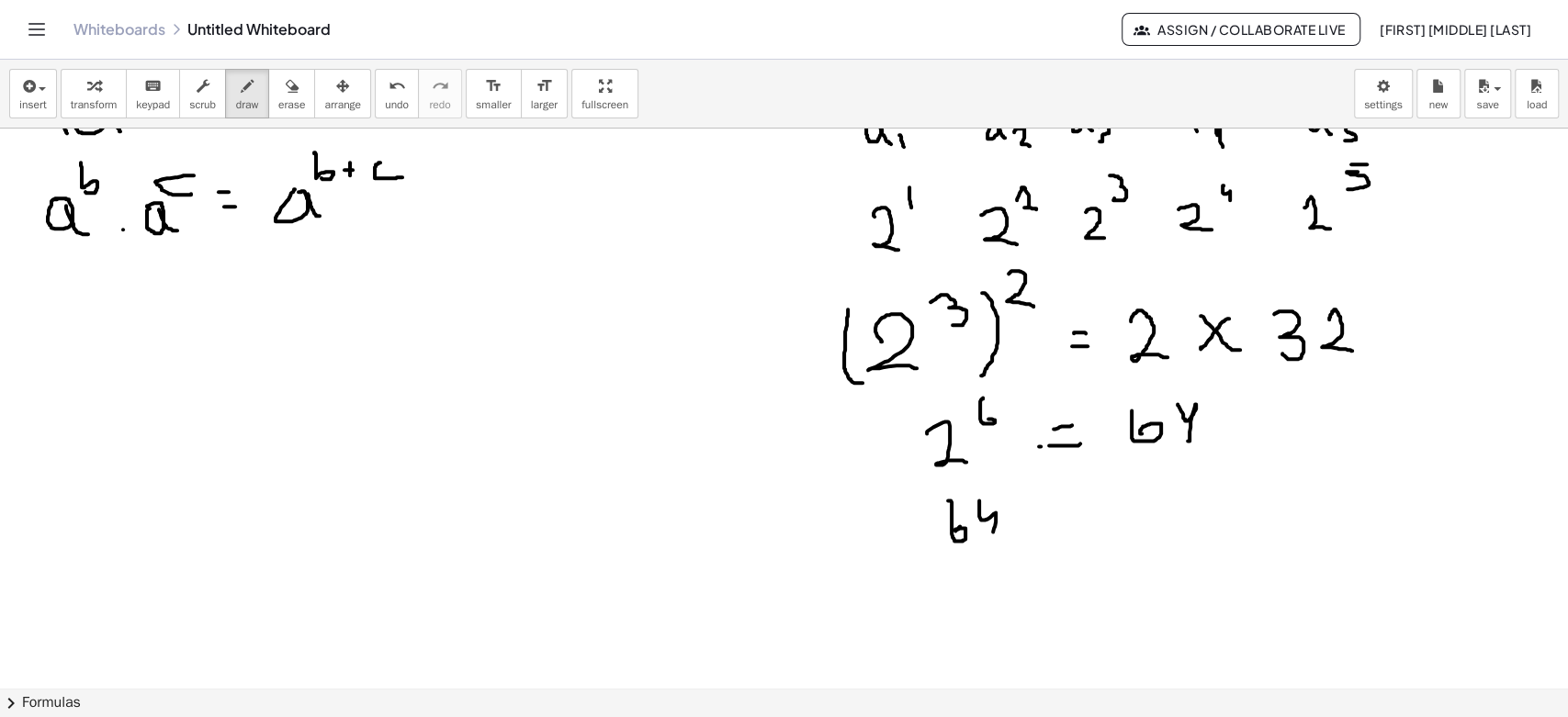 drag, startPoint x: 980, startPoint y: 517, endPoint x: 1029, endPoint y: 513, distance: 49.16299 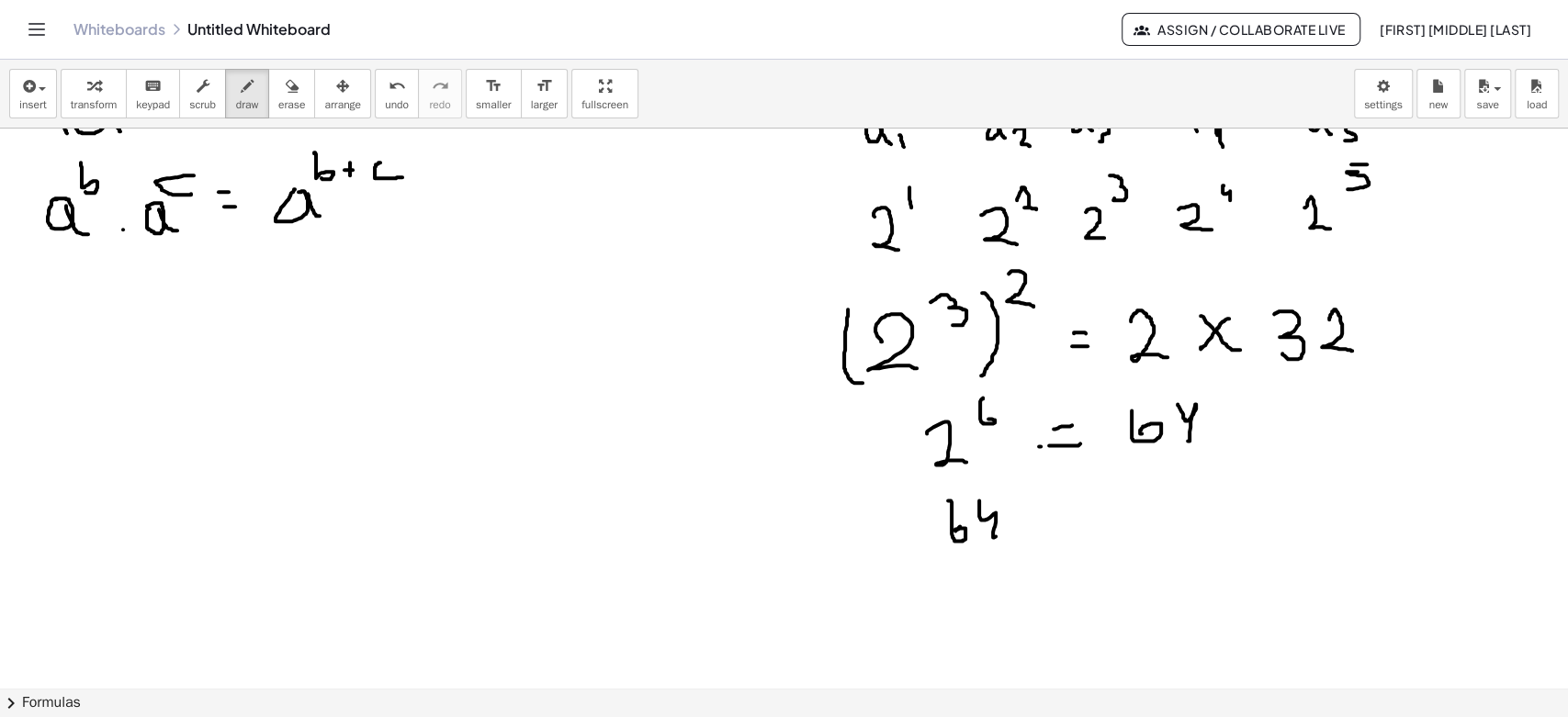 drag, startPoint x: 1043, startPoint y: 503, endPoint x: 1062, endPoint y: 505, distance: 19.10497 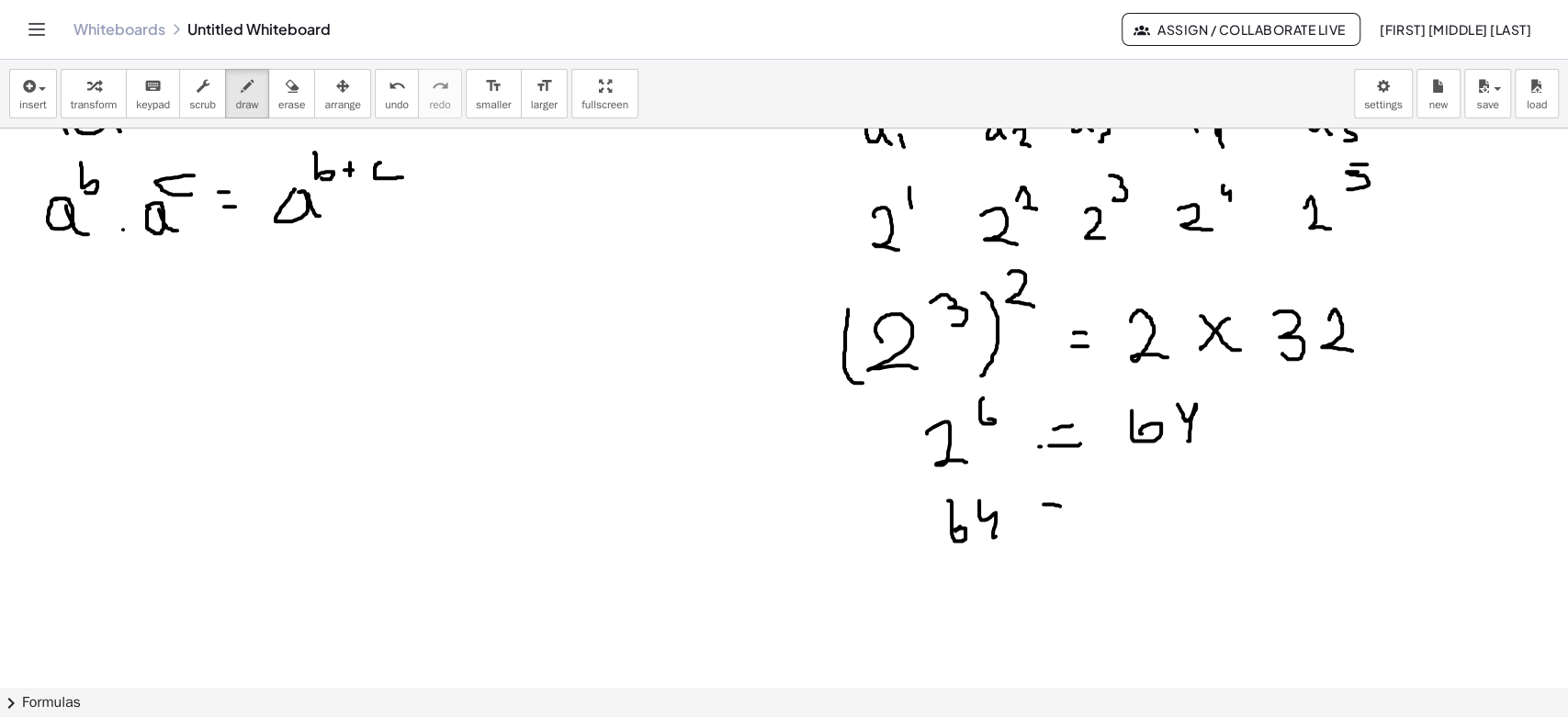 click at bounding box center [784, 123] 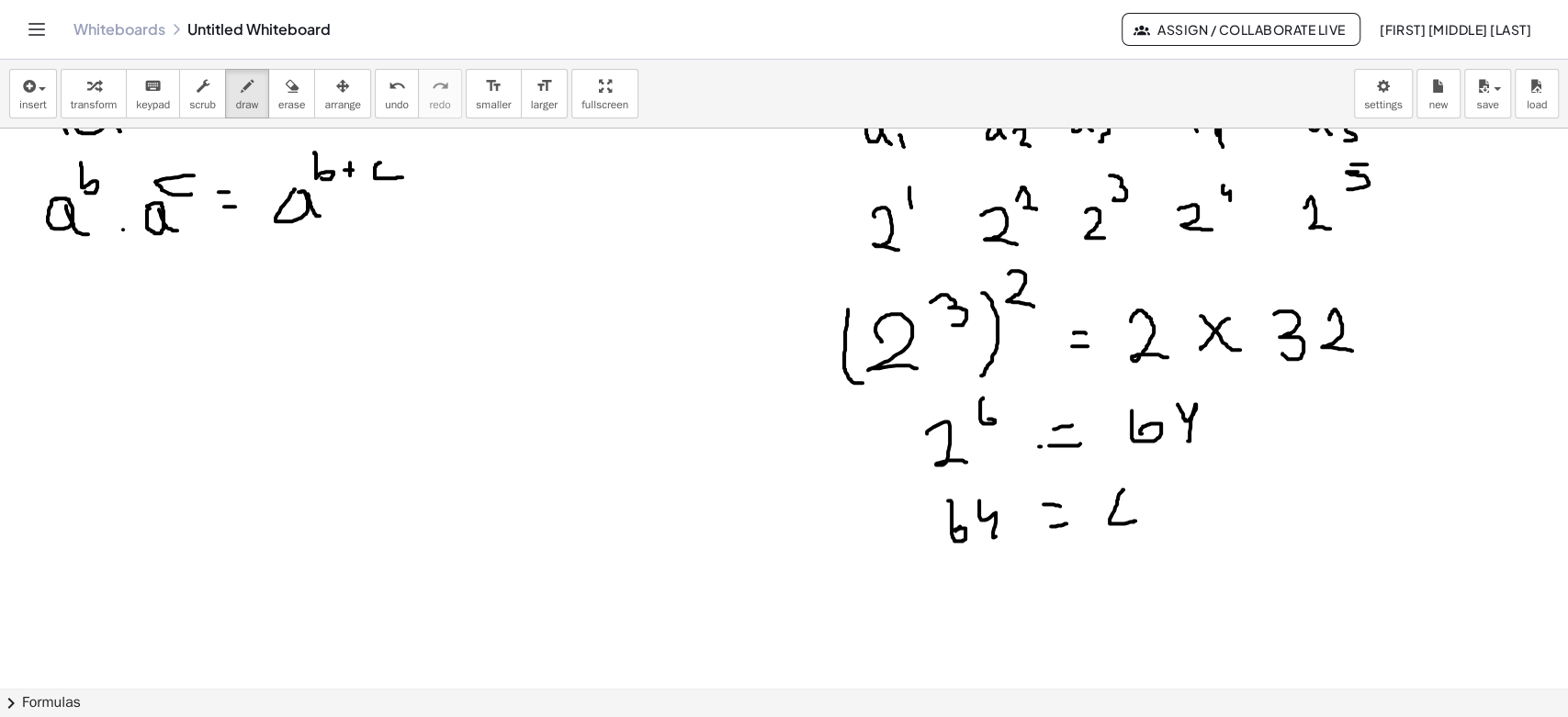 click at bounding box center [784, 123] 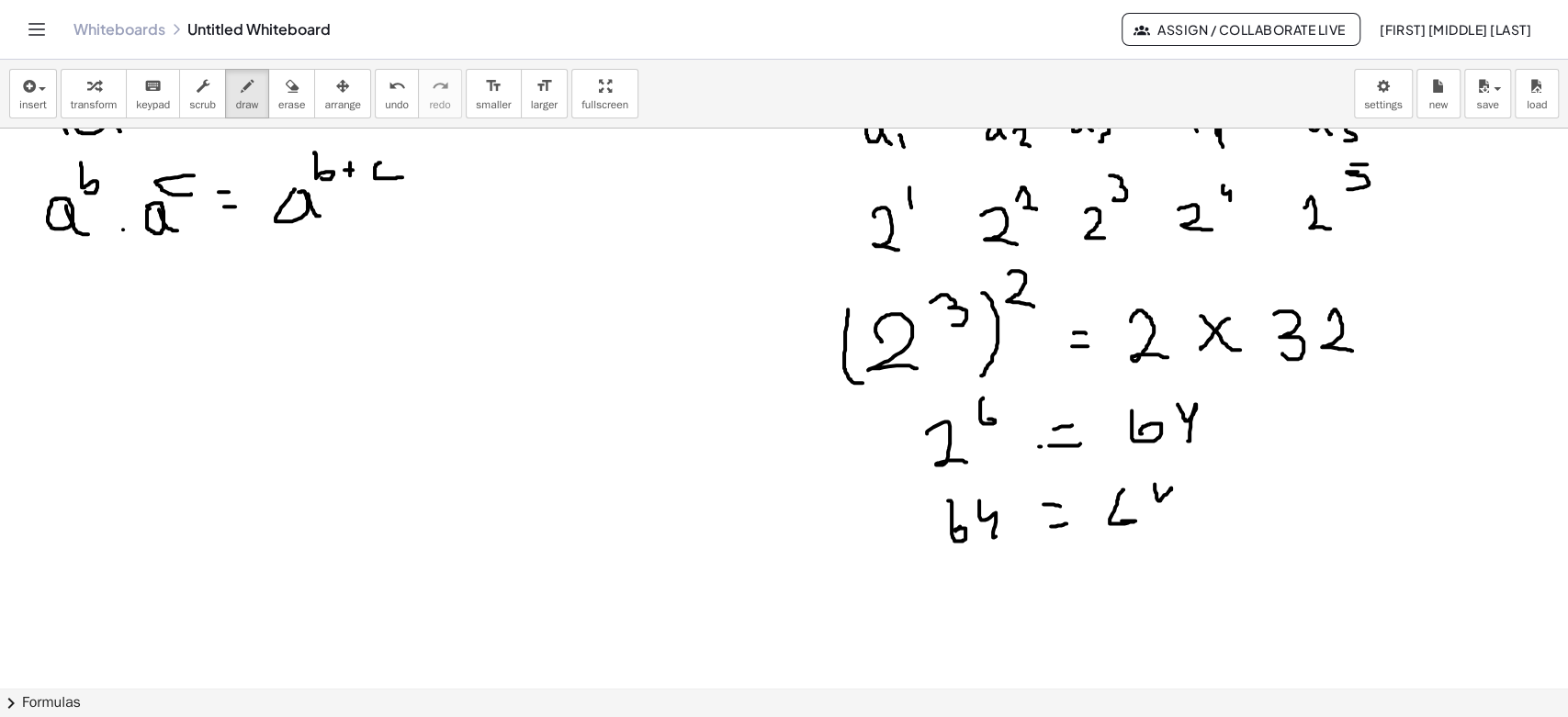 click at bounding box center [784, 123] 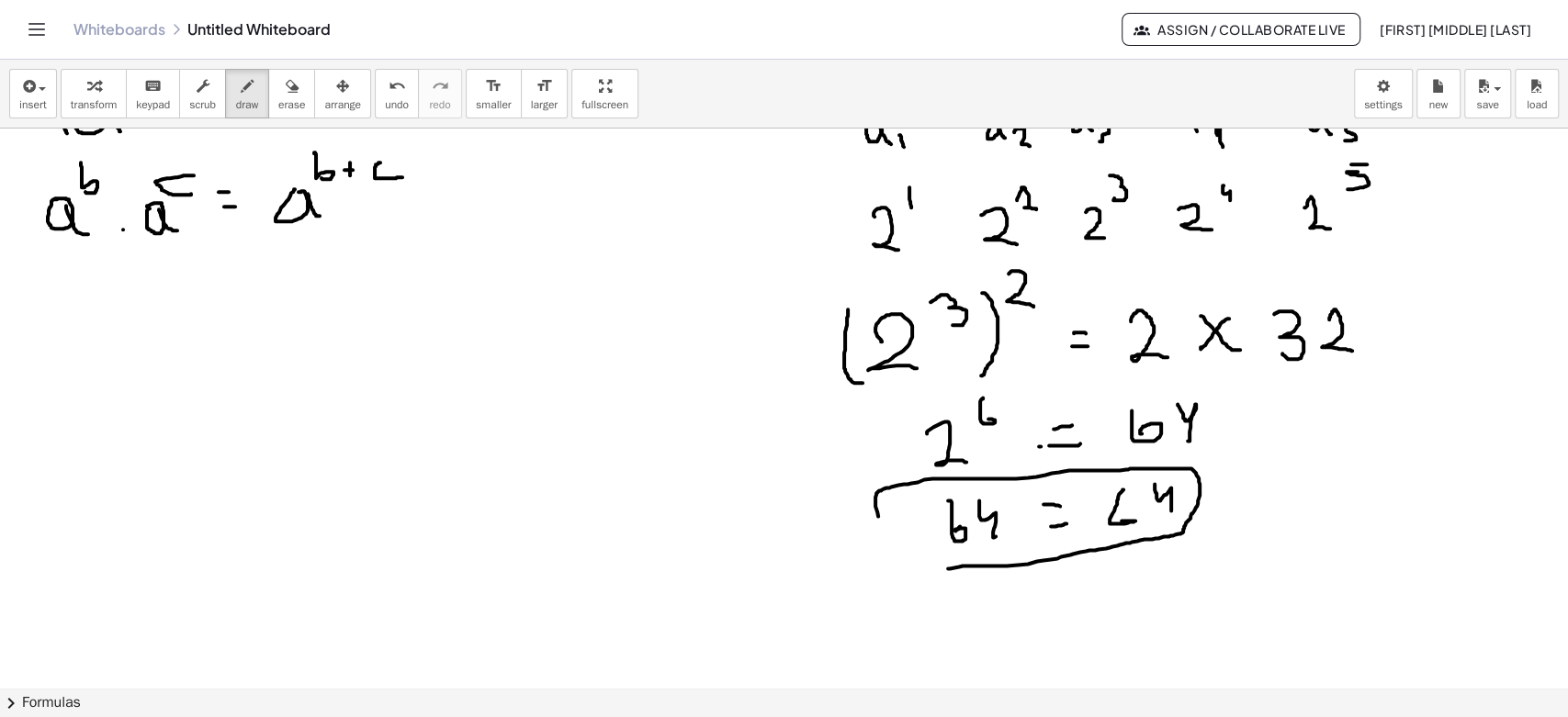click at bounding box center [784, 123] 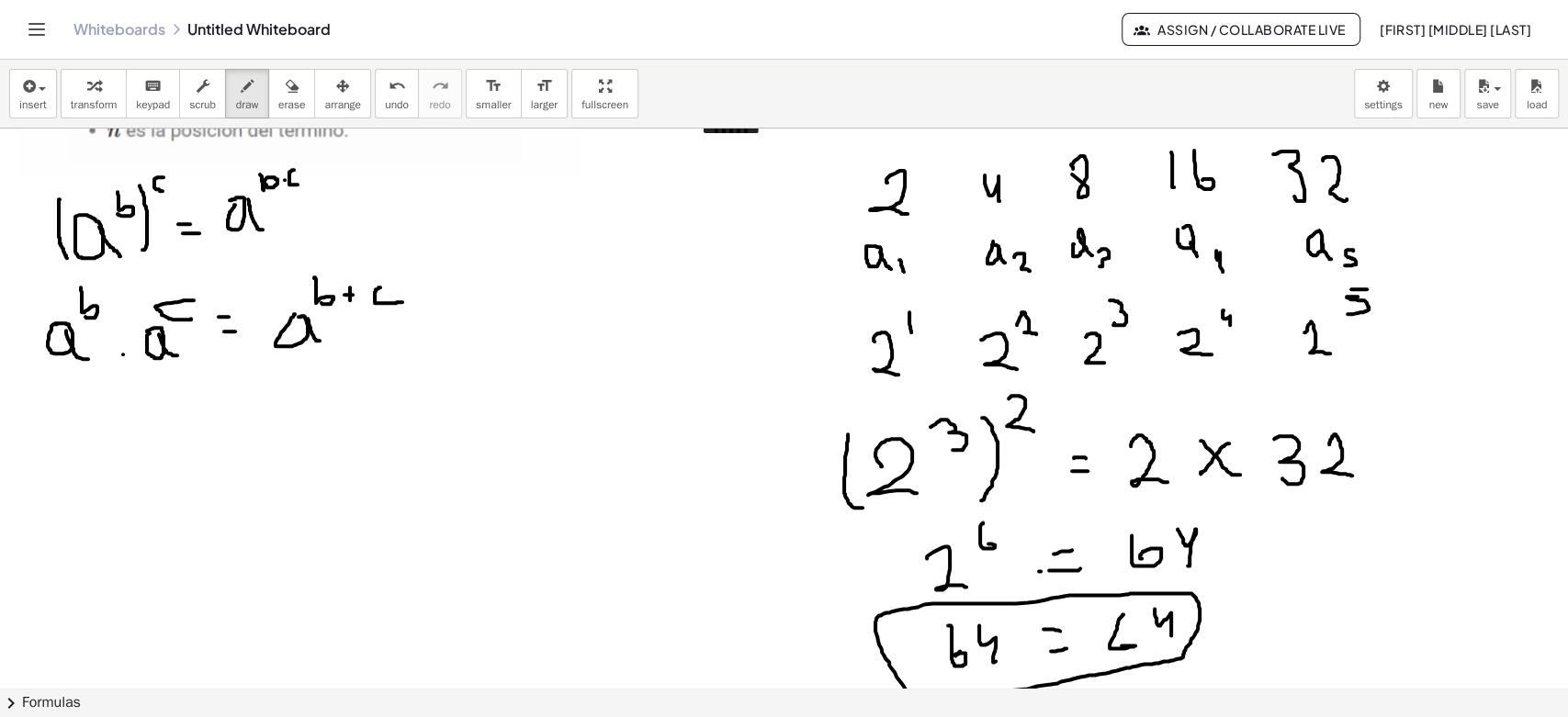 scroll, scrollTop: 437, scrollLeft: 0, axis: vertical 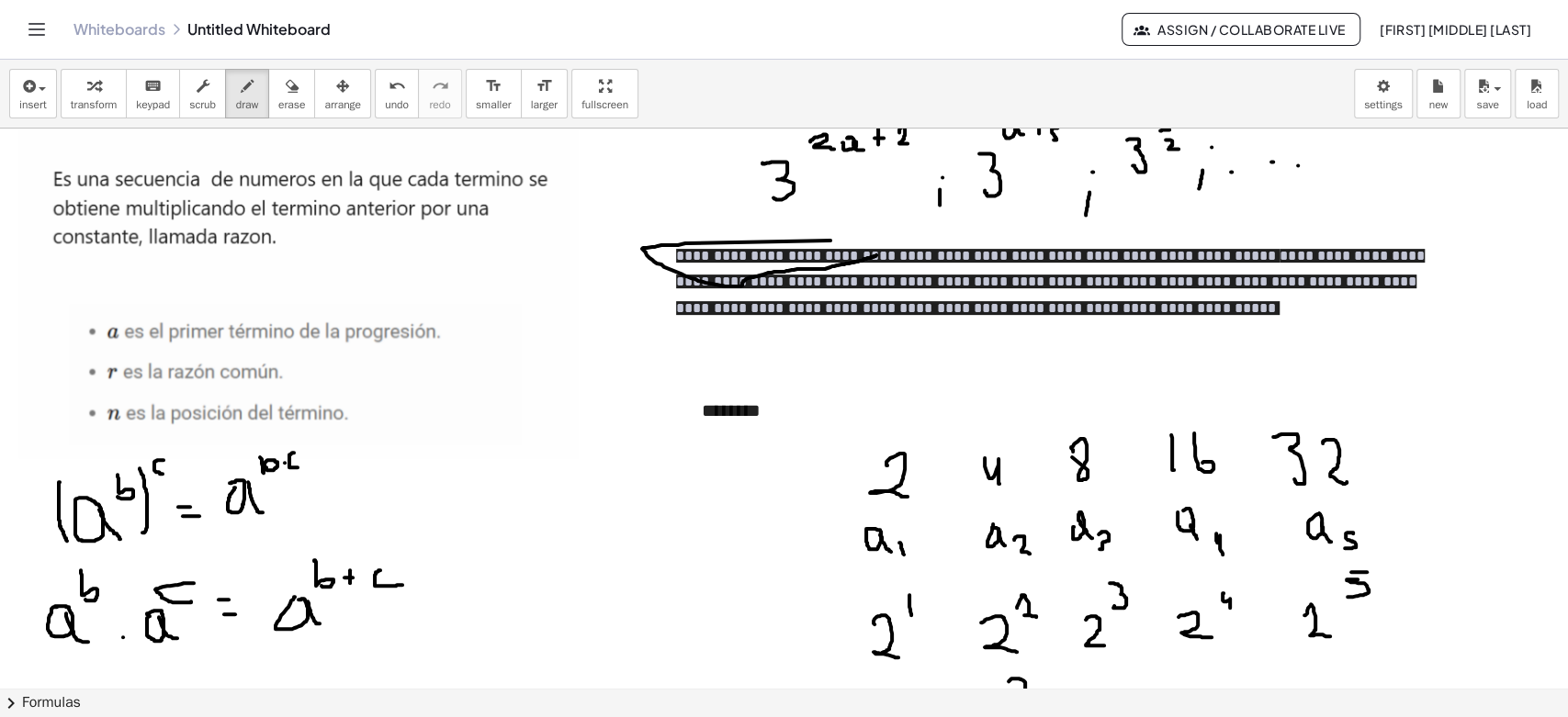 click at bounding box center [784, 531] 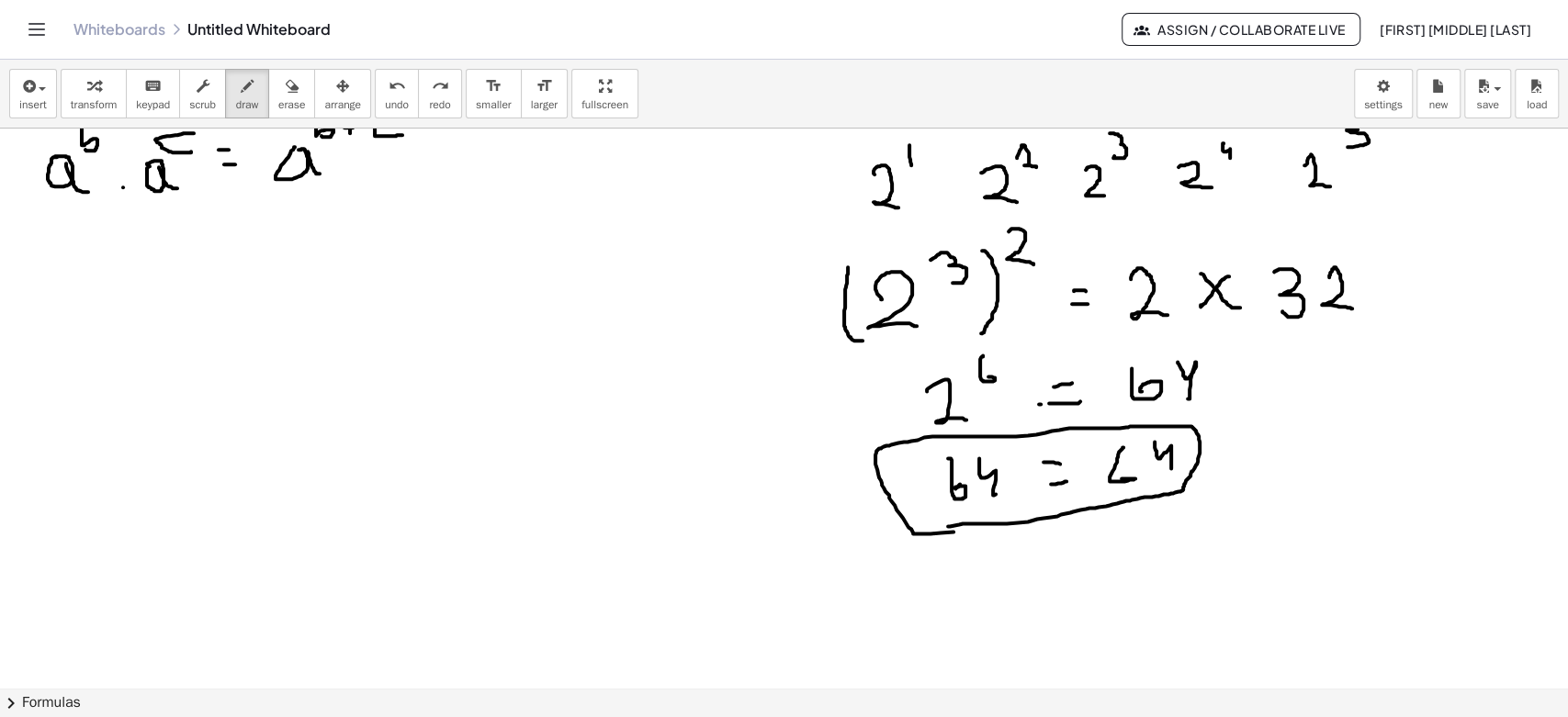 scroll, scrollTop: 743, scrollLeft: 0, axis: vertical 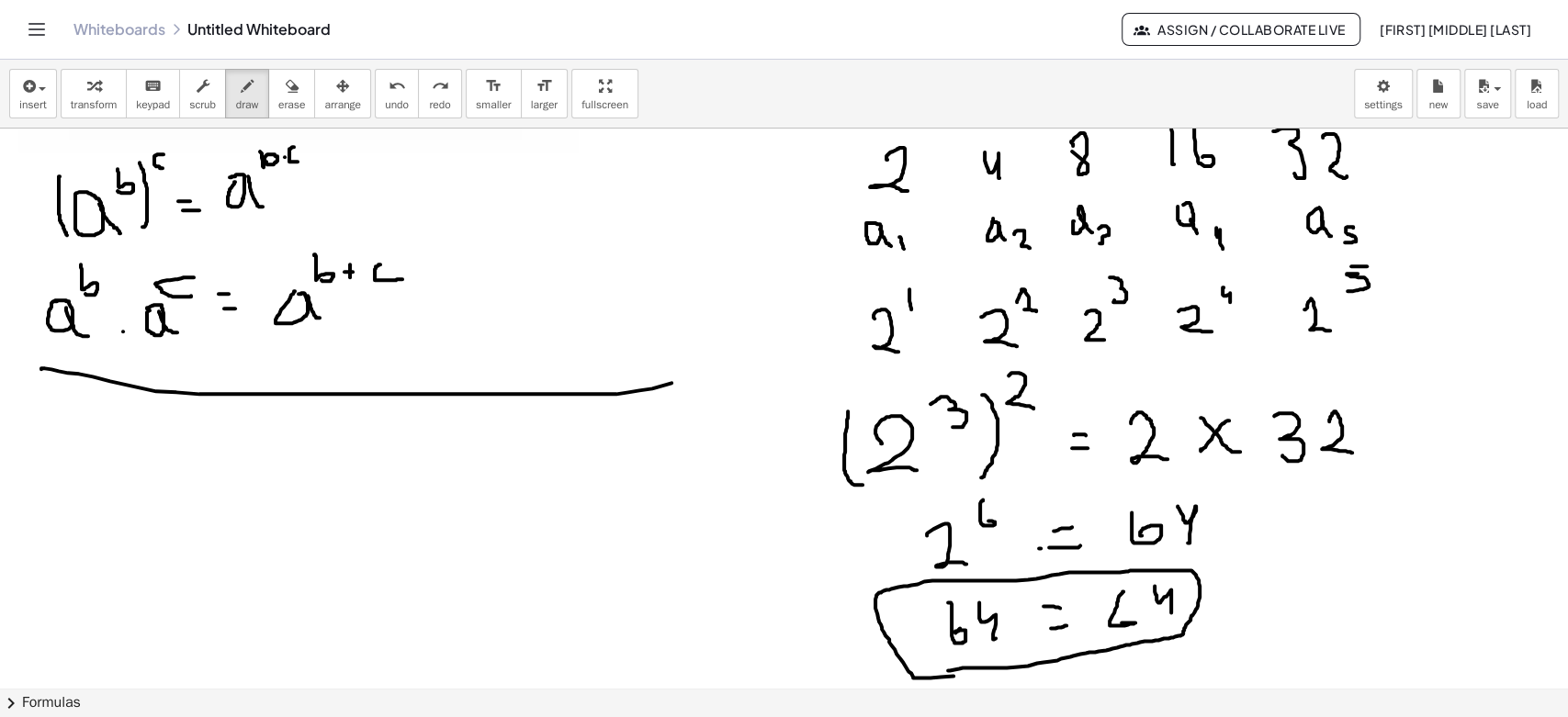 click at bounding box center [784, 225] 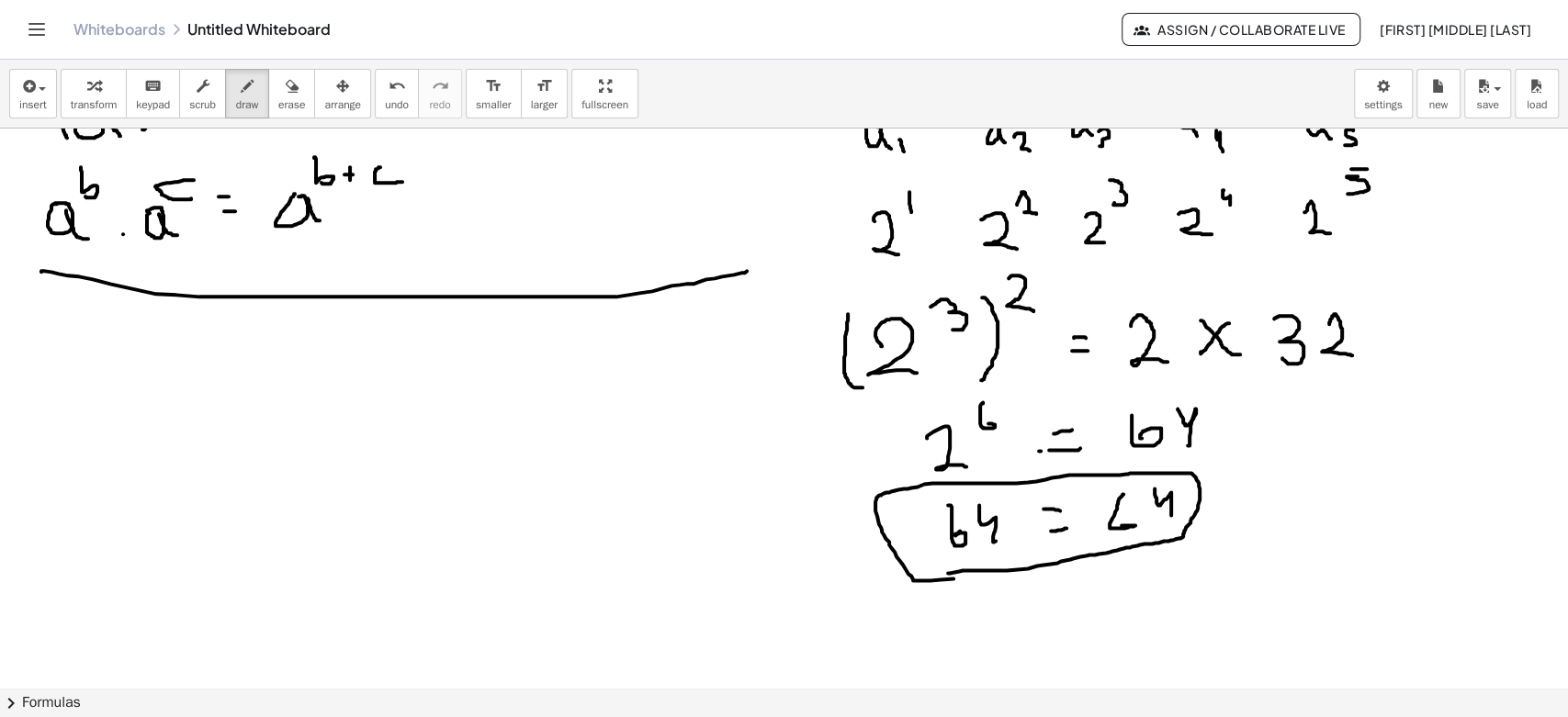 scroll, scrollTop: 845, scrollLeft: 0, axis: vertical 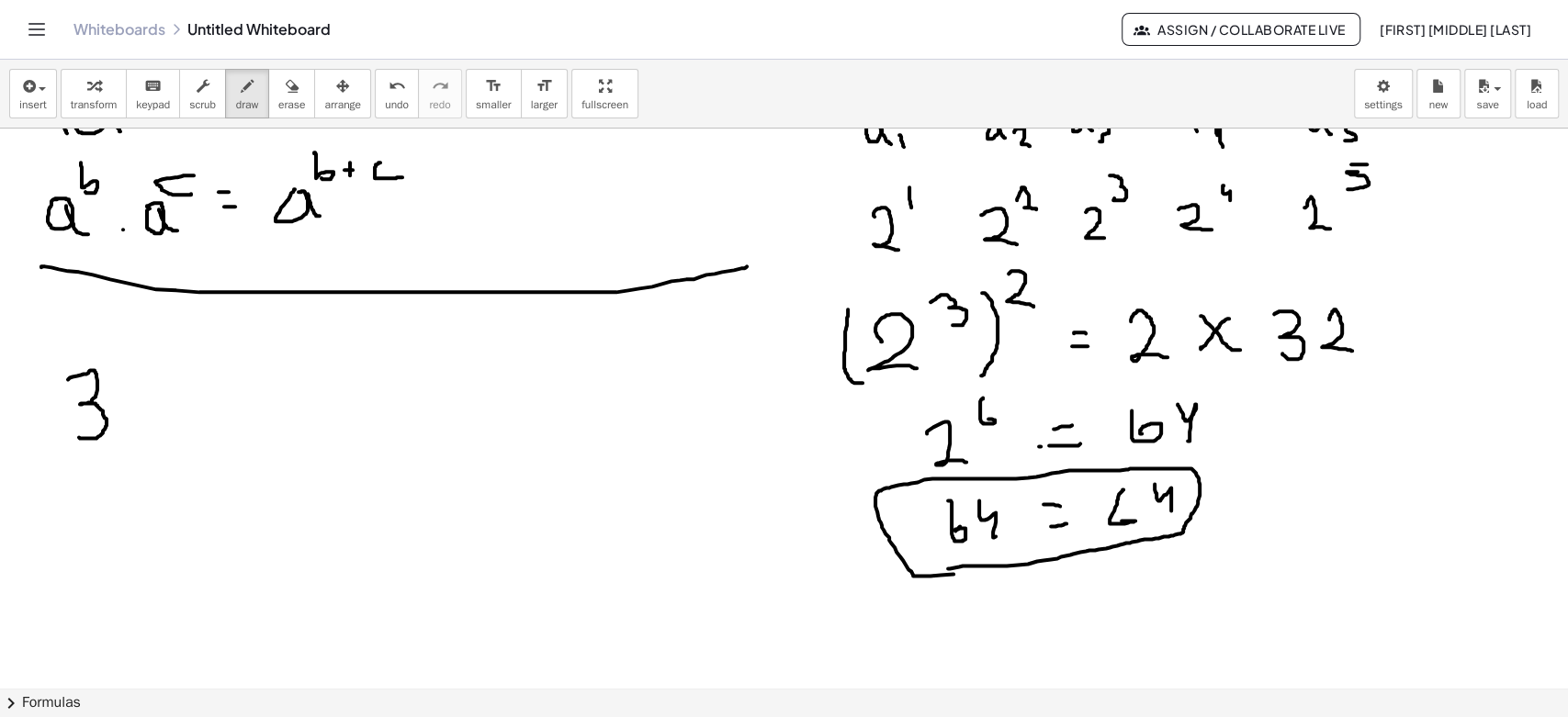 drag, startPoint x: 88, startPoint y: 372, endPoint x: 78, endPoint y: 431, distance: 59.8415 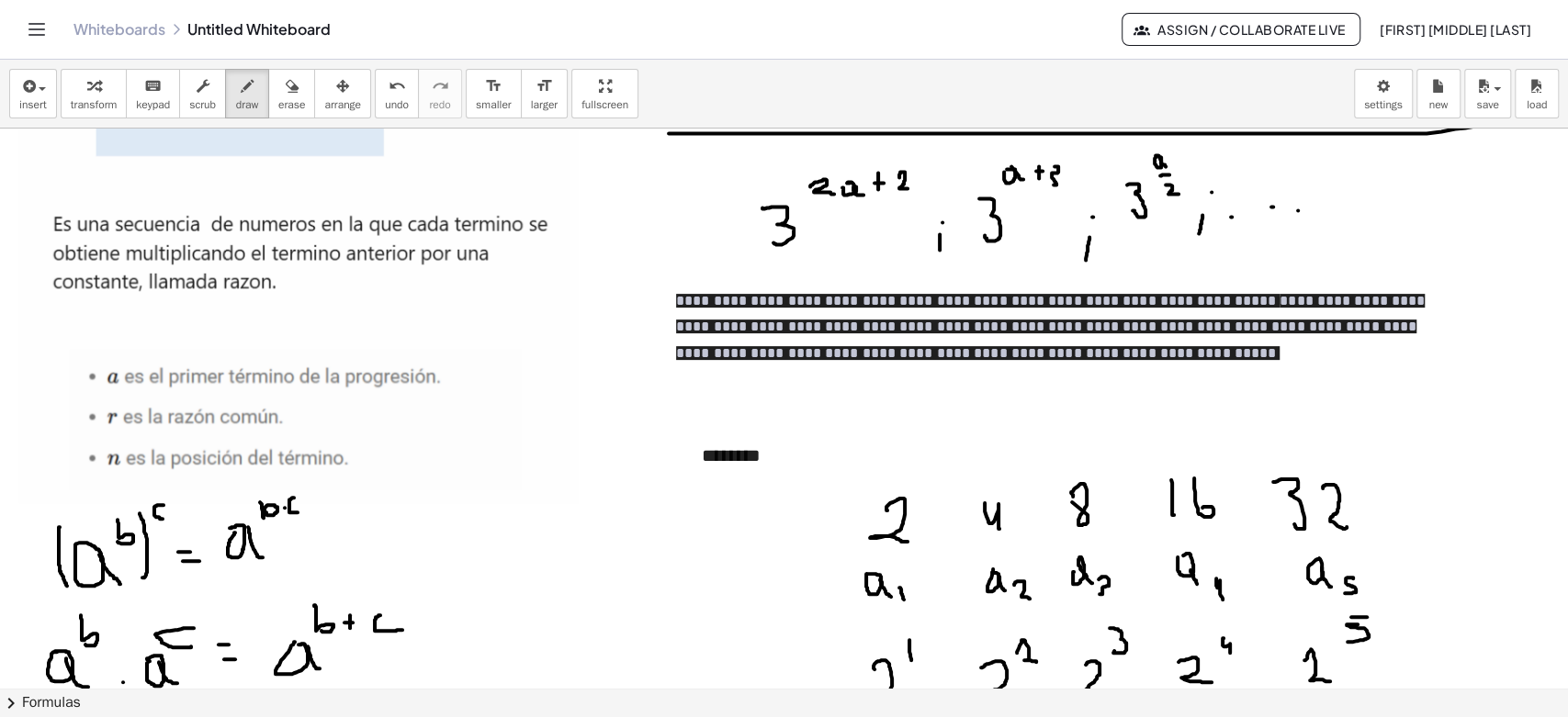 scroll, scrollTop: 743, scrollLeft: 0, axis: vertical 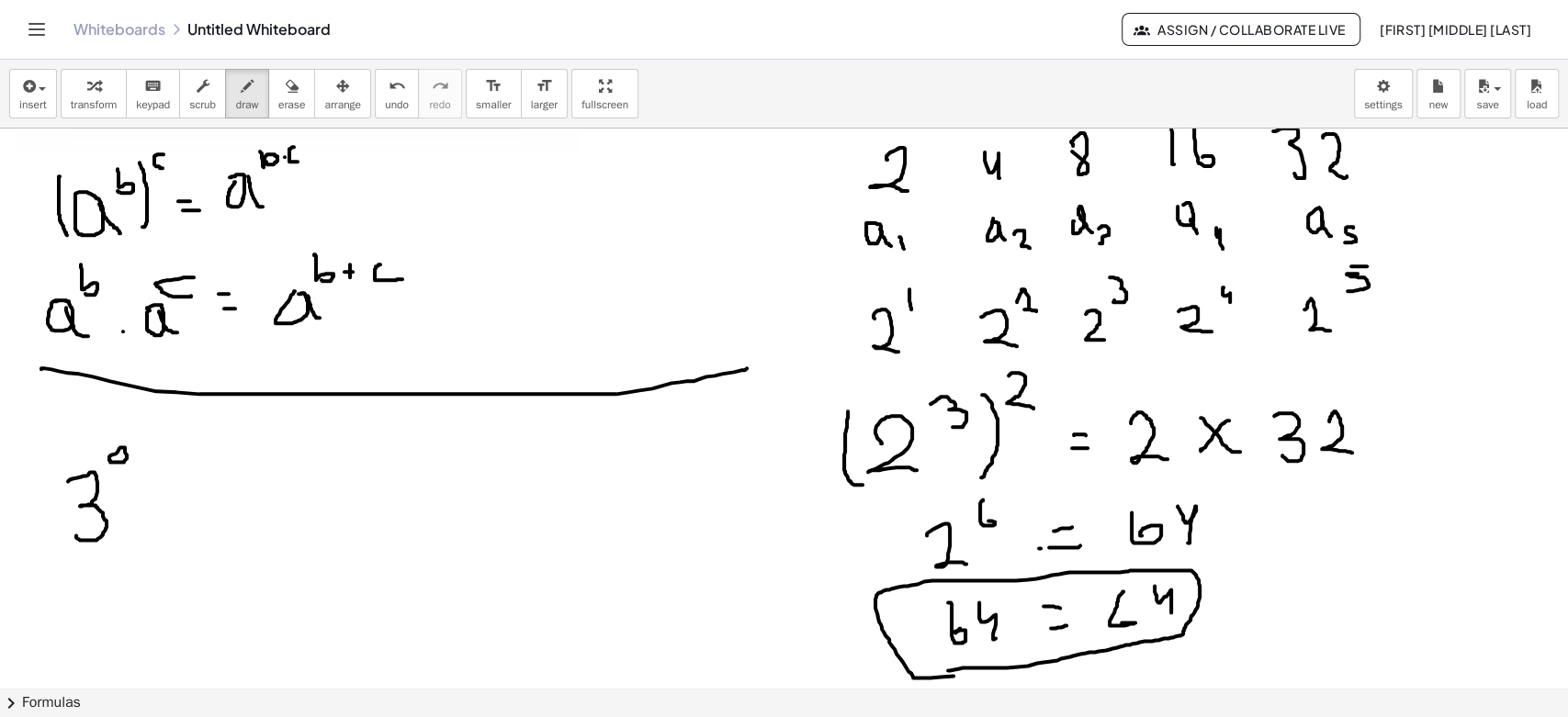 click at bounding box center [784, 225] 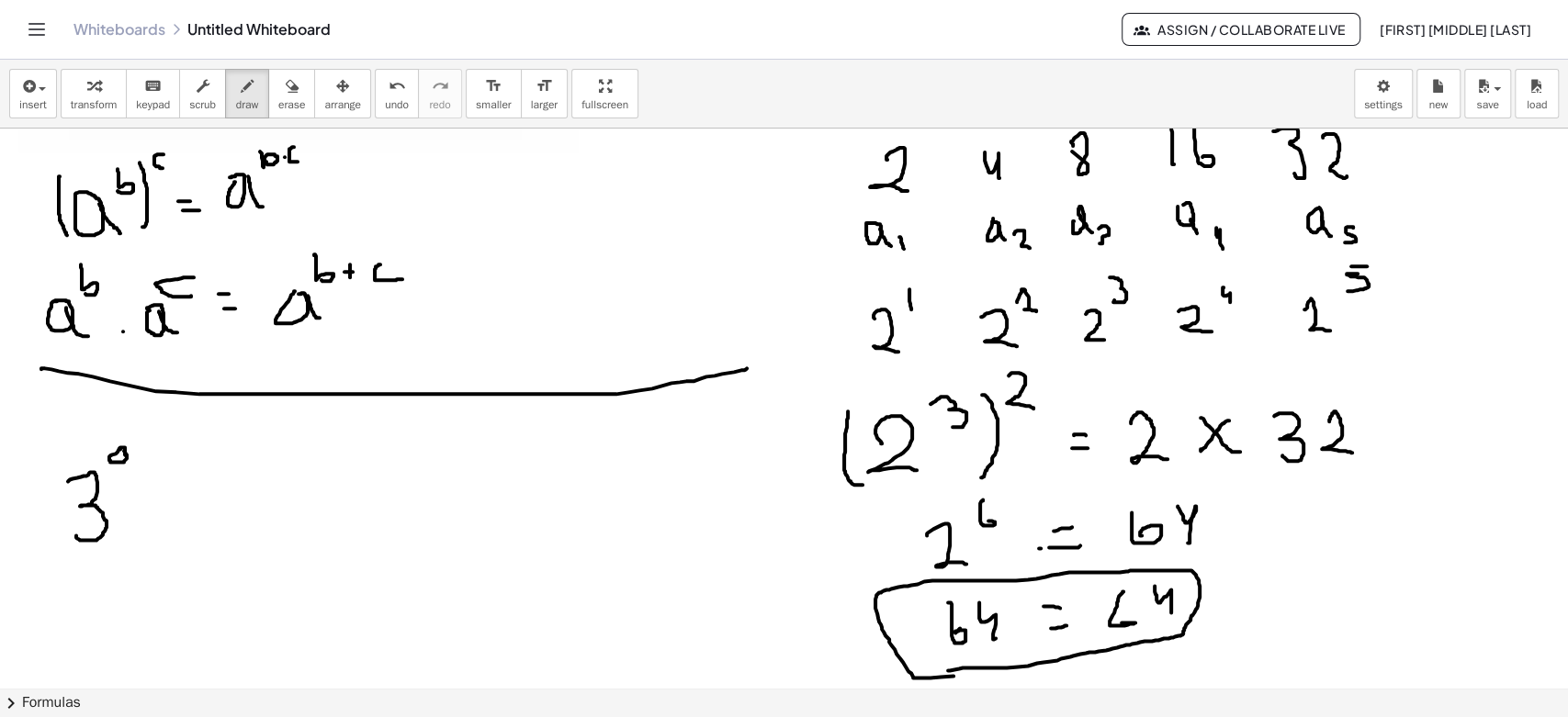 drag, startPoint x: 126, startPoint y: 454, endPoint x: 136, endPoint y: 462, distance: 12.806248 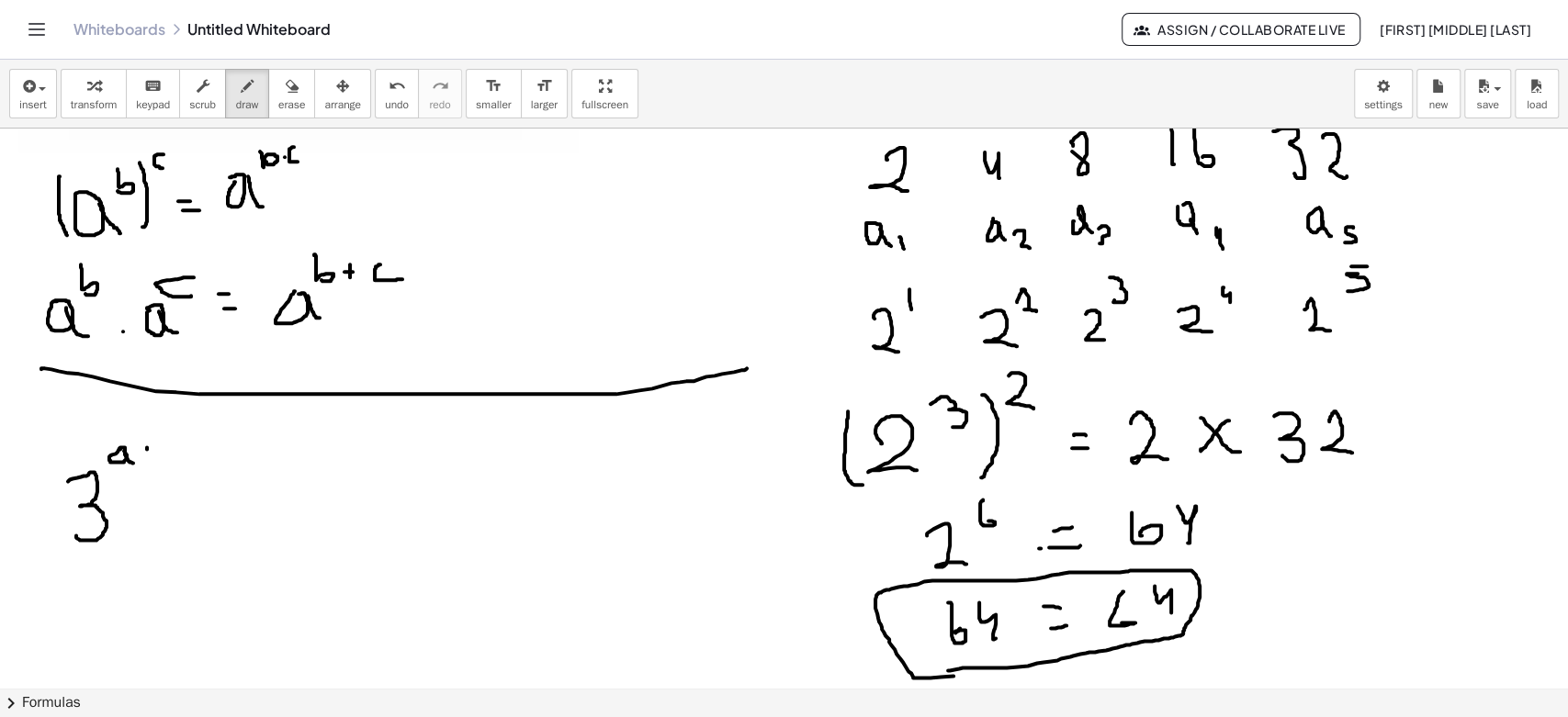 drag, startPoint x: 147, startPoint y: 446, endPoint x: 147, endPoint y: 461, distance: 15 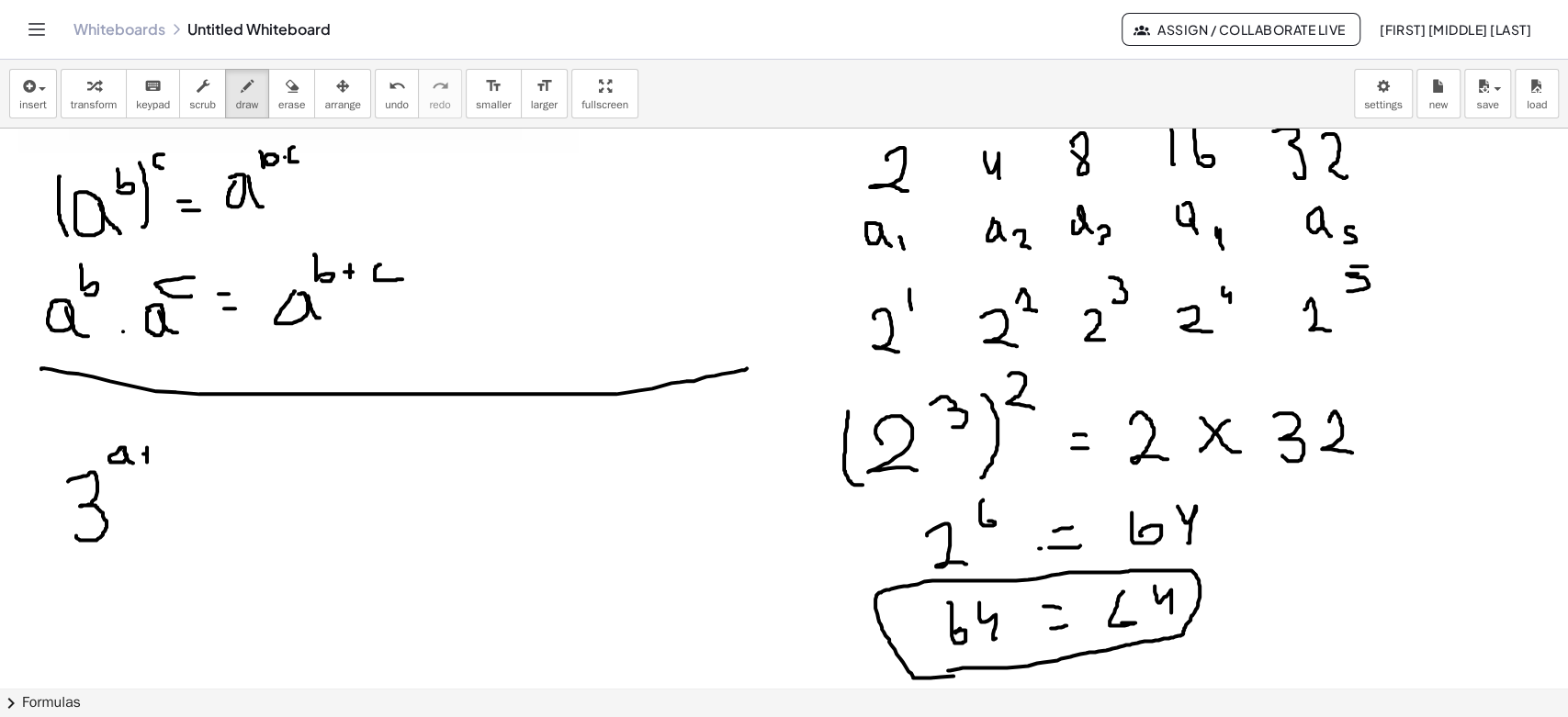 drag, startPoint x: 143, startPoint y: 453, endPoint x: 154, endPoint y: 454, distance: 11.045361 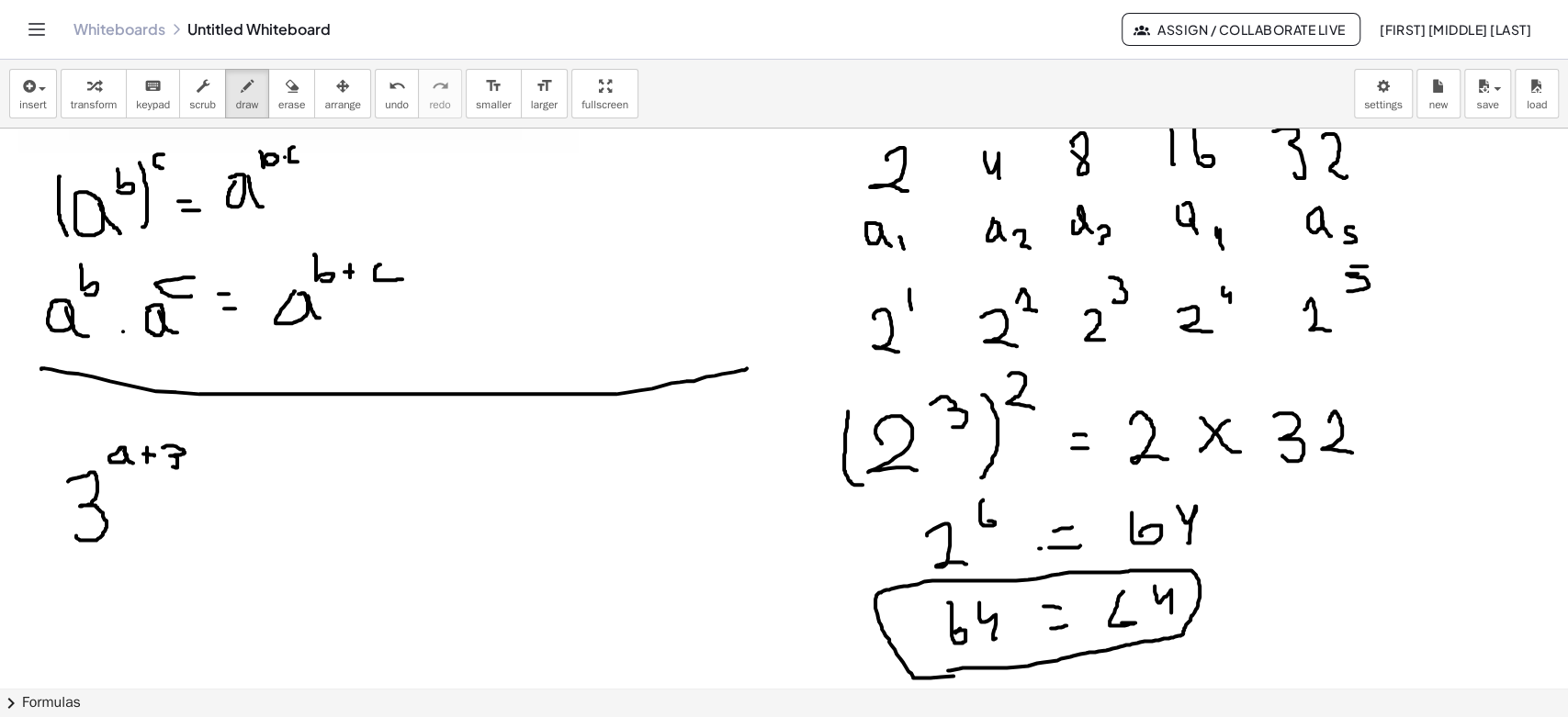 drag, startPoint x: 163, startPoint y: 446, endPoint x: 287, endPoint y: 439, distance: 124.19742 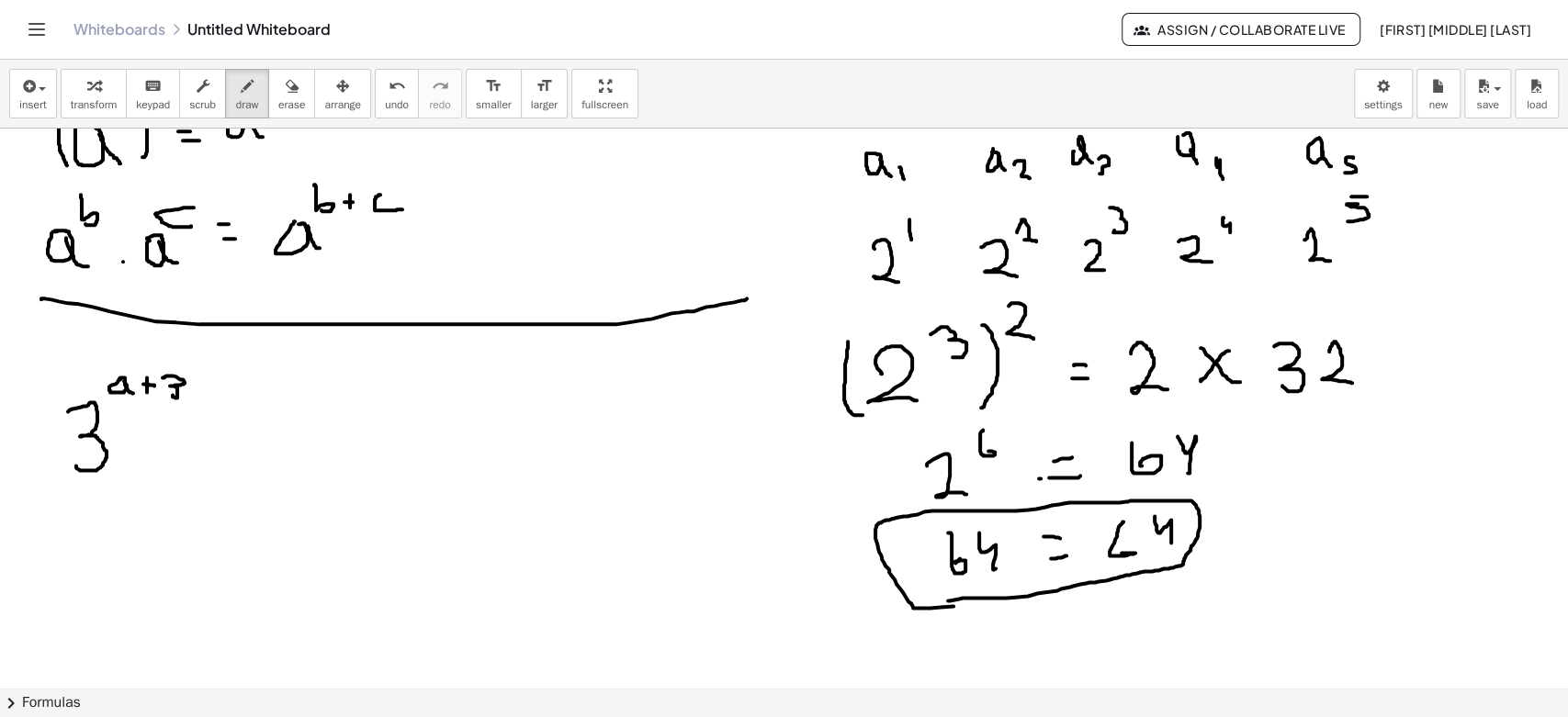 scroll, scrollTop: 845, scrollLeft: 0, axis: vertical 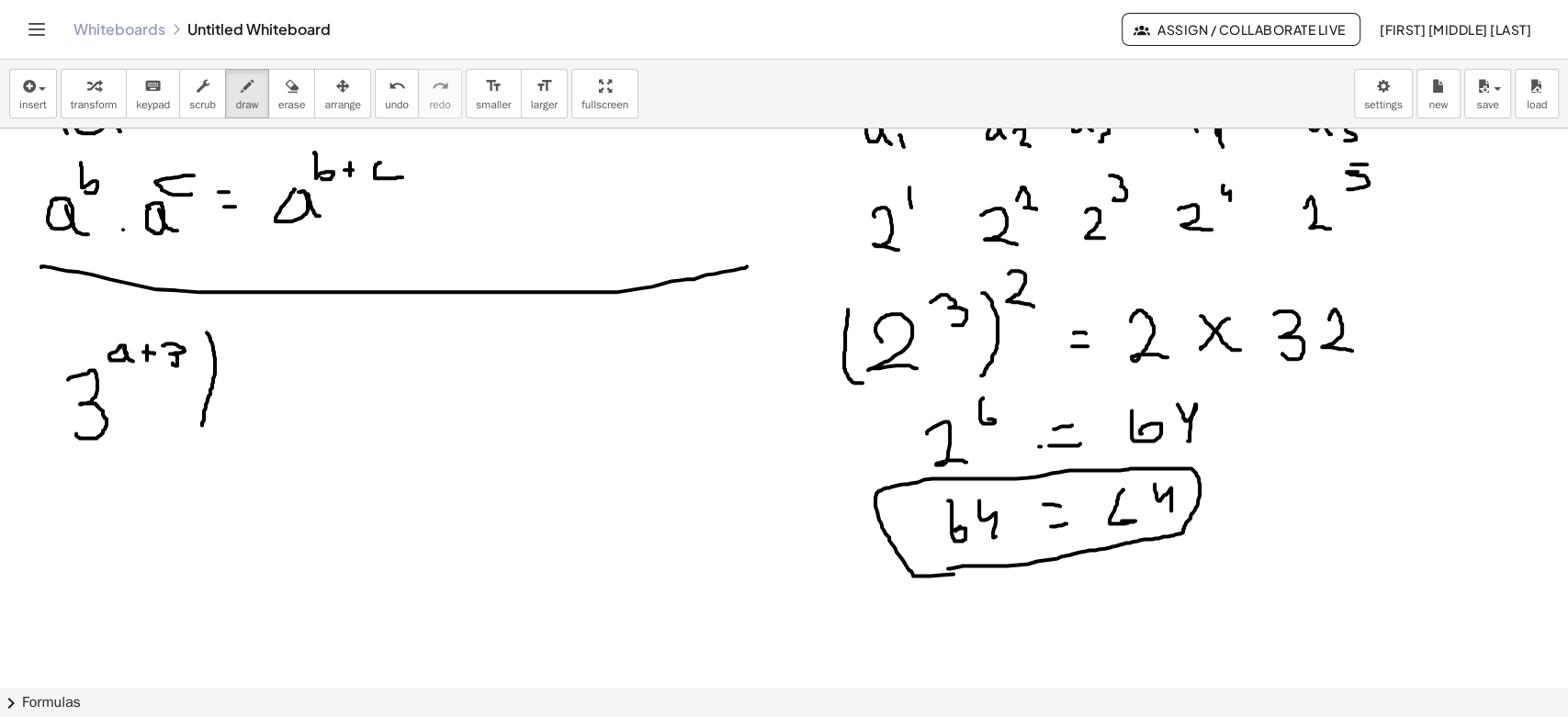 drag, startPoint x: 207, startPoint y: 331, endPoint x: 202, endPoint y: 424, distance: 93.13431 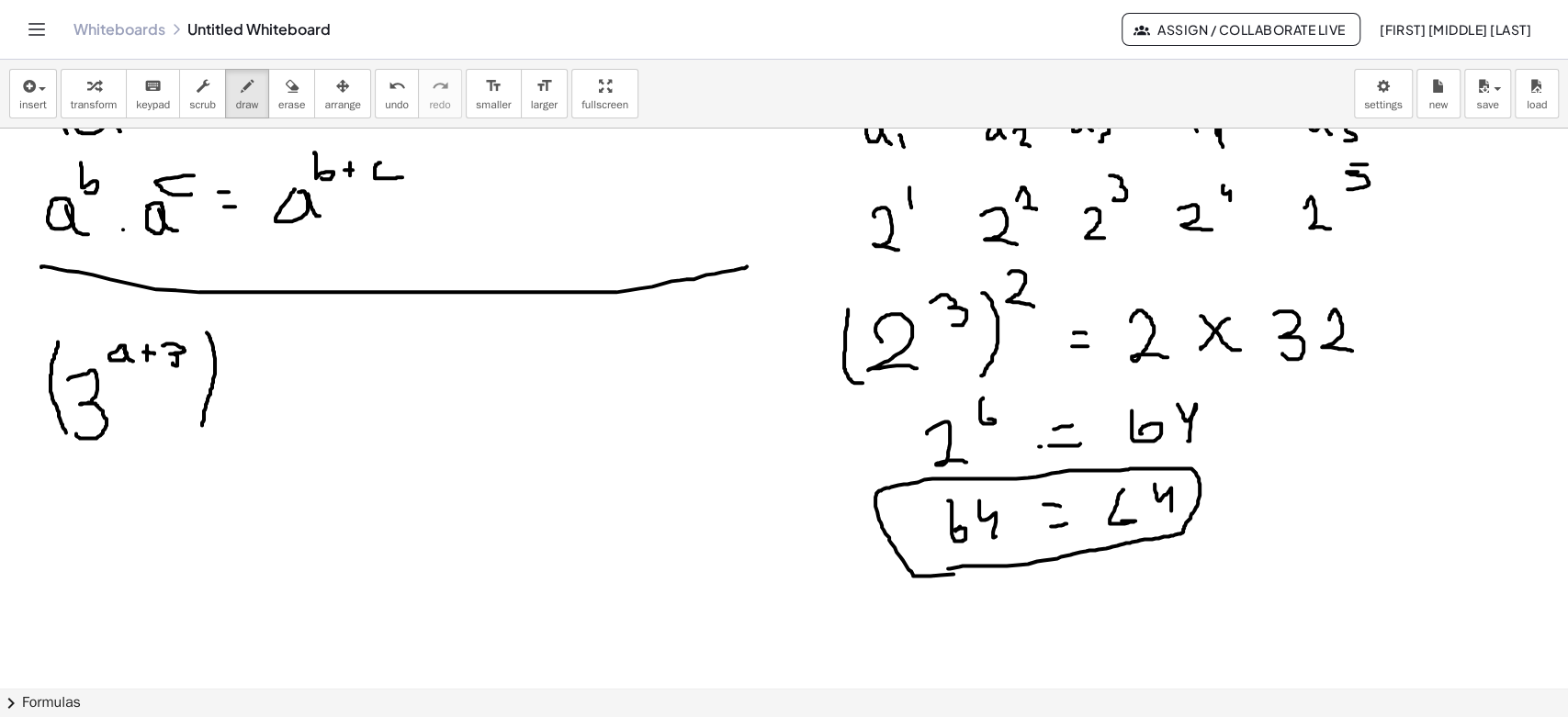 drag, startPoint x: 58, startPoint y: 341, endPoint x: 70, endPoint y: 437, distance: 96.747093 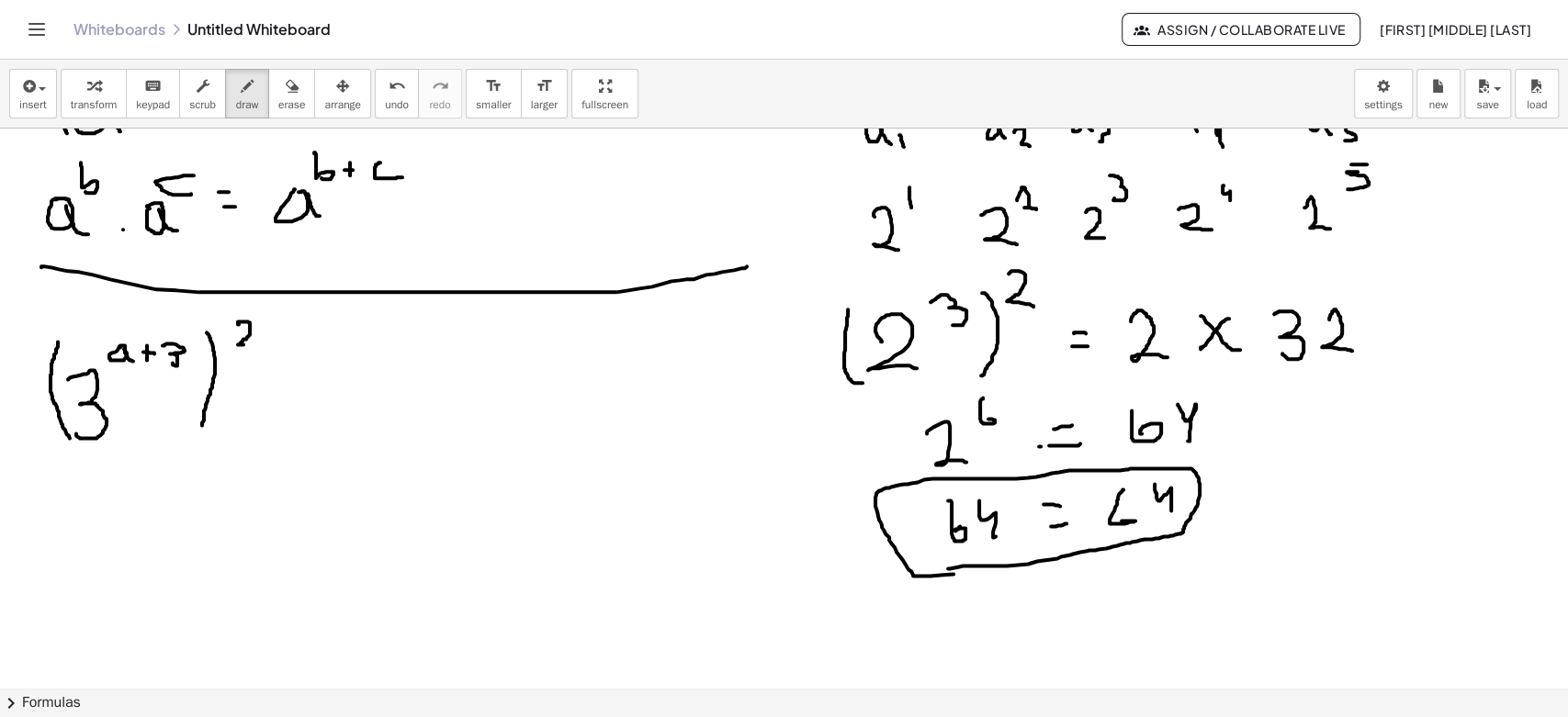 drag, startPoint x: 238, startPoint y: 323, endPoint x: 268, endPoint y: 360, distance: 47.634021 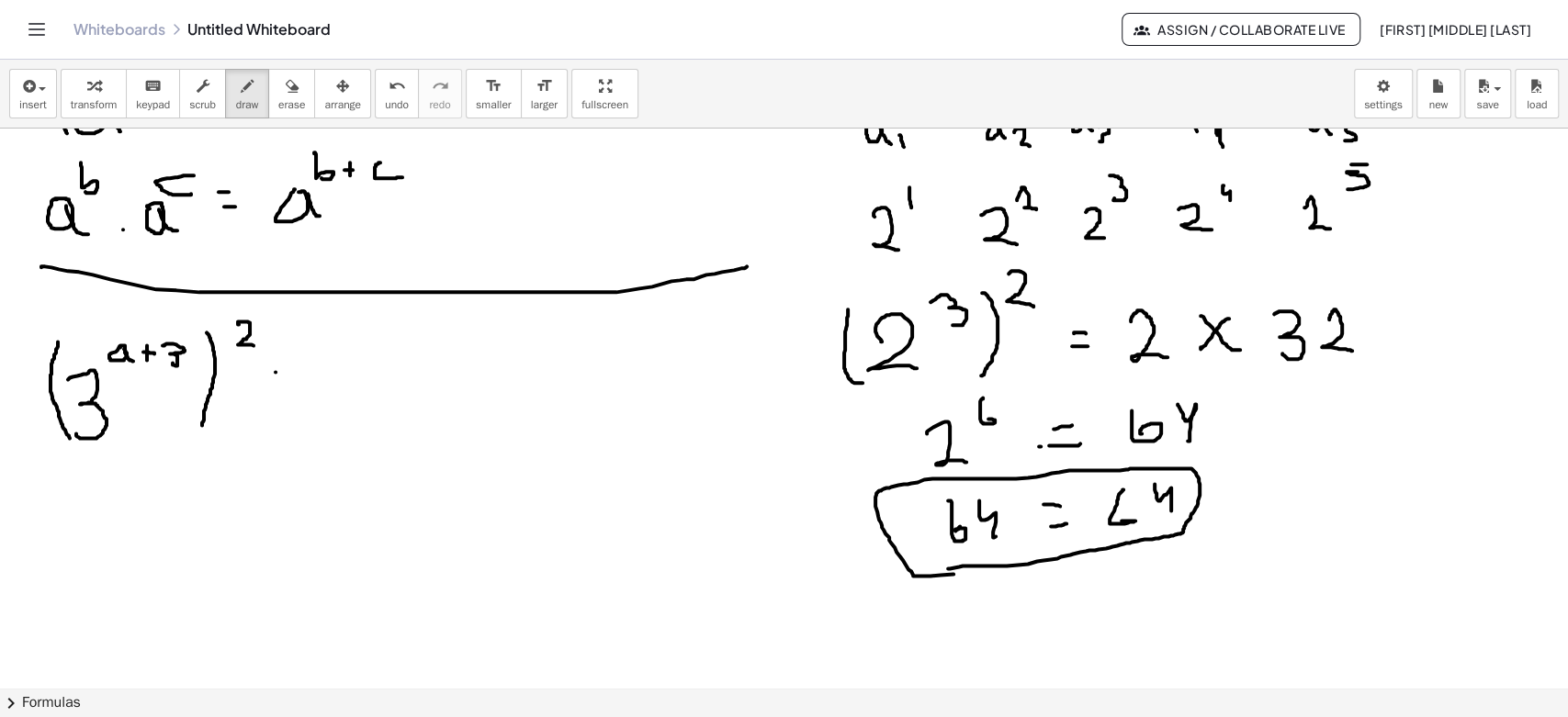 drag, startPoint x: 276, startPoint y: 370, endPoint x: 287, endPoint y: 372, distance: 11.18034 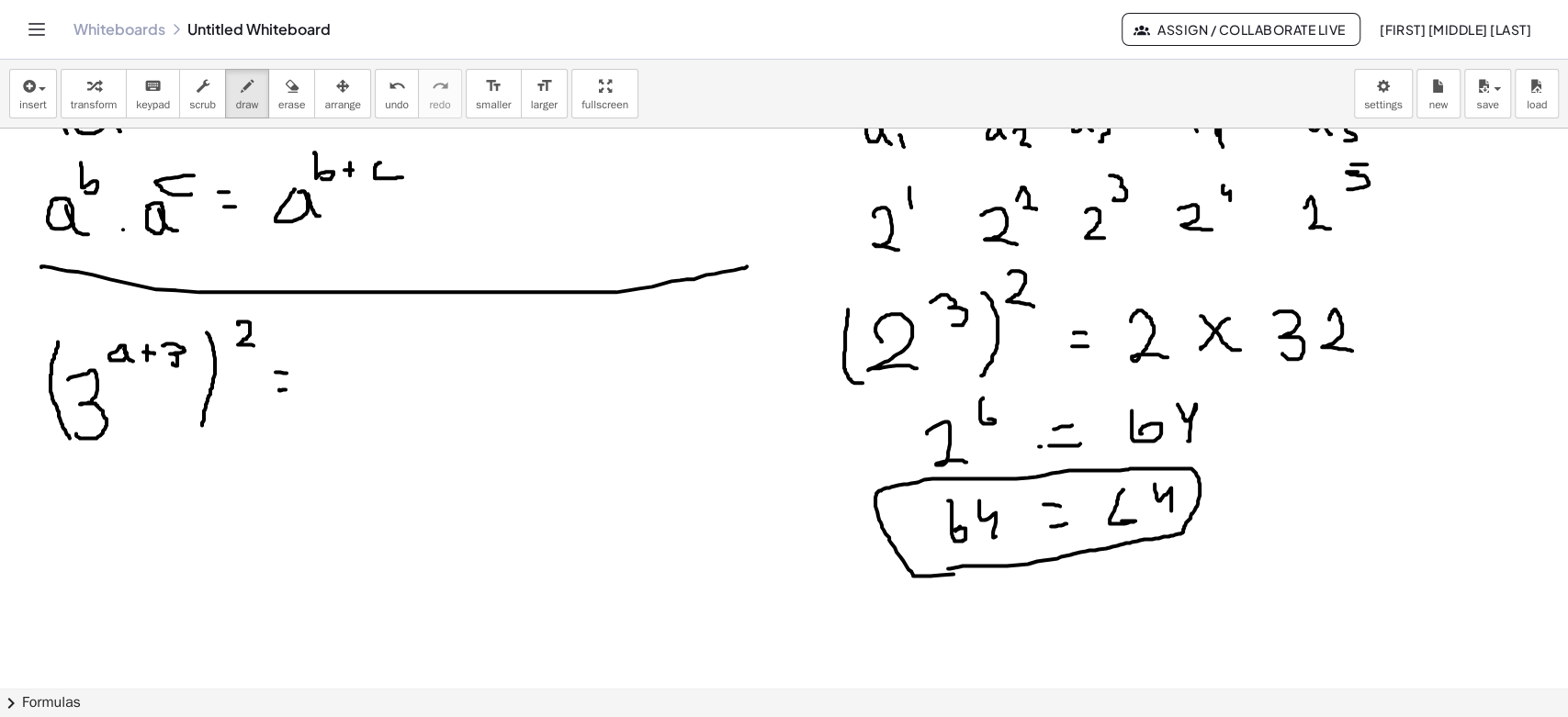 drag, startPoint x: 284, startPoint y: 388, endPoint x: 294, endPoint y: 387, distance: 10.049876 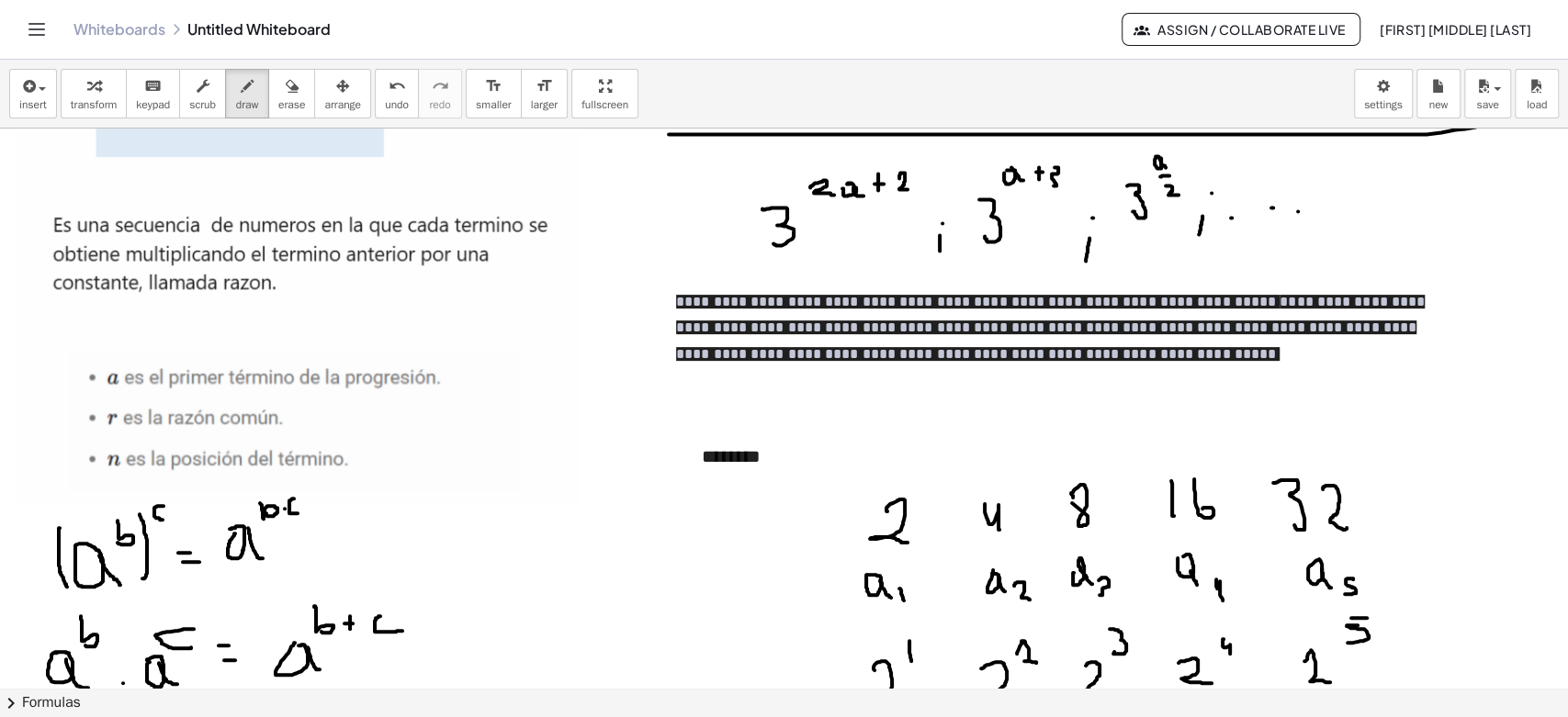 scroll, scrollTop: 641, scrollLeft: 0, axis: vertical 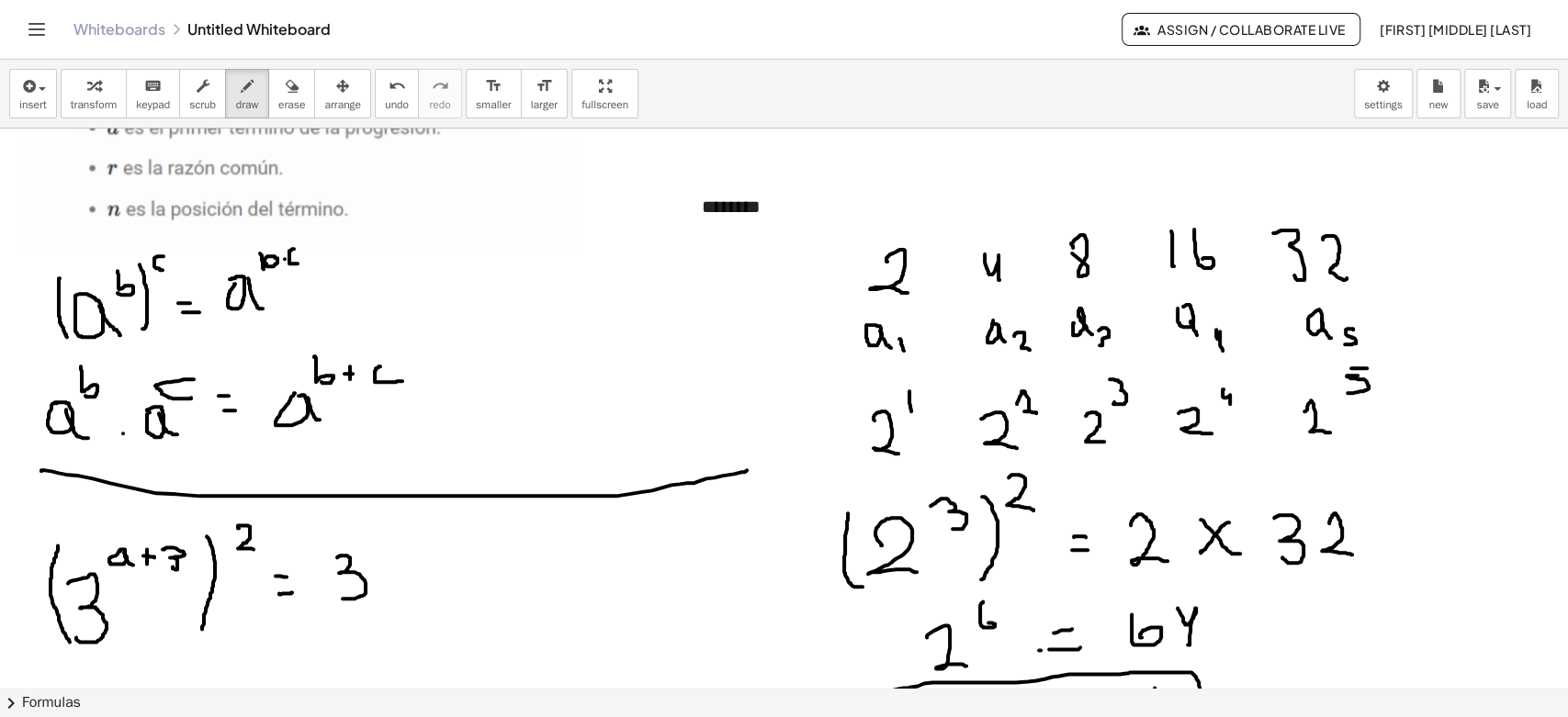 drag, startPoint x: 341, startPoint y: 555, endPoint x: 380, endPoint y: 566, distance: 40.521599 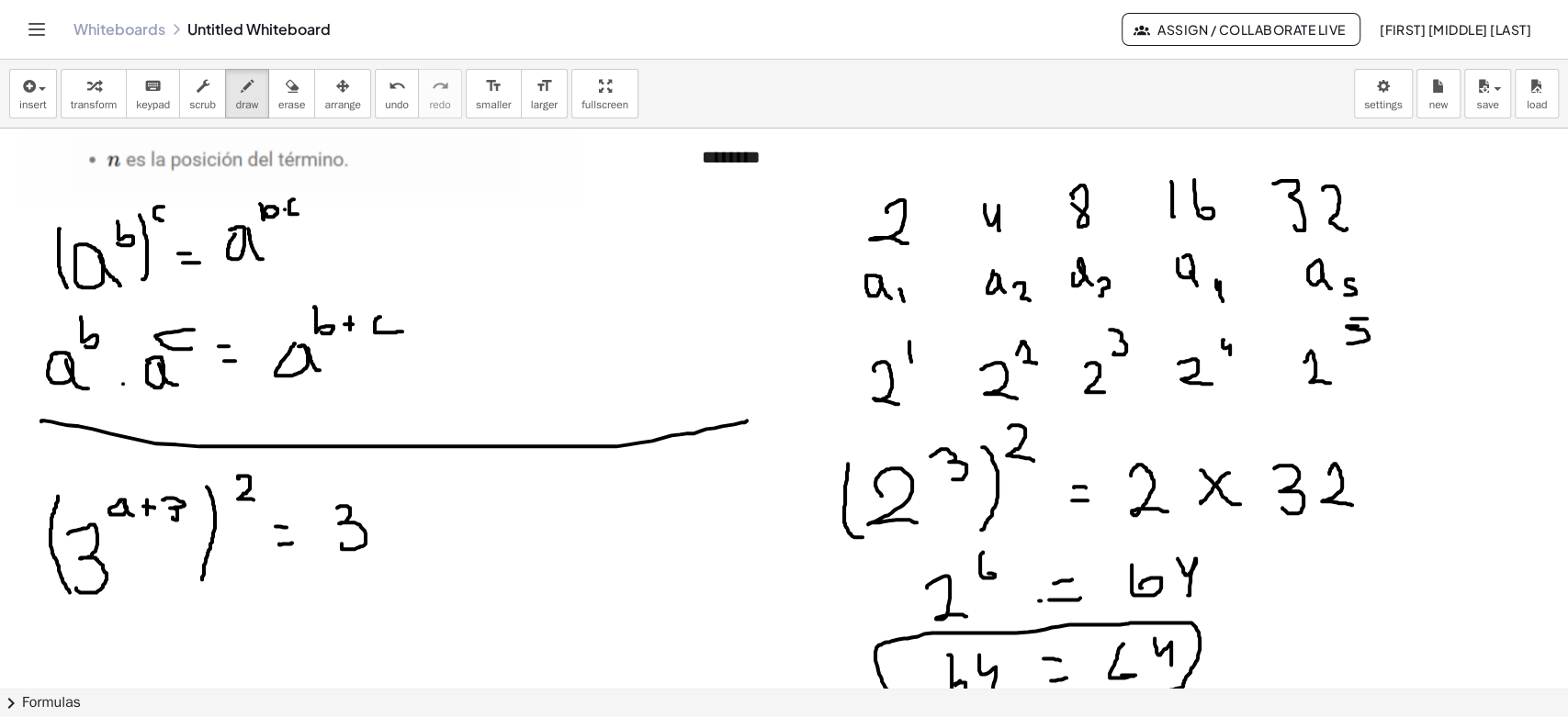 scroll, scrollTop: 743, scrollLeft: 0, axis: vertical 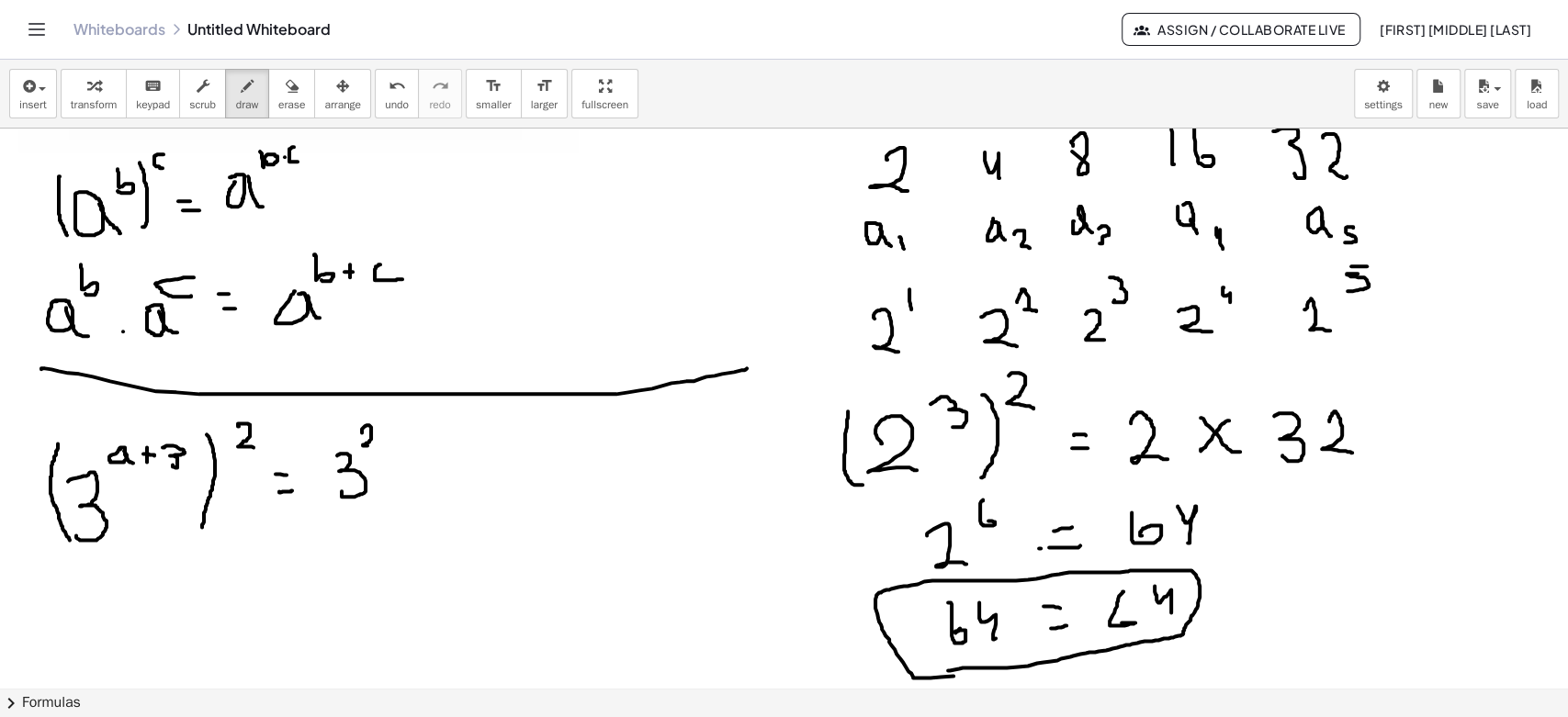 drag, startPoint x: 362, startPoint y: 431, endPoint x: 379, endPoint y: 445, distance: 22.022716 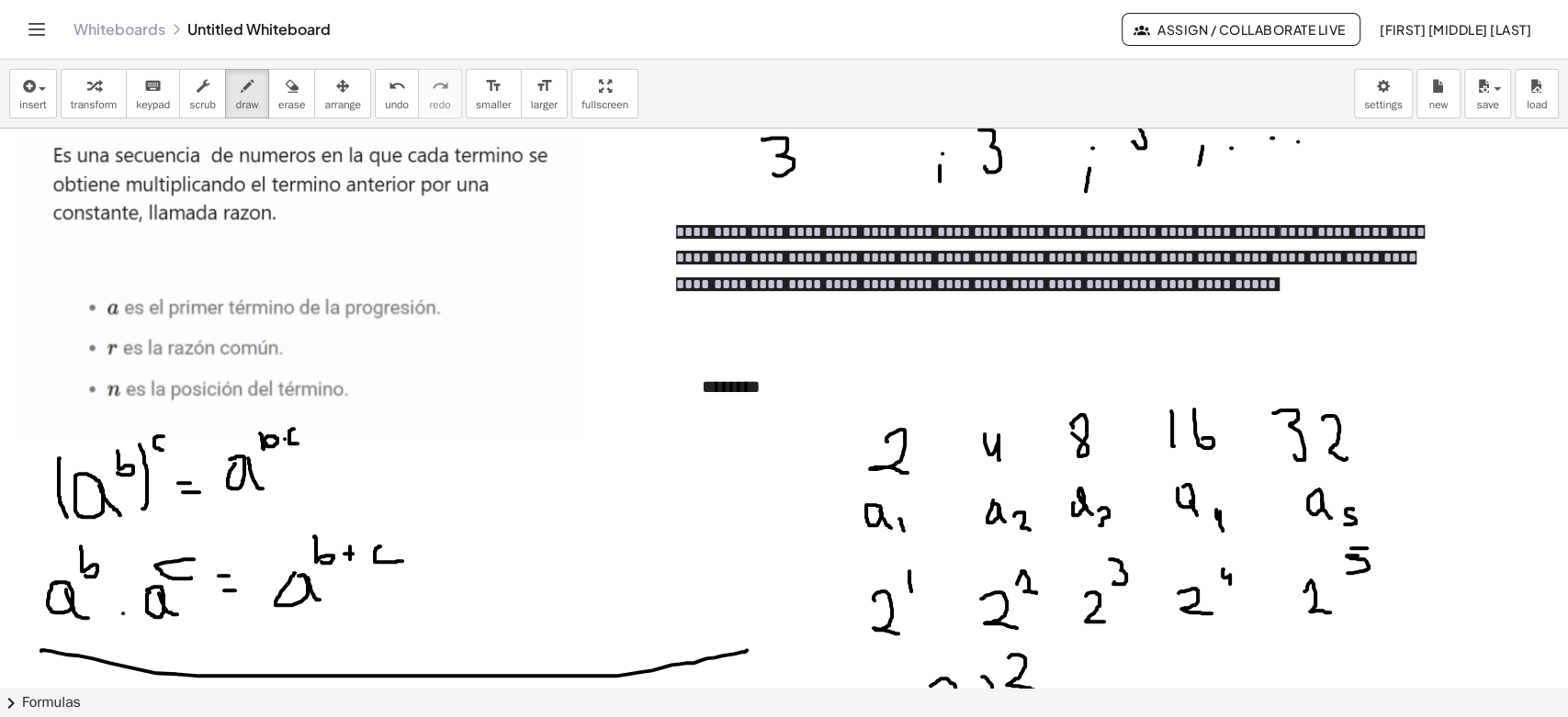 scroll, scrollTop: 641, scrollLeft: 0, axis: vertical 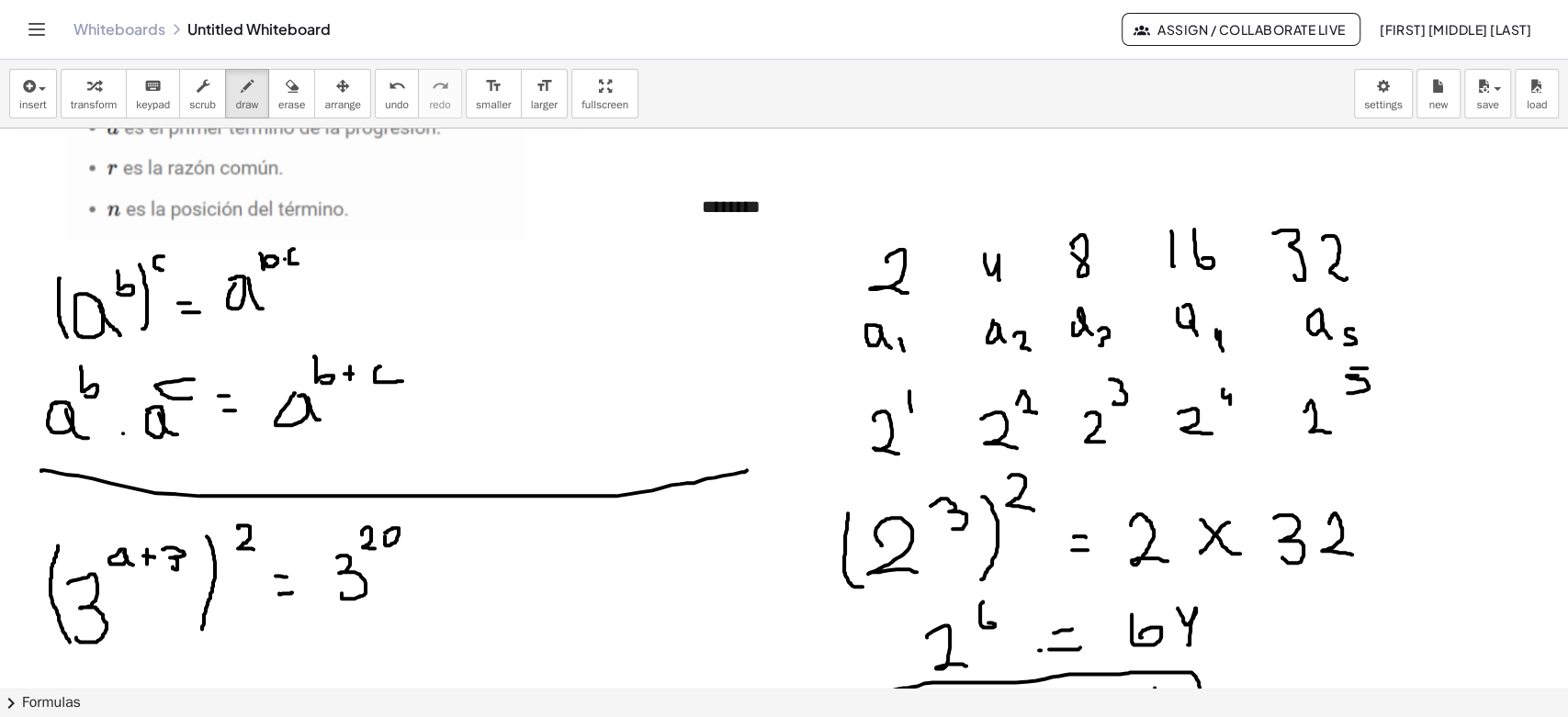 drag, startPoint x: 385, startPoint y: 542, endPoint x: 396, endPoint y: 532, distance: 14.86607 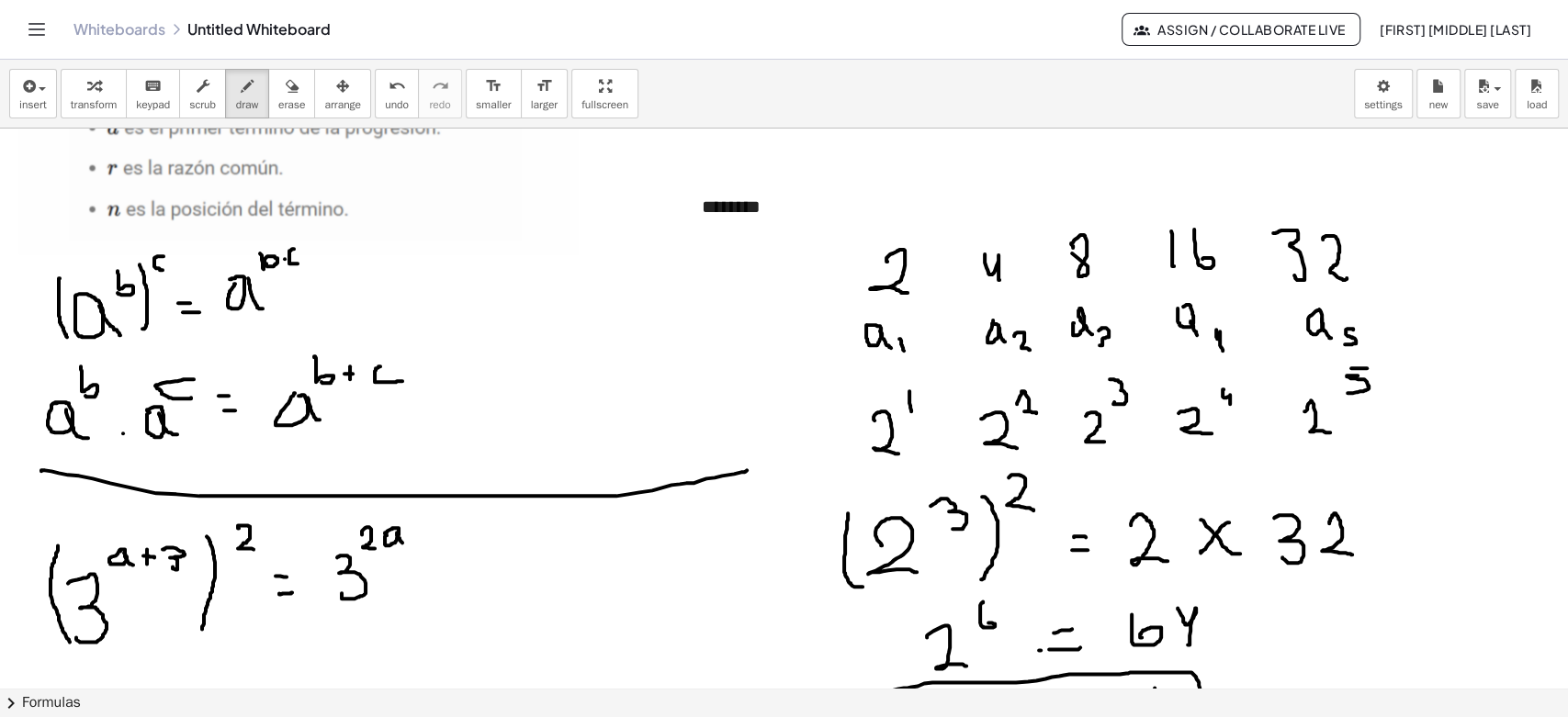 drag, startPoint x: 396, startPoint y: 532, endPoint x: 408, endPoint y: 531, distance: 12.041595 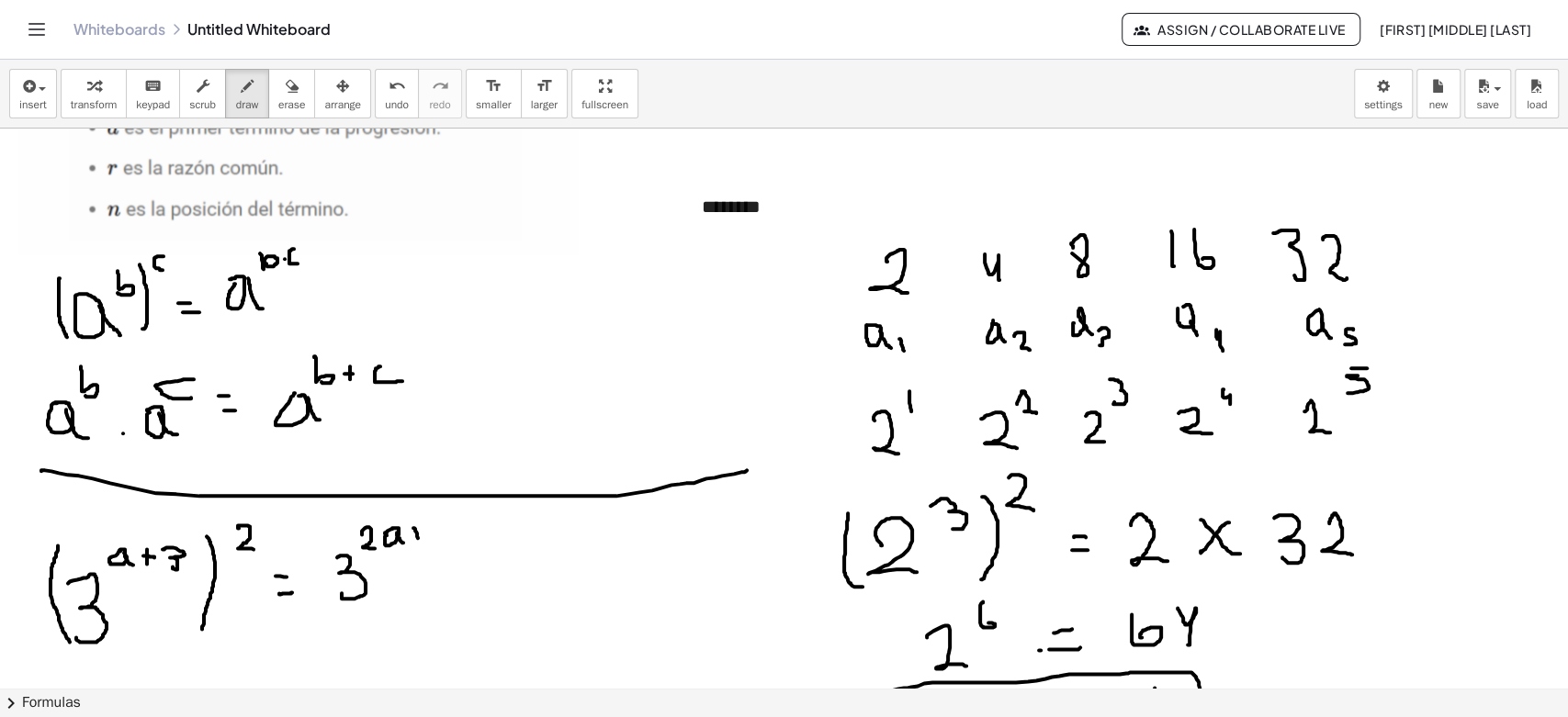 click at bounding box center (784, 327) 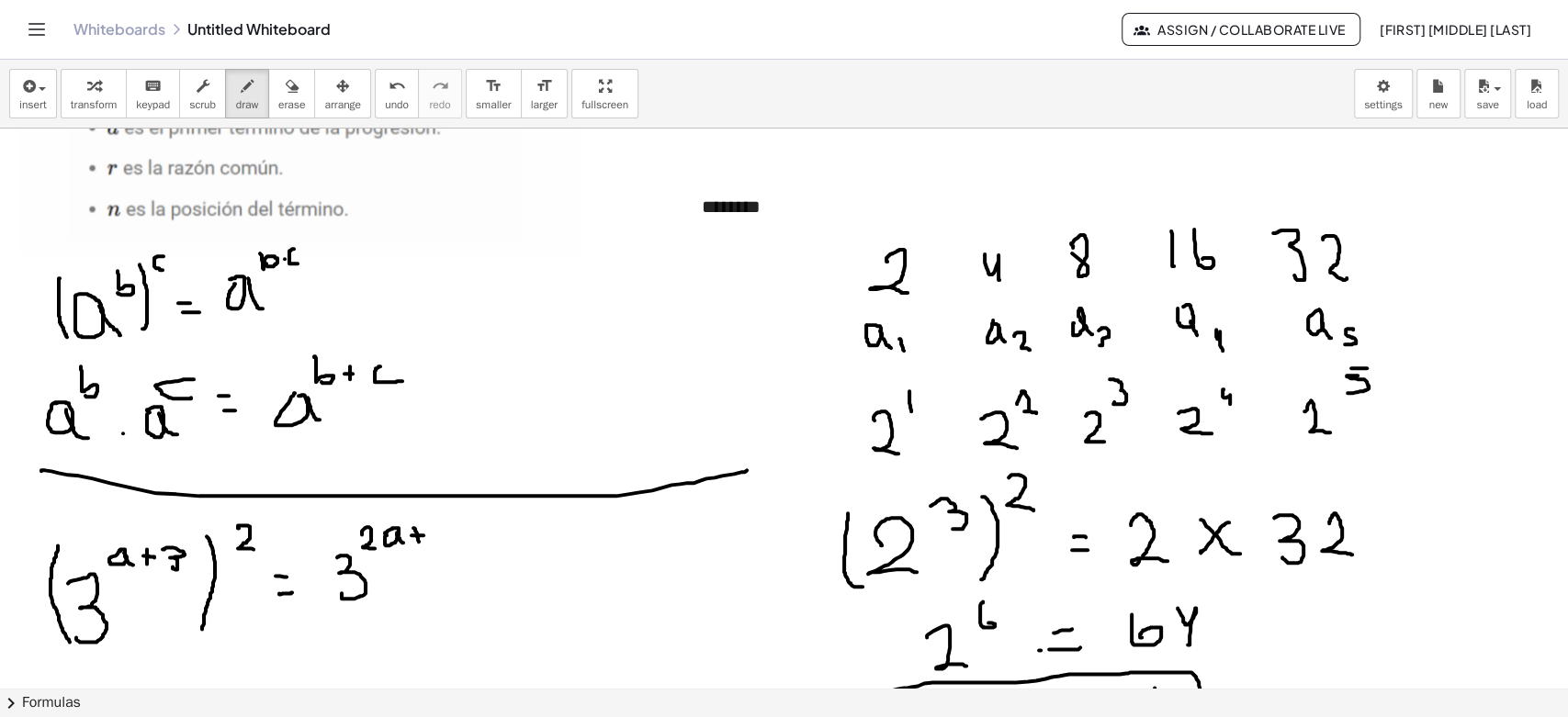 drag, startPoint x: 413, startPoint y: 534, endPoint x: 423, endPoint y: 534, distance: 10 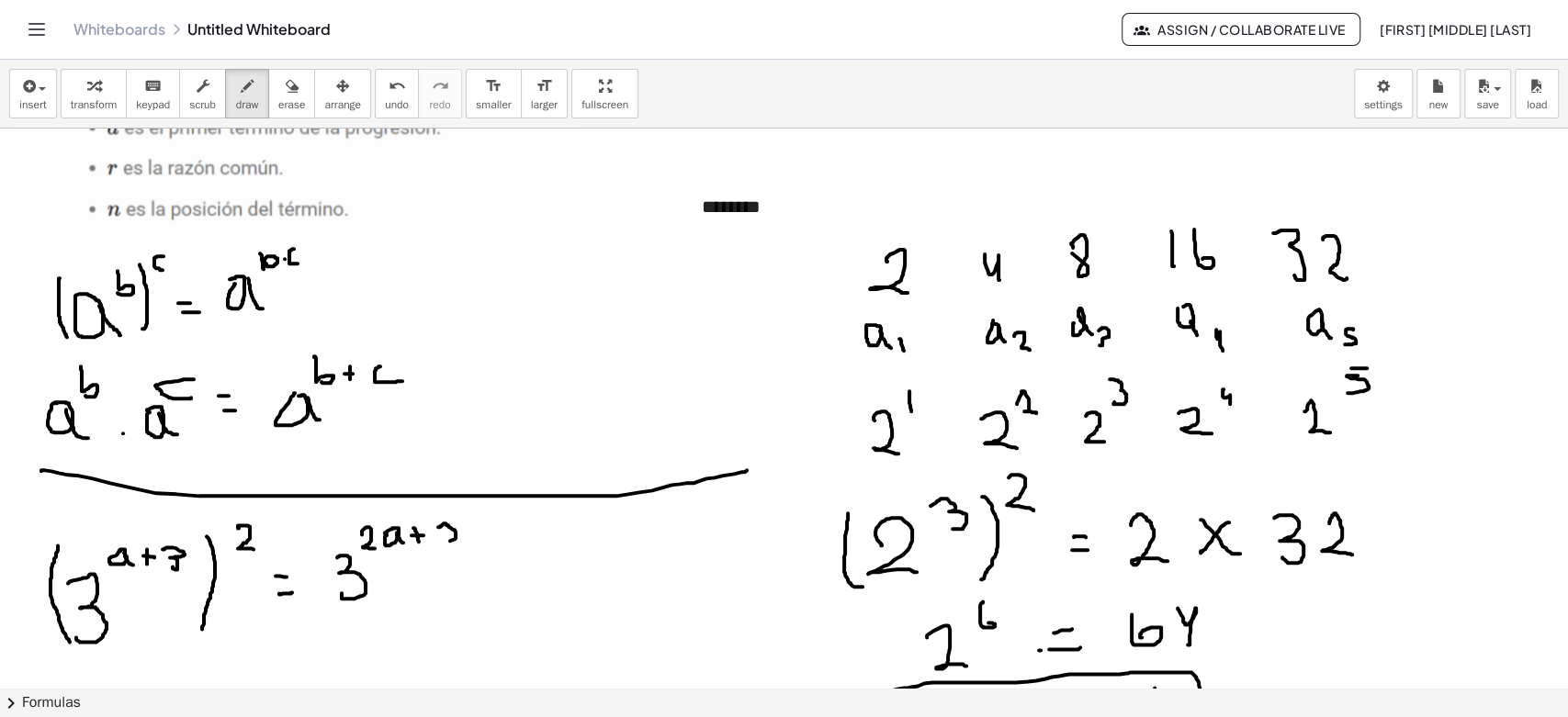 drag, startPoint x: 439, startPoint y: 526, endPoint x: 462, endPoint y: 542, distance: 28.017851 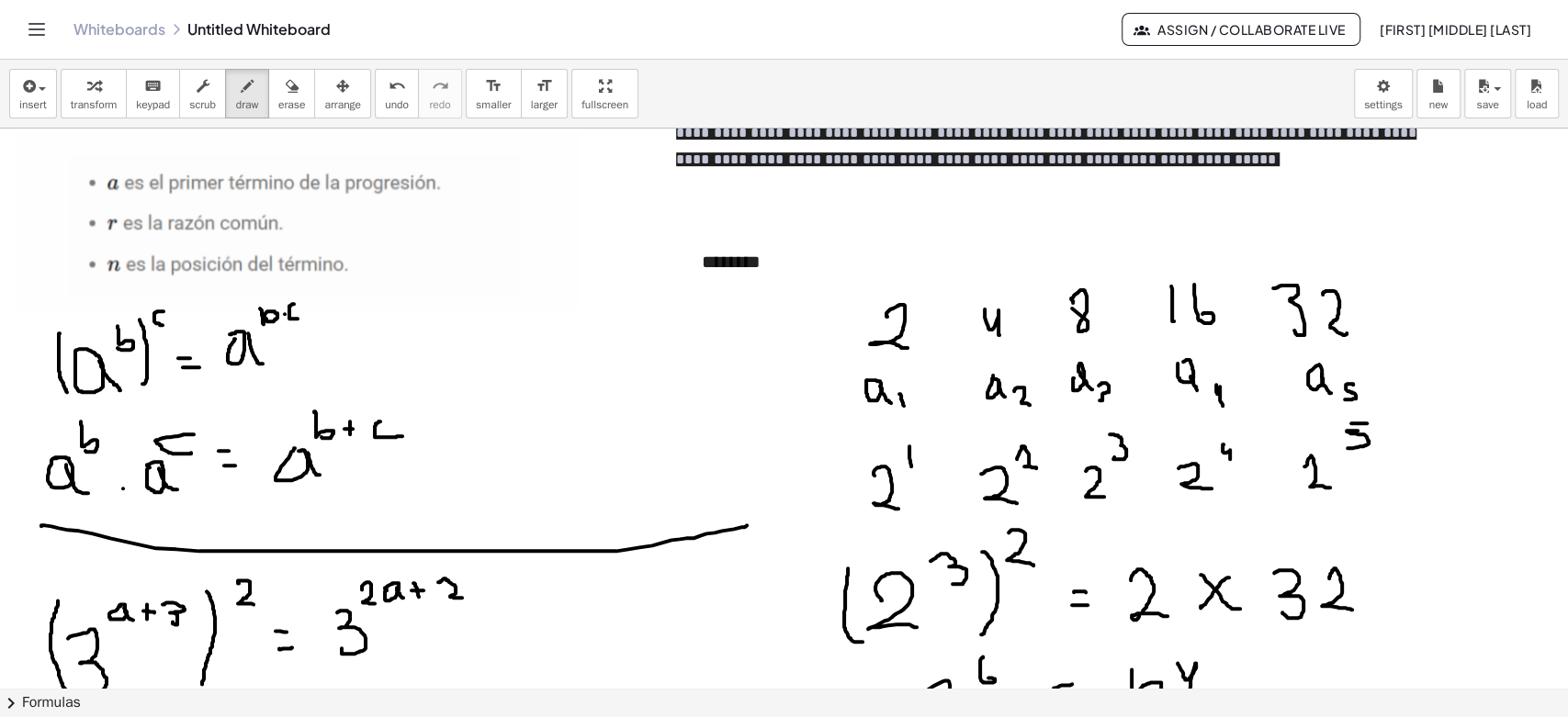 scroll, scrollTop: 641, scrollLeft: 0, axis: vertical 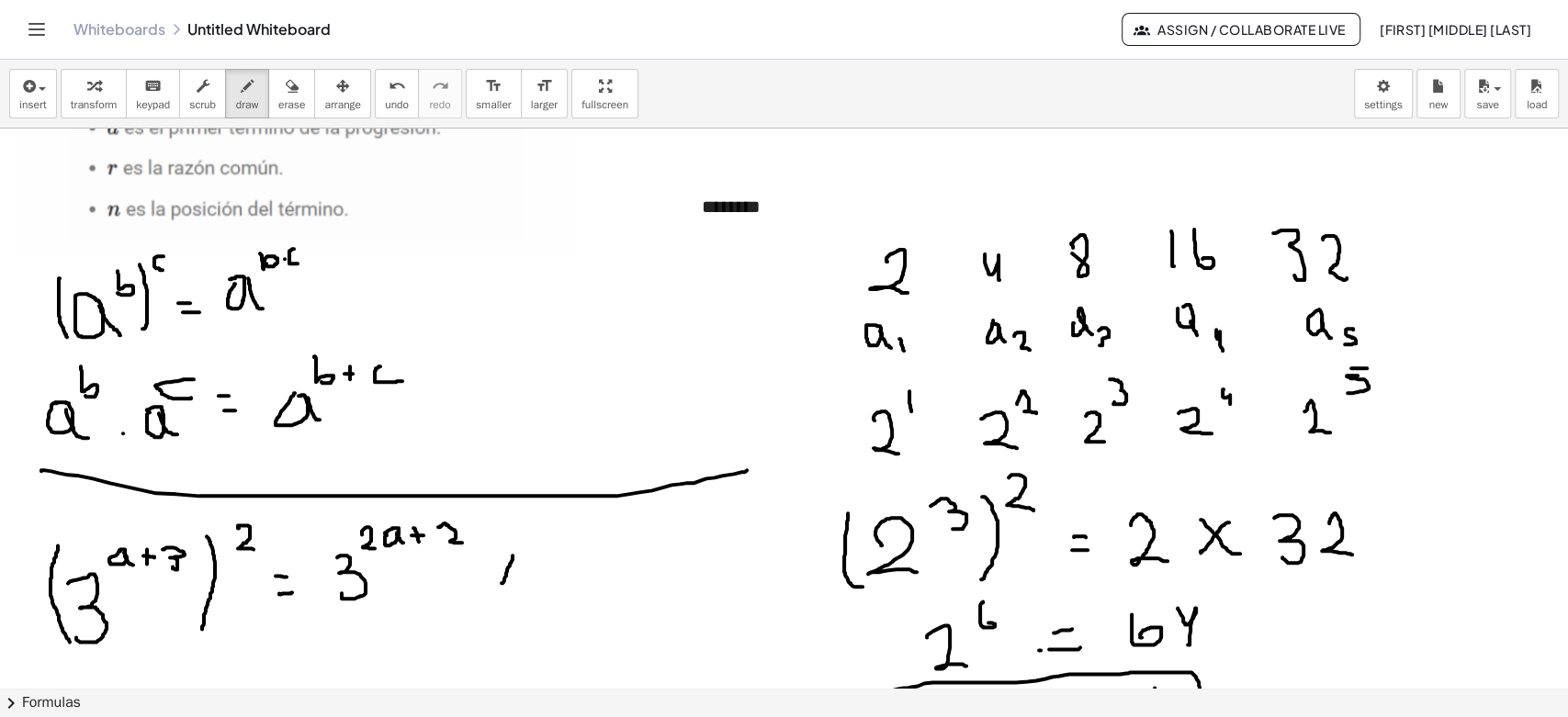 drag, startPoint x: 513, startPoint y: 555, endPoint x: 492, endPoint y: 558, distance: 21.2132 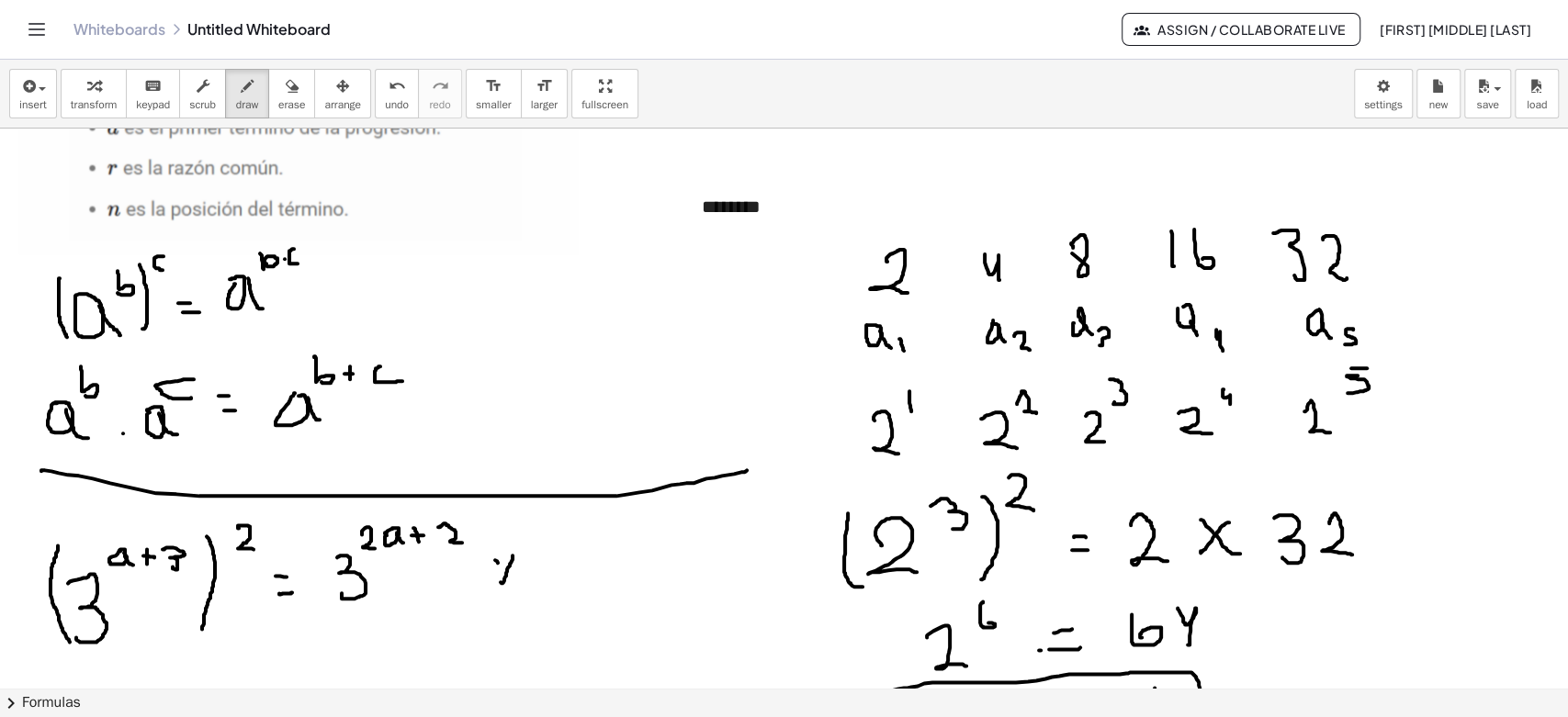 drag, startPoint x: 498, startPoint y: 562, endPoint x: 549, endPoint y: 570, distance: 51.623638 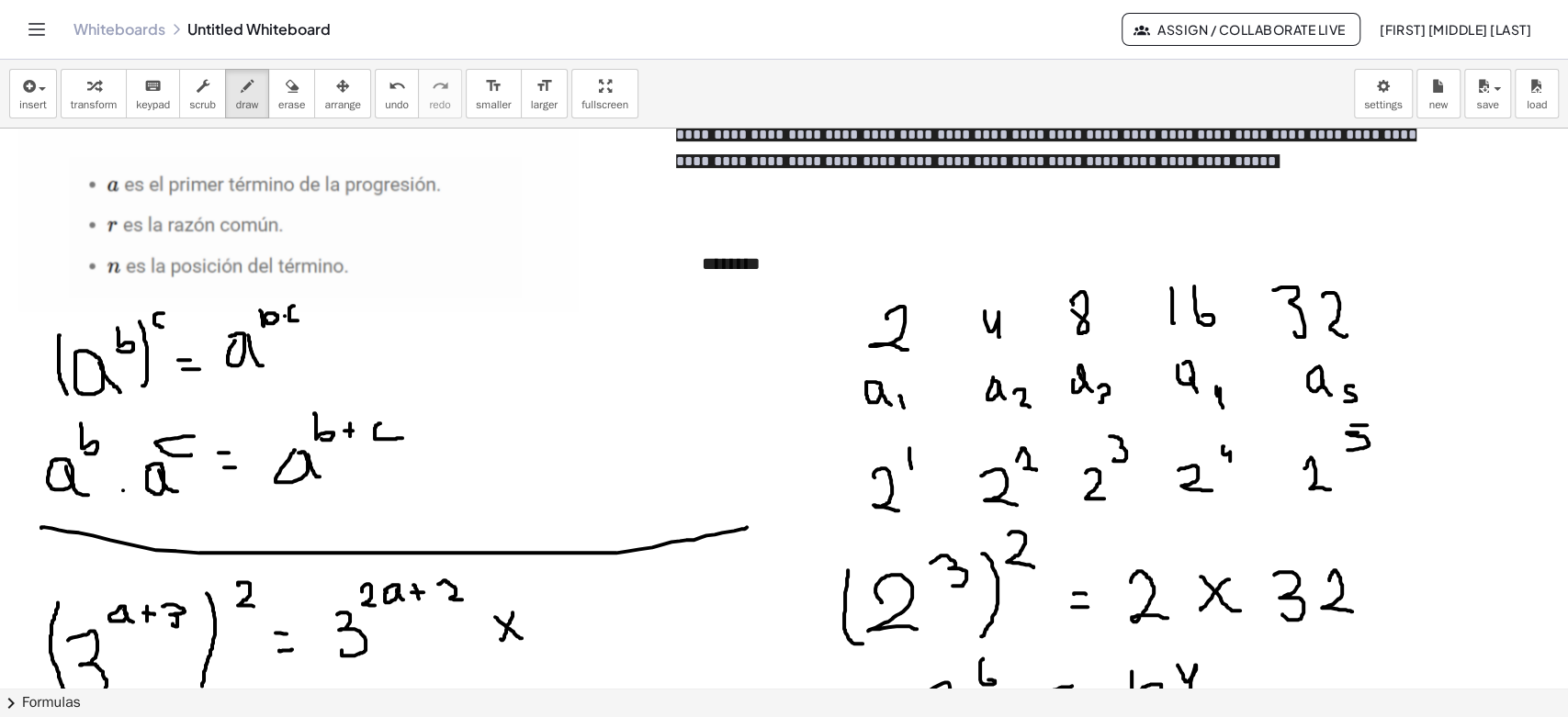 scroll, scrollTop: 641, scrollLeft: 0, axis: vertical 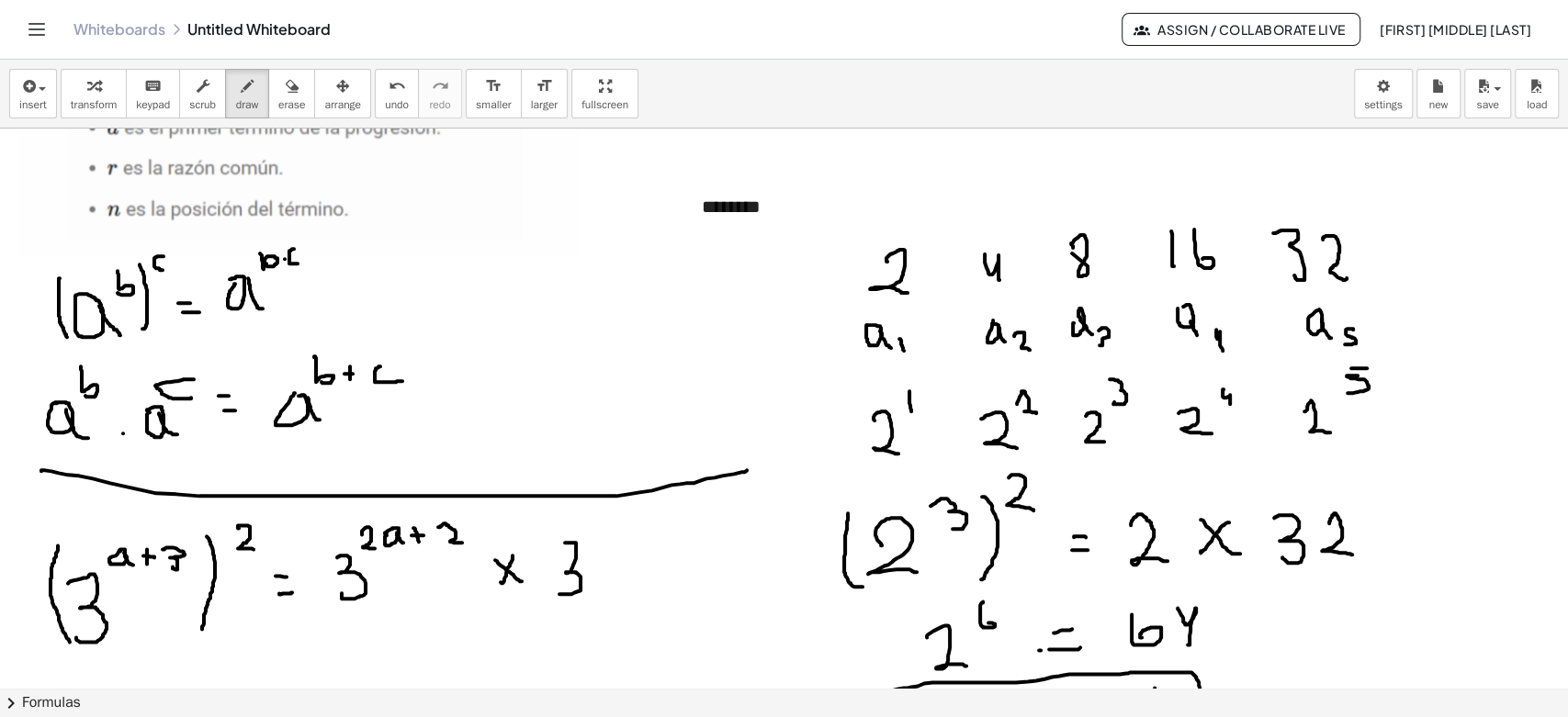 drag, startPoint x: 565, startPoint y: 542, endPoint x: 555, endPoint y: 587, distance: 46.097722 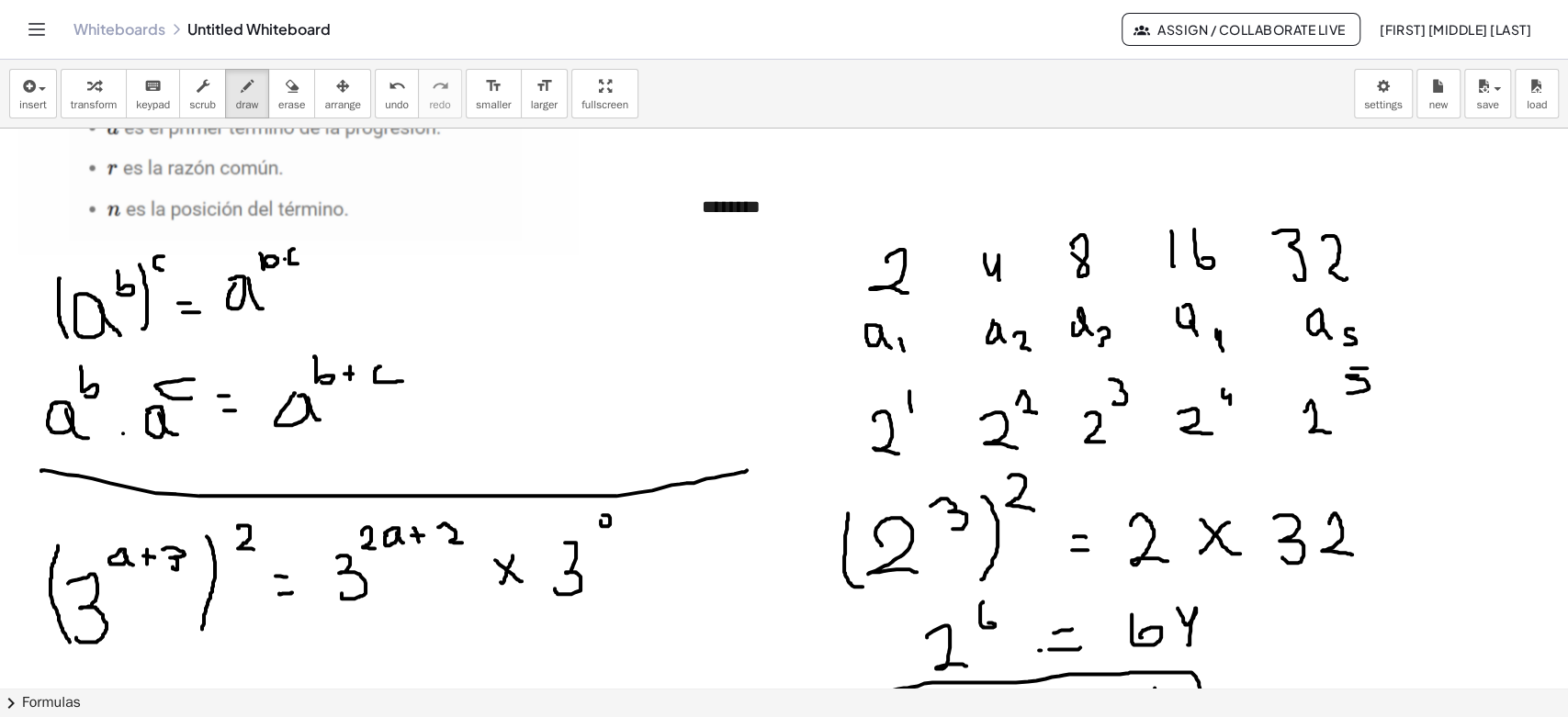 click at bounding box center [784, 327] 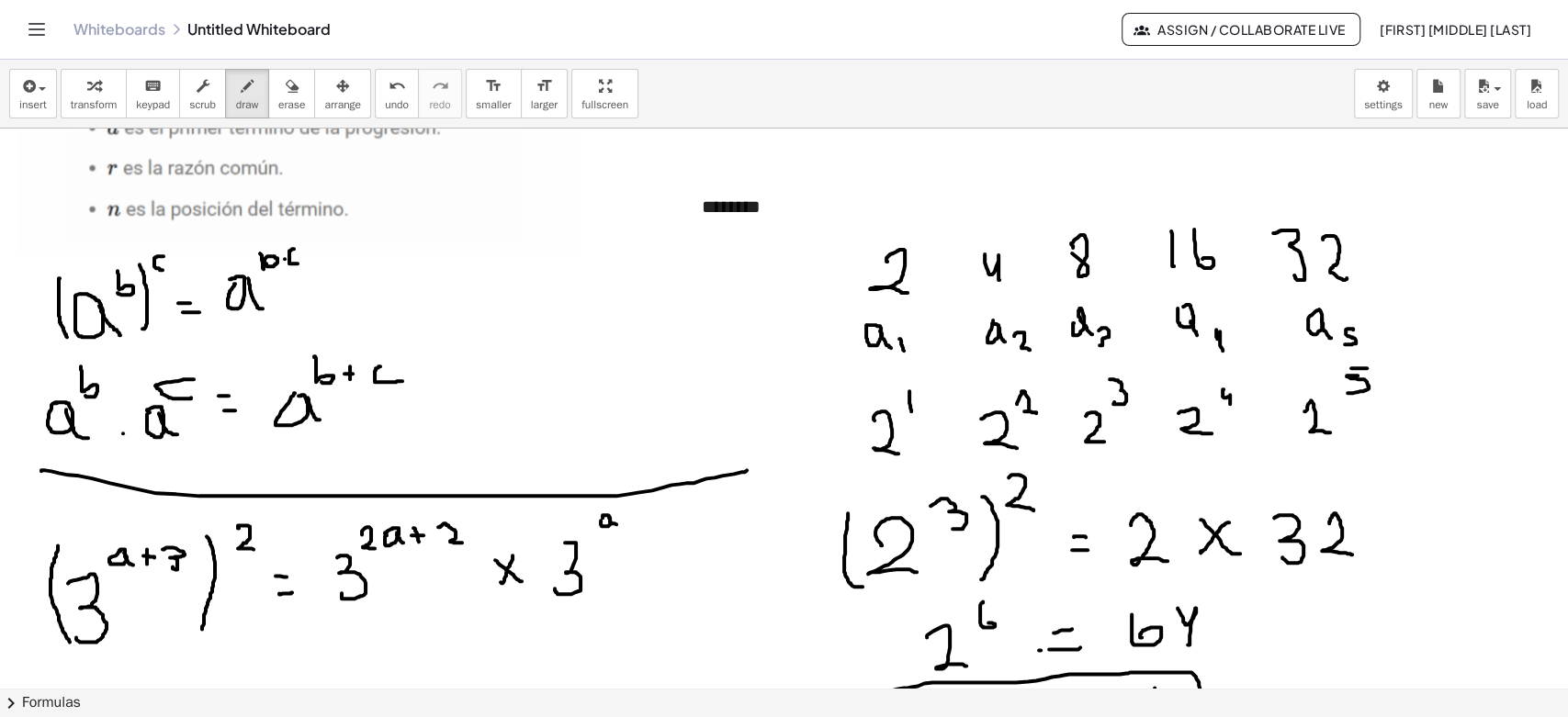 drag, startPoint x: 608, startPoint y: 517, endPoint x: 616, endPoint y: 523, distance: 10 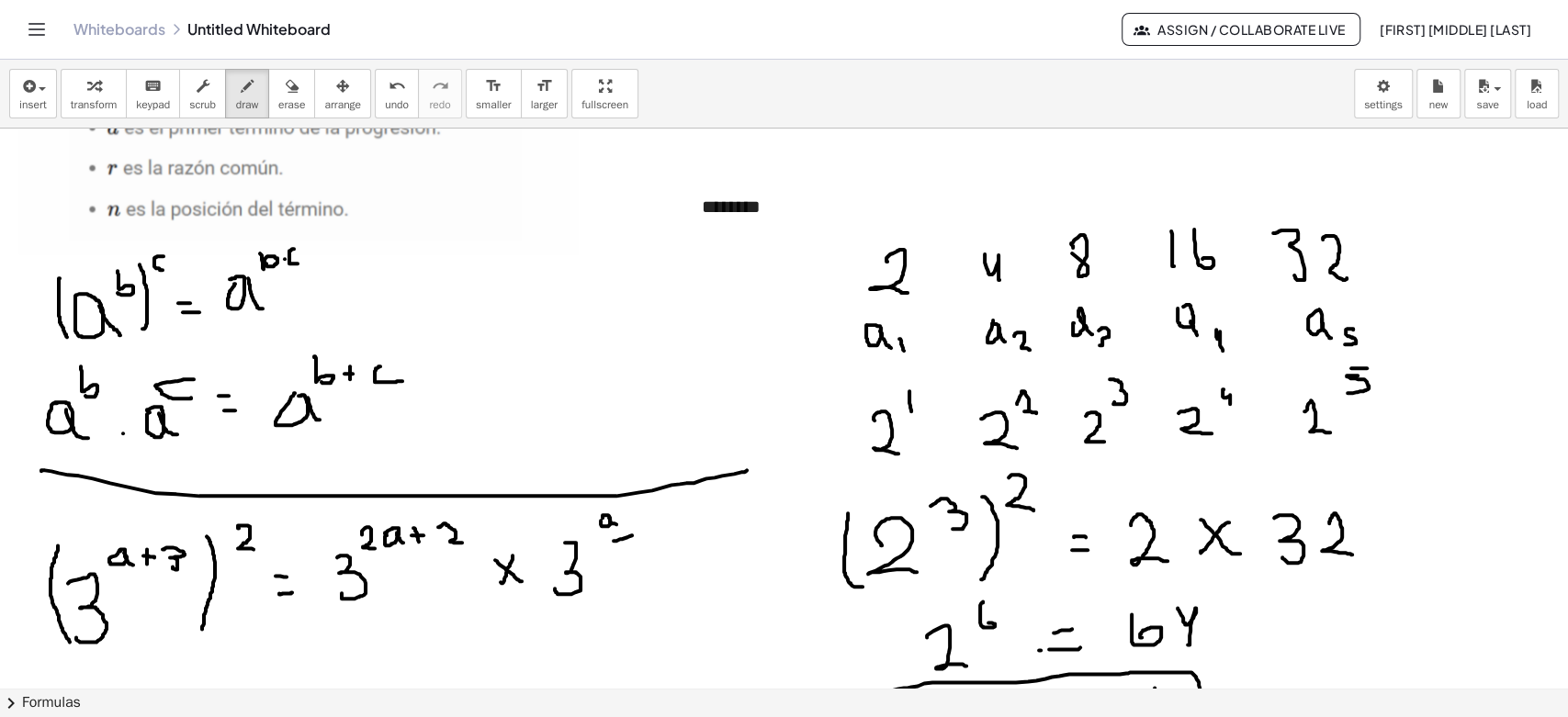 drag, startPoint x: 614, startPoint y: 540, endPoint x: 636, endPoint y: 529, distance: 24.596748 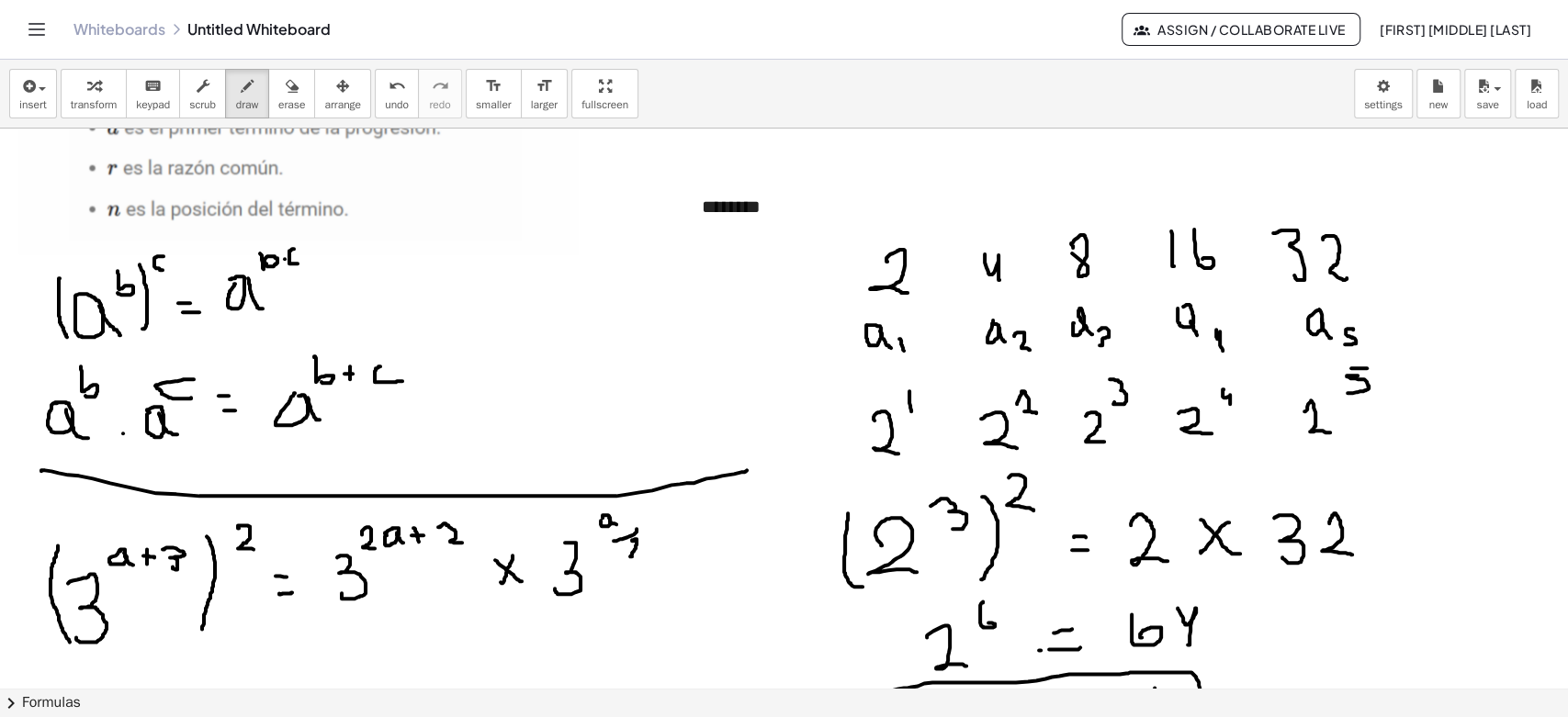 drag, startPoint x: 632, startPoint y: 539, endPoint x: 651, endPoint y: 556, distance: 25.495098 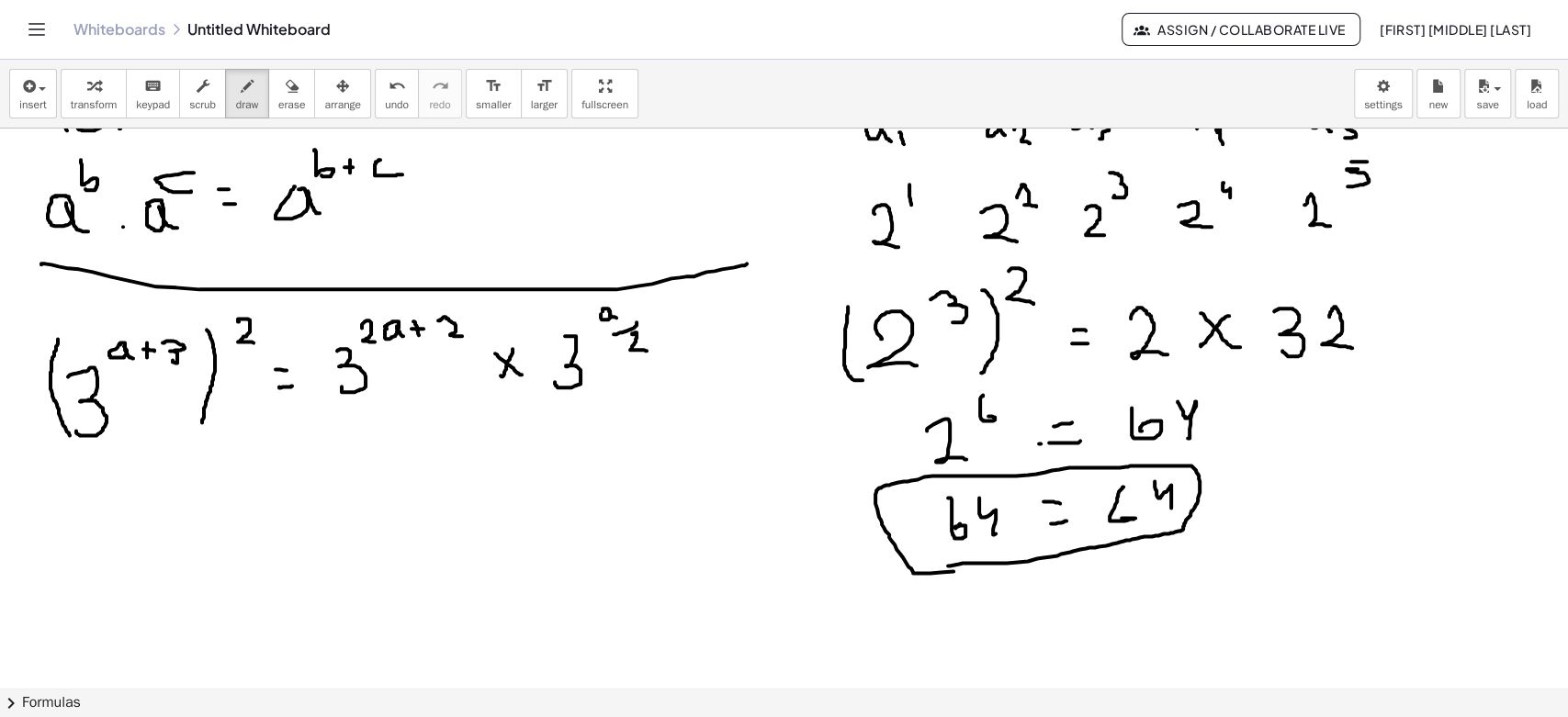 scroll, scrollTop: 845, scrollLeft: 0, axis: vertical 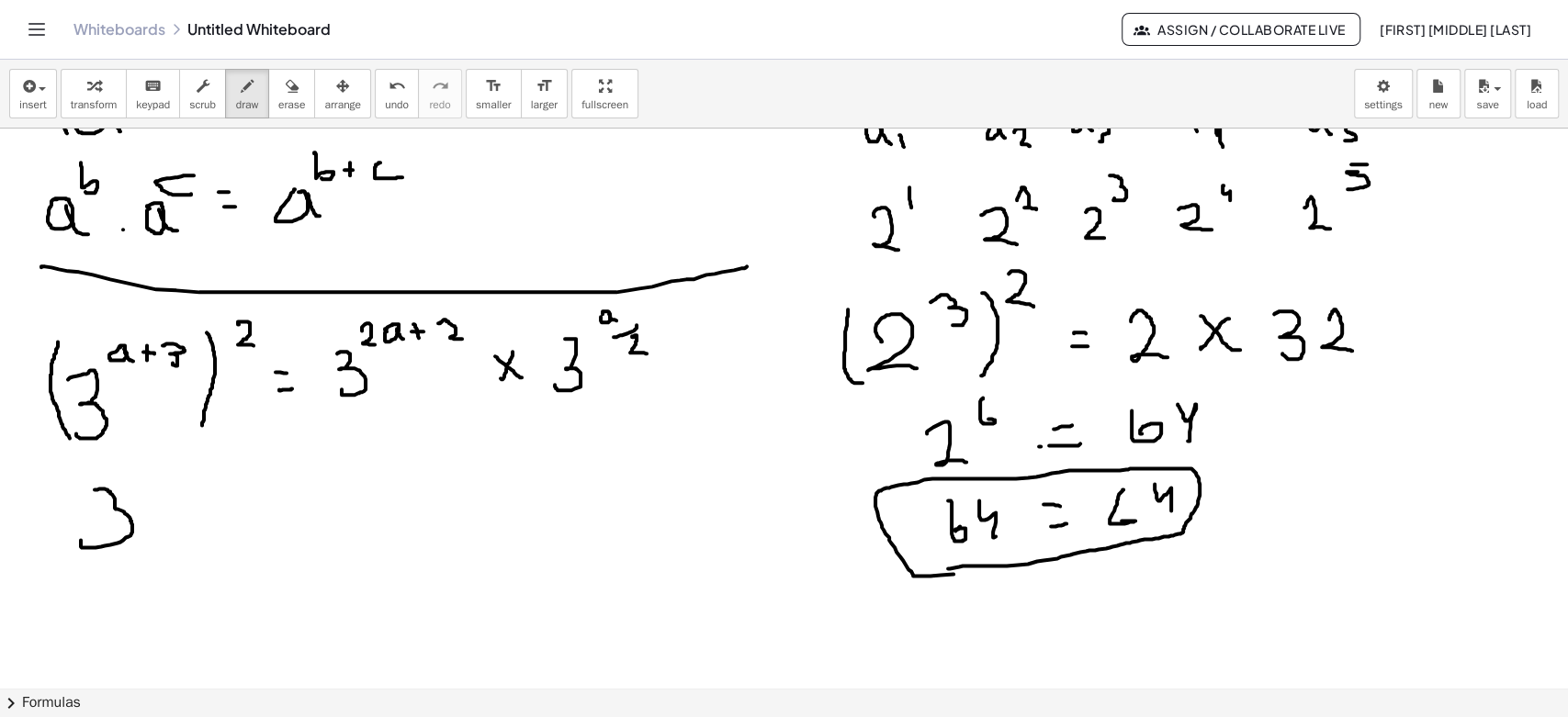 drag, startPoint x: 95, startPoint y: 488, endPoint x: 87, endPoint y: 523, distance: 35.902646 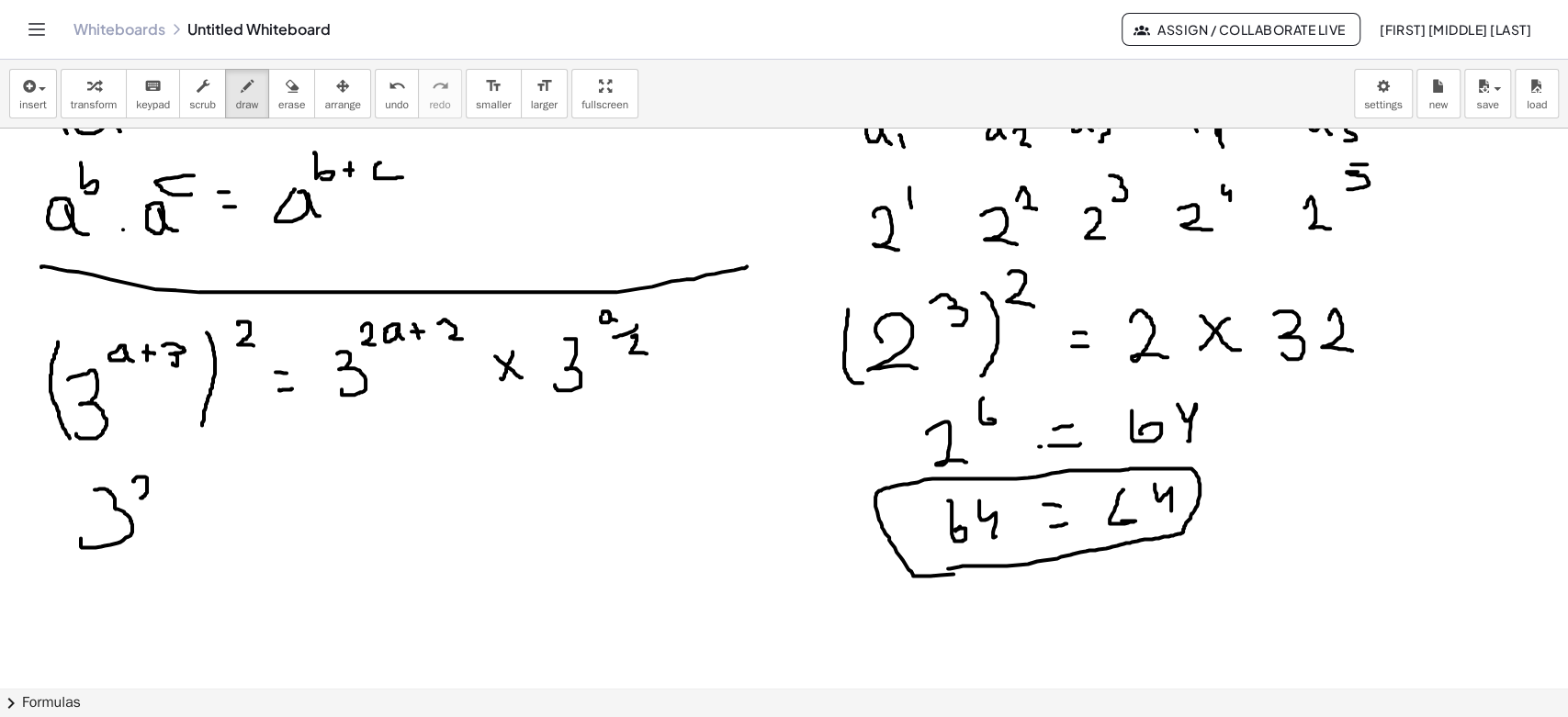 drag, startPoint x: 135, startPoint y: 480, endPoint x: 154, endPoint y: 497, distance: 25.495098 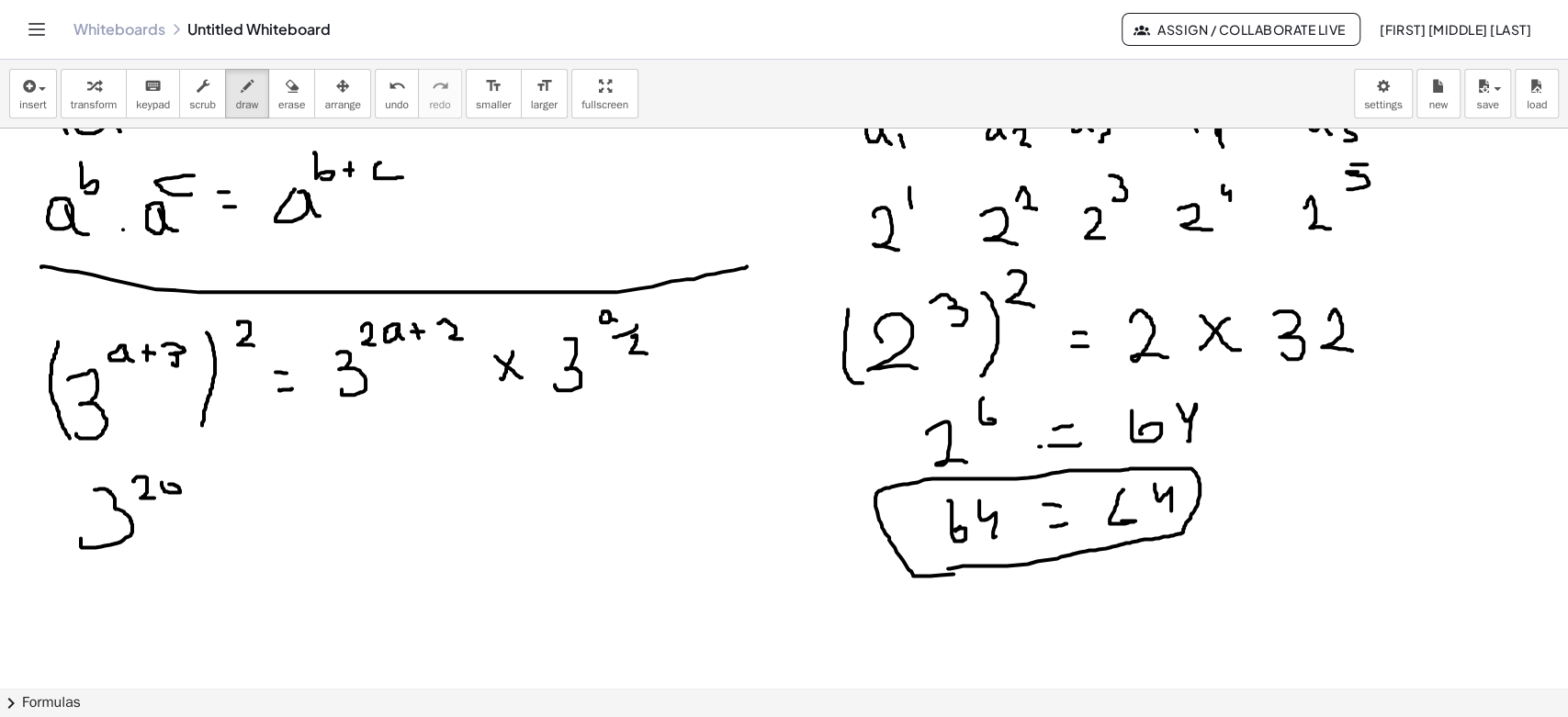 click at bounding box center (784, 123) 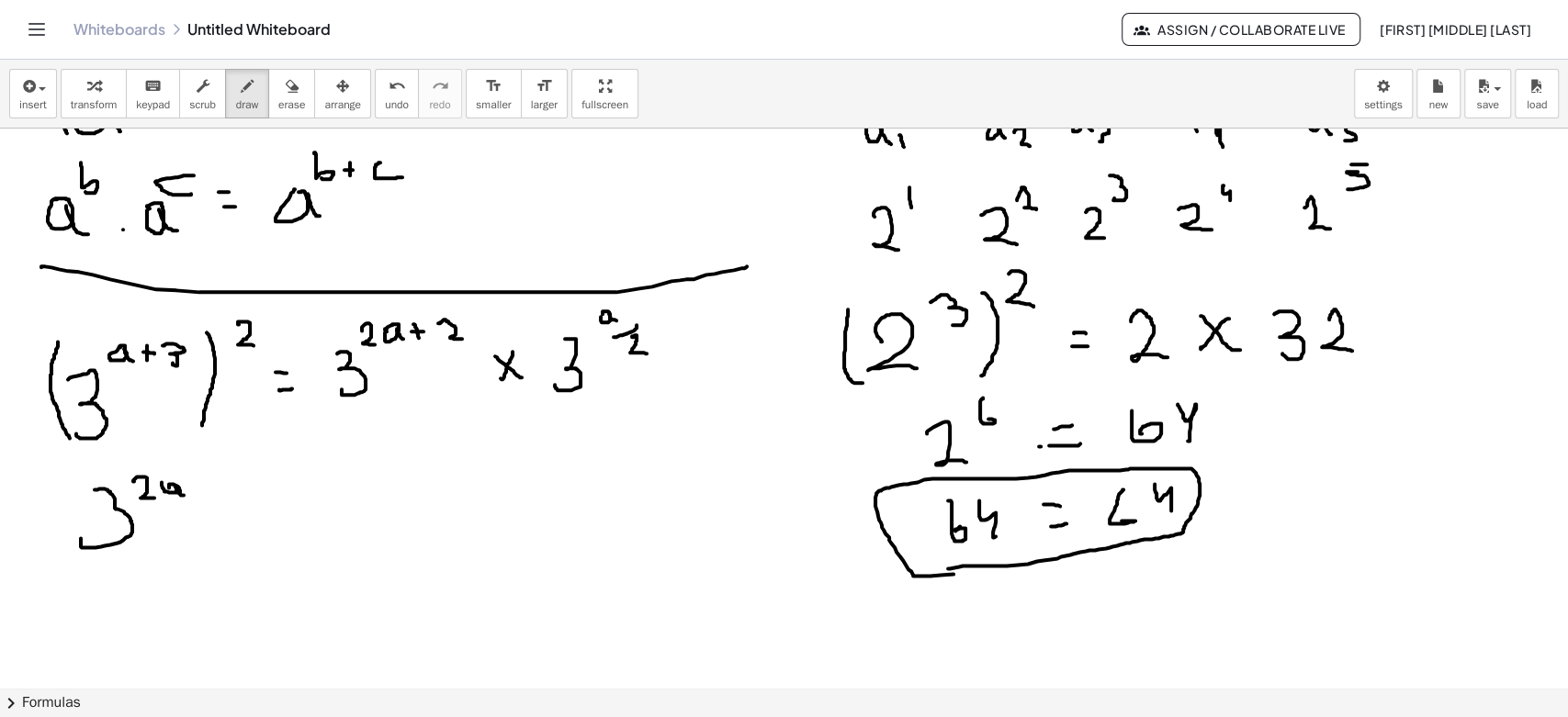 drag, startPoint x: 182, startPoint y: 494, endPoint x: 196, endPoint y: 487, distance: 15.652476 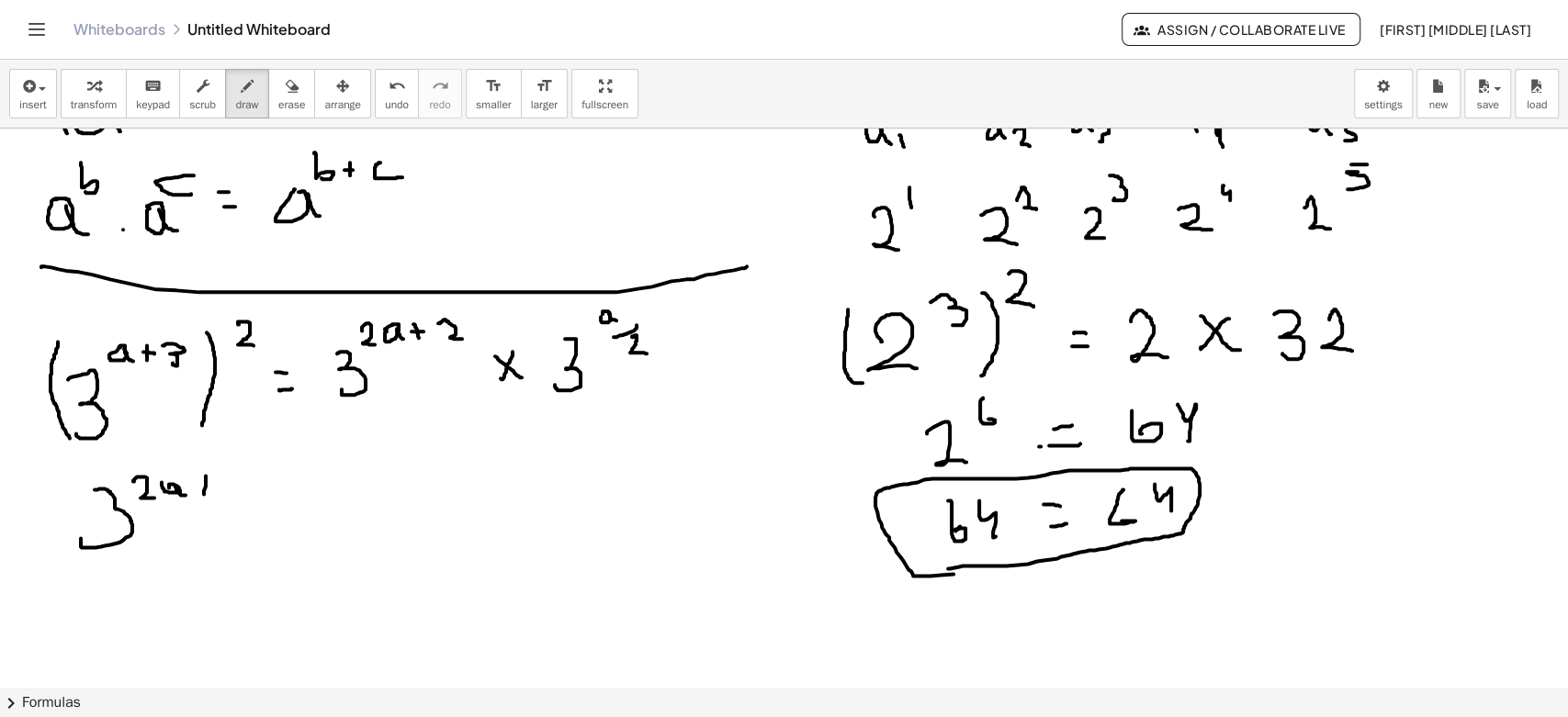 click at bounding box center (784, 123) 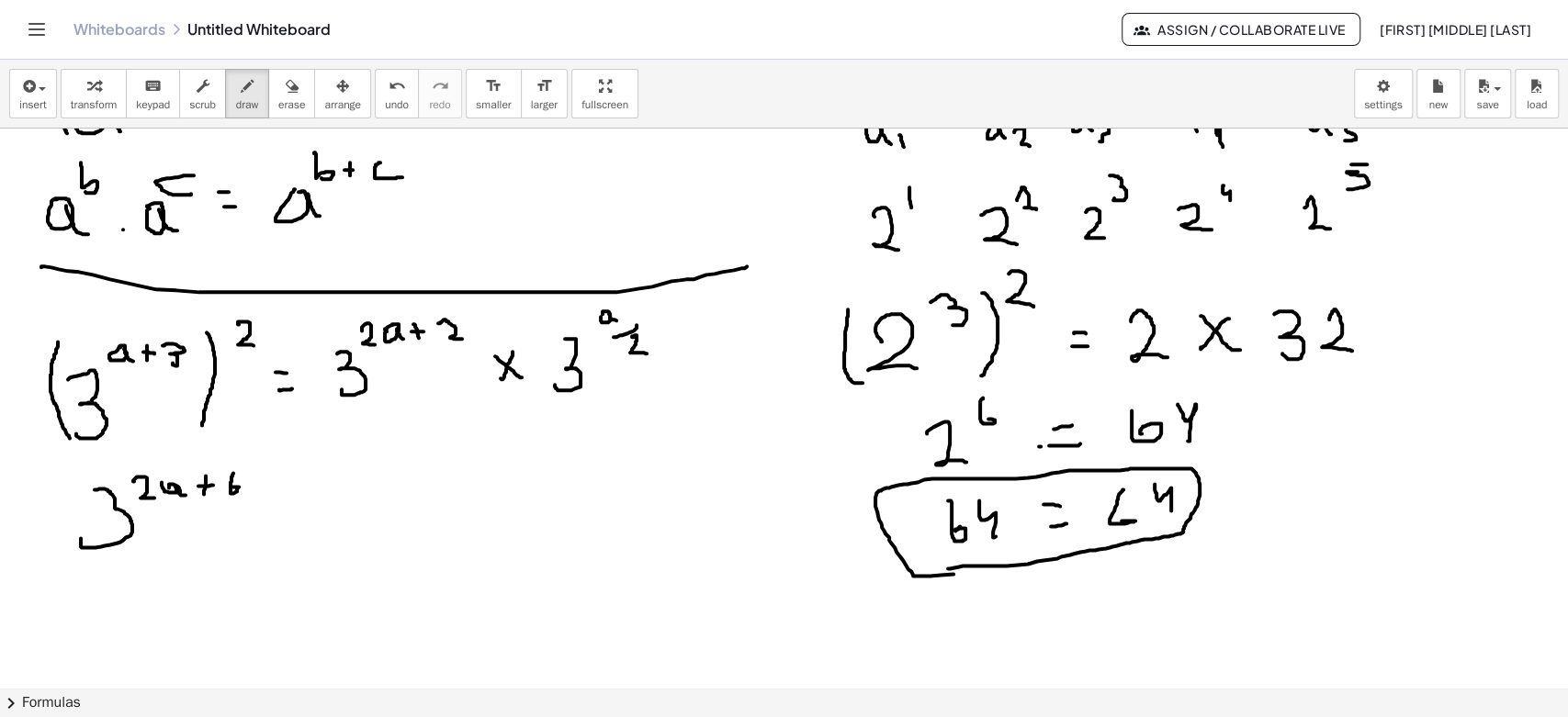 drag, startPoint x: 231, startPoint y: 476, endPoint x: 227, endPoint y: 488, distance: 12.649111 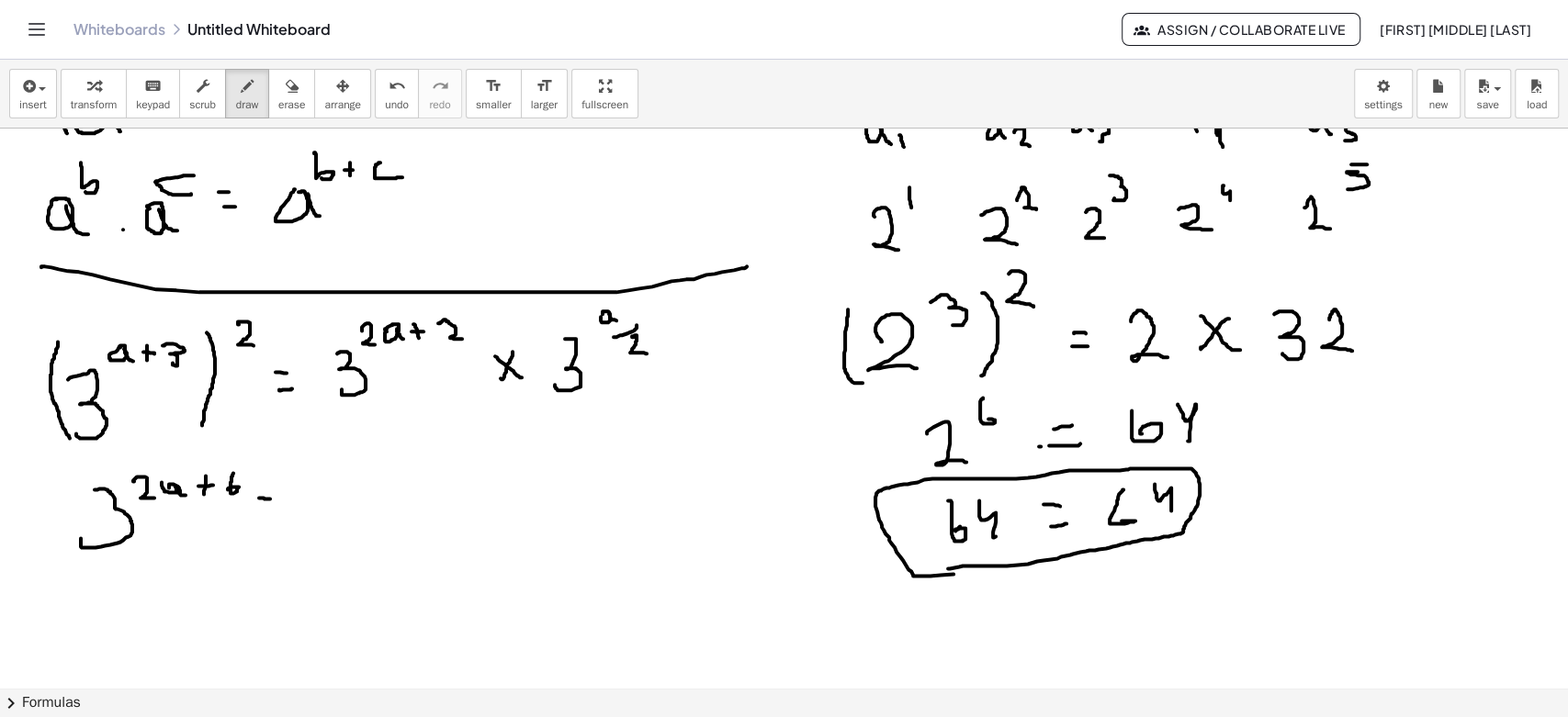 drag, startPoint x: 261, startPoint y: 497, endPoint x: 280, endPoint y: 499, distance: 19.104973 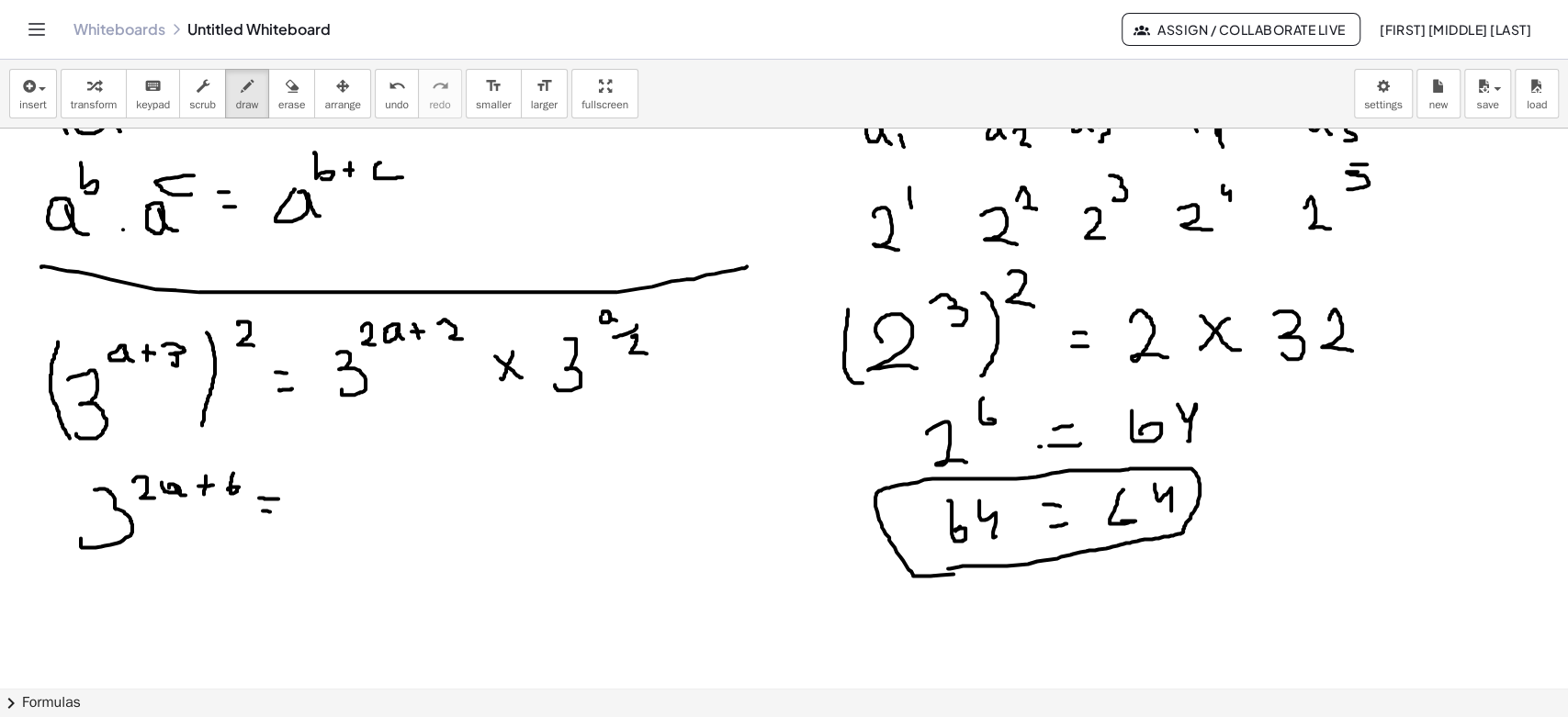 drag, startPoint x: 265, startPoint y: 510, endPoint x: 276, endPoint y: 512, distance: 11.18034 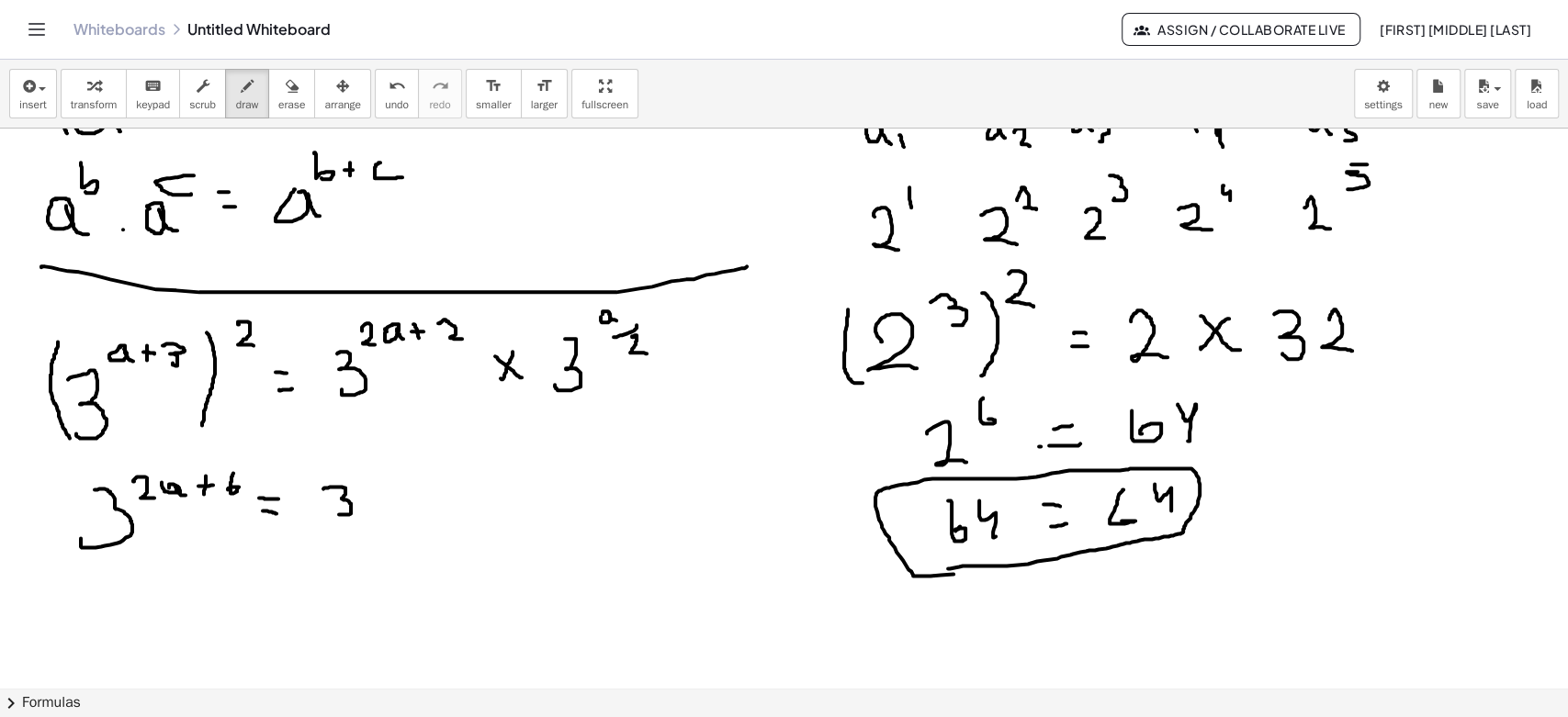 drag, startPoint x: 323, startPoint y: 487, endPoint x: 333, endPoint y: 513, distance: 27.856777 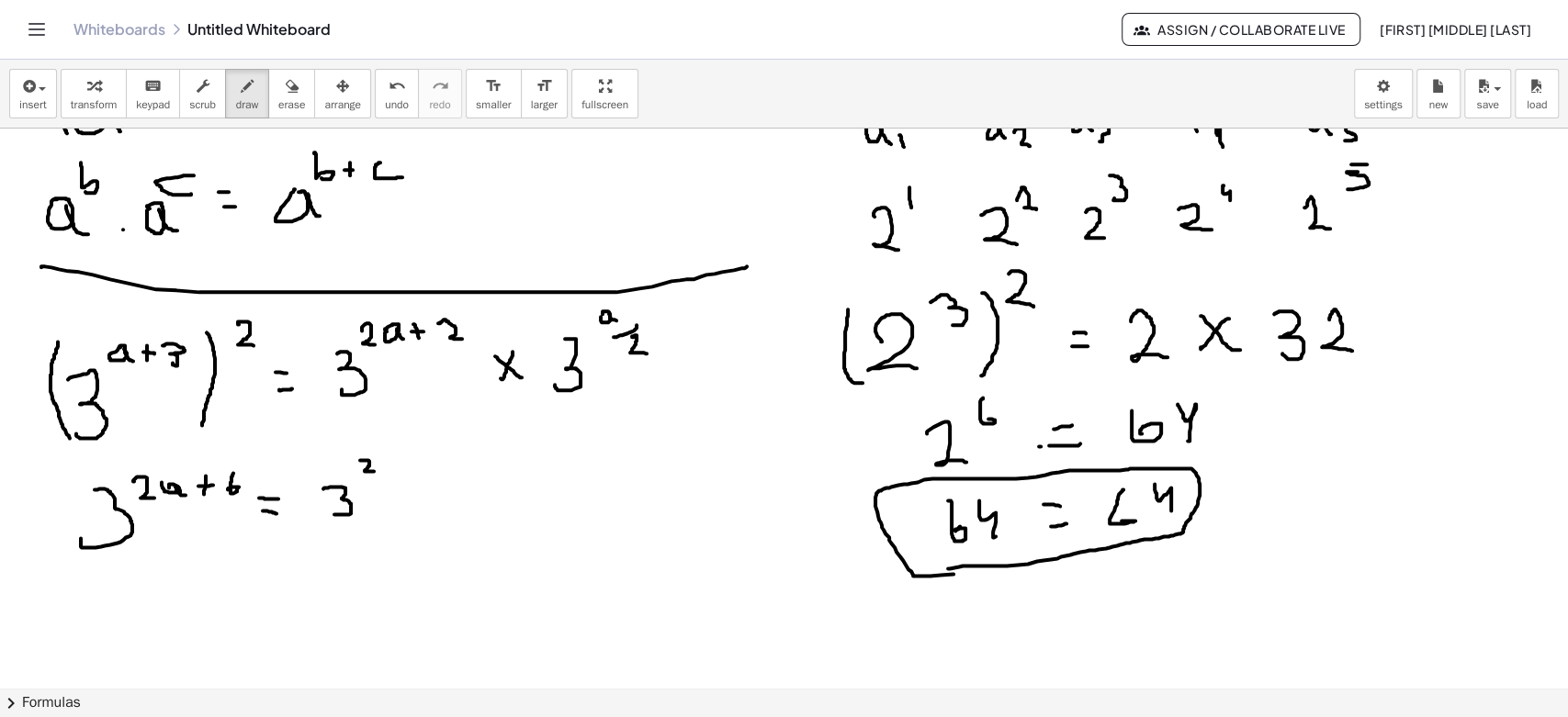 click at bounding box center (784, 123) 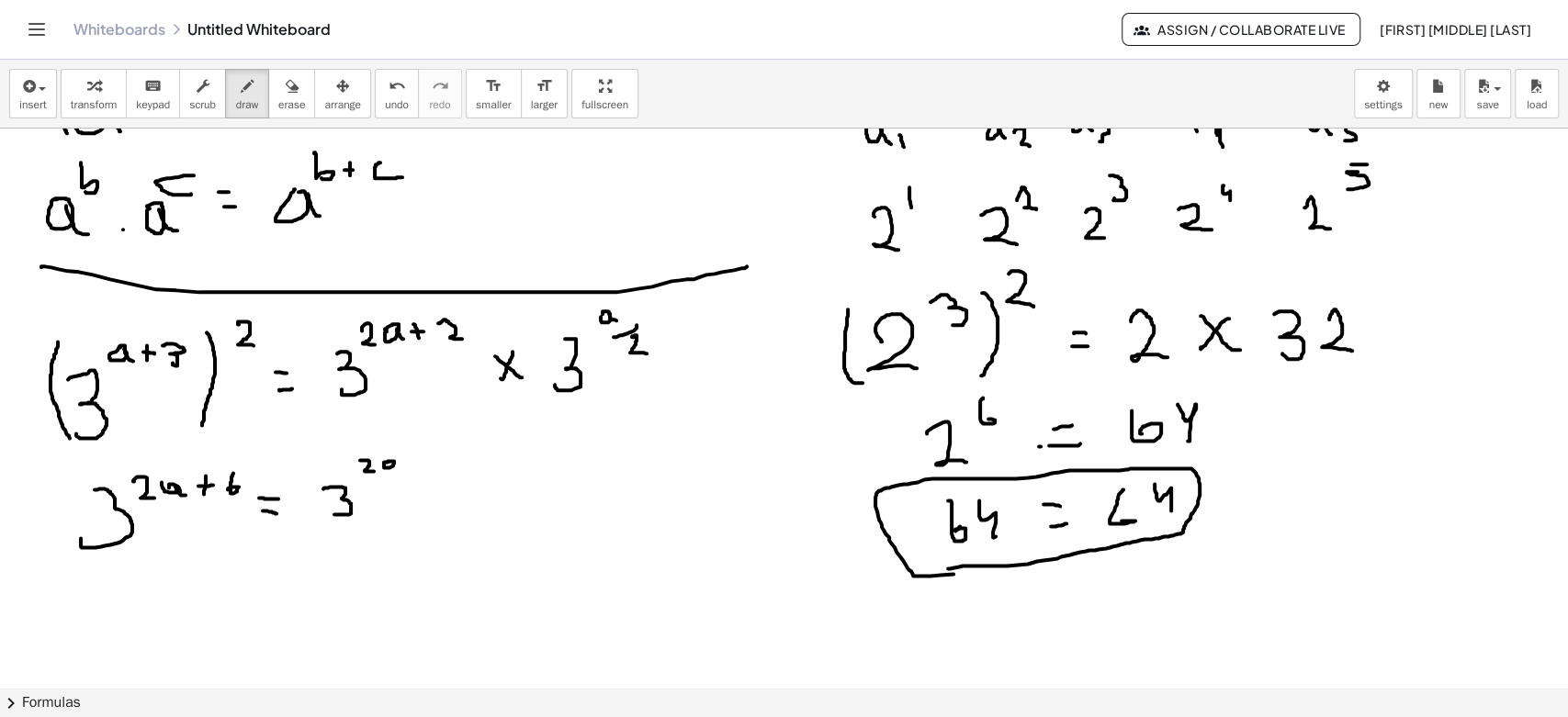 click at bounding box center [784, 123] 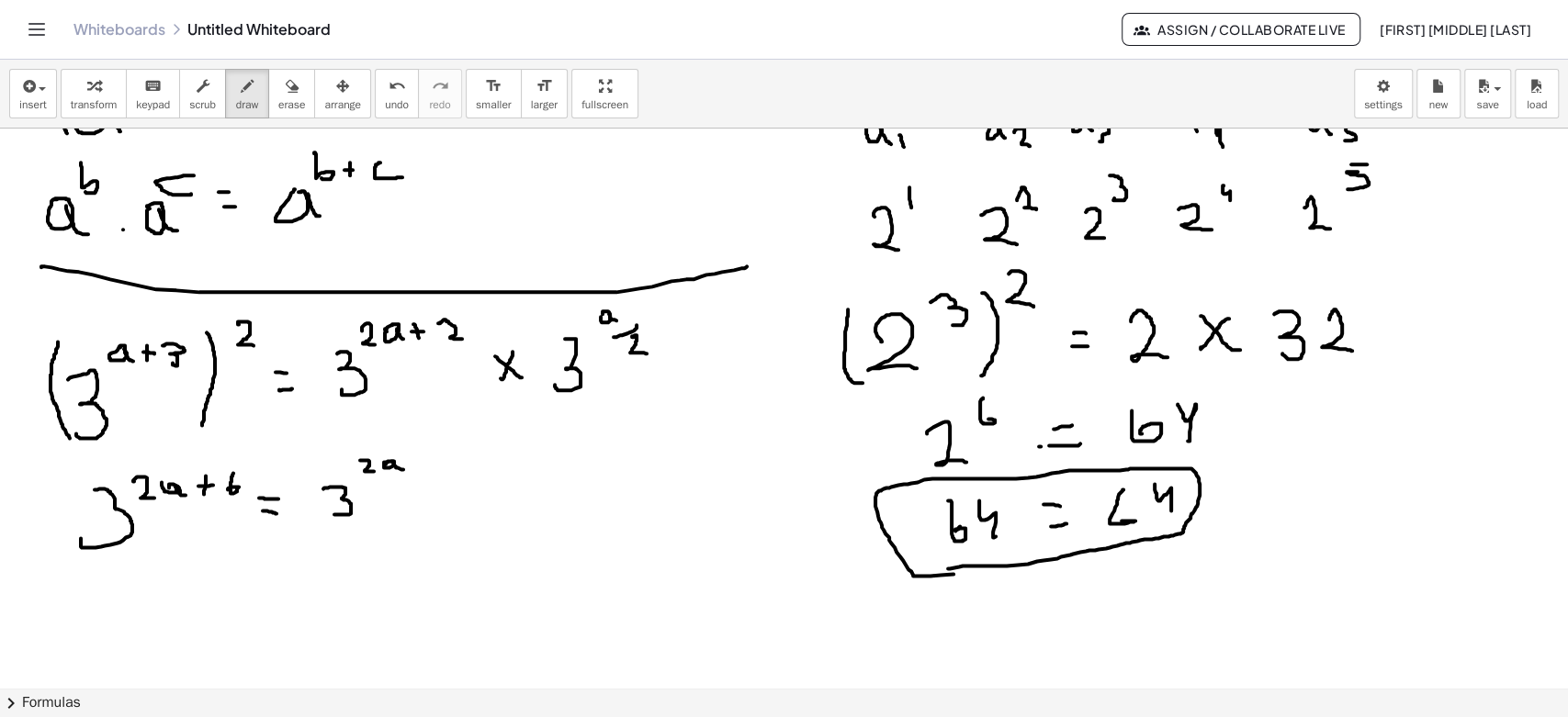 click at bounding box center (784, 123) 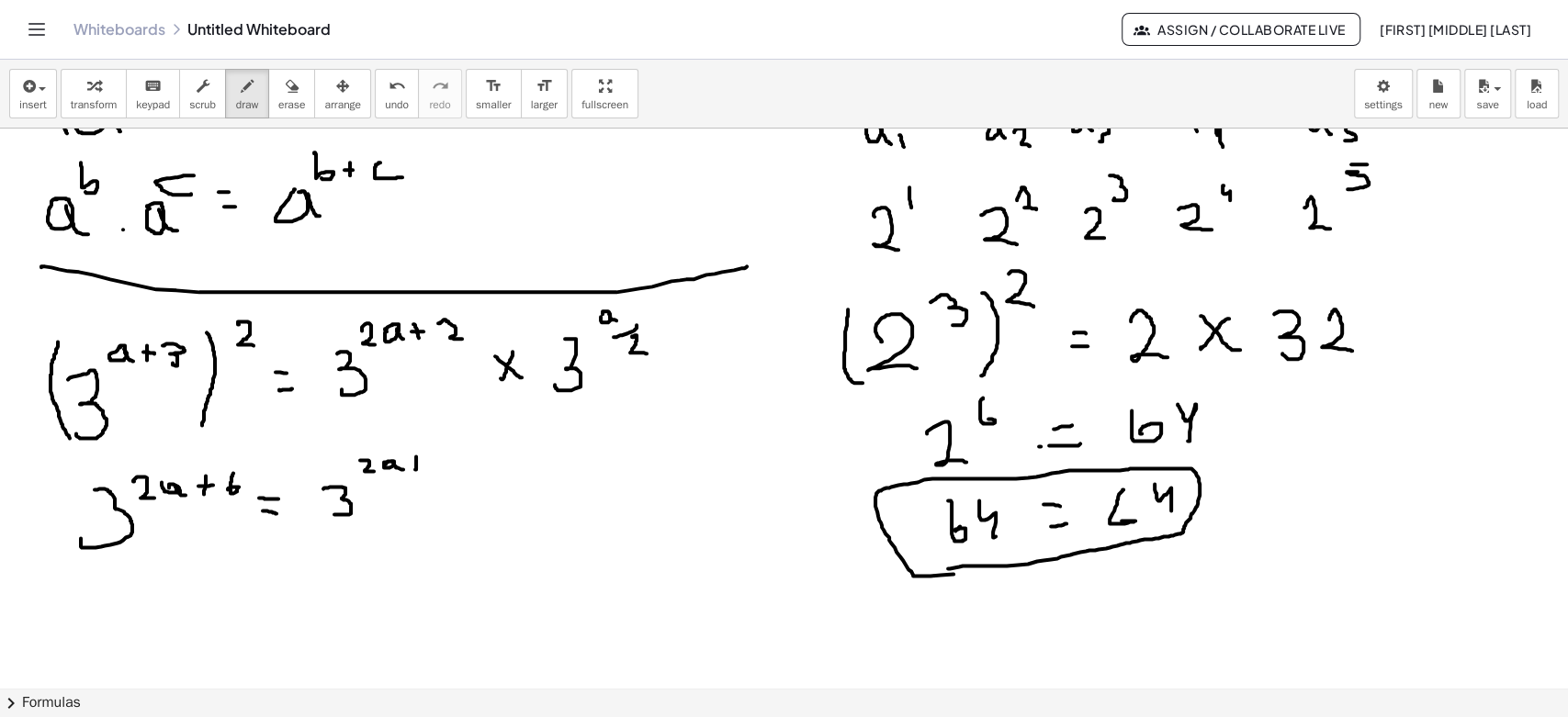 click at bounding box center (784, 123) 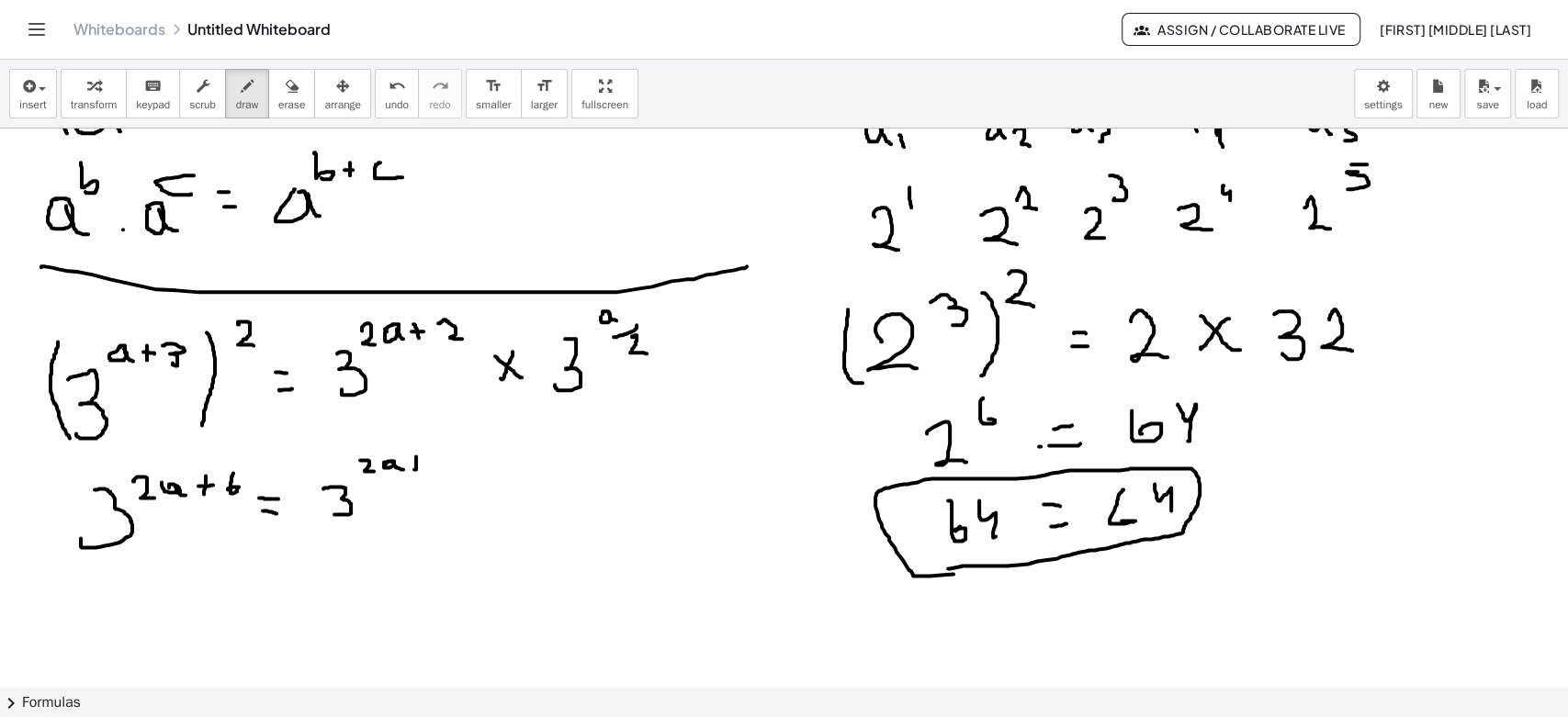click at bounding box center (784, 123) 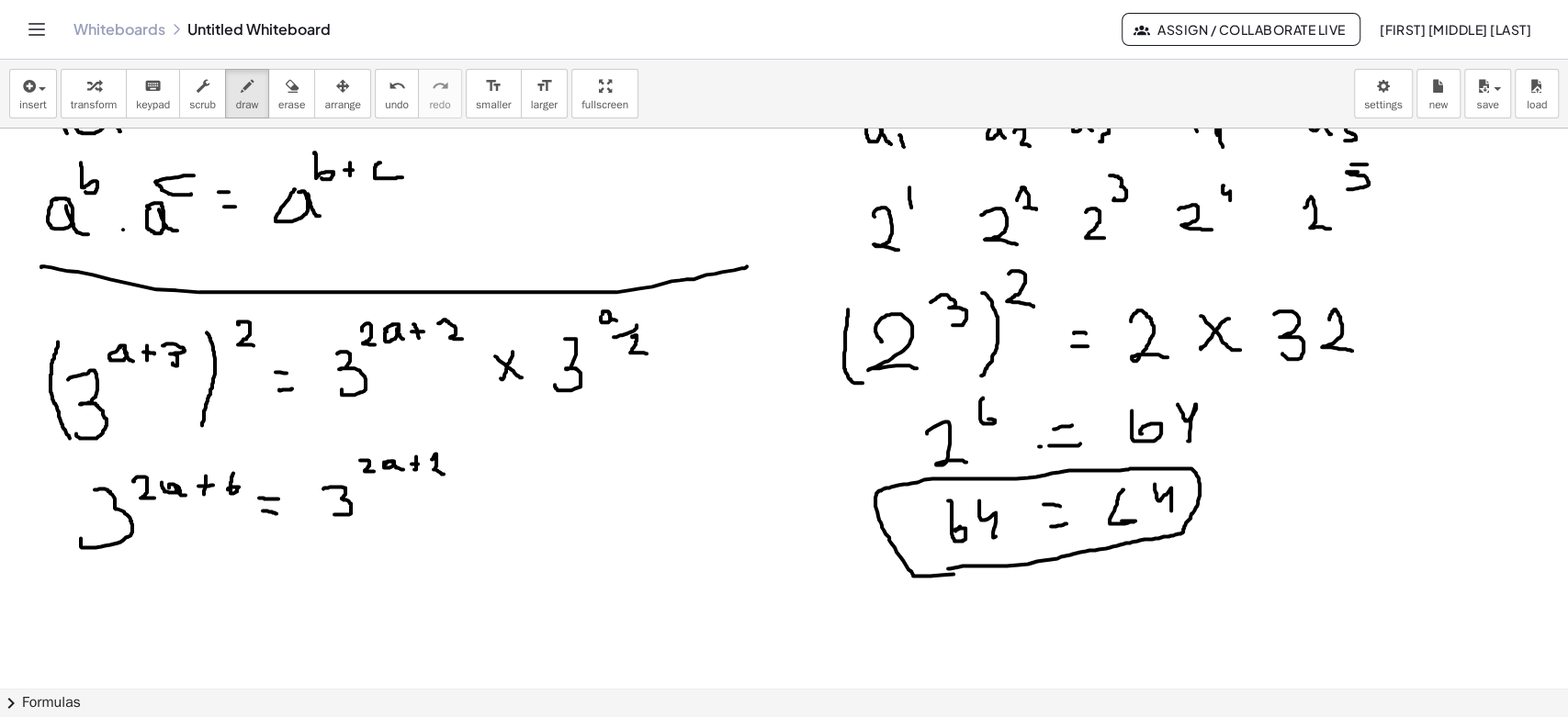 click at bounding box center [784, 123] 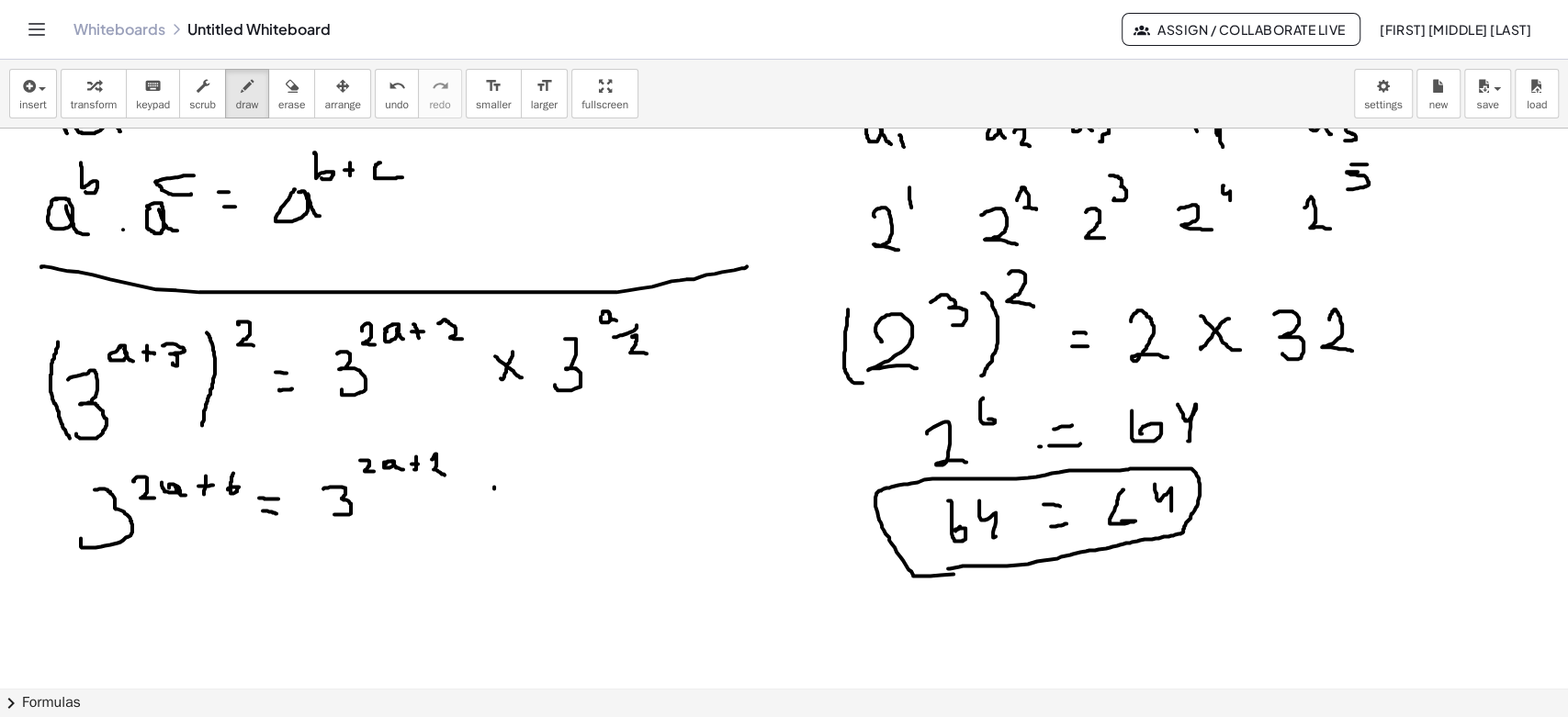 click at bounding box center [784, 123] 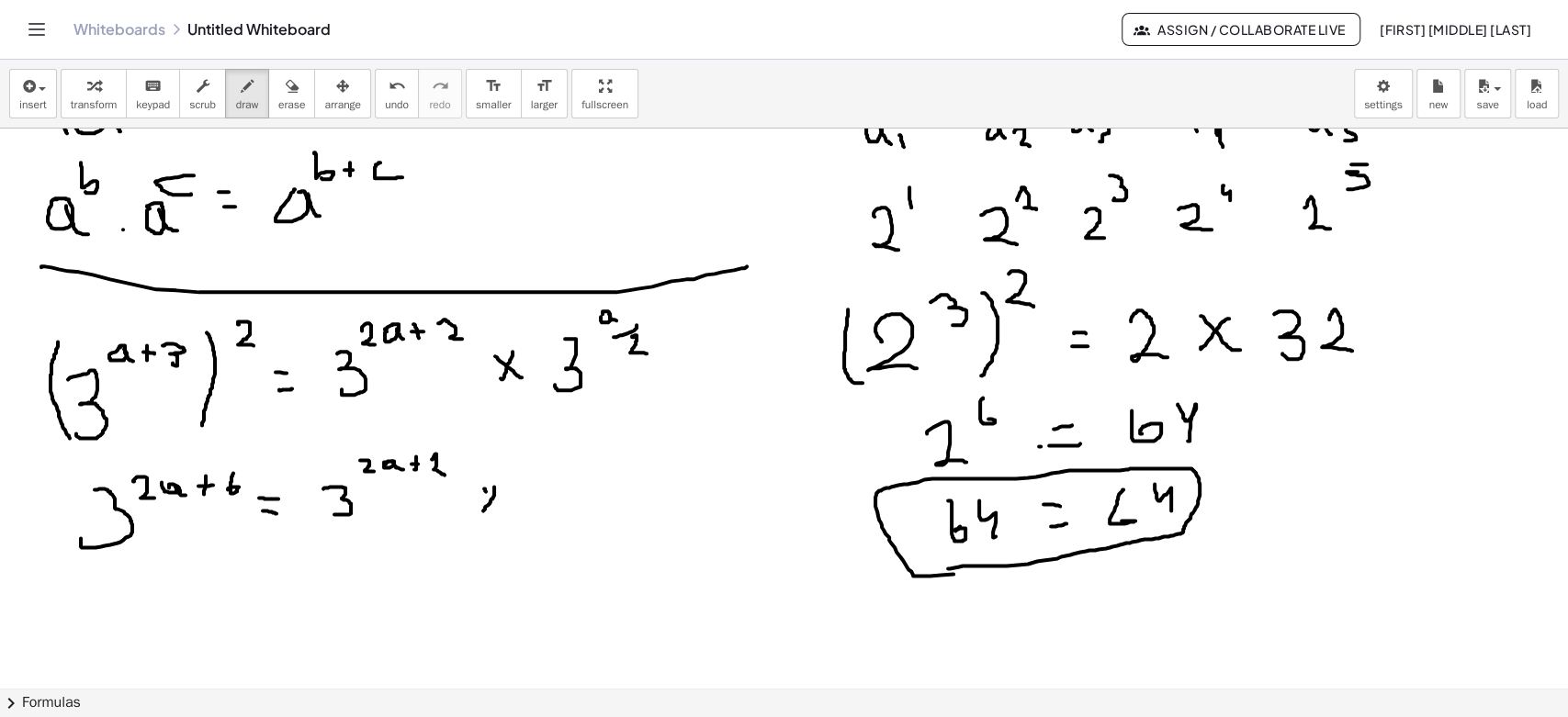 click at bounding box center (784, 123) 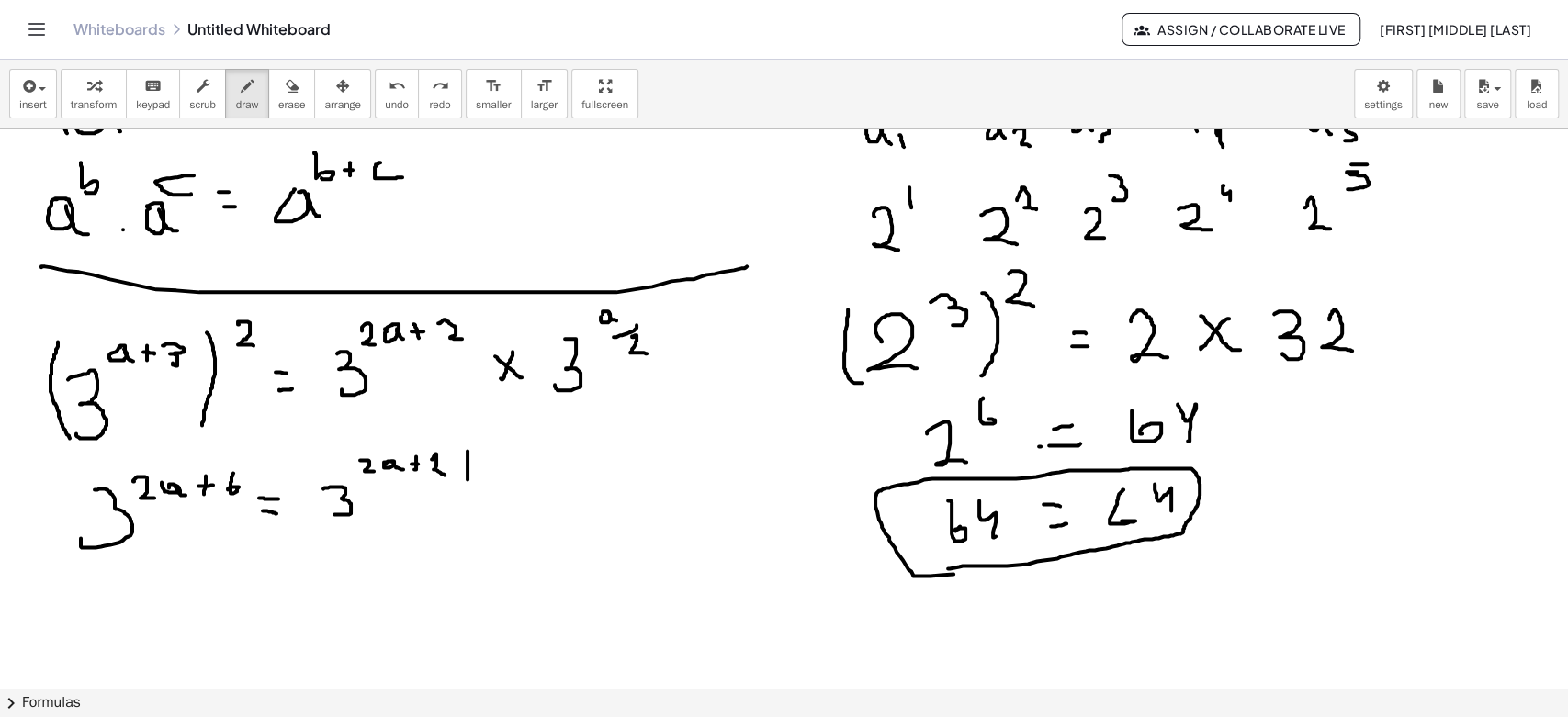 click at bounding box center (784, 123) 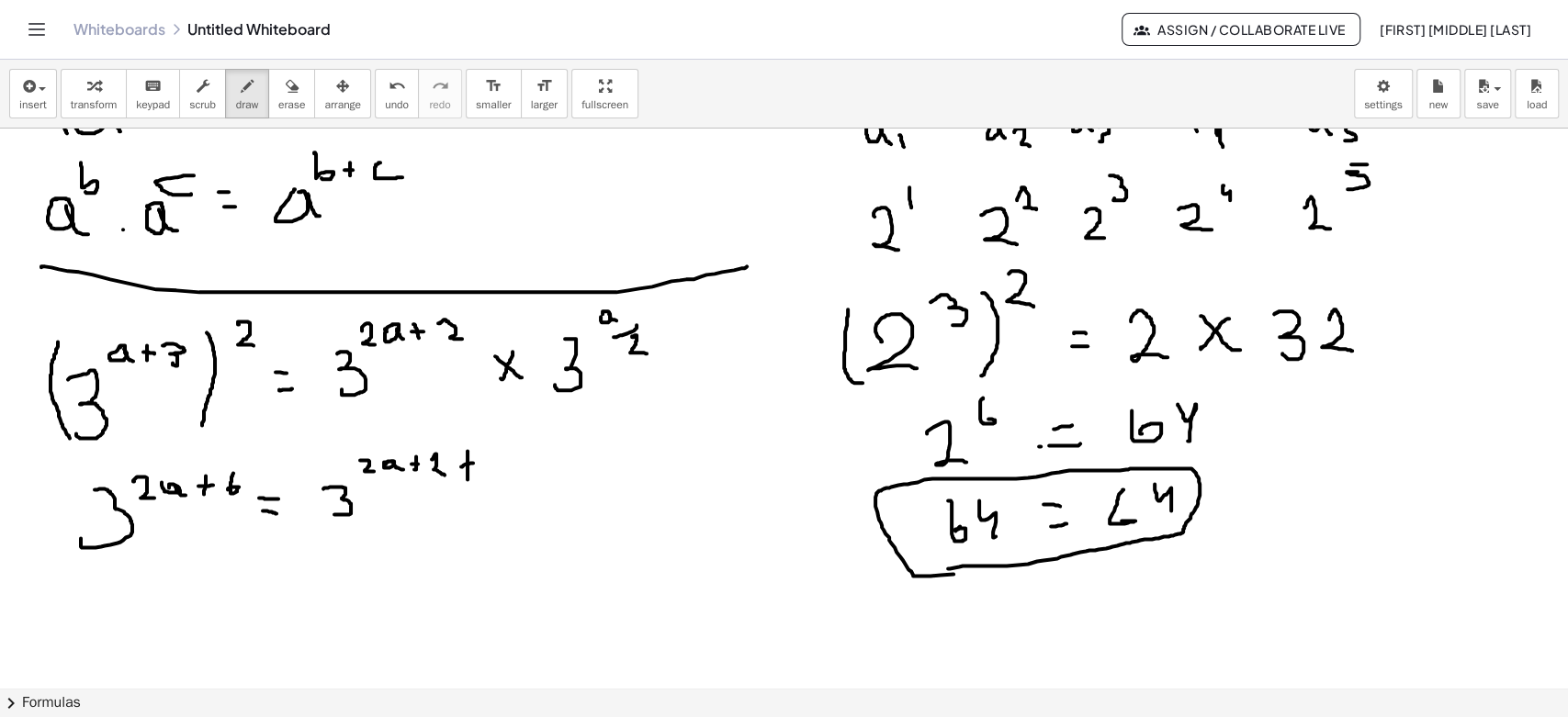click at bounding box center [784, 123] 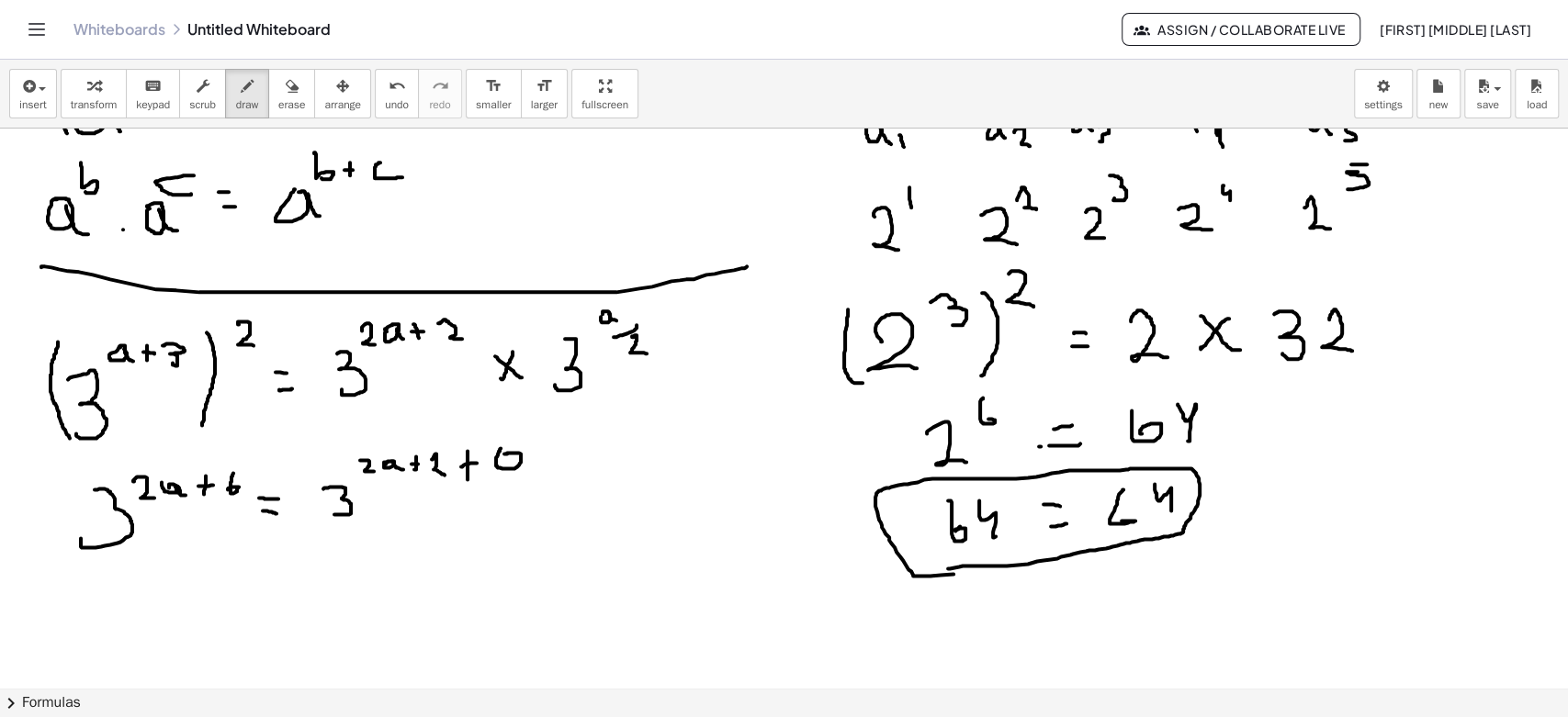 click at bounding box center (784, 123) 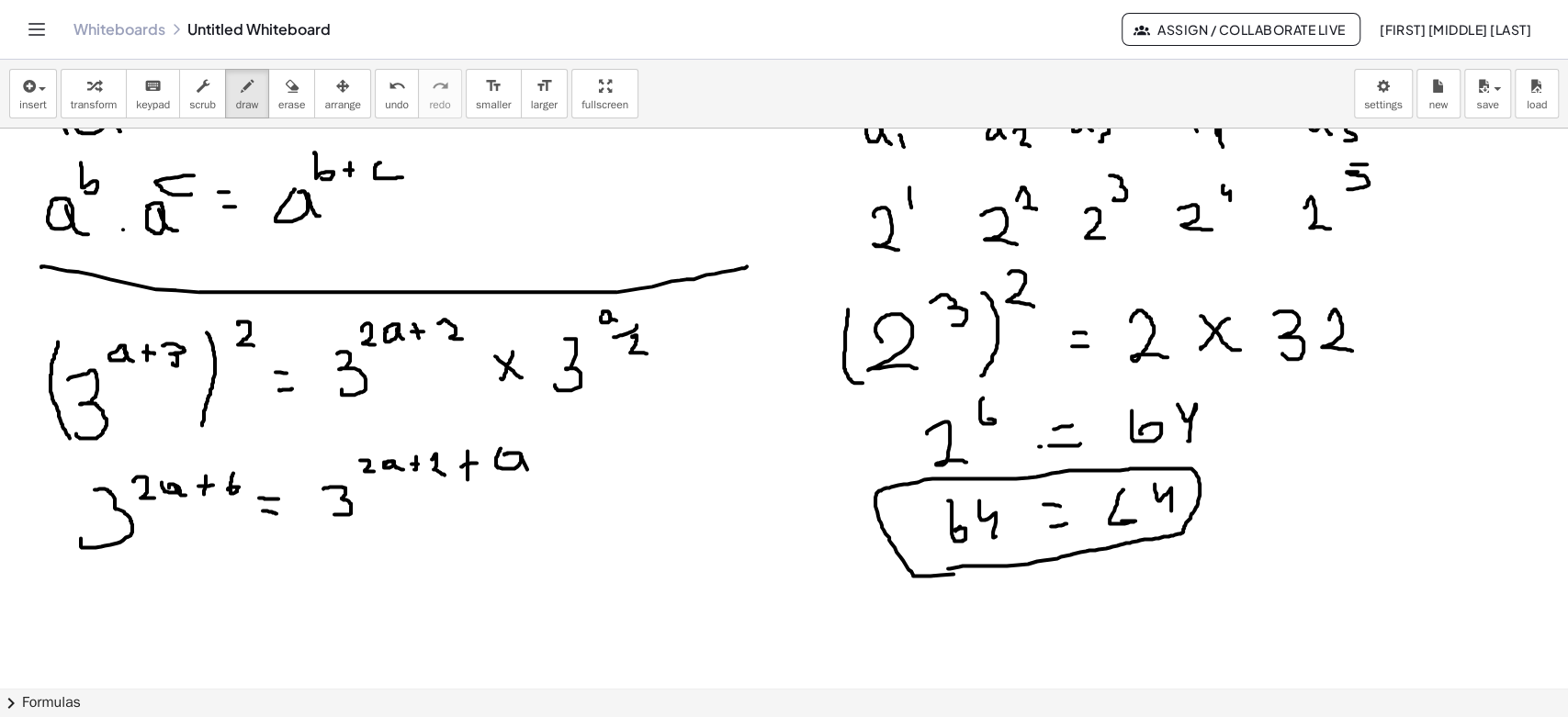 click at bounding box center (784, 123) 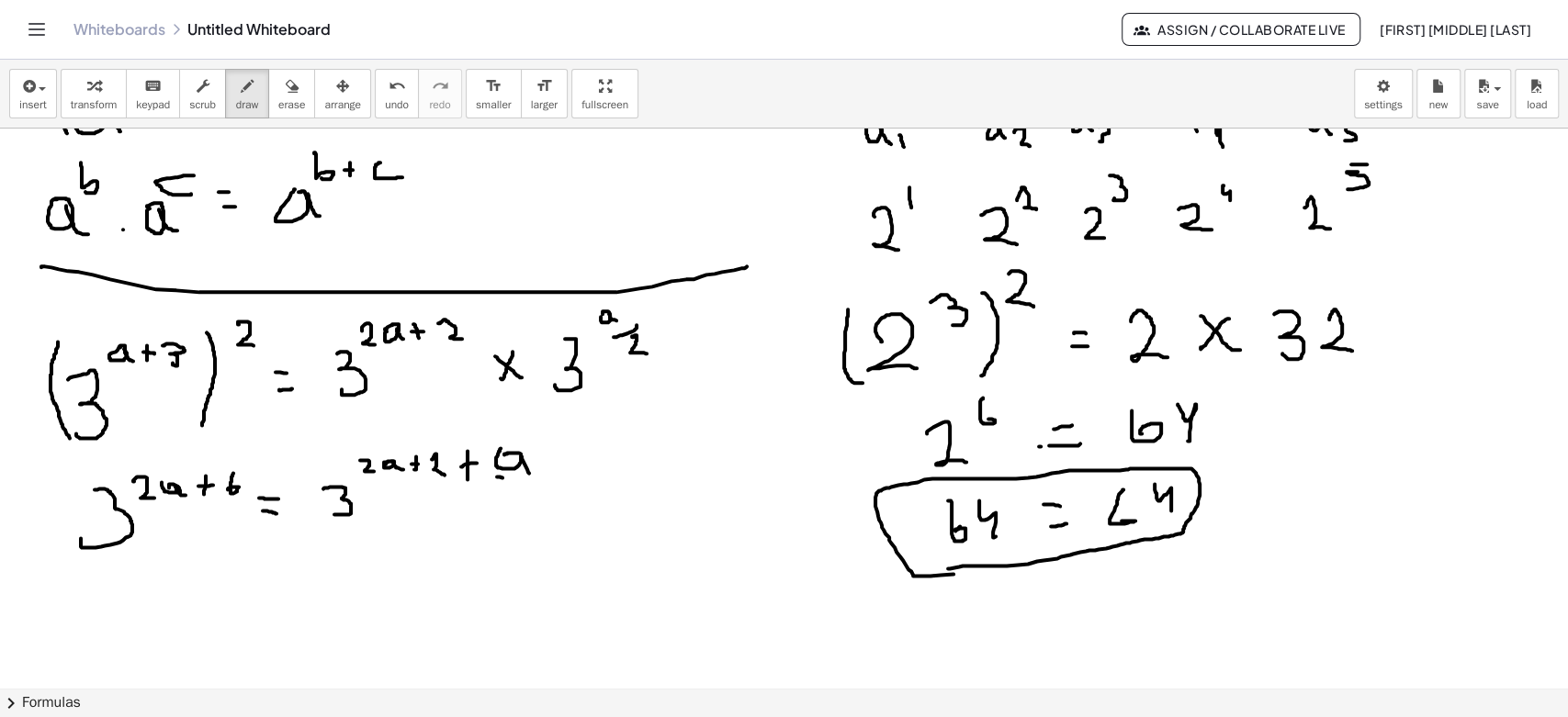 click at bounding box center [784, 123] 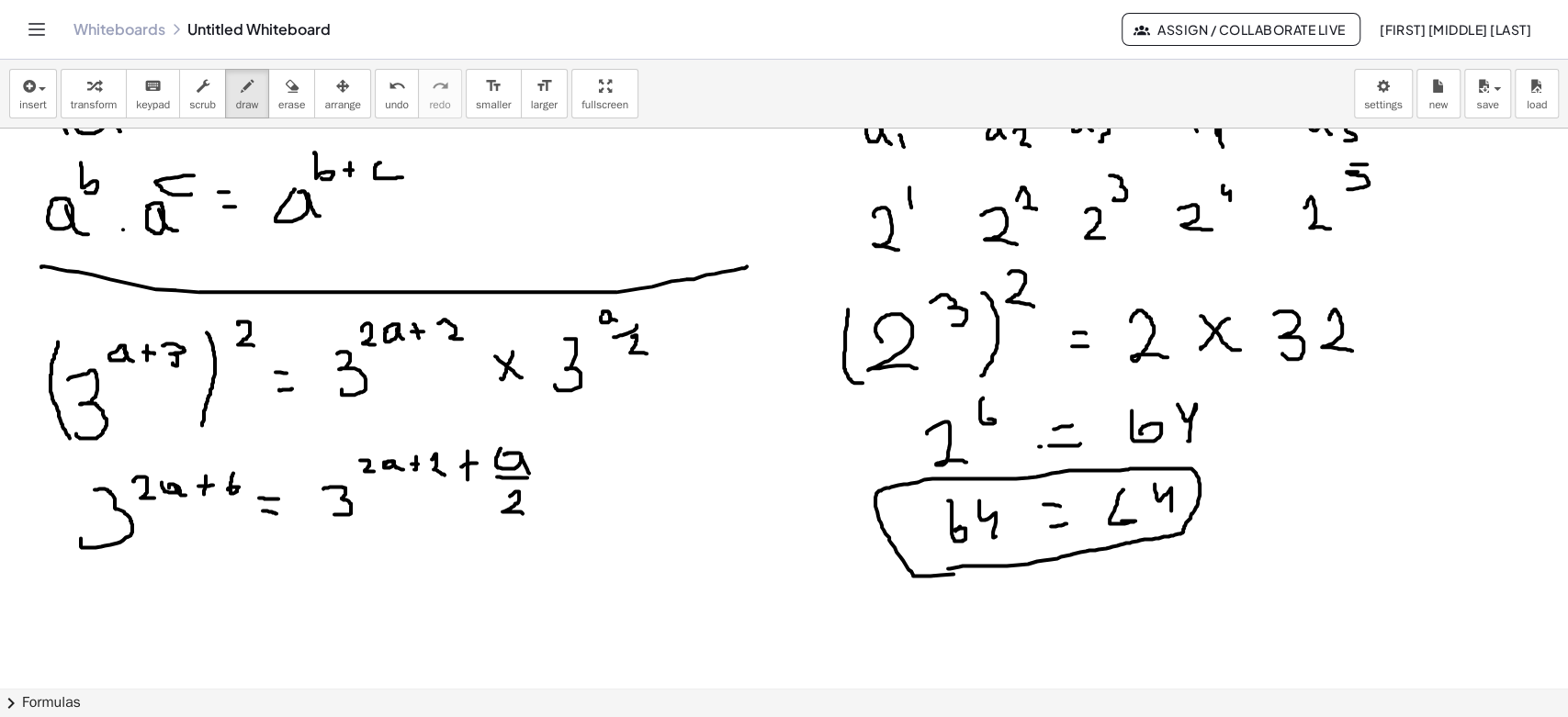 click at bounding box center (784, 123) 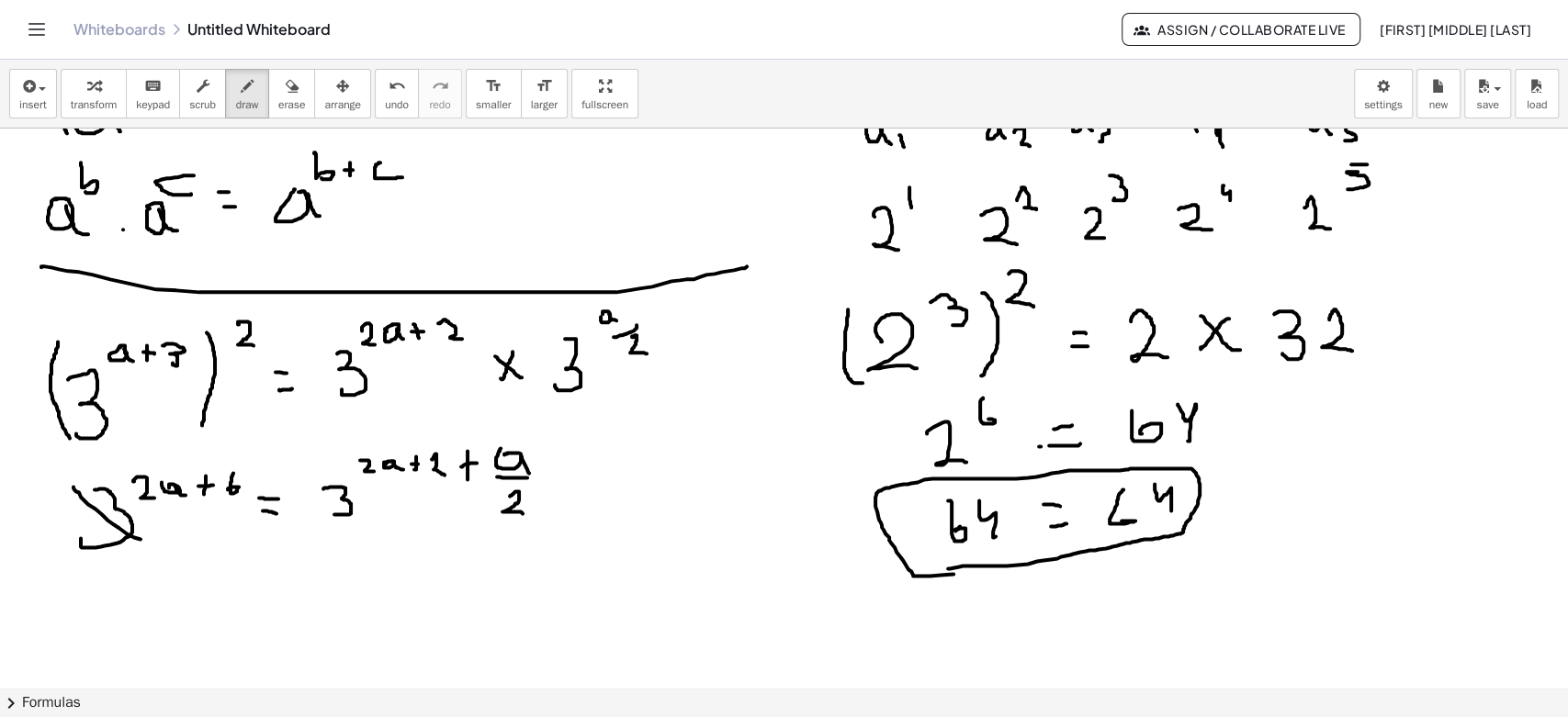click at bounding box center (784, 123) 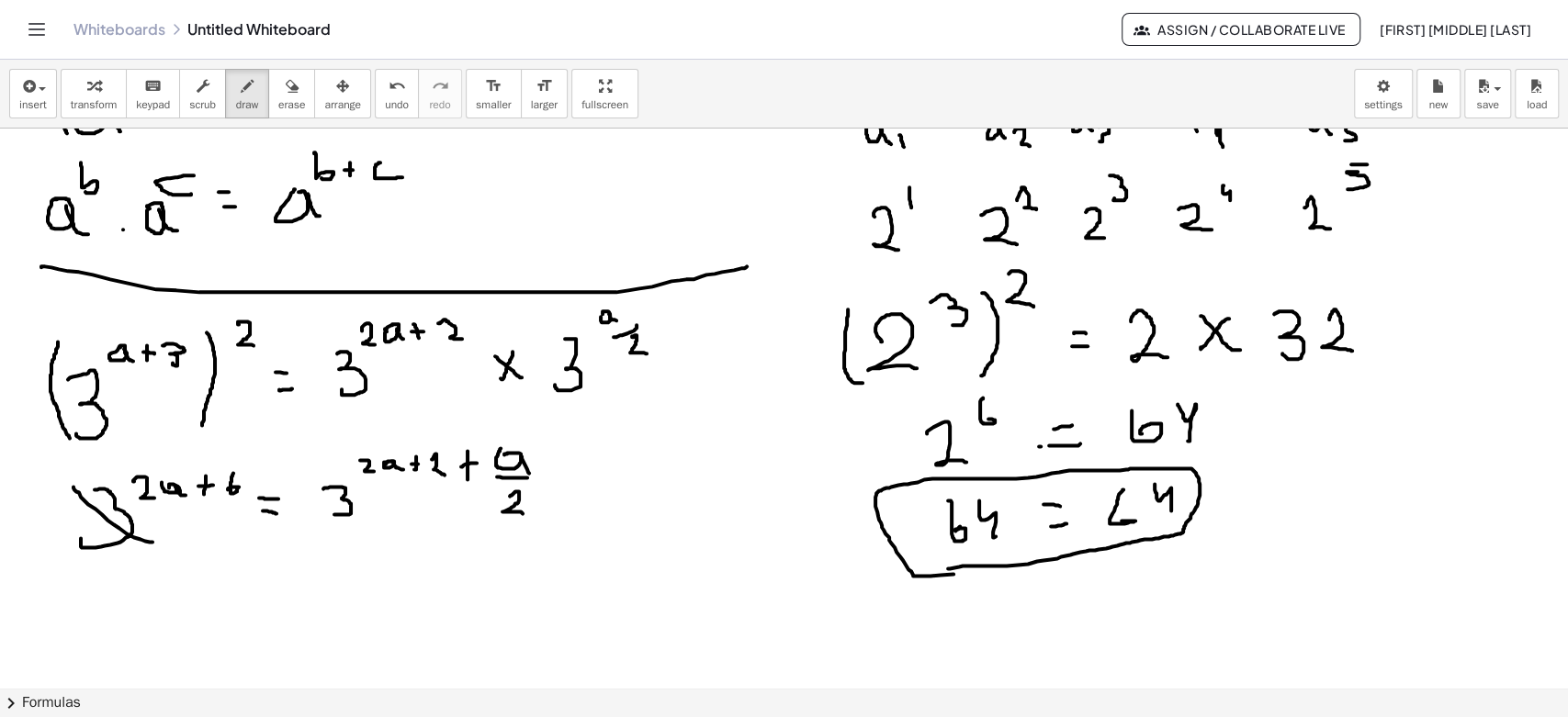 click at bounding box center [784, 123] 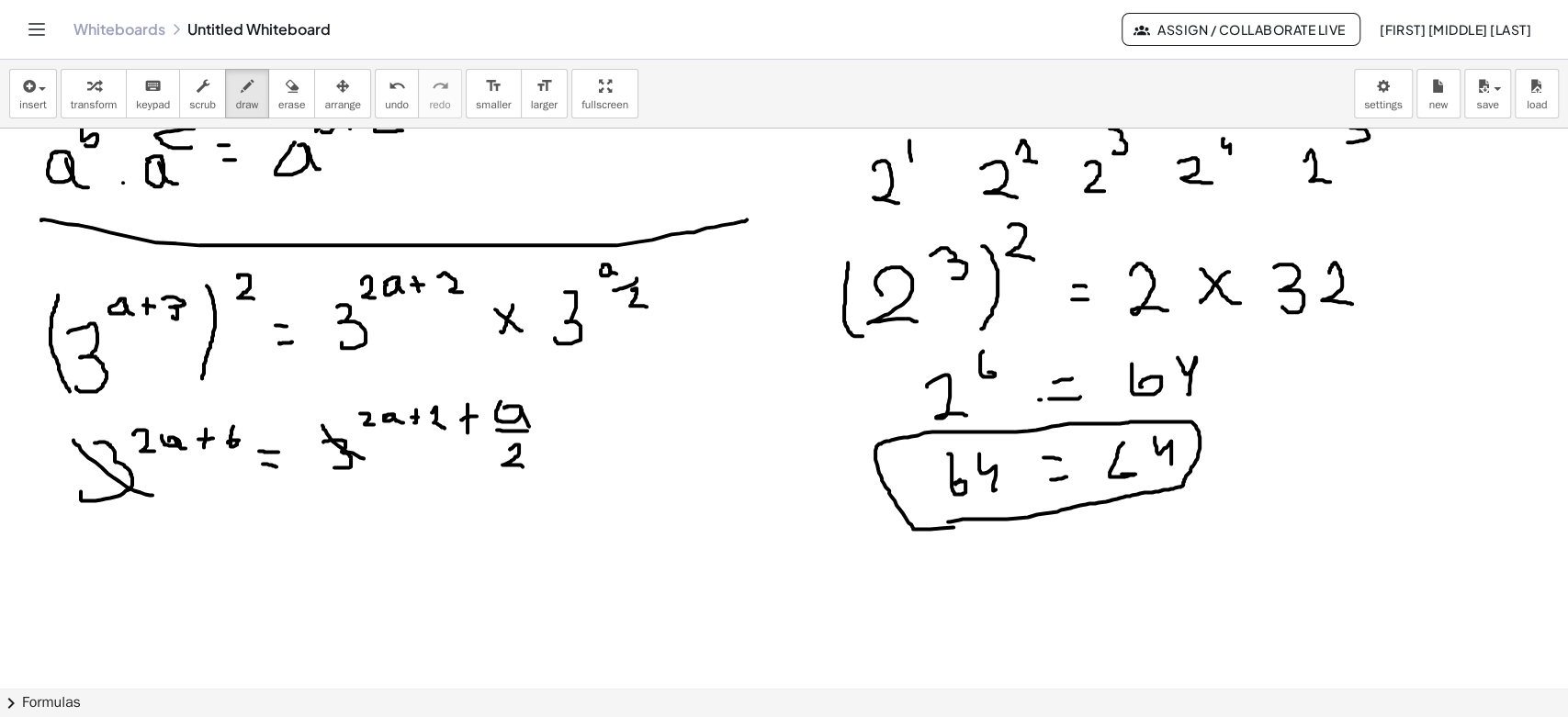scroll, scrollTop: 947, scrollLeft: 0, axis: vertical 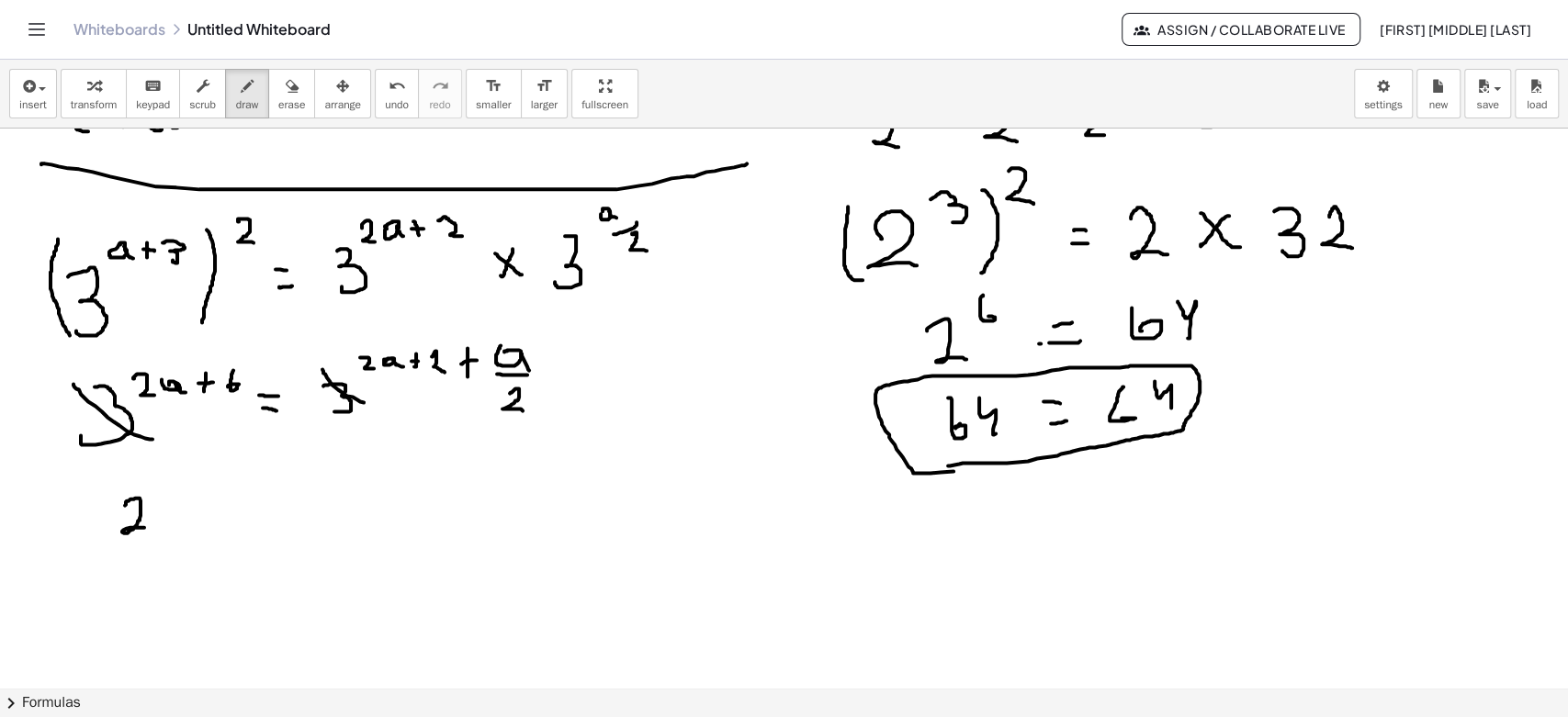 click at bounding box center (784, 20) 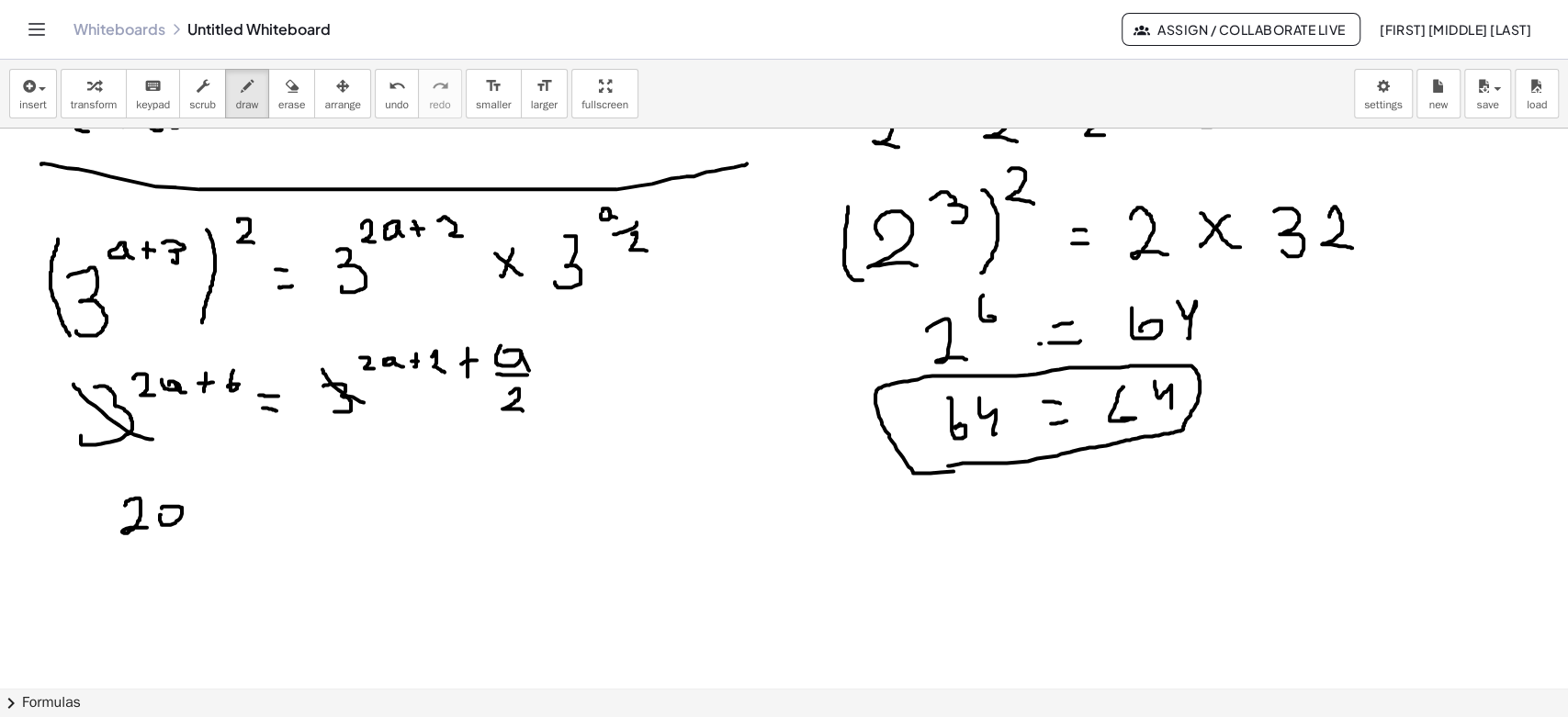 click at bounding box center (784, 20) 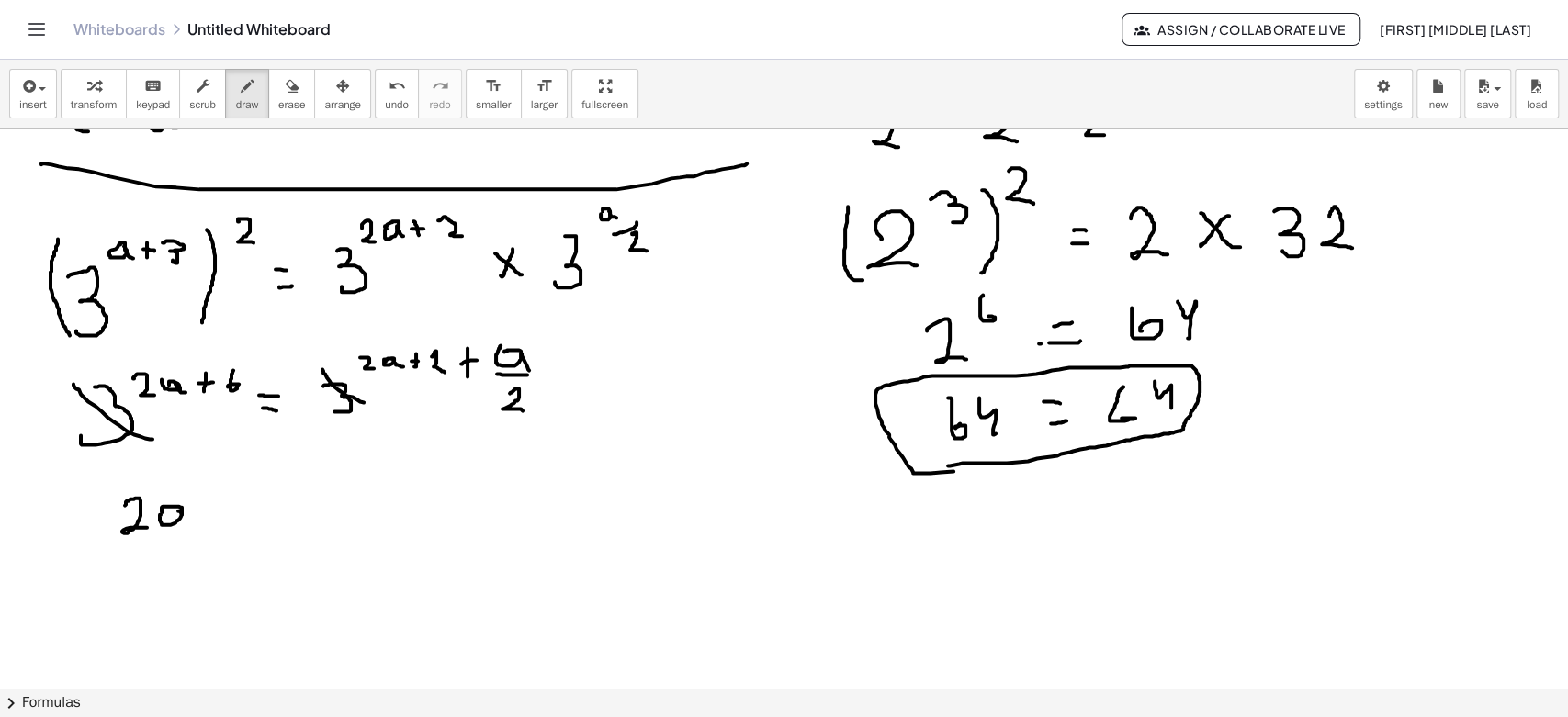 click at bounding box center (784, 20) 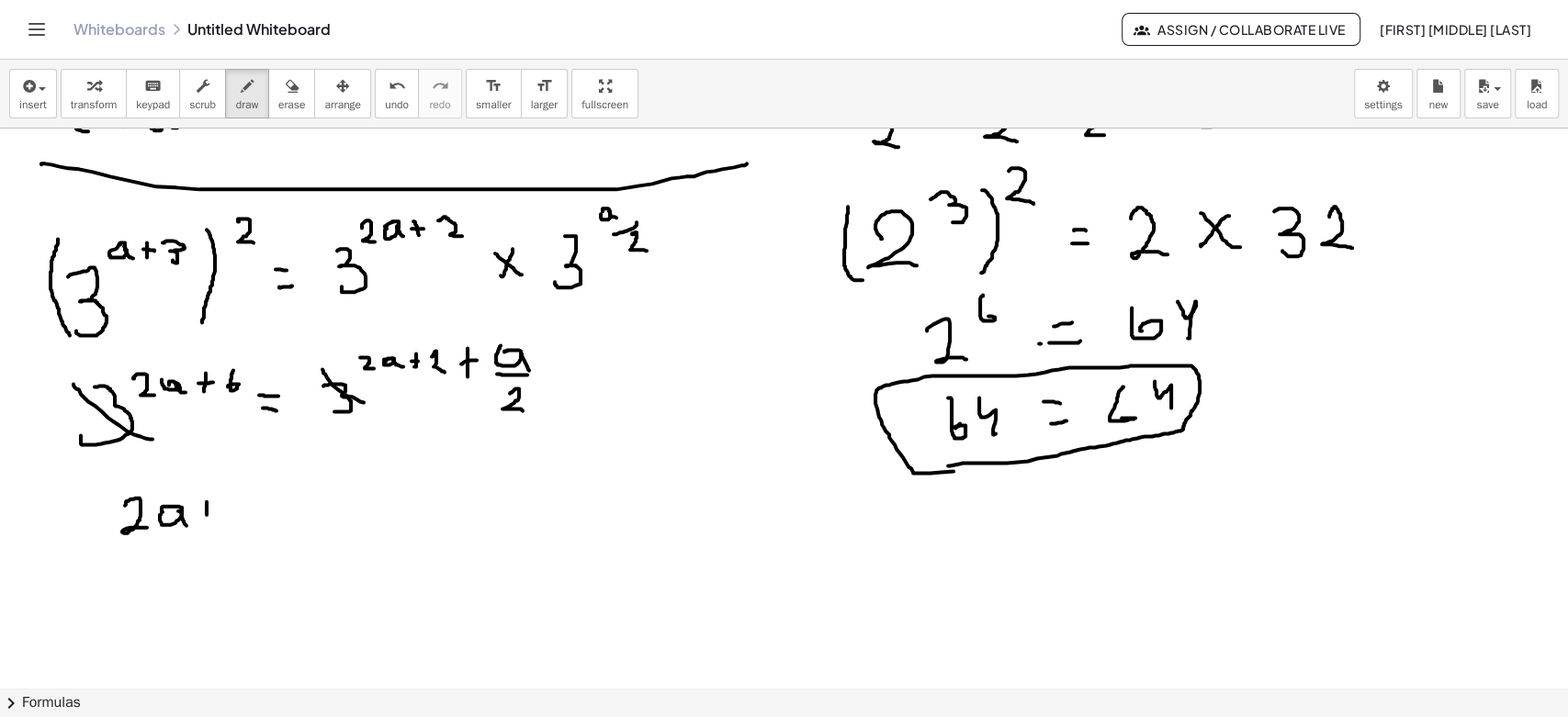 click at bounding box center (784, 20) 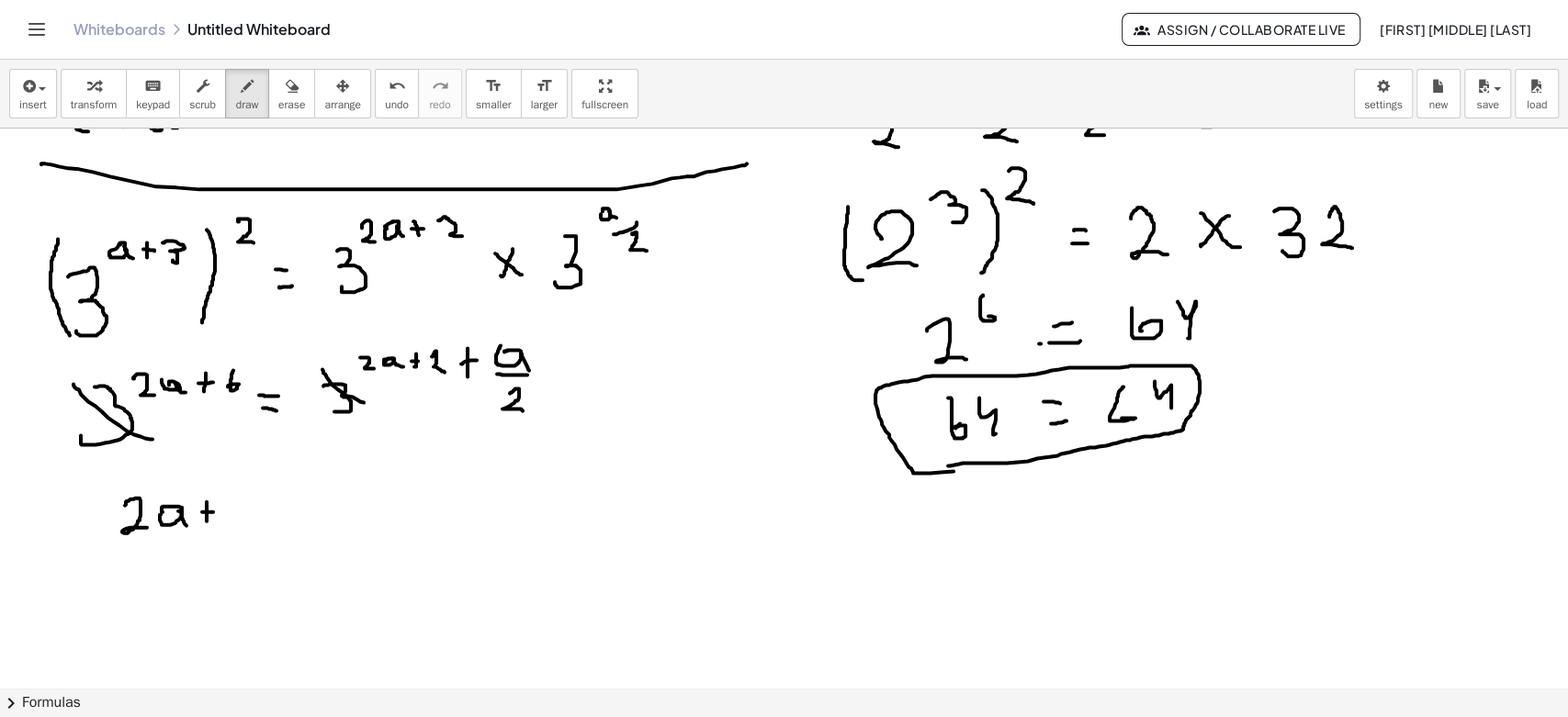 click at bounding box center [784, 20] 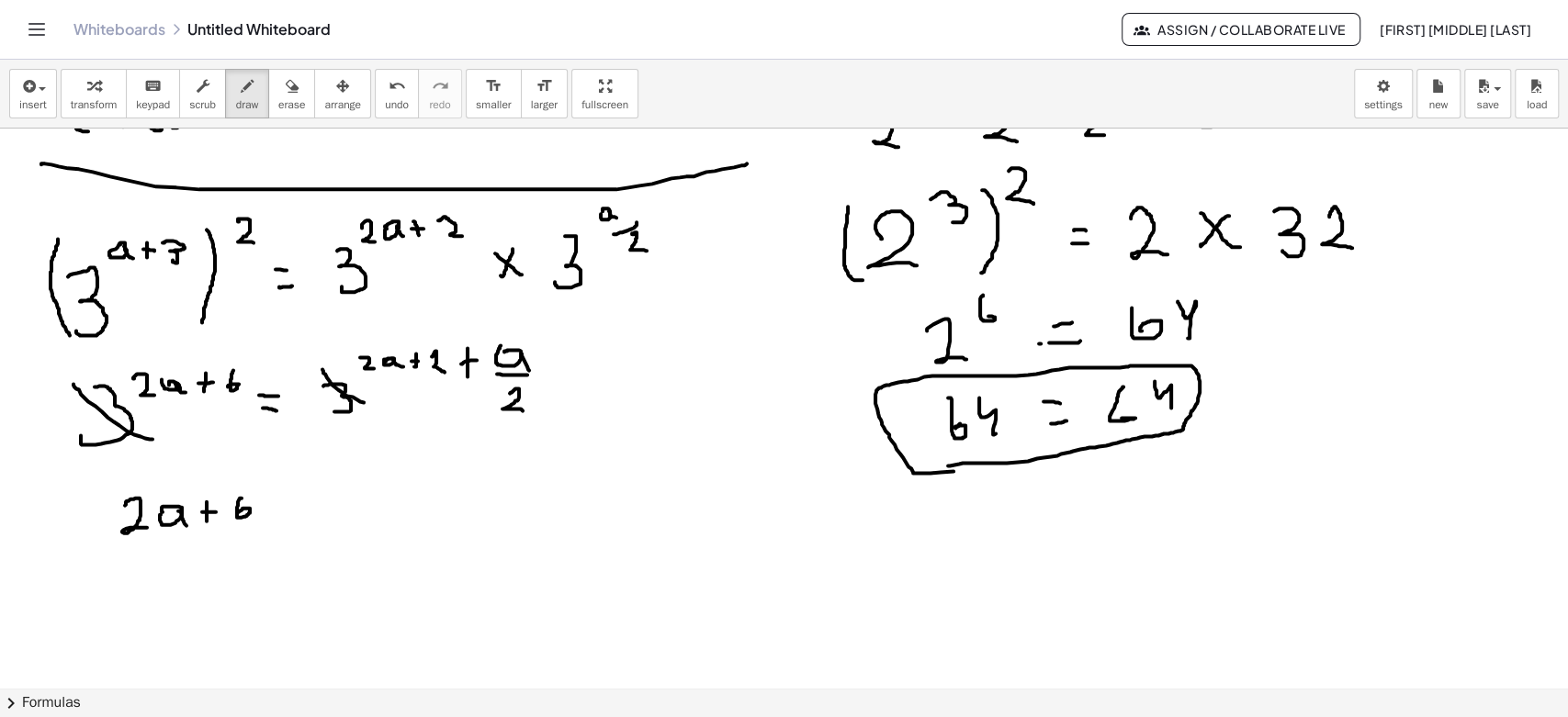 click at bounding box center [784, 20] 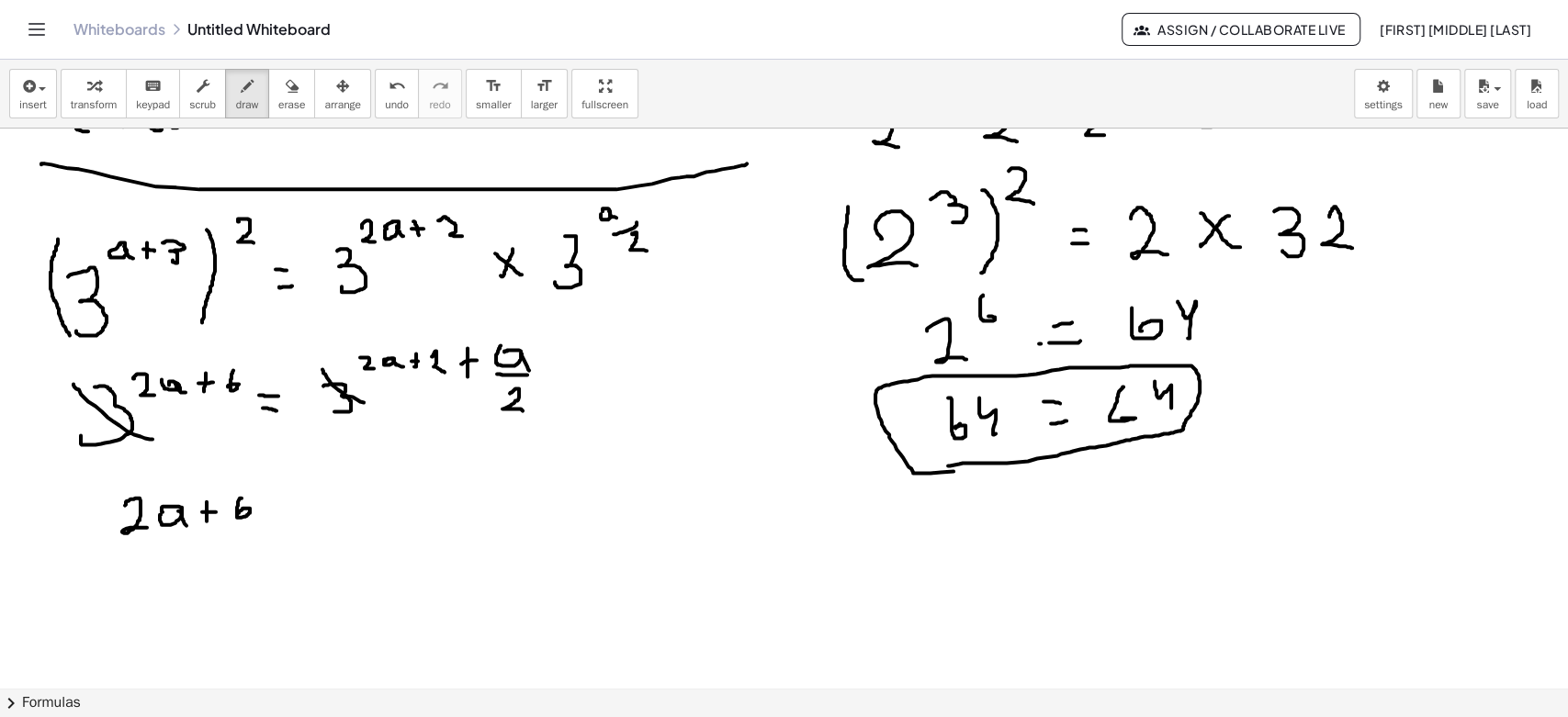 click at bounding box center [784, 20] 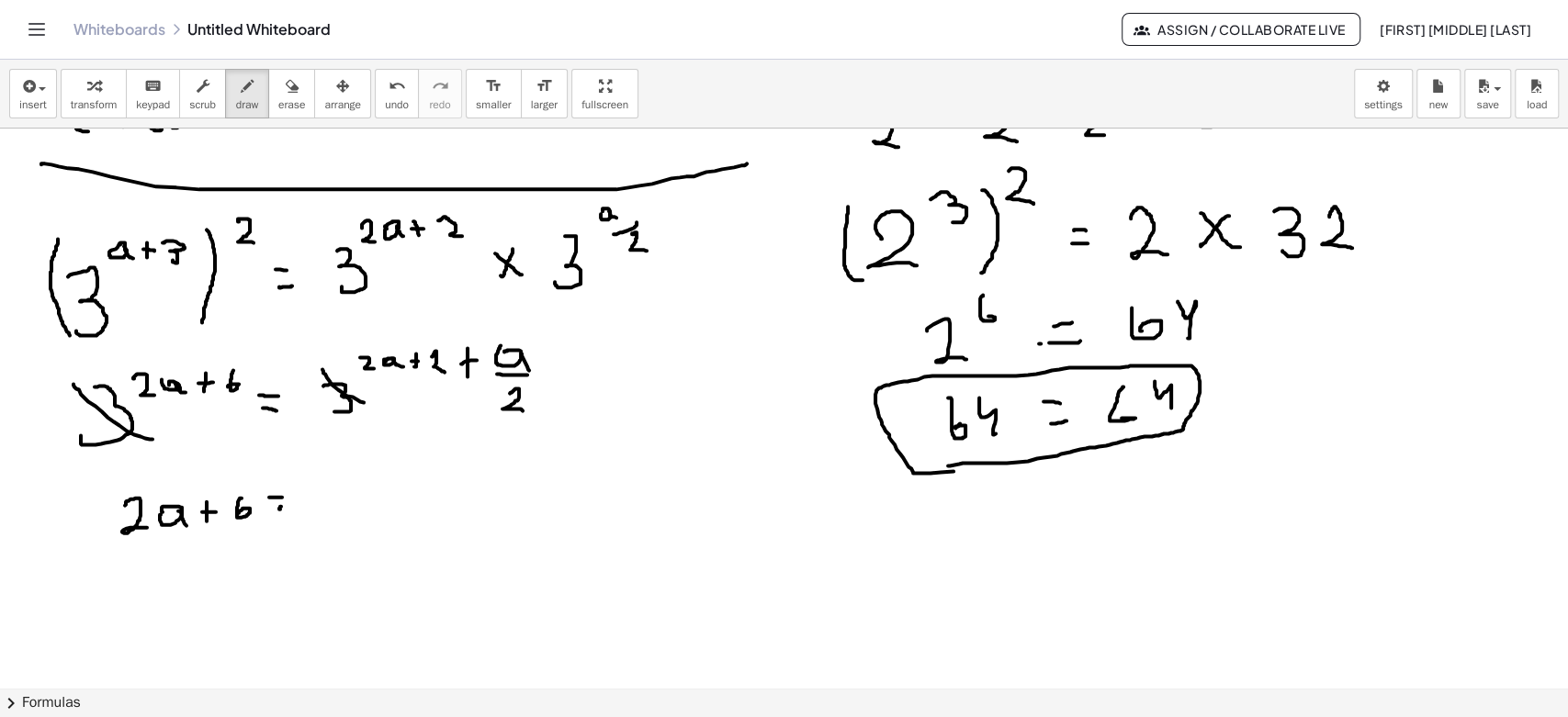 click at bounding box center (784, 20) 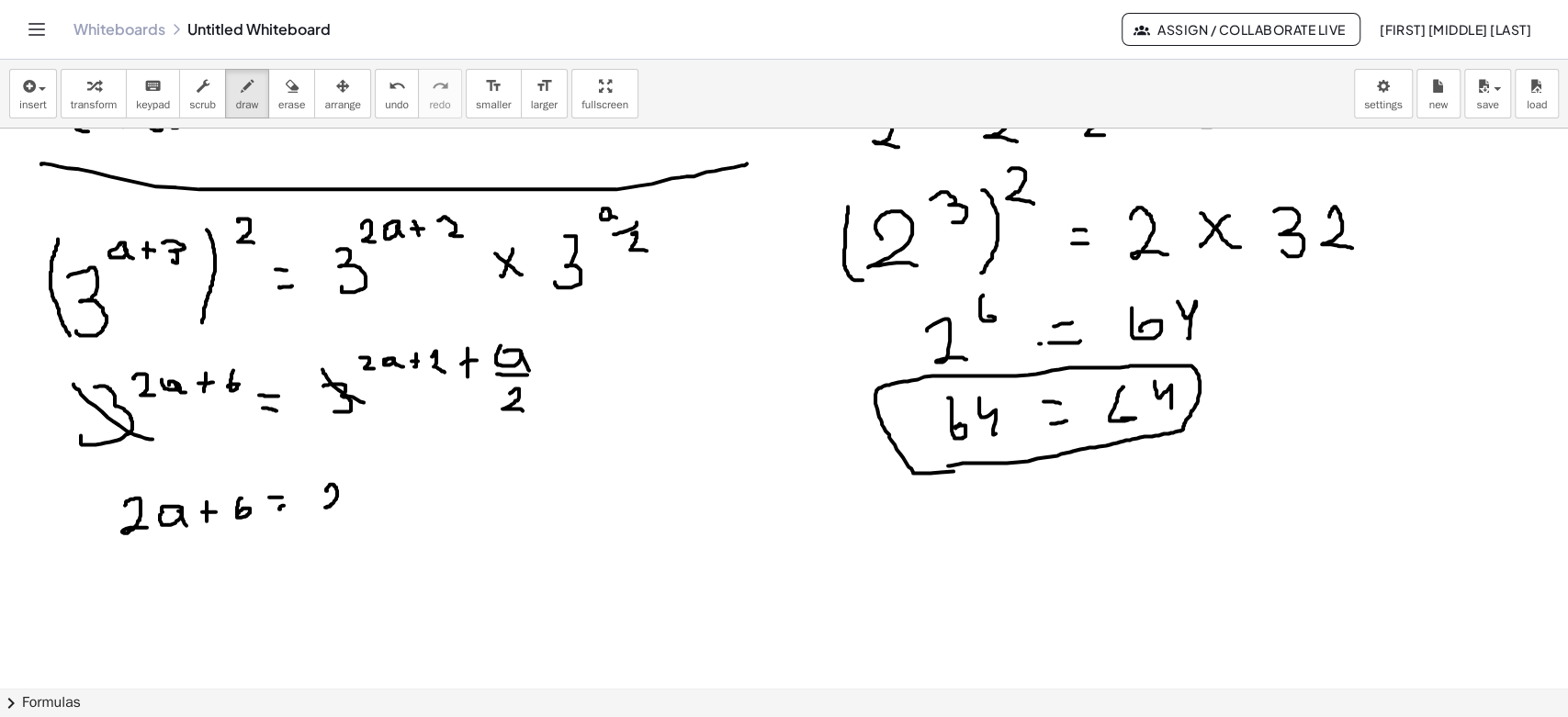 click at bounding box center (784, 20) 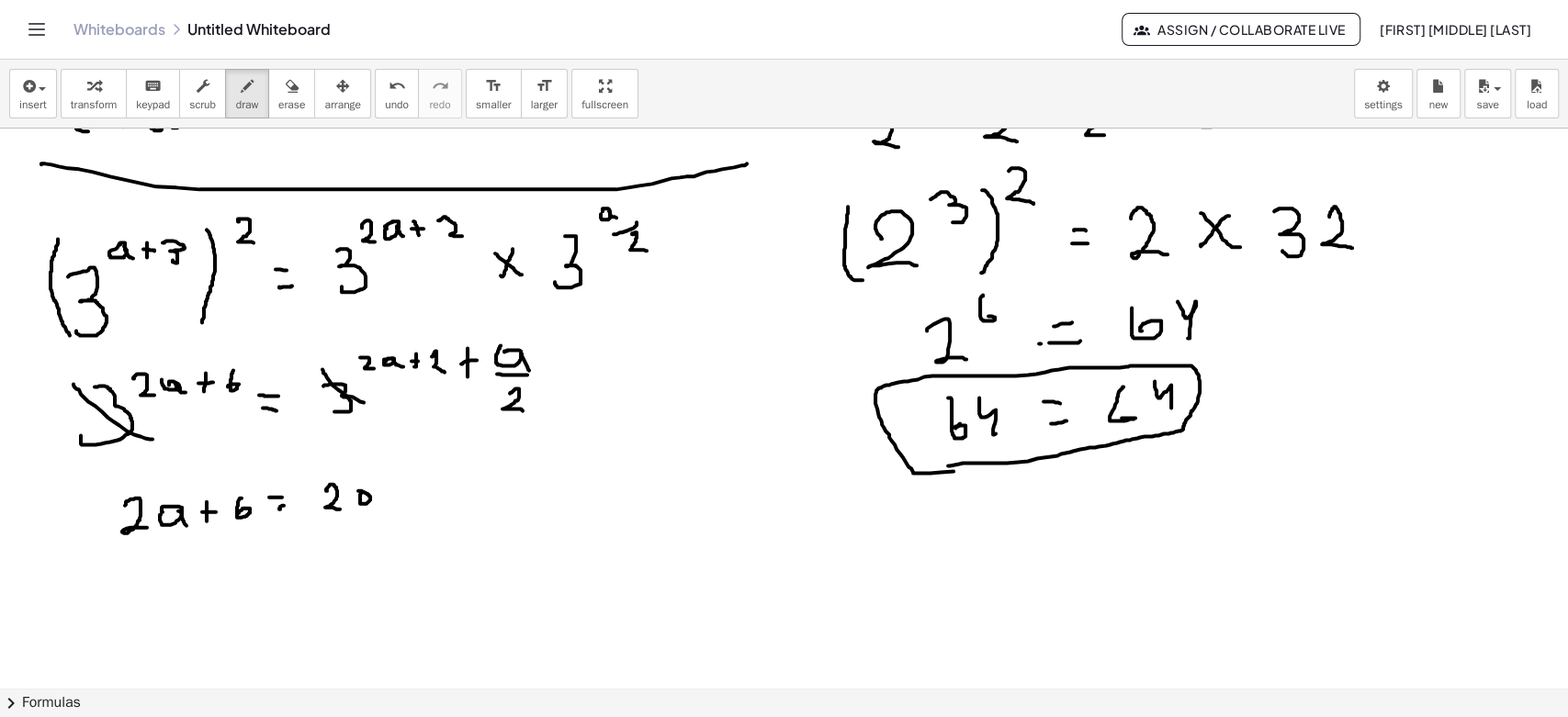 click at bounding box center (784, 20) 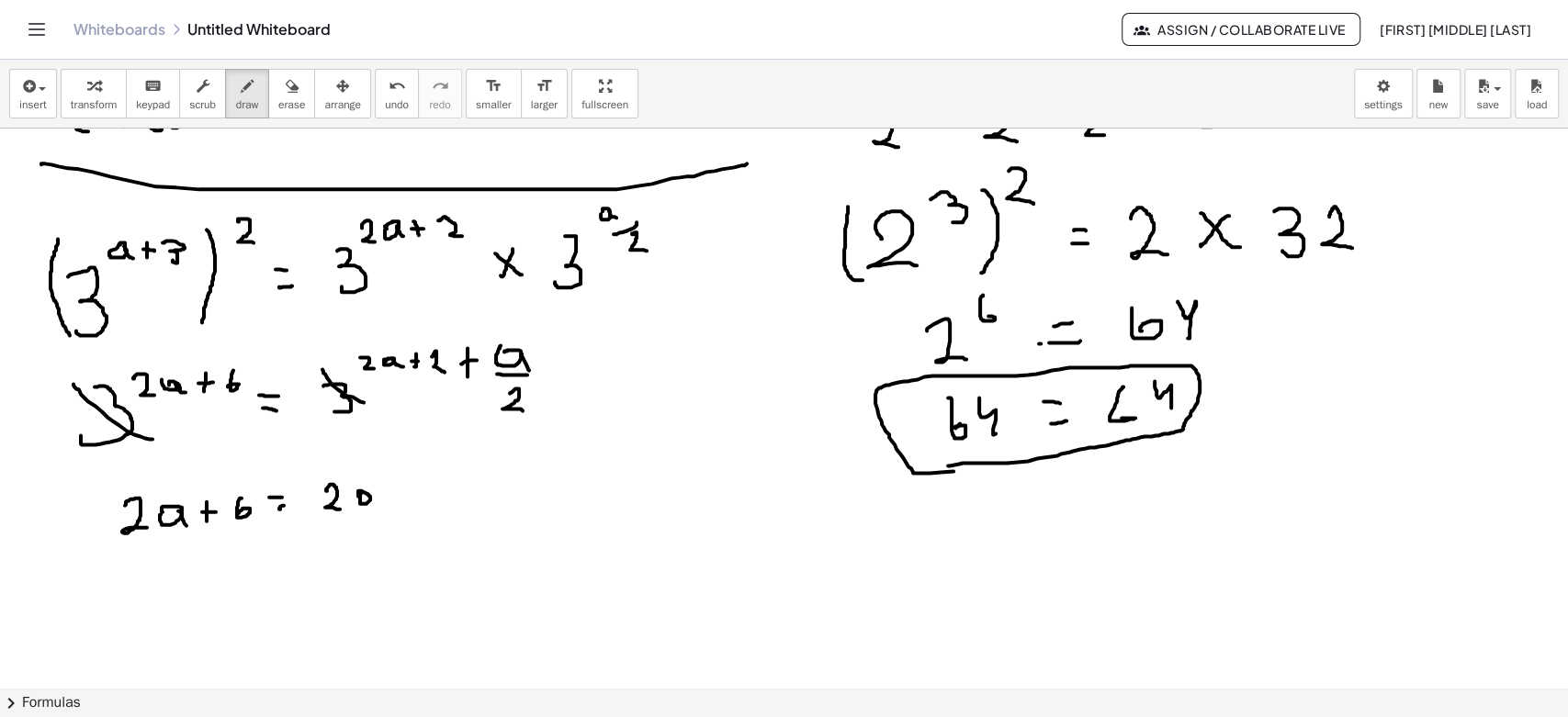click at bounding box center (784, 20) 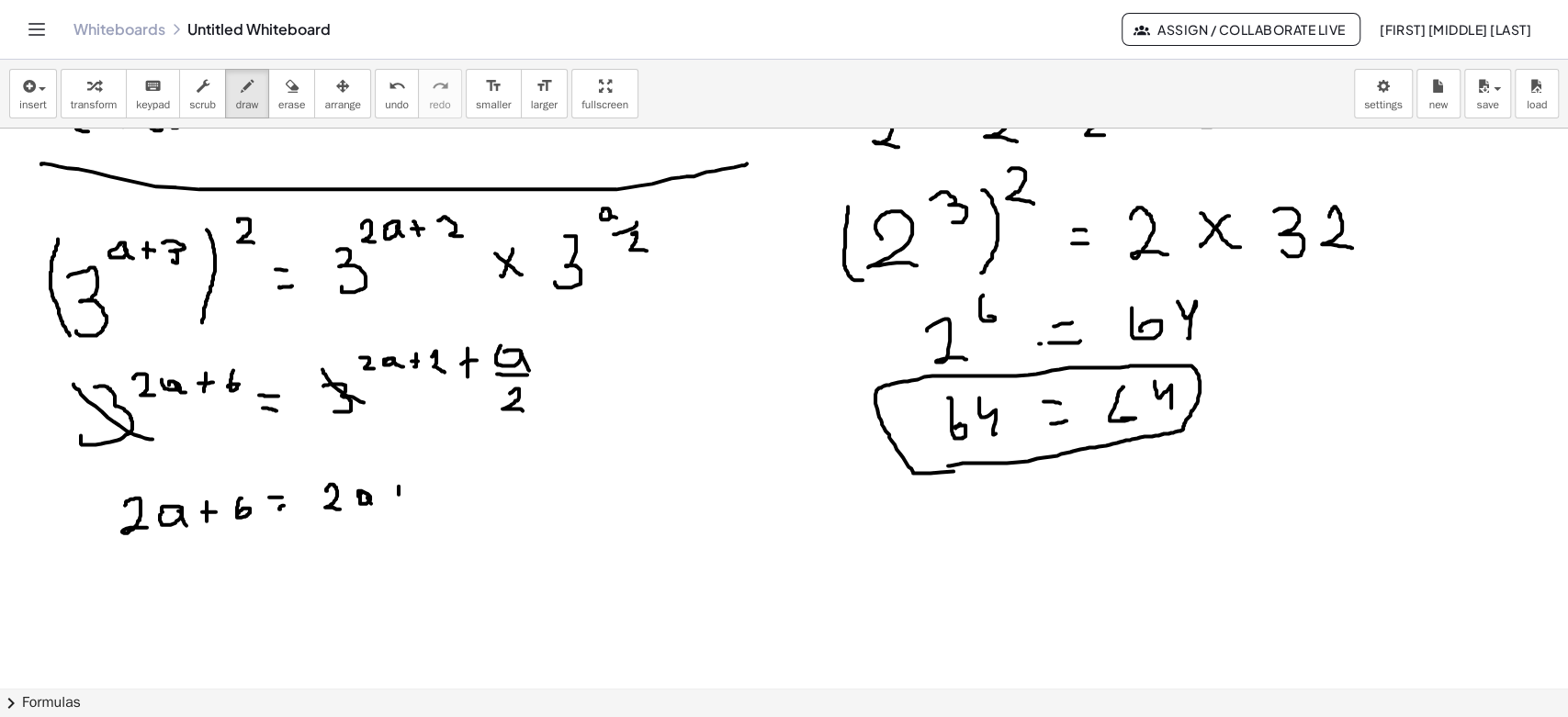 click at bounding box center (784, 20) 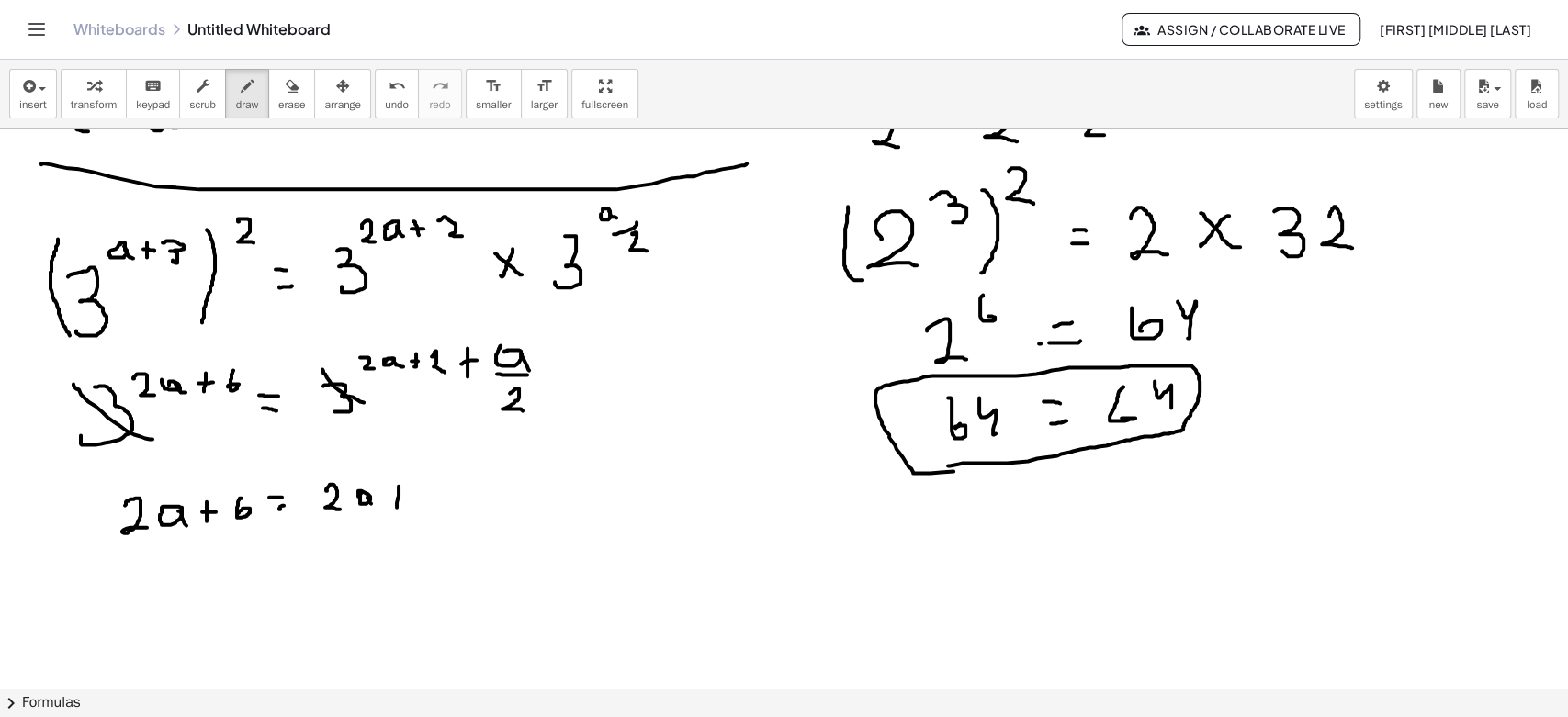 click at bounding box center [784, 20] 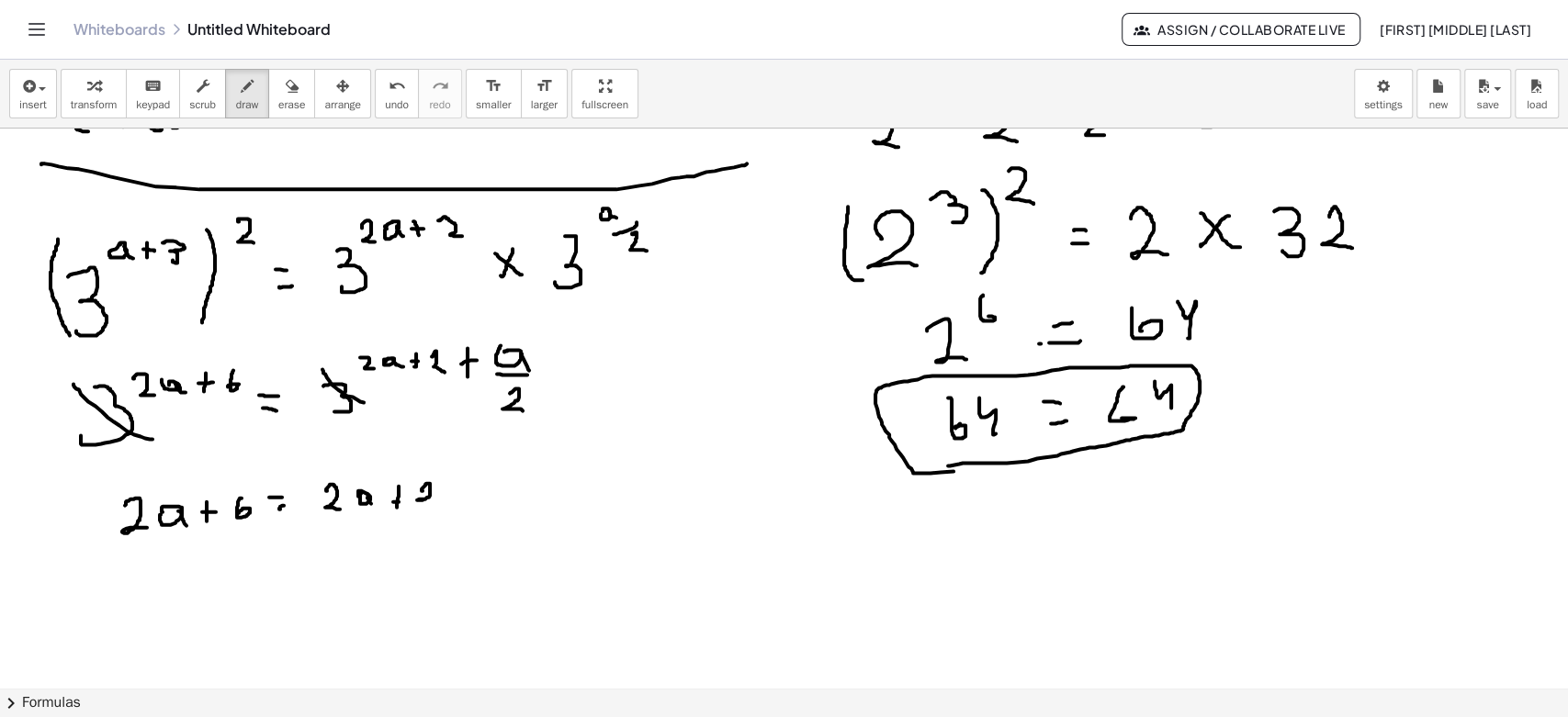 click at bounding box center (784, 20) 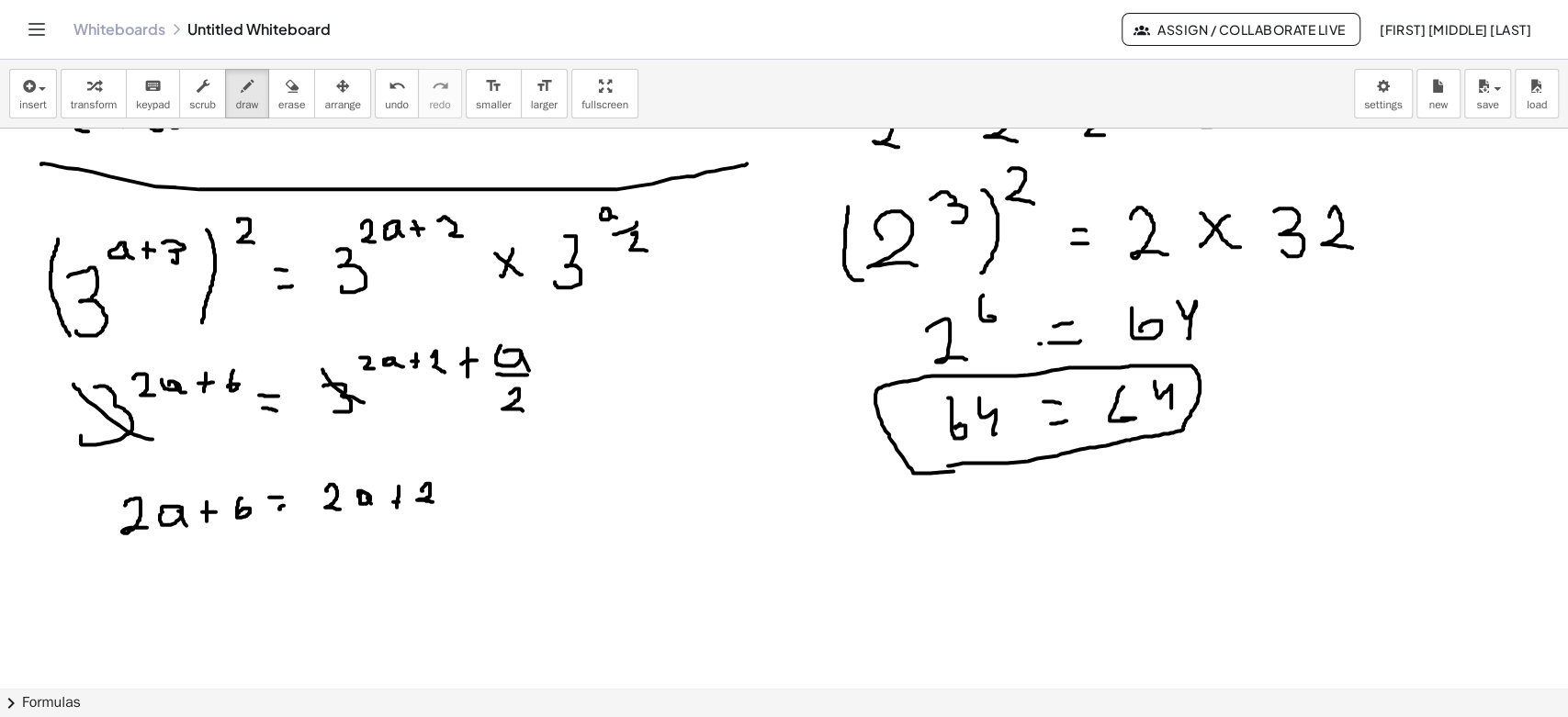 click at bounding box center [784, 20] 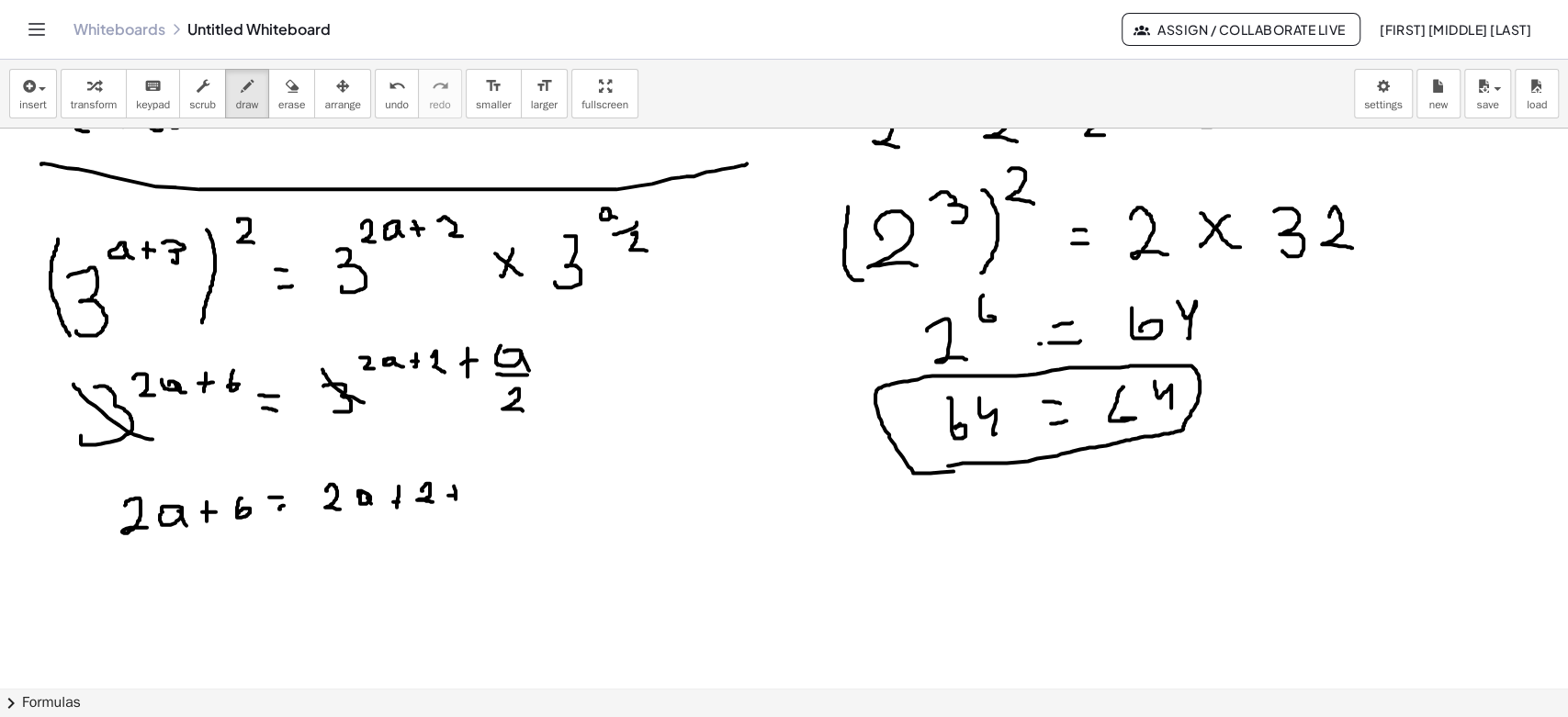click at bounding box center (784, 20) 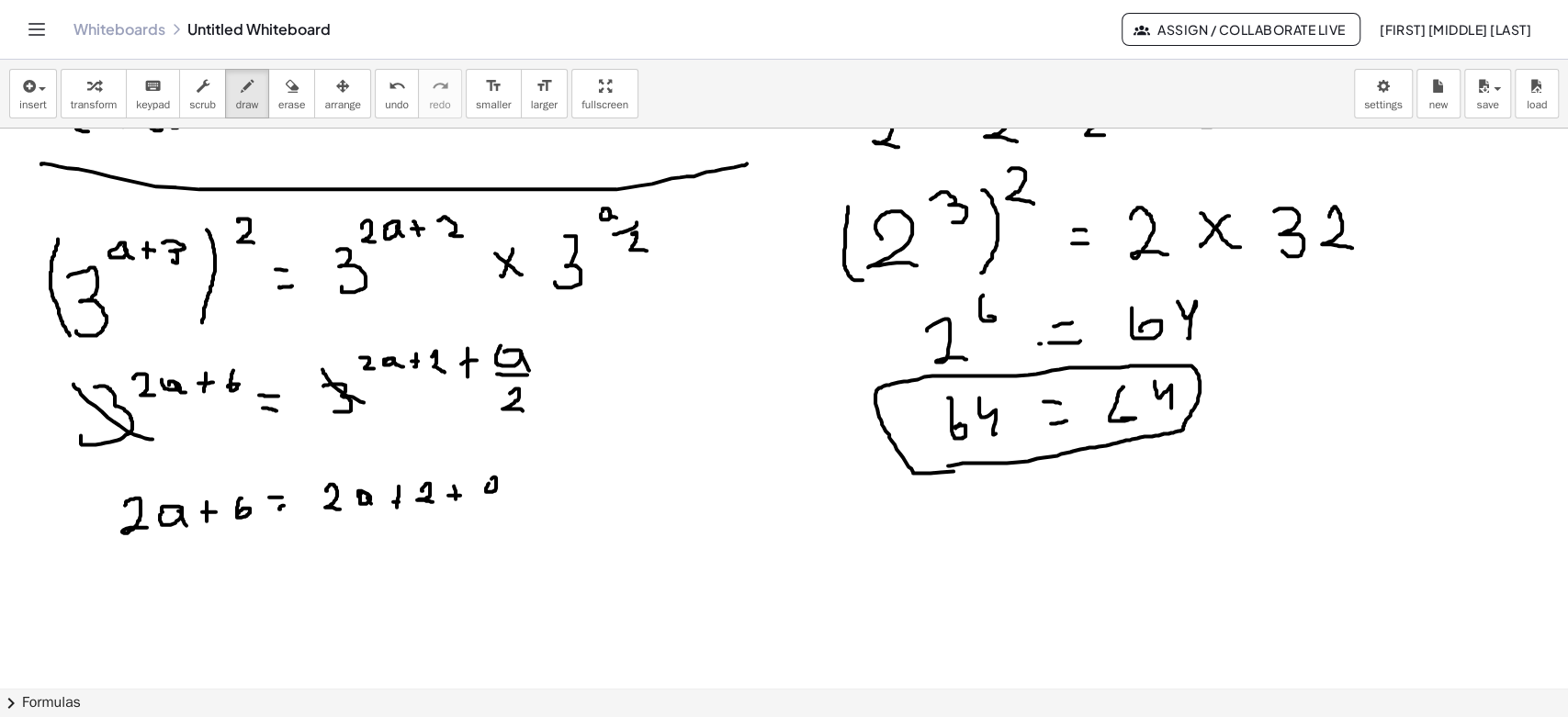 click at bounding box center (784, 20) 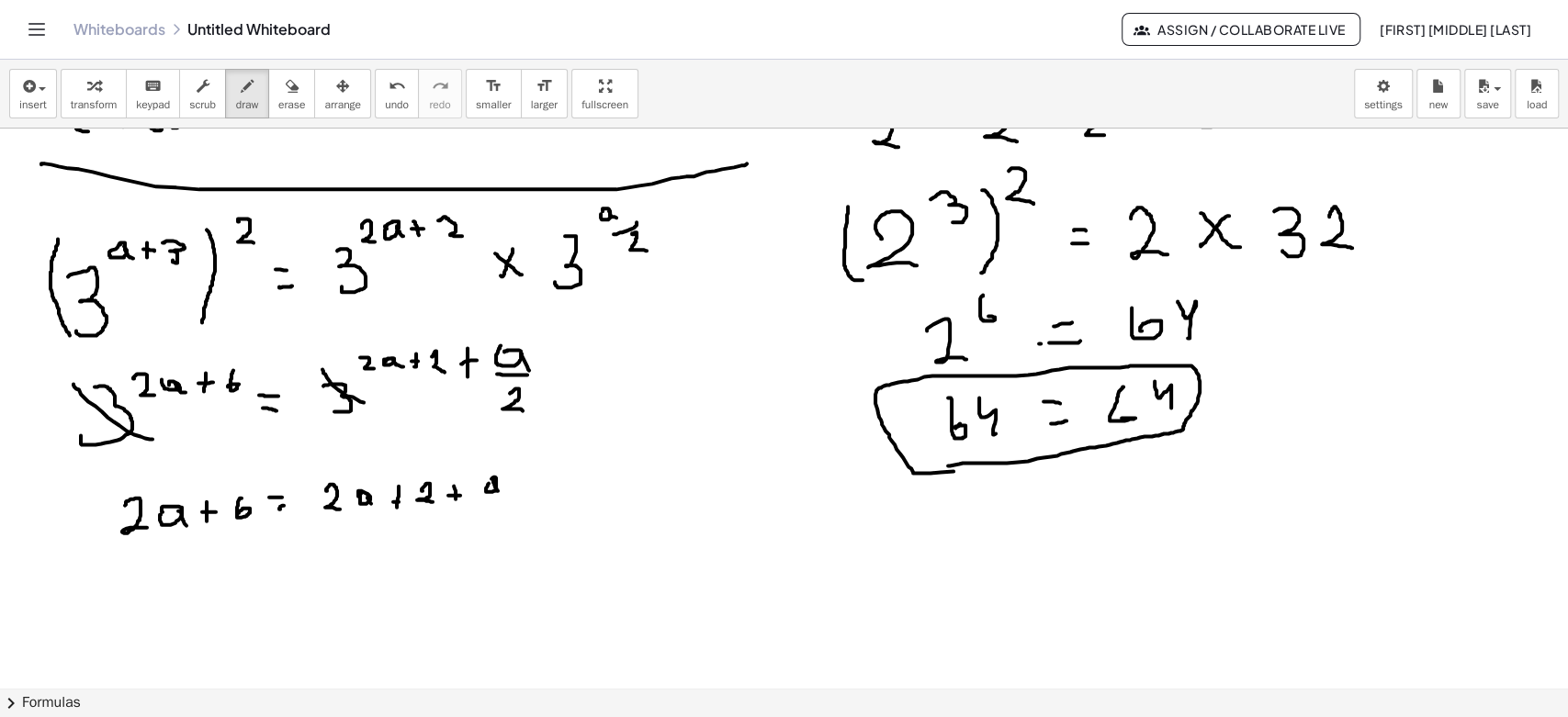 click at bounding box center (784, 20) 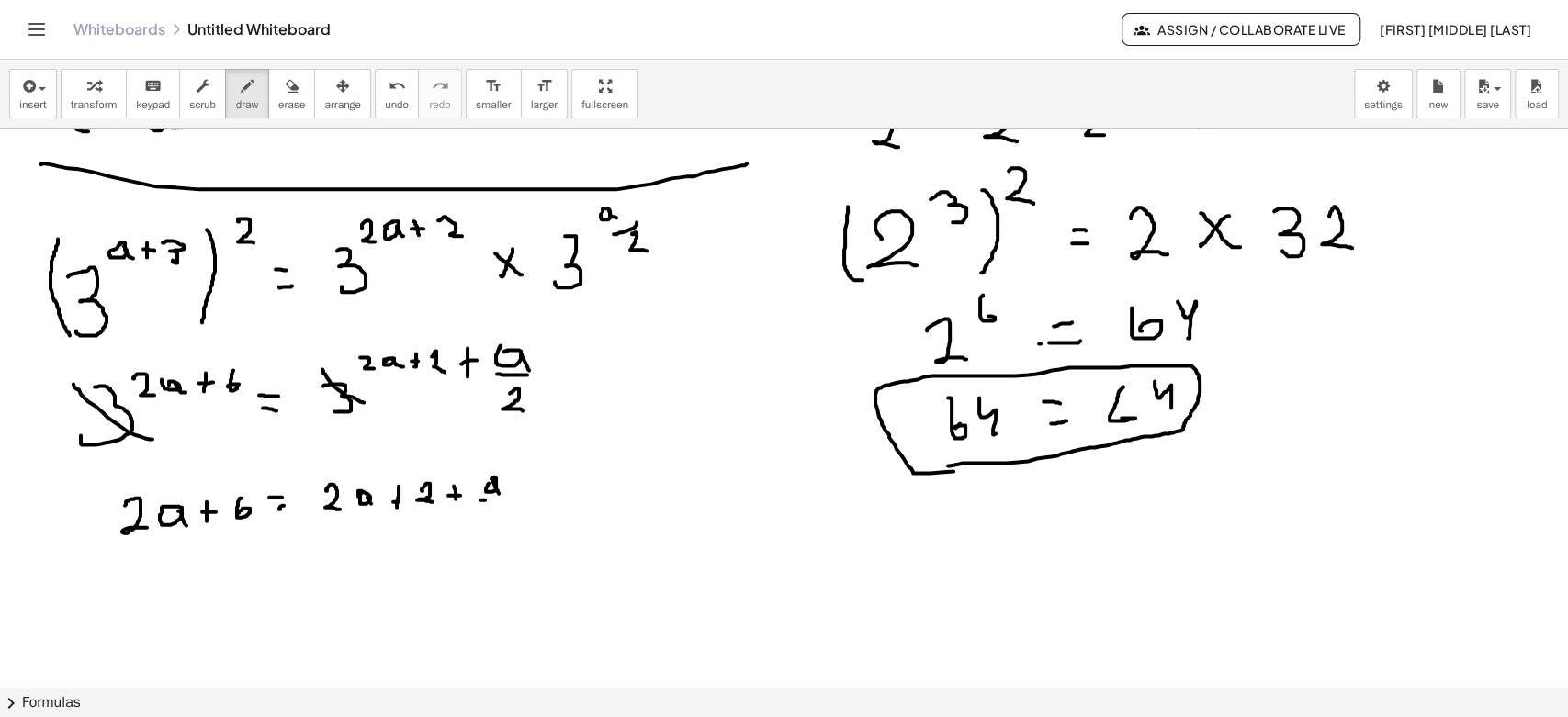 click at bounding box center (784, 20) 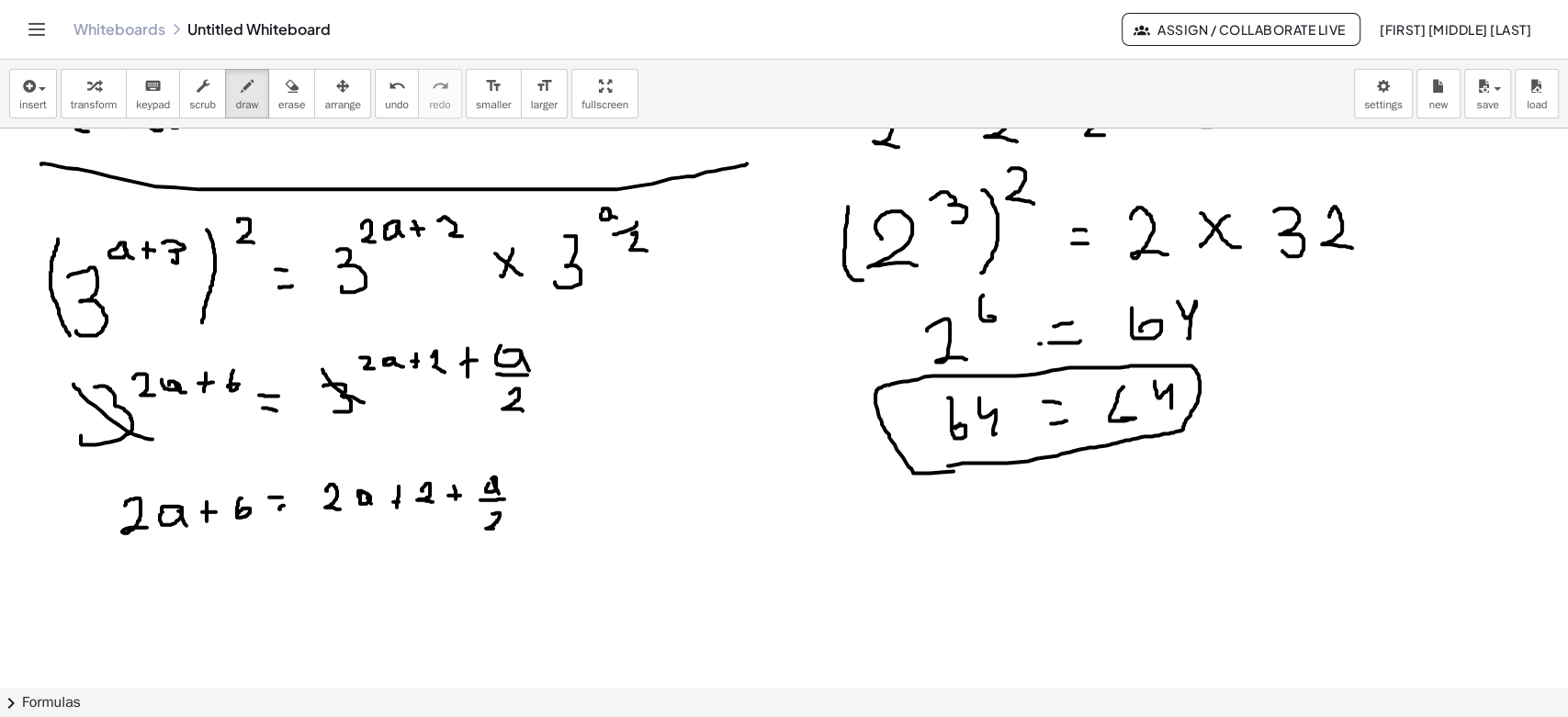 click at bounding box center (784, 20) 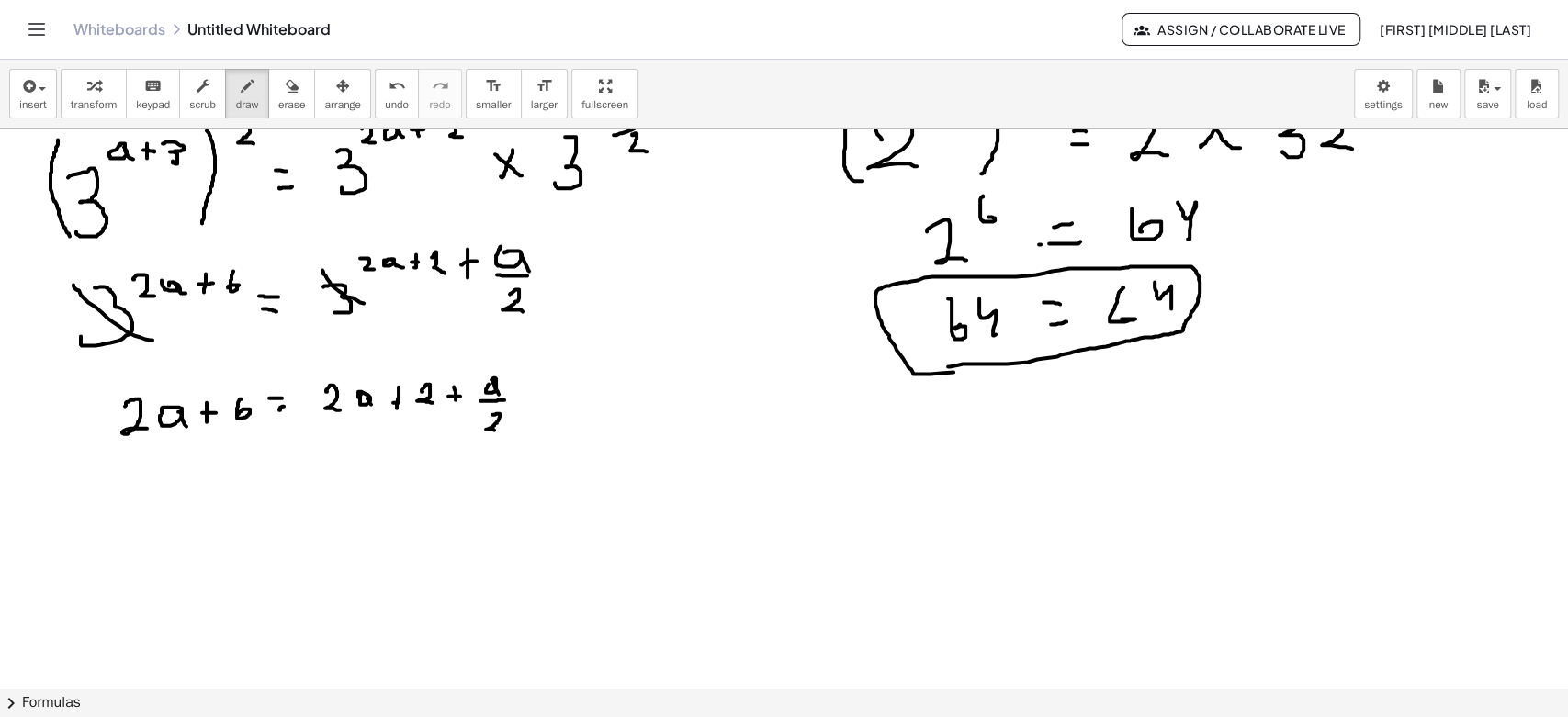 scroll, scrollTop: 1049, scrollLeft: 0, axis: vertical 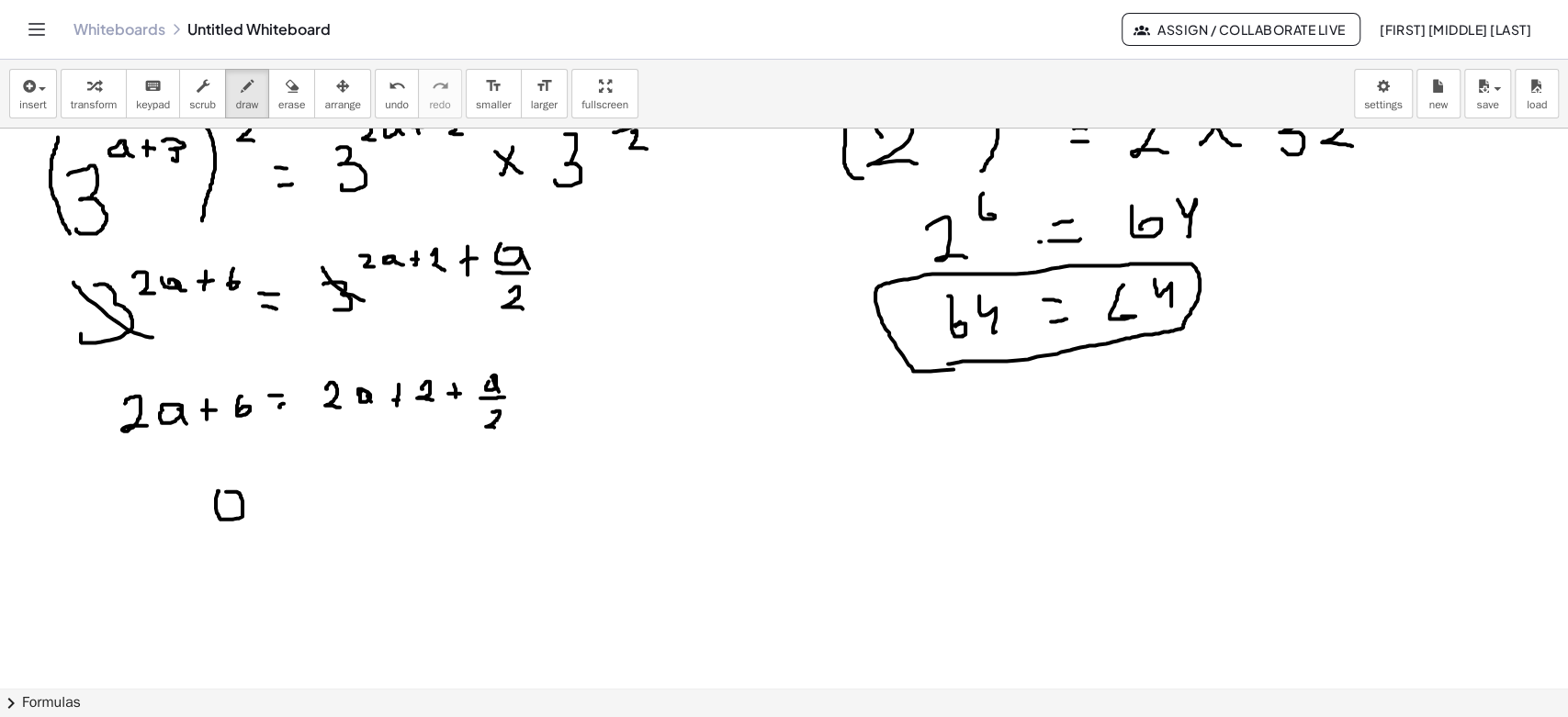 click at bounding box center (784, -82) 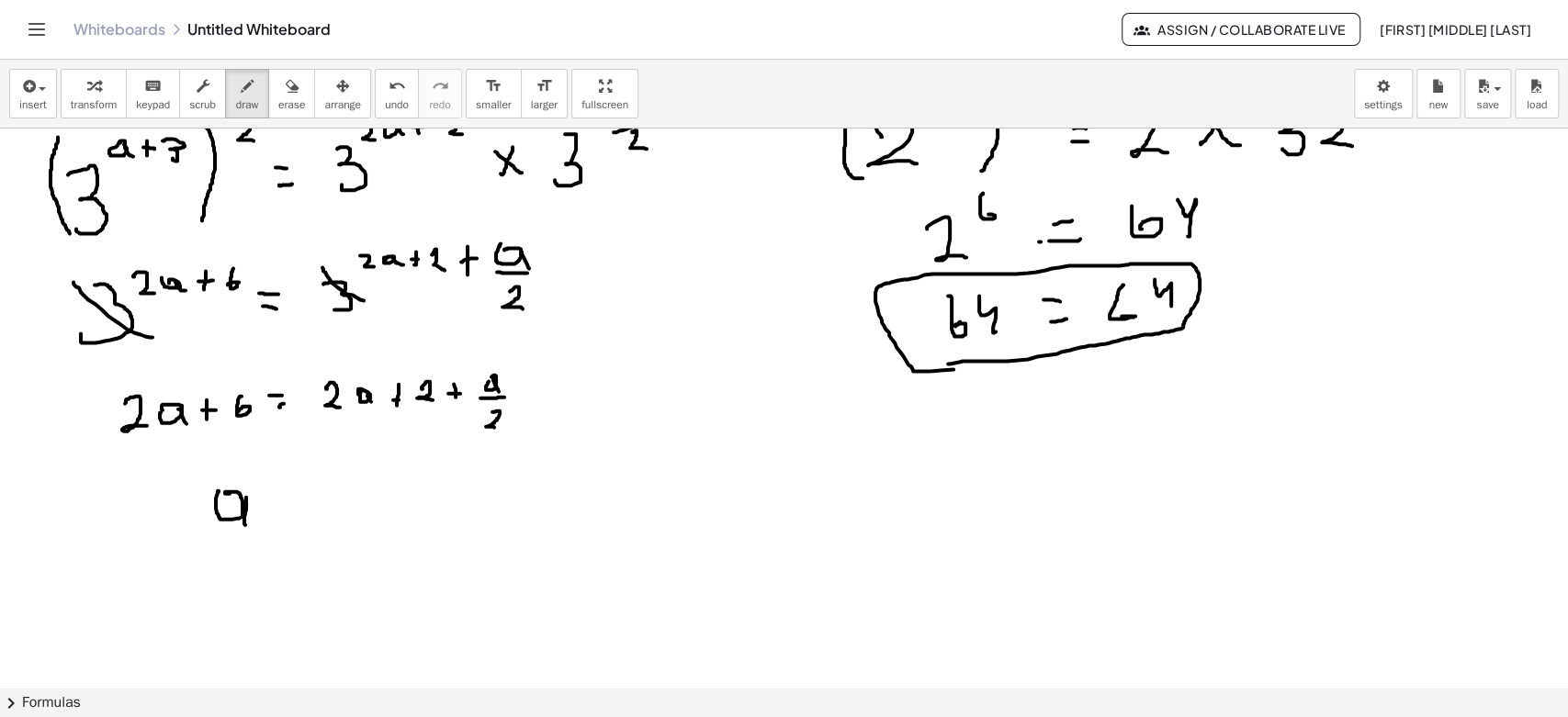 click at bounding box center [784, -82] 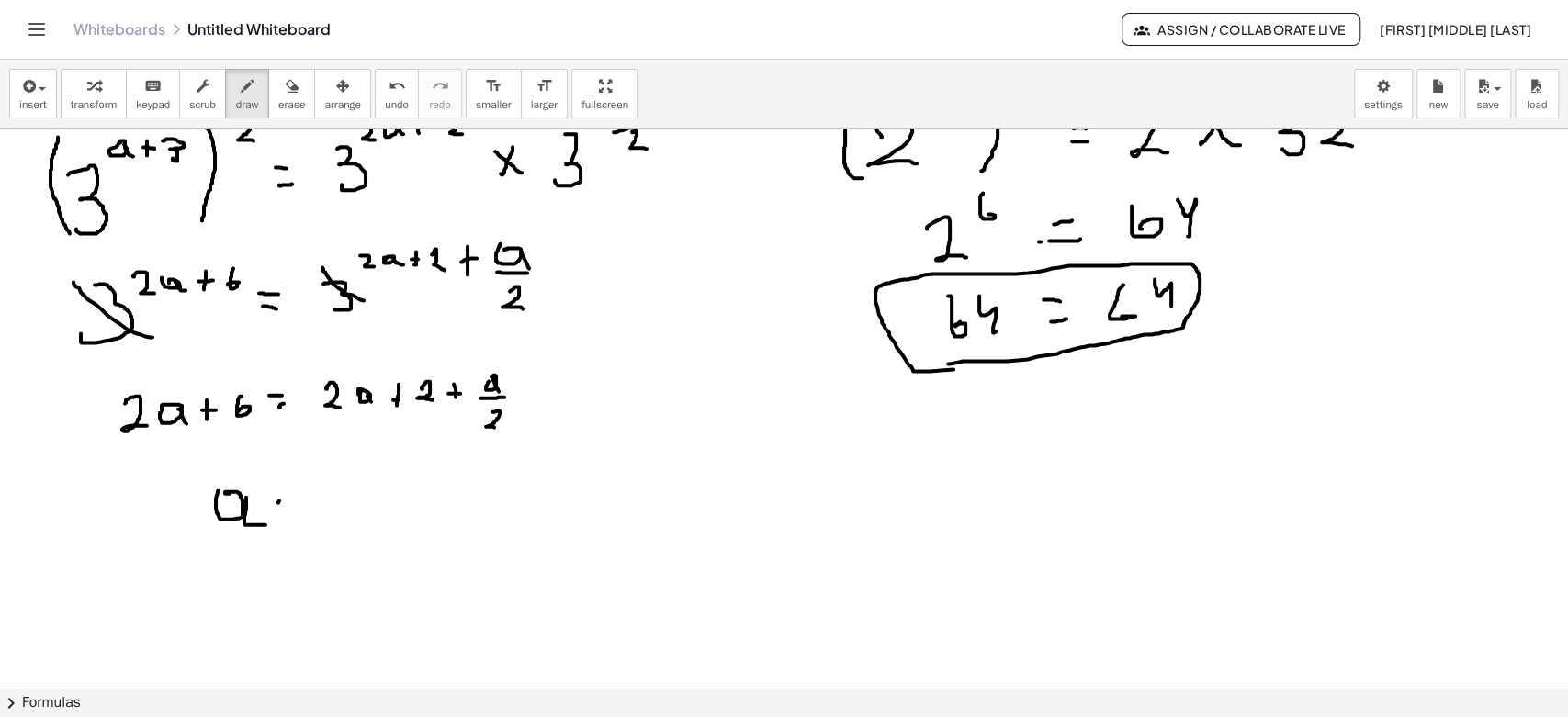 click at bounding box center [784, -82] 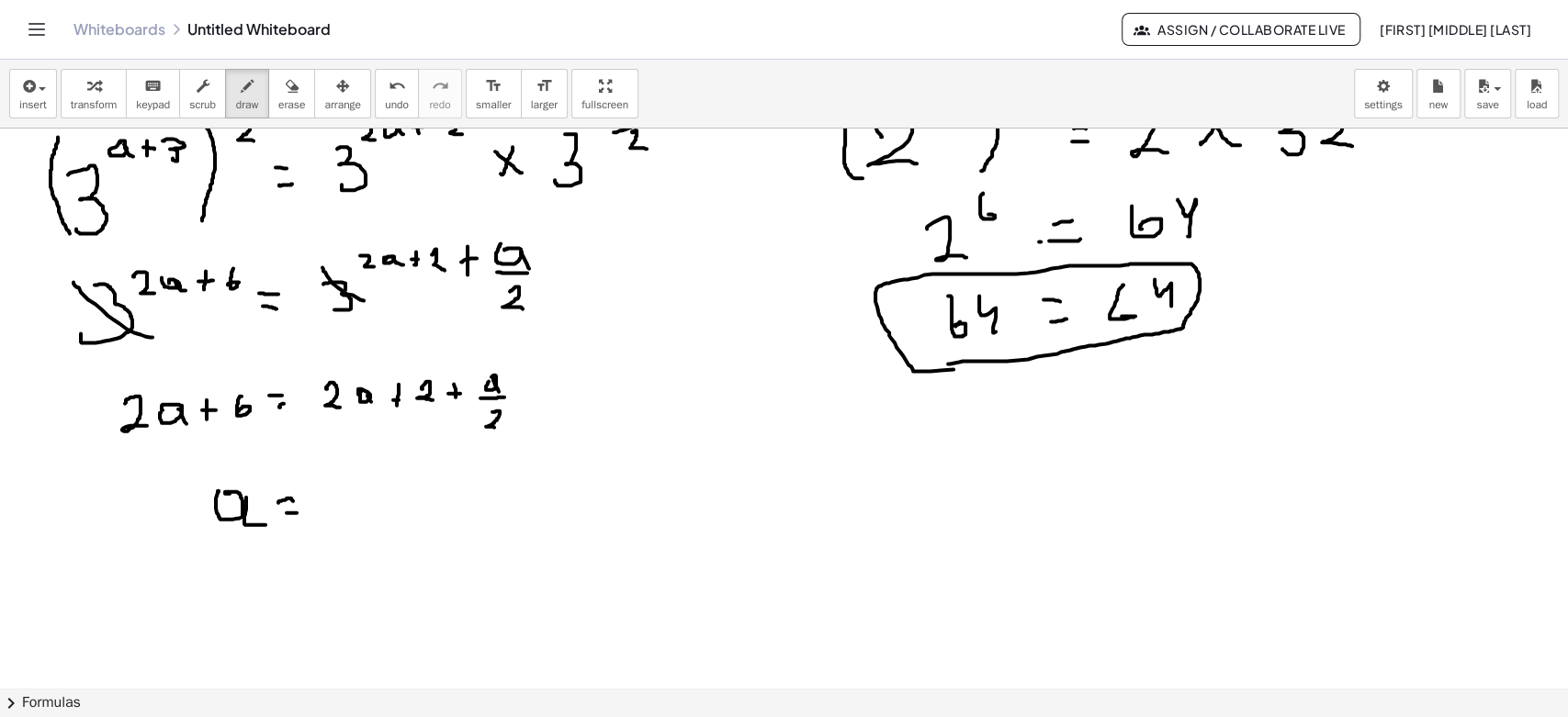 click at bounding box center [784, -82] 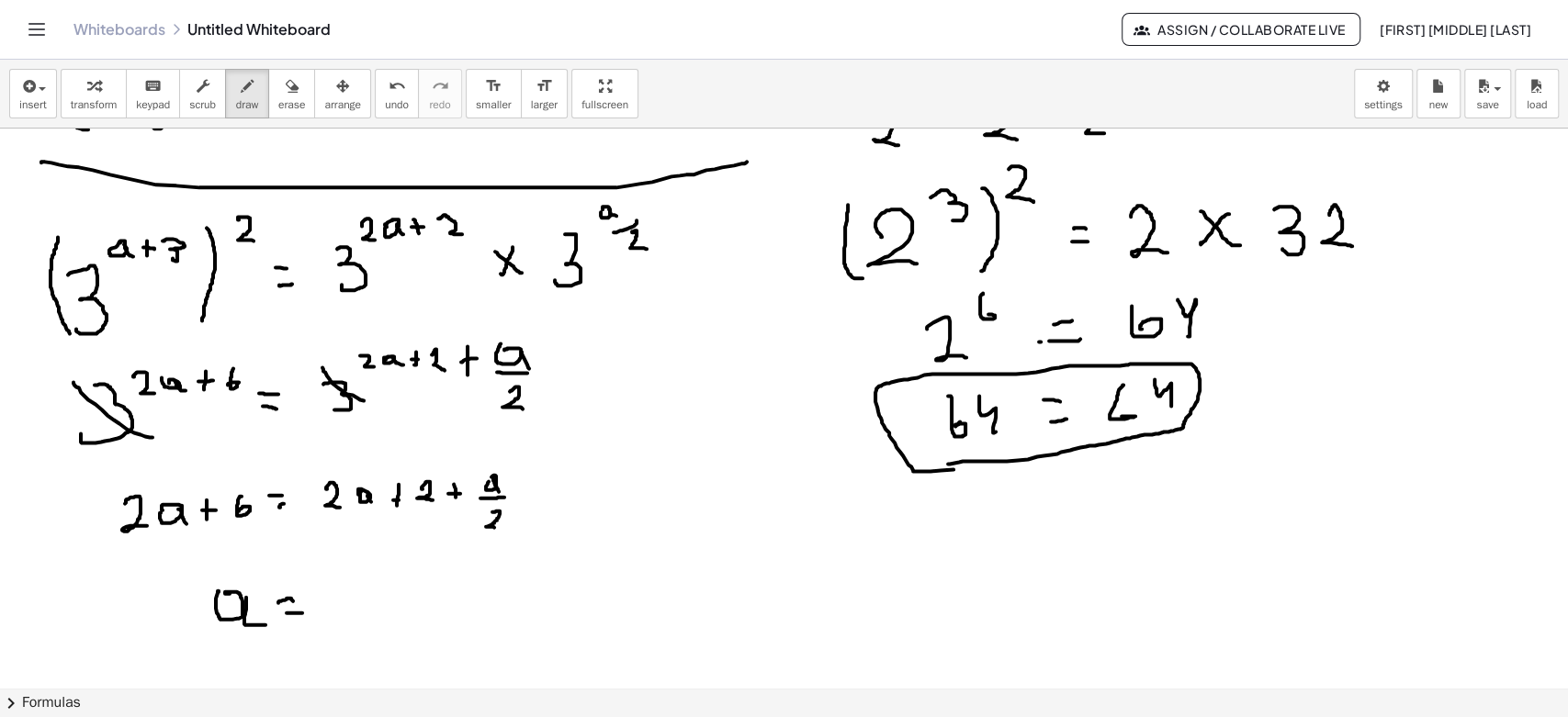scroll, scrollTop: 947, scrollLeft: 0, axis: vertical 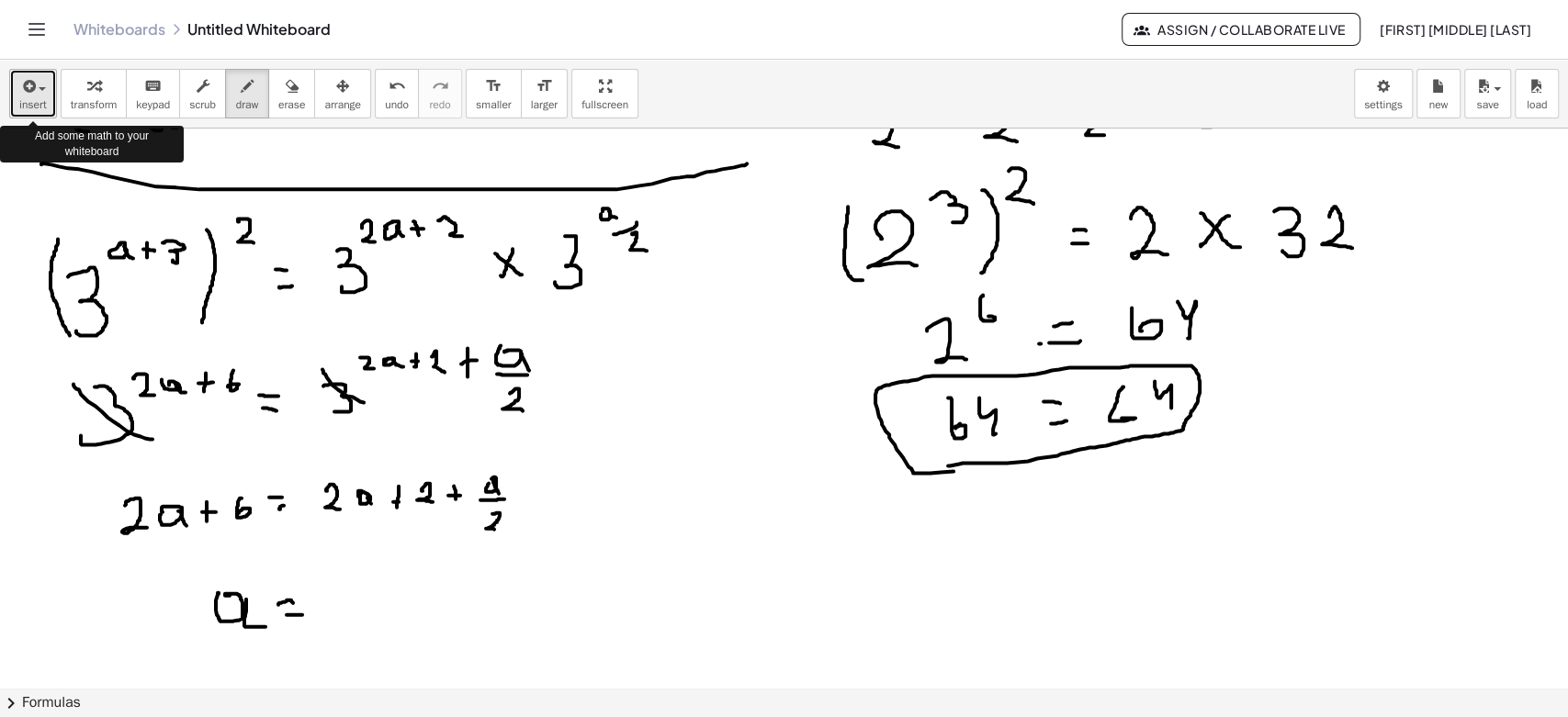 click on "insert" at bounding box center (33, 94) 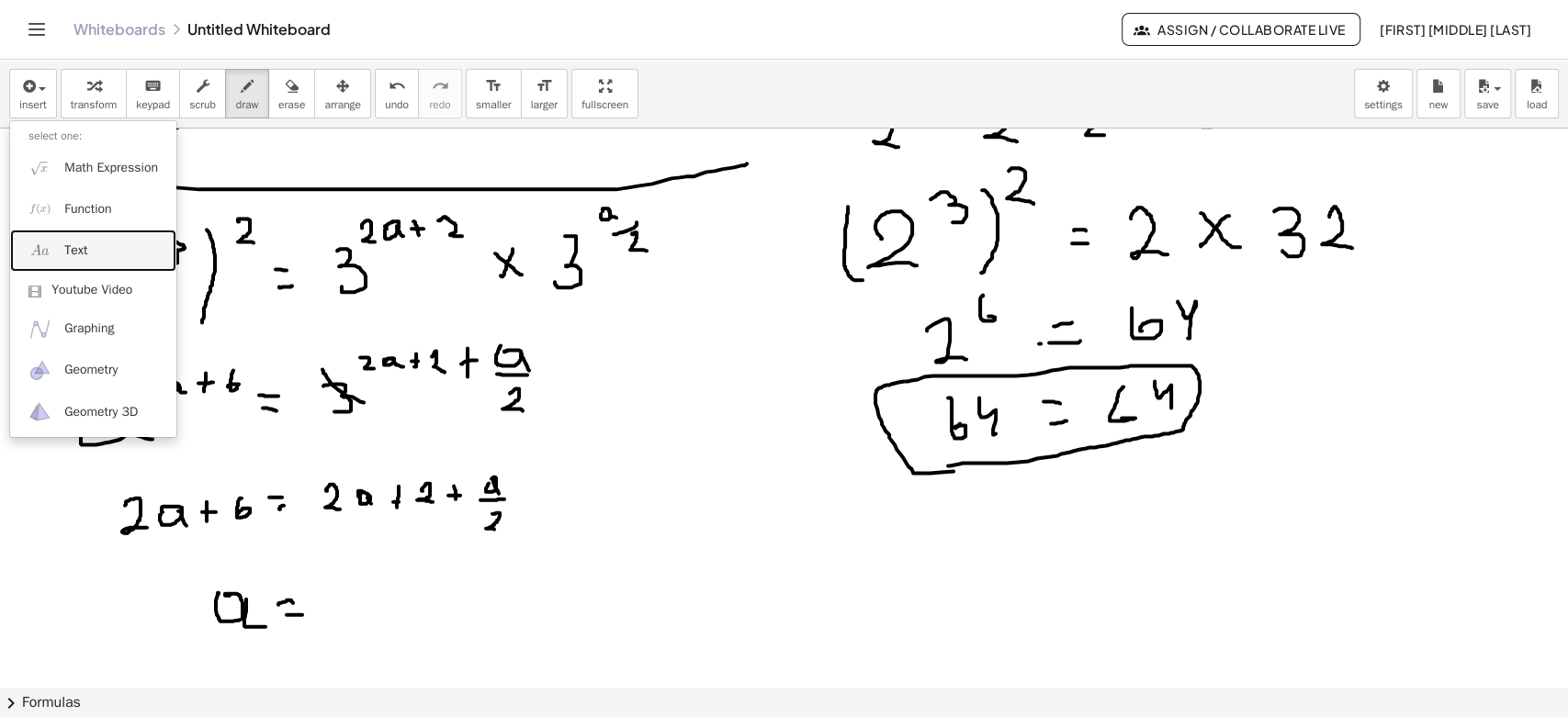 click on "Text" at bounding box center [75, 251] 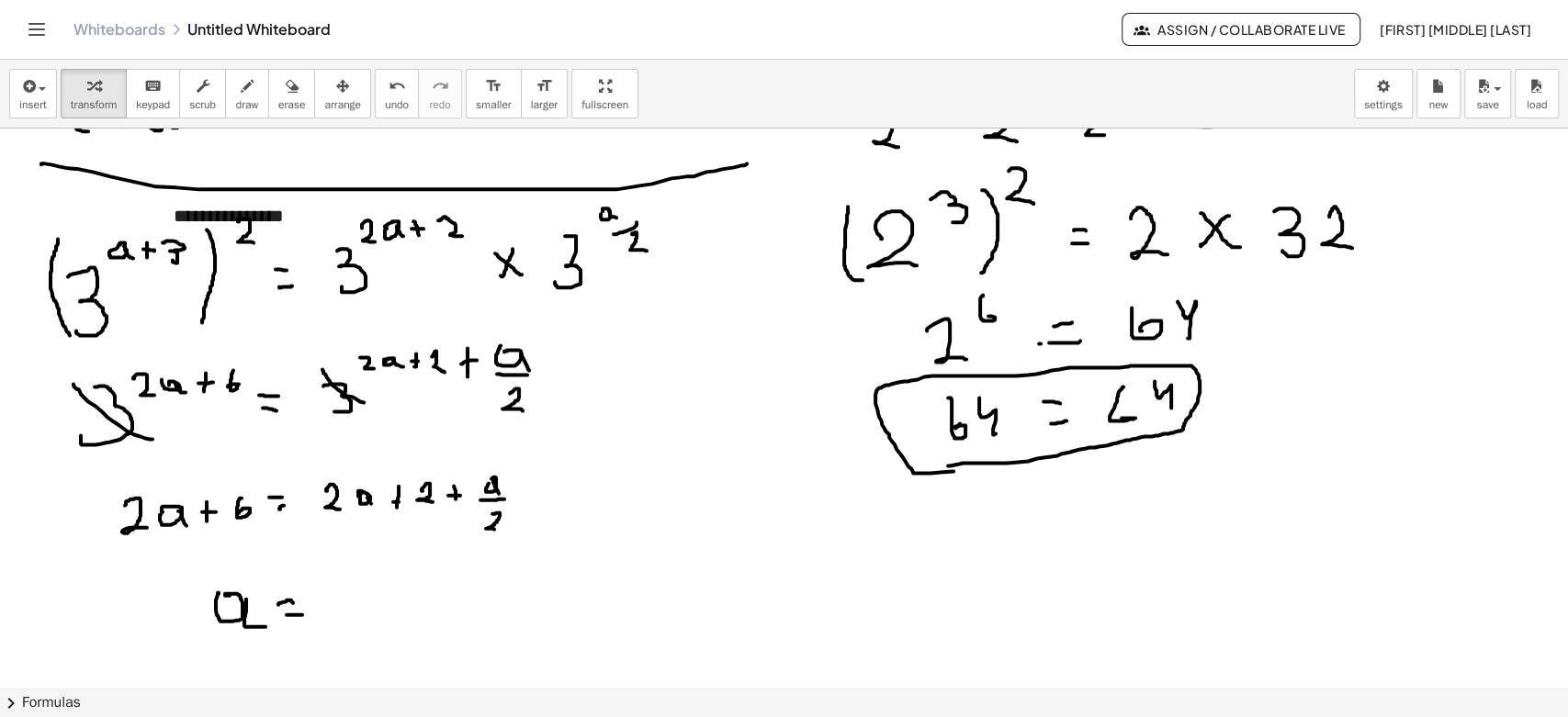 type 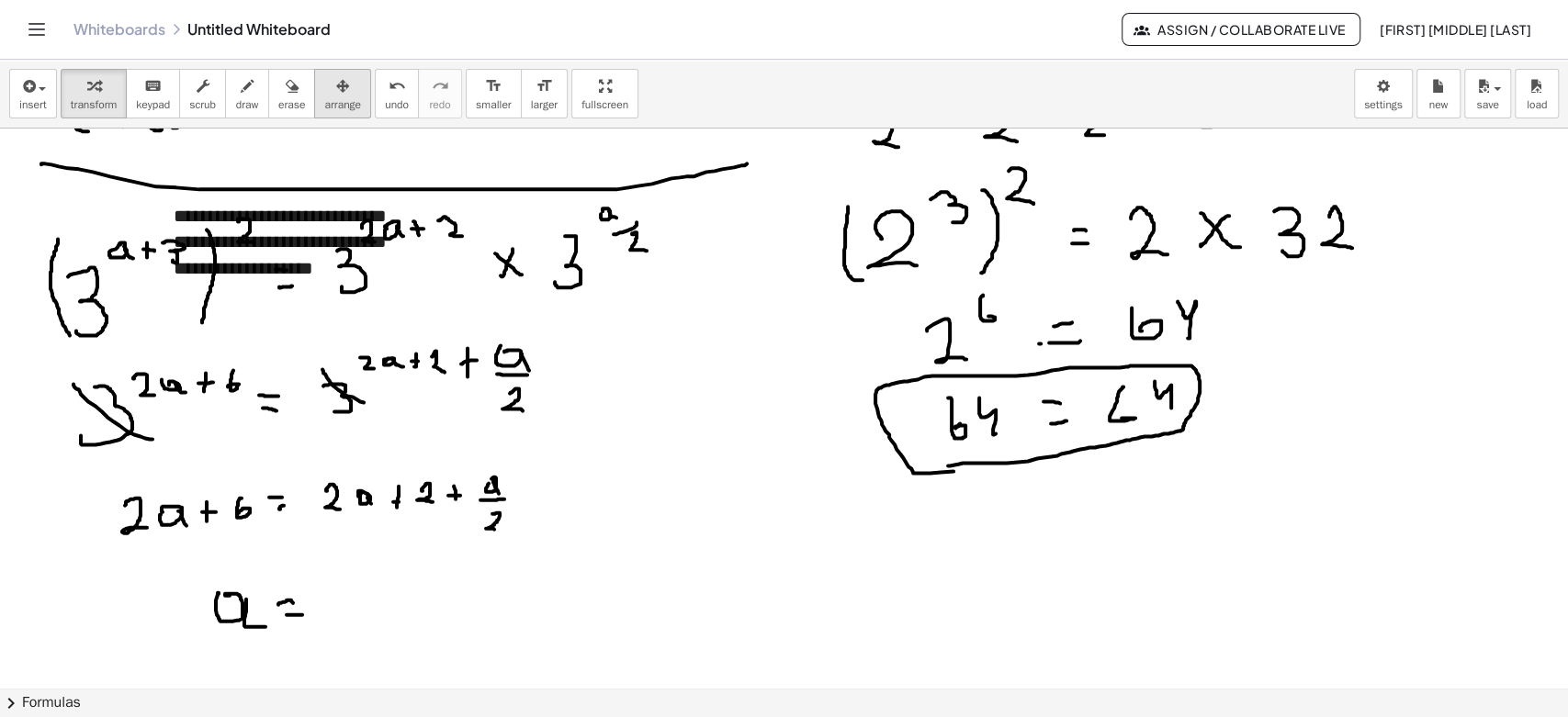 click at bounding box center (343, 86) 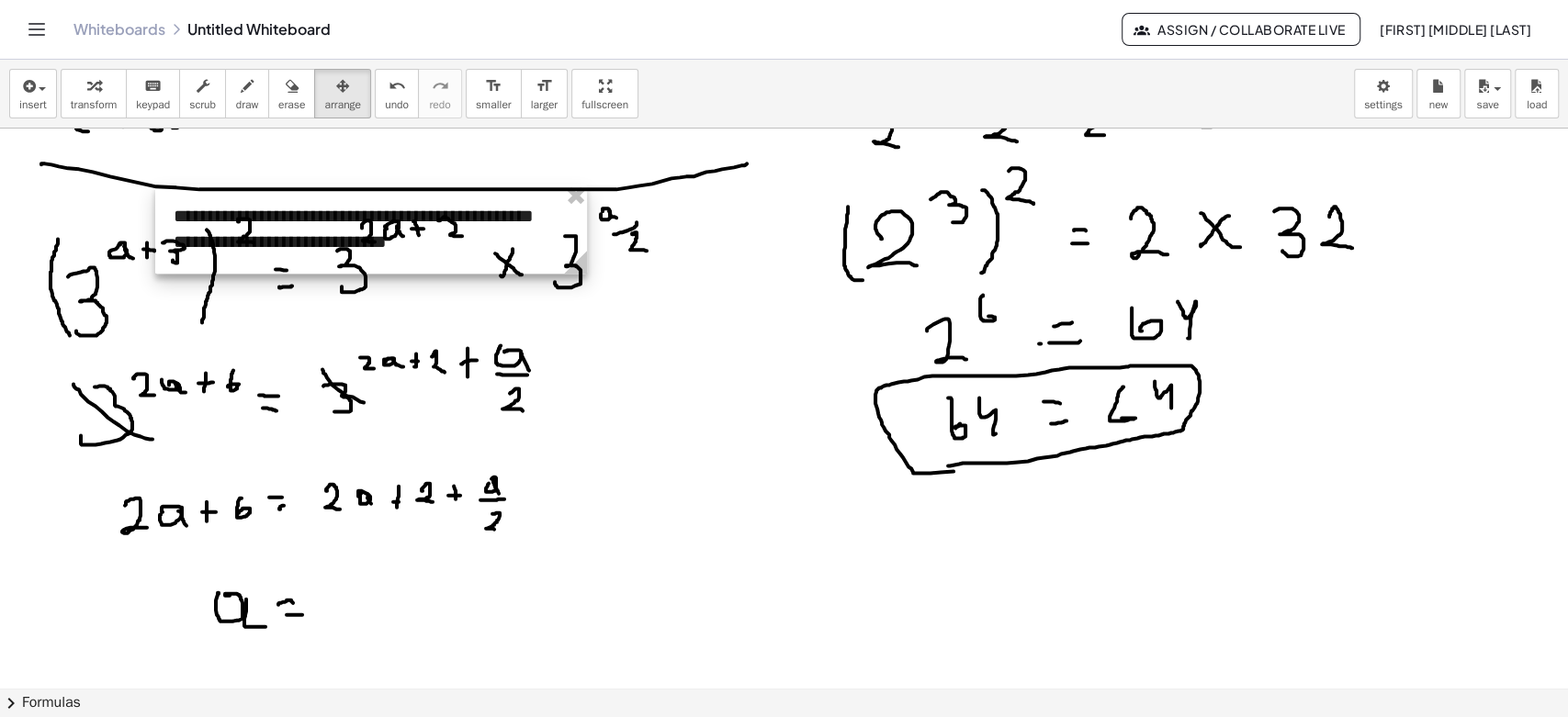 drag, startPoint x: 428, startPoint y: 286, endPoint x: 584, endPoint y: 311, distance: 157.99051 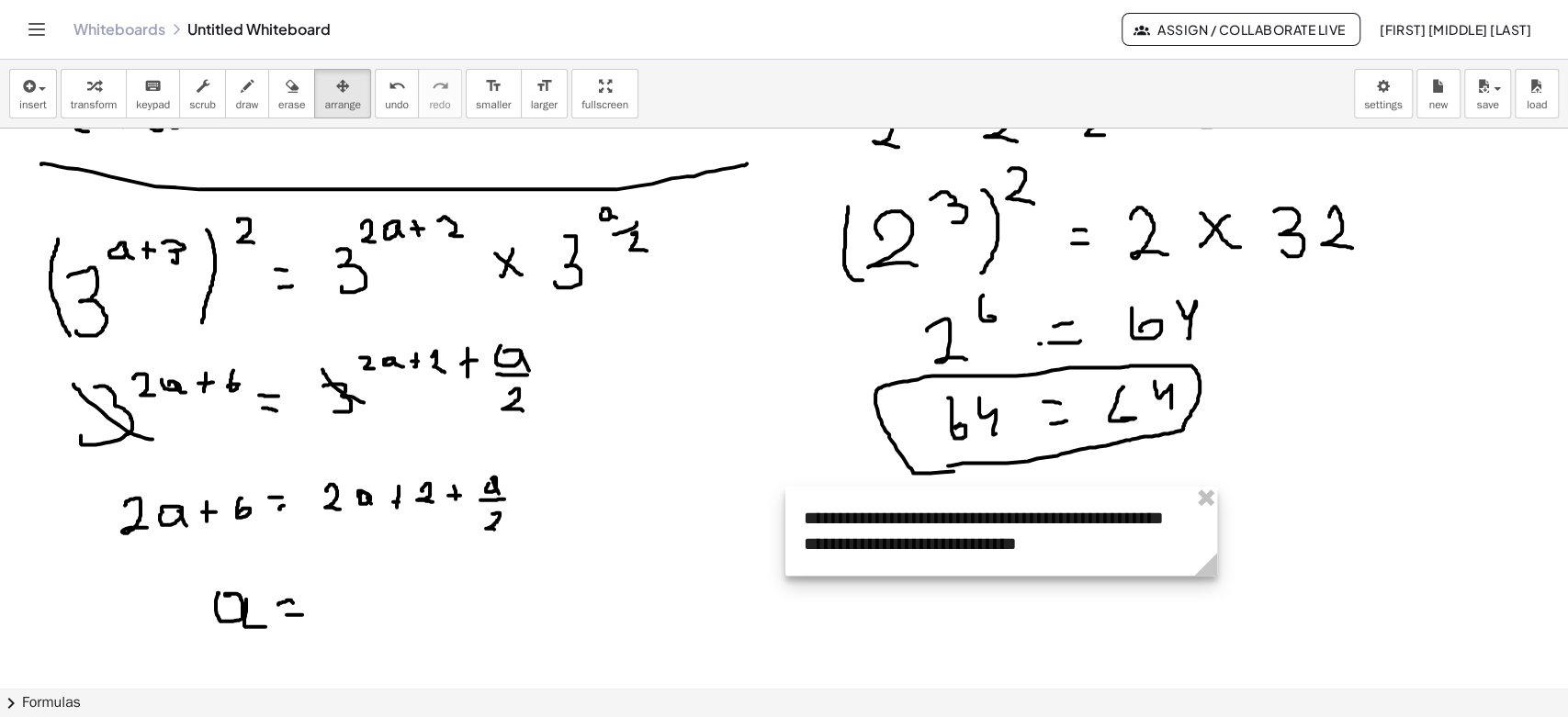 drag, startPoint x: 450, startPoint y: 260, endPoint x: 1080, endPoint y: 562, distance: 698.6444 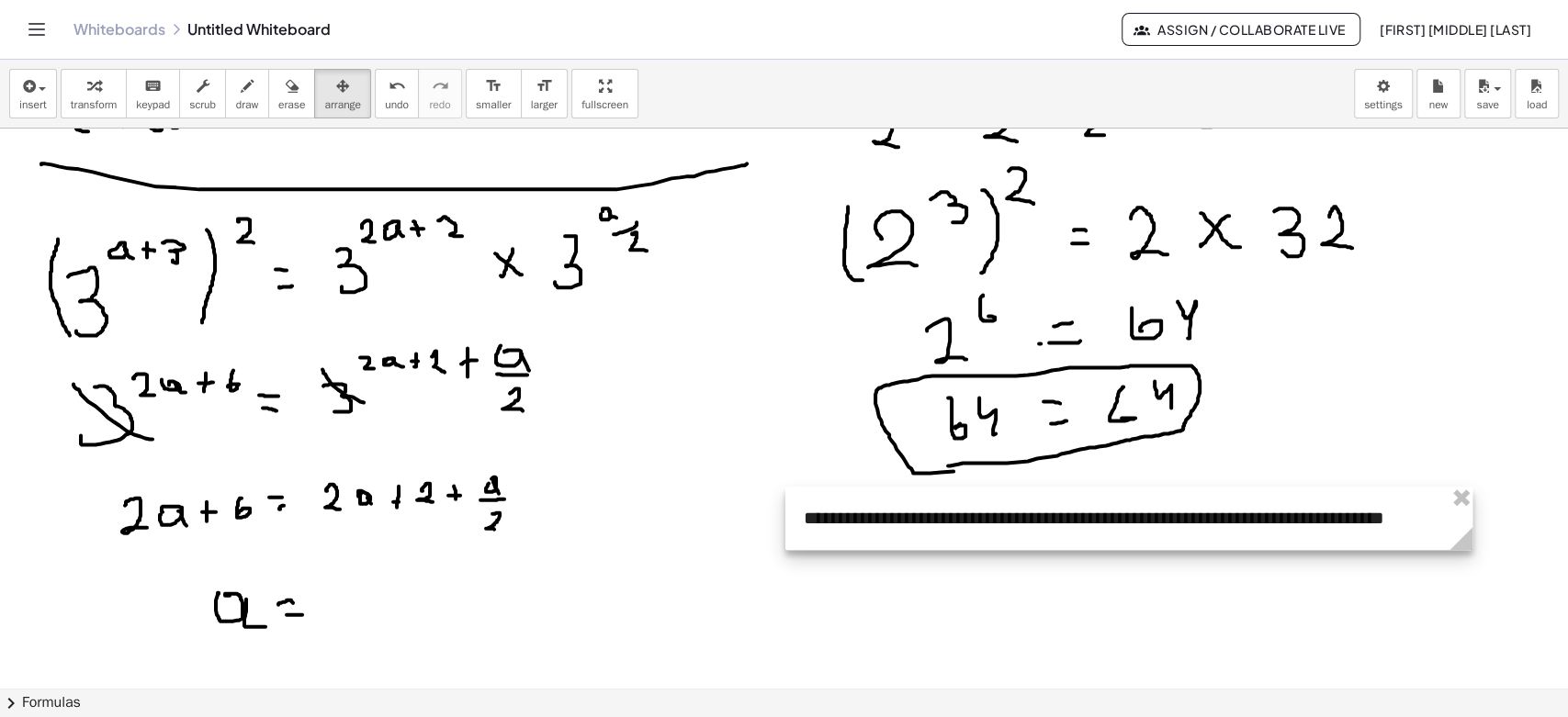 drag, startPoint x: 1217, startPoint y: 571, endPoint x: 1472, endPoint y: 528, distance: 258.60008 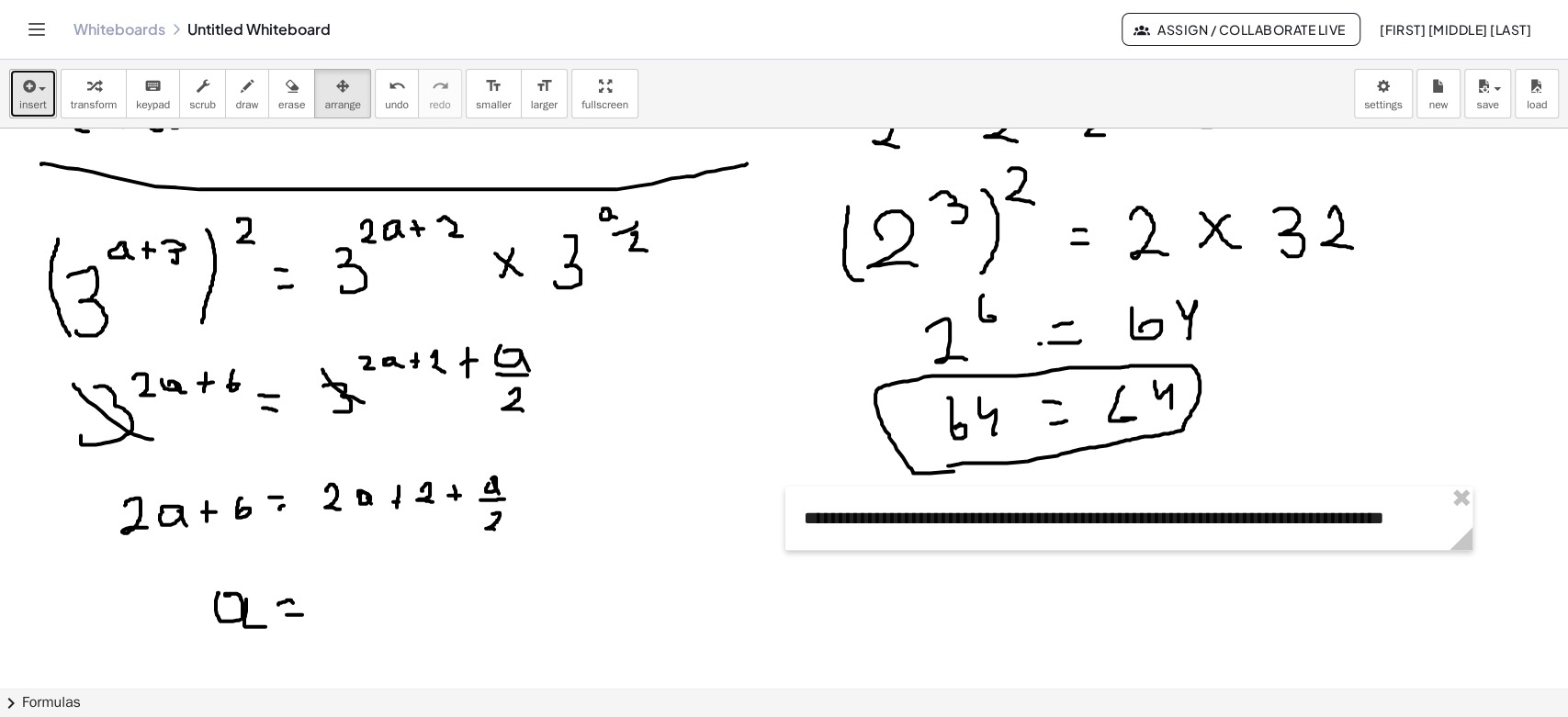 click on "insert" at bounding box center (33, 105) 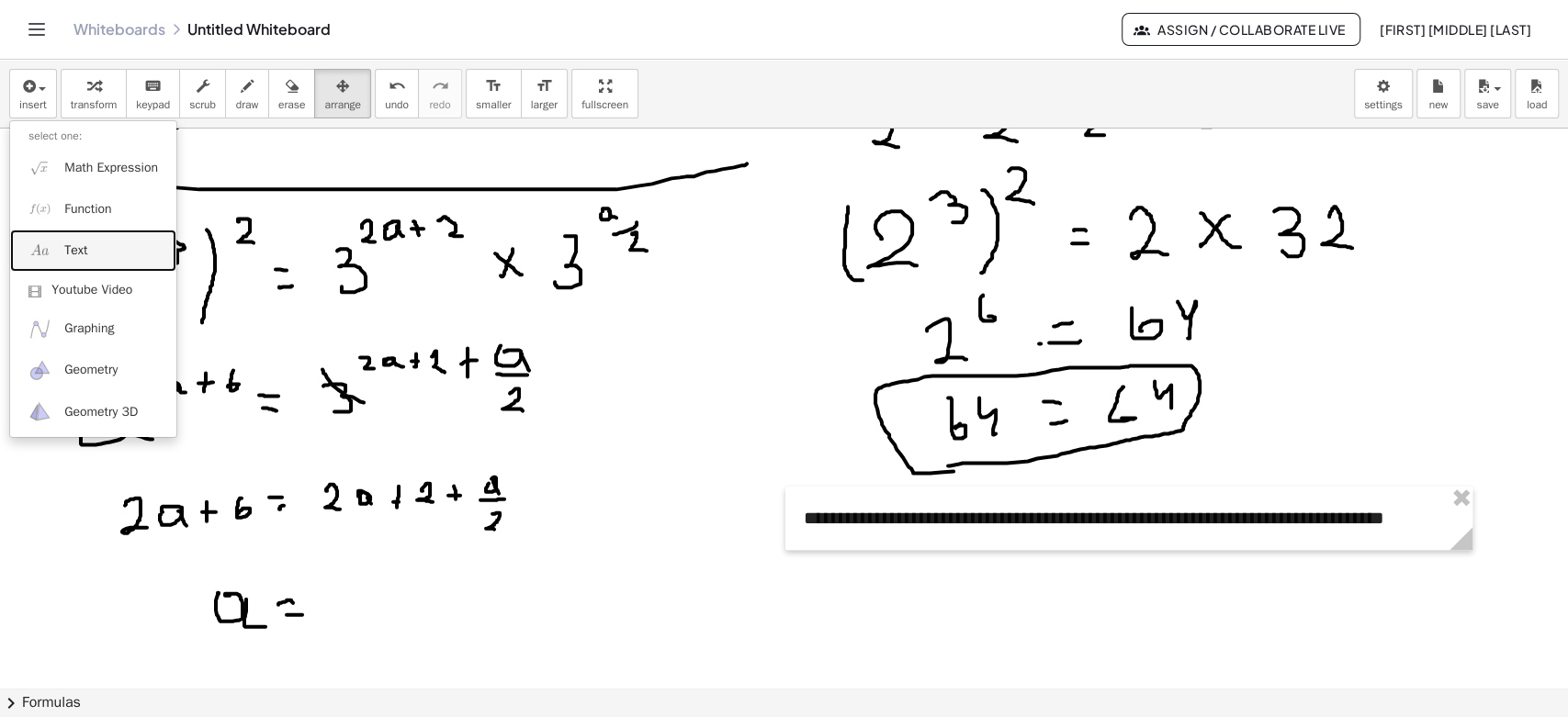 click on "Text" at bounding box center (75, 251) 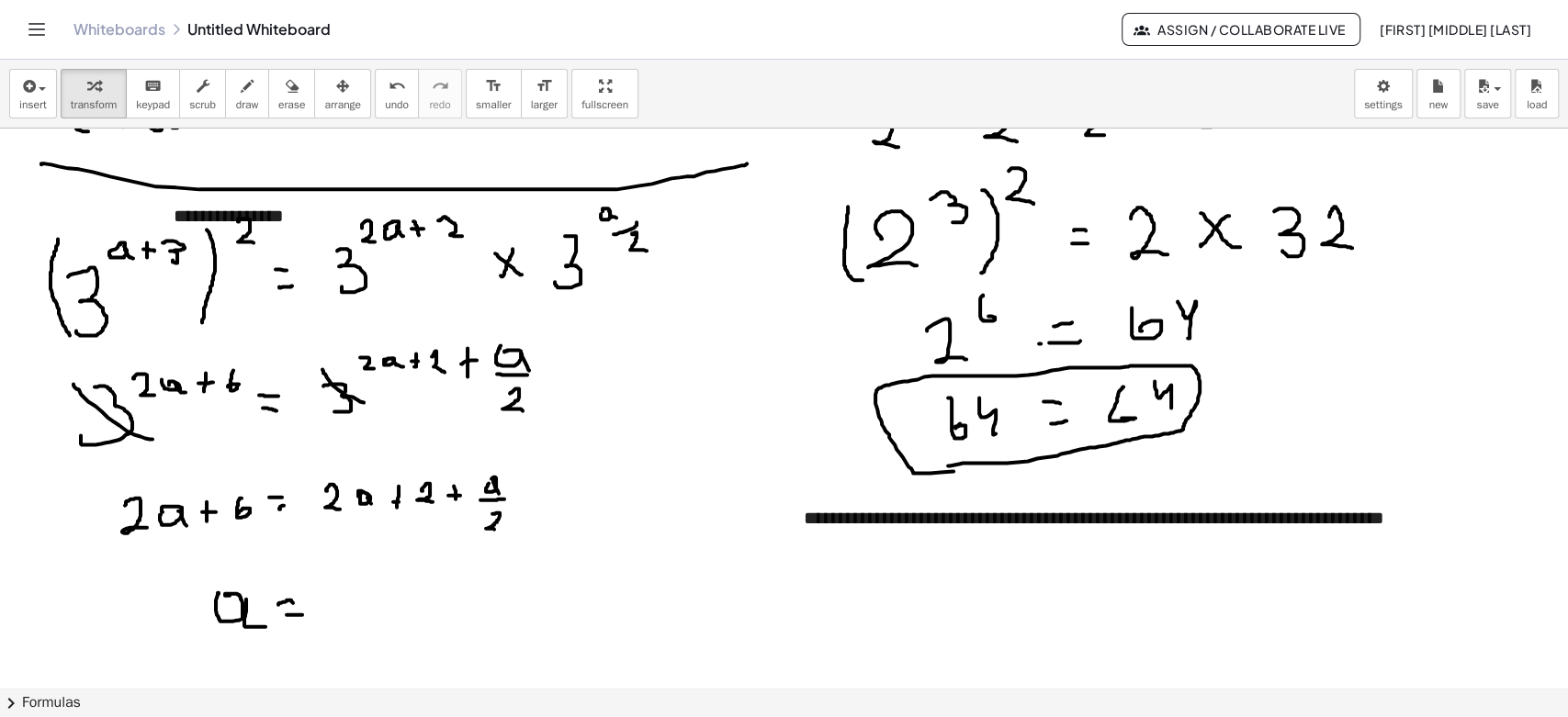 type 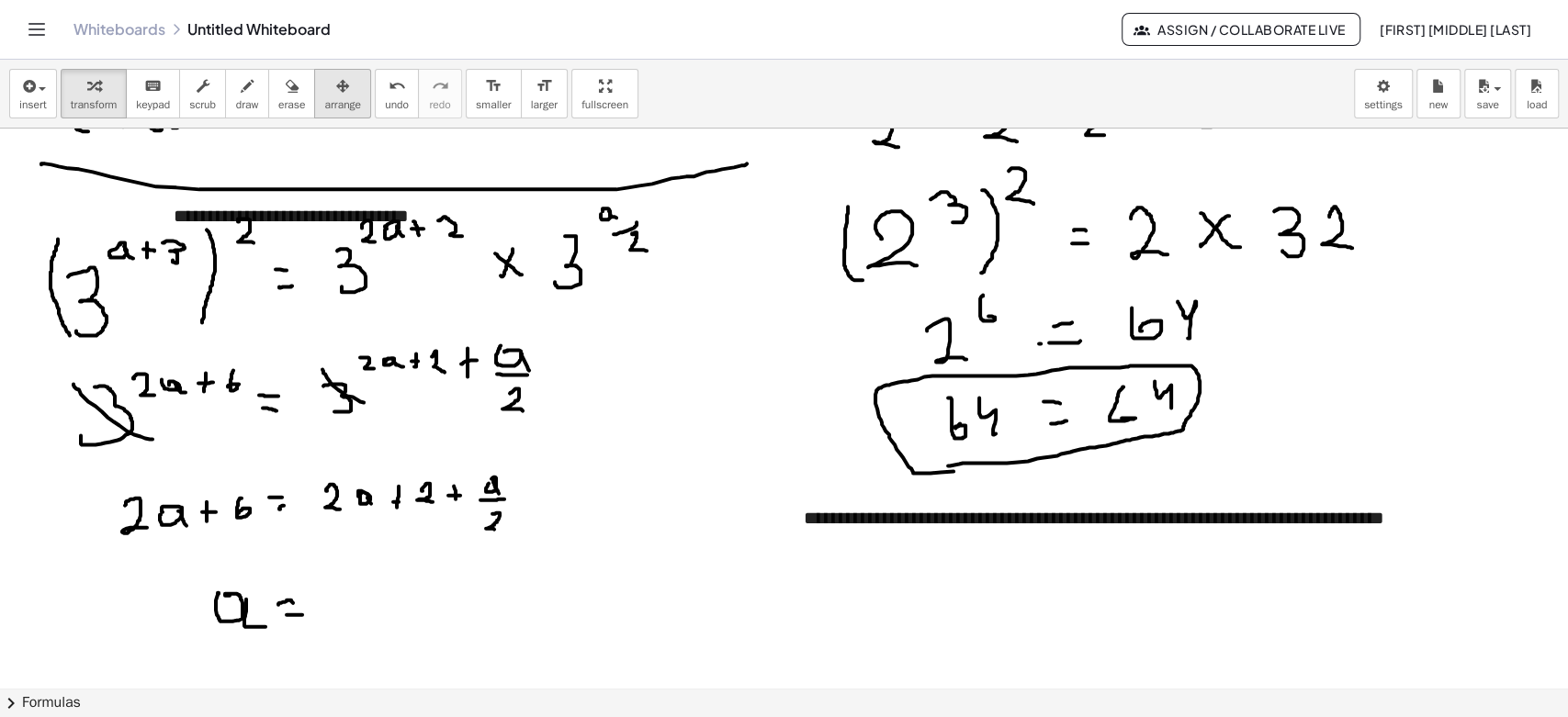 click at bounding box center (343, 86) 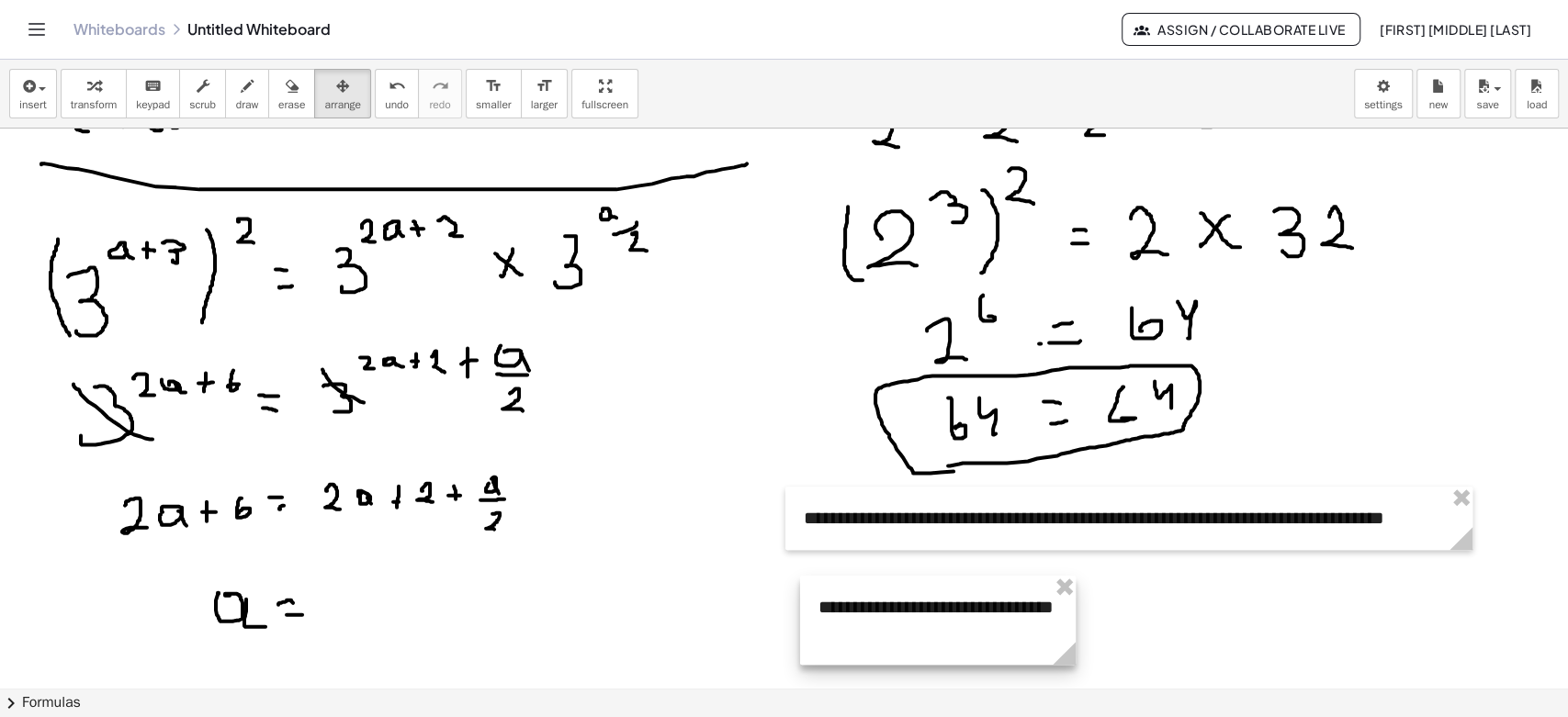 drag, startPoint x: 369, startPoint y: 254, endPoint x: 1088, endPoint y: 650, distance: 820.8392 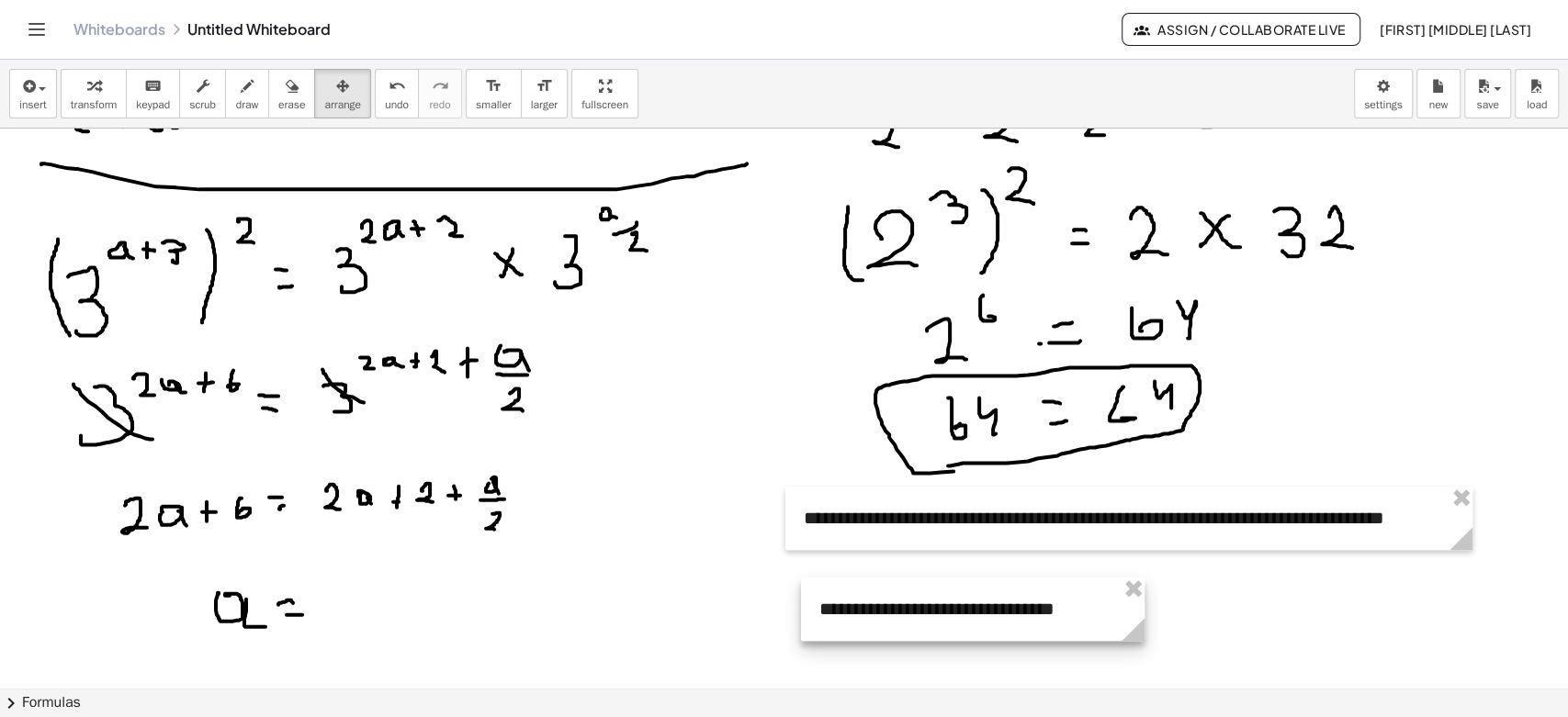 drag, startPoint x: 1073, startPoint y: 650, endPoint x: 1141, endPoint y: 612, distance: 77.89737 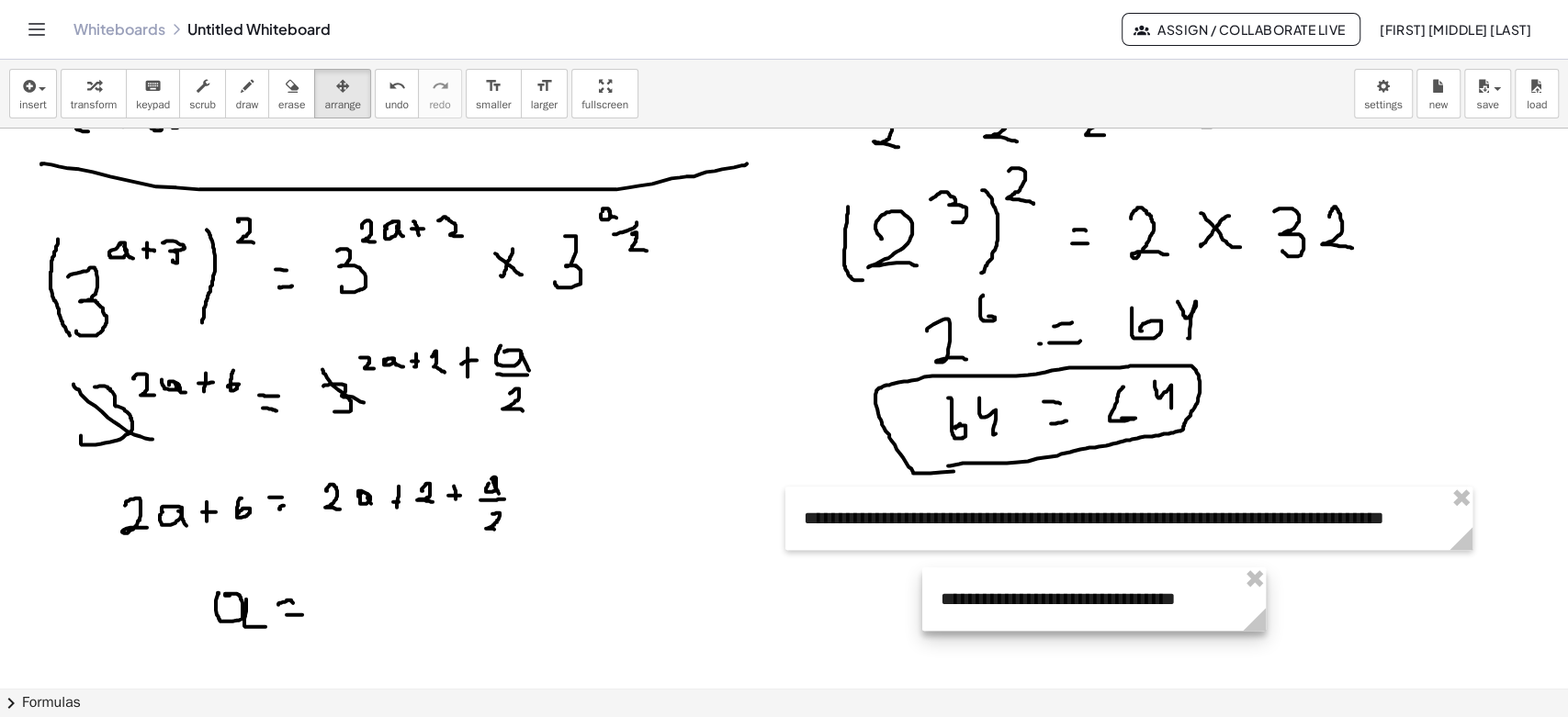 drag, startPoint x: 1035, startPoint y: 612, endPoint x: 1161, endPoint y: 602, distance: 126.3962 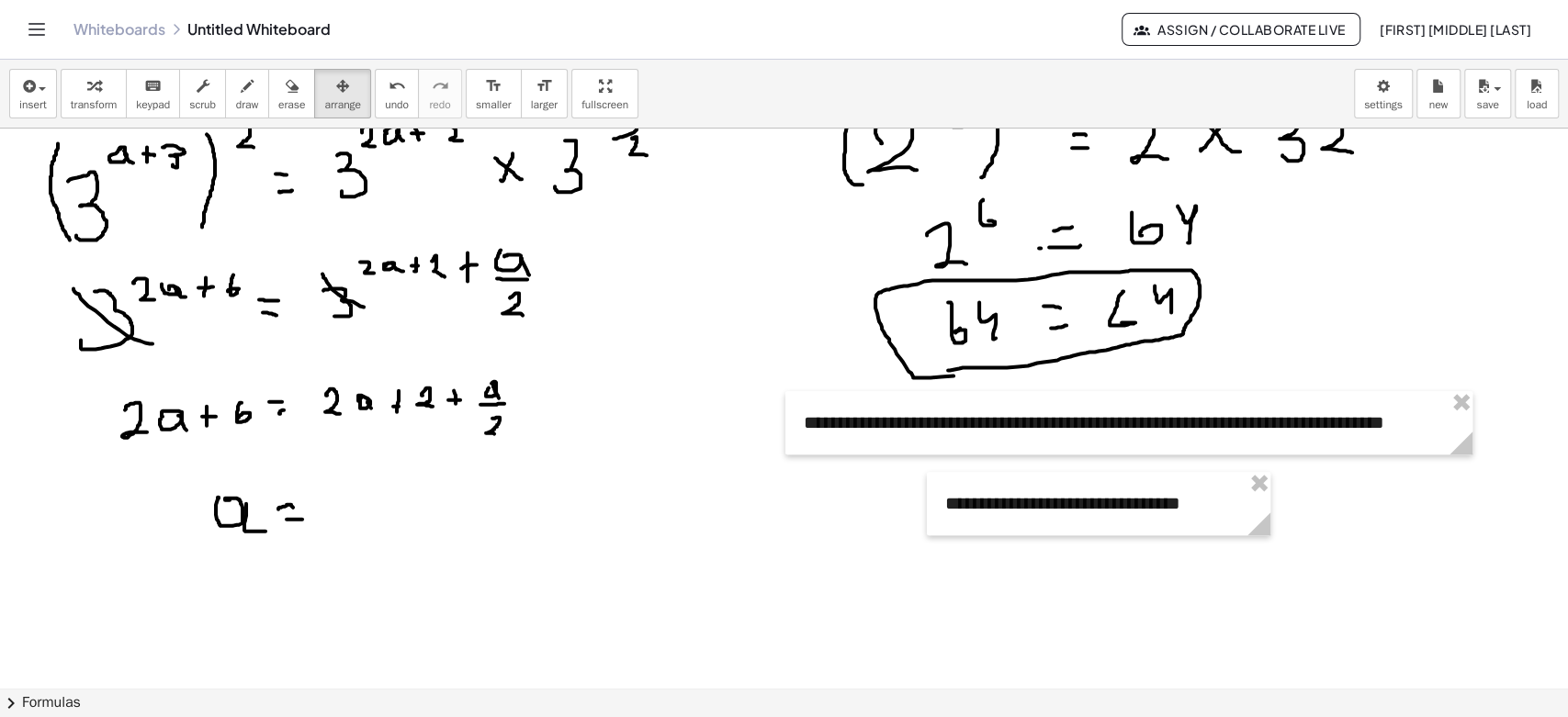 scroll, scrollTop: 1049, scrollLeft: 0, axis: vertical 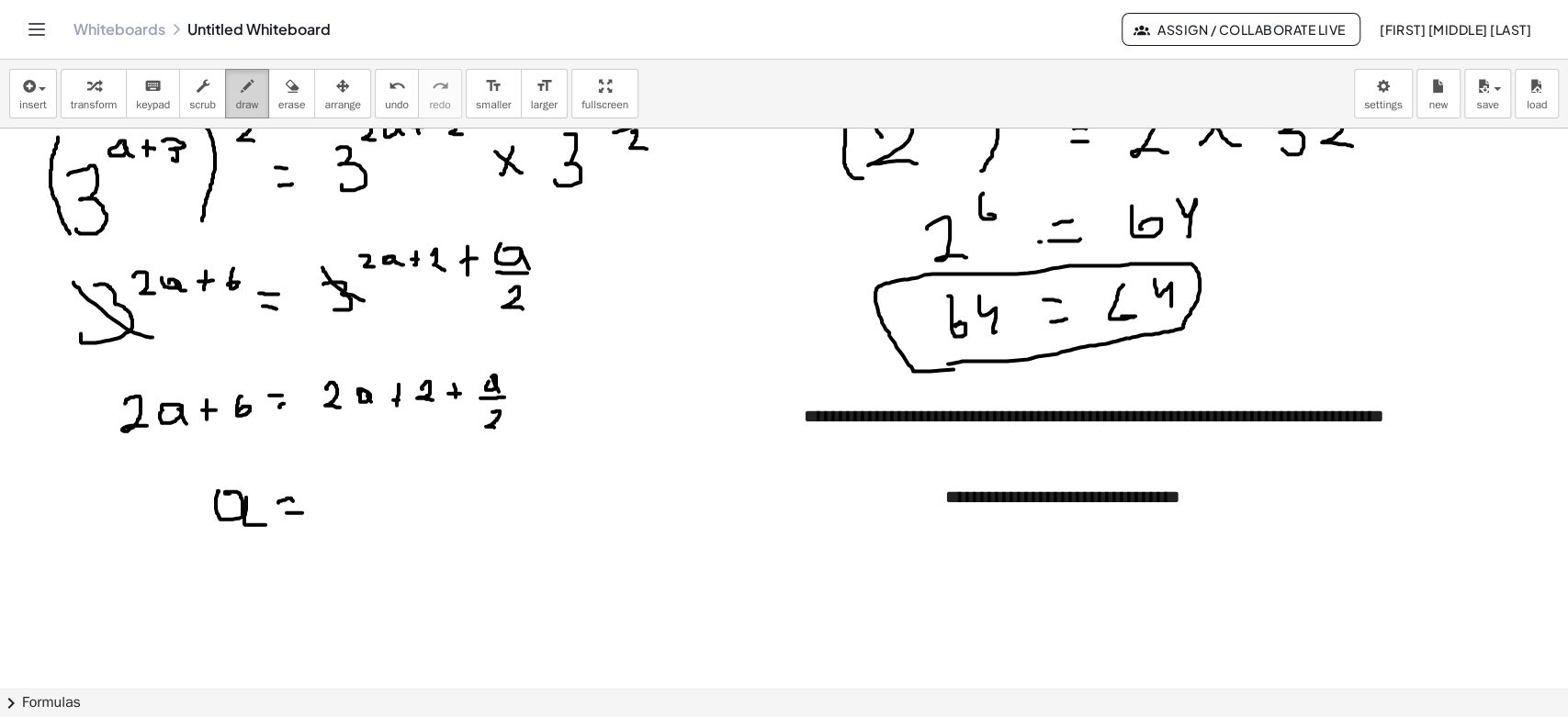 click at bounding box center [247, 86] 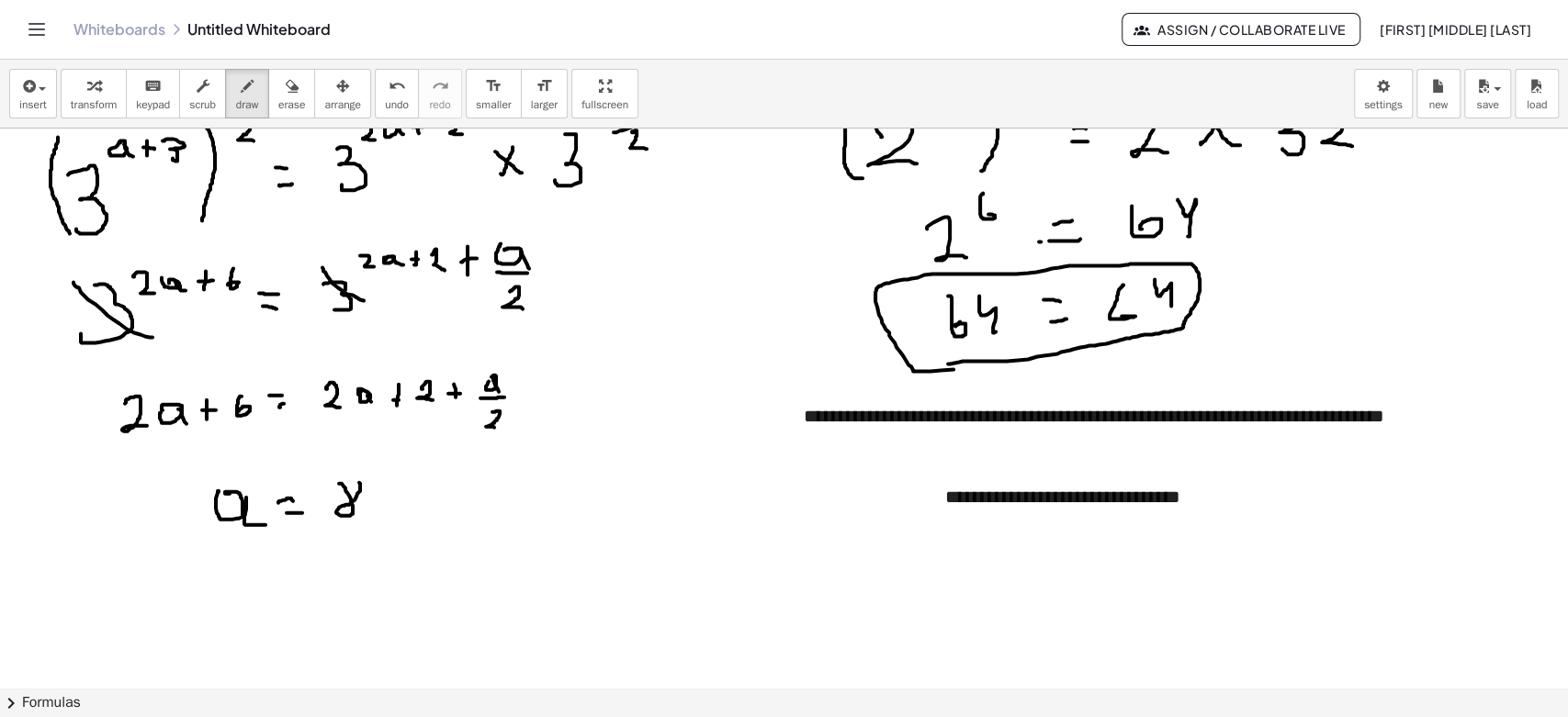 click at bounding box center [784, -82] 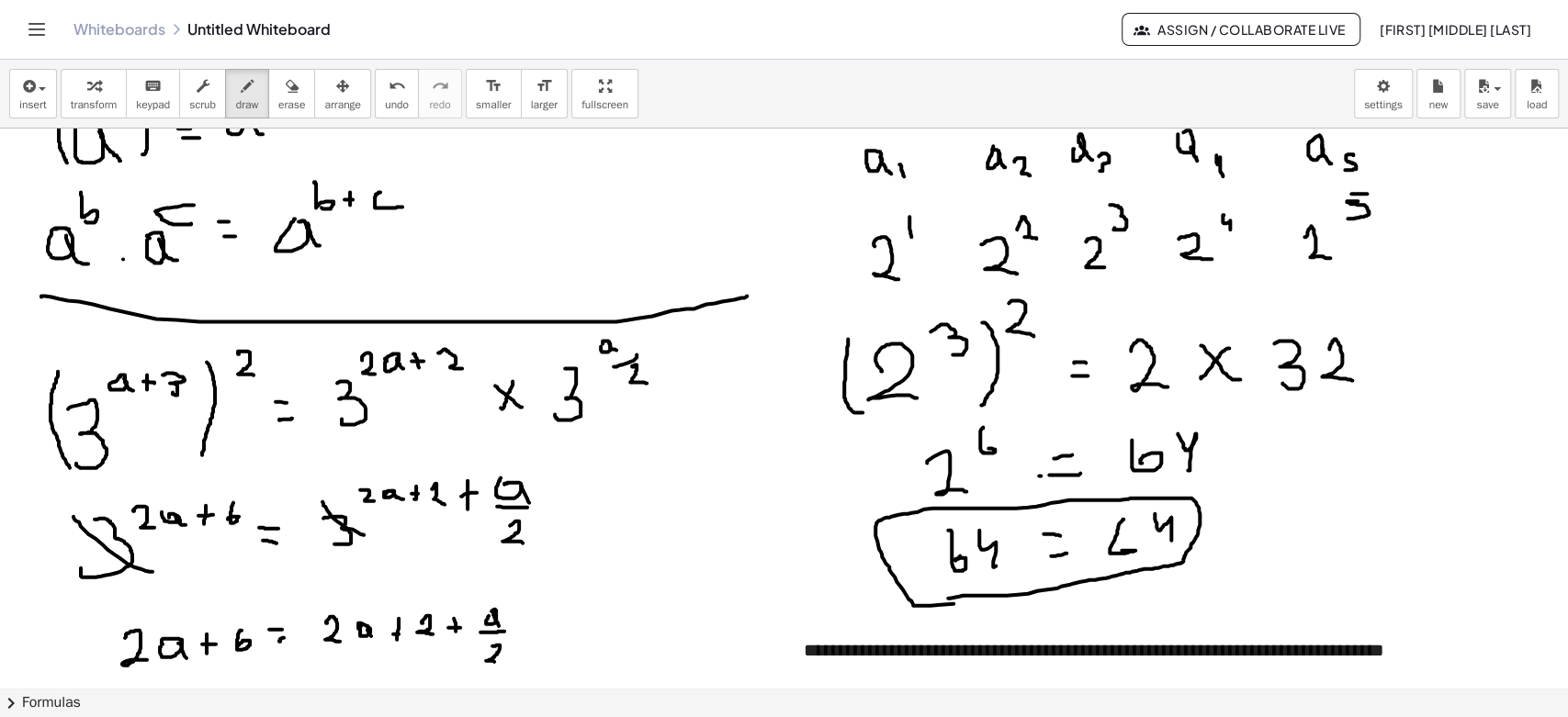 scroll, scrollTop: 1224, scrollLeft: 0, axis: vertical 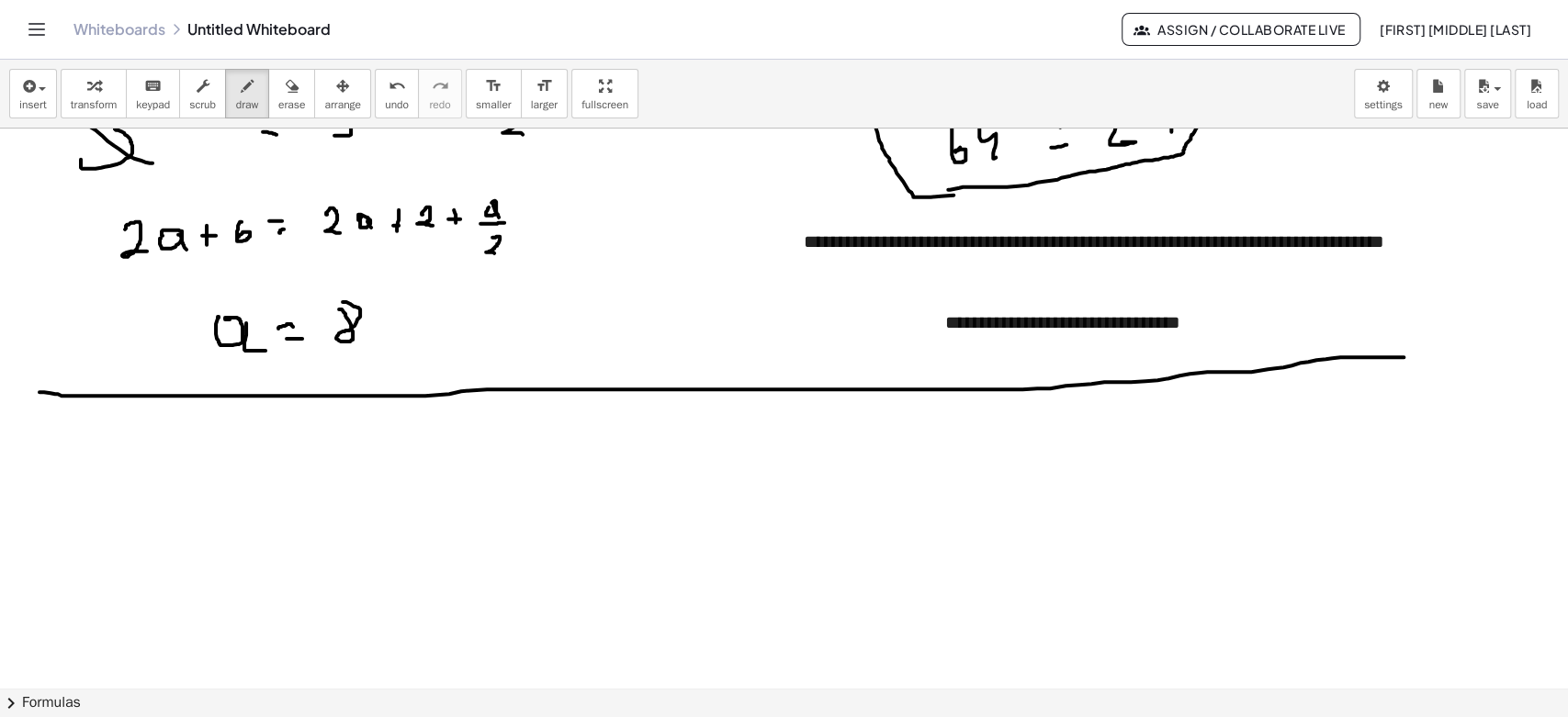 drag, startPoint x: 62, startPoint y: 395, endPoint x: 1492, endPoint y: 356, distance: 1430.5317 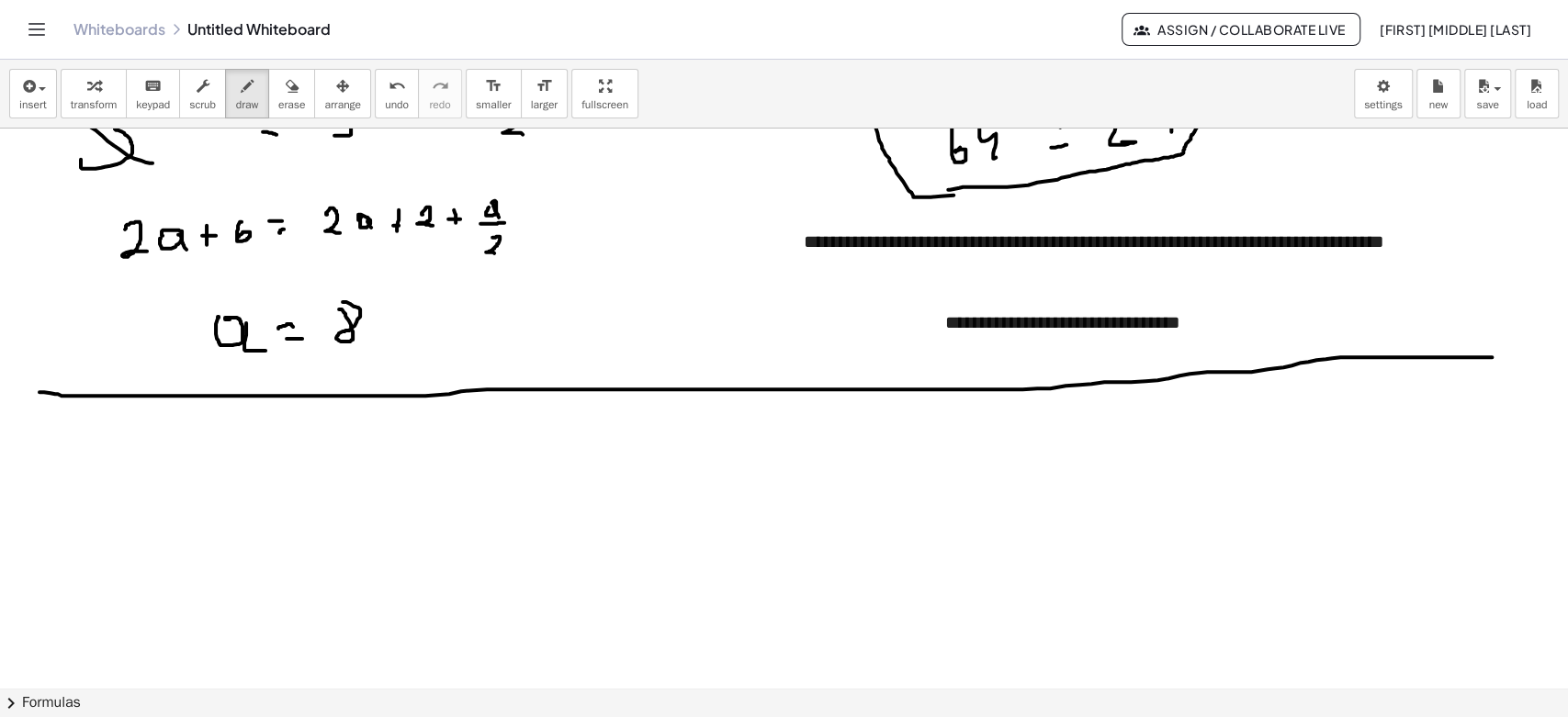 drag, startPoint x: 30, startPoint y: 474, endPoint x: 36, endPoint y: 450, distance: 24.738634 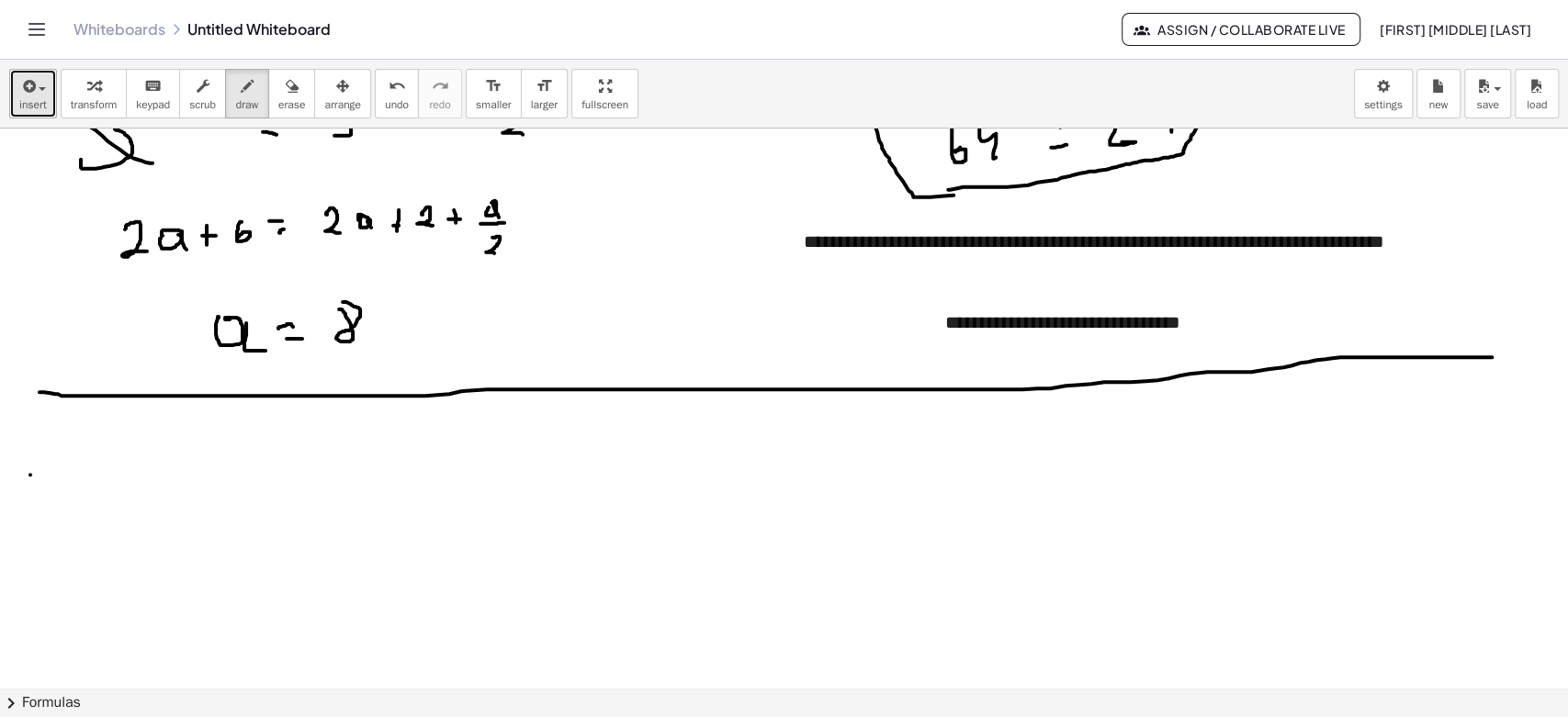 click on "insert" at bounding box center (33, 105) 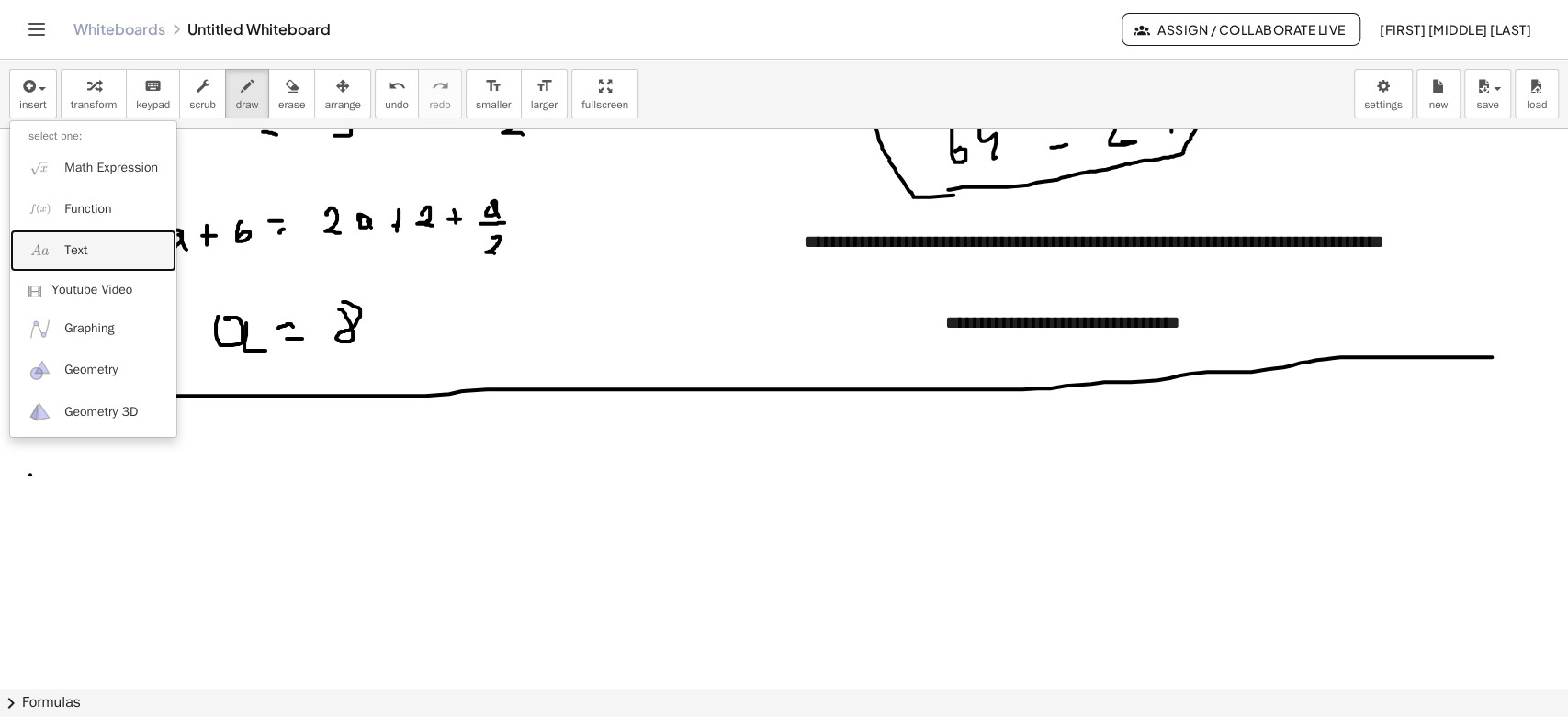 click on "Text" at bounding box center (75, 251) 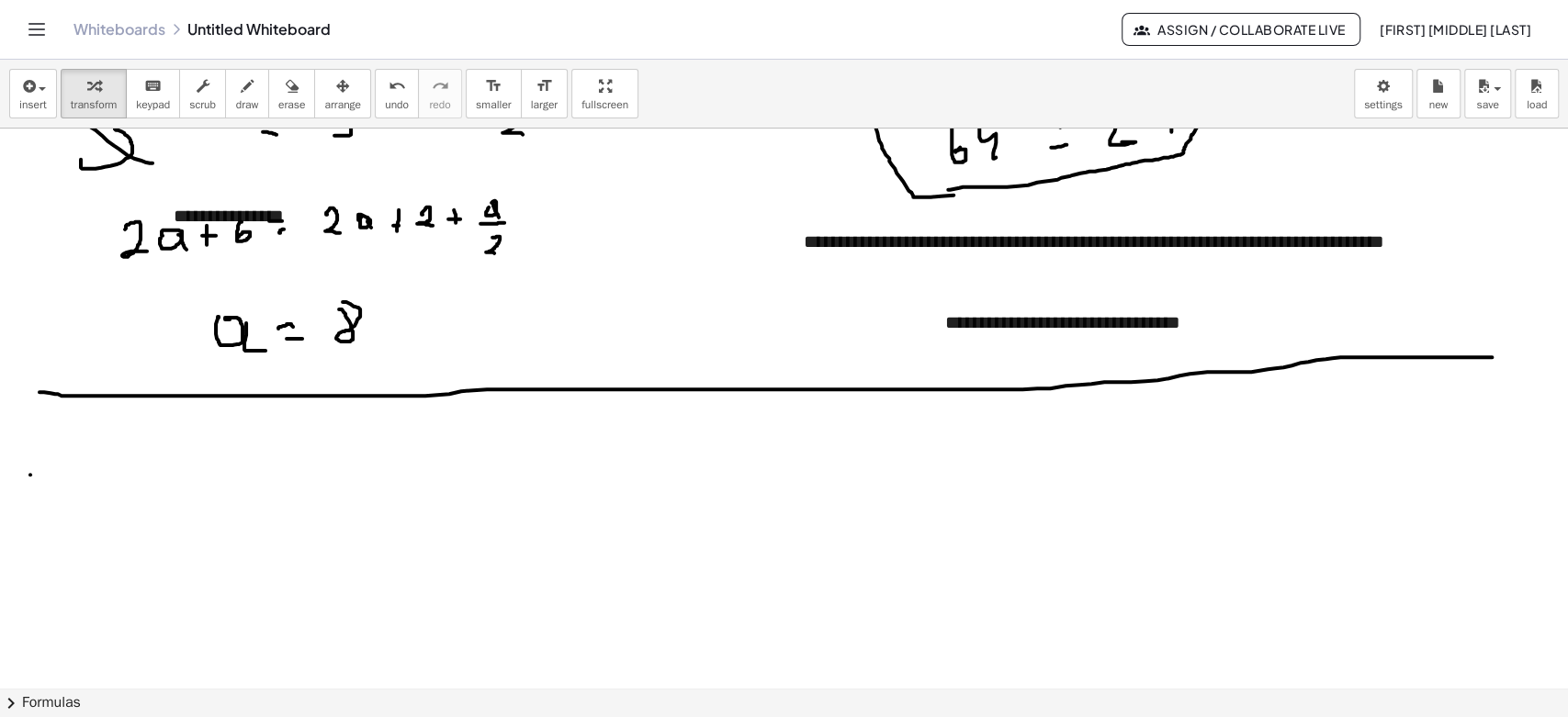 type 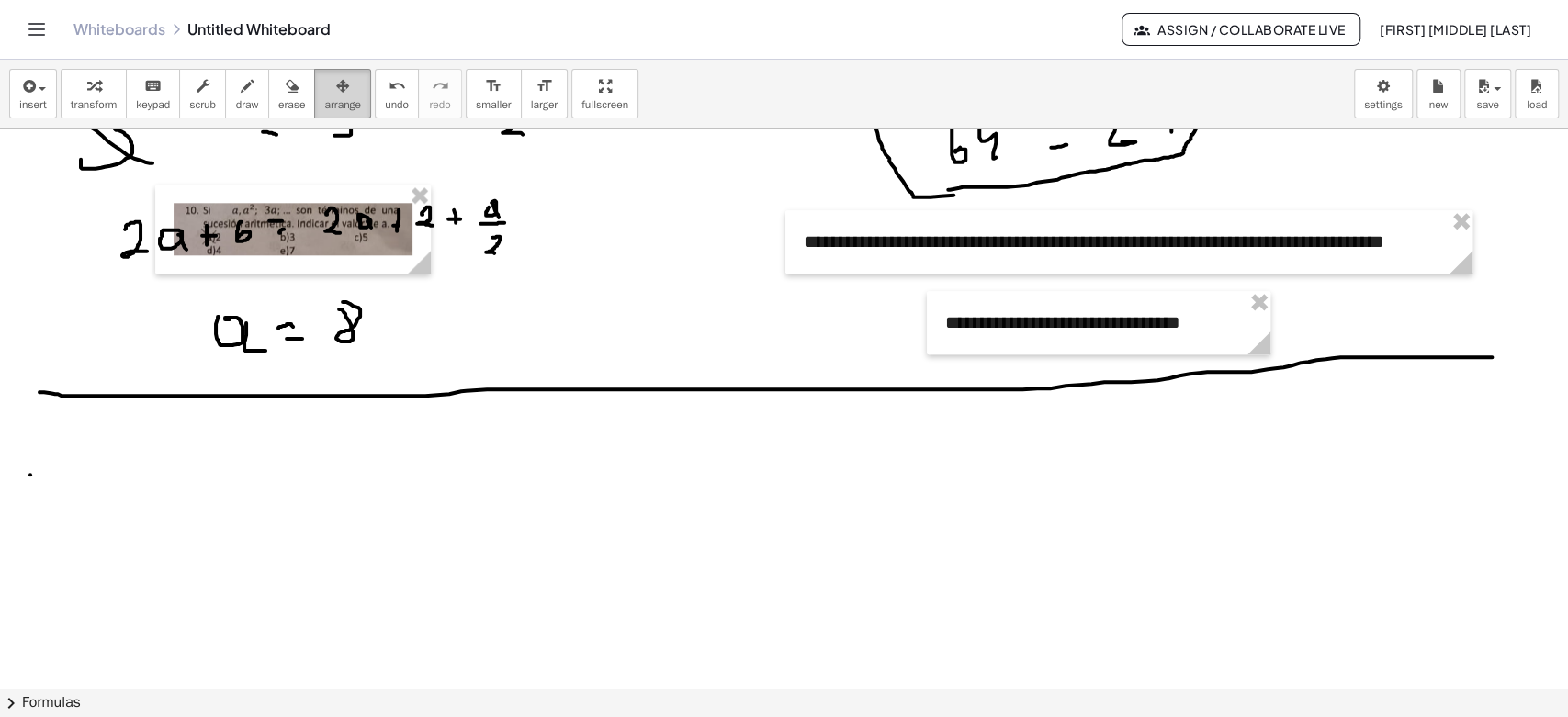 click on "arrange" at bounding box center (343, 105) 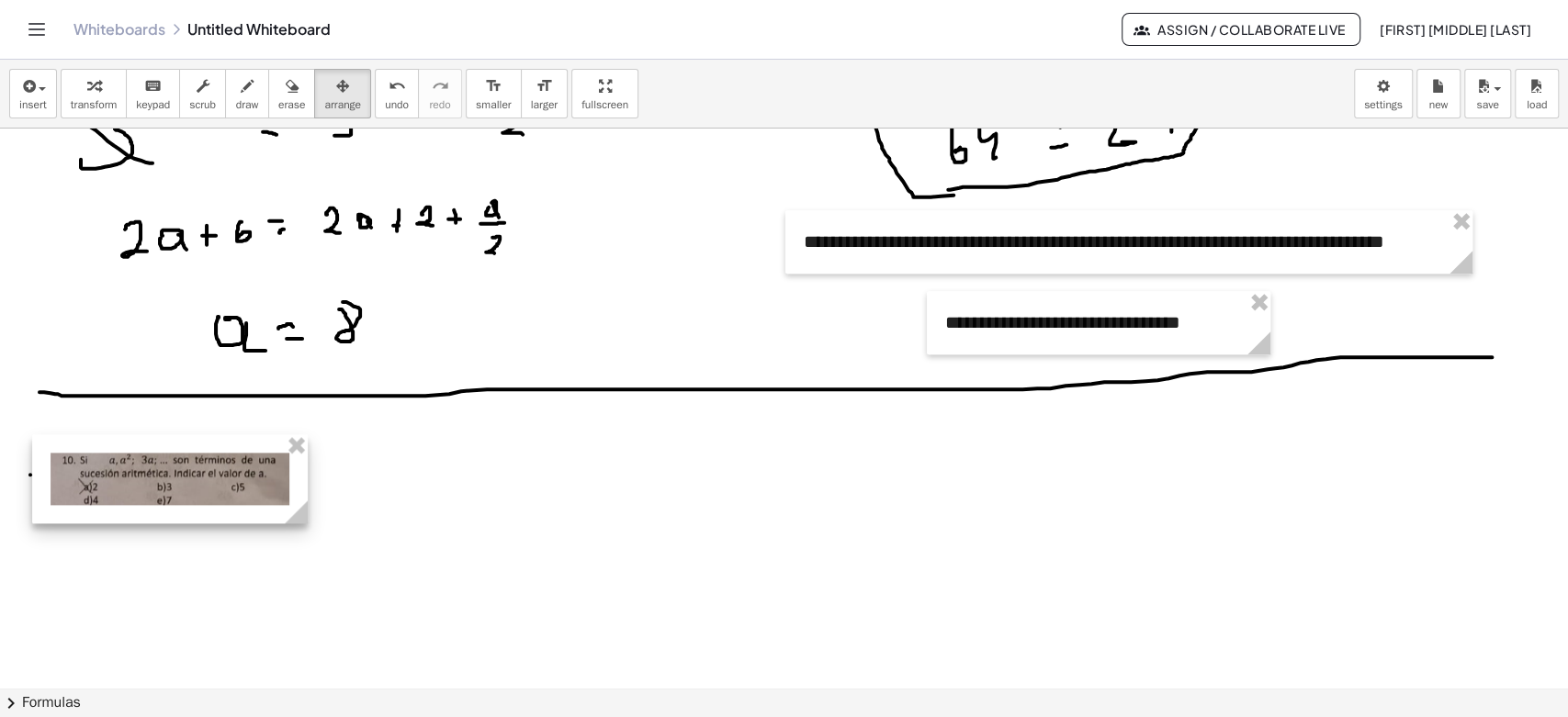 drag, startPoint x: 363, startPoint y: 223, endPoint x: 256, endPoint y: 468, distance: 267.34622 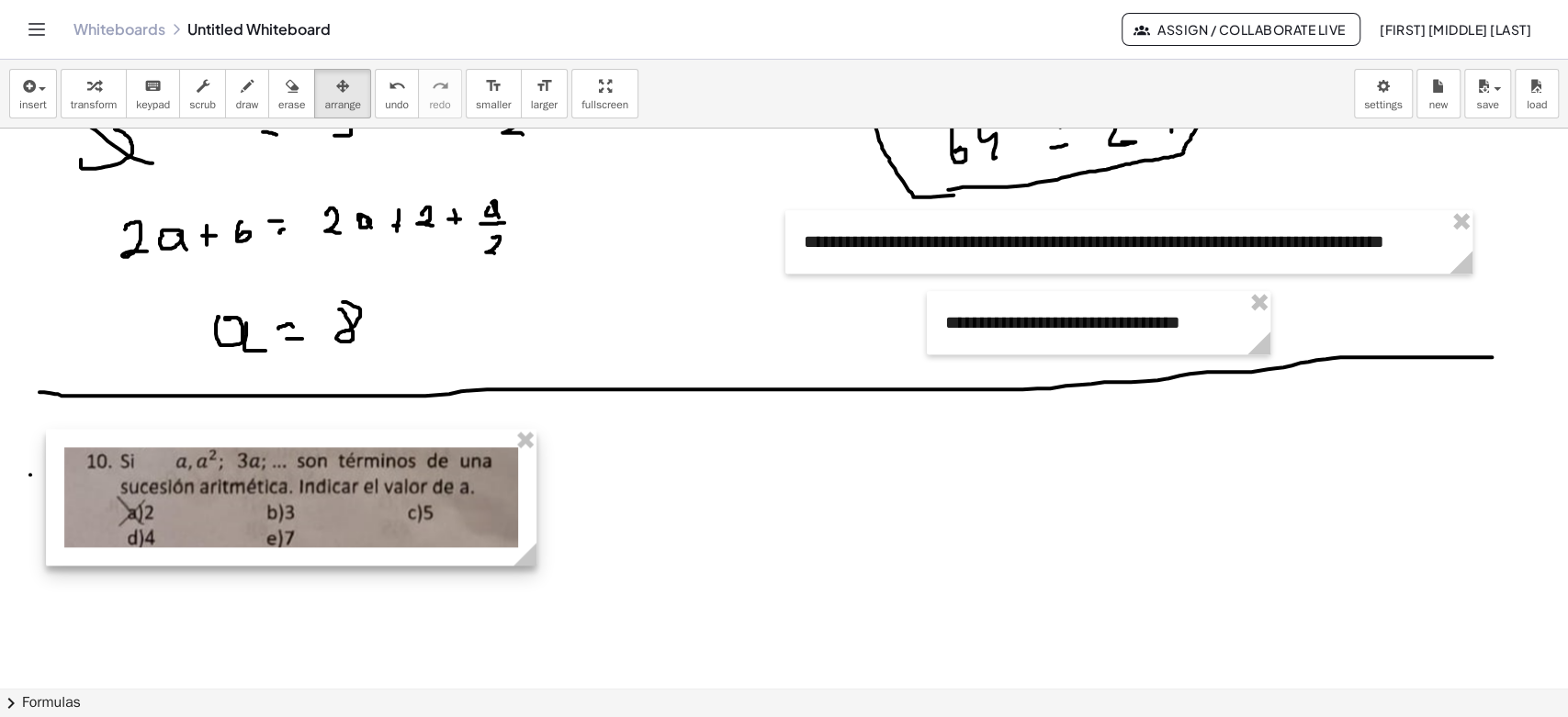 drag, startPoint x: 316, startPoint y: 504, endPoint x: 471, endPoint y: 621, distance: 194.2009 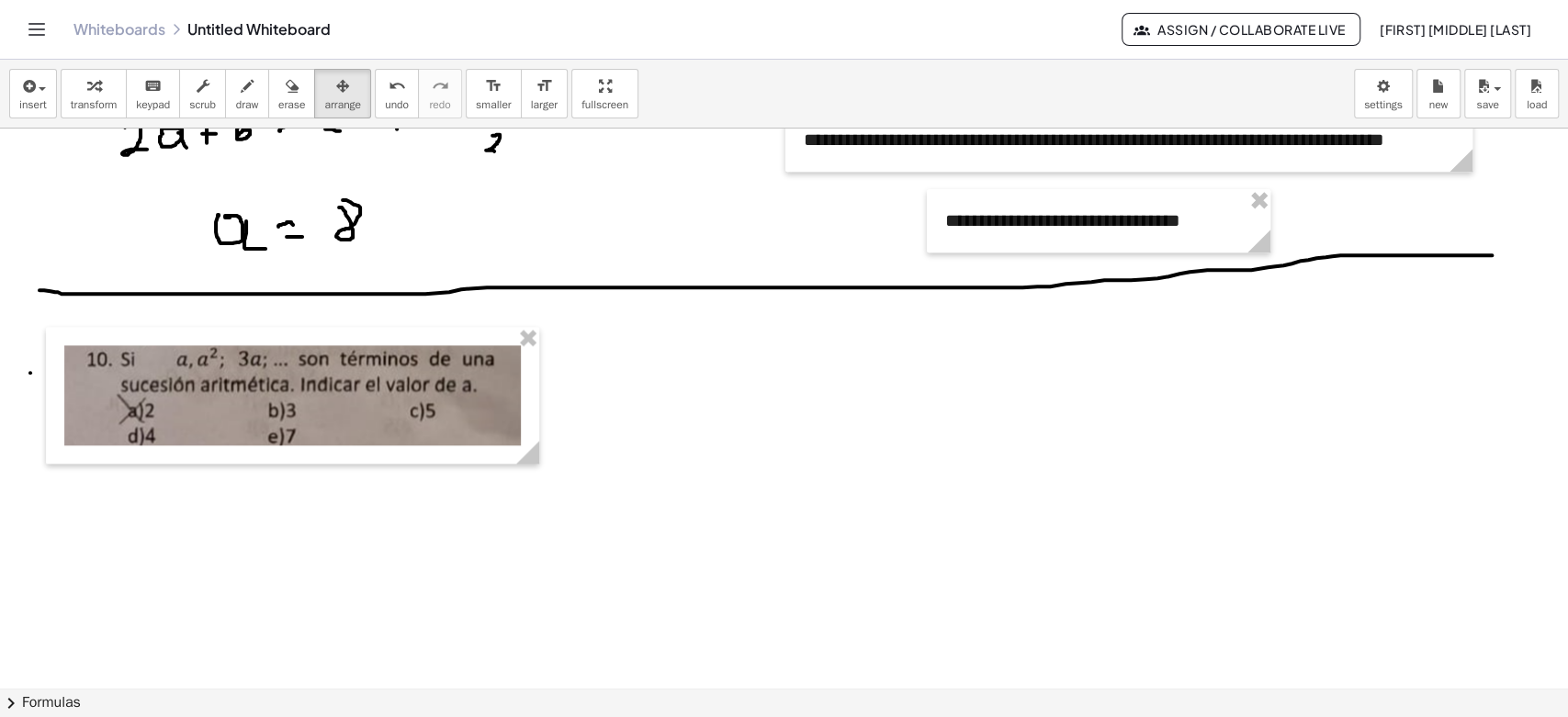 scroll, scrollTop: 1428, scrollLeft: 0, axis: vertical 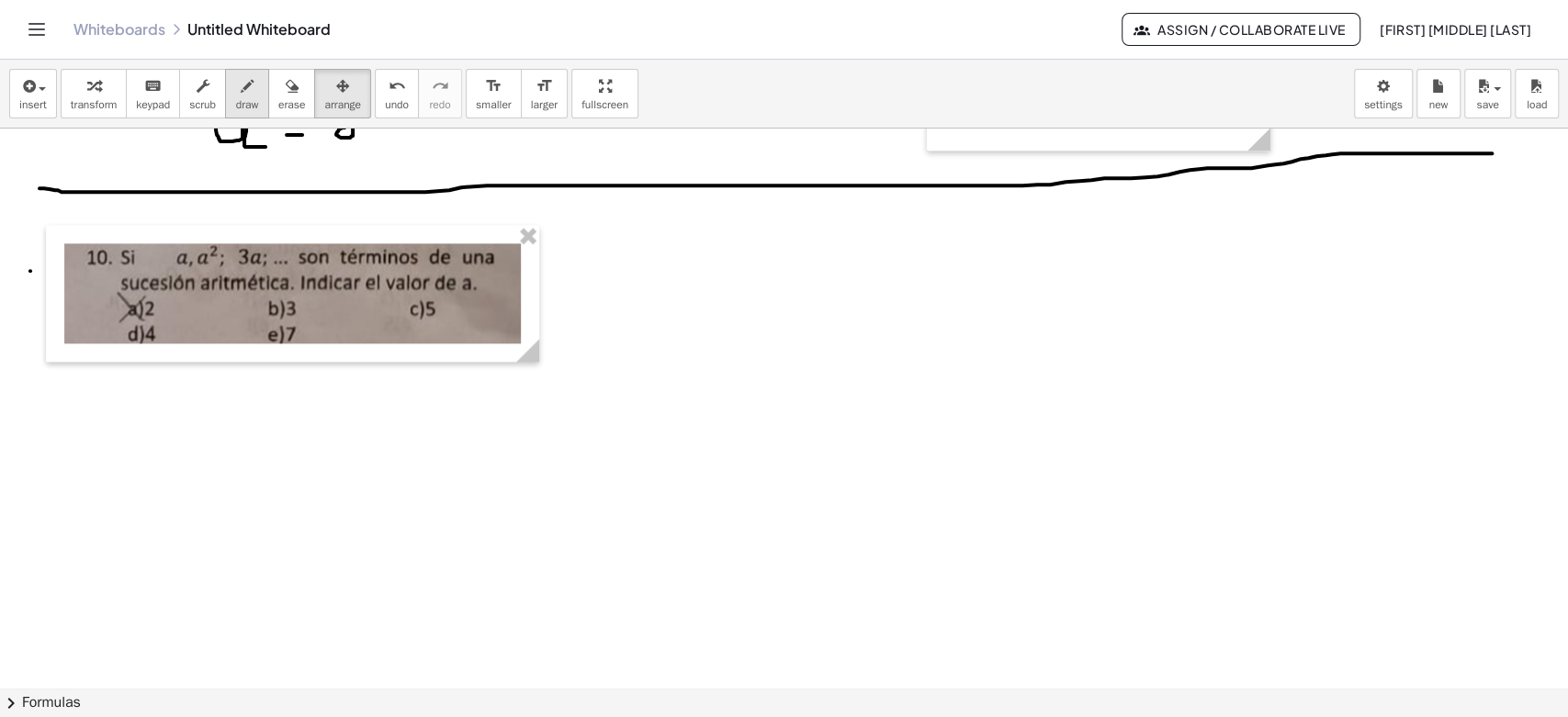 click on "draw" at bounding box center [247, 105] 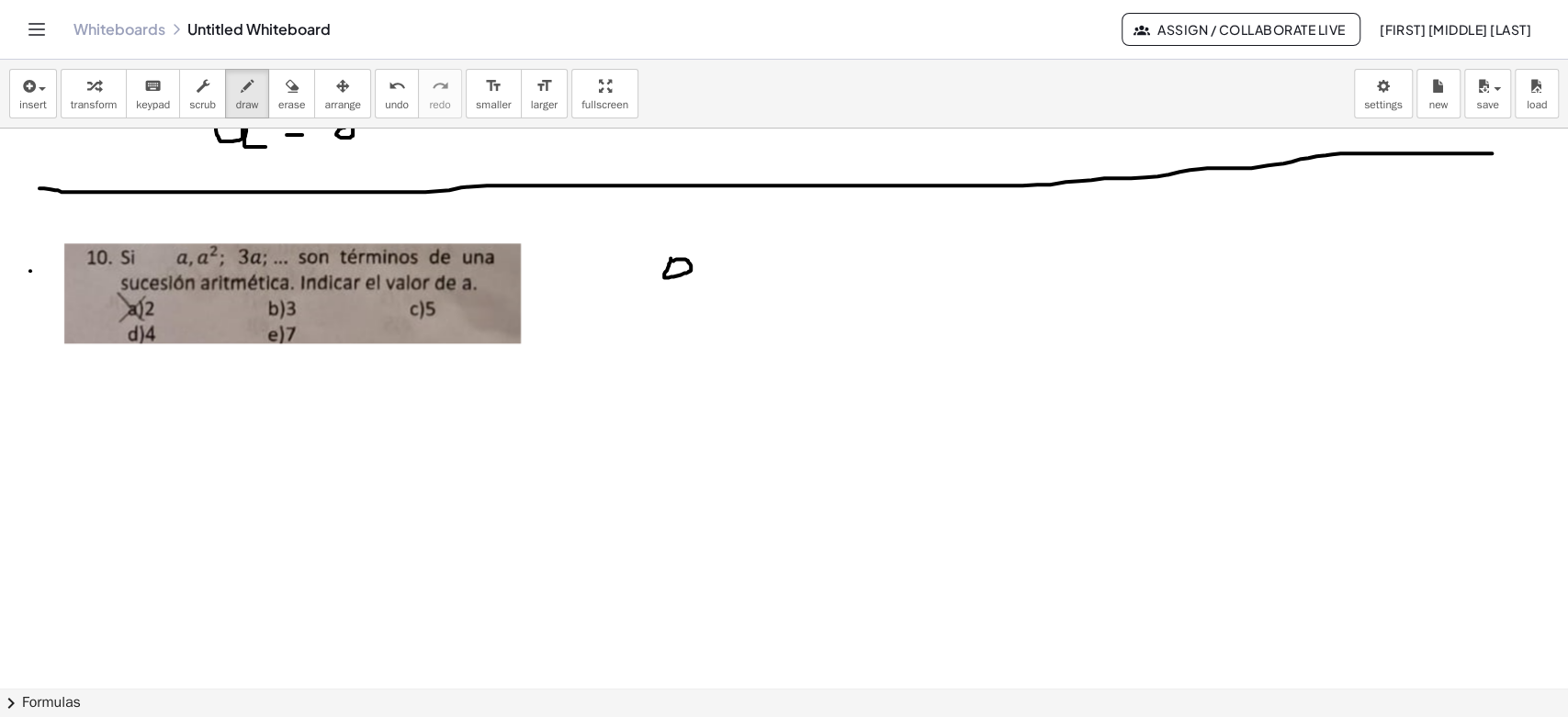 drag, startPoint x: 671, startPoint y: 257, endPoint x: 681, endPoint y: 263, distance: 11.661904 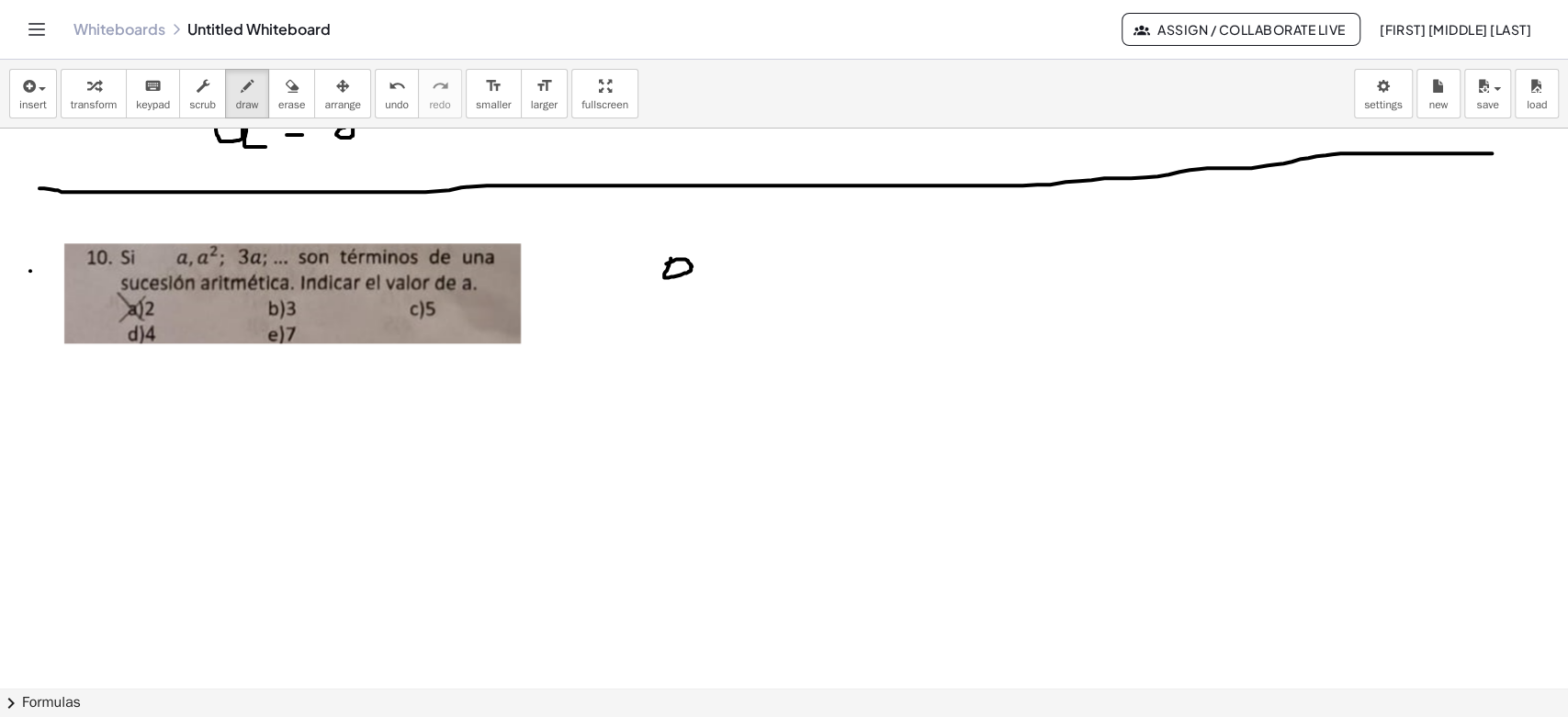 drag, startPoint x: 692, startPoint y: 265, endPoint x: 708, endPoint y: 279, distance: 21.26029 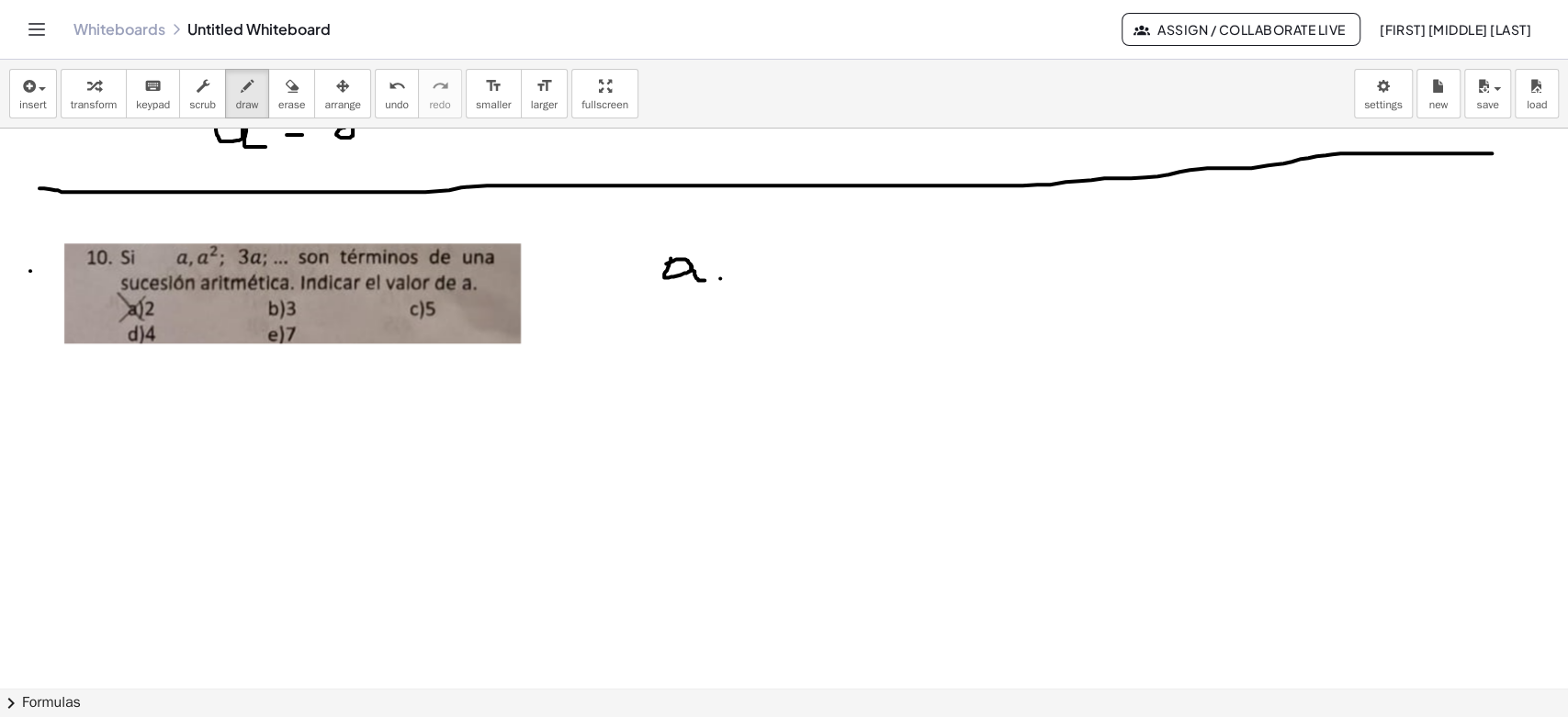 drag, startPoint x: 720, startPoint y: 277, endPoint x: 720, endPoint y: 294, distance: 17 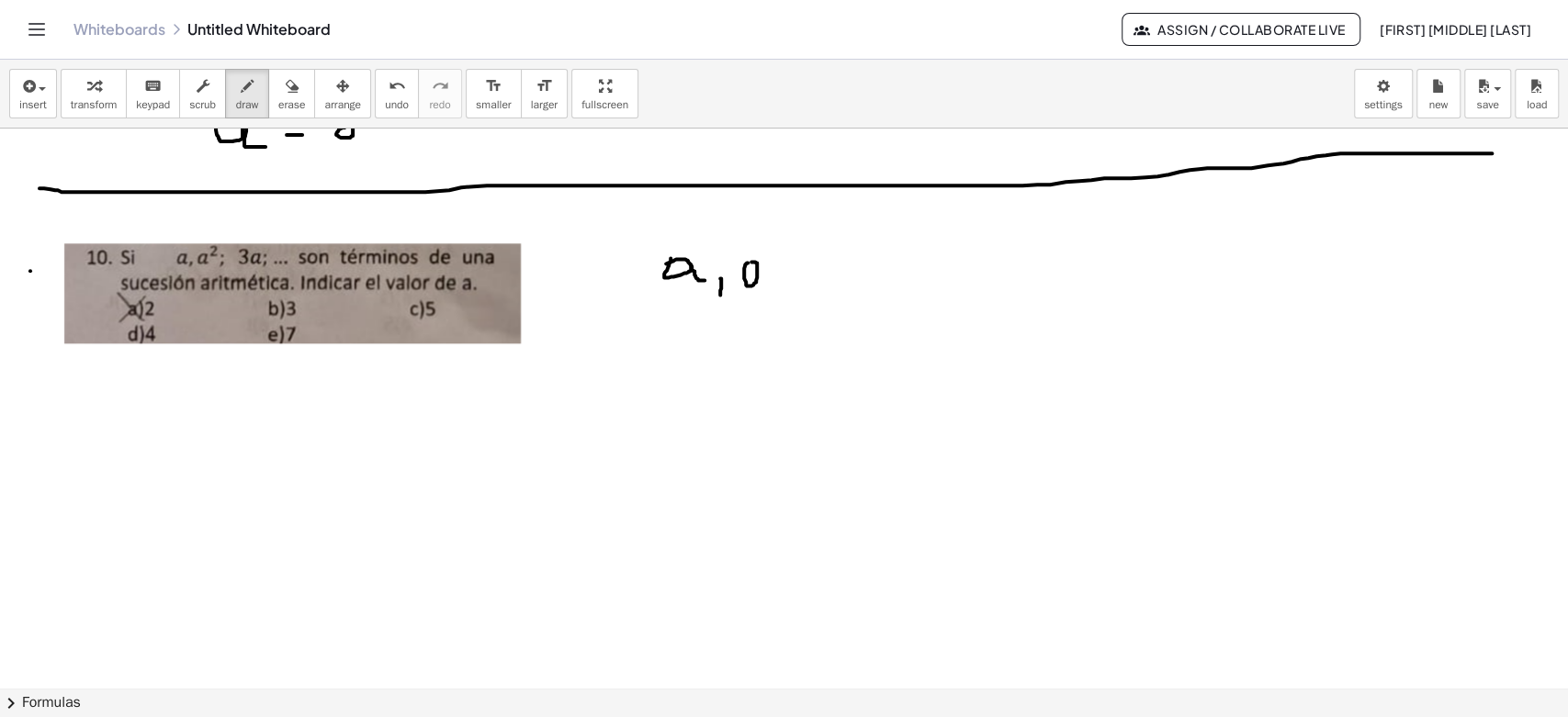 click at bounding box center [784, -180] 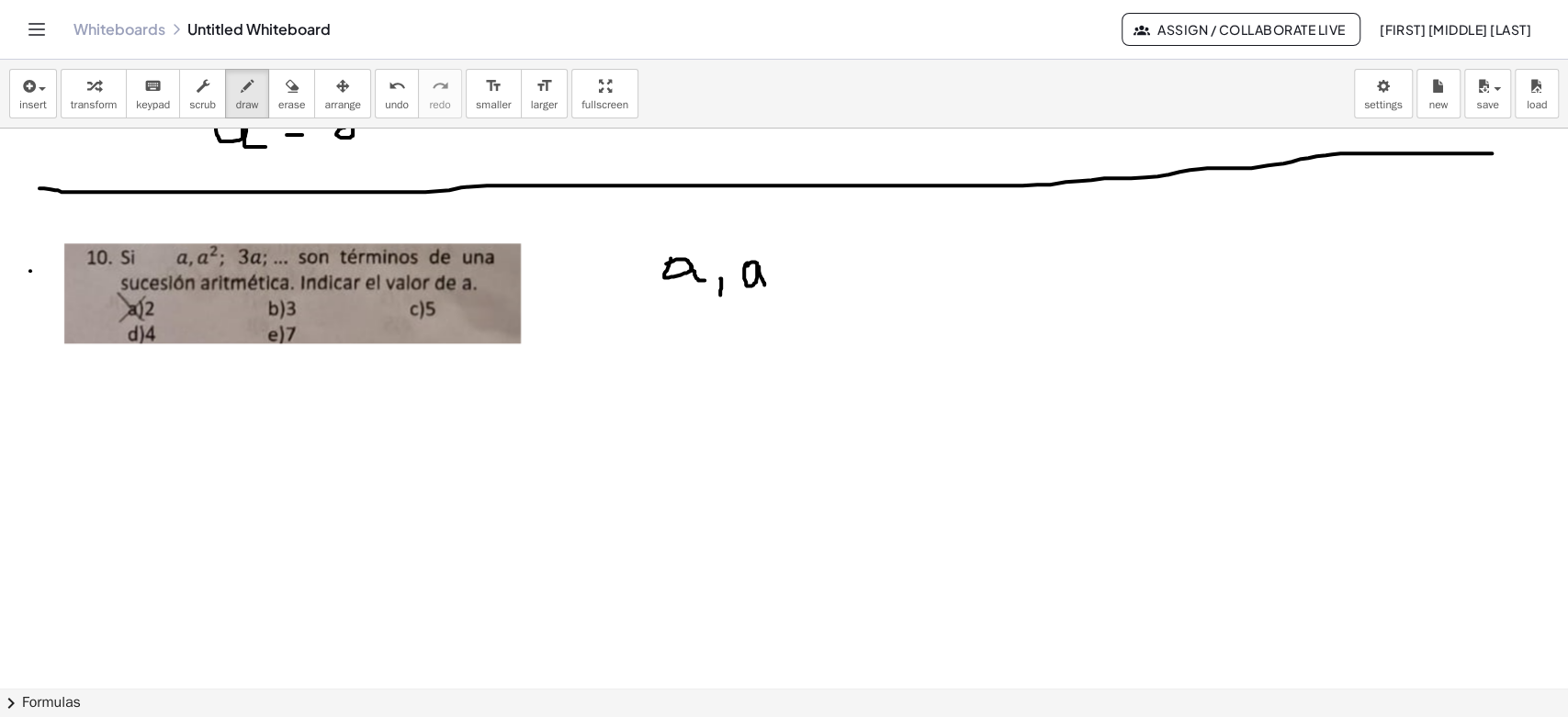 drag, startPoint x: 759, startPoint y: 266, endPoint x: 769, endPoint y: 285, distance: 21.470911 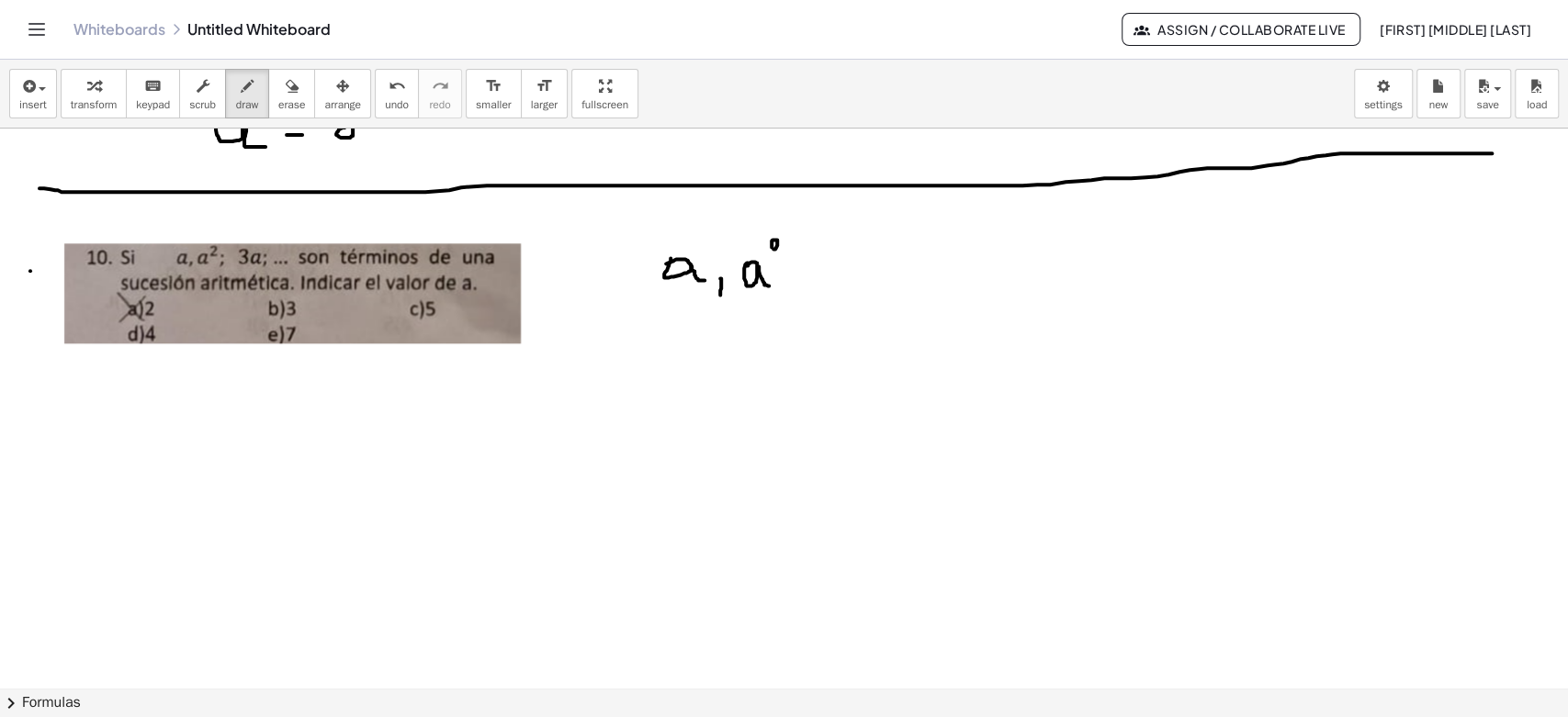 drag, startPoint x: 773, startPoint y: 239, endPoint x: 793, endPoint y: 252, distance: 23.853721 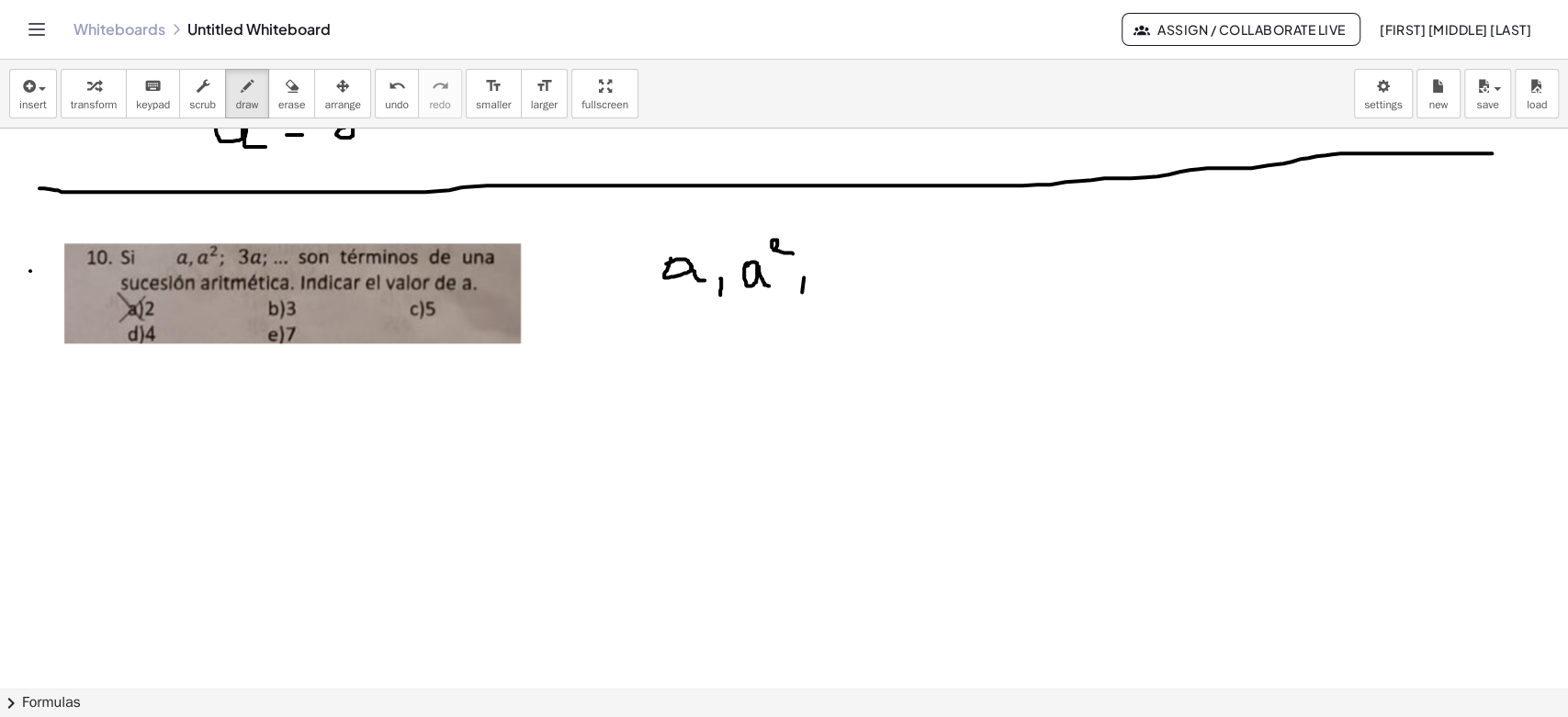 click at bounding box center [784, -180] 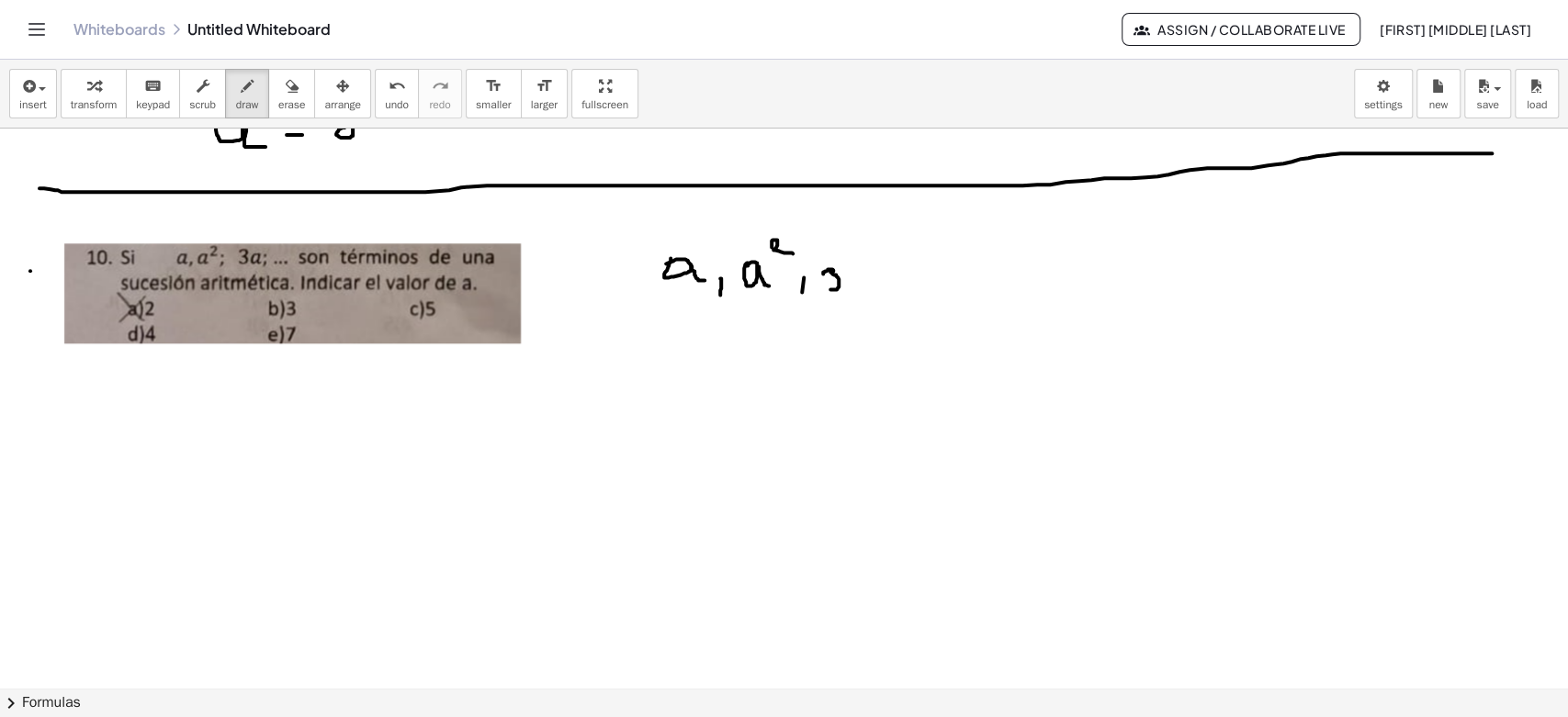 drag, startPoint x: 823, startPoint y: 273, endPoint x: 824, endPoint y: 288, distance: 15.033296 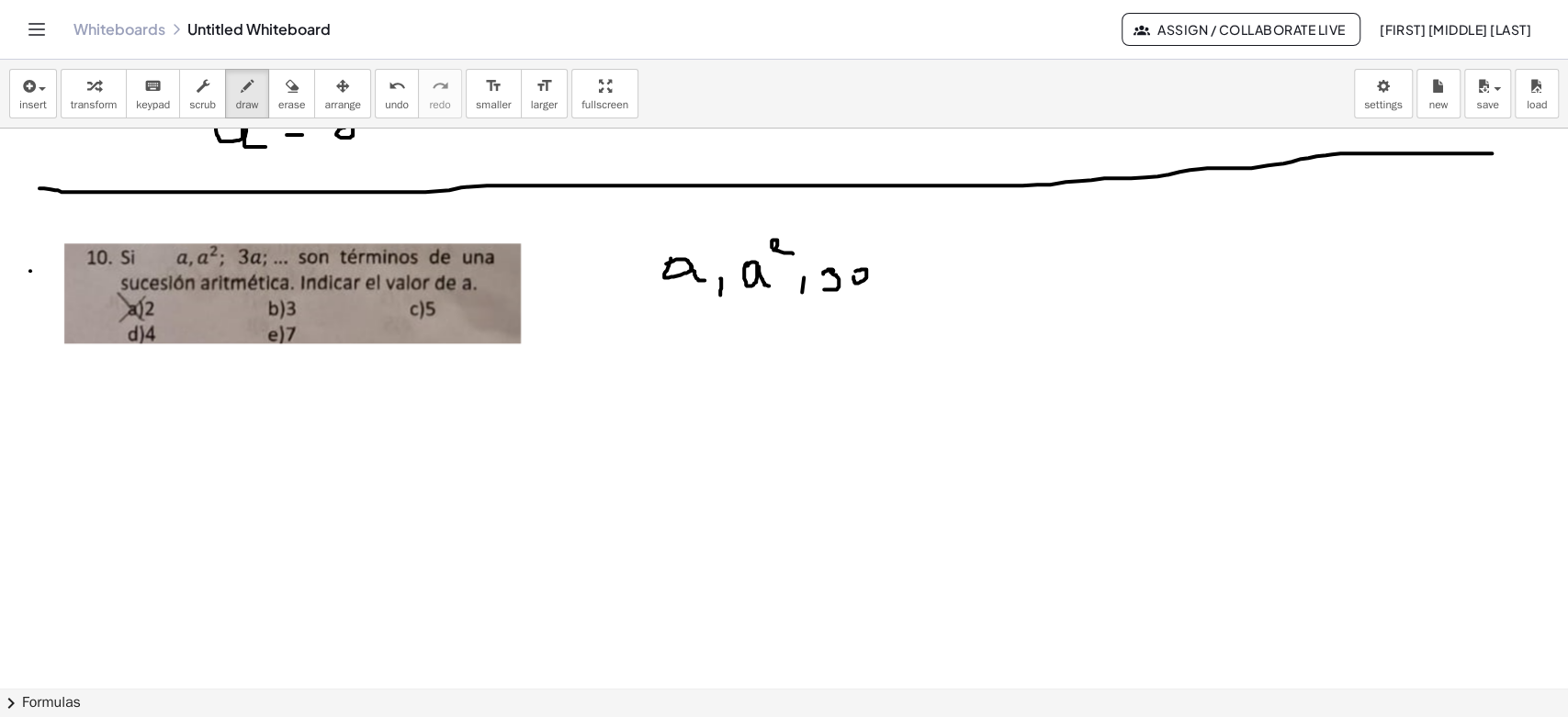 click at bounding box center (784, -180) 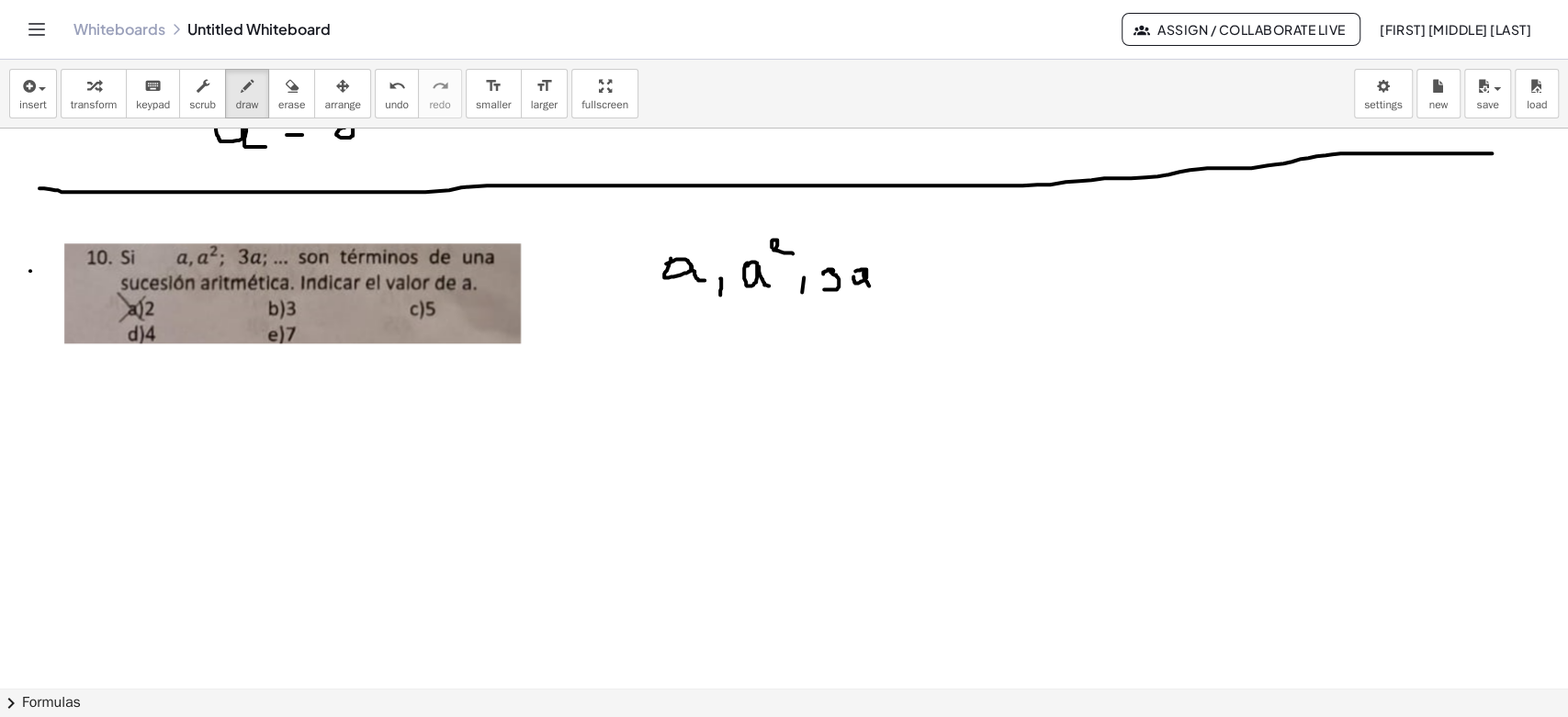 drag, startPoint x: 863, startPoint y: 273, endPoint x: 872, endPoint y: 285, distance: 15 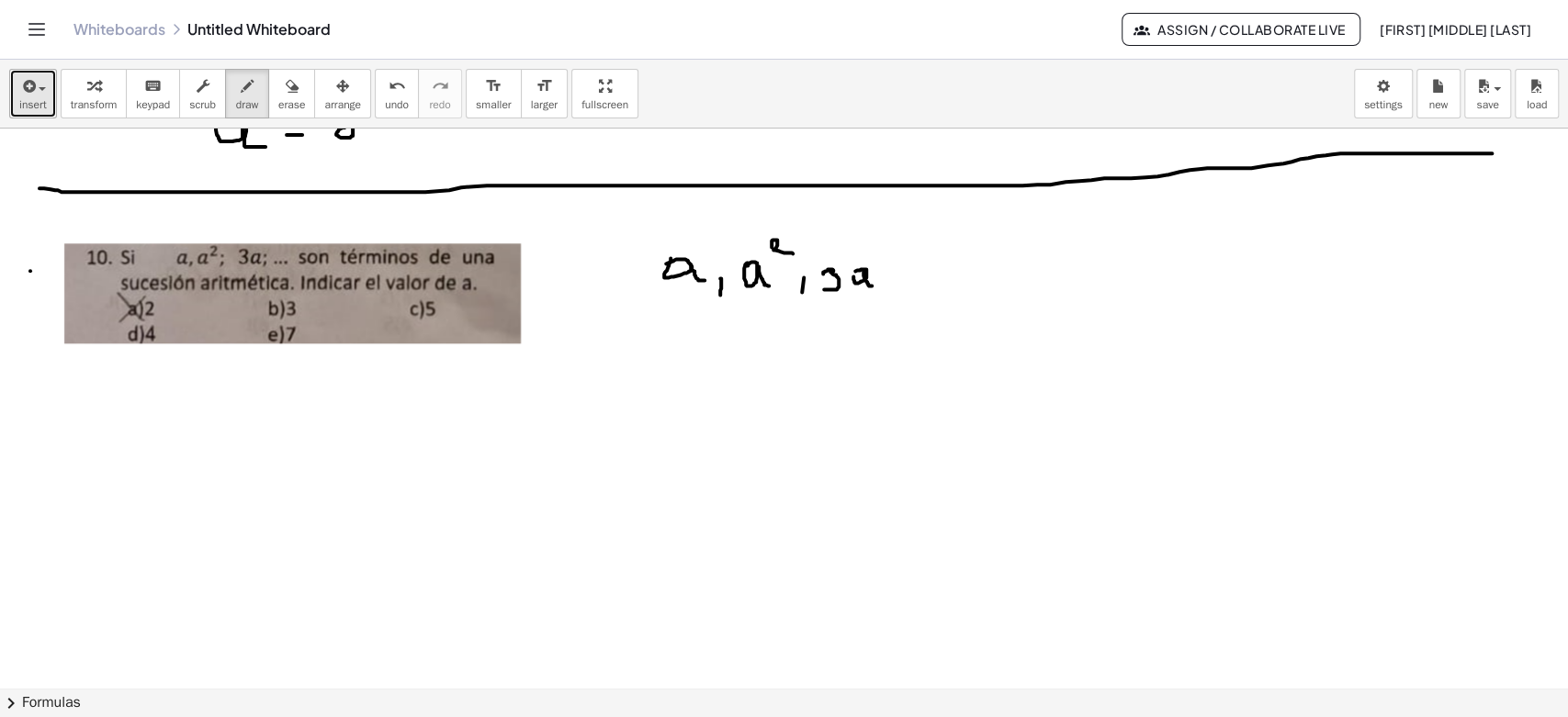 click at bounding box center (28, 86) 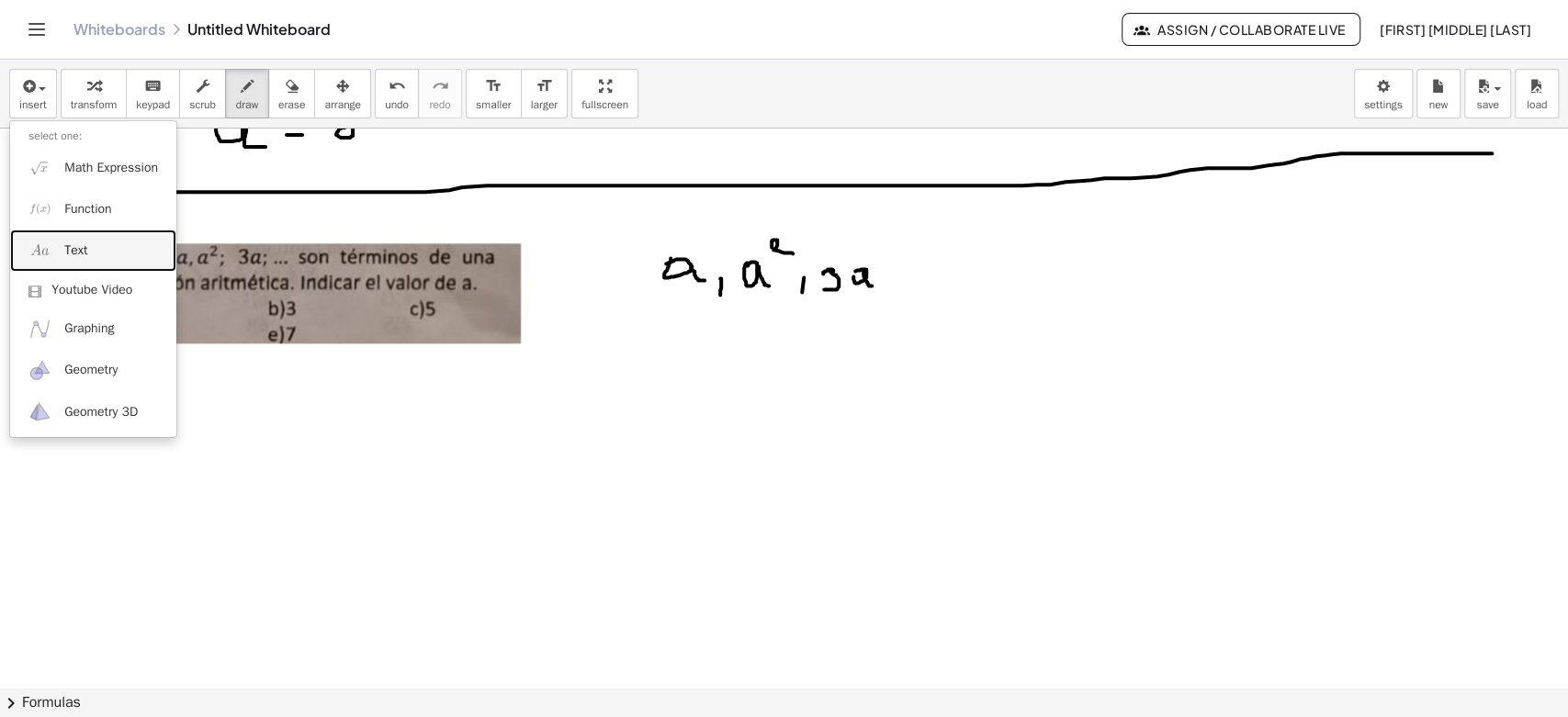 click on "Text" at bounding box center [93, 250] 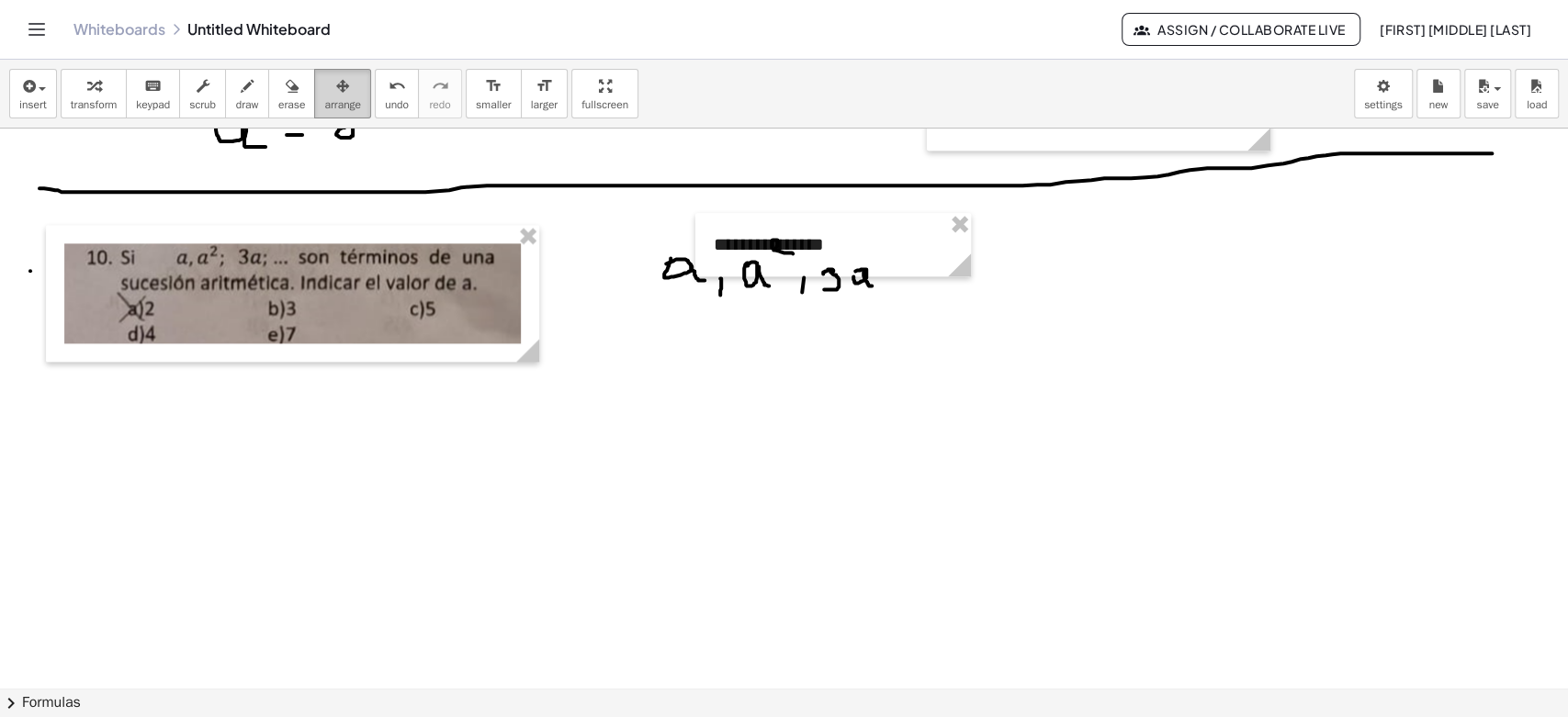 click on "arrange" at bounding box center [343, 105] 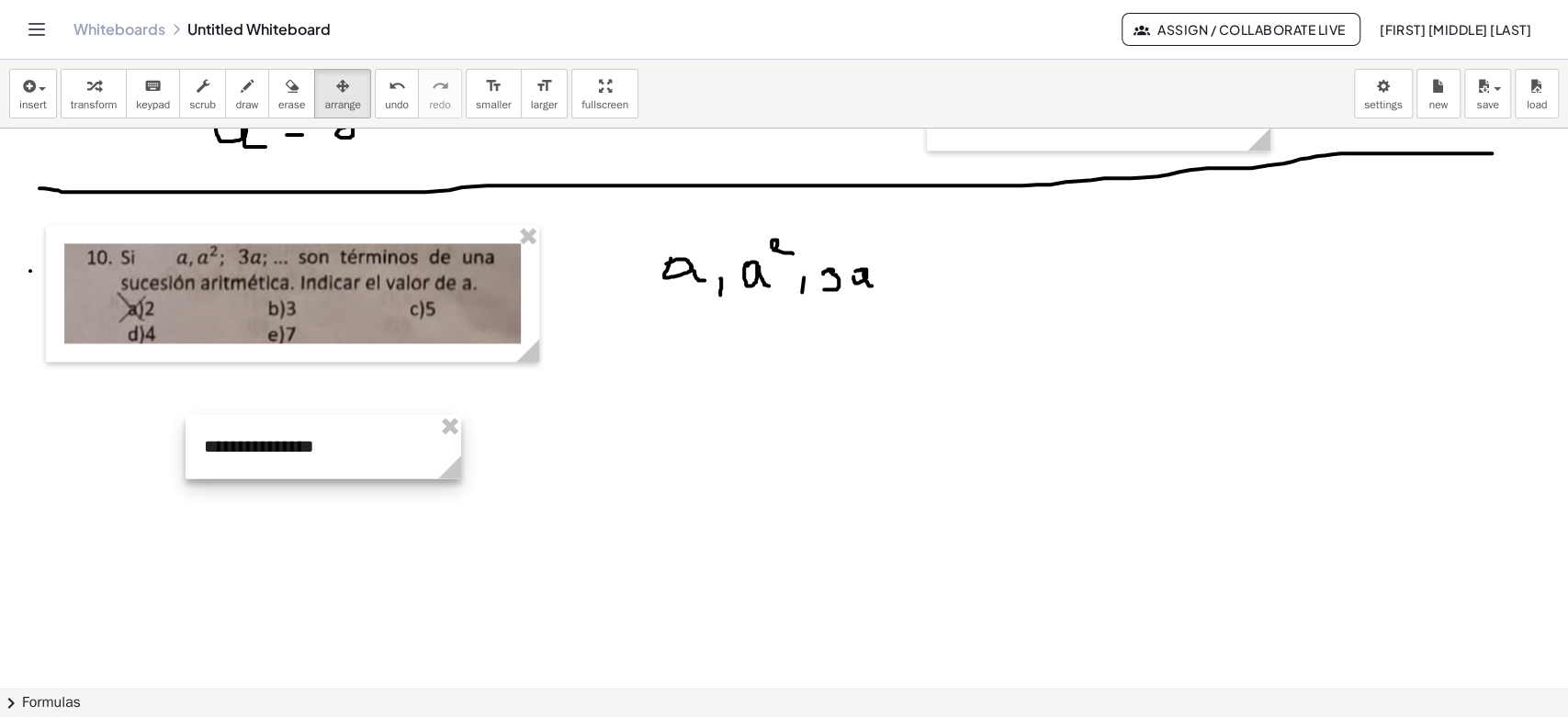 drag, startPoint x: 647, startPoint y: 309, endPoint x: 267, endPoint y: 435, distance: 400.34485 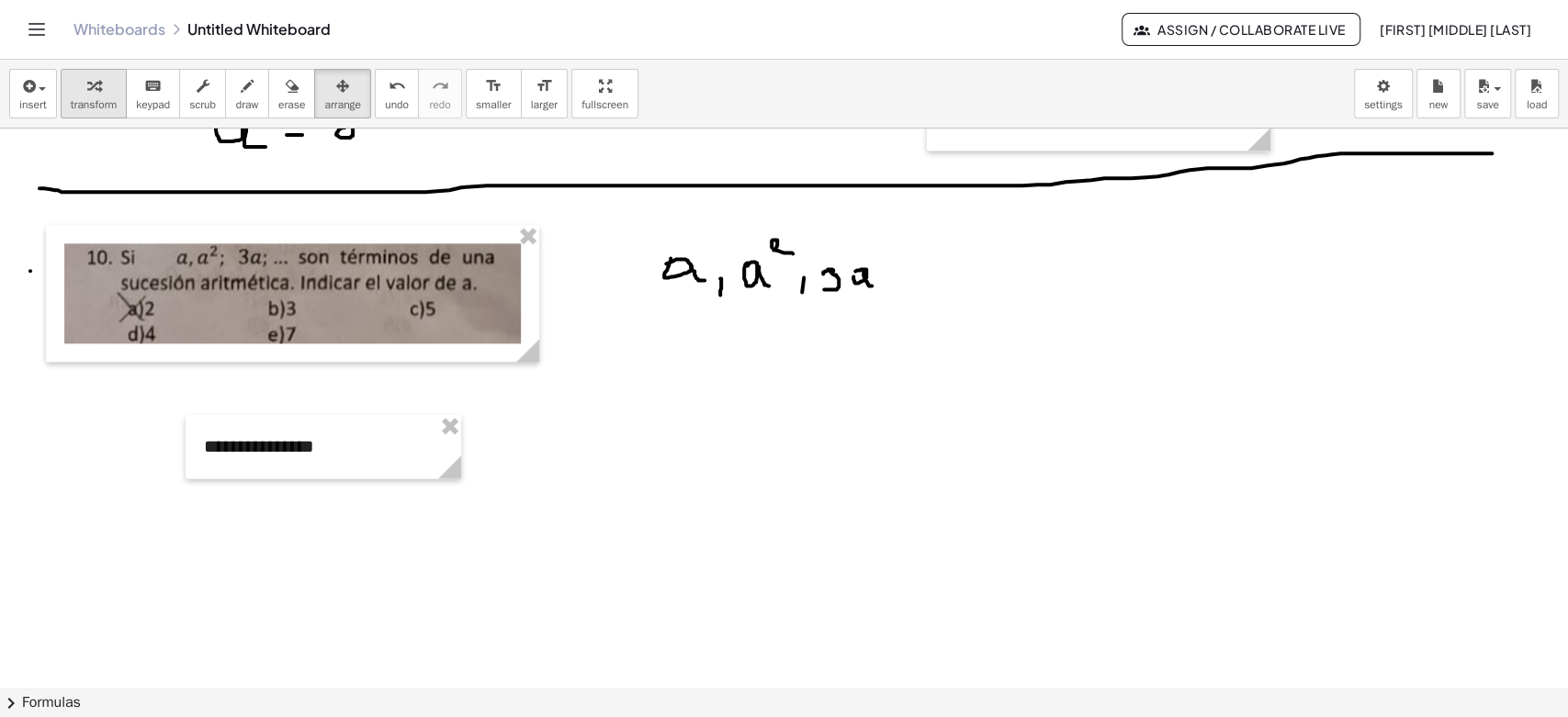 click at bounding box center [94, 85] 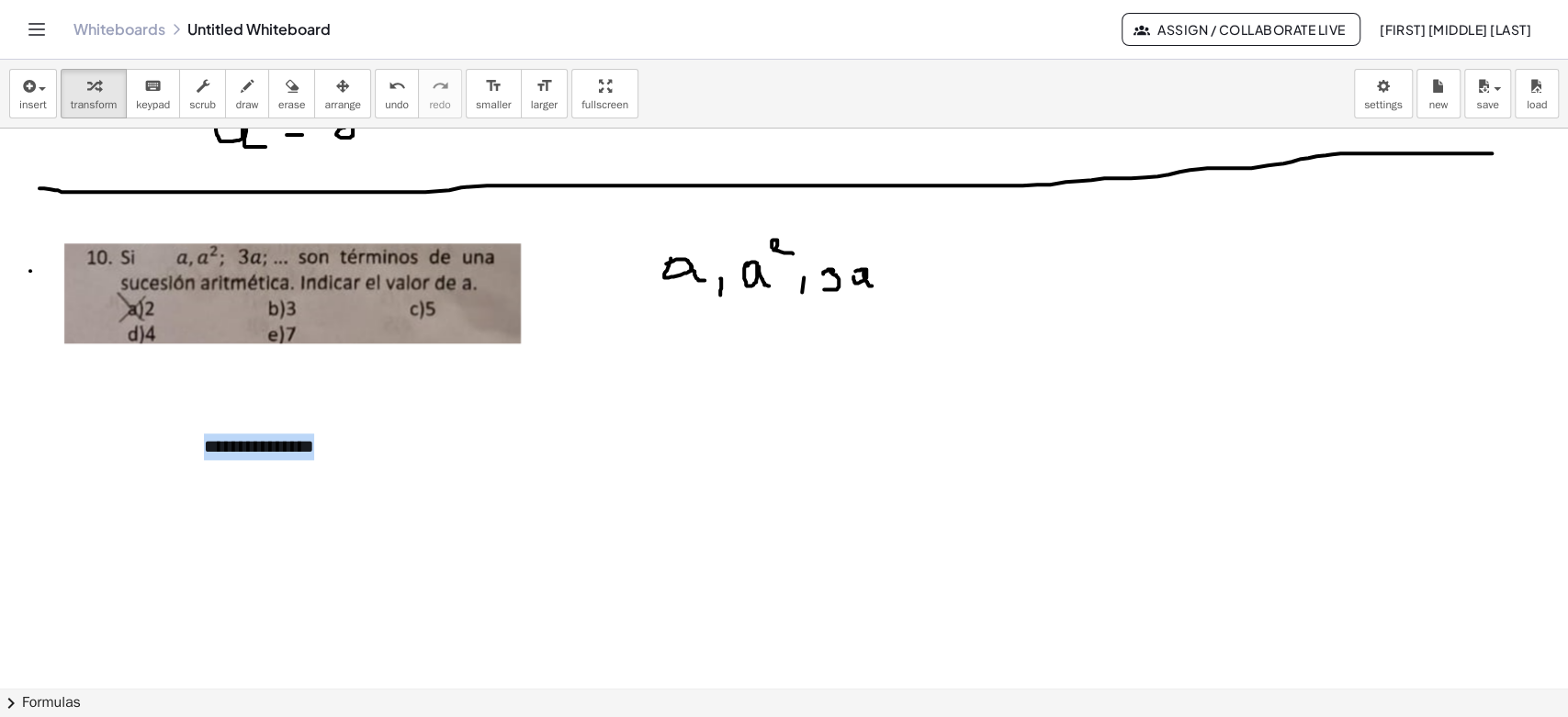 drag, startPoint x: 349, startPoint y: 458, endPoint x: 187, endPoint y: 460, distance: 162.01235 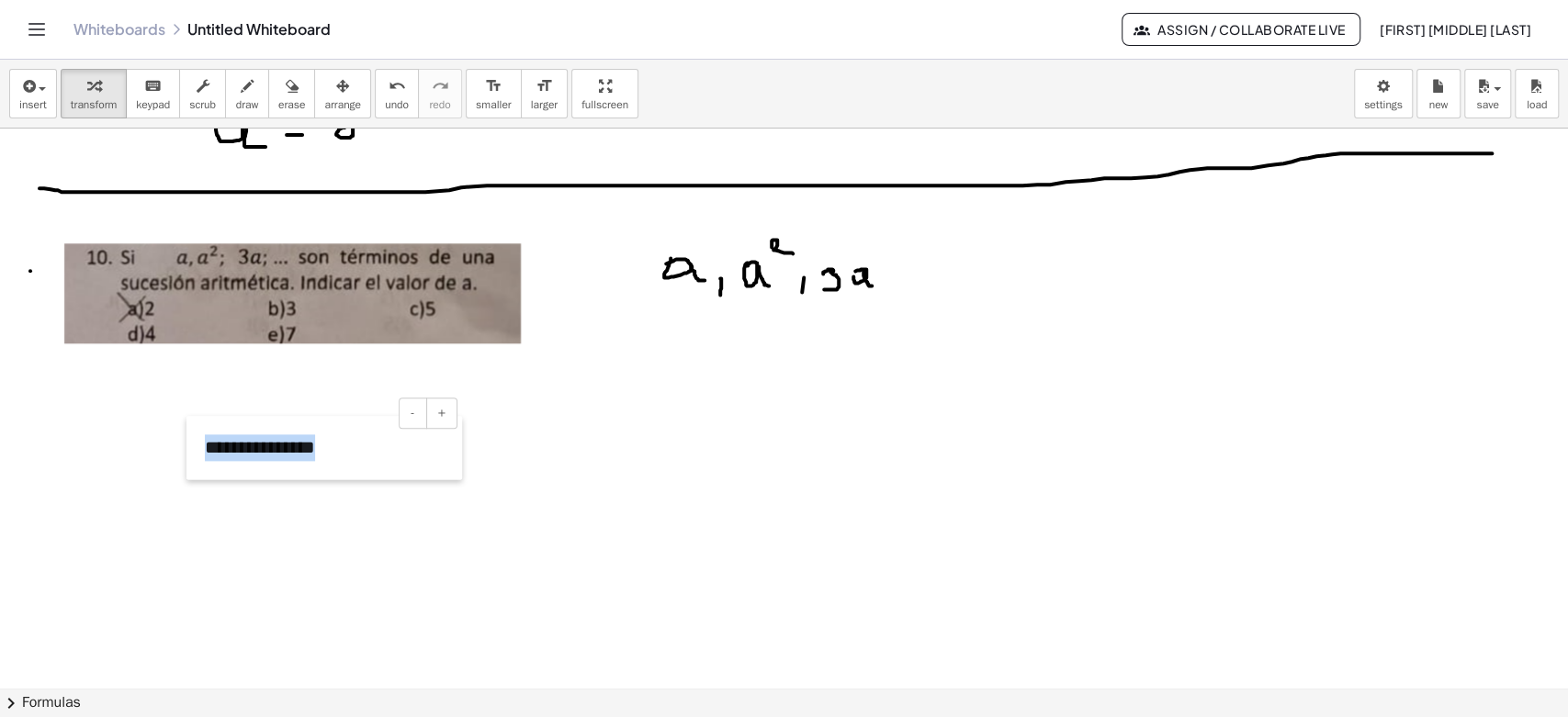 click at bounding box center (196, 447) 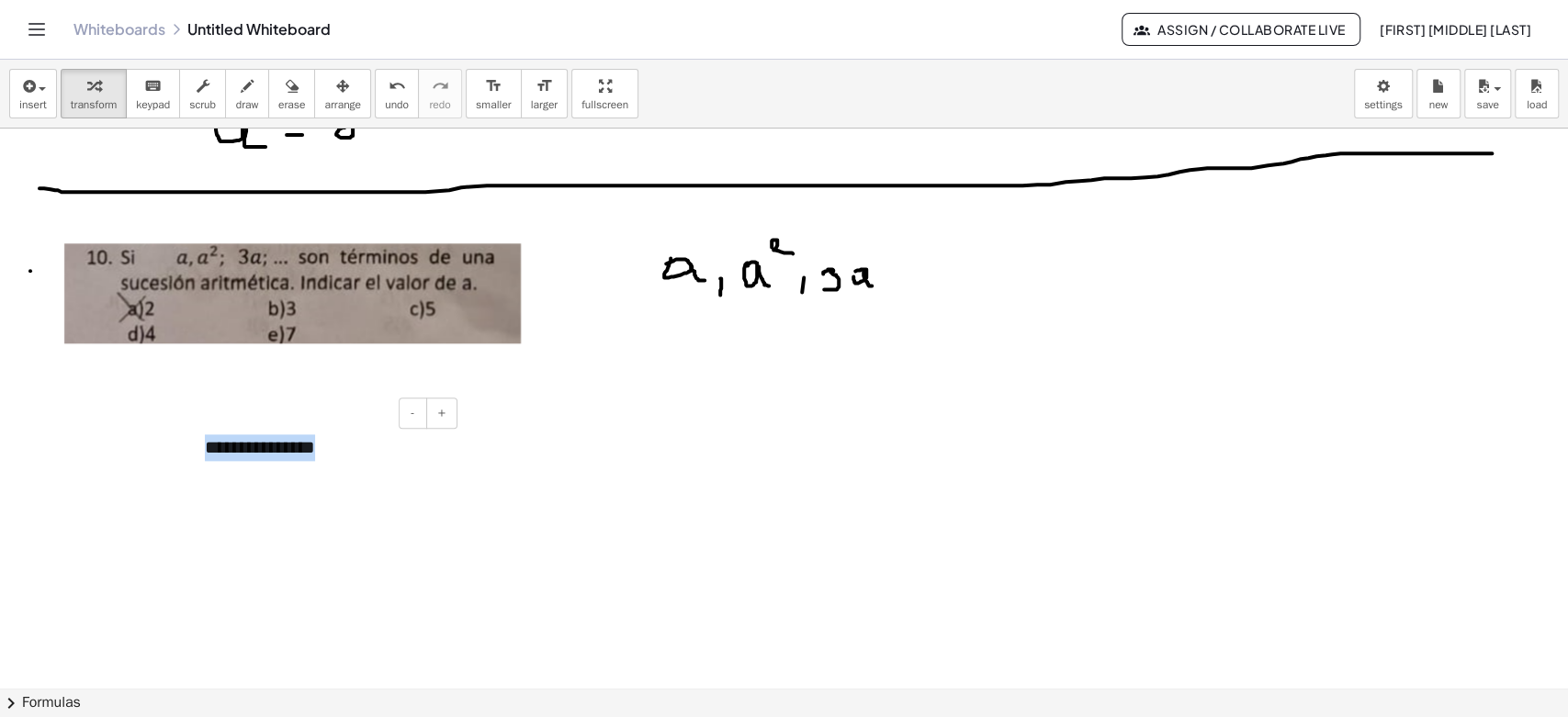 type 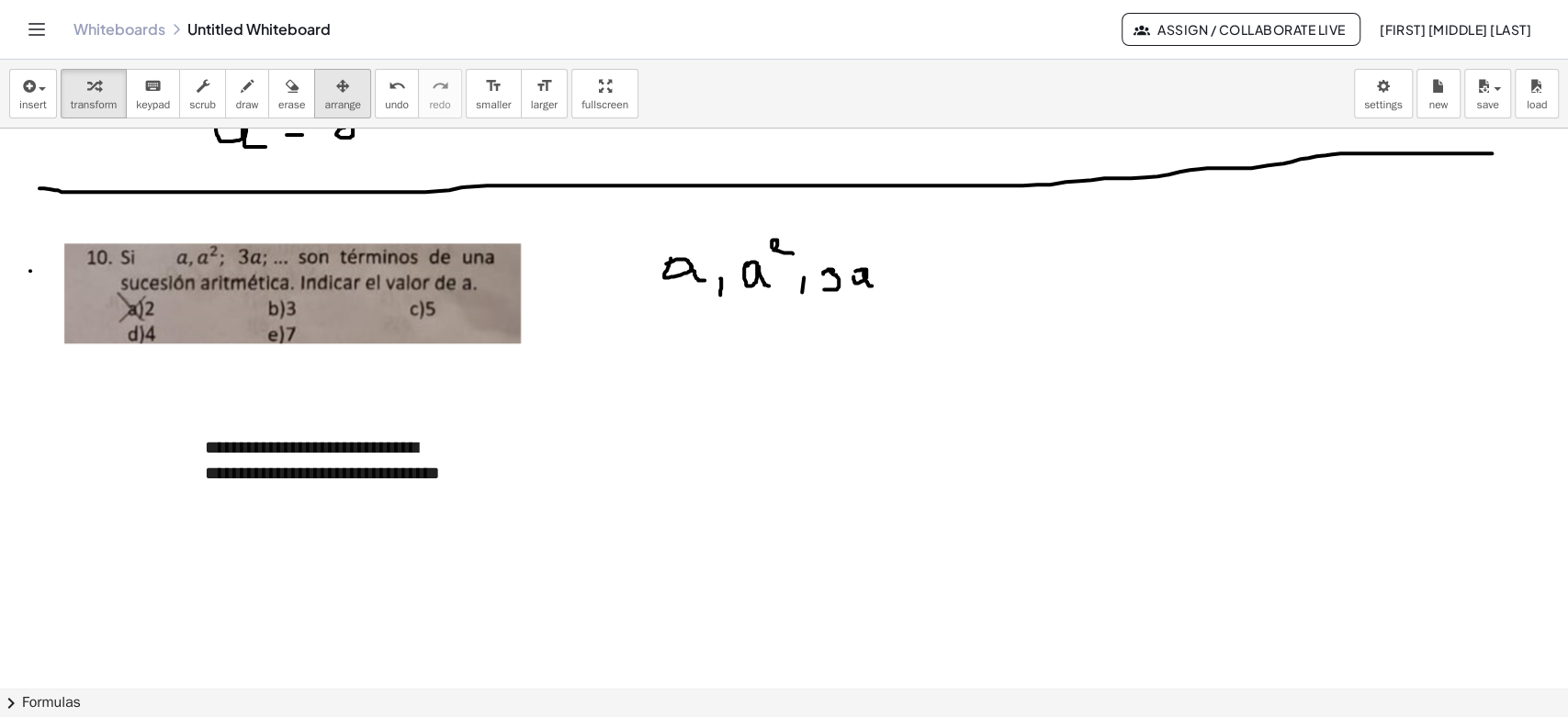 click on "arrange" at bounding box center [343, 105] 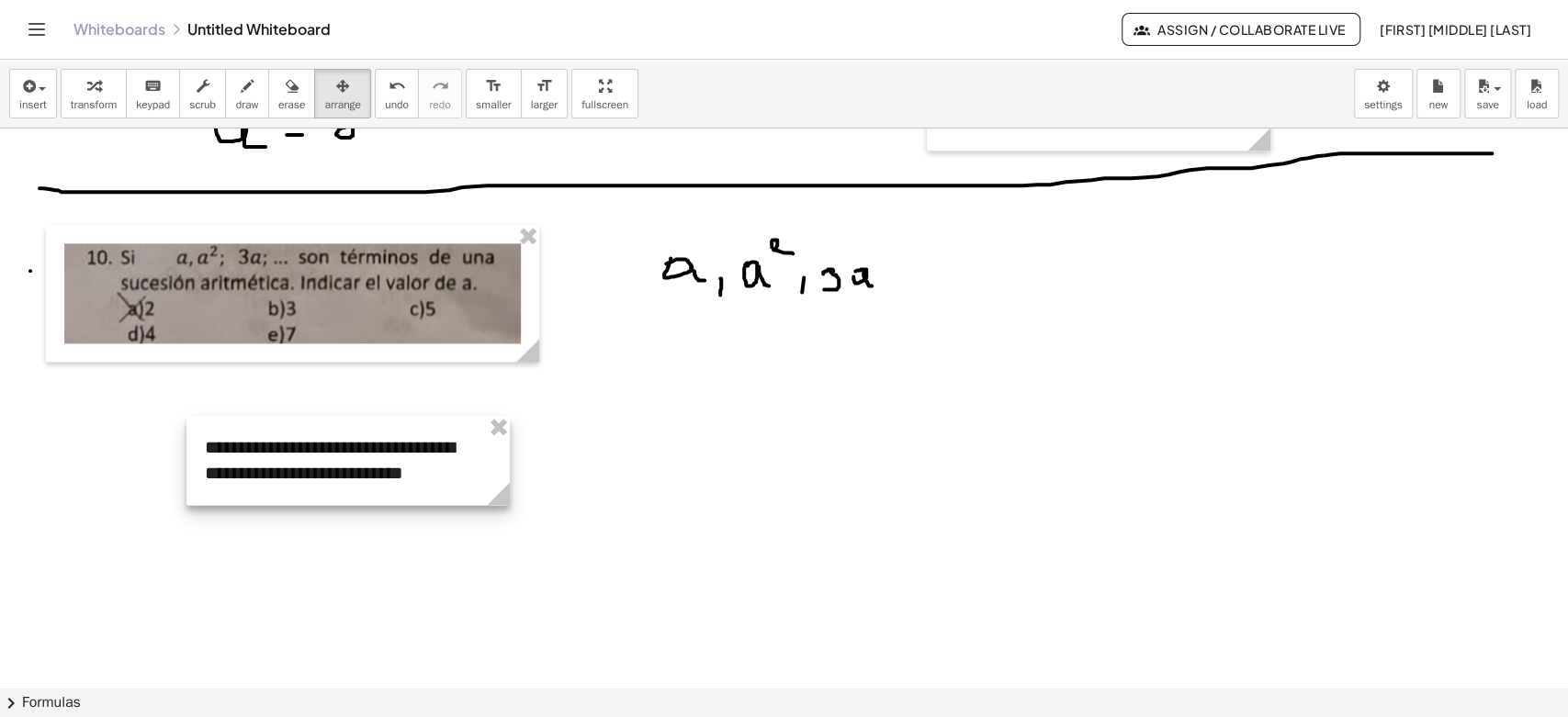 drag, startPoint x: 462, startPoint y: 511, endPoint x: 515, endPoint y: 501, distance: 53.93515 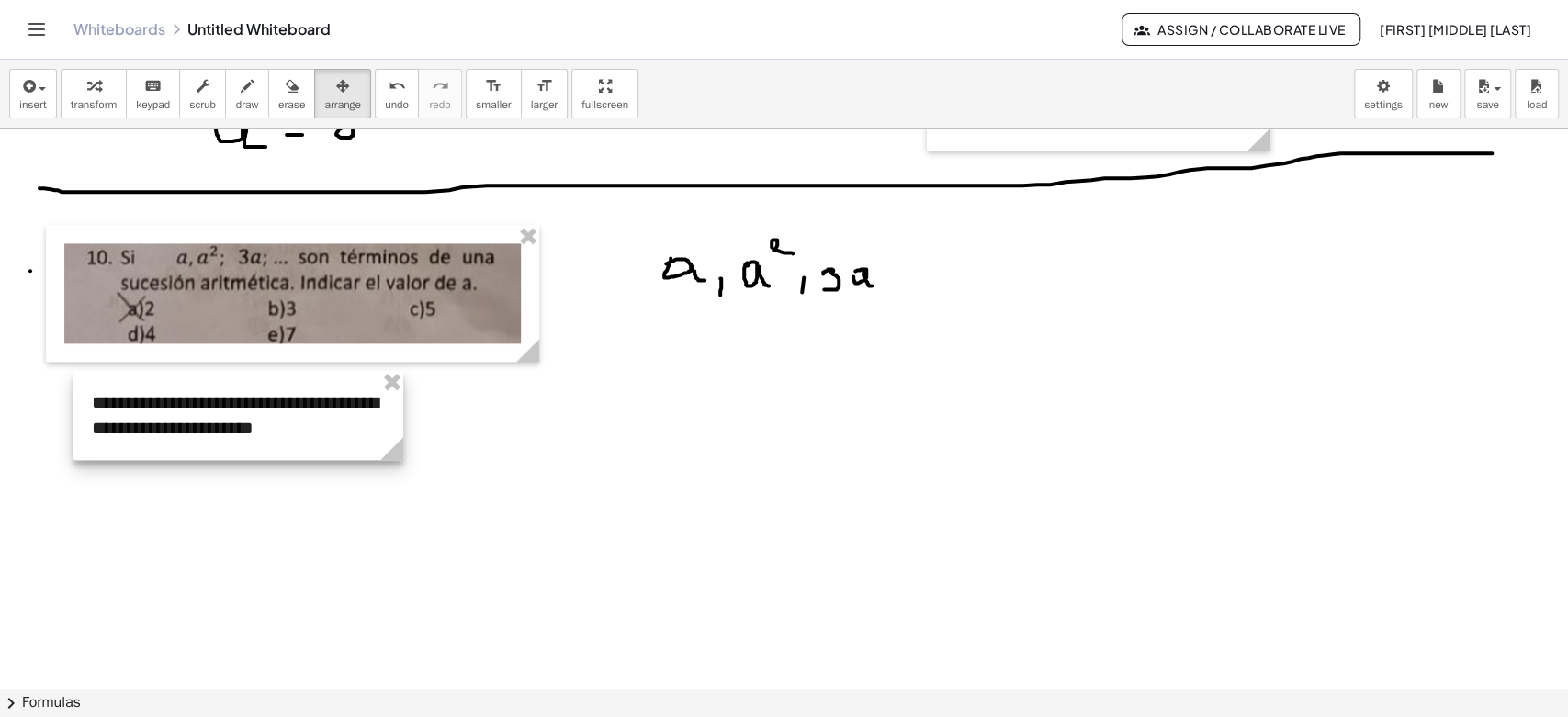 drag, startPoint x: 367, startPoint y: 487, endPoint x: 257, endPoint y: 443, distance: 118.47363 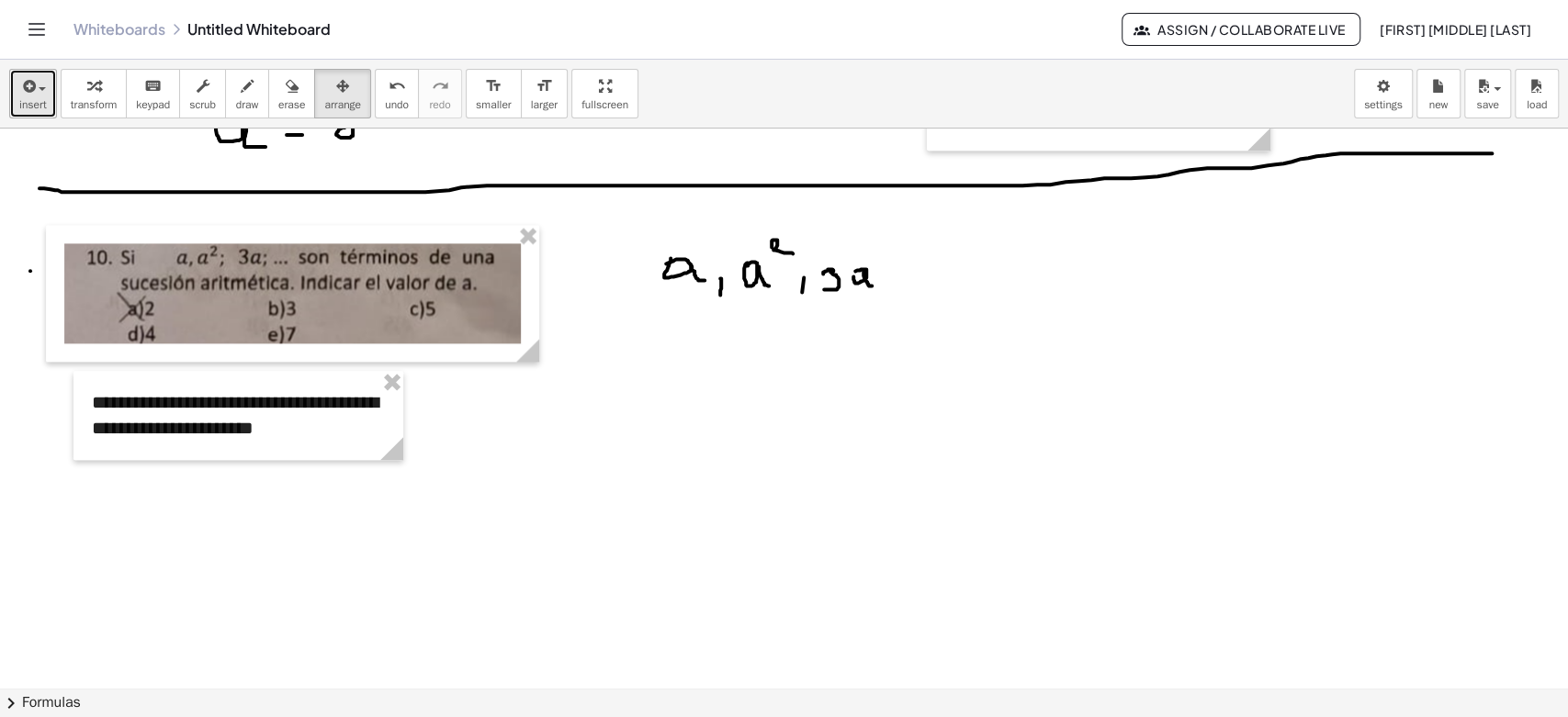 click at bounding box center (38, 88) 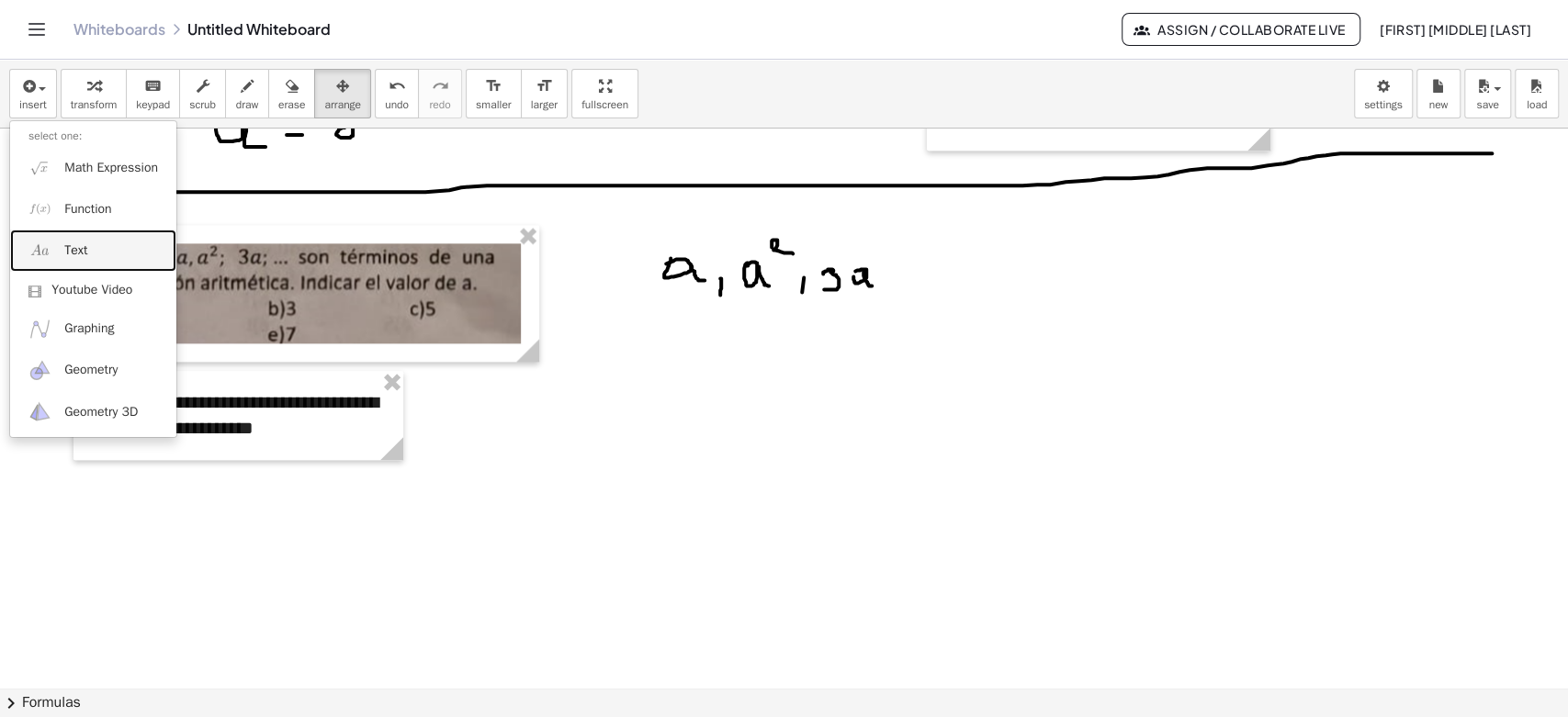 click on "Text" at bounding box center [93, 250] 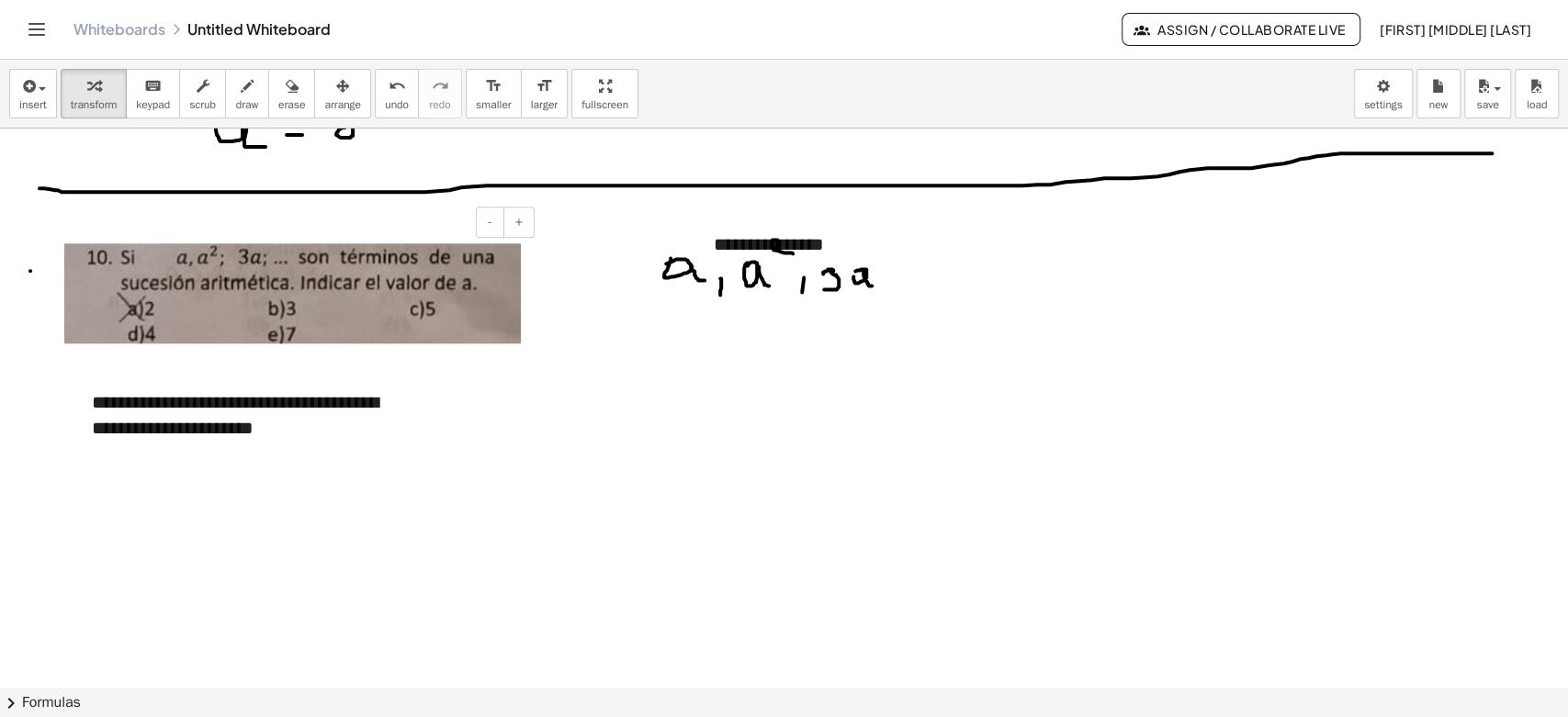 type 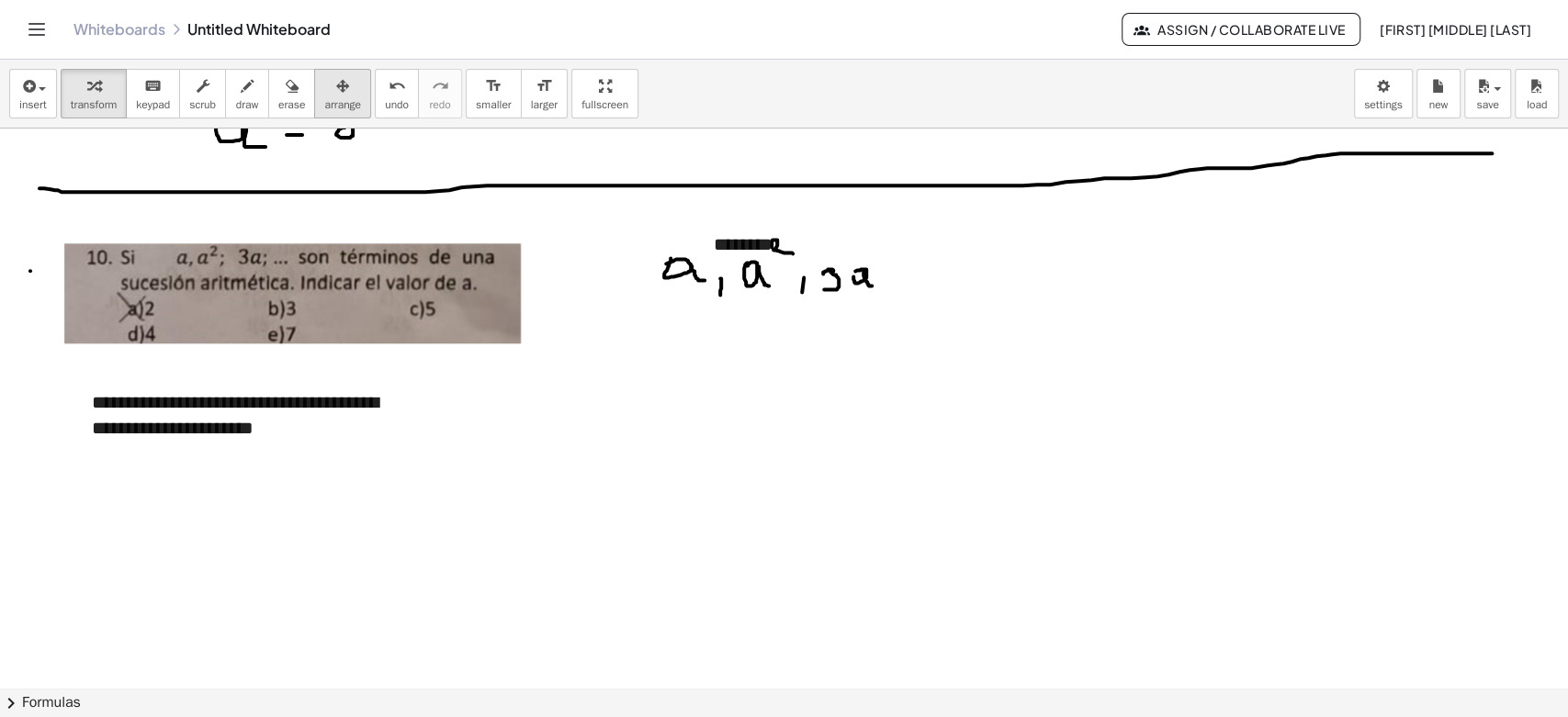 click on "arrange" at bounding box center [343, 105] 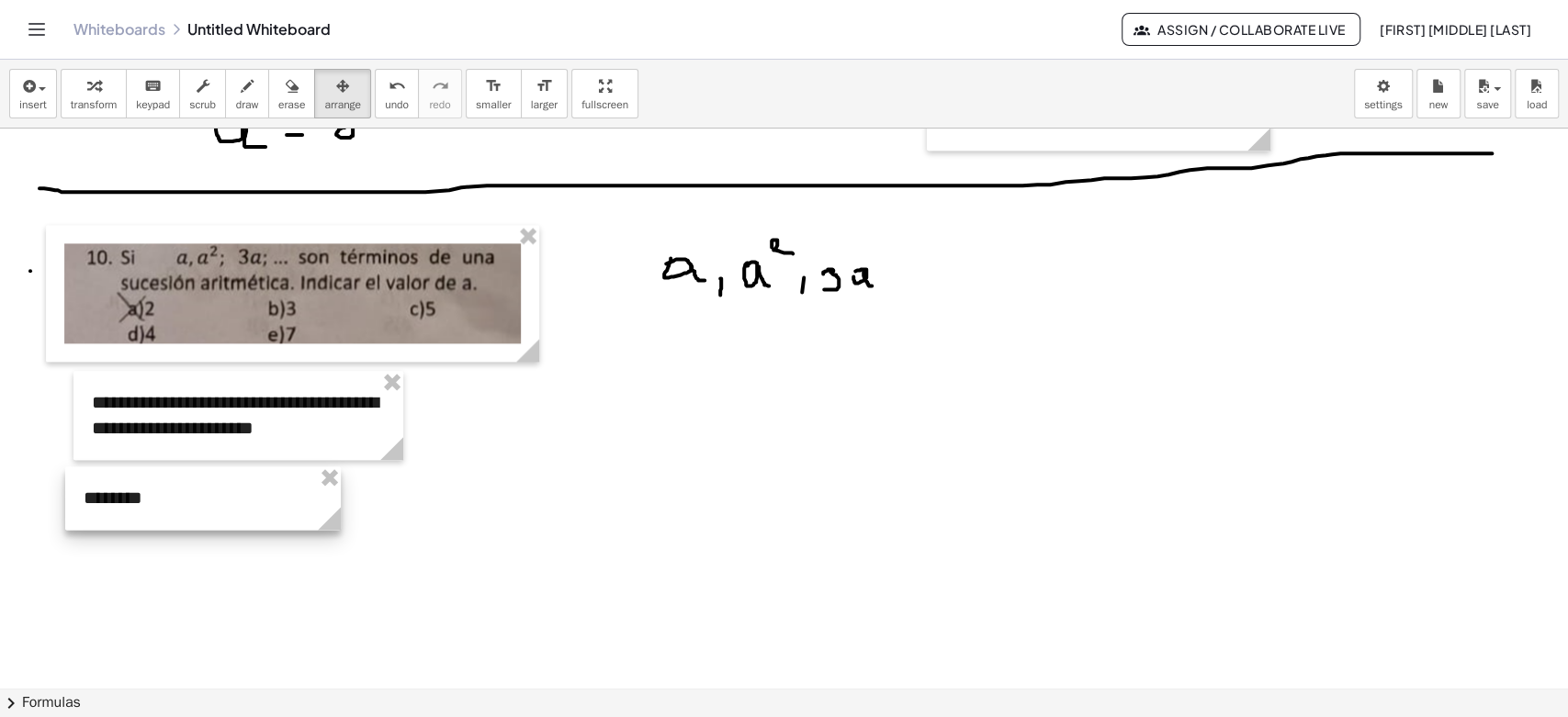 drag, startPoint x: 713, startPoint y: 307, endPoint x: 169, endPoint y: 504, distance: 578.5715 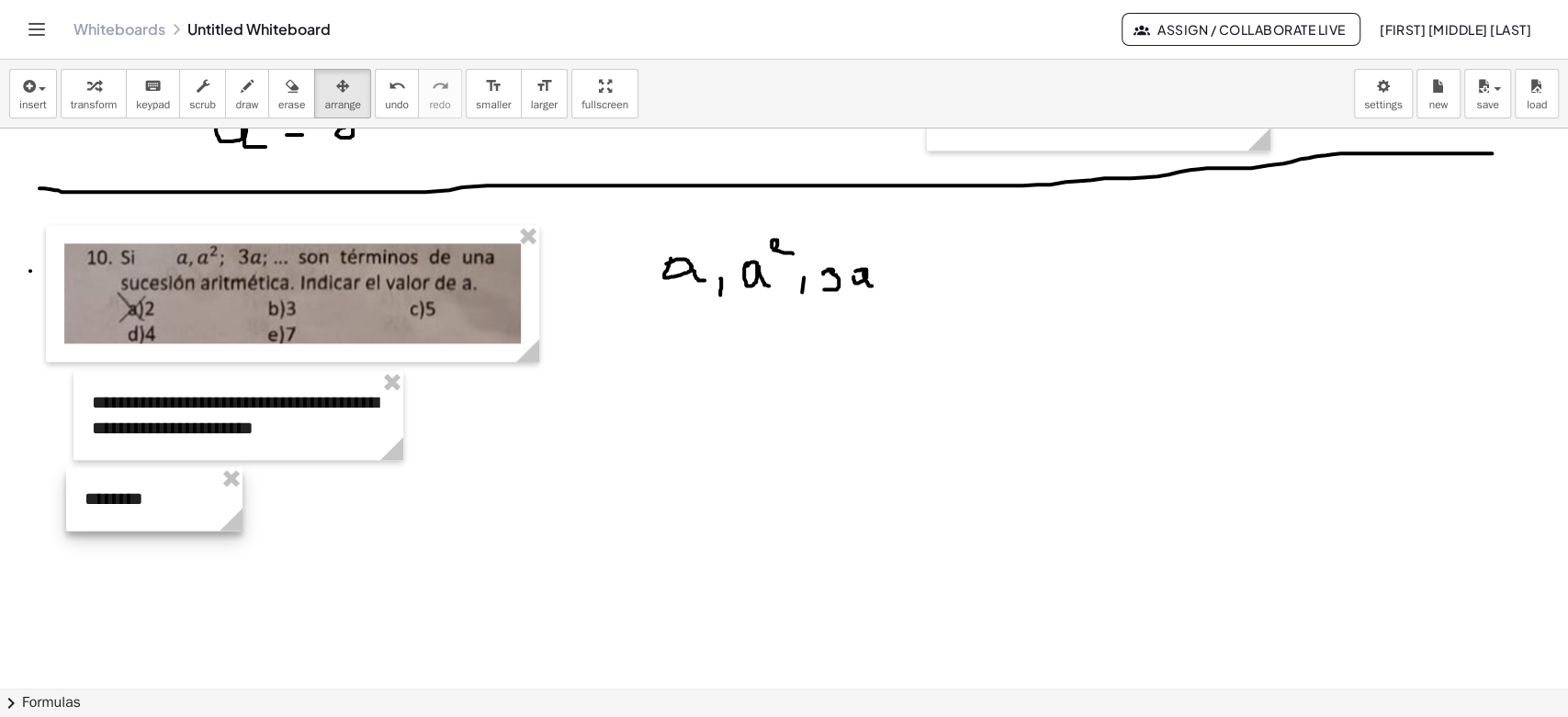 drag, startPoint x: 335, startPoint y: 514, endPoint x: 178, endPoint y: 409, distance: 188.87562 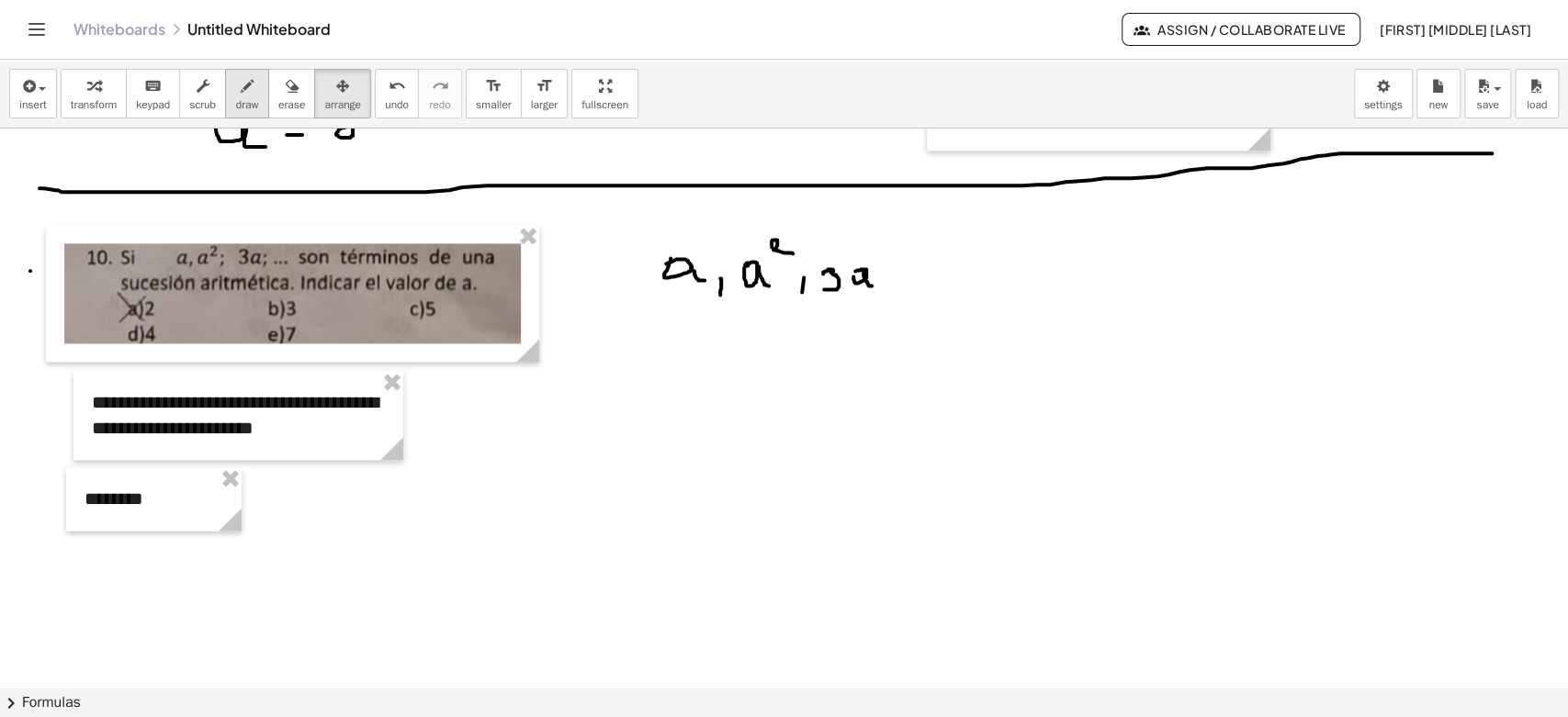 click at bounding box center [247, 86] 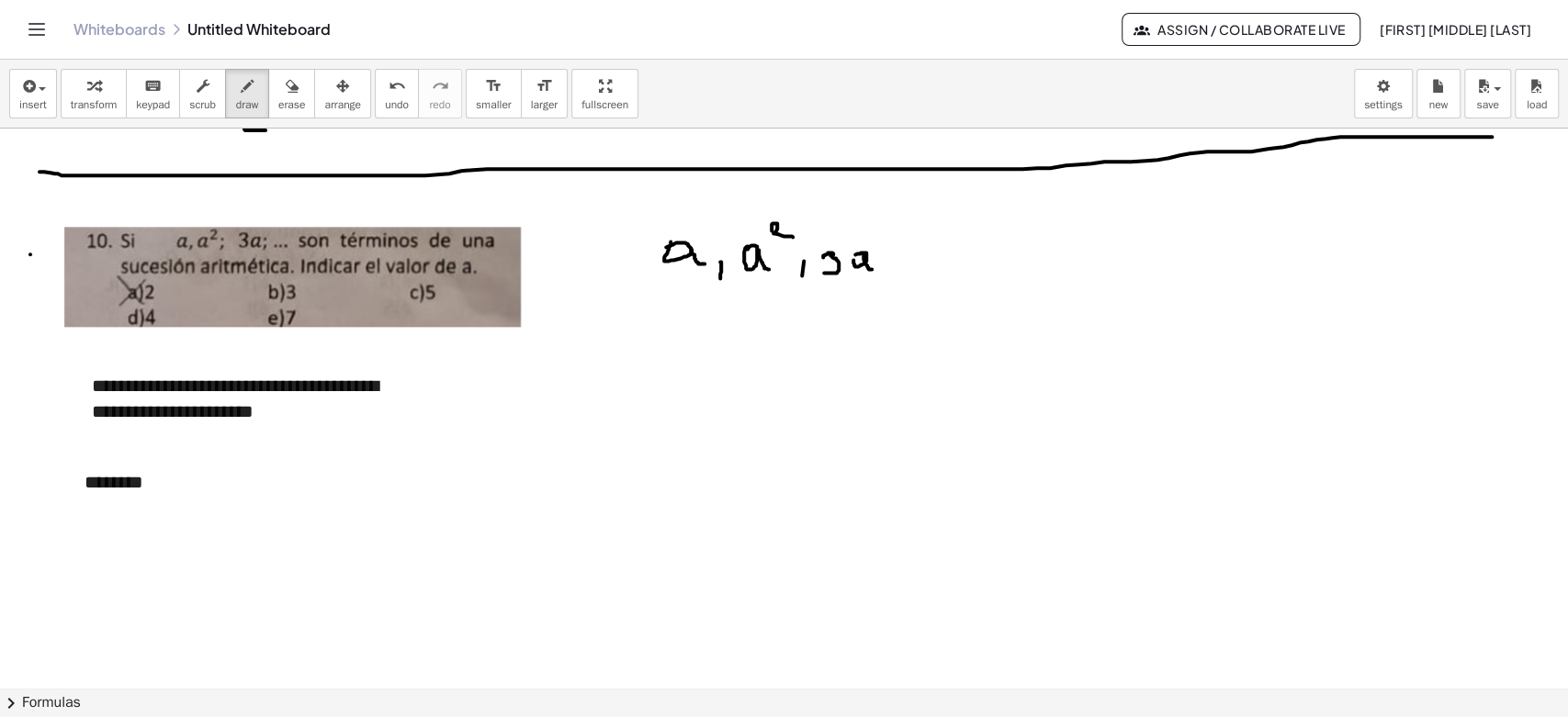 scroll, scrollTop: 1428, scrollLeft: 0, axis: vertical 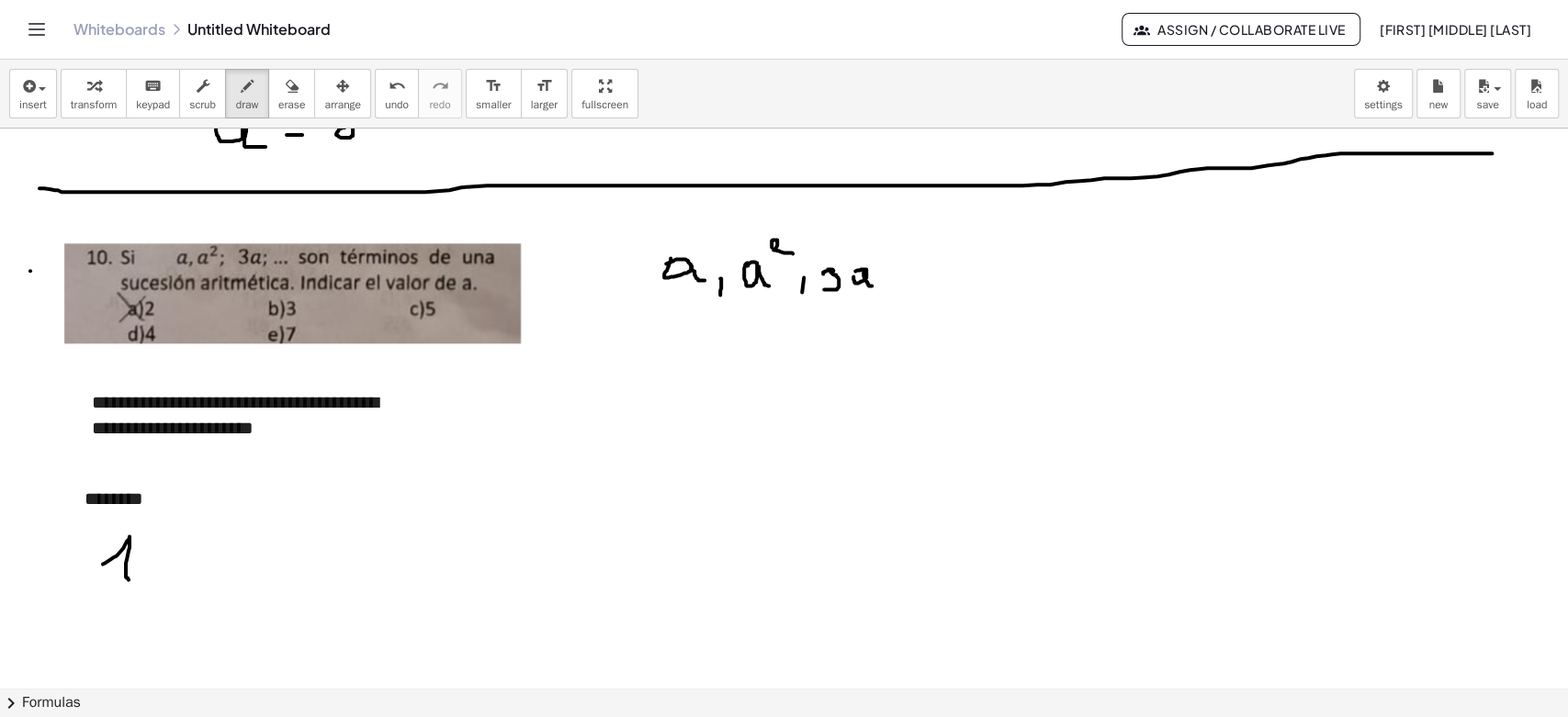 drag, startPoint x: 103, startPoint y: 563, endPoint x: 129, endPoint y: 579, distance: 30.528675 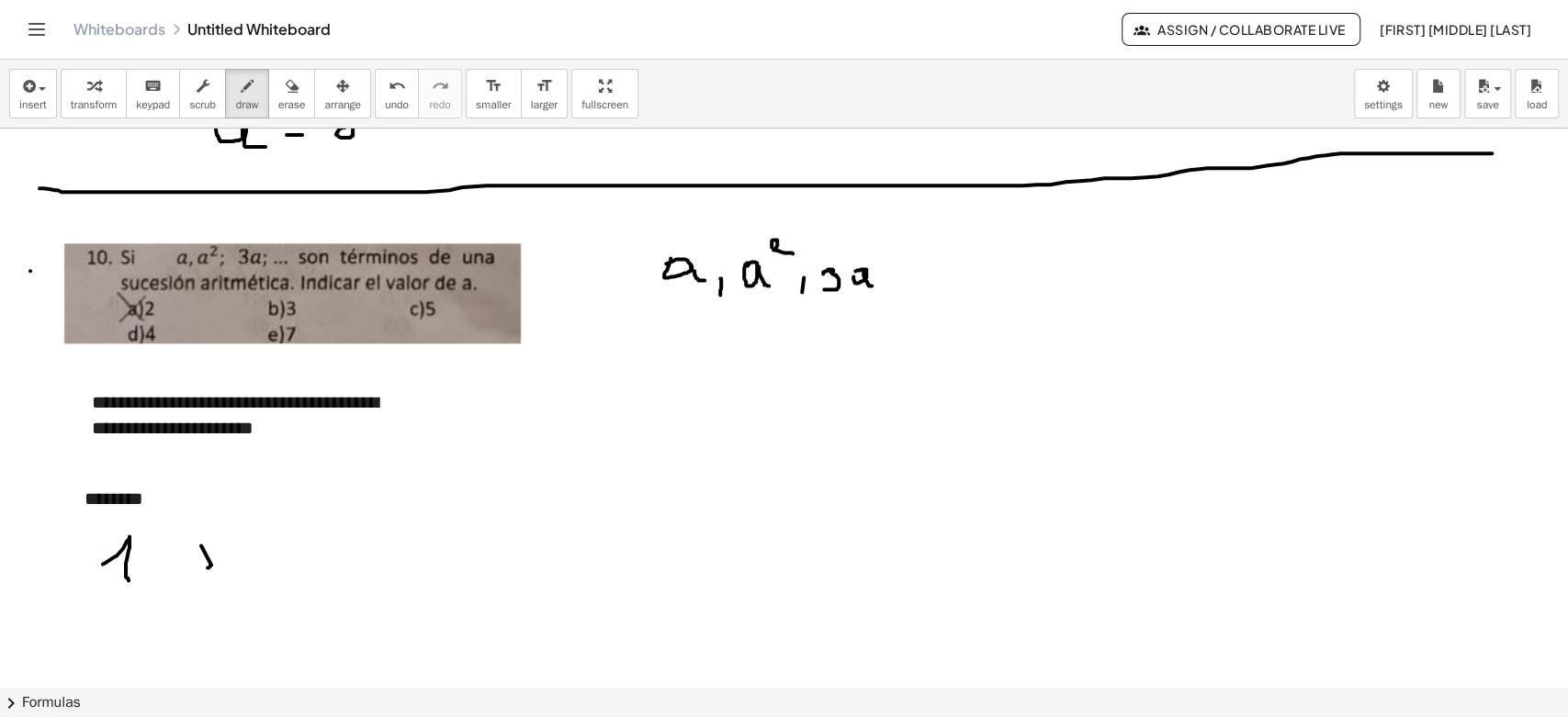 drag, startPoint x: 201, startPoint y: 544, endPoint x: 208, endPoint y: 566, distance: 23 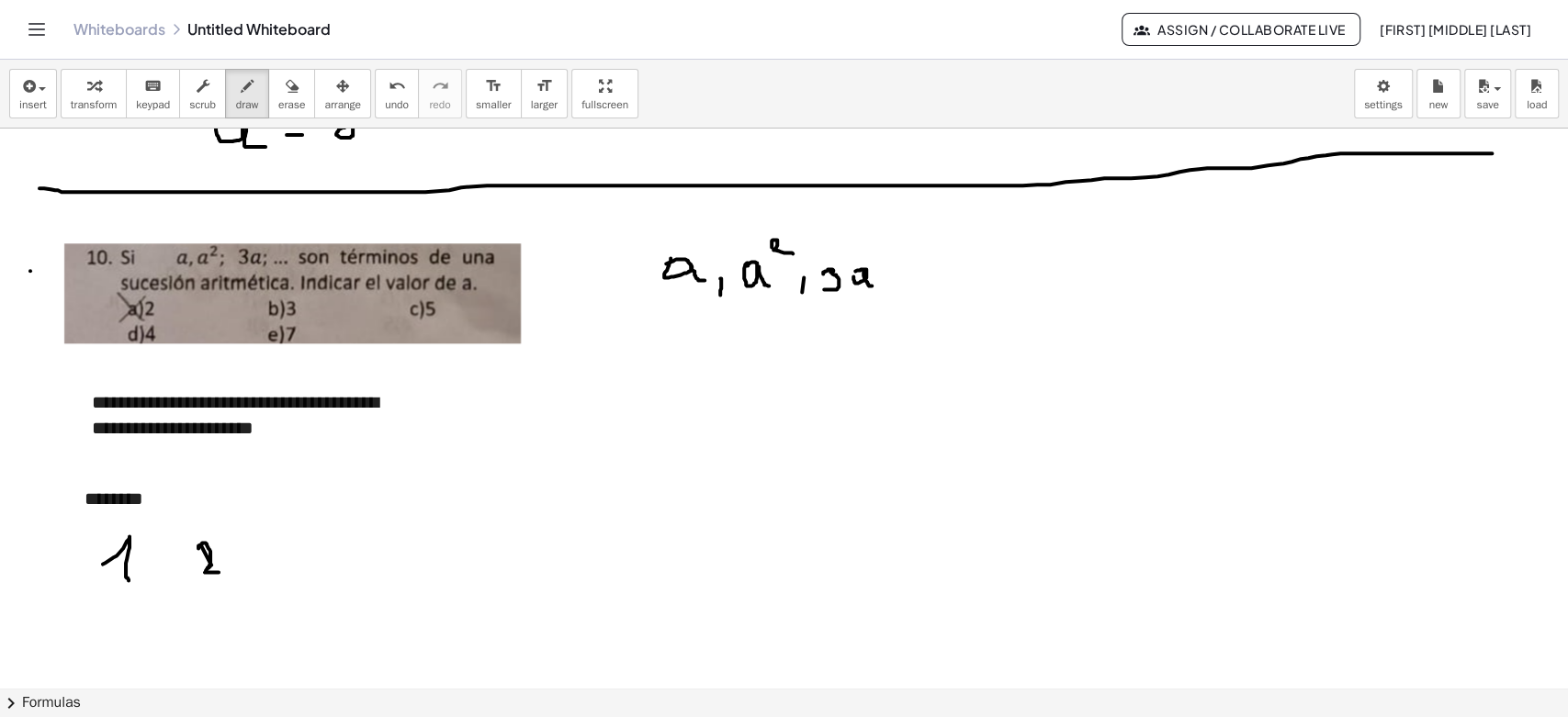 drag, startPoint x: 198, startPoint y: 544, endPoint x: 251, endPoint y: 572, distance: 59.941638 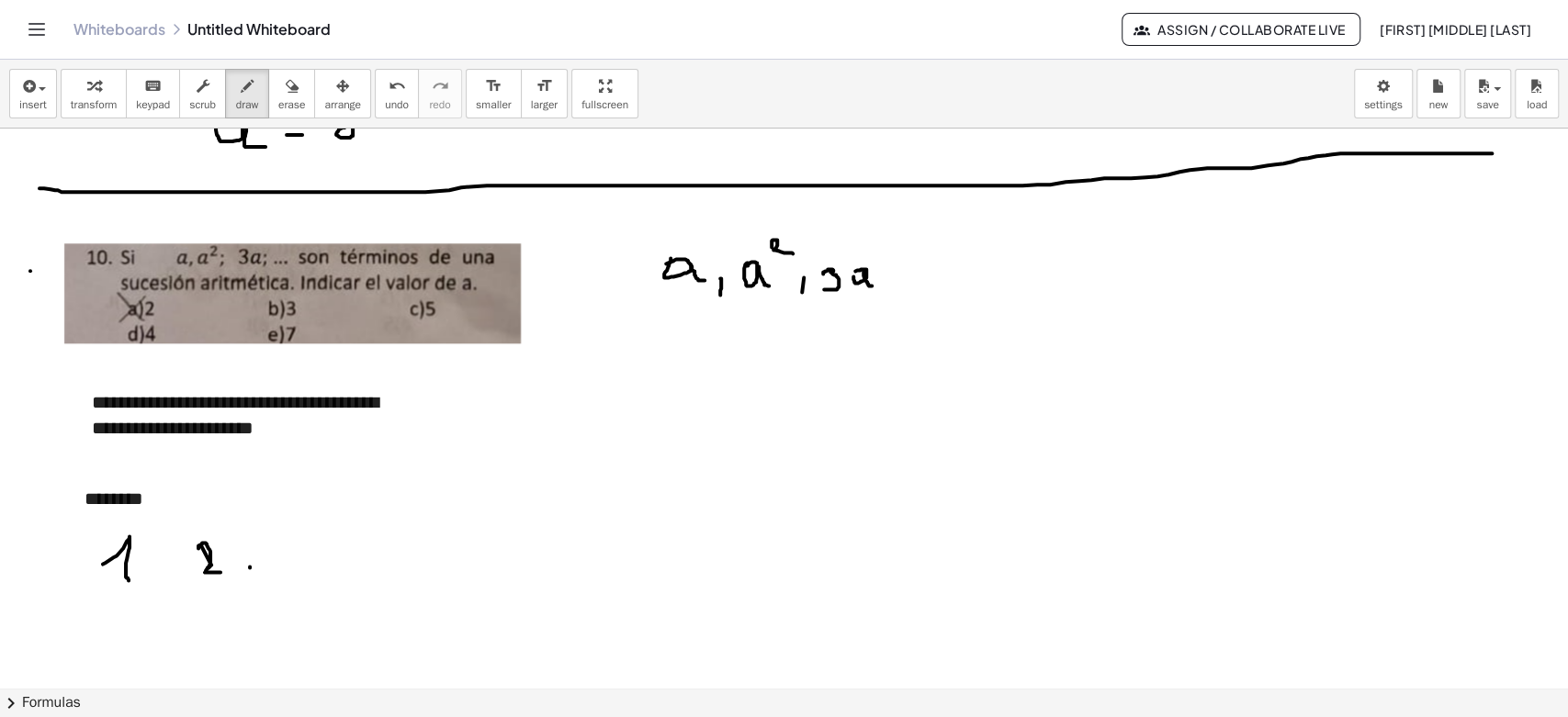 drag, startPoint x: 250, startPoint y: 566, endPoint x: 201, endPoint y: 594, distance: 56.435804 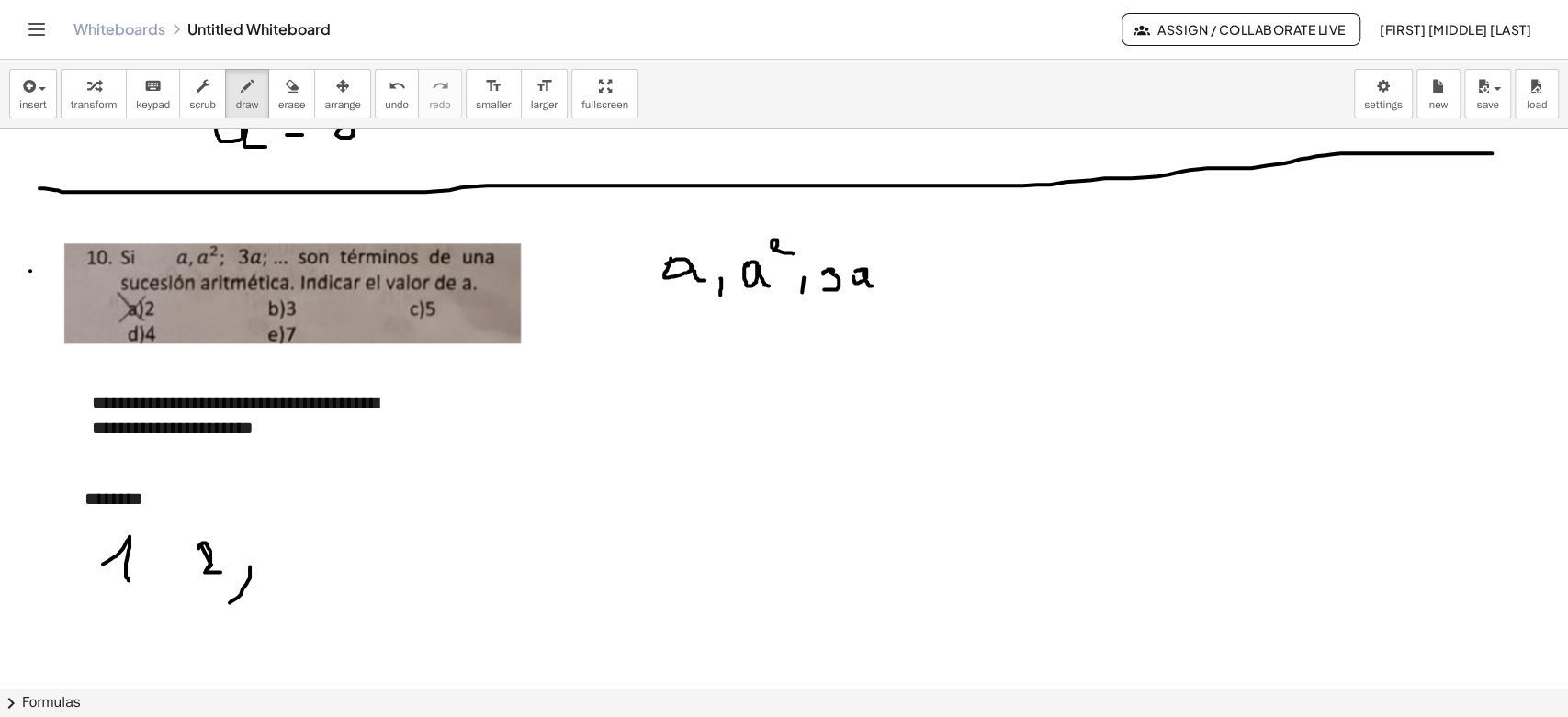 drag, startPoint x: 161, startPoint y: 578, endPoint x: 157, endPoint y: 596, distance: 18.439089 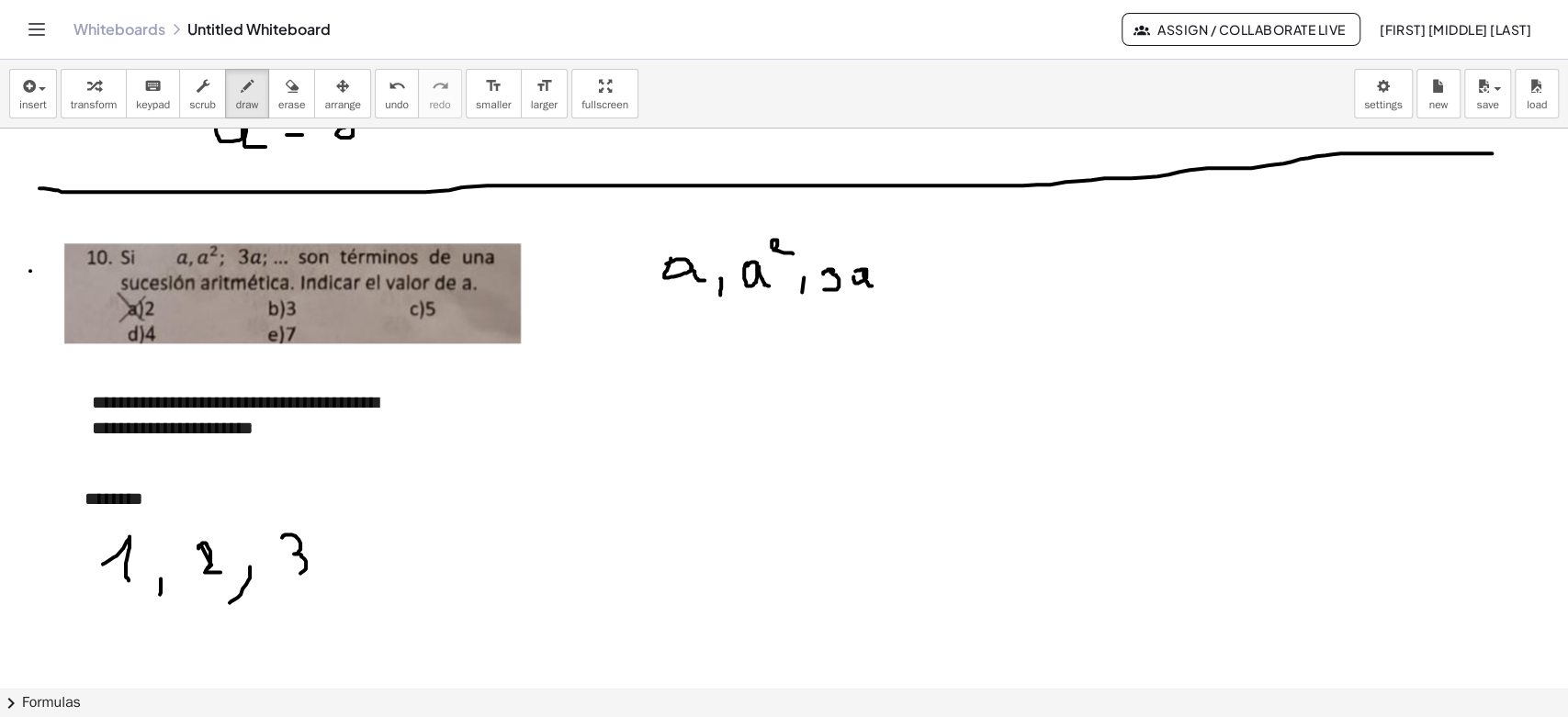 drag, startPoint x: 296, startPoint y: 535, endPoint x: 297, endPoint y: 571, distance: 36.013886 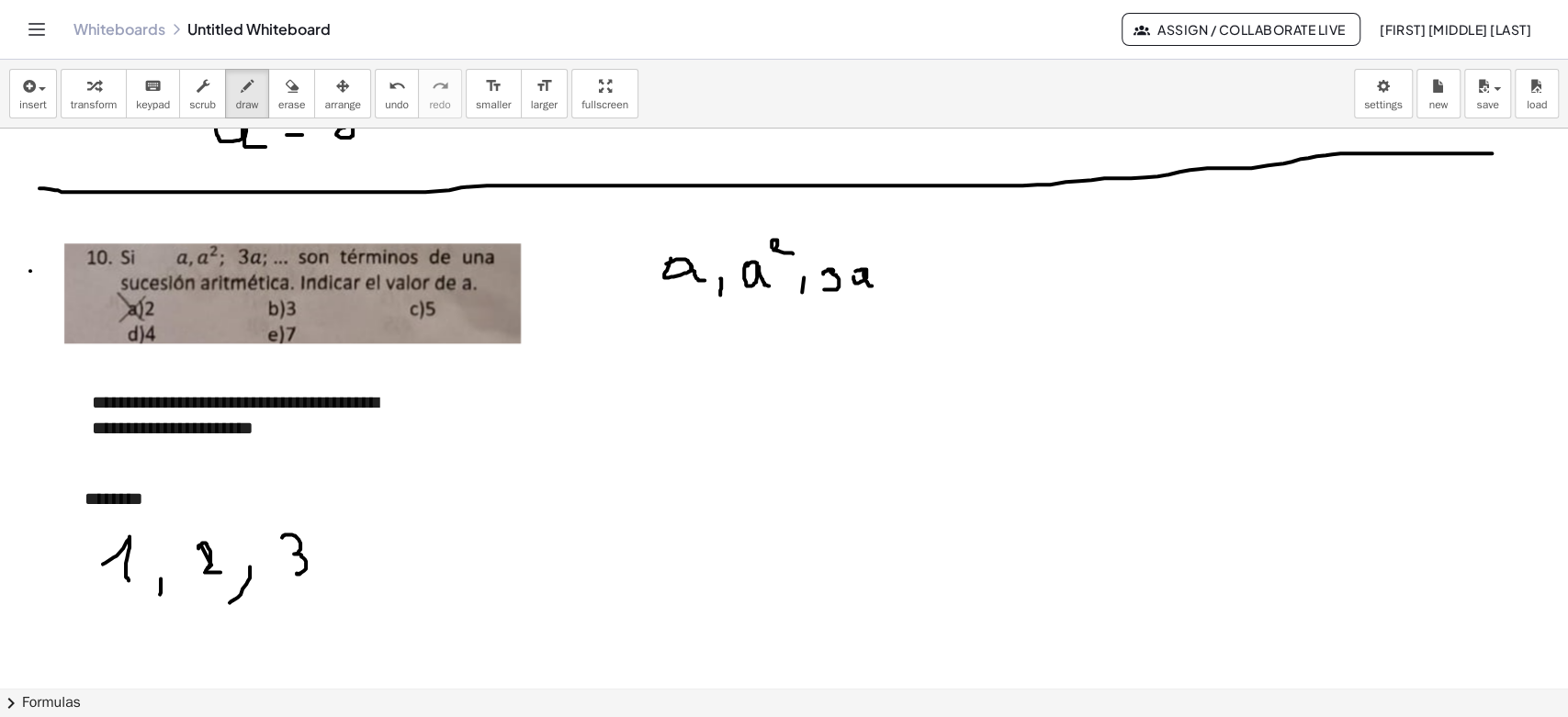 drag, startPoint x: 338, startPoint y: 568, endPoint x: 337, endPoint y: 585, distance: 17.029386 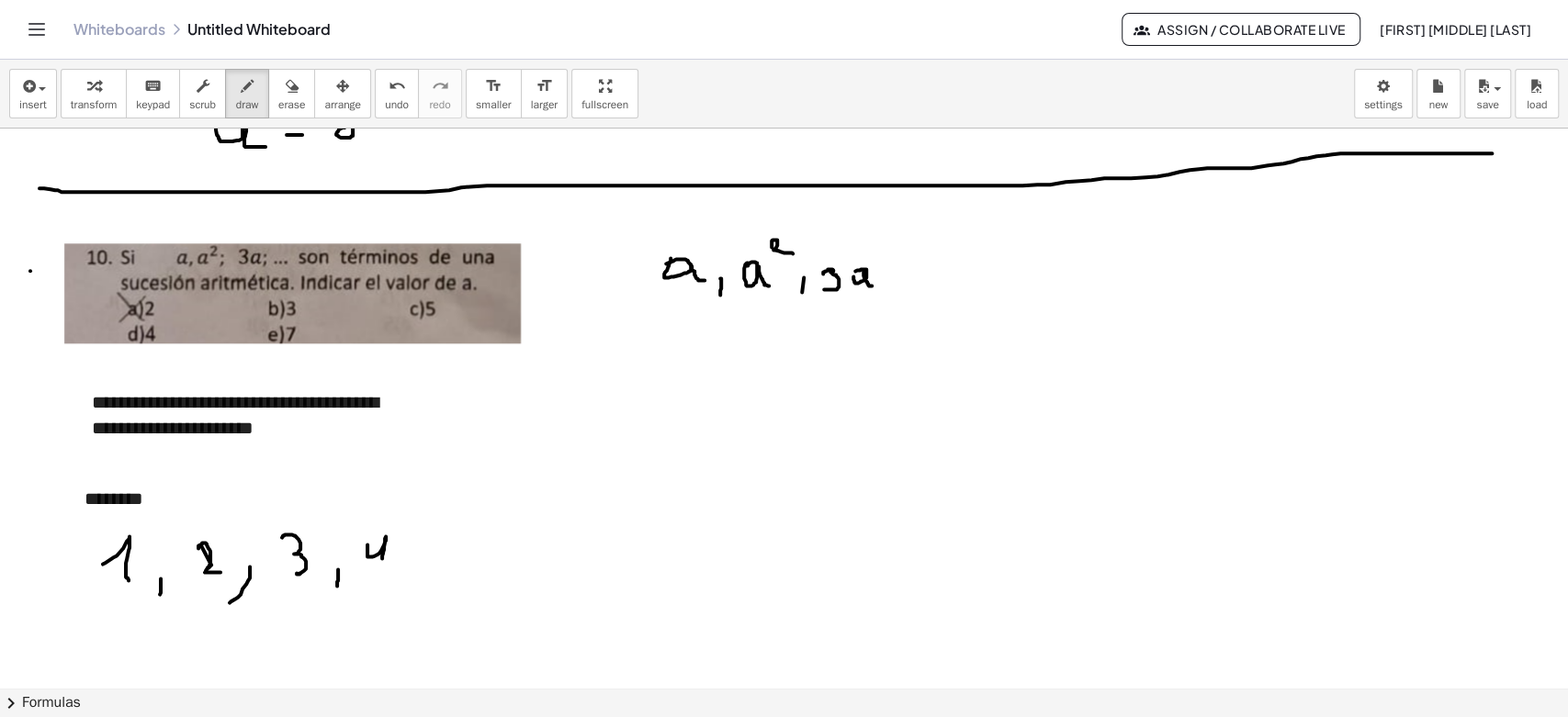 drag, startPoint x: 367, startPoint y: 543, endPoint x: 400, endPoint y: 568, distance: 41.40048 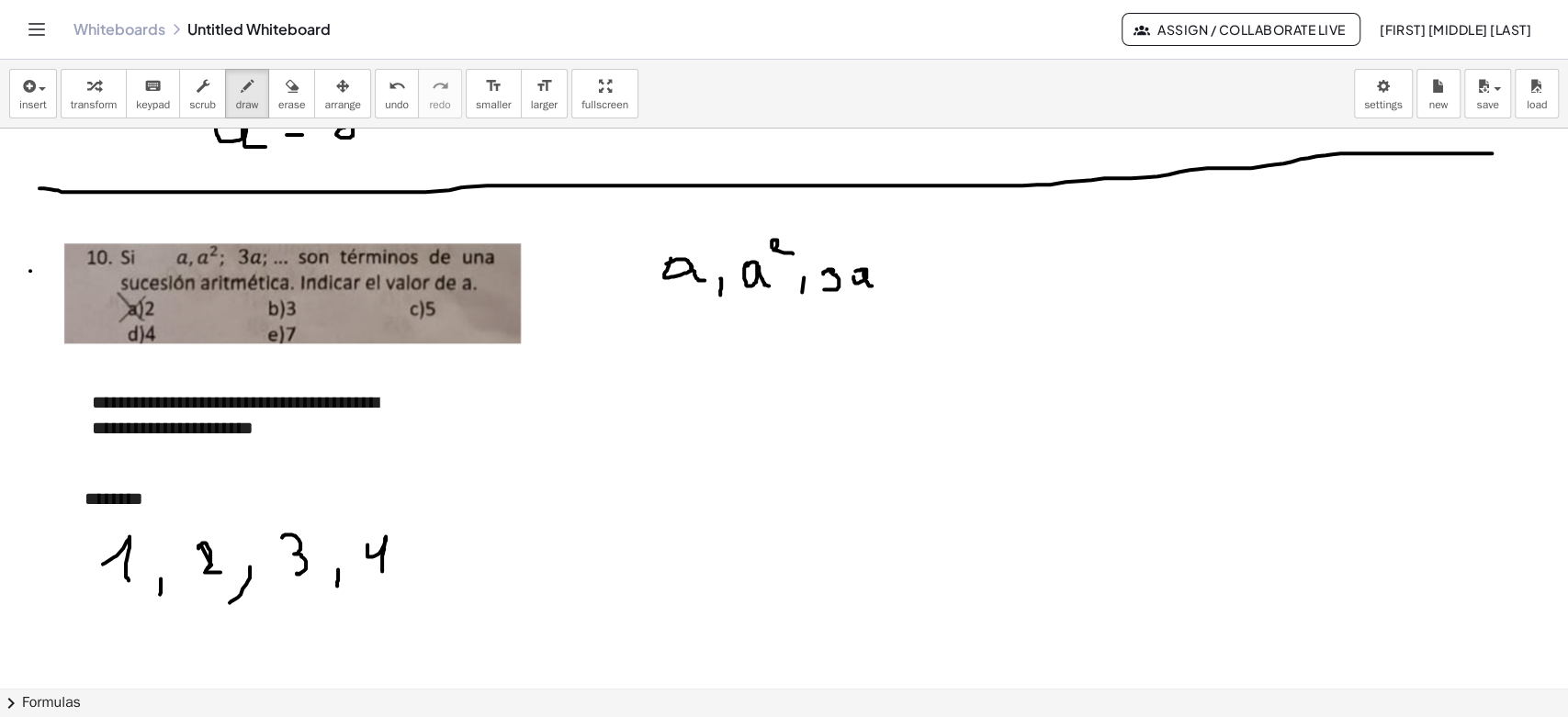 drag, startPoint x: 408, startPoint y: 566, endPoint x: 404, endPoint y: 578, distance: 12.649111 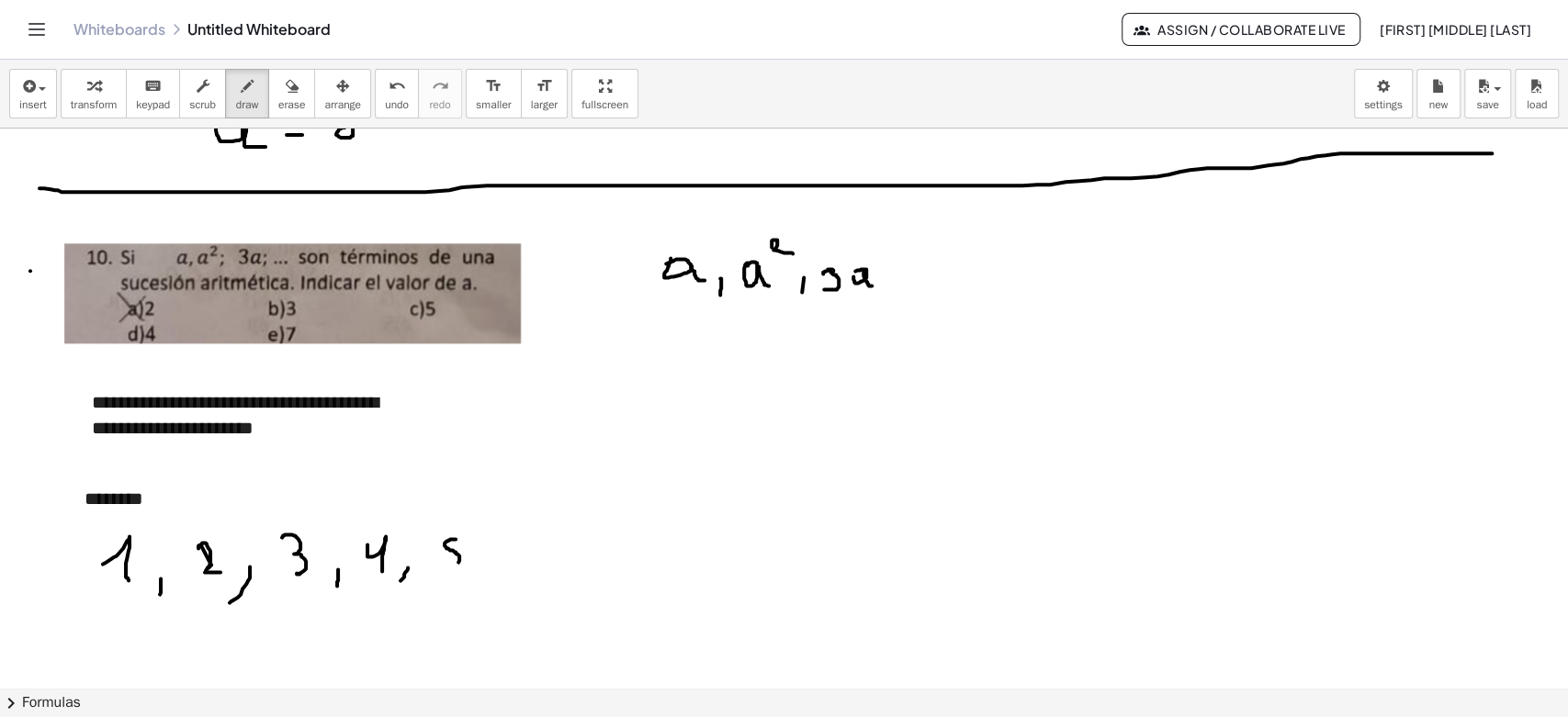 drag, startPoint x: 456, startPoint y: 538, endPoint x: 463, endPoint y: 565, distance: 27.892651 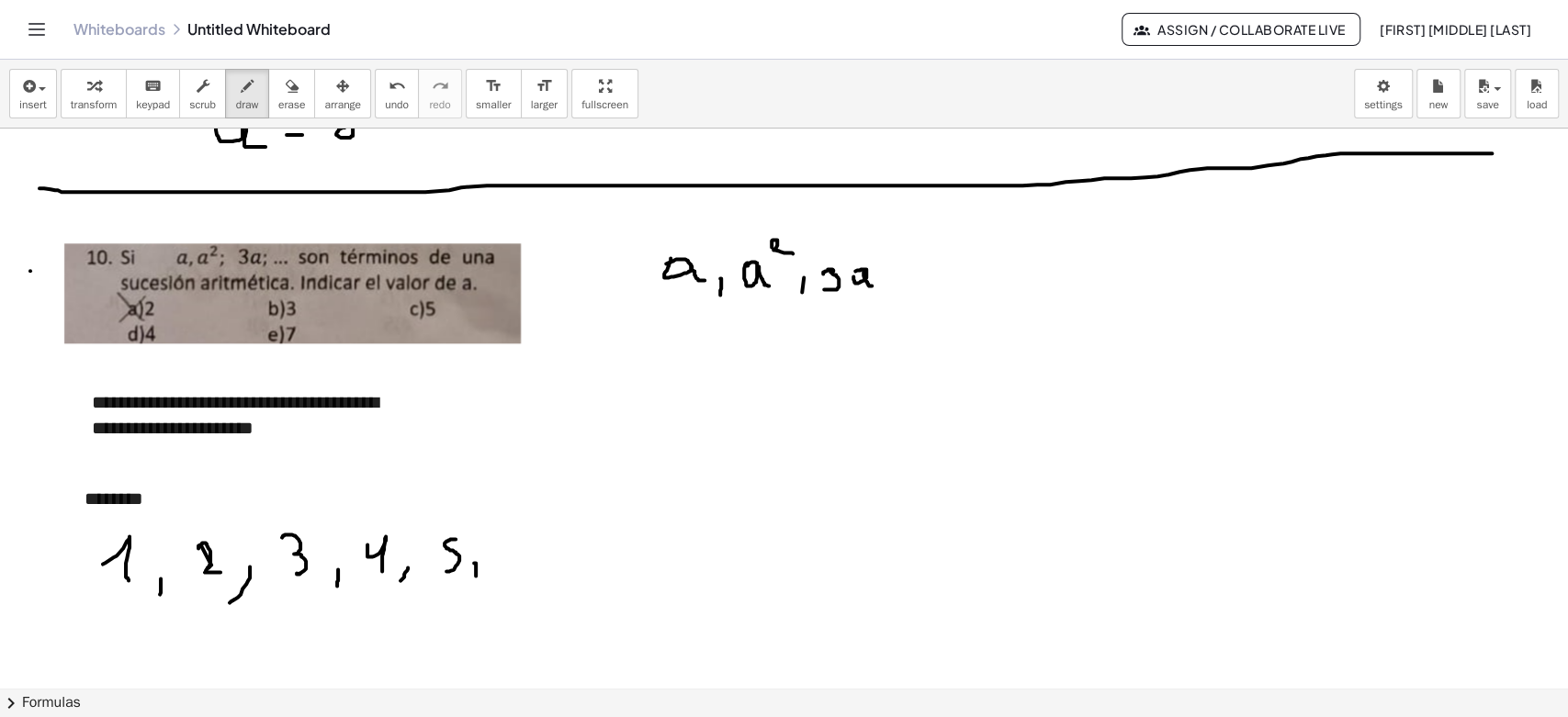 drag, startPoint x: 473, startPoint y: 562, endPoint x: 476, endPoint y: 576, distance: 14.317821 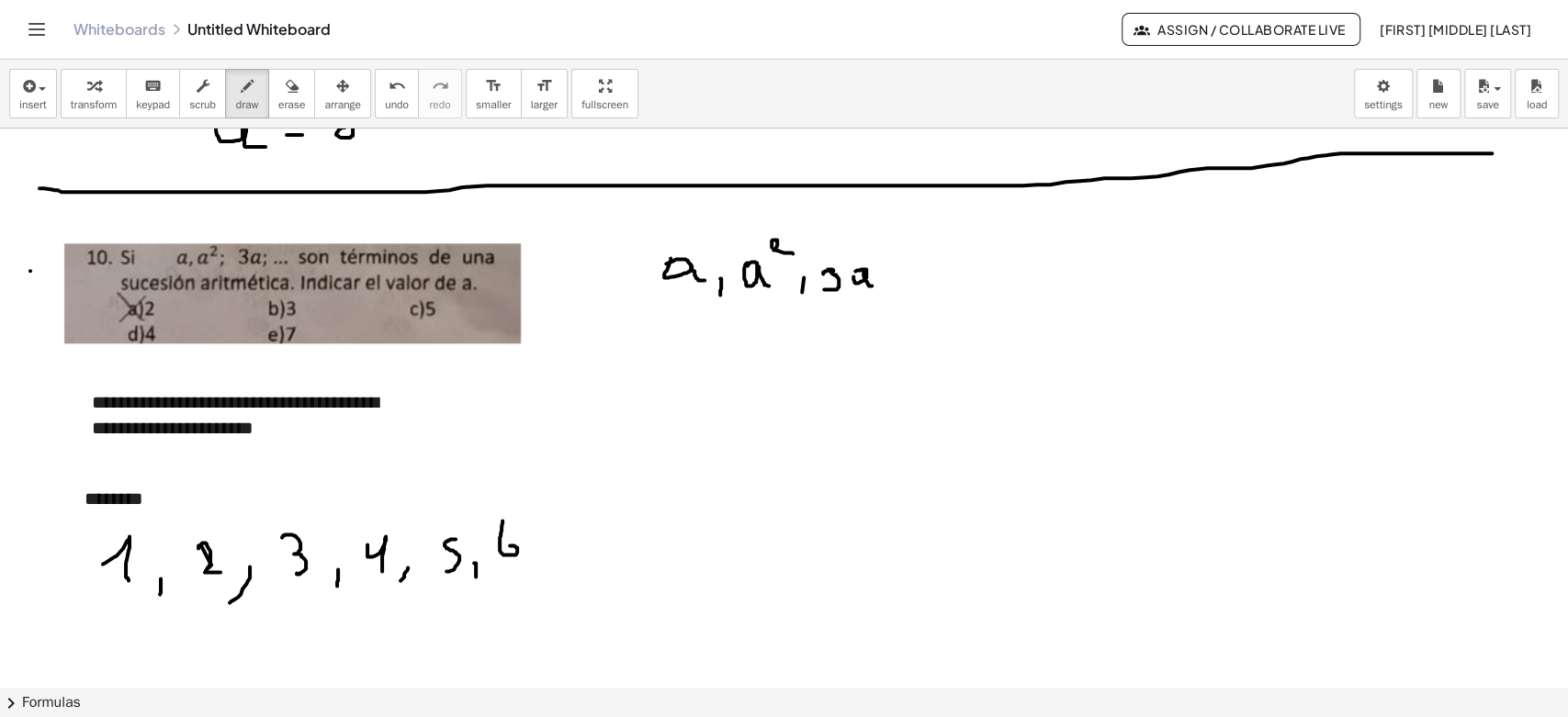 drag, startPoint x: 502, startPoint y: 520, endPoint x: 438, endPoint y: 571, distance: 81.8352 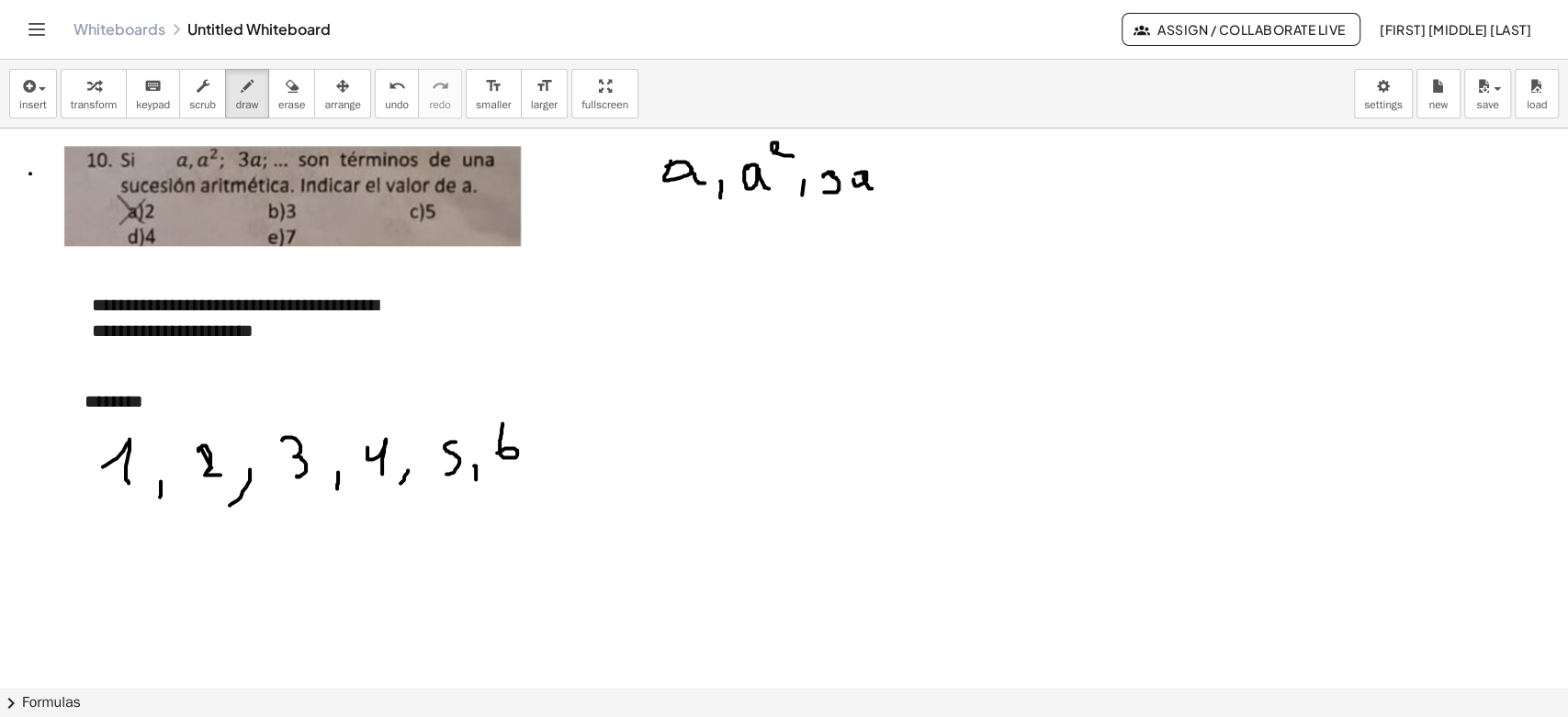 scroll, scrollTop: 1529, scrollLeft: 0, axis: vertical 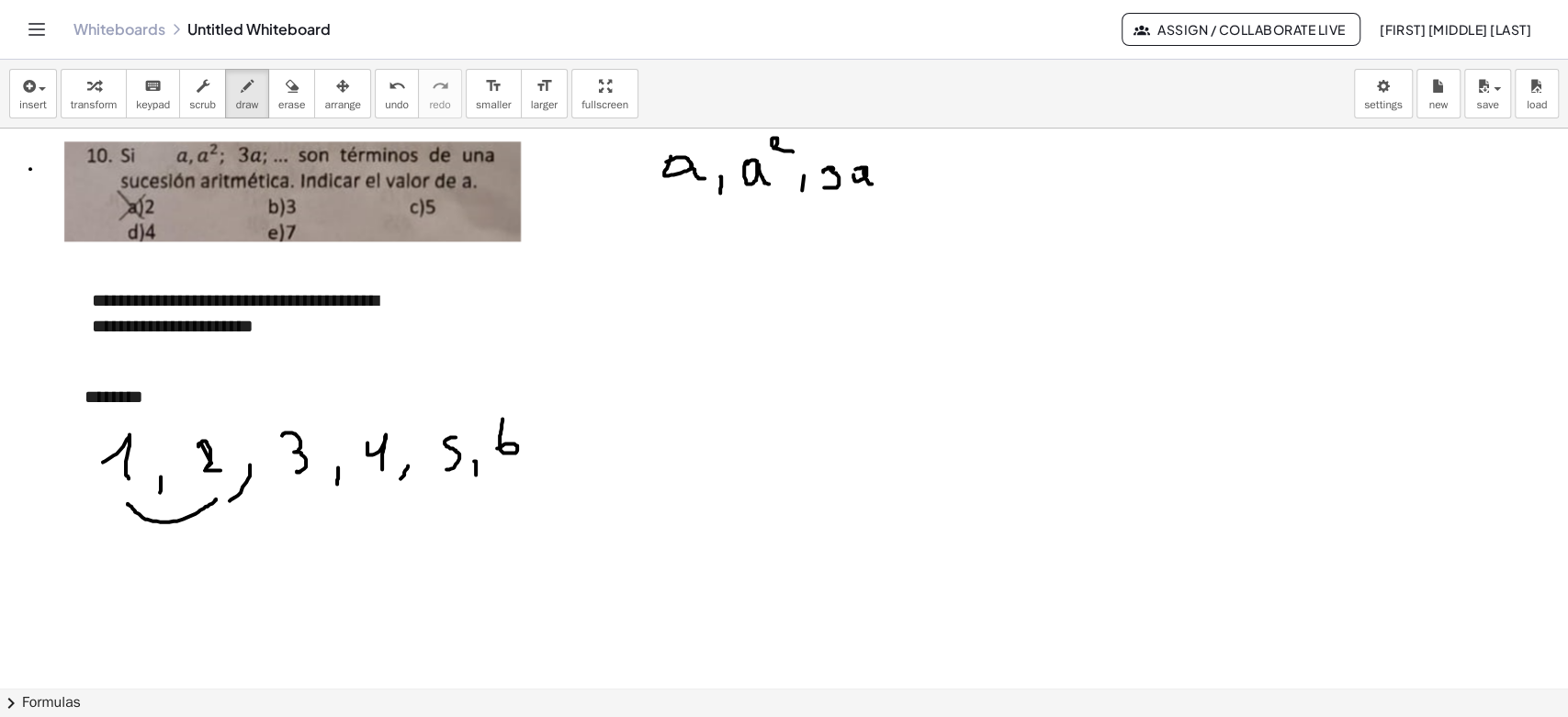 drag, startPoint x: 152, startPoint y: 520, endPoint x: 216, endPoint y: 498, distance: 67.6757 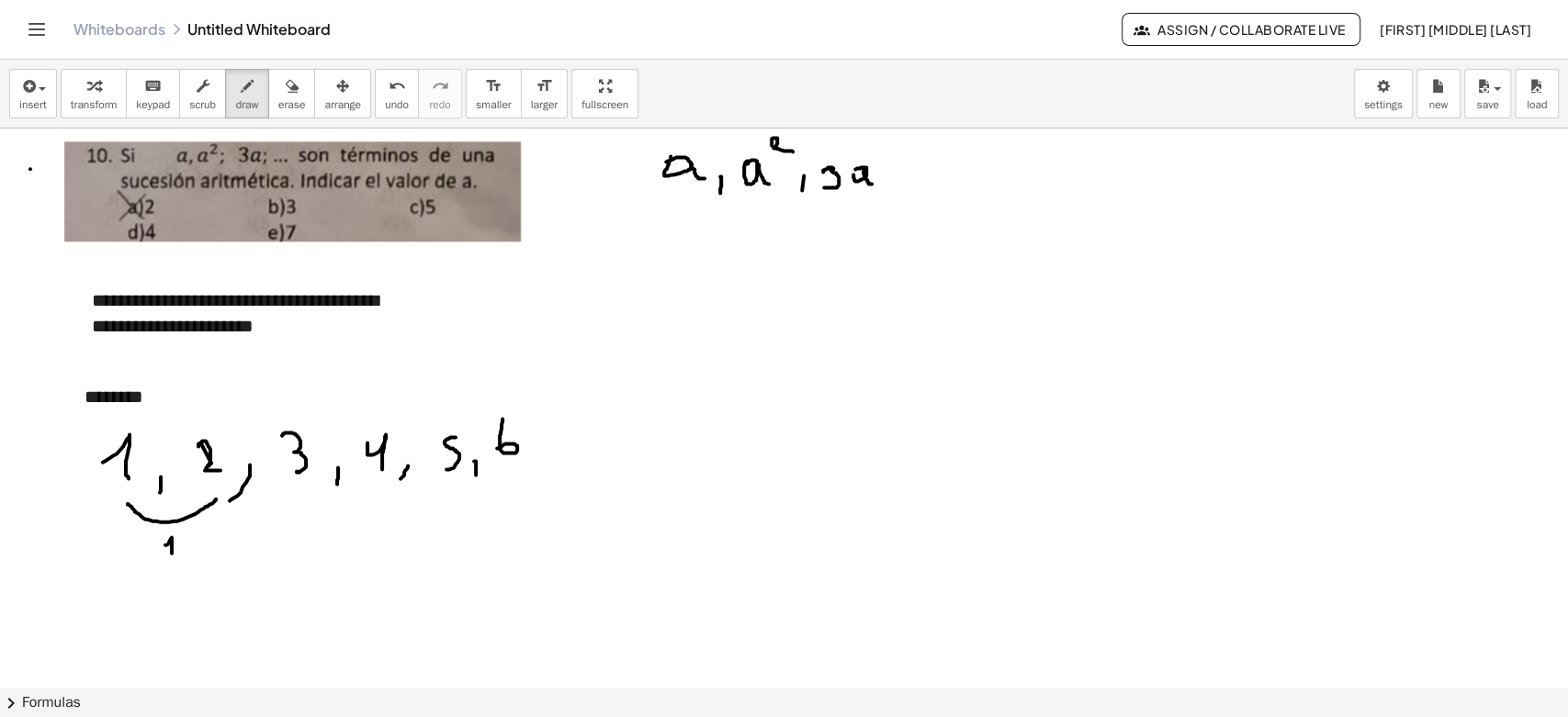 drag, startPoint x: 165, startPoint y: 543, endPoint x: 208, endPoint y: 529, distance: 45.221676 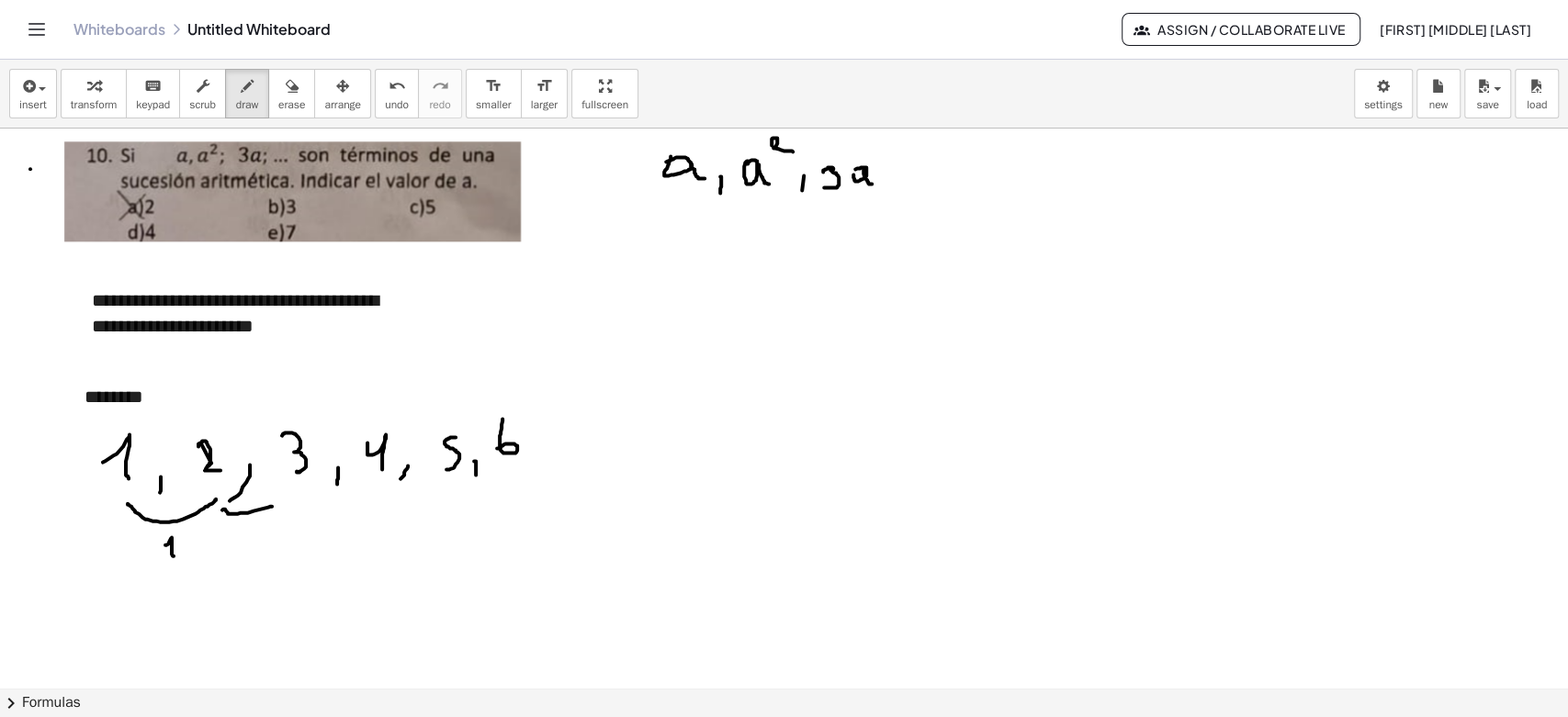 drag, startPoint x: 222, startPoint y: 510, endPoint x: 282, endPoint y: 488, distance: 63.90618 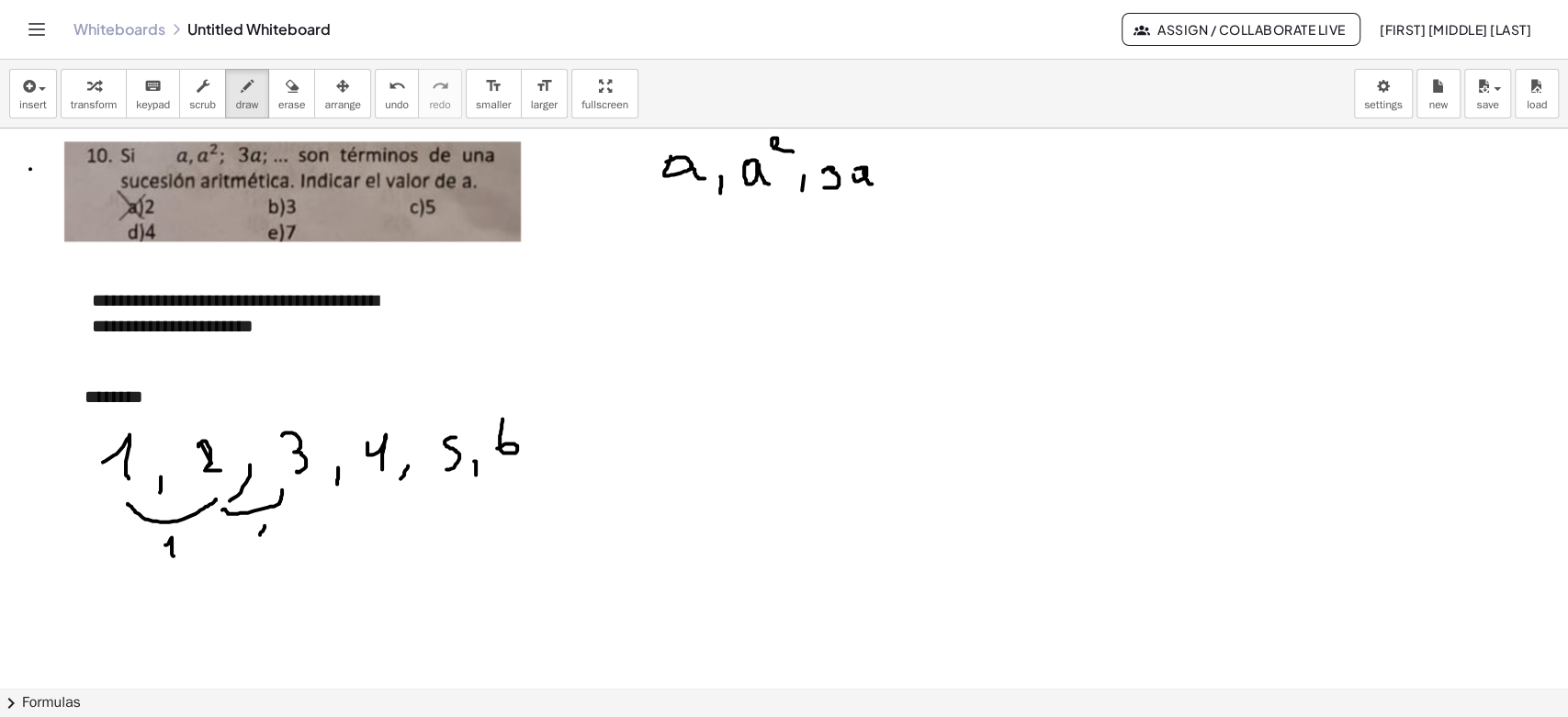 drag, startPoint x: 260, startPoint y: 533, endPoint x: 270, endPoint y: 544, distance: 14.86607 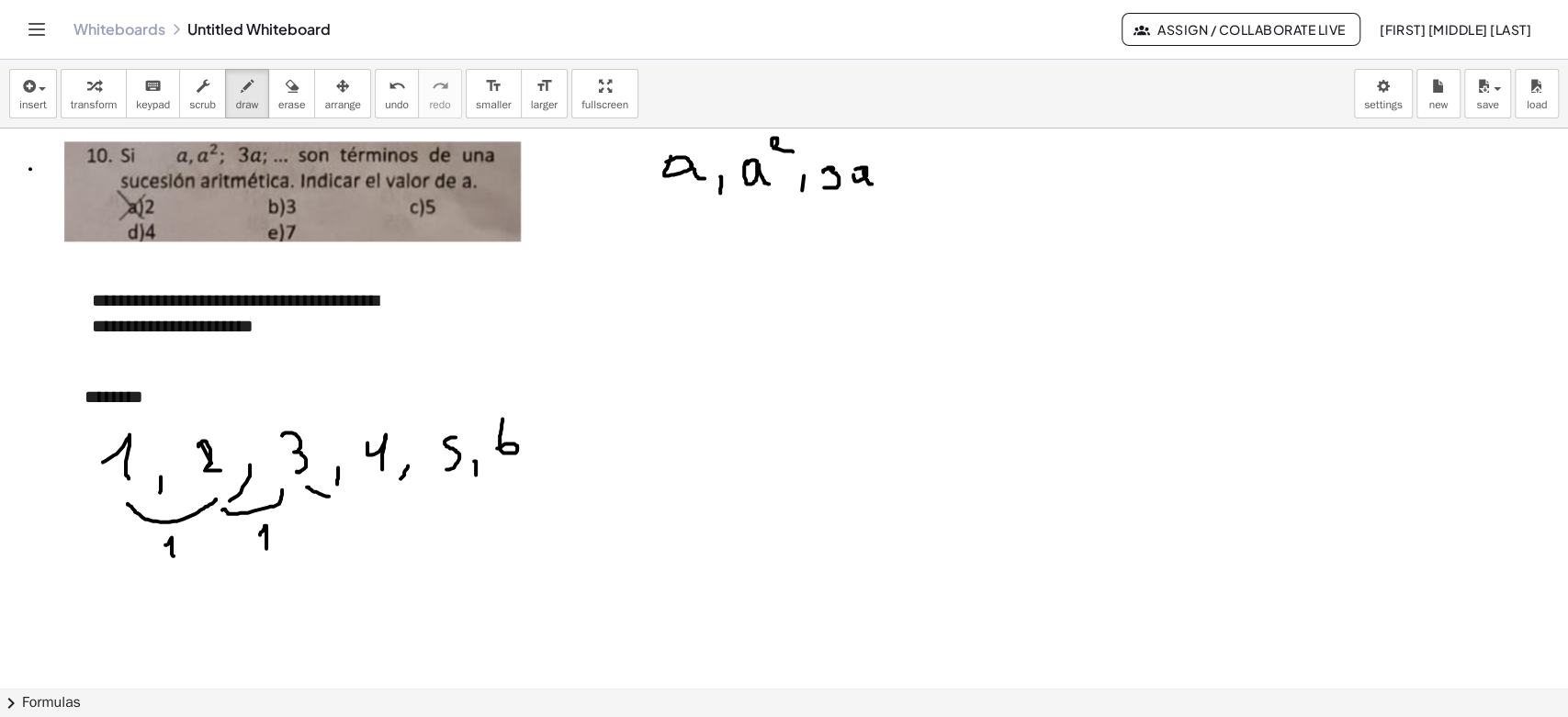 drag, startPoint x: 308, startPoint y: 486, endPoint x: 375, endPoint y: 477, distance: 67.601775 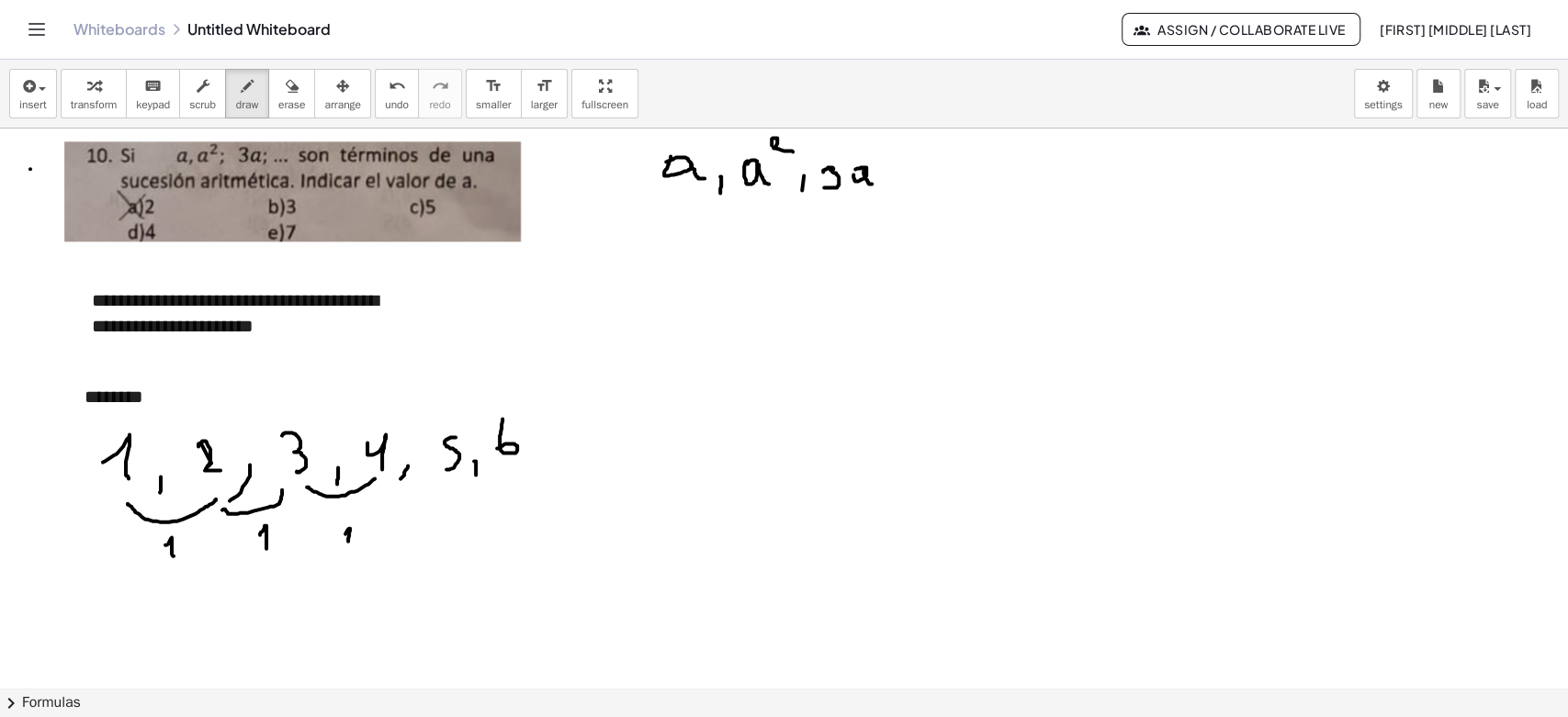 click at bounding box center [784, -282] 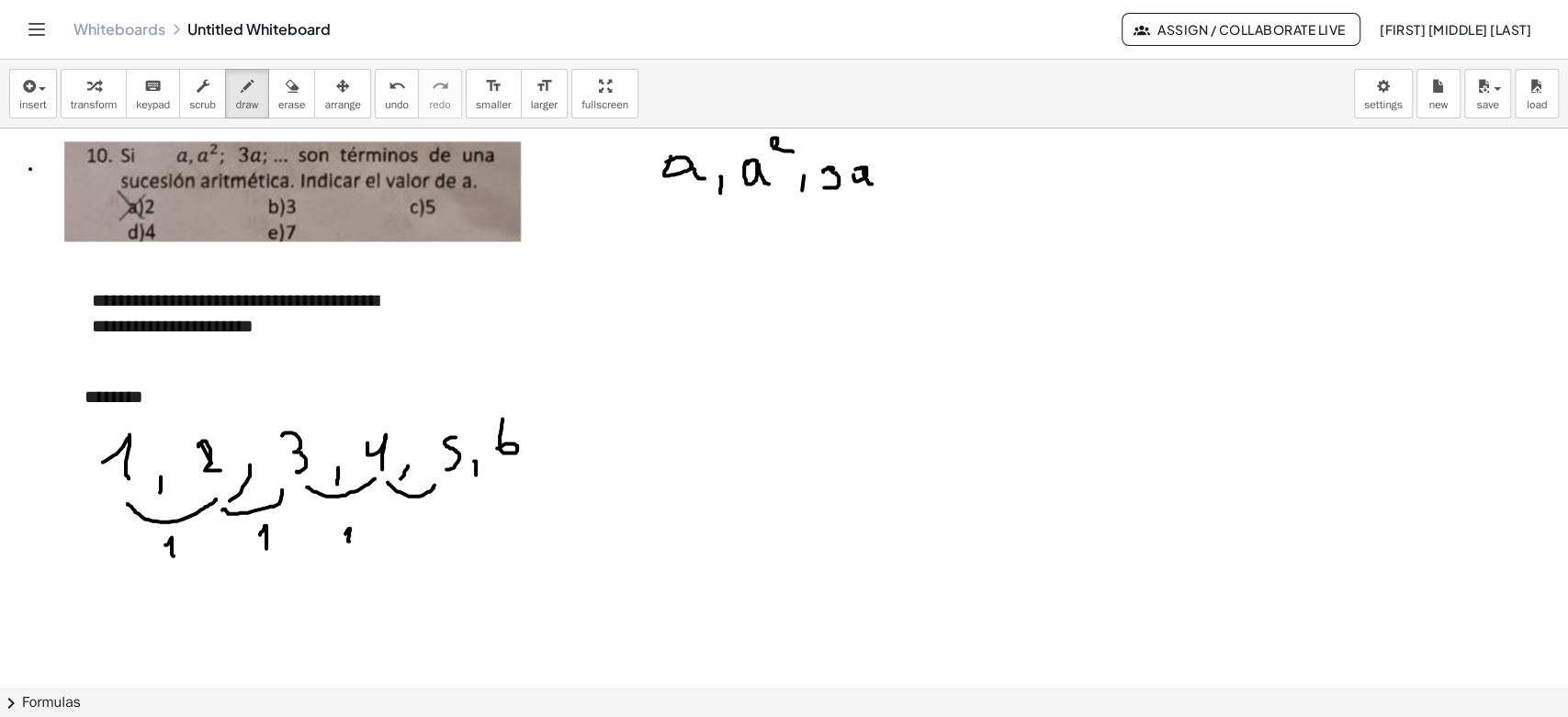 drag, startPoint x: 388, startPoint y: 481, endPoint x: 434, endPoint y: 484, distance: 46.097722 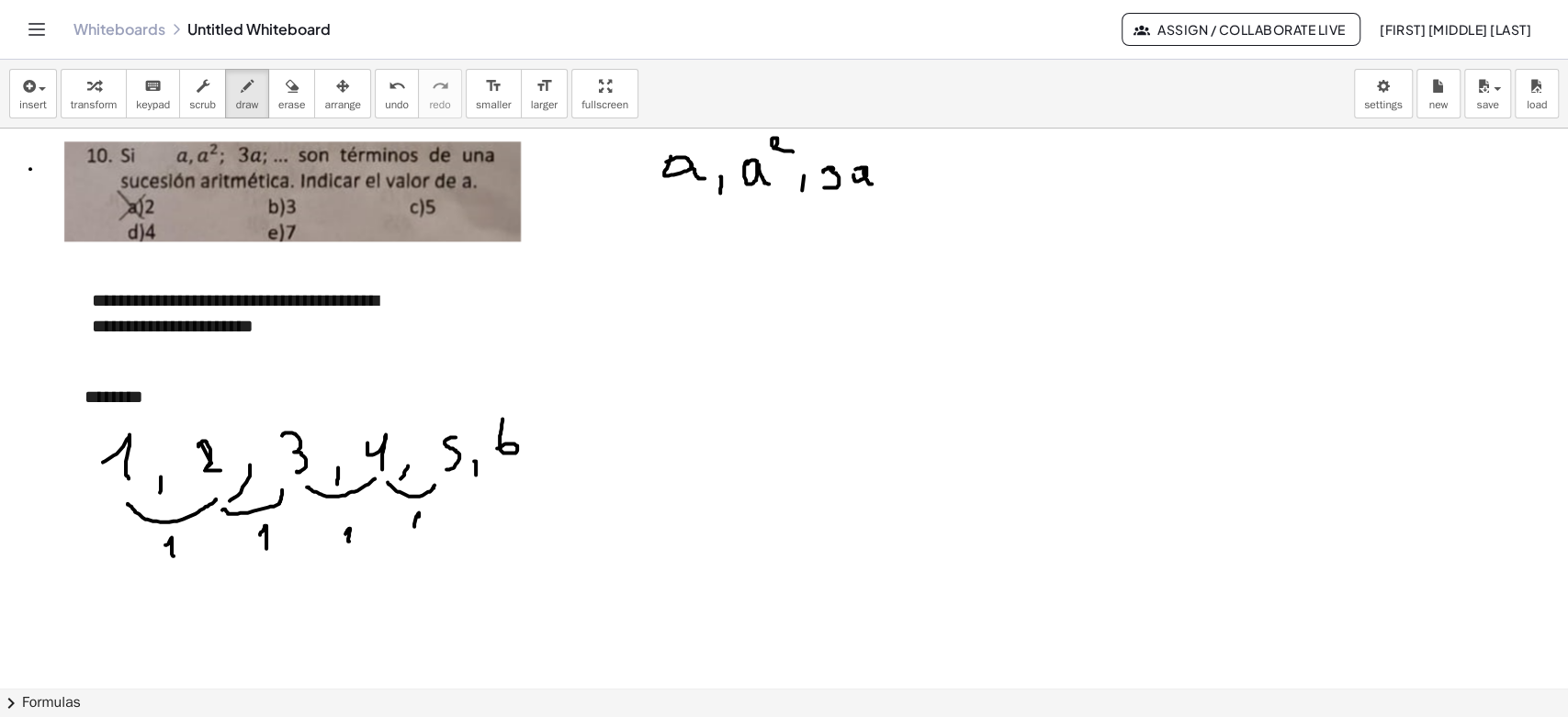 drag, startPoint x: 415, startPoint y: 519, endPoint x: 417, endPoint y: 529, distance: 10.19804 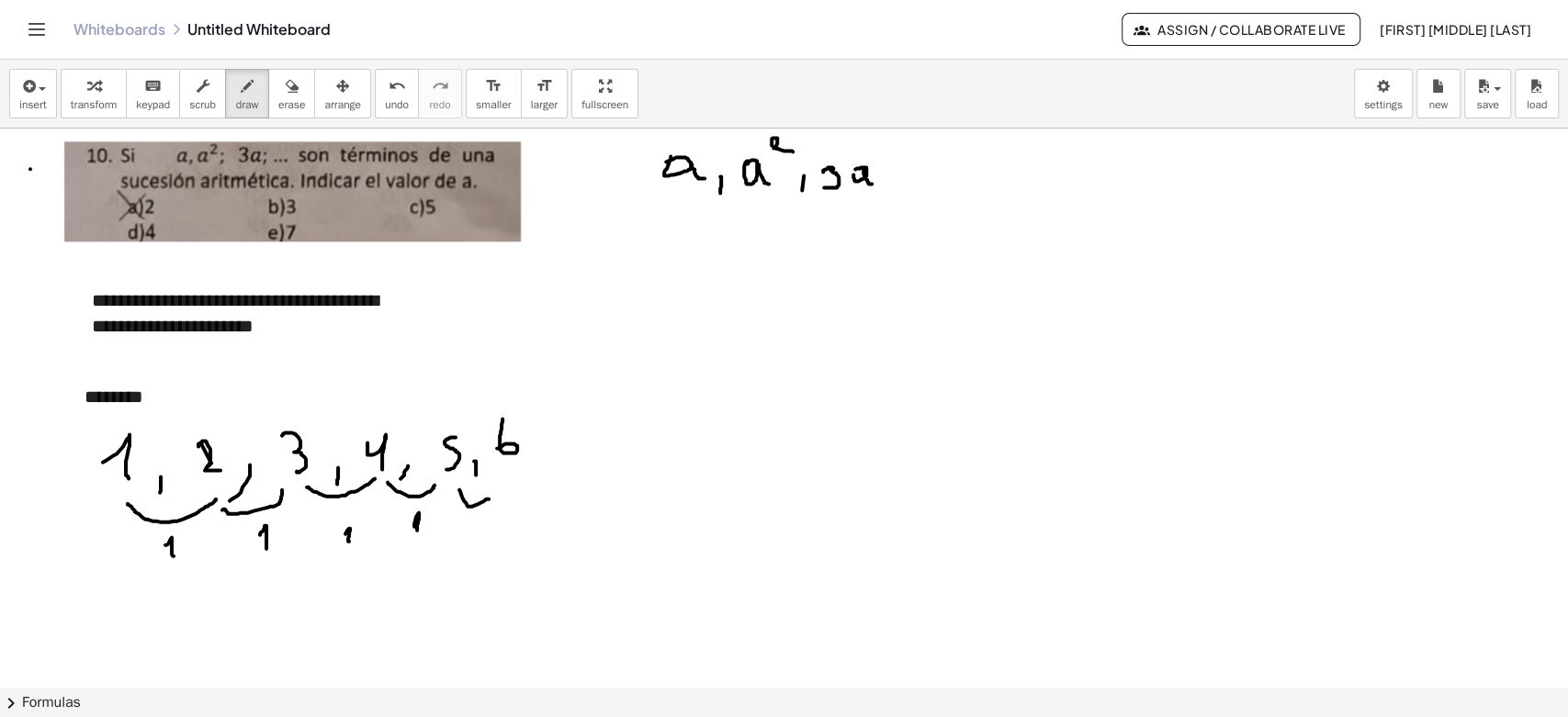 drag, startPoint x: 459, startPoint y: 488, endPoint x: 494, endPoint y: 490, distance: 35.057096 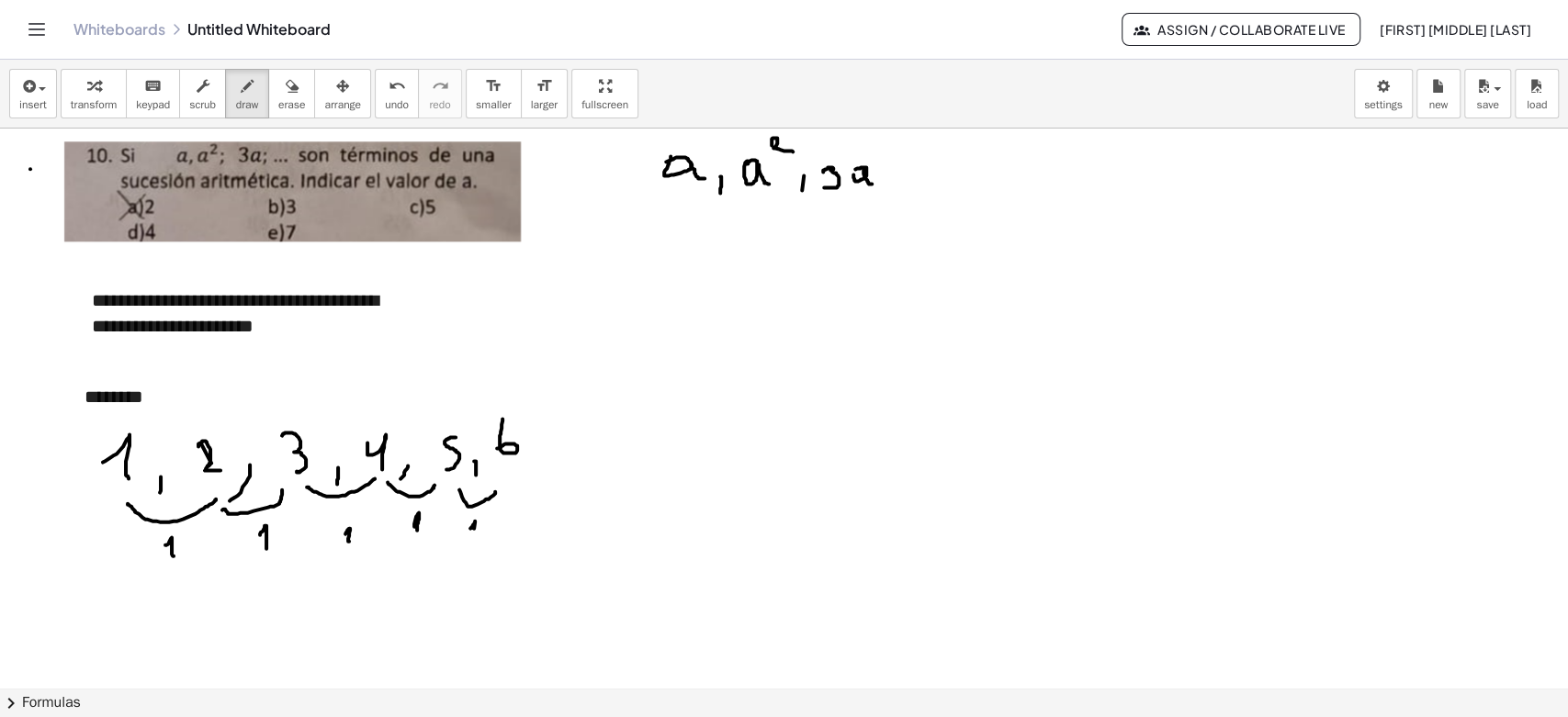 drag, startPoint x: 470, startPoint y: 527, endPoint x: 467, endPoint y: 555, distance: 28.16 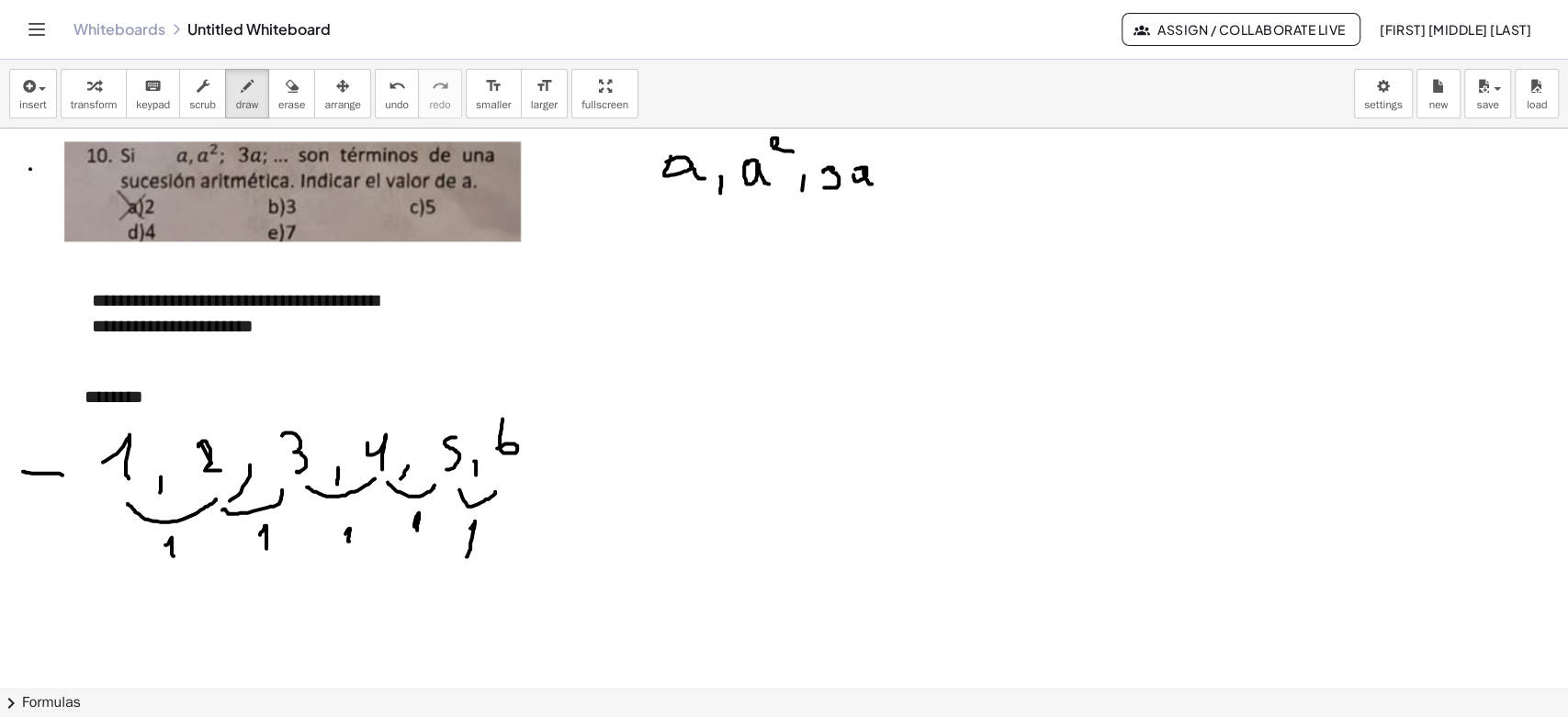 drag, startPoint x: 23, startPoint y: 470, endPoint x: 68, endPoint y: 475, distance: 45.27693 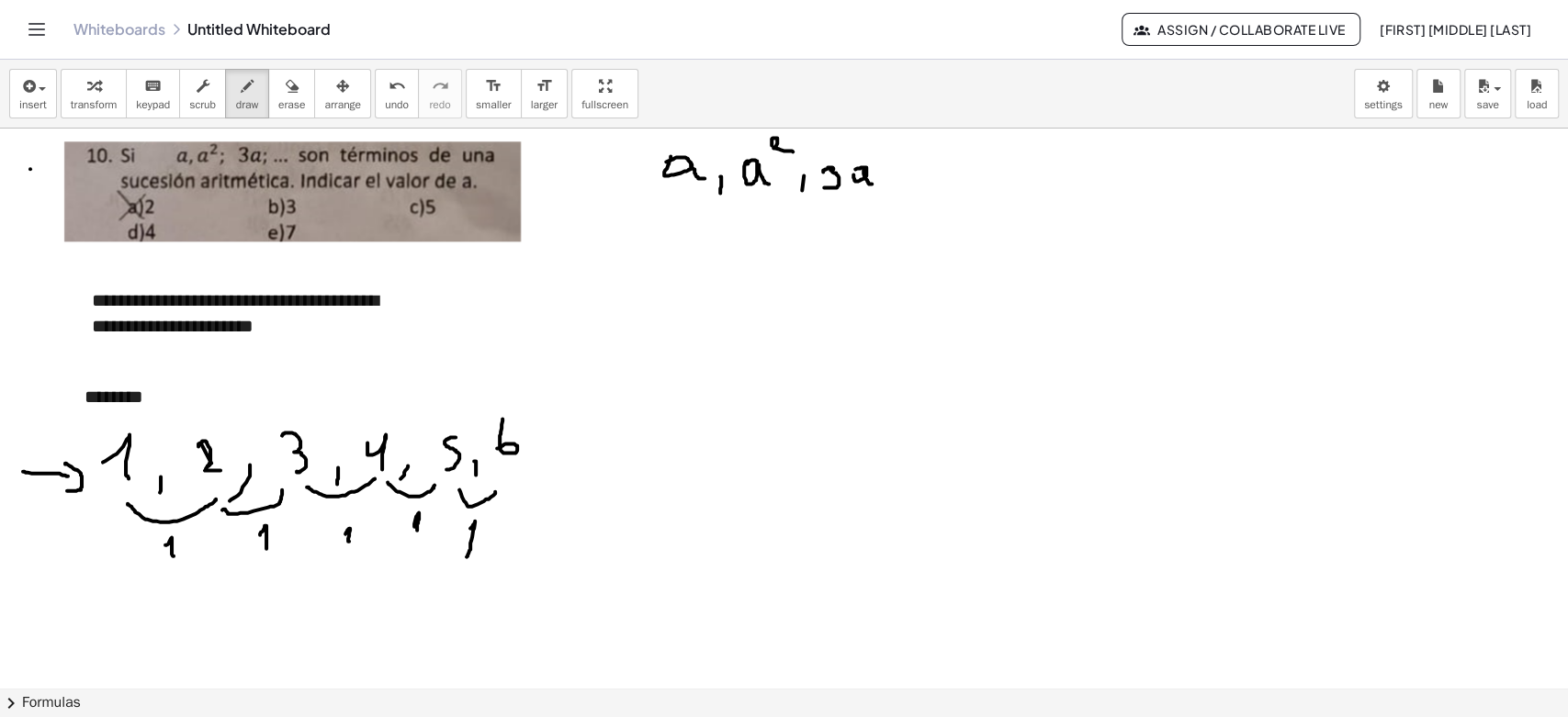 click at bounding box center (784, -282) 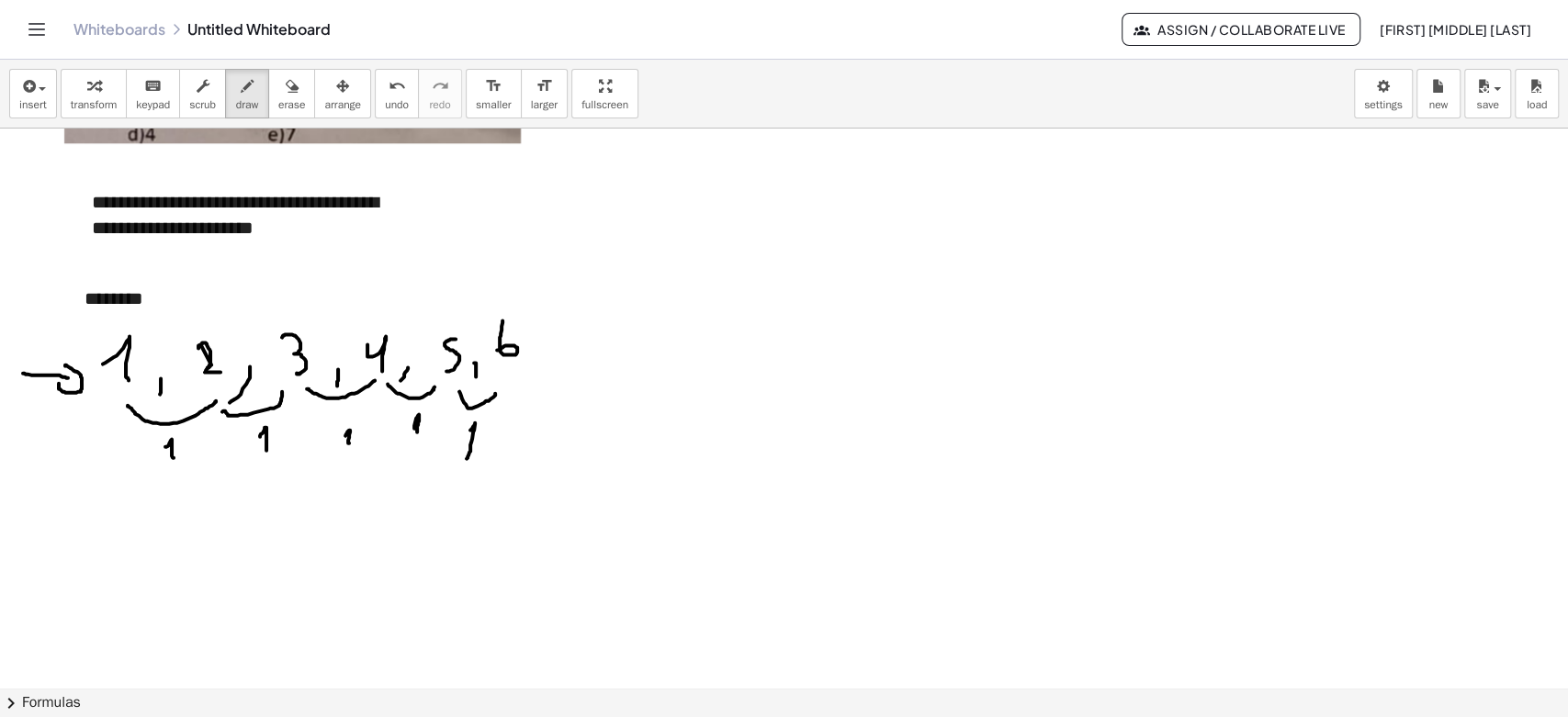 scroll, scrollTop: 1631, scrollLeft: 0, axis: vertical 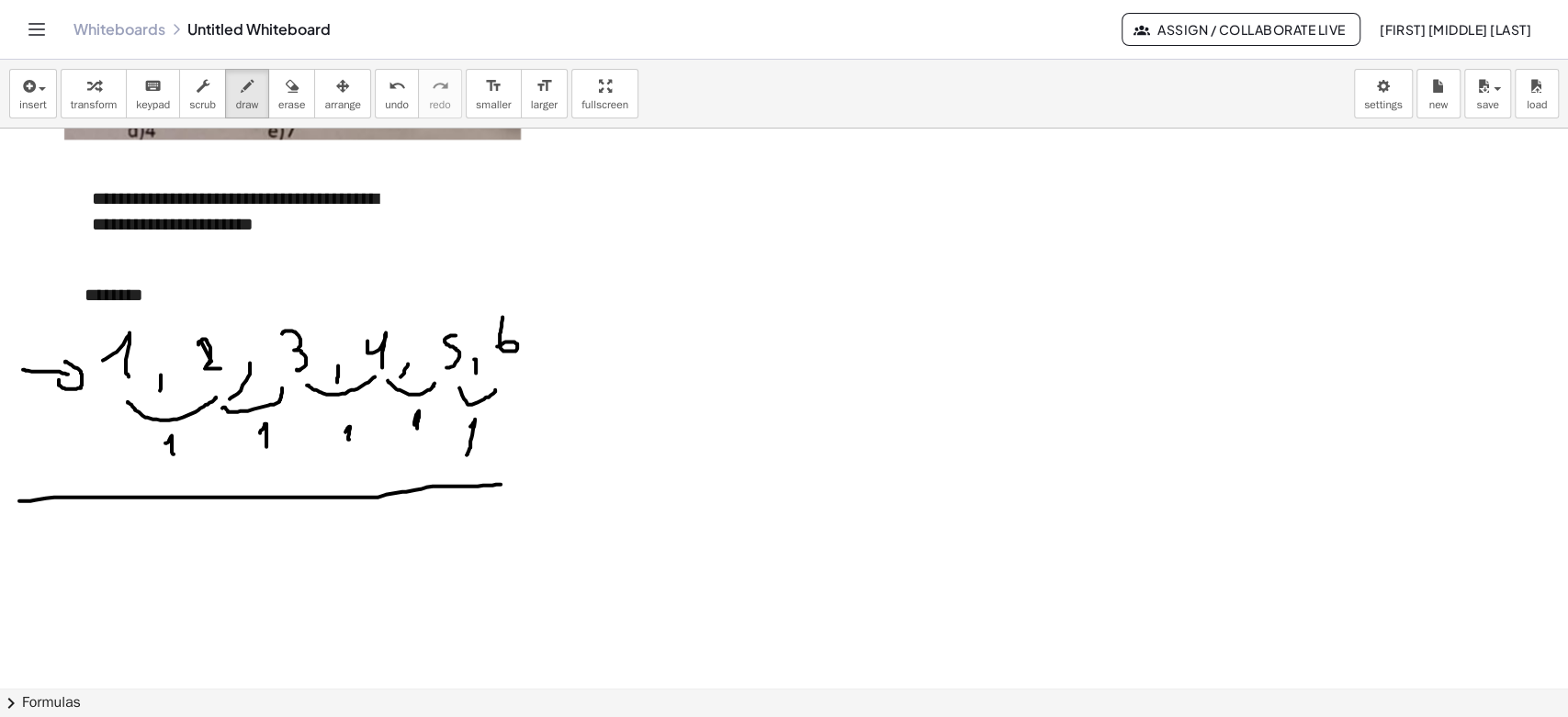 drag, startPoint x: 19, startPoint y: 499, endPoint x: 507, endPoint y: 481, distance: 488.3319 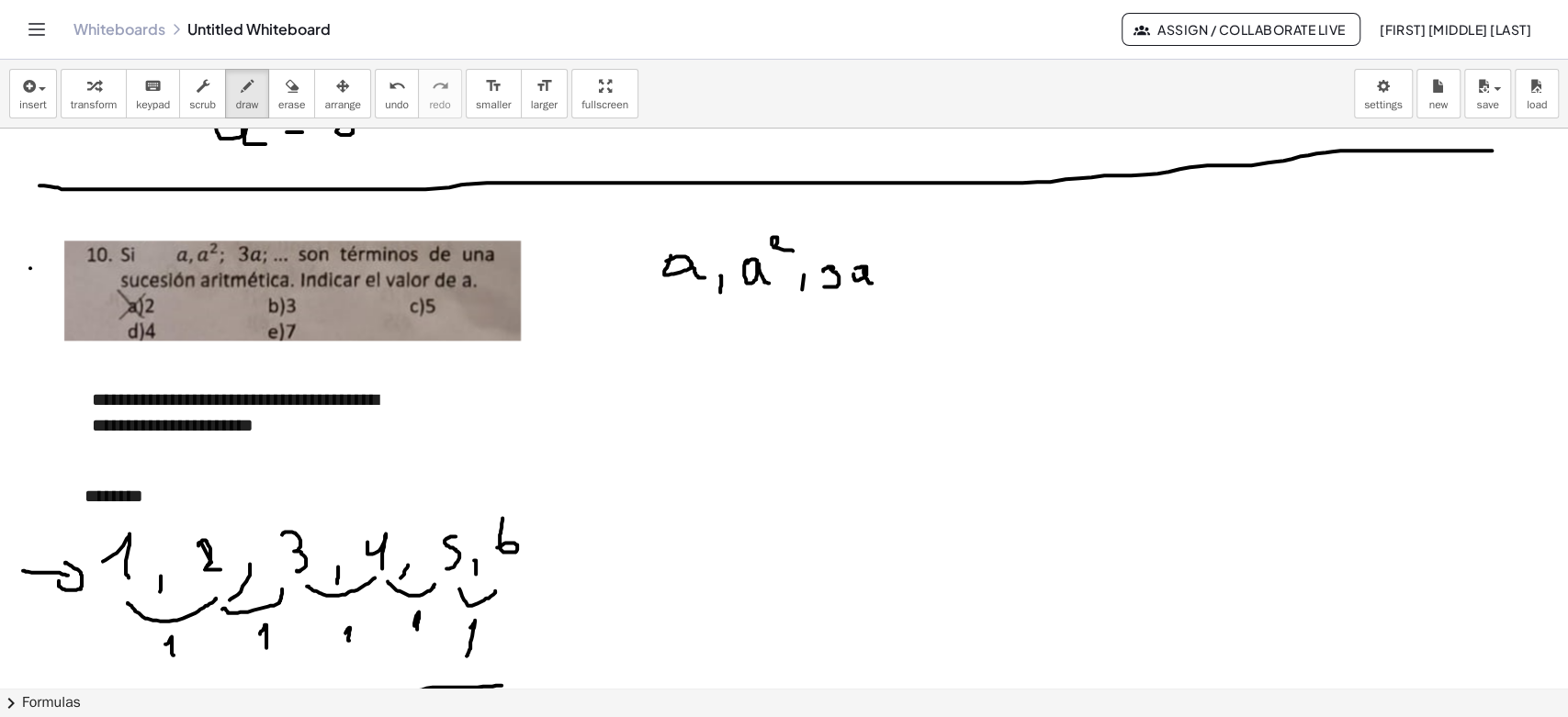 scroll, scrollTop: 1428, scrollLeft: 0, axis: vertical 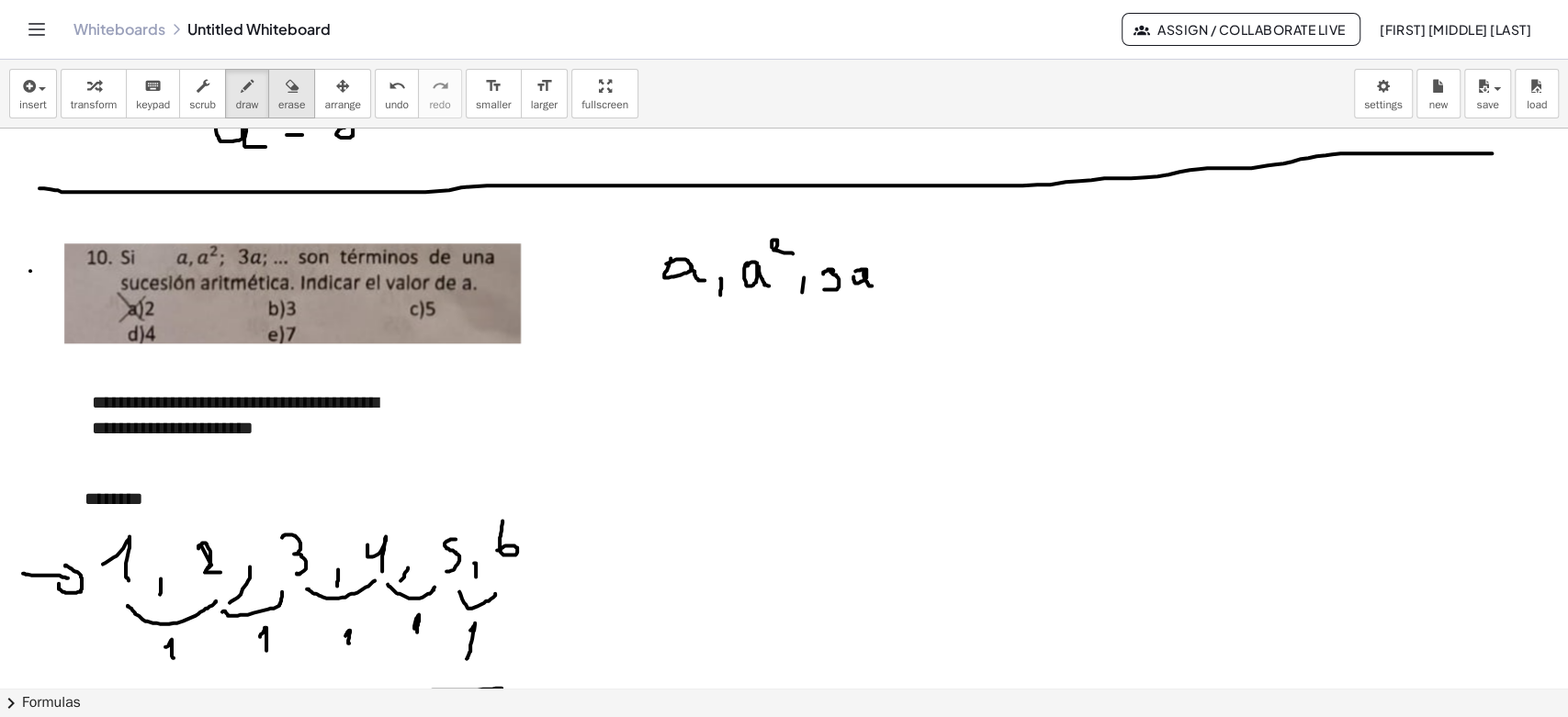 click at bounding box center [291, 85] 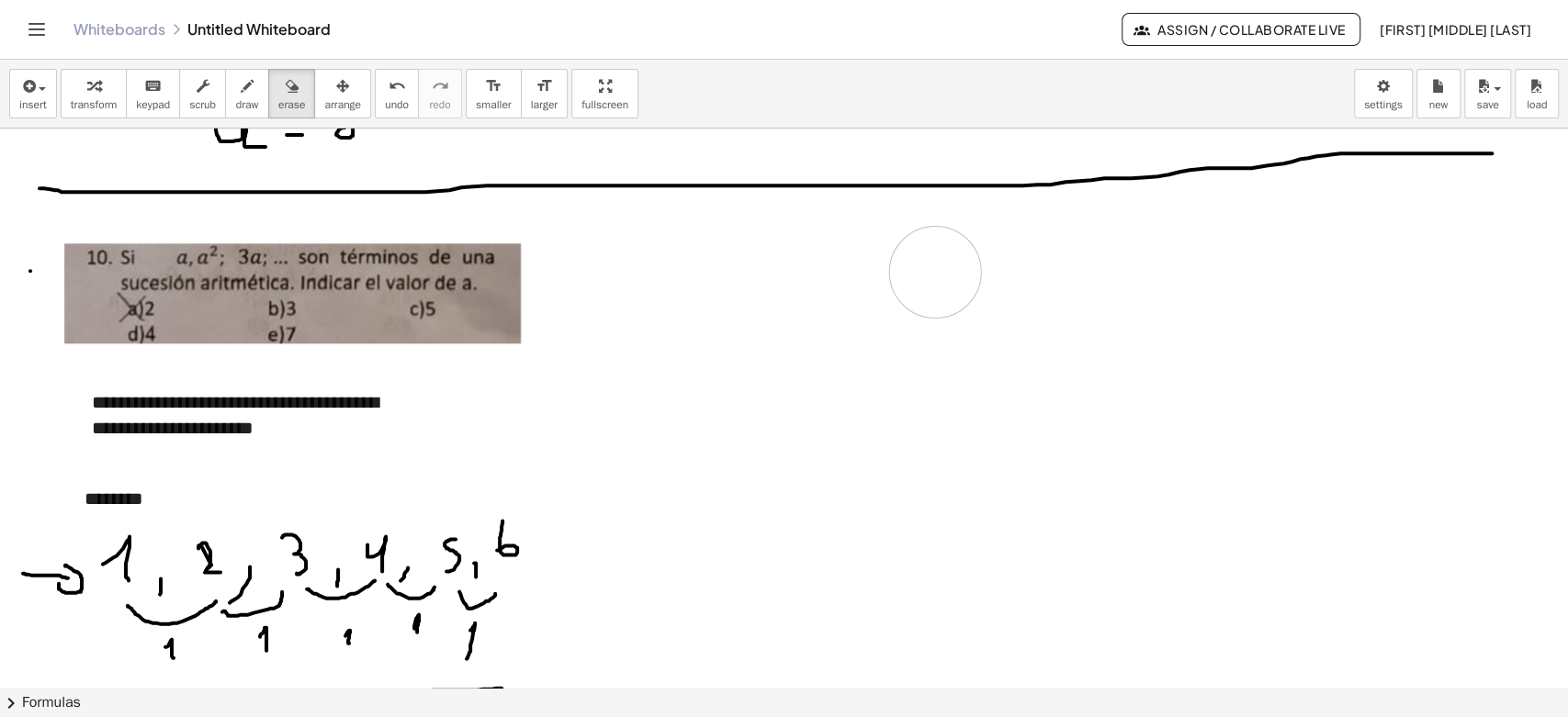 drag, startPoint x: 685, startPoint y: 277, endPoint x: 935, endPoint y: 271, distance: 250.07199 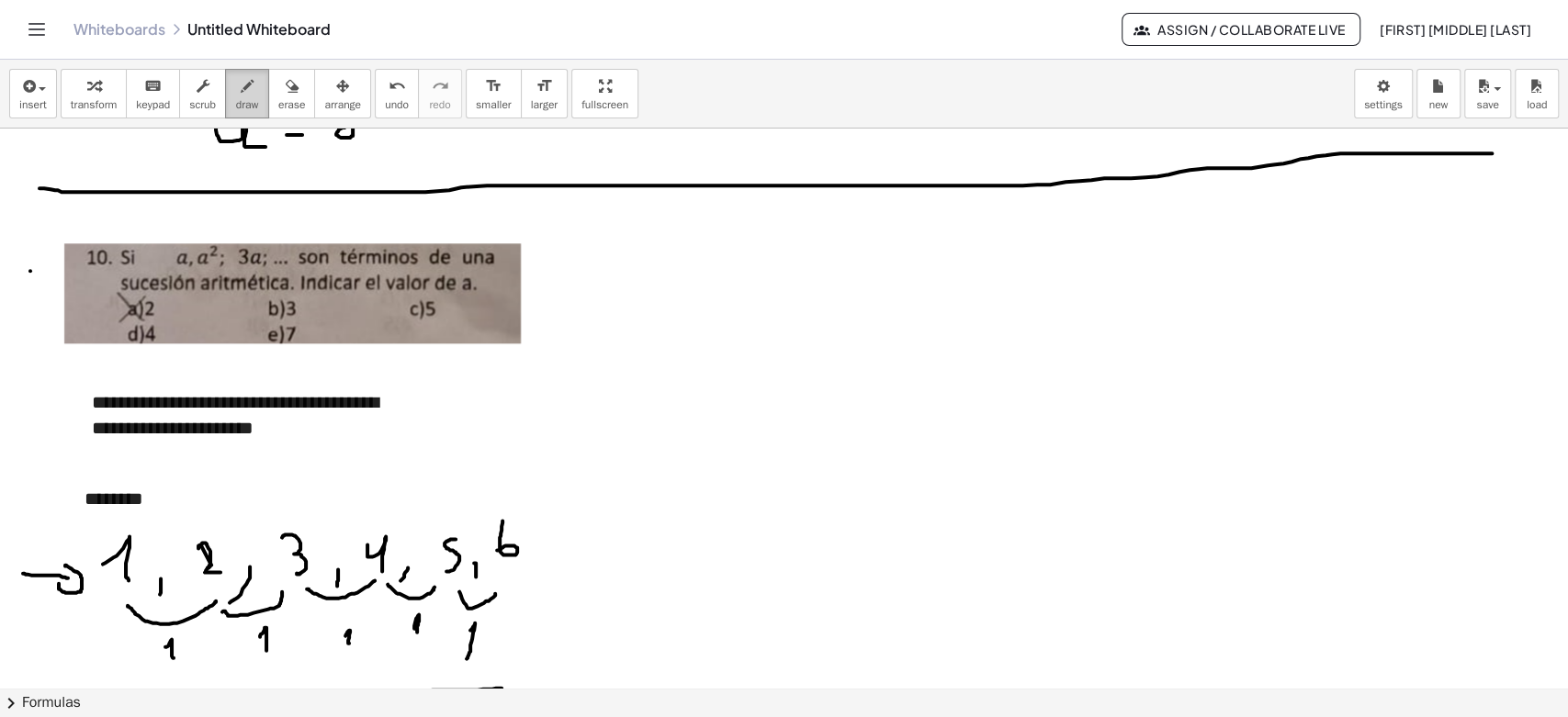 click at bounding box center (247, 86) 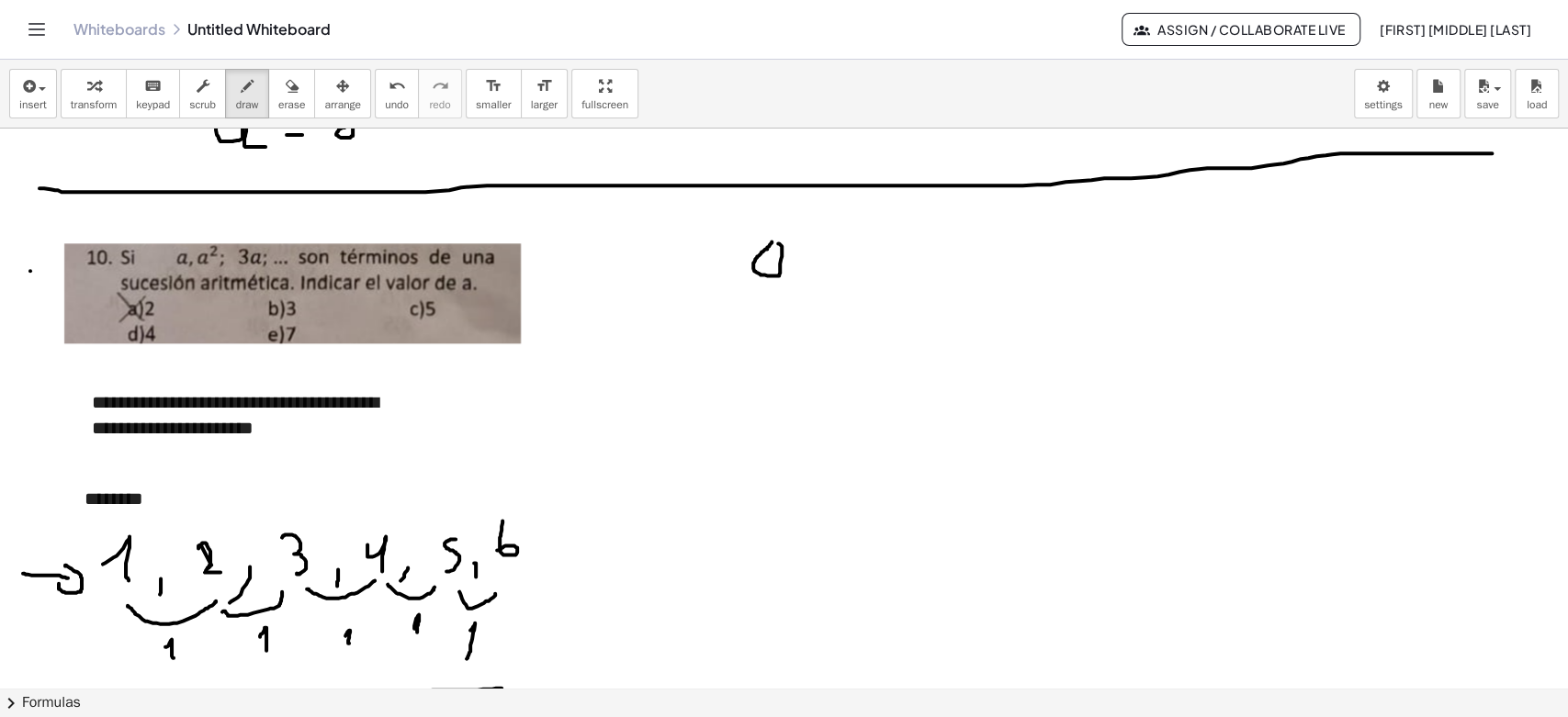 click at bounding box center [784, -180] 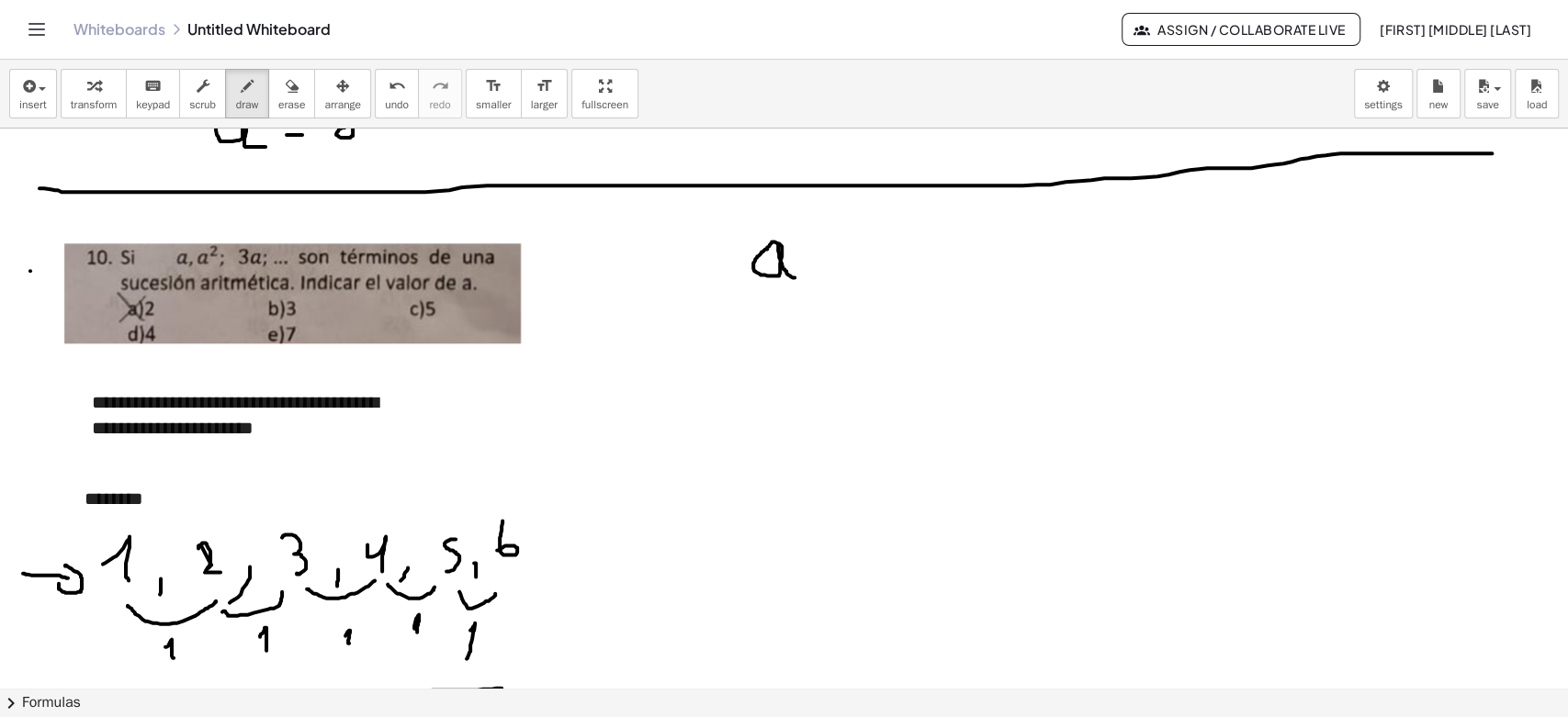 drag, startPoint x: 779, startPoint y: 254, endPoint x: 795, endPoint y: 277, distance: 28.017851 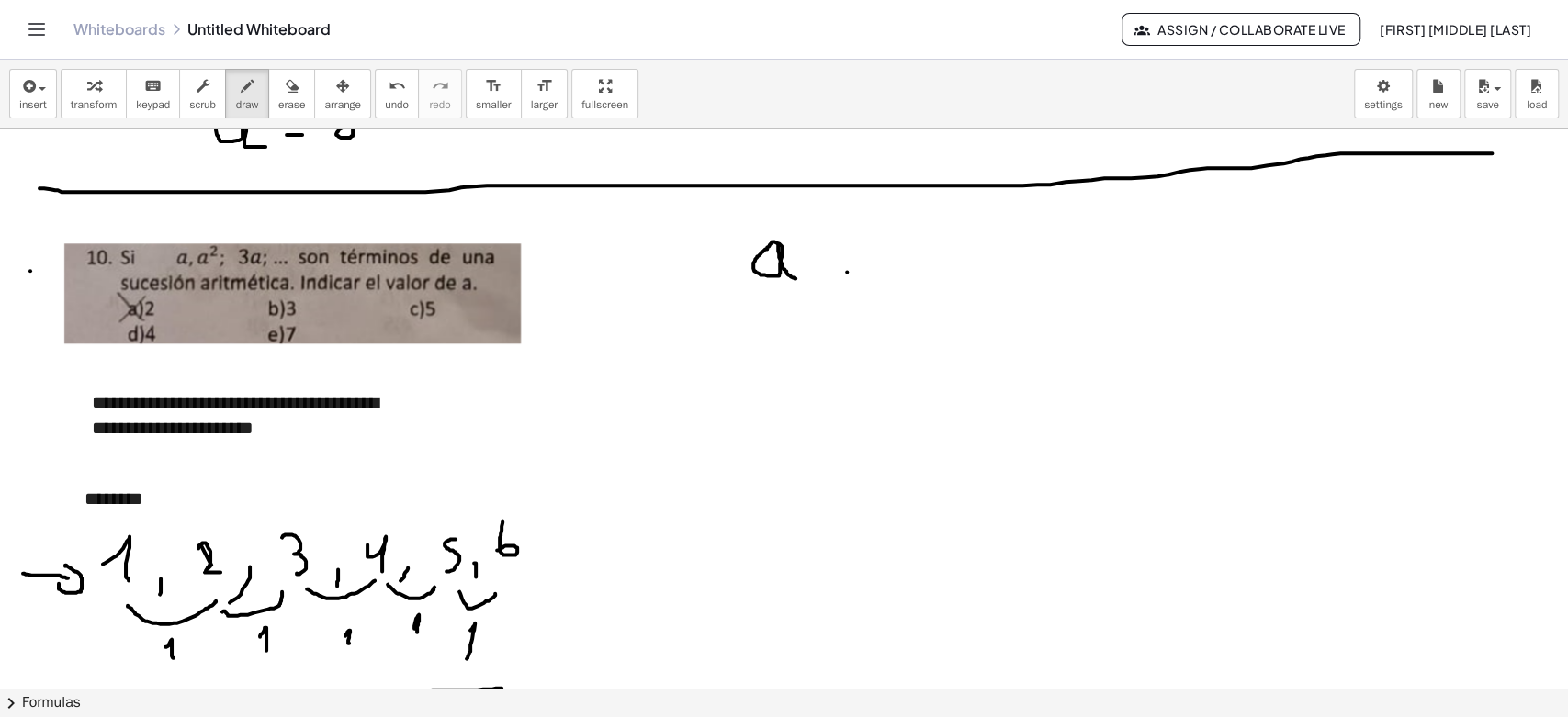 drag, startPoint x: 847, startPoint y: 271, endPoint x: 849, endPoint y: 292, distance: 21.095023 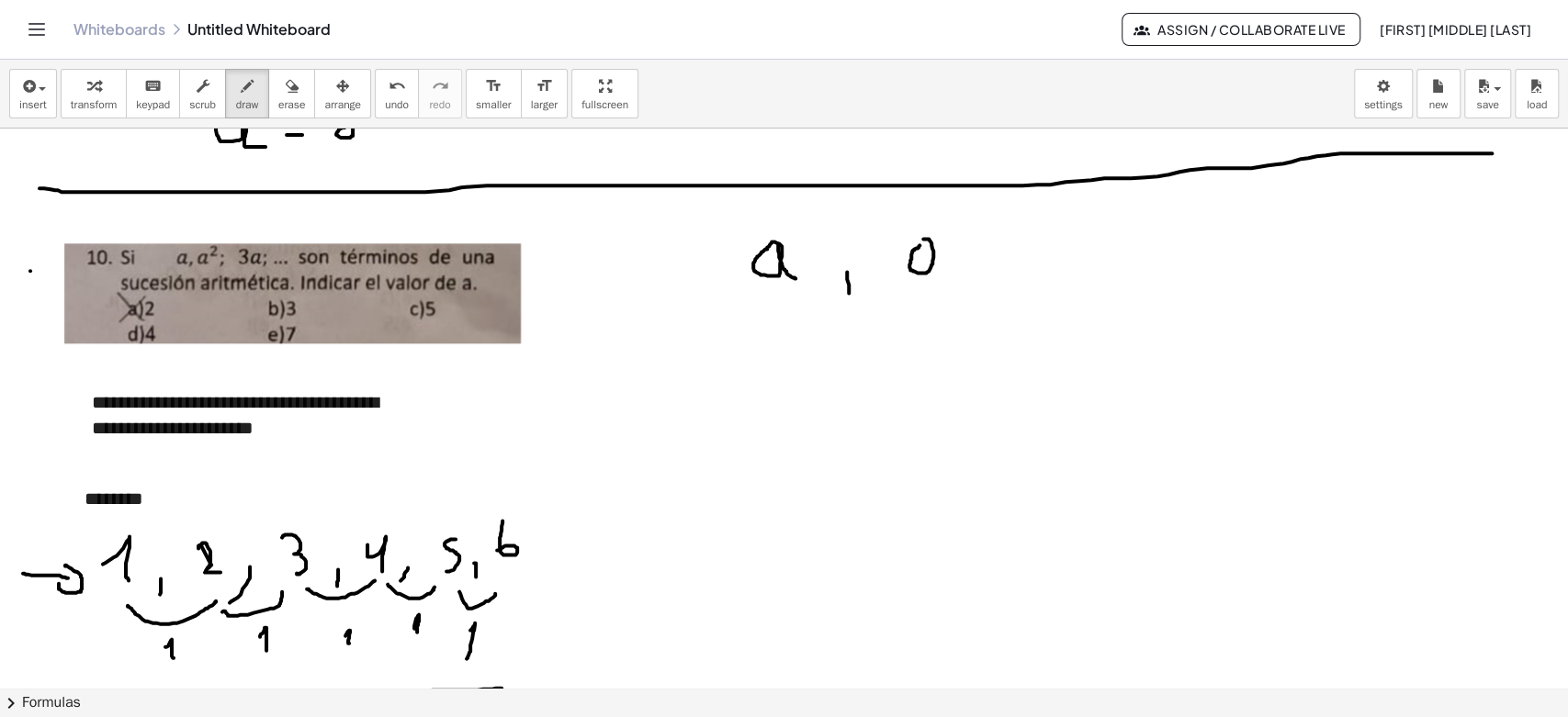 drag, startPoint x: 919, startPoint y: 244, endPoint x: 929, endPoint y: 242, distance: 10.198039 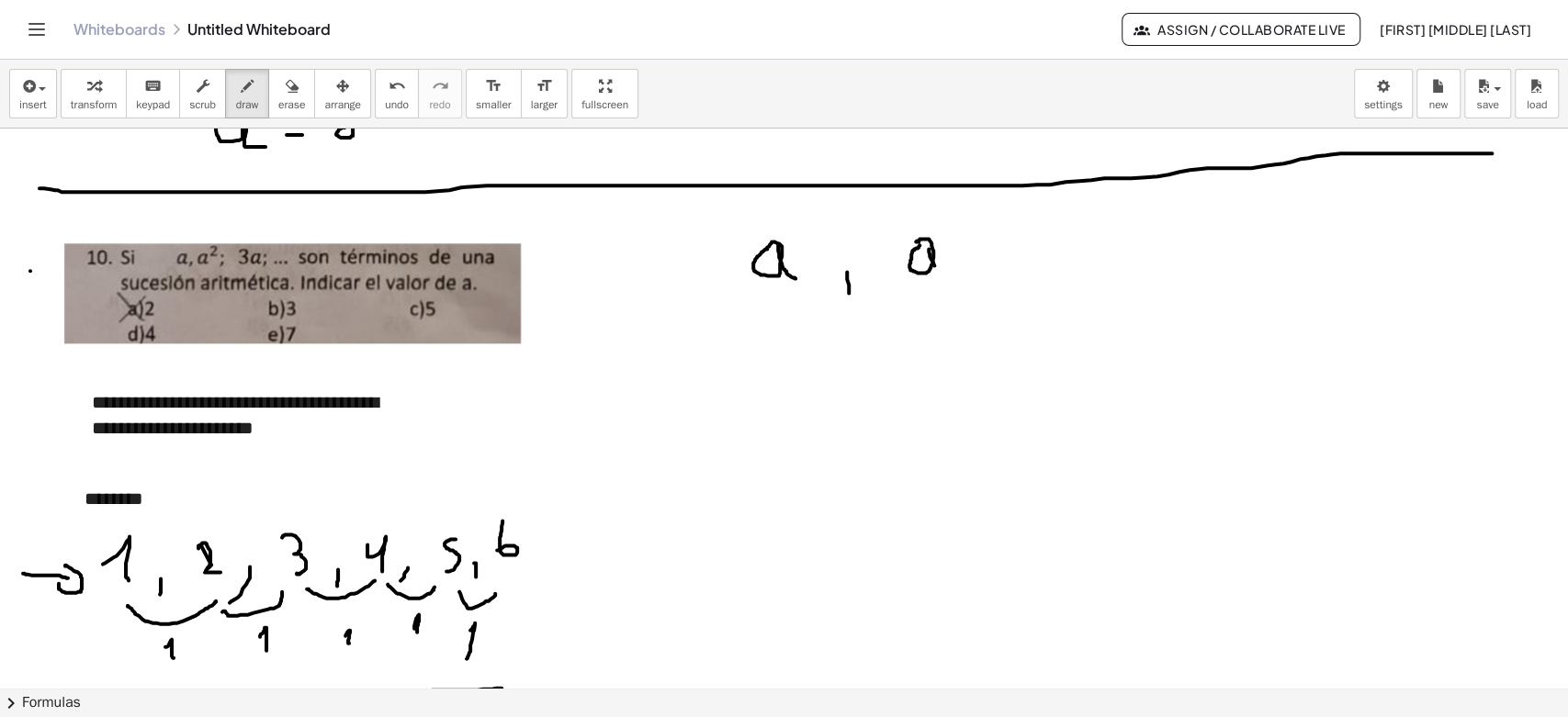 drag, startPoint x: 931, startPoint y: 259, endPoint x: 942, endPoint y: 257, distance: 11.18034 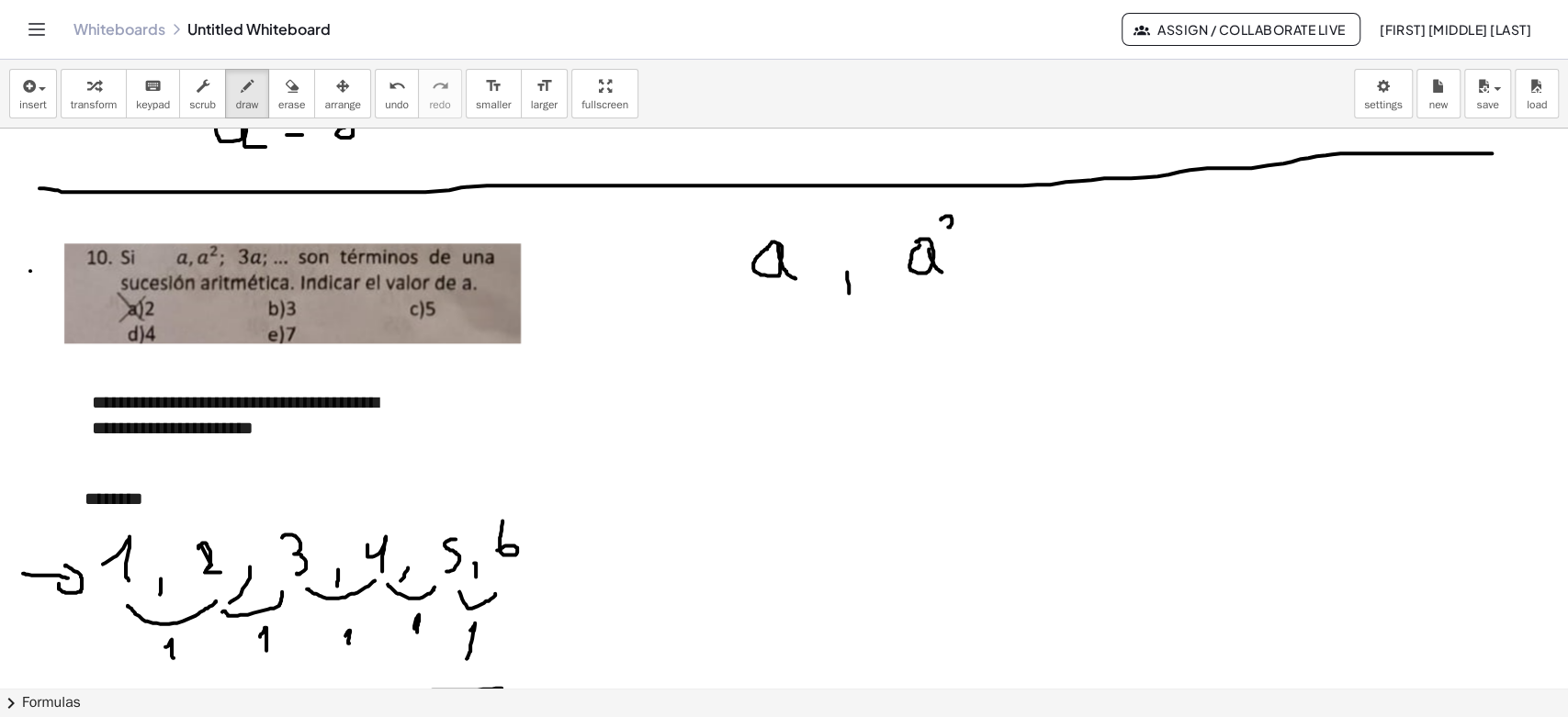drag, startPoint x: 941, startPoint y: 219, endPoint x: 967, endPoint y: 231, distance: 28.635642 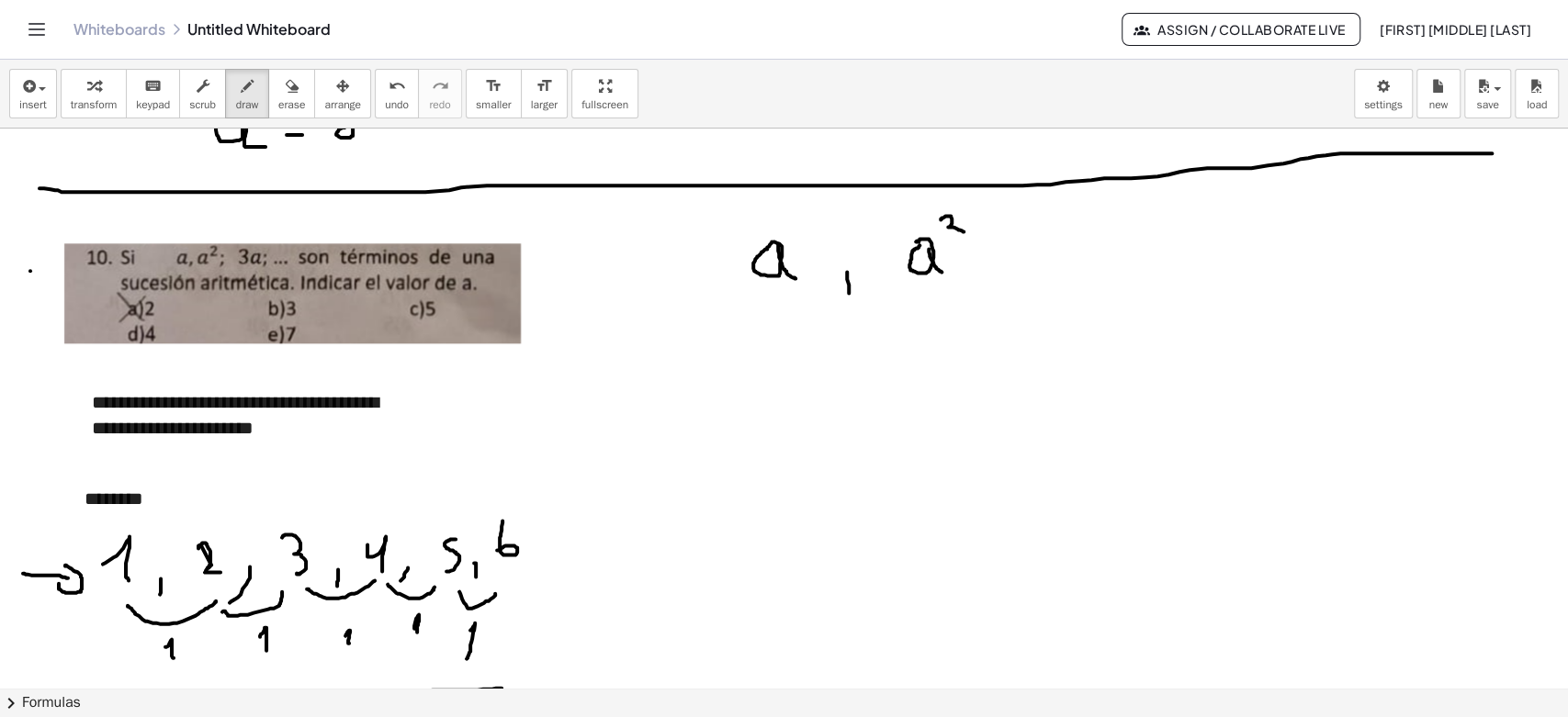 drag, startPoint x: 1009, startPoint y: 275, endPoint x: 1001, endPoint y: 290, distance: 17 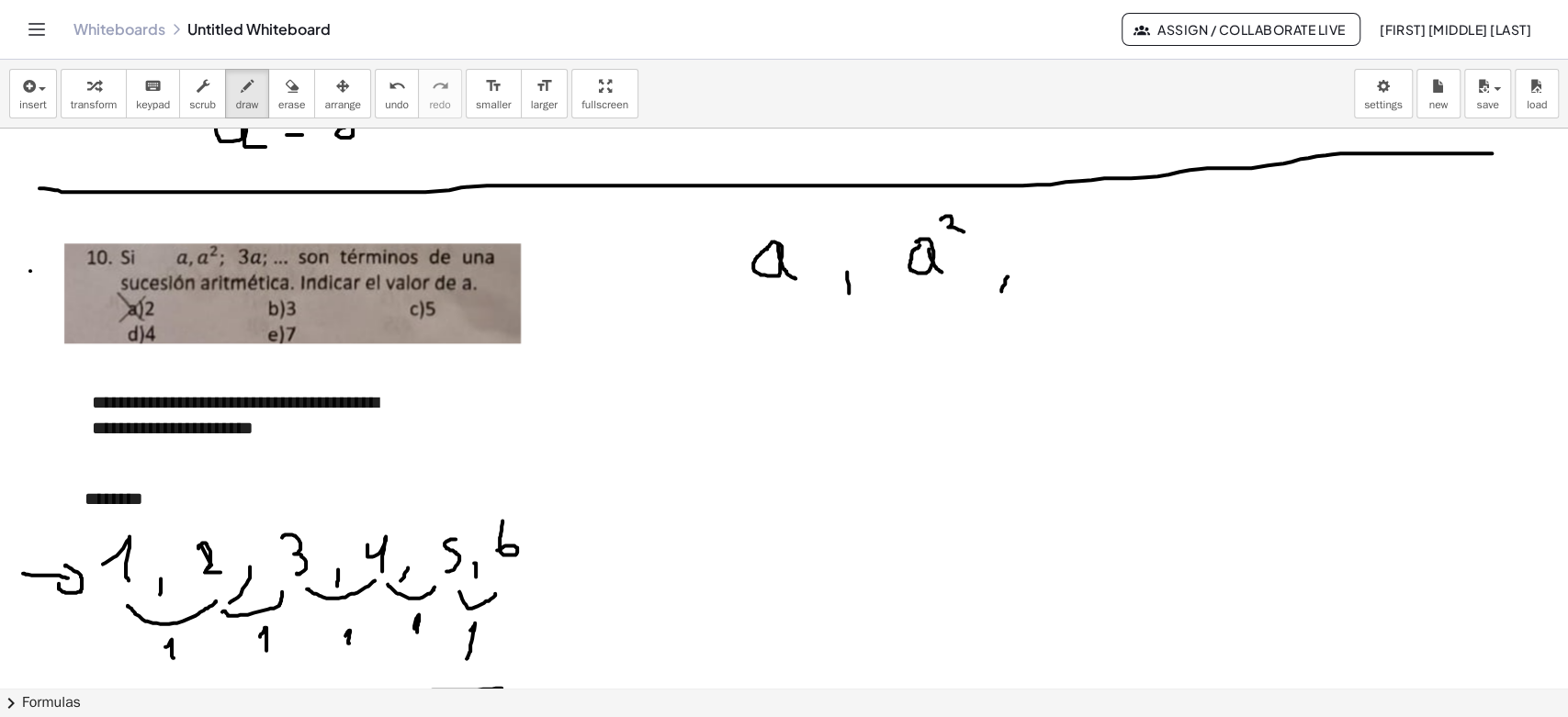 click at bounding box center [784, -180] 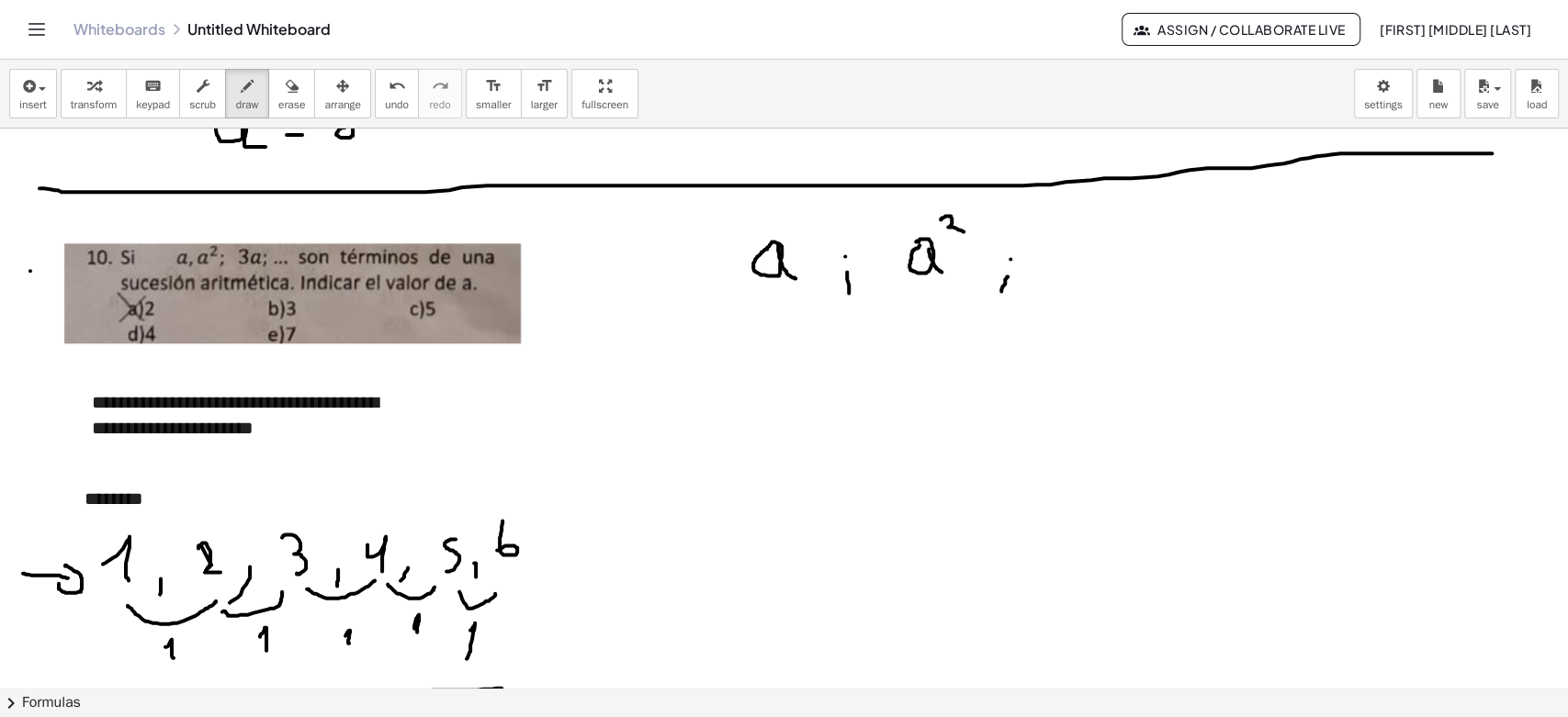 drag, startPoint x: 845, startPoint y: 255, endPoint x: 1055, endPoint y: 256, distance: 210.00238 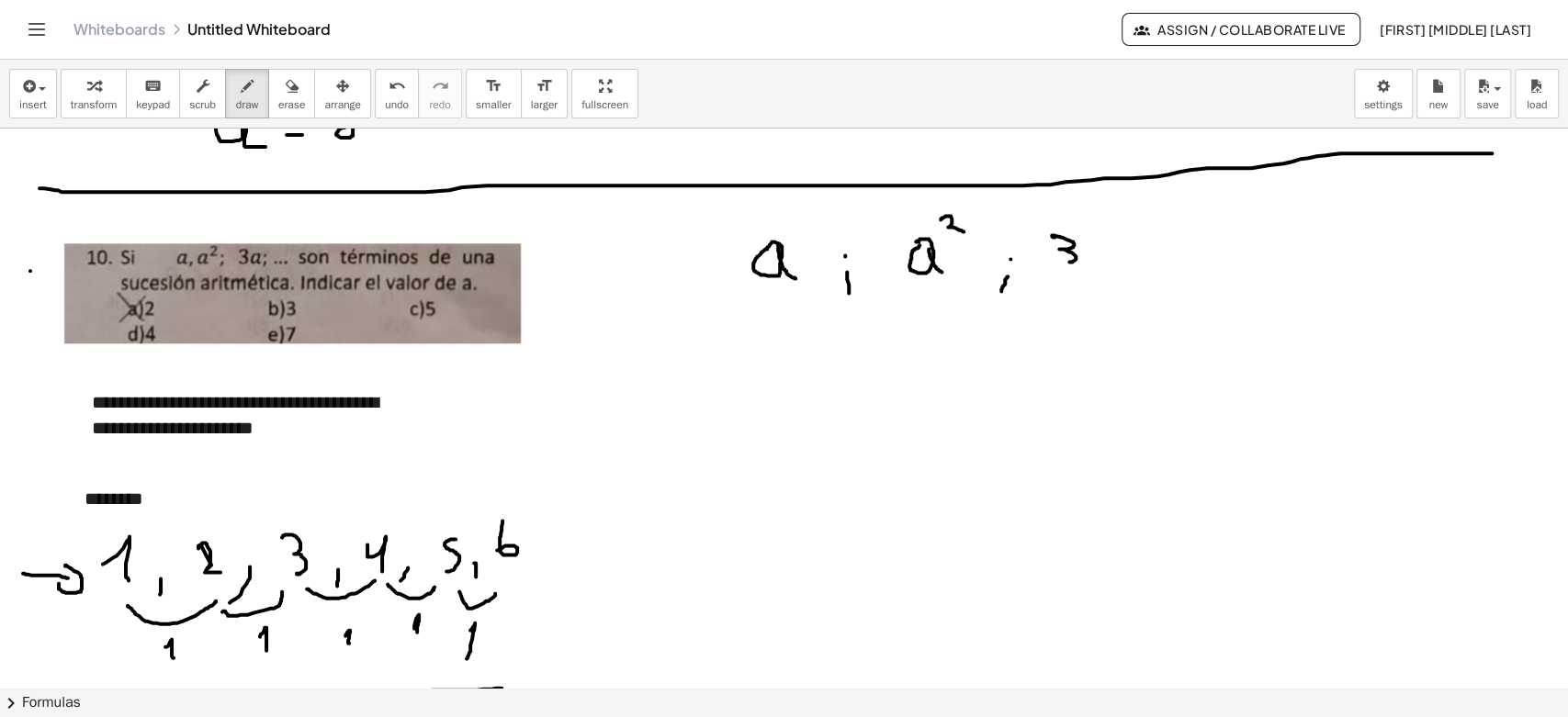 drag, startPoint x: 1052, startPoint y: 235, endPoint x: 1061, endPoint y: 262, distance: 28.460499 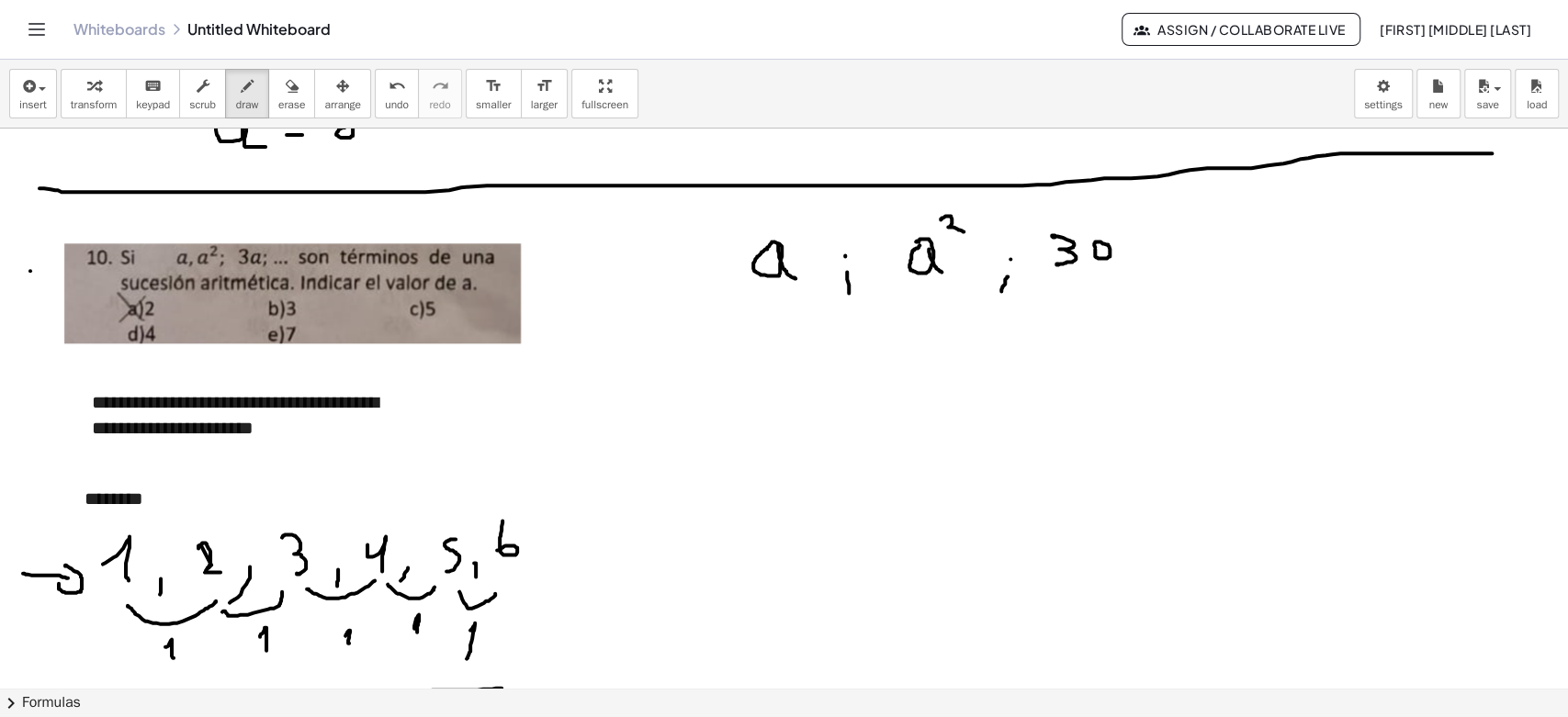 click at bounding box center (784, -180) 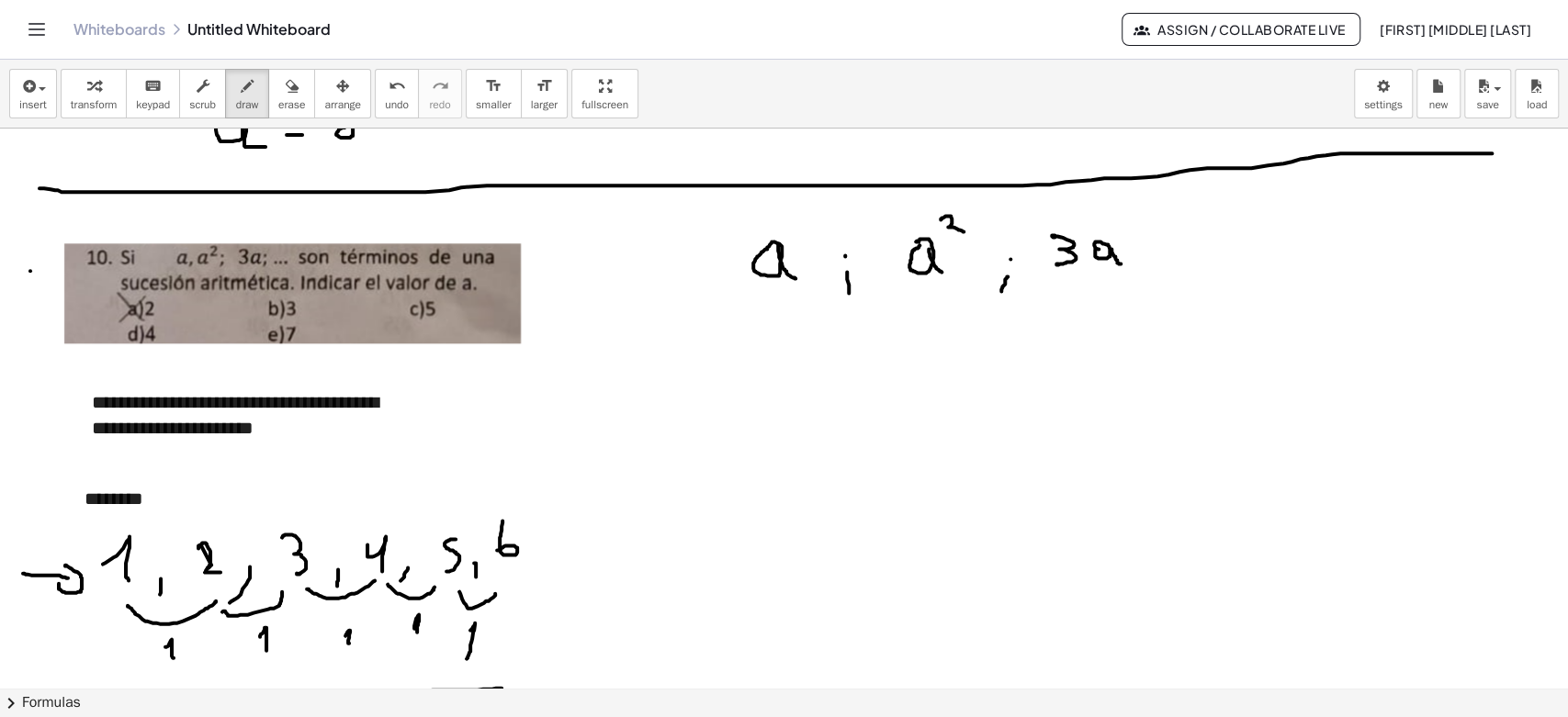 click at bounding box center [784, -180] 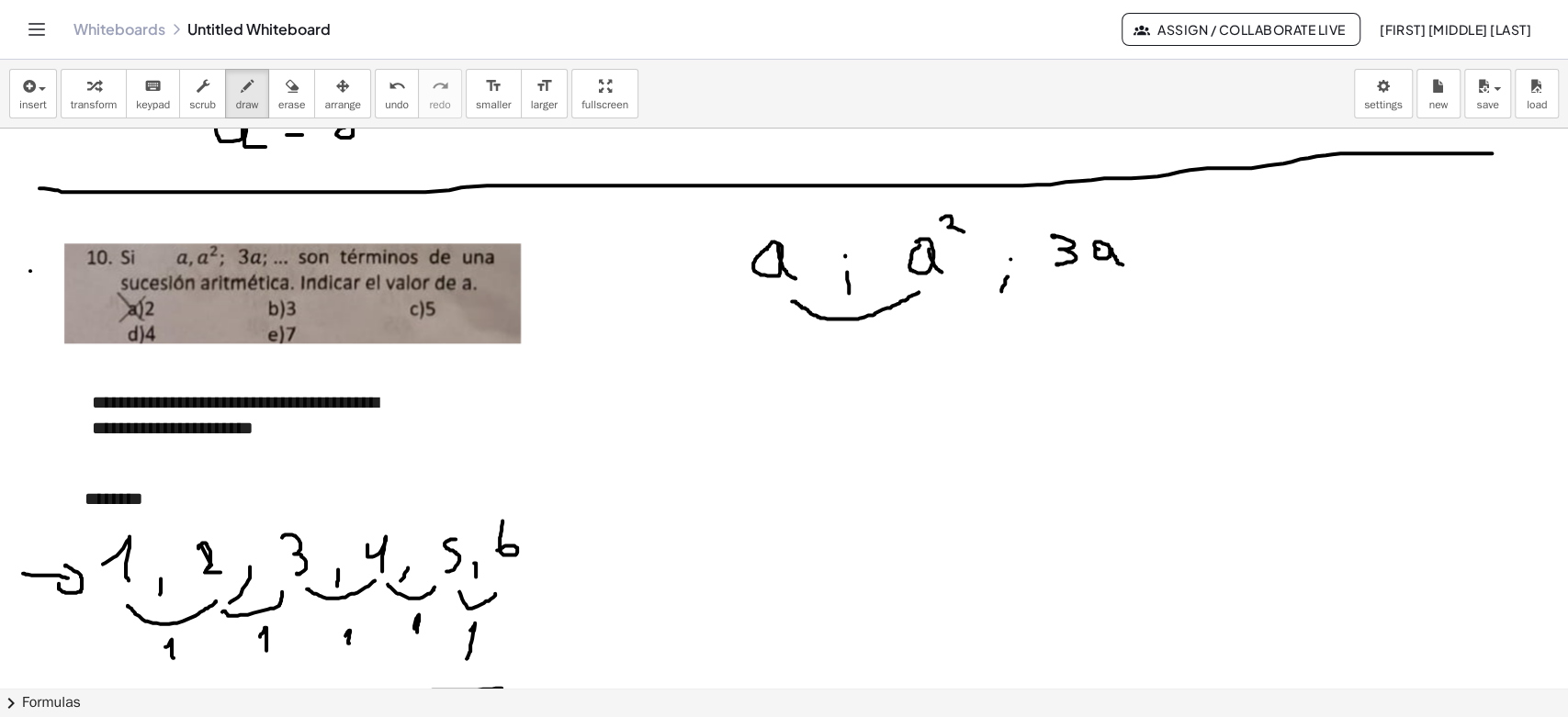 drag, startPoint x: 792, startPoint y: 301, endPoint x: 921, endPoint y: 286, distance: 129.86916 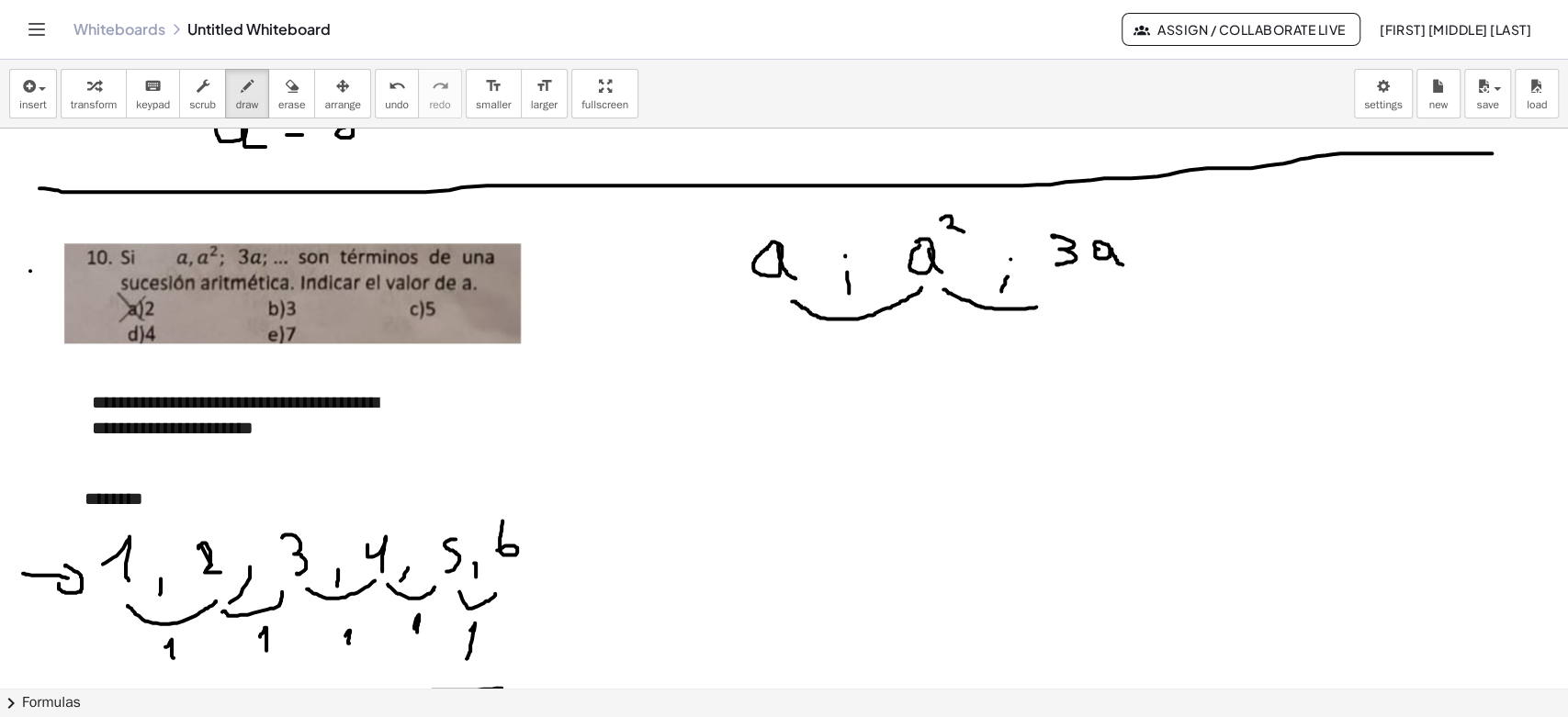 drag, startPoint x: 943, startPoint y: 288, endPoint x: 1055, endPoint y: 292, distance: 112.0714 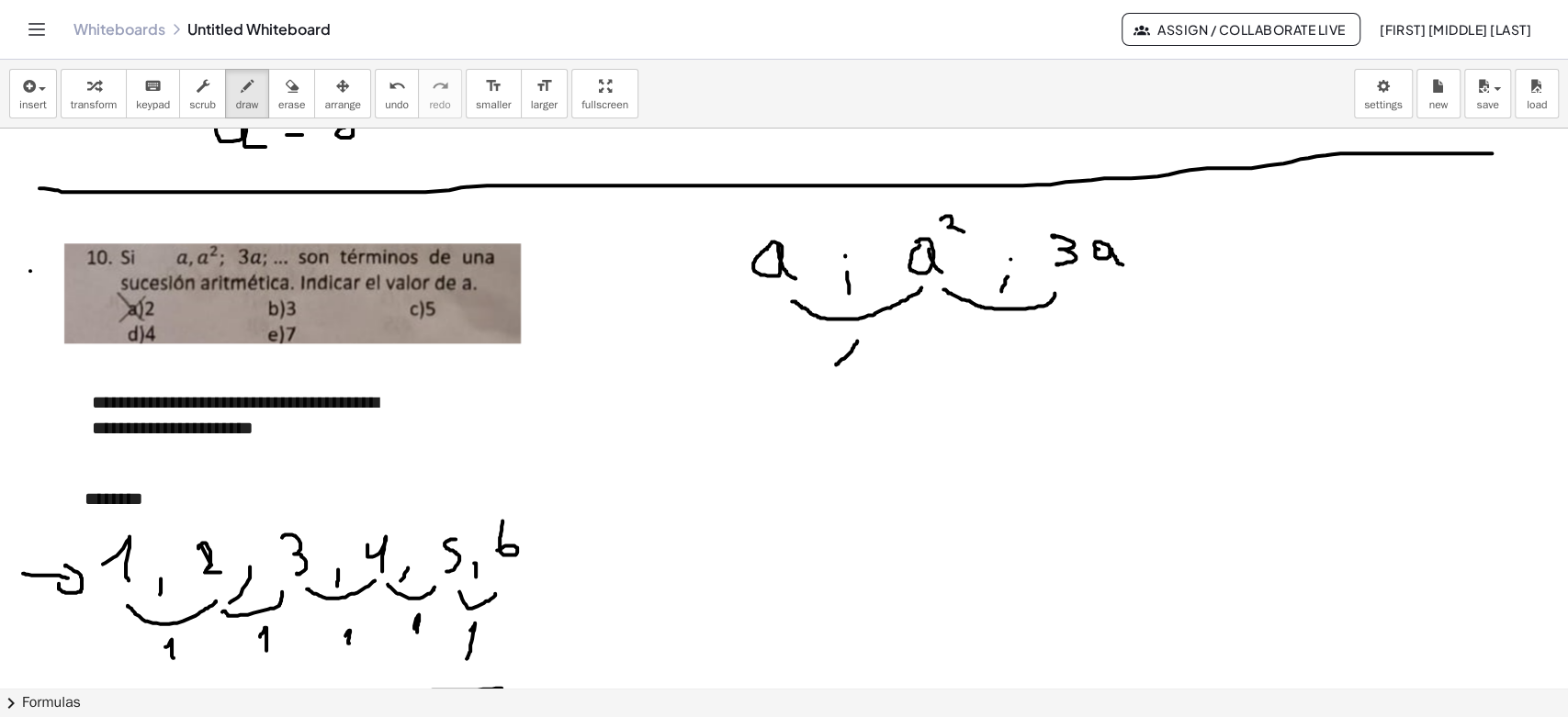 drag, startPoint x: 857, startPoint y: 340, endPoint x: 836, endPoint y: 364, distance: 31.890437 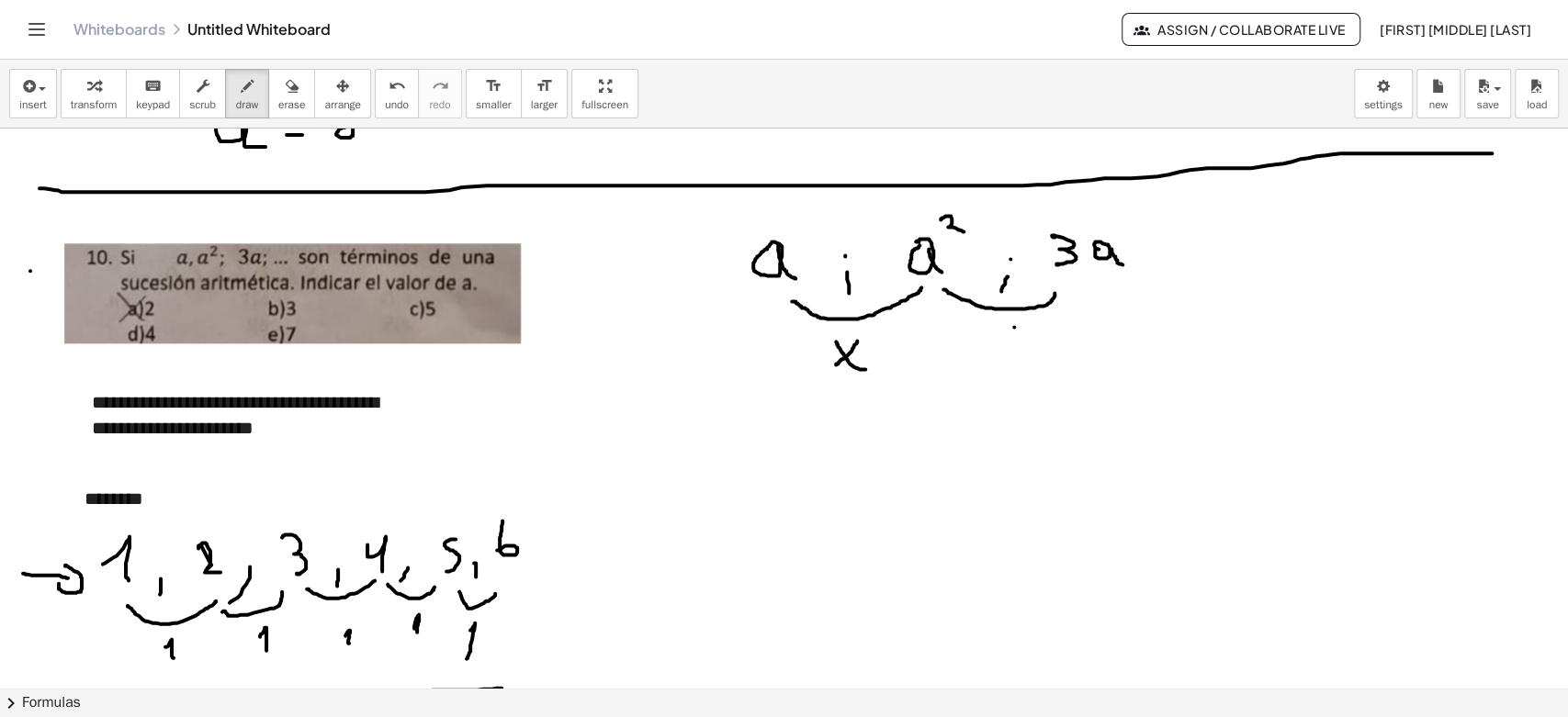 drag, startPoint x: 1014, startPoint y: 326, endPoint x: 998, endPoint y: 349, distance: 28.017851 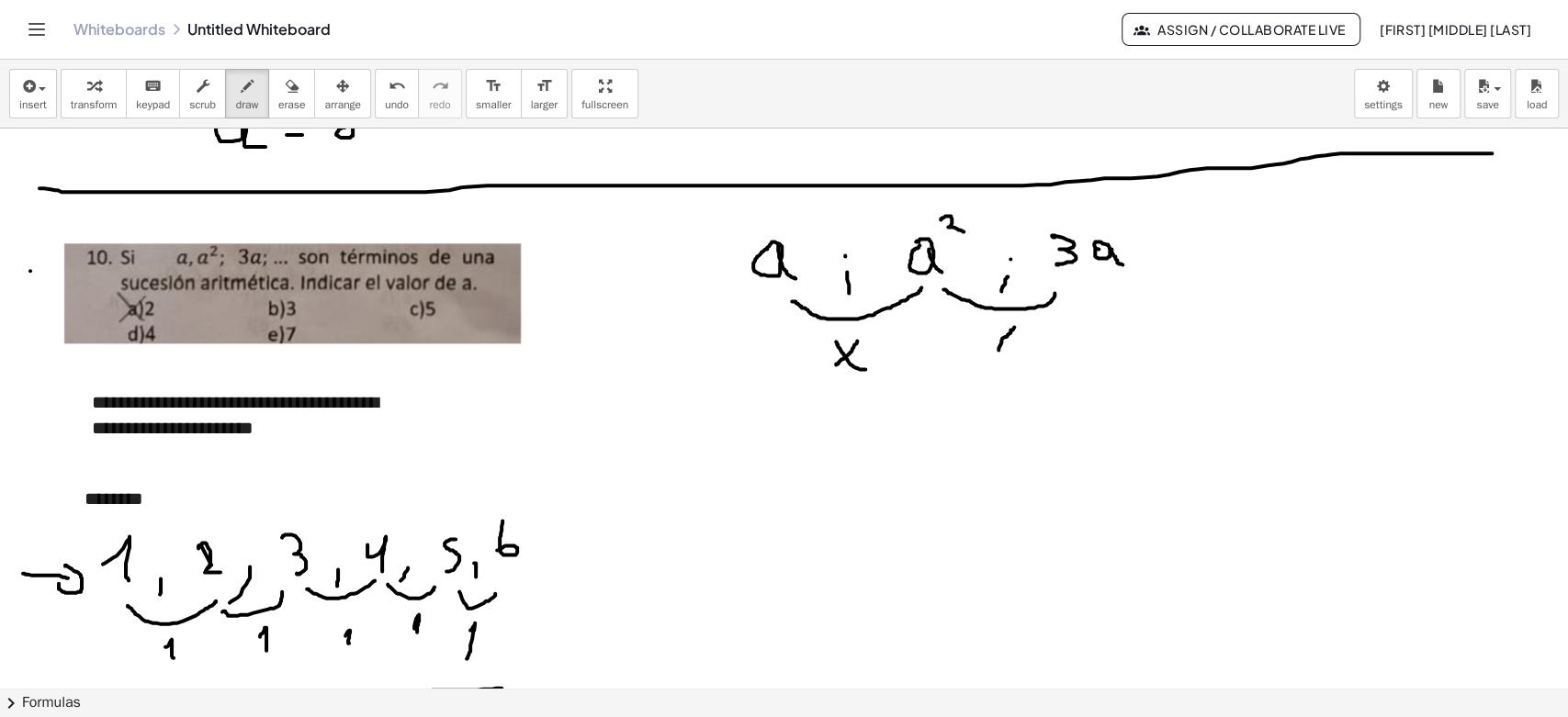 click at bounding box center [784, -180] 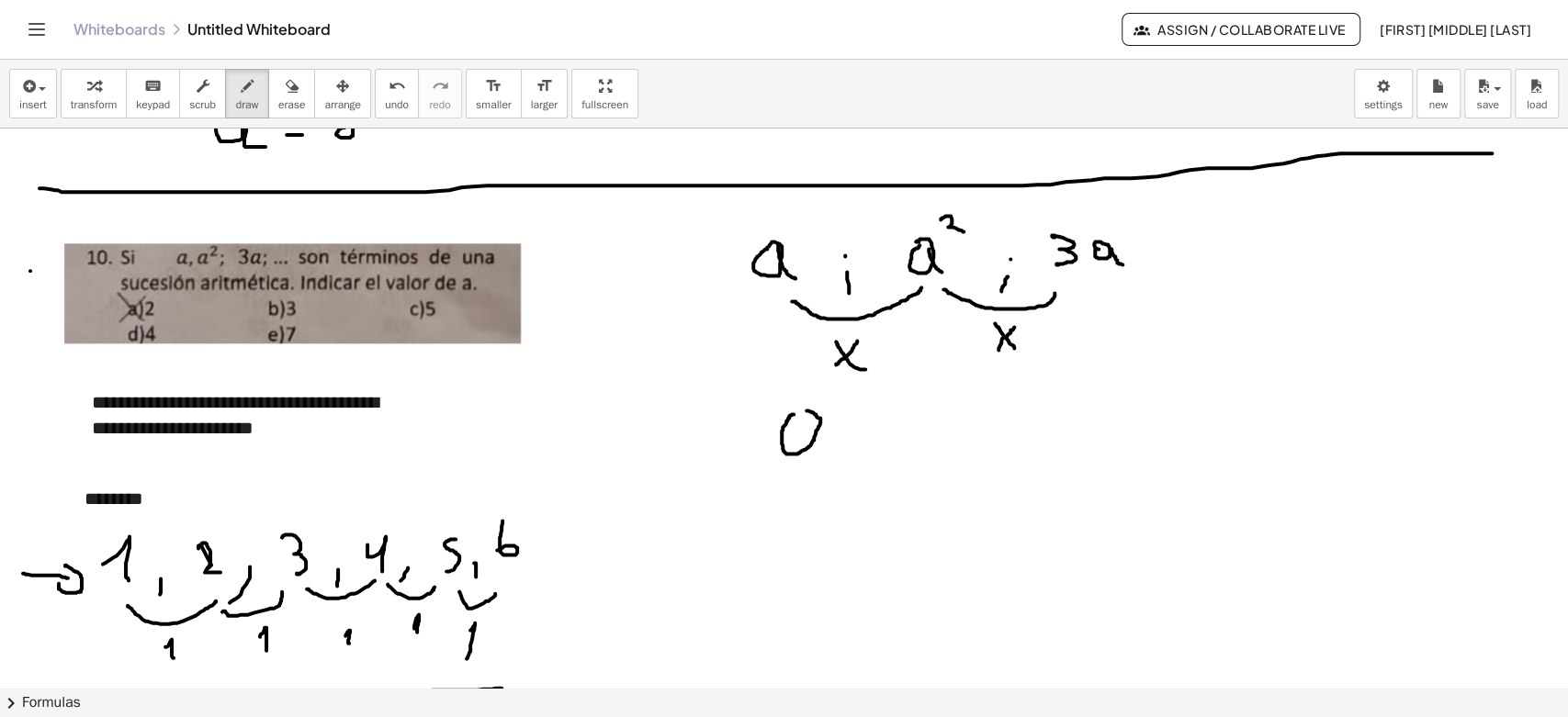 click at bounding box center (784, -180) 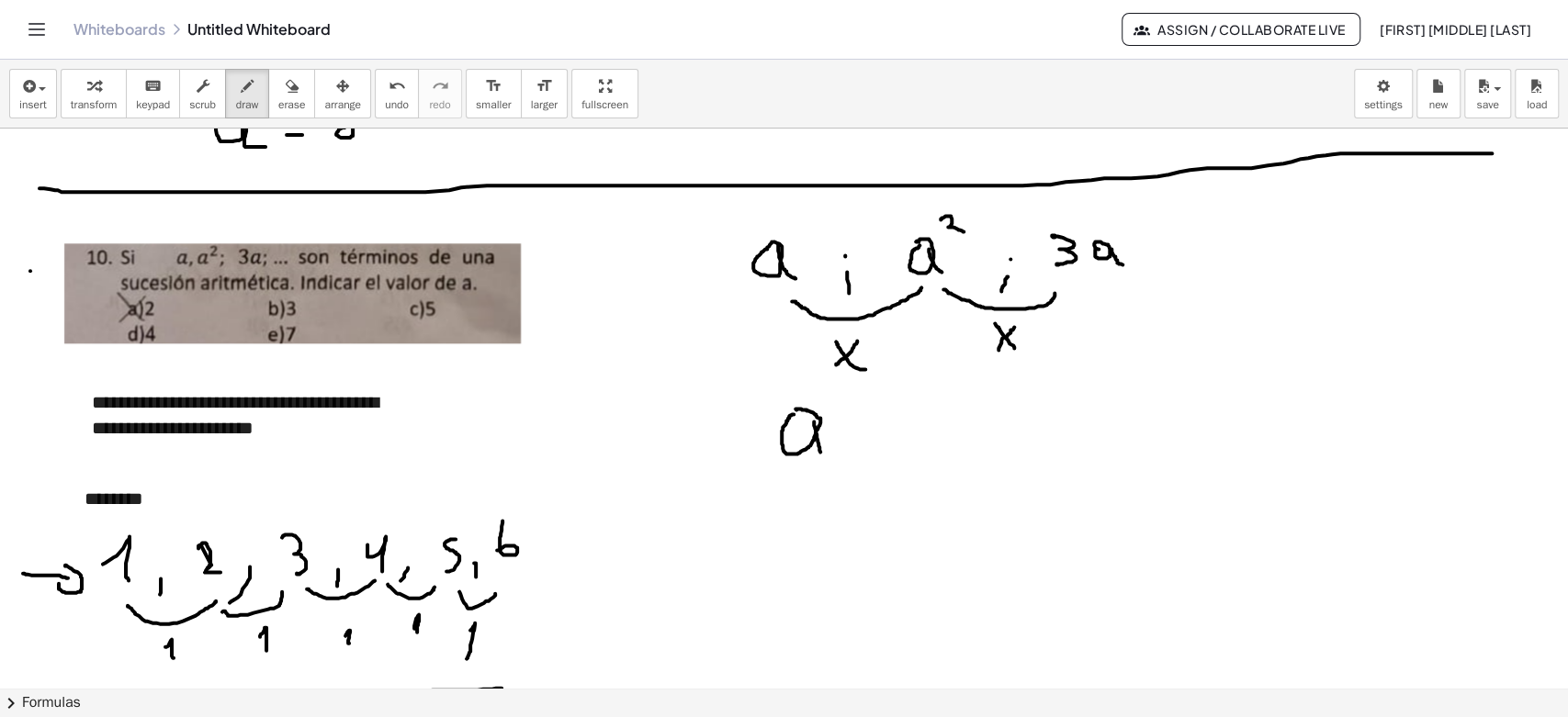 drag, startPoint x: 814, startPoint y: 423, endPoint x: 827, endPoint y: 456, distance: 35.468296 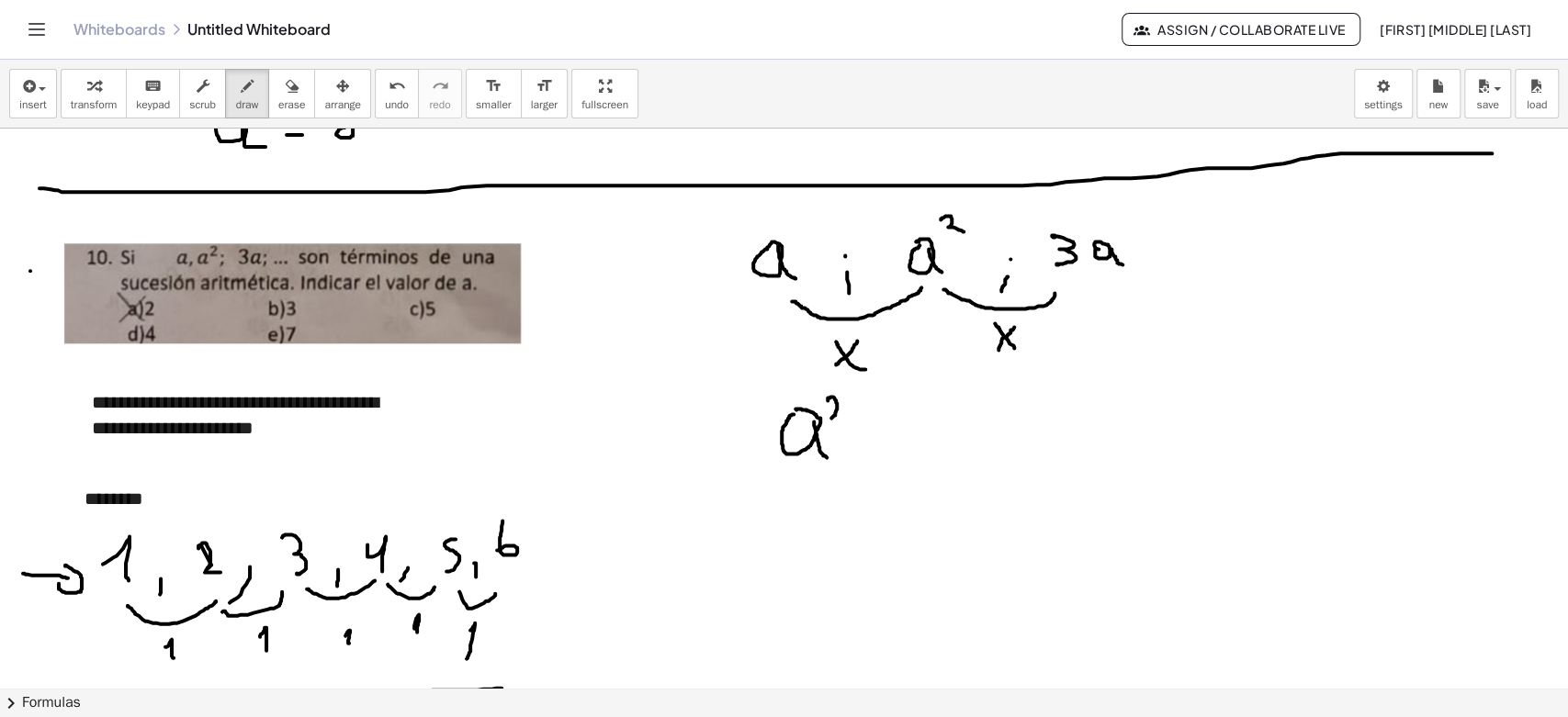 drag, startPoint x: 828, startPoint y: 399, endPoint x: 846, endPoint y: 422, distance: 29.20616 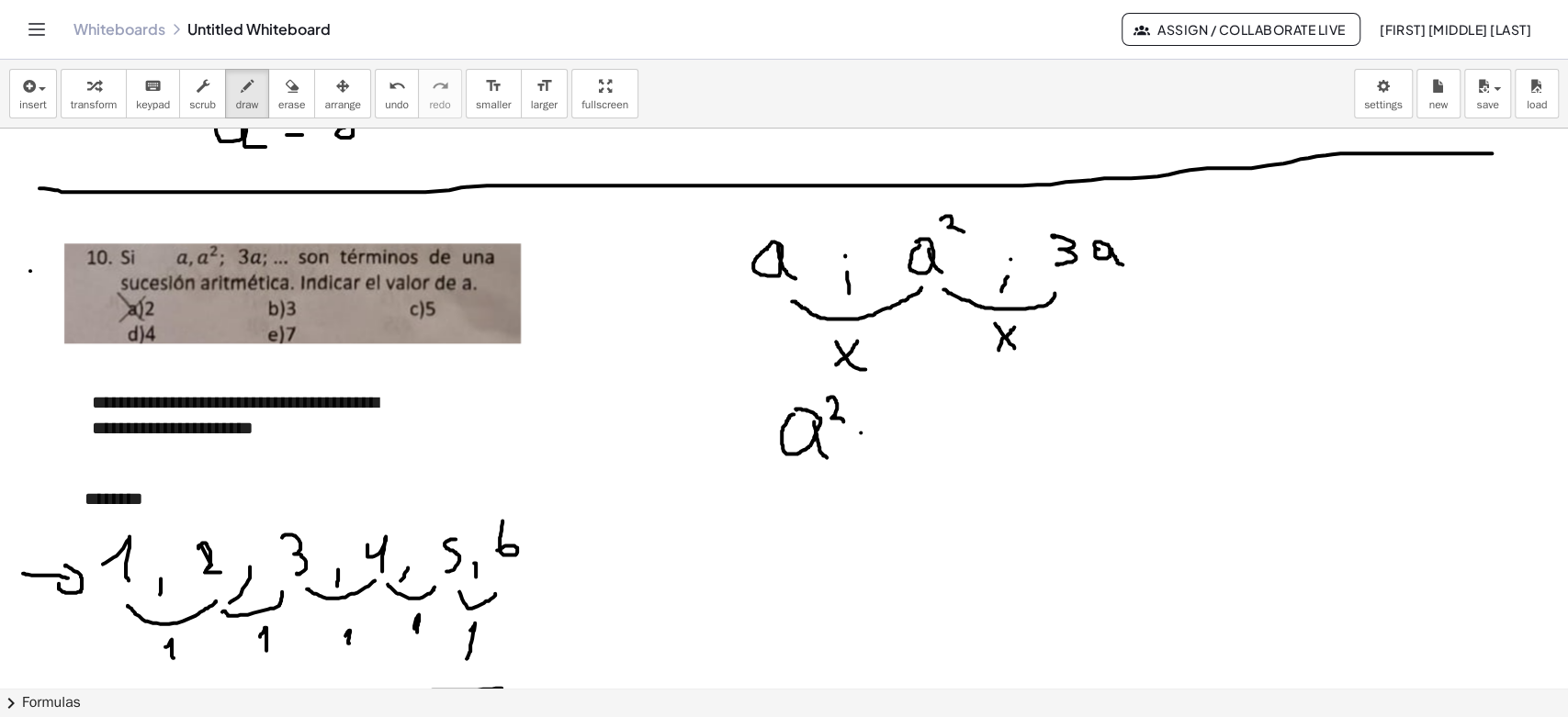 drag, startPoint x: 861, startPoint y: 431, endPoint x: 882, endPoint y: 432, distance: 21.023796 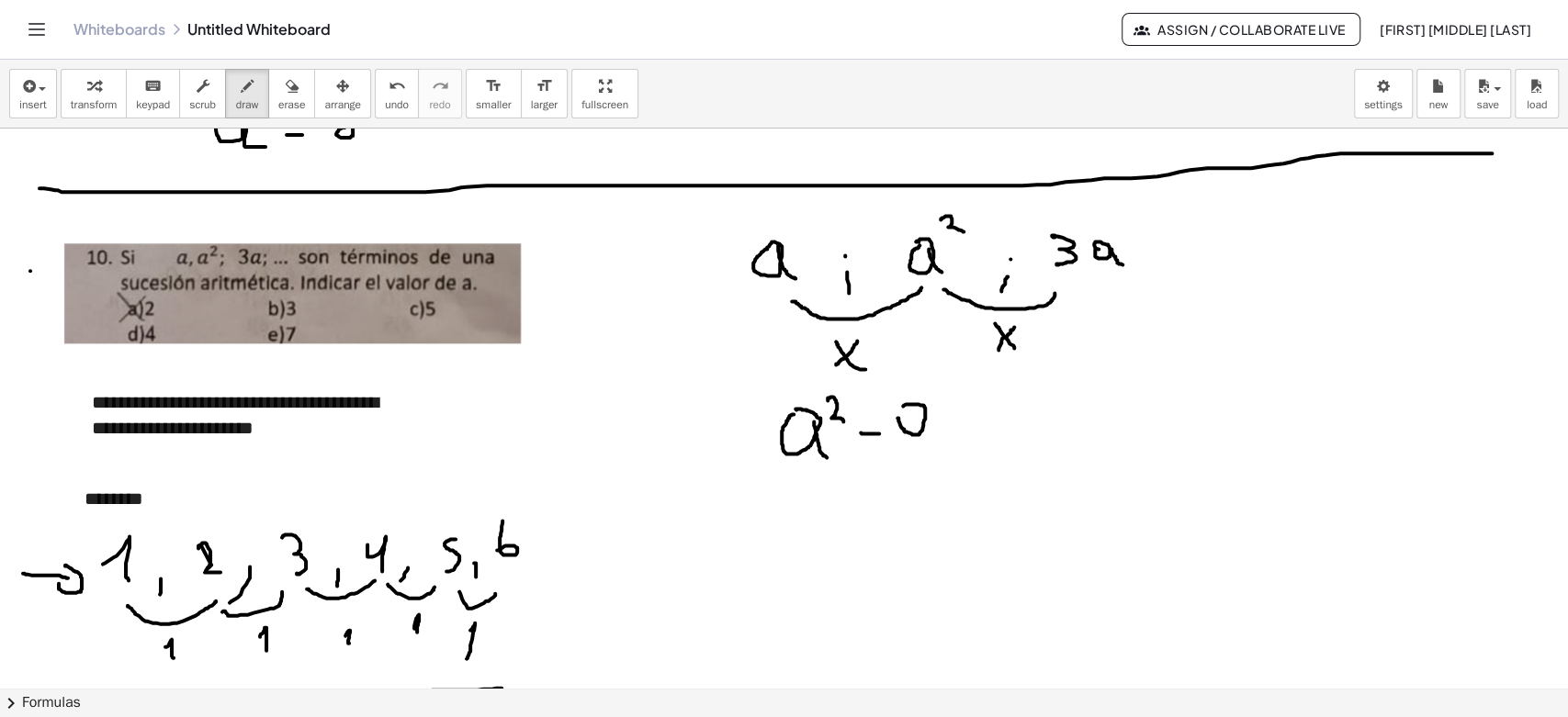 drag, startPoint x: 897, startPoint y: 417, endPoint x: 911, endPoint y: 418, distance: 14.035669 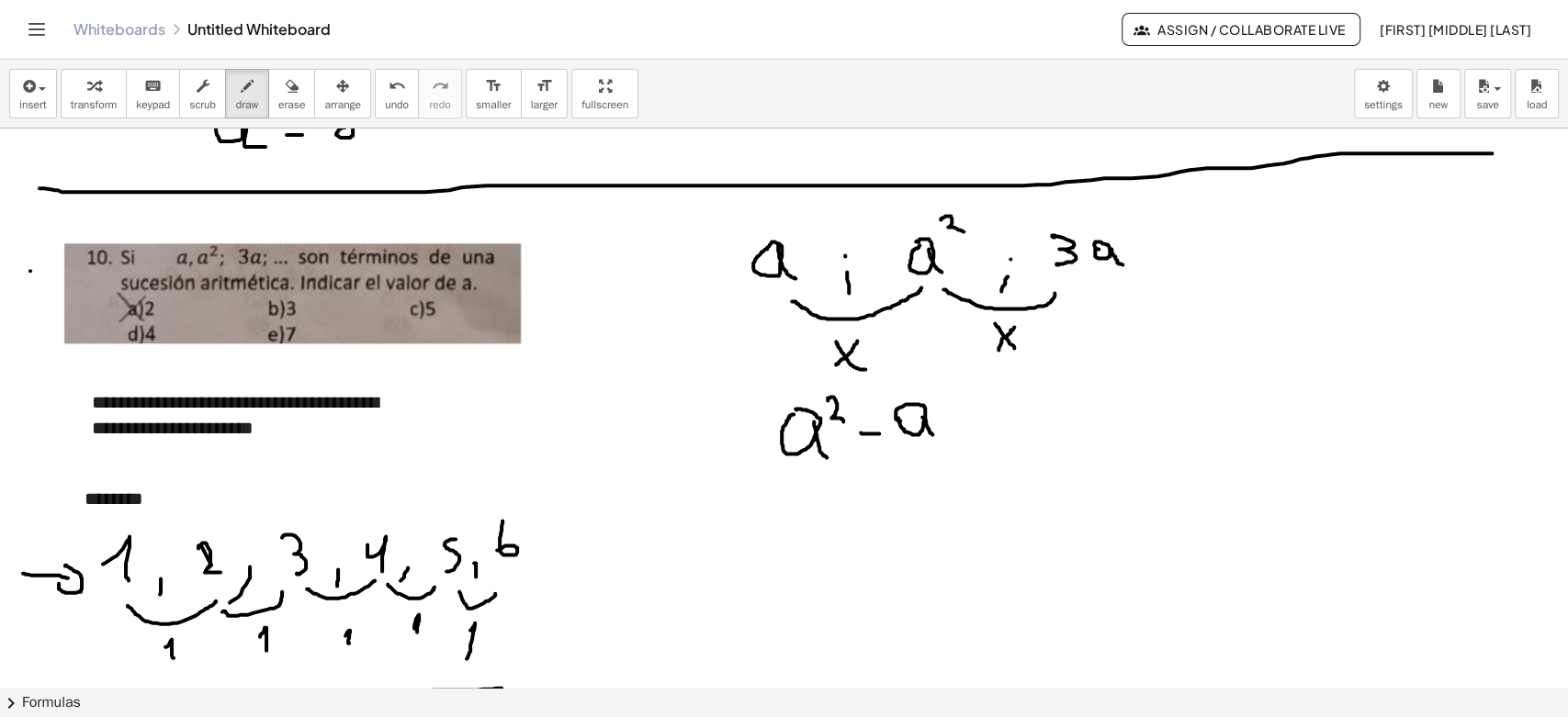 drag, startPoint x: 929, startPoint y: 428, endPoint x: 911, endPoint y: 424, distance: 18.439089 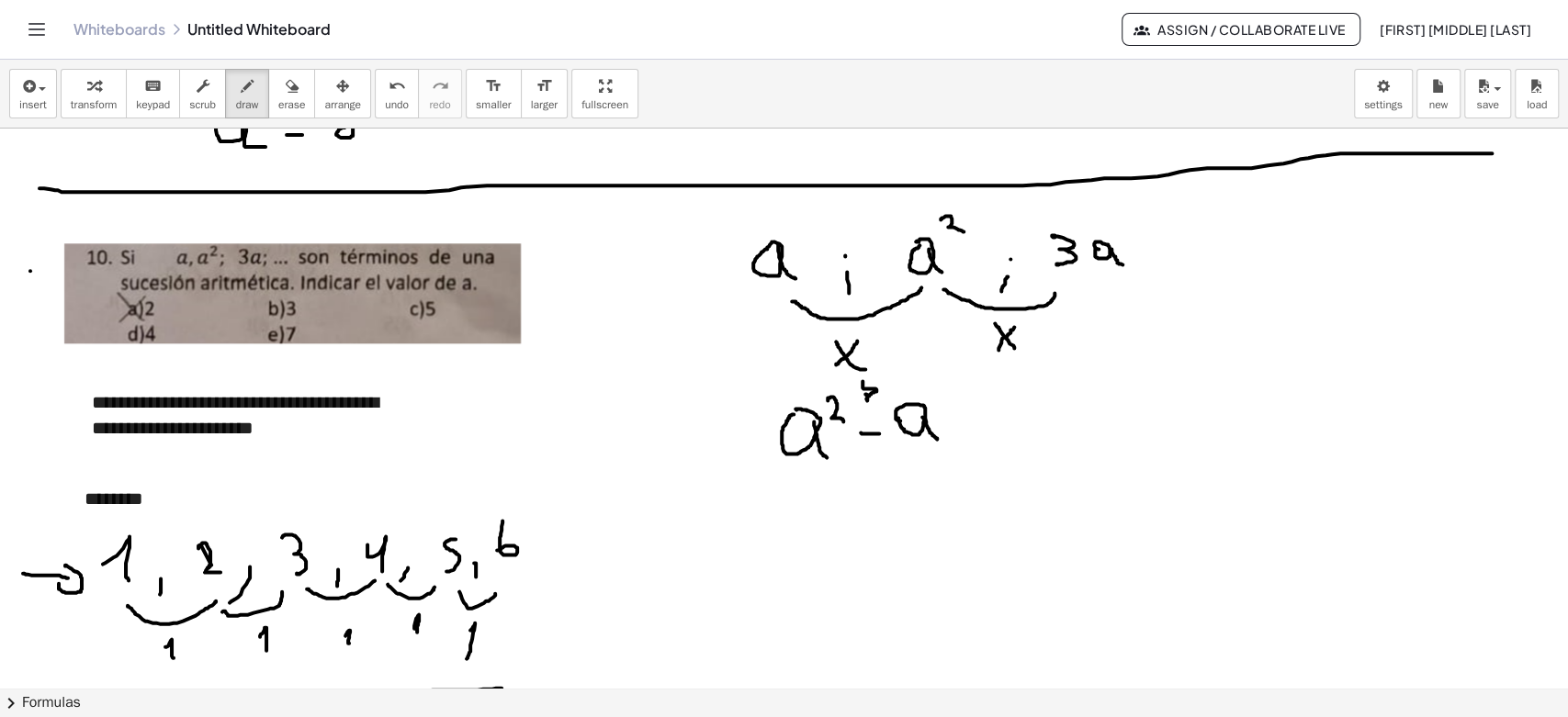 drag, startPoint x: 863, startPoint y: 380, endPoint x: 894, endPoint y: 405, distance: 39.824616 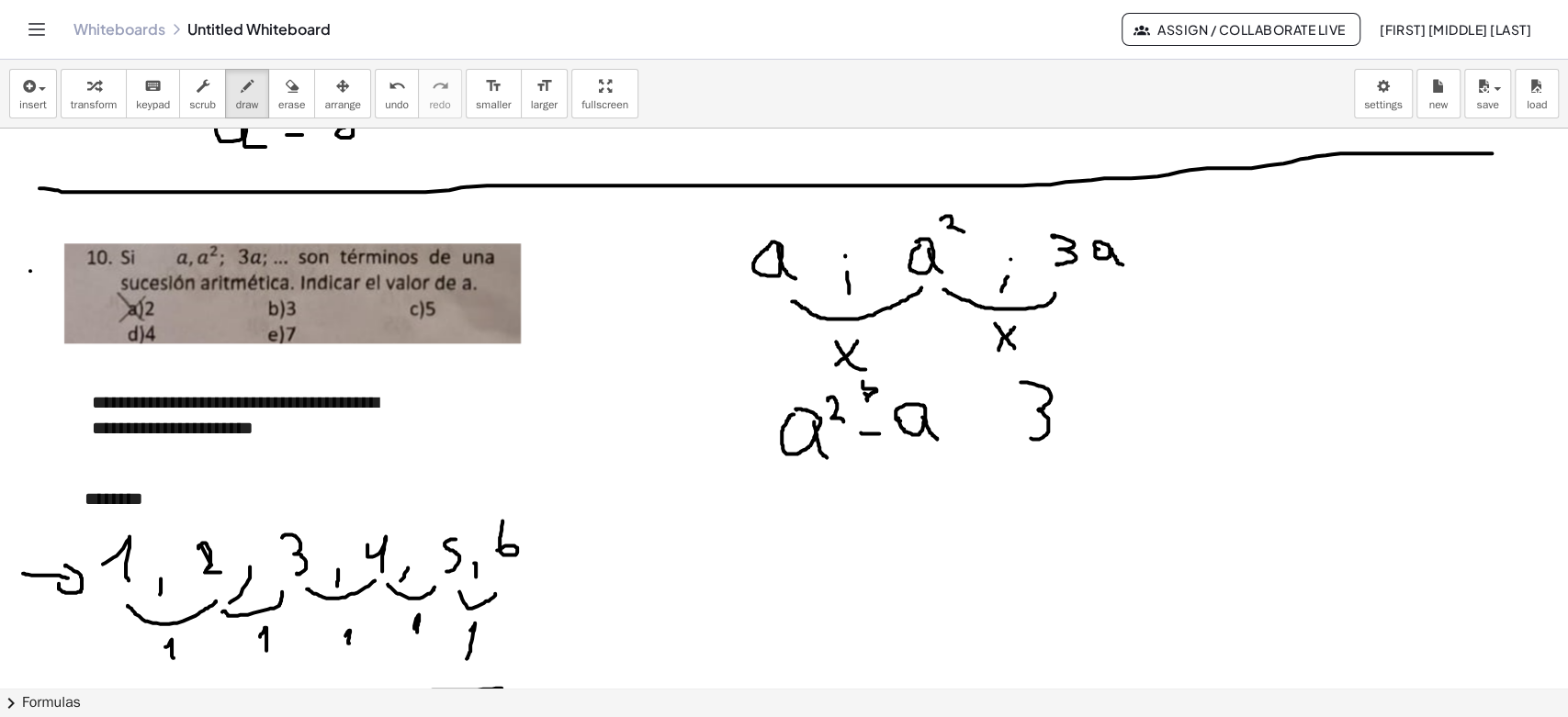 drag, startPoint x: 1021, startPoint y: 381, endPoint x: 1031, endPoint y: 428, distance: 48.05206 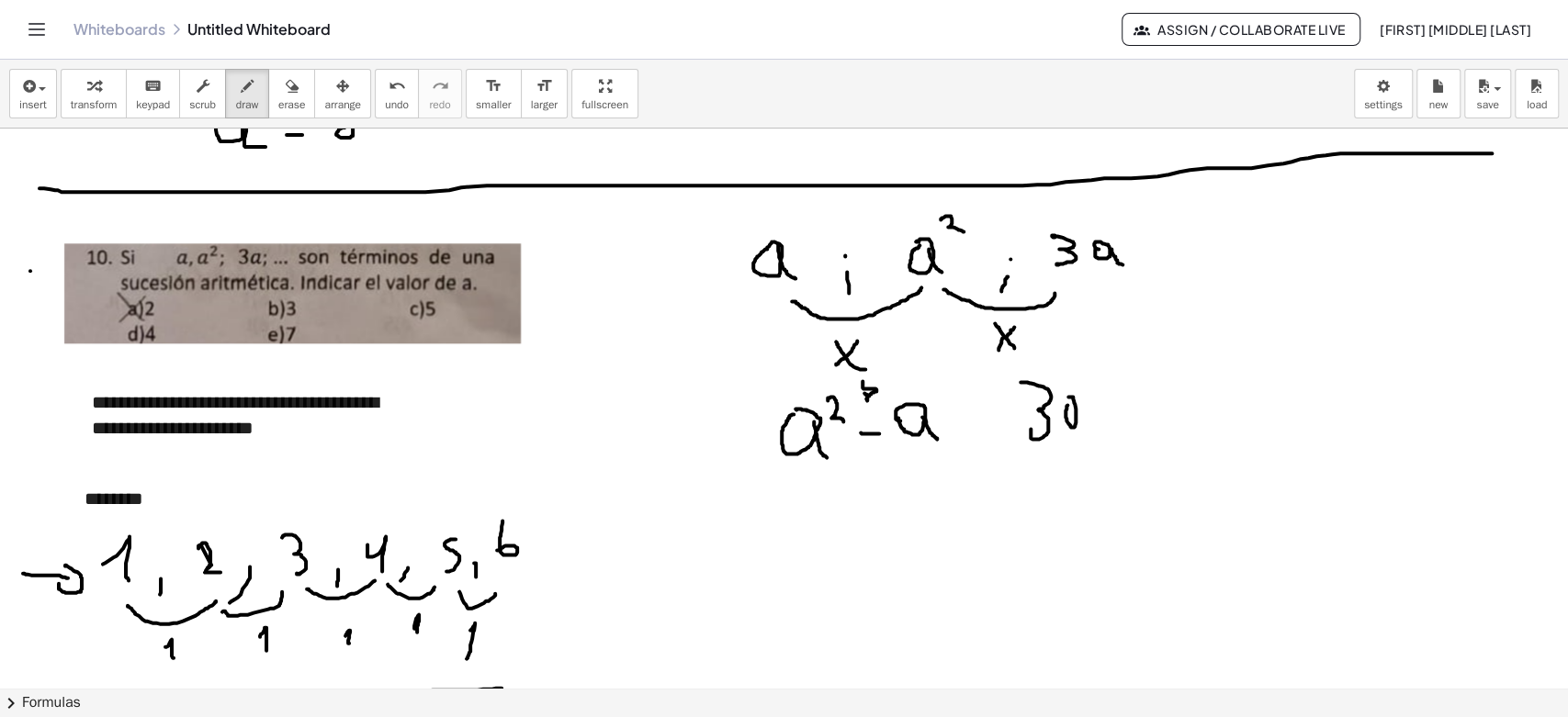 drag, startPoint x: 1068, startPoint y: 422, endPoint x: 1067, endPoint y: 398, distance: 24.020824 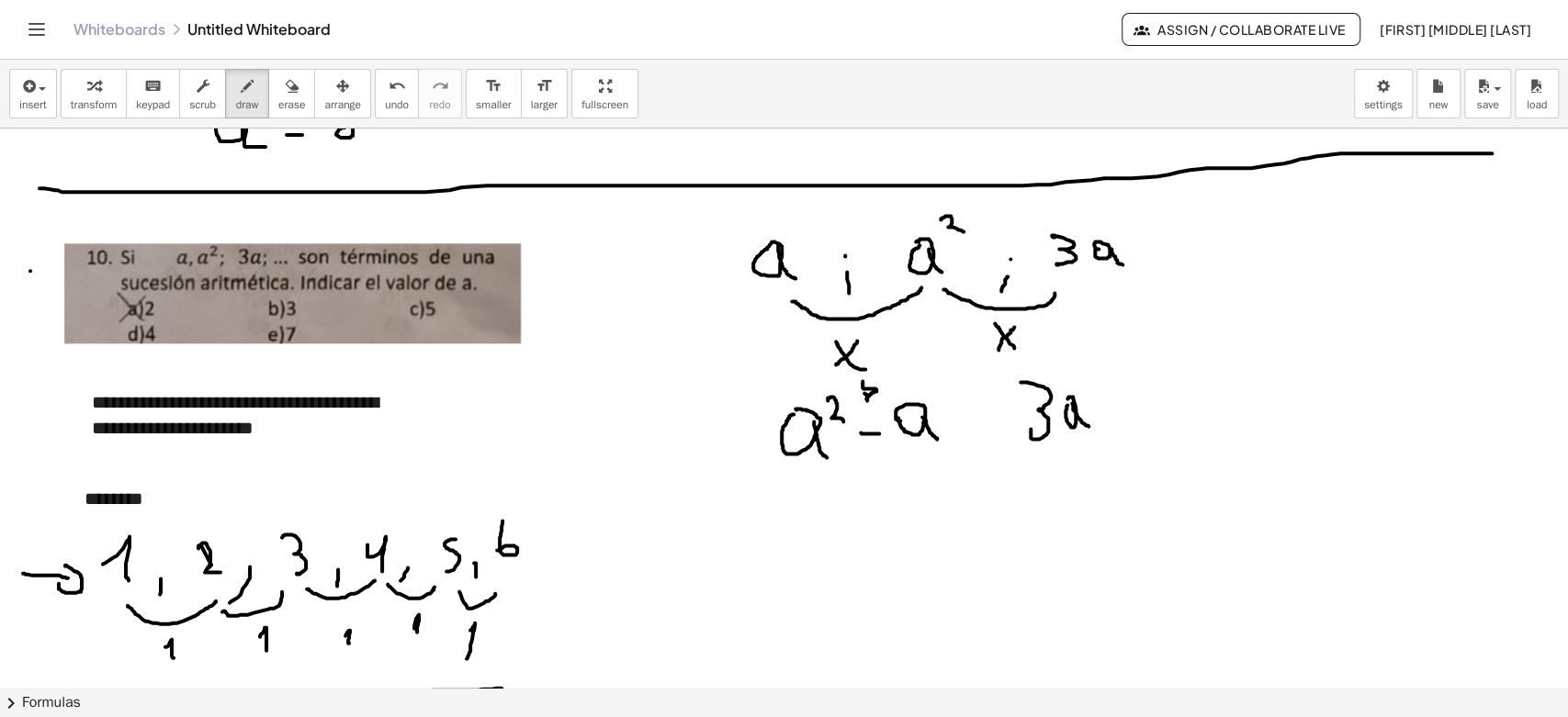 click at bounding box center (784, -180) 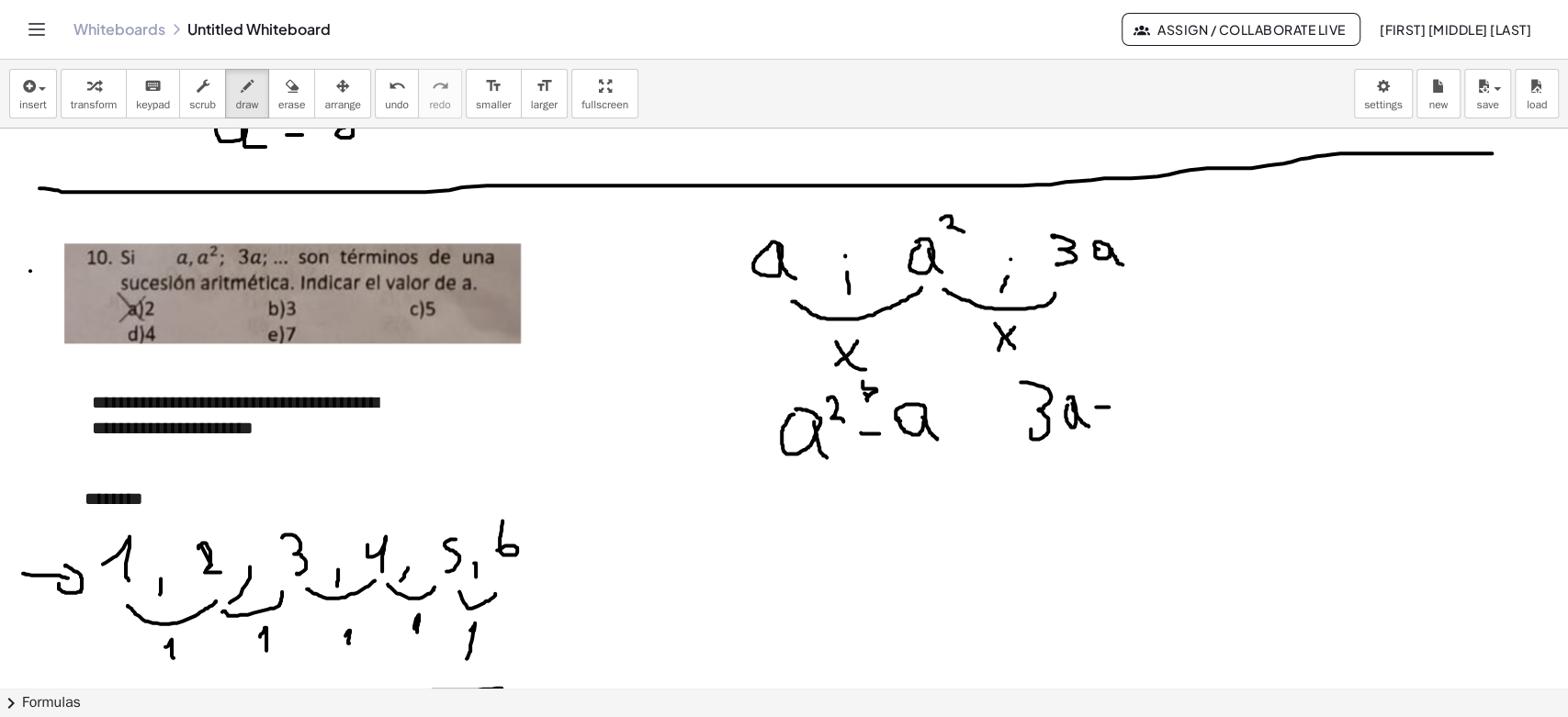 drag, startPoint x: 1099, startPoint y: 406, endPoint x: 1110, endPoint y: 406, distance: 11 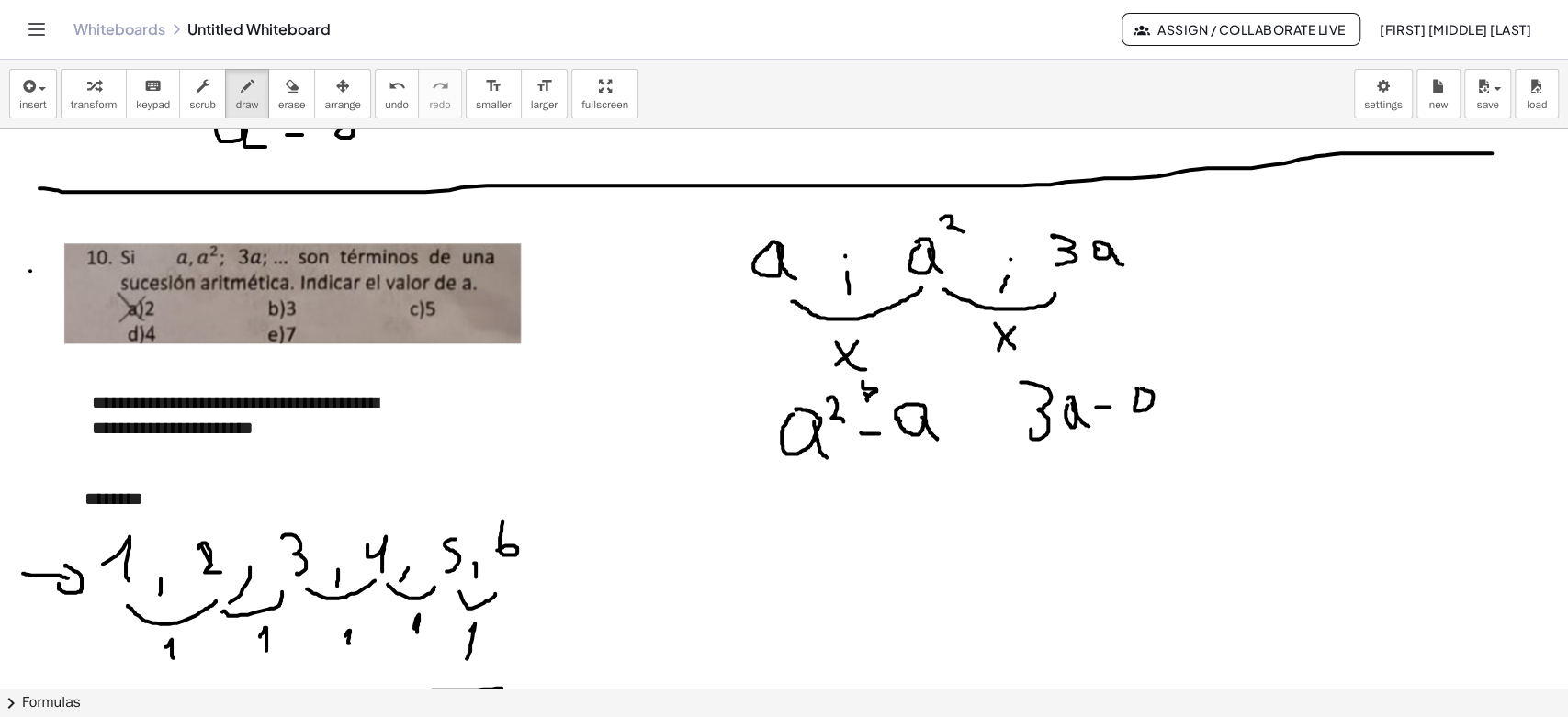 click at bounding box center [784, -180] 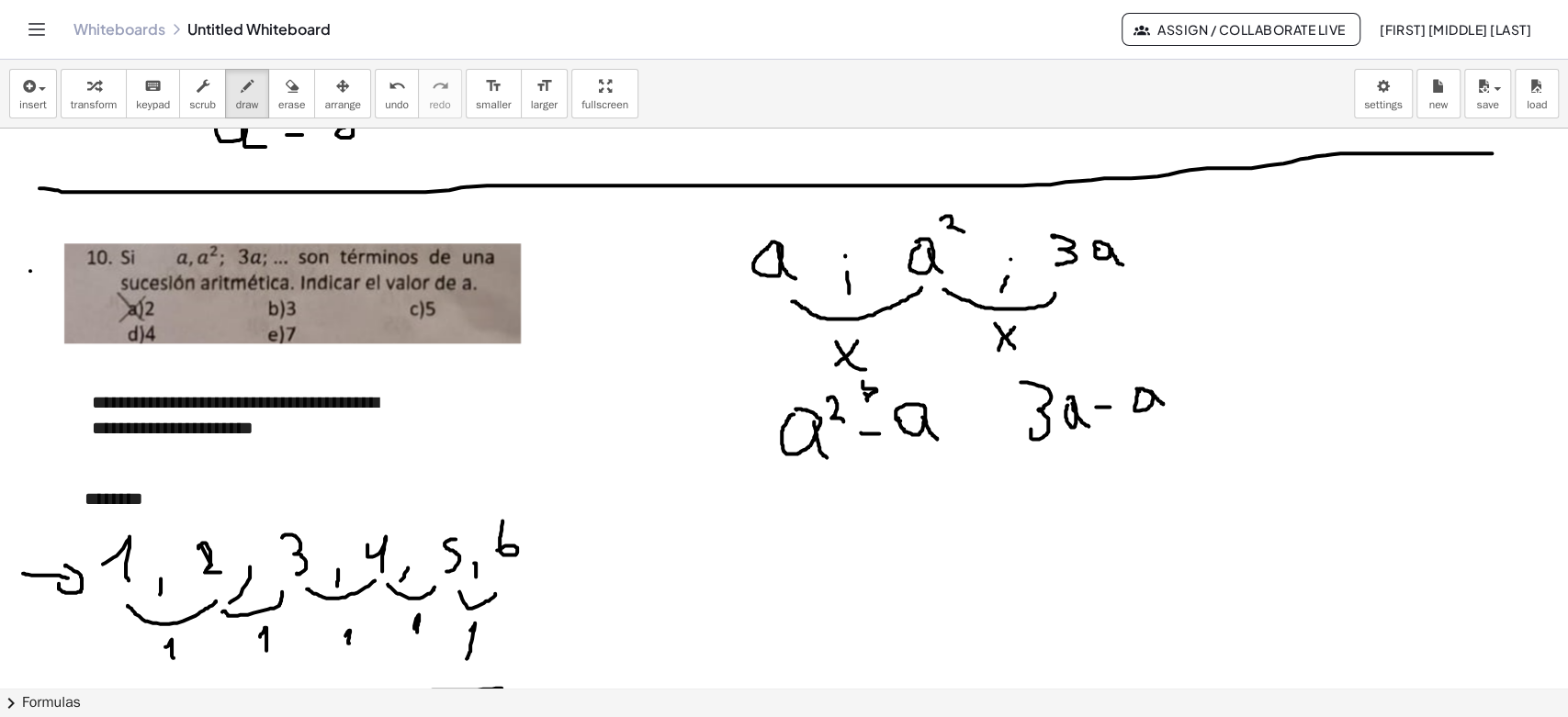 drag, startPoint x: 1150, startPoint y: 391, endPoint x: 1161, endPoint y: 386, distance: 12.083046 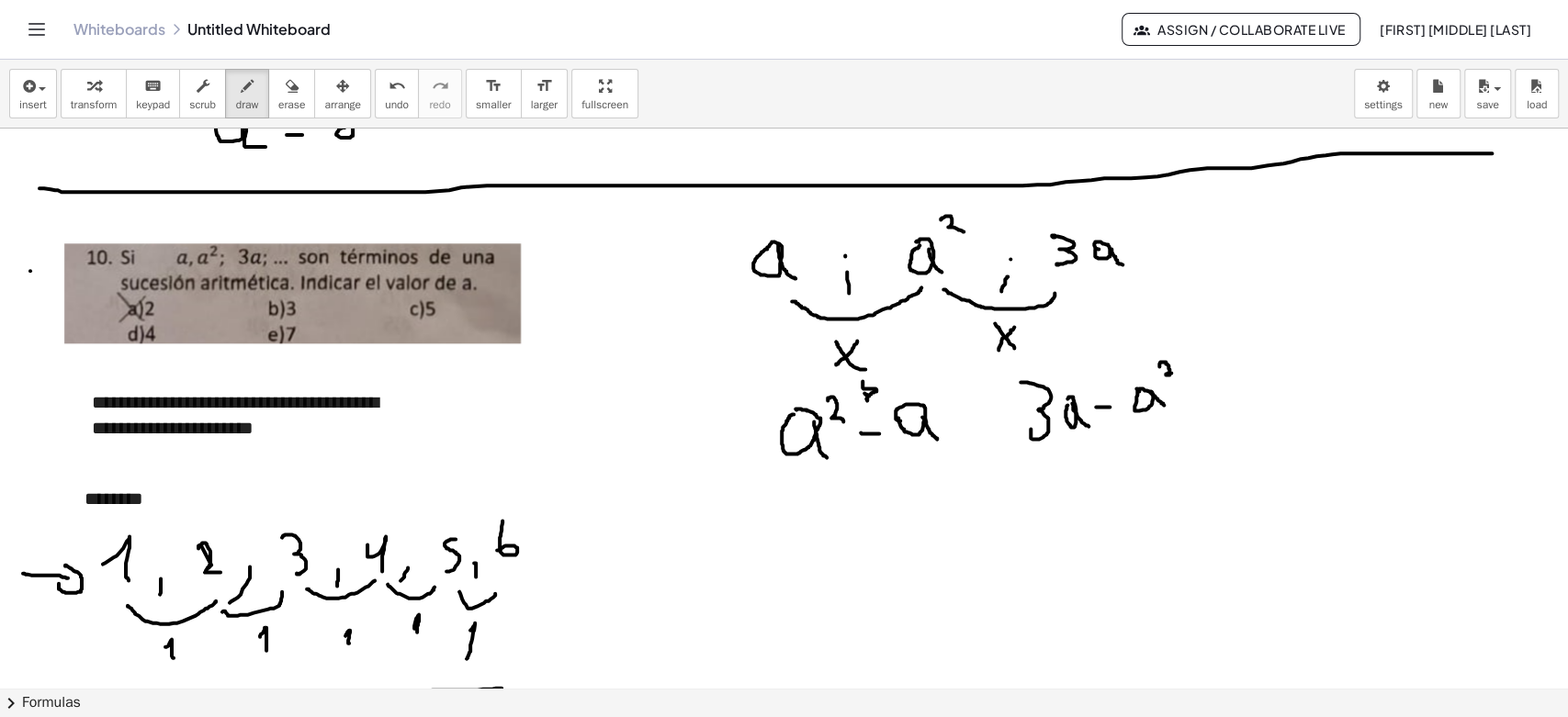 drag, startPoint x: 1159, startPoint y: 365, endPoint x: 1172, endPoint y: 372, distance: 14.764823 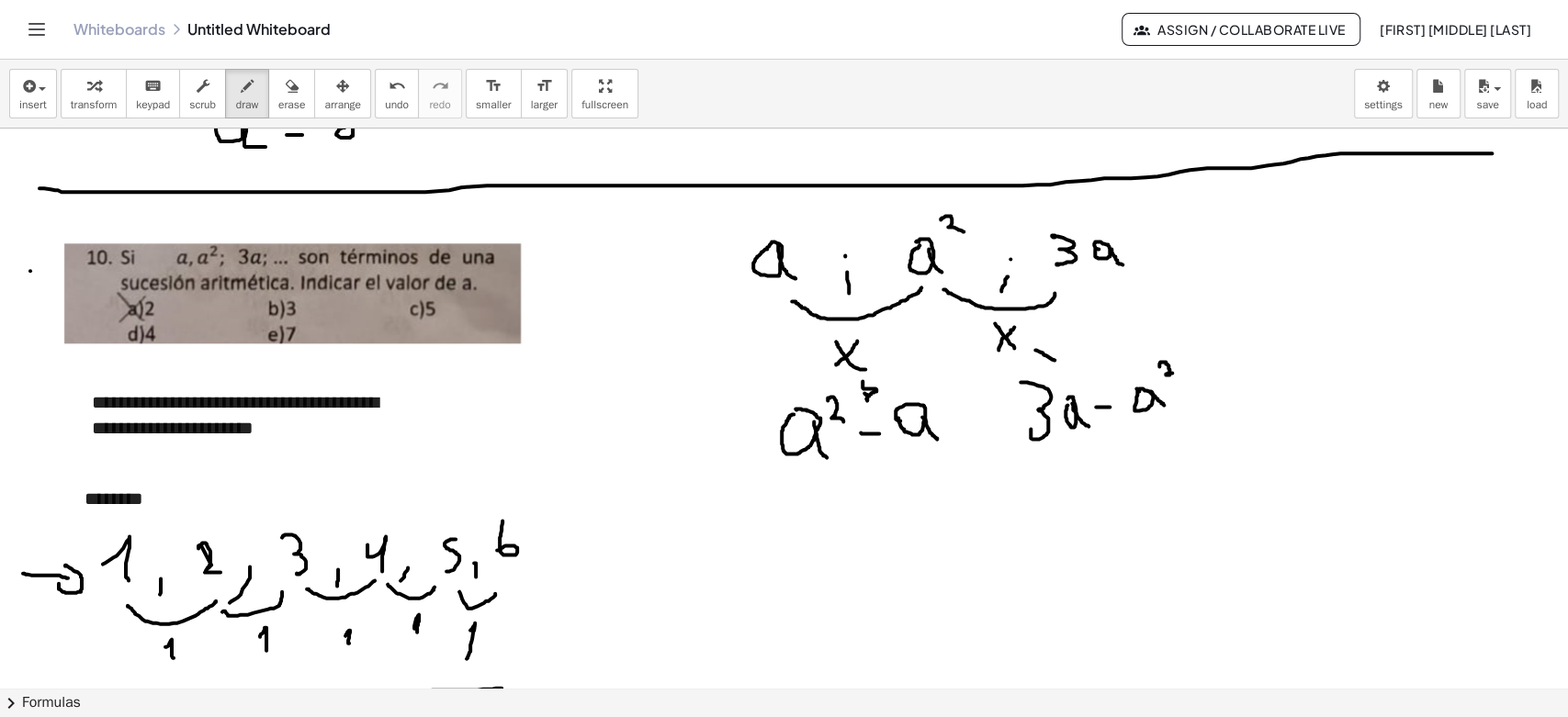 drag, startPoint x: 1035, startPoint y: 349, endPoint x: 1072, endPoint y: 366, distance: 40.71855 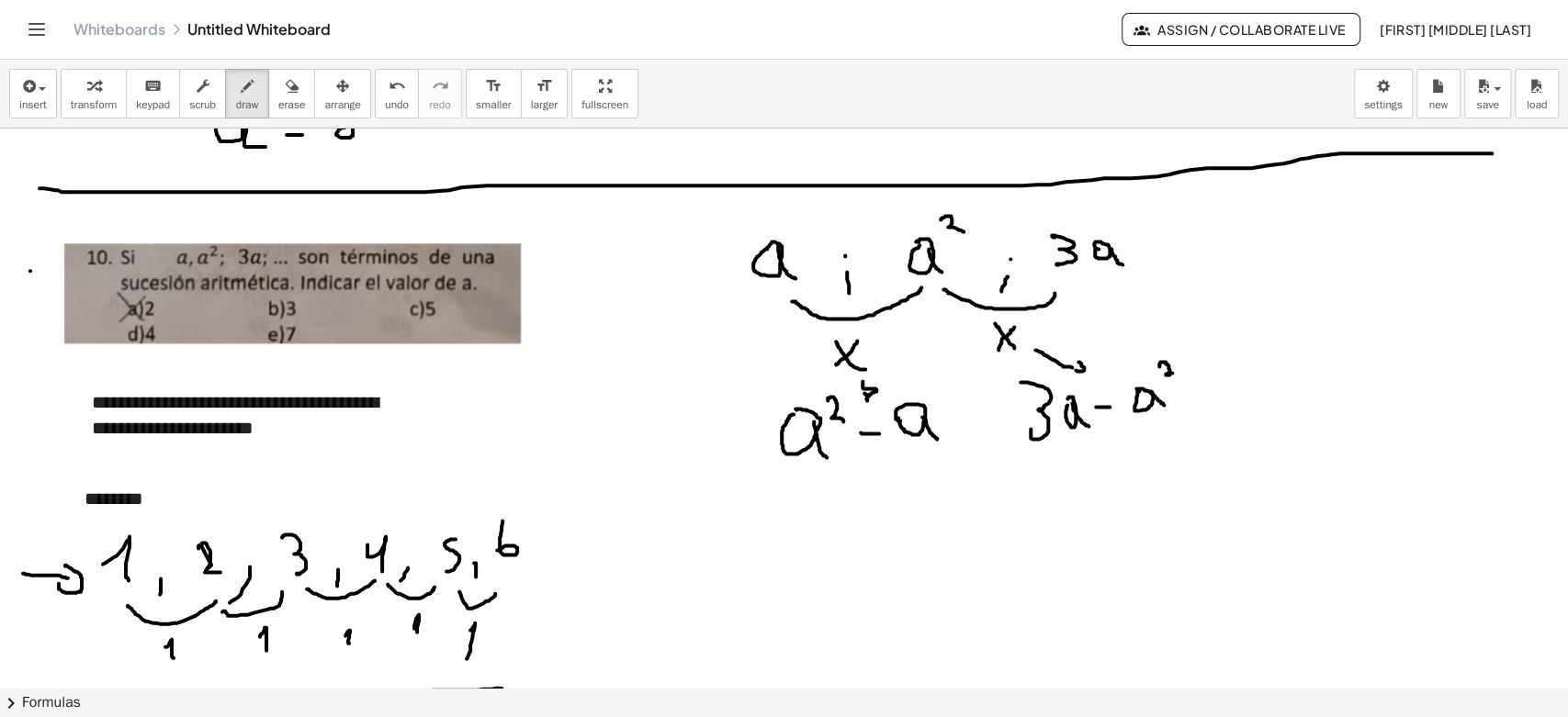 click at bounding box center [784, -180] 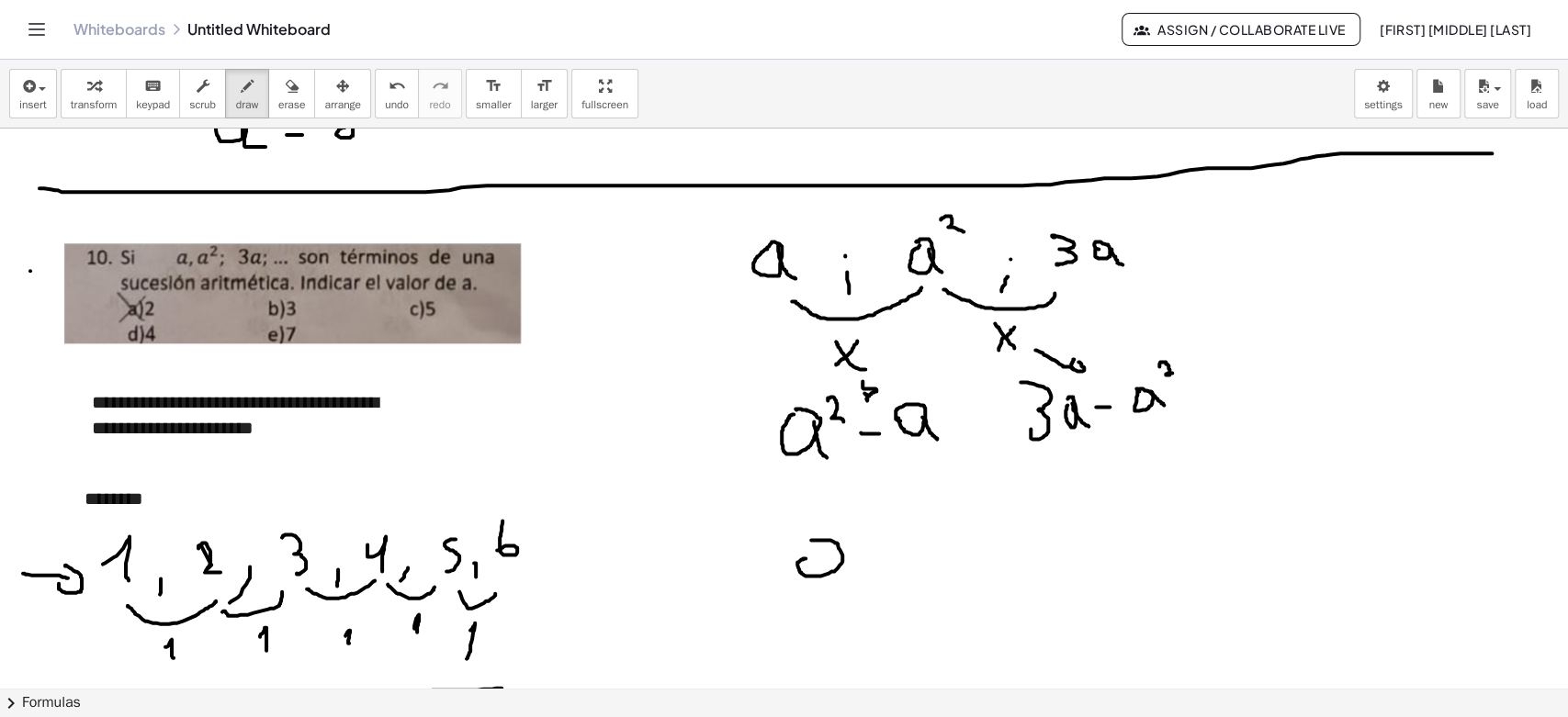 drag, startPoint x: 803, startPoint y: 557, endPoint x: 816, endPoint y: 554, distance: 13.34166 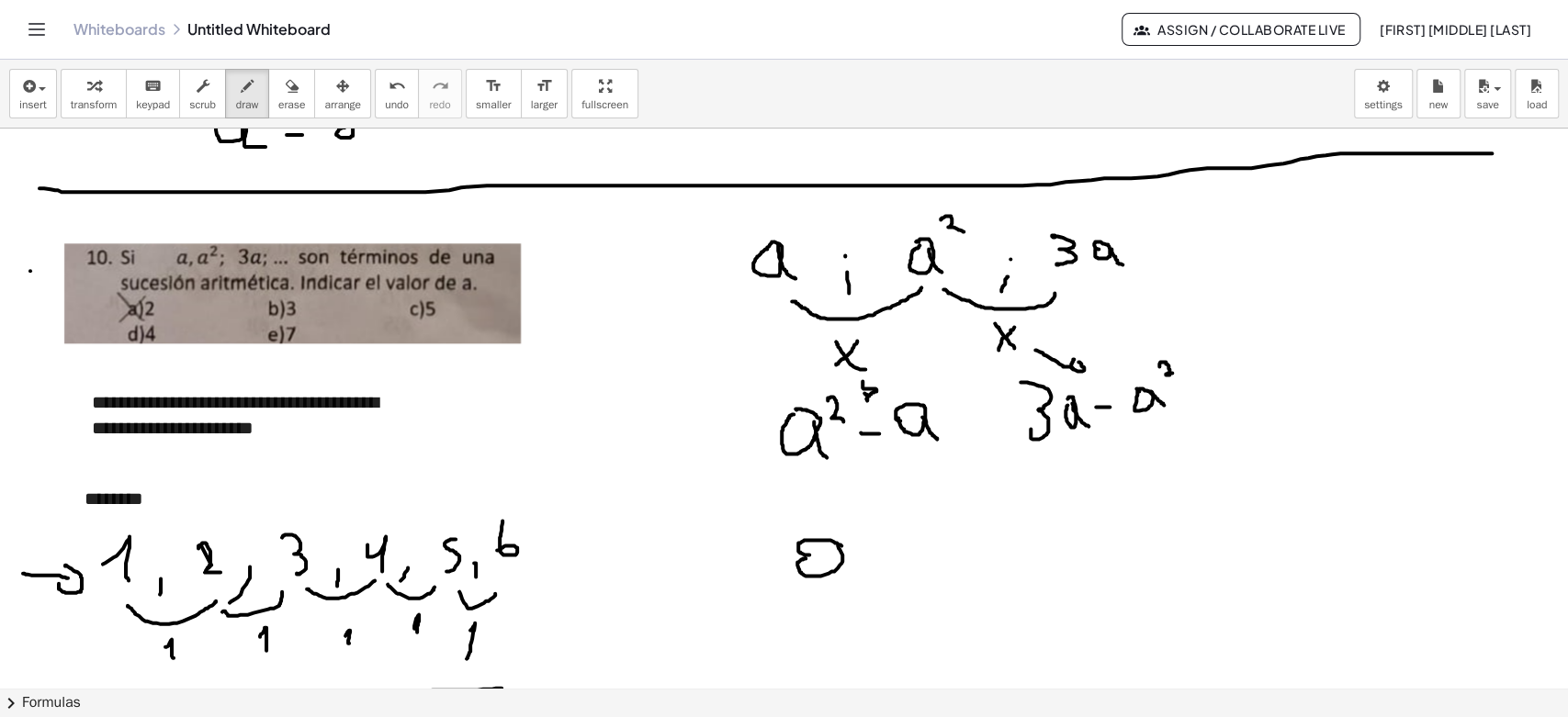 drag, startPoint x: 840, startPoint y: 543, endPoint x: 852, endPoint y: 566, distance: 25.942244 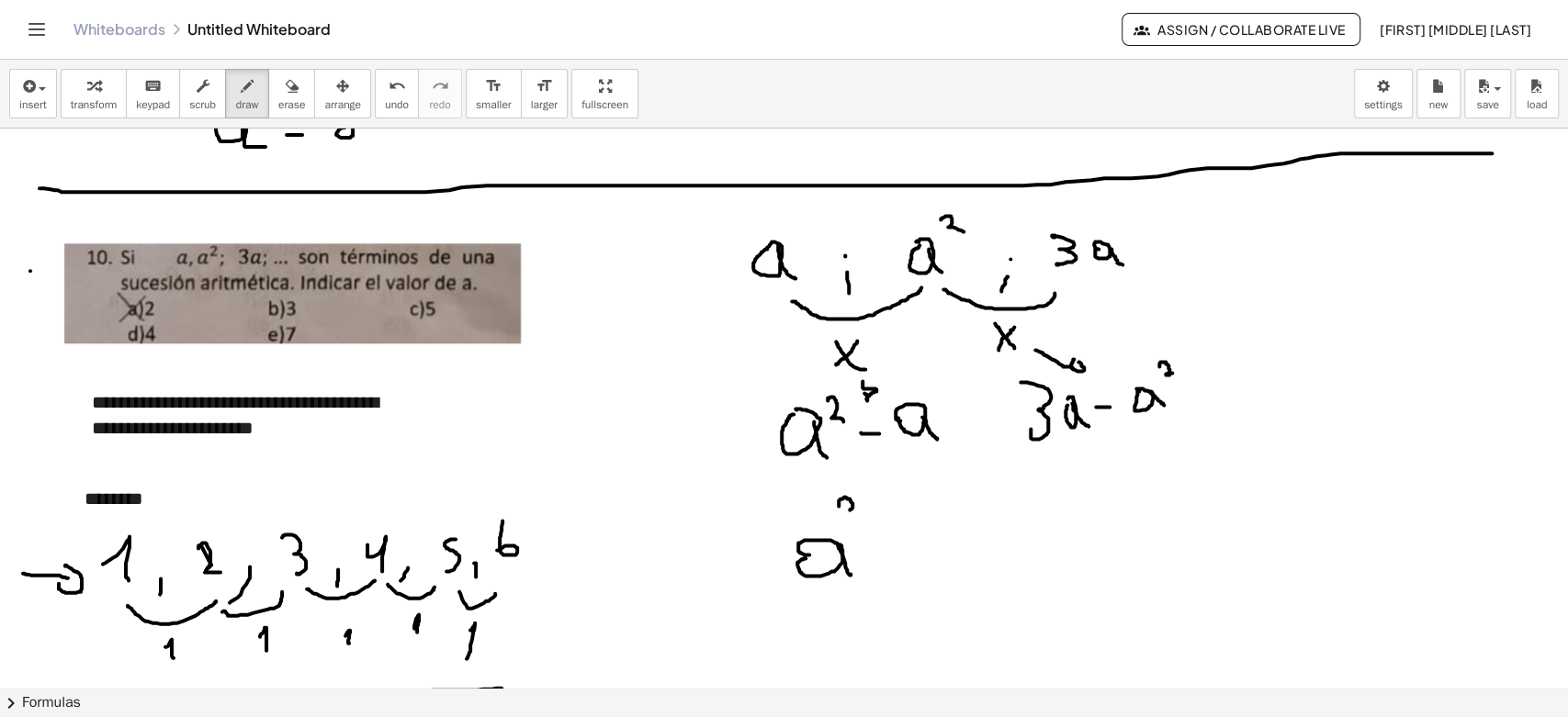 drag, startPoint x: 839, startPoint y: 505, endPoint x: 865, endPoint y: 519, distance: 29.529646 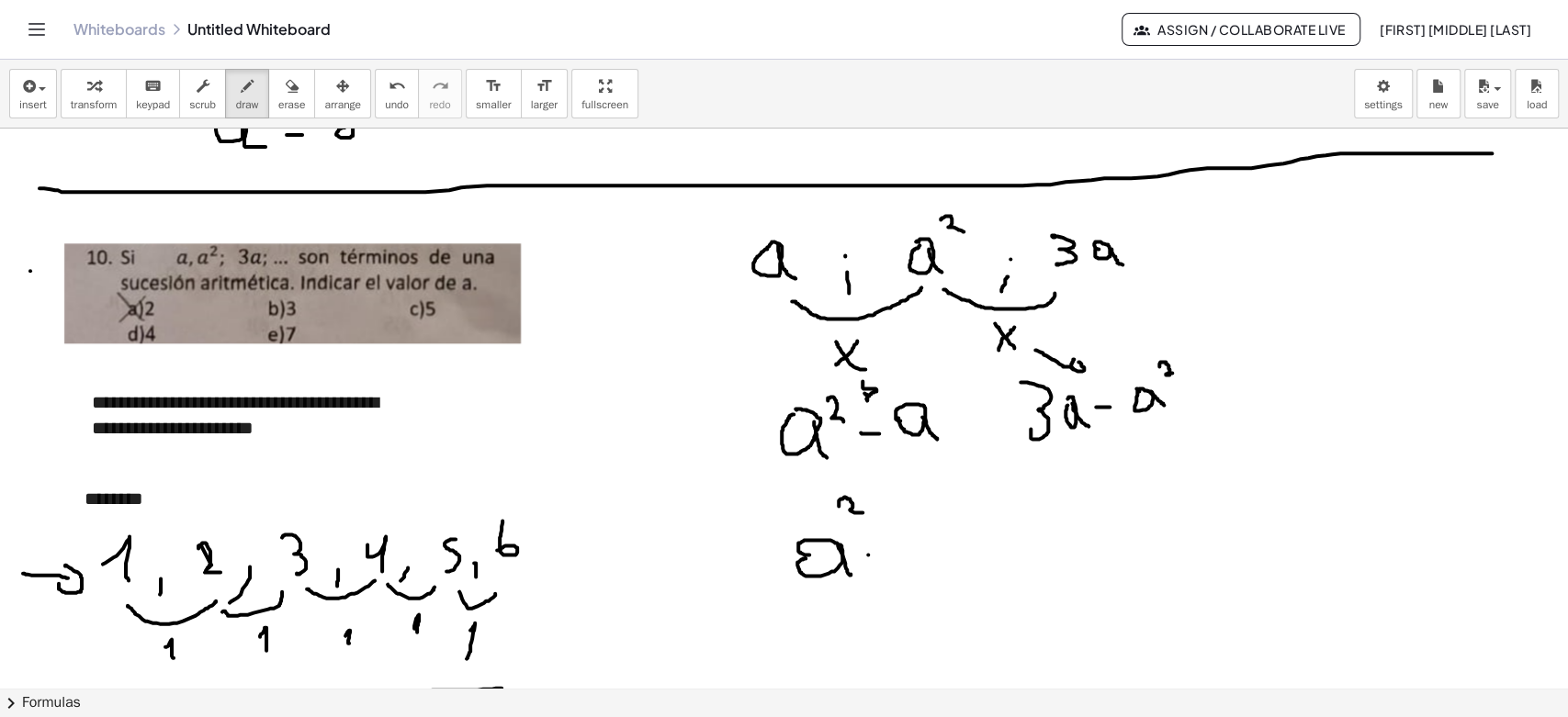 drag, startPoint x: 868, startPoint y: 554, endPoint x: 886, endPoint y: 556, distance: 18.11077 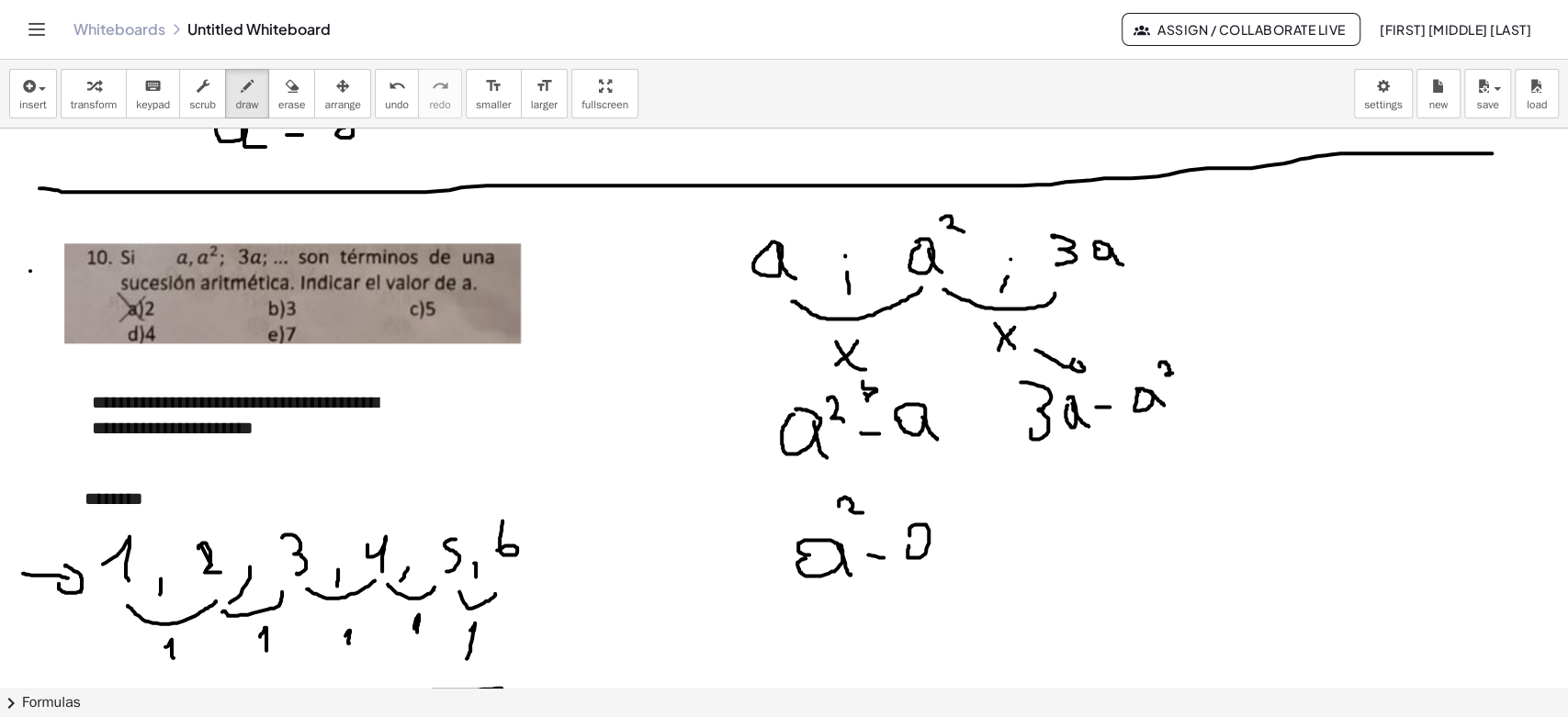 click at bounding box center [784, -180] 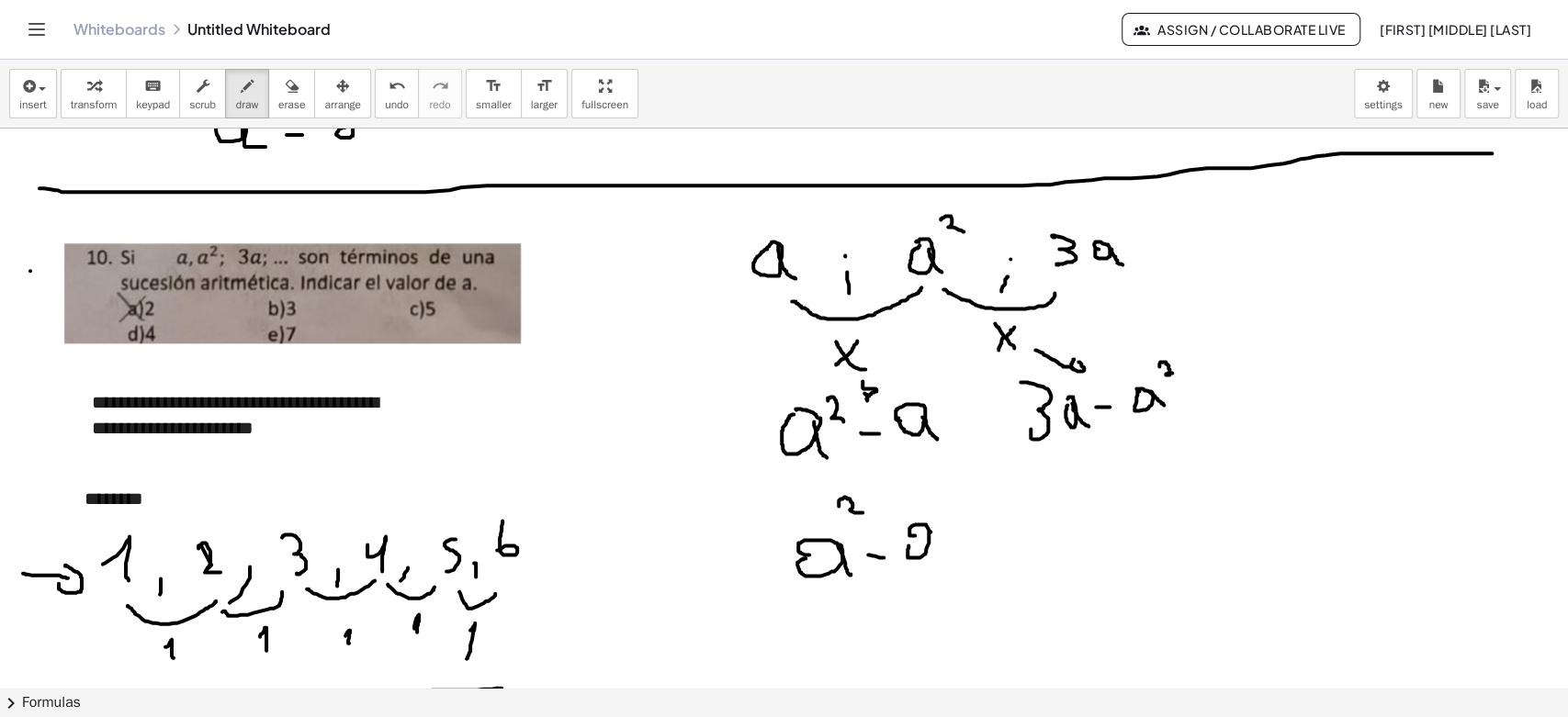 click at bounding box center (784, -180) 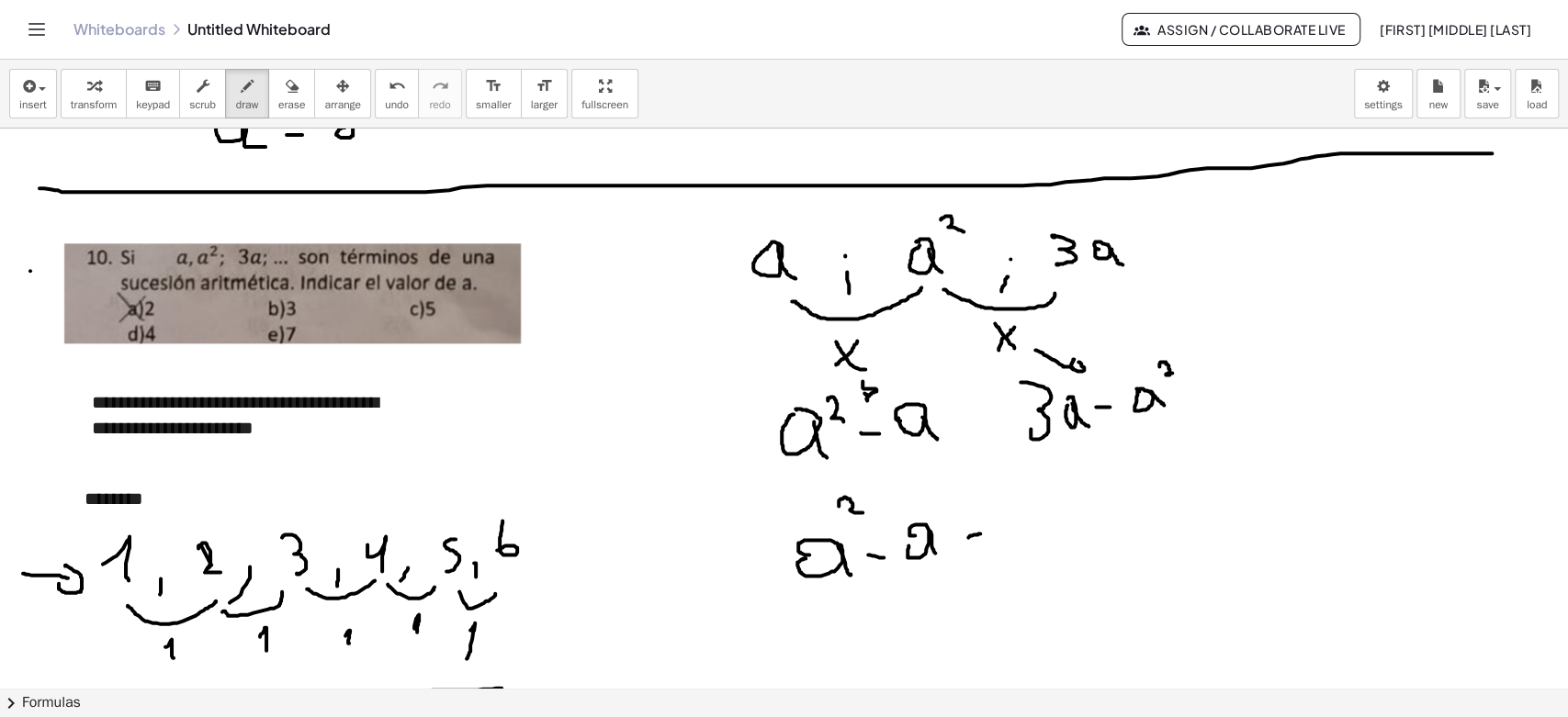 click at bounding box center (784, -180) 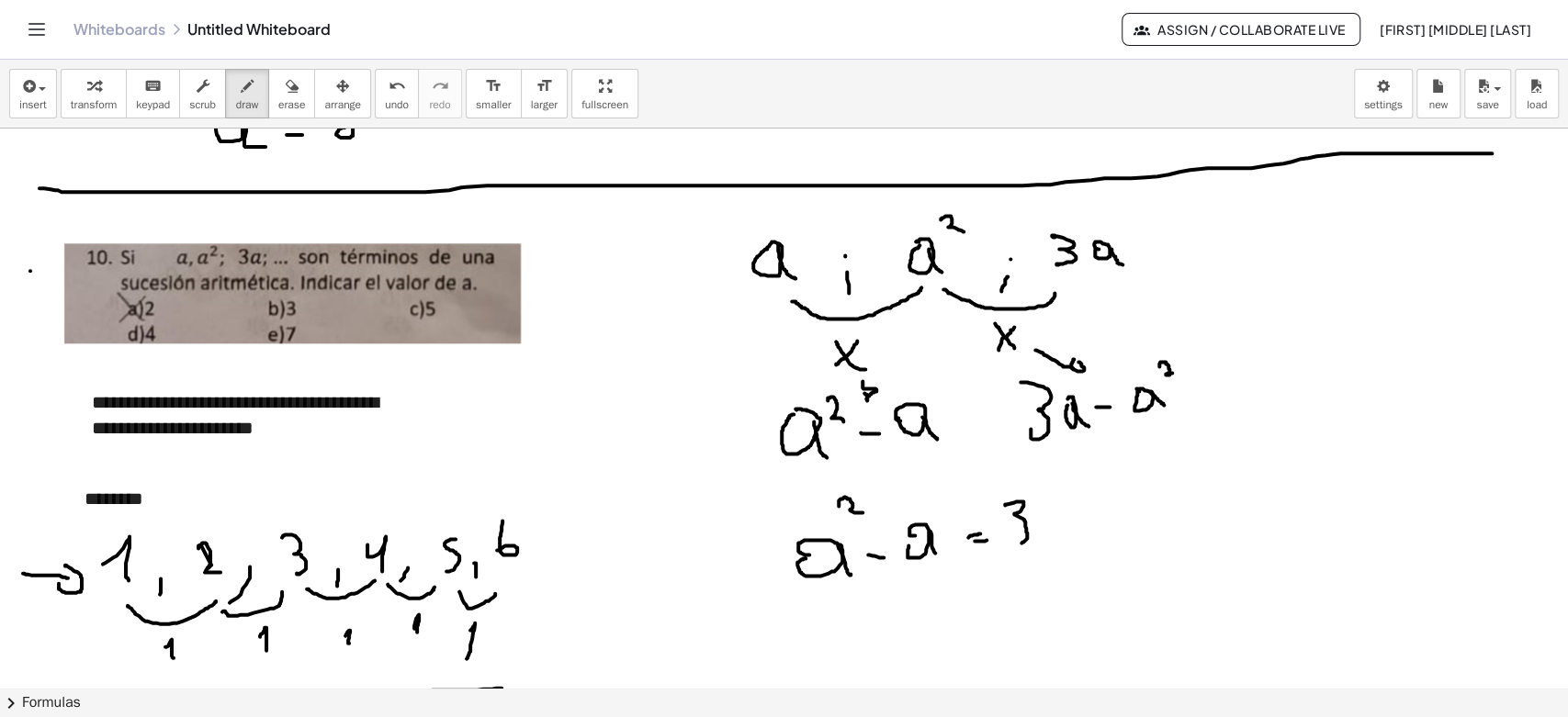 click at bounding box center (784, -180) 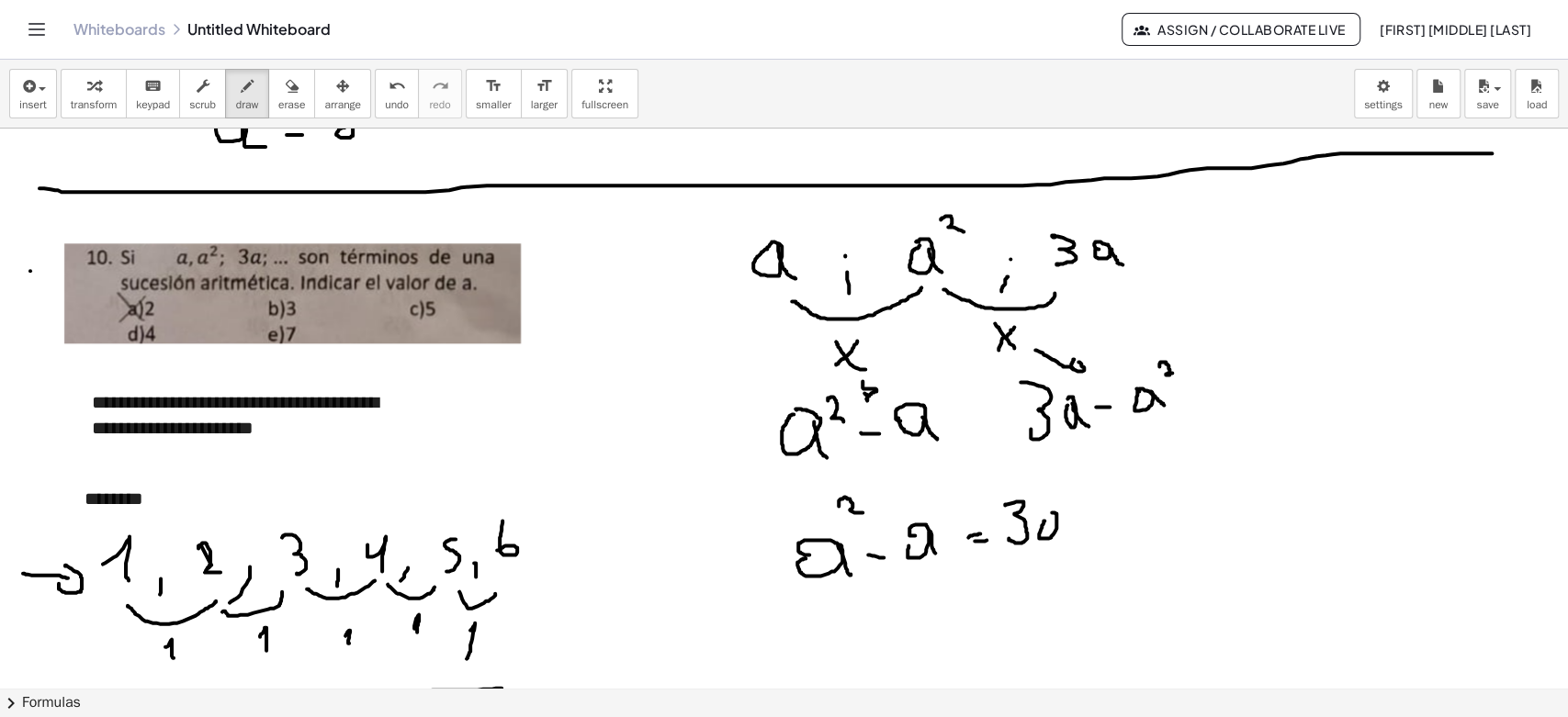 click at bounding box center (784, -180) 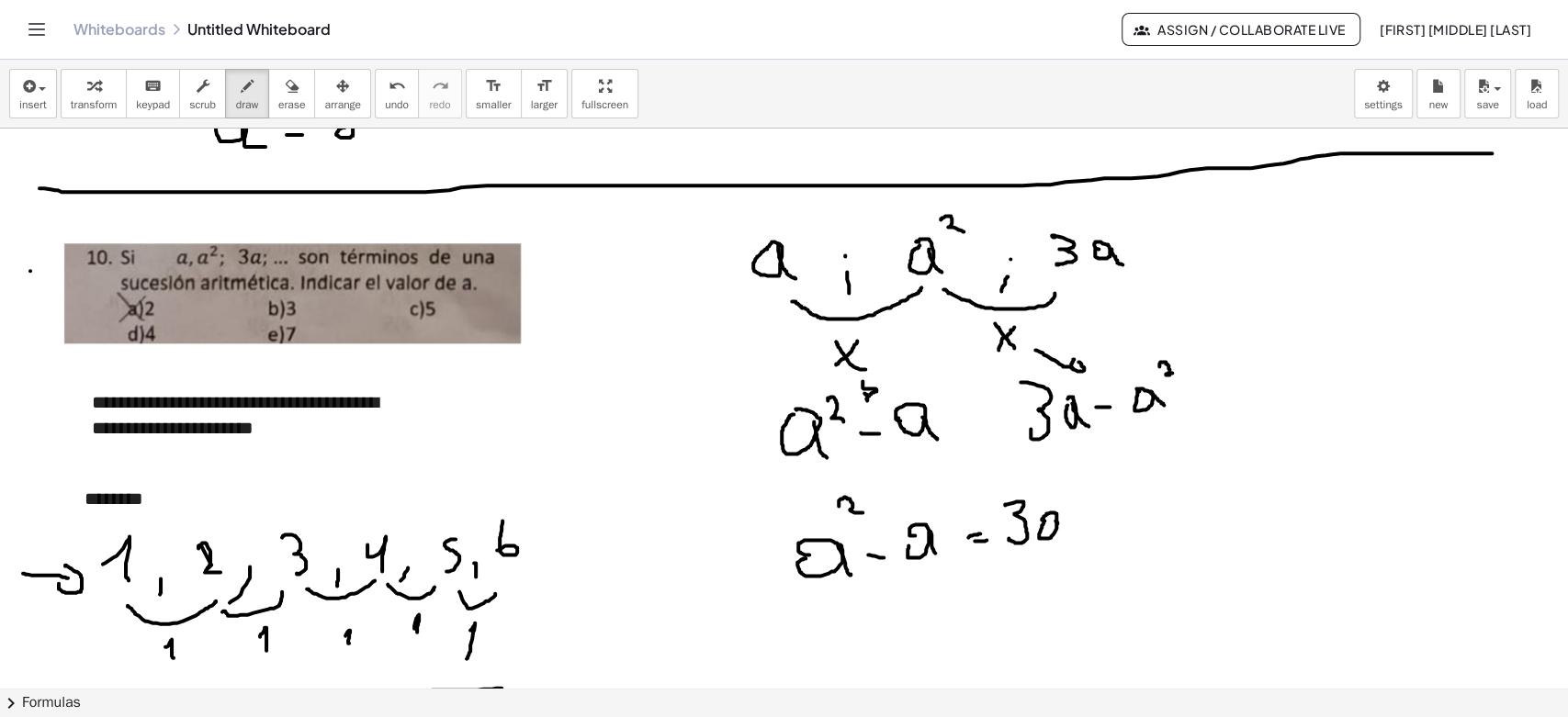 click at bounding box center (784, -180) 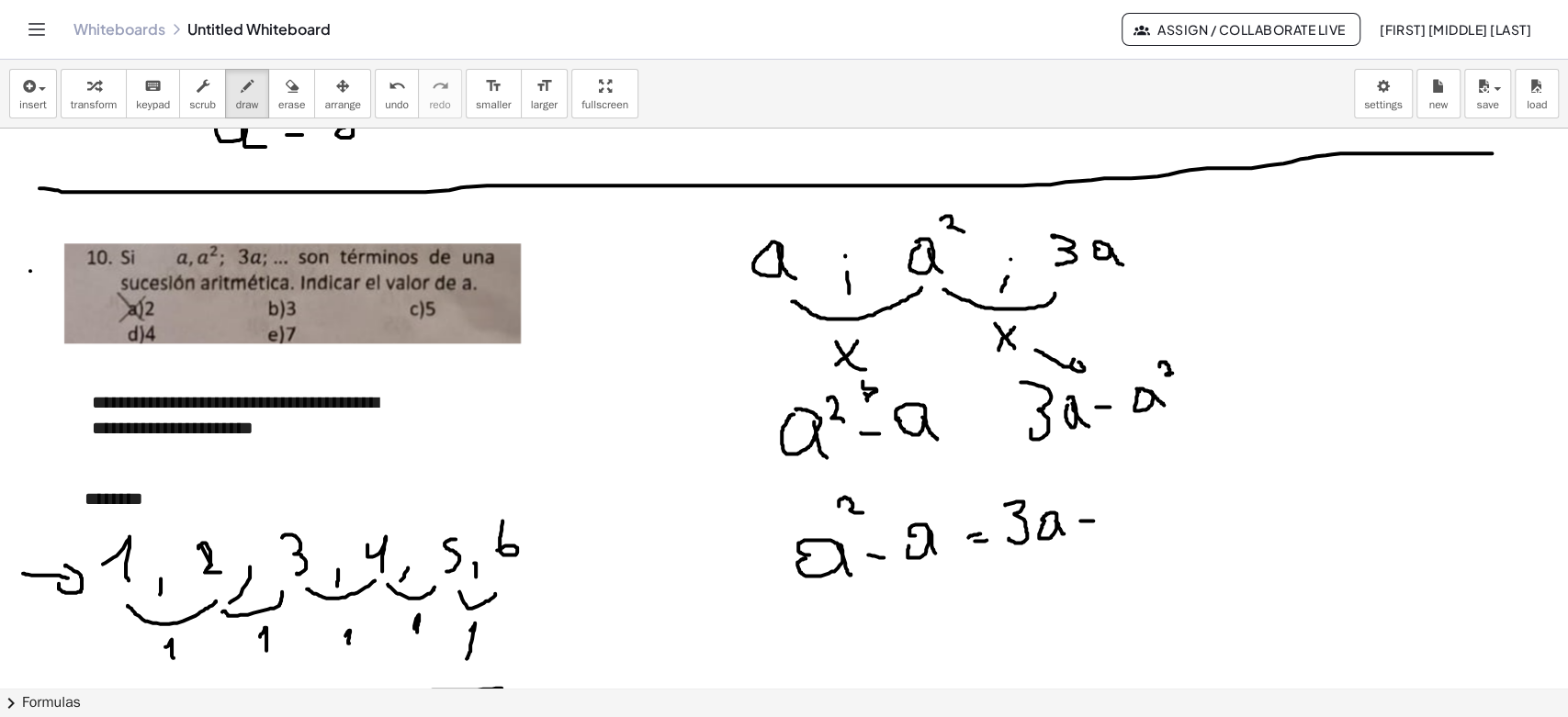 click at bounding box center (784, -180) 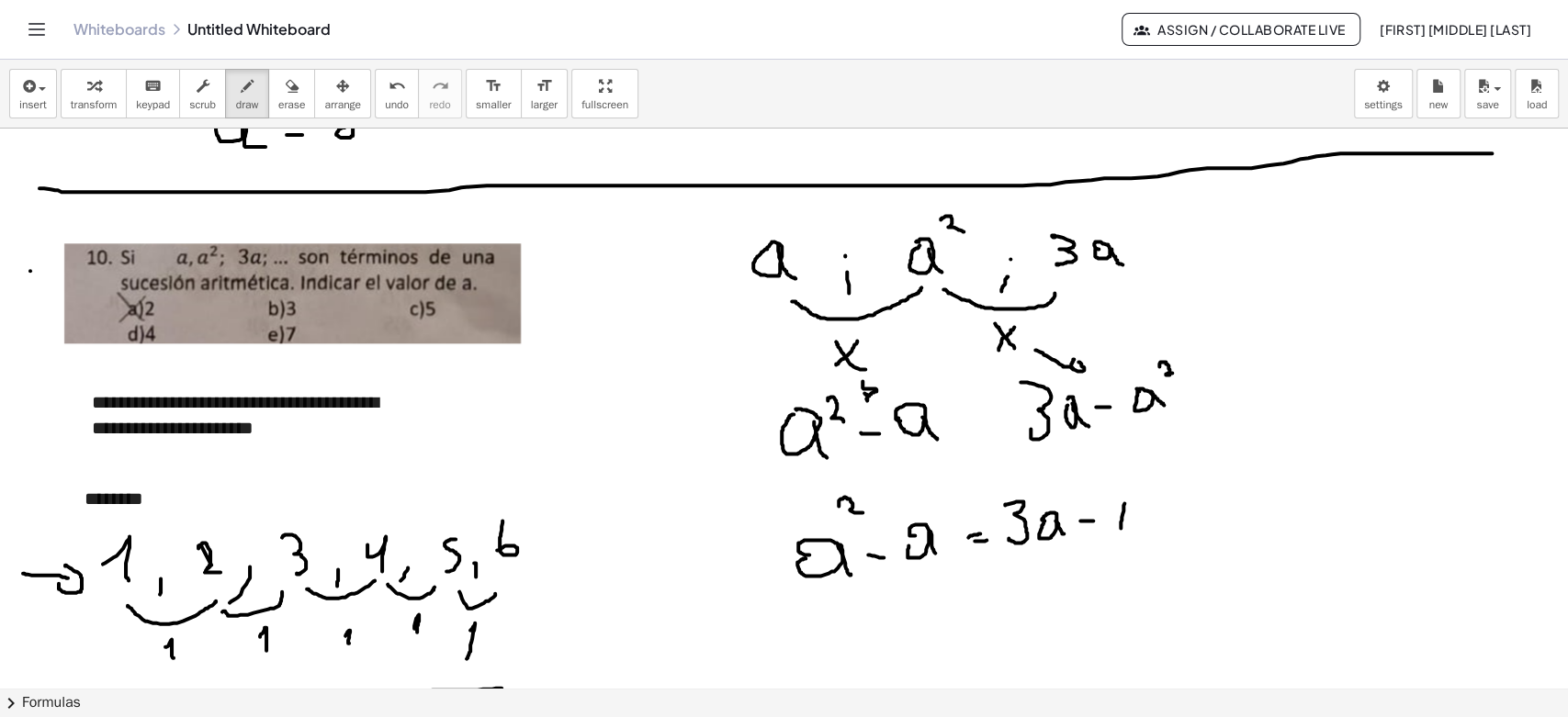 click at bounding box center (784, -180) 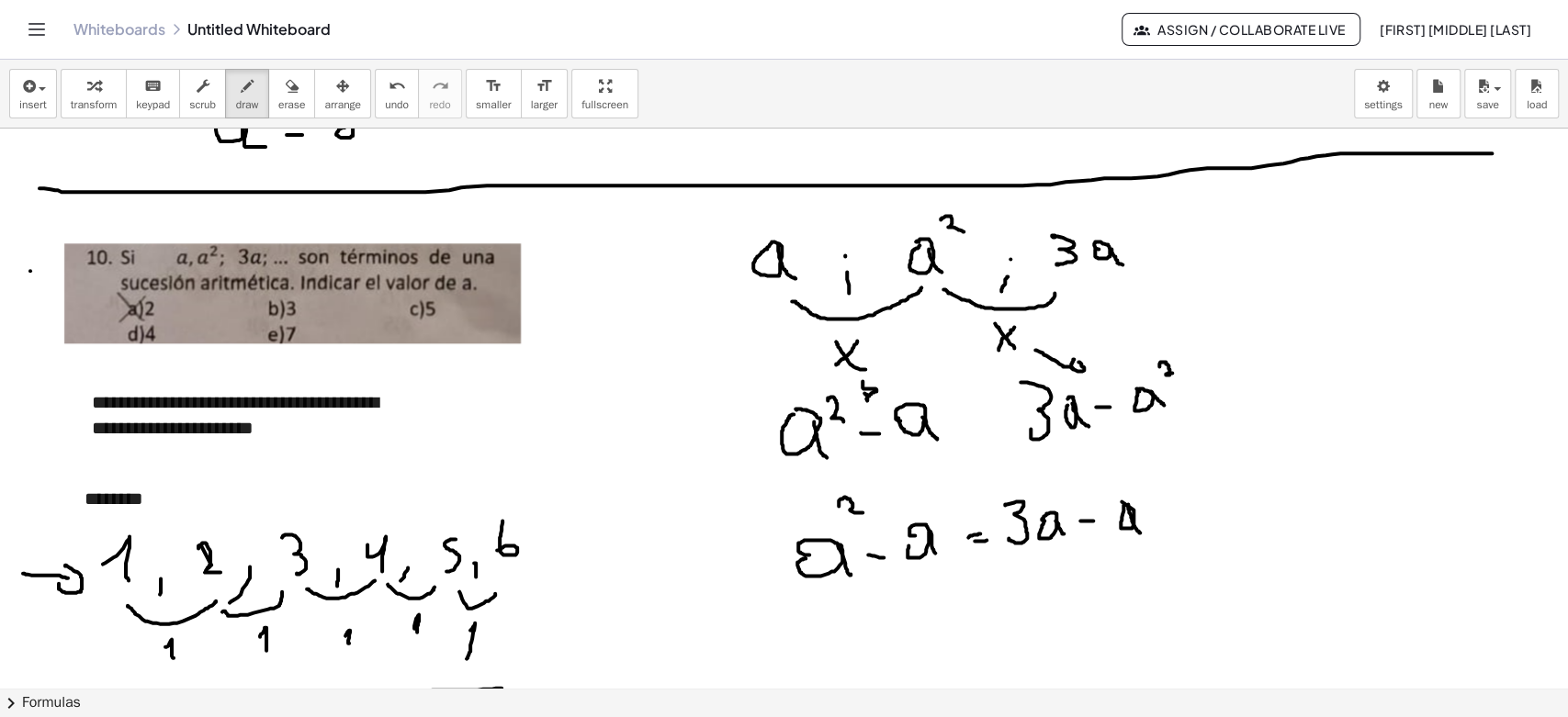 click at bounding box center [784, -180] 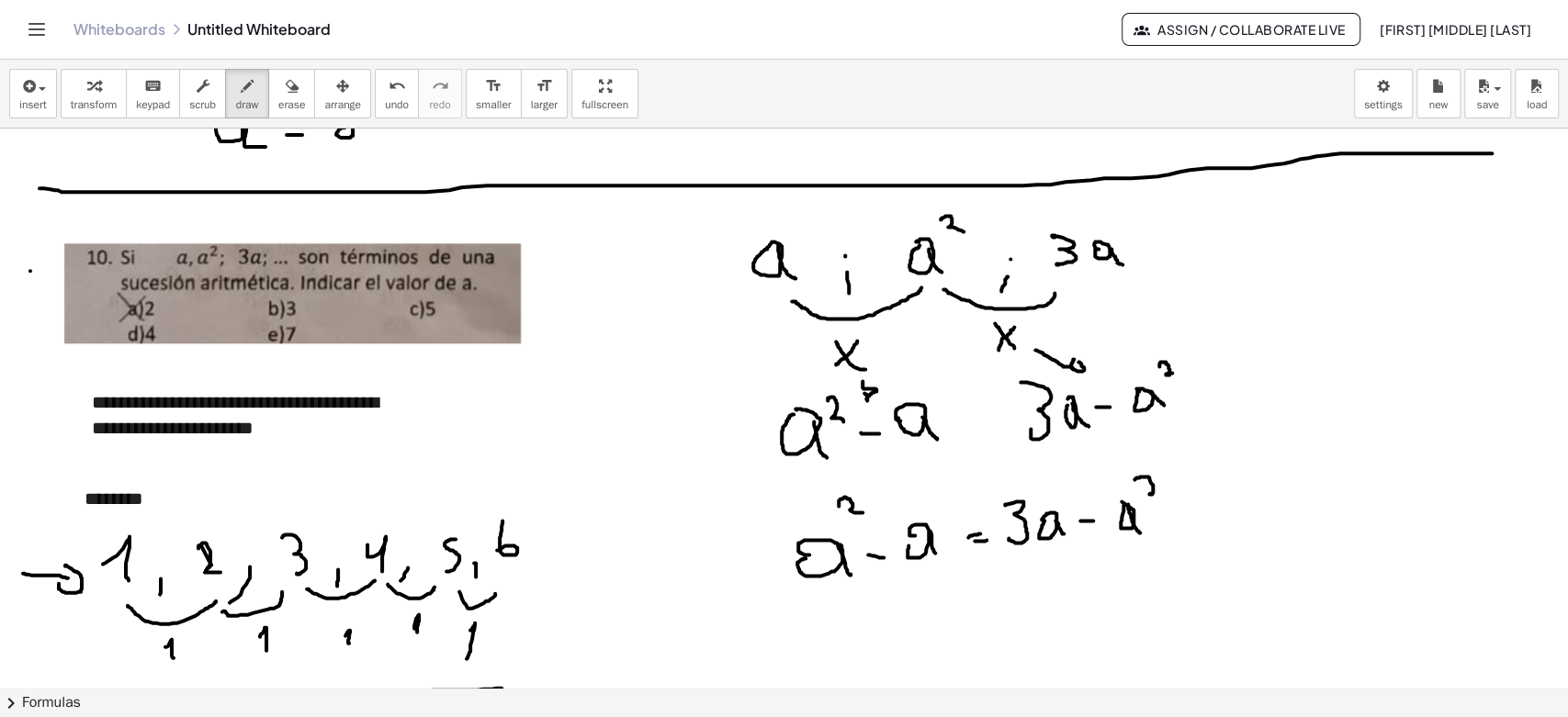 click at bounding box center [784, -180] 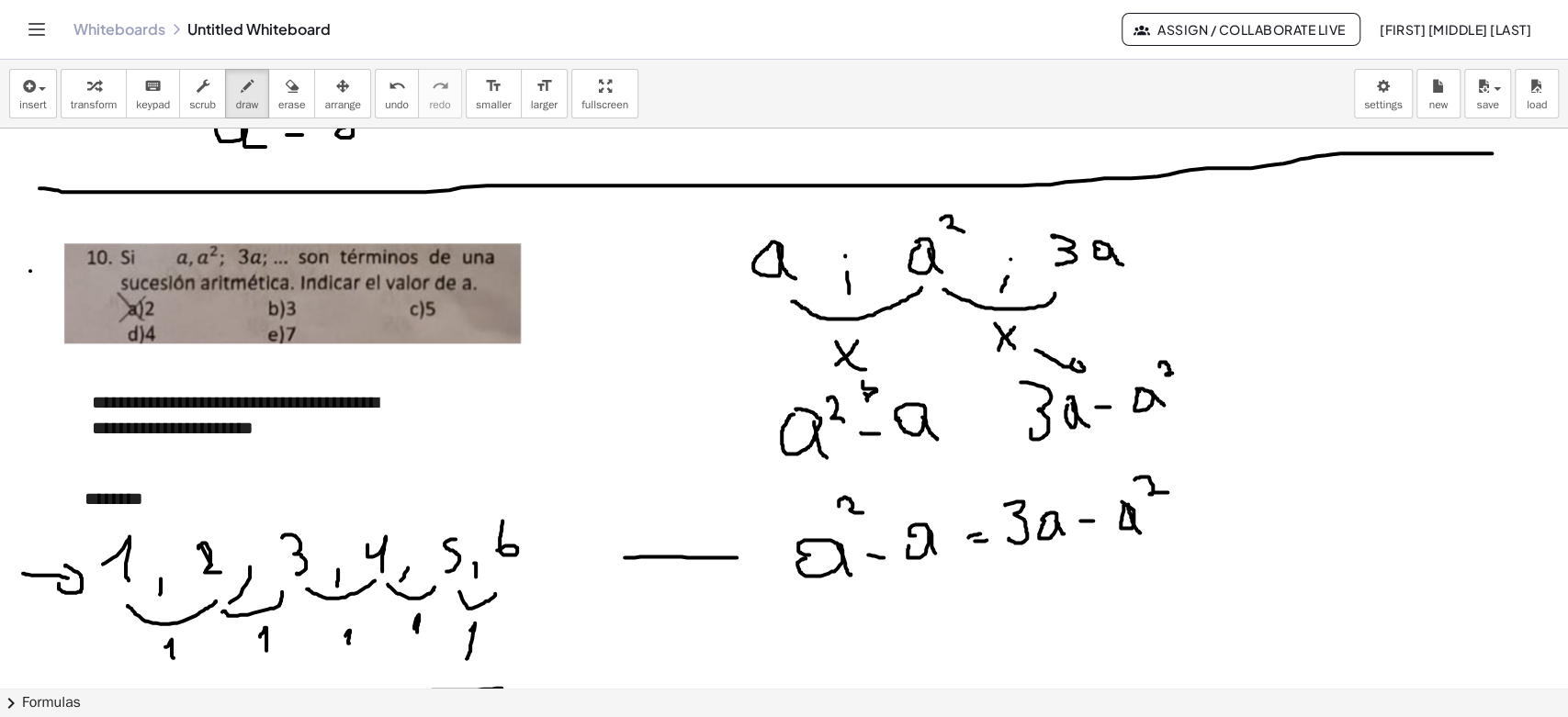 click at bounding box center (784, -180) 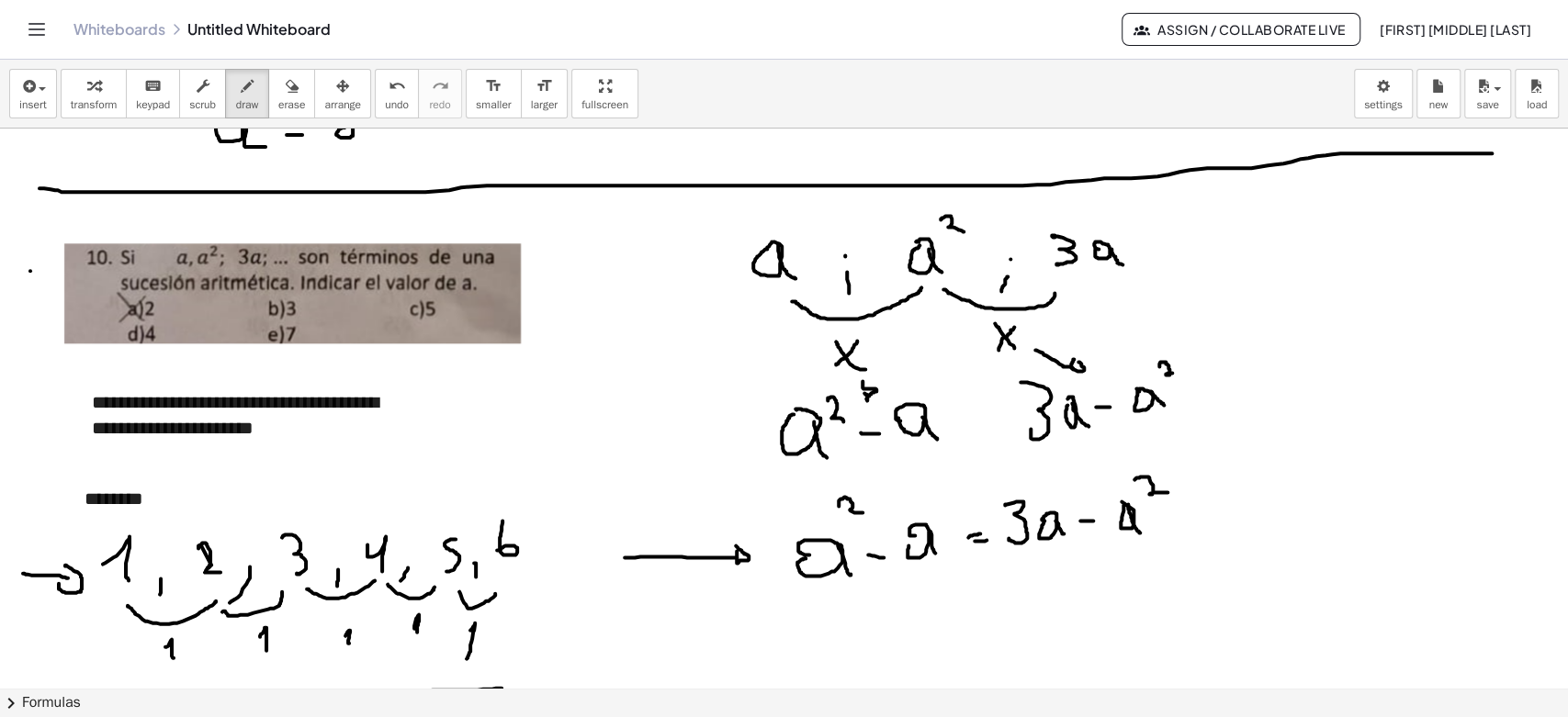 click at bounding box center [784, -180] 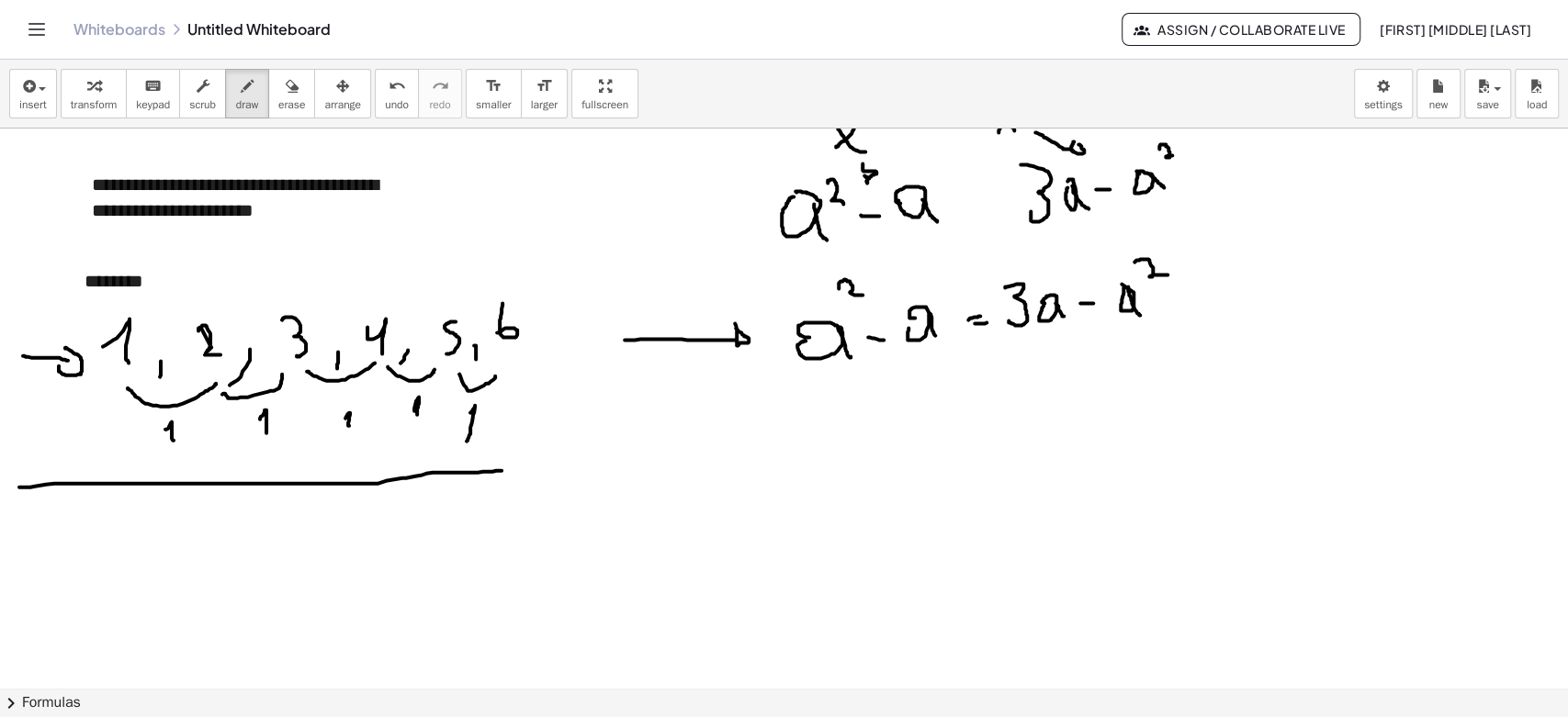 scroll, scrollTop: 1679, scrollLeft: 0, axis: vertical 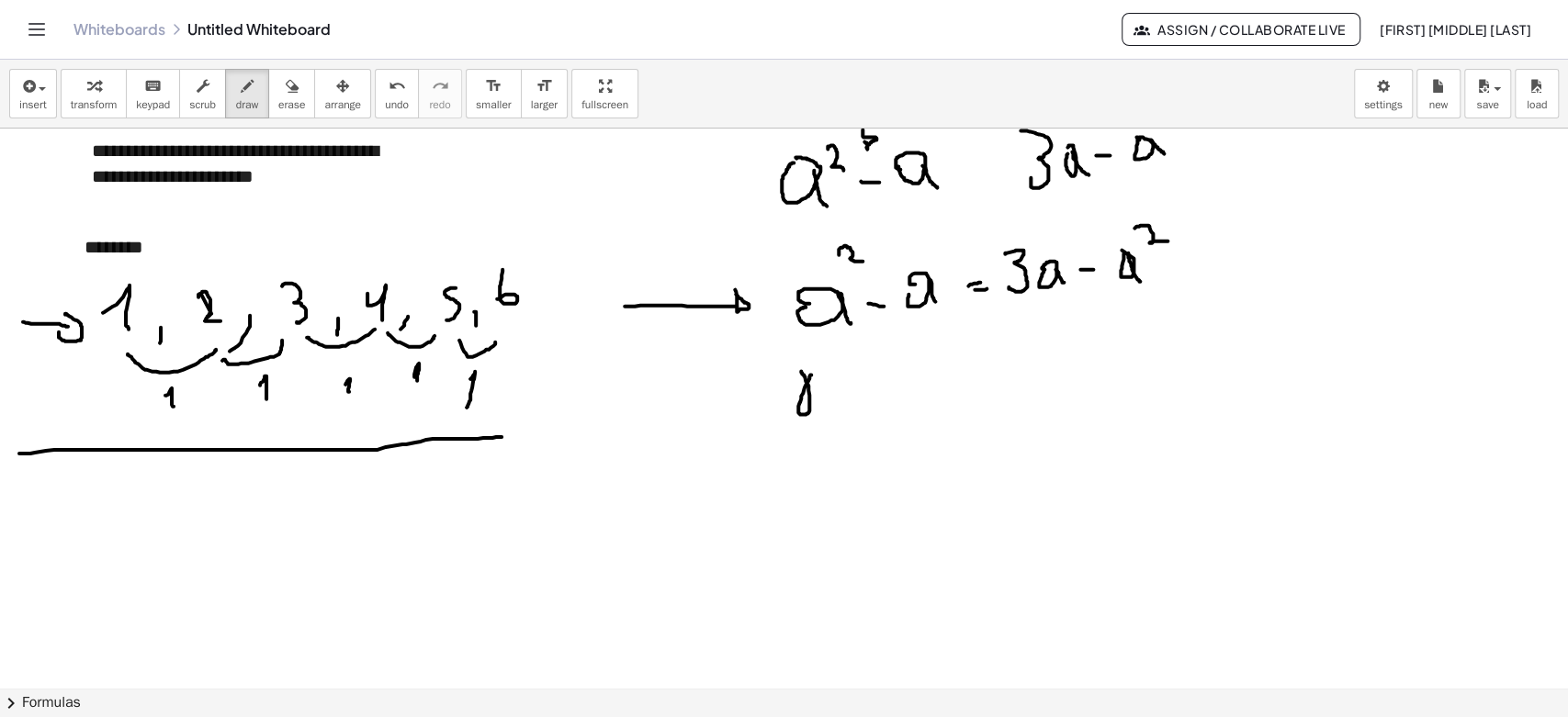 click at bounding box center (784, -151) 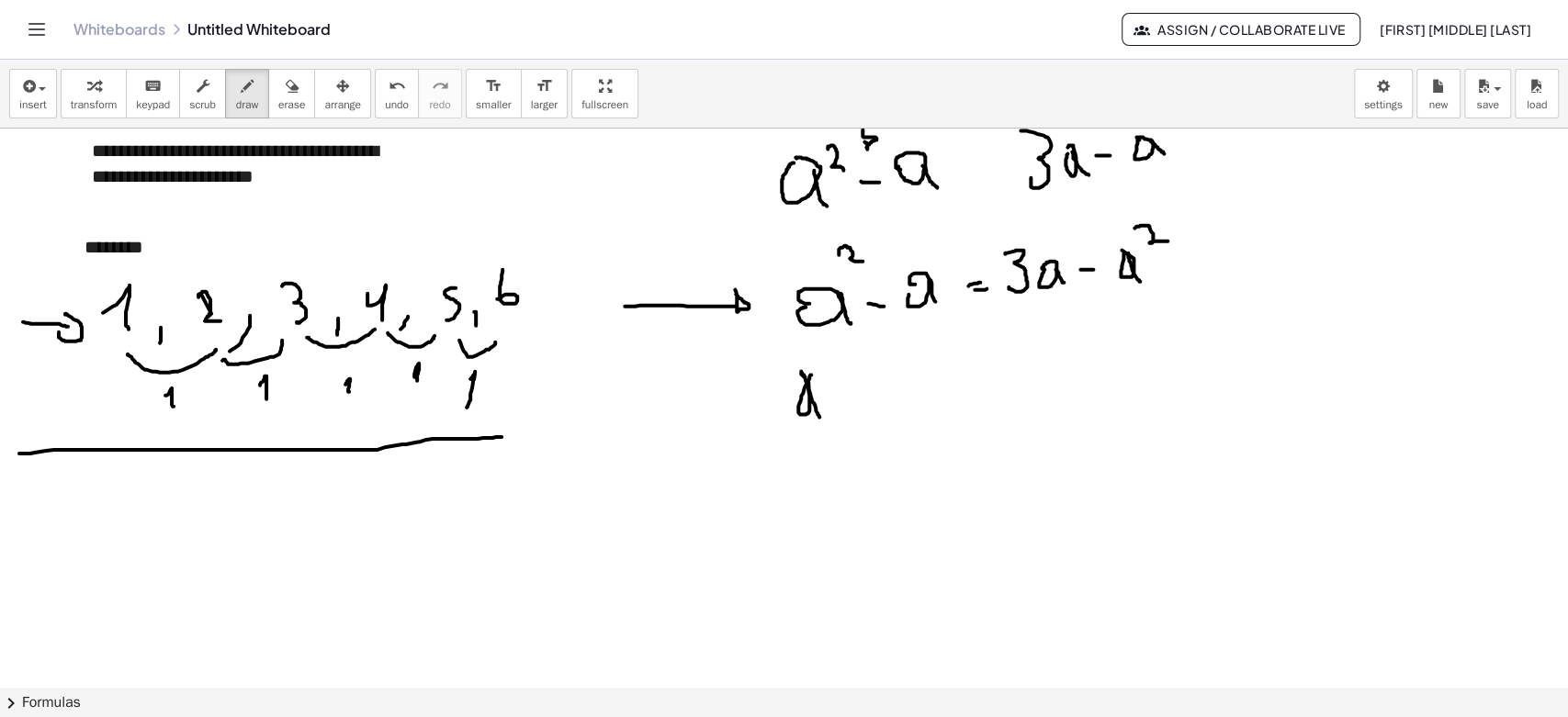 drag, startPoint x: 808, startPoint y: 383, endPoint x: 819, endPoint y: 416, distance: 34.78505 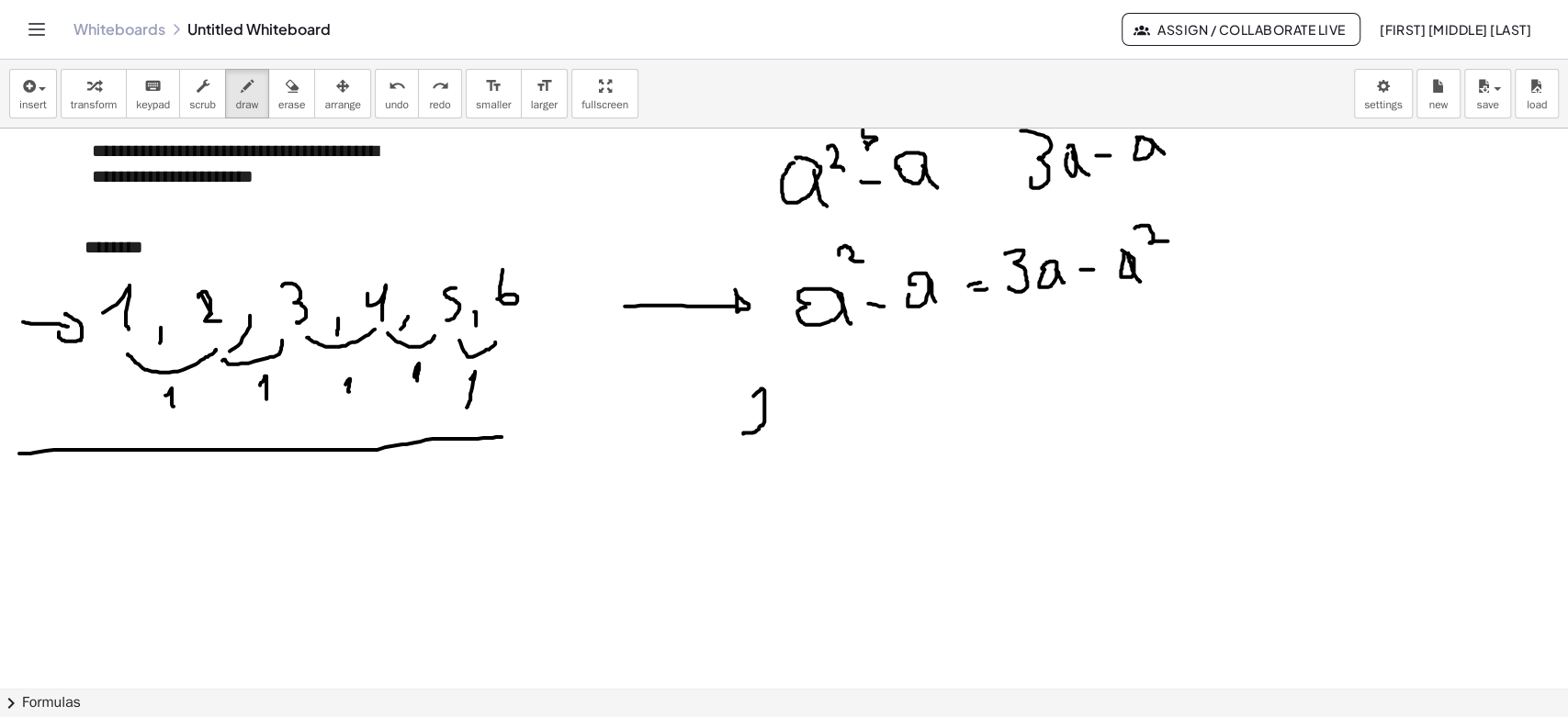 drag, startPoint x: 753, startPoint y: 395, endPoint x: 772, endPoint y: 434, distance: 43.382024 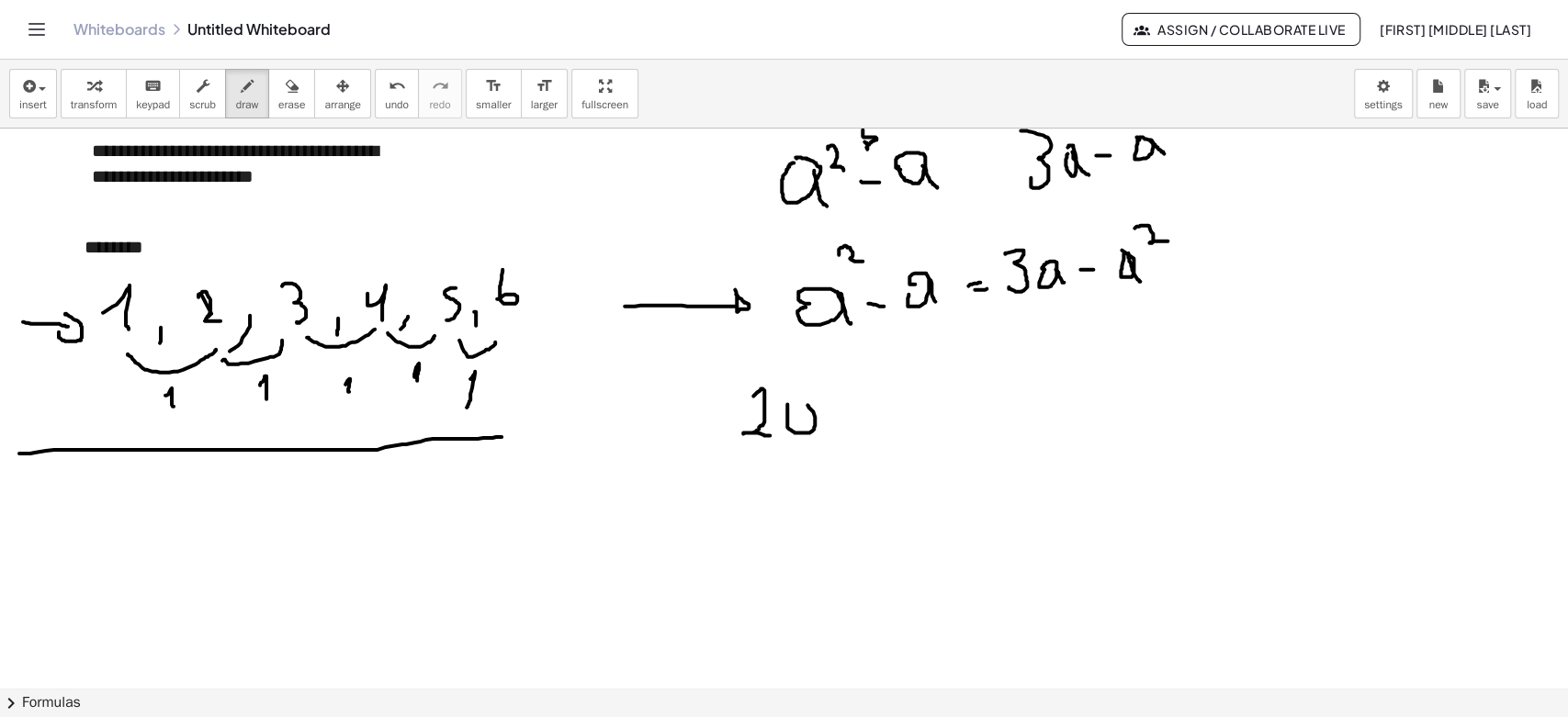 click at bounding box center (784, -151) 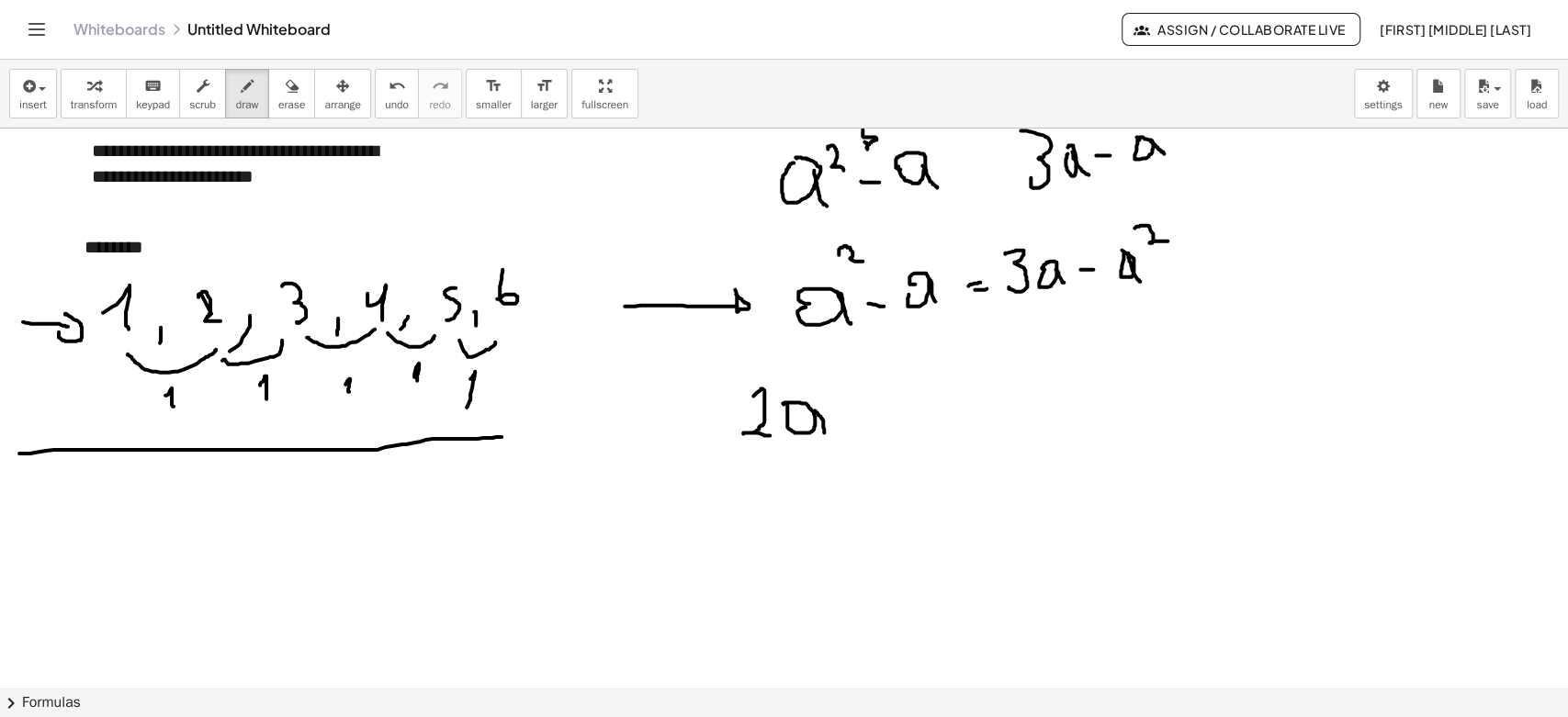drag, startPoint x: 823, startPoint y: 425, endPoint x: 826, endPoint y: 435, distance: 10.440307 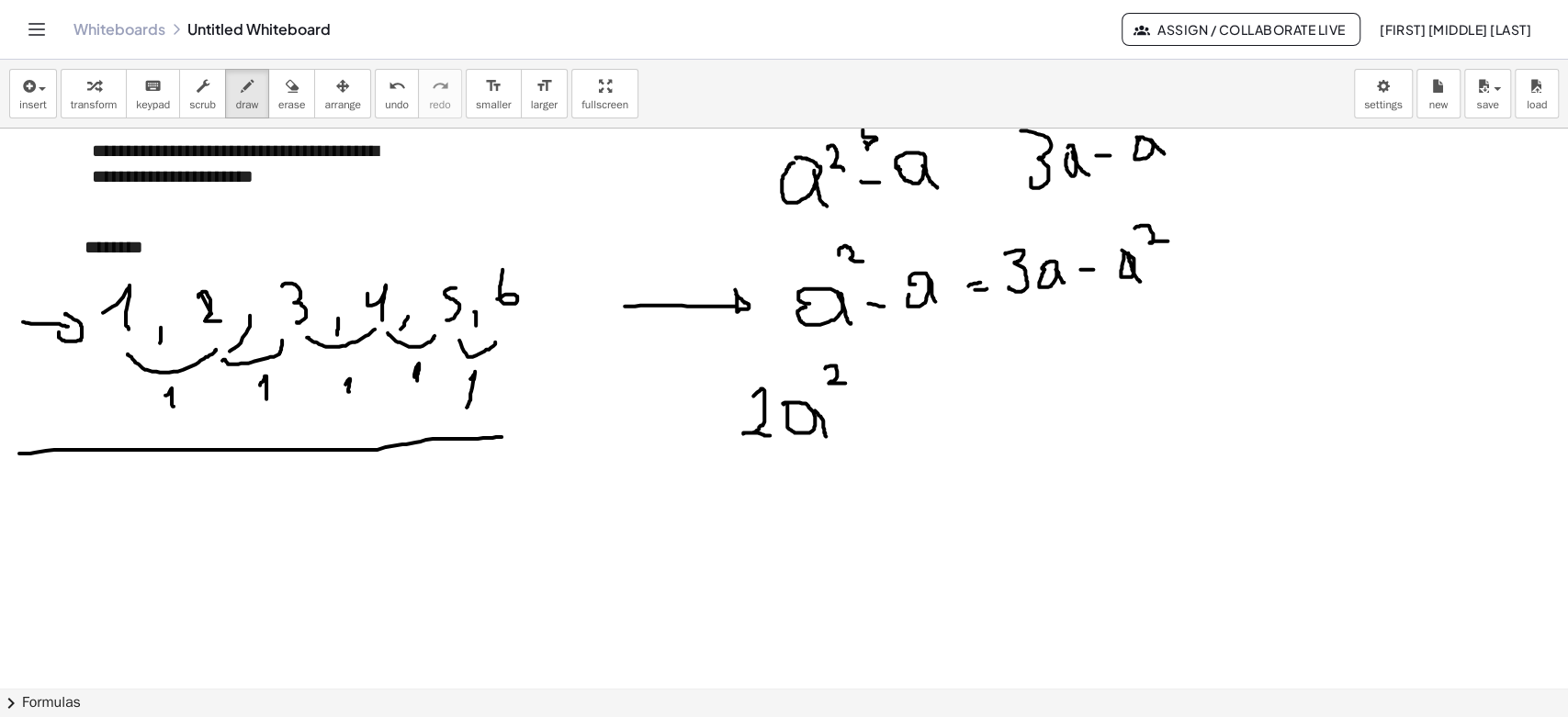 drag, startPoint x: 825, startPoint y: 367, endPoint x: 845, endPoint y: 382, distance: 25 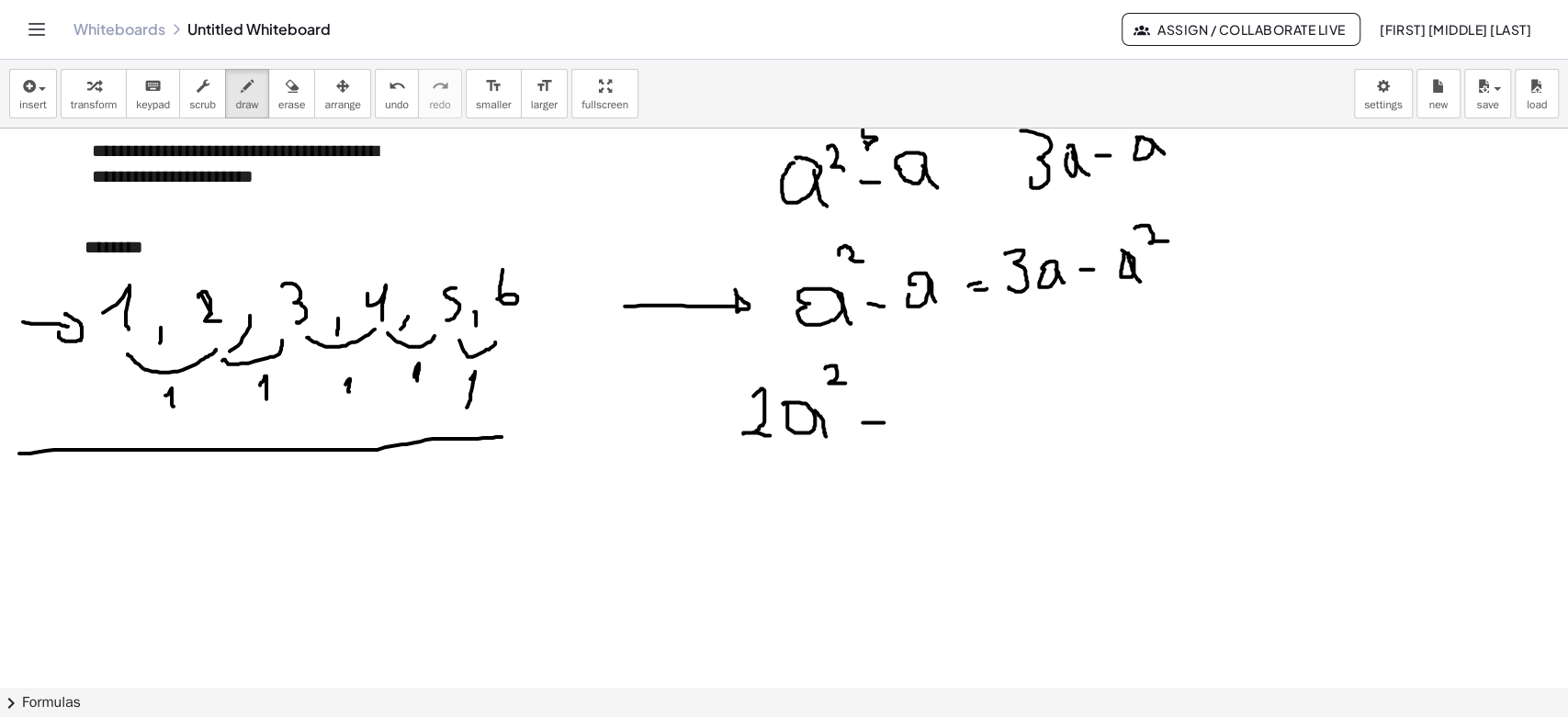 drag, startPoint x: 863, startPoint y: 421, endPoint x: 886, endPoint y: 421, distance: 23 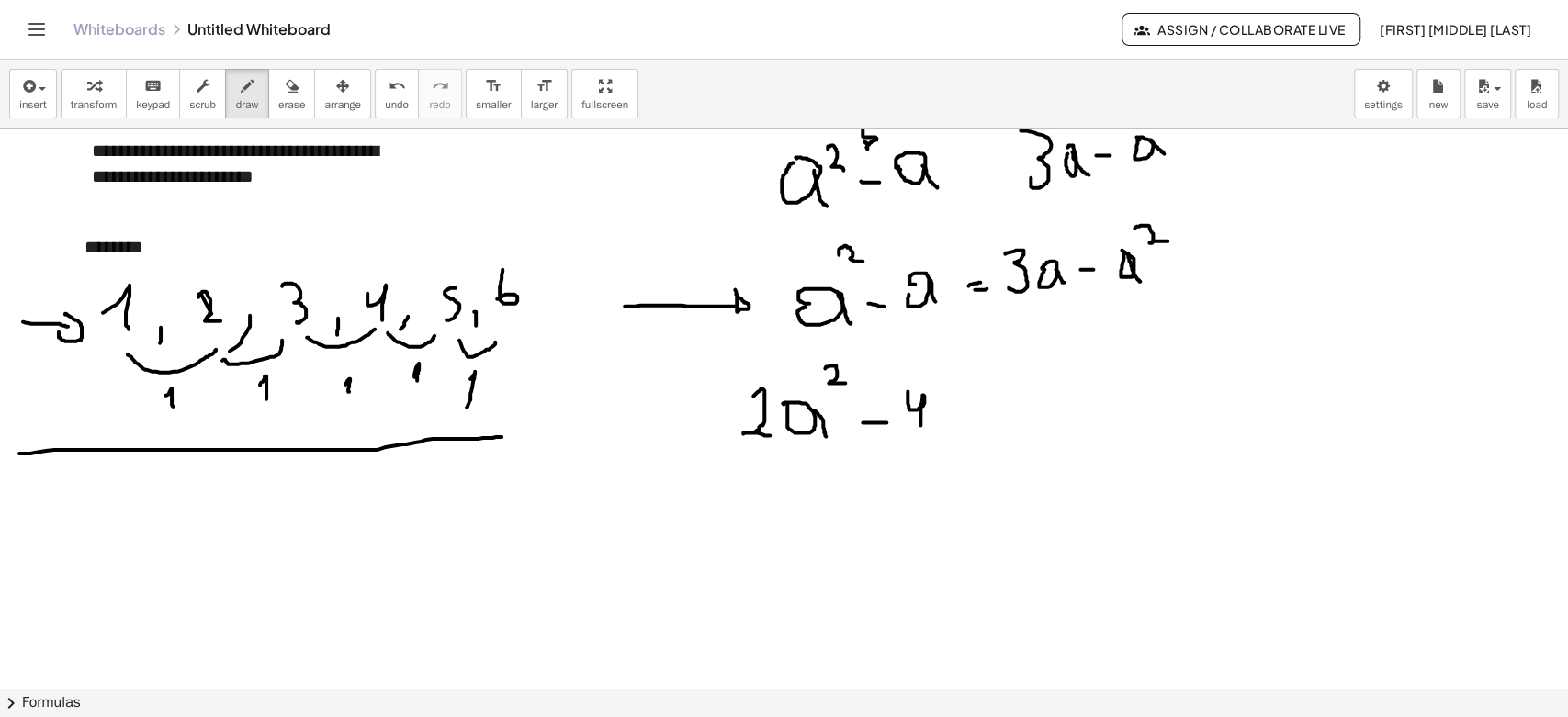 drag, startPoint x: 908, startPoint y: 391, endPoint x: 931, endPoint y: 410, distance: 29.832868 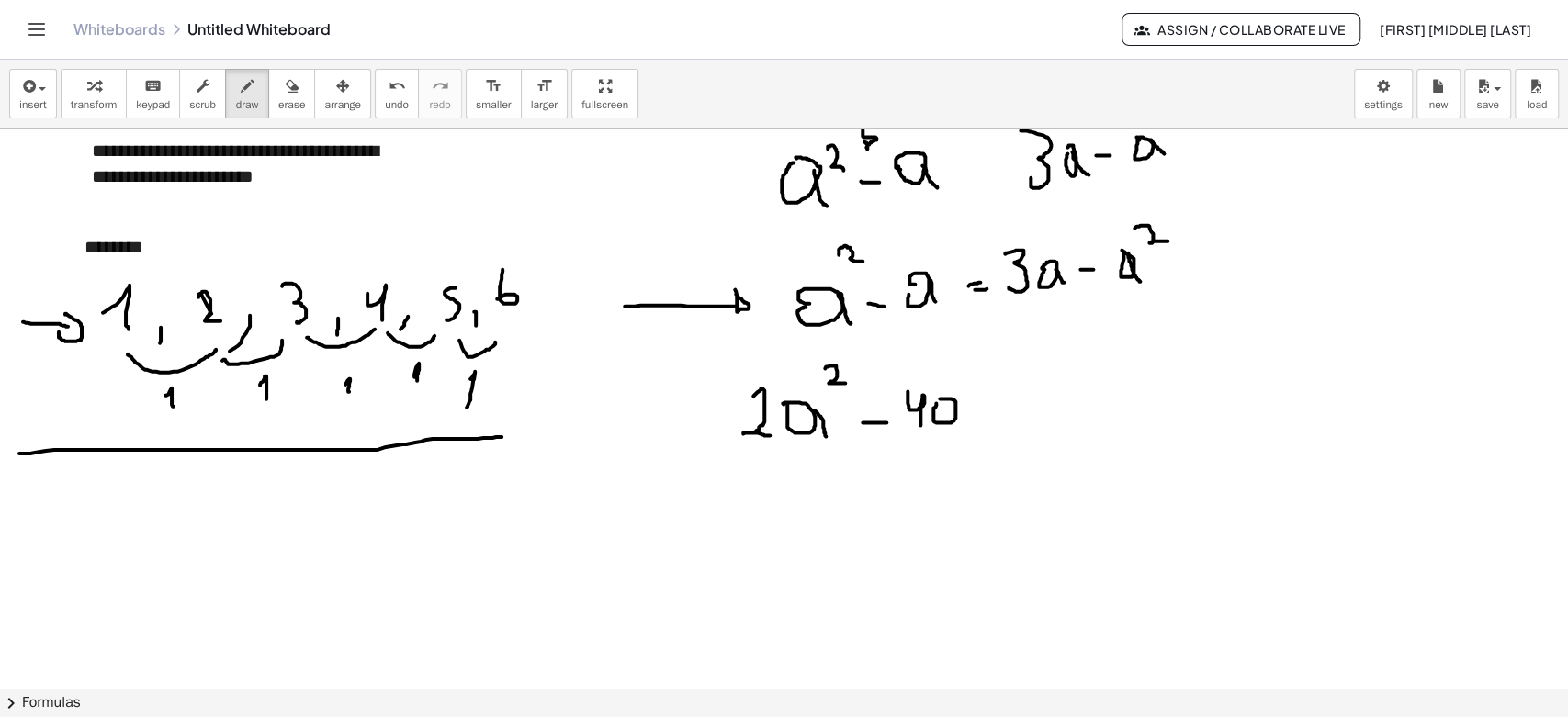 drag, startPoint x: 936, startPoint y: 402, endPoint x: 948, endPoint y: 399, distance: 12.369317 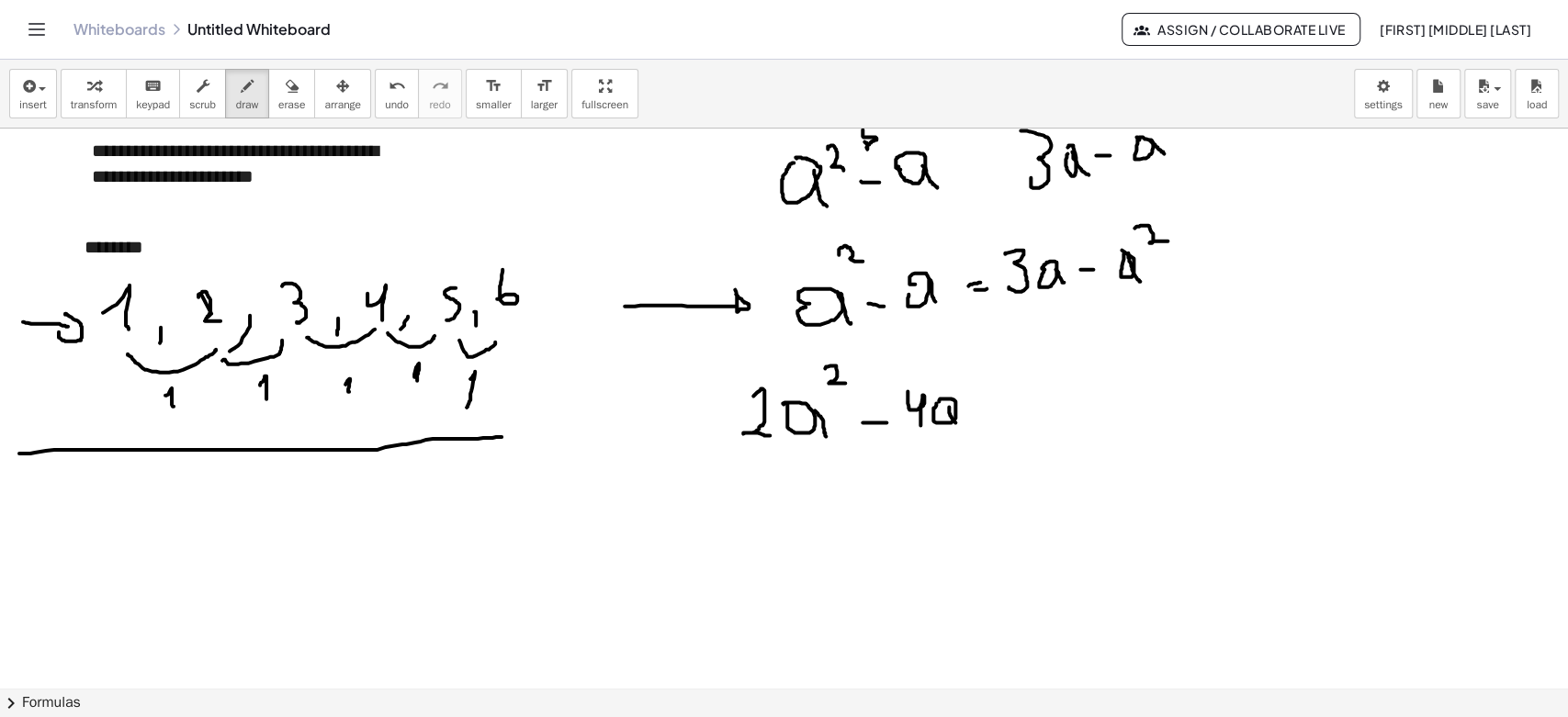 drag, startPoint x: 953, startPoint y: 419, endPoint x: 967, endPoint y: 424, distance: 14.866069 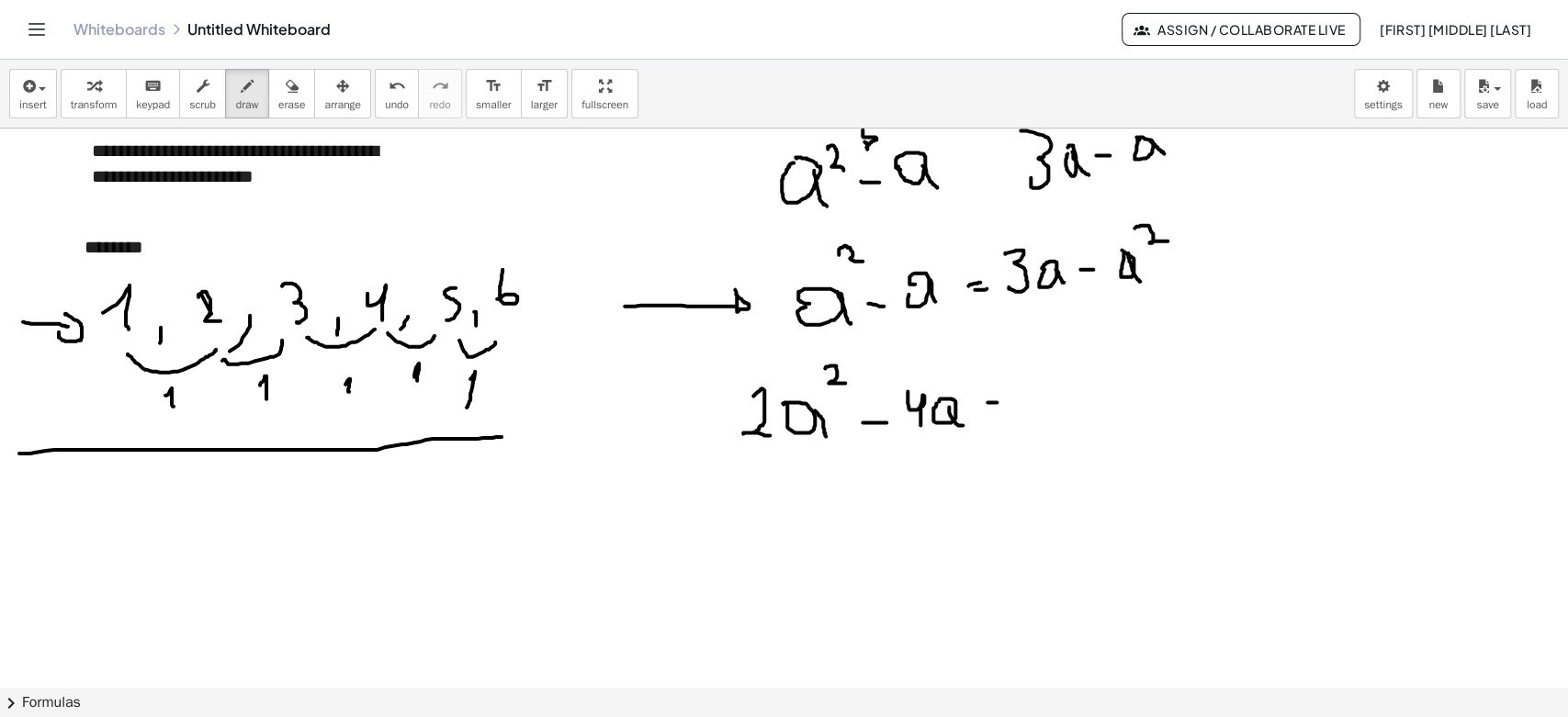 drag, startPoint x: 997, startPoint y: 401, endPoint x: 1037, endPoint y: 410, distance: 41 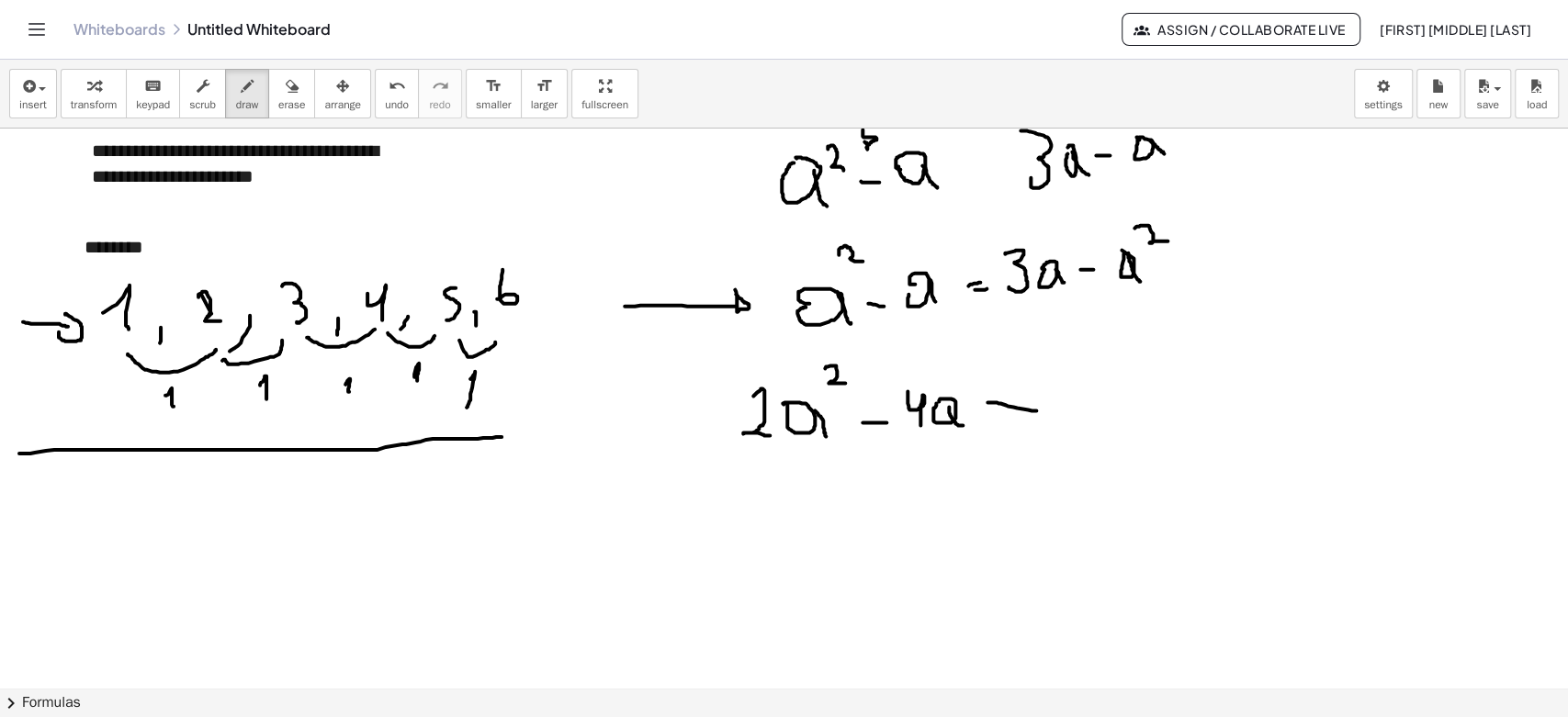 drag, startPoint x: 998, startPoint y: 420, endPoint x: 1020, endPoint y: 423, distance: 22.203603 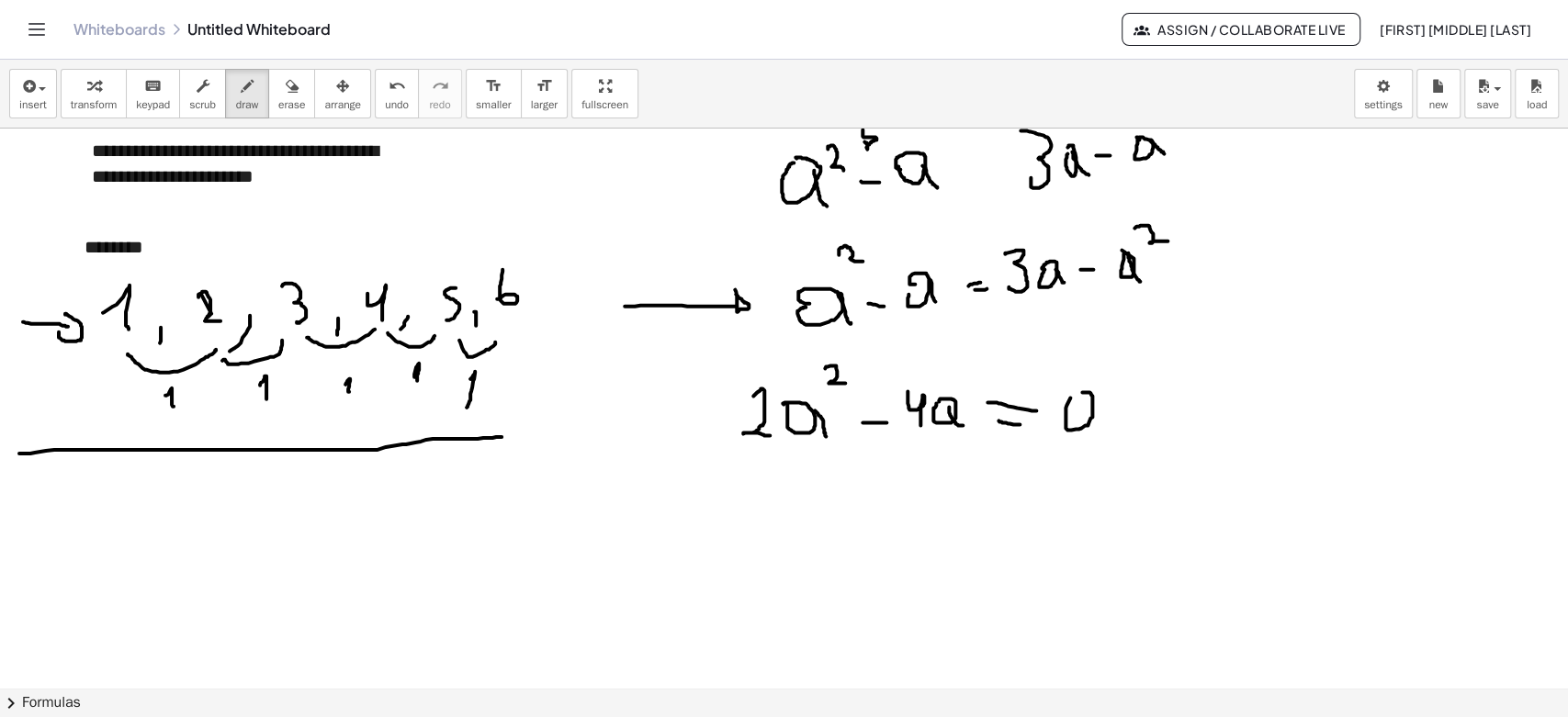 click at bounding box center (784, -151) 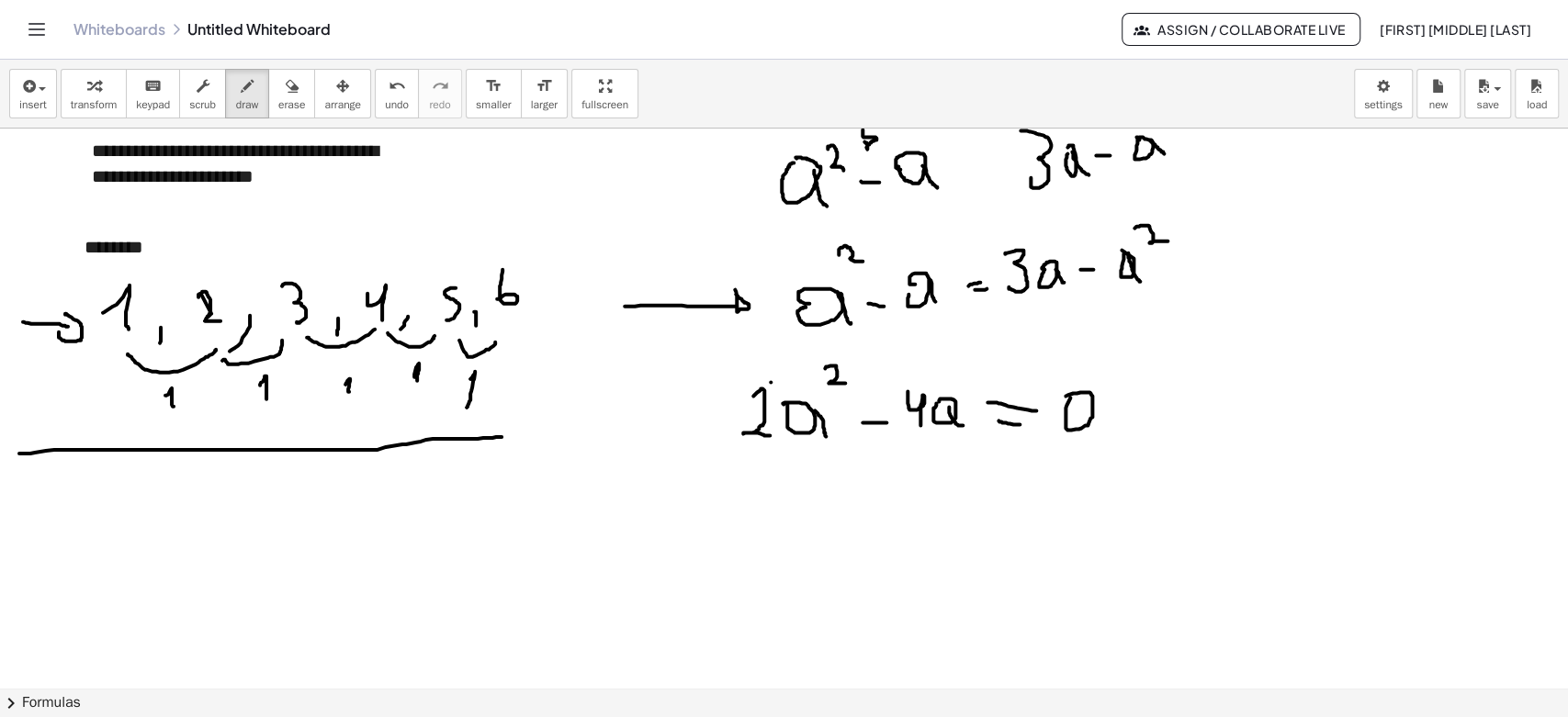 drag, startPoint x: 771, startPoint y: 381, endPoint x: 735, endPoint y: 436, distance: 65.734314 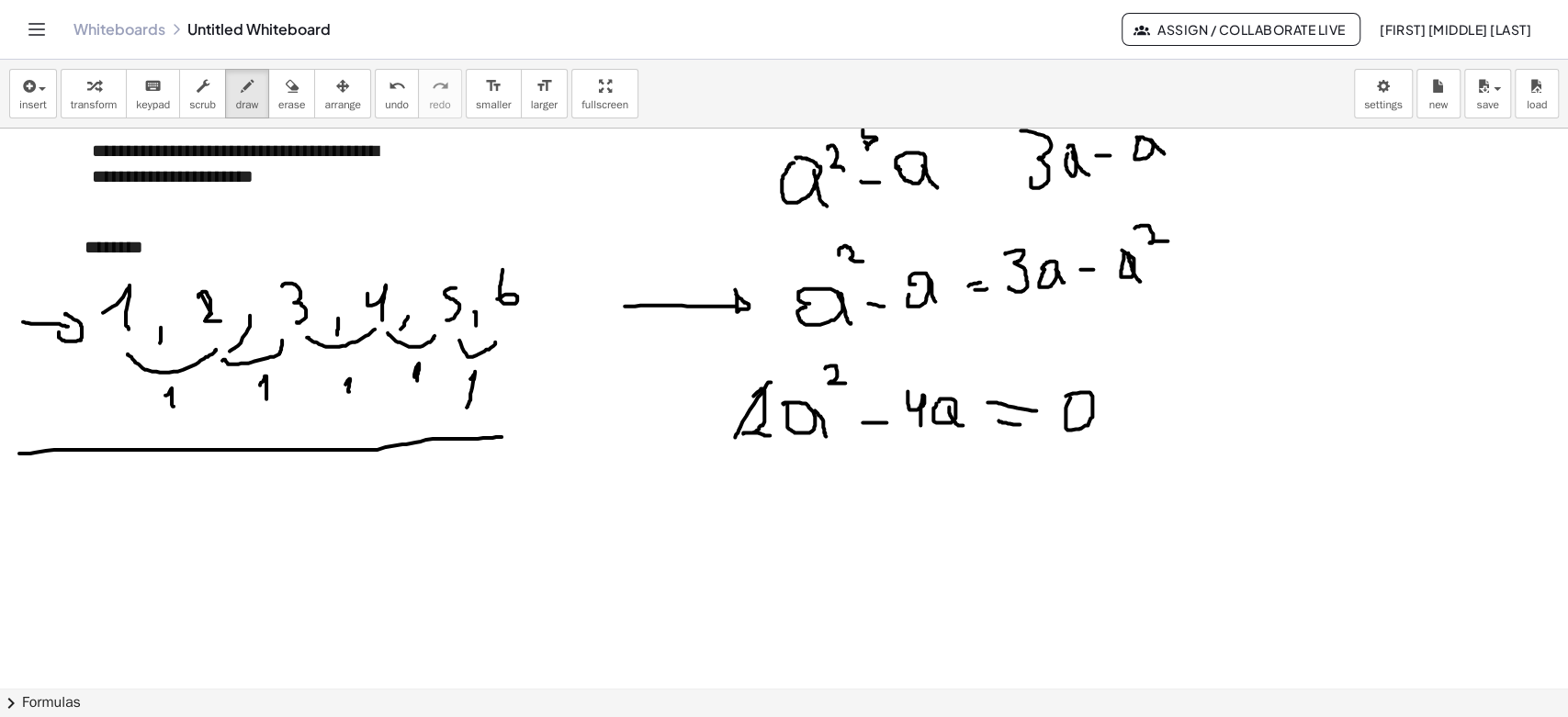 drag, startPoint x: 933, startPoint y: 385, endPoint x: 890, endPoint y: 422, distance: 56.727418 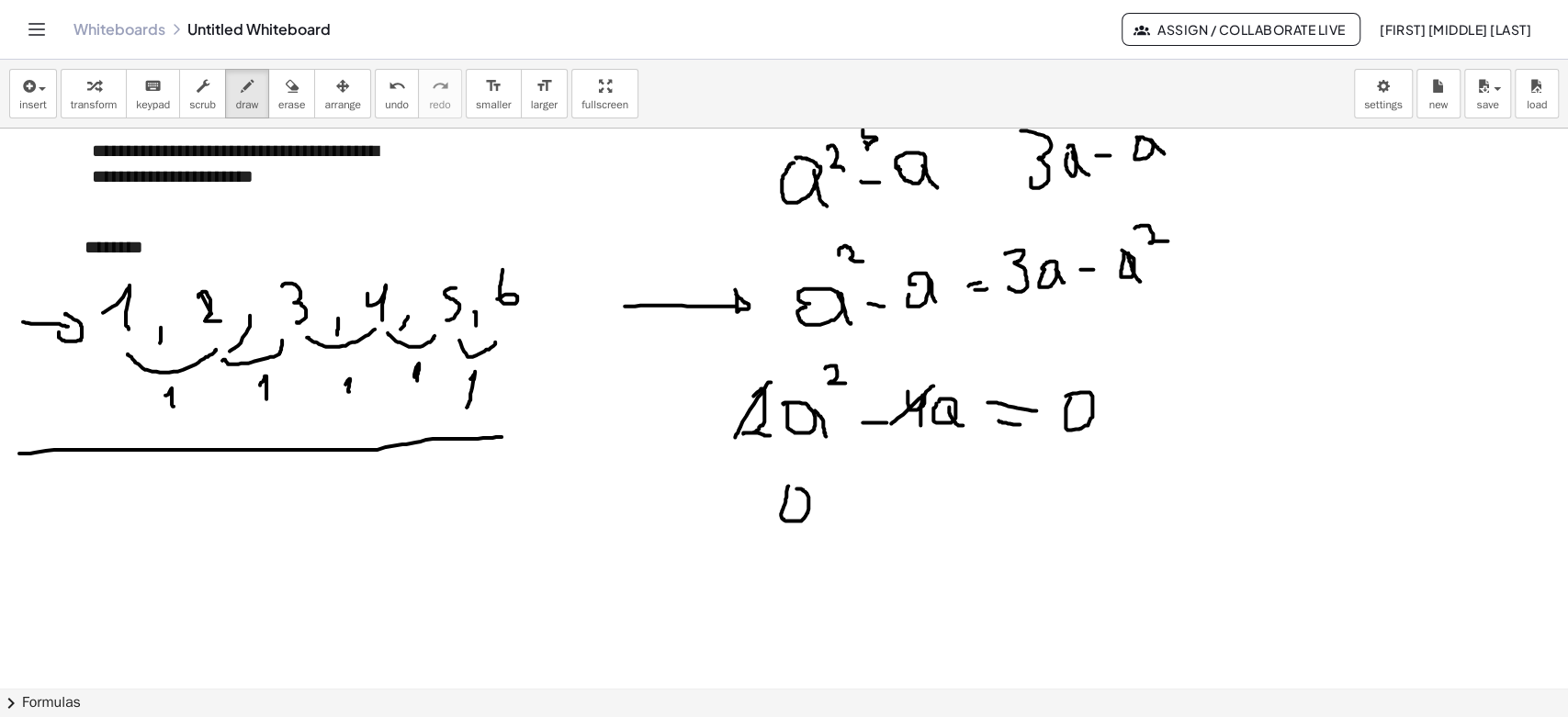 click at bounding box center (784, -151) 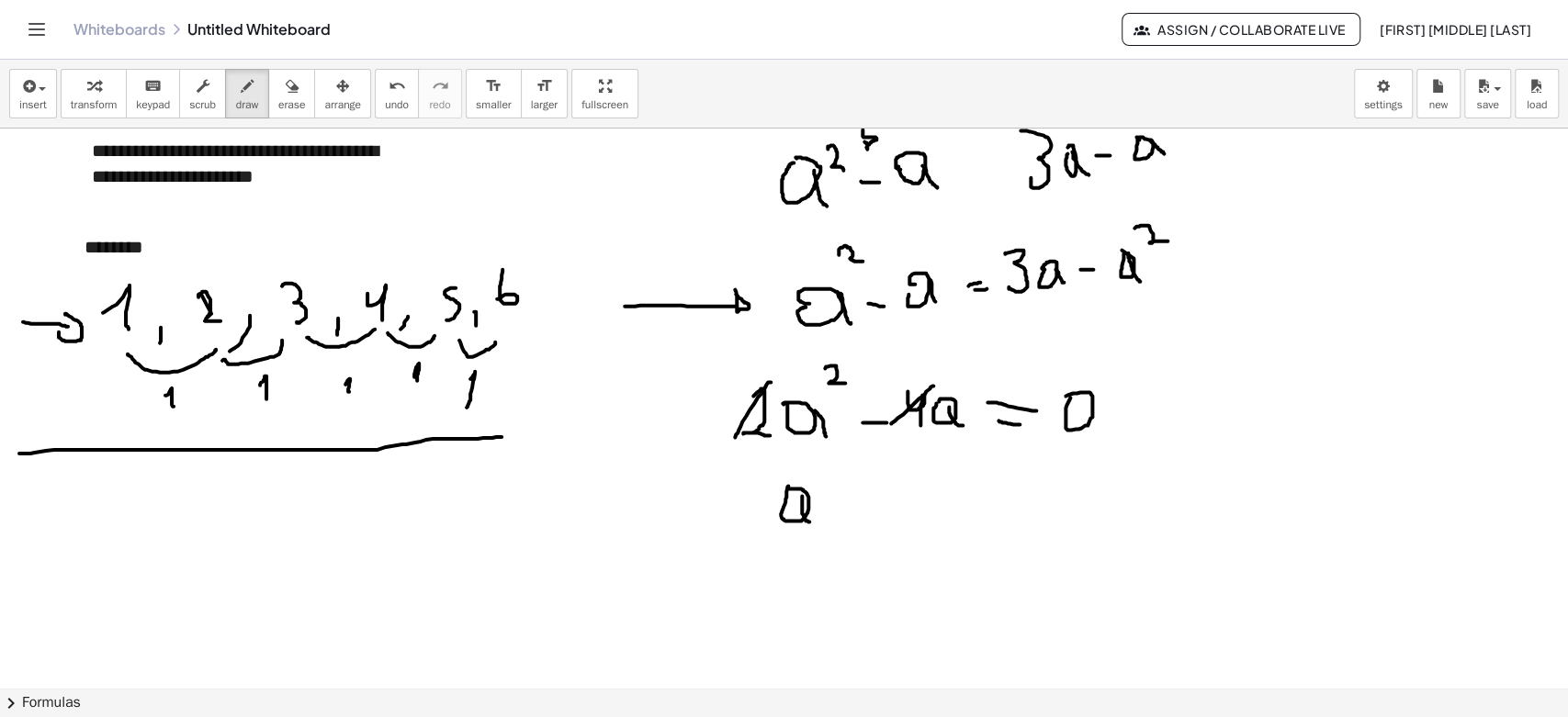 drag, startPoint x: 802, startPoint y: 495, endPoint x: 815, endPoint y: 520, distance: 28.178006 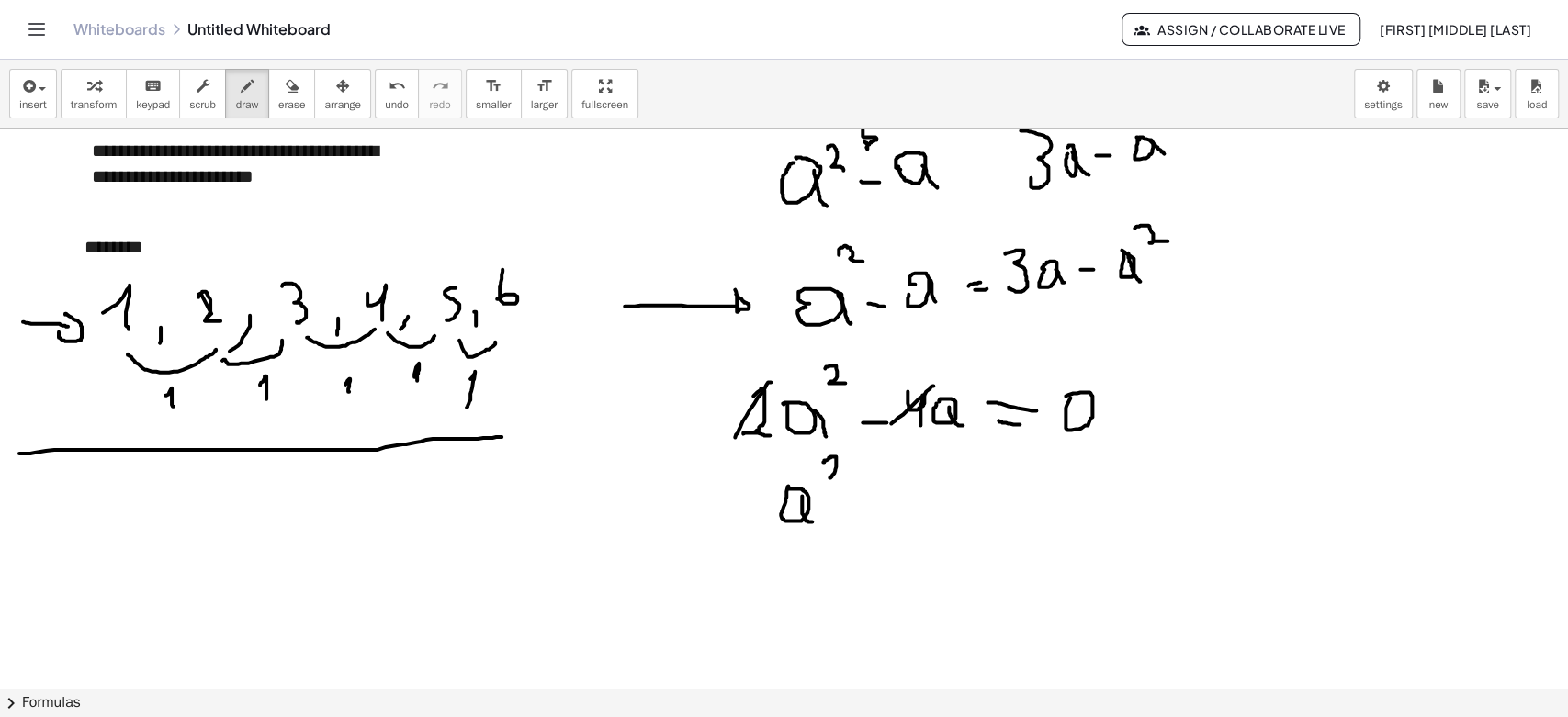 drag, startPoint x: 828, startPoint y: 458, endPoint x: 845, endPoint y: 483, distance: 30.23243 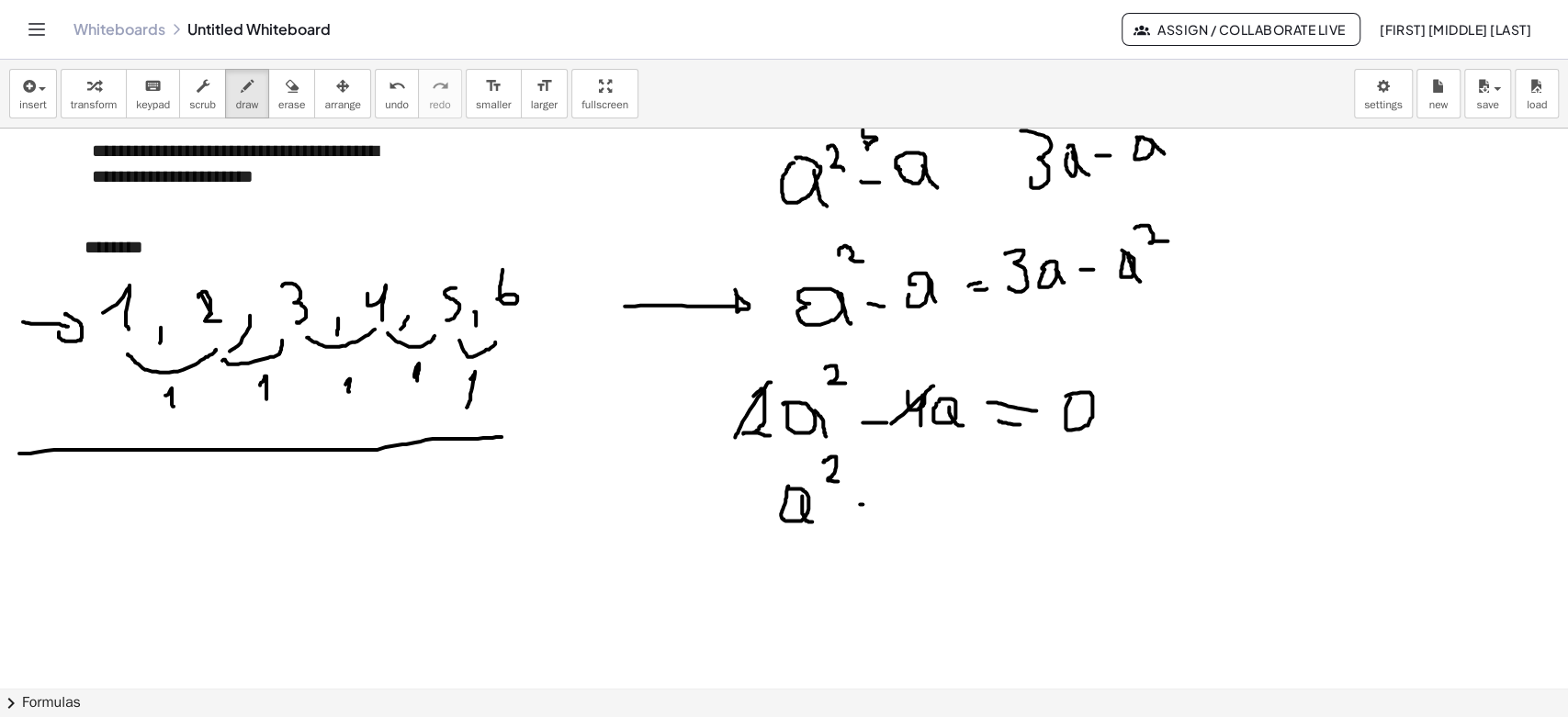 drag, startPoint x: 863, startPoint y: 503, endPoint x: 888, endPoint y: 505, distance: 25.079872 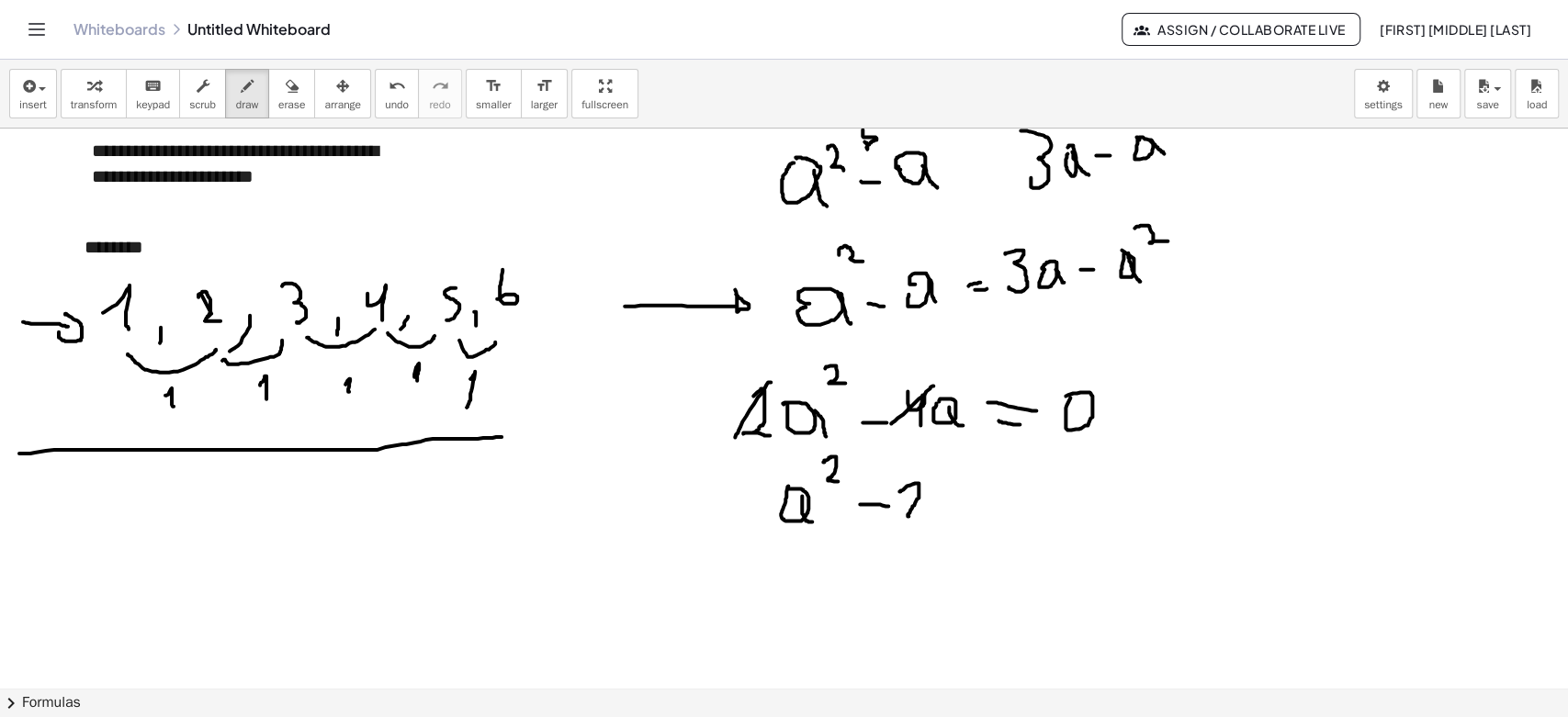 drag, startPoint x: 919, startPoint y: 482, endPoint x: 931, endPoint y: 512, distance: 32.310989 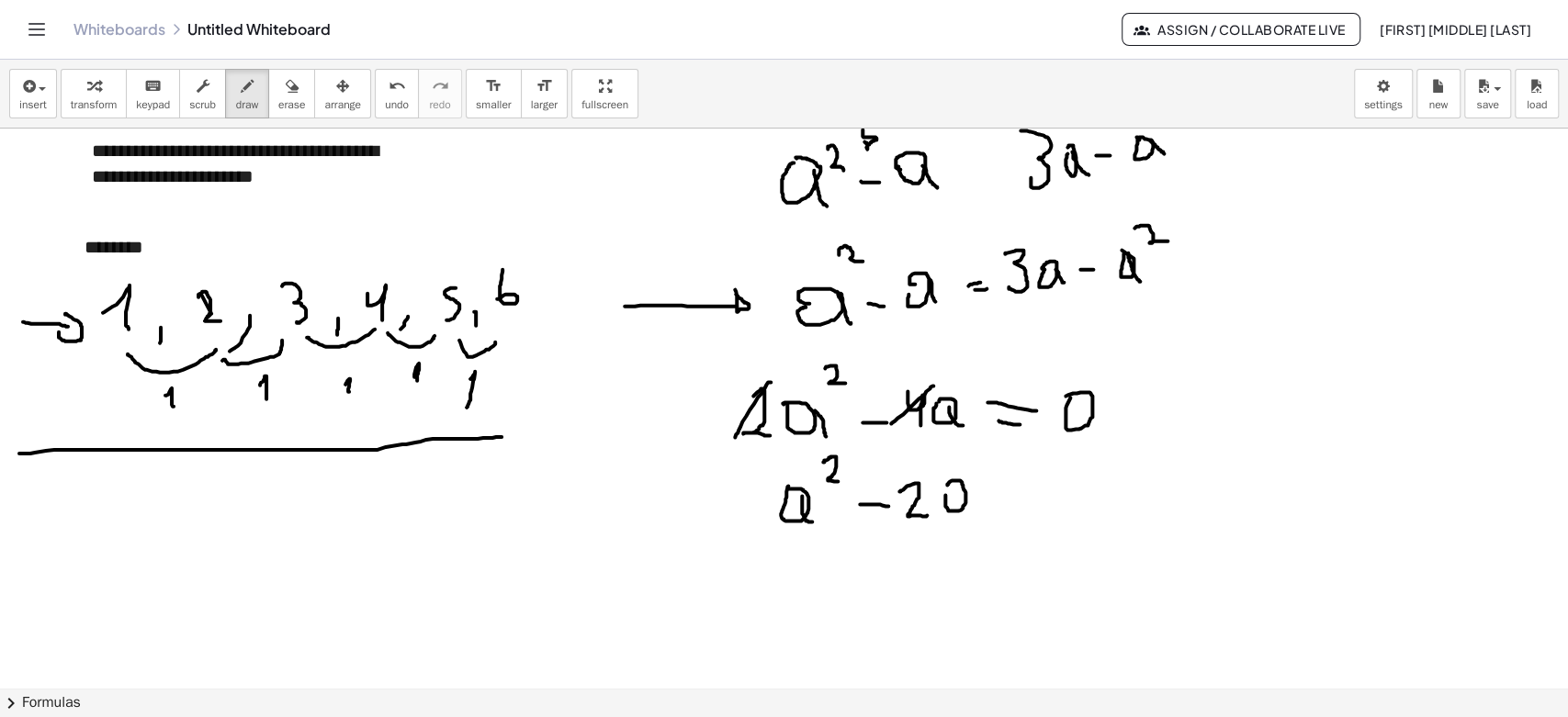 drag, startPoint x: 945, startPoint y: 494, endPoint x: 957, endPoint y: 484, distance: 15.620499 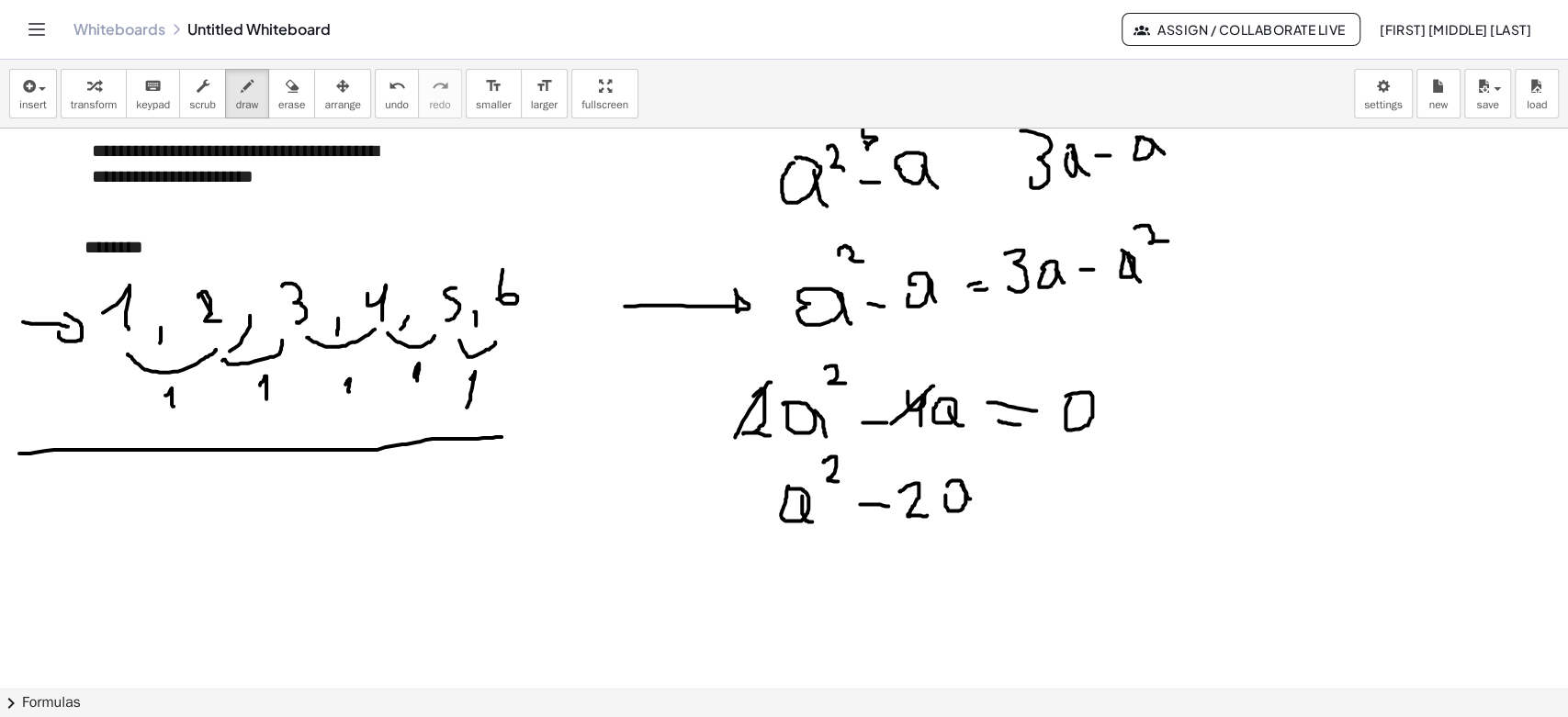 drag, startPoint x: 963, startPoint y: 484, endPoint x: 988, endPoint y: 490, distance: 25.70992 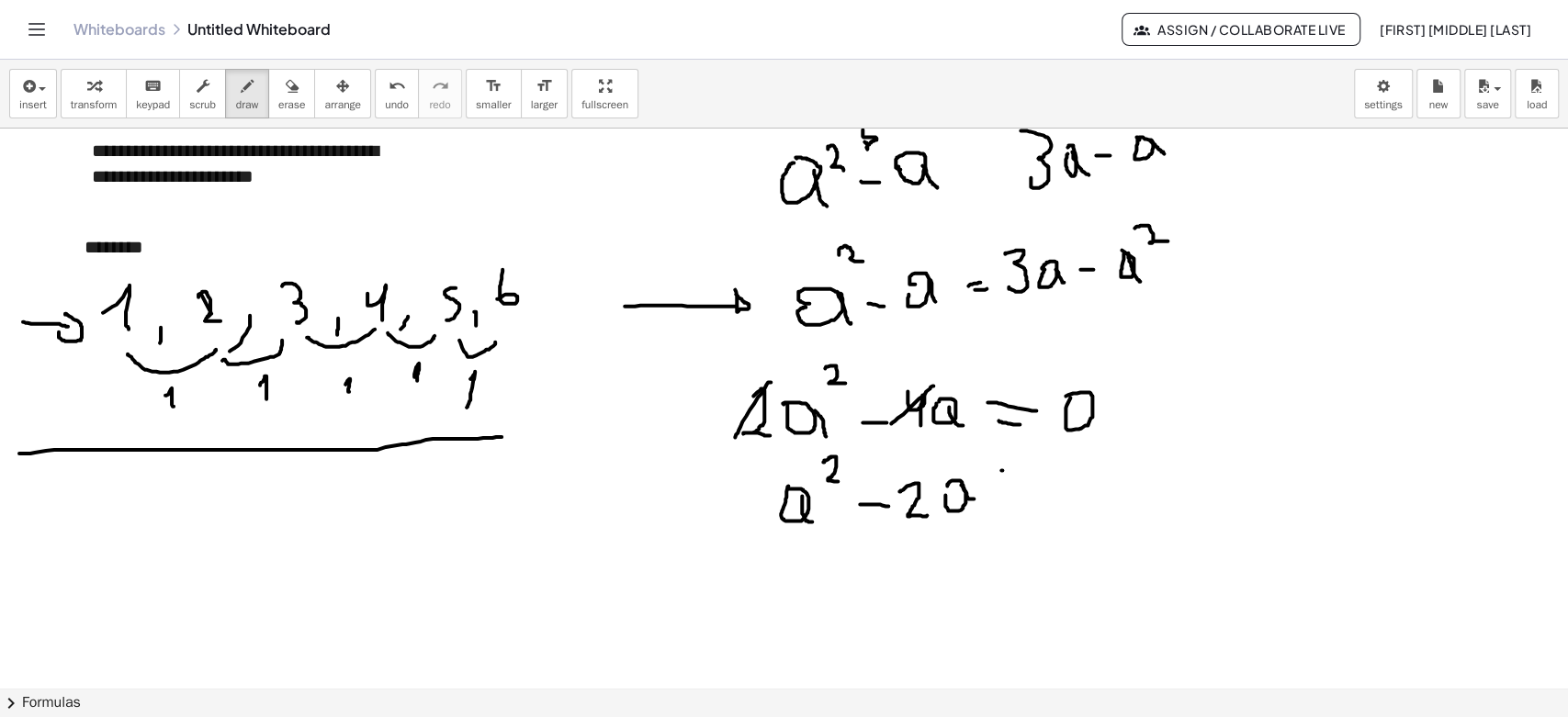 drag, startPoint x: 1001, startPoint y: 469, endPoint x: 1005, endPoint y: 490, distance: 21.377558 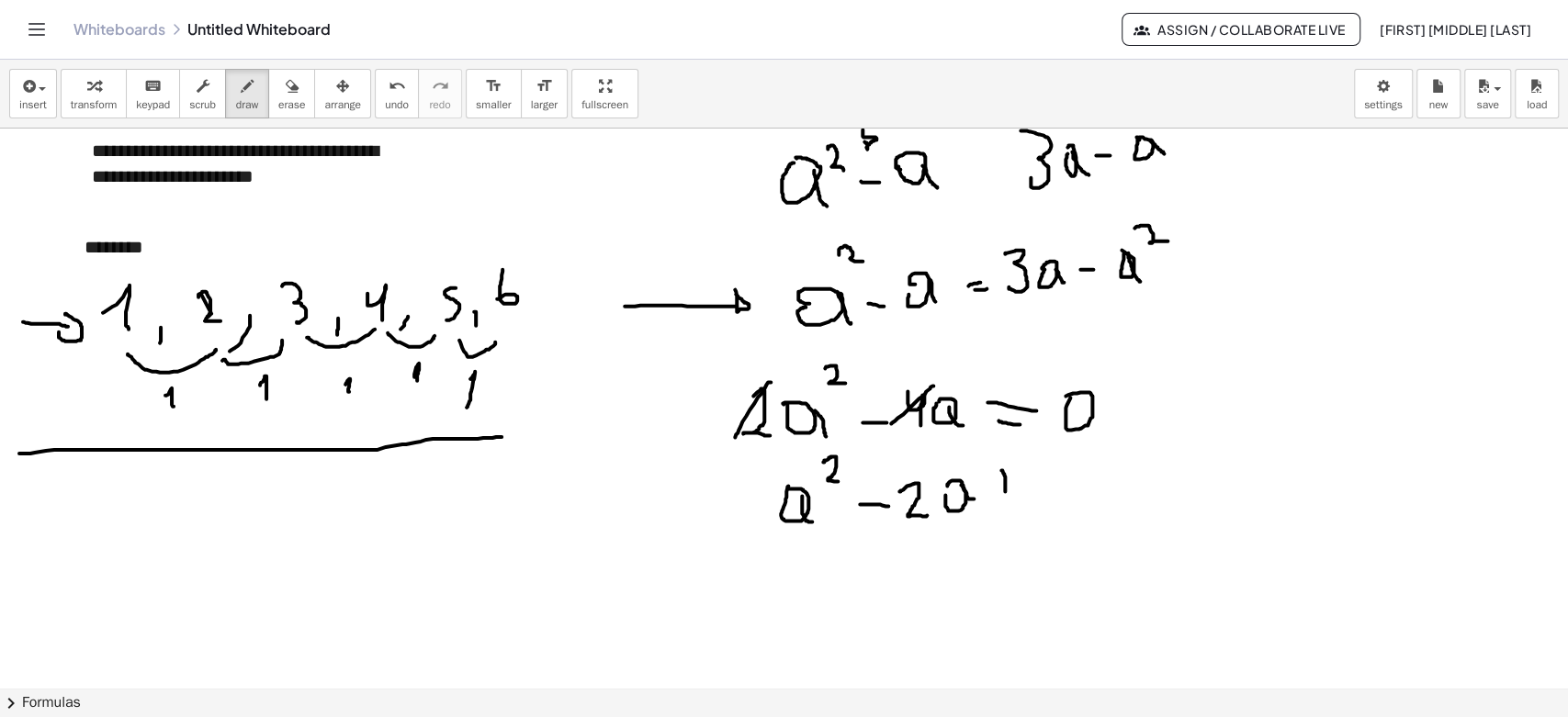 drag, startPoint x: 994, startPoint y: 479, endPoint x: 1021, endPoint y: 478, distance: 27.018512 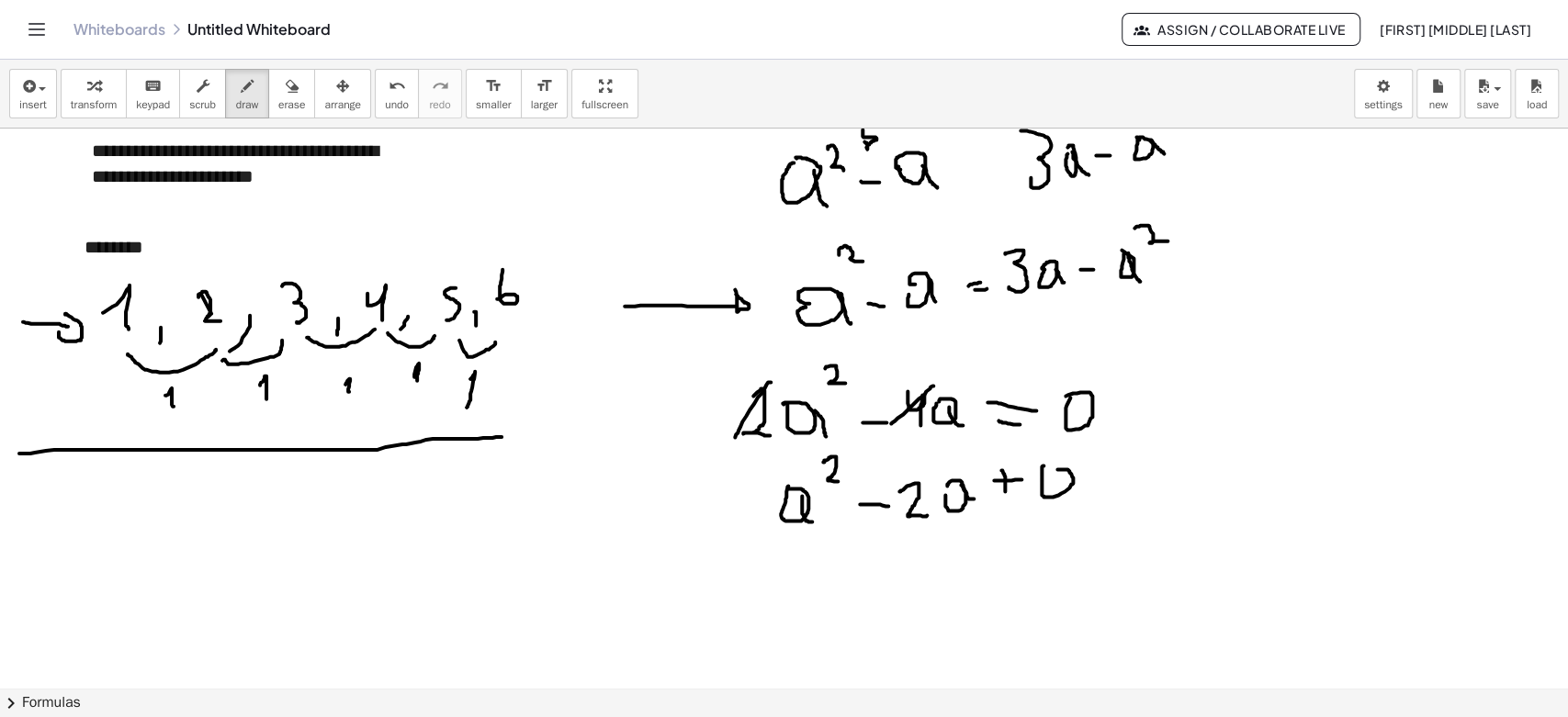 click at bounding box center [784, -151] 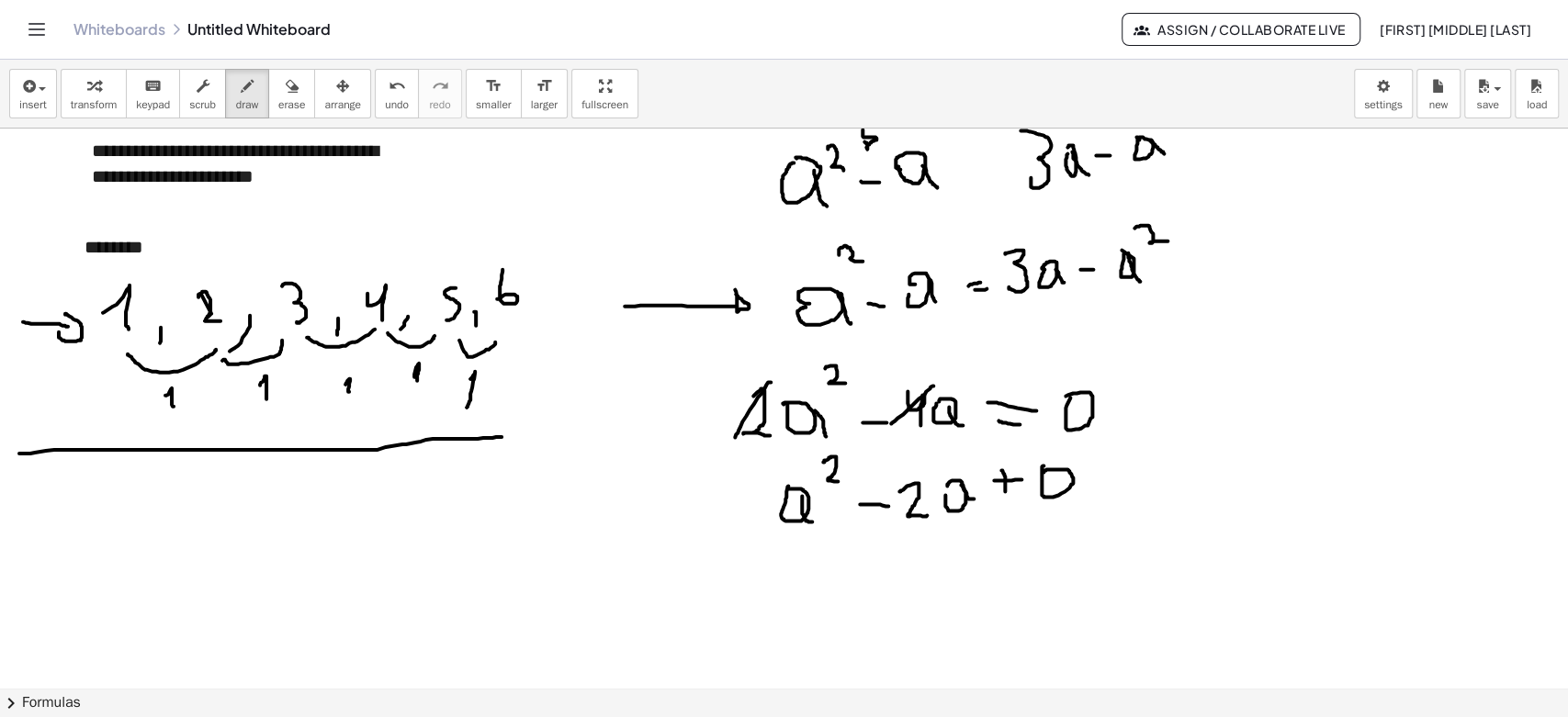 drag, startPoint x: 1129, startPoint y: 482, endPoint x: 1122, endPoint y: 496, distance: 16 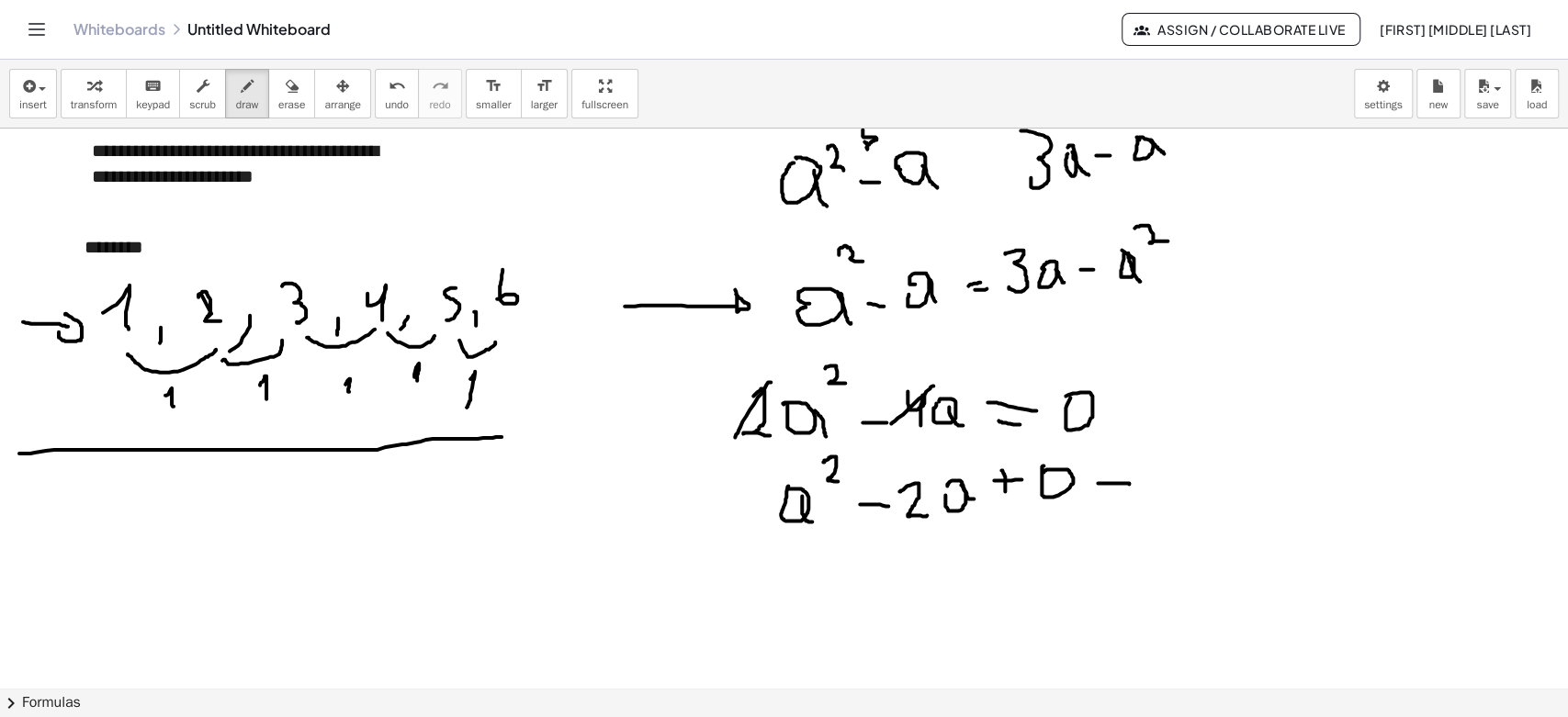drag, startPoint x: 1123, startPoint y: 496, endPoint x: 1139, endPoint y: 490, distance: 17.088007 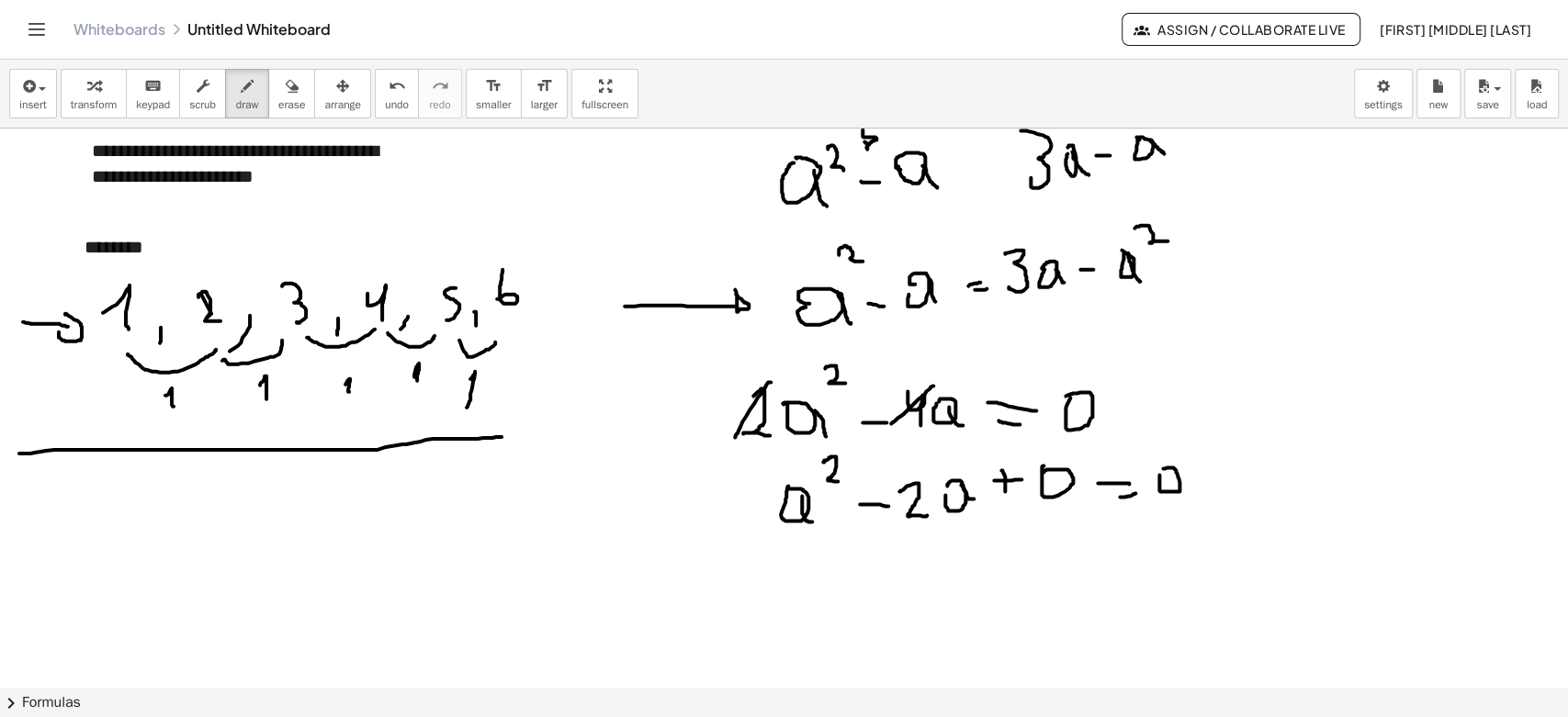 drag, startPoint x: 1159, startPoint y: 474, endPoint x: 1044, endPoint y: 511, distance: 120.80563 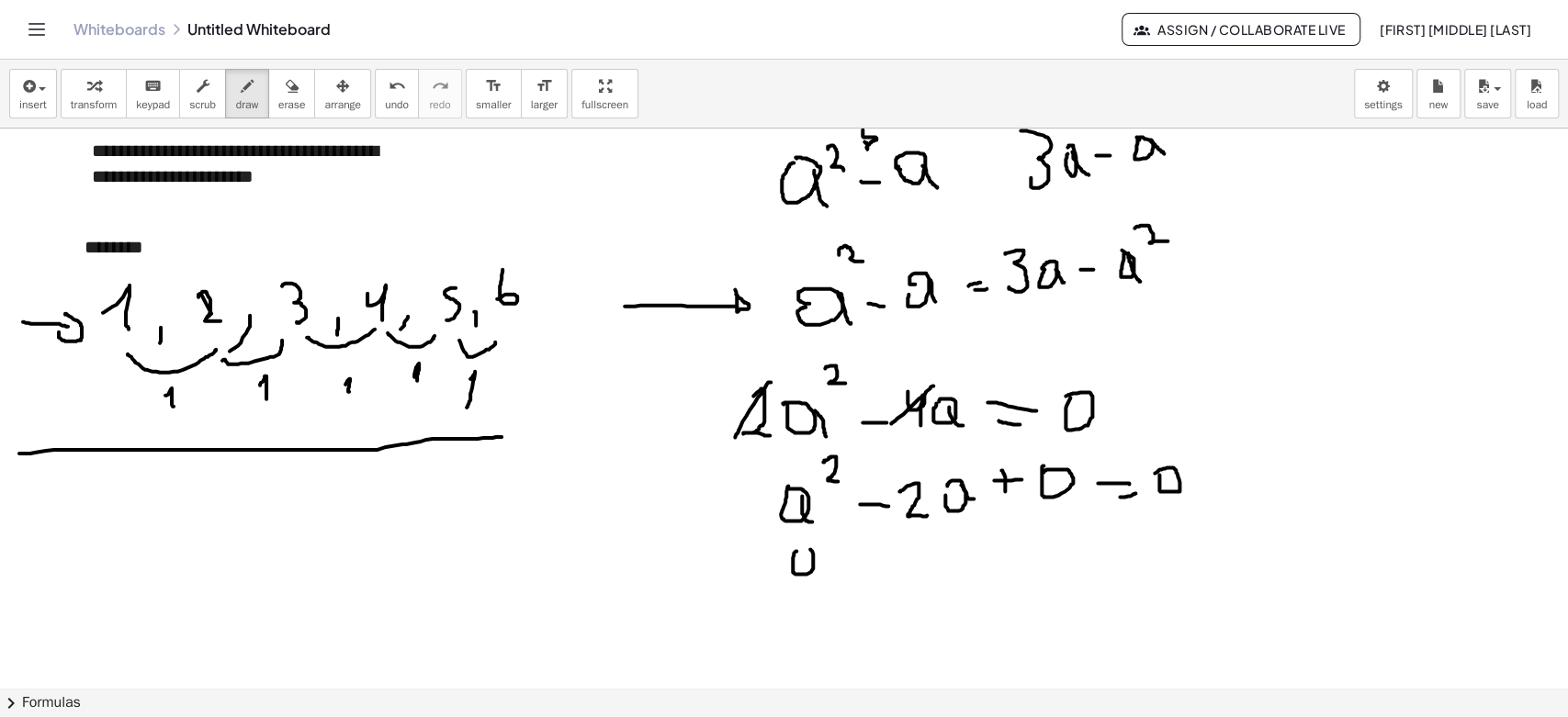 drag, startPoint x: 793, startPoint y: 568, endPoint x: 804, endPoint y: 545, distance: 25.495098 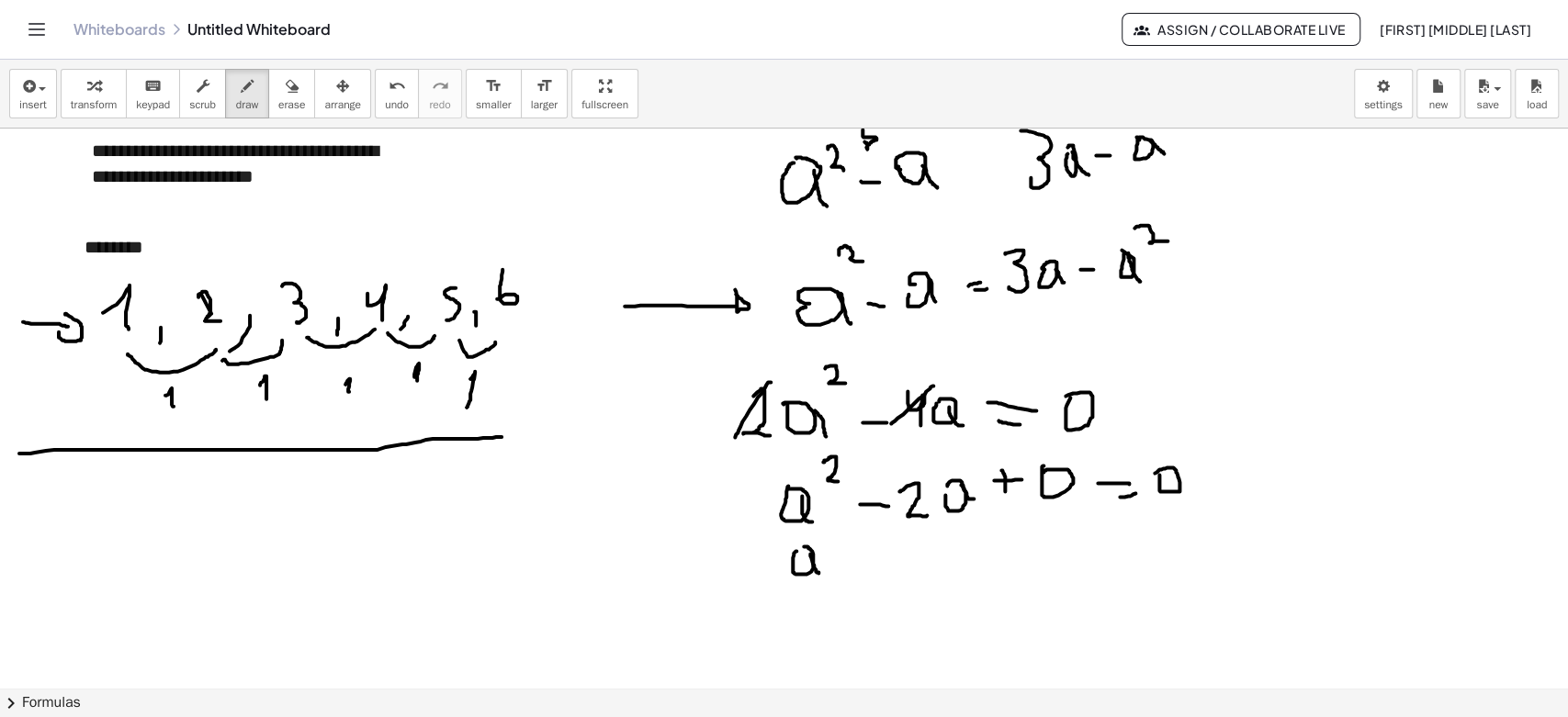 drag, startPoint x: 810, startPoint y: 555, endPoint x: 825, endPoint y: 586, distance: 34.438351 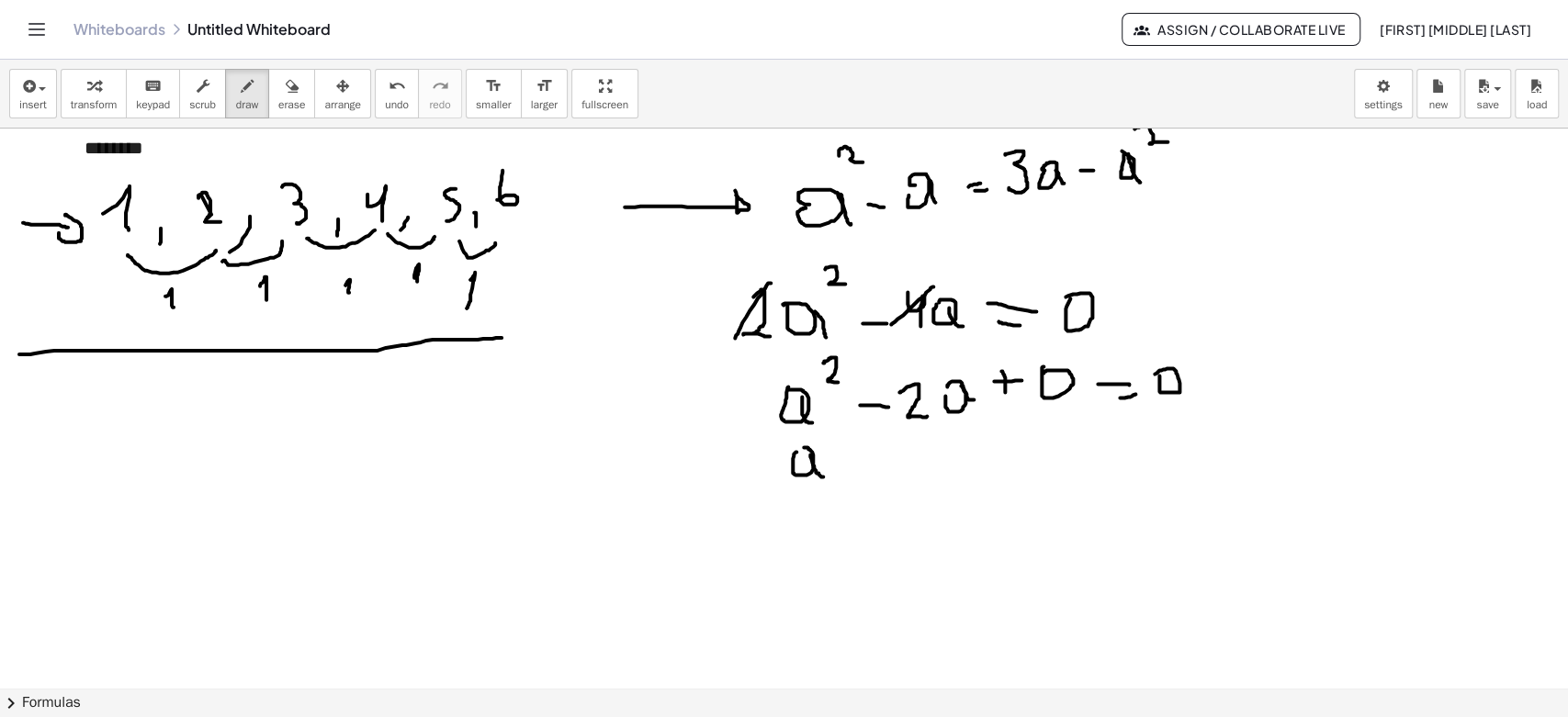 scroll, scrollTop: 1781, scrollLeft: 0, axis: vertical 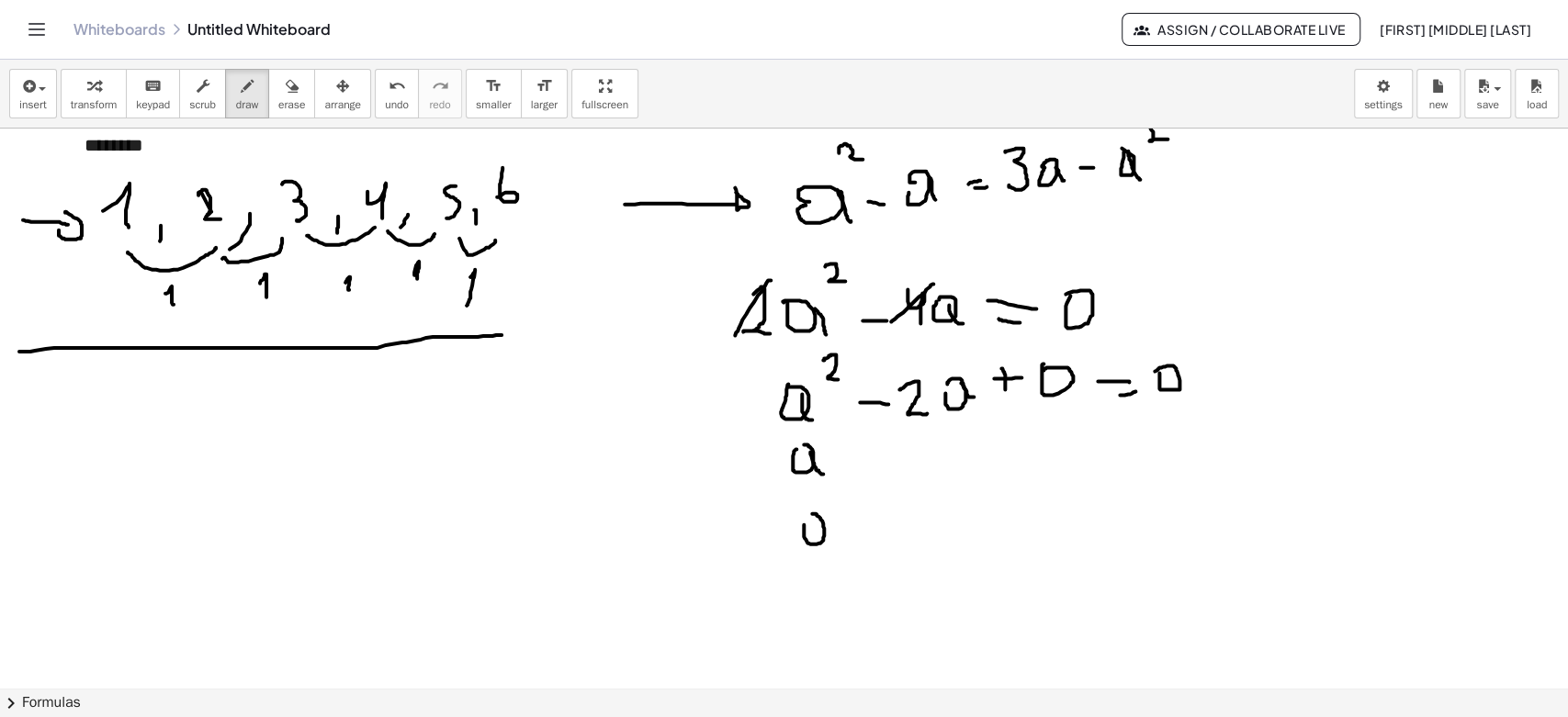 drag, startPoint x: 805, startPoint y: 523, endPoint x: 810, endPoint y: 512, distance: 12.083046 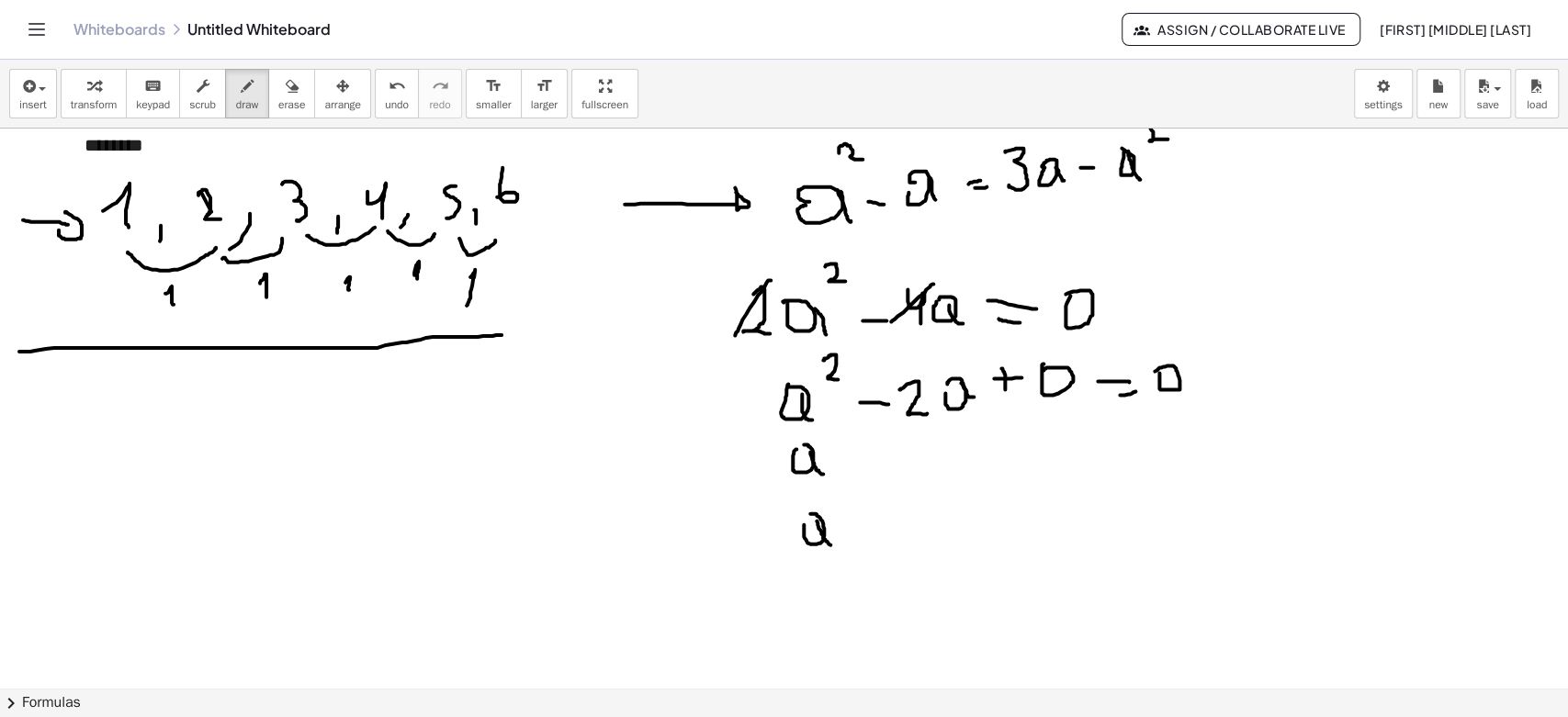 drag, startPoint x: 824, startPoint y: 537, endPoint x: 837, endPoint y: 547, distance: 16.401219 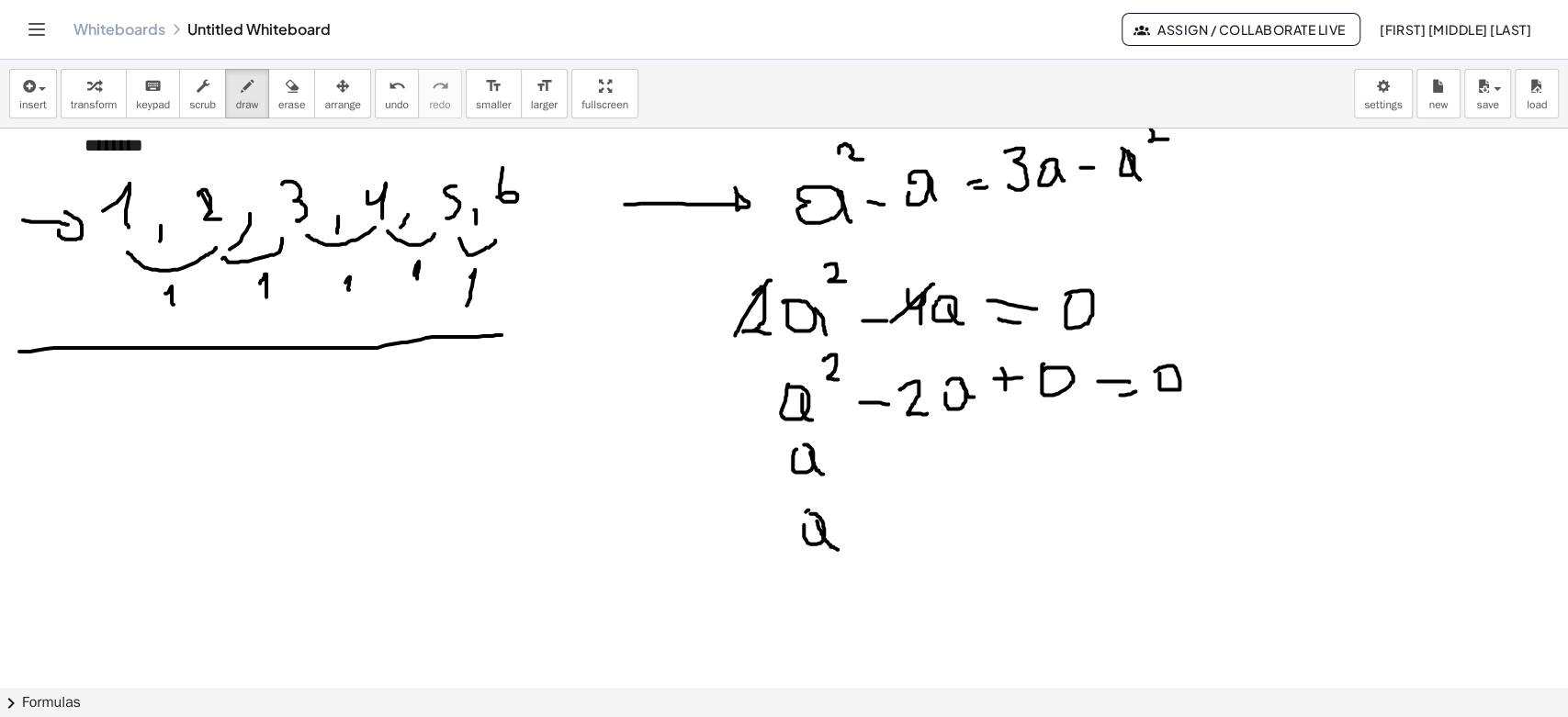 drag, startPoint x: 808, startPoint y: 510, endPoint x: 806, endPoint y: 524, distance: 14.14214 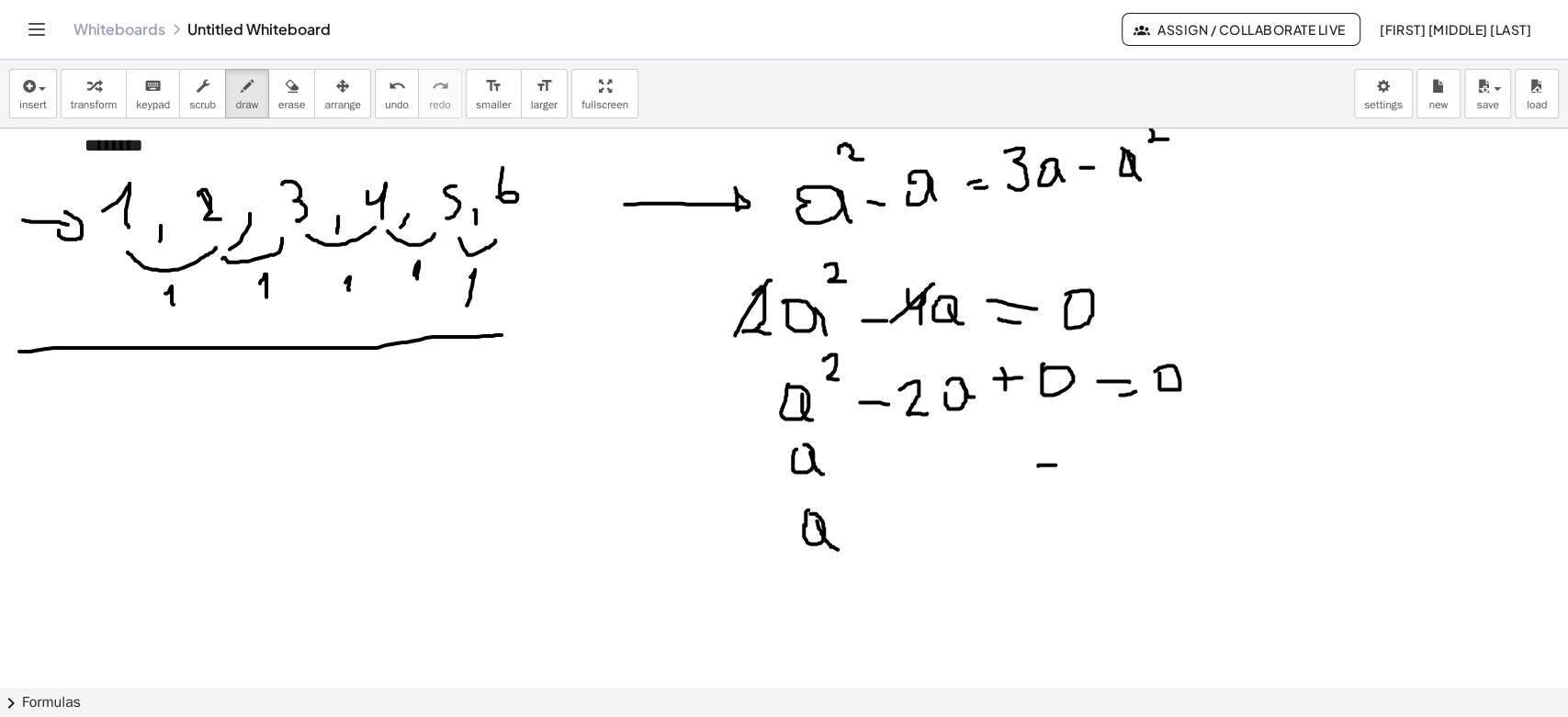 drag, startPoint x: 1038, startPoint y: 465, endPoint x: 1055, endPoint y: 464, distance: 17.029386 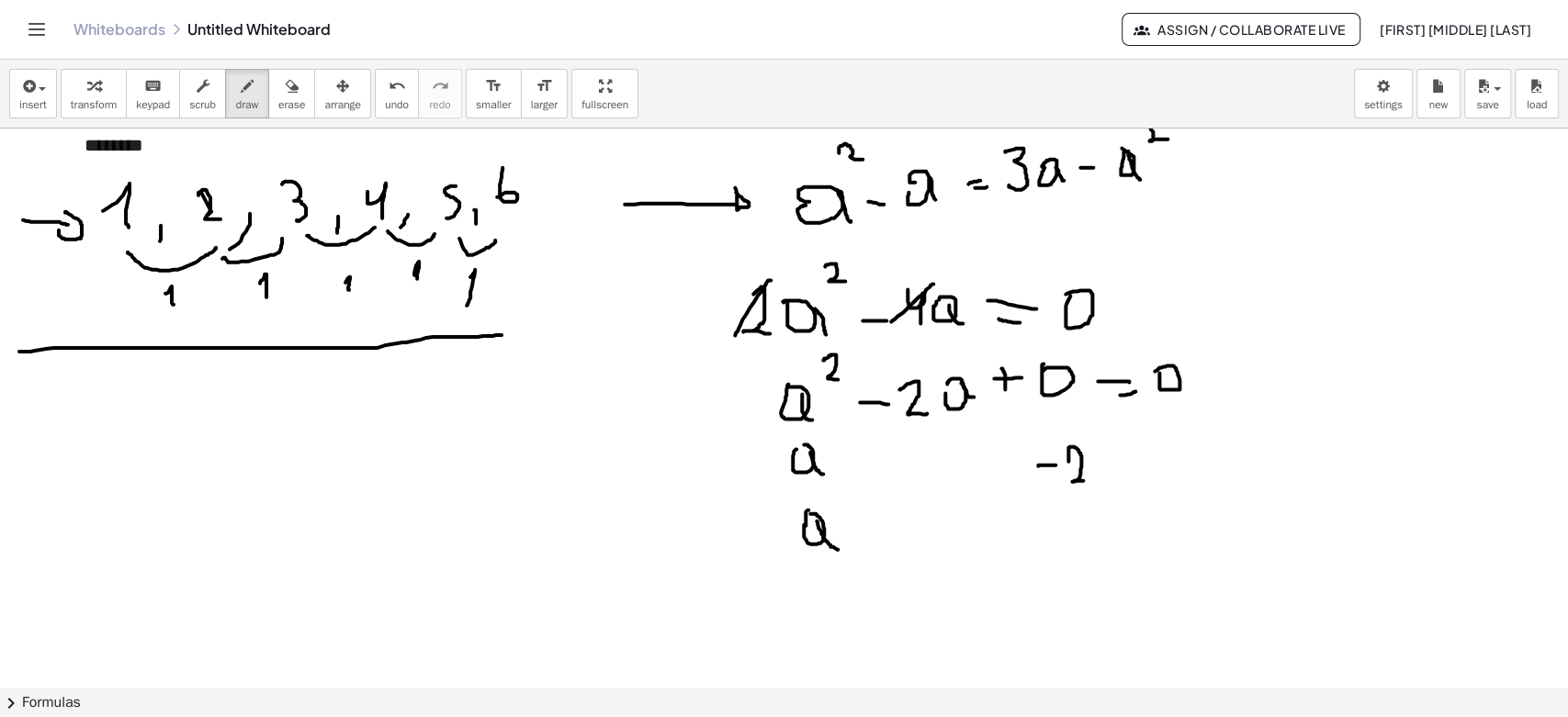 drag, startPoint x: 1070, startPoint y: 445, endPoint x: 1083, endPoint y: 479, distance: 36.40055 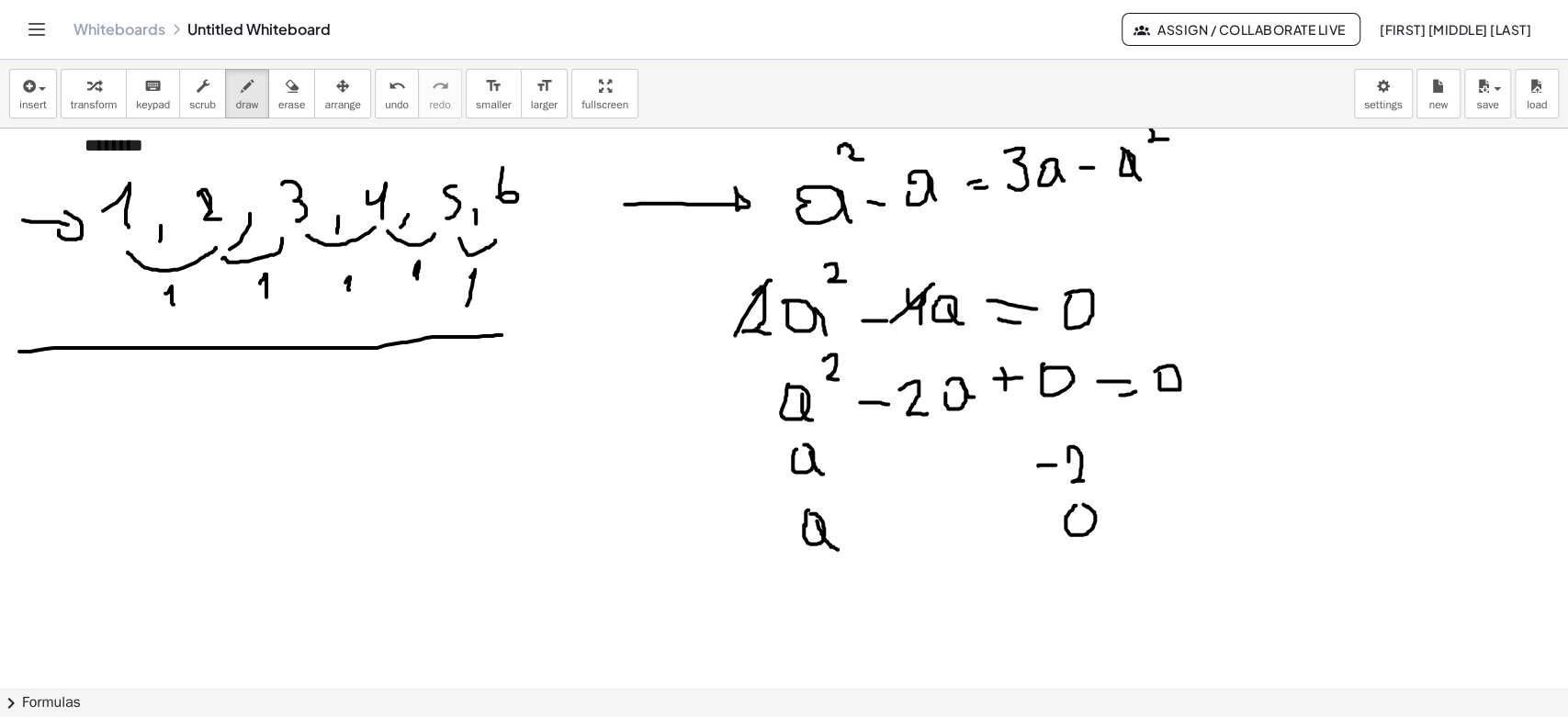click at bounding box center [784, -253] 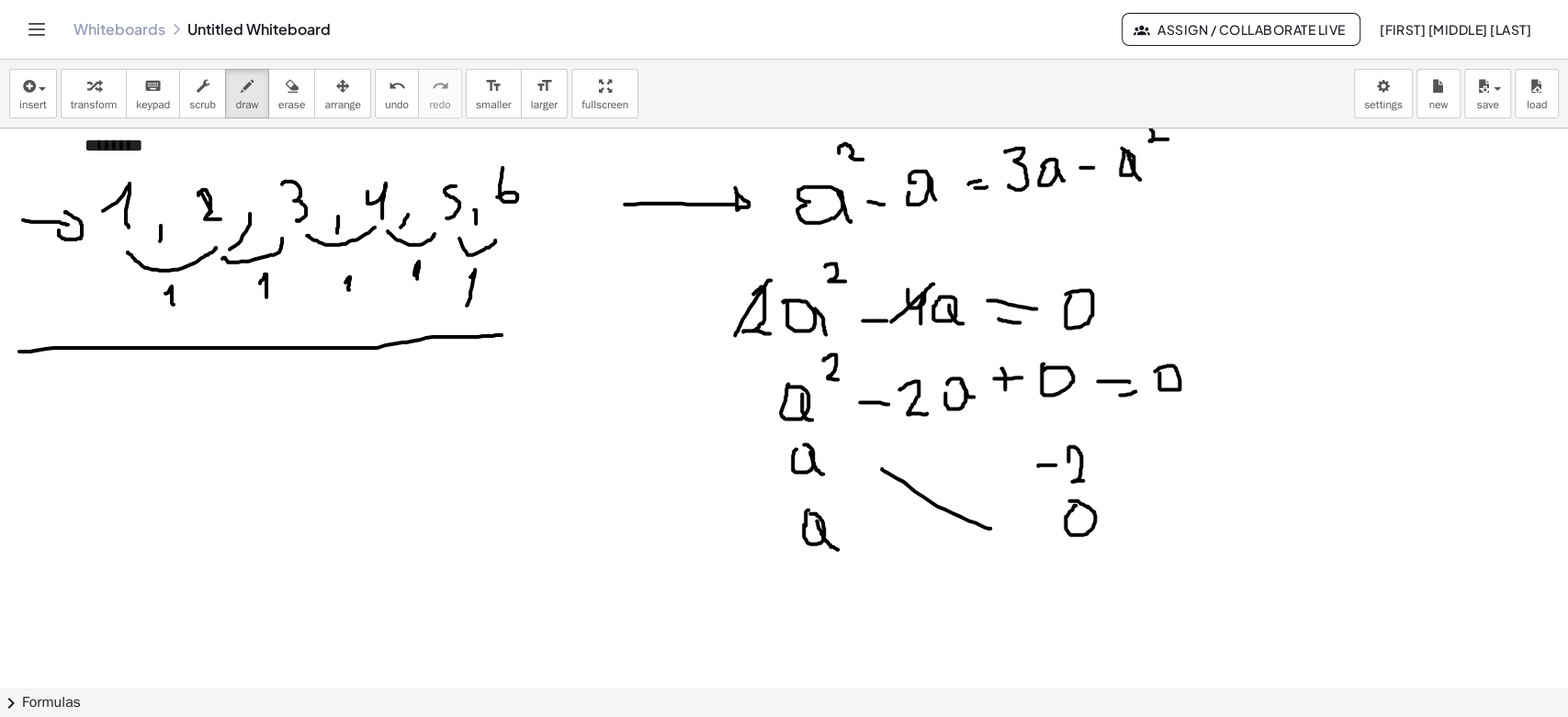 click at bounding box center [784, -253] 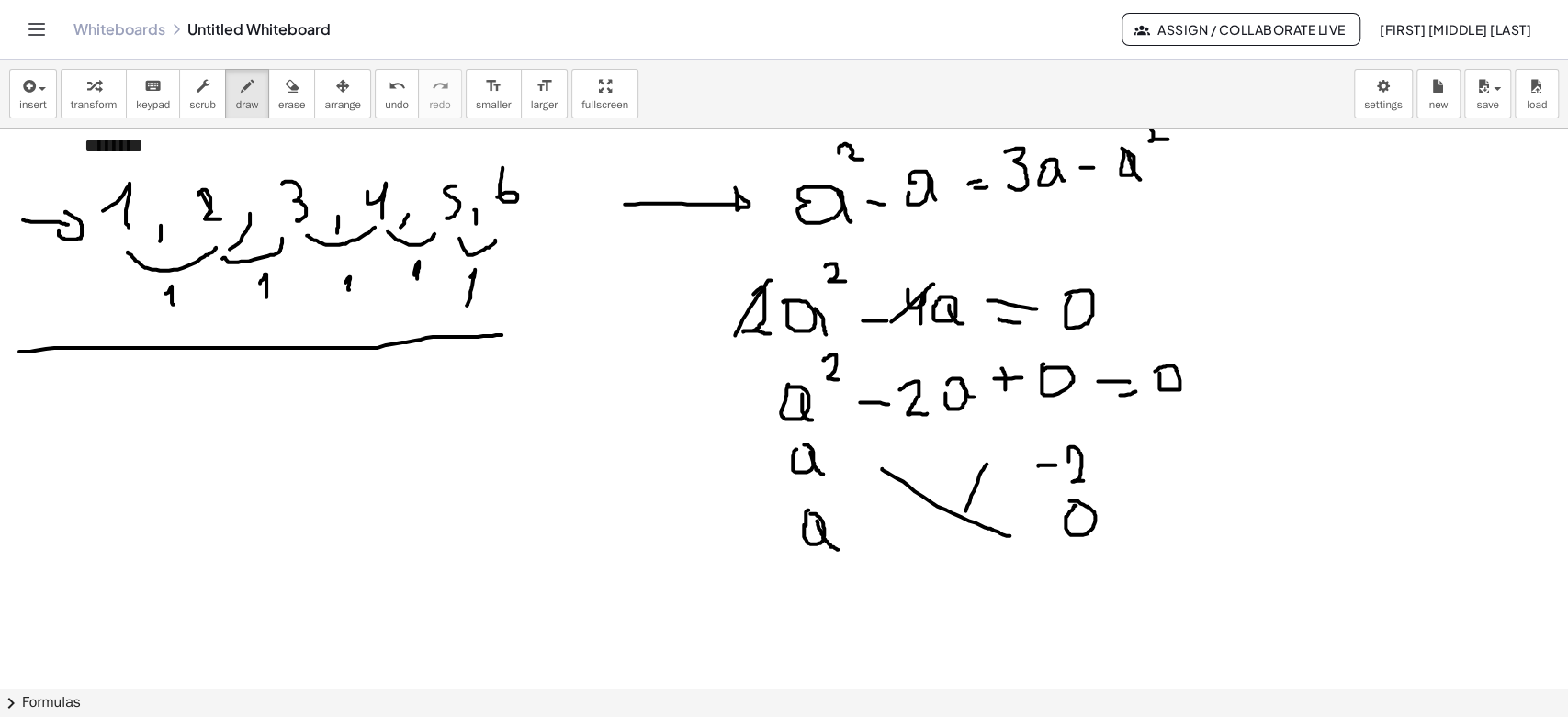click at bounding box center [784, -253] 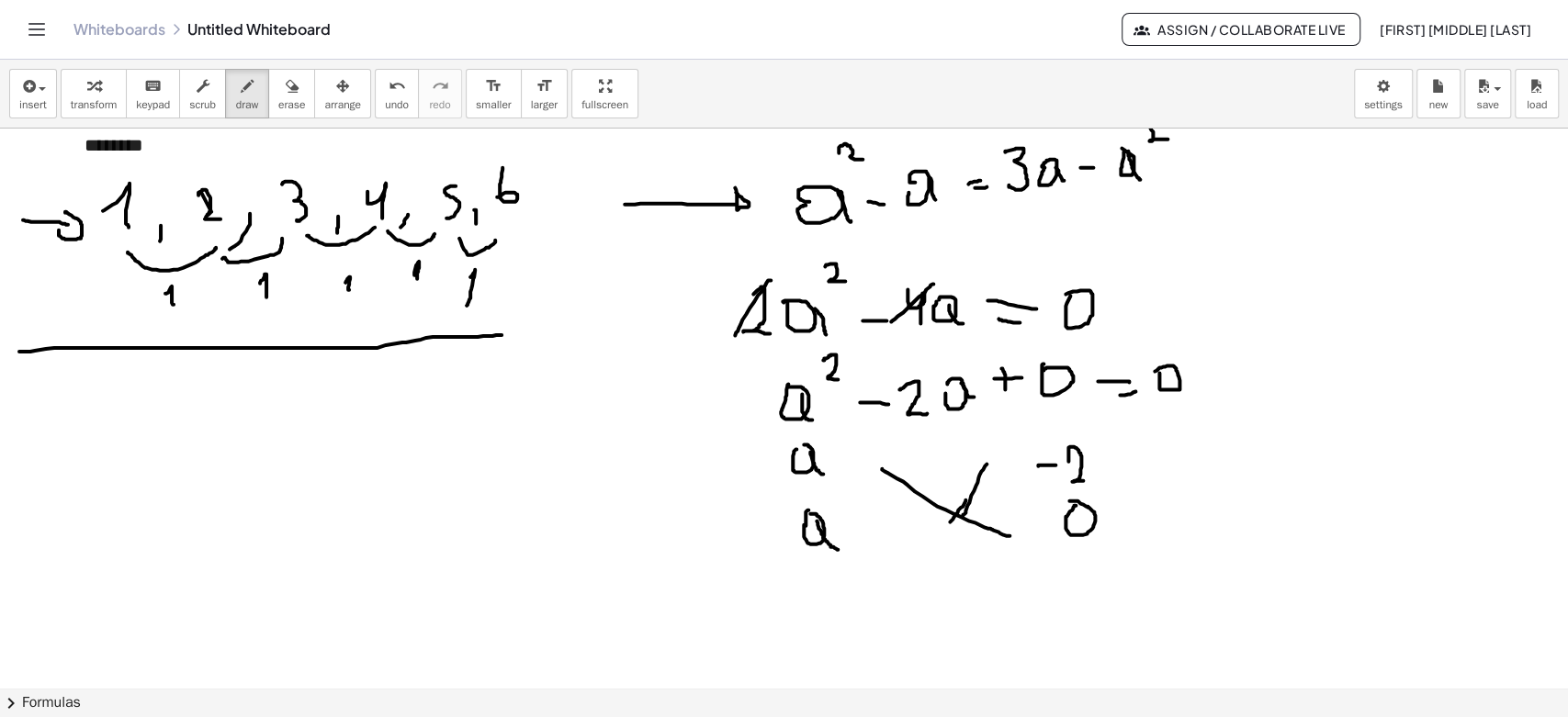 click at bounding box center [784, -253] 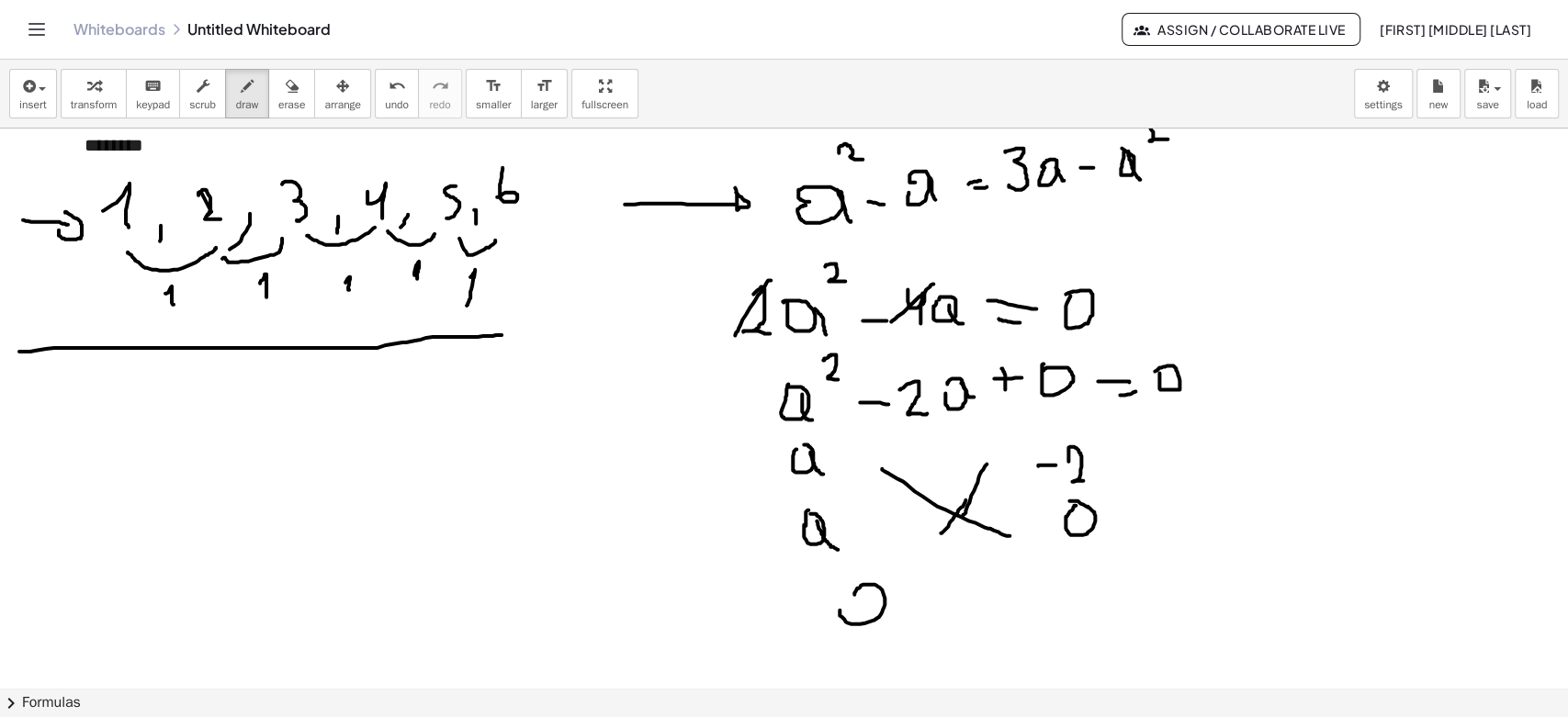 click at bounding box center [784, -253] 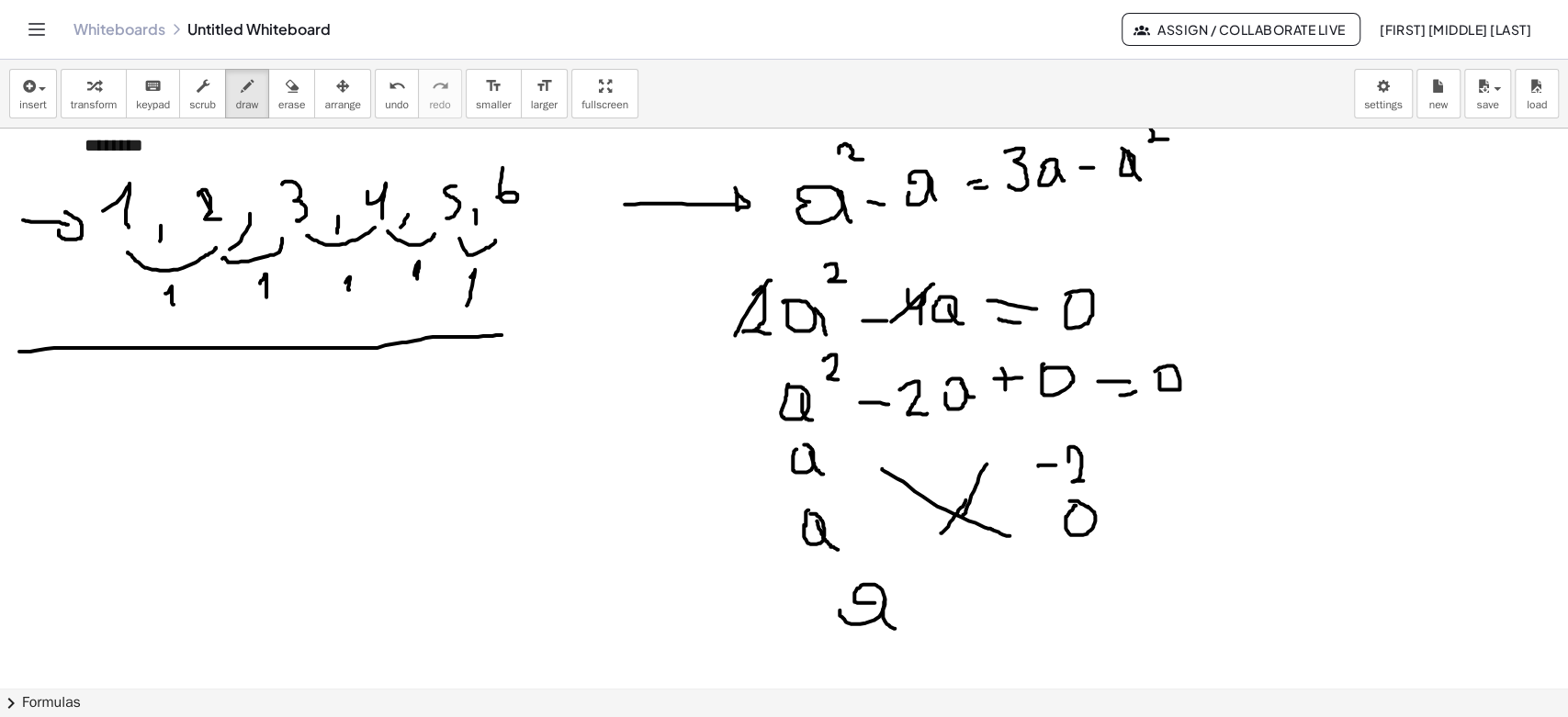 click at bounding box center (784, -253) 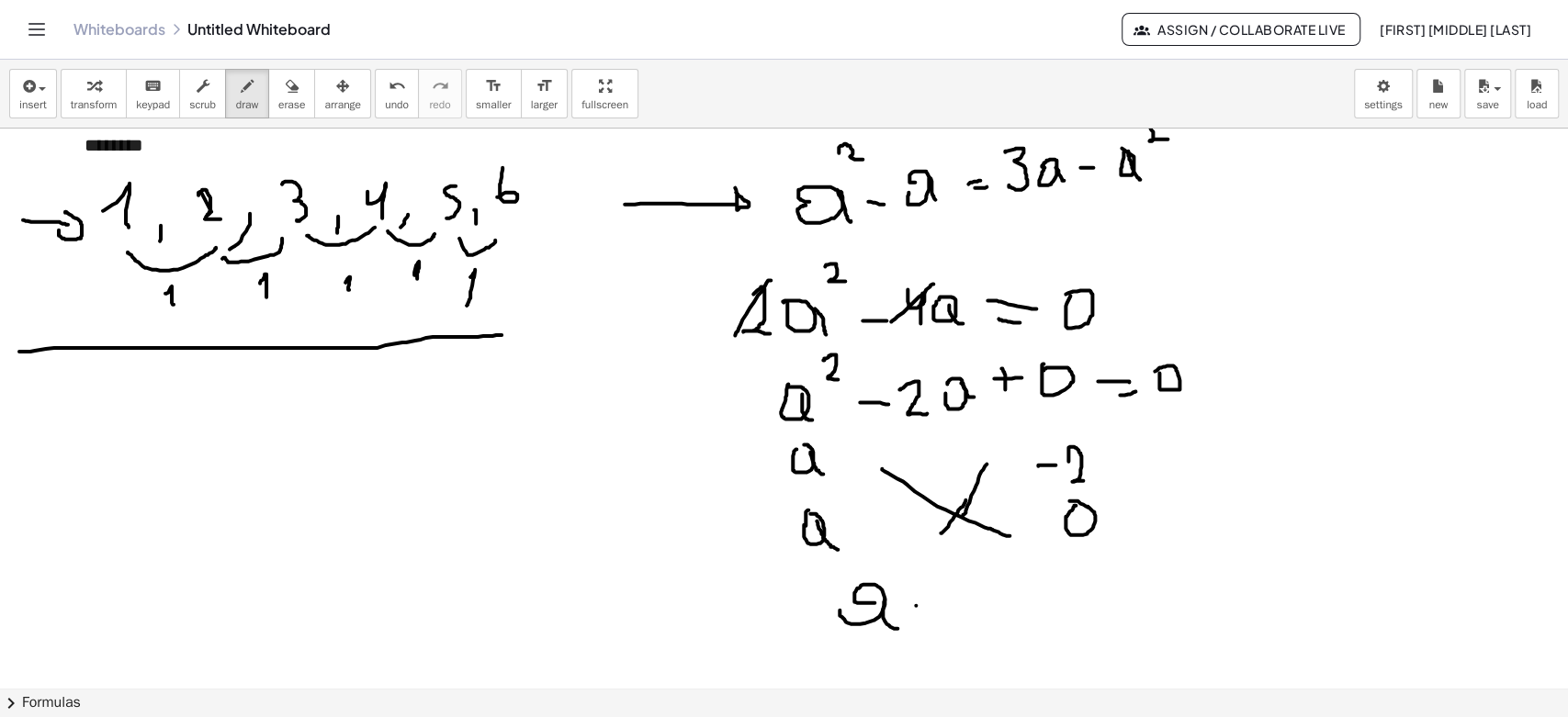 click at bounding box center [784, -253] 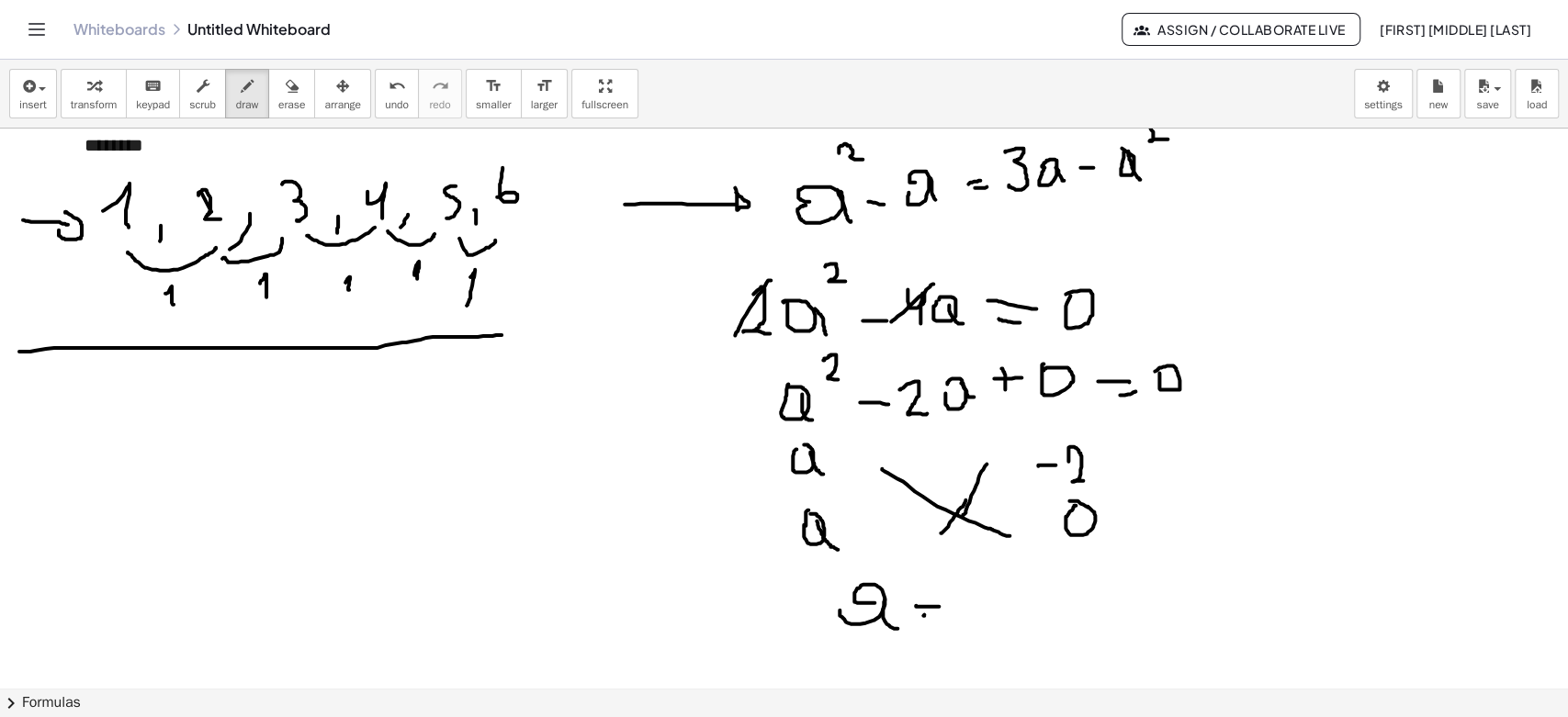 click at bounding box center [784, -253] 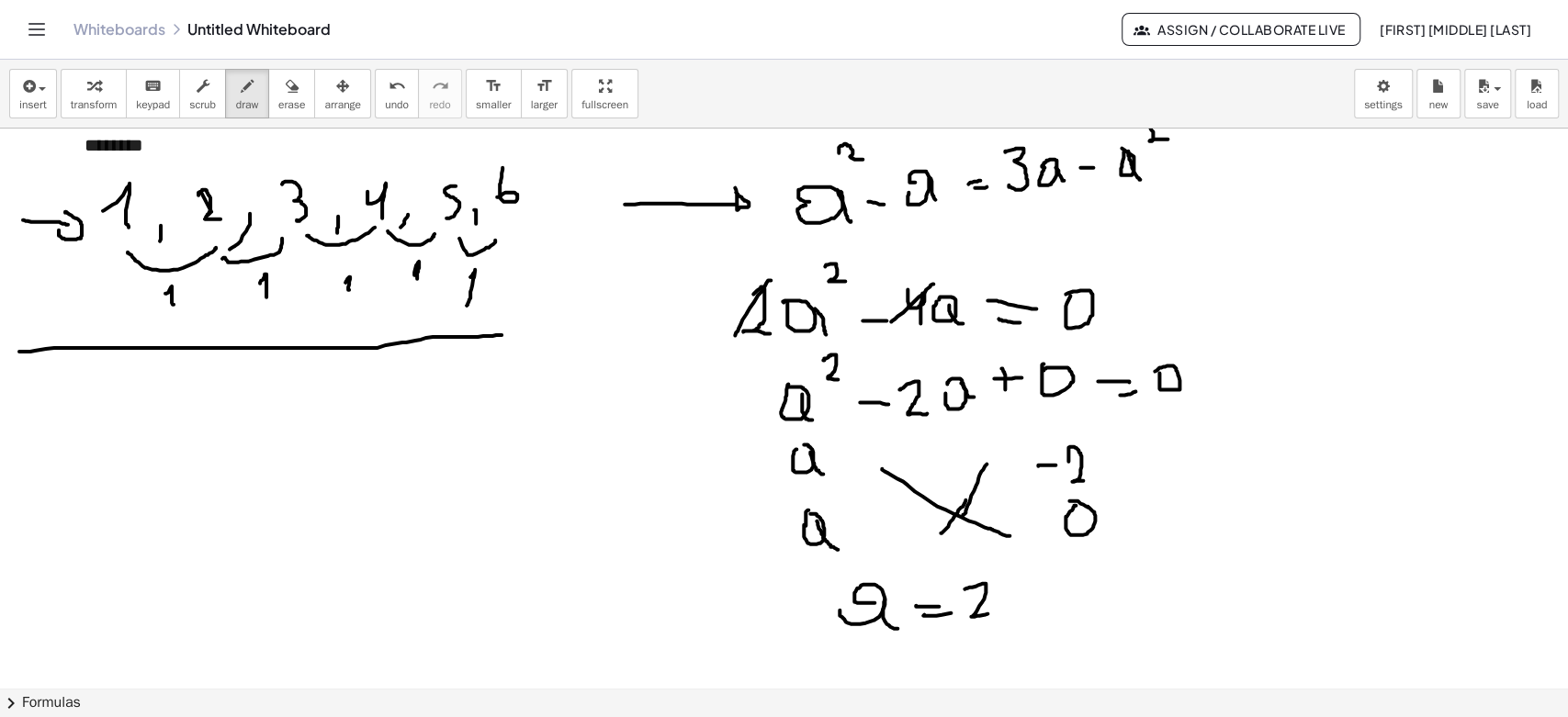 click at bounding box center [784, -253] 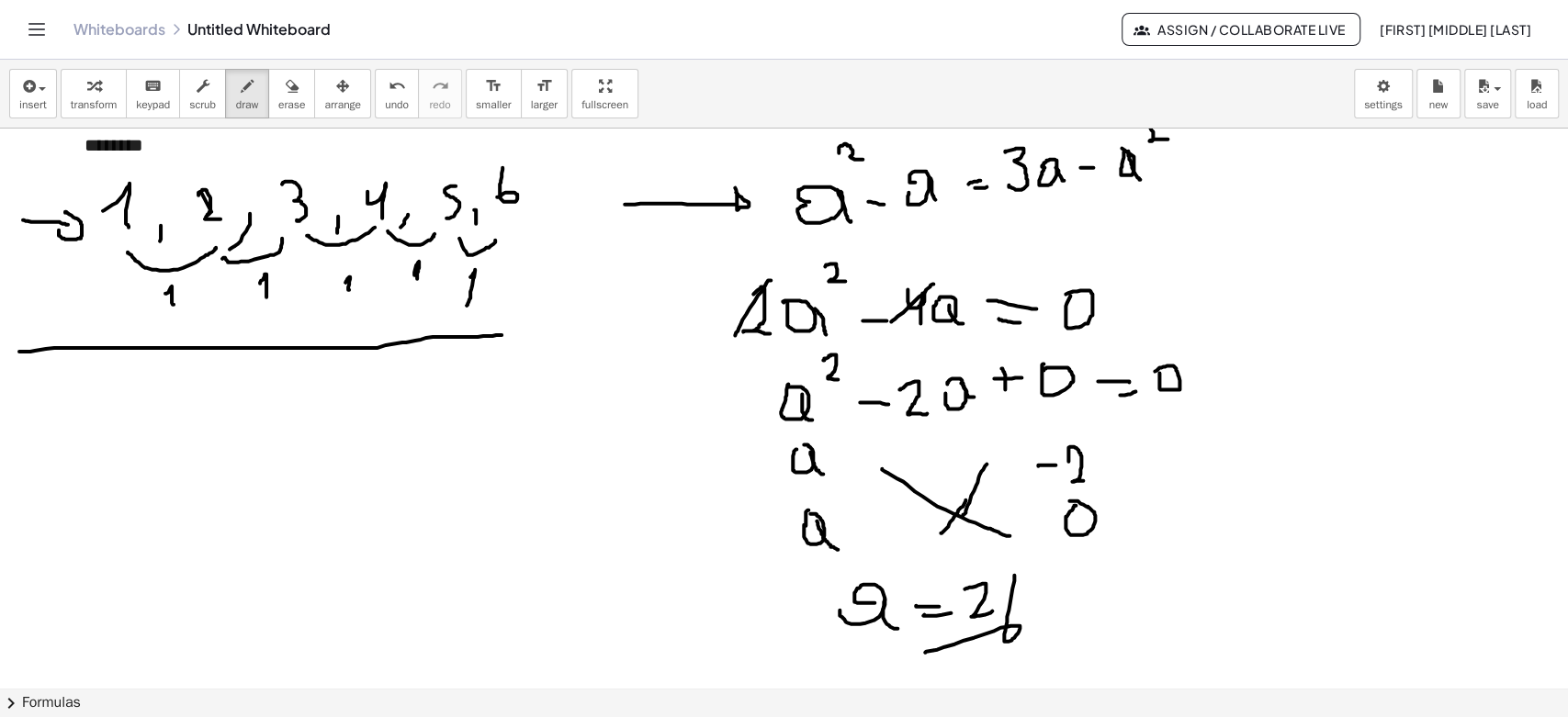 click at bounding box center (784, -253) 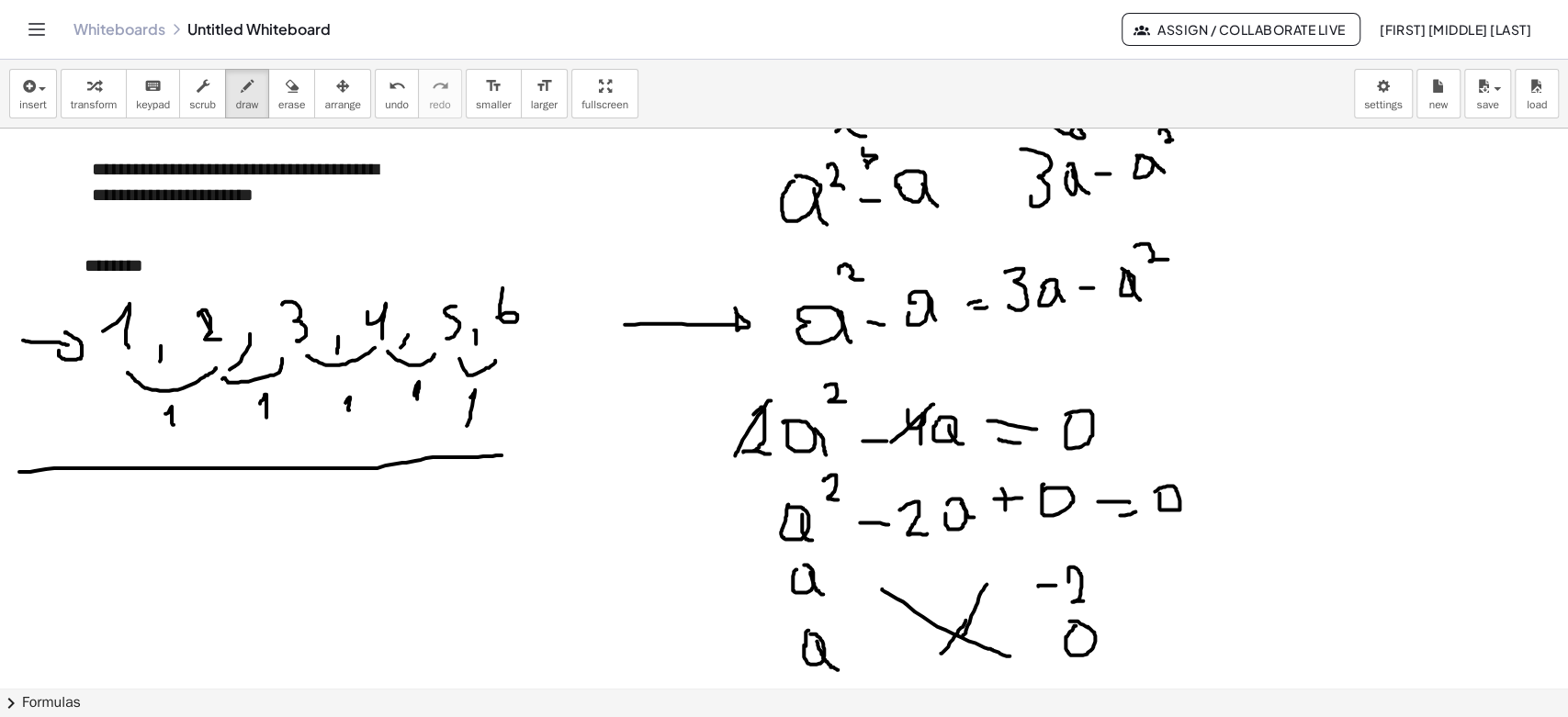 scroll, scrollTop: 1883, scrollLeft: 0, axis: vertical 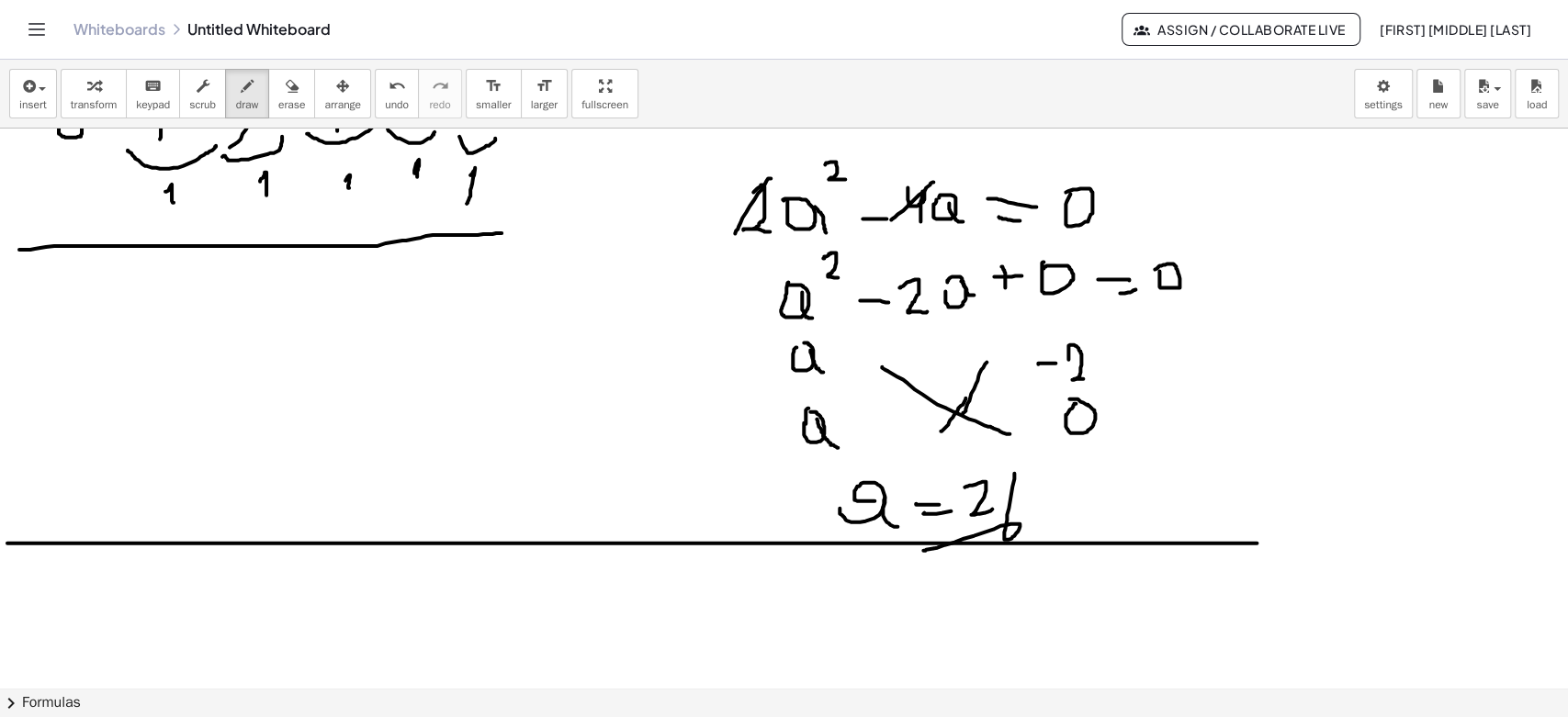 drag, startPoint x: 7, startPoint y: 542, endPoint x: 1484, endPoint y: 542, distance: 1477 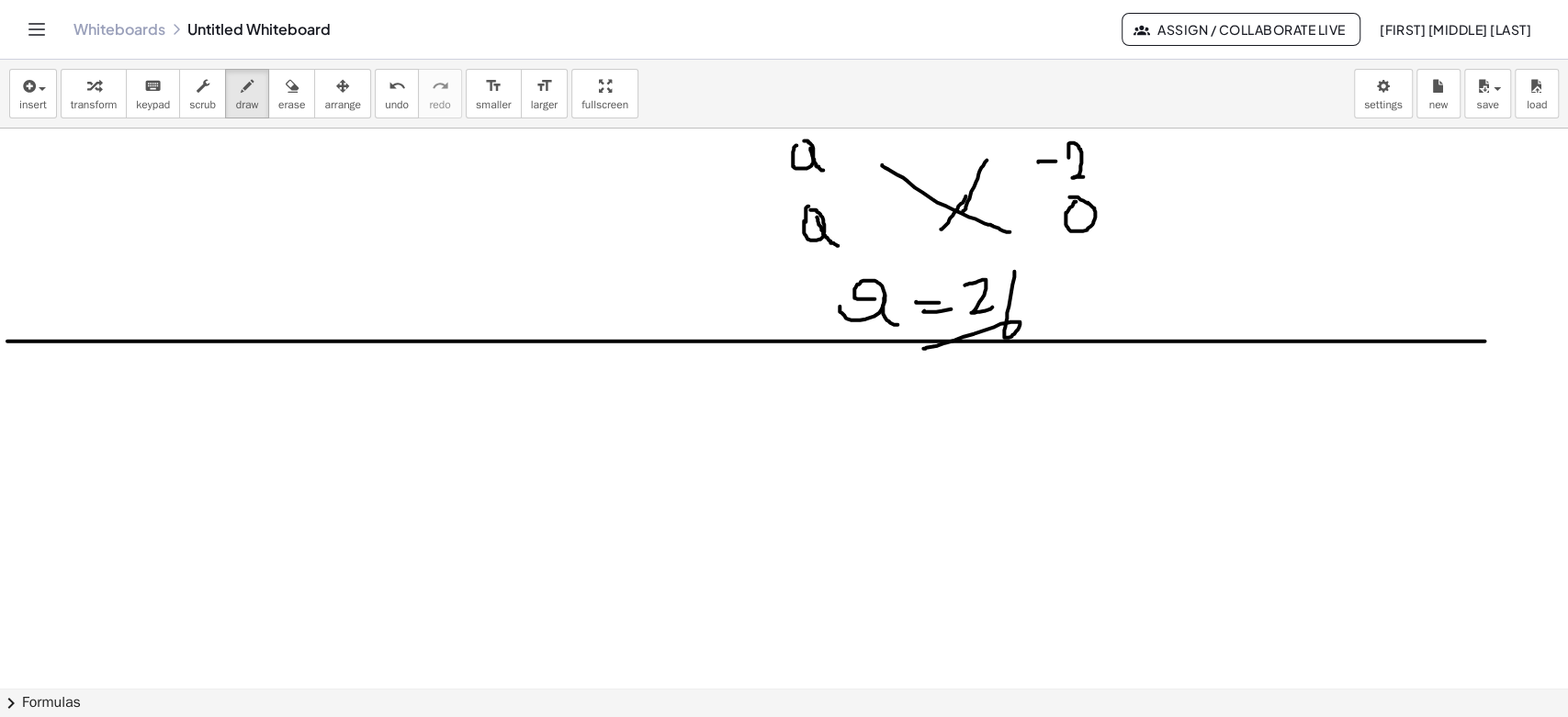 scroll, scrollTop: 2087, scrollLeft: 0, axis: vertical 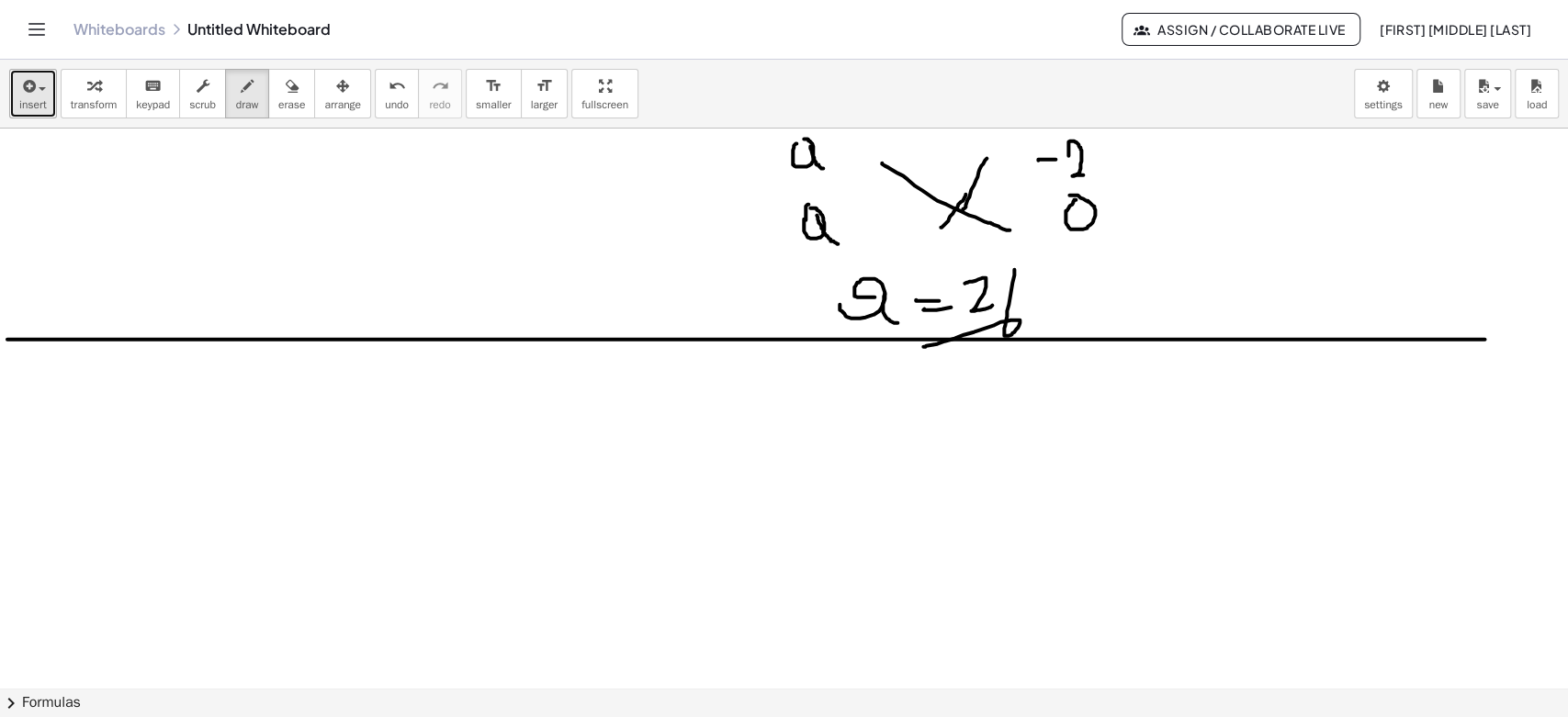click on "insert" at bounding box center [33, 105] 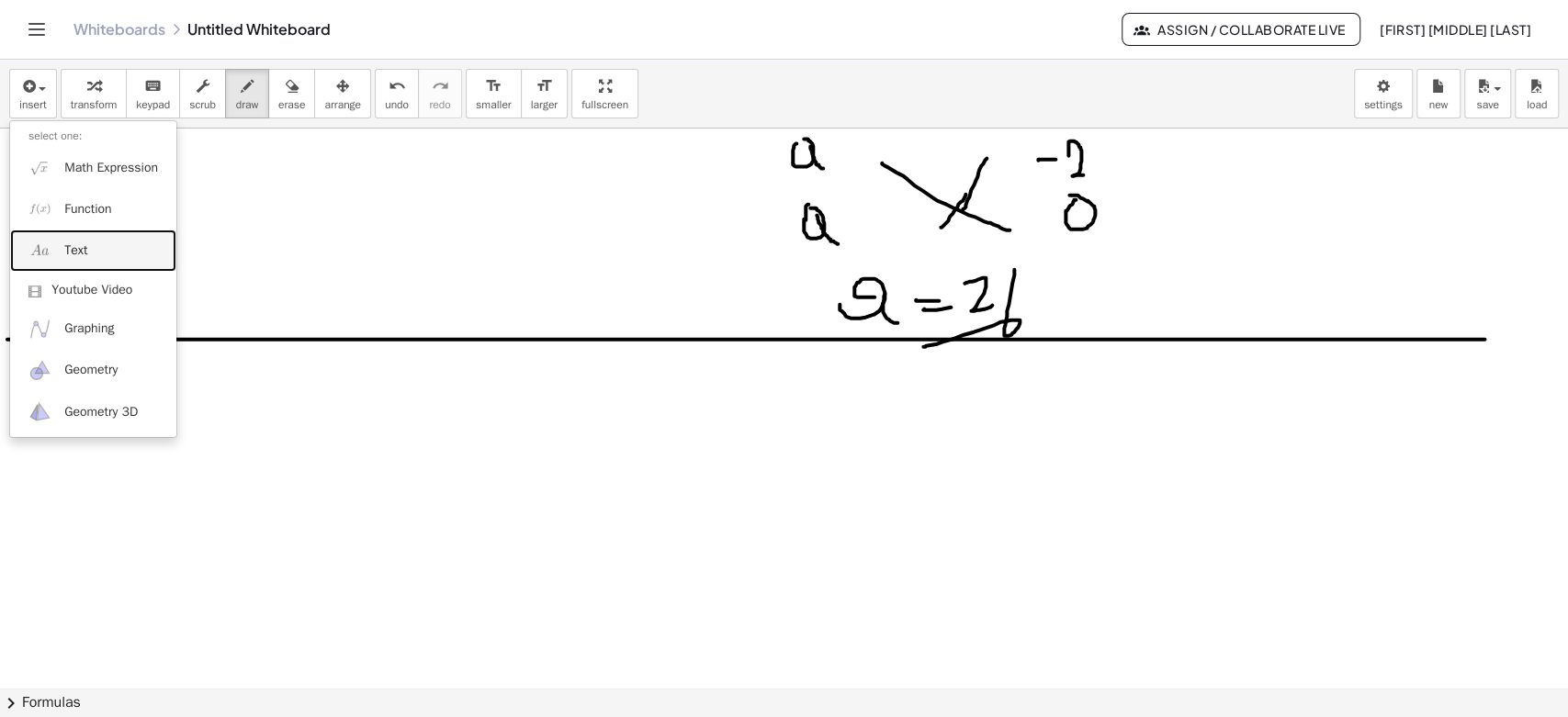 click on "Text" at bounding box center [75, 251] 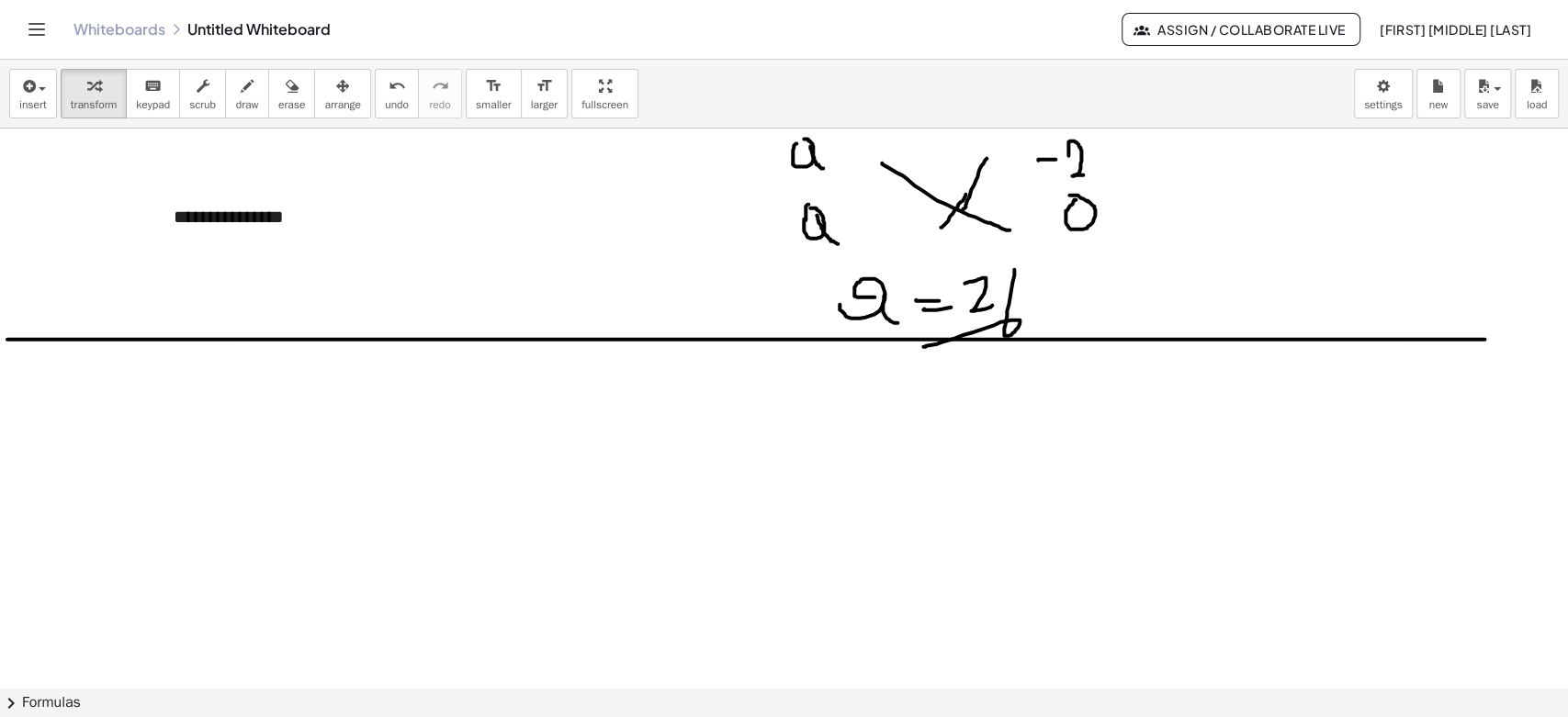 type 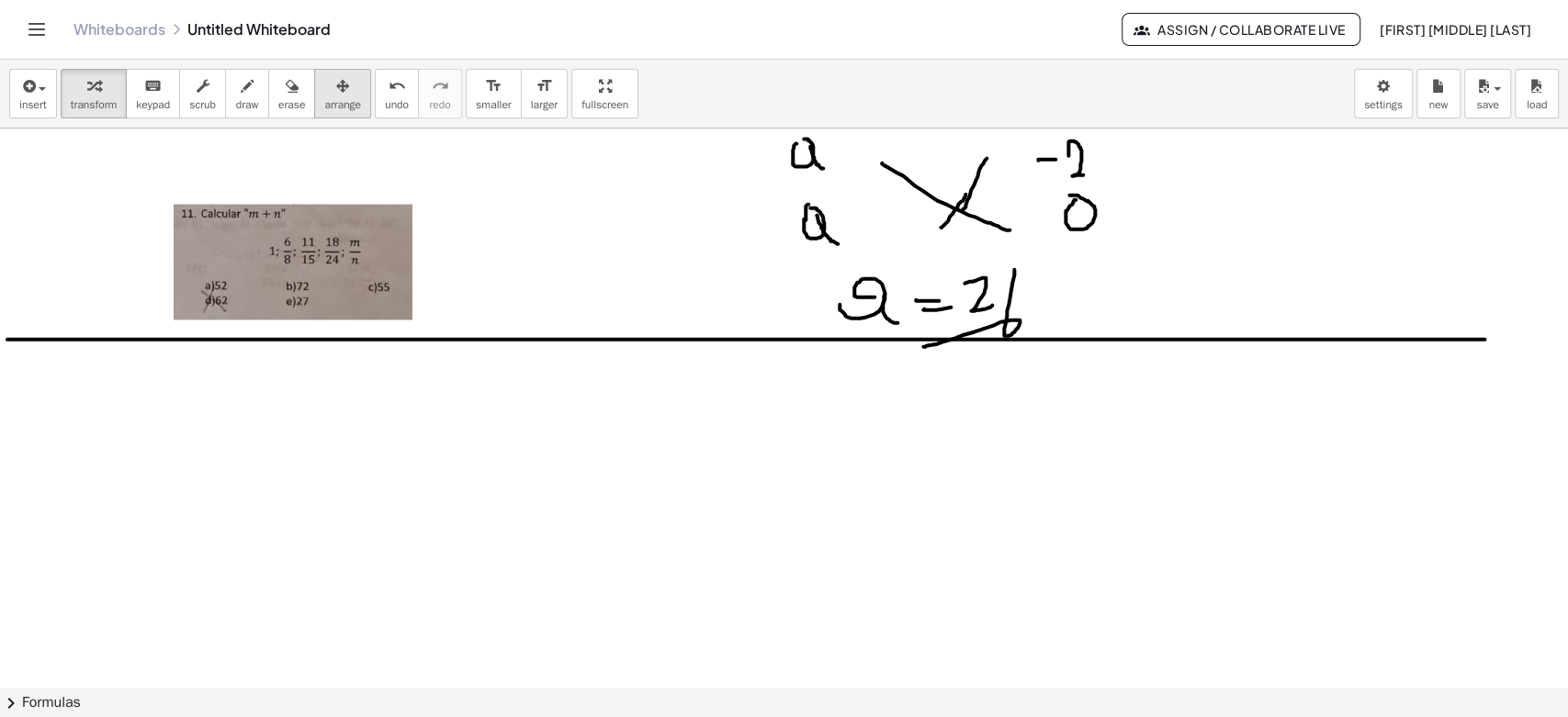 click at bounding box center (343, 85) 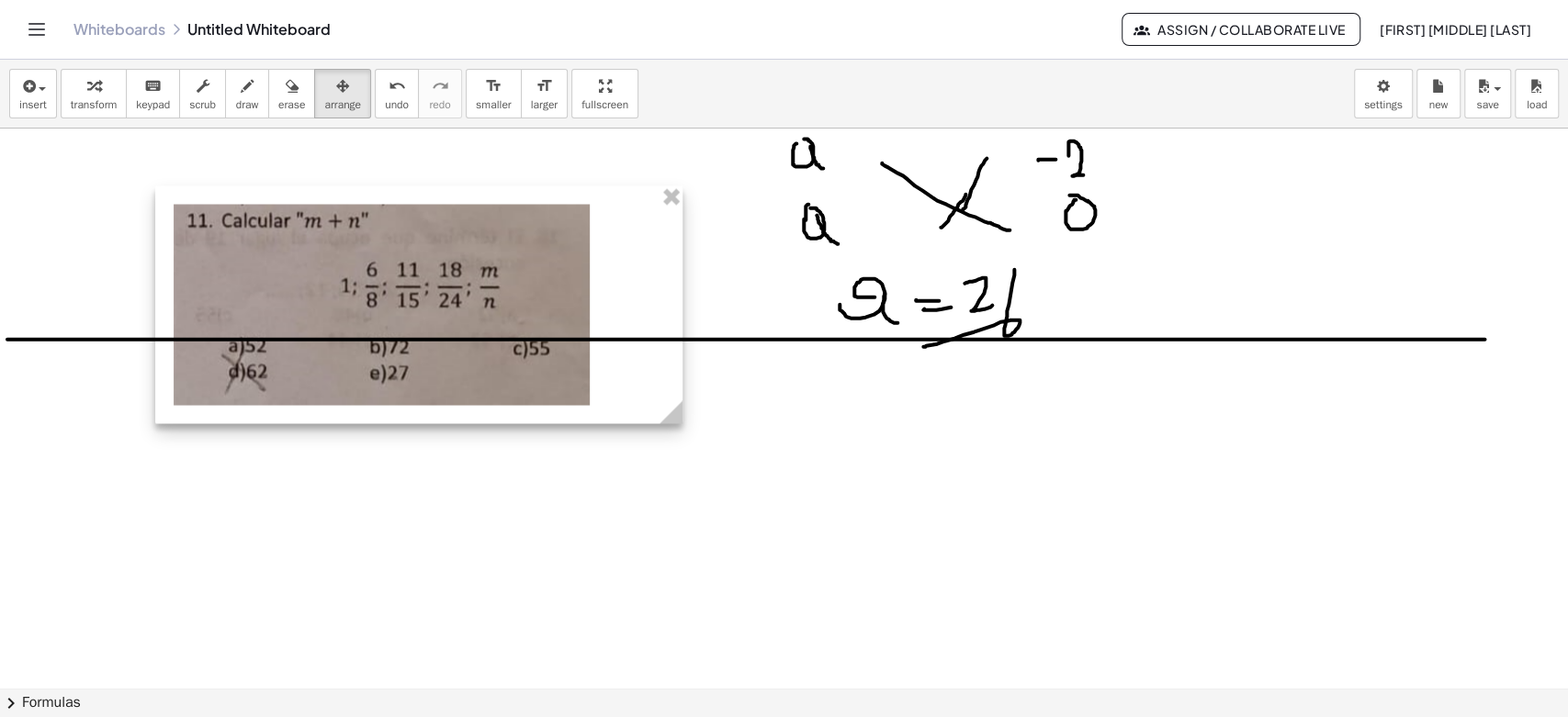 drag, startPoint x: 434, startPoint y: 333, endPoint x: 423, endPoint y: 284, distance: 50.21952 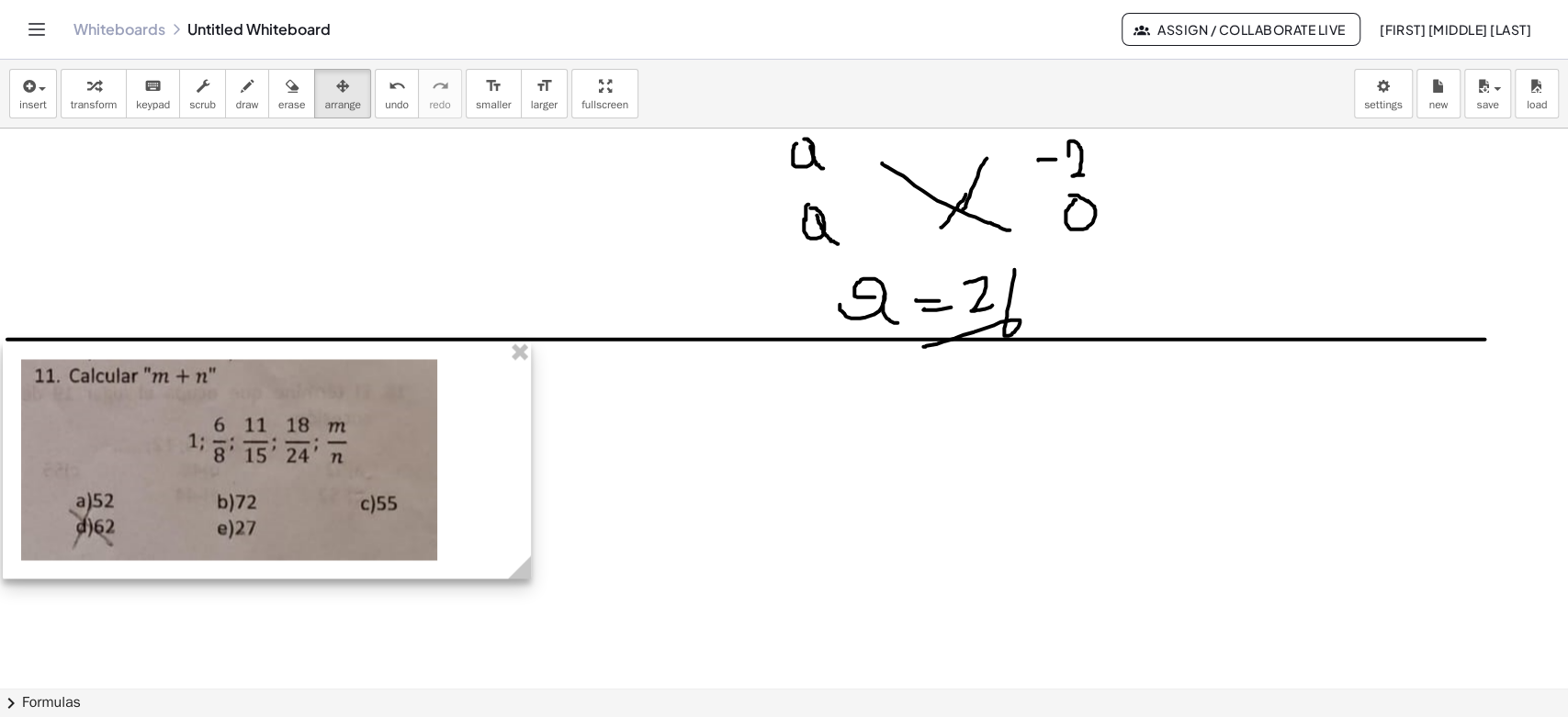 drag, startPoint x: 397, startPoint y: 277, endPoint x: 294, endPoint y: 454, distance: 204.7877 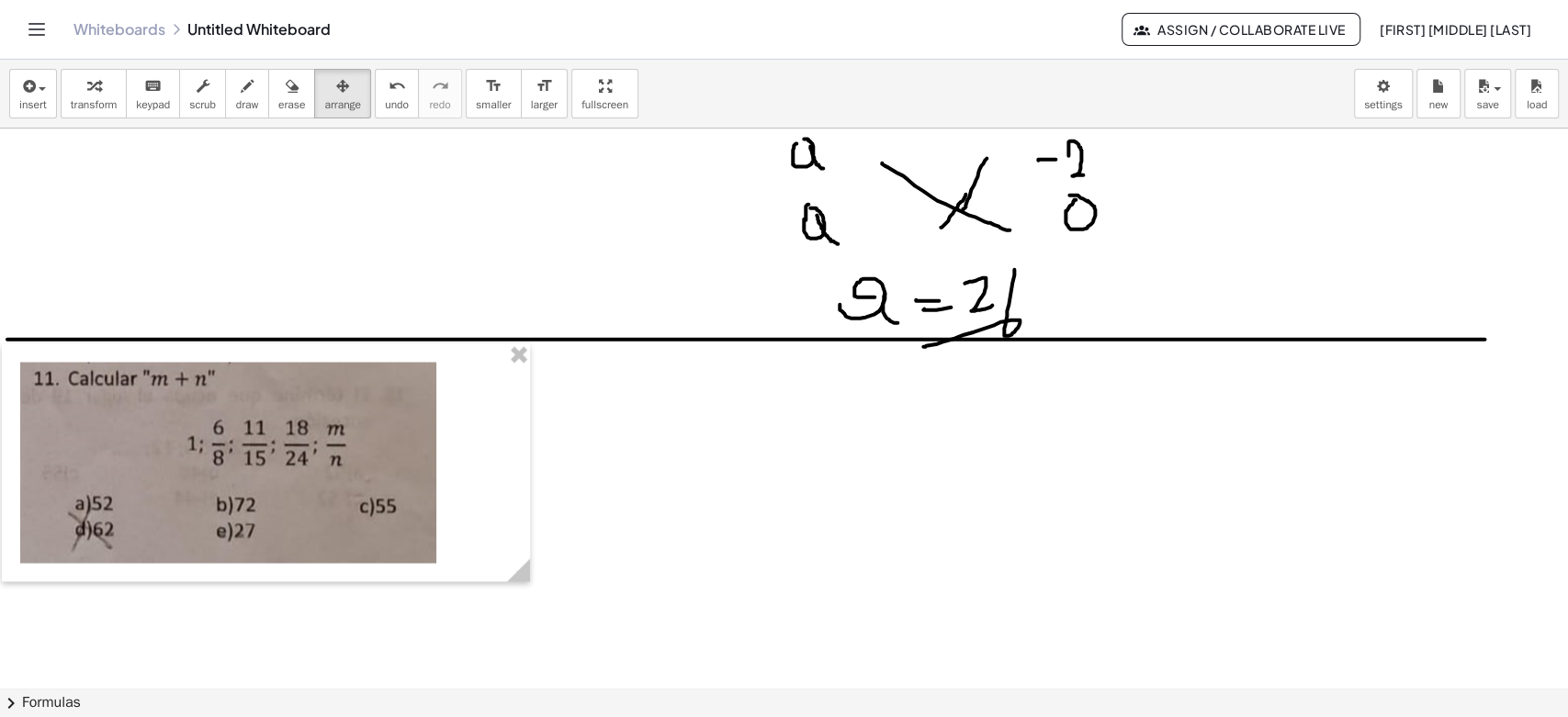 drag, startPoint x: 535, startPoint y: 560, endPoint x: 554, endPoint y: 558, distance: 19.104973 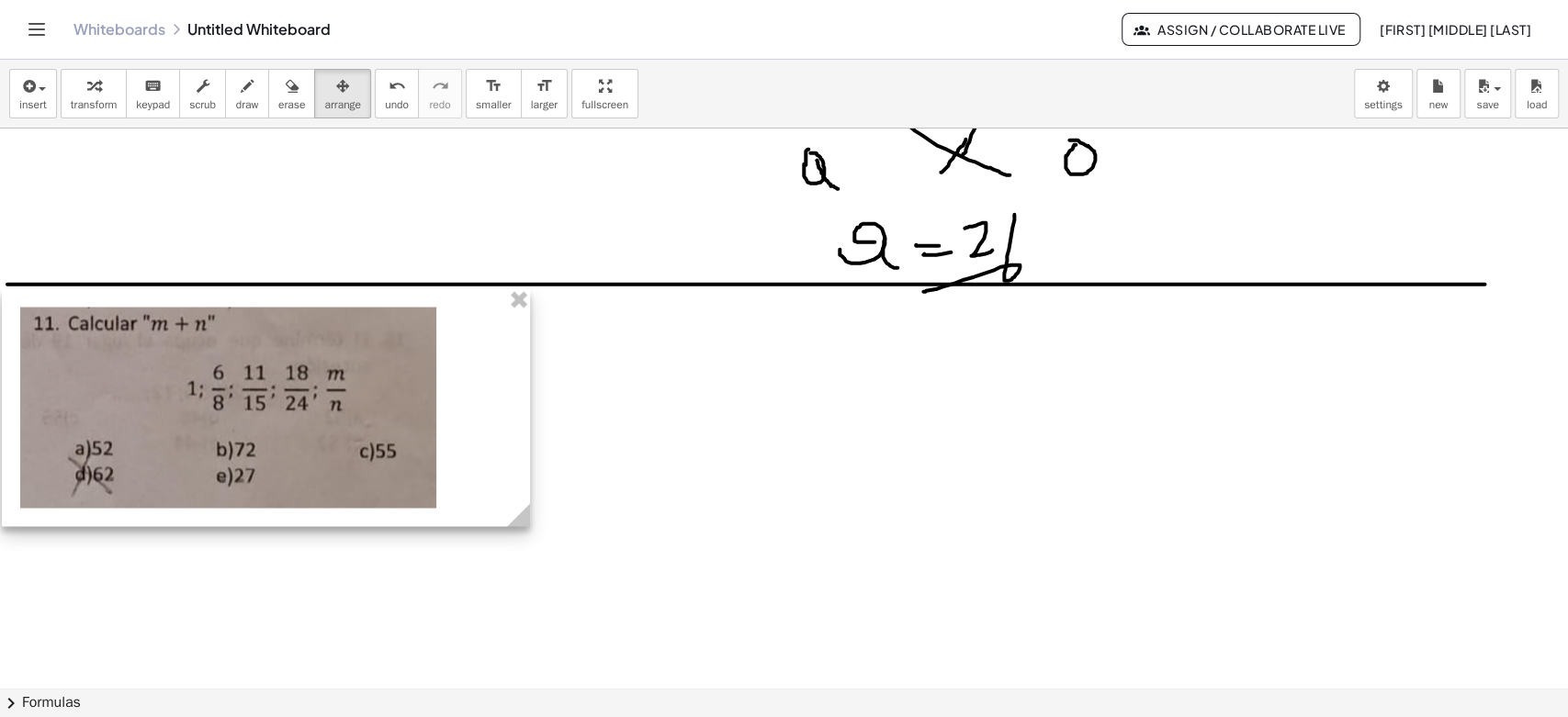 scroll, scrollTop: 2189, scrollLeft: 0, axis: vertical 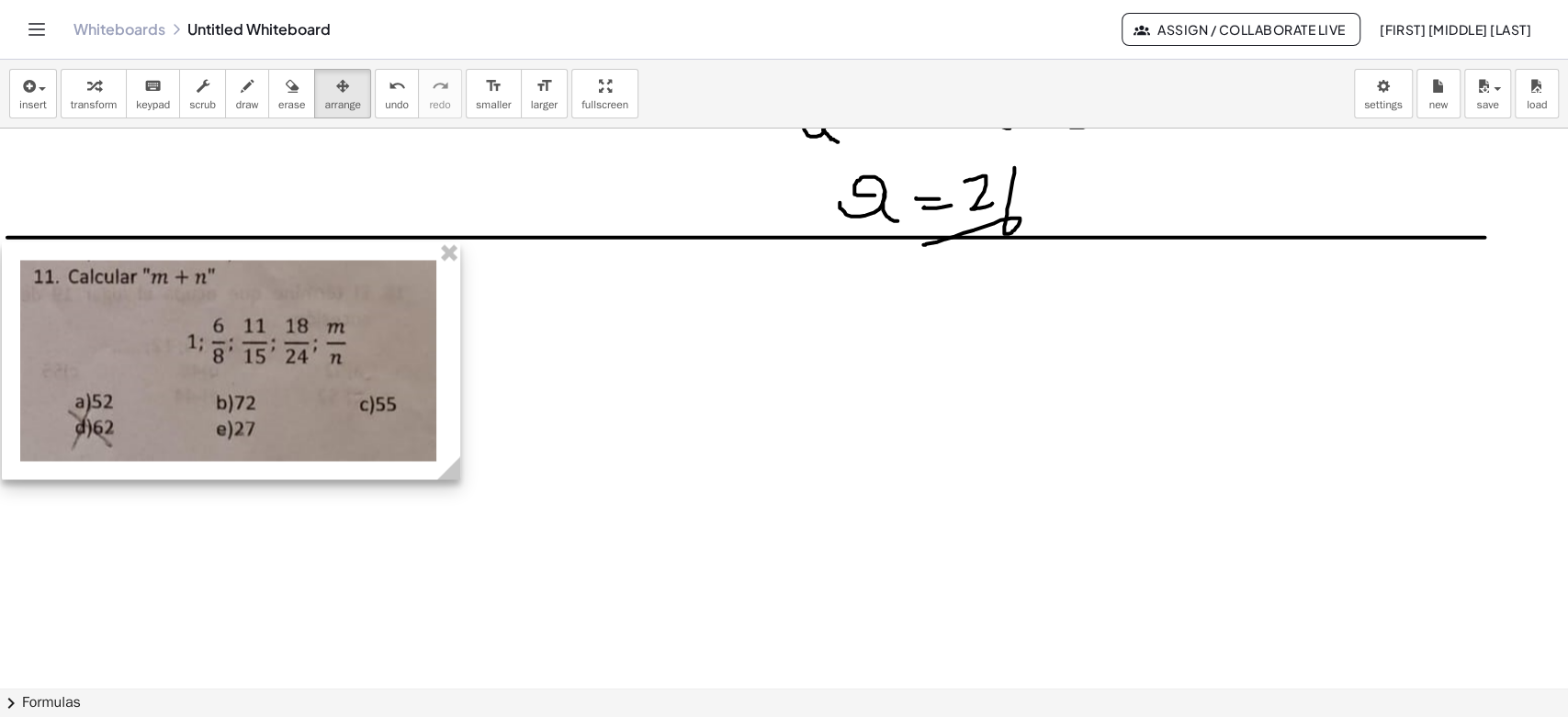 drag, startPoint x: 526, startPoint y: 470, endPoint x: 456, endPoint y: 465, distance: 70.17834 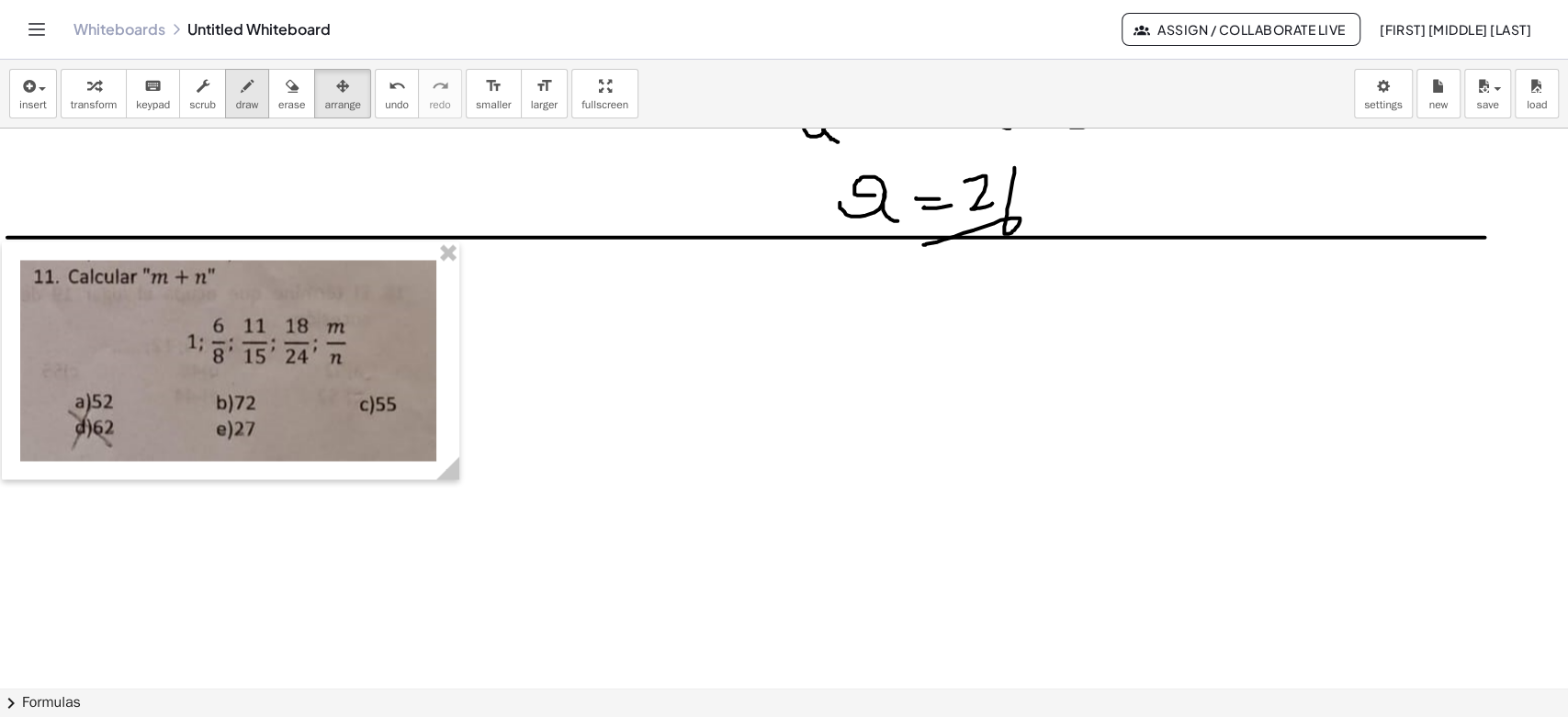click at bounding box center [247, 86] 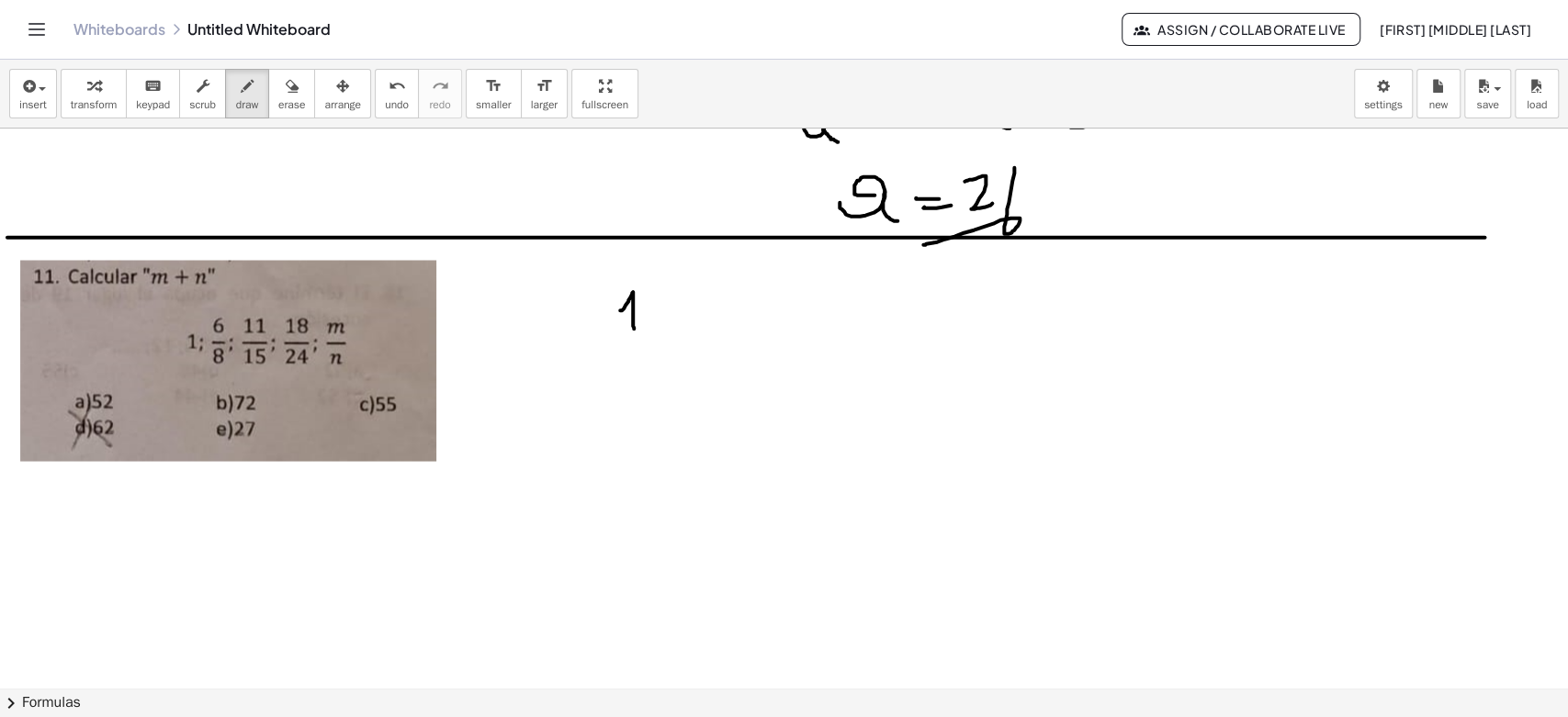 drag, startPoint x: 628, startPoint y: 299, endPoint x: 634, endPoint y: 327, distance: 28.635642 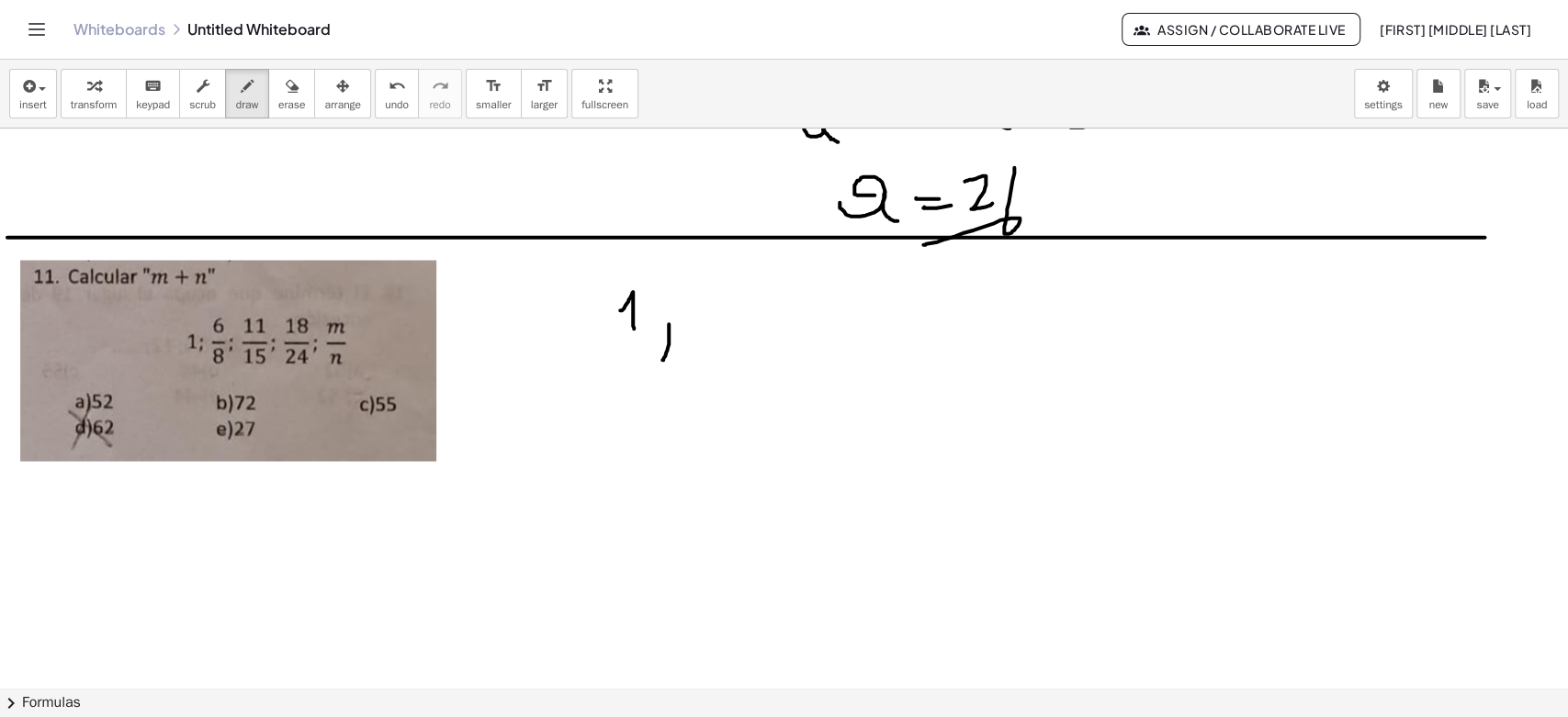 click at bounding box center [784, -661] 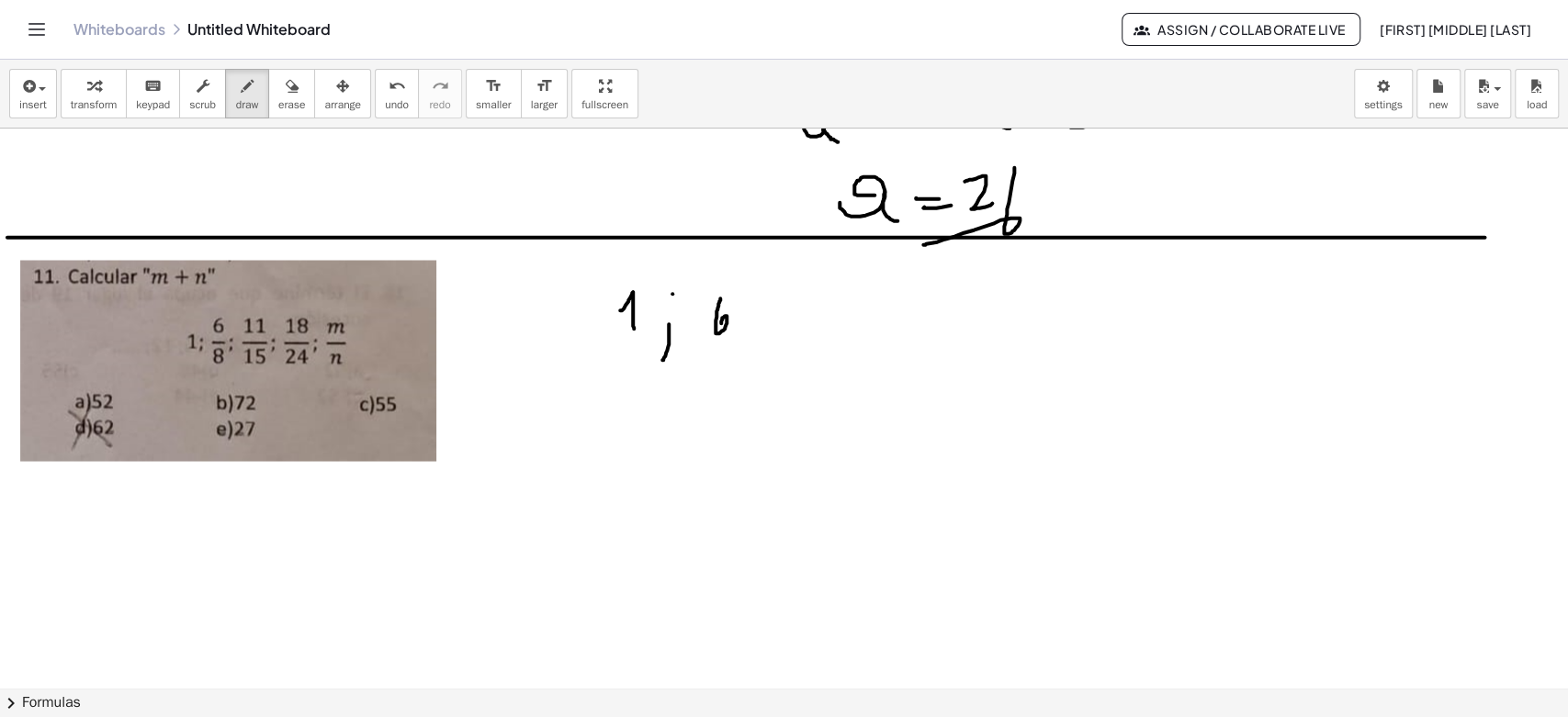 drag, startPoint x: 720, startPoint y: 297, endPoint x: 721, endPoint y: 323, distance: 26.01922 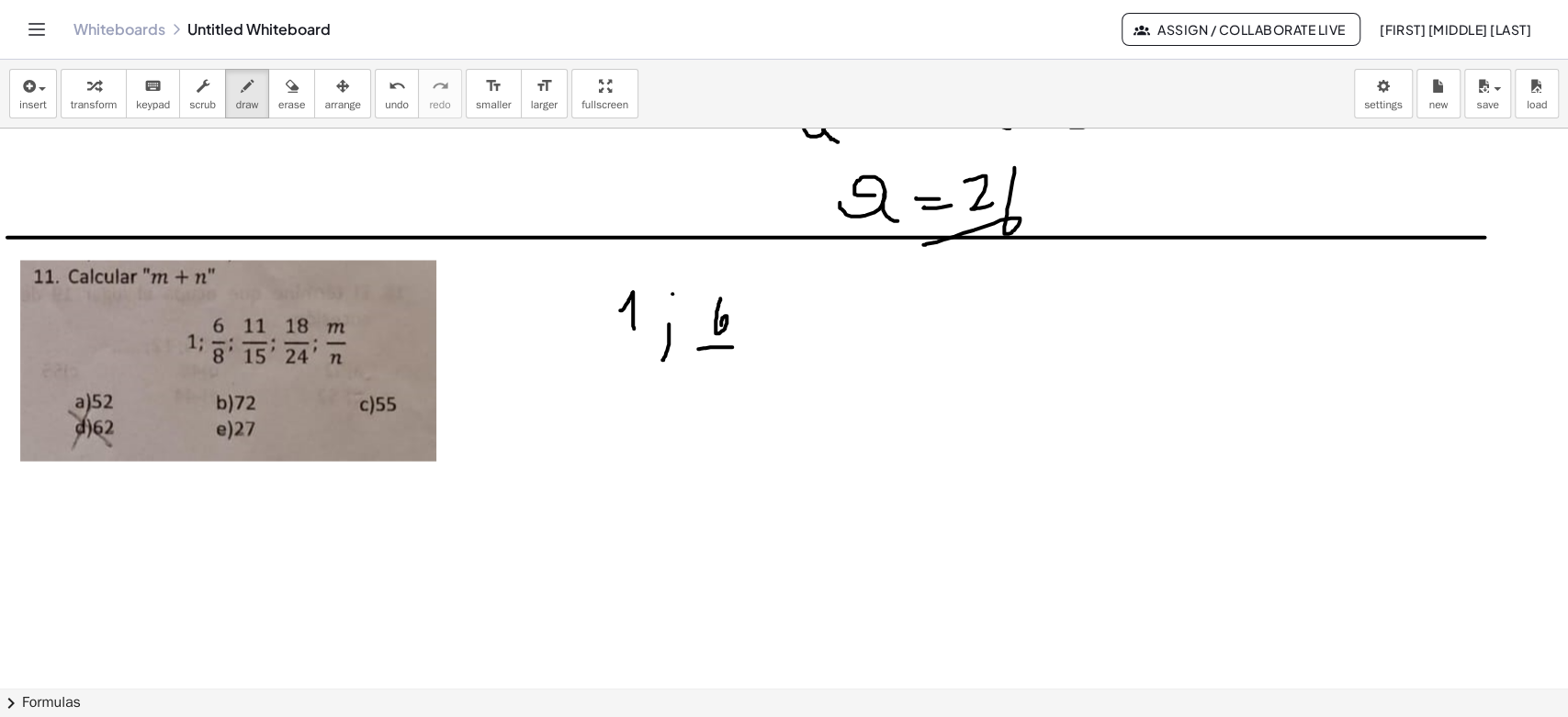 drag, startPoint x: 698, startPoint y: 347, endPoint x: 737, endPoint y: 343, distance: 39.204592 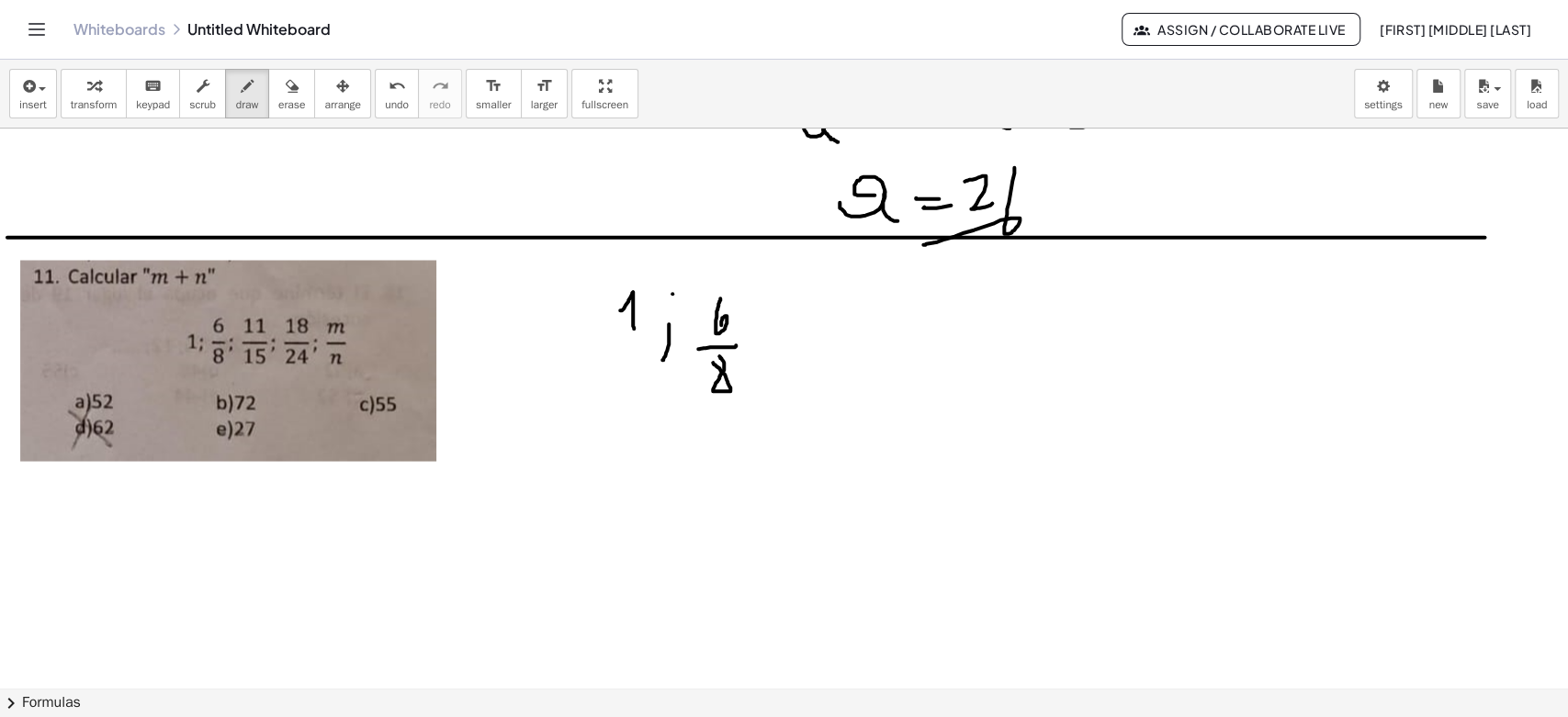 click at bounding box center (784, -661) 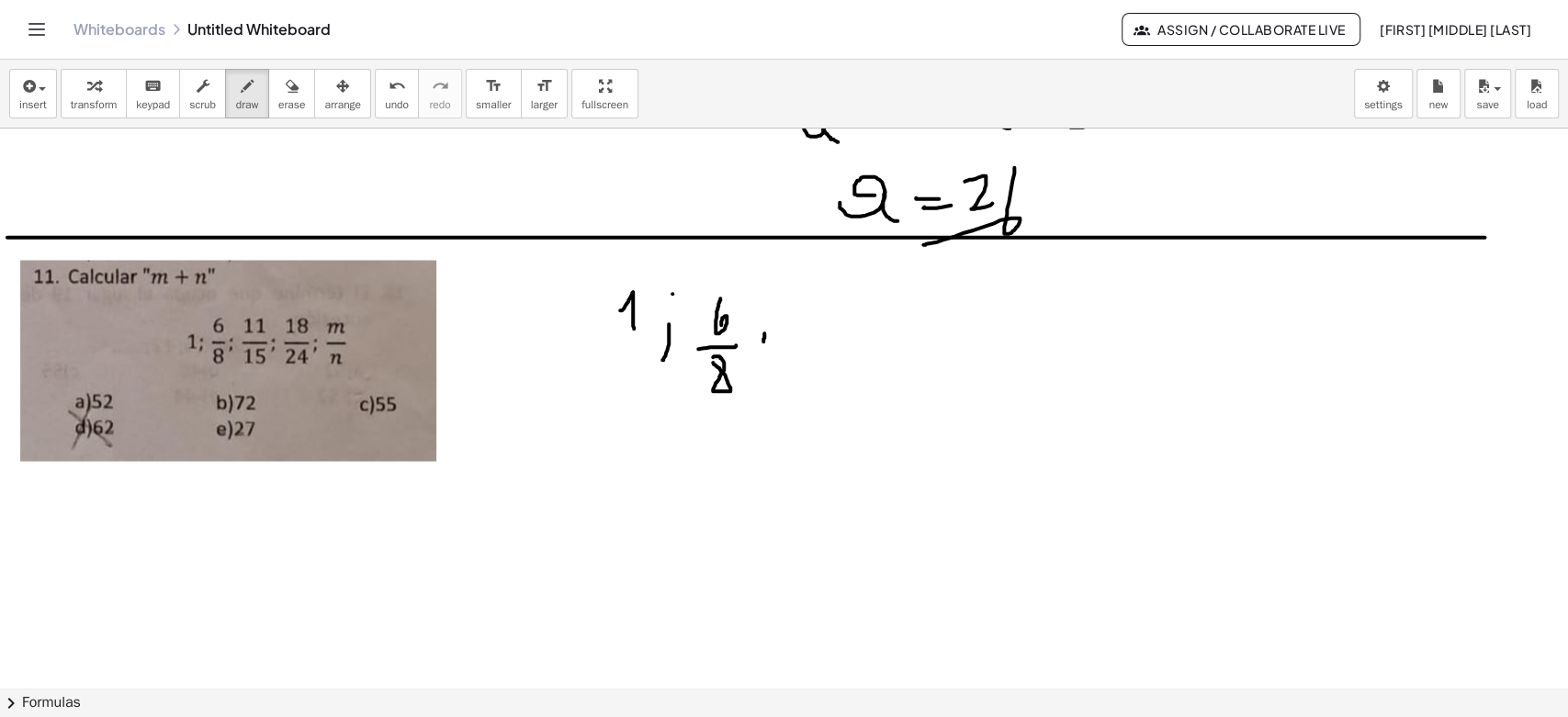 drag, startPoint x: 764, startPoint y: 331, endPoint x: 763, endPoint y: 353, distance: 22.022716 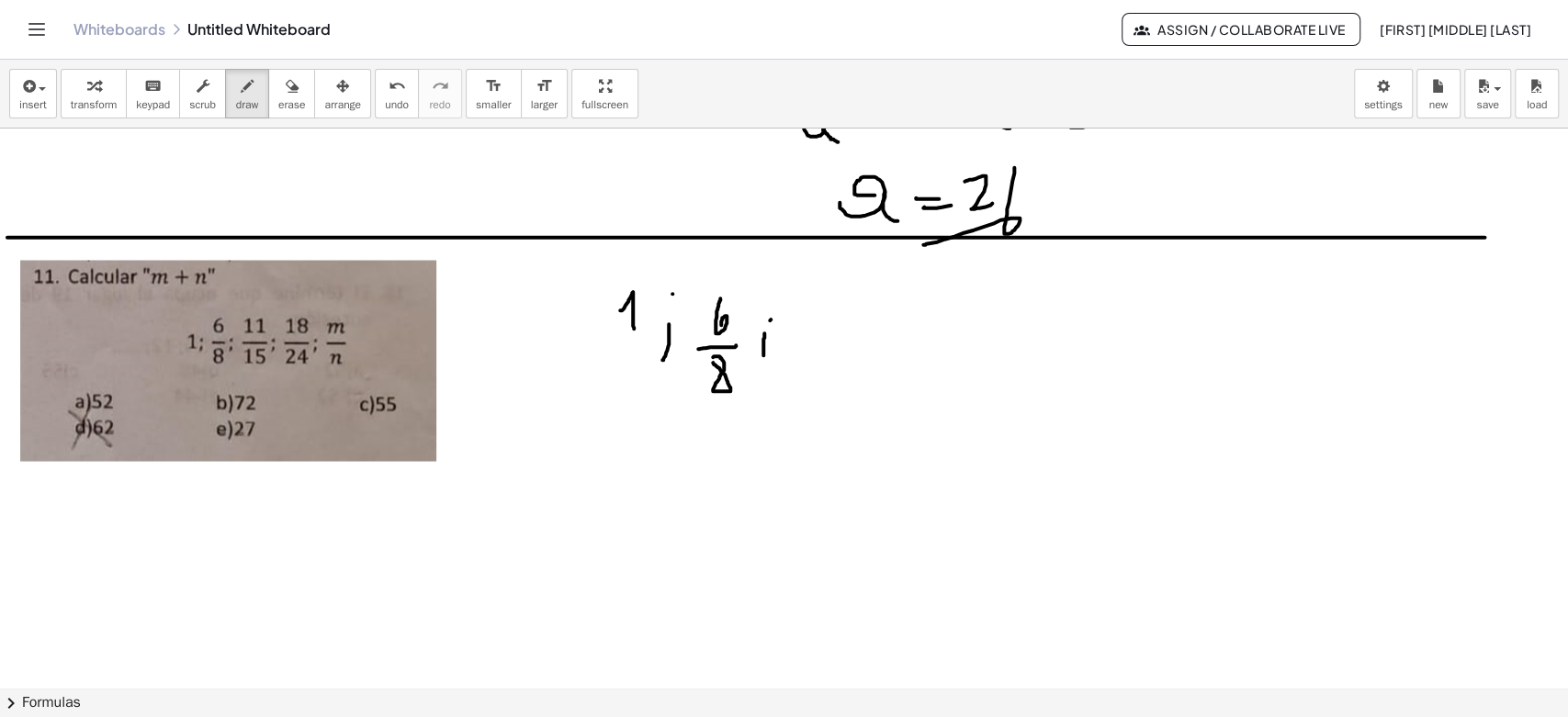click at bounding box center (784, -661) 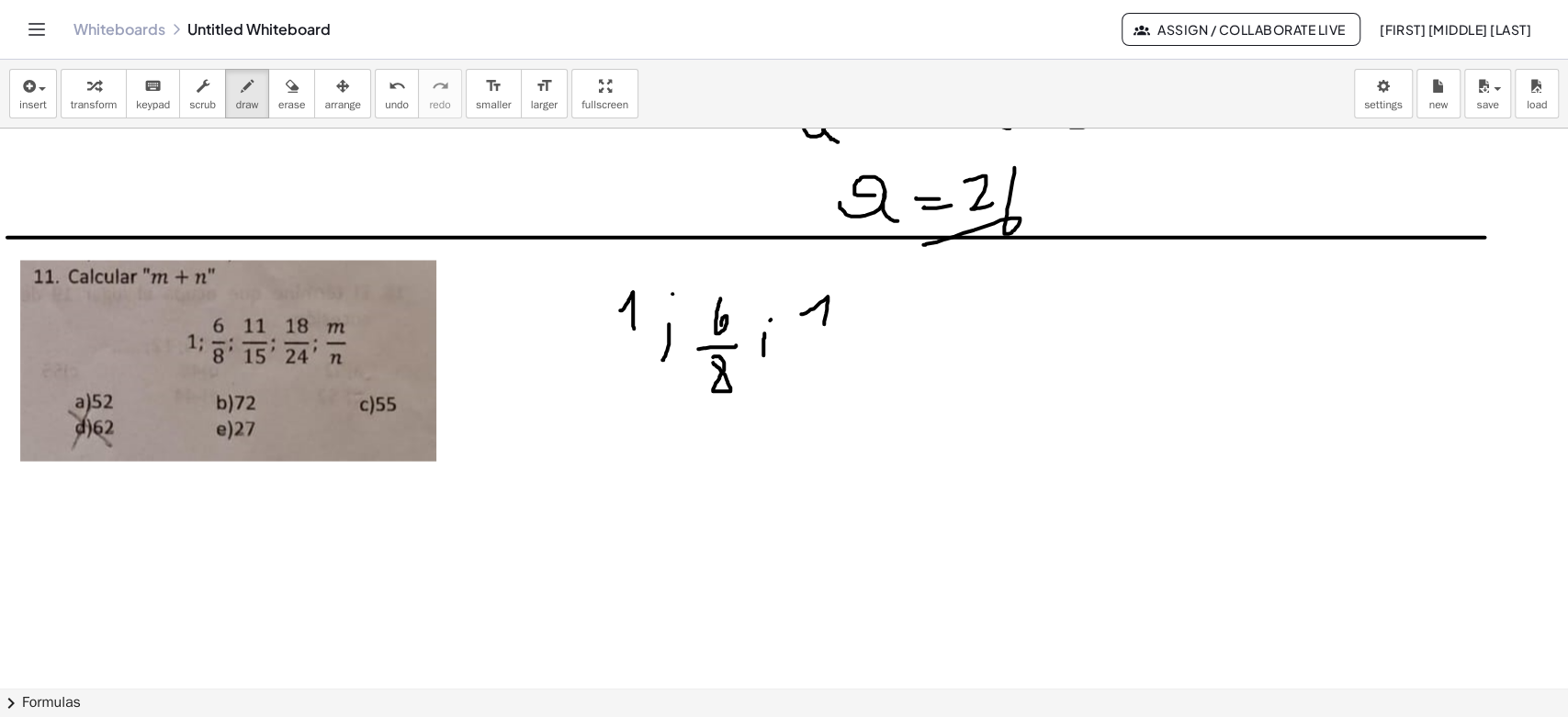 drag, startPoint x: 808, startPoint y: 309, endPoint x: 824, endPoint y: 330, distance: 26.400758 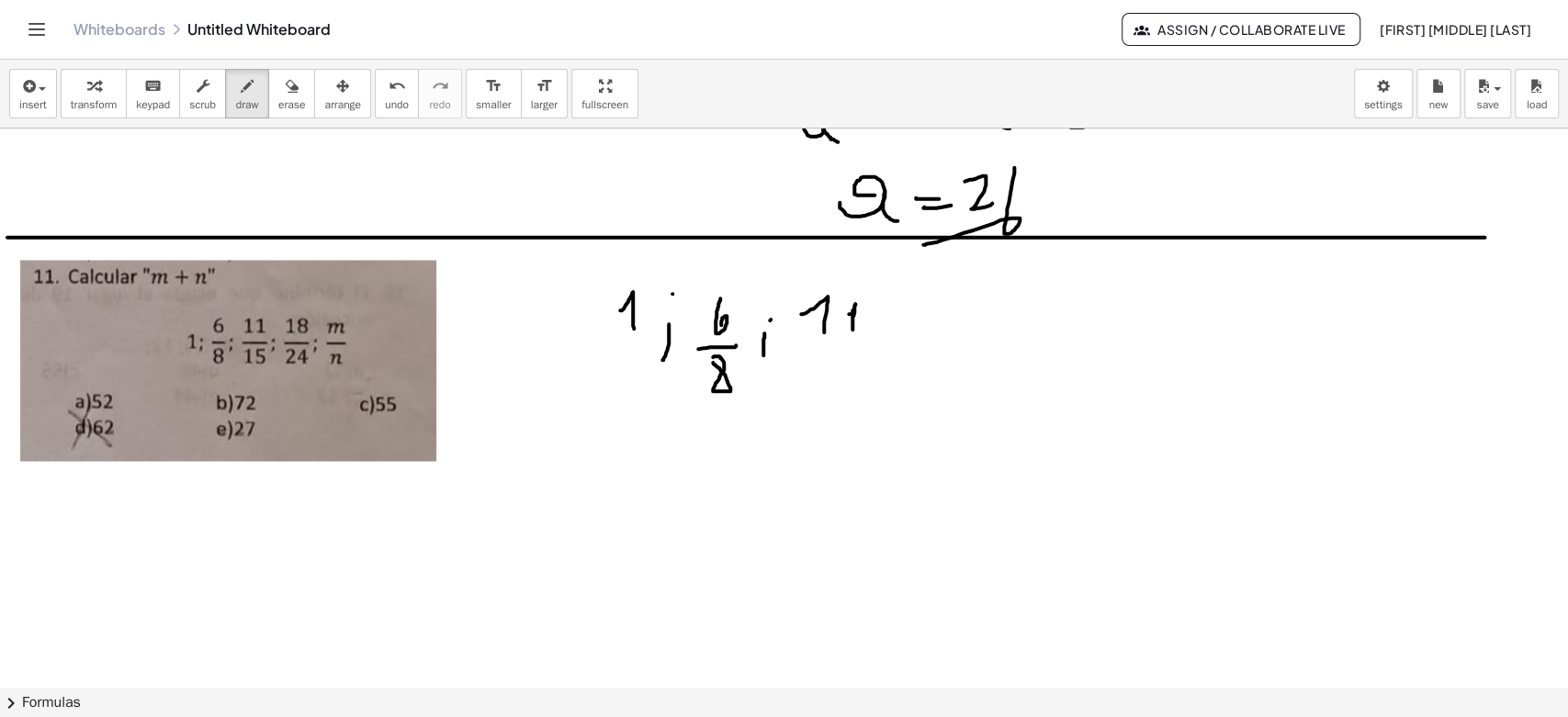 drag, startPoint x: 855, startPoint y: 302, endPoint x: 852, endPoint y: 328, distance: 26.172505 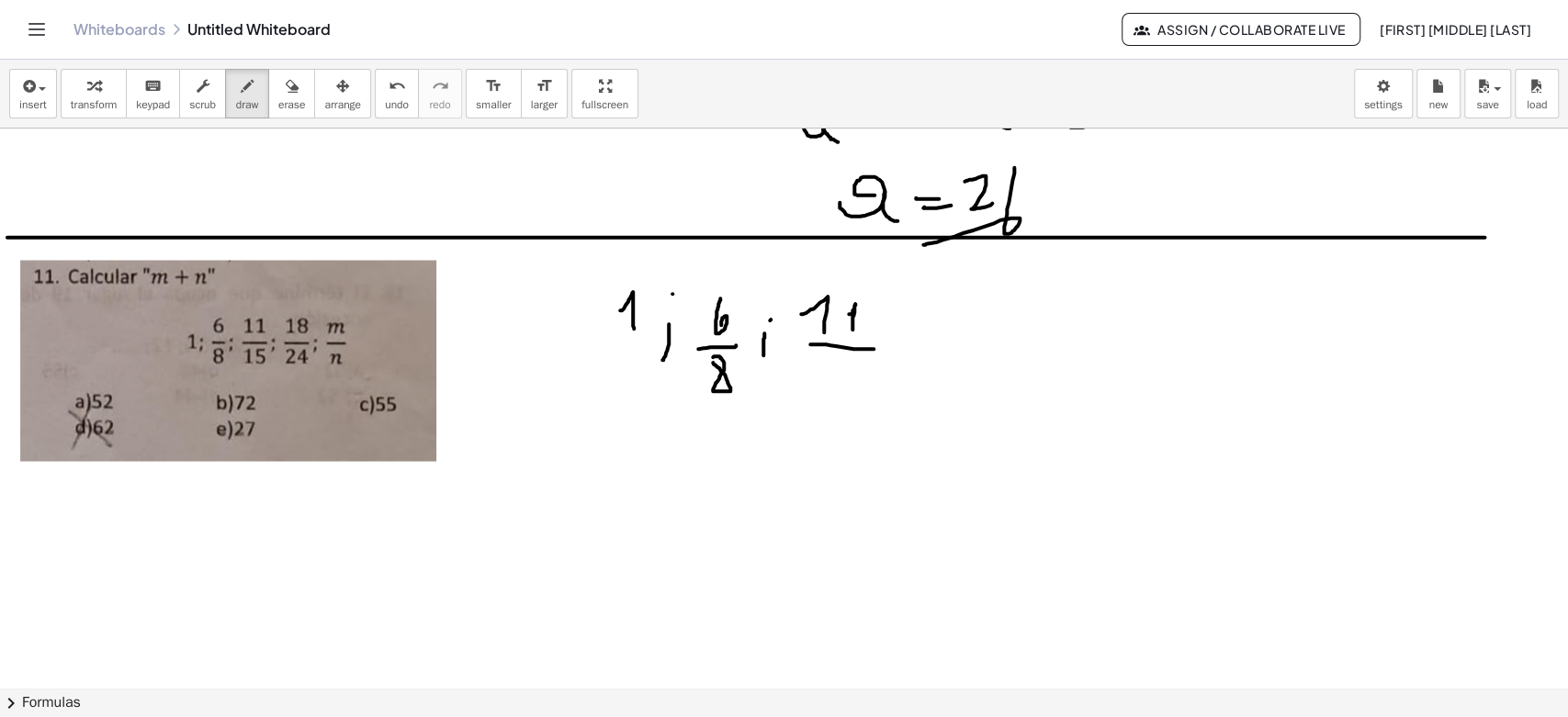 drag, startPoint x: 810, startPoint y: 342, endPoint x: 881, endPoint y: 344, distance: 71.02816 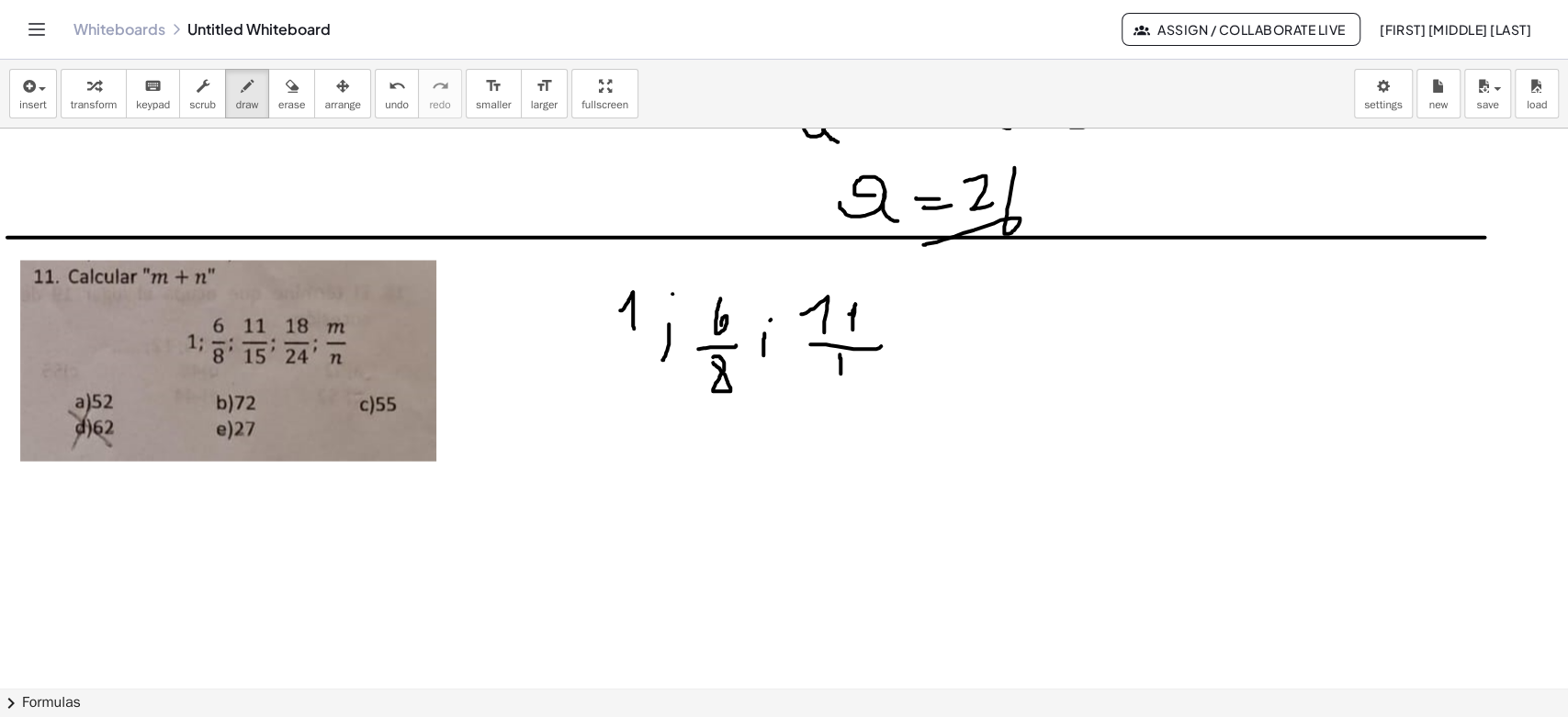 drag, startPoint x: 840, startPoint y: 353, endPoint x: 840, endPoint y: 373, distance: 20 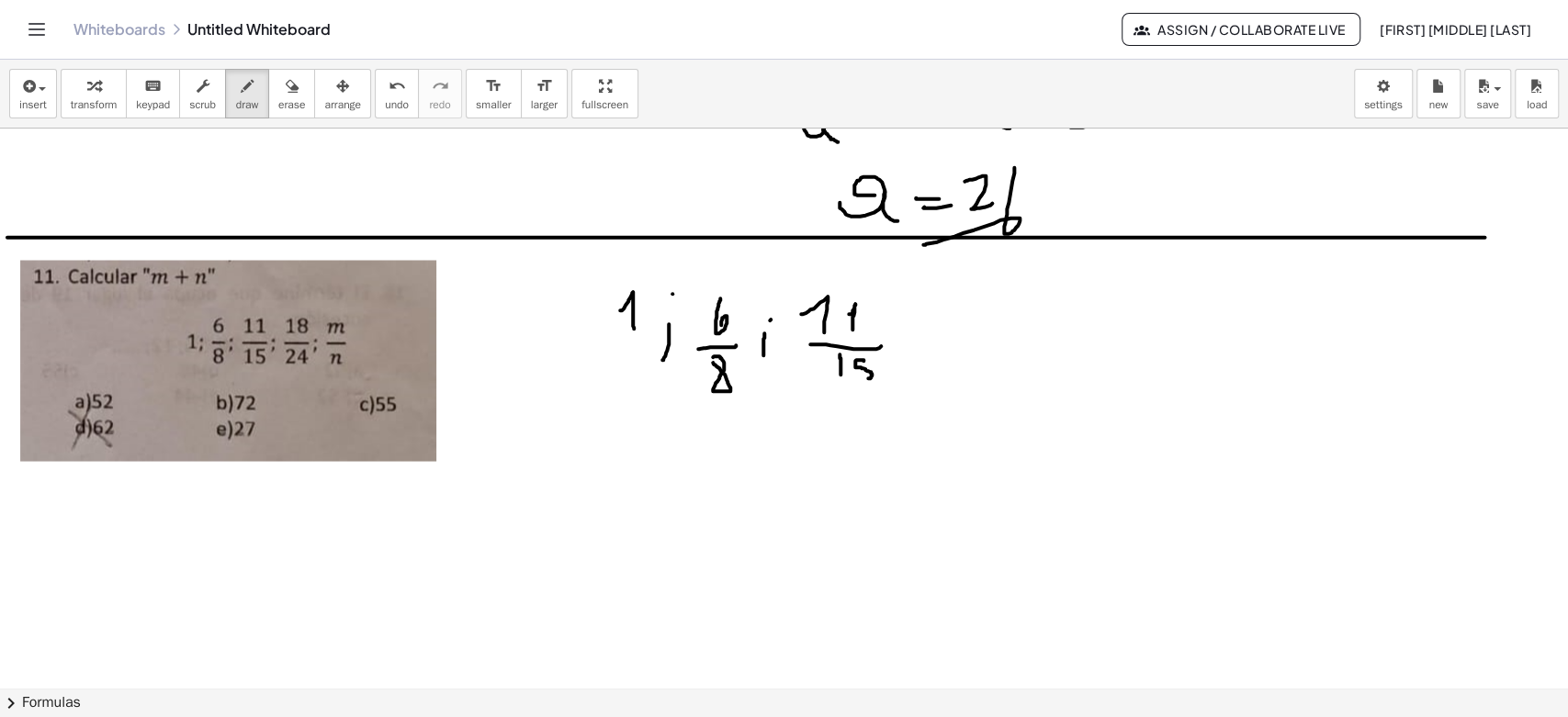 click at bounding box center [784, -661] 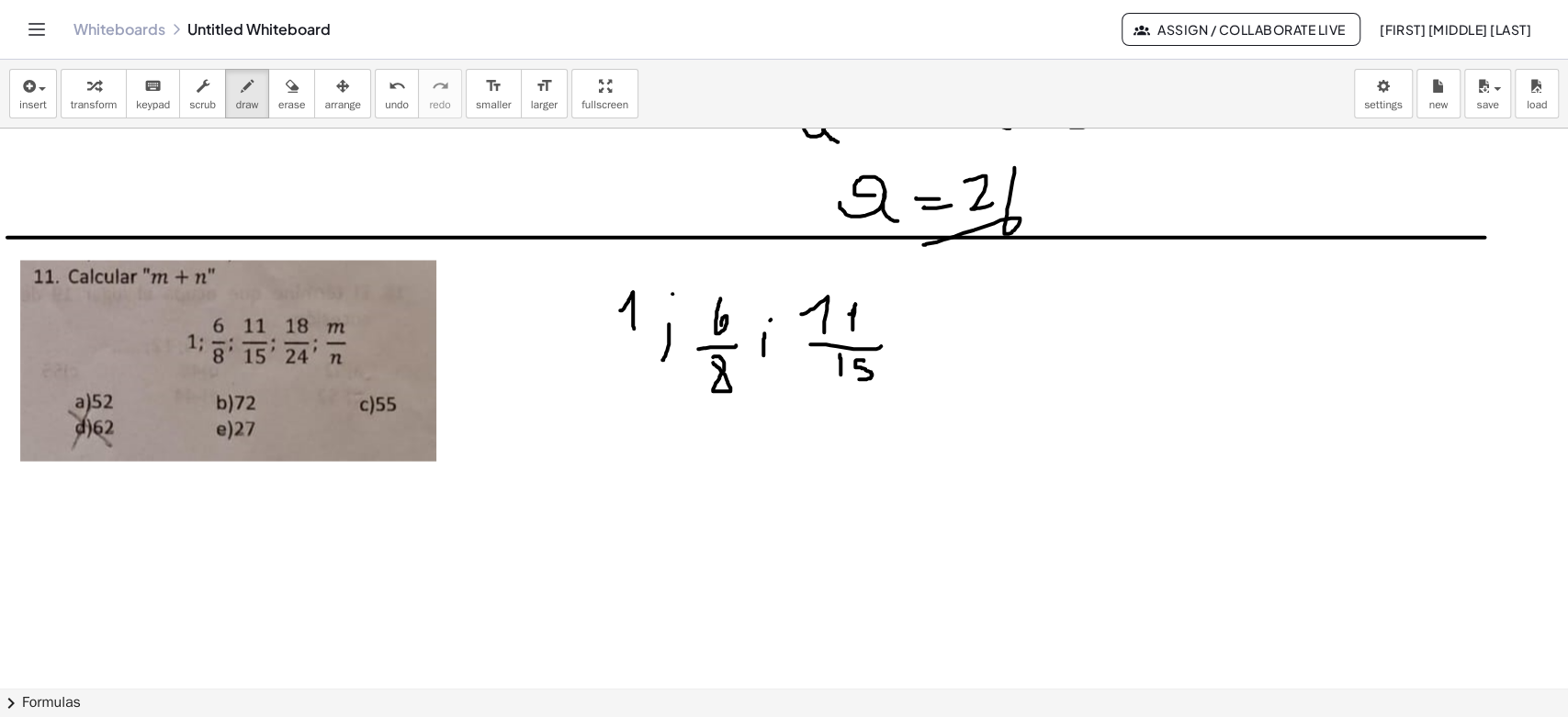 drag, startPoint x: 907, startPoint y: 342, endPoint x: 906, endPoint y: 358, distance: 16.03122 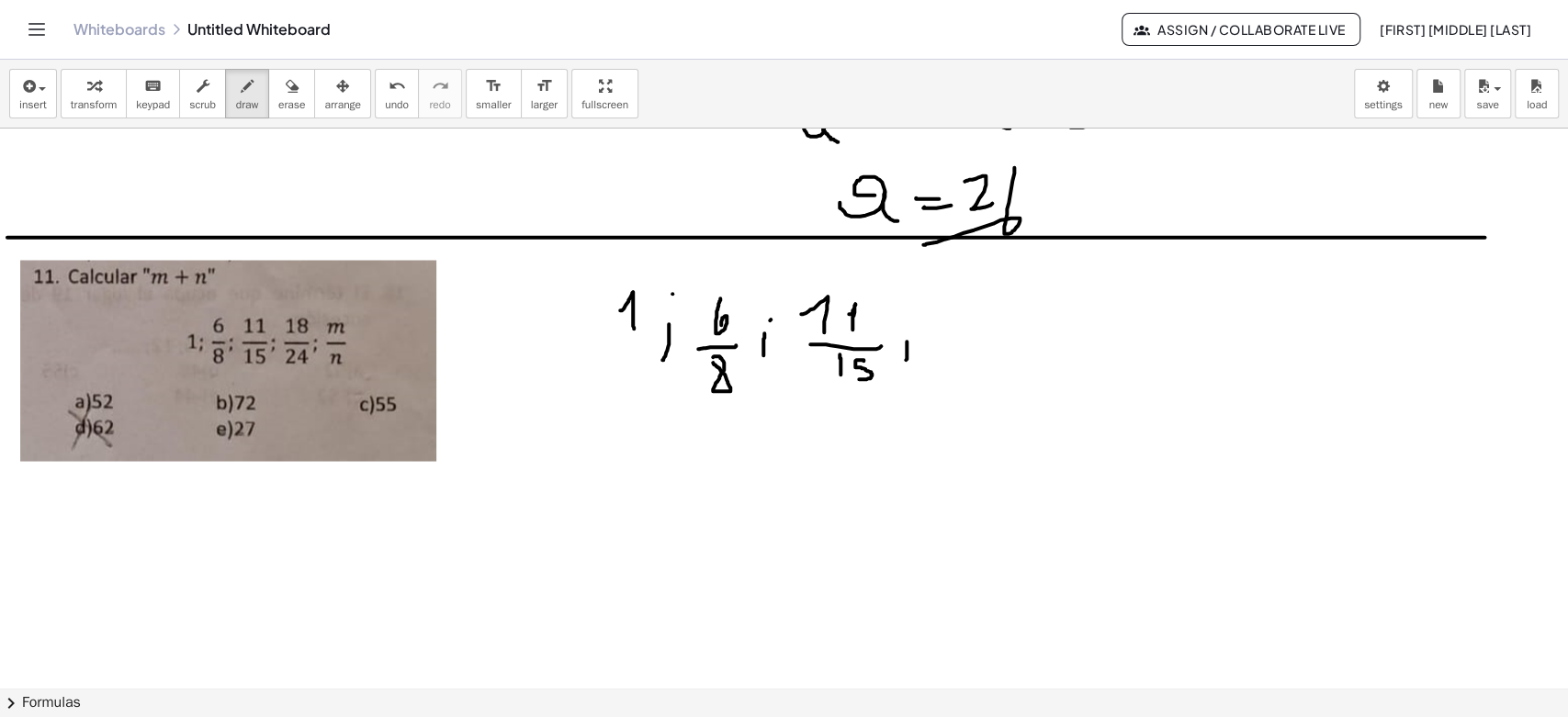 click at bounding box center [784, -661] 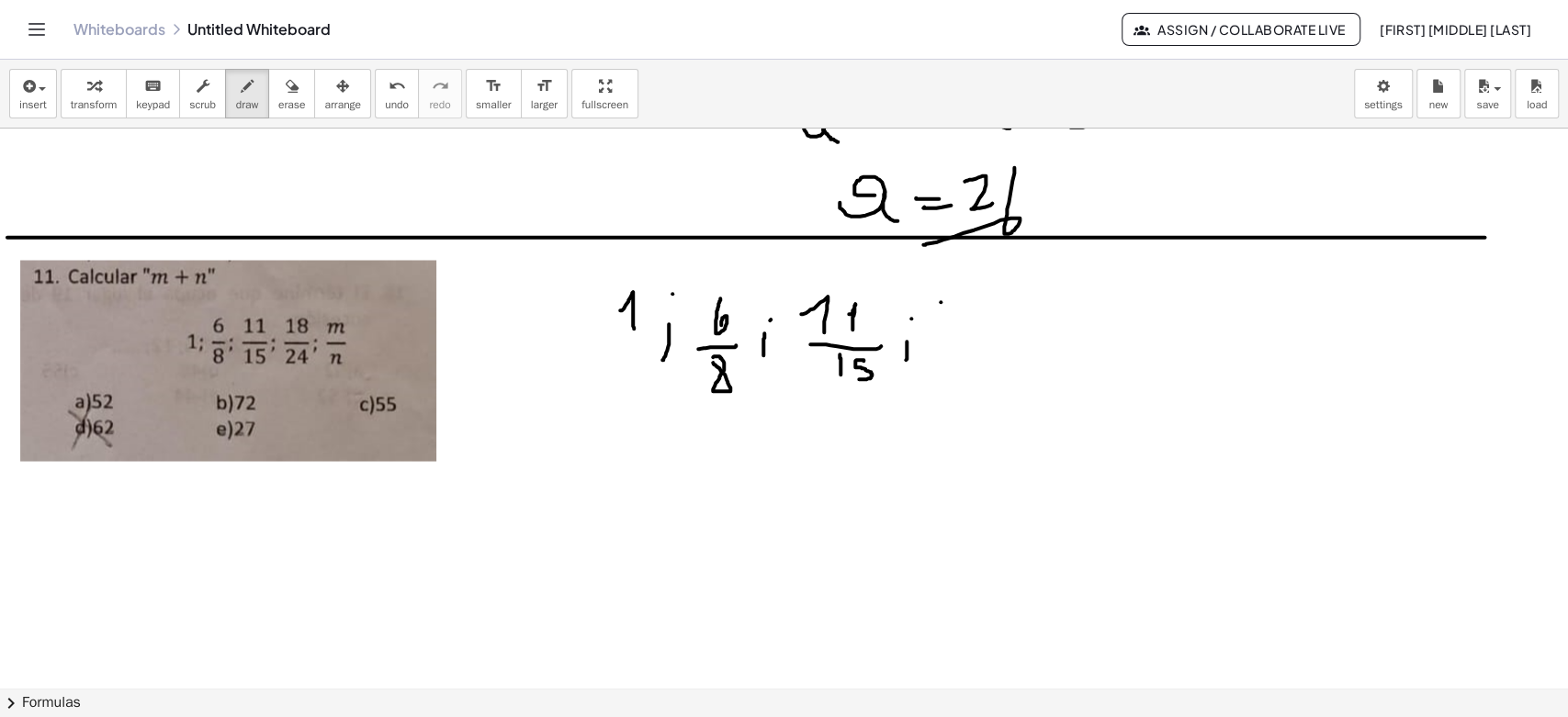 drag, startPoint x: 941, startPoint y: 300, endPoint x: 940, endPoint y: 328, distance: 28.017851 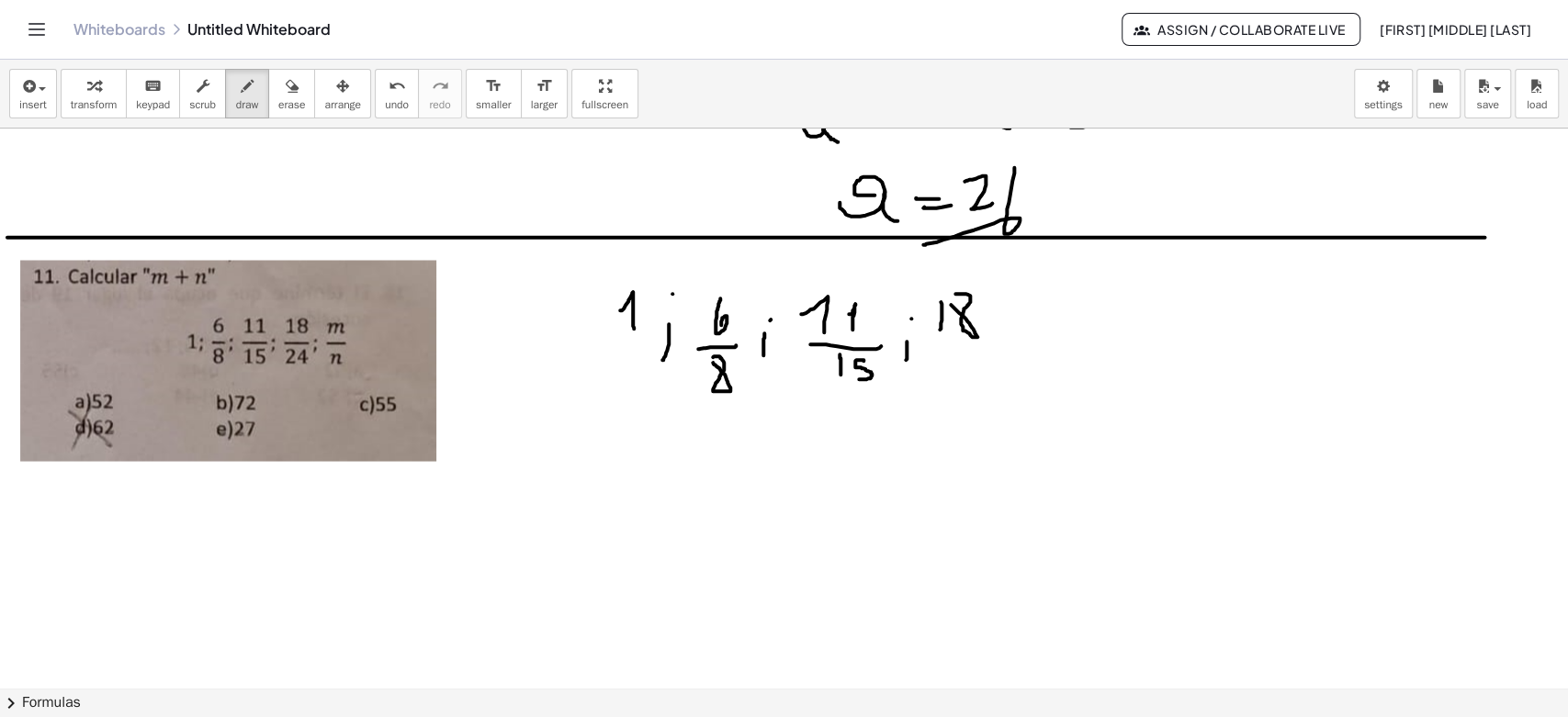 click at bounding box center (784, -661) 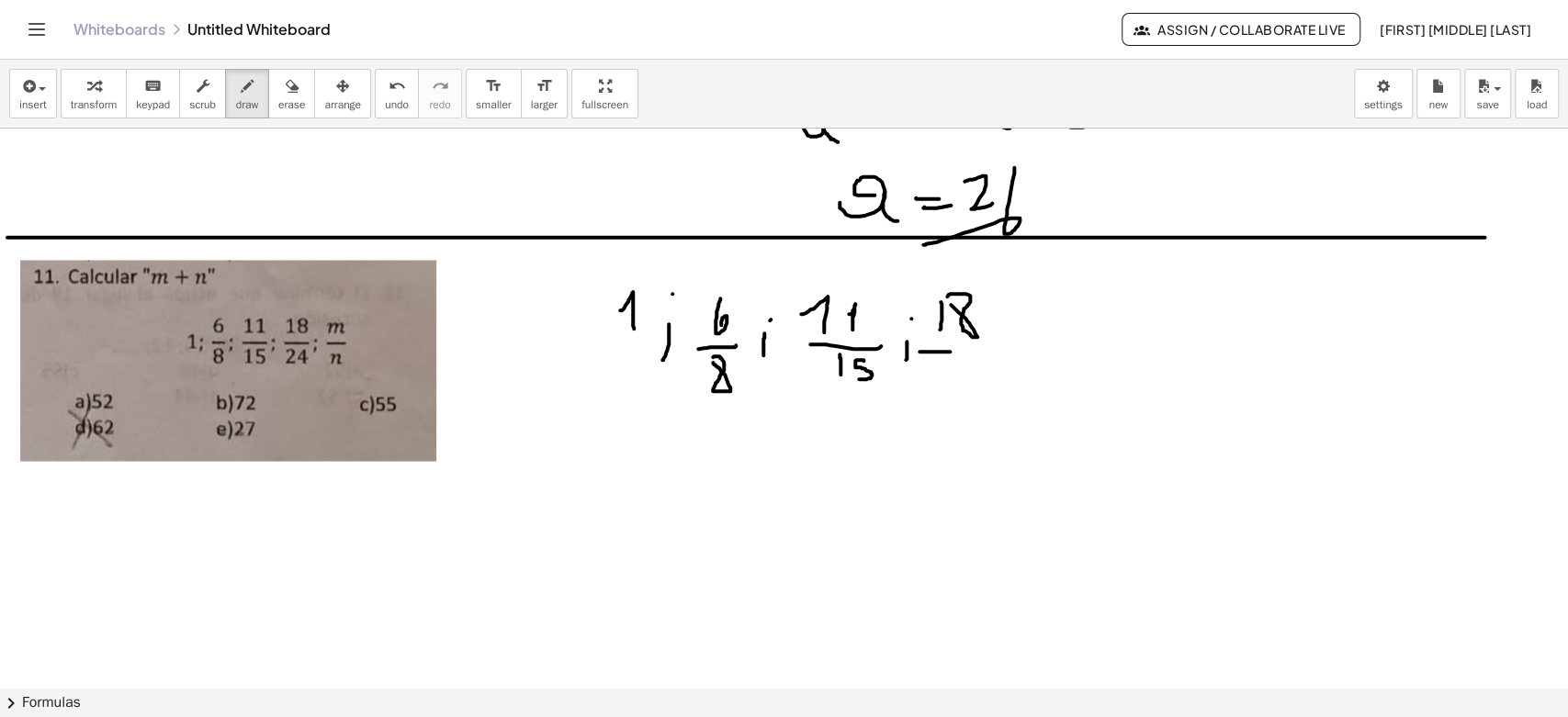 drag, startPoint x: 950, startPoint y: 350, endPoint x: 1002, endPoint y: 349, distance: 52.00961 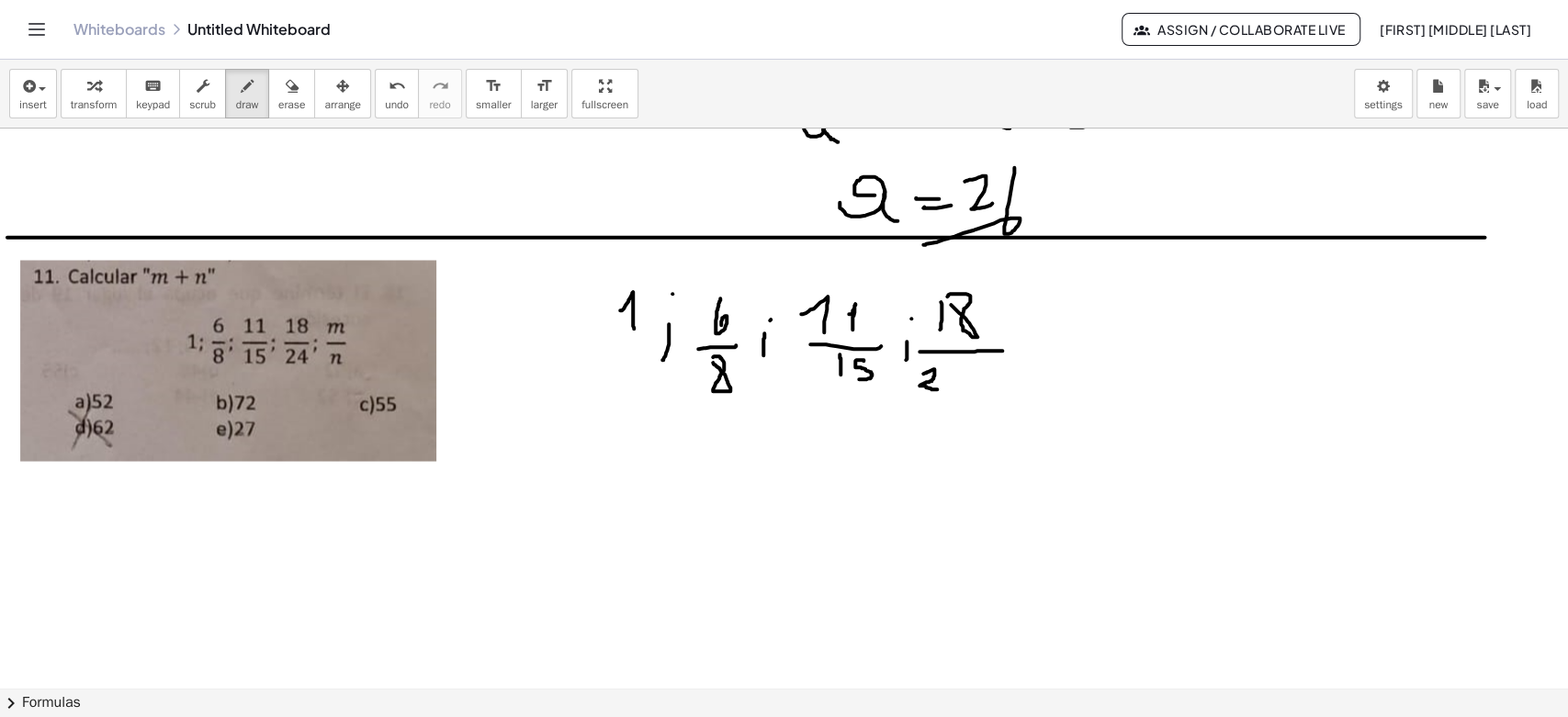 drag, startPoint x: 930, startPoint y: 369, endPoint x: 943, endPoint y: 387, distance: 22 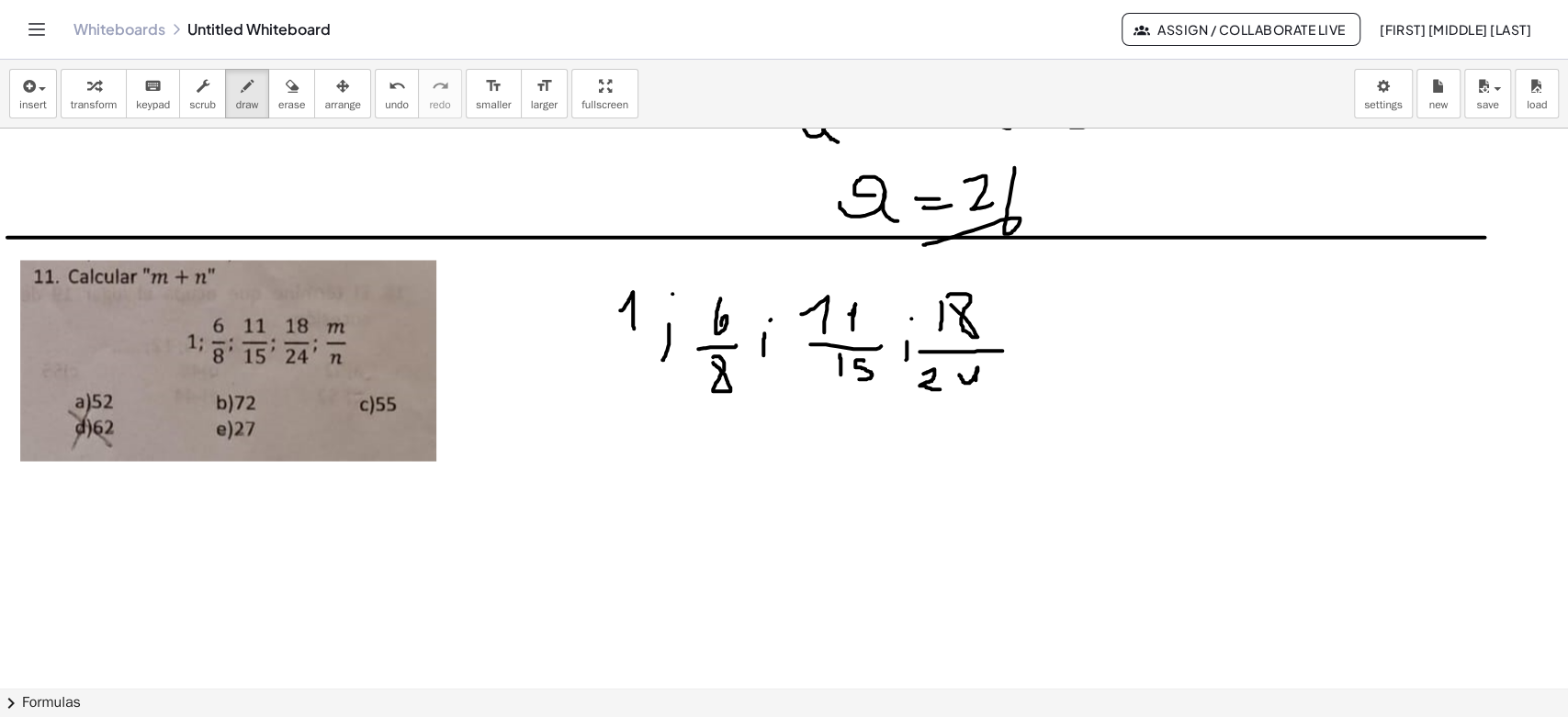 drag, startPoint x: 959, startPoint y: 373, endPoint x: 976, endPoint y: 388, distance: 22.671568 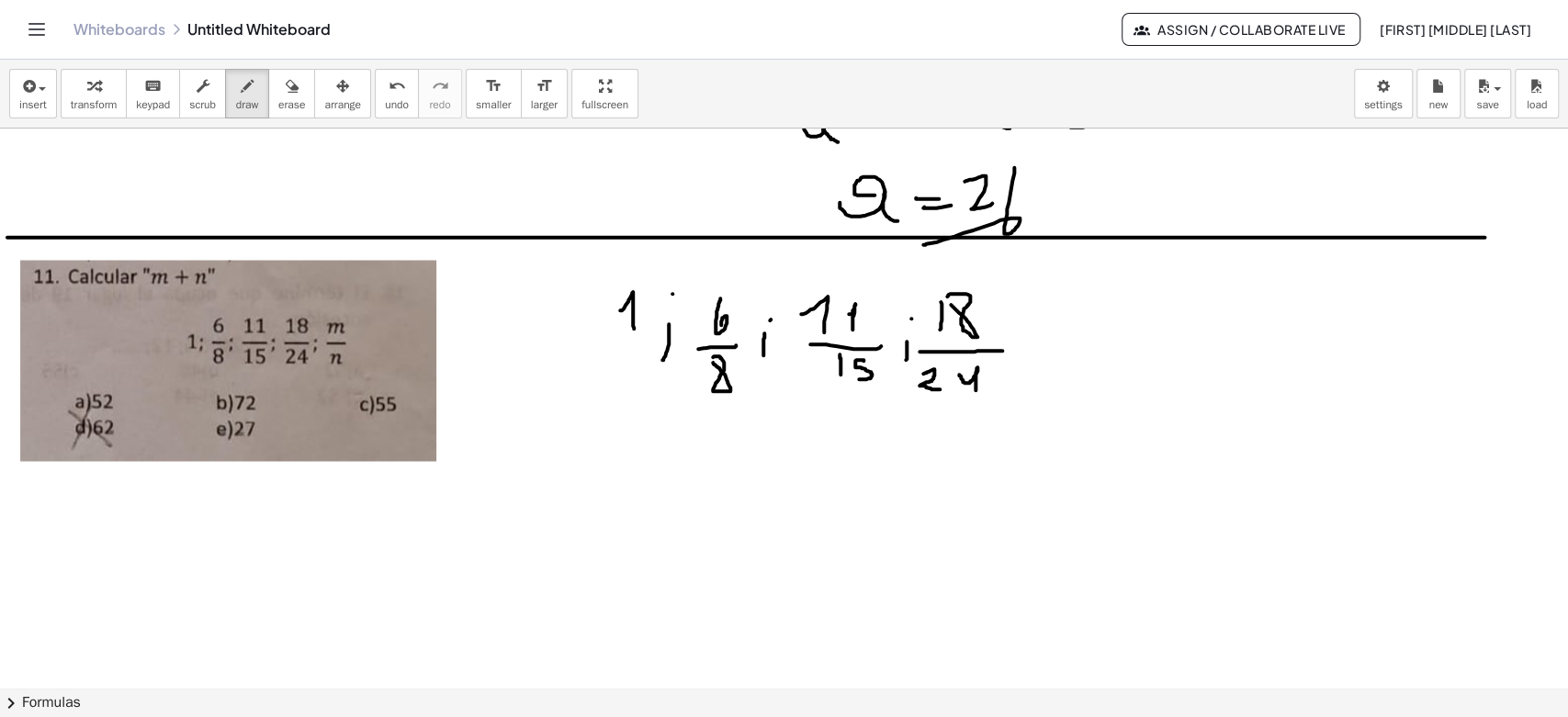drag, startPoint x: 1041, startPoint y: 345, endPoint x: 1046, endPoint y: 365, distance: 20.615528 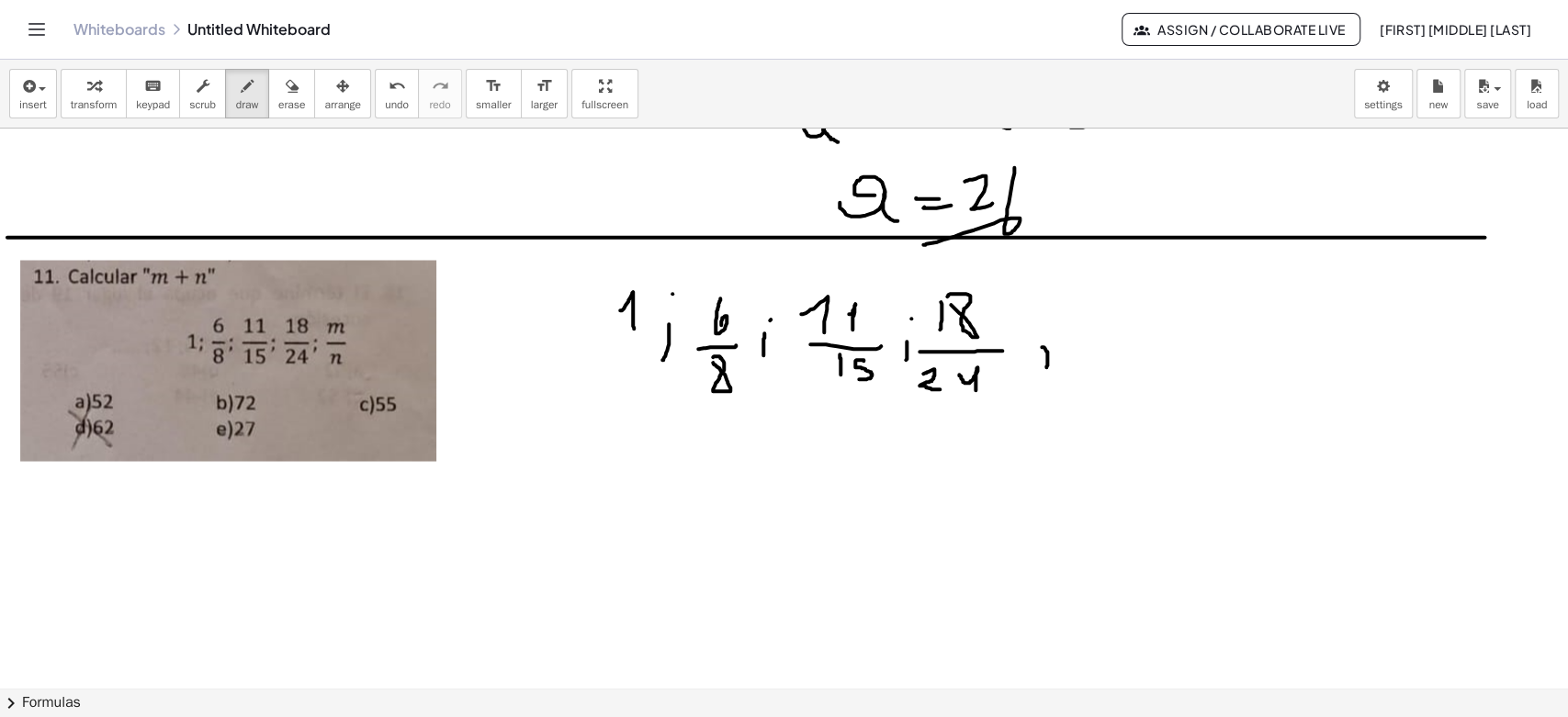 click at bounding box center (784, -661) 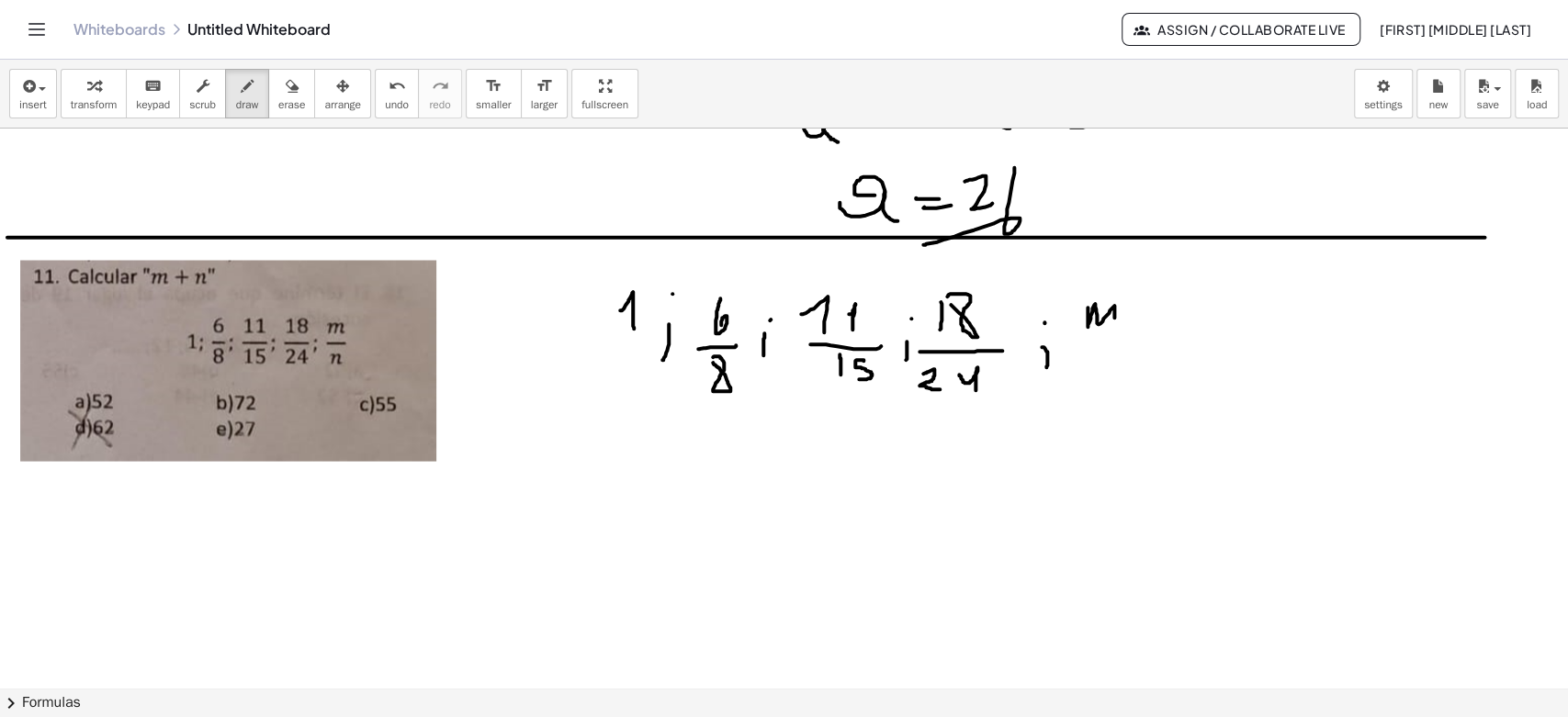 drag, startPoint x: 1088, startPoint y: 309, endPoint x: 1114, endPoint y: 317, distance: 27.202941 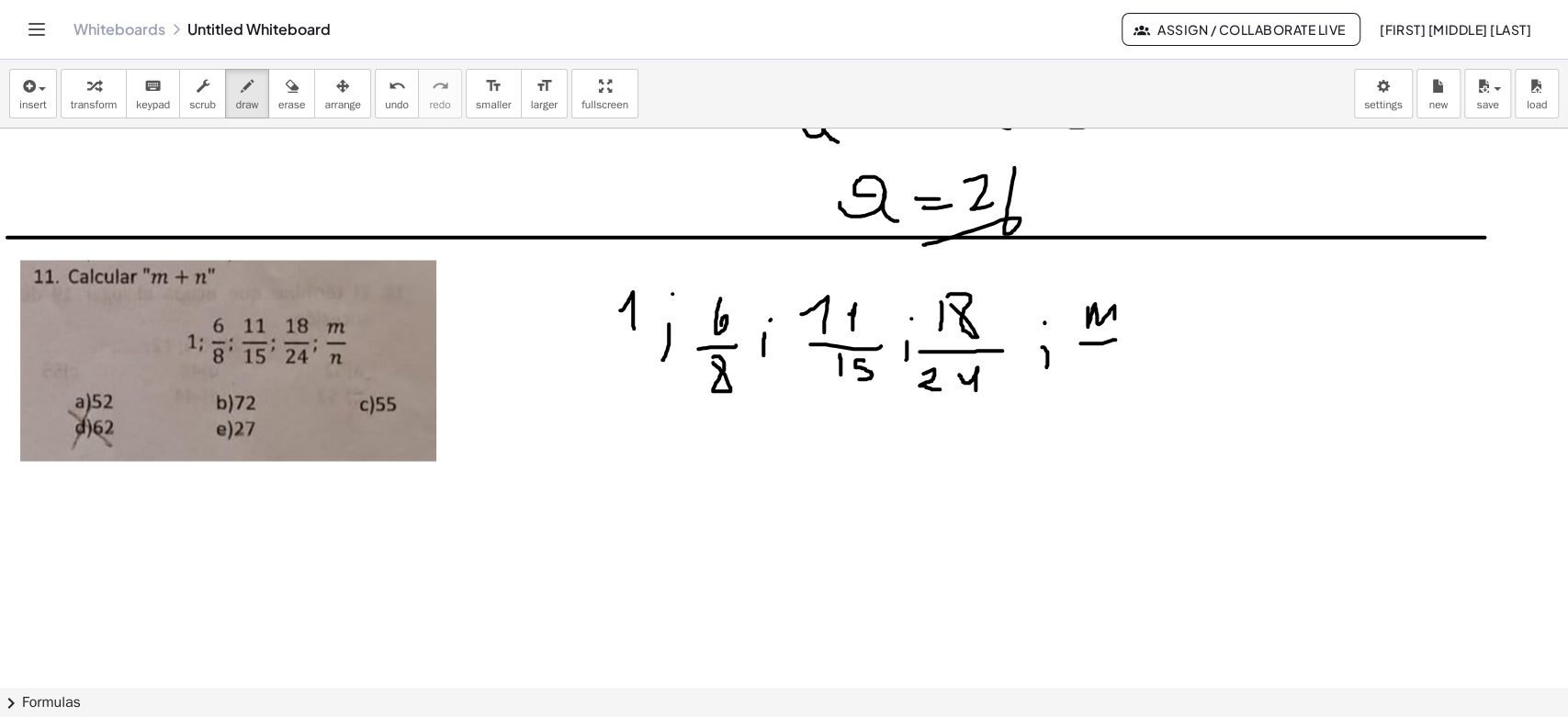 drag, startPoint x: 1080, startPoint y: 342, endPoint x: 1111, endPoint y: 342, distance: 31 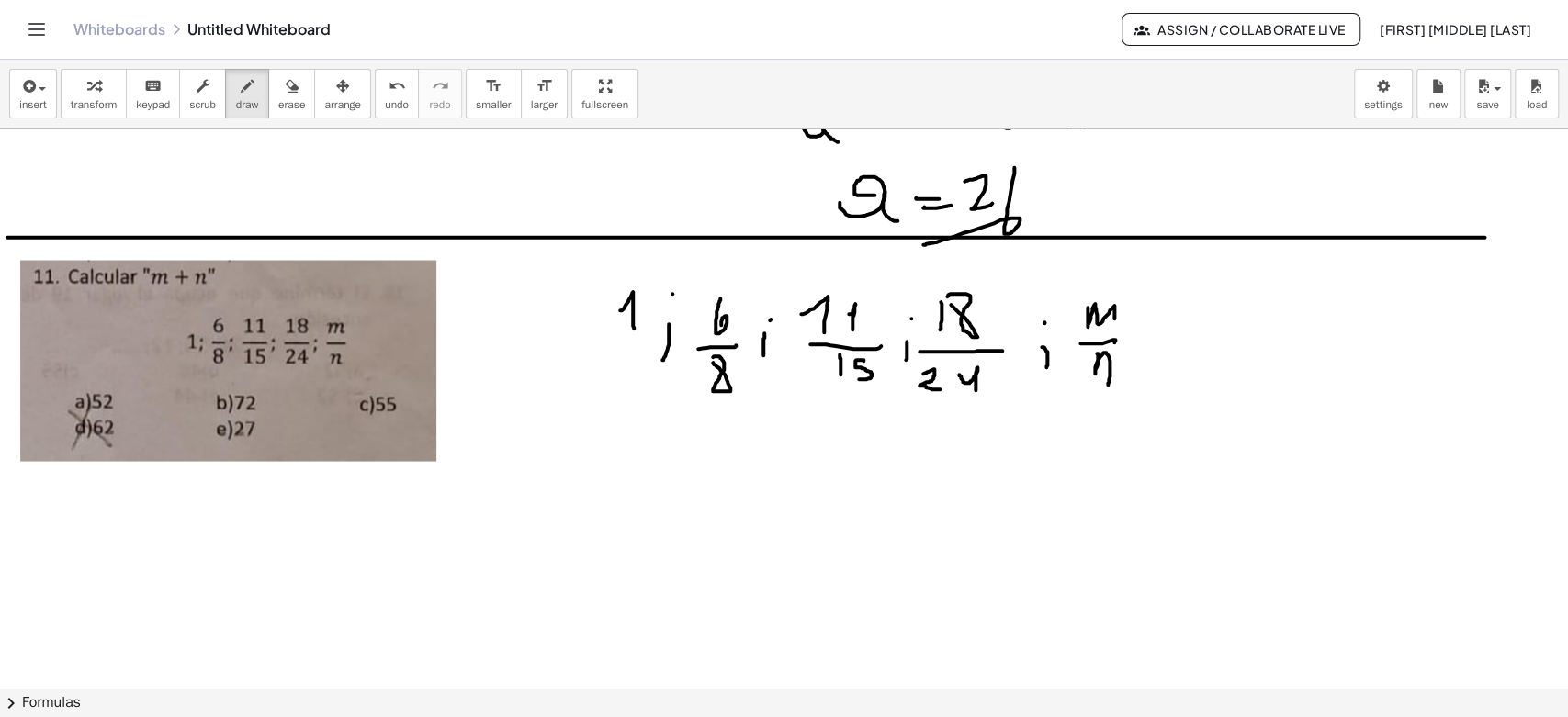 drag, startPoint x: 1098, startPoint y: 362, endPoint x: 1102, endPoint y: 383, distance: 21.377558 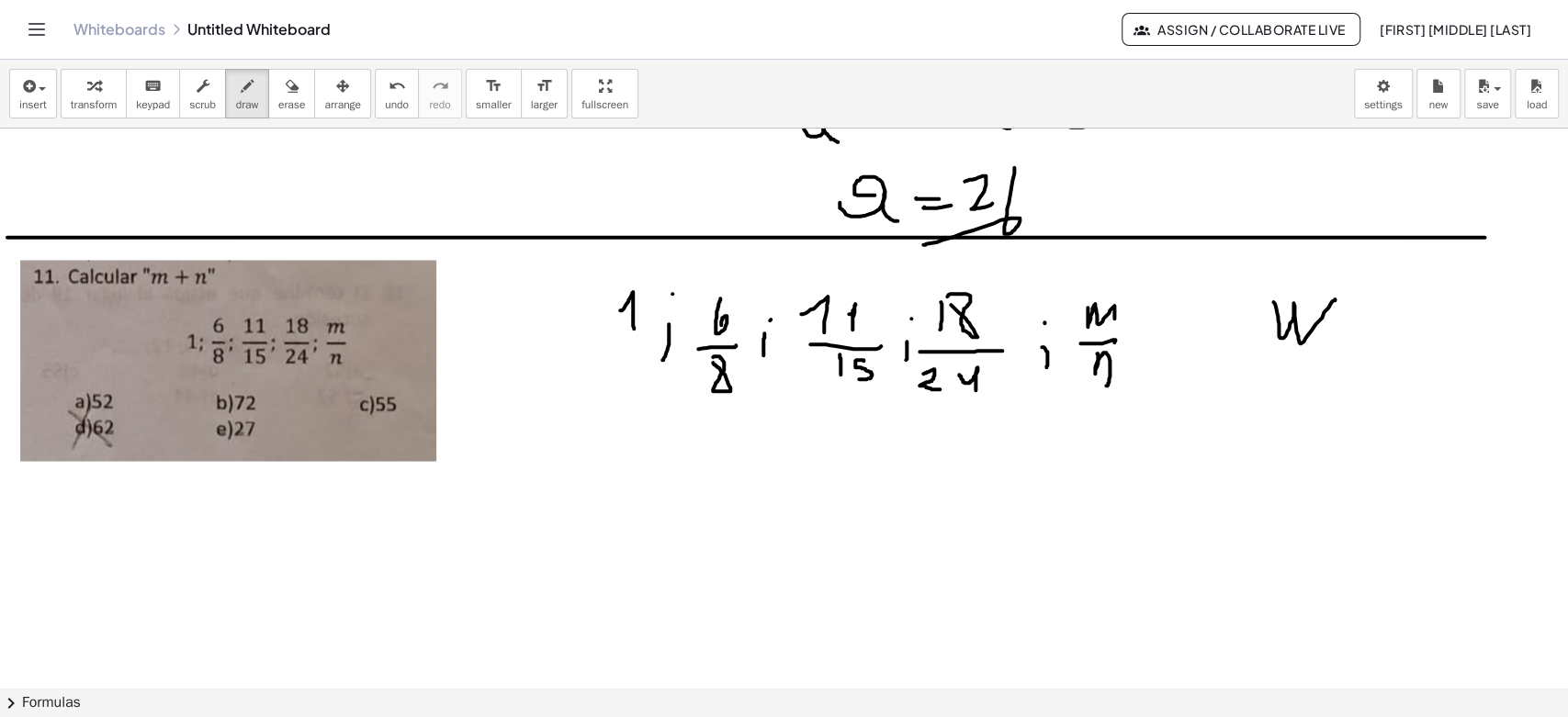 drag, startPoint x: 1273, startPoint y: 301, endPoint x: 1379, endPoint y: 313, distance: 106.67708 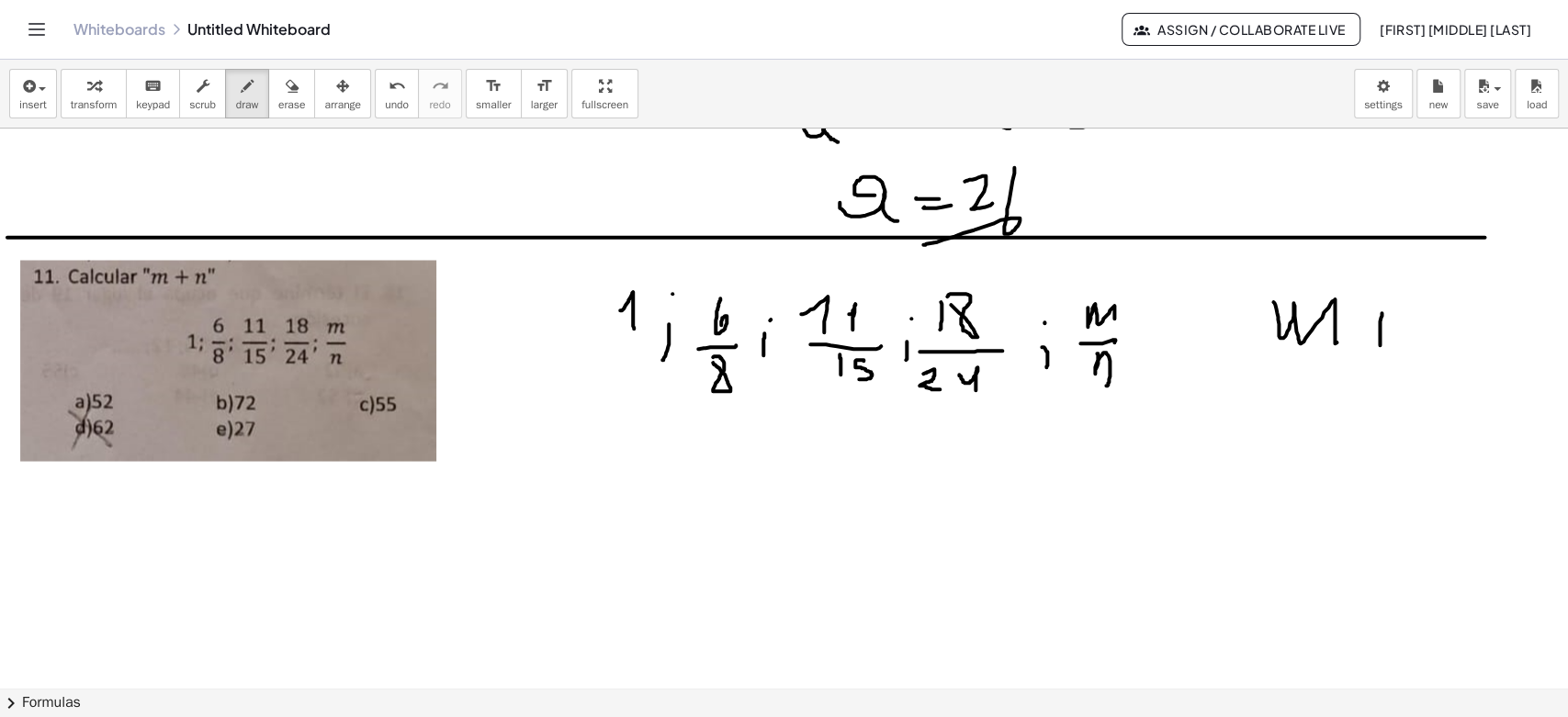 drag, startPoint x: 1380, startPoint y: 343, endPoint x: 1375, endPoint y: 329, distance: 14.866069 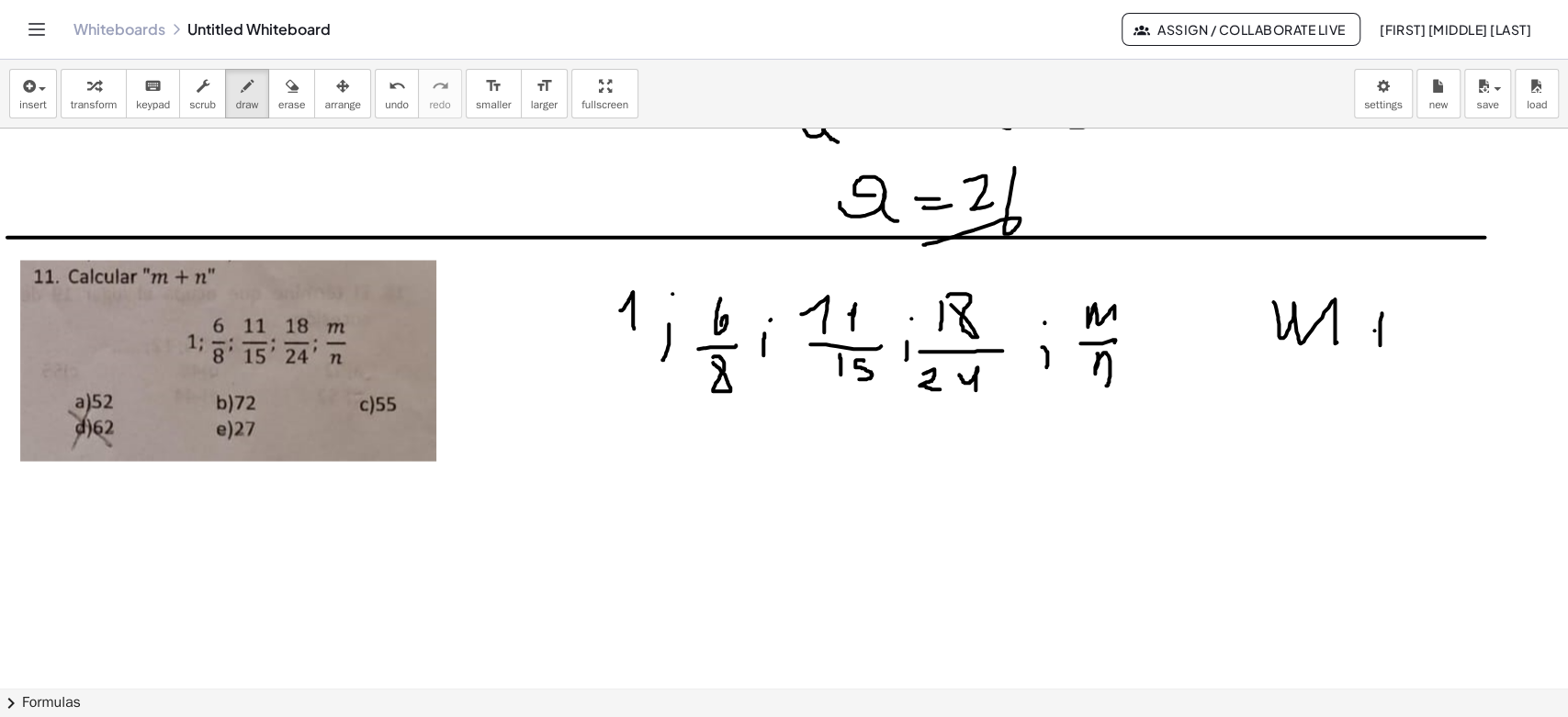 drag, startPoint x: 1374, startPoint y: 329, endPoint x: 1401, endPoint y: 319, distance: 28.79236 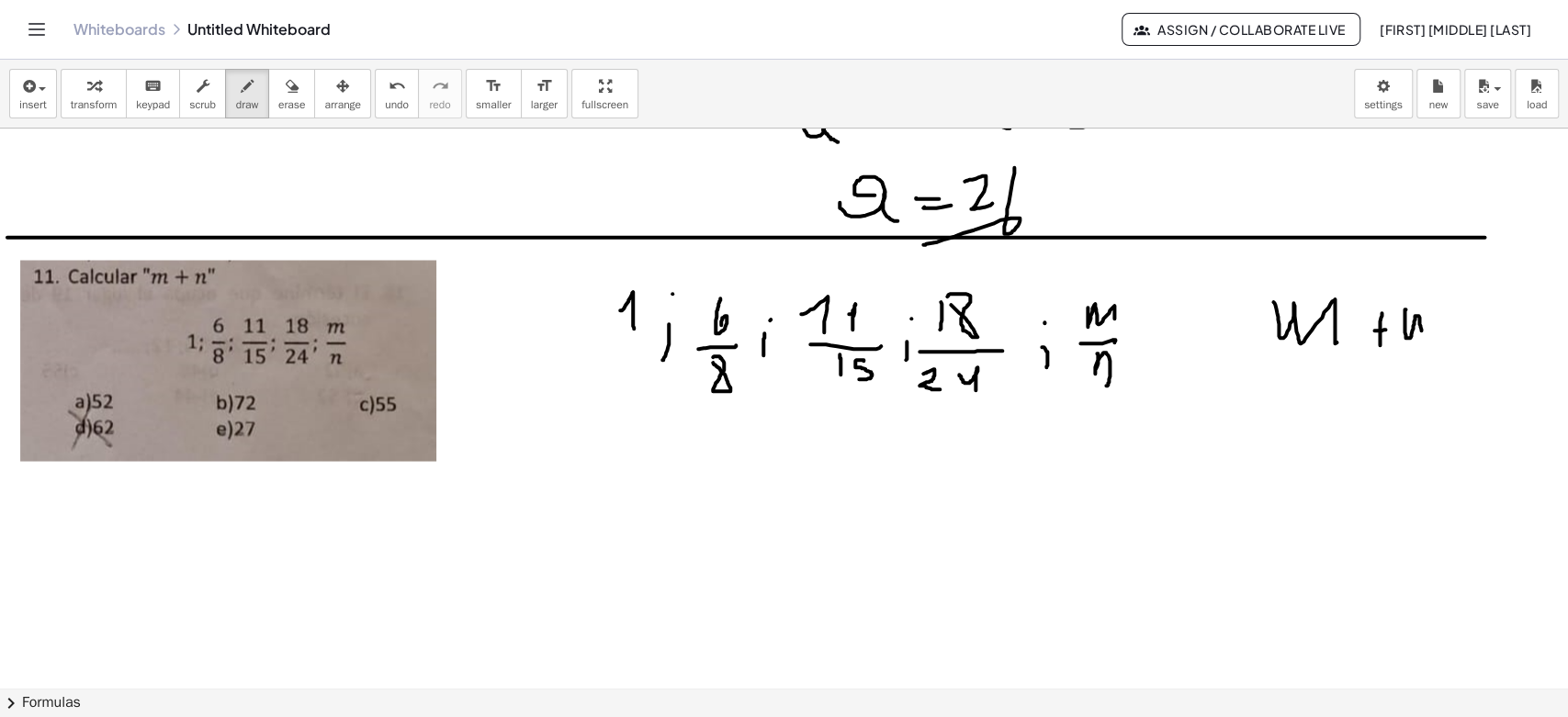 drag, startPoint x: 1405, startPoint y: 308, endPoint x: 1235, endPoint y: 325, distance: 170.84789 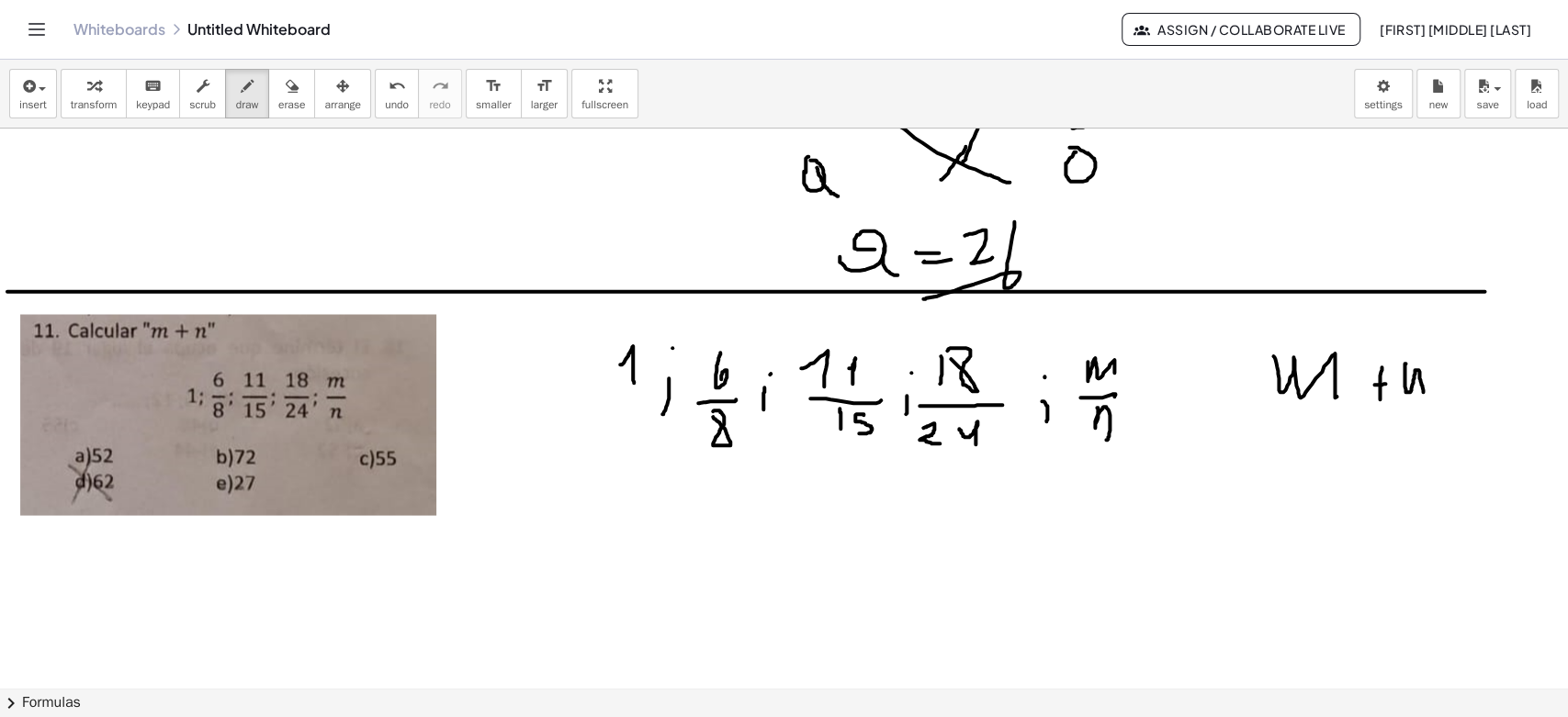 scroll, scrollTop: 2137, scrollLeft: 0, axis: vertical 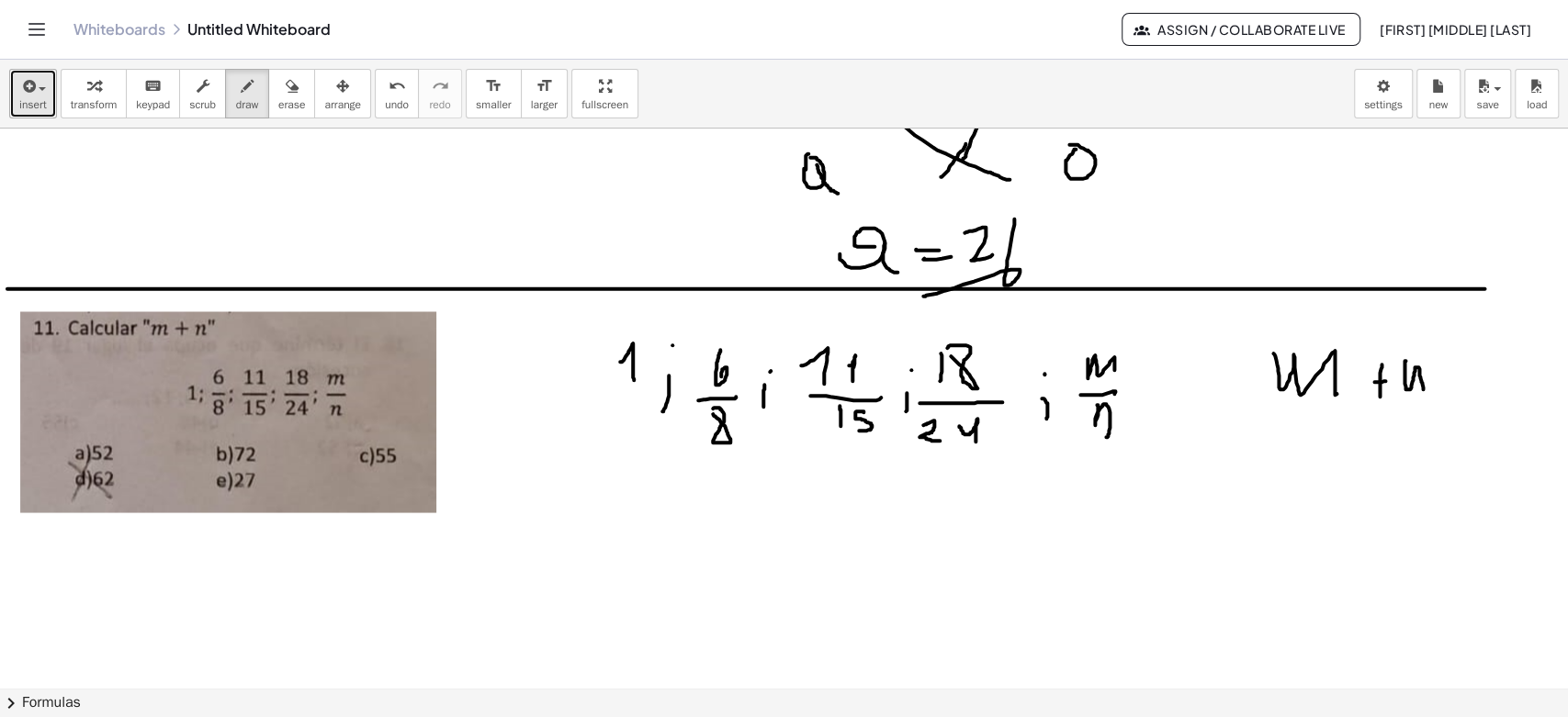 click on "insert" at bounding box center (33, 105) 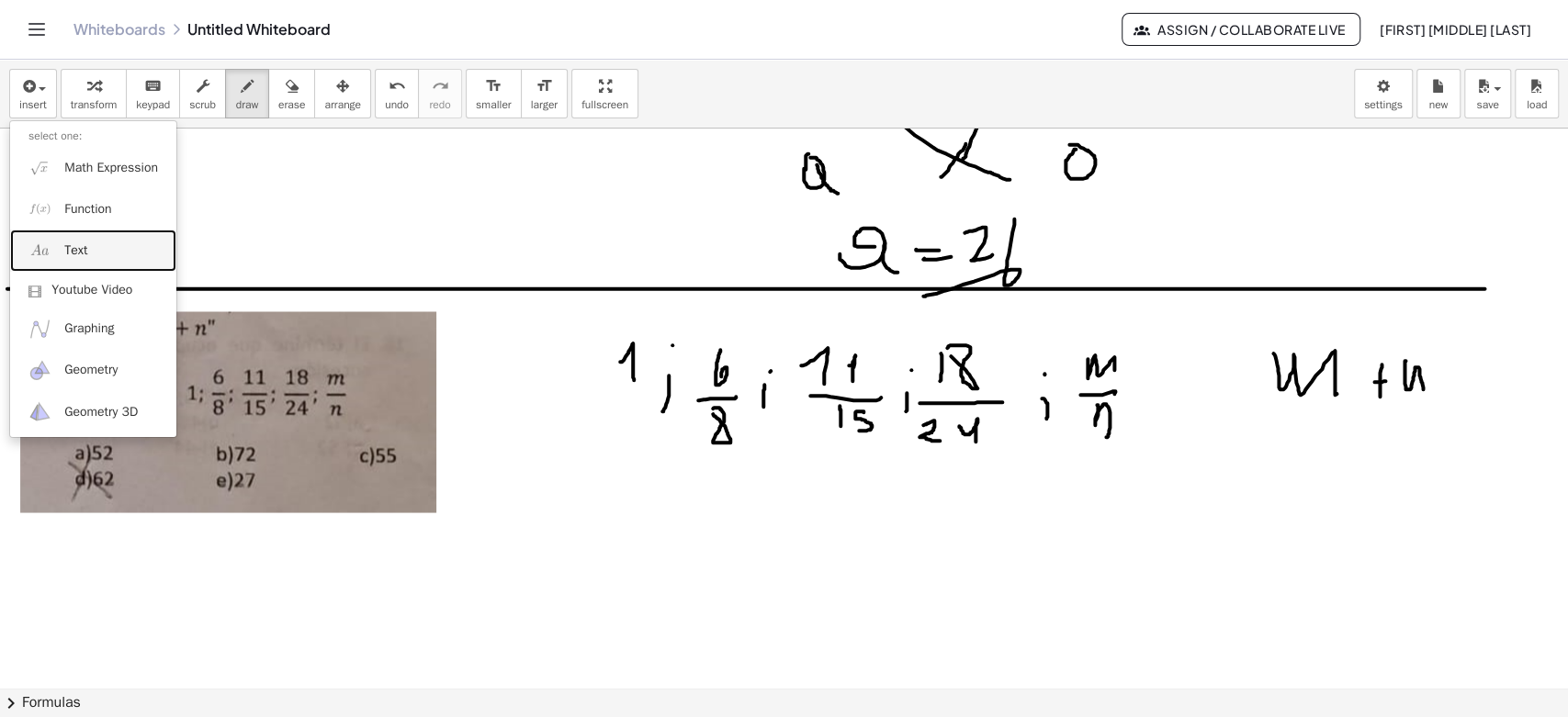 click on "Text" at bounding box center [93, 250] 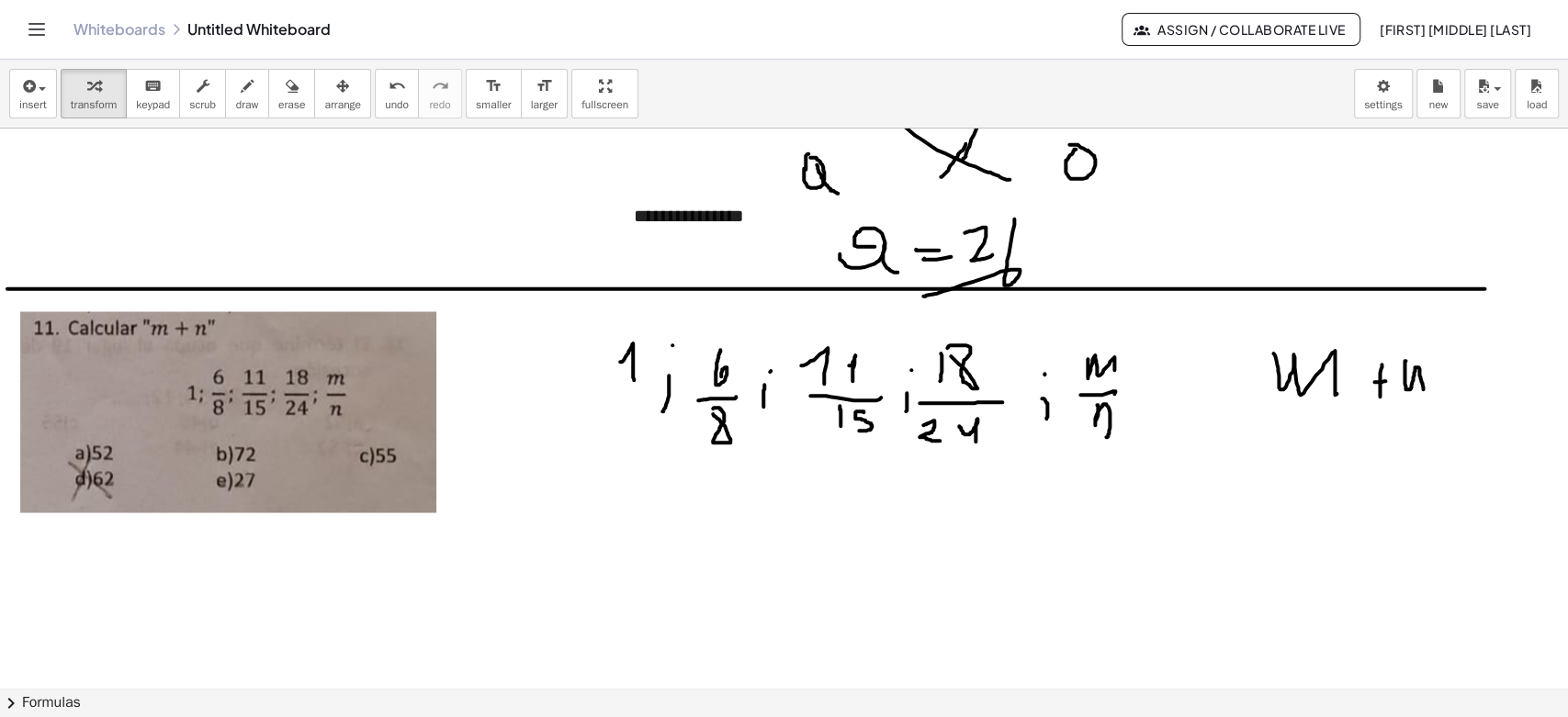 type 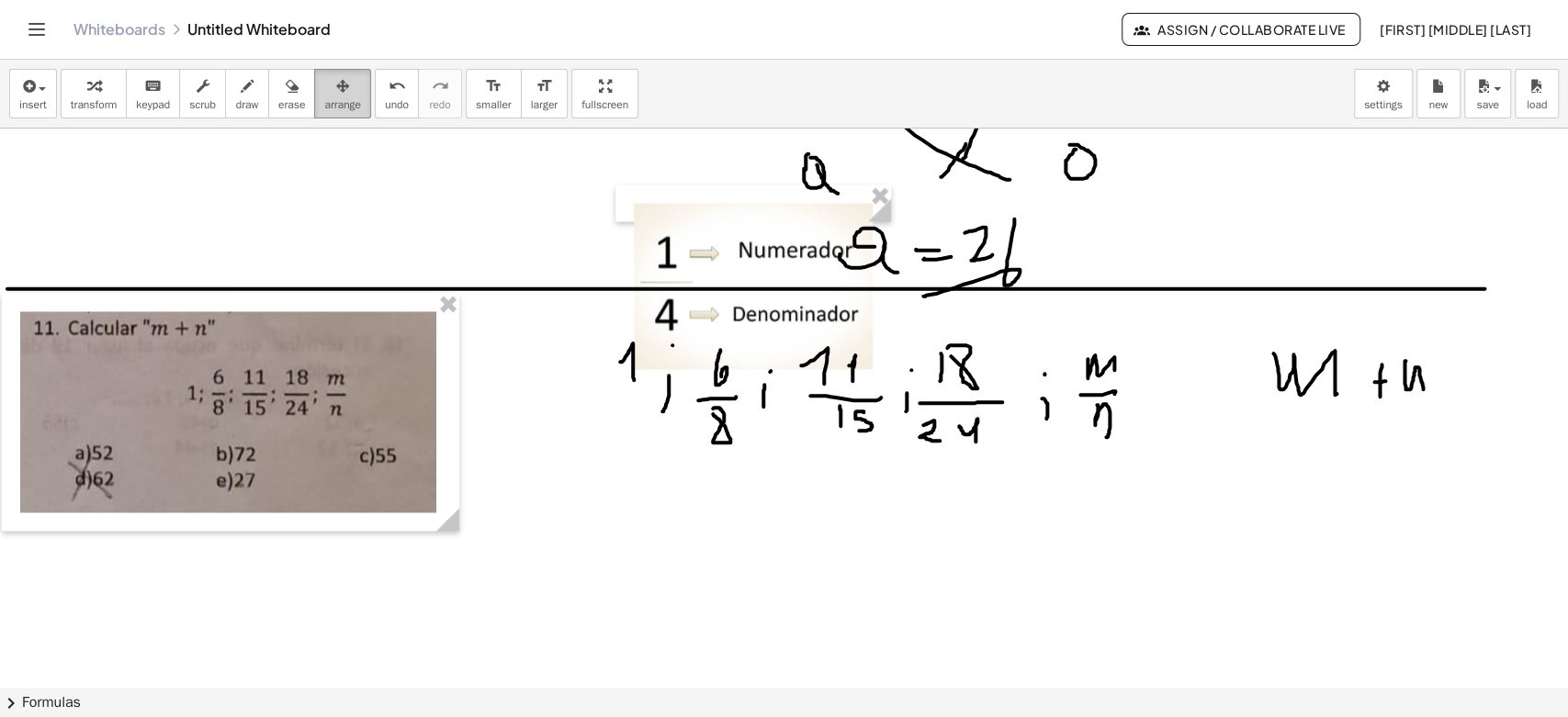 click on "arrange" at bounding box center [343, 105] 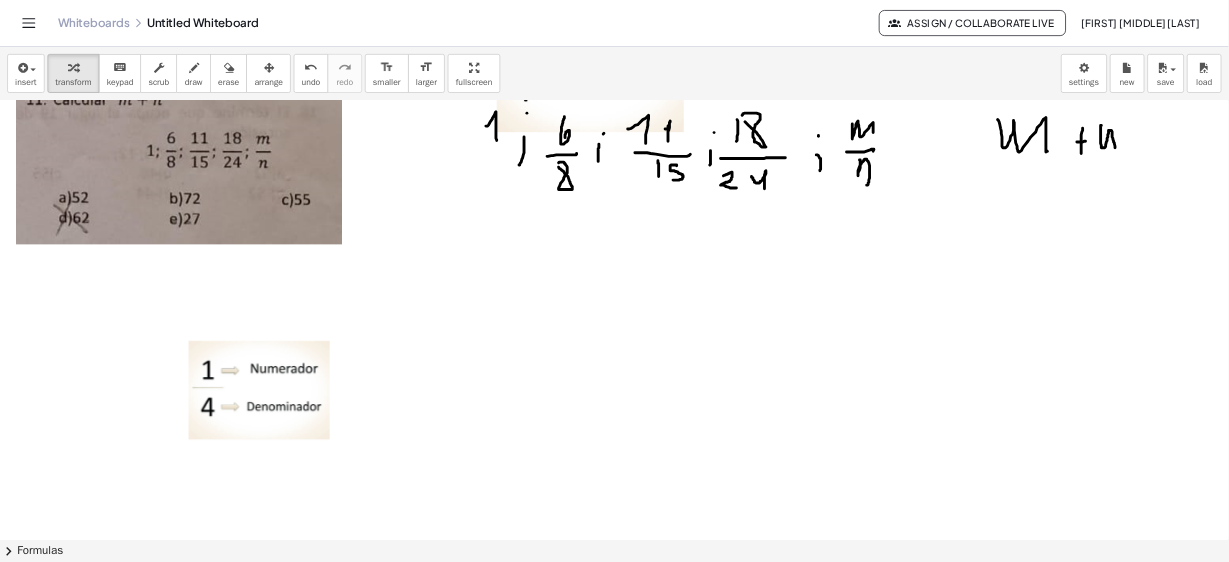 scroll, scrollTop: 2550, scrollLeft: 0, axis: vertical 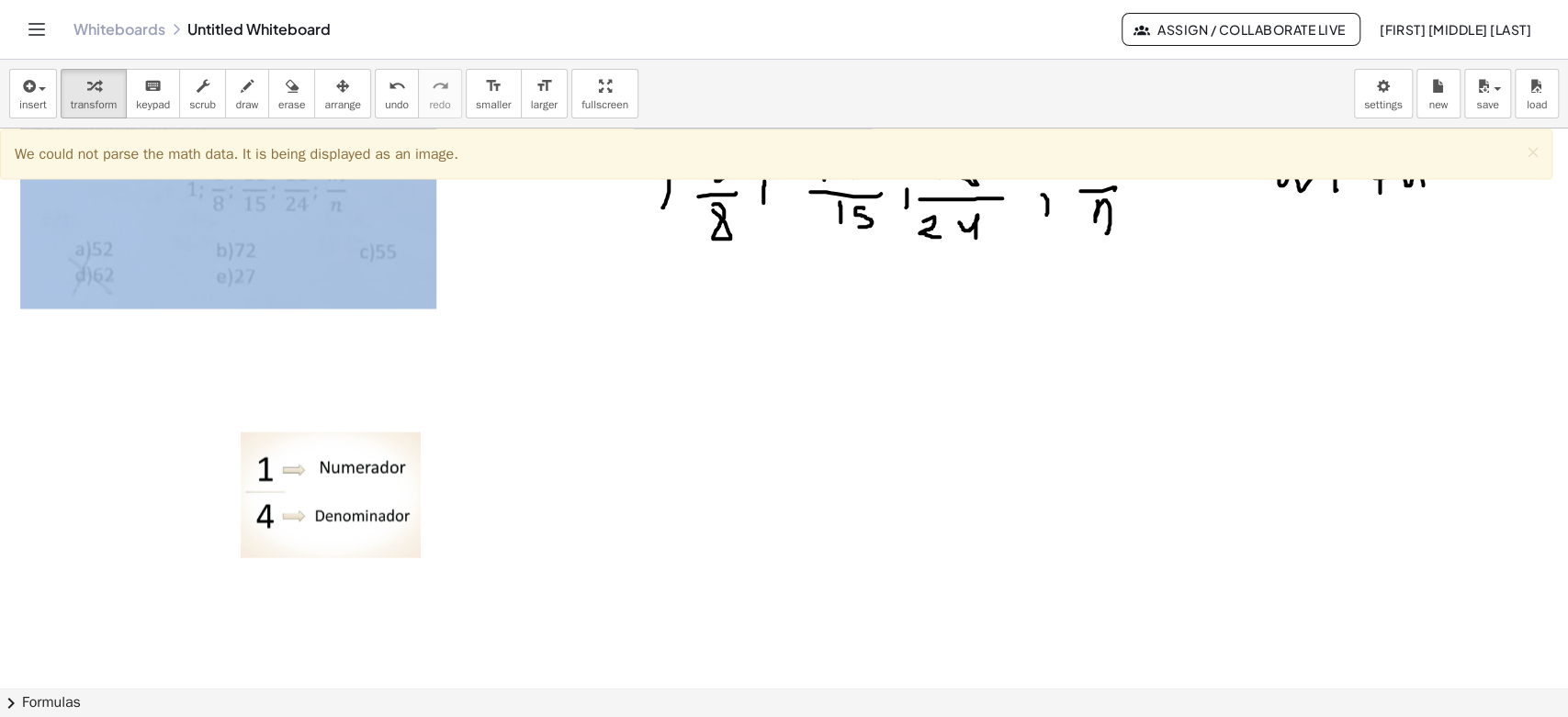 drag, startPoint x: 363, startPoint y: 507, endPoint x: 199, endPoint y: 415, distance: 188.0425 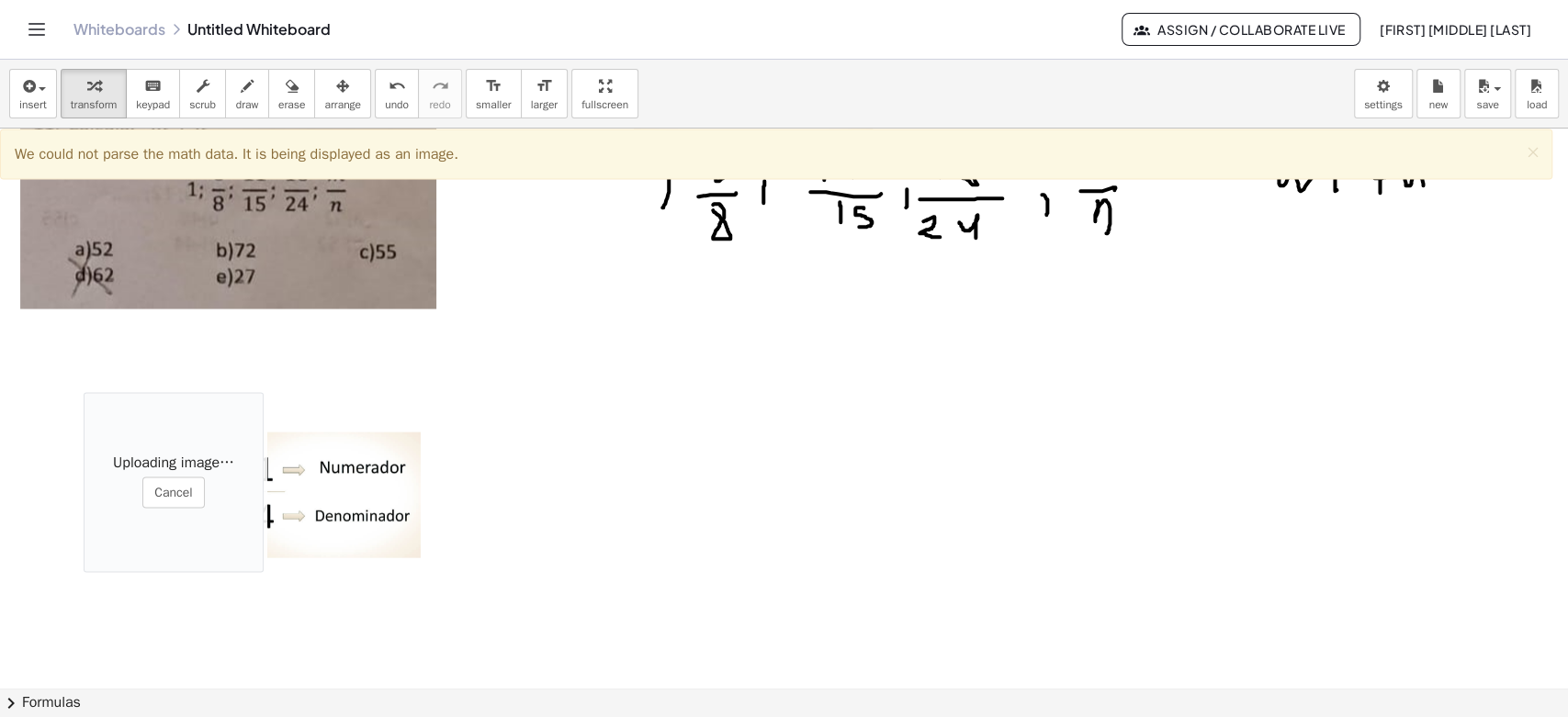 click on "Uploading image… Cancel" at bounding box center (174, 482) 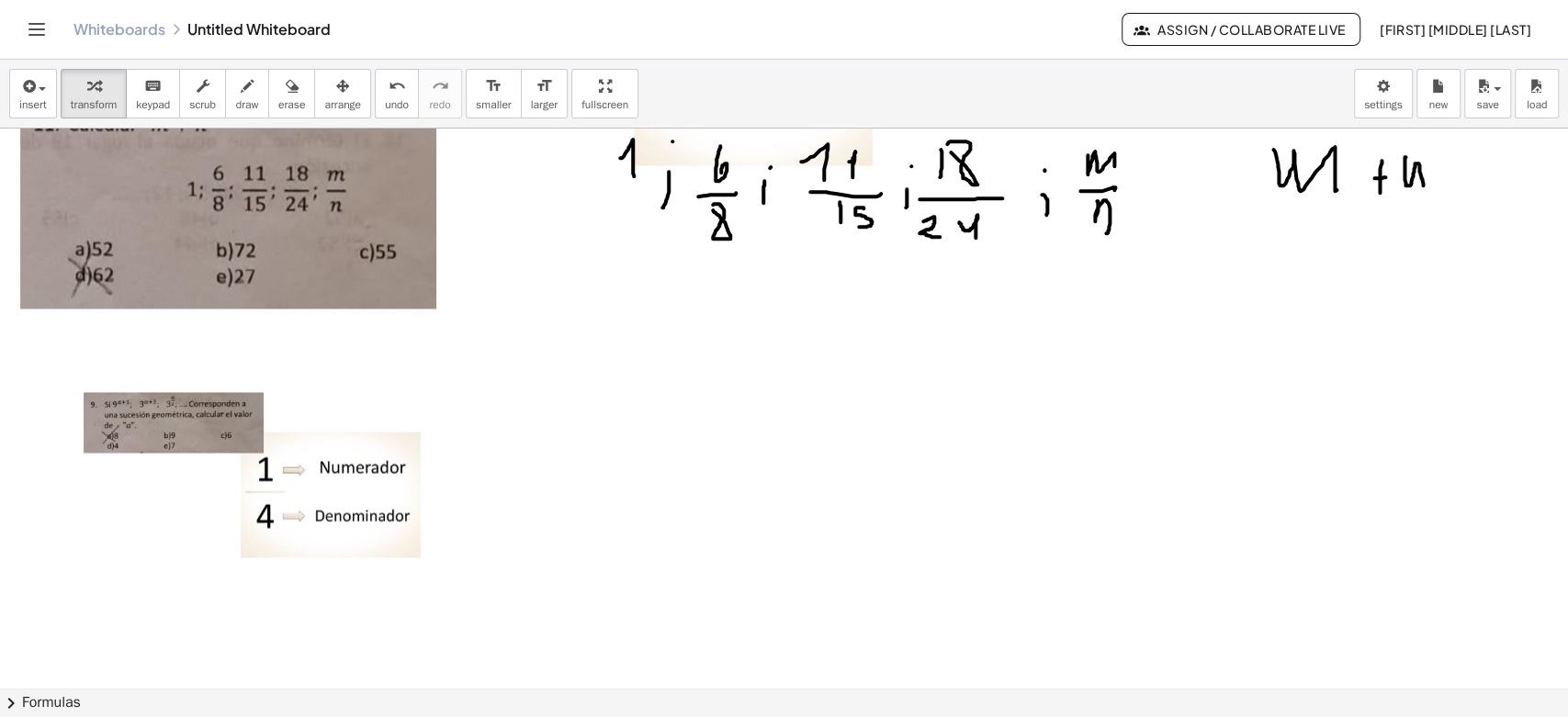 click at bounding box center [333, 495] 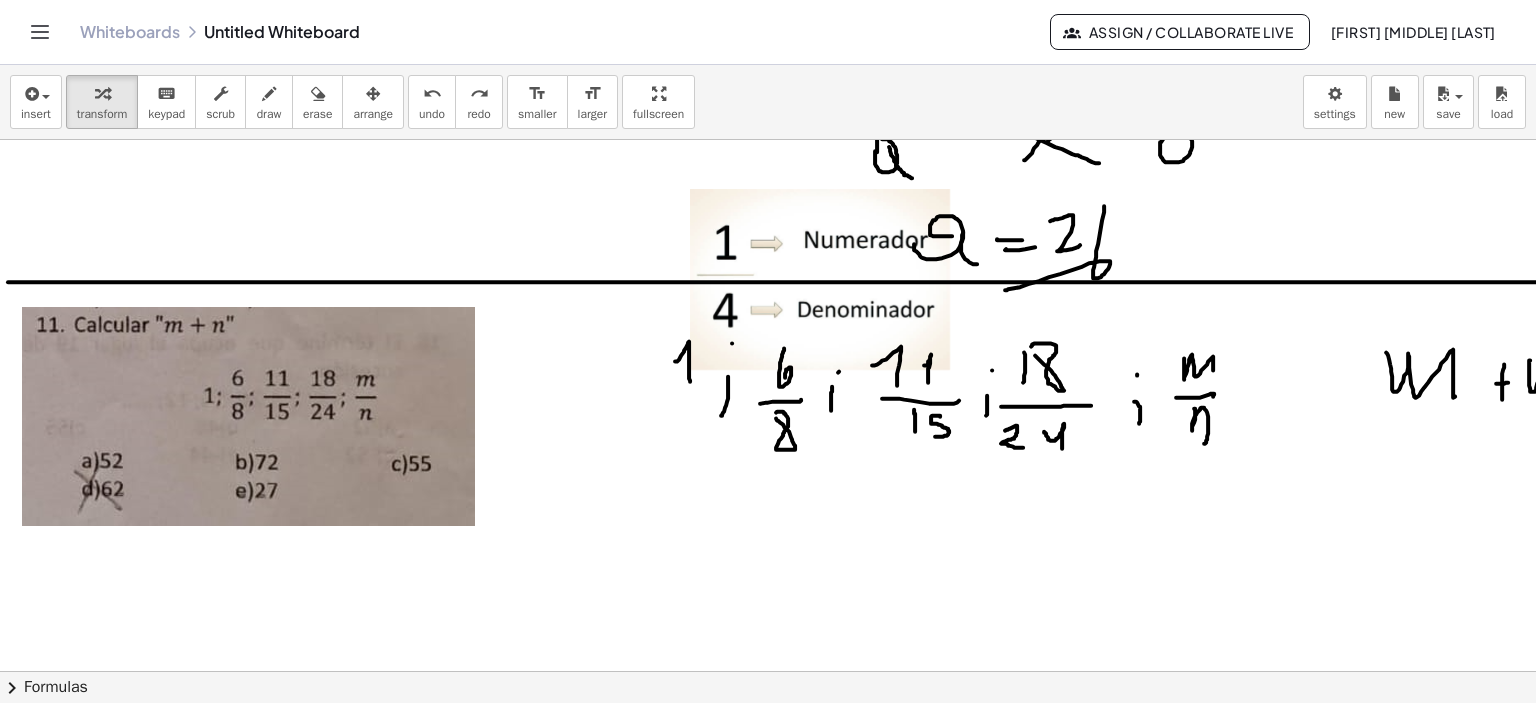 scroll, scrollTop: 2350, scrollLeft: 0, axis: vertical 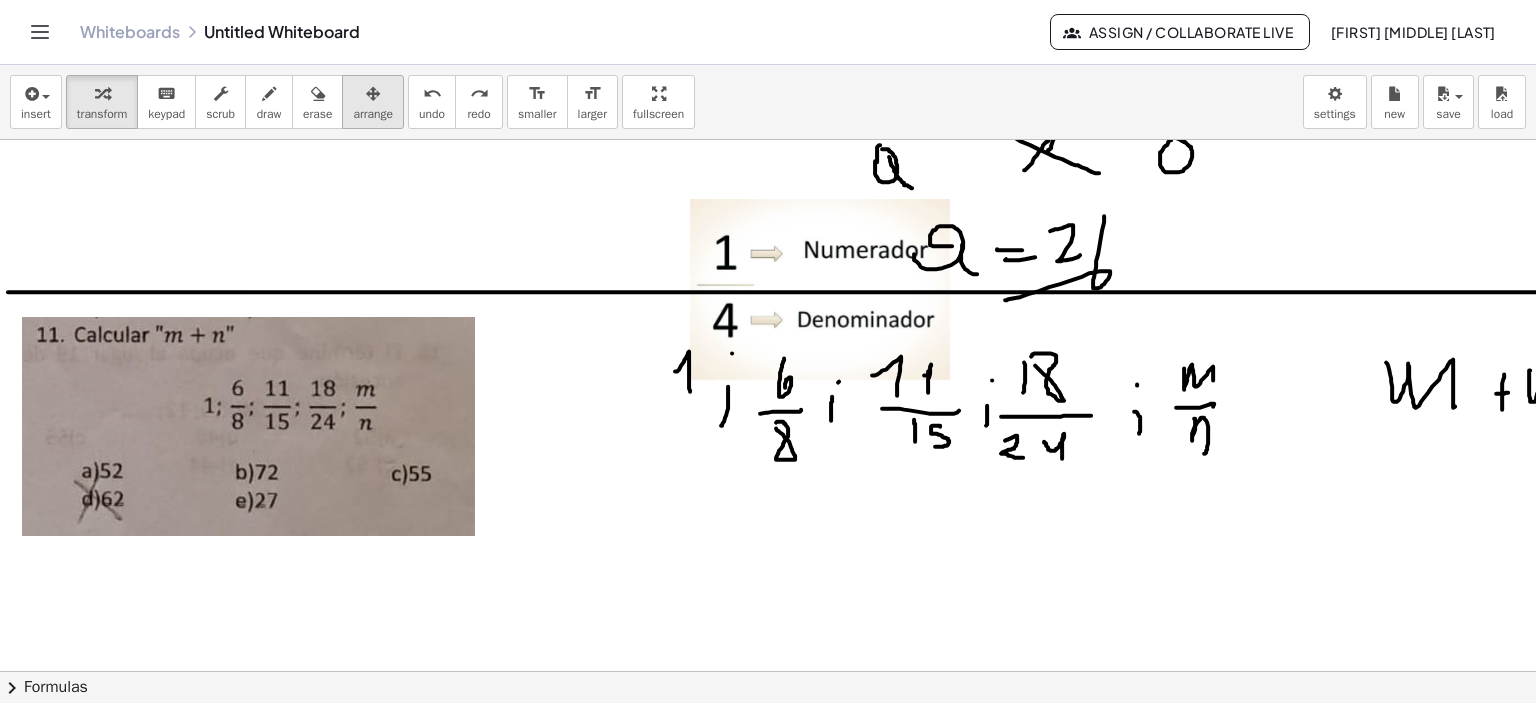 click at bounding box center (373, 93) 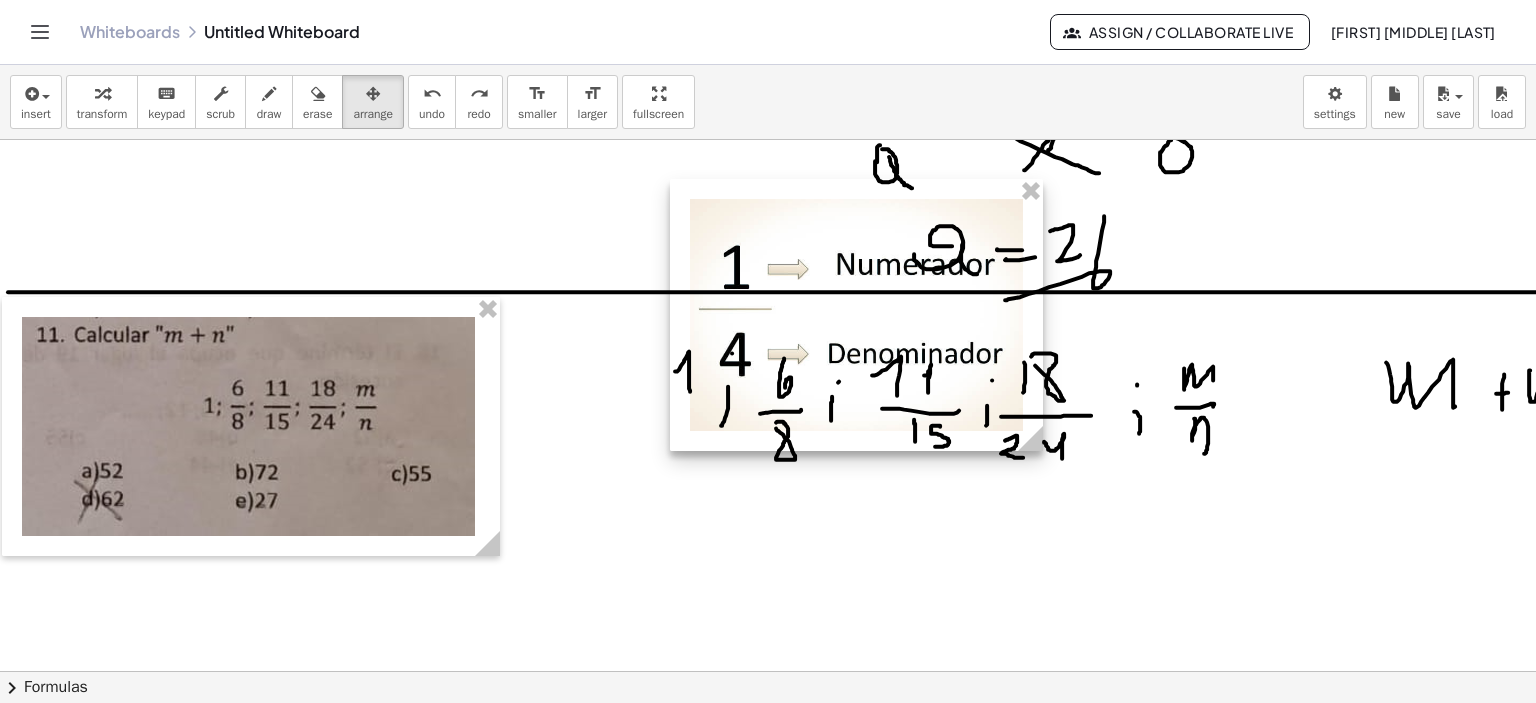 drag, startPoint x: 968, startPoint y: 211, endPoint x: 1032, endPoint y: 284, distance: 97.082436 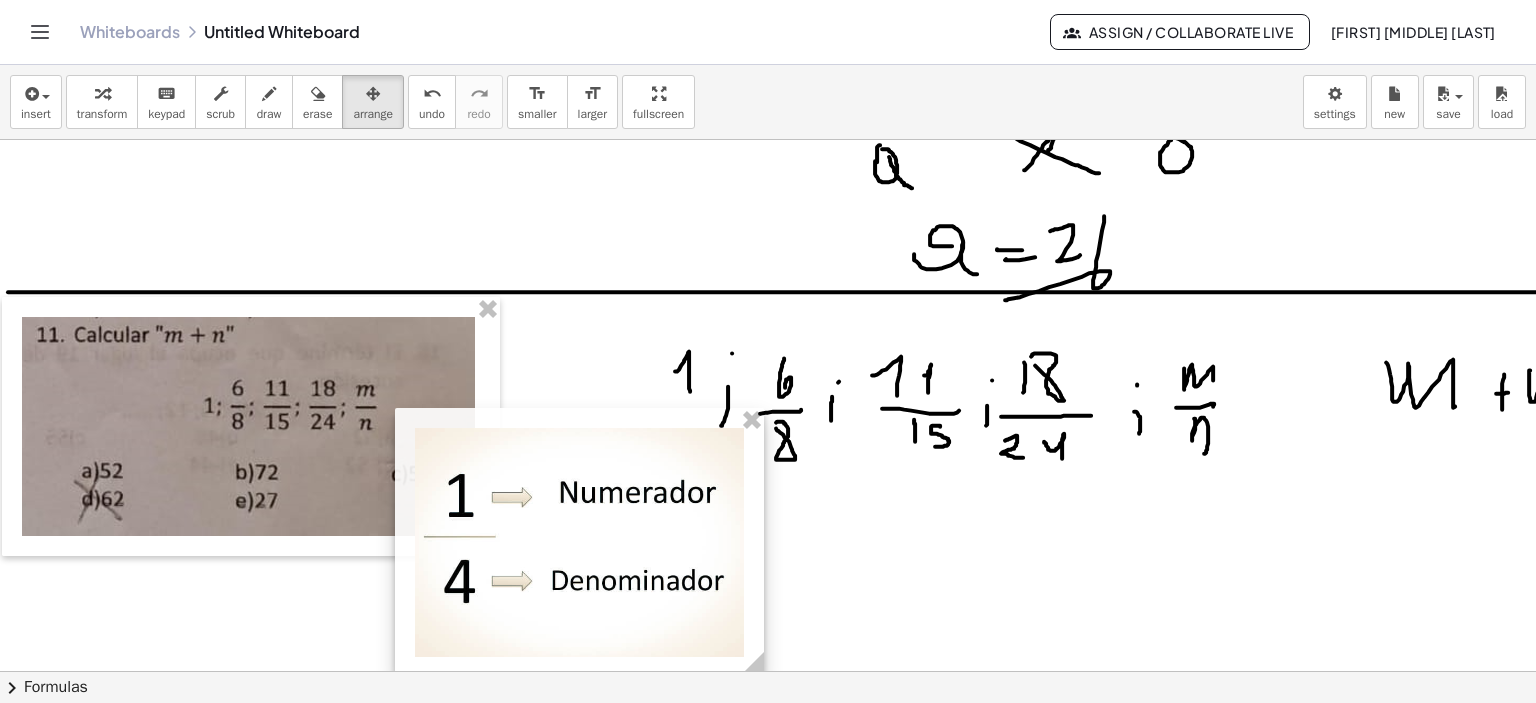 drag, startPoint x: 937, startPoint y: 242, endPoint x: 600, endPoint y: 488, distance: 417.23495 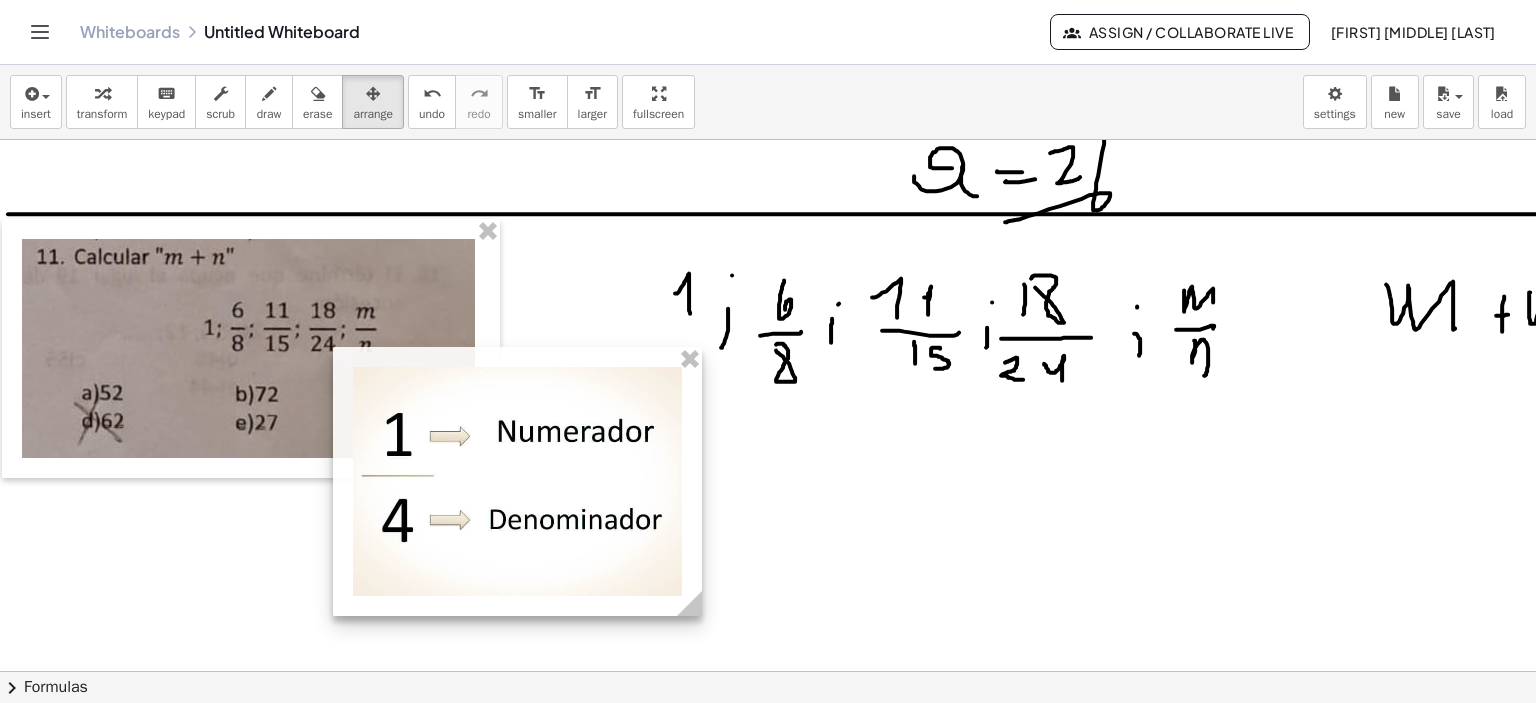 scroll, scrollTop: 2650, scrollLeft: 0, axis: vertical 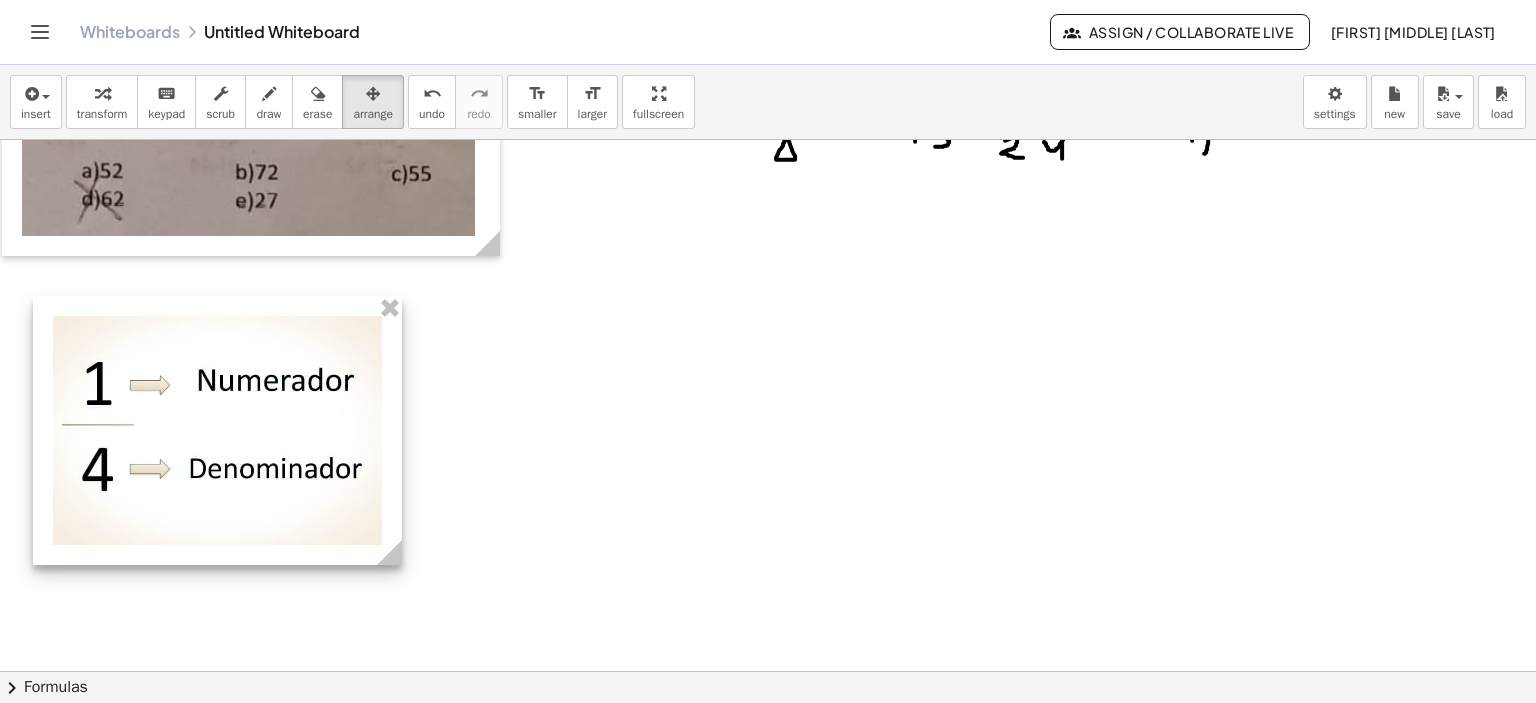drag, startPoint x: 500, startPoint y: 256, endPoint x: 200, endPoint y: 427, distance: 345.3129 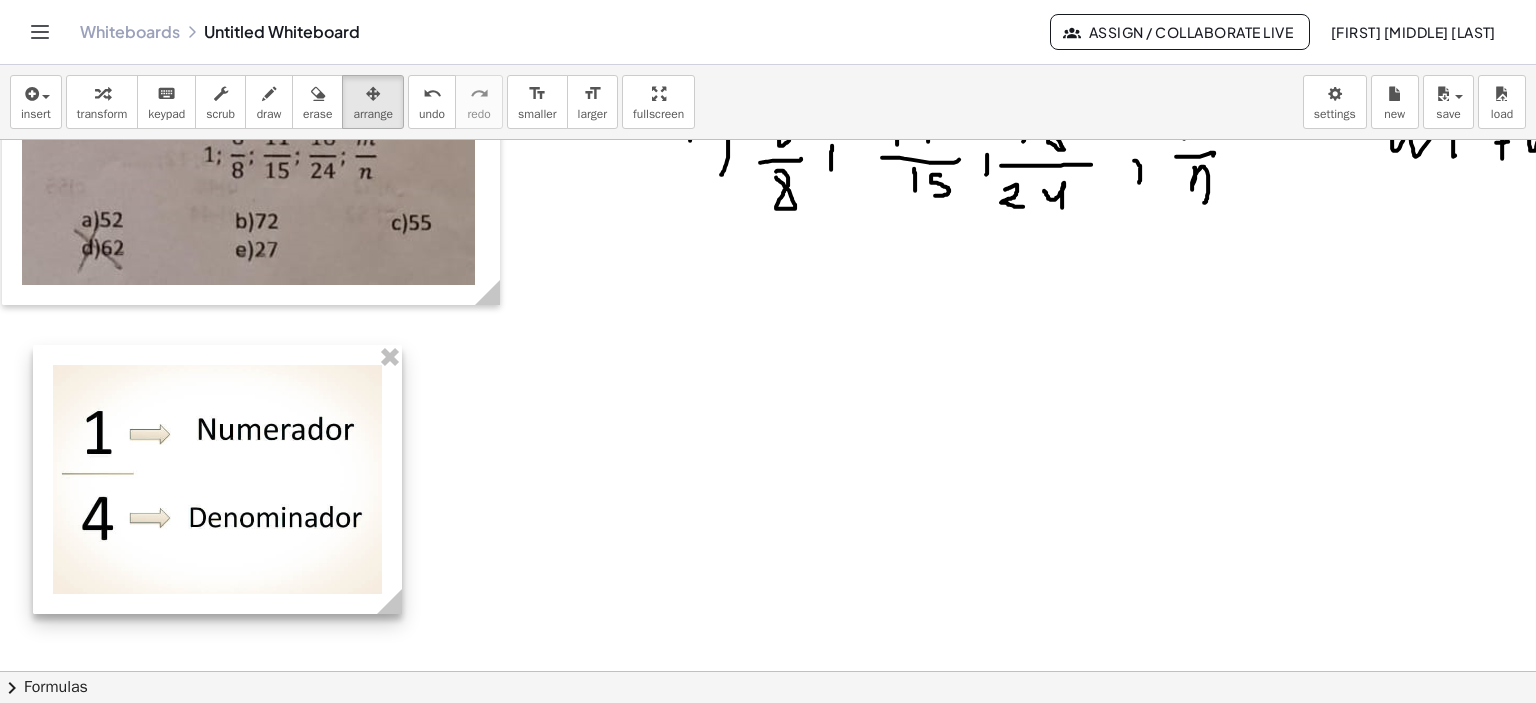 scroll, scrollTop: 2650, scrollLeft: 0, axis: vertical 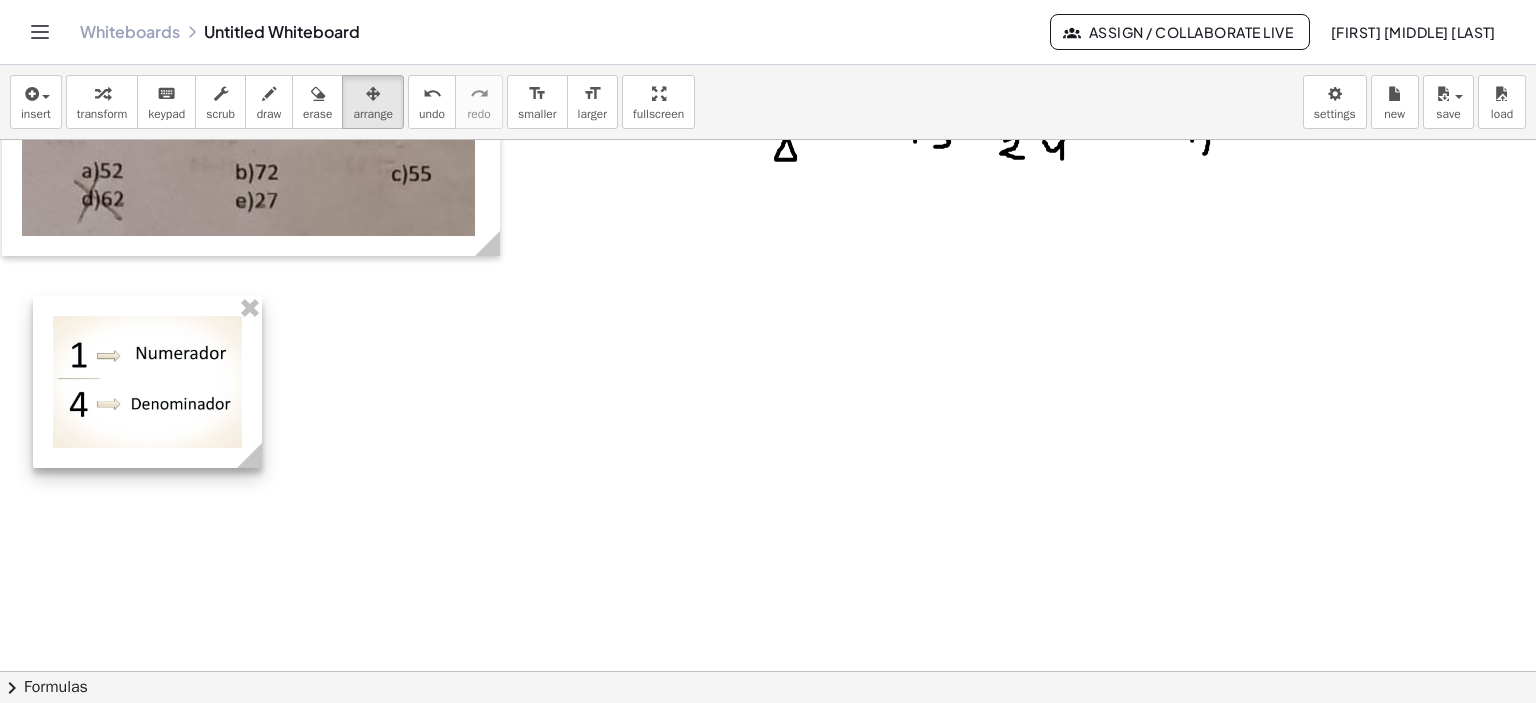 drag, startPoint x: 398, startPoint y: 557, endPoint x: 258, endPoint y: 431, distance: 188.35074 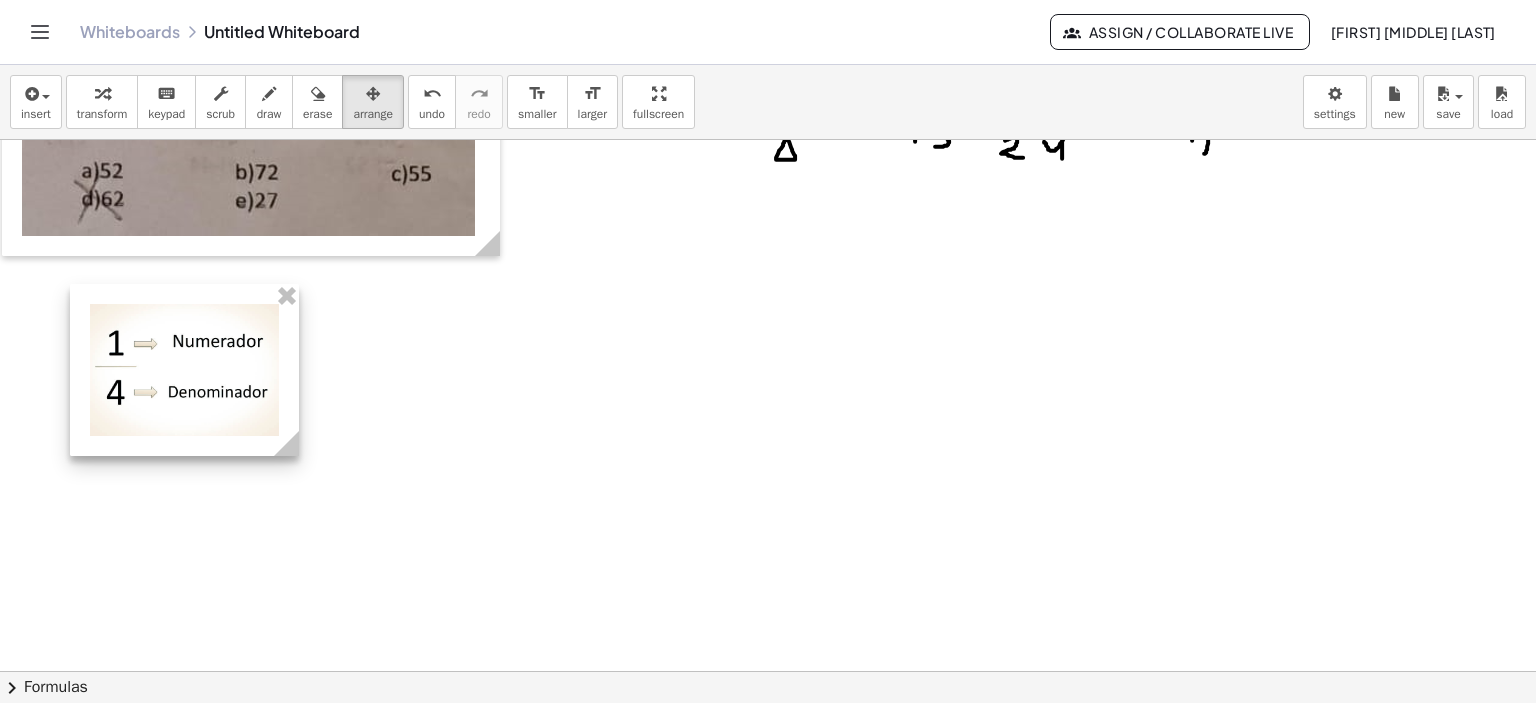 drag, startPoint x: 147, startPoint y: 409, endPoint x: 200, endPoint y: 395, distance: 54.81788 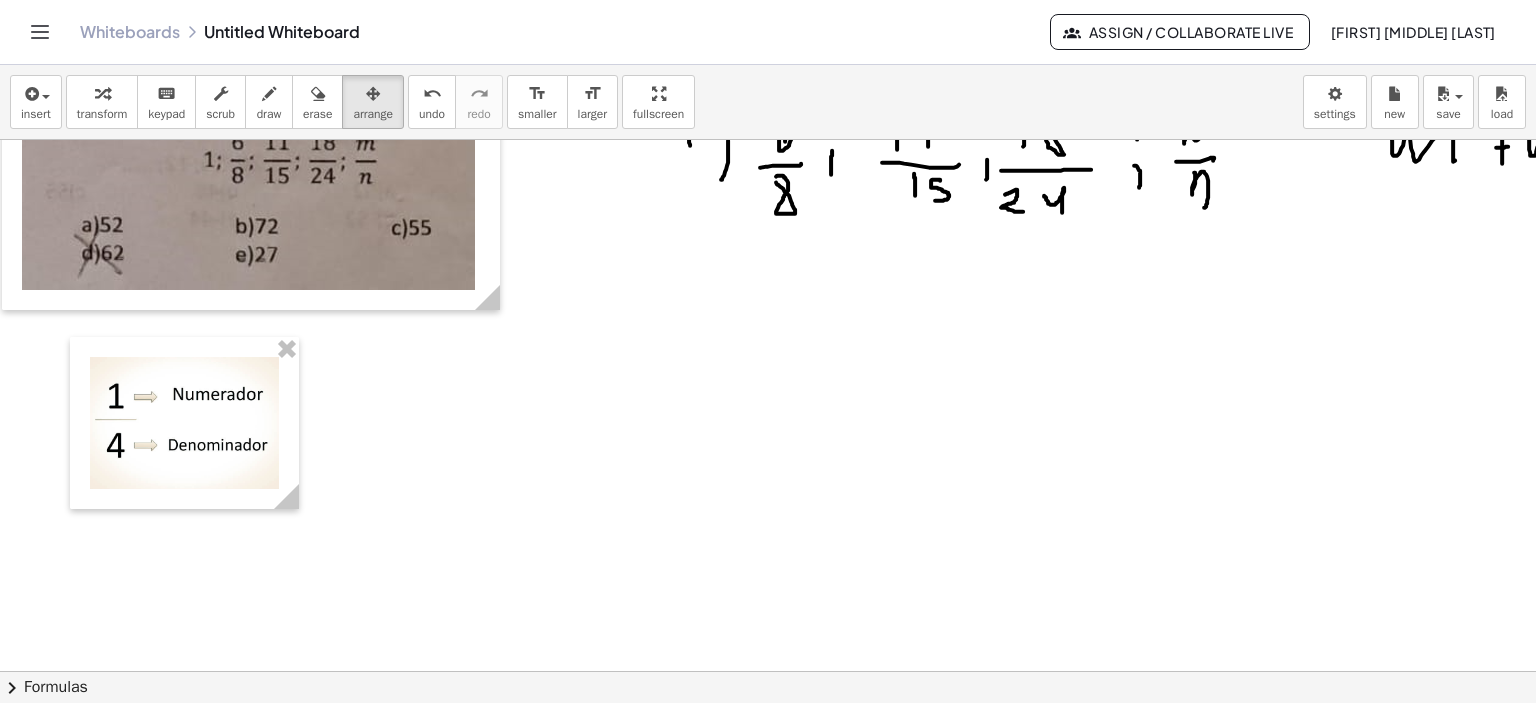 scroll, scrollTop: 2650, scrollLeft: 0, axis: vertical 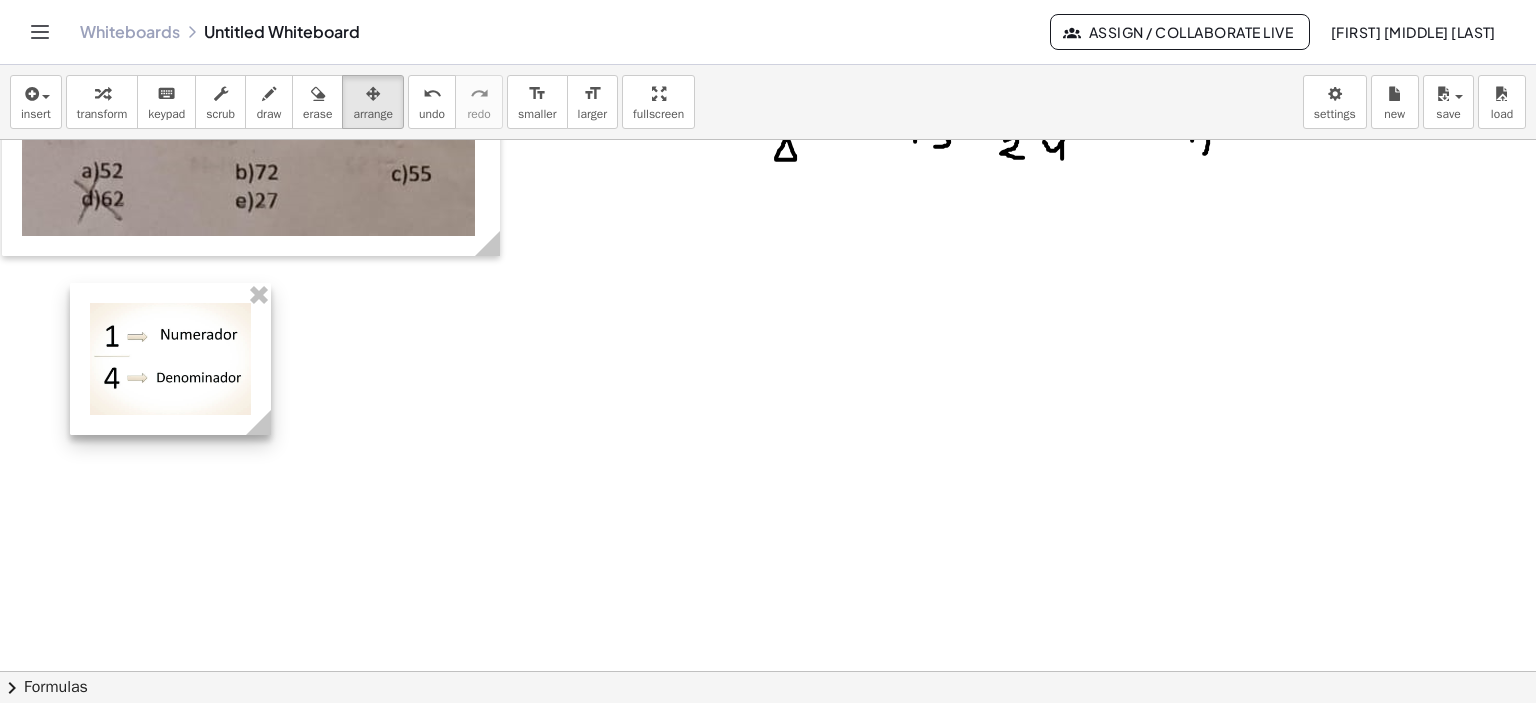 drag, startPoint x: 295, startPoint y: 453, endPoint x: 506, endPoint y: 391, distance: 219.92044 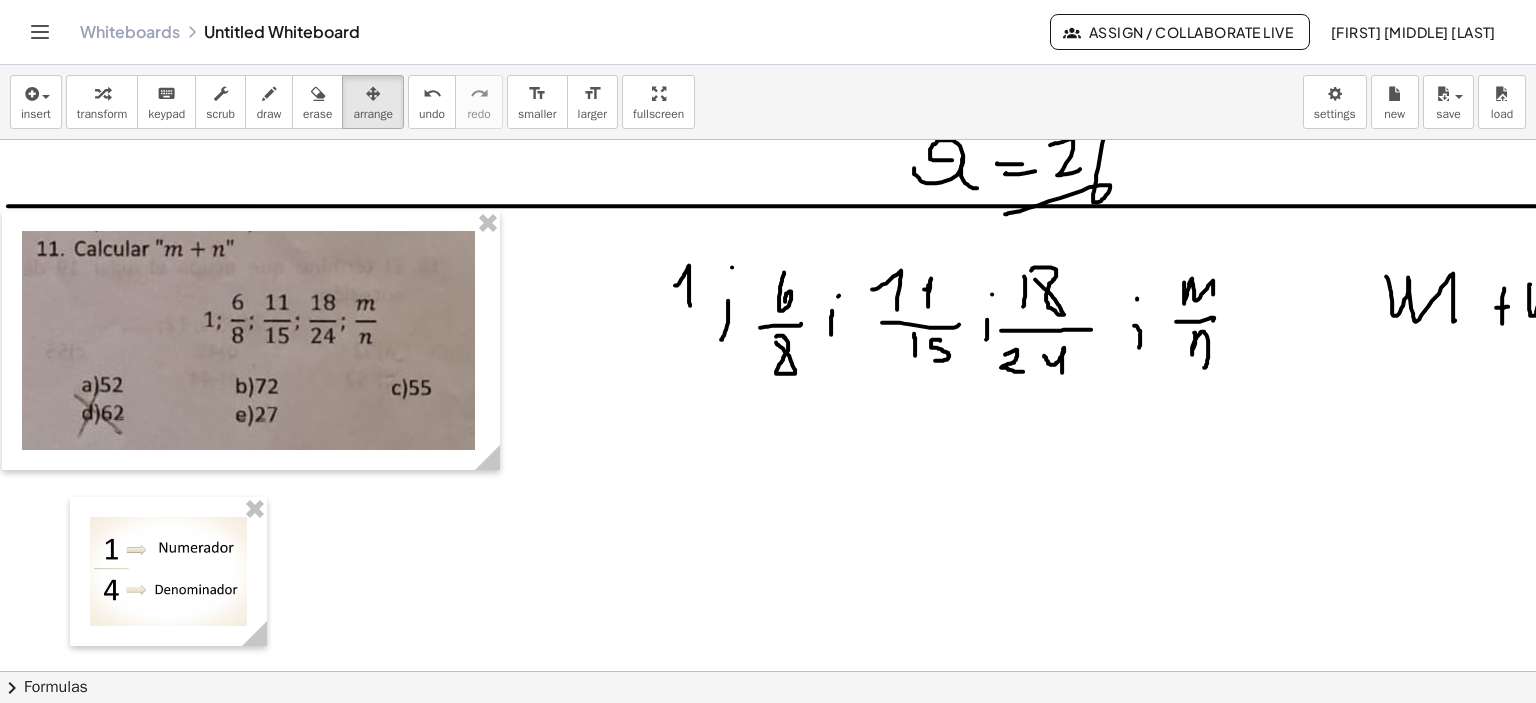 scroll, scrollTop: 2450, scrollLeft: 0, axis: vertical 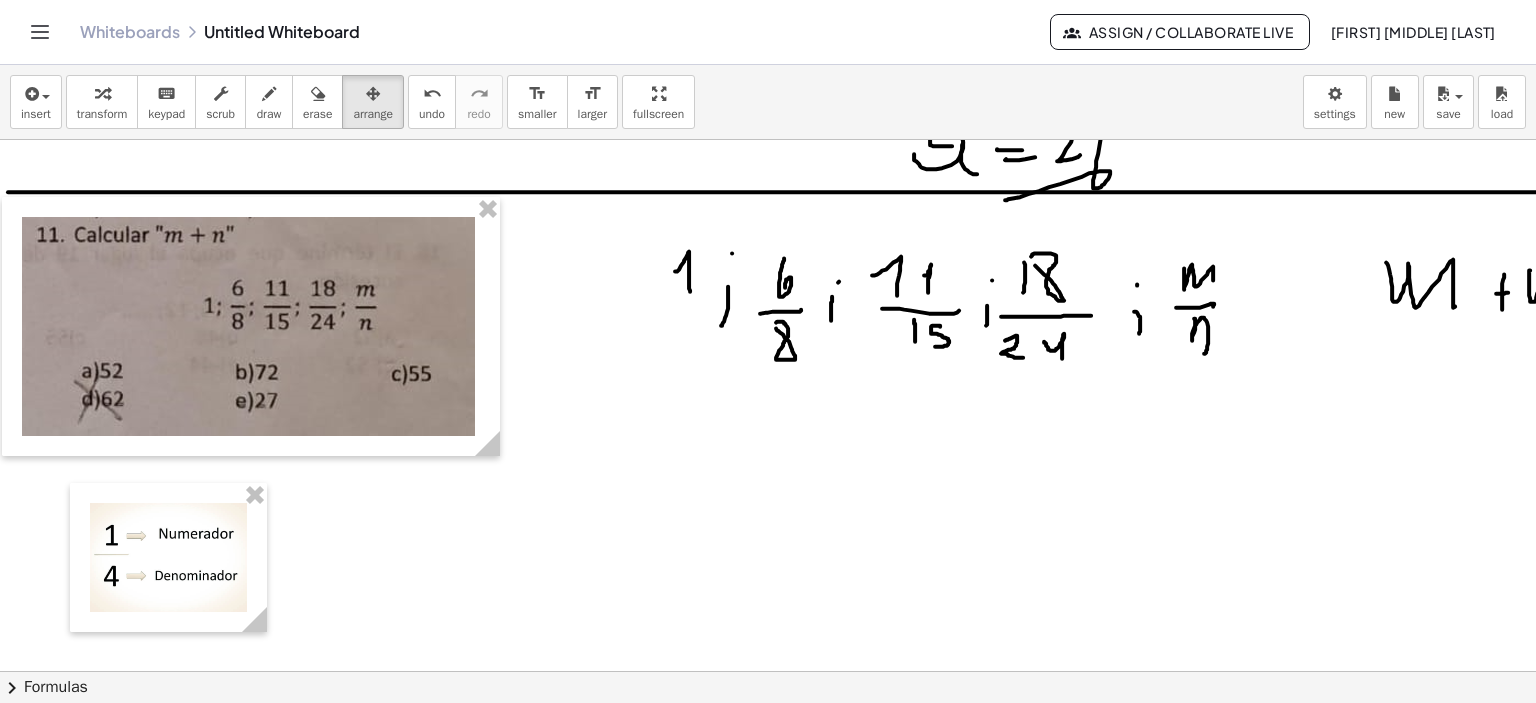 drag, startPoint x: 792, startPoint y: 374, endPoint x: 867, endPoint y: 380, distance: 75.23962 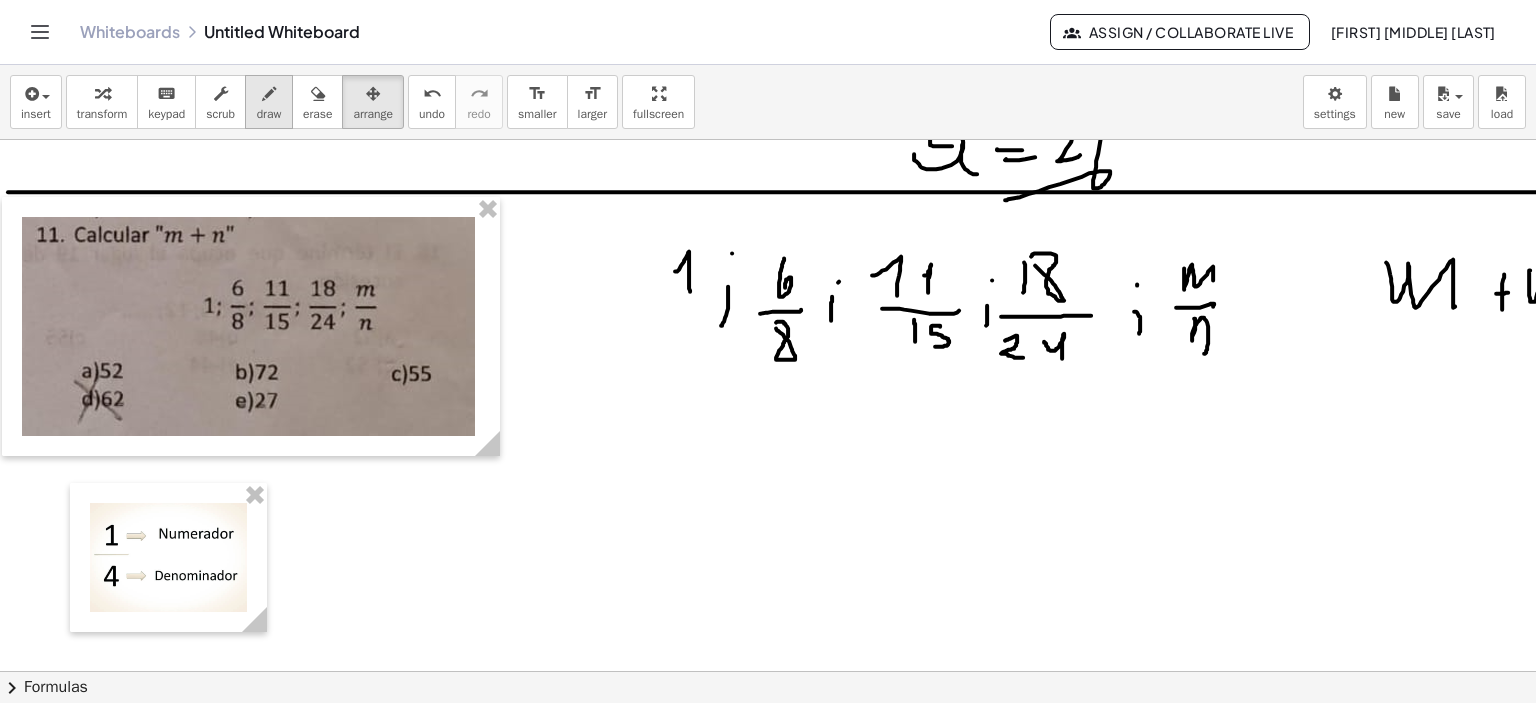 click at bounding box center [269, 94] 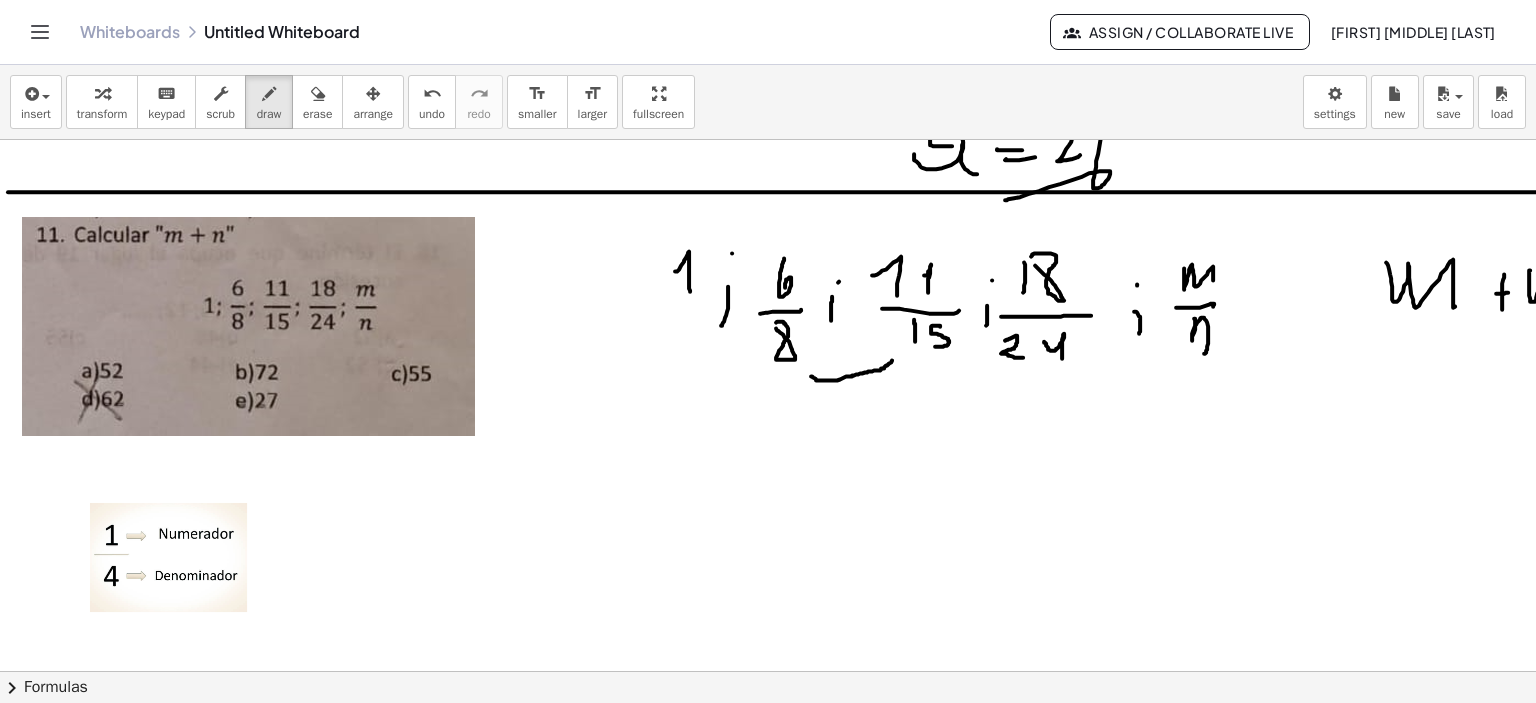 drag, startPoint x: 811, startPoint y: 375, endPoint x: 898, endPoint y: 357, distance: 88.84256 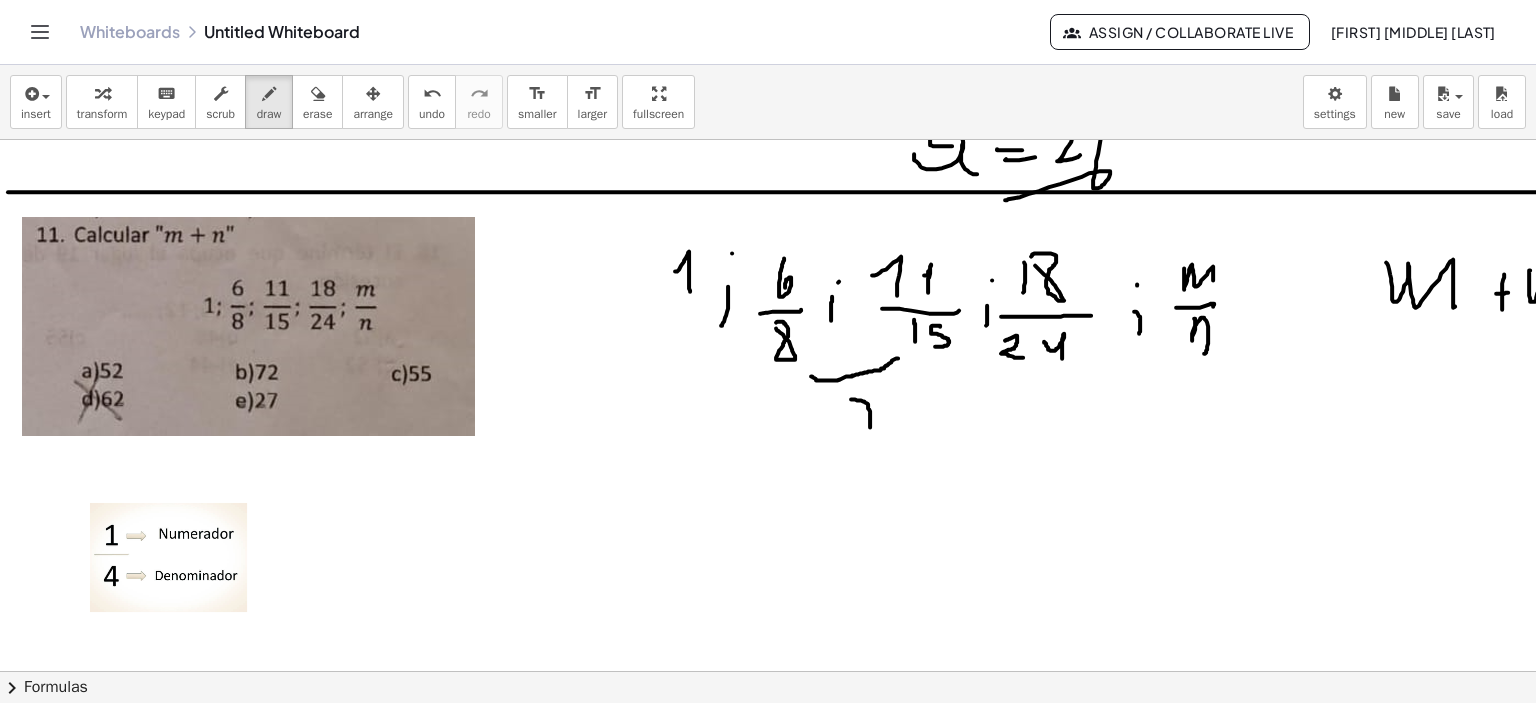 drag, startPoint x: 851, startPoint y: 398, endPoint x: 866, endPoint y: 432, distance: 37.161808 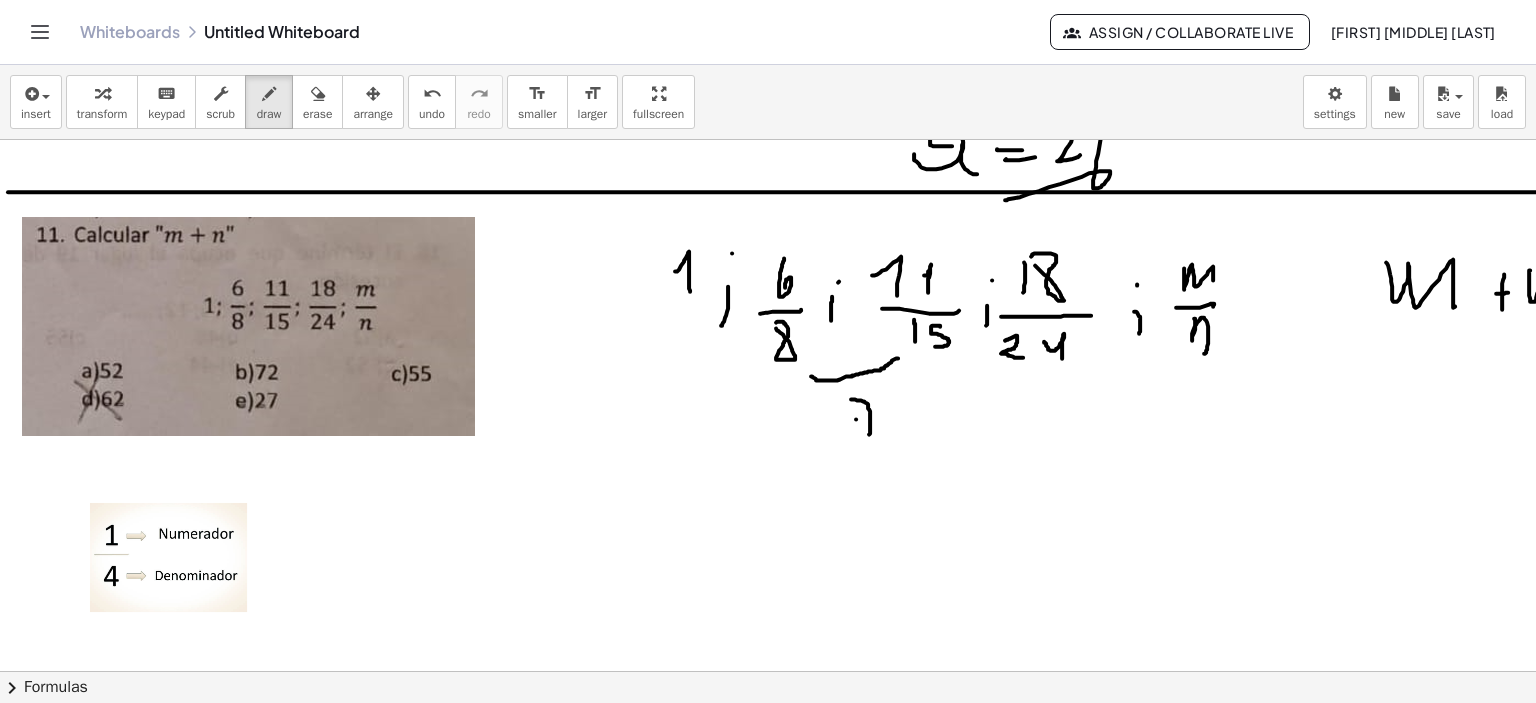drag, startPoint x: 856, startPoint y: 418, endPoint x: 883, endPoint y: 412, distance: 27.658634 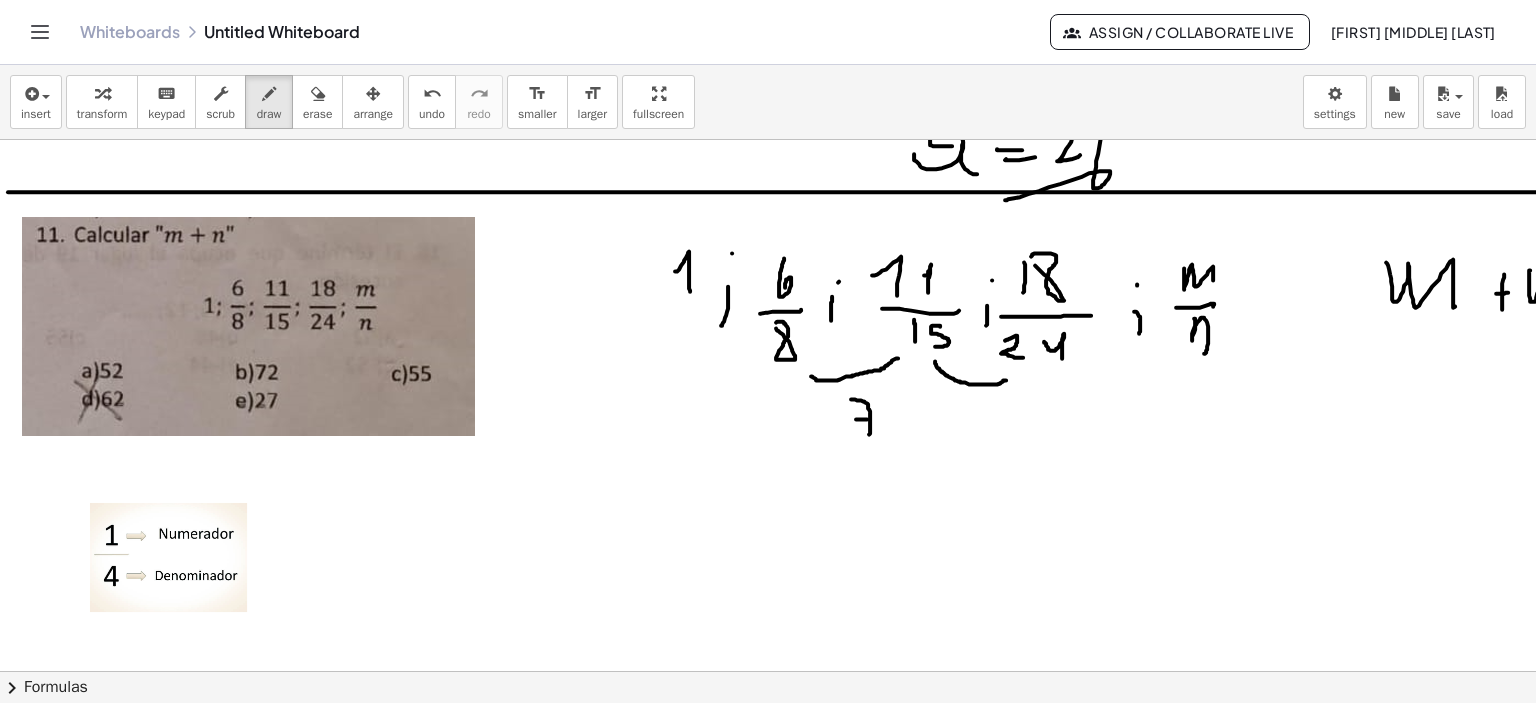 drag, startPoint x: 935, startPoint y: 360, endPoint x: 1007, endPoint y: 379, distance: 74.46476 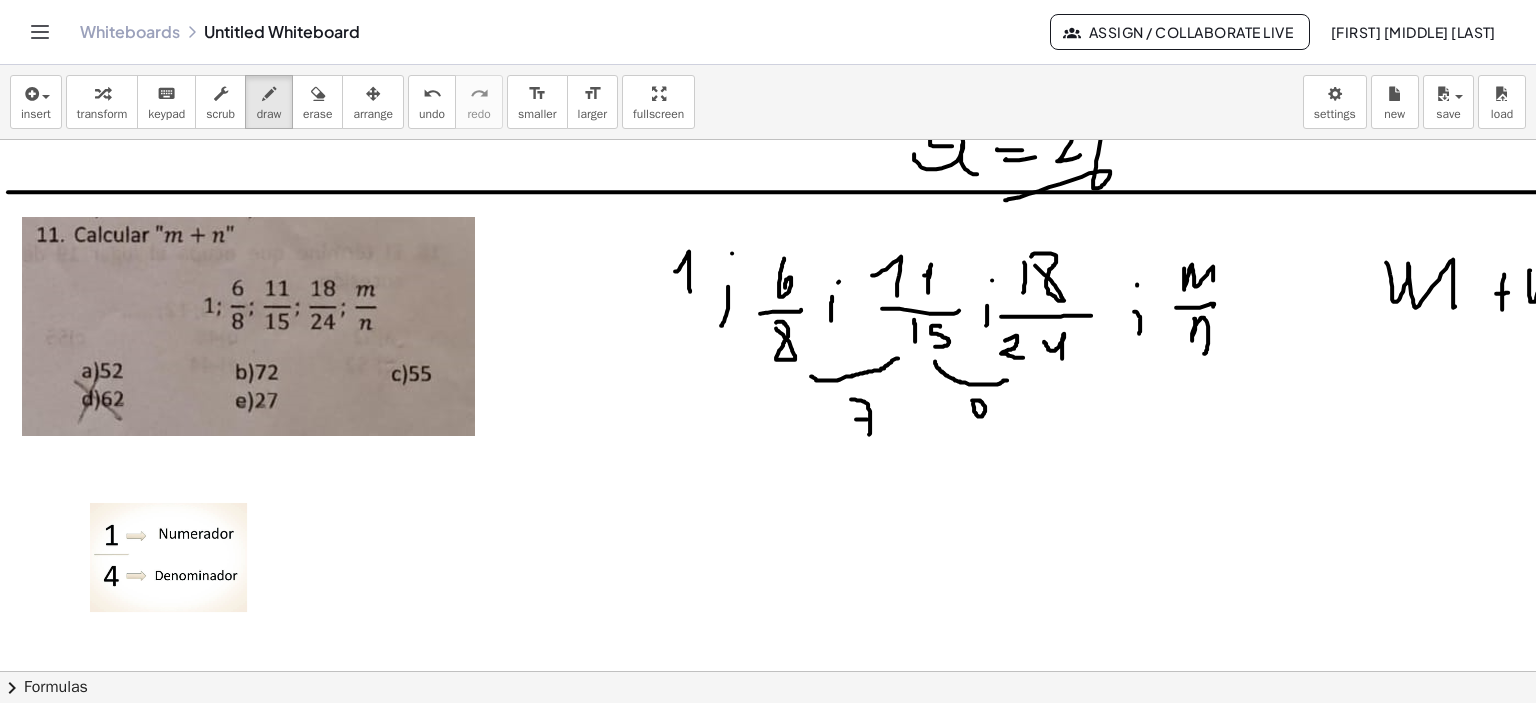 click at bounding box center (768, -714) 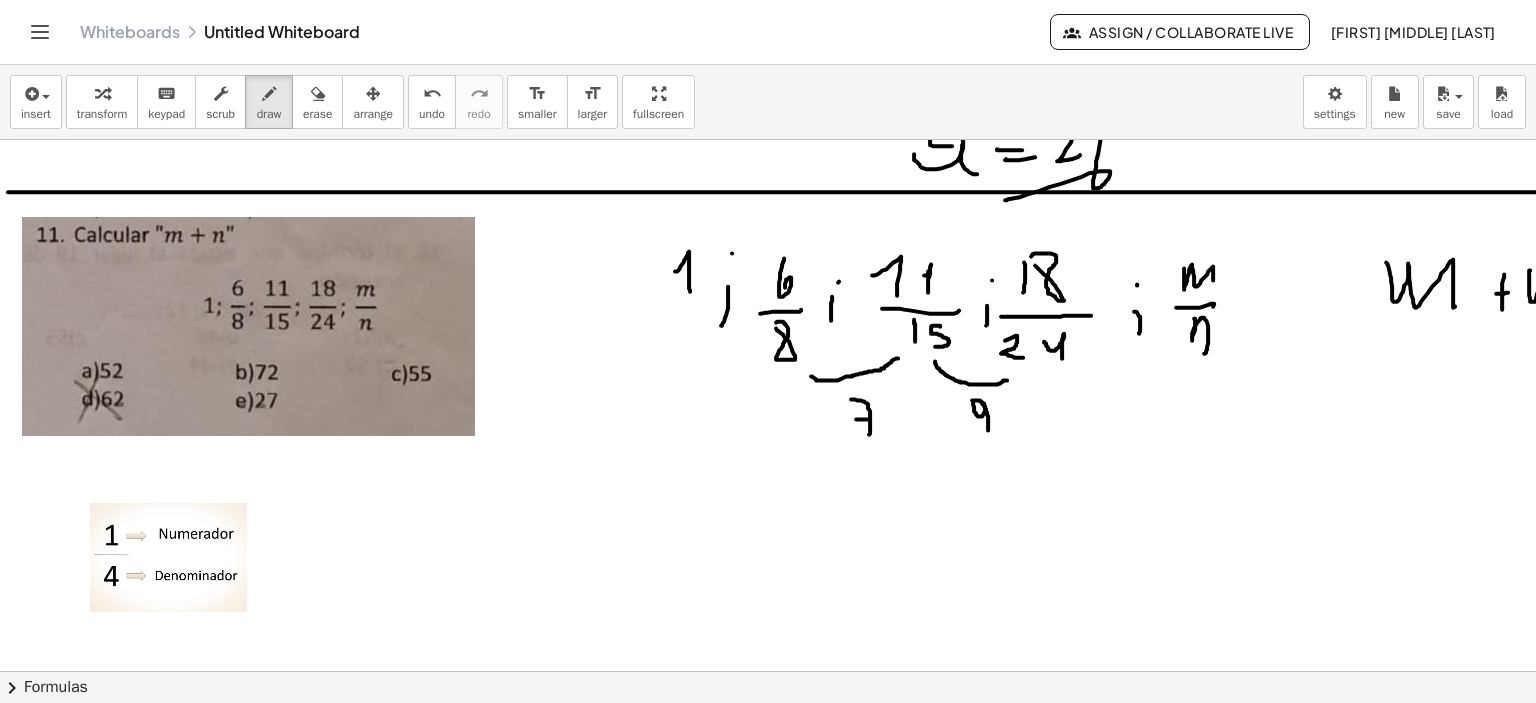 drag, startPoint x: 984, startPoint y: 403, endPoint x: 989, endPoint y: 431, distance: 28.442924 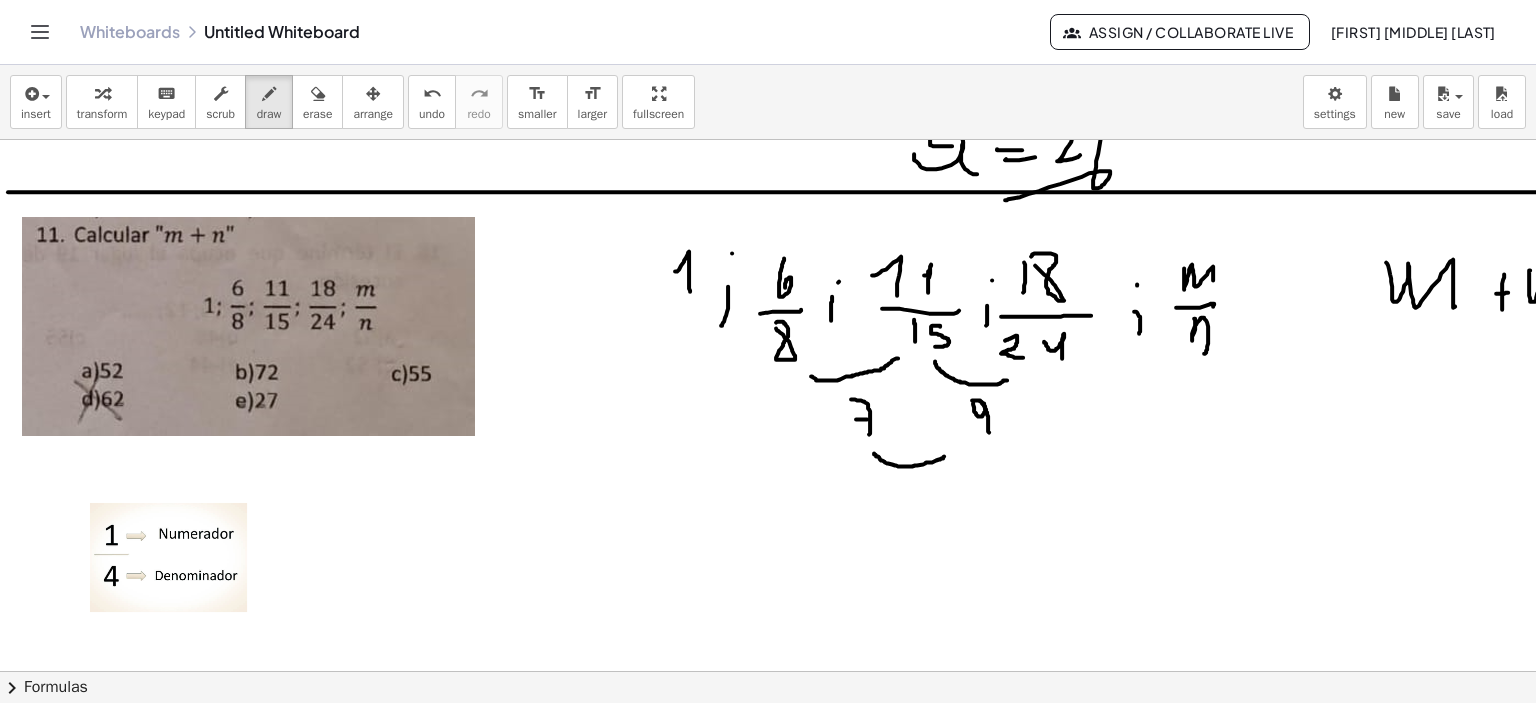 drag, startPoint x: 874, startPoint y: 452, endPoint x: 947, endPoint y: 454, distance: 73.02739 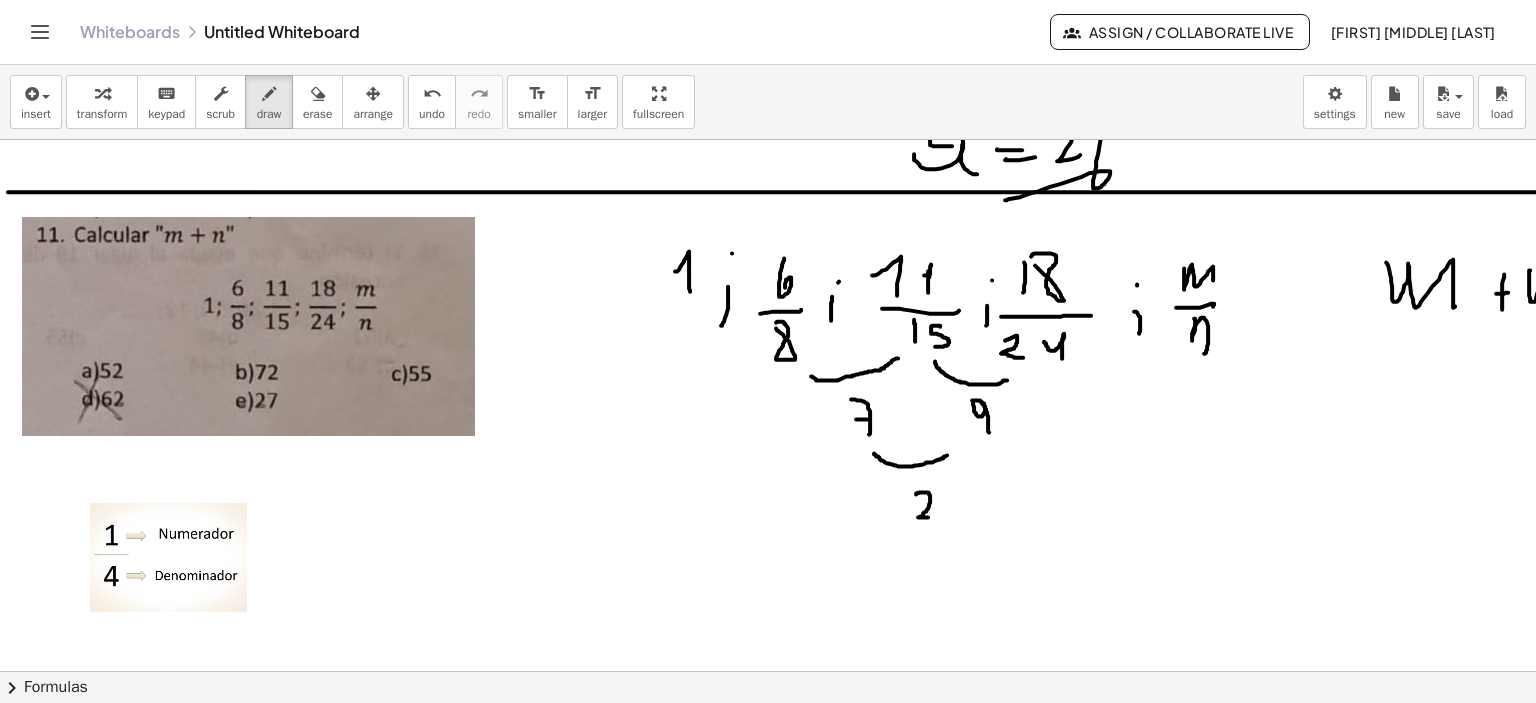 drag, startPoint x: 916, startPoint y: 493, endPoint x: 928, endPoint y: 516, distance: 25.942244 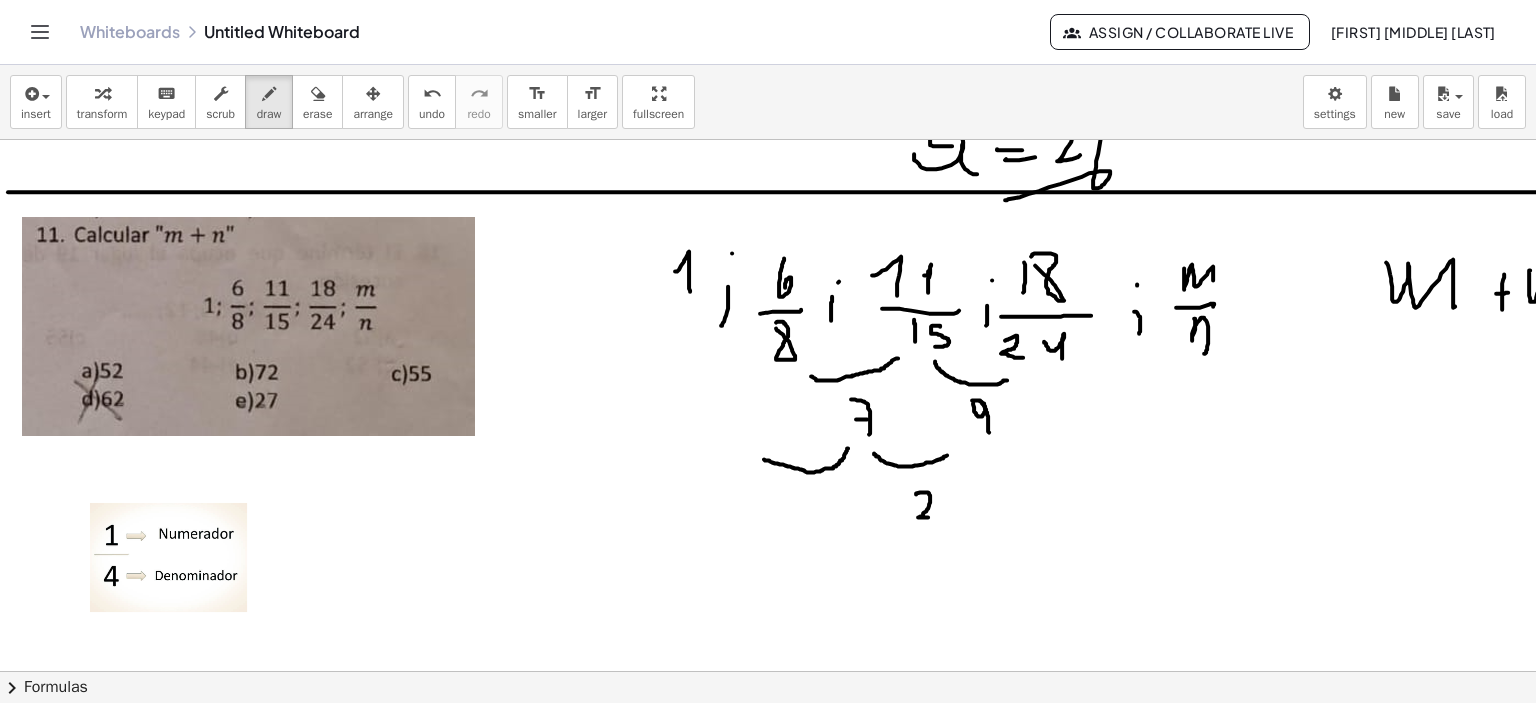 drag, startPoint x: 848, startPoint y: 447, endPoint x: 764, endPoint y: 458, distance: 84.71718 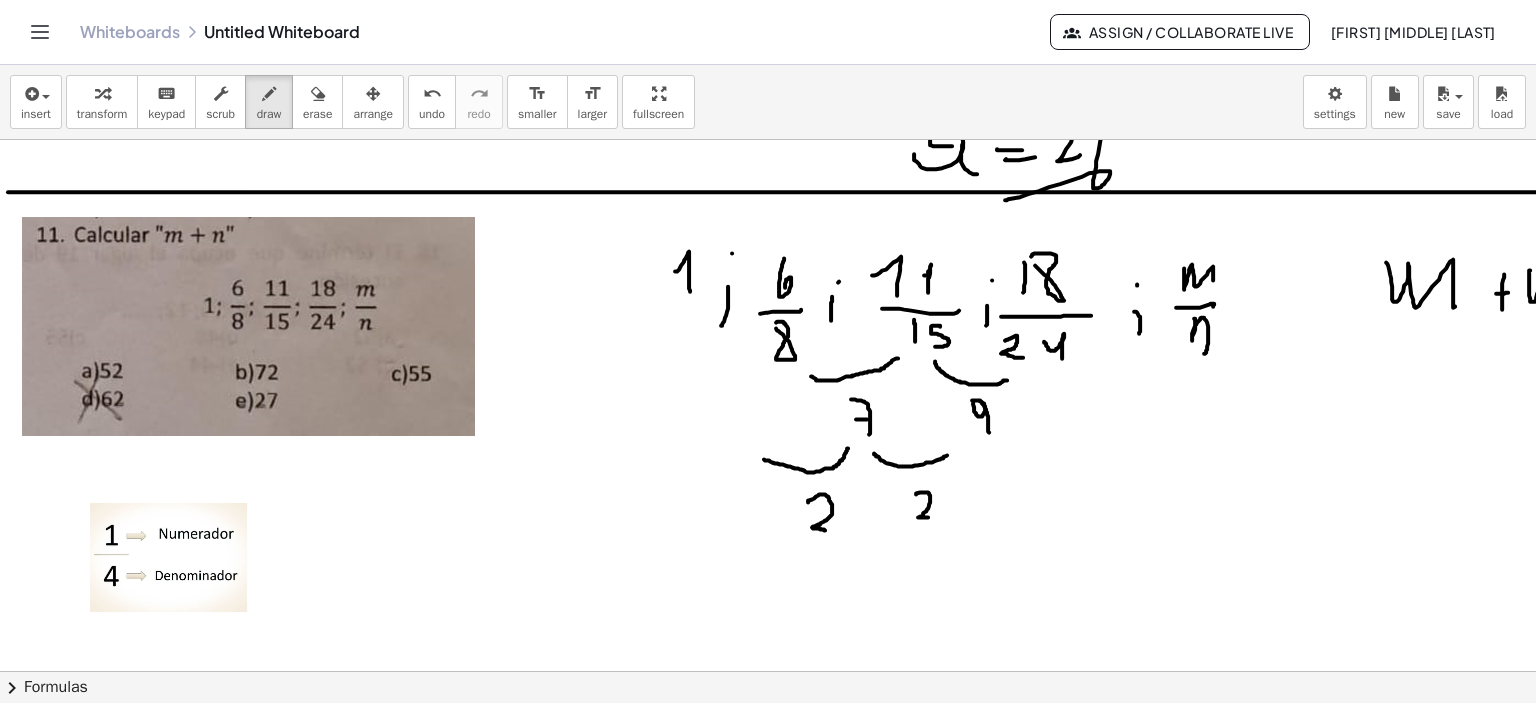 drag, startPoint x: 809, startPoint y: 499, endPoint x: 825, endPoint y: 529, distance: 34 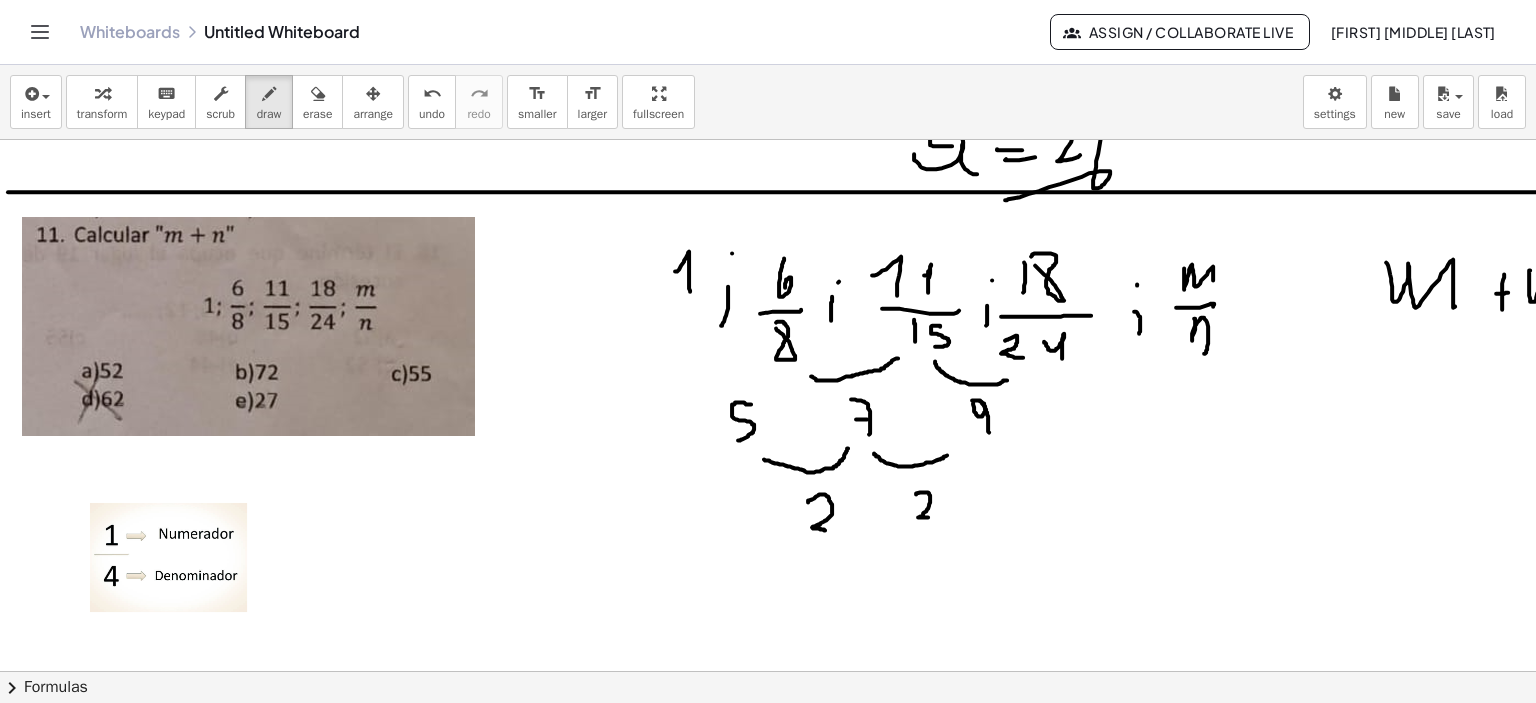 drag, startPoint x: 751, startPoint y: 403, endPoint x: 732, endPoint y: 439, distance: 40.706264 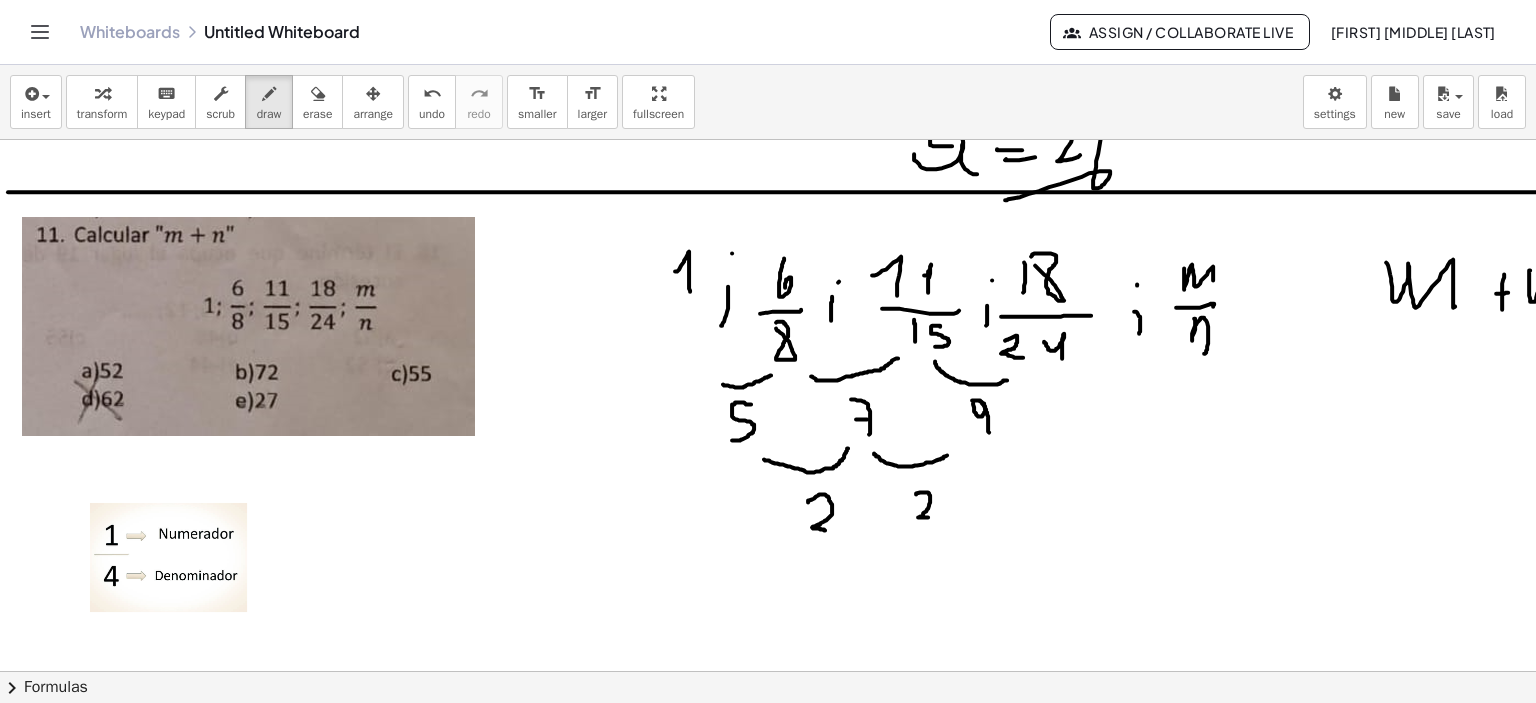 drag, startPoint x: 771, startPoint y: 374, endPoint x: 723, endPoint y: 383, distance: 48.83646 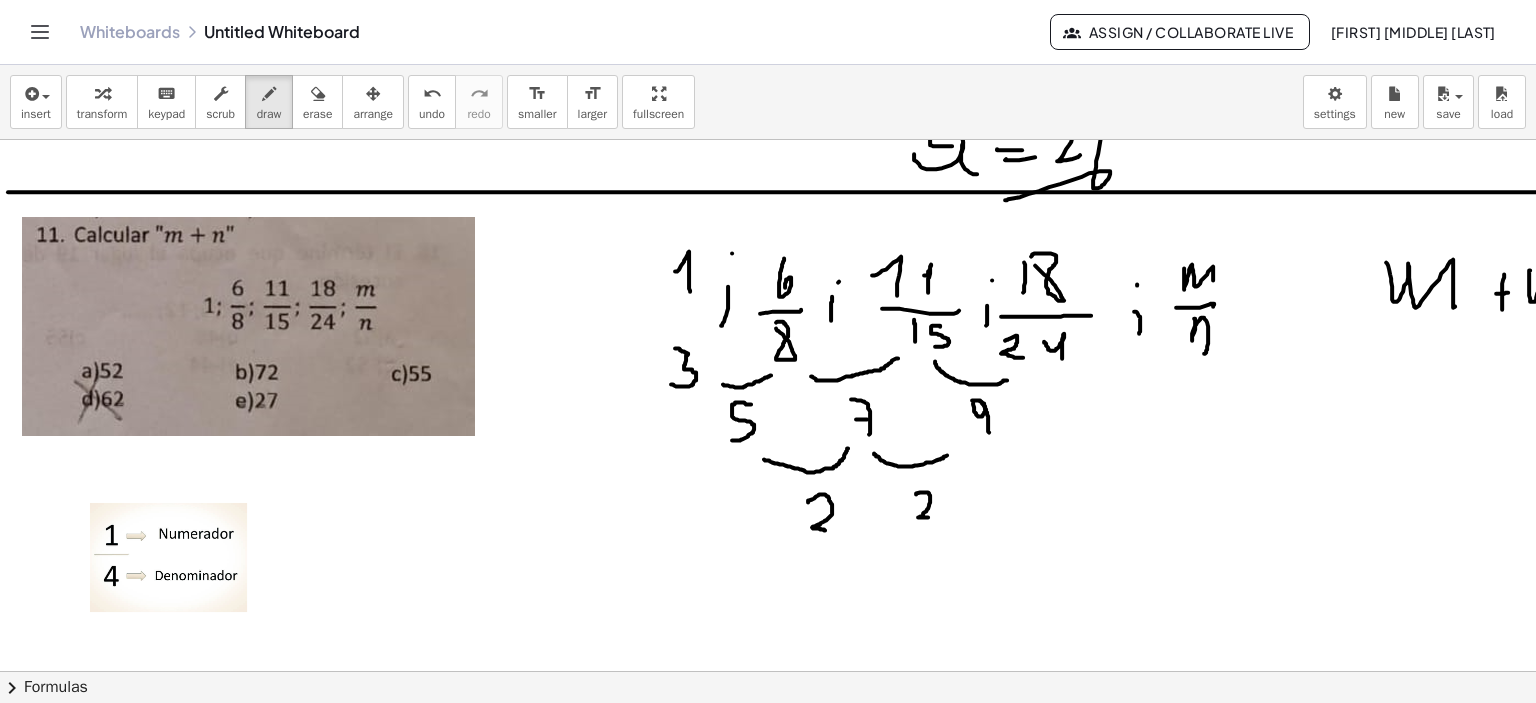 drag, startPoint x: 675, startPoint y: 347, endPoint x: 671, endPoint y: 383, distance: 36.221542 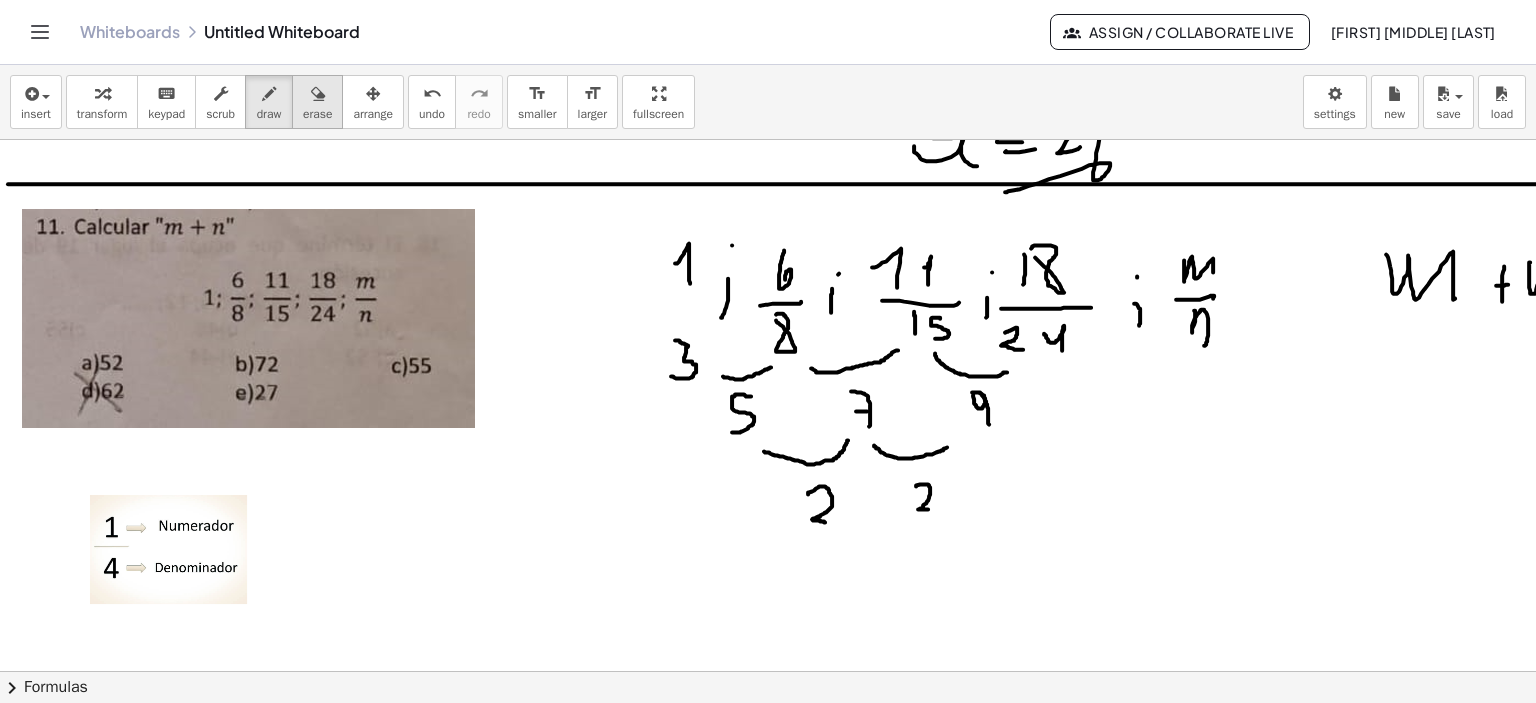 scroll, scrollTop: 2450, scrollLeft: 0, axis: vertical 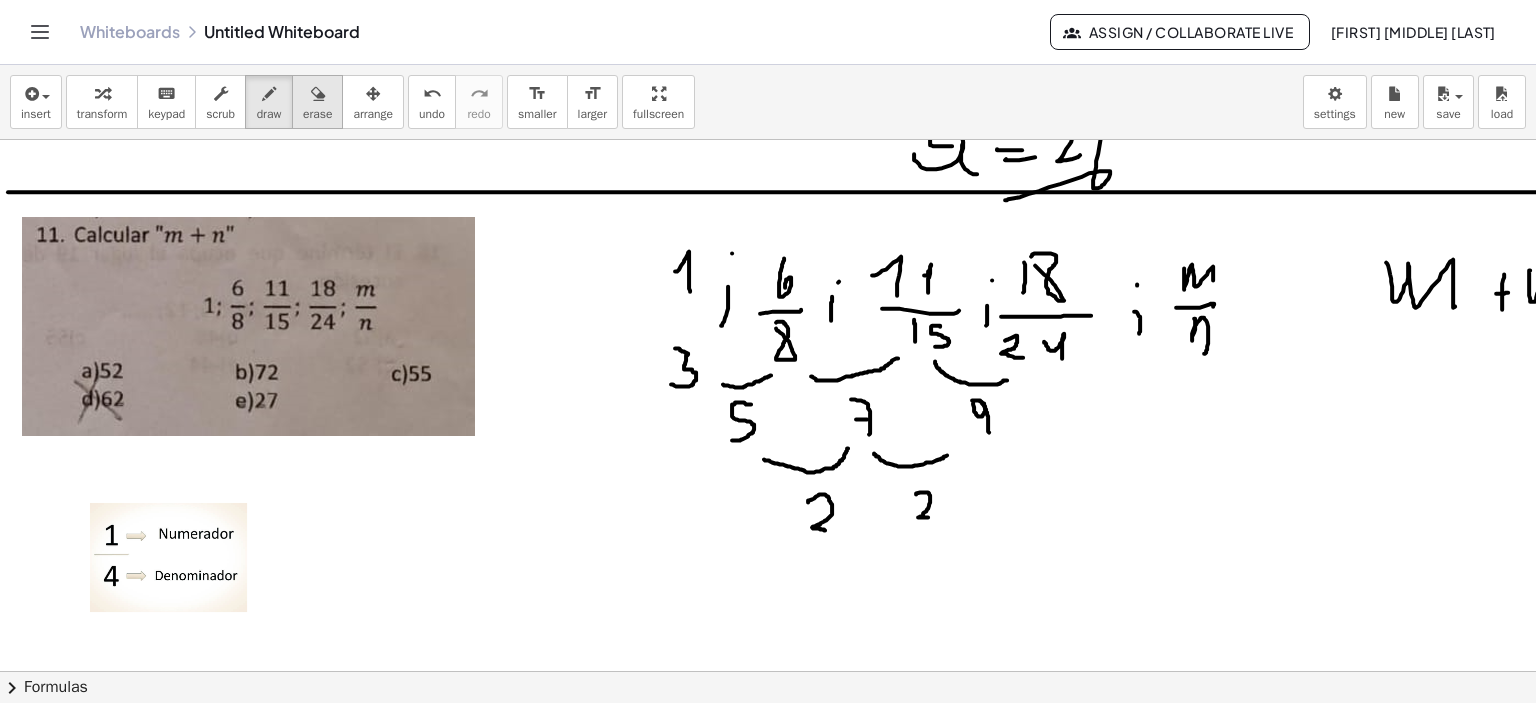 click at bounding box center (318, 94) 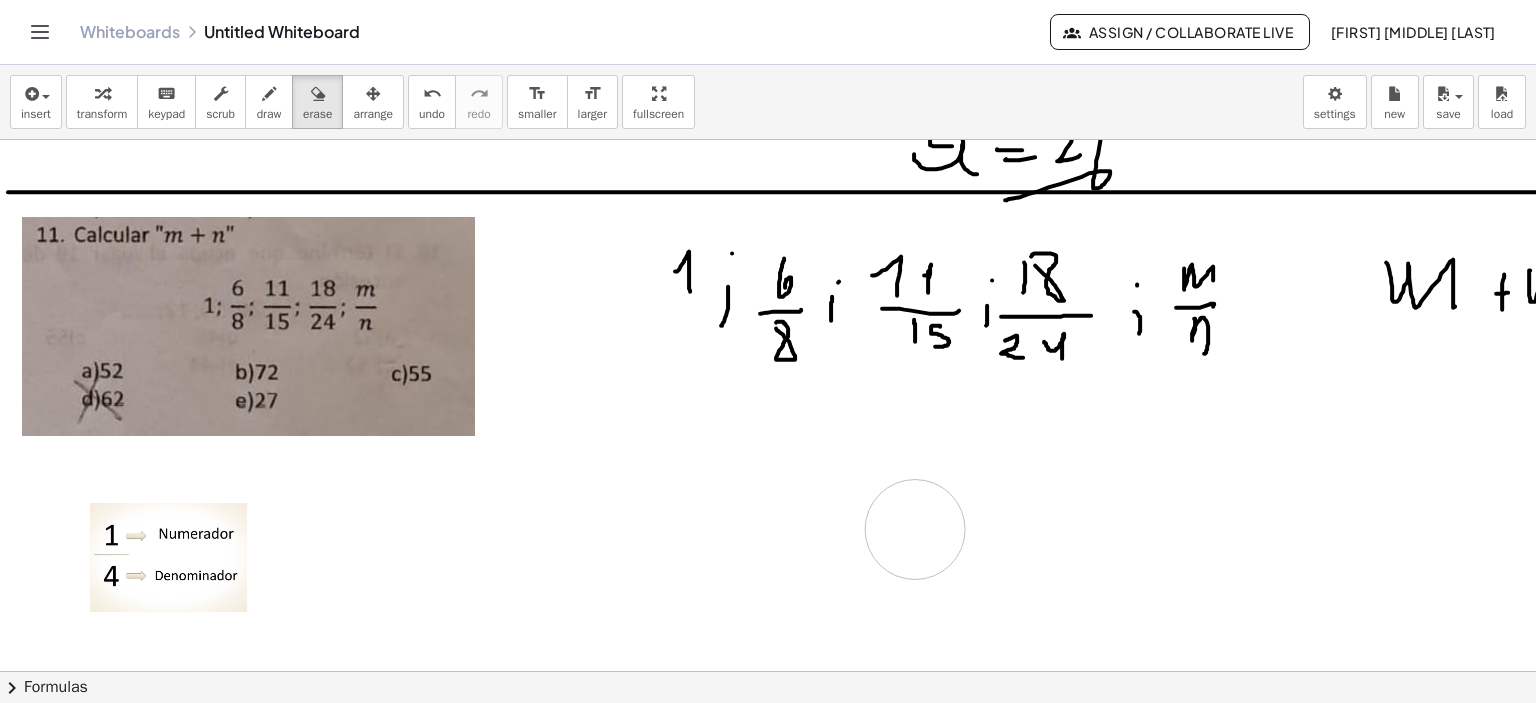 drag, startPoint x: 669, startPoint y: 384, endPoint x: 332, endPoint y: 302, distance: 346.83282 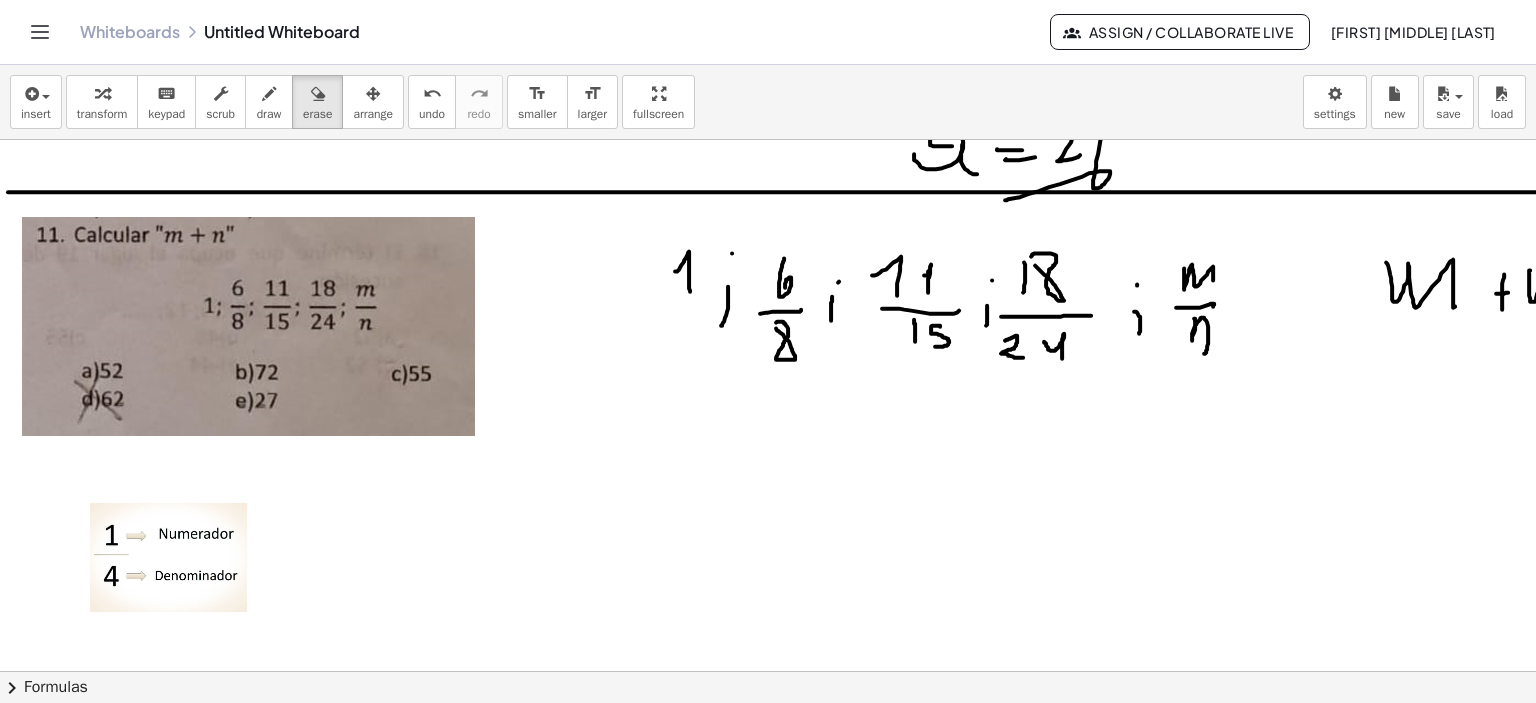 scroll, scrollTop: 2550, scrollLeft: 0, axis: vertical 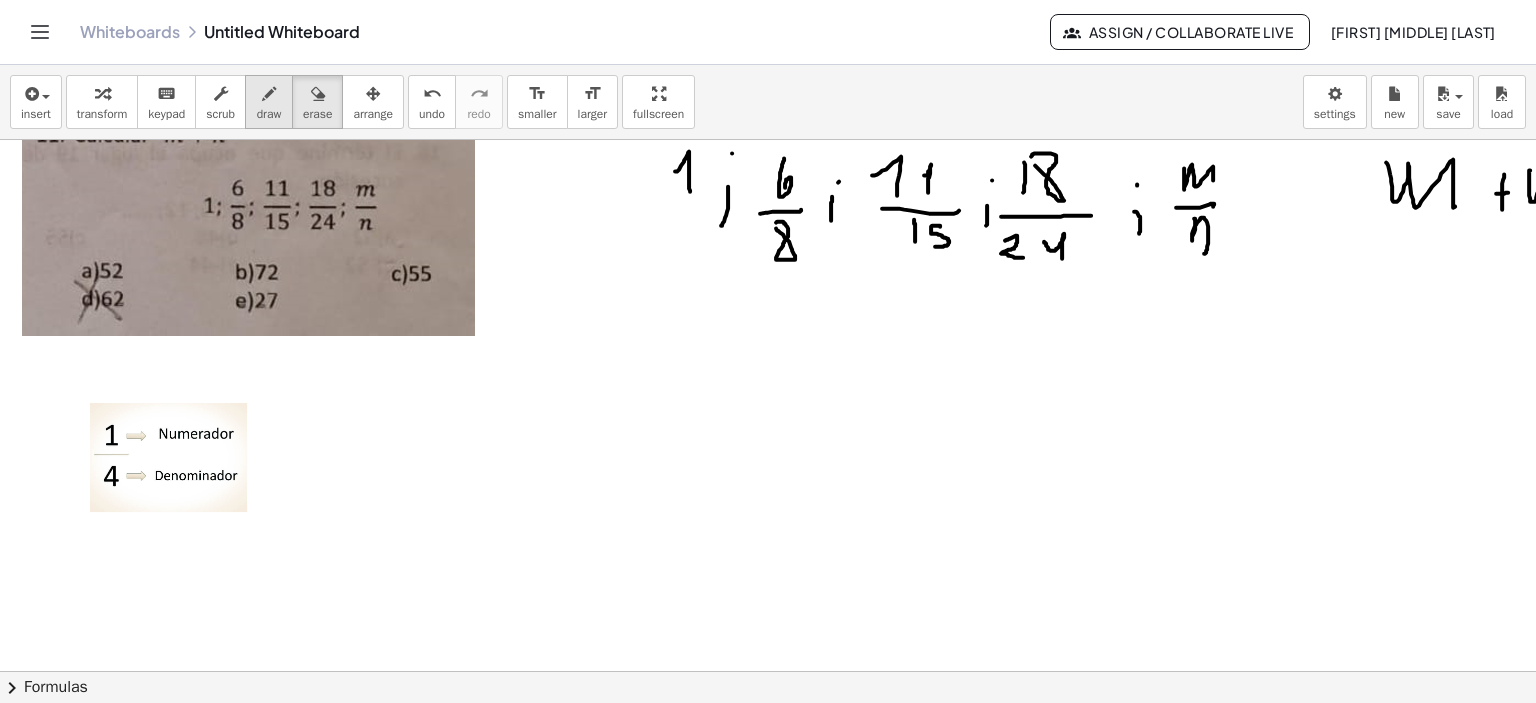click on "draw" at bounding box center (269, 102) 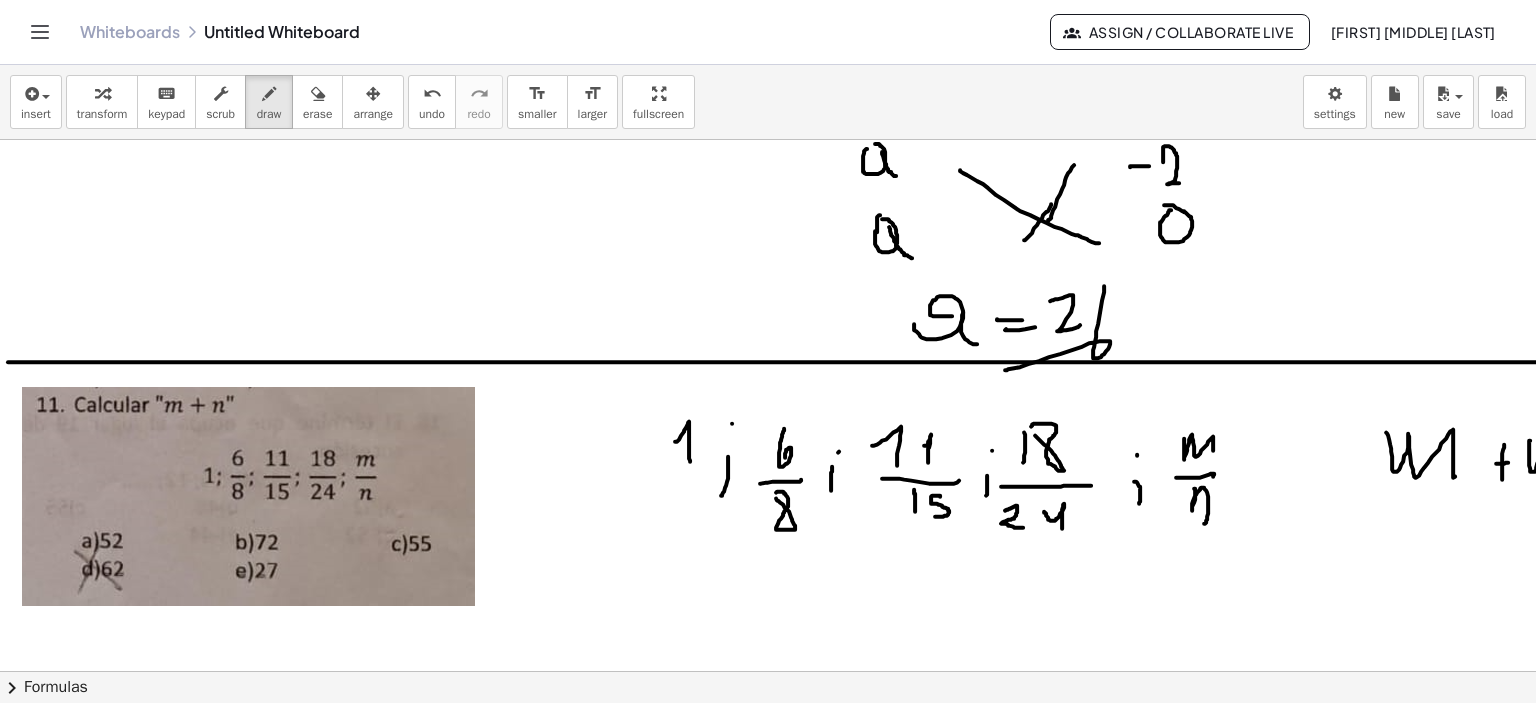 scroll, scrollTop: 2275, scrollLeft: 0, axis: vertical 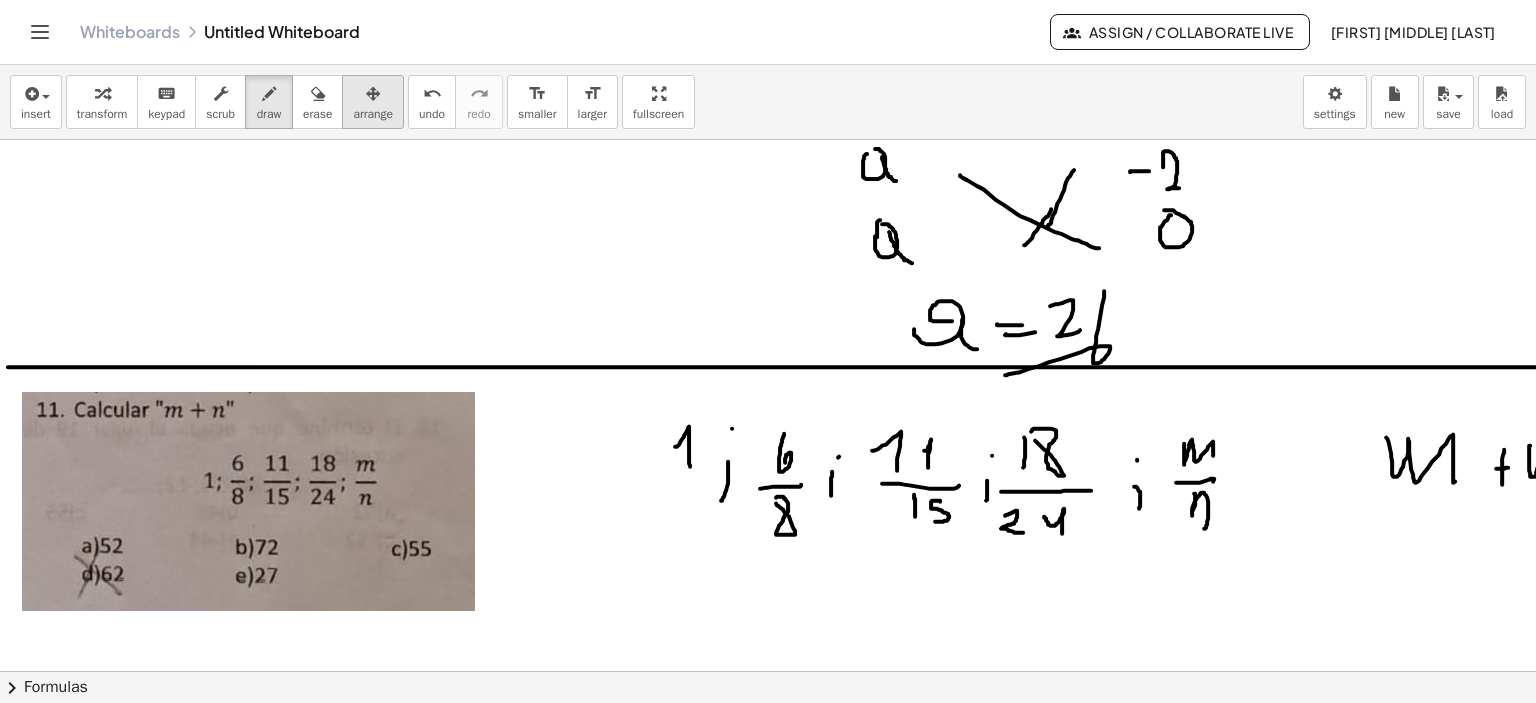 click at bounding box center [373, 93] 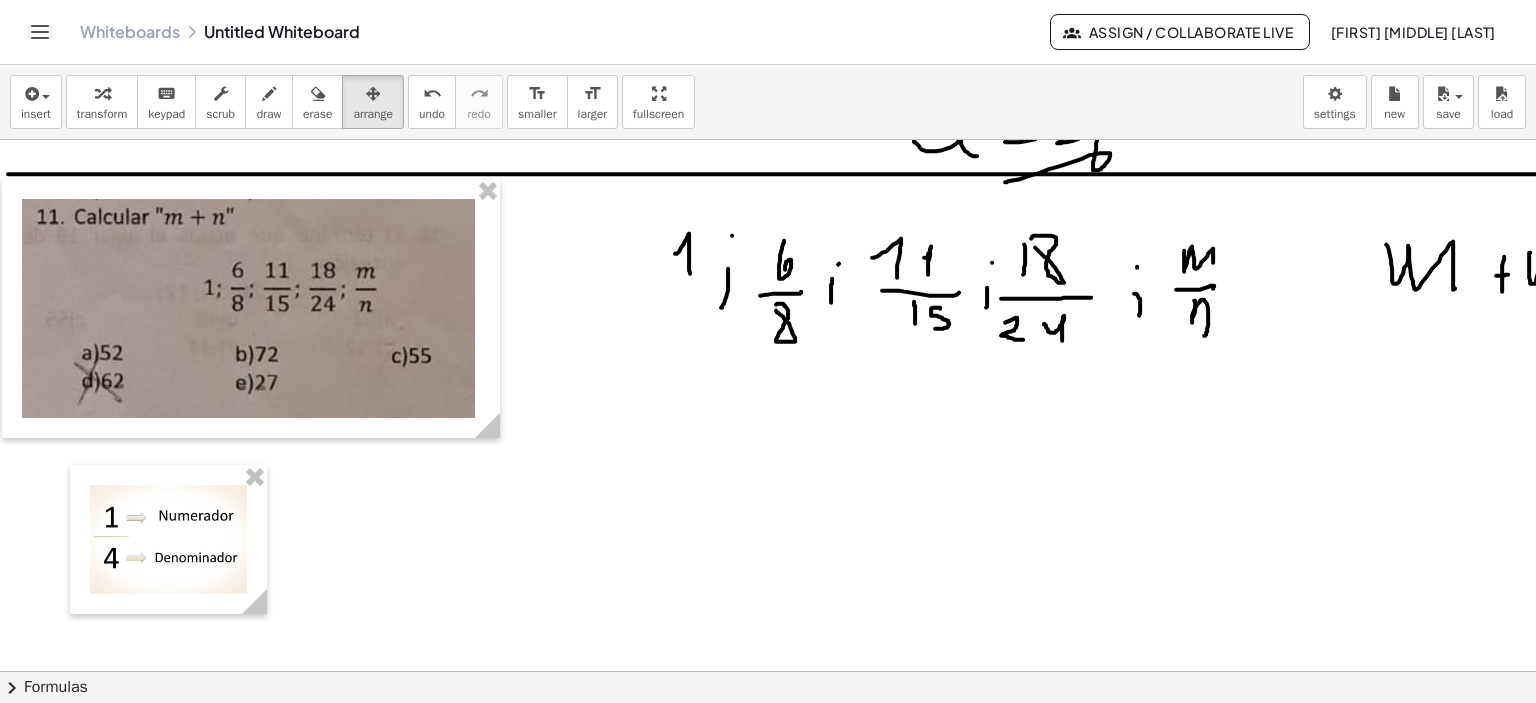 scroll, scrollTop: 2475, scrollLeft: 0, axis: vertical 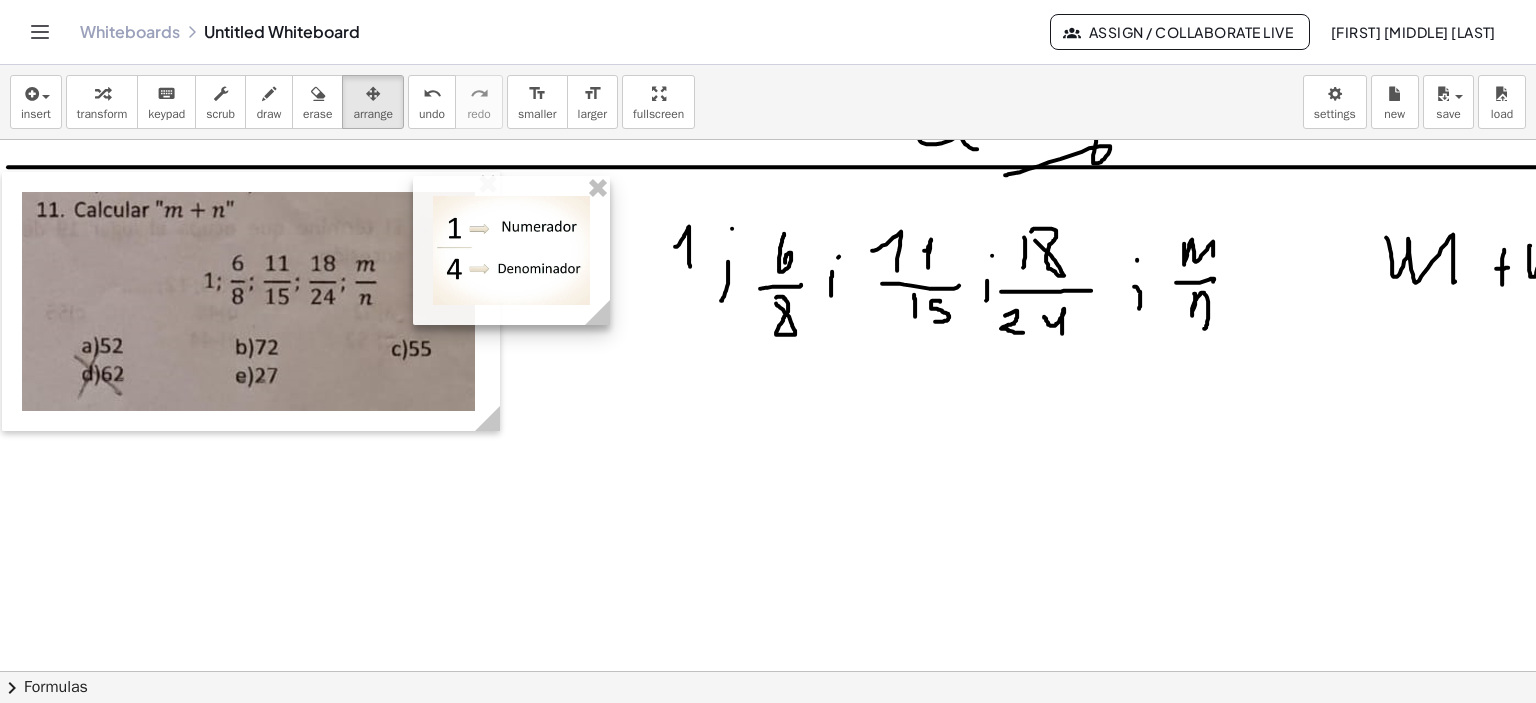 drag, startPoint x: 191, startPoint y: 555, endPoint x: 534, endPoint y: 273, distance: 444.04166 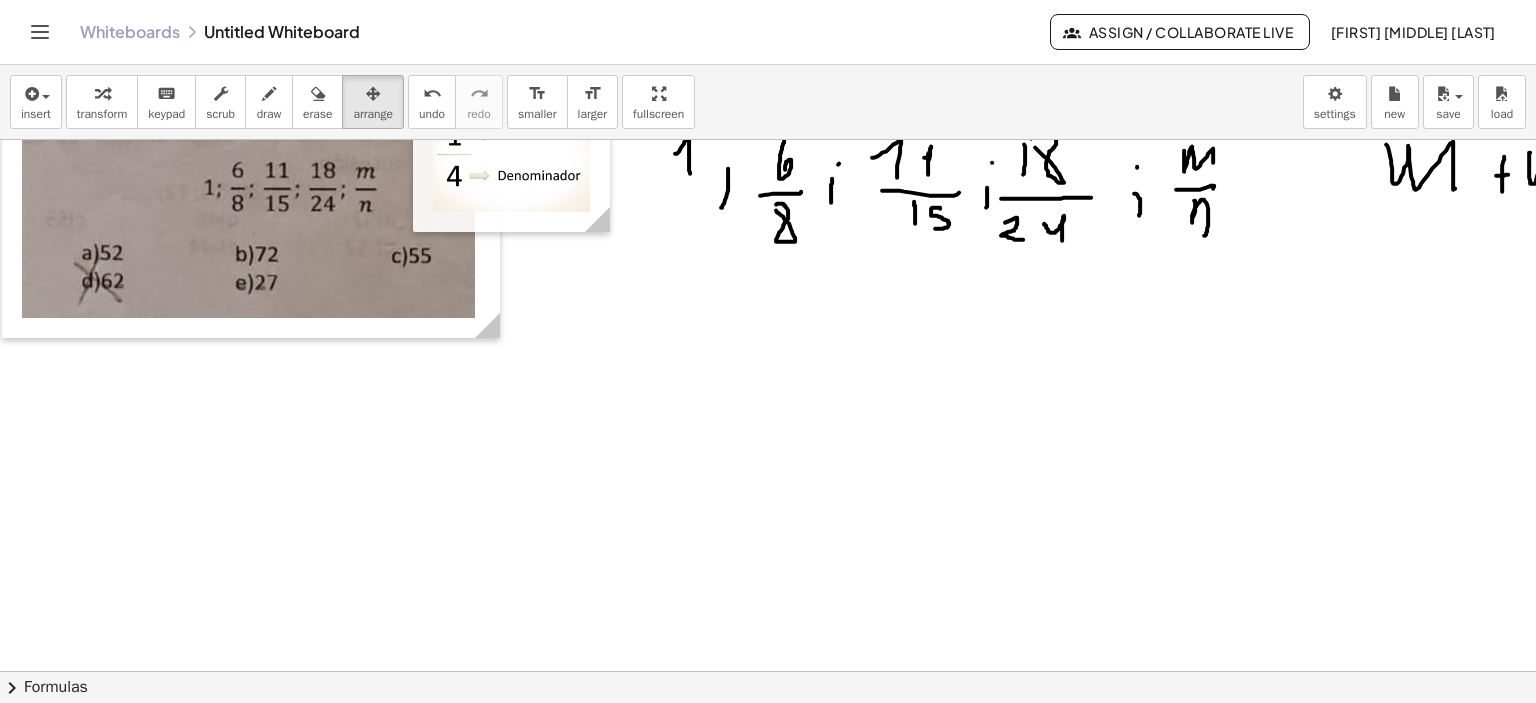 scroll, scrollTop: 2575, scrollLeft: 0, axis: vertical 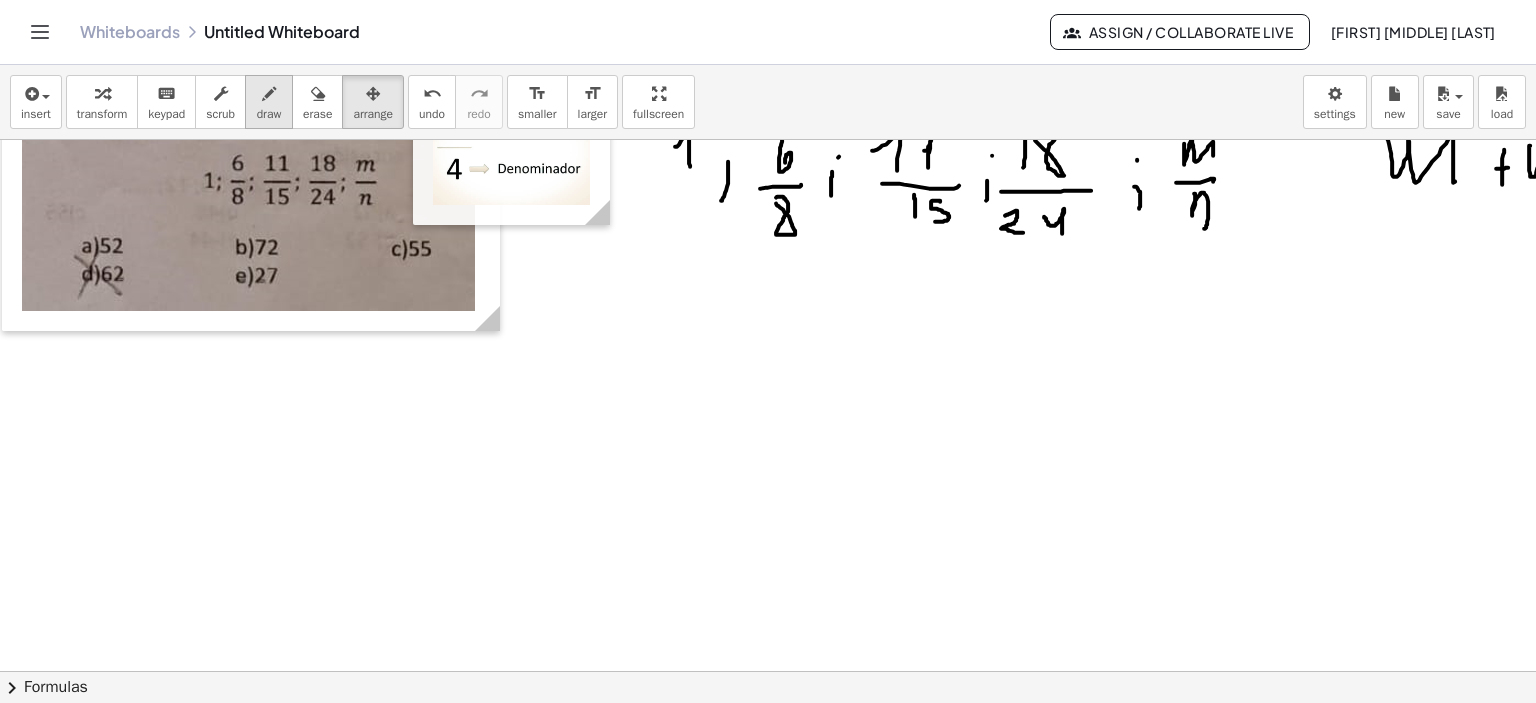 click on "draw" at bounding box center (269, 102) 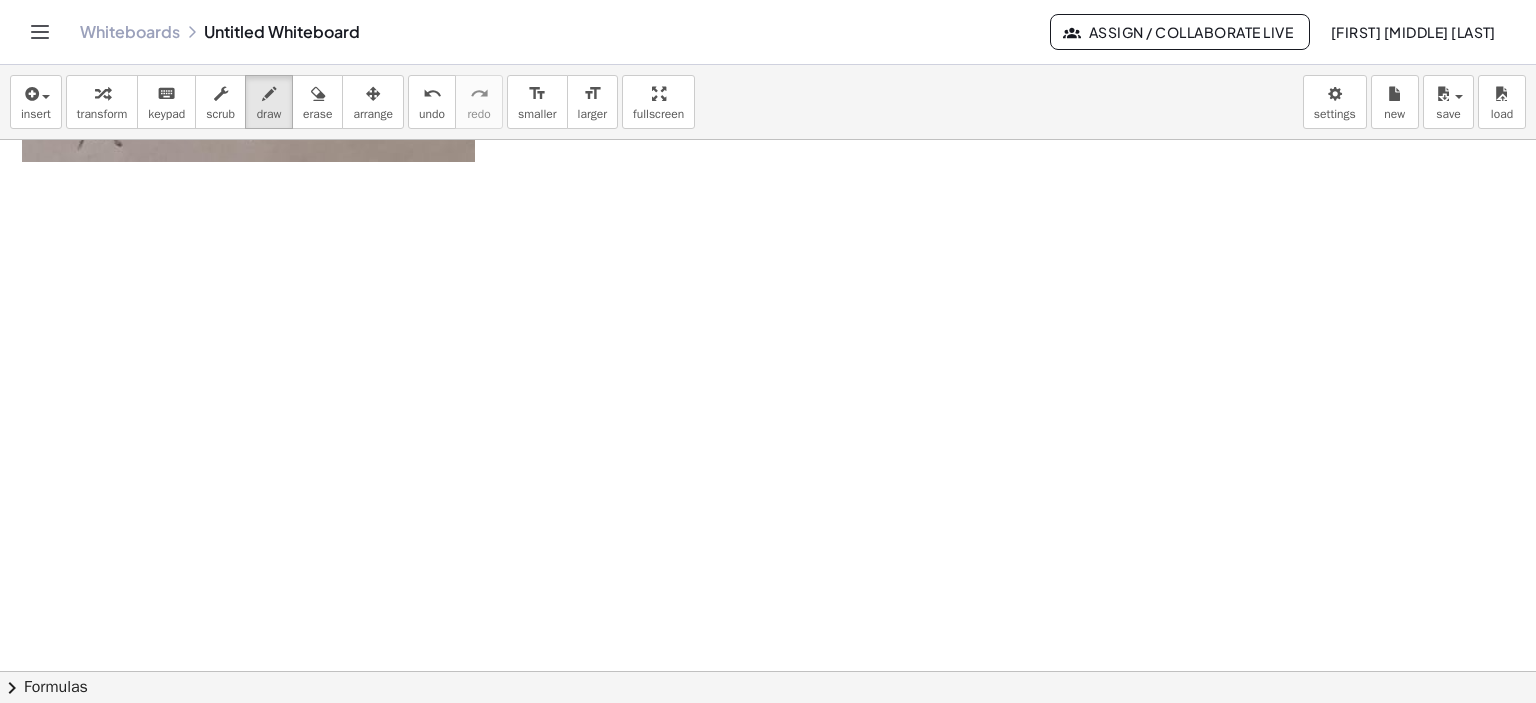 scroll, scrollTop: 2775, scrollLeft: 0, axis: vertical 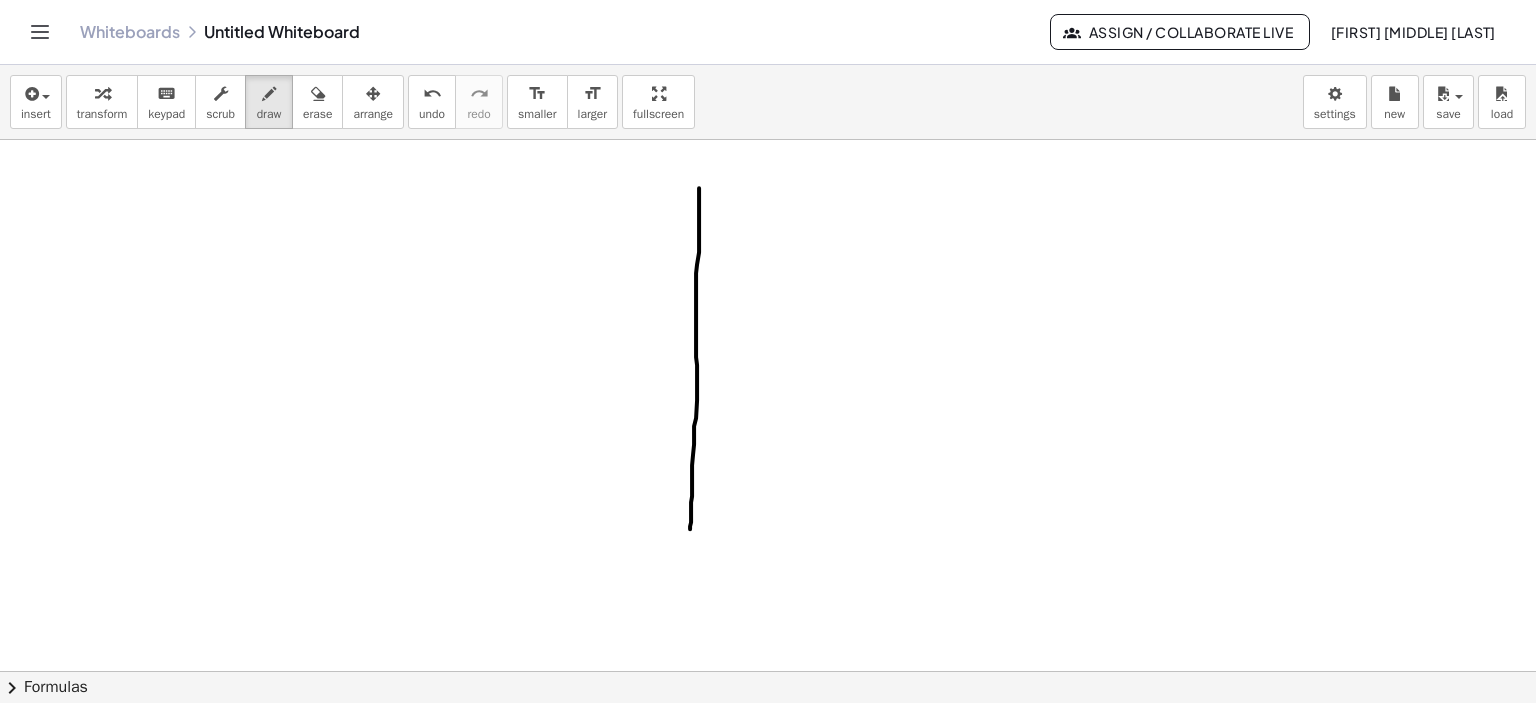 drag, startPoint x: 699, startPoint y: 187, endPoint x: 689, endPoint y: 559, distance: 372.1344 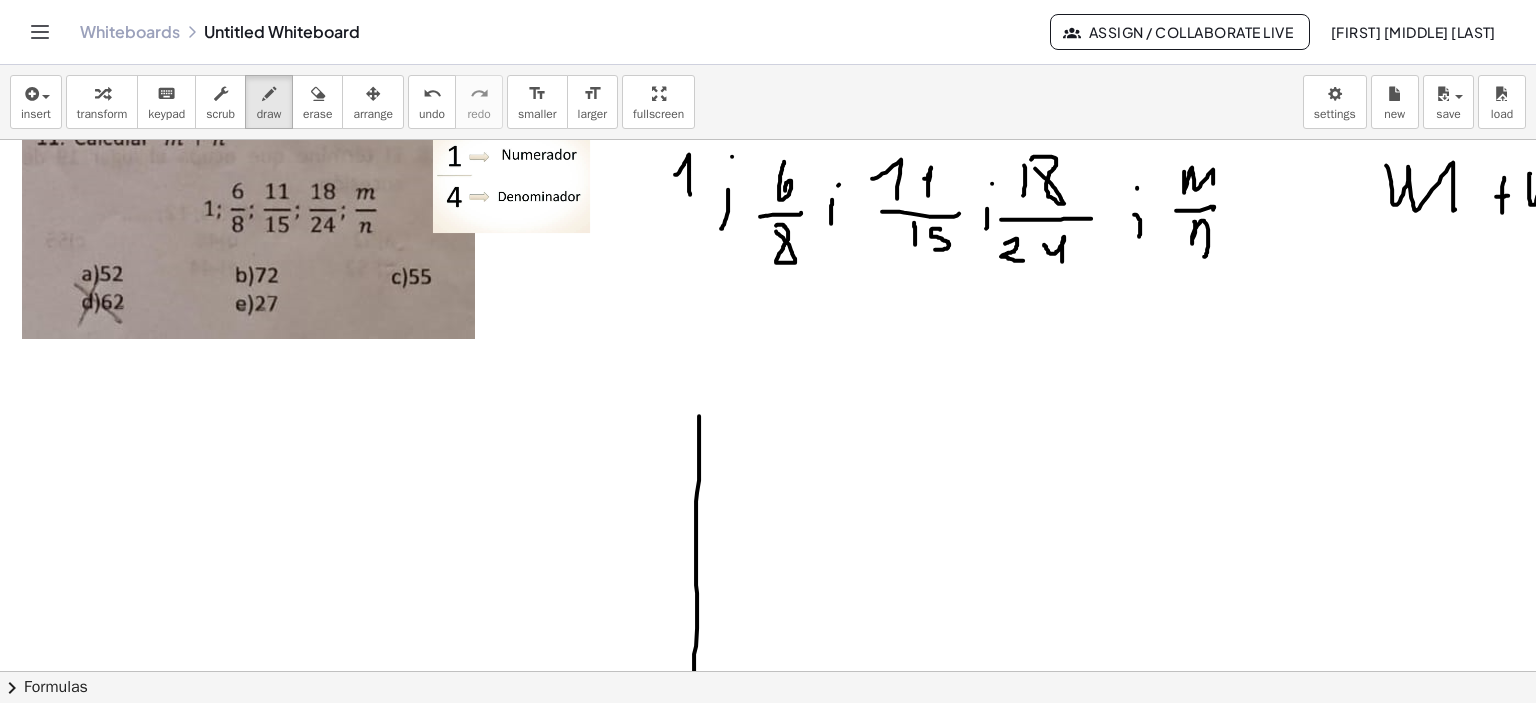 scroll, scrollTop: 2575, scrollLeft: 0, axis: vertical 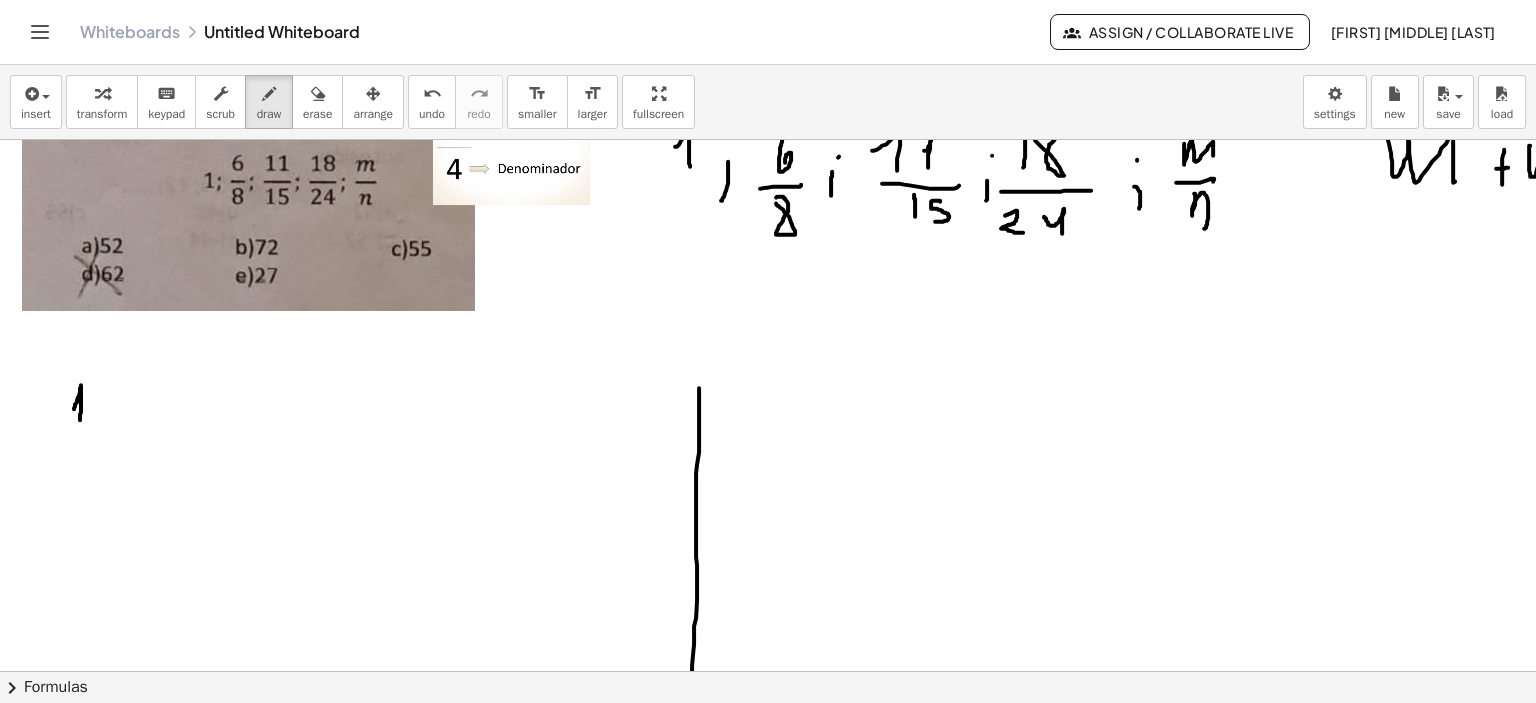drag, startPoint x: 74, startPoint y: 408, endPoint x: 80, endPoint y: 419, distance: 12.529964 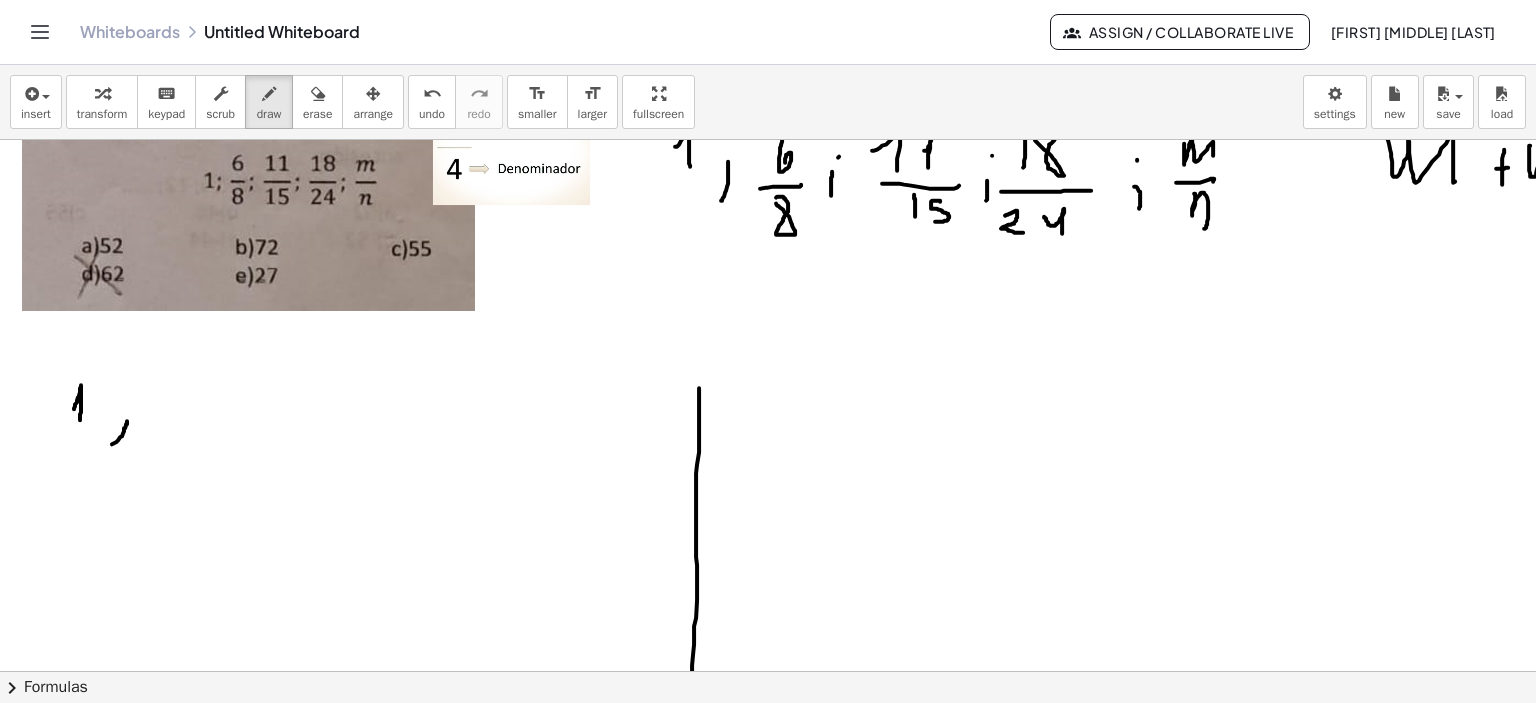 drag, startPoint x: 116, startPoint y: 441, endPoint x: 104, endPoint y: 424, distance: 20.808653 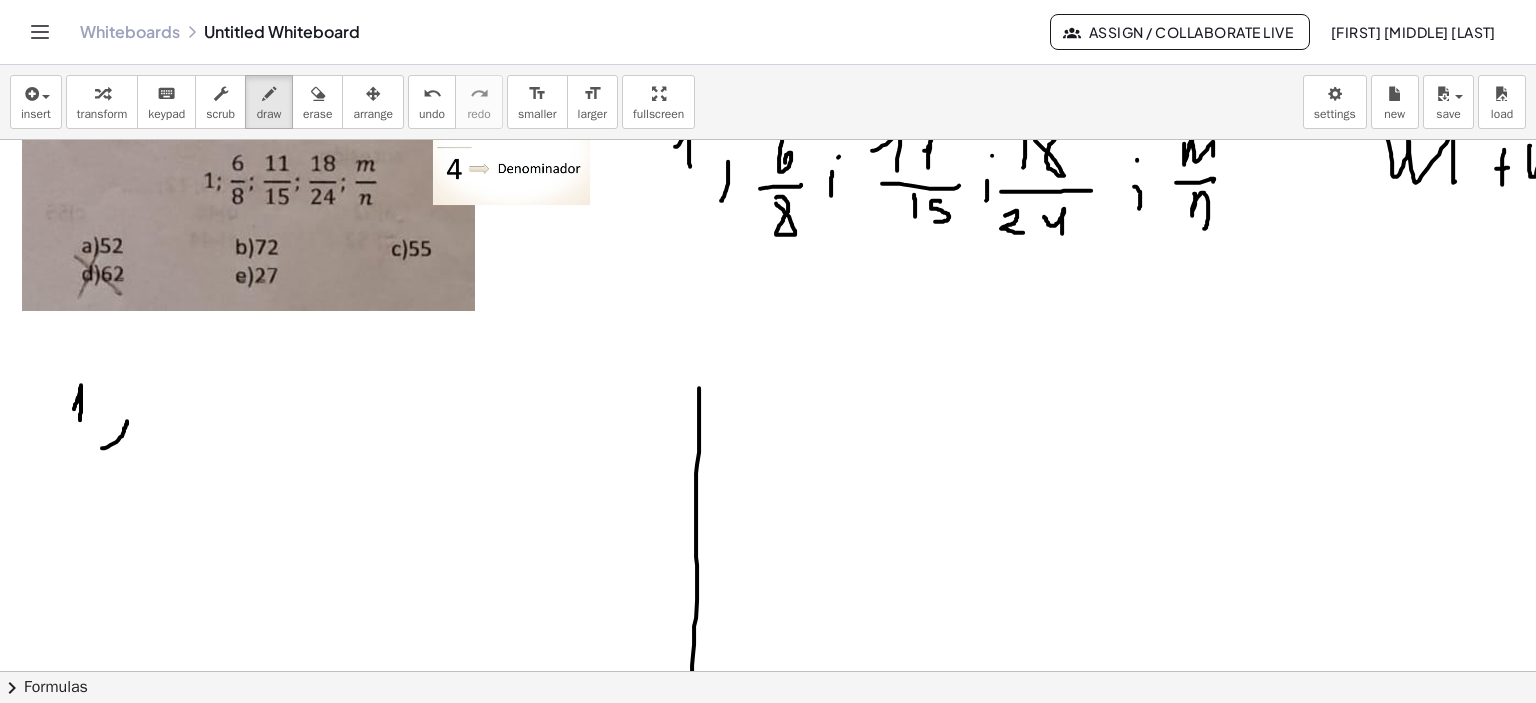 click at bounding box center (768, -573) 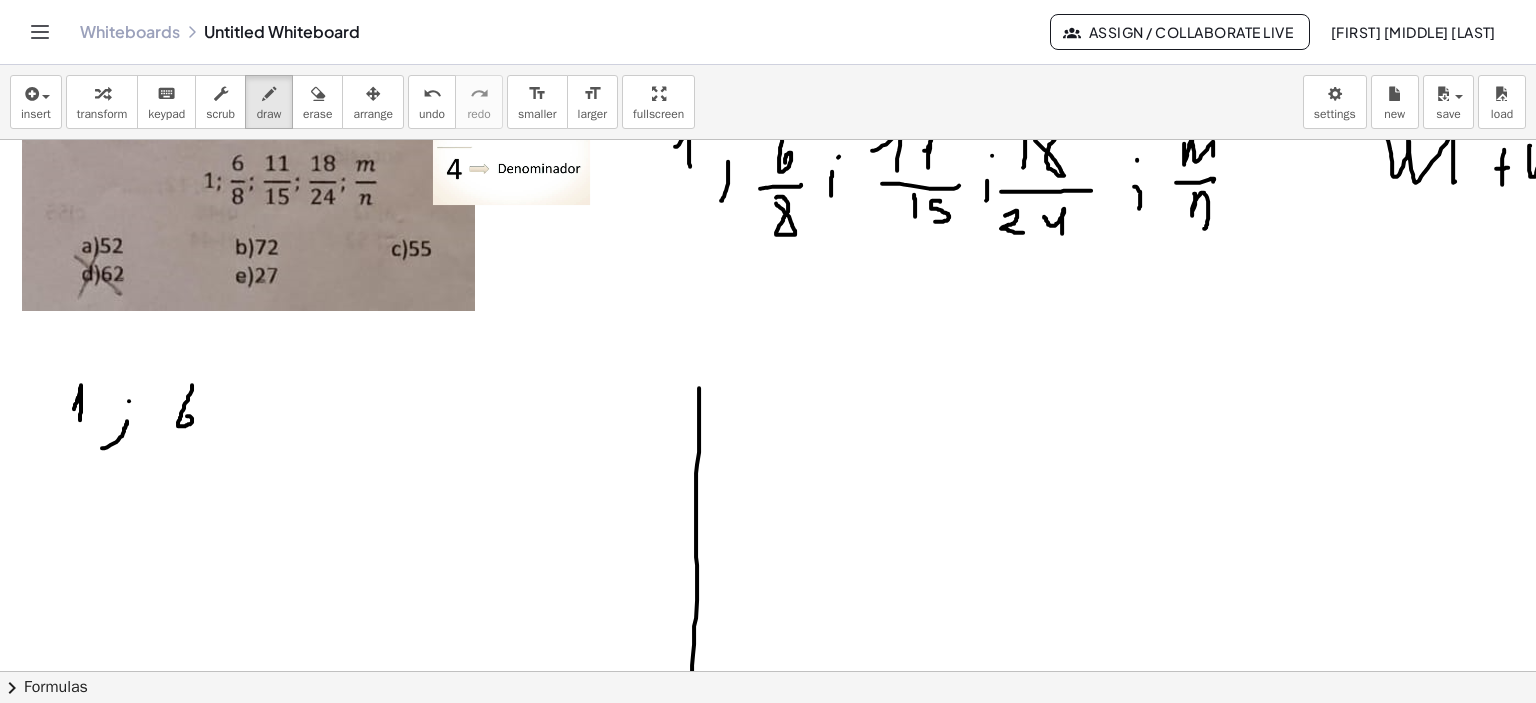 drag, startPoint x: 192, startPoint y: 384, endPoint x: 186, endPoint y: 419, distance: 35.510563 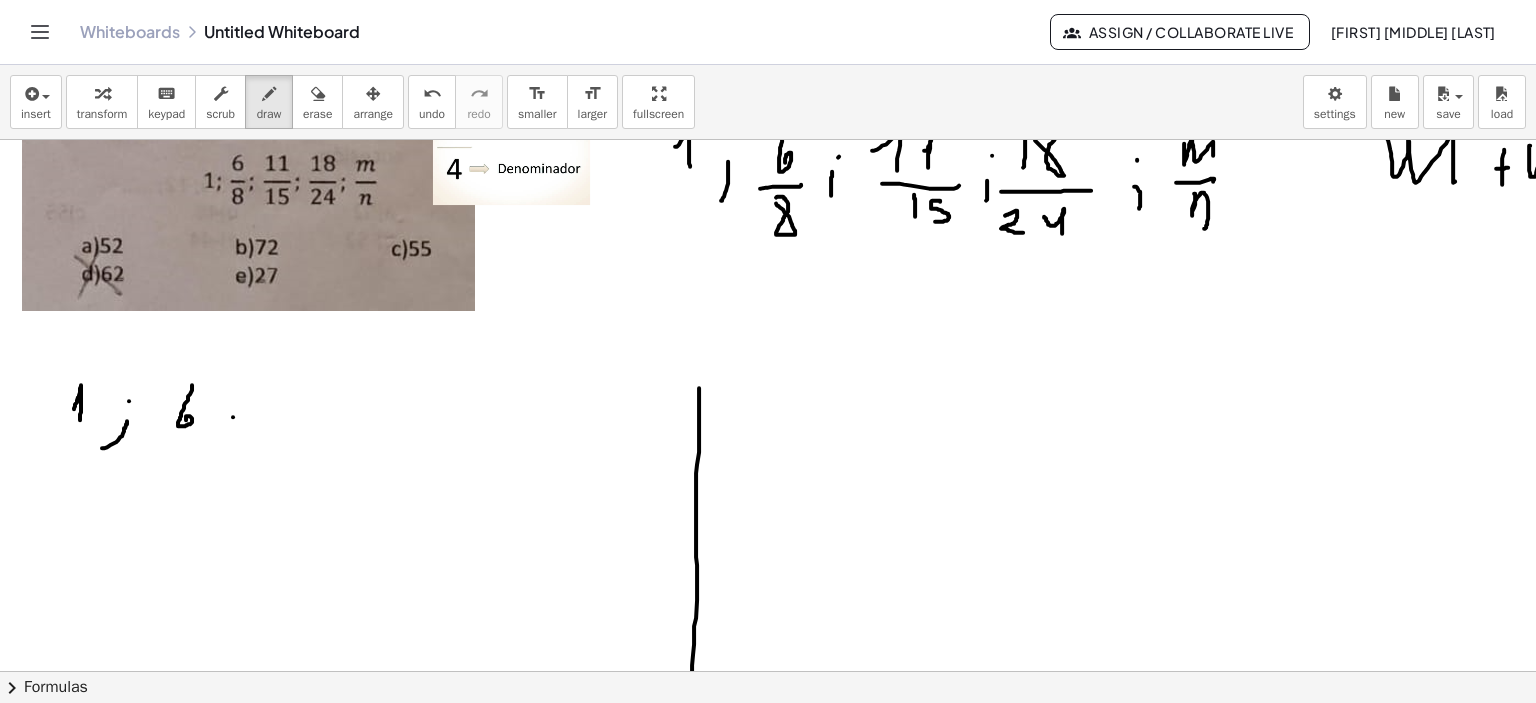 drag, startPoint x: 233, startPoint y: 416, endPoint x: 230, endPoint y: 447, distance: 31.144823 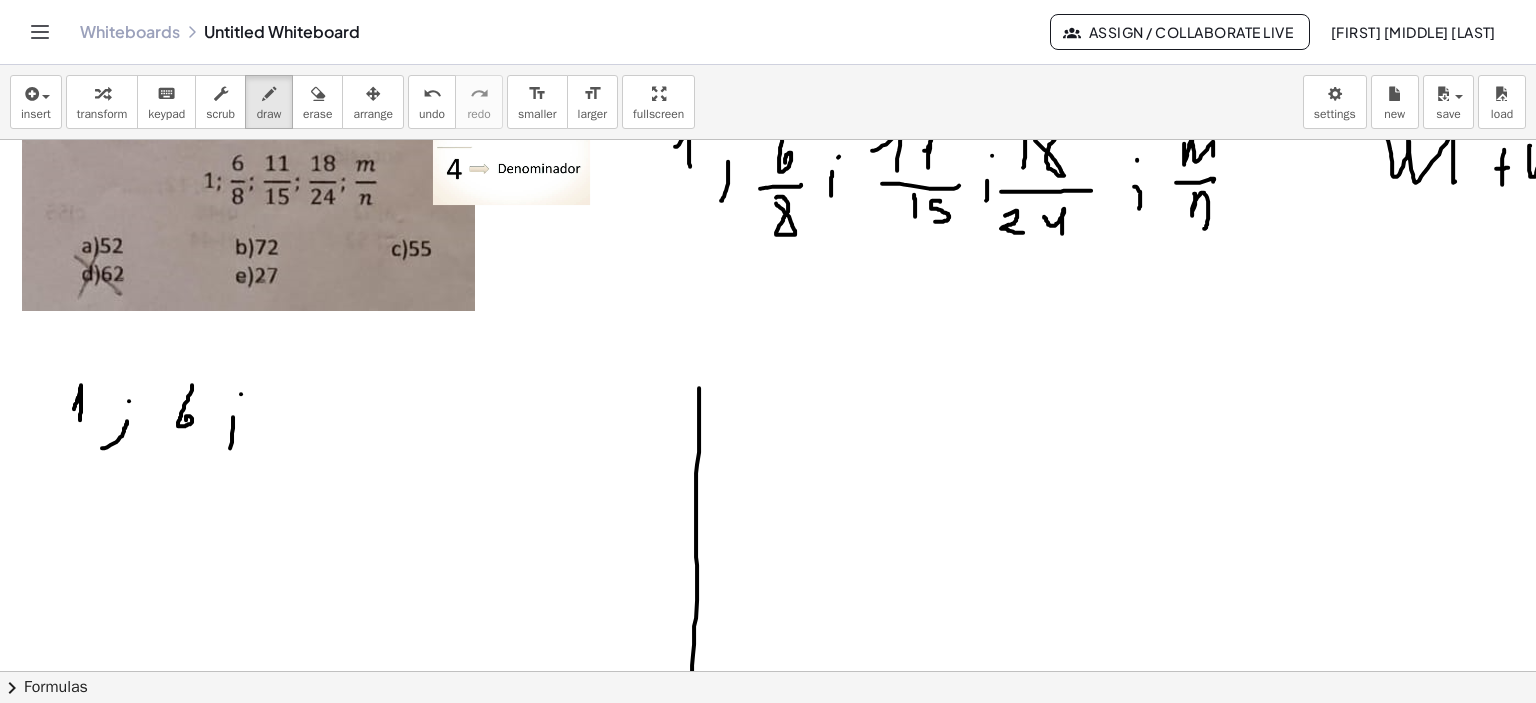 click at bounding box center [768, -573] 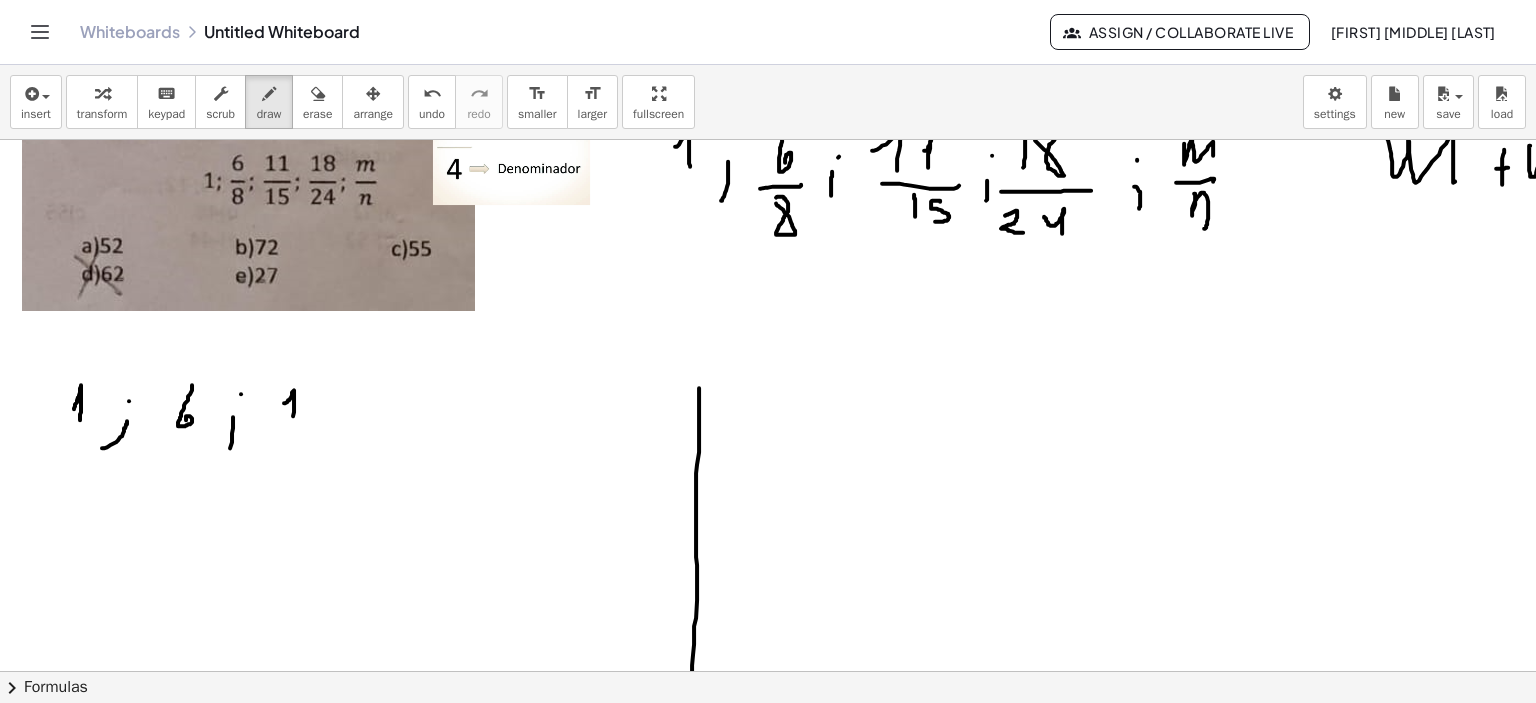drag, startPoint x: 288, startPoint y: 399, endPoint x: 313, endPoint y: 418, distance: 31.400637 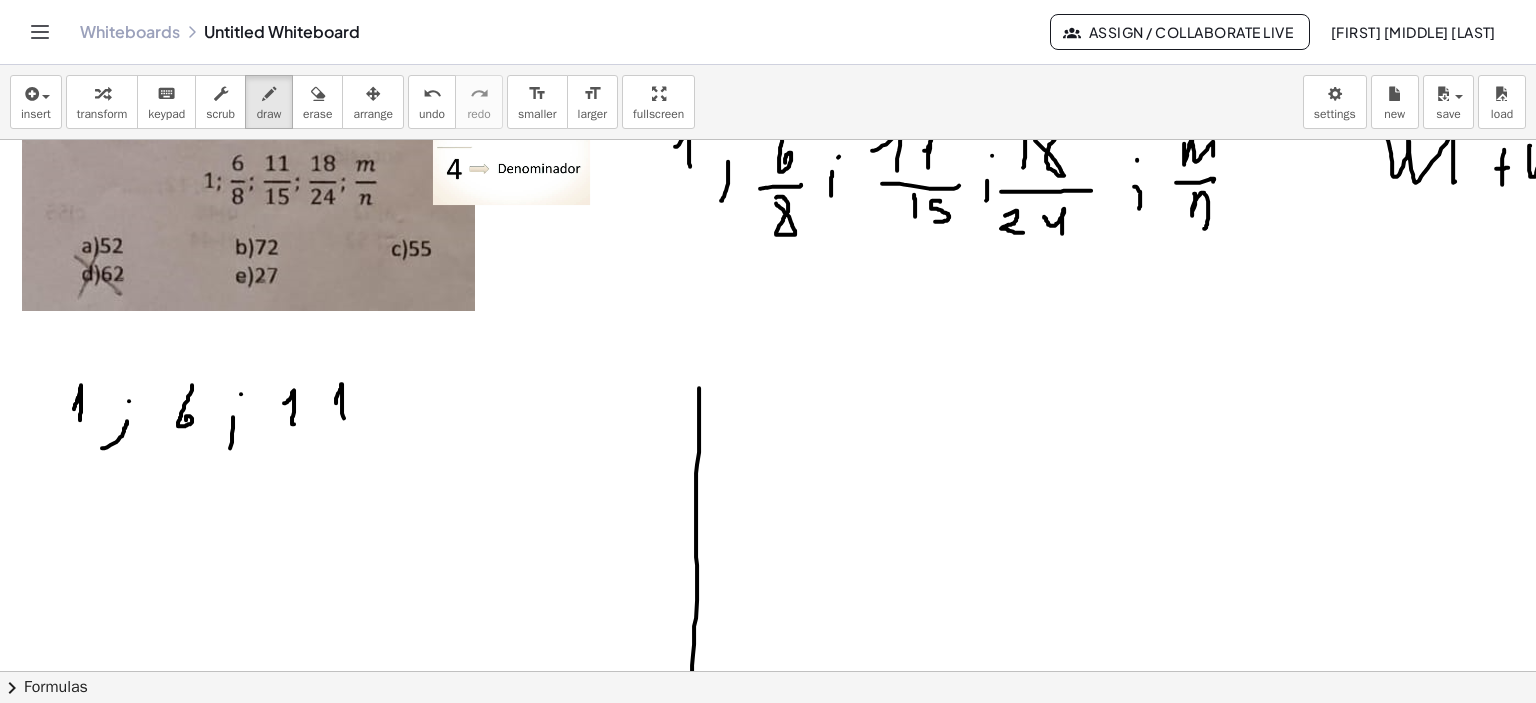 drag, startPoint x: 336, startPoint y: 402, endPoint x: 345, endPoint y: 420, distance: 20.12461 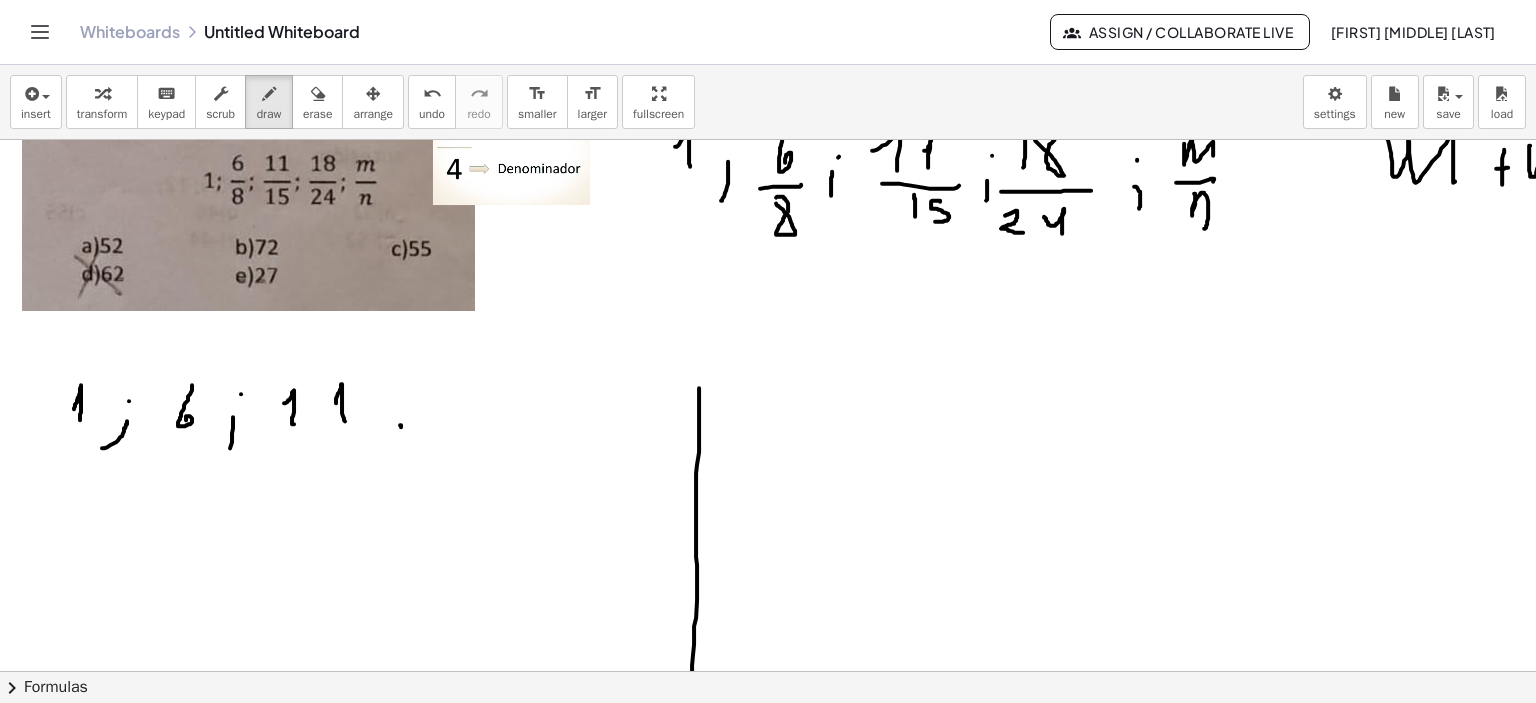 drag, startPoint x: 400, startPoint y: 424, endPoint x: 400, endPoint y: 439, distance: 15 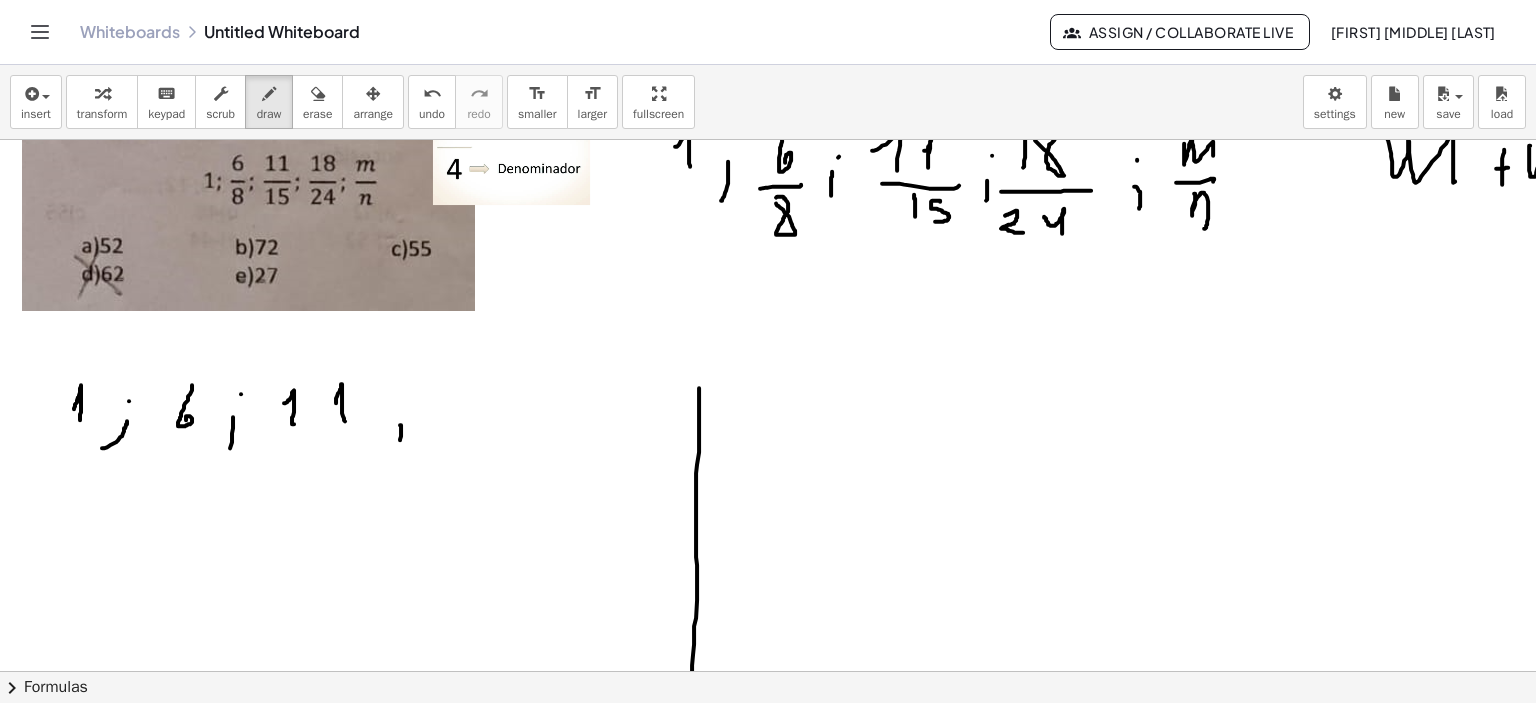click at bounding box center (768, -573) 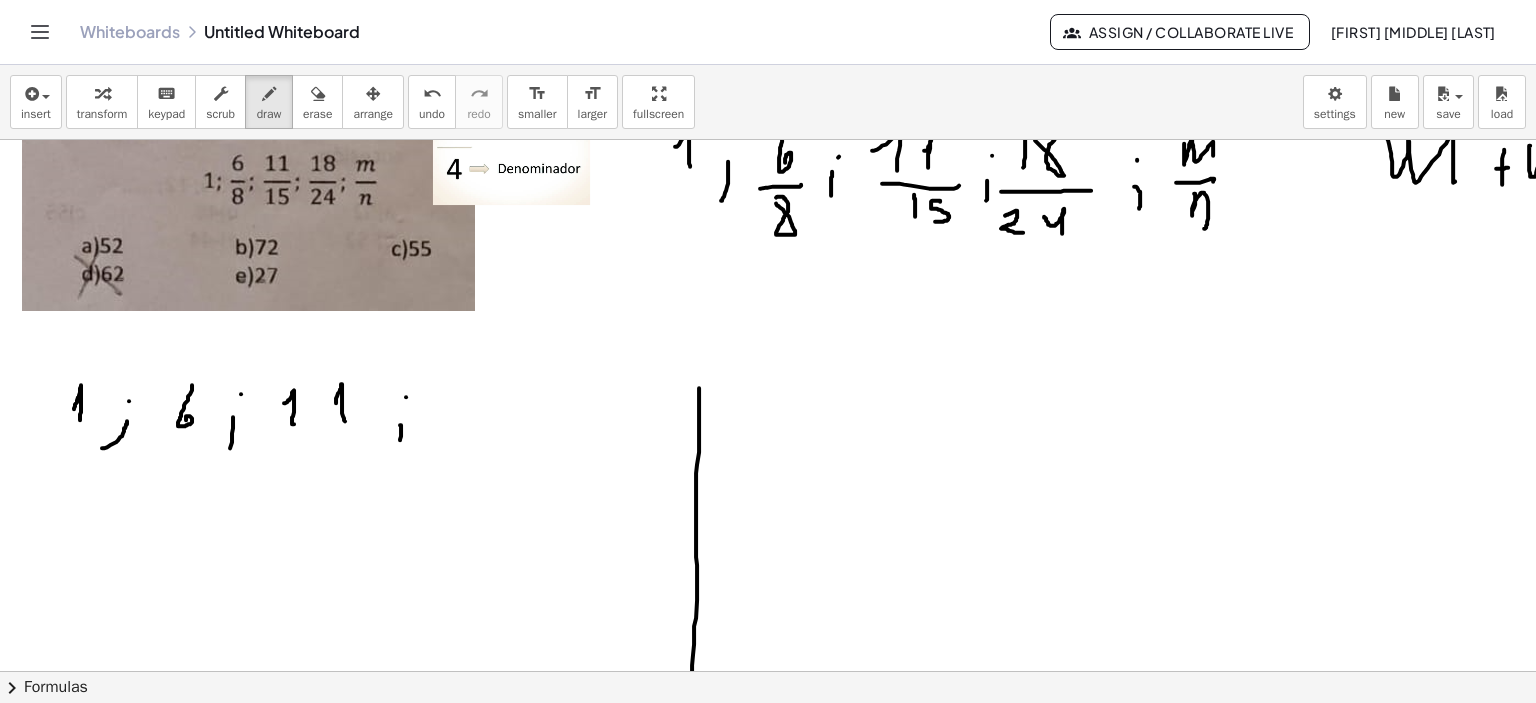 drag, startPoint x: 440, startPoint y: 390, endPoint x: 444, endPoint y: 439, distance: 49.162994 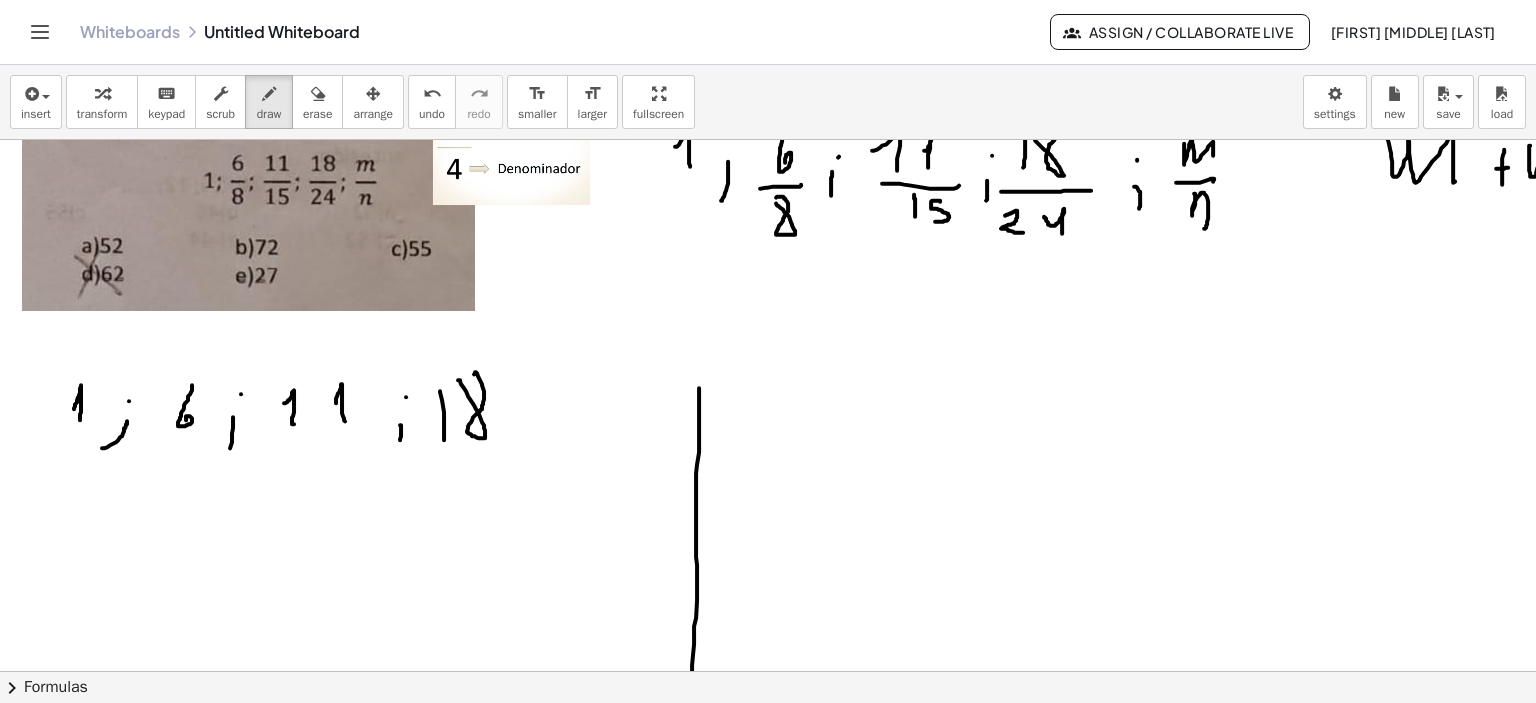 drag, startPoint x: 458, startPoint y: 379, endPoint x: 496, endPoint y: 403, distance: 44.94441 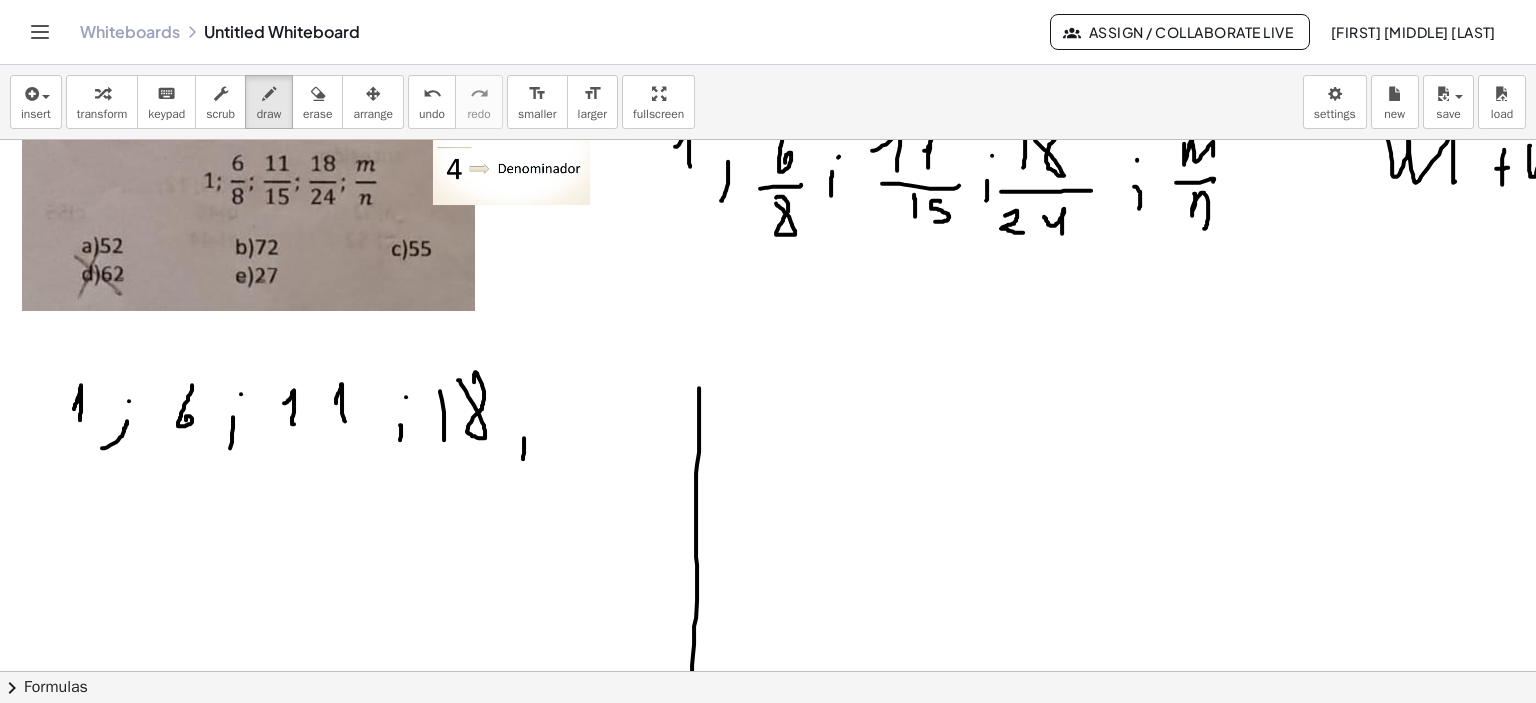 click at bounding box center (768, -573) 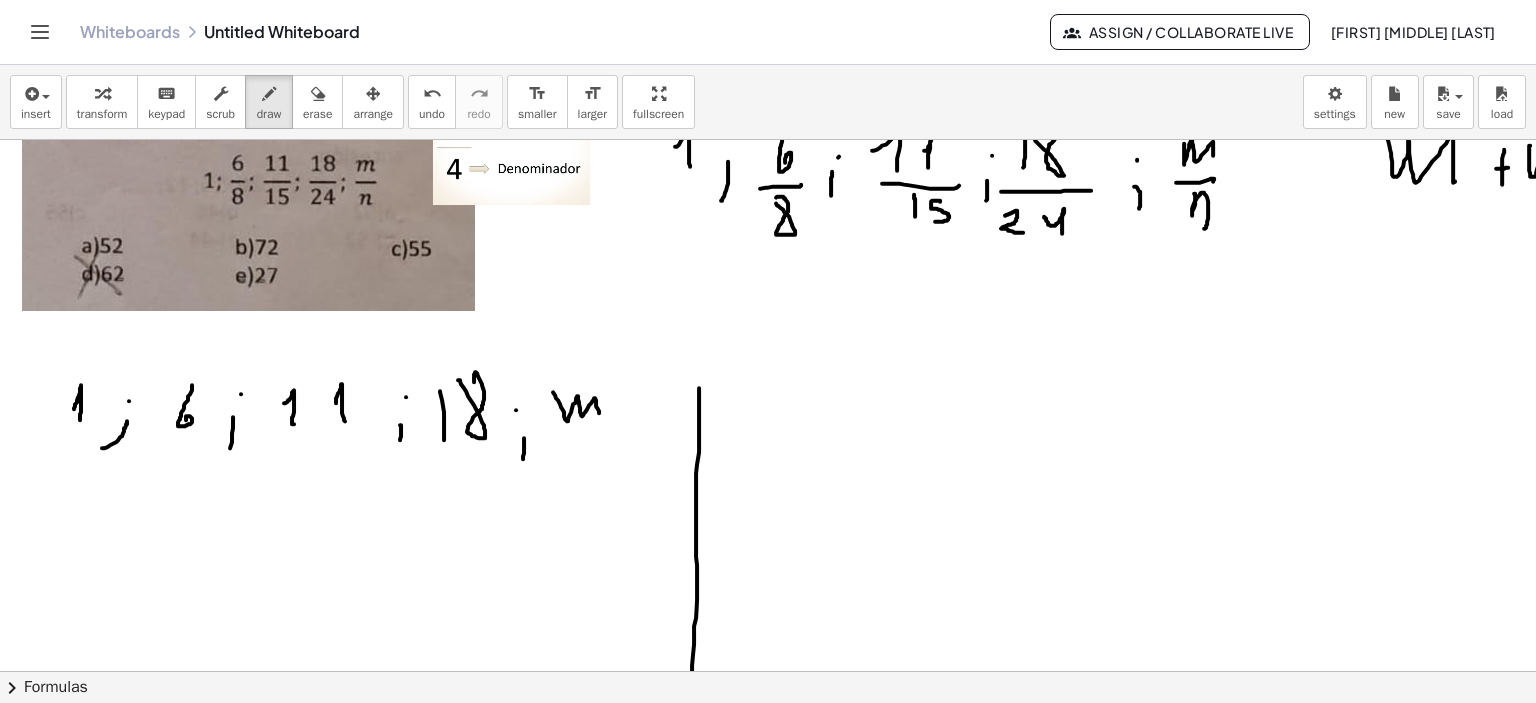 drag, startPoint x: 555, startPoint y: 394, endPoint x: 599, endPoint y: 412, distance: 47.539455 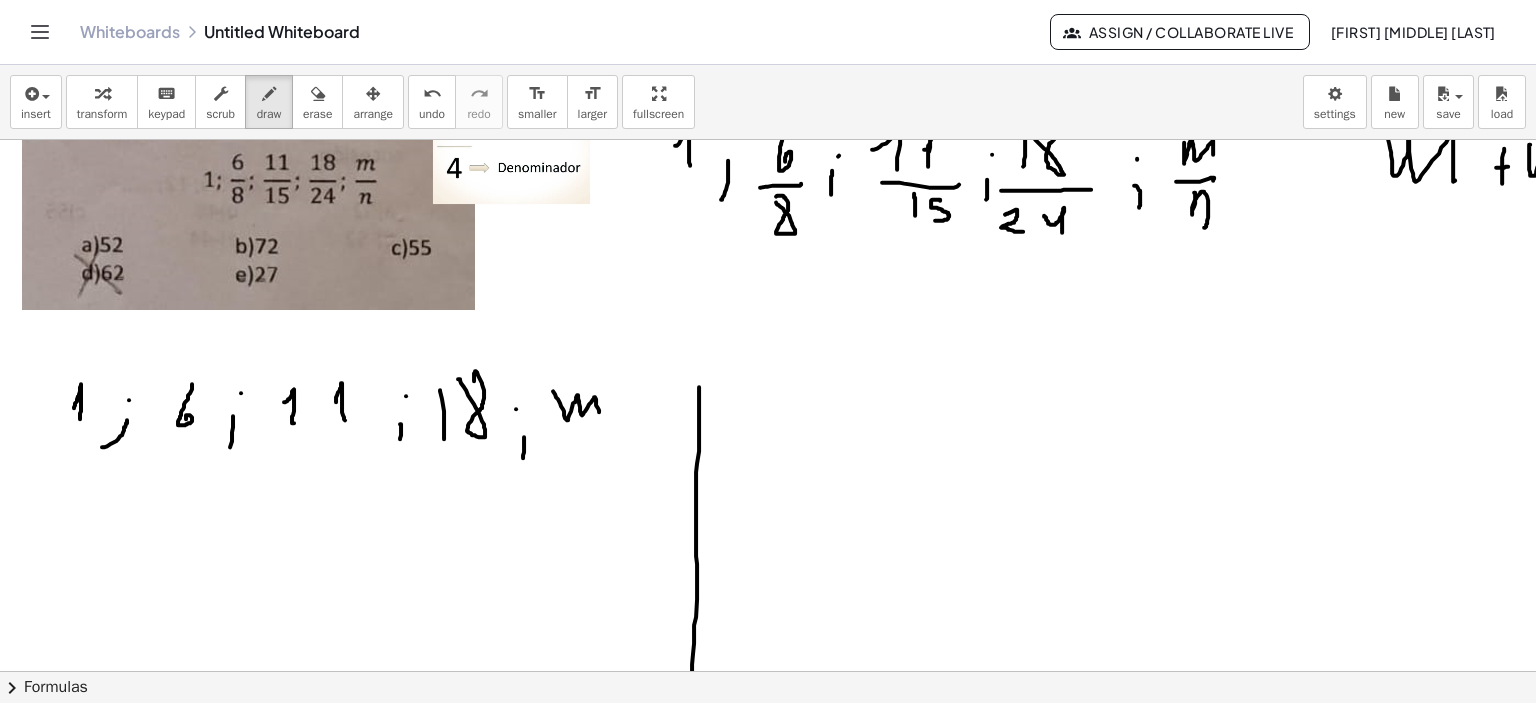 scroll, scrollTop: 2575, scrollLeft: 0, axis: vertical 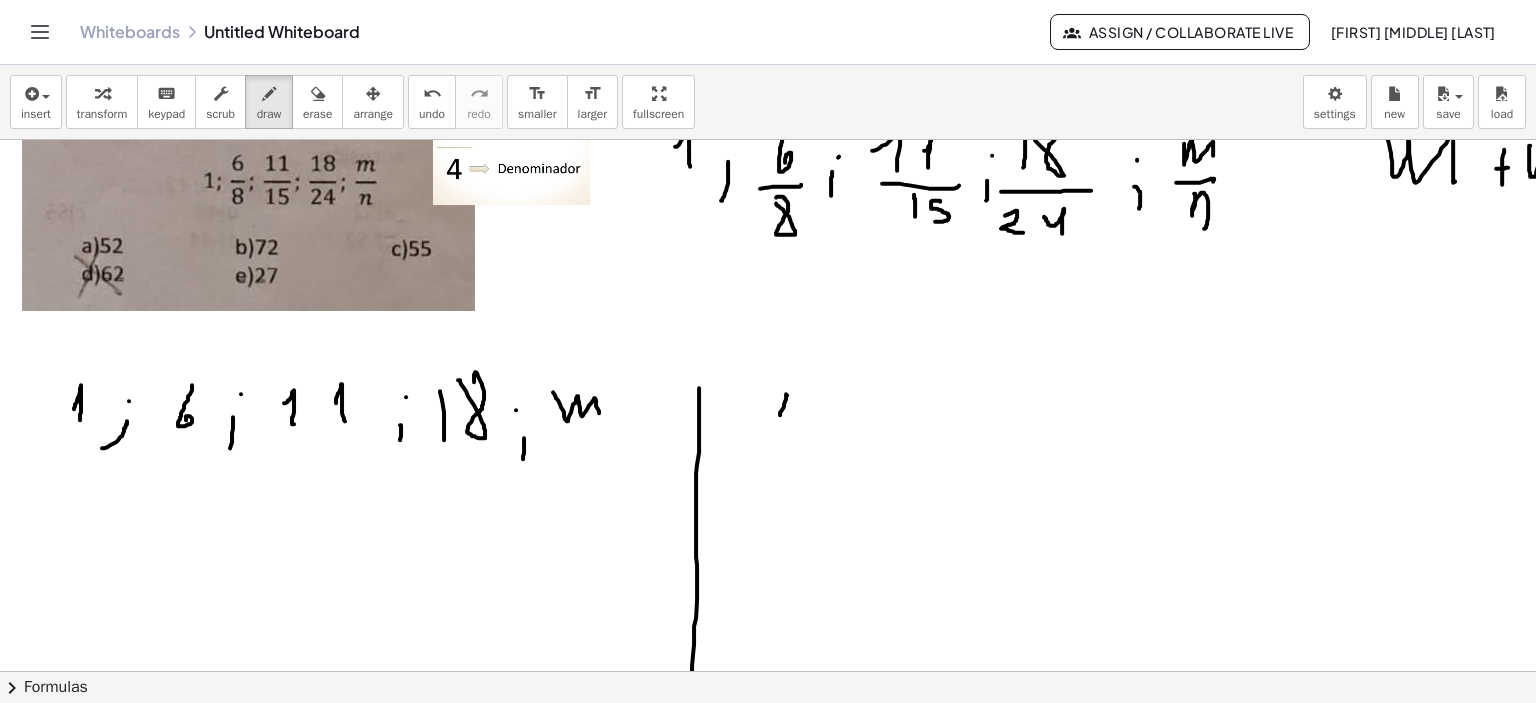 drag, startPoint x: 780, startPoint y: 414, endPoint x: 788, endPoint y: 435, distance: 22.472204 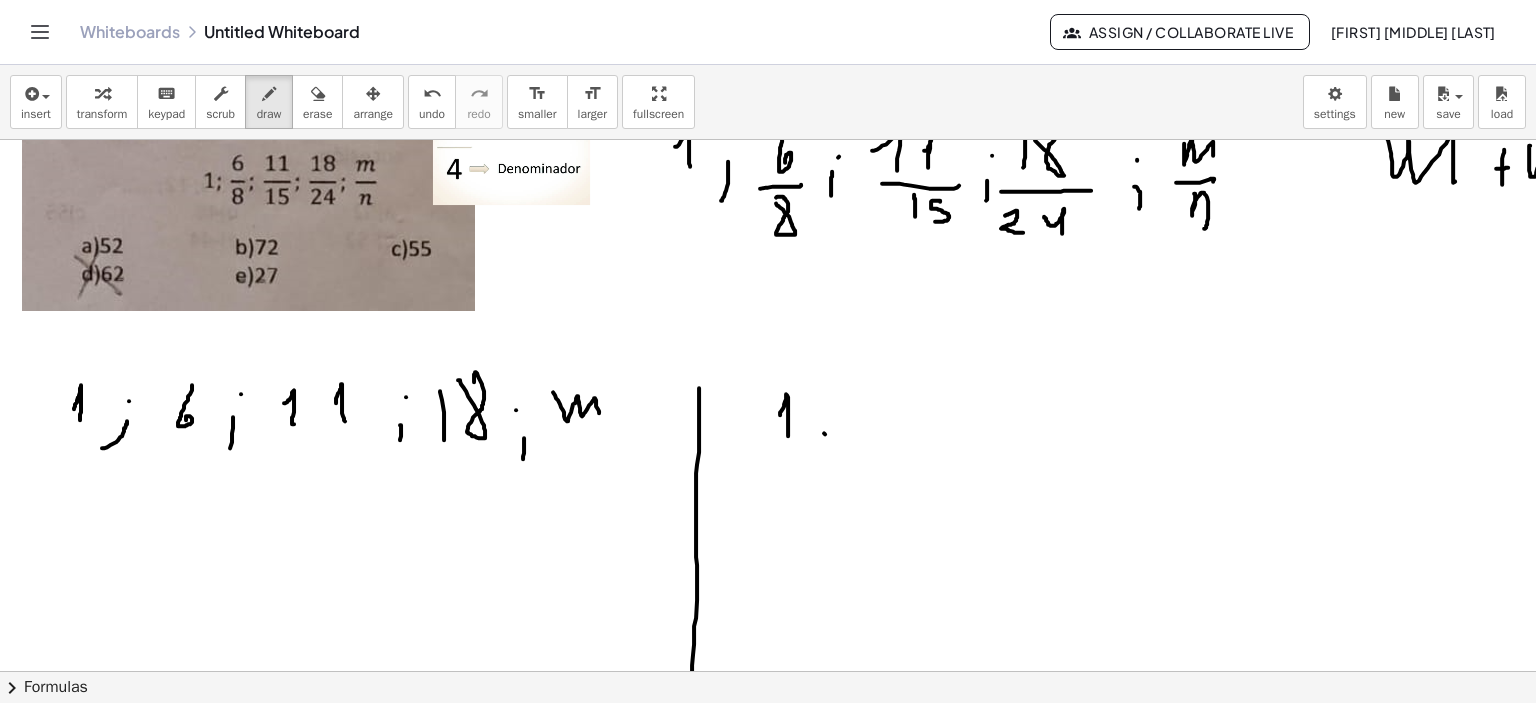 click at bounding box center (768, -573) 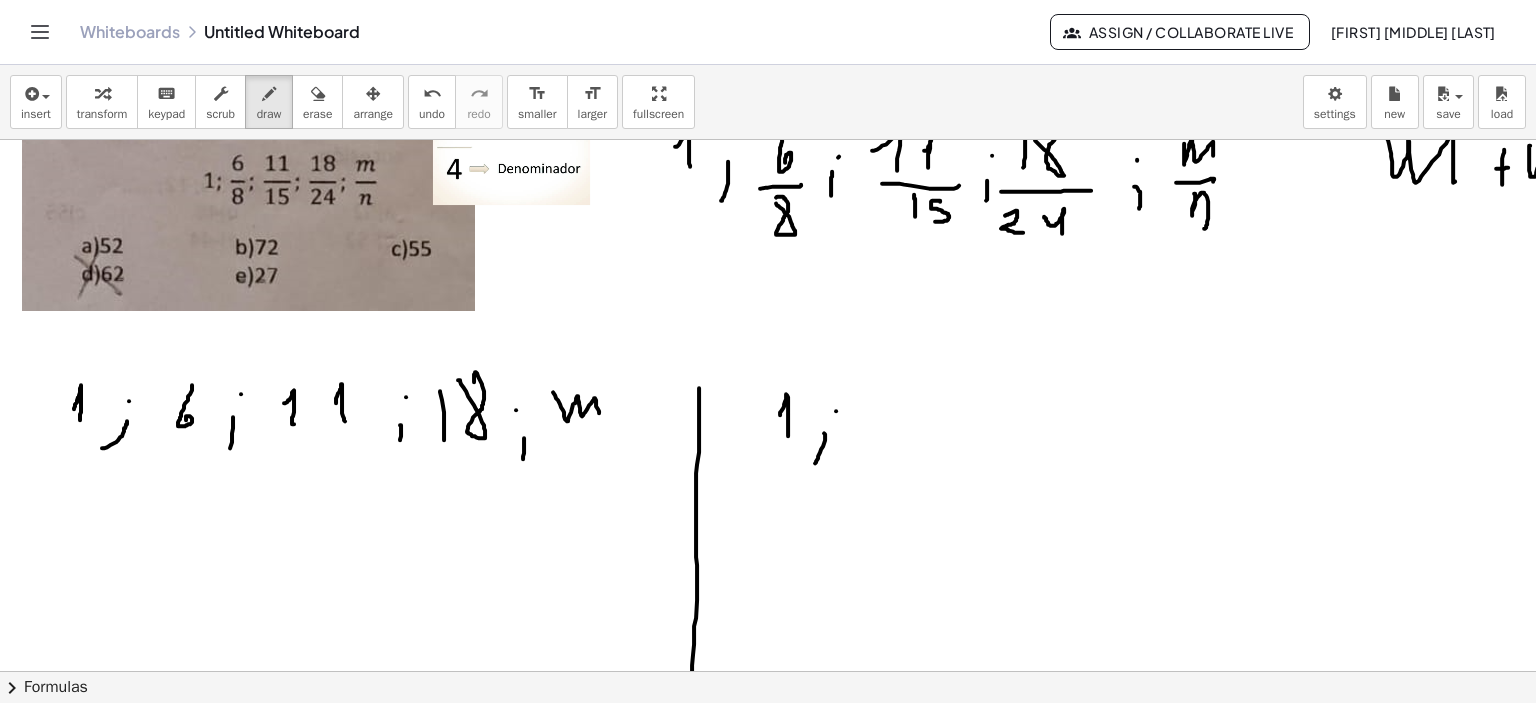 click at bounding box center [768, -573] 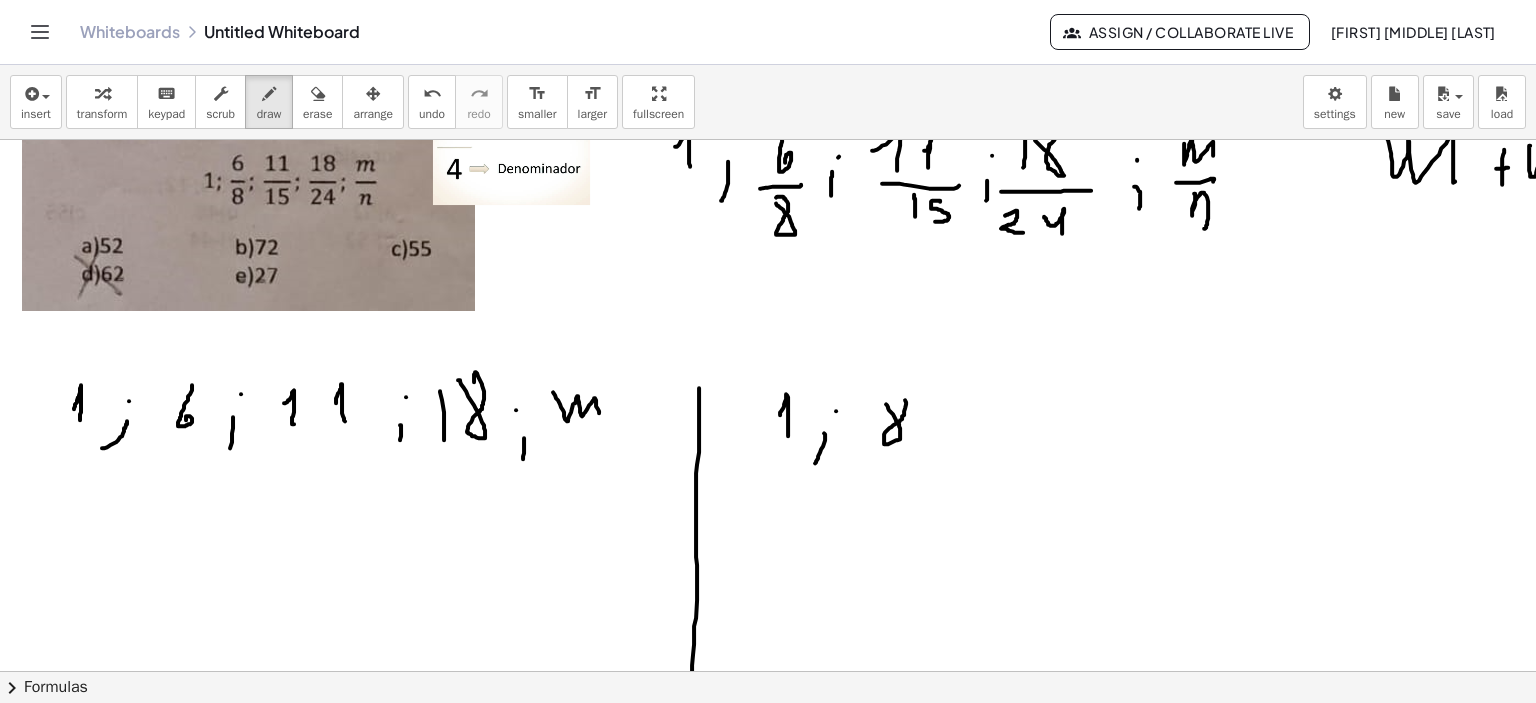 click at bounding box center [768, -573] 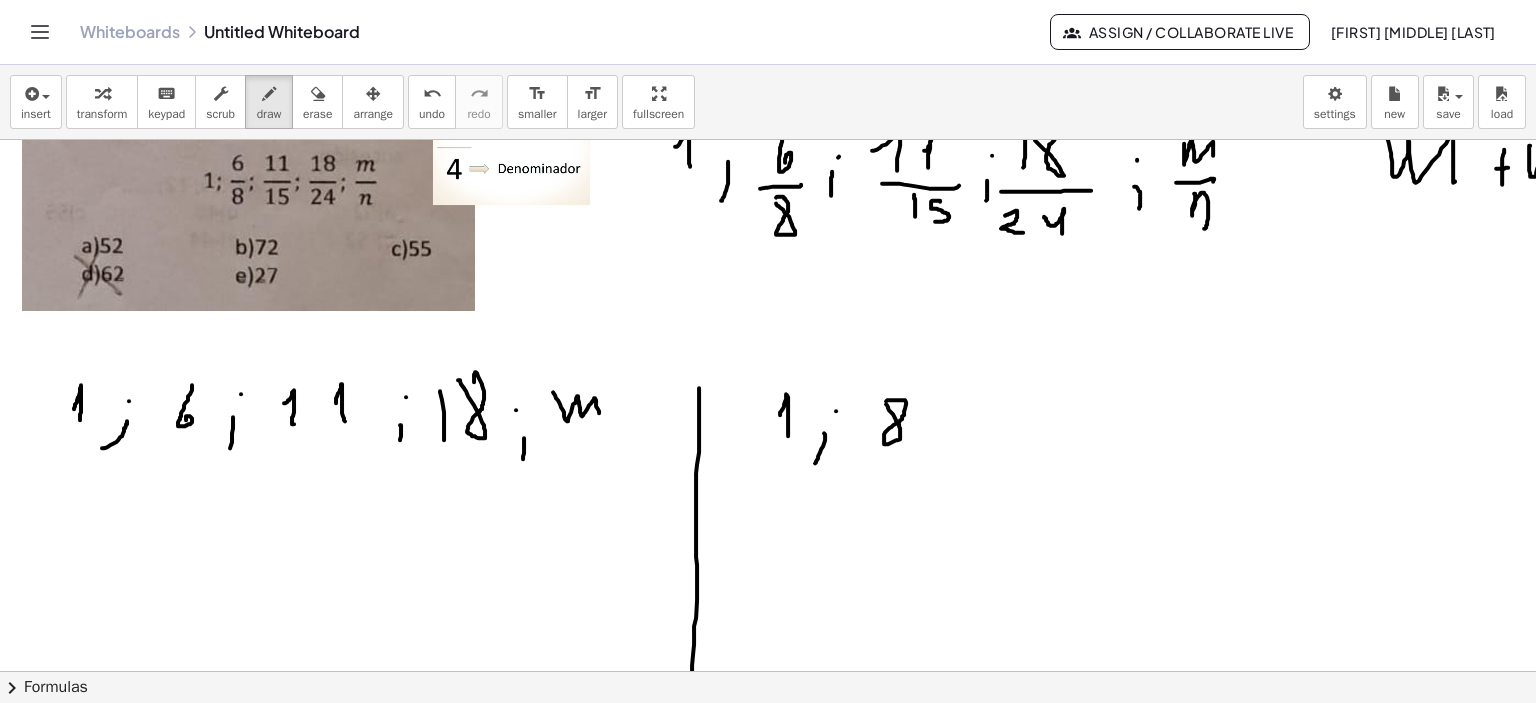 click at bounding box center [768, -573] 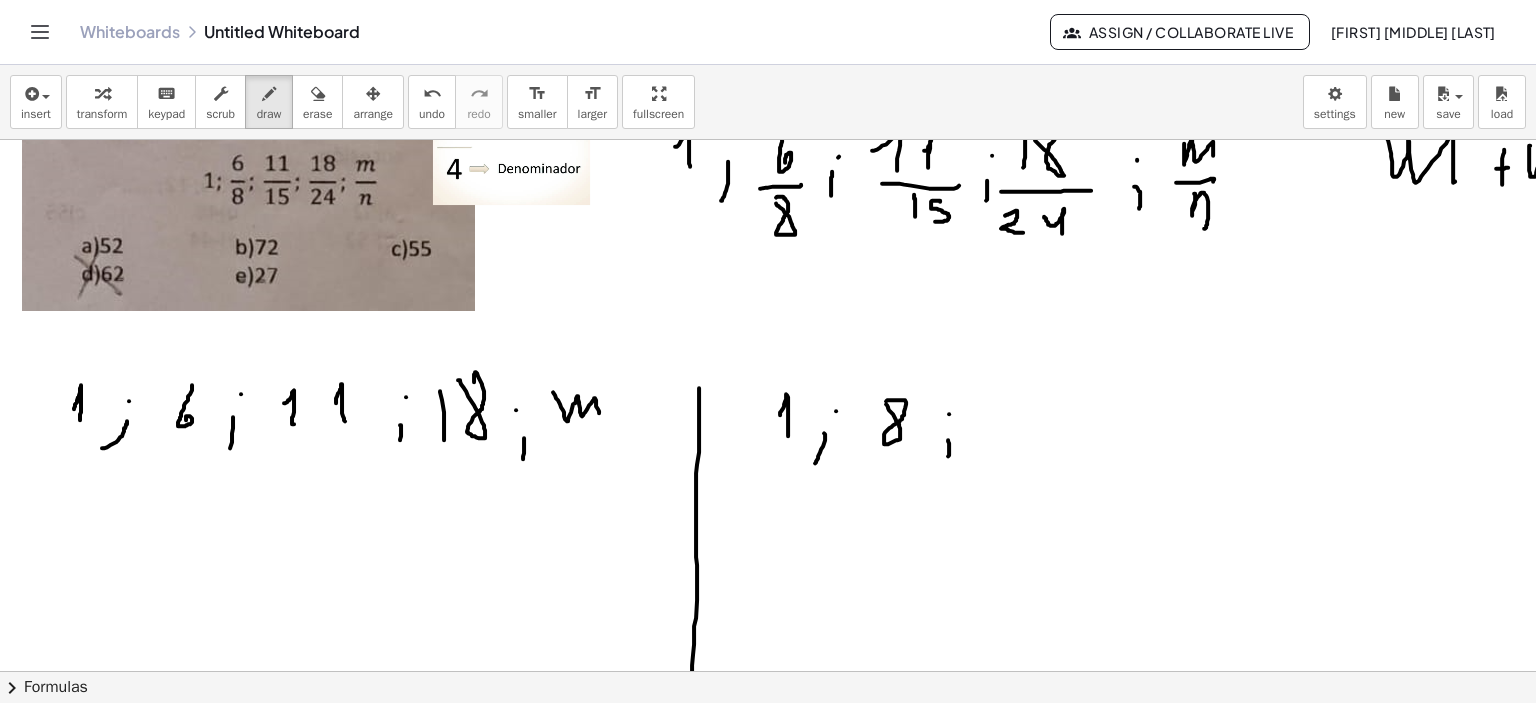 drag, startPoint x: 949, startPoint y: 413, endPoint x: 980, endPoint y: 415, distance: 31.06445 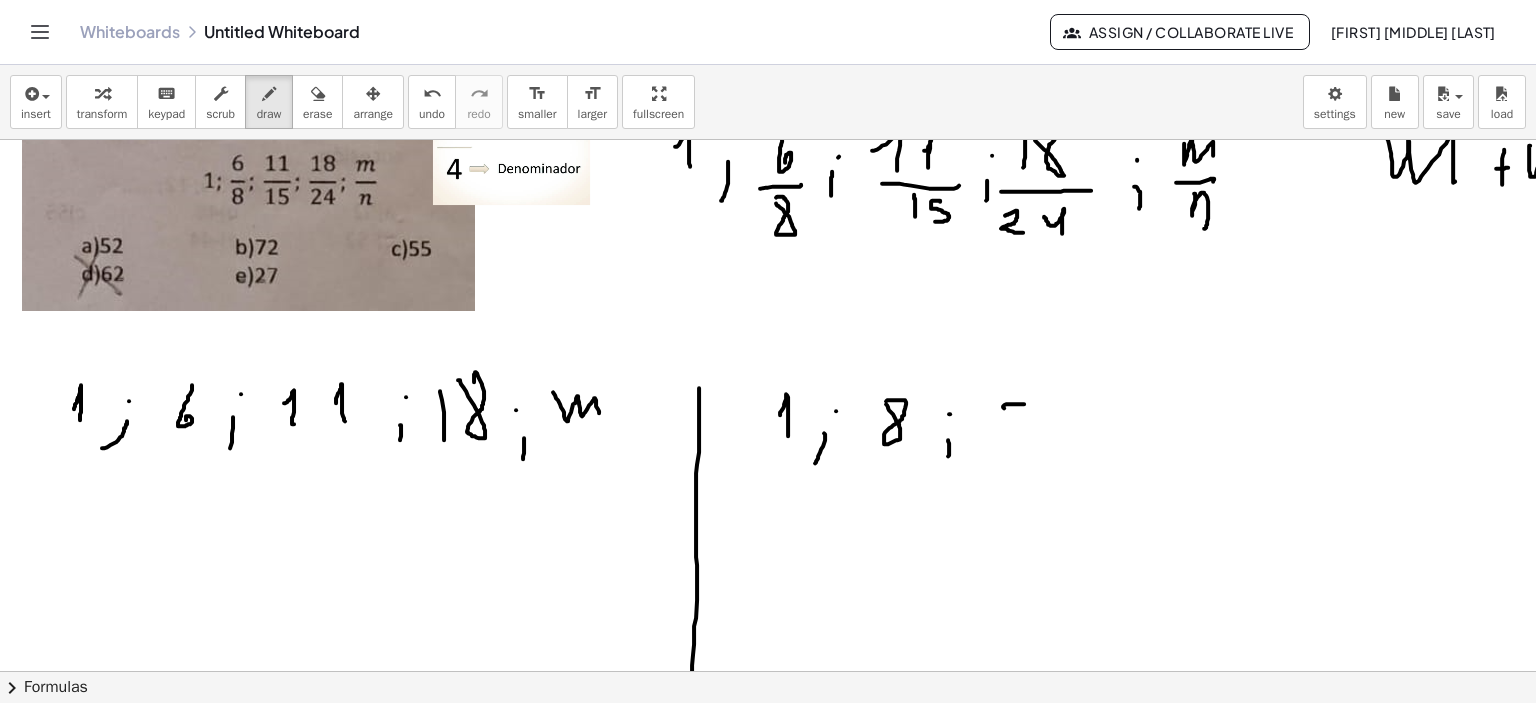 drag, startPoint x: 1024, startPoint y: 403, endPoint x: 1004, endPoint y: 407, distance: 20.396078 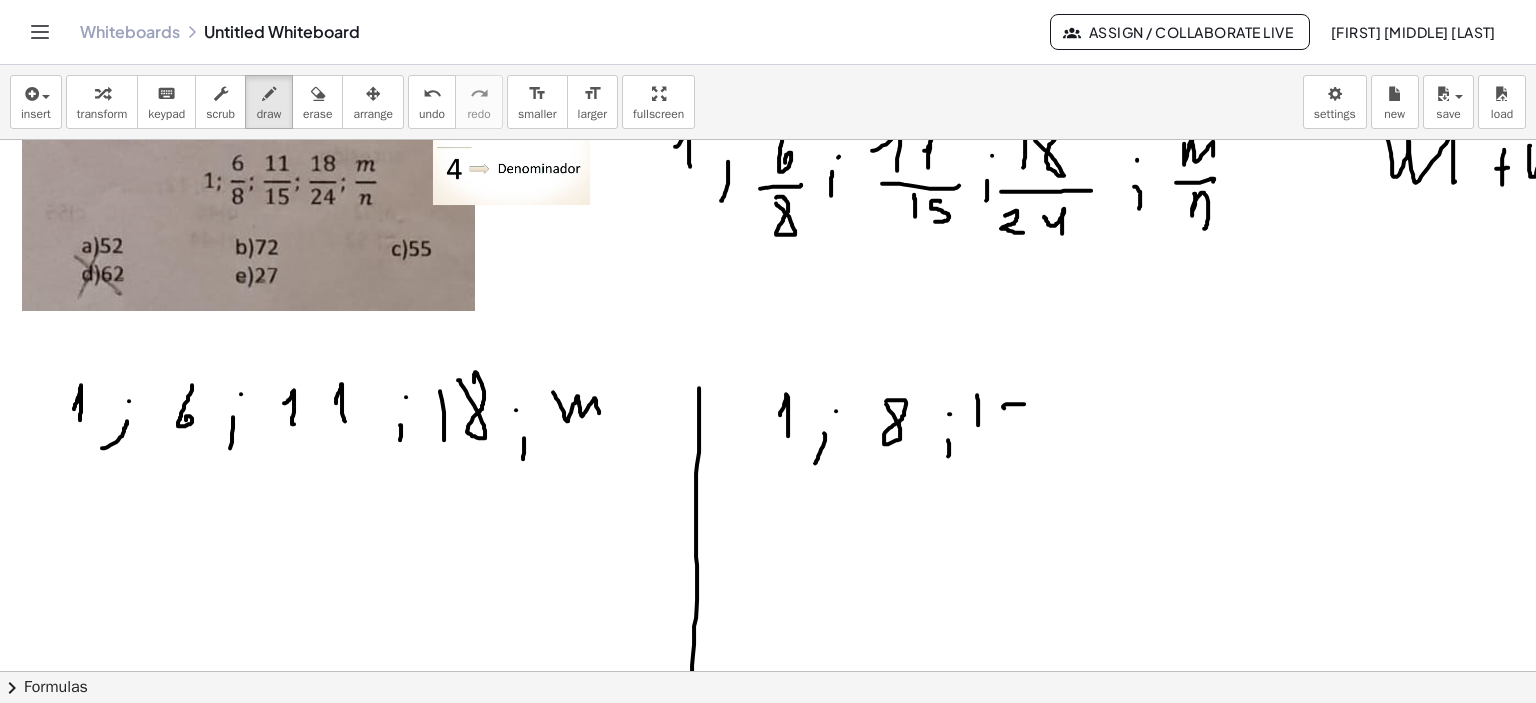 drag, startPoint x: 977, startPoint y: 394, endPoint x: 991, endPoint y: 418, distance: 27.784887 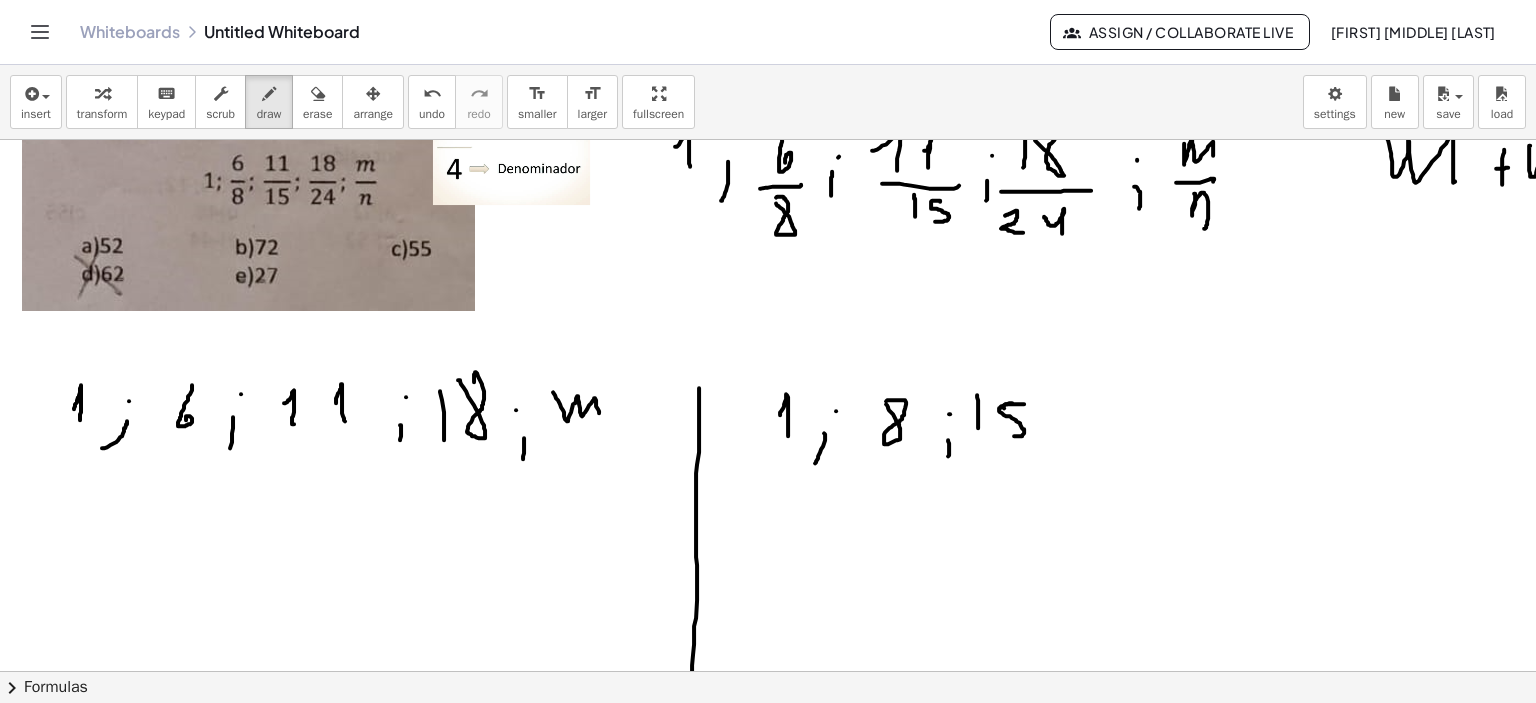 drag, startPoint x: 1012, startPoint y: 402, endPoint x: 1008, endPoint y: 431, distance: 29.274563 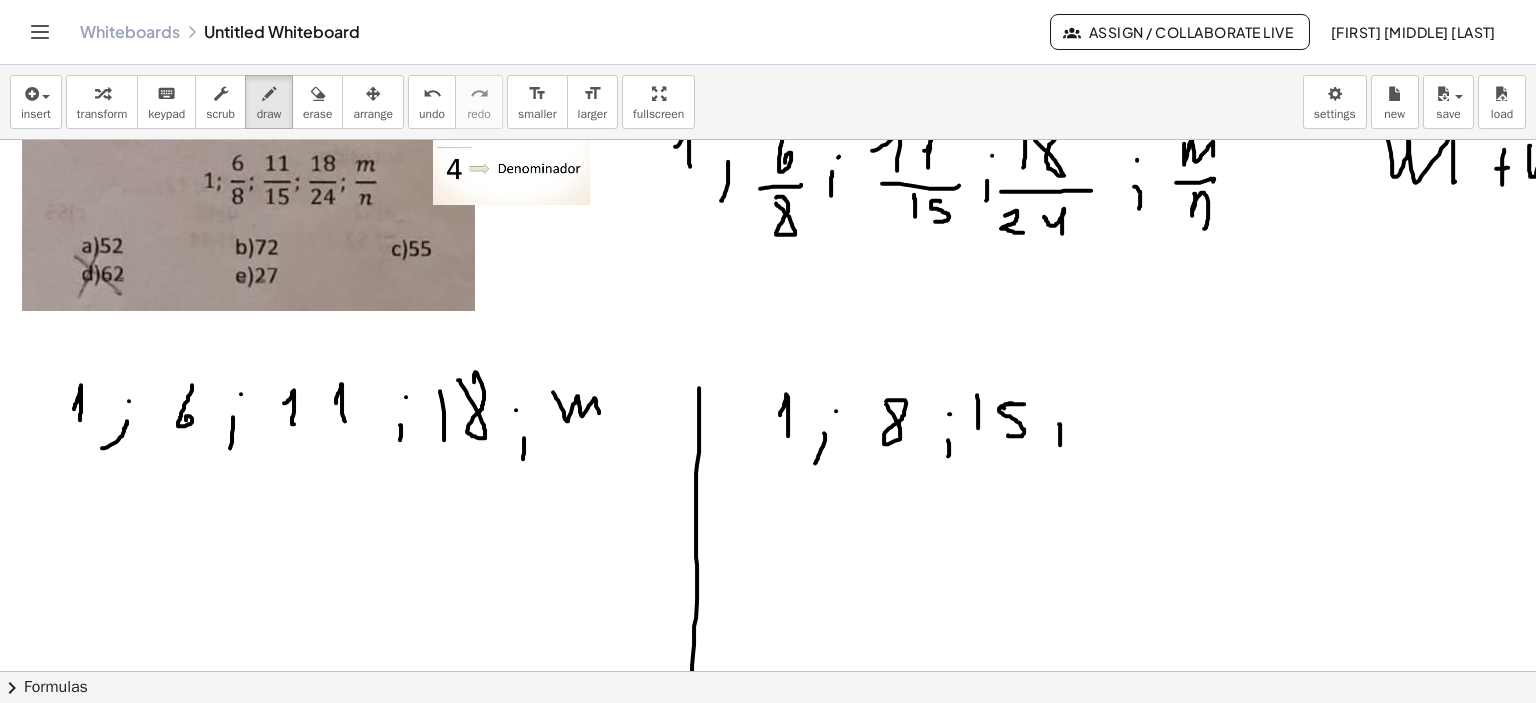 drag, startPoint x: 1060, startPoint y: 427, endPoint x: 1060, endPoint y: 445, distance: 18 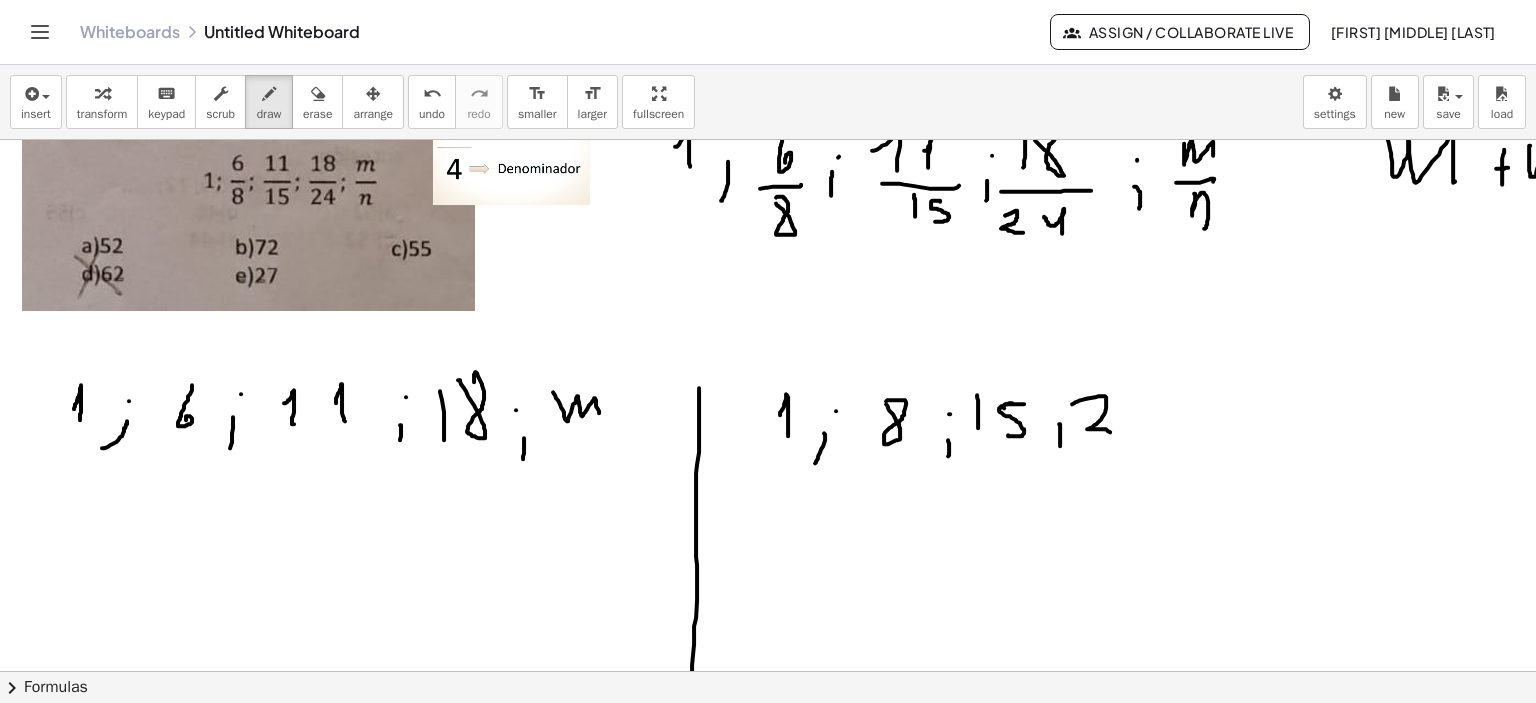 drag, startPoint x: 1072, startPoint y: 403, endPoint x: 1136, endPoint y: 418, distance: 65.734314 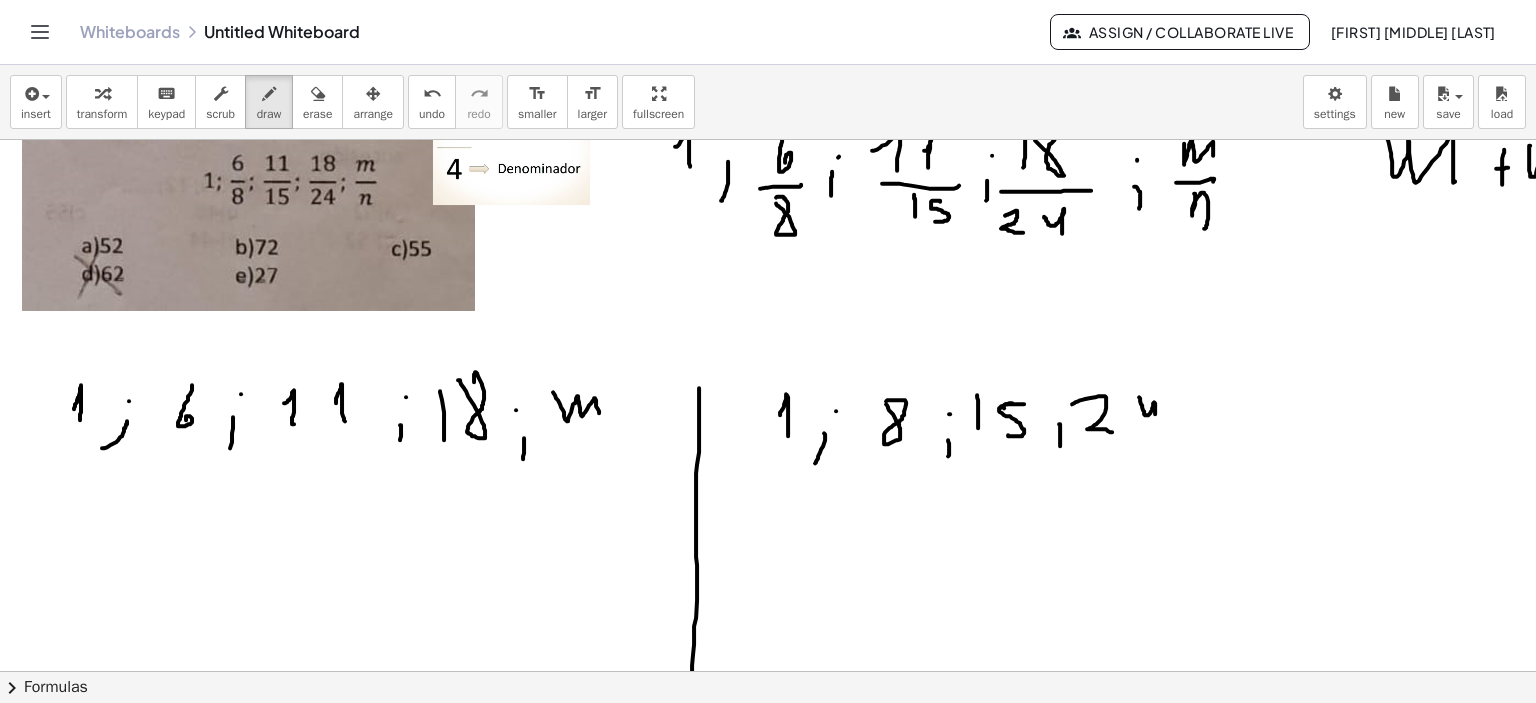 drag, startPoint x: 1139, startPoint y: 396, endPoint x: 1151, endPoint y: 424, distance: 30.463093 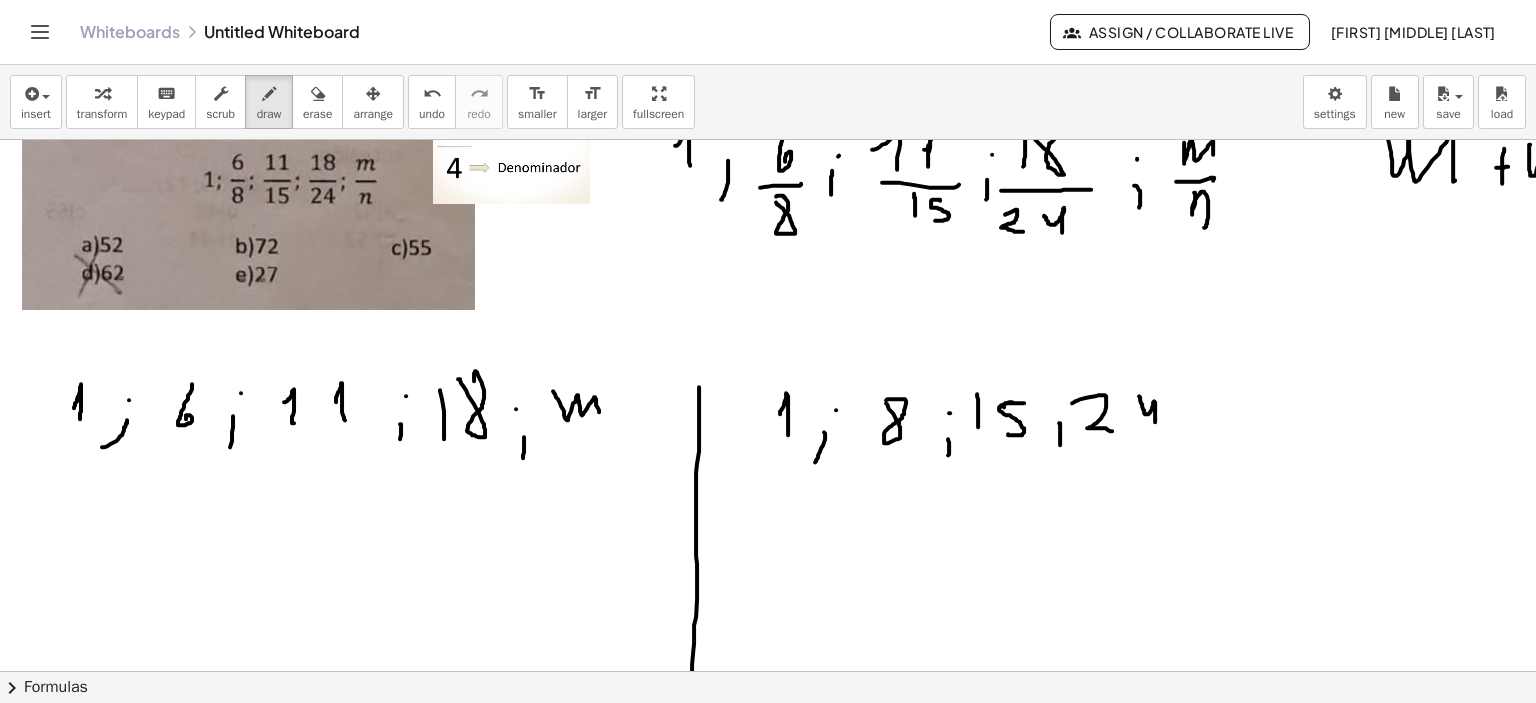 scroll, scrollTop: 2575, scrollLeft: 0, axis: vertical 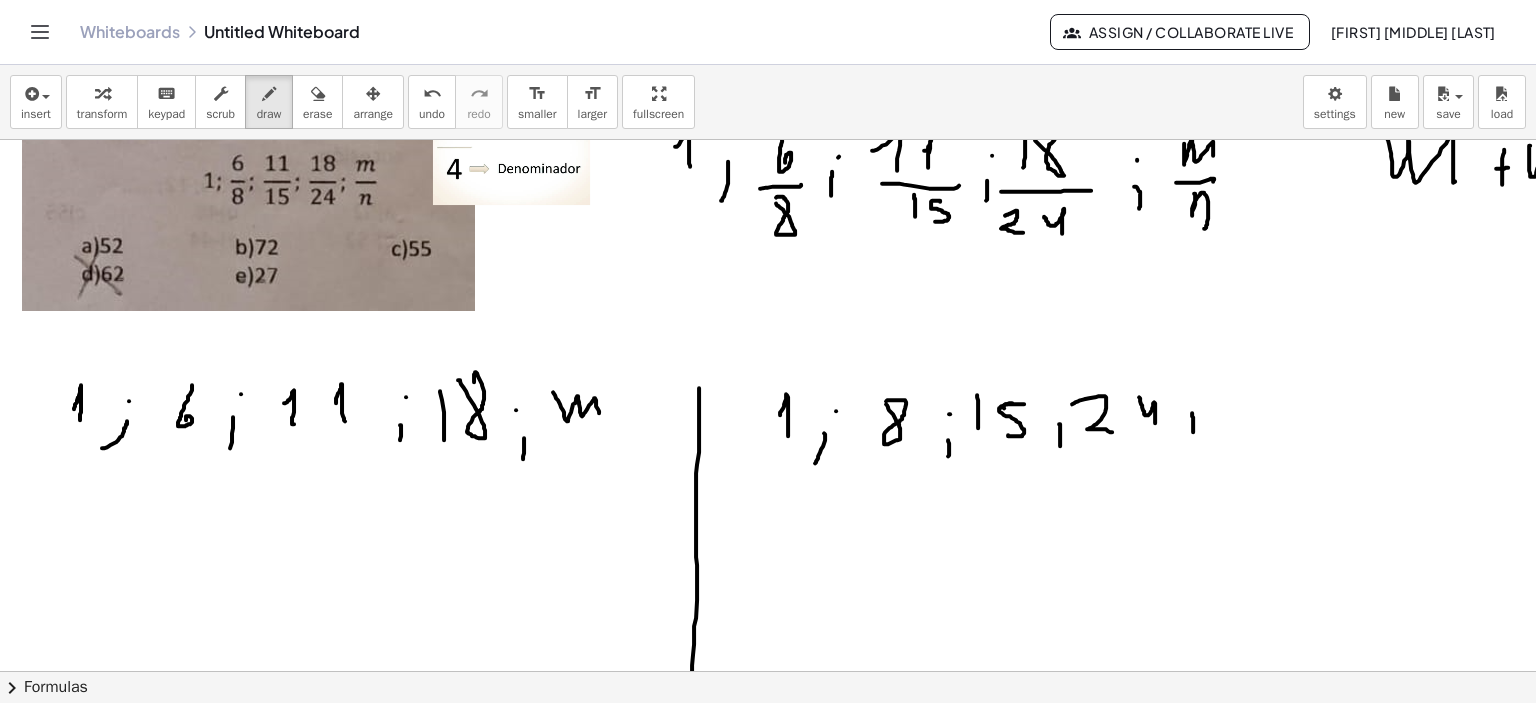 drag, startPoint x: 1192, startPoint y: 412, endPoint x: 1188, endPoint y: 429, distance: 17.464249 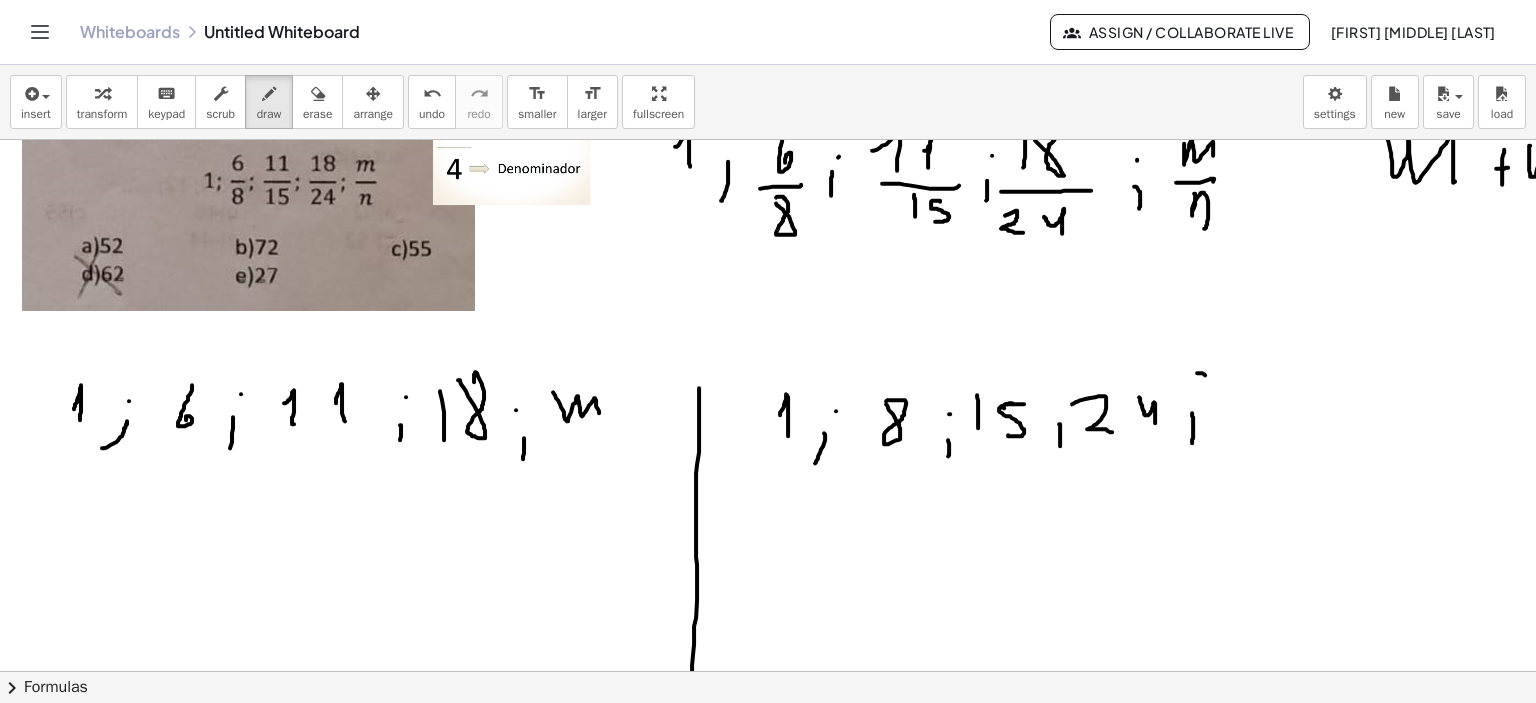 click at bounding box center [768, -573] 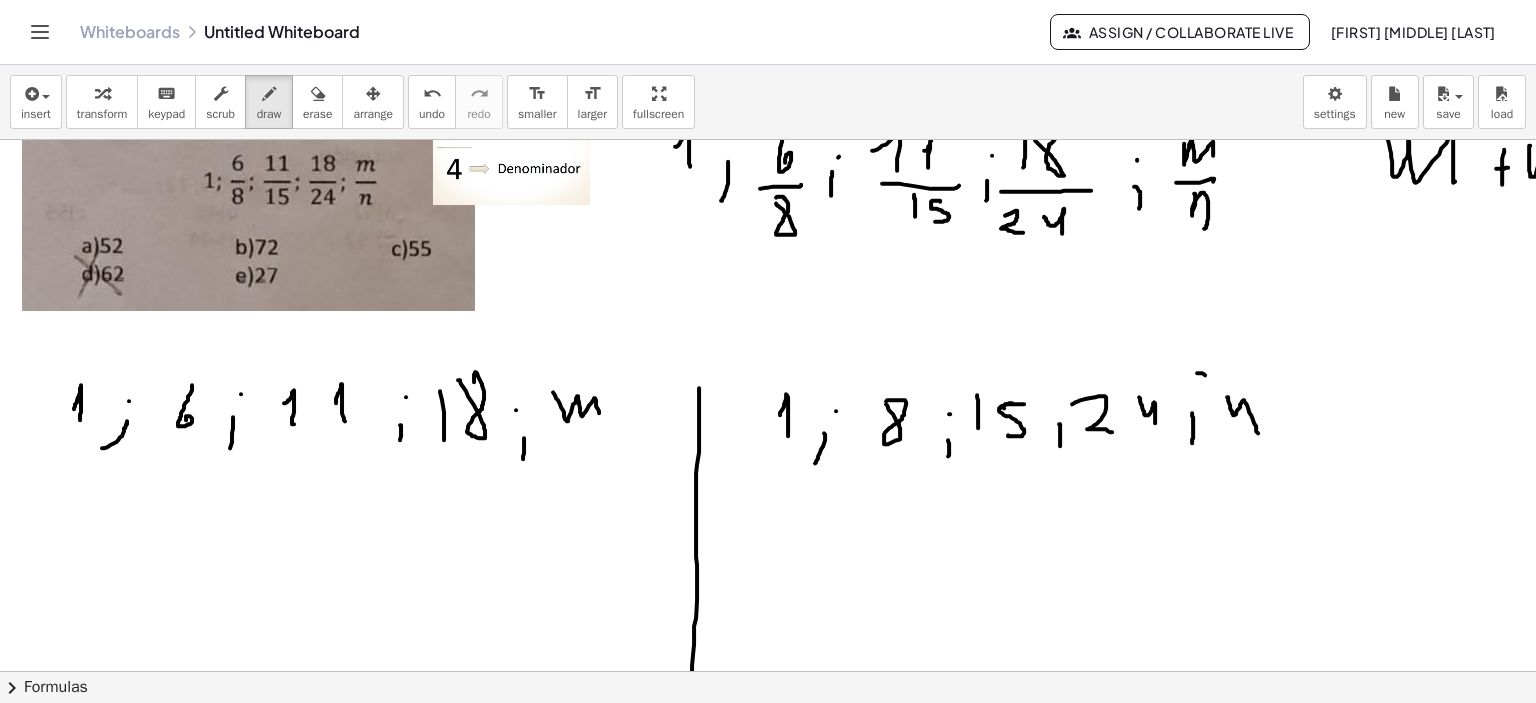 drag, startPoint x: 1227, startPoint y: 396, endPoint x: 1258, endPoint y: 432, distance: 47.507893 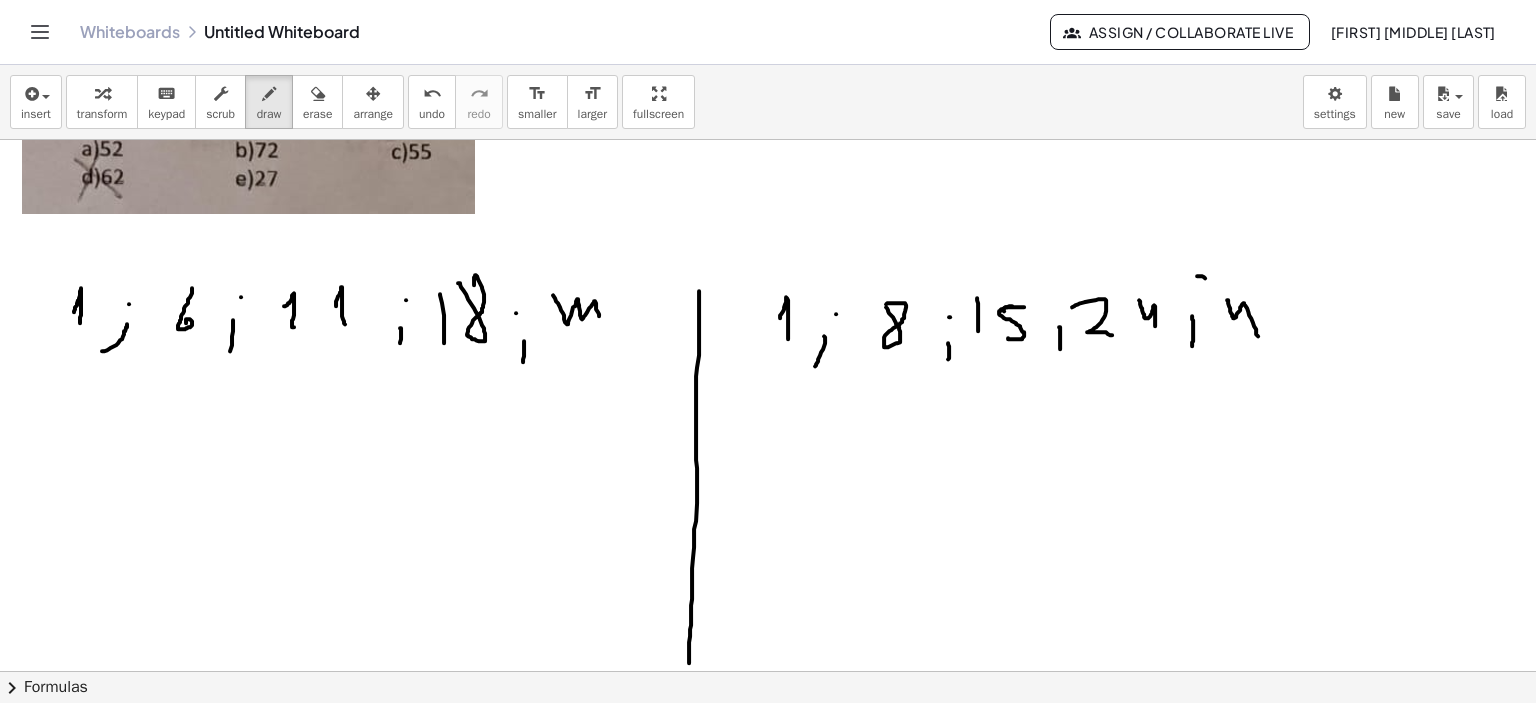 scroll, scrollTop: 2675, scrollLeft: 0, axis: vertical 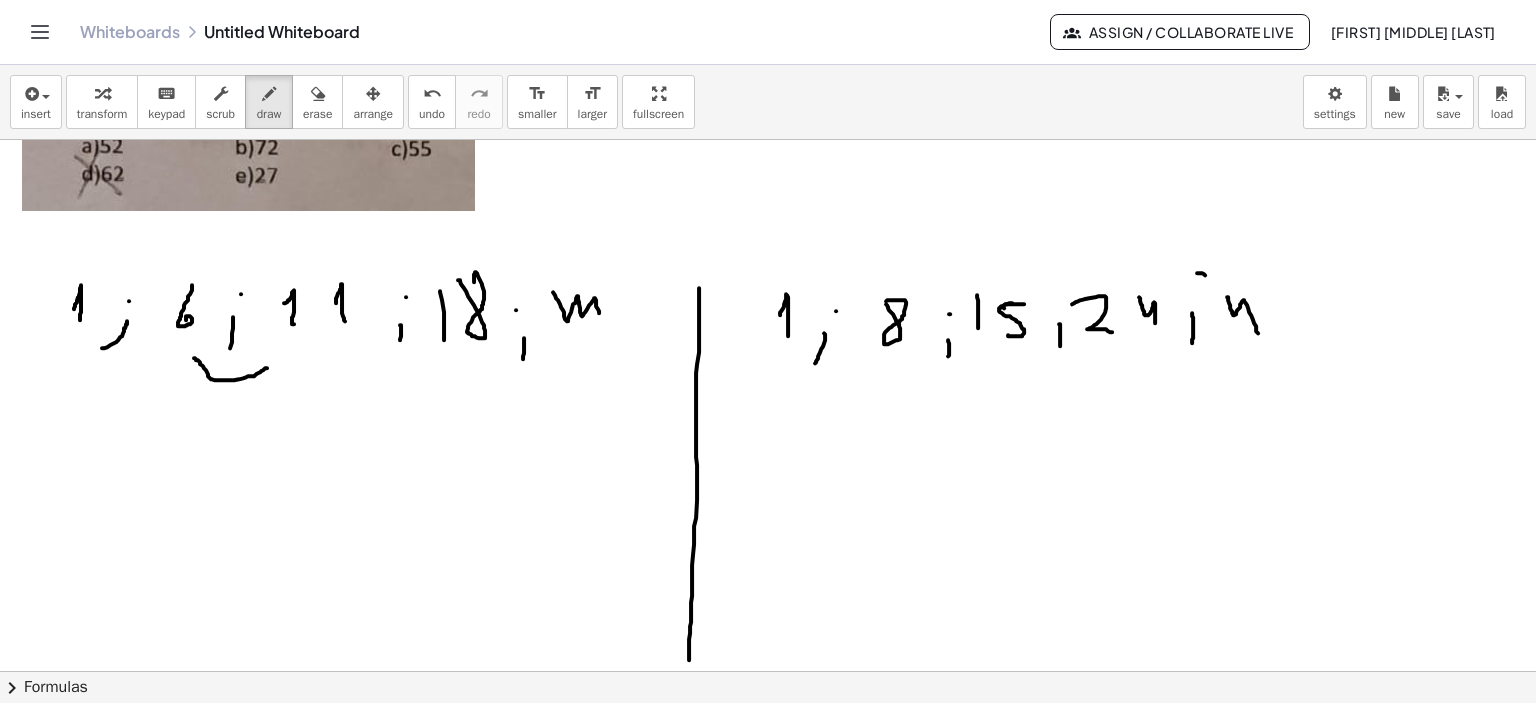 drag, startPoint x: 194, startPoint y: 357, endPoint x: 276, endPoint y: 359, distance: 82.02438 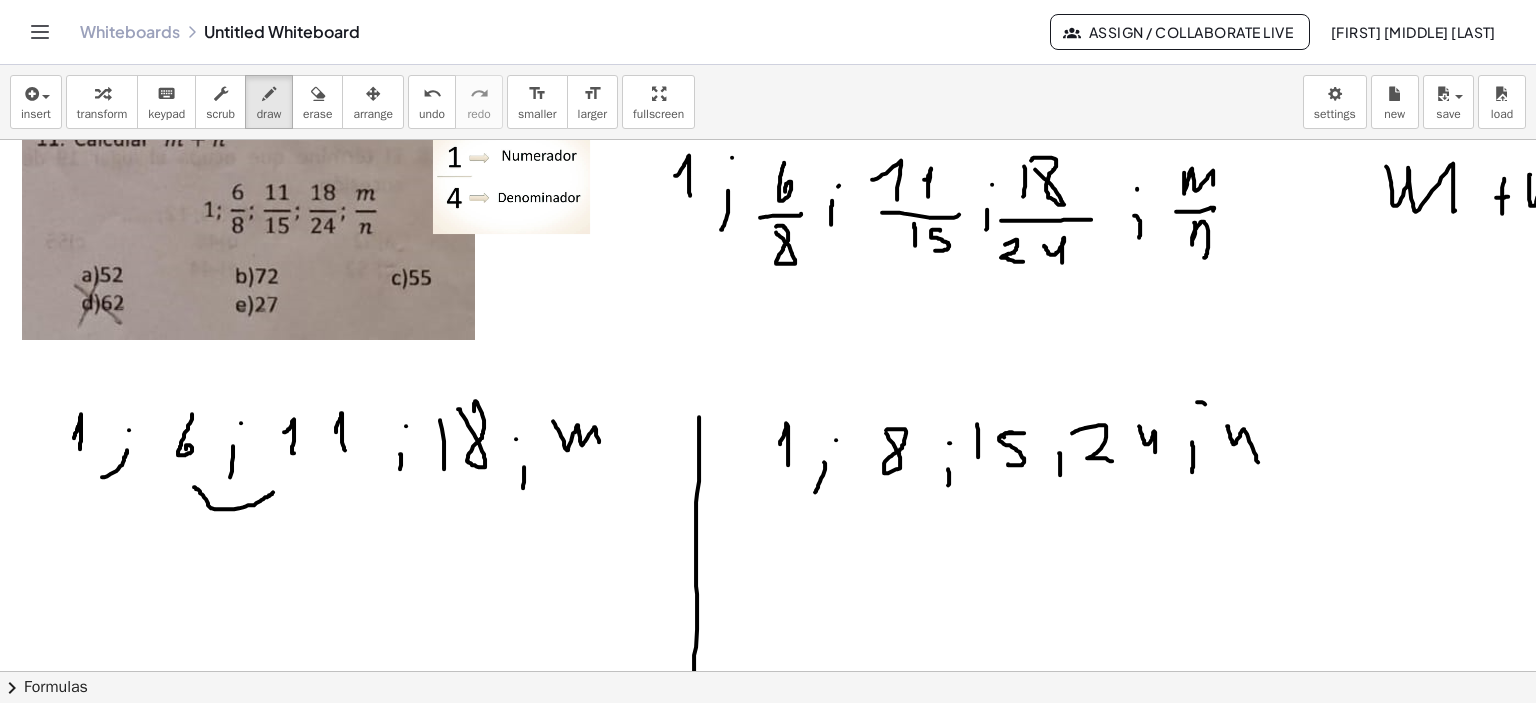 scroll, scrollTop: 2575, scrollLeft: 0, axis: vertical 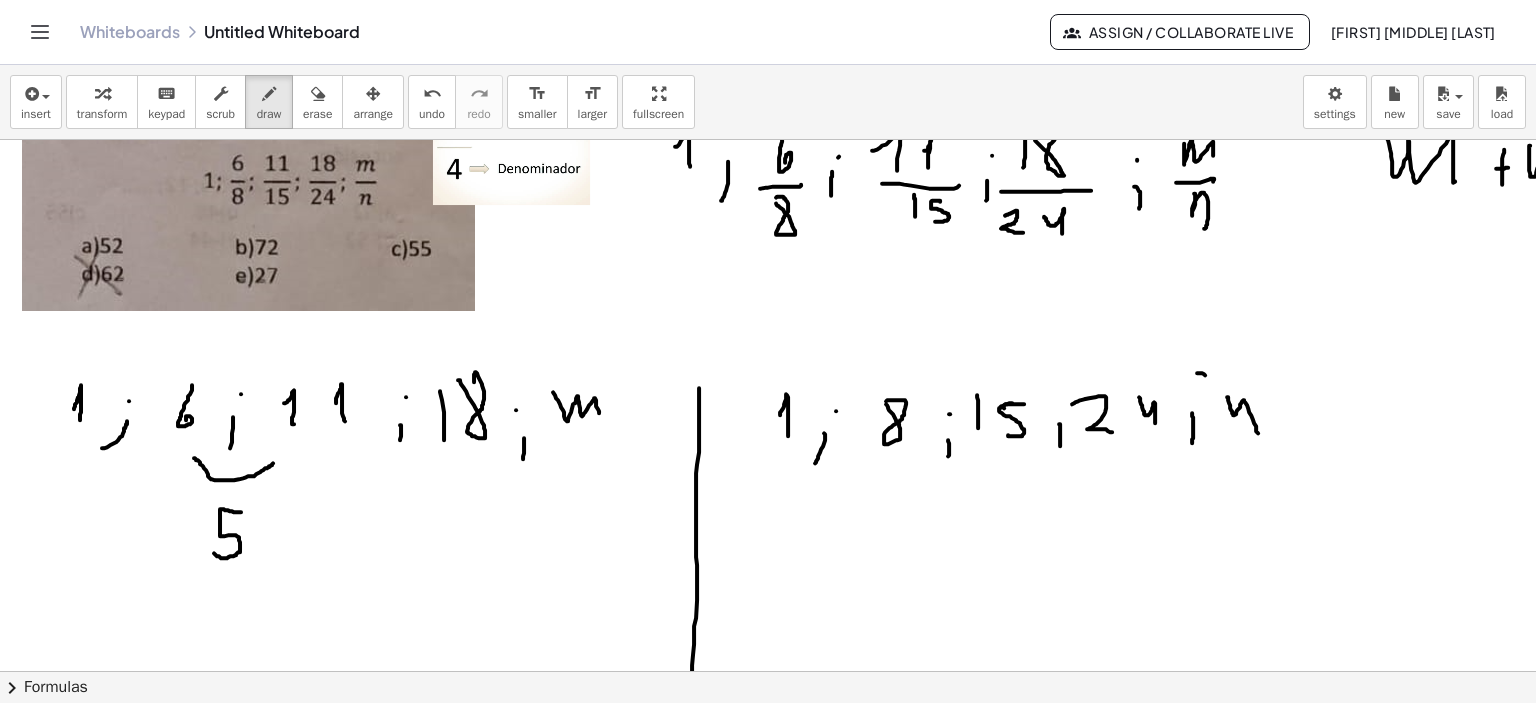drag, startPoint x: 241, startPoint y: 511, endPoint x: 287, endPoint y: 507, distance: 46.173584 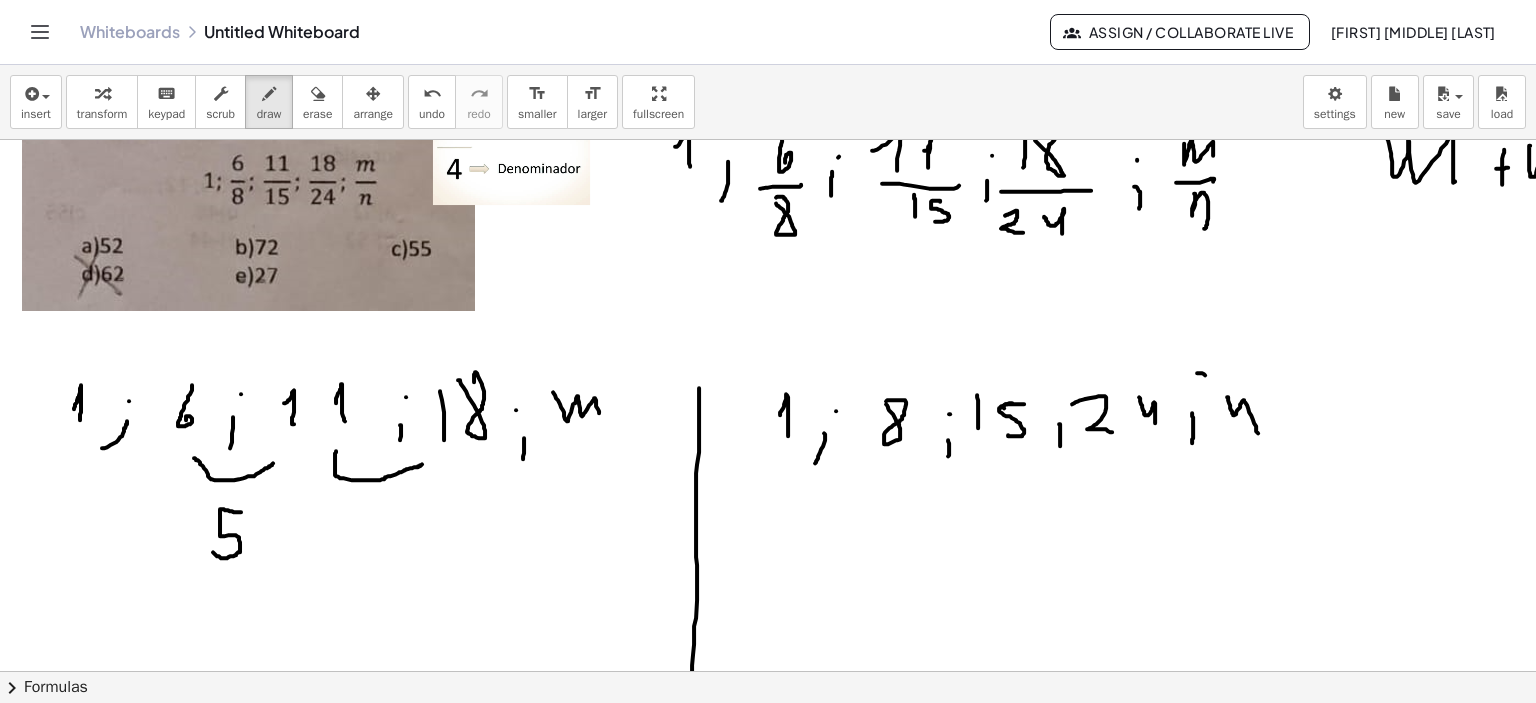 drag, startPoint x: 336, startPoint y: 450, endPoint x: 422, endPoint y: 463, distance: 86.977005 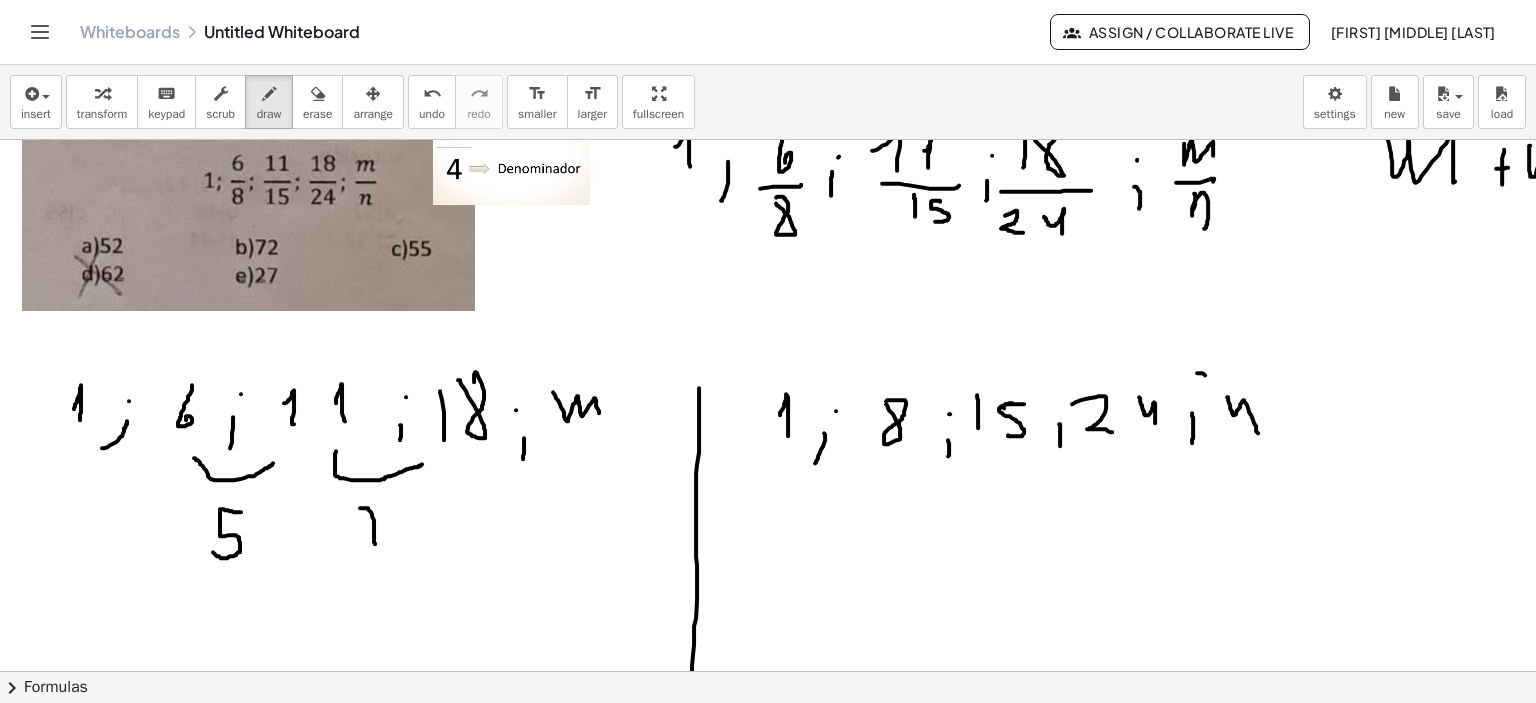 drag, startPoint x: 360, startPoint y: 507, endPoint x: 375, endPoint y: 548, distance: 43.65776 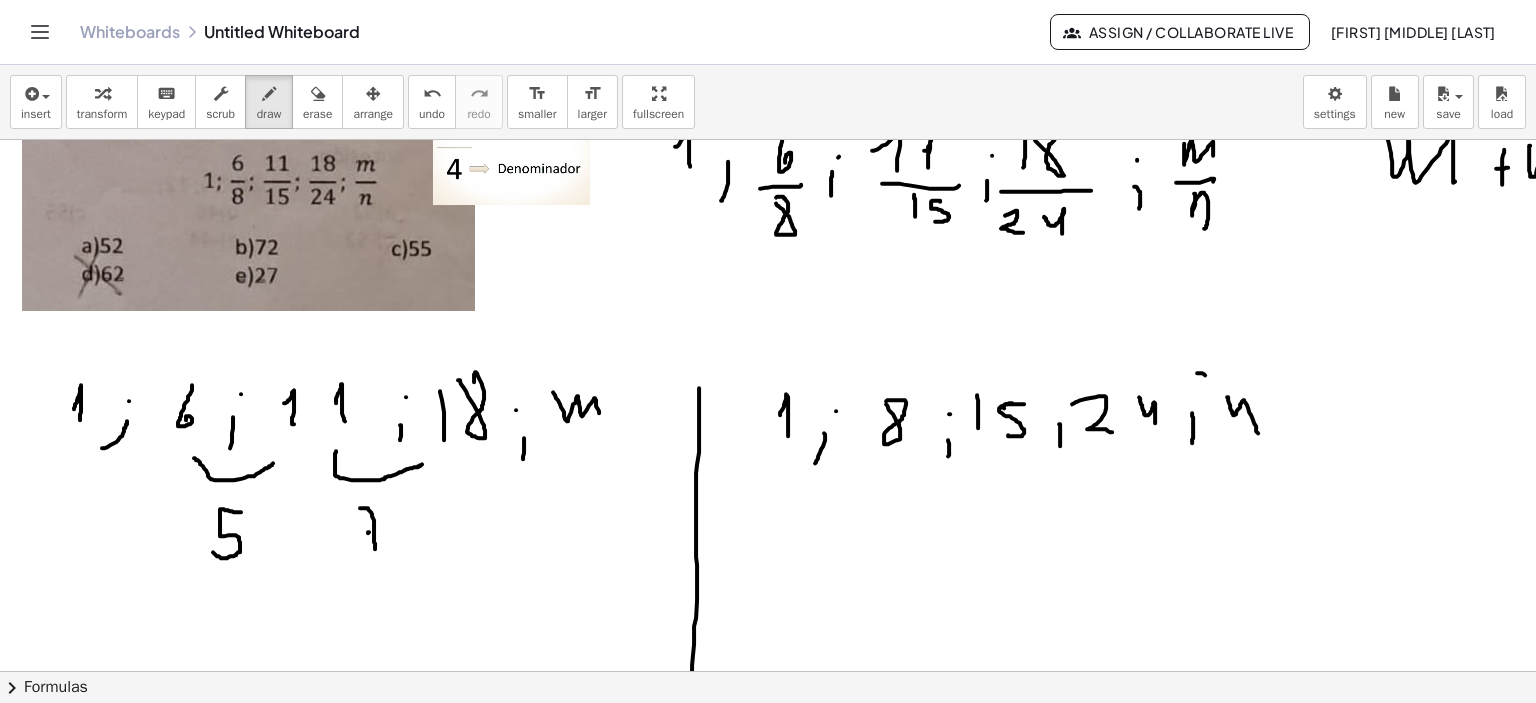 click at bounding box center [768, -573] 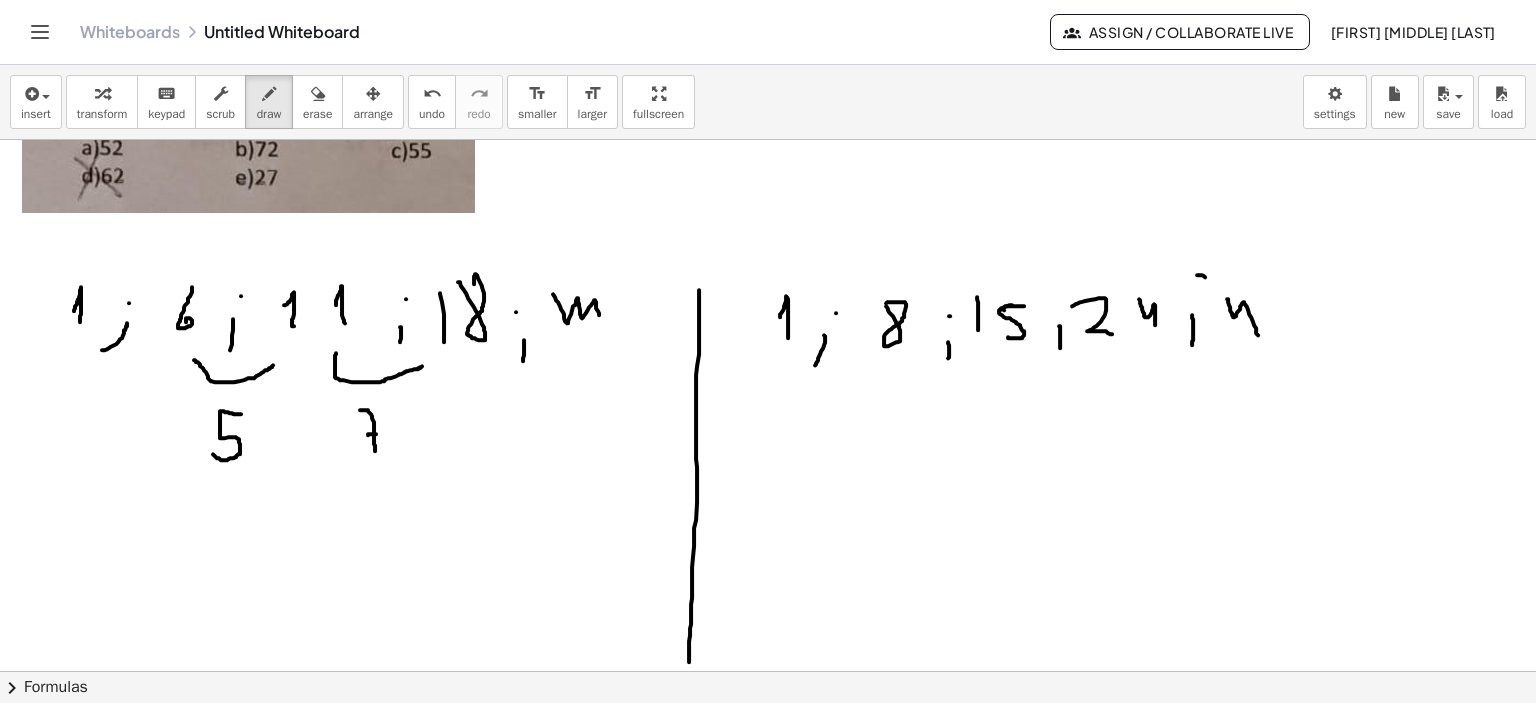 scroll, scrollTop: 2675, scrollLeft: 0, axis: vertical 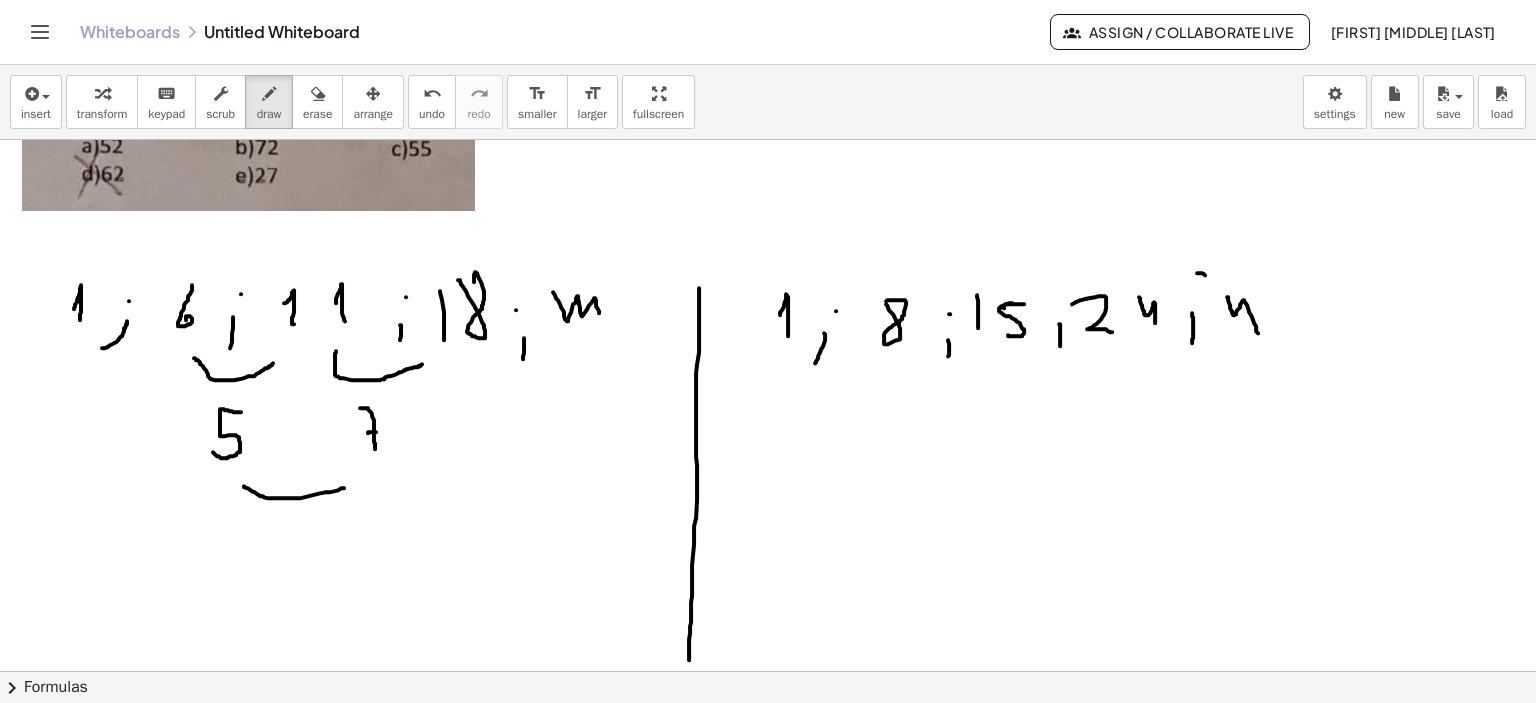 drag, startPoint x: 244, startPoint y: 486, endPoint x: 355, endPoint y: 480, distance: 111.16204 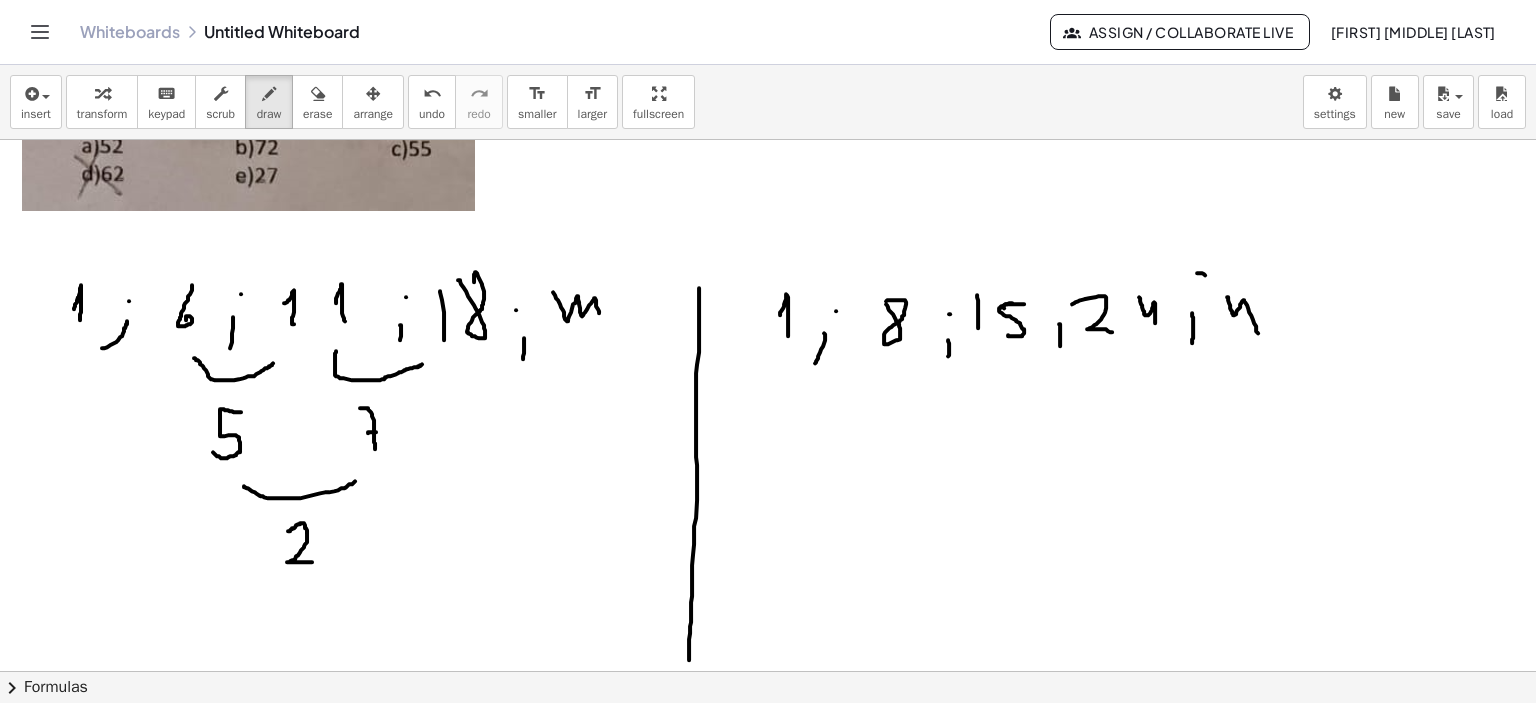 drag, startPoint x: 288, startPoint y: 530, endPoint x: 313, endPoint y: 559, distance: 38.28838 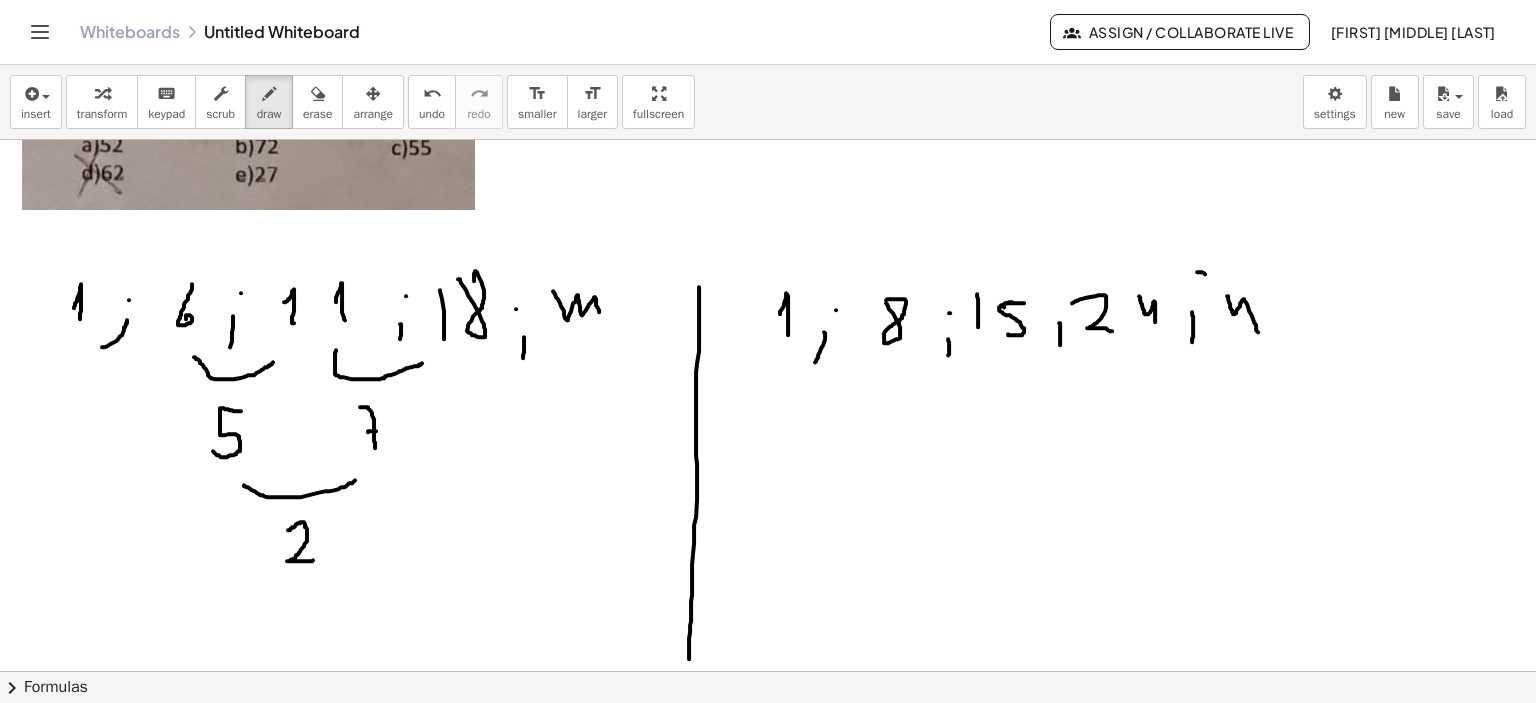 scroll, scrollTop: 2675, scrollLeft: 0, axis: vertical 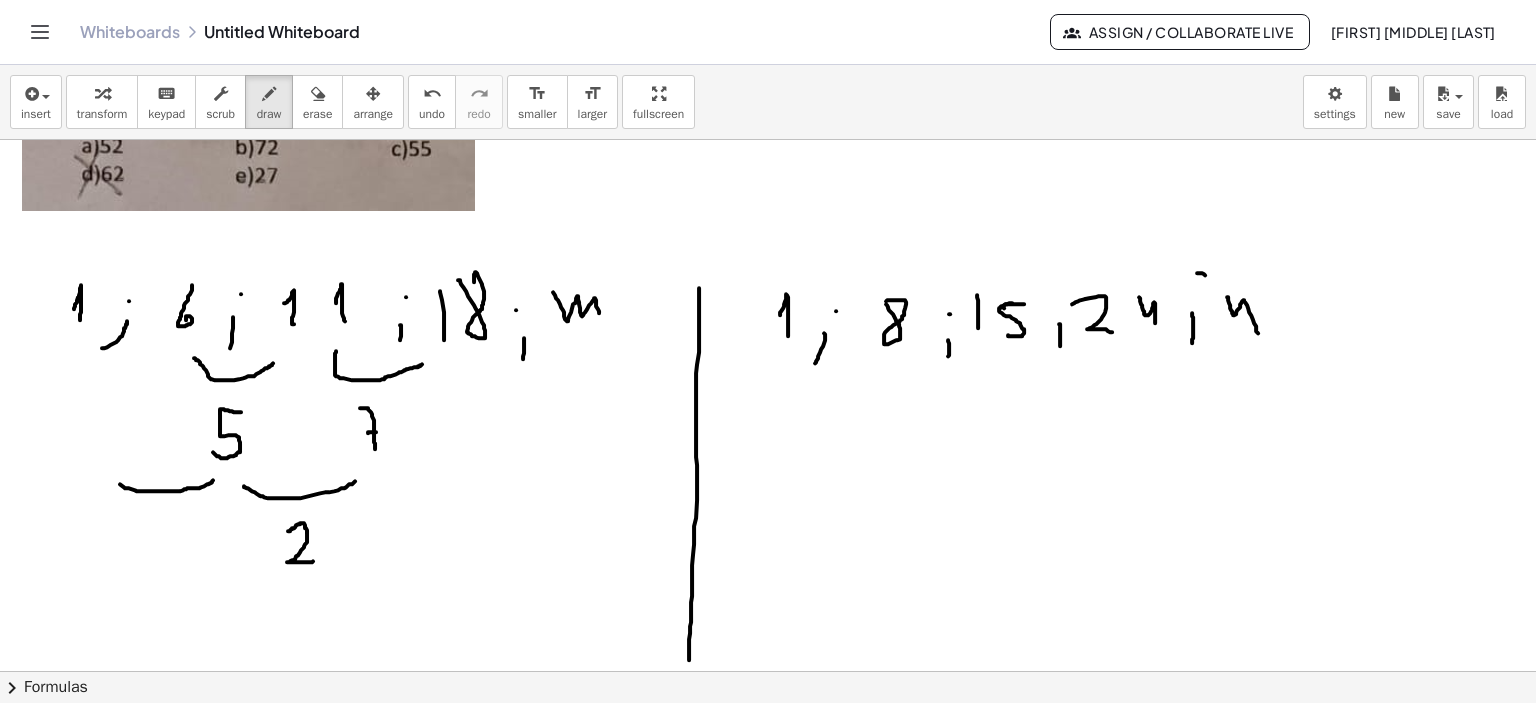 drag, startPoint x: 212, startPoint y: 480, endPoint x: 104, endPoint y: 471, distance: 108.37435 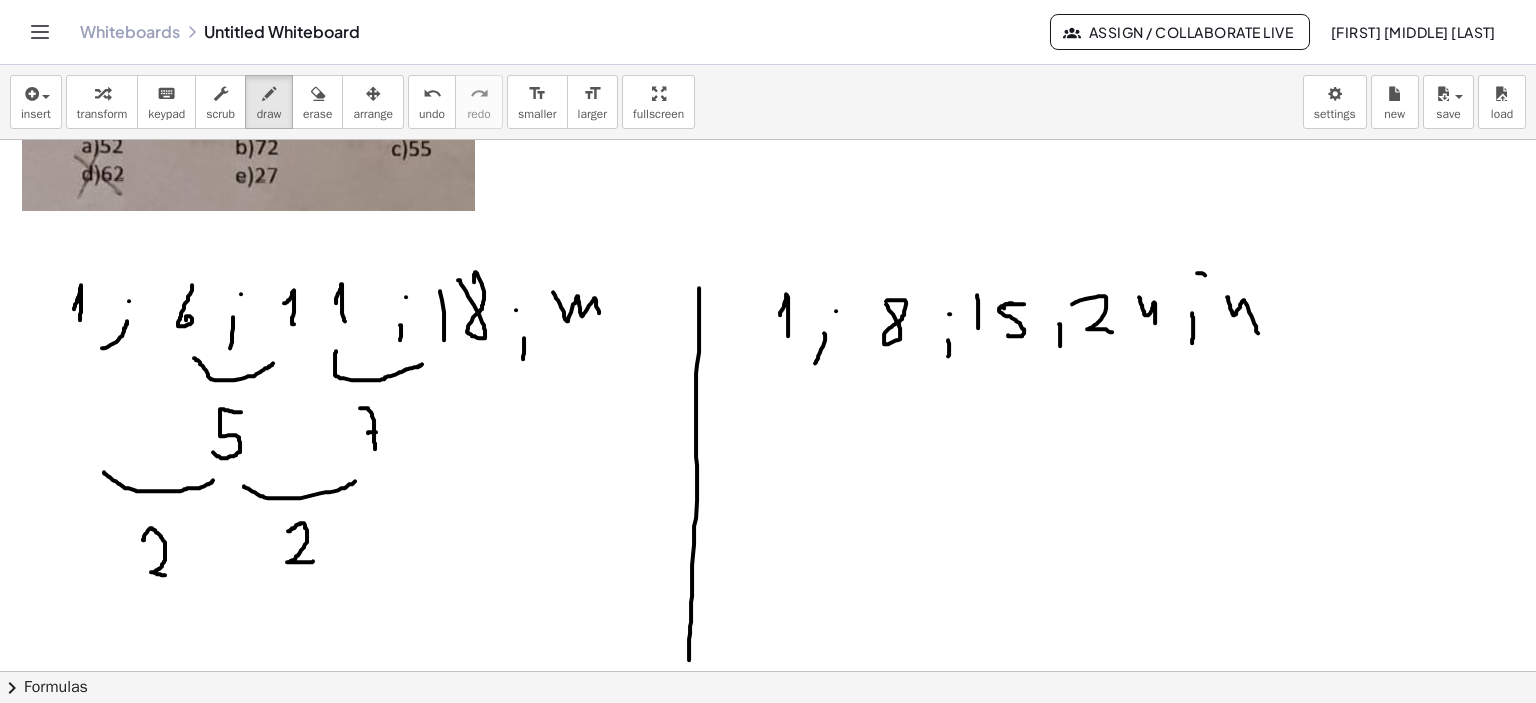 drag, startPoint x: 144, startPoint y: 539, endPoint x: 164, endPoint y: 545, distance: 20.880613 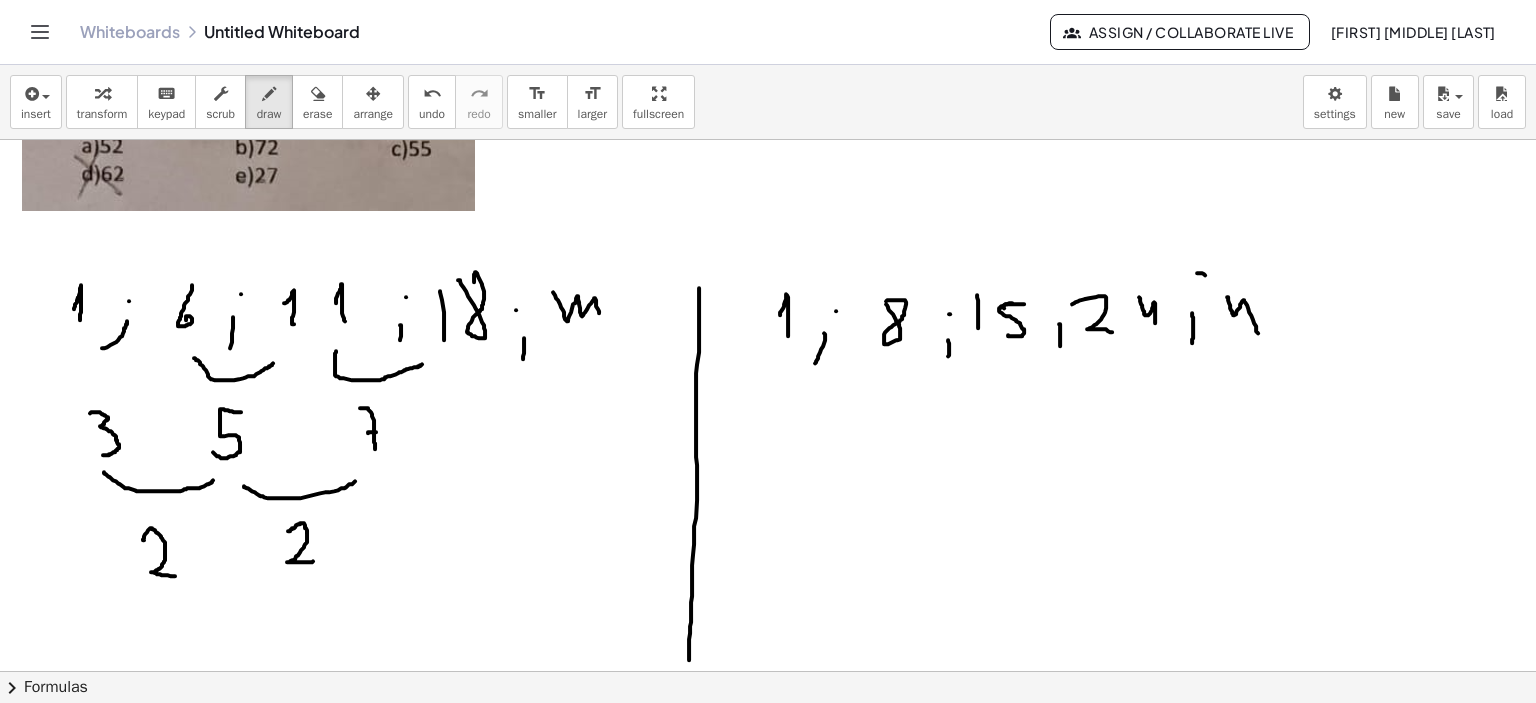 drag, startPoint x: 90, startPoint y: 412, endPoint x: 99, endPoint y: 451, distance: 40.024994 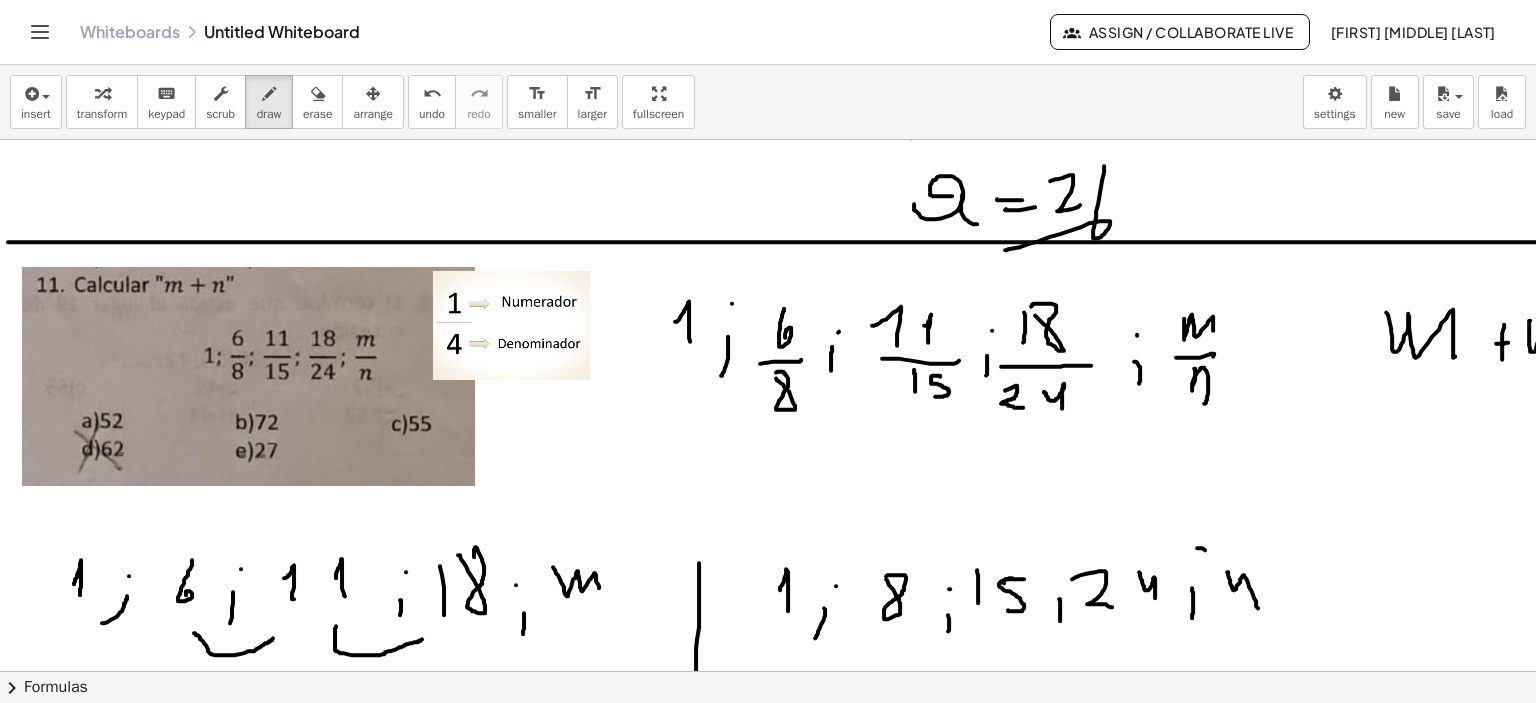 scroll, scrollTop: 2475, scrollLeft: 0, axis: vertical 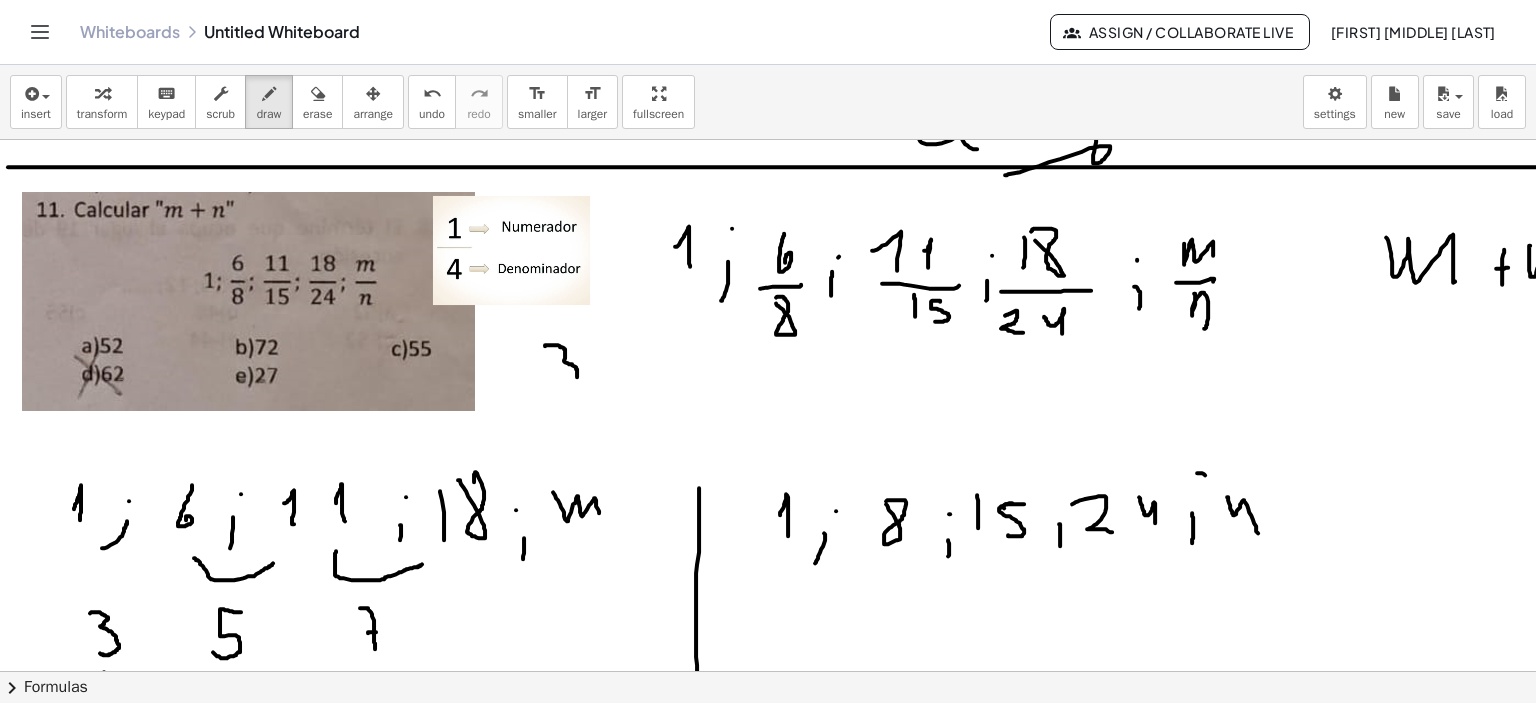 drag, startPoint x: 545, startPoint y: 345, endPoint x: 567, endPoint y: 385, distance: 45.65085 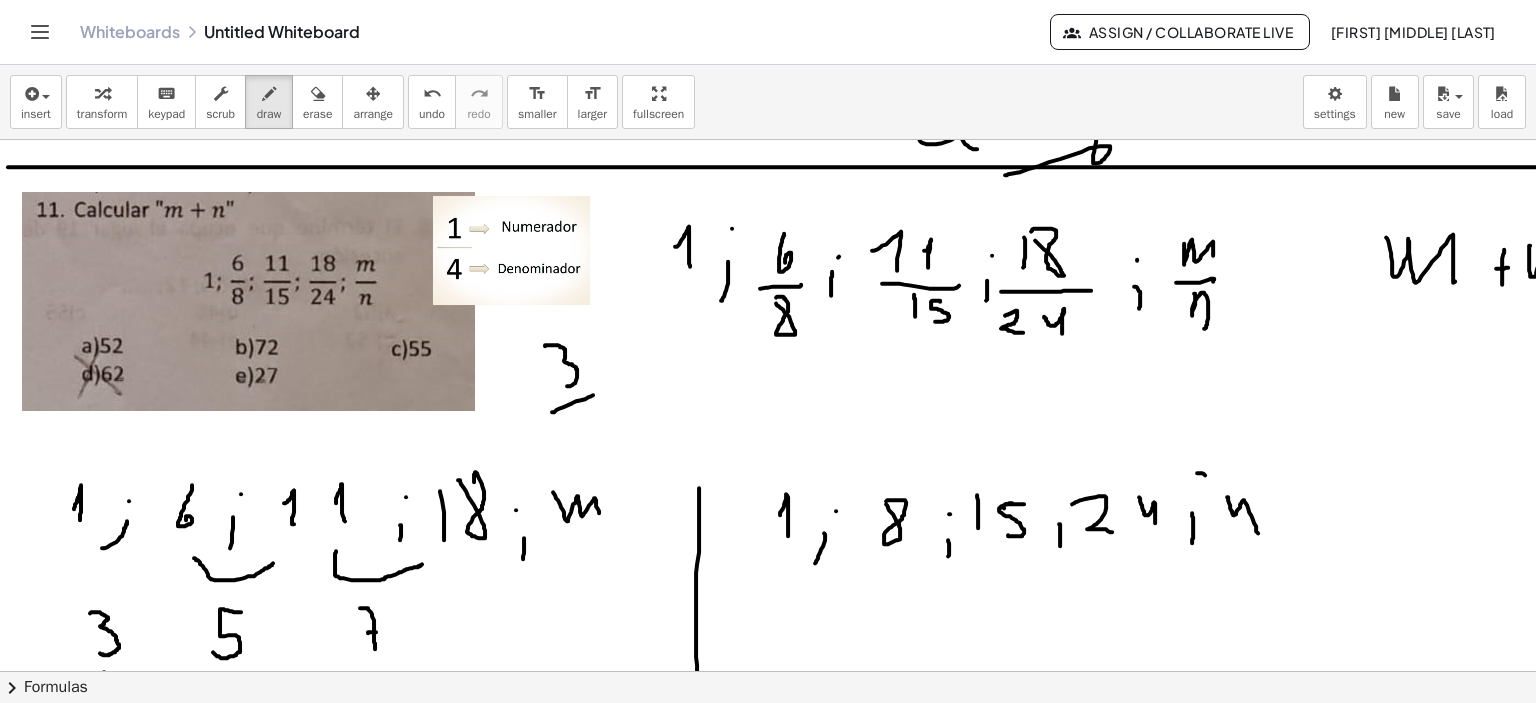 drag, startPoint x: 593, startPoint y: 394, endPoint x: 608, endPoint y: 390, distance: 15.524175 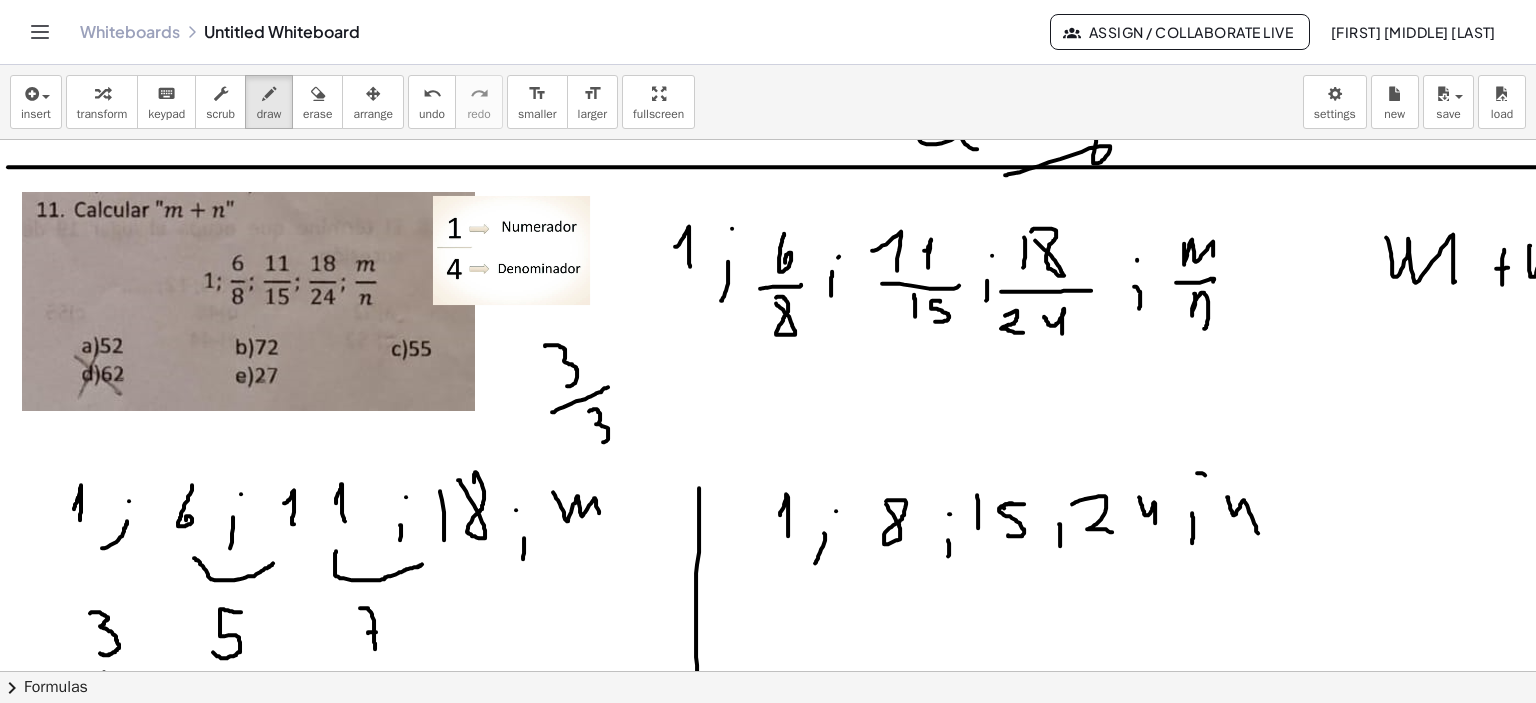 drag, startPoint x: 589, startPoint y: 410, endPoint x: 601, endPoint y: 435, distance: 27.730848 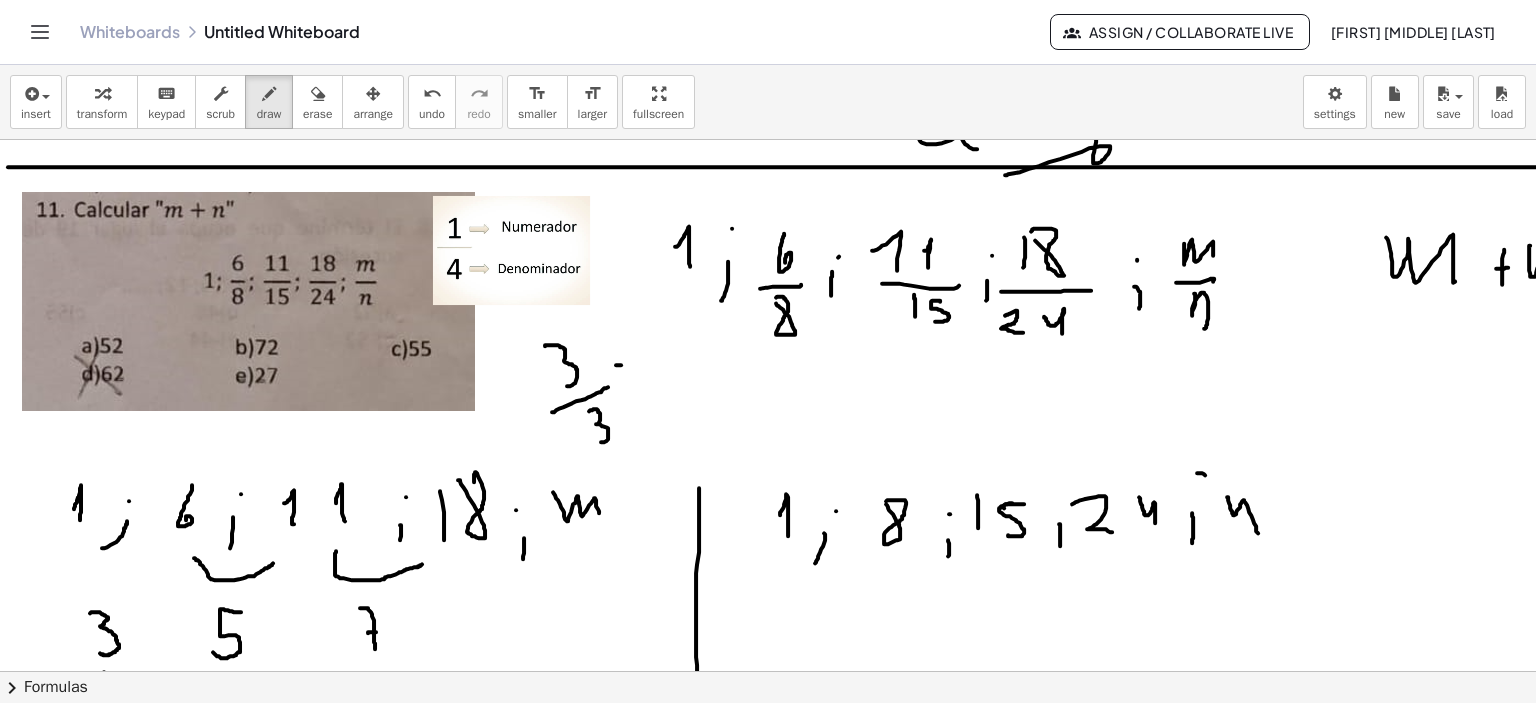 click at bounding box center [768, -473] 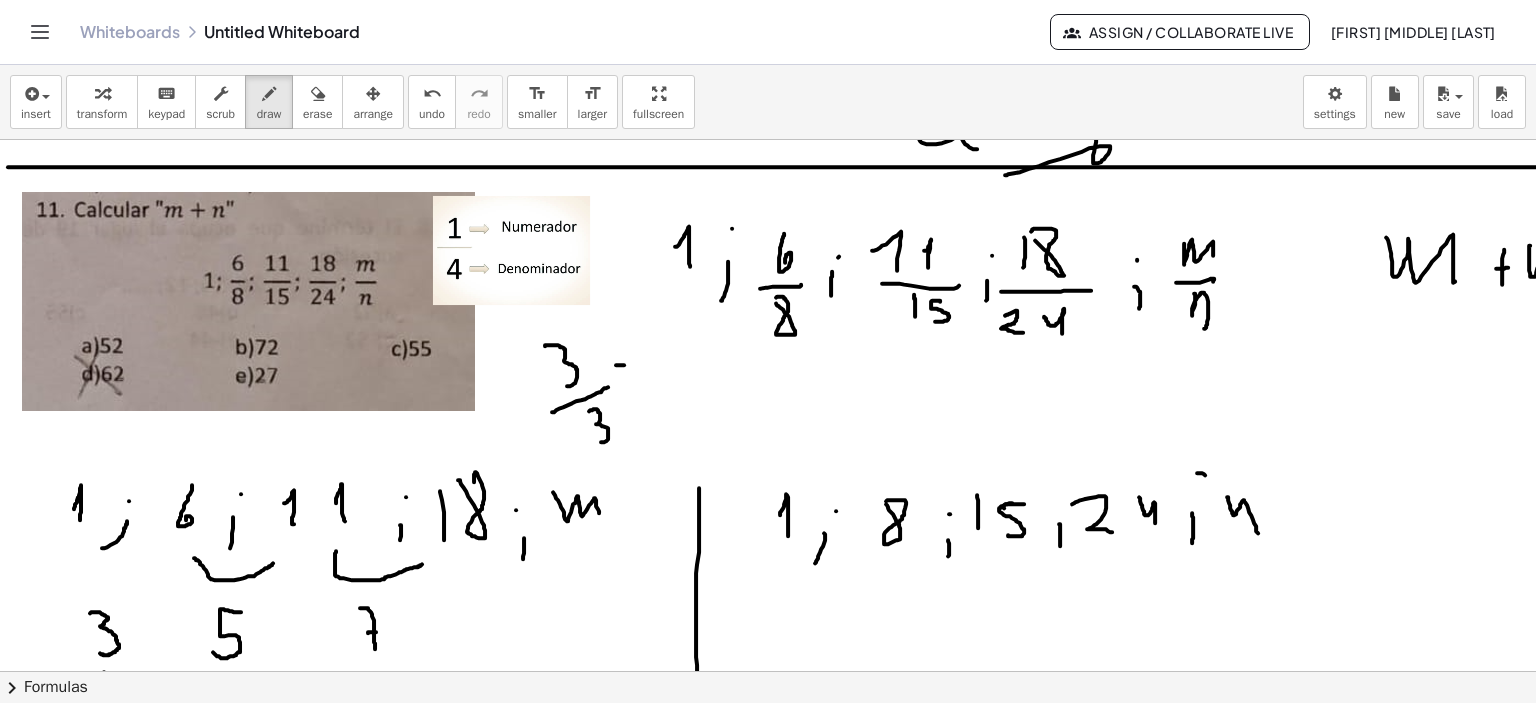 drag, startPoint x: 624, startPoint y: 379, endPoint x: 636, endPoint y: 373, distance: 13.416408 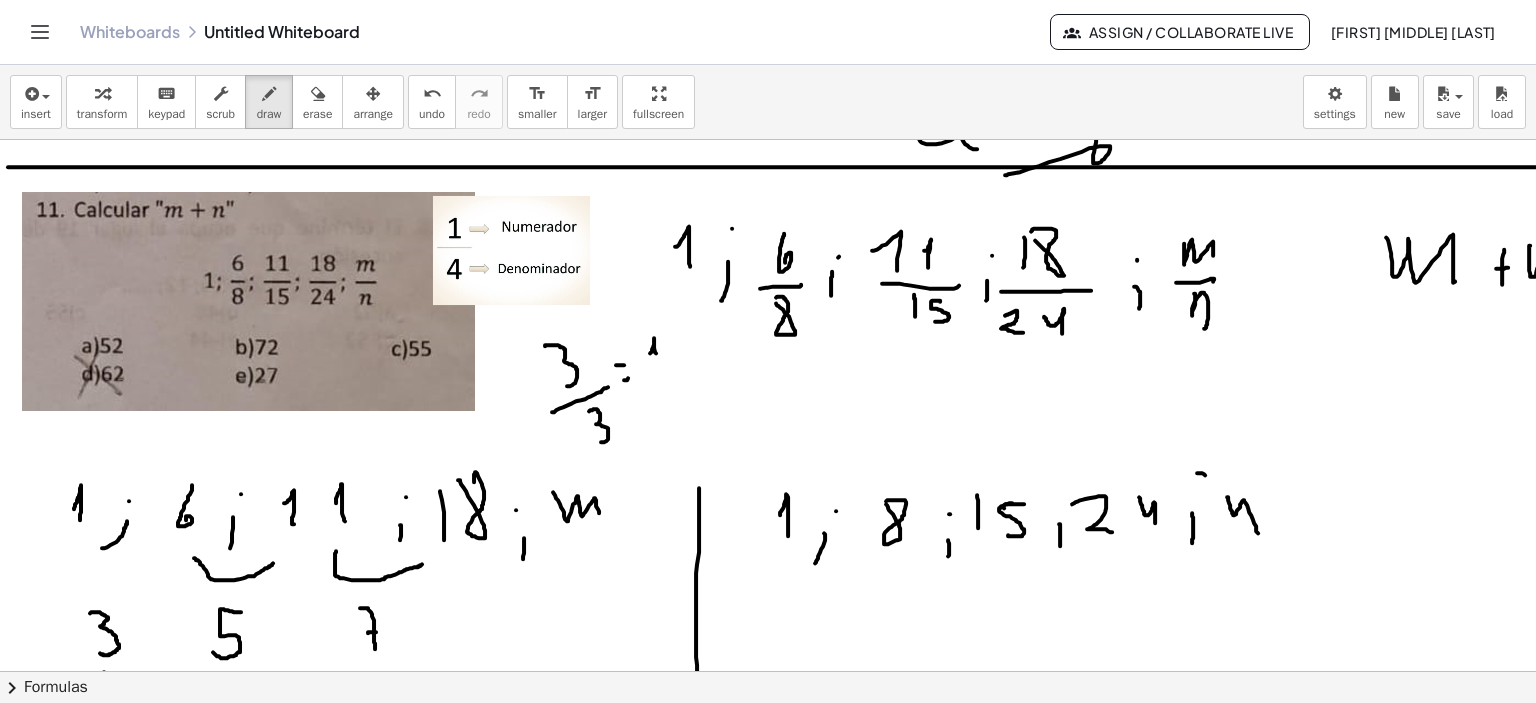 drag, startPoint x: 650, startPoint y: 352, endPoint x: 659, endPoint y: 371, distance: 21.023796 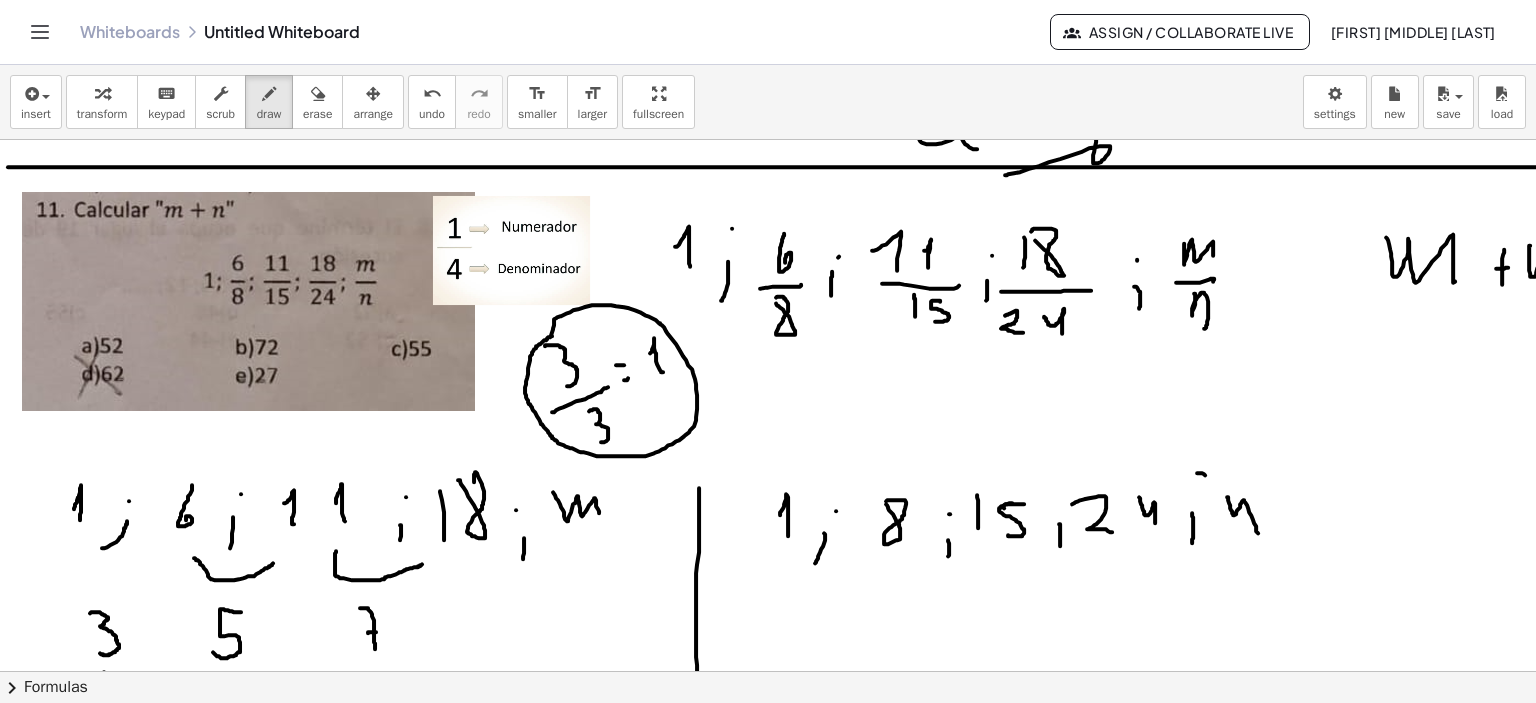 drag, startPoint x: 551, startPoint y: 335, endPoint x: 544, endPoint y: 344, distance: 11.401754 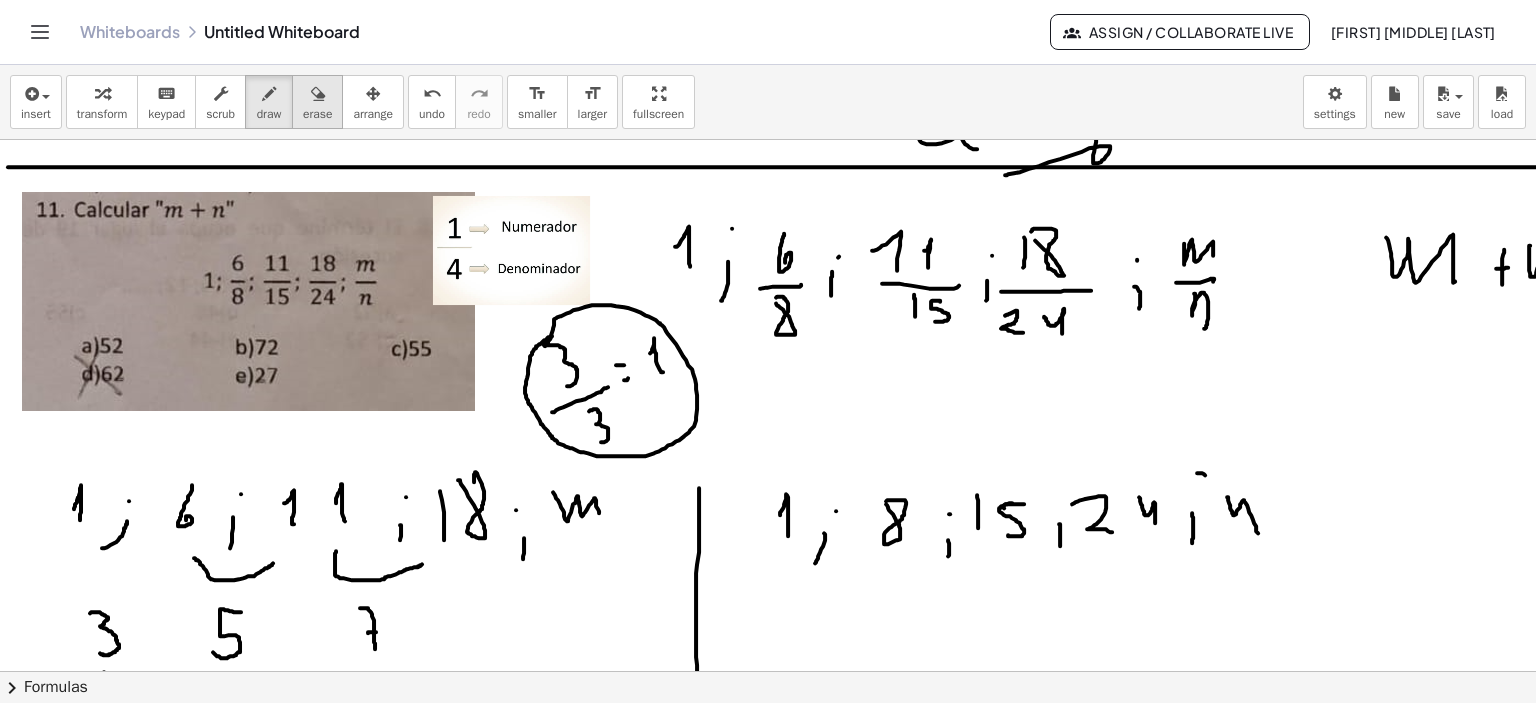 click at bounding box center (318, 94) 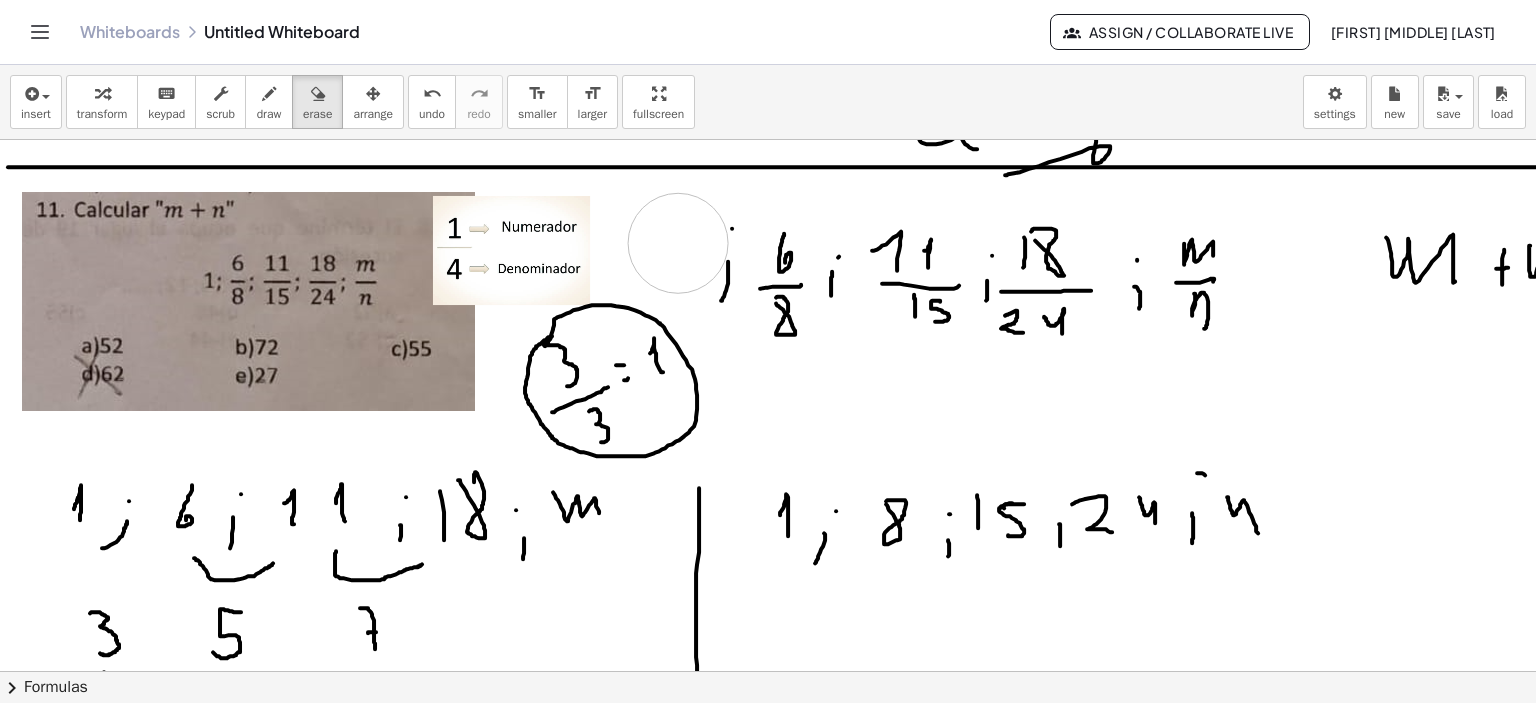 click at bounding box center [768, -473] 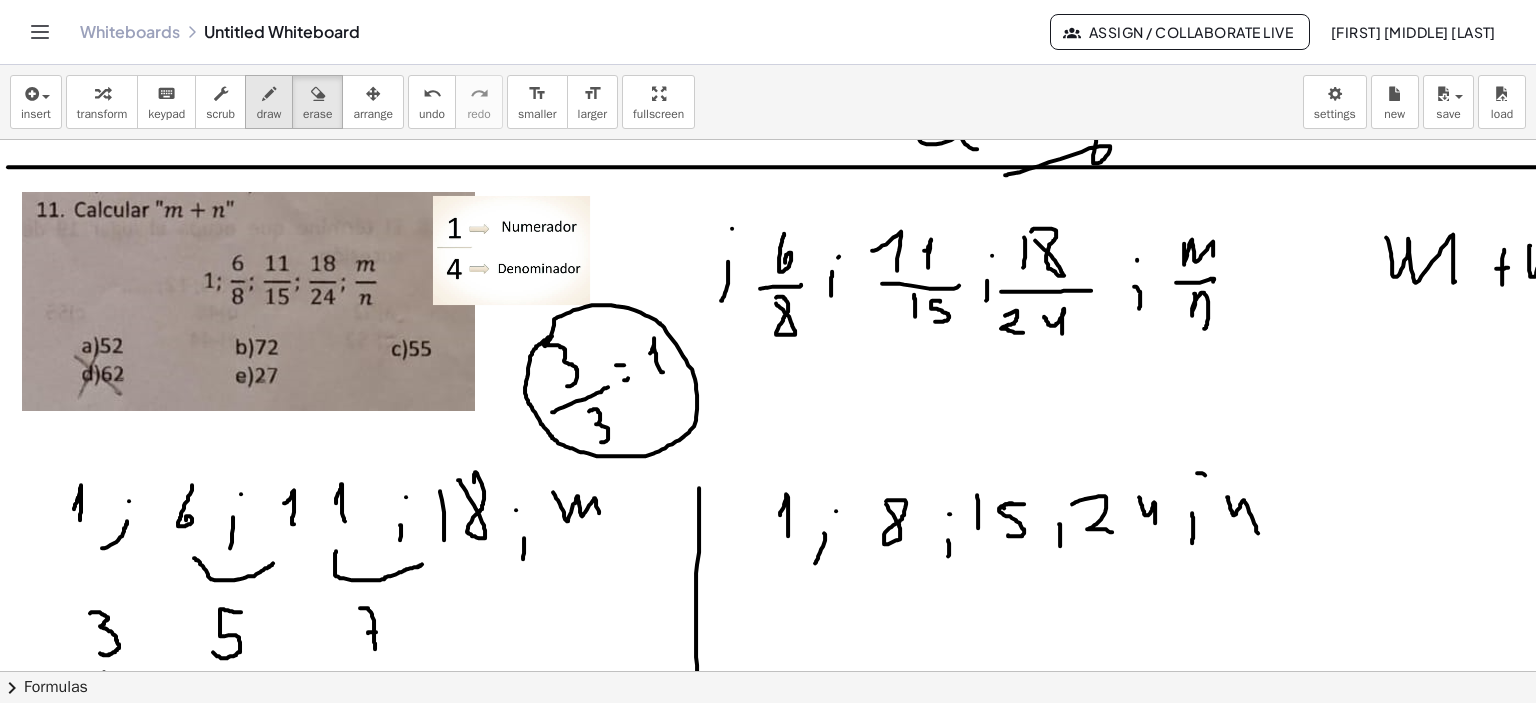 click on "draw" at bounding box center (269, 114) 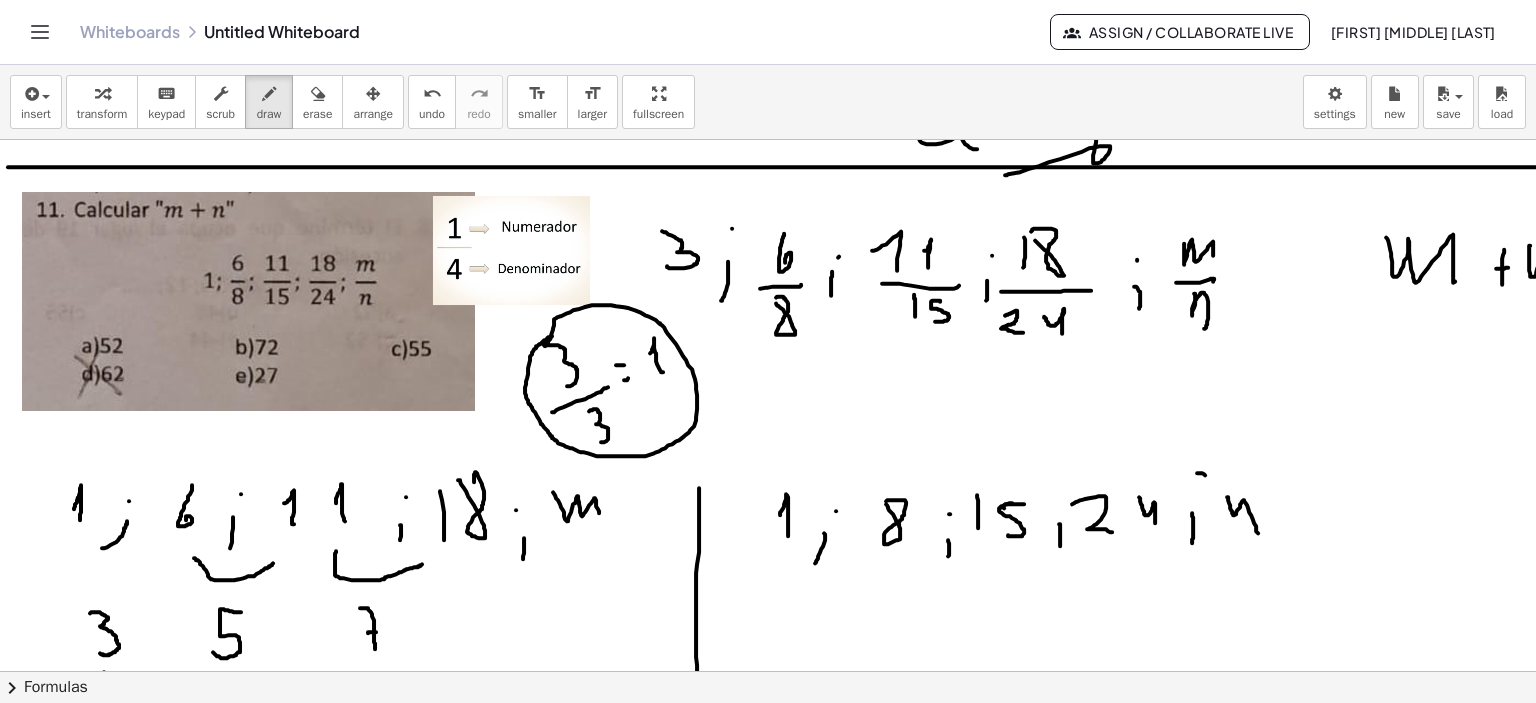 drag, startPoint x: 662, startPoint y: 230, endPoint x: 667, endPoint y: 265, distance: 35.35534 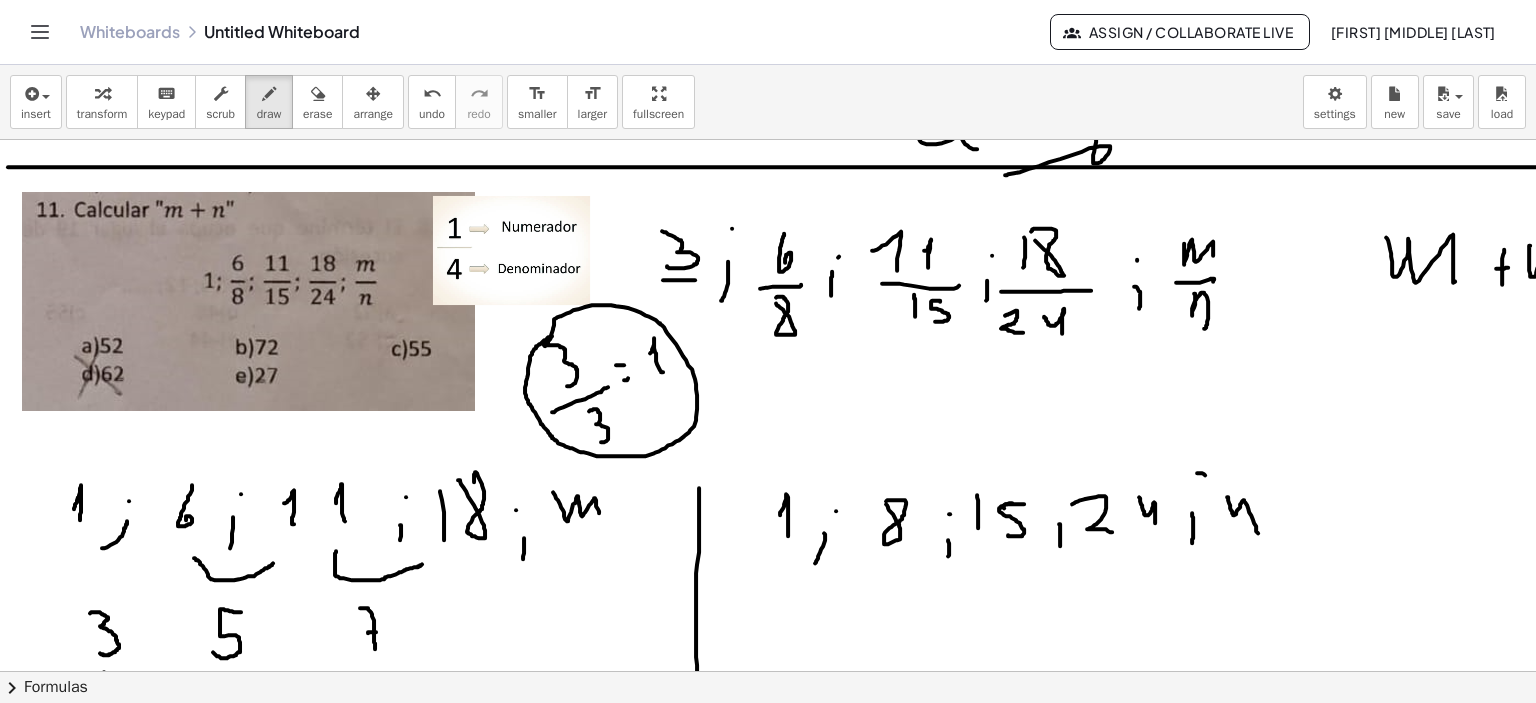 drag, startPoint x: 663, startPoint y: 279, endPoint x: 701, endPoint y: 281, distance: 38.052597 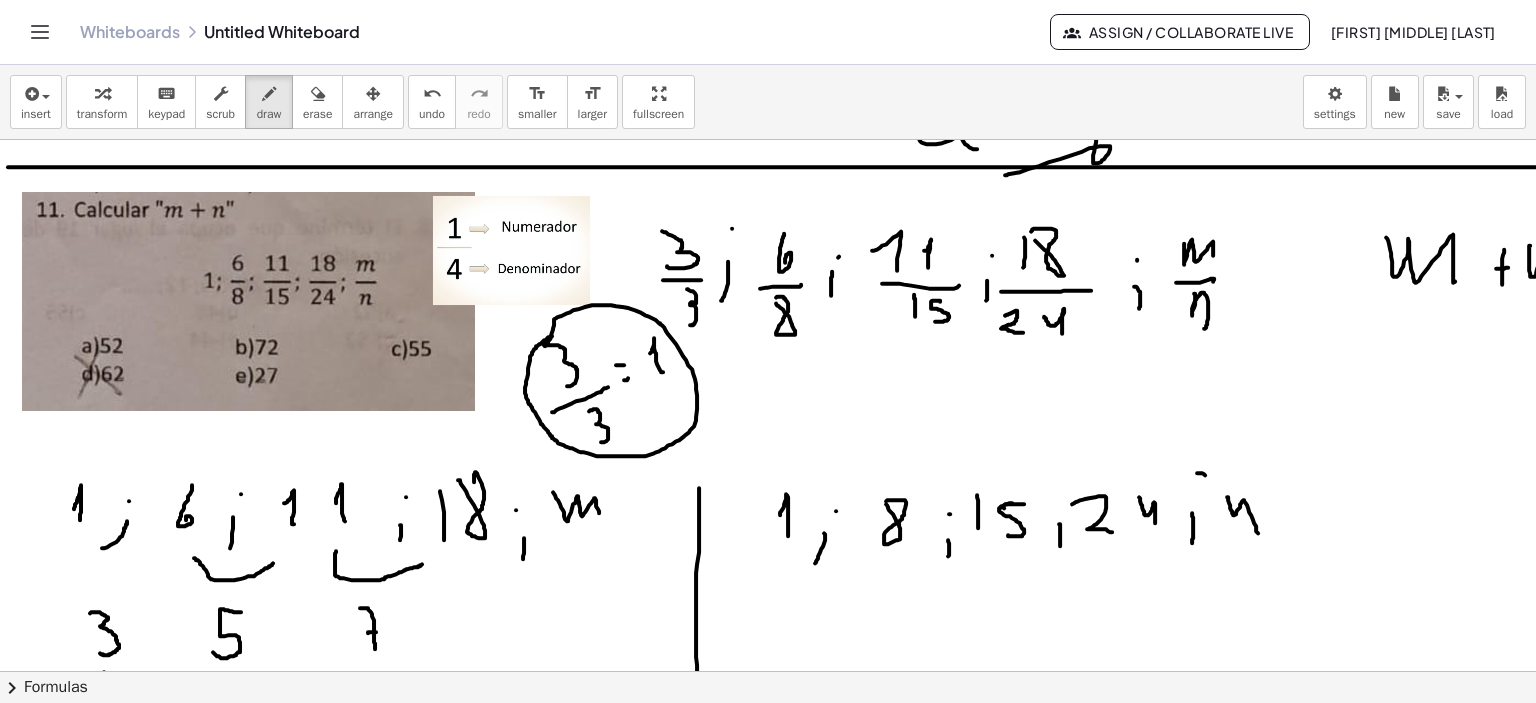 drag, startPoint x: 687, startPoint y: 288, endPoint x: 640, endPoint y: 298, distance: 48.052055 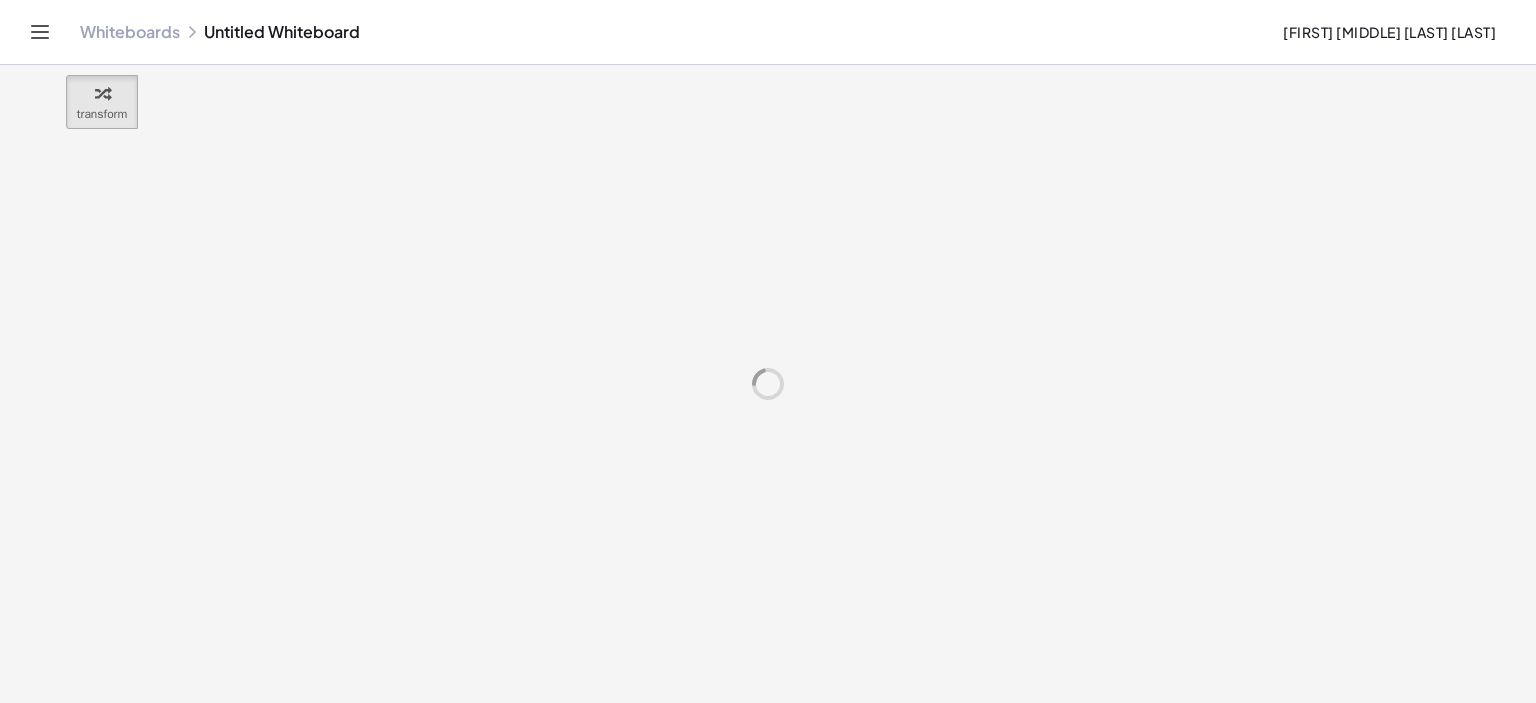 scroll, scrollTop: 0, scrollLeft: 0, axis: both 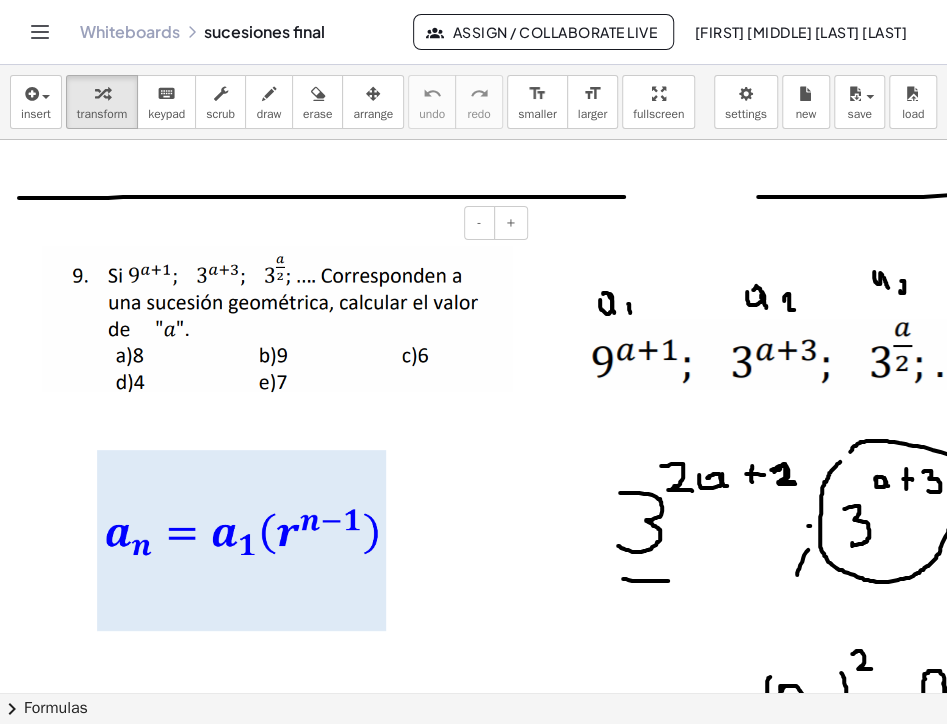 click at bounding box center [277, 319] 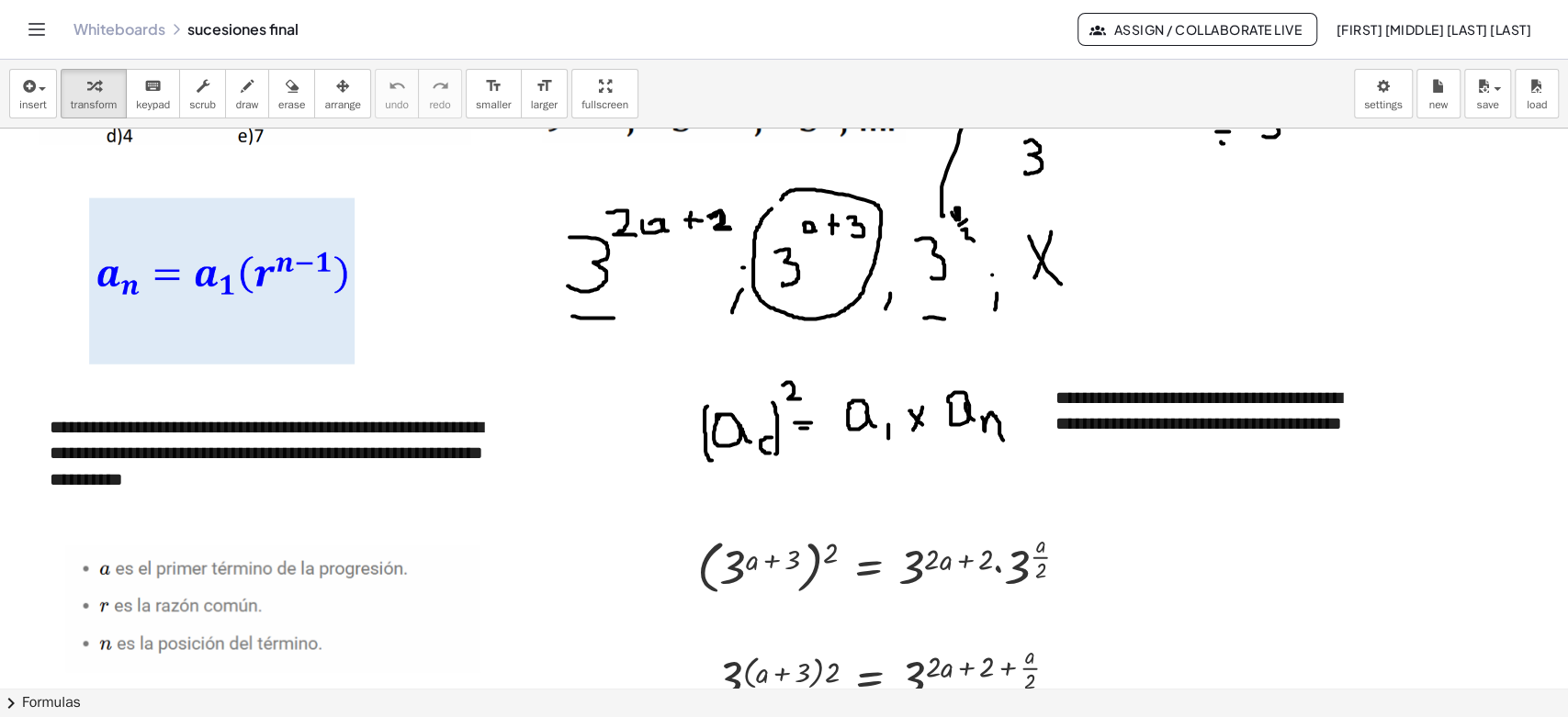 scroll, scrollTop: 2856, scrollLeft: 0, axis: vertical 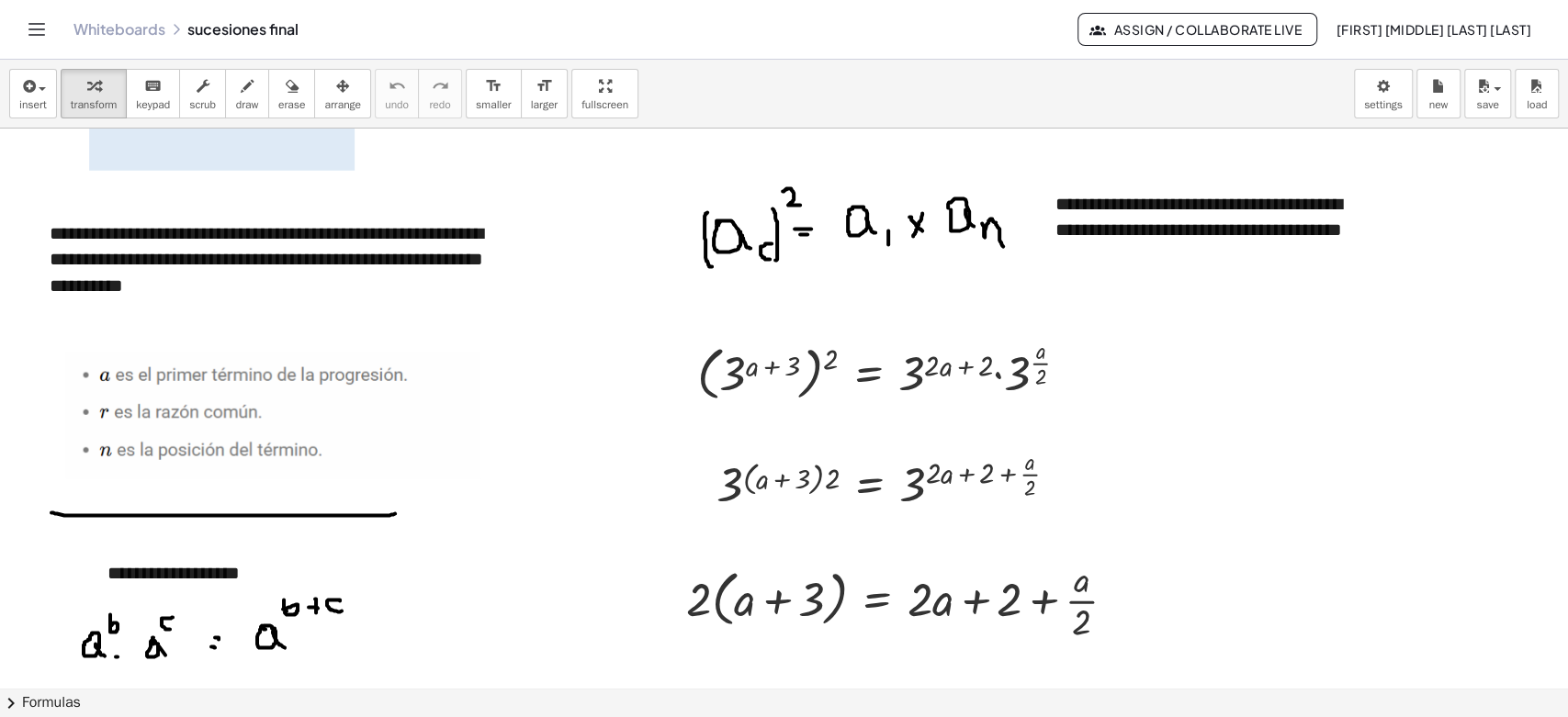 drag, startPoint x: 385, startPoint y: 569, endPoint x: 419, endPoint y: 597, distance: 44.04543 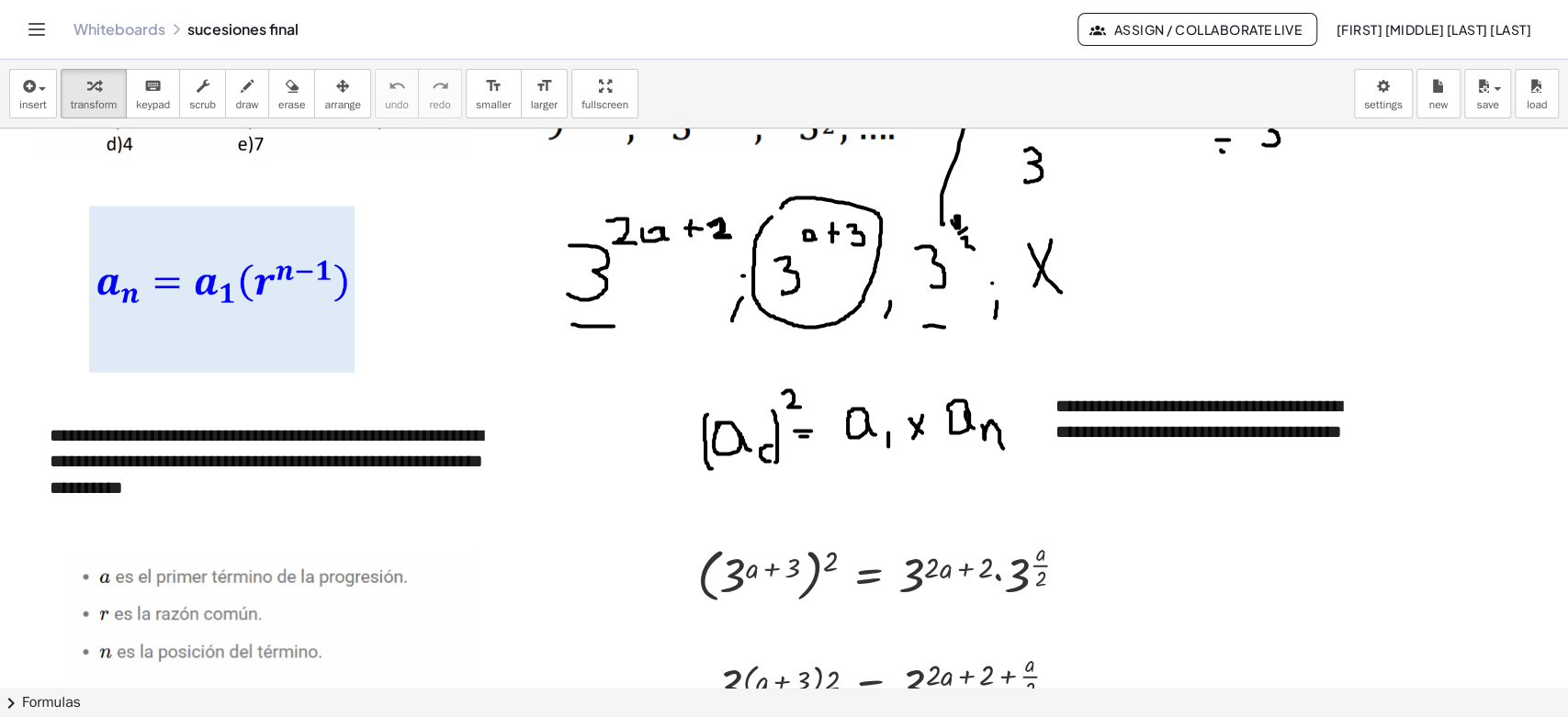 scroll, scrollTop: 2754, scrollLeft: 0, axis: vertical 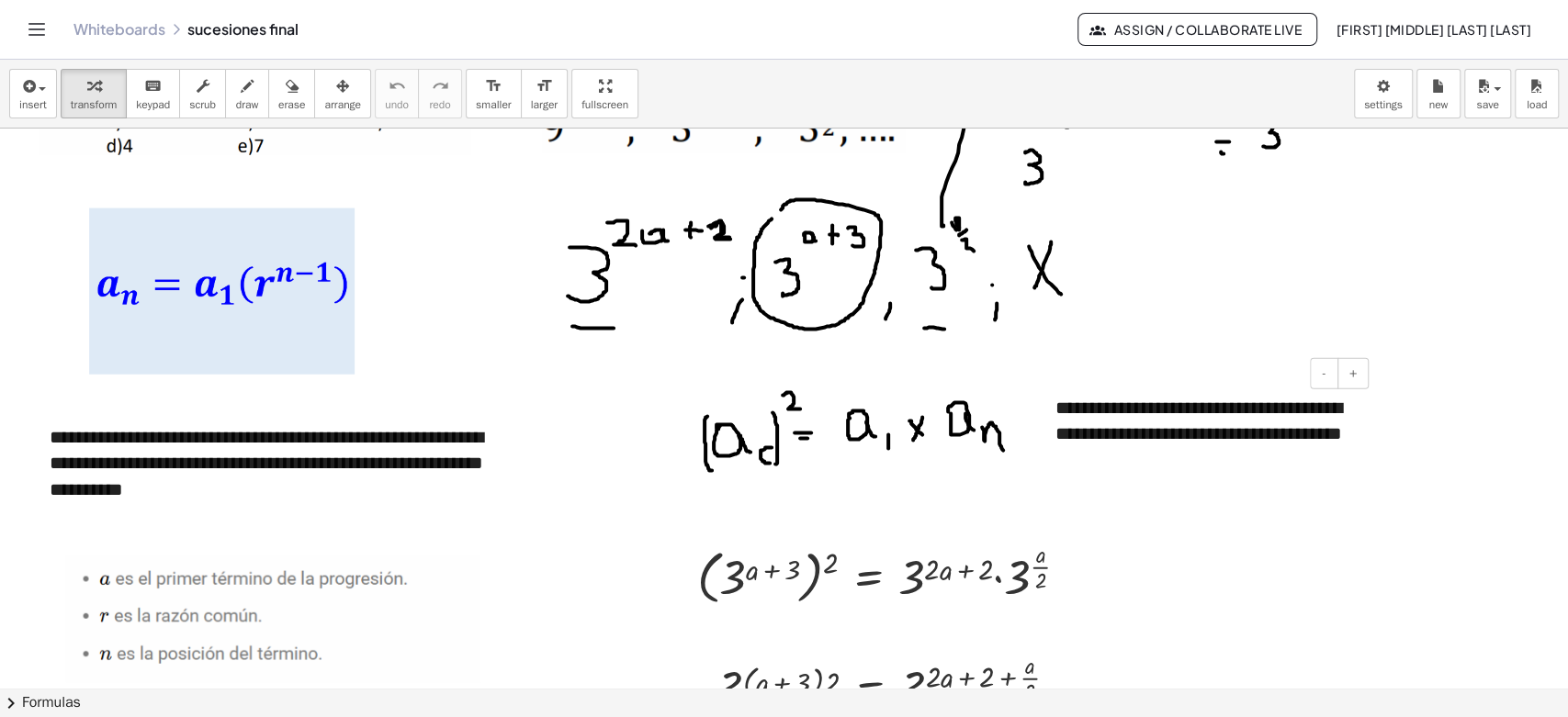 click on "**********" at bounding box center (1205, 434) 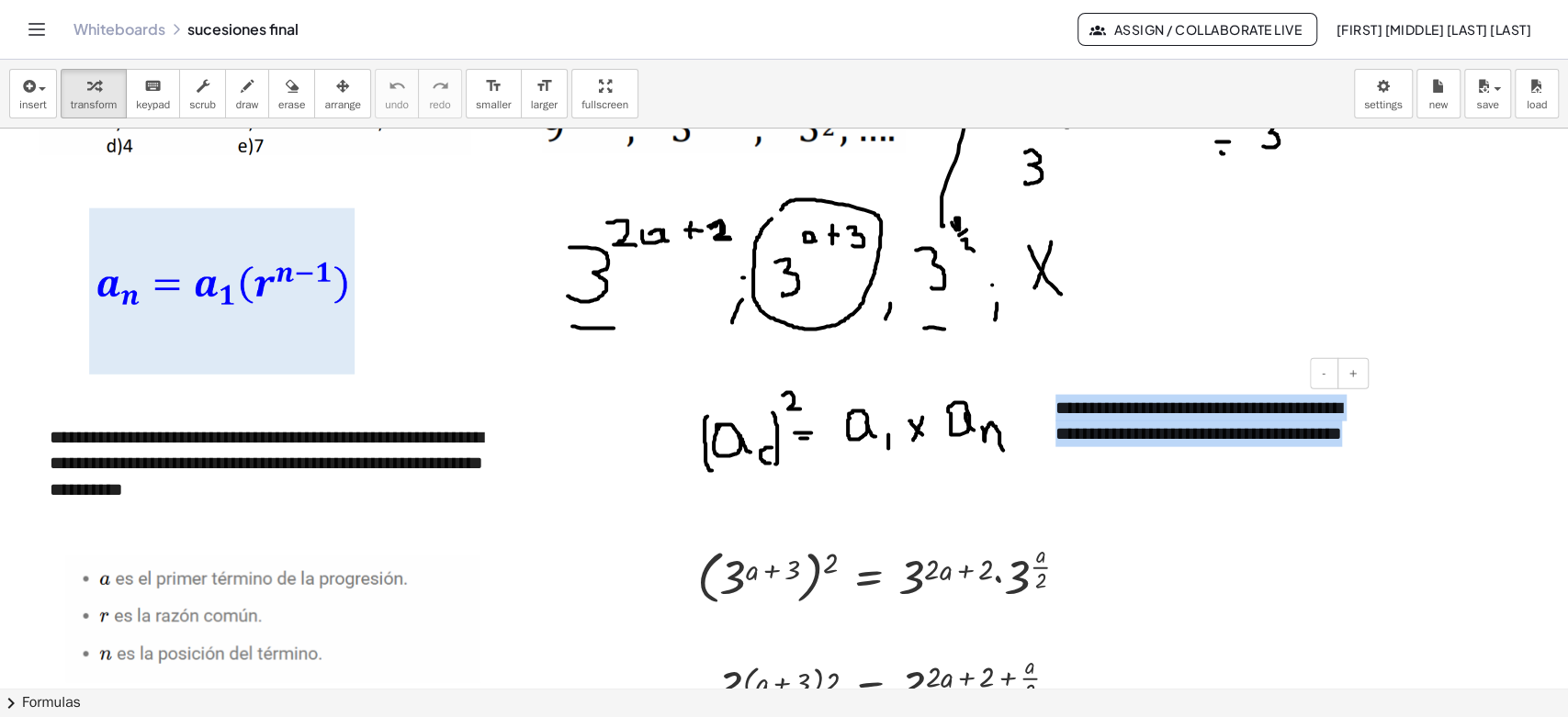 drag, startPoint x: 1058, startPoint y: 407, endPoint x: 1167, endPoint y: 473, distance: 127.42449 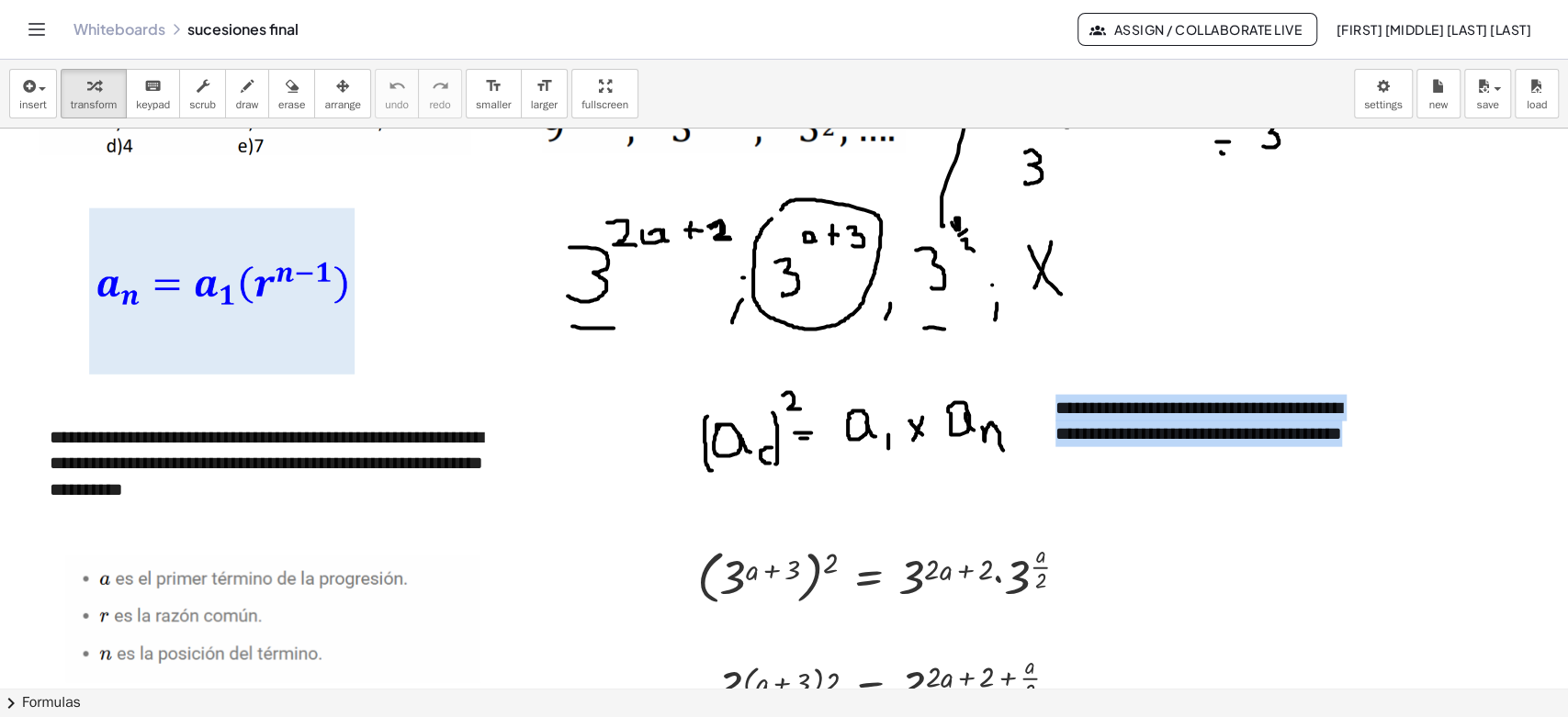 copy on "**********" 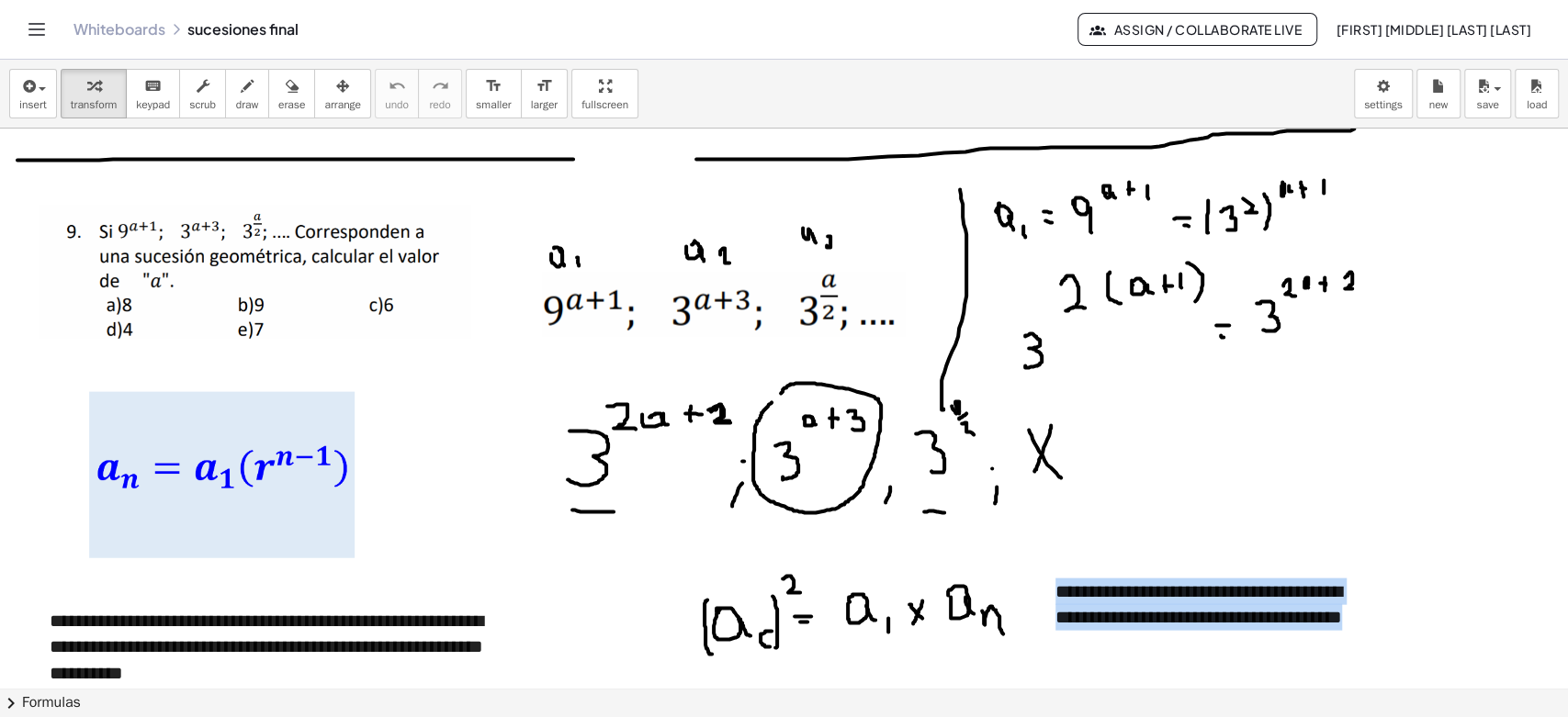 scroll, scrollTop: 2549, scrollLeft: 0, axis: vertical 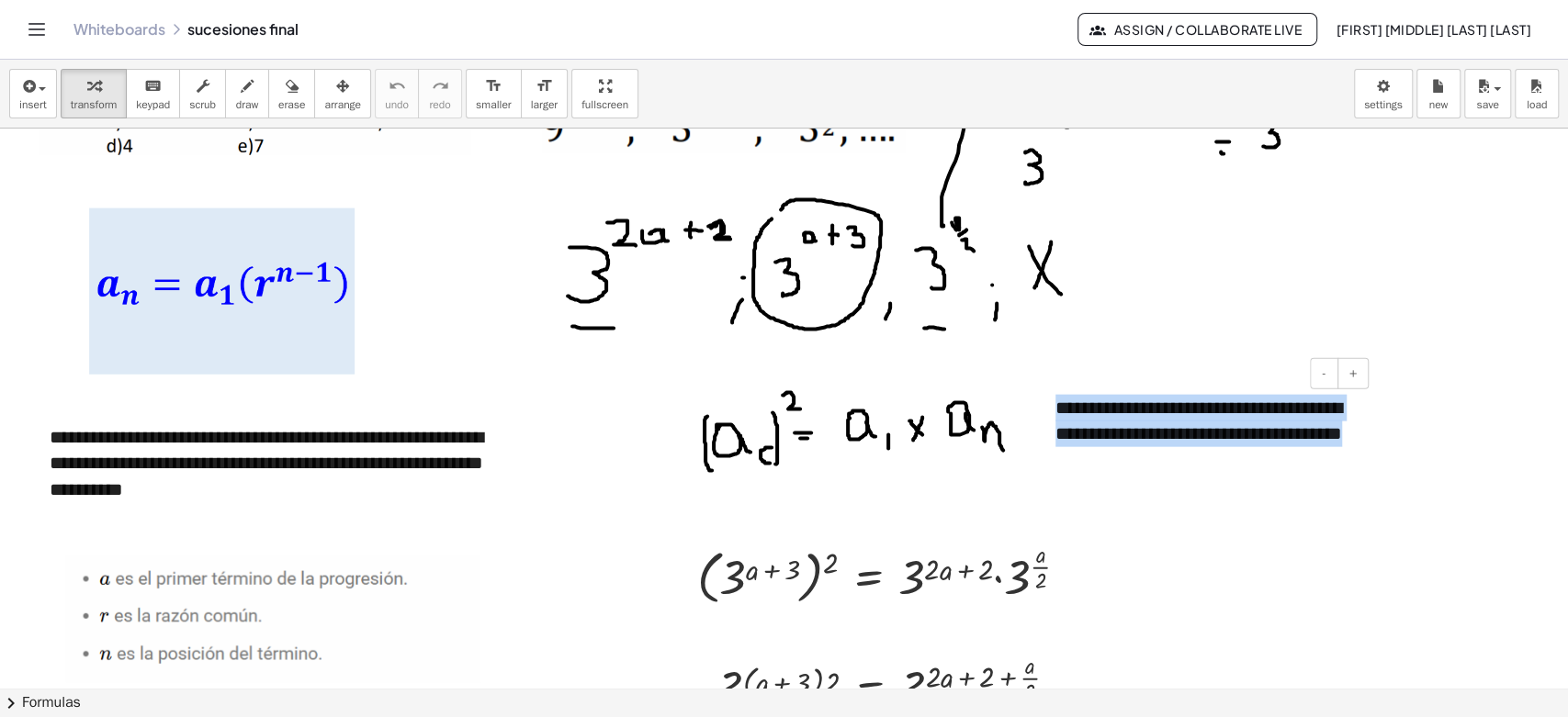drag, startPoint x: 1155, startPoint y: 463, endPoint x: 1054, endPoint y: 414, distance: 112.25863 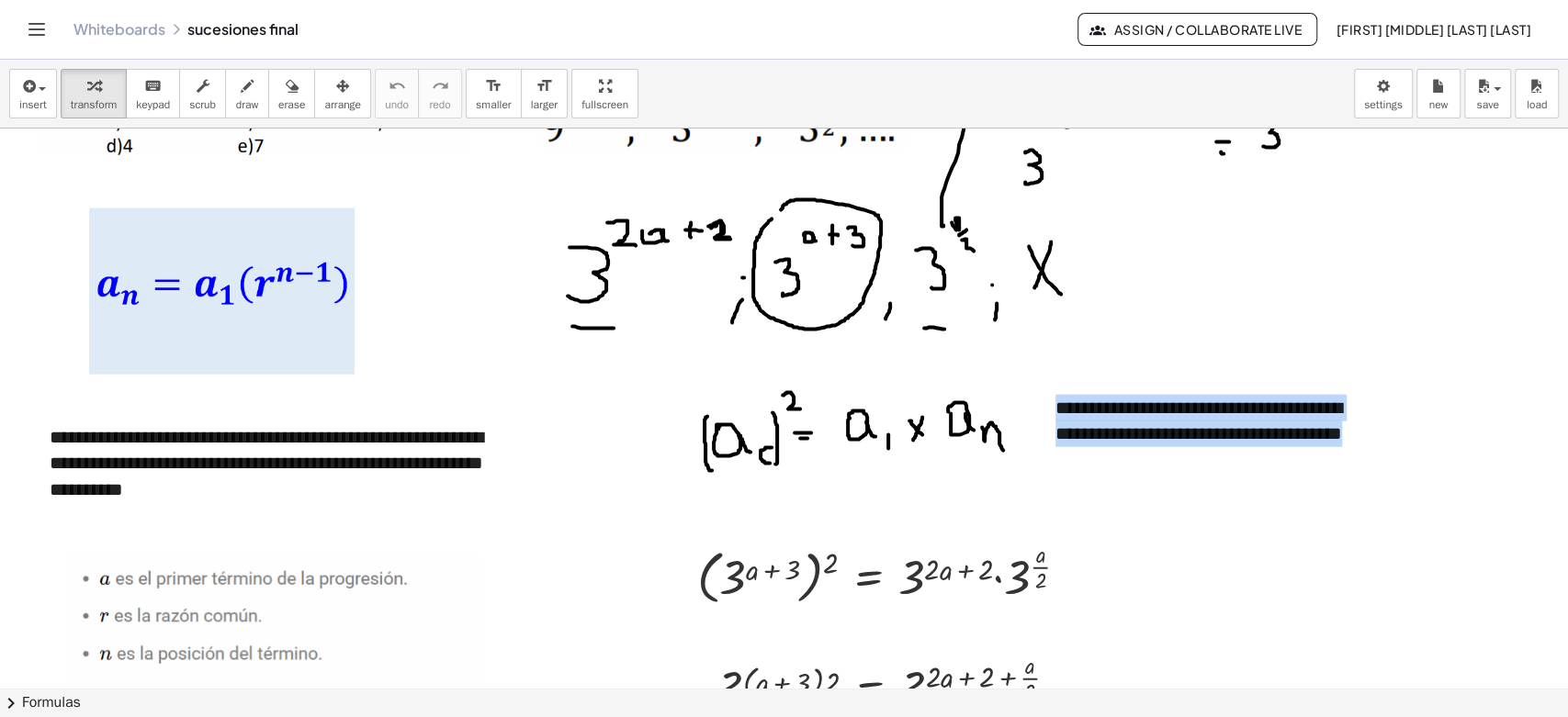 click at bounding box center (786, 1815) 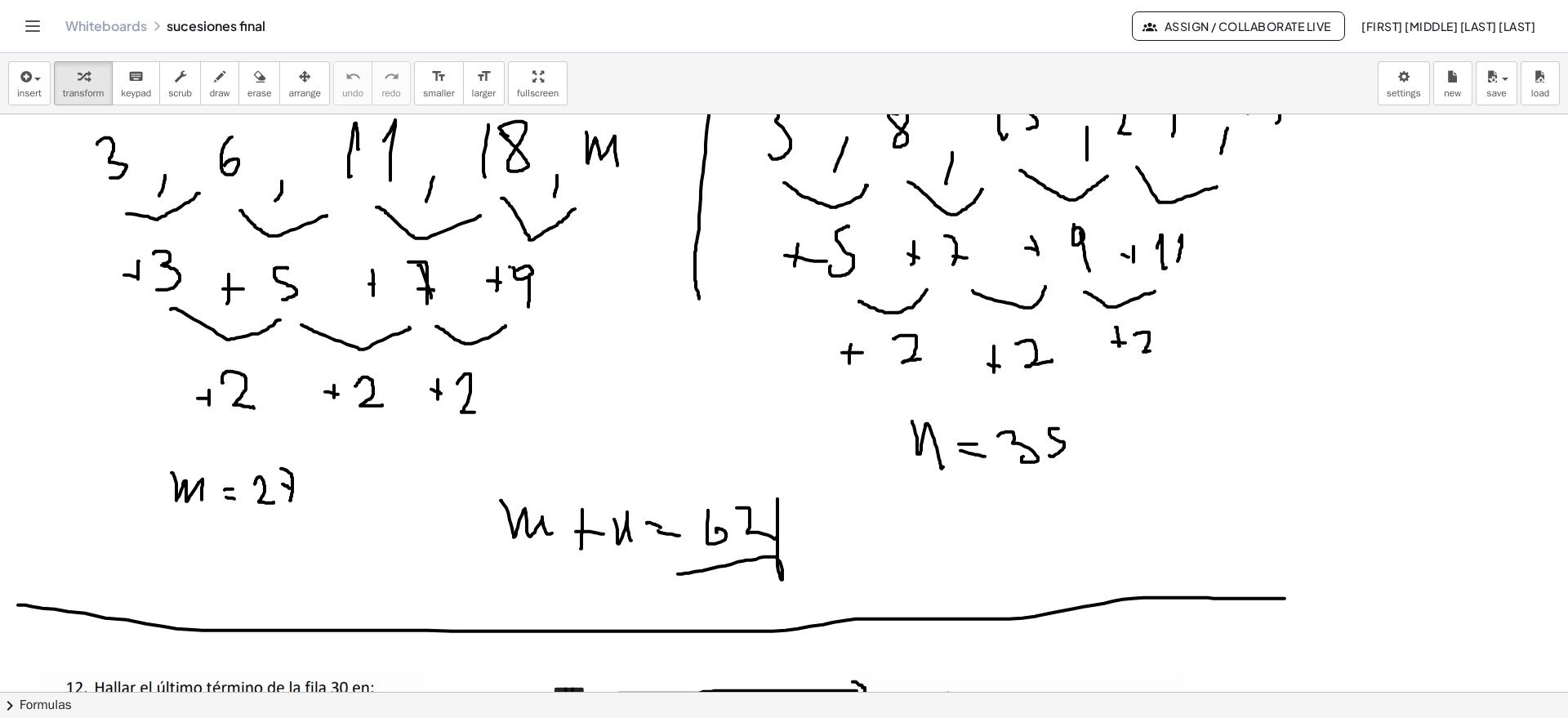 scroll, scrollTop: 4828, scrollLeft: 0, axis: vertical 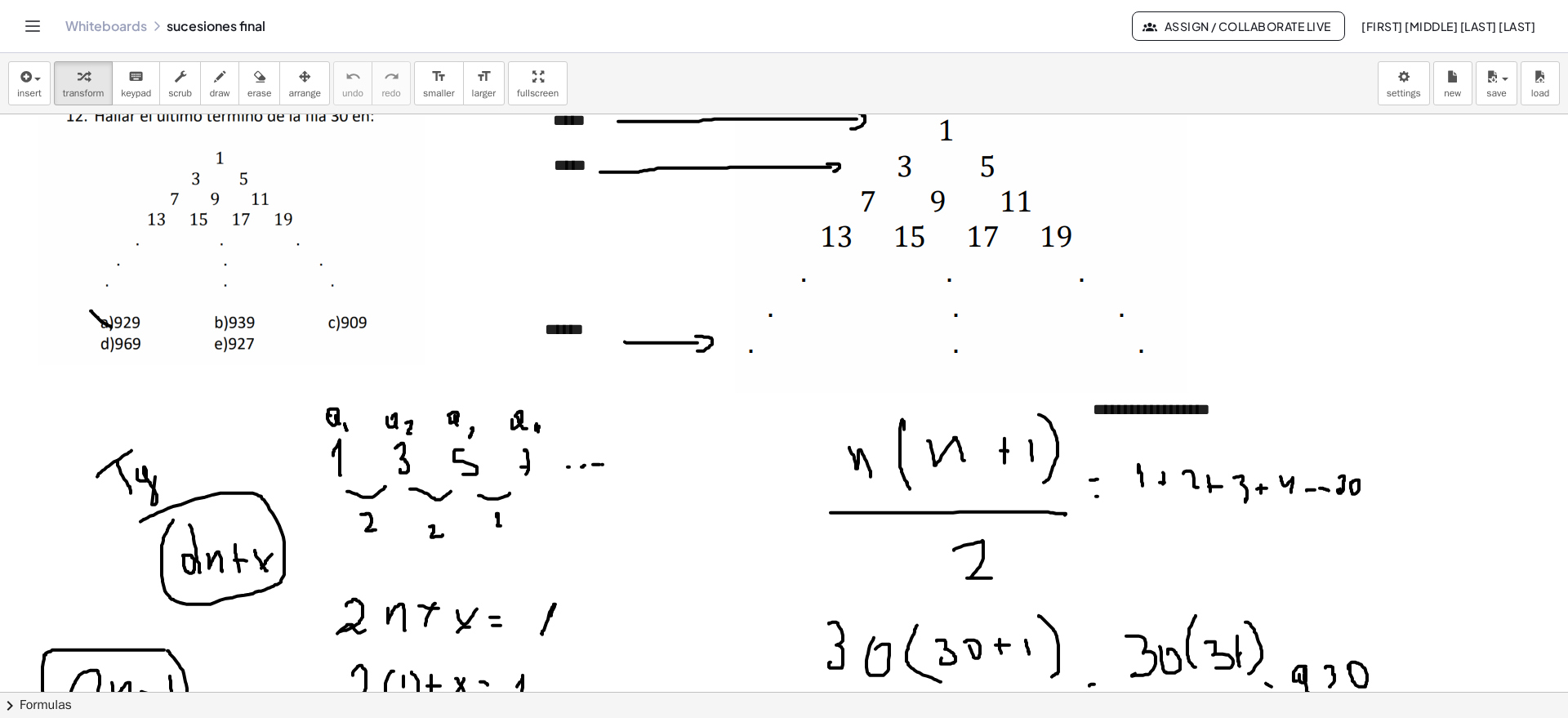 click at bounding box center [961, 244] 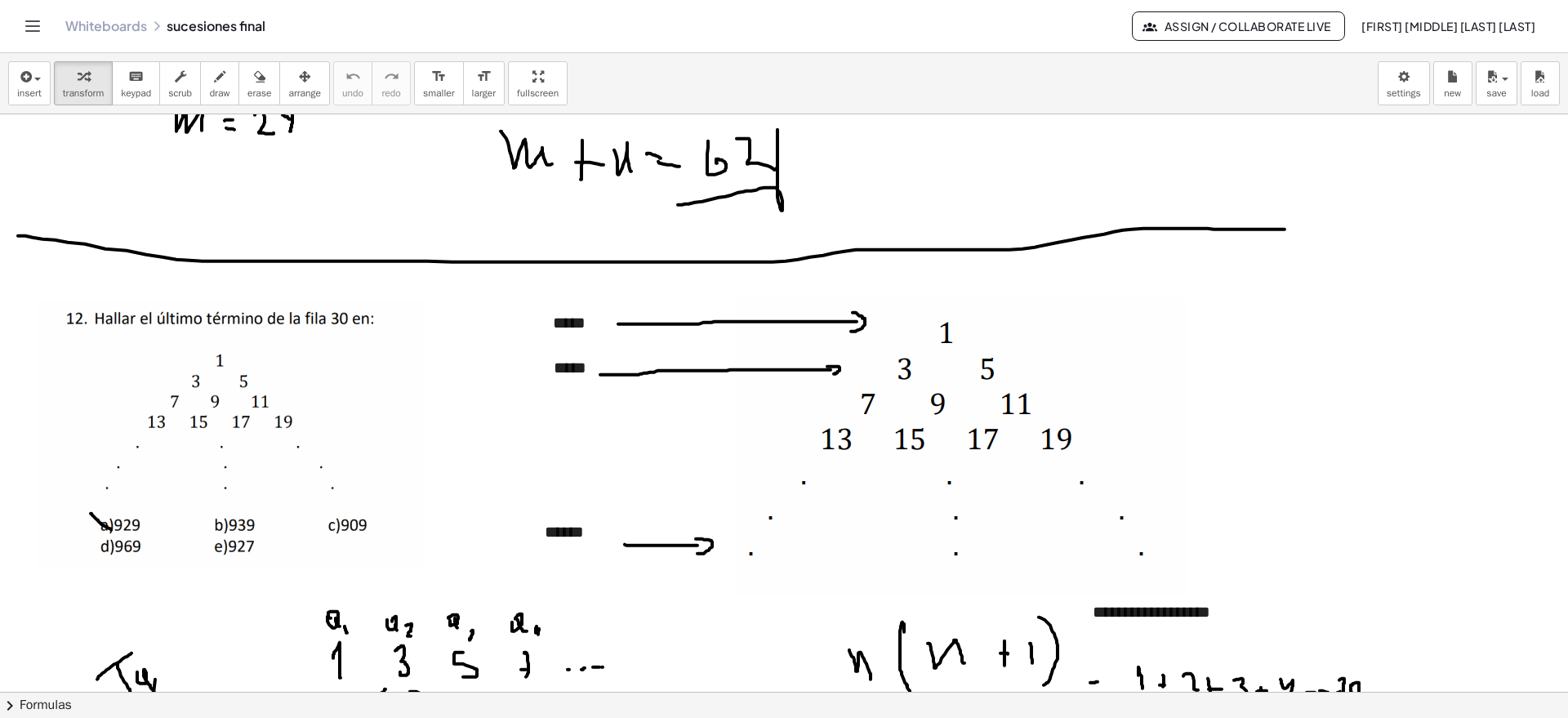 scroll, scrollTop: 5441, scrollLeft: 0, axis: vertical 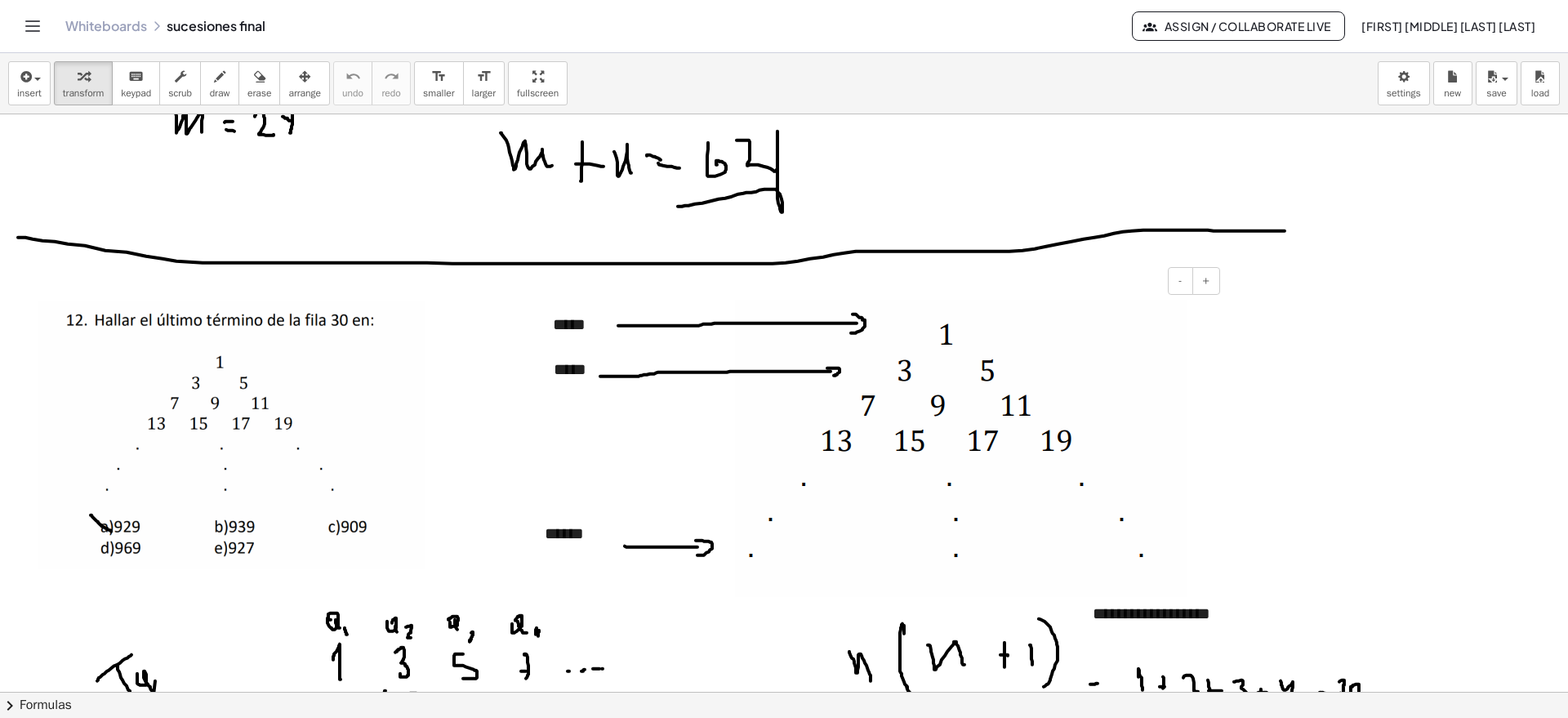 click at bounding box center (961, 448) 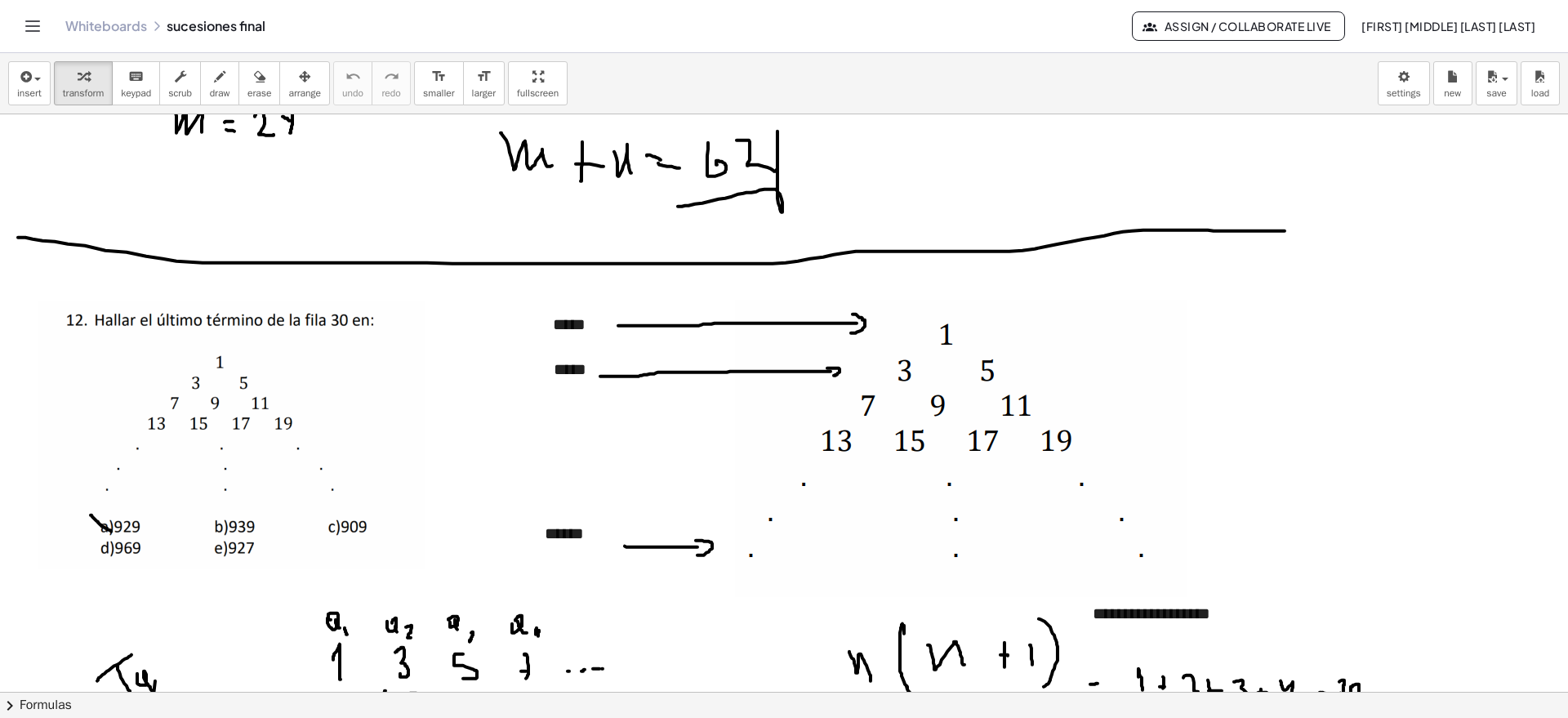 click at bounding box center (784, -1376) 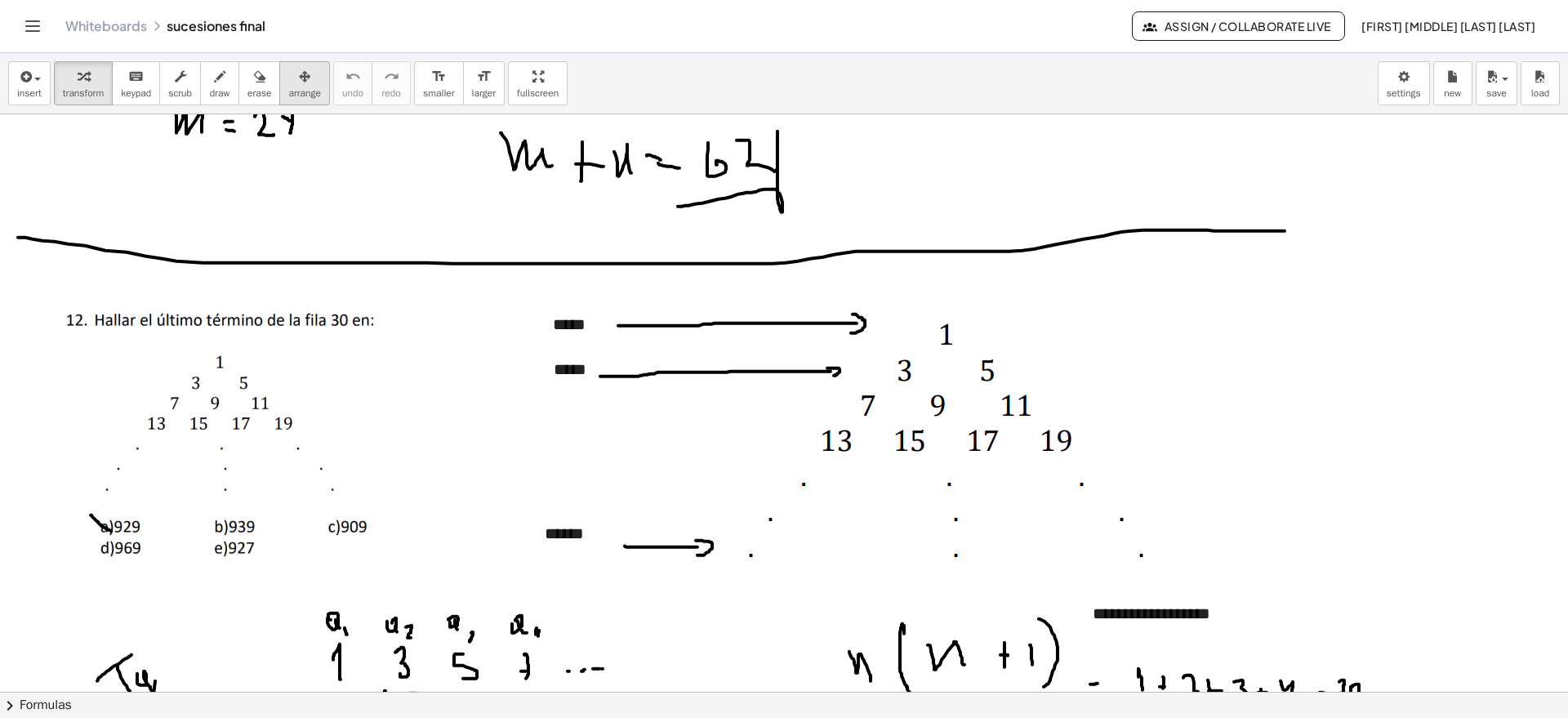 click at bounding box center (305, 76) 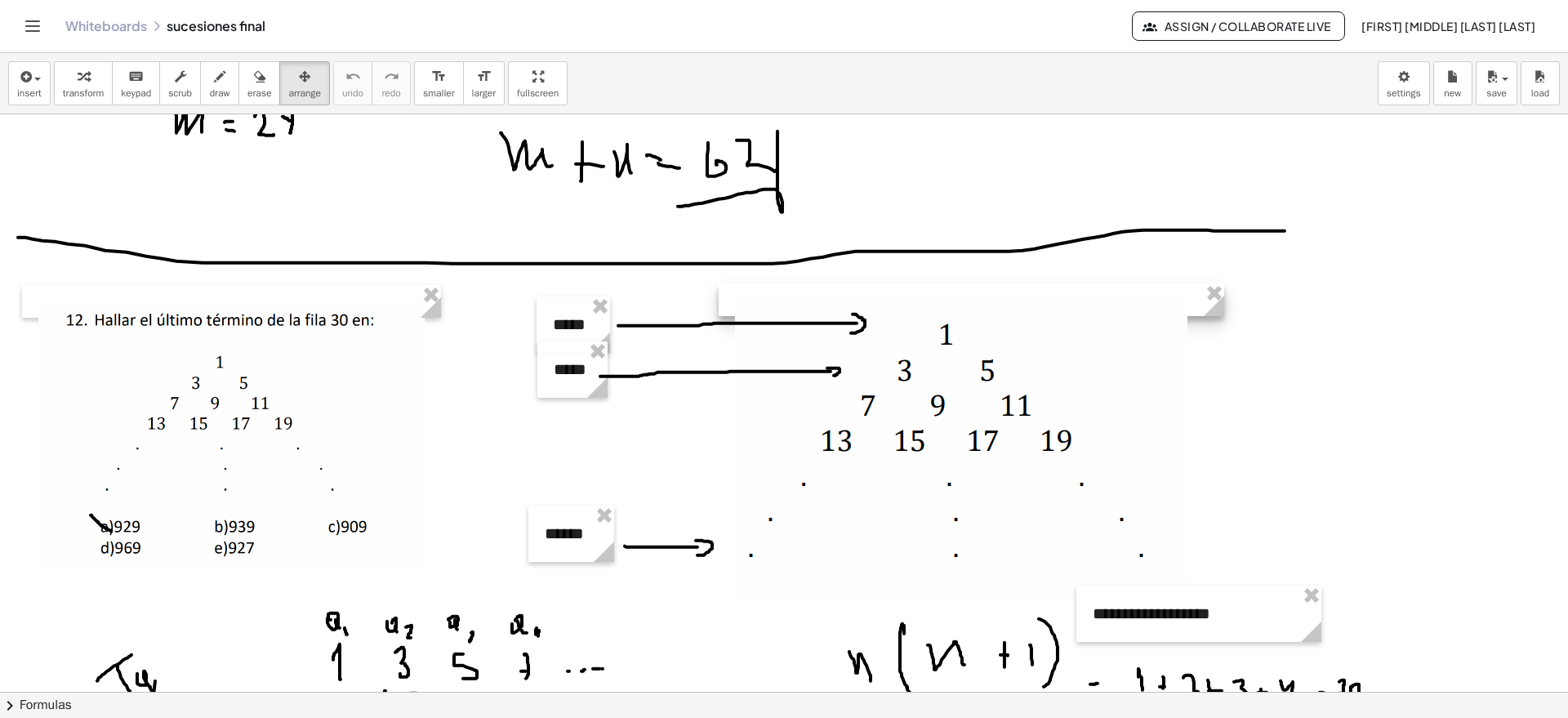 click at bounding box center (961, 448) 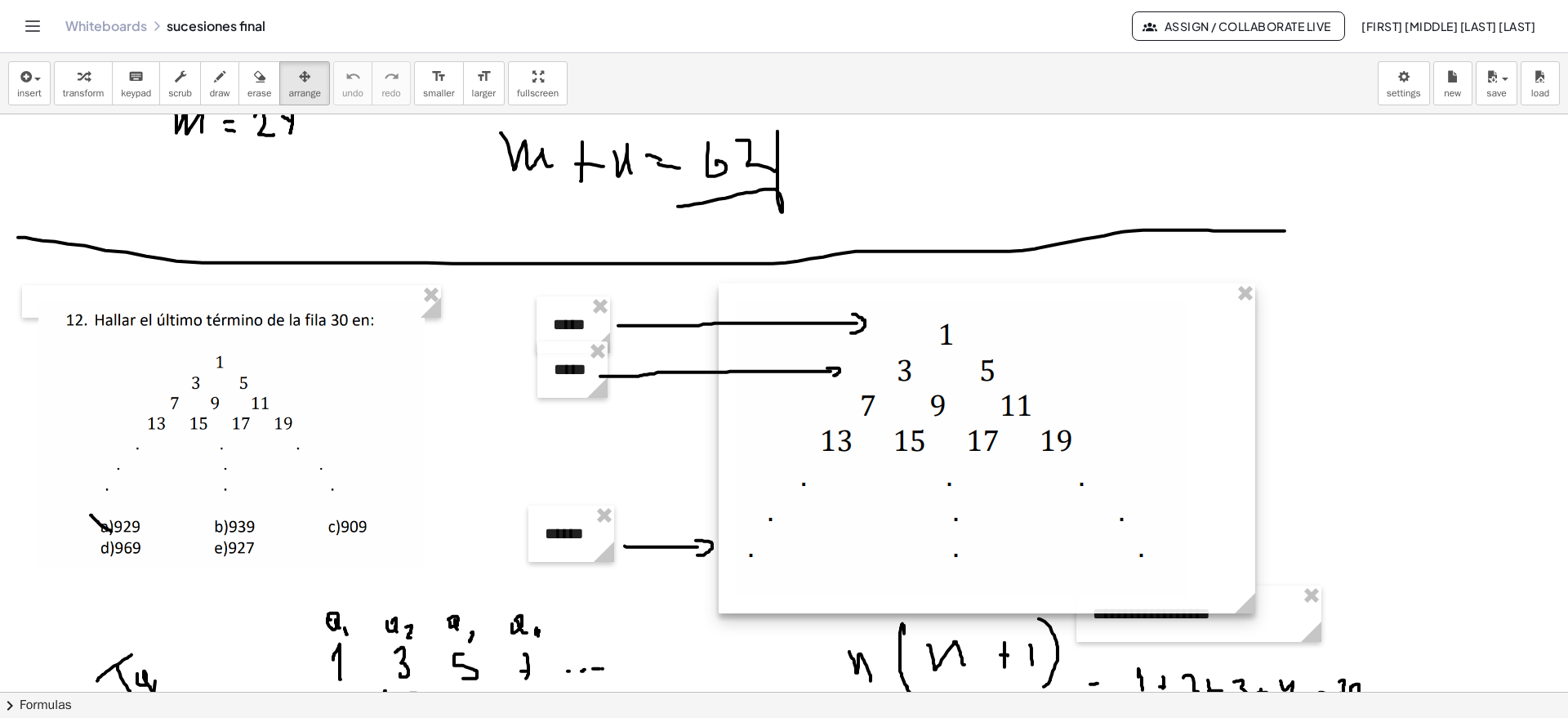 drag, startPoint x: 1223, startPoint y: 310, endPoint x: 1218, endPoint y: 339, distance: 29.427878 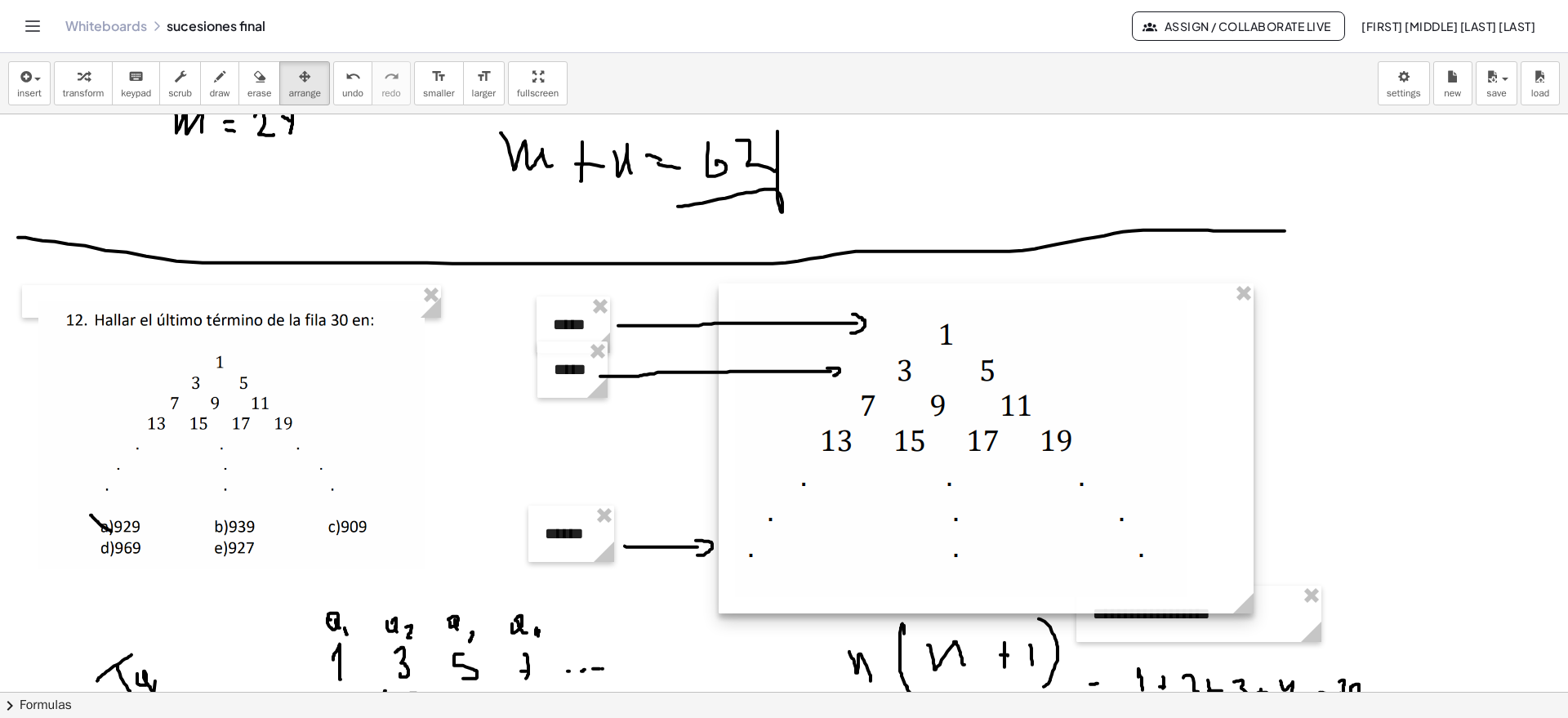 drag, startPoint x: 1024, startPoint y: 401, endPoint x: 954, endPoint y: 396, distance: 70.178344 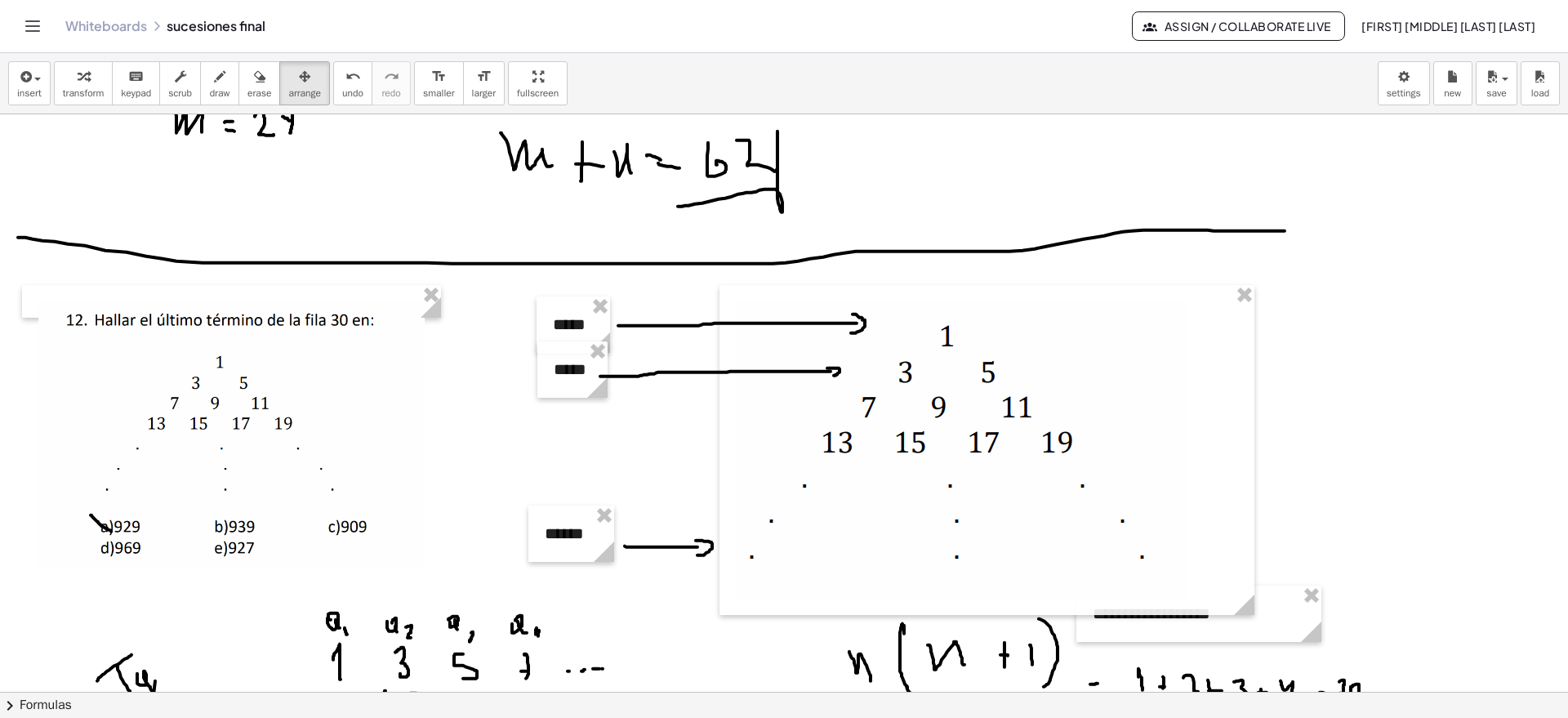 click at bounding box center (784, -1376) 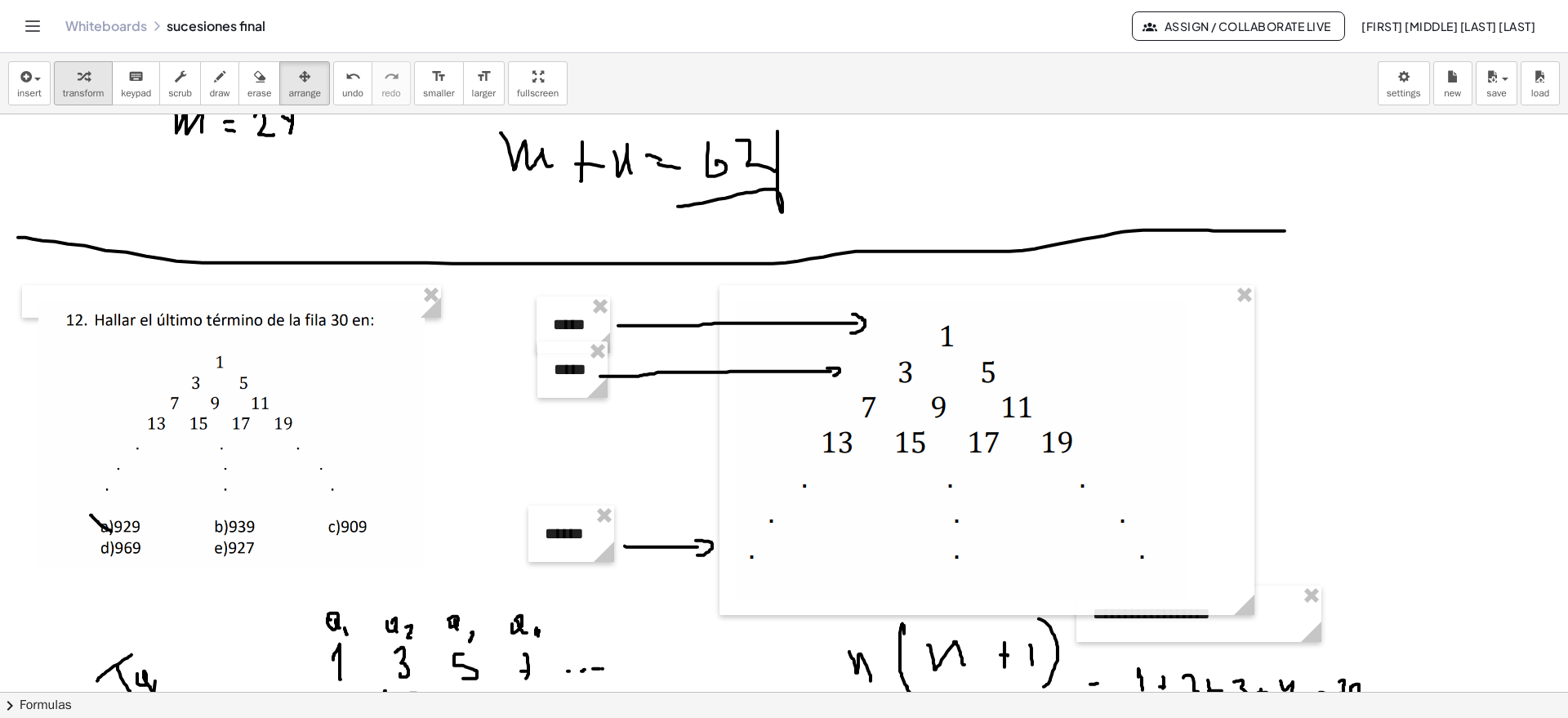 click at bounding box center [83, 77] 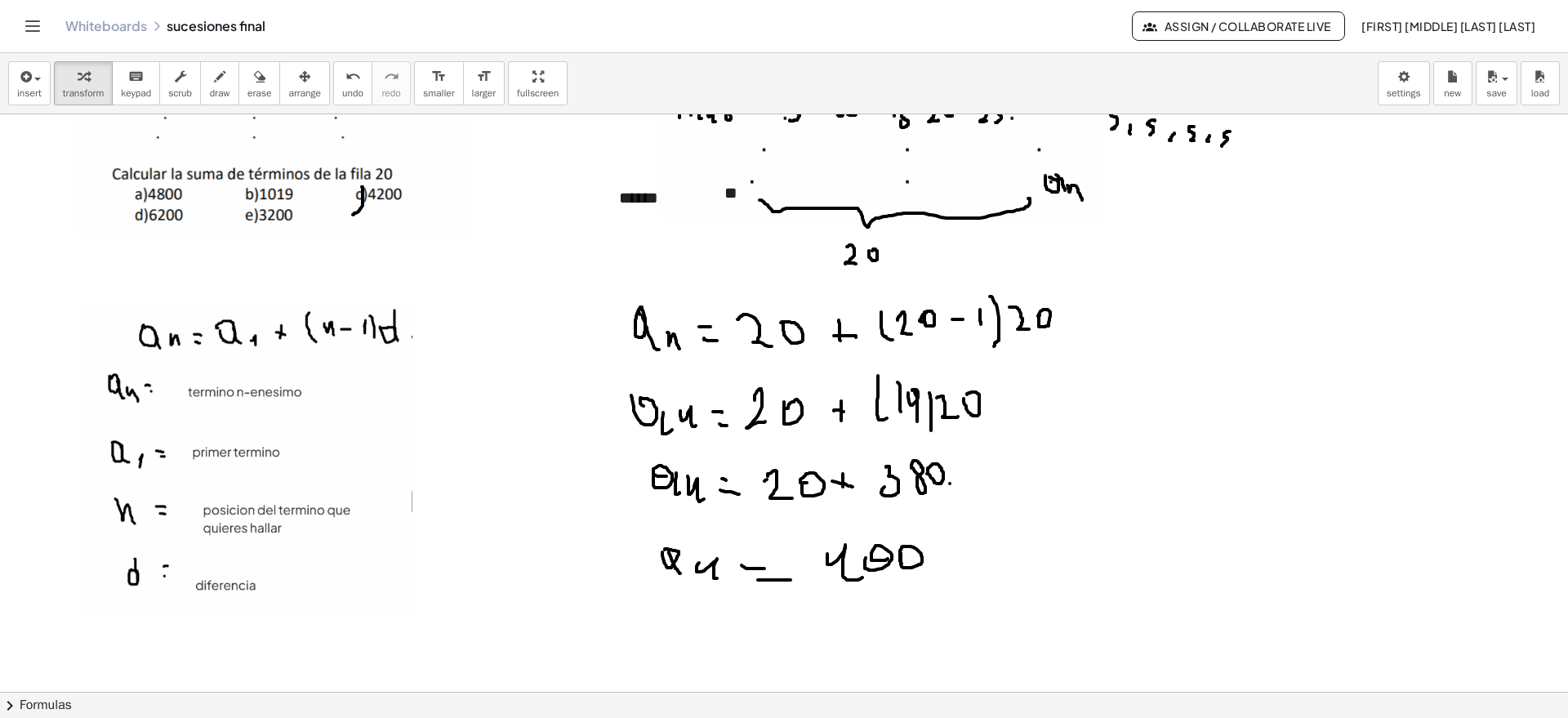 scroll, scrollTop: 7027, scrollLeft: 0, axis: vertical 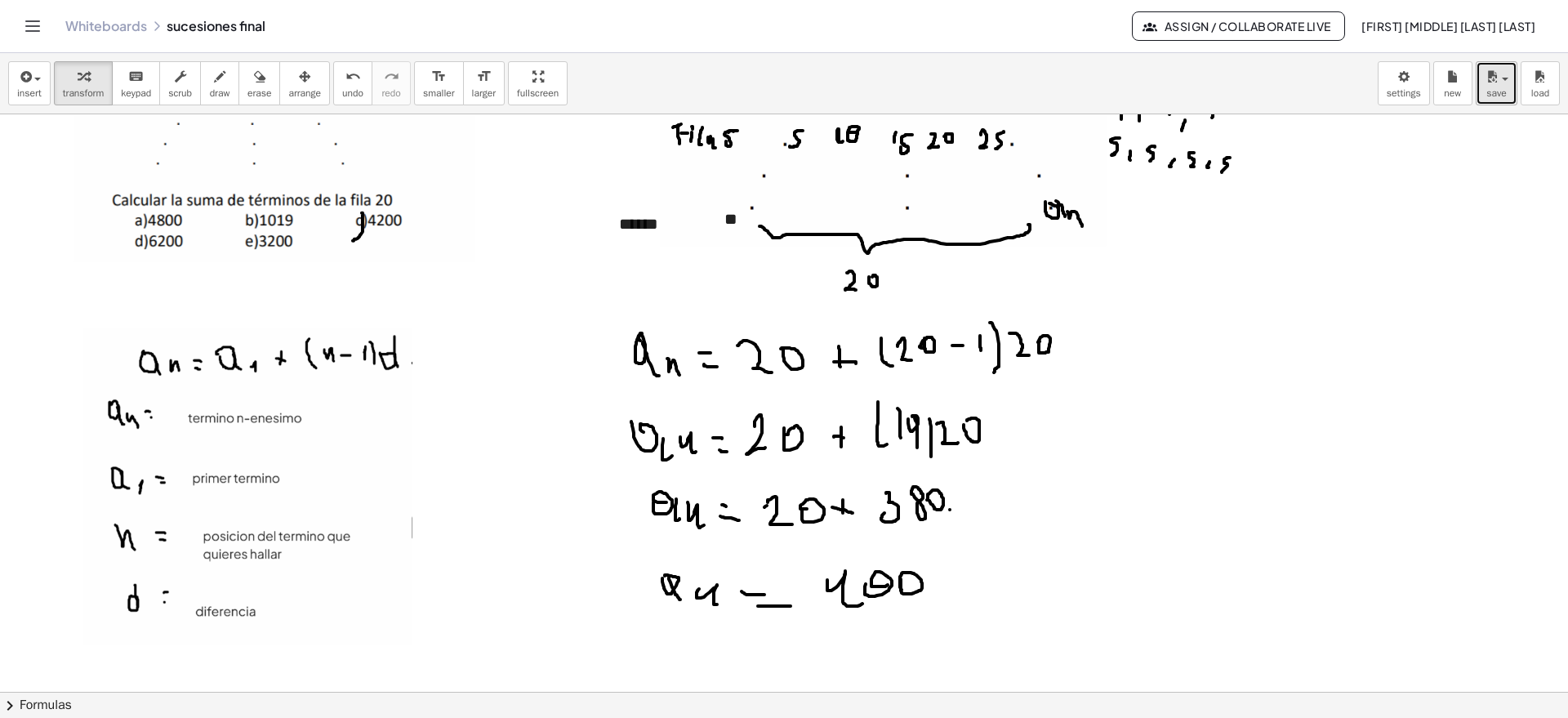 click at bounding box center (1492, 77) 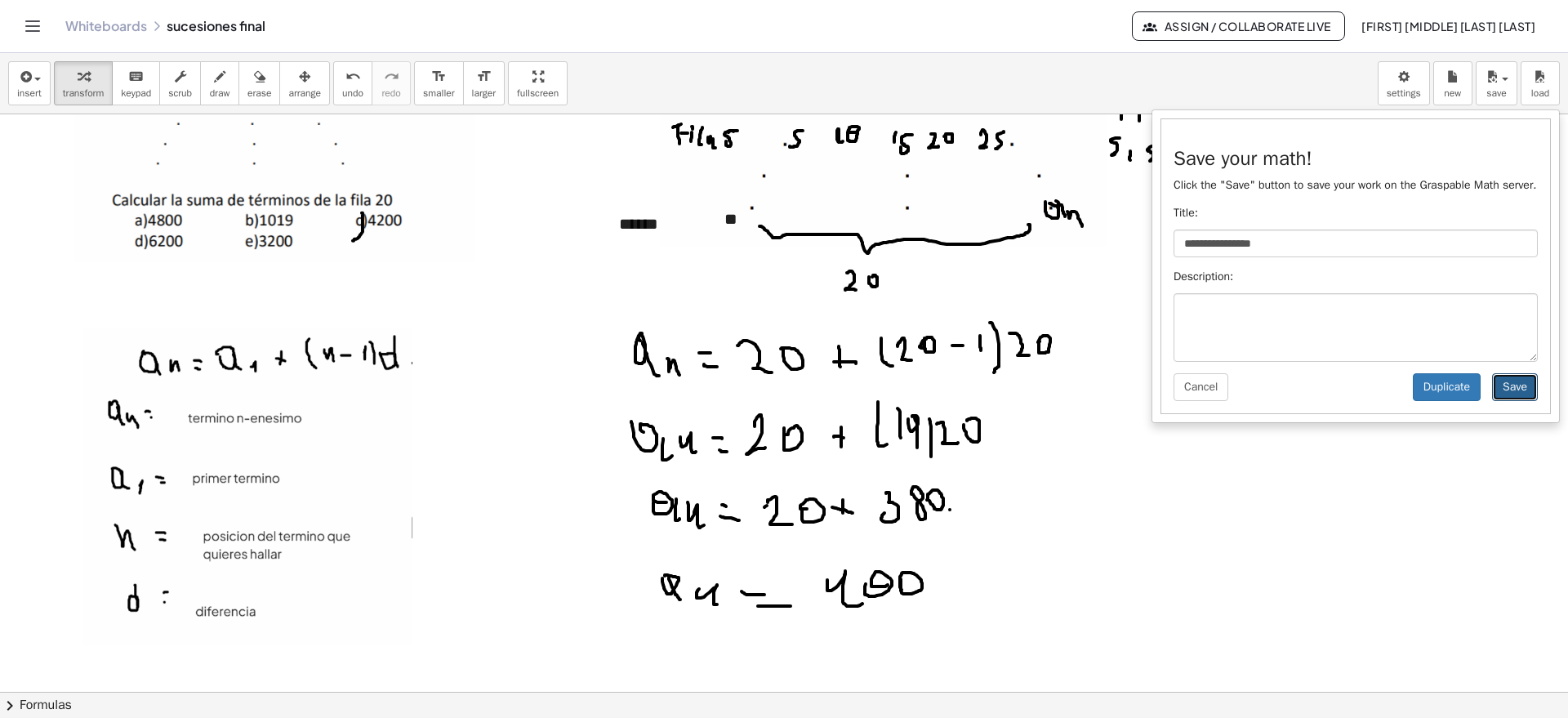 click on "Save" at bounding box center [1515, 387] 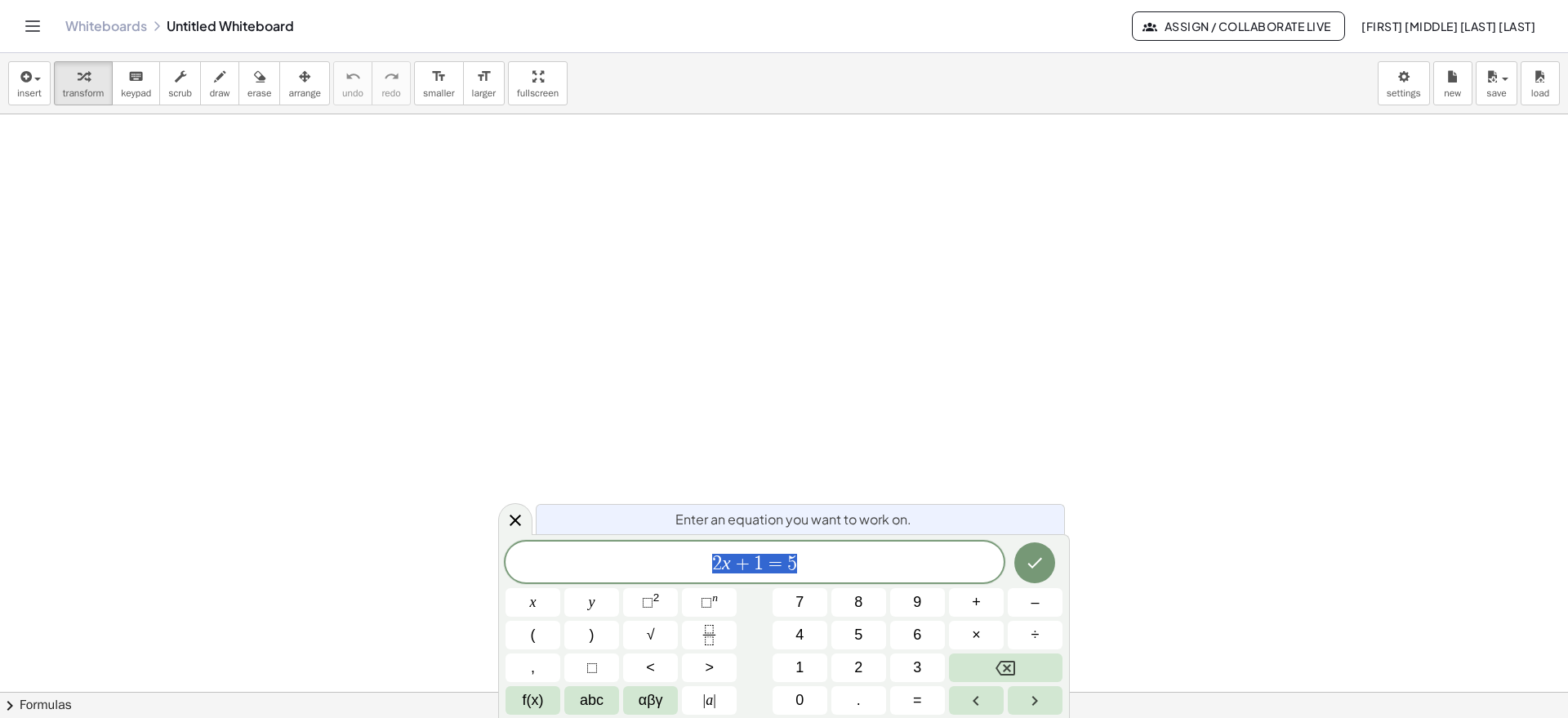 scroll, scrollTop: 0, scrollLeft: 0, axis: both 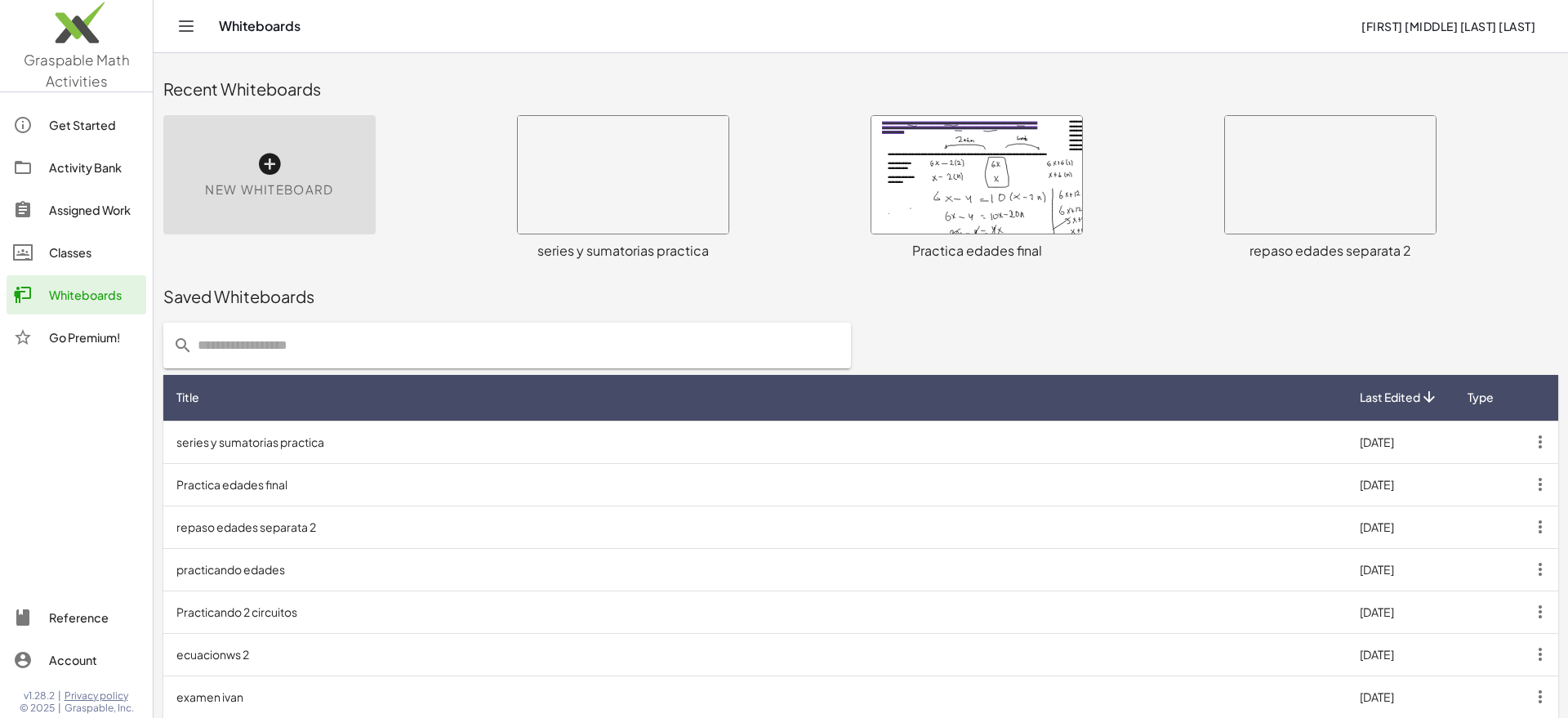 click at bounding box center (270, 164) 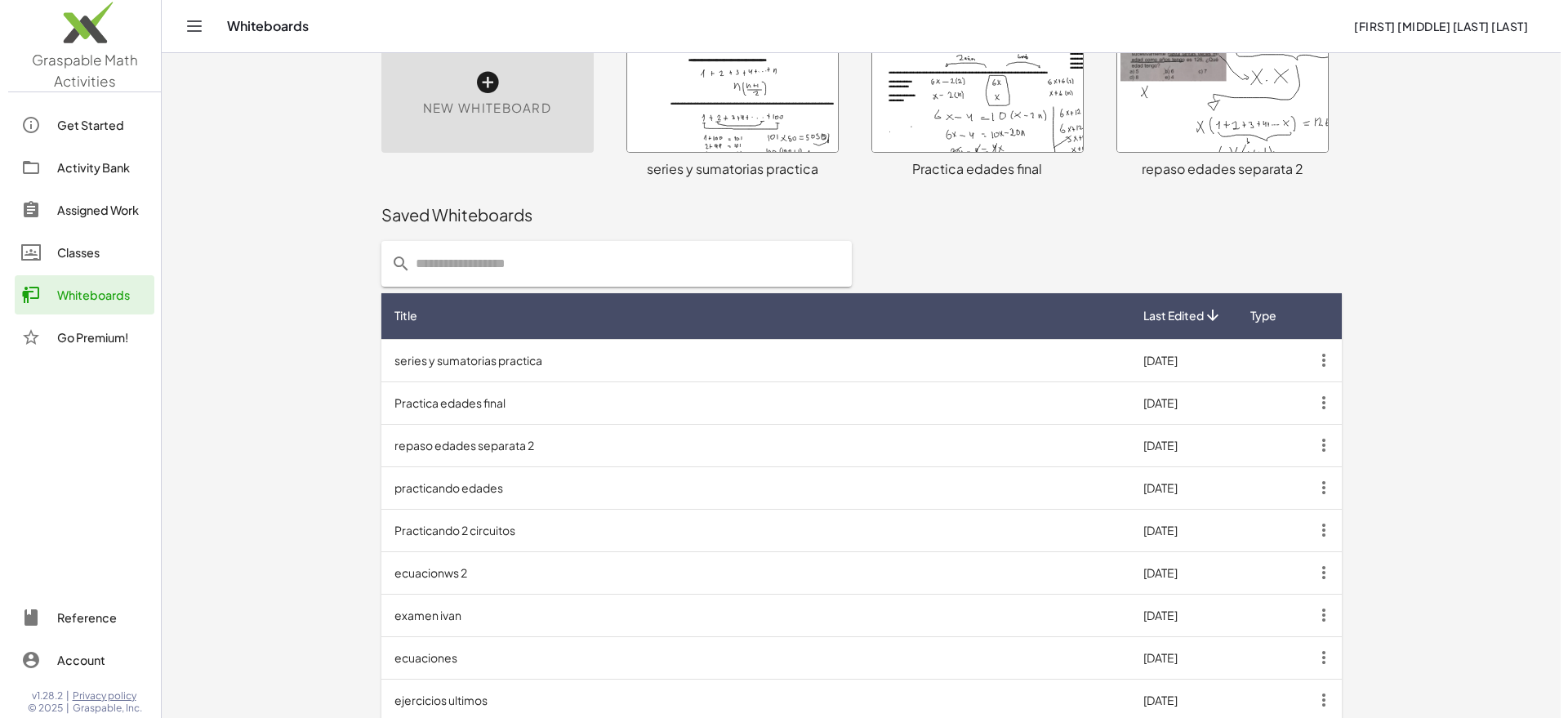 scroll, scrollTop: 0, scrollLeft: 0, axis: both 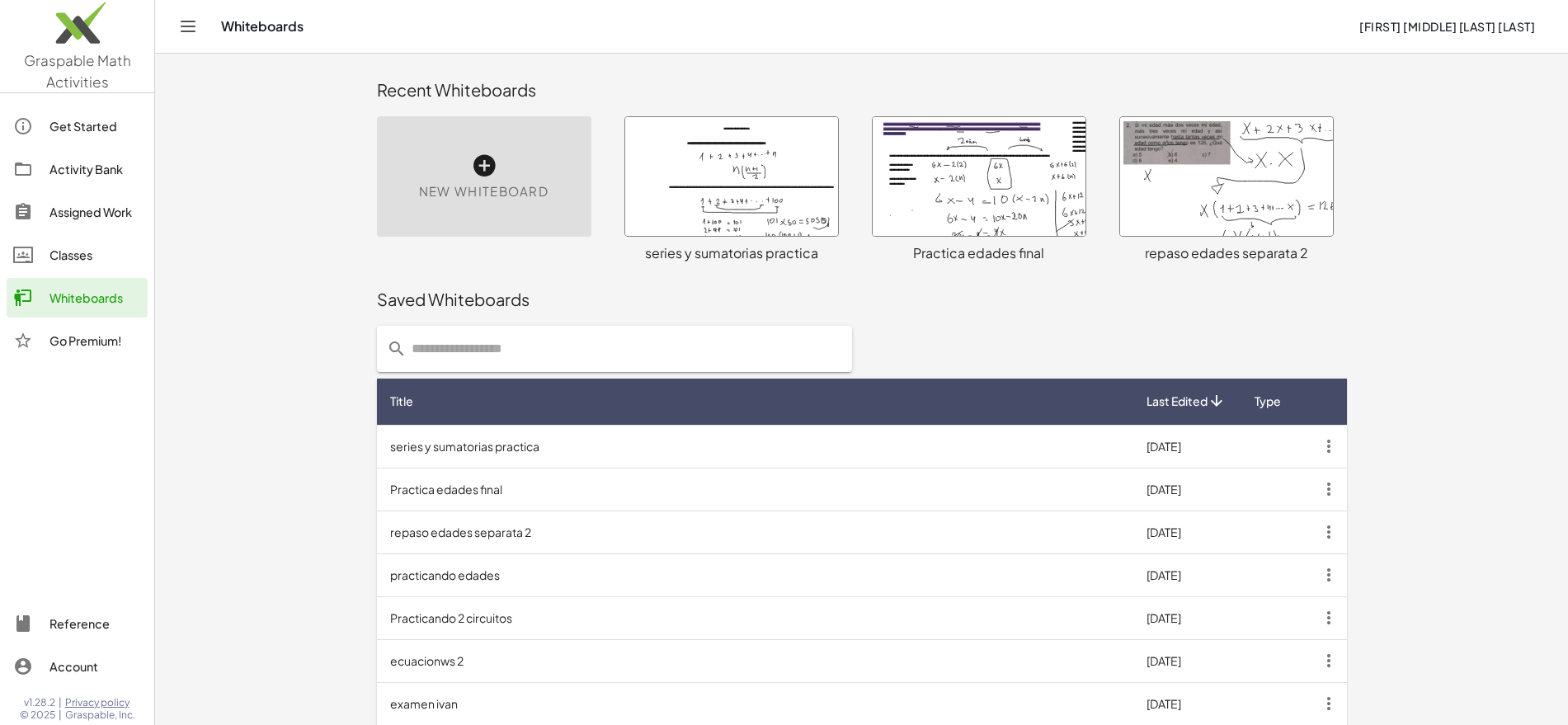 click on "New Whiteboard" at bounding box center (483, 191) 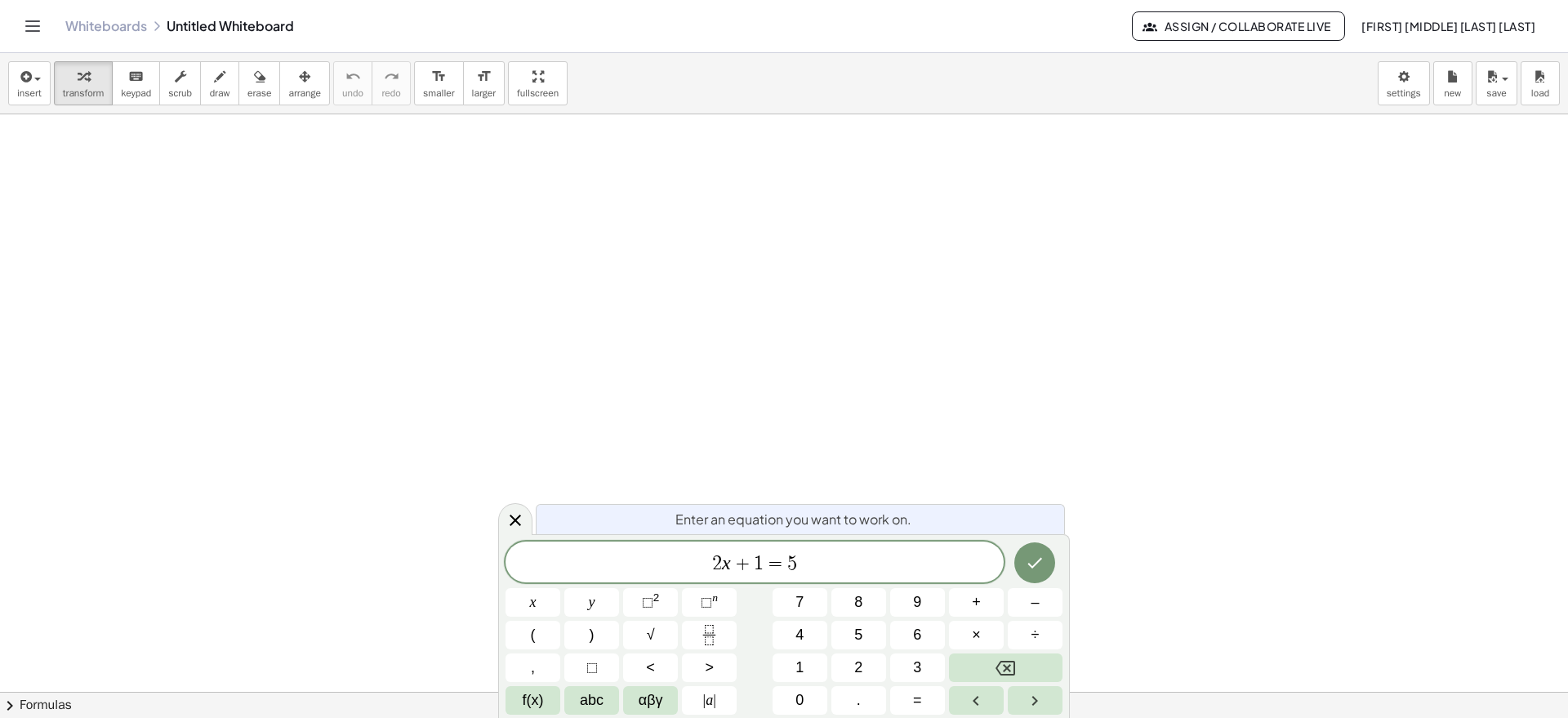 click 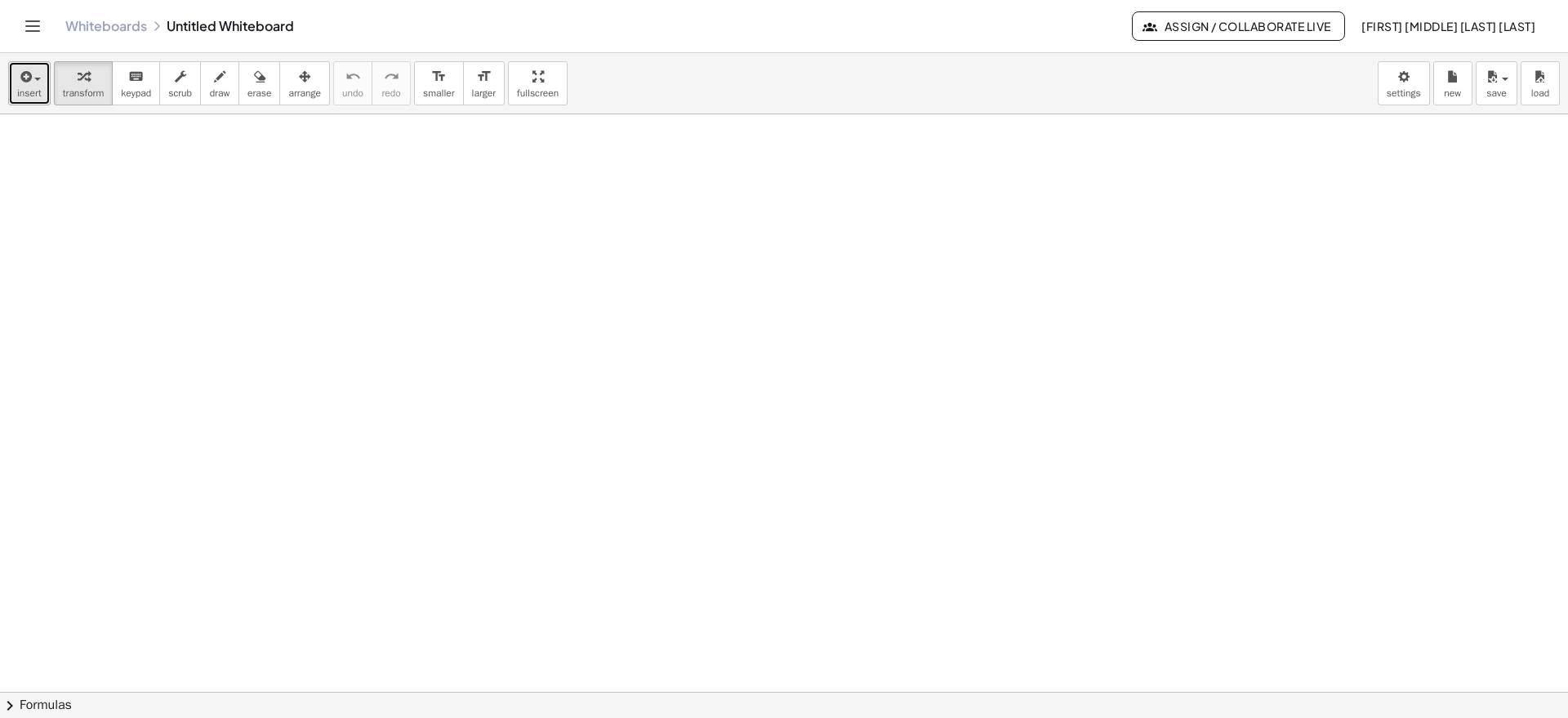 click at bounding box center (24, 77) 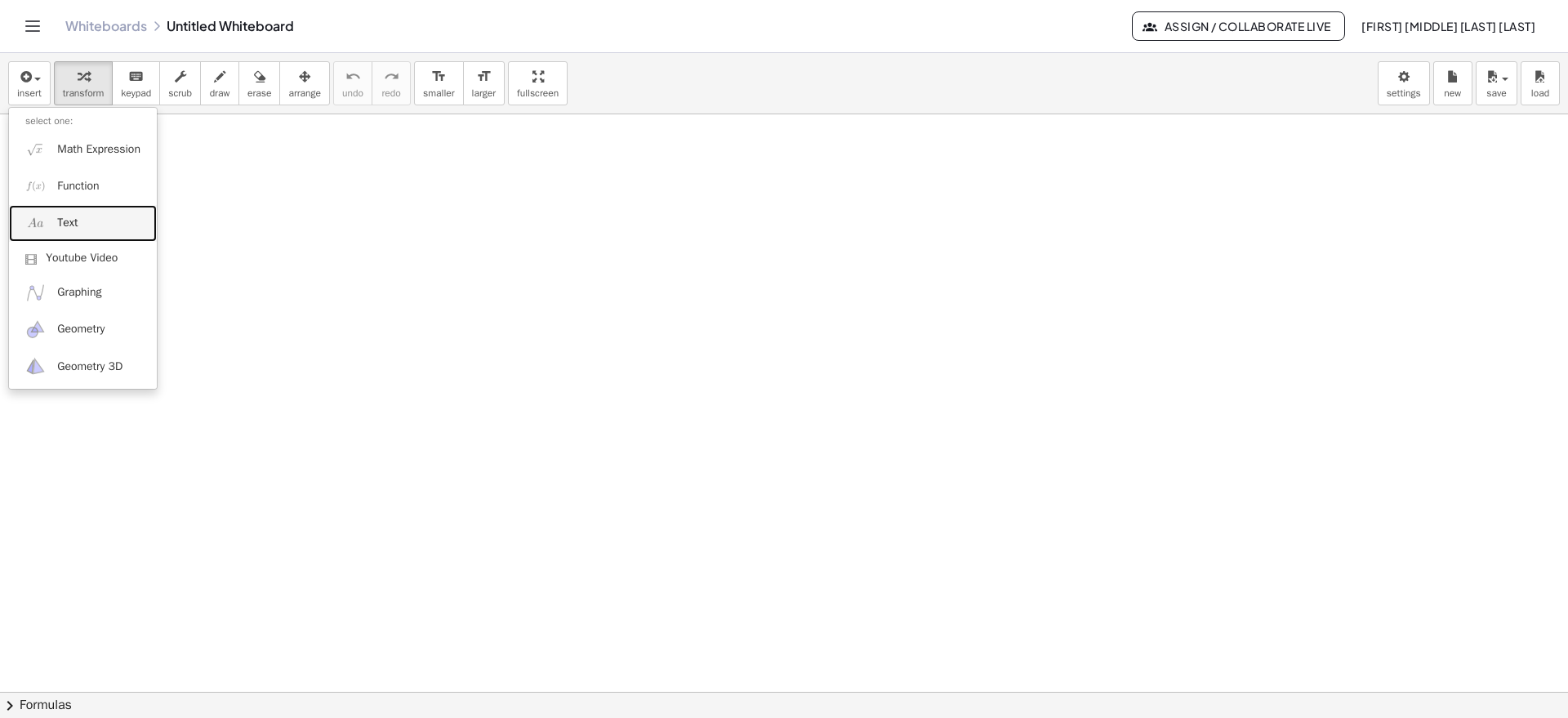 click on "Text" at bounding box center (82, 223) 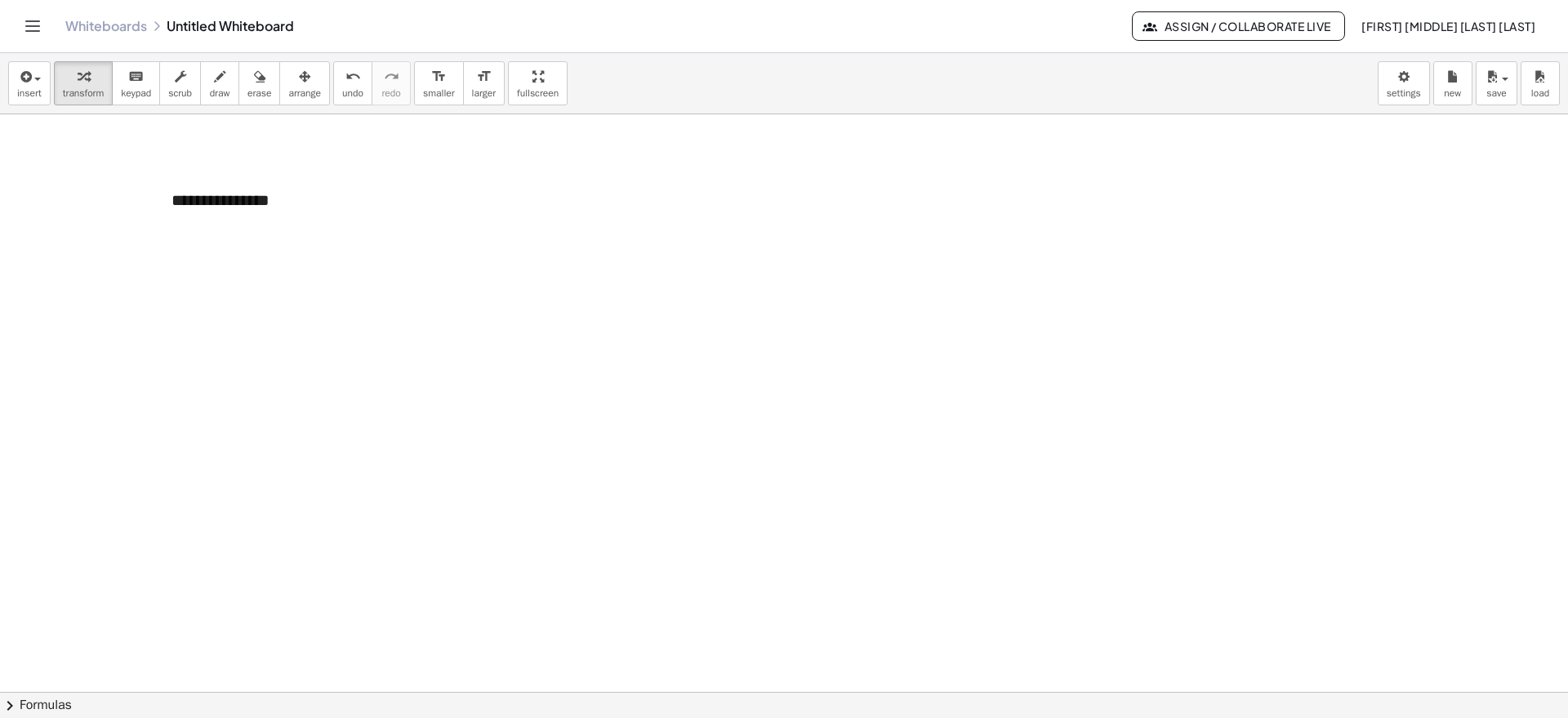 type 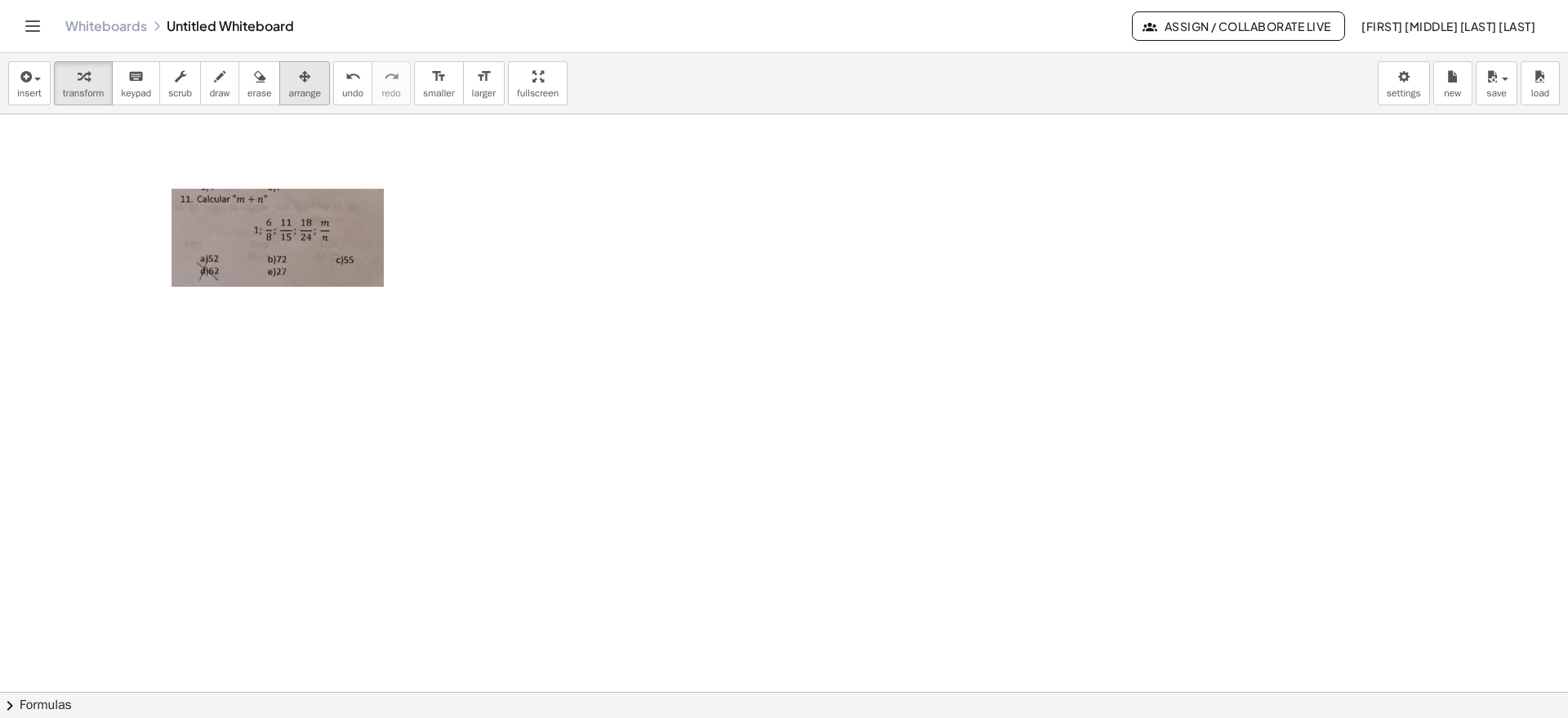 click at bounding box center (305, 76) 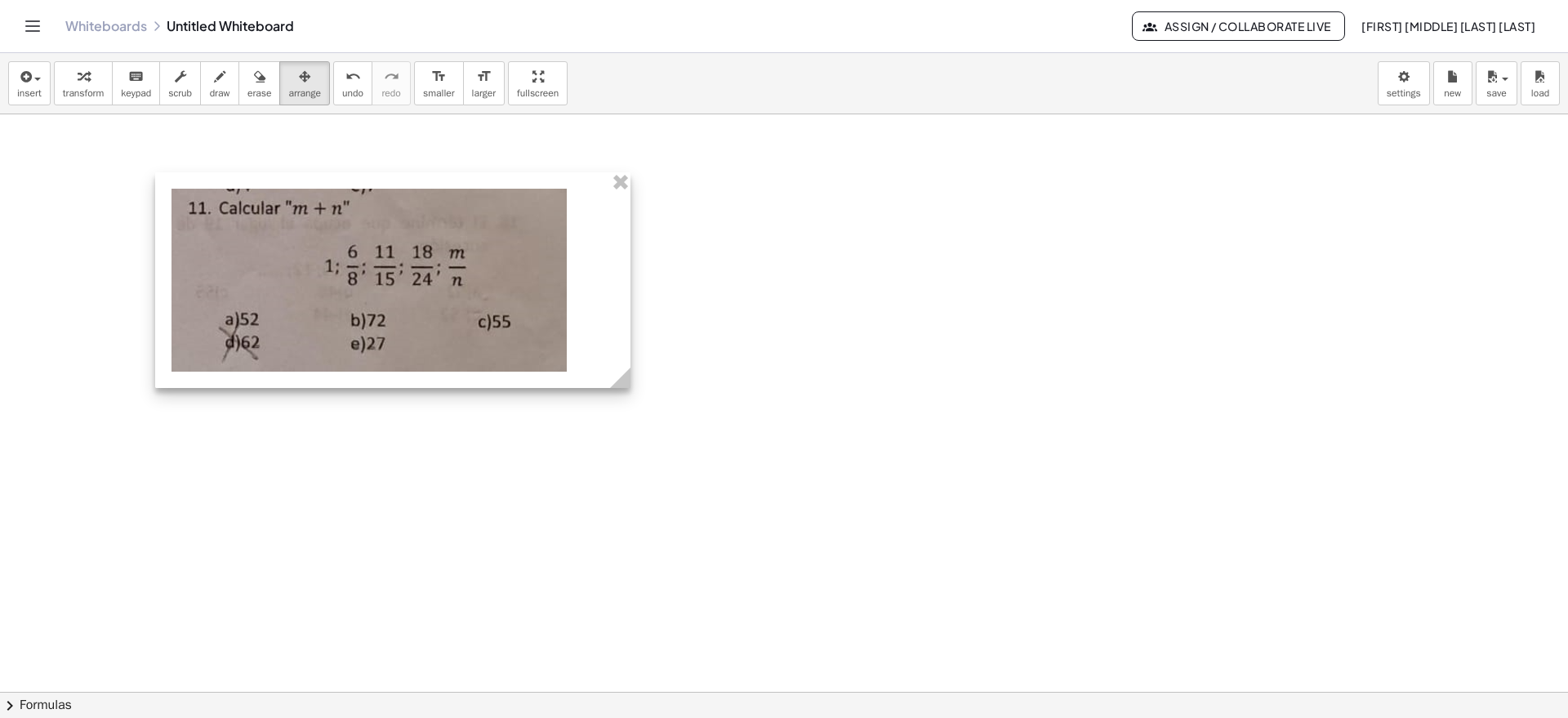 drag, startPoint x: 394, startPoint y: 292, endPoint x: 657, endPoint y: 305, distance: 263.3211 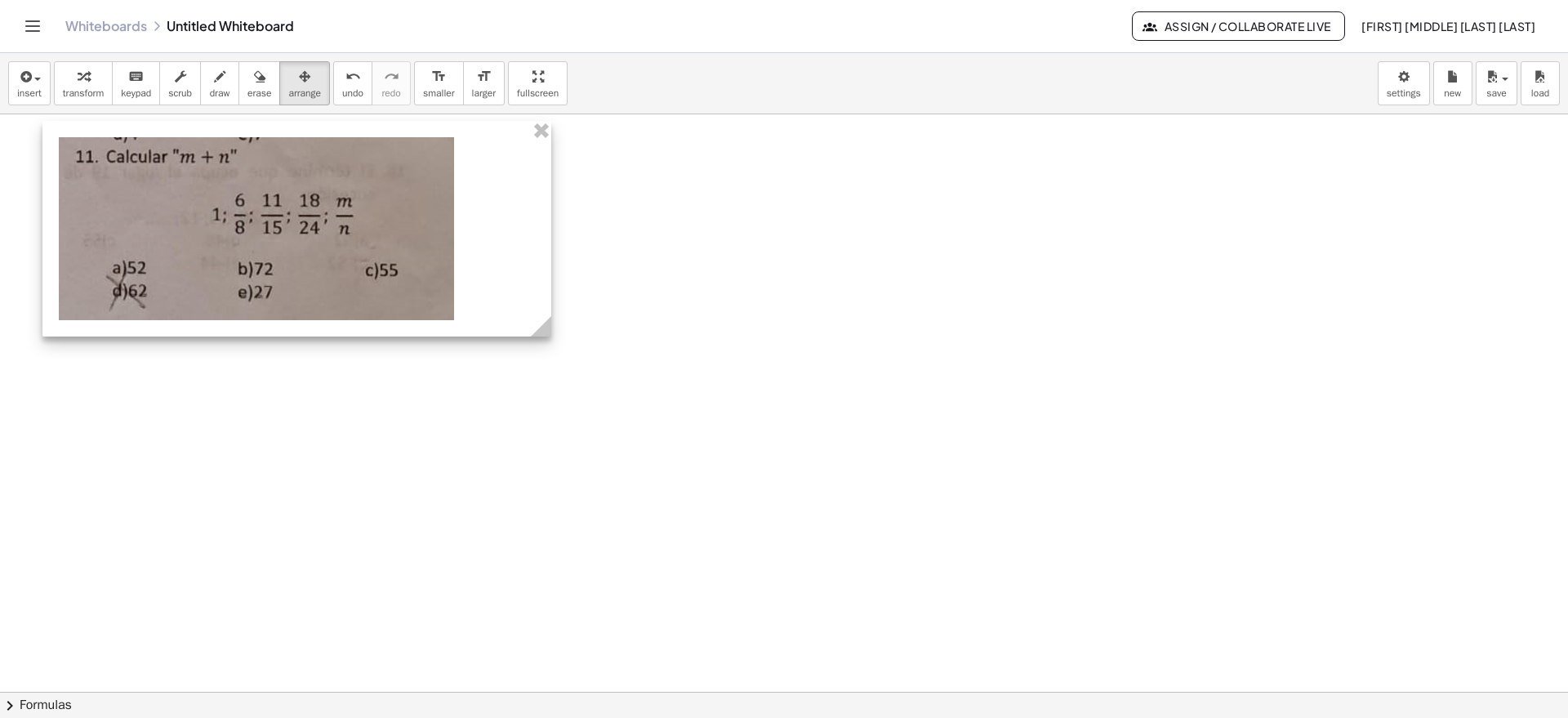 drag, startPoint x: 439, startPoint y: 280, endPoint x: 327, endPoint y: 229, distance: 123.06502 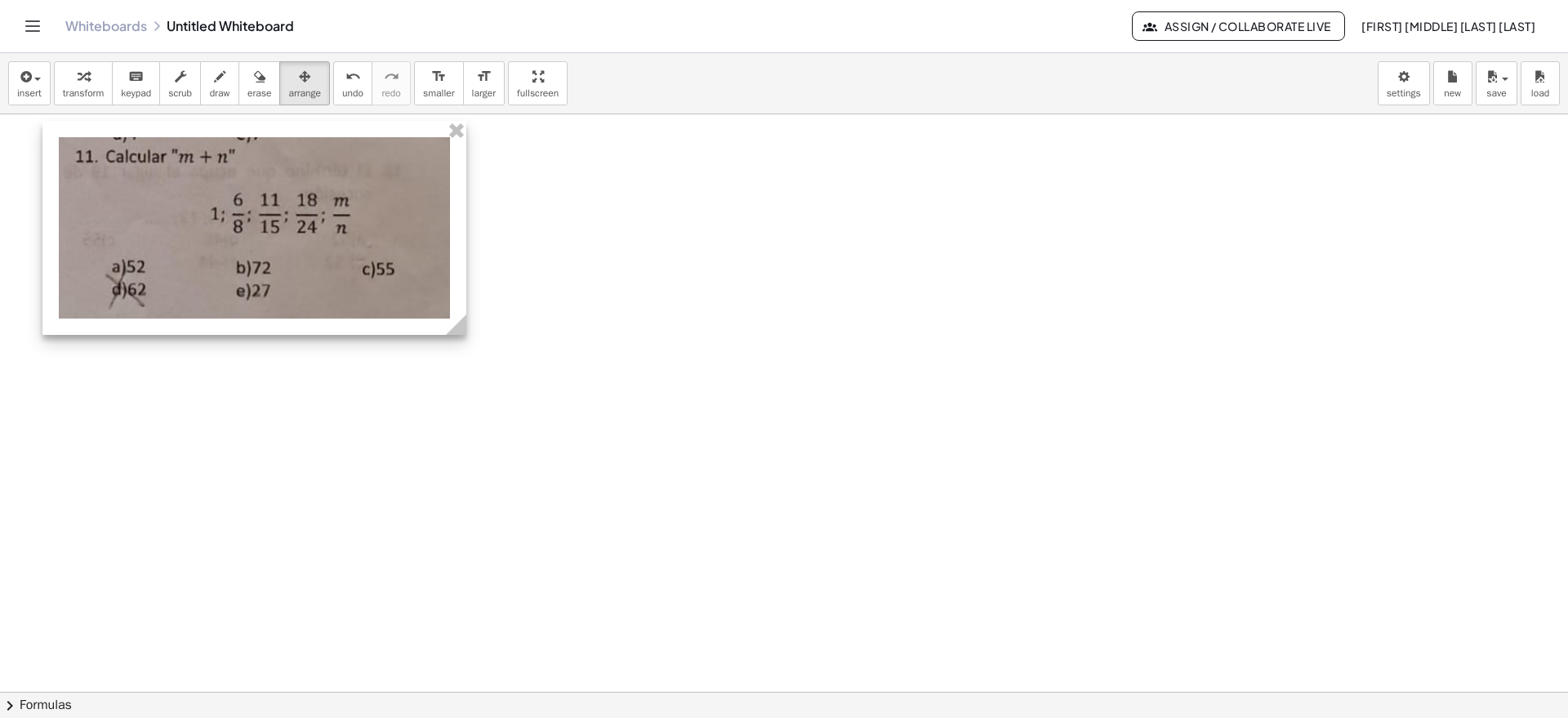 click 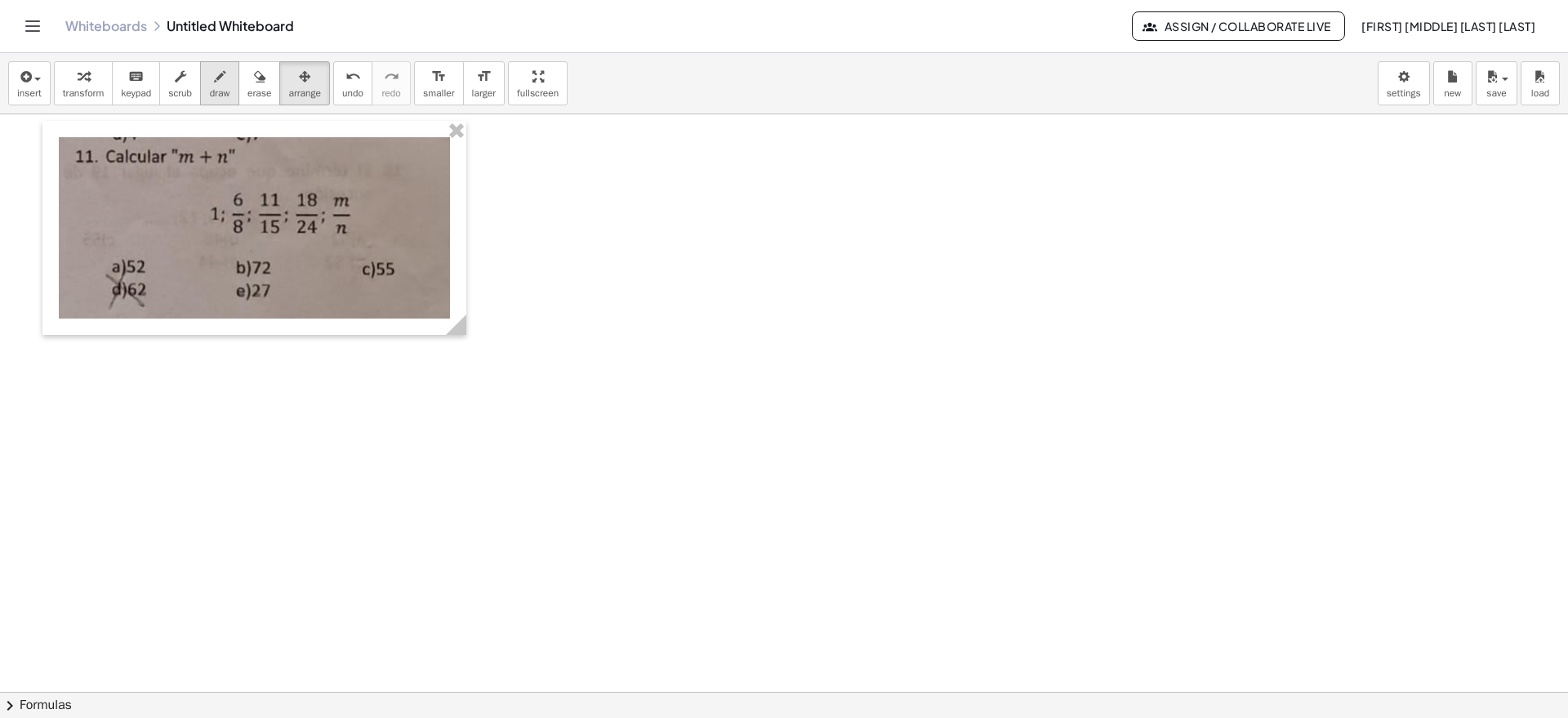 click on "draw" at bounding box center [220, 83] 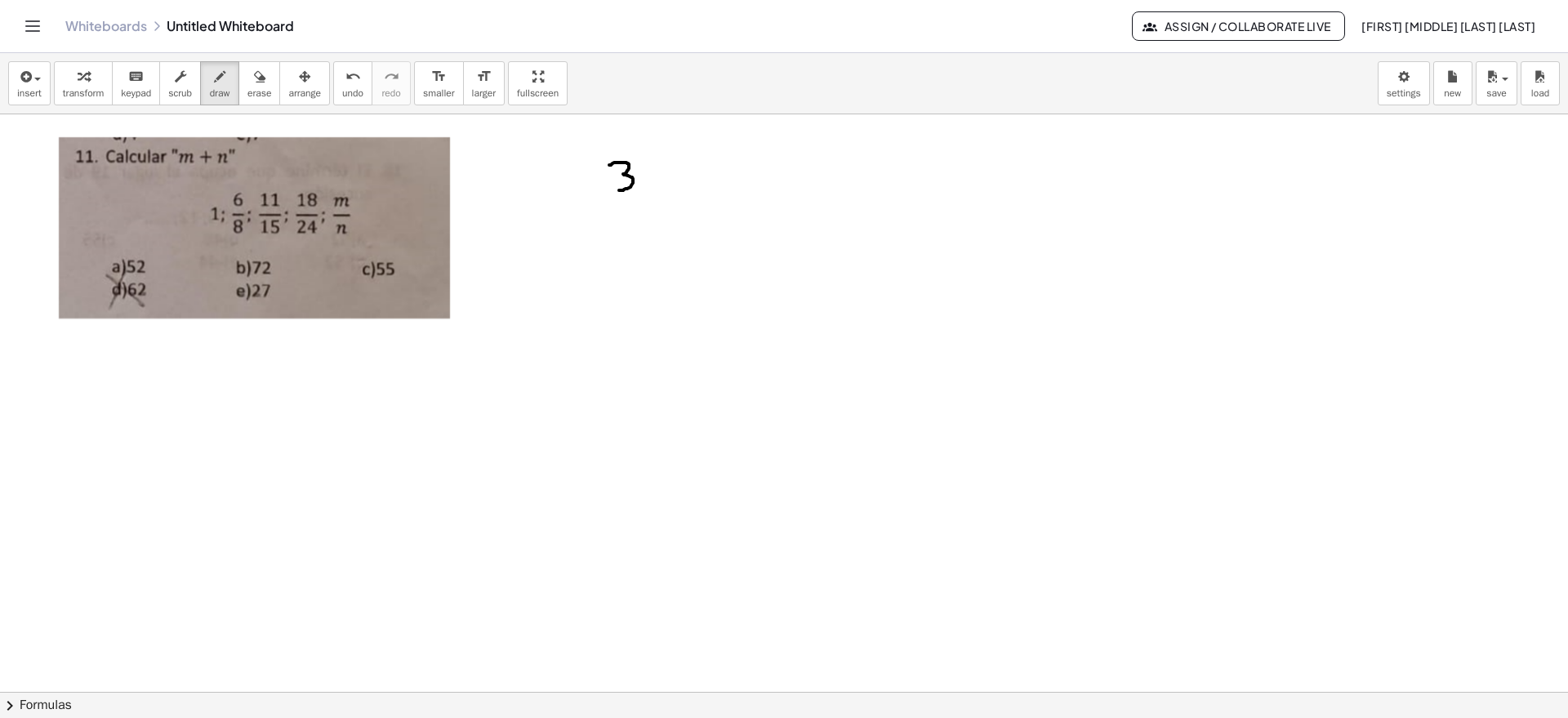 drag, startPoint x: 608, startPoint y: 165, endPoint x: 612, endPoint y: 190, distance: 25.317978 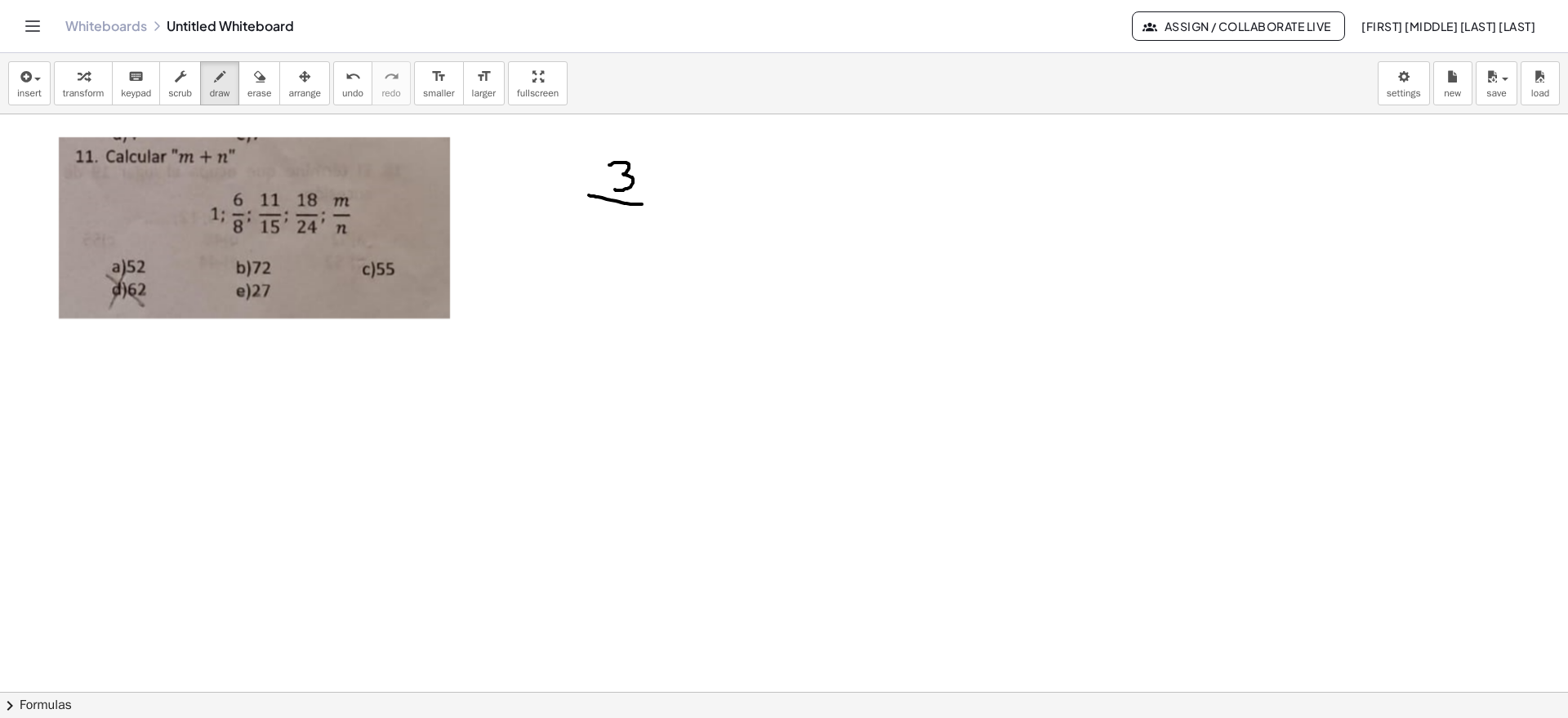 drag, startPoint x: 589, startPoint y: 194, endPoint x: 644, endPoint y: 204, distance: 55.9017 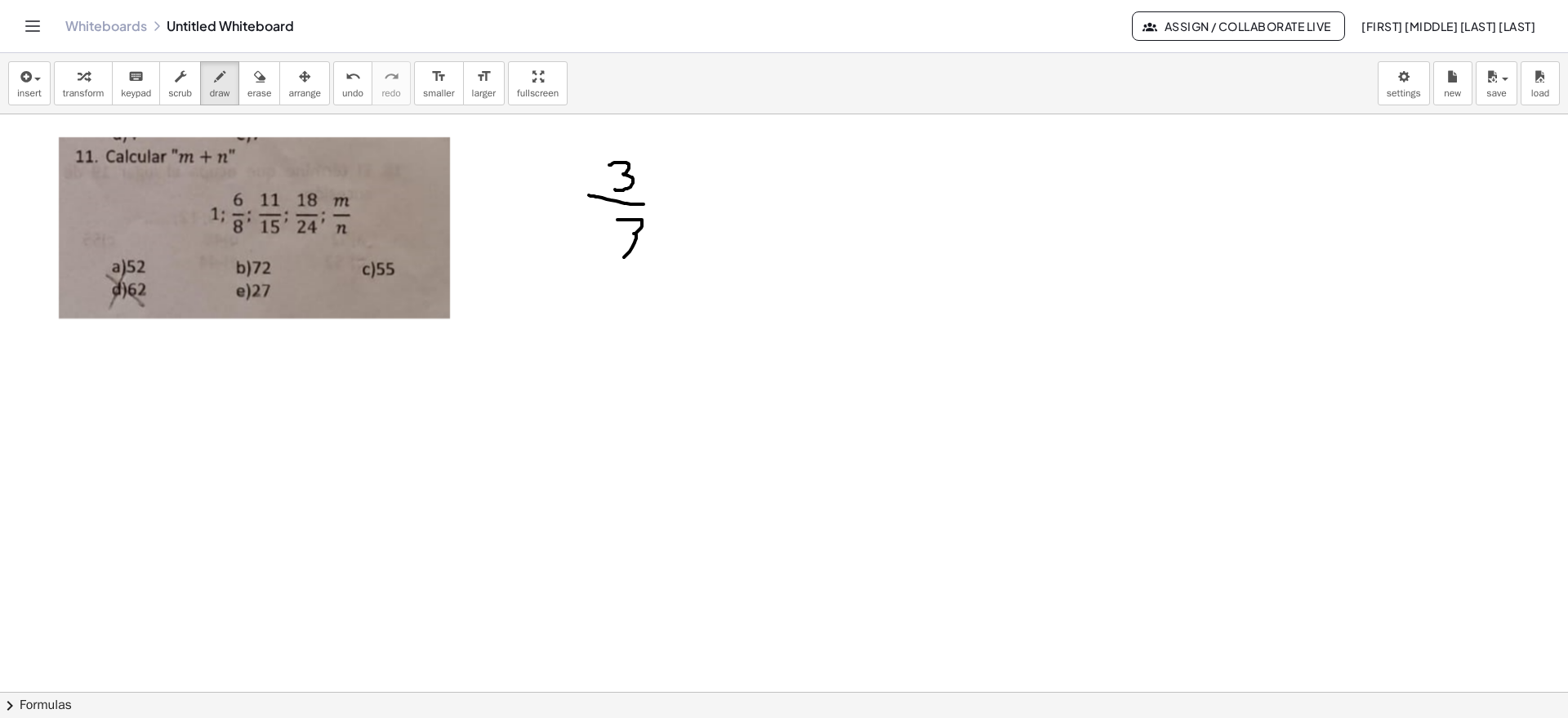drag, startPoint x: 634, startPoint y: 220, endPoint x: 619, endPoint y: 237, distance: 22.671568 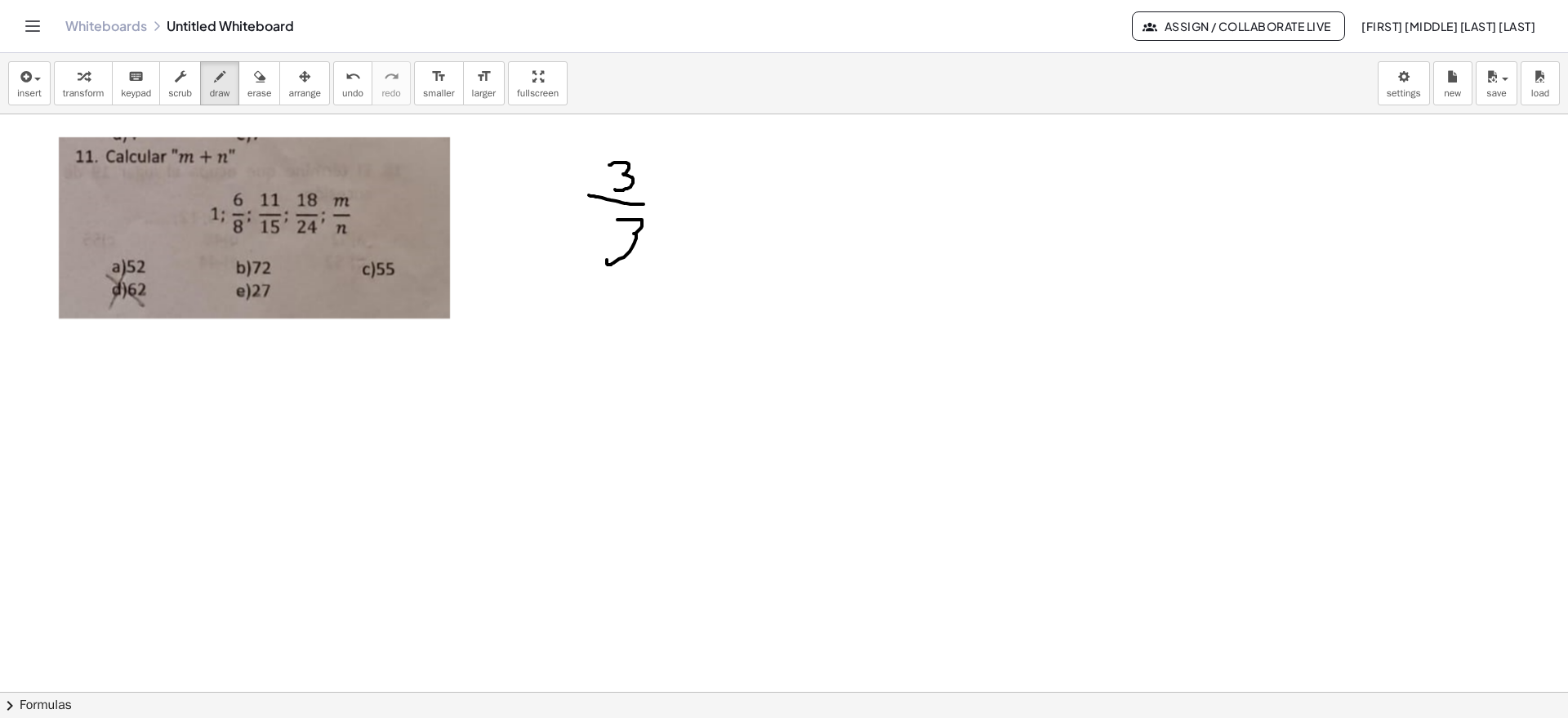 click at bounding box center [784, 692] 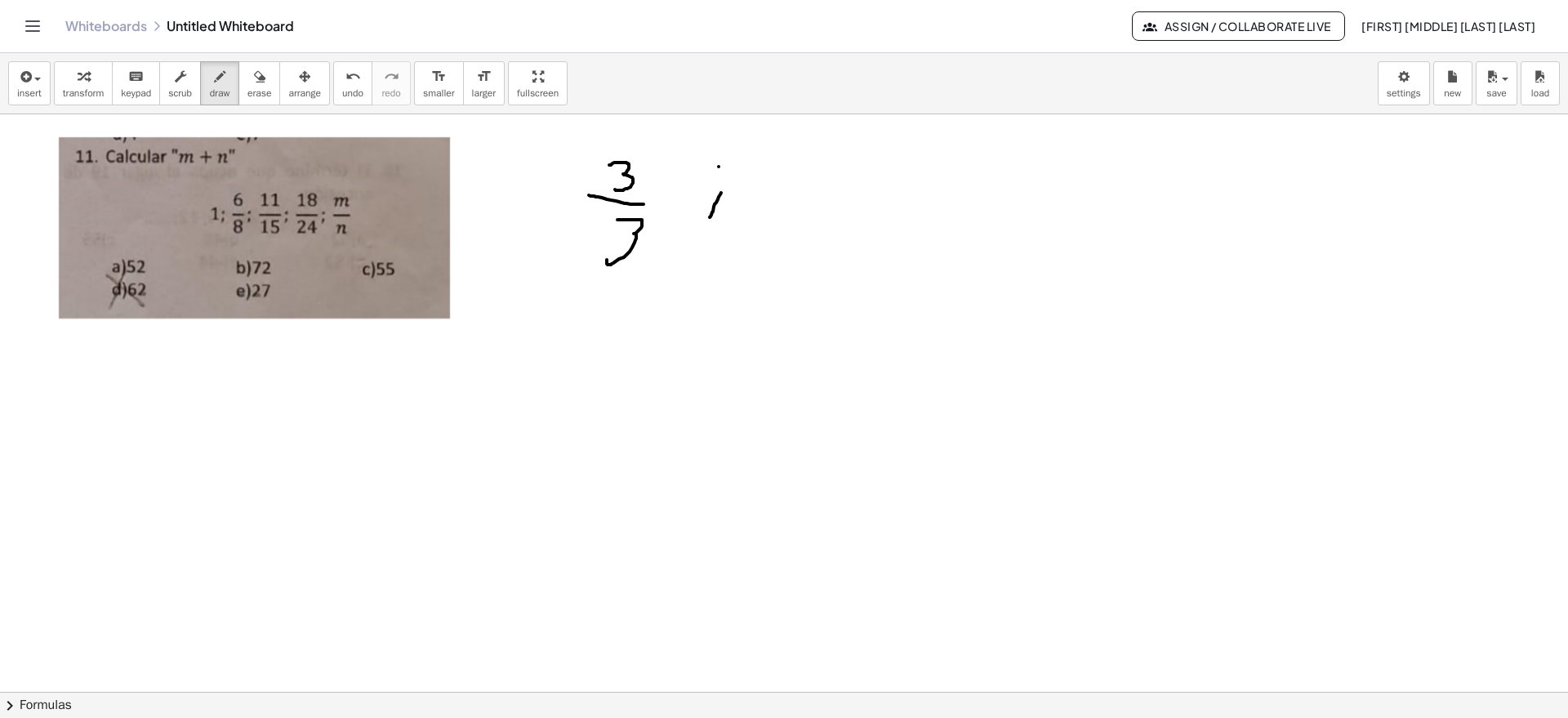drag, startPoint x: 719, startPoint y: 167, endPoint x: 758, endPoint y: 178, distance: 41 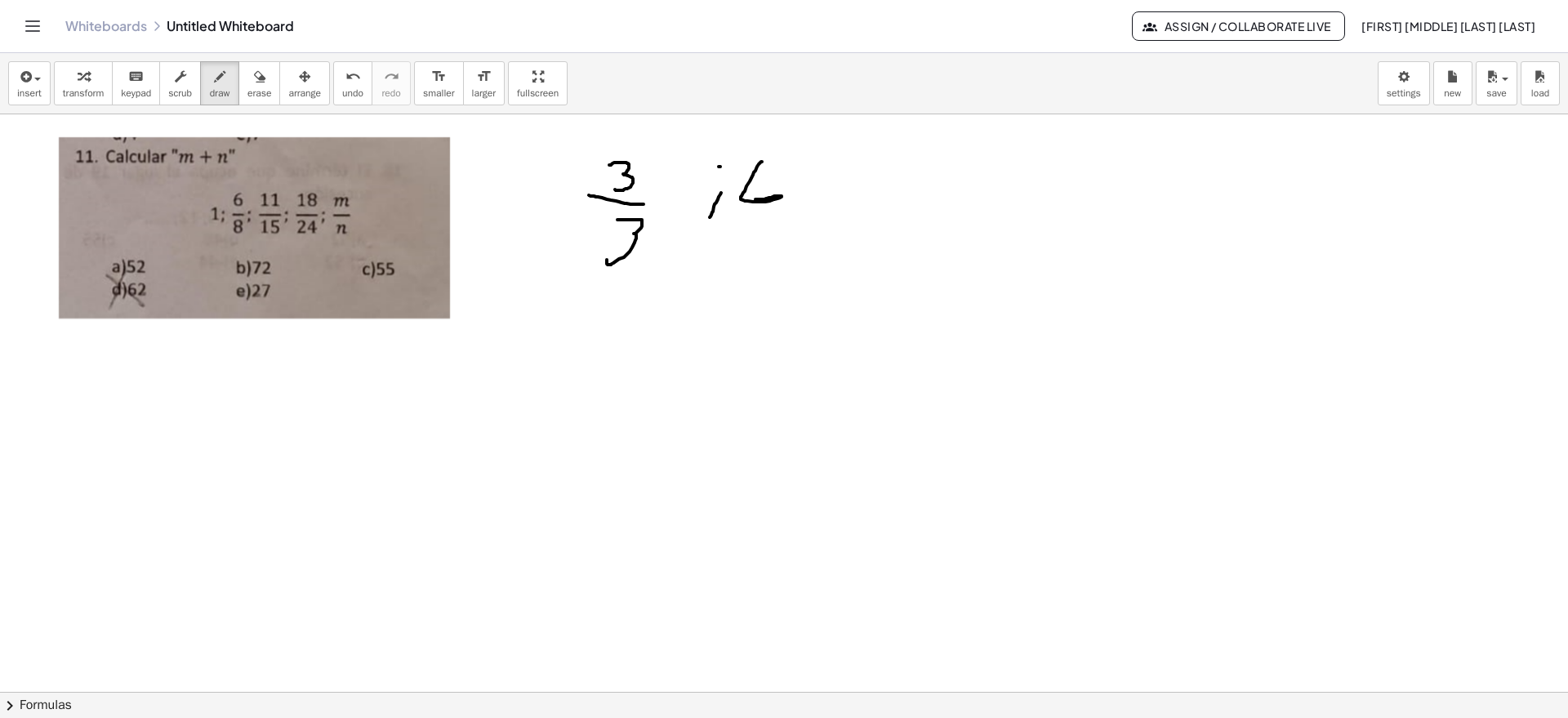 drag, startPoint x: 762, startPoint y: 163, endPoint x: 754, endPoint y: 199, distance: 36.87818 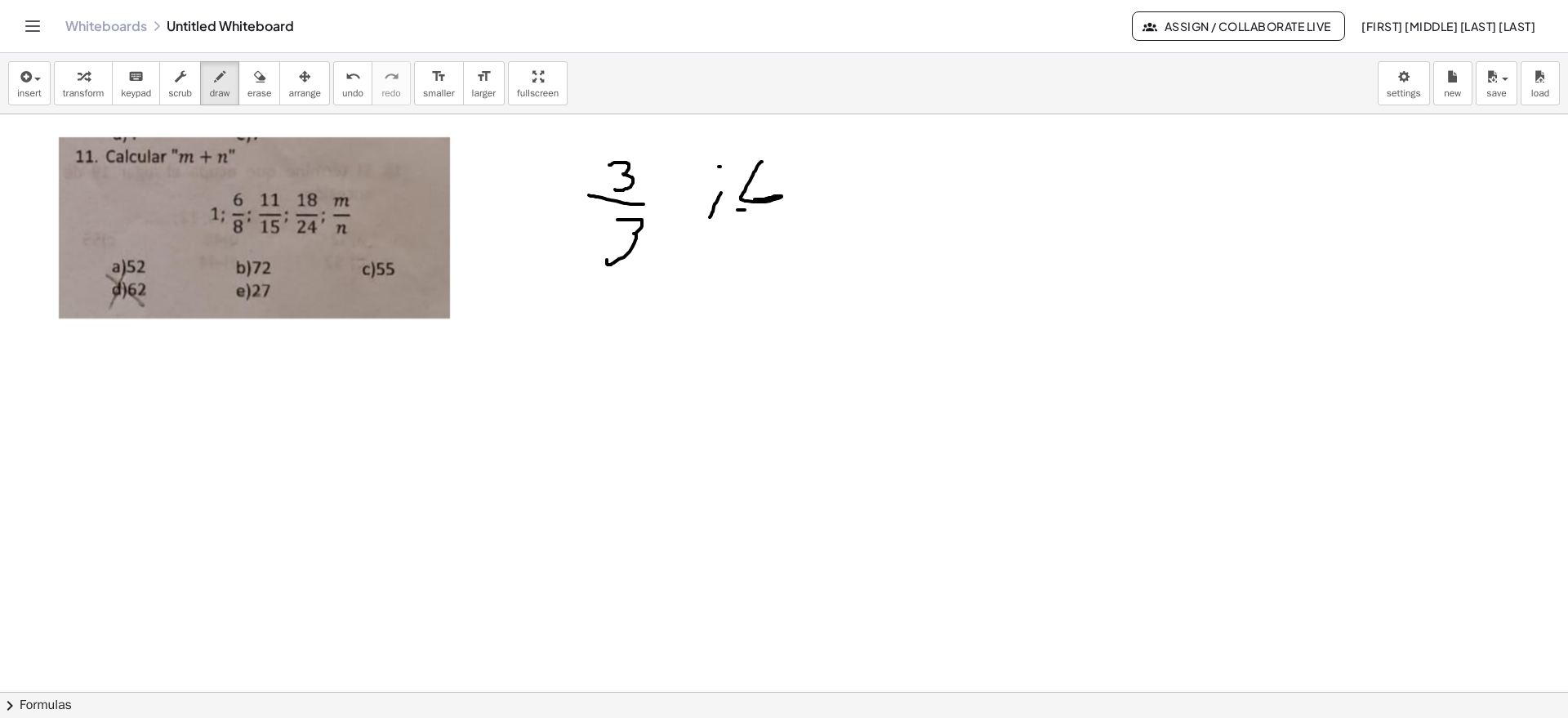 drag, startPoint x: 737, startPoint y: 210, endPoint x: 775, endPoint y: 210, distance: 38 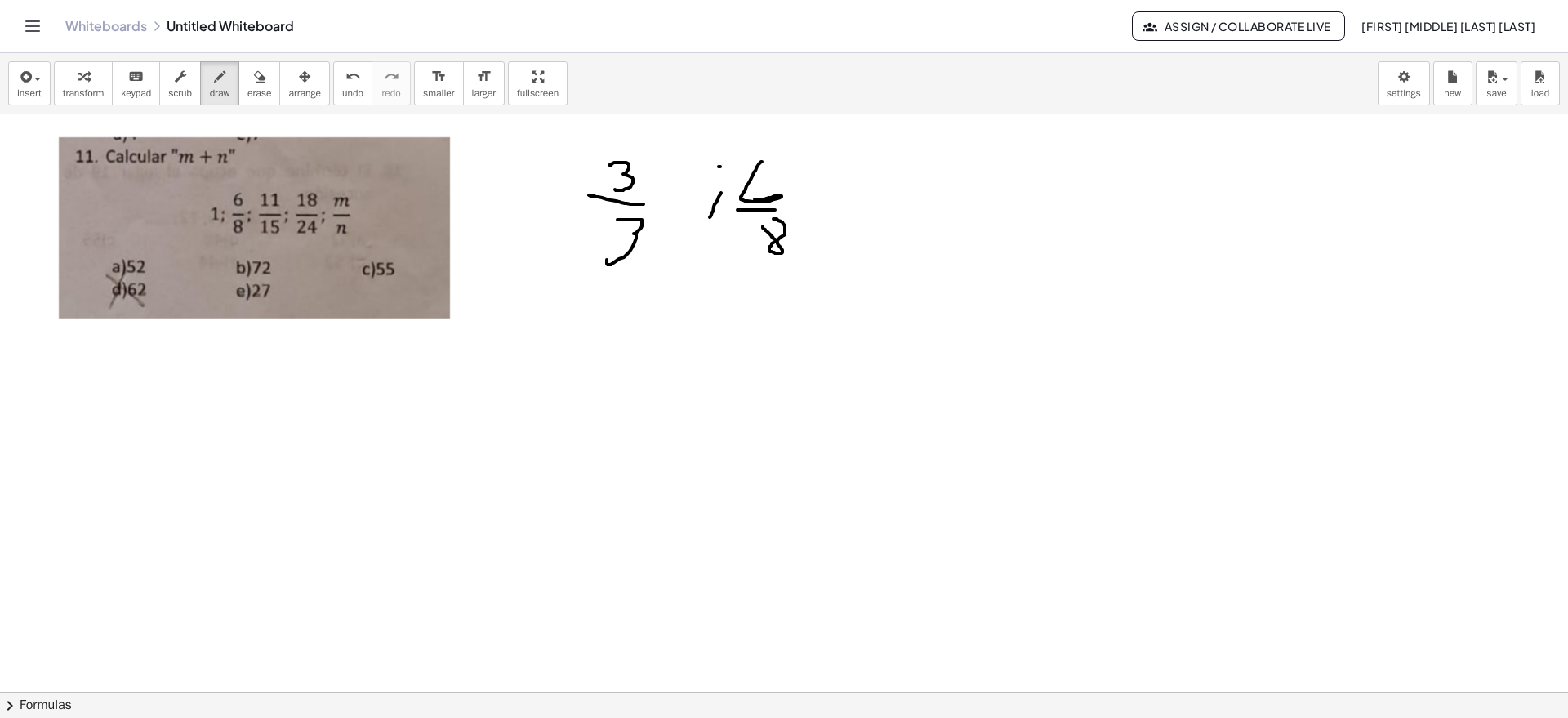drag, startPoint x: 763, startPoint y: 226, endPoint x: 773, endPoint y: 219, distance: 12 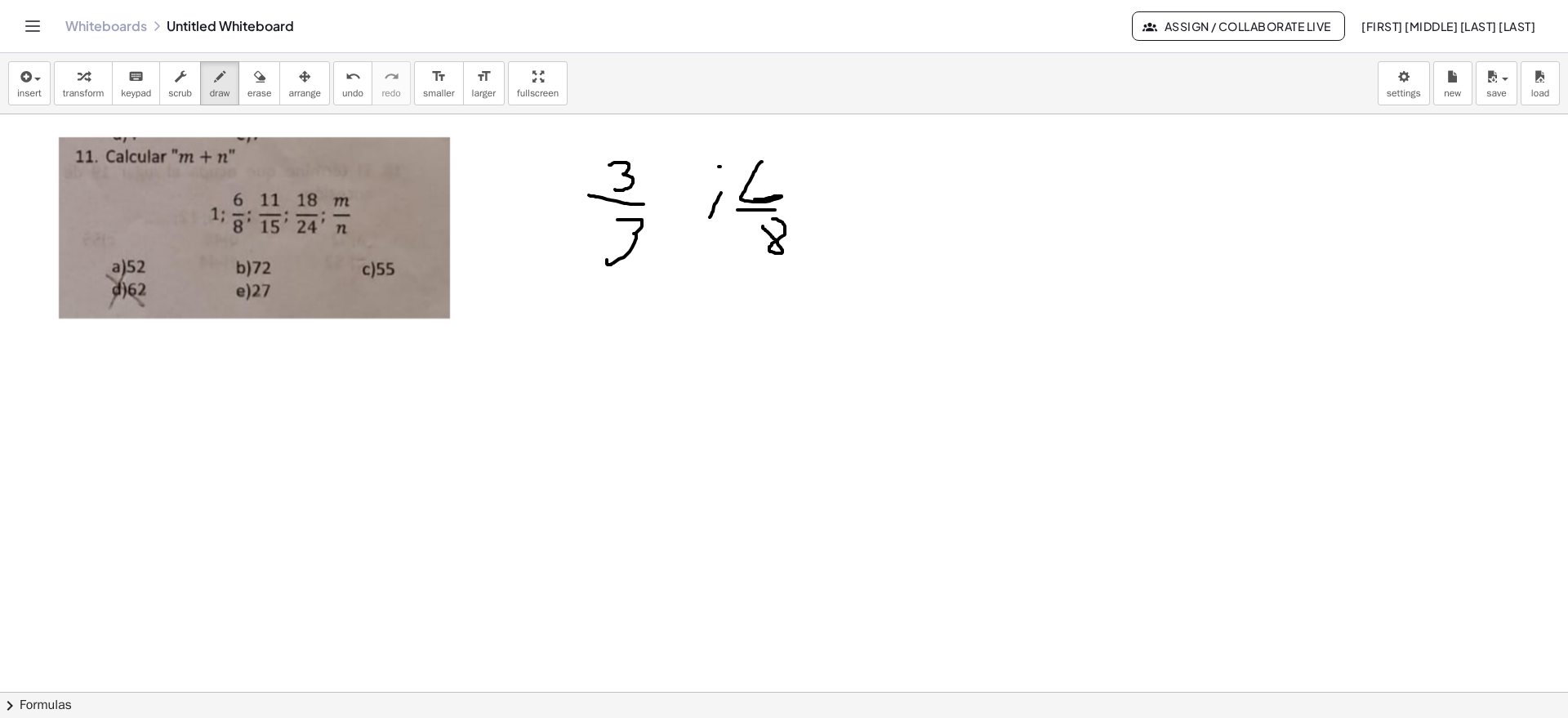 click at bounding box center [784, 692] 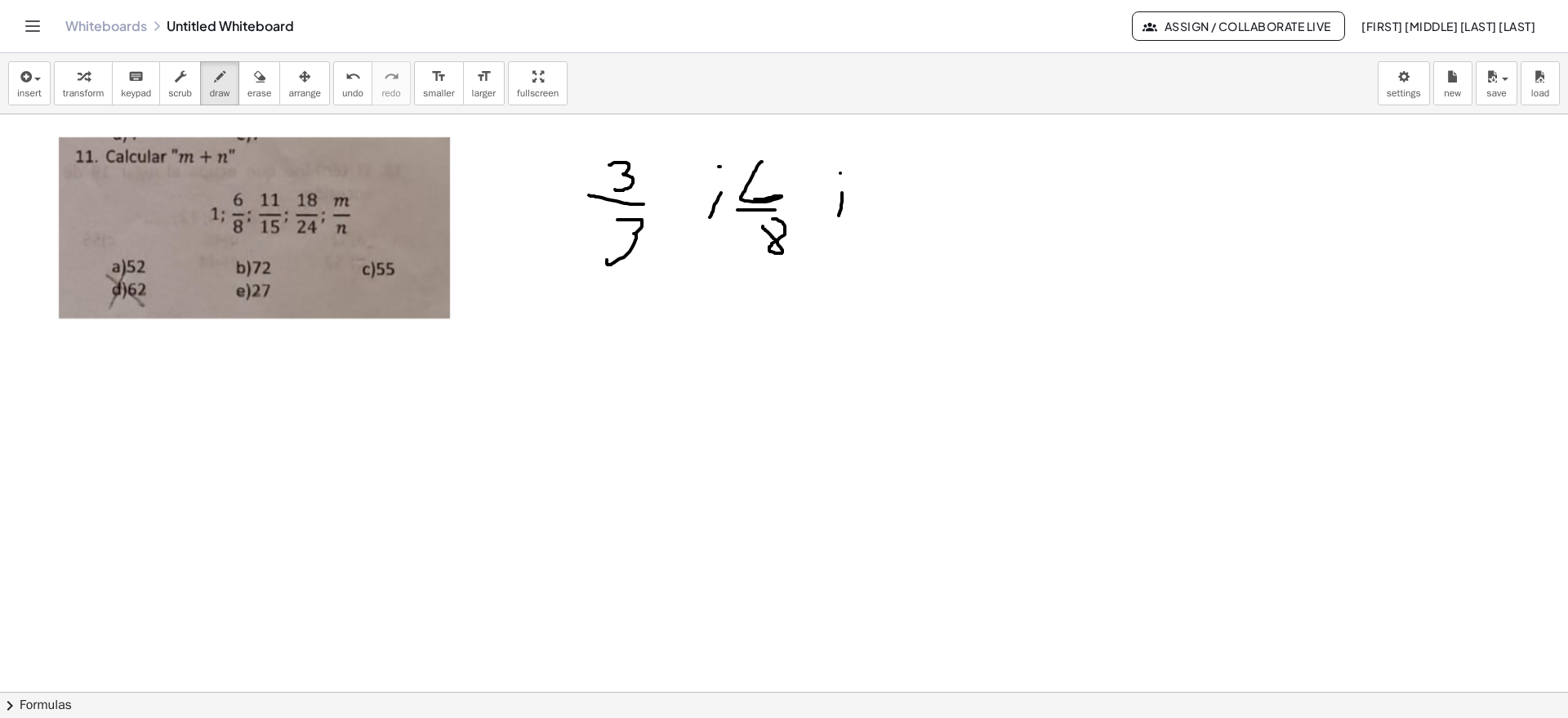 click at bounding box center (784, 692) 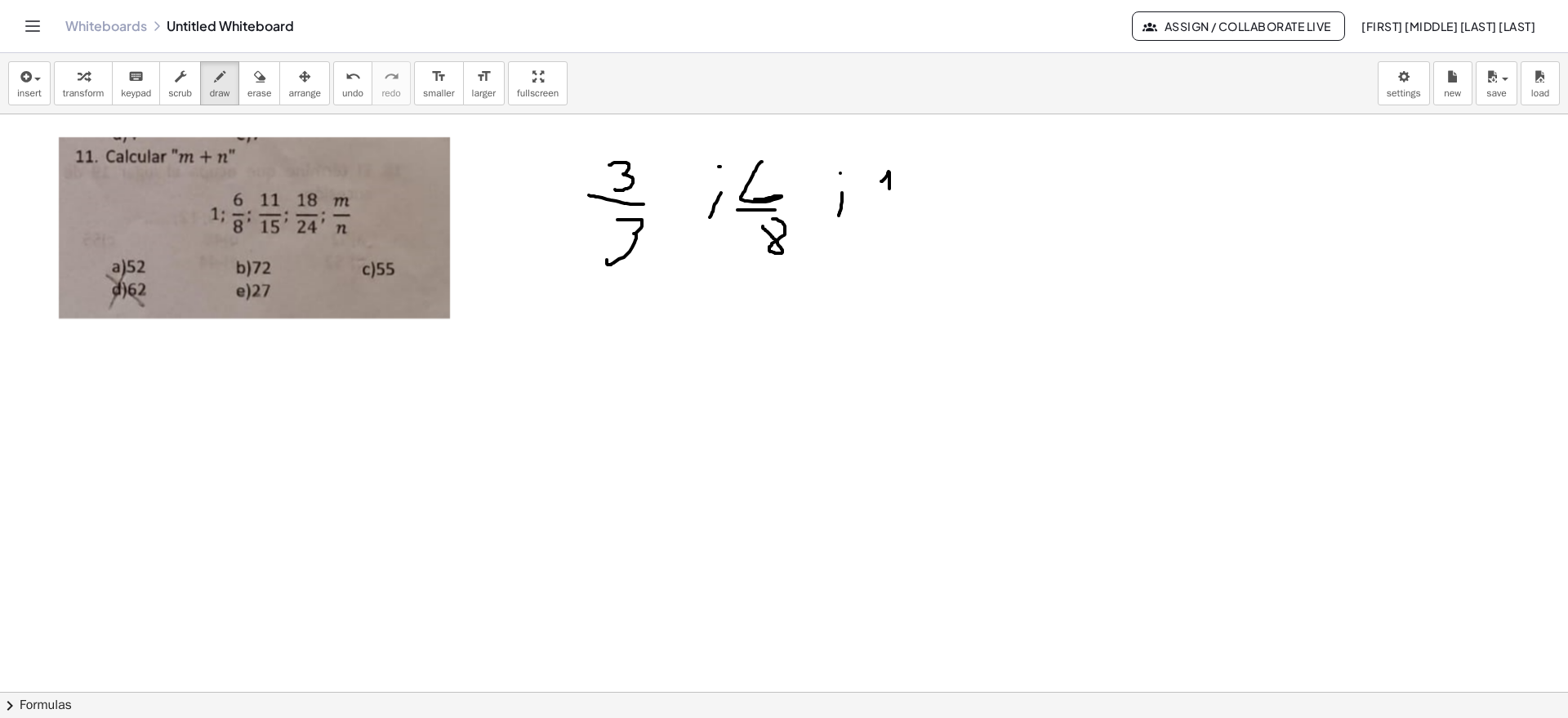 drag, startPoint x: 882, startPoint y: 181, endPoint x: 910, endPoint y: 182, distance: 28.0179 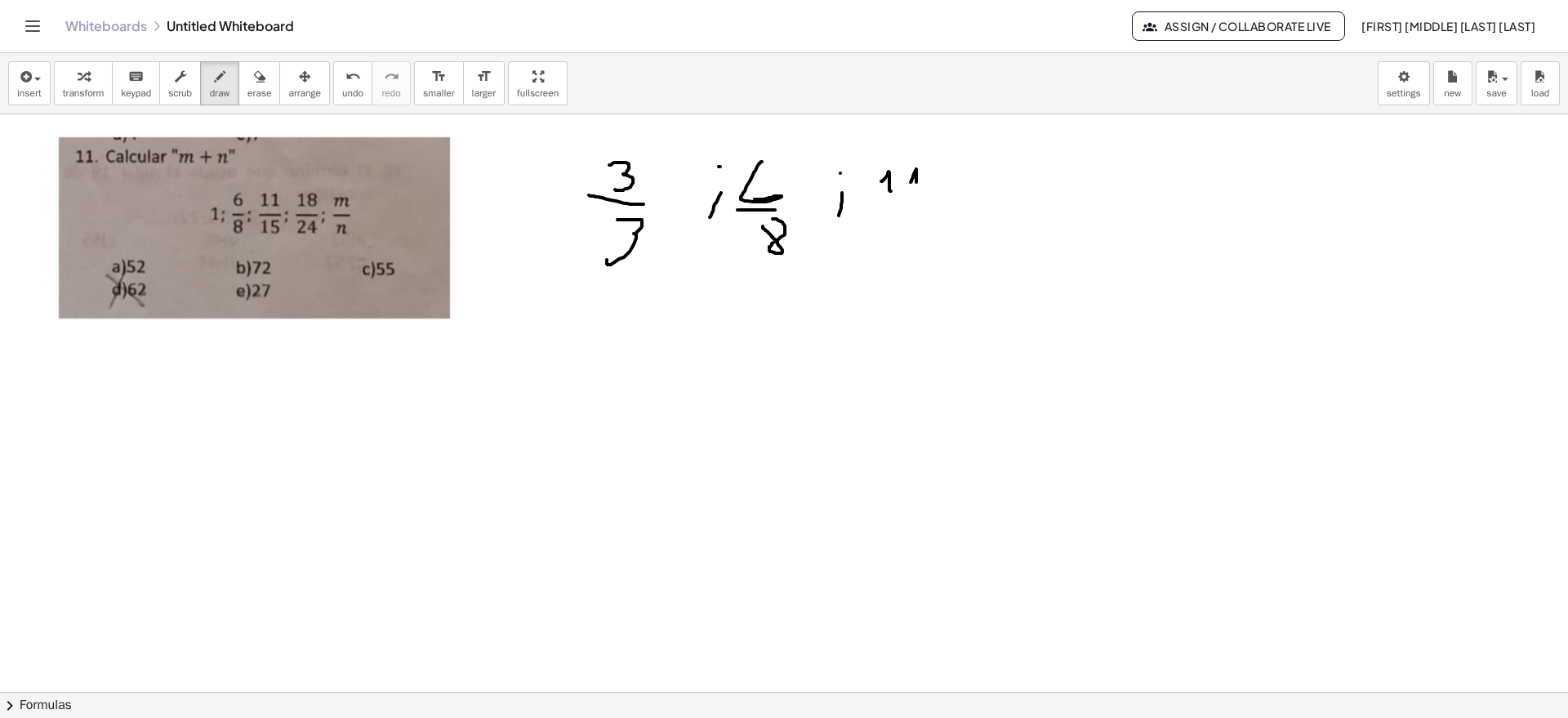 drag, startPoint x: 916, startPoint y: 169, endPoint x: 915, endPoint y: 194, distance: 25.019992 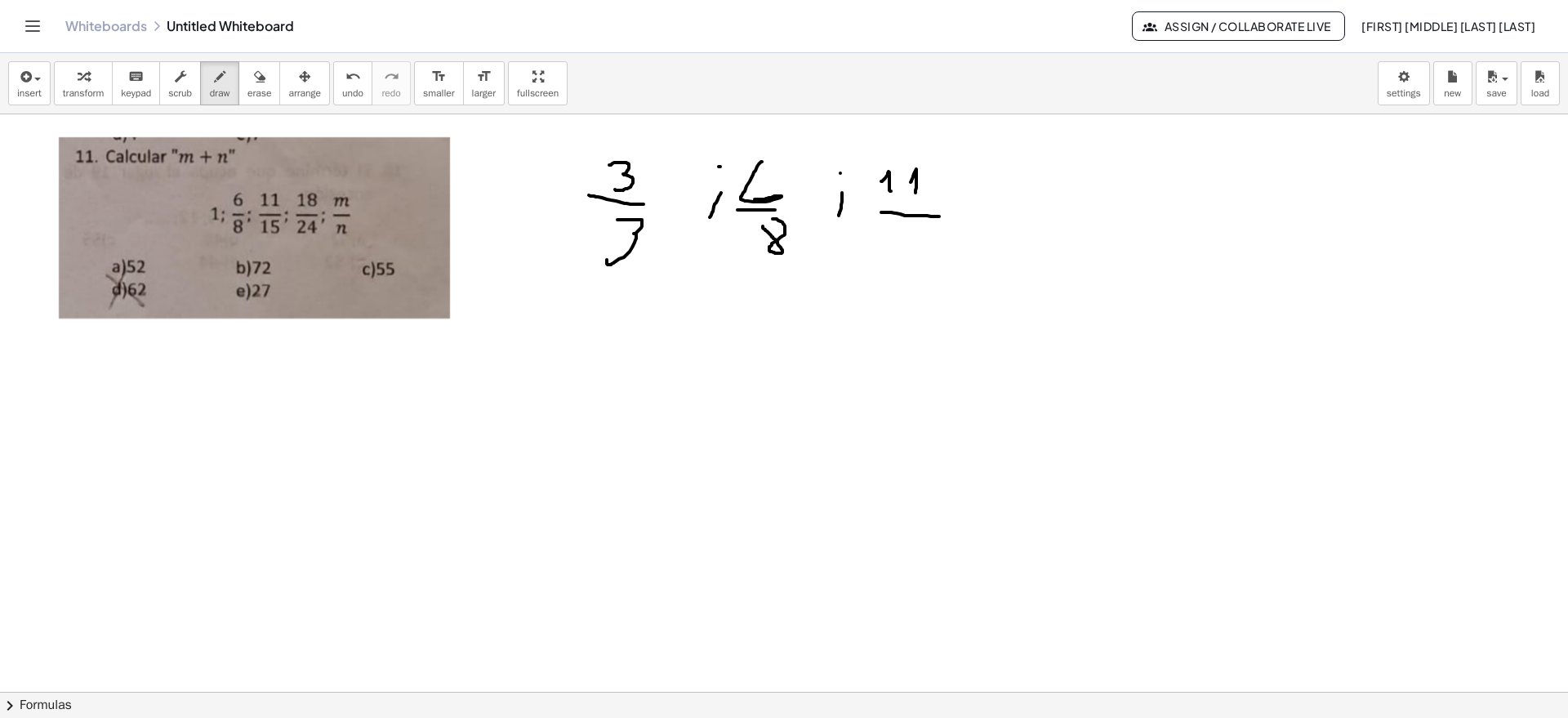 drag, startPoint x: 881, startPoint y: 212, endPoint x: 939, endPoint y: 216, distance: 58.13777 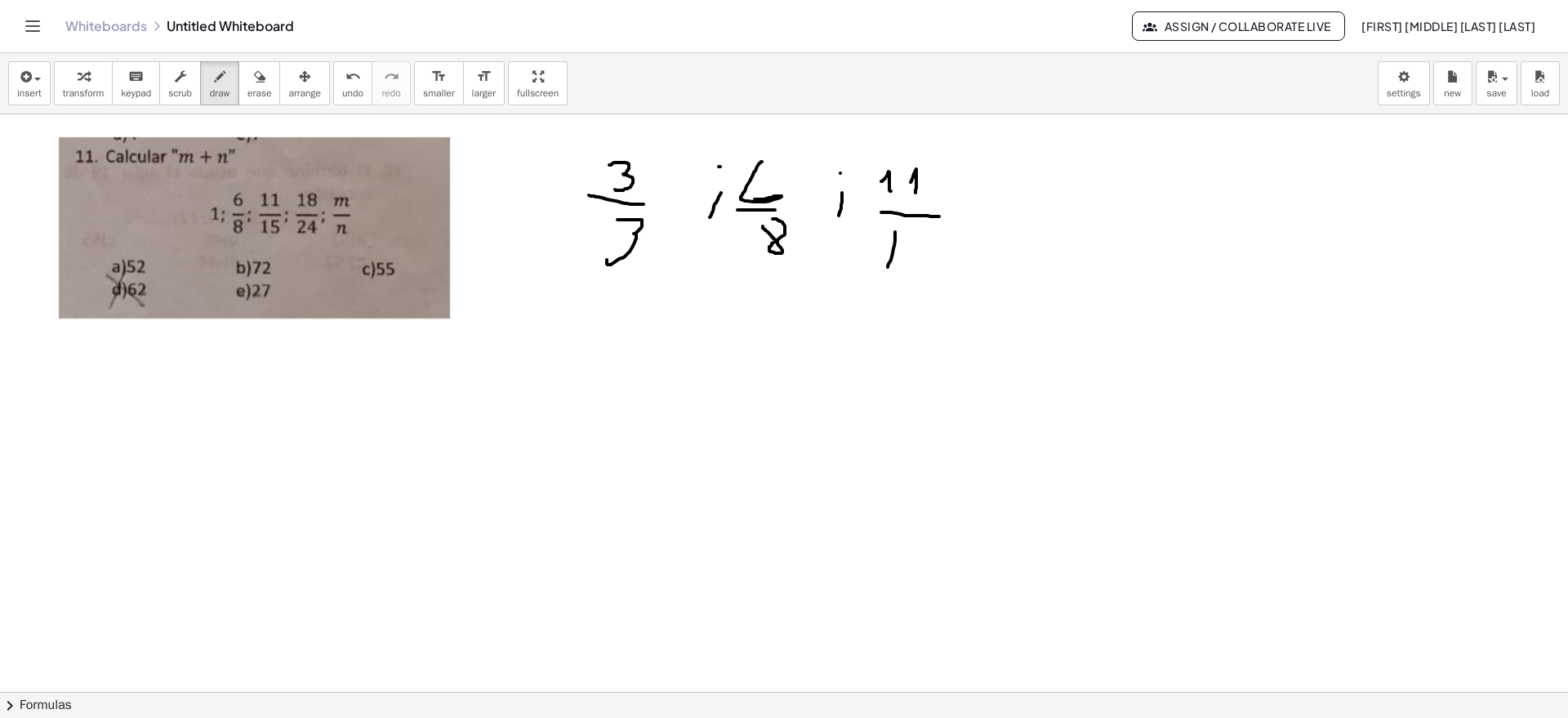 drag, startPoint x: 888, startPoint y: 267, endPoint x: 910, endPoint y: 243, distance: 32.55764 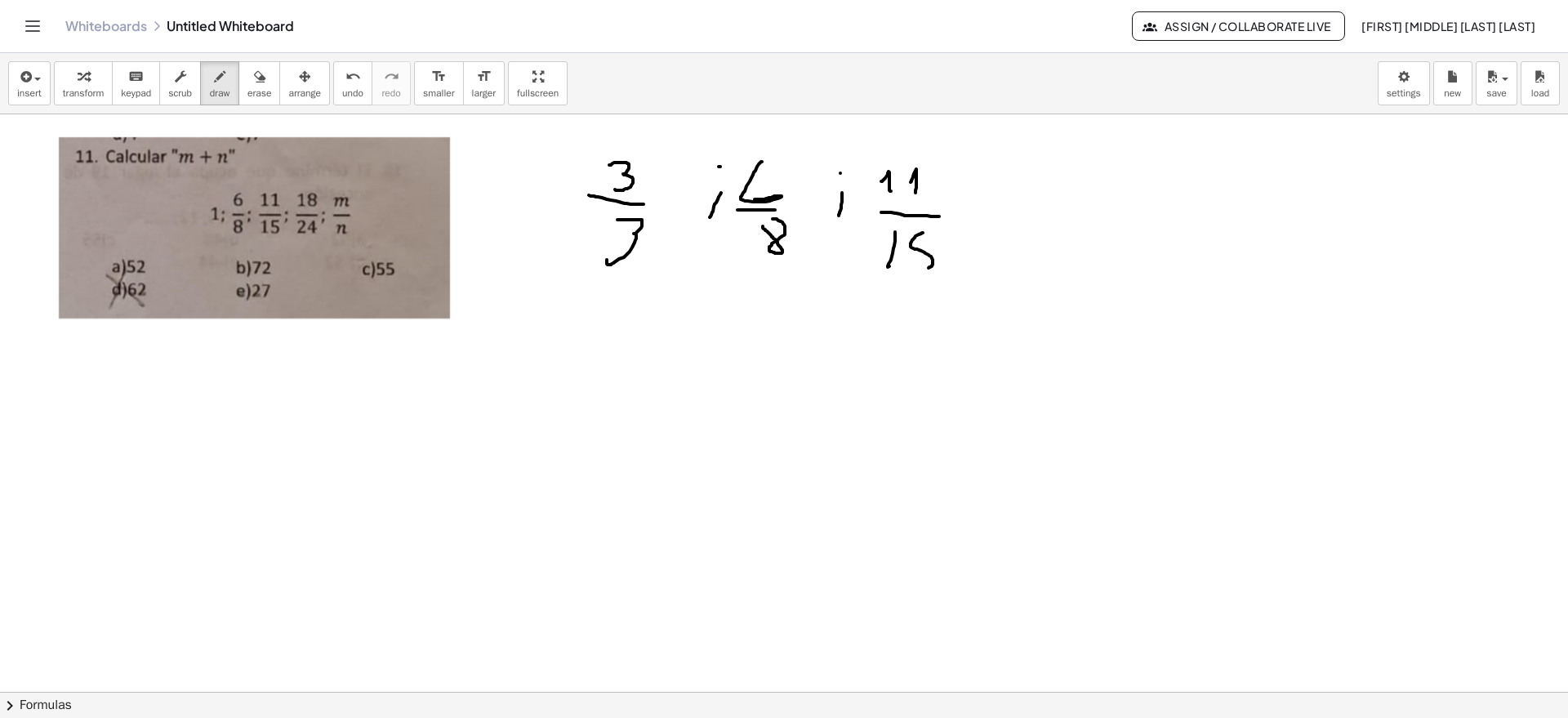 drag, startPoint x: 923, startPoint y: 233, endPoint x: 984, endPoint y: 234, distance: 61.008196 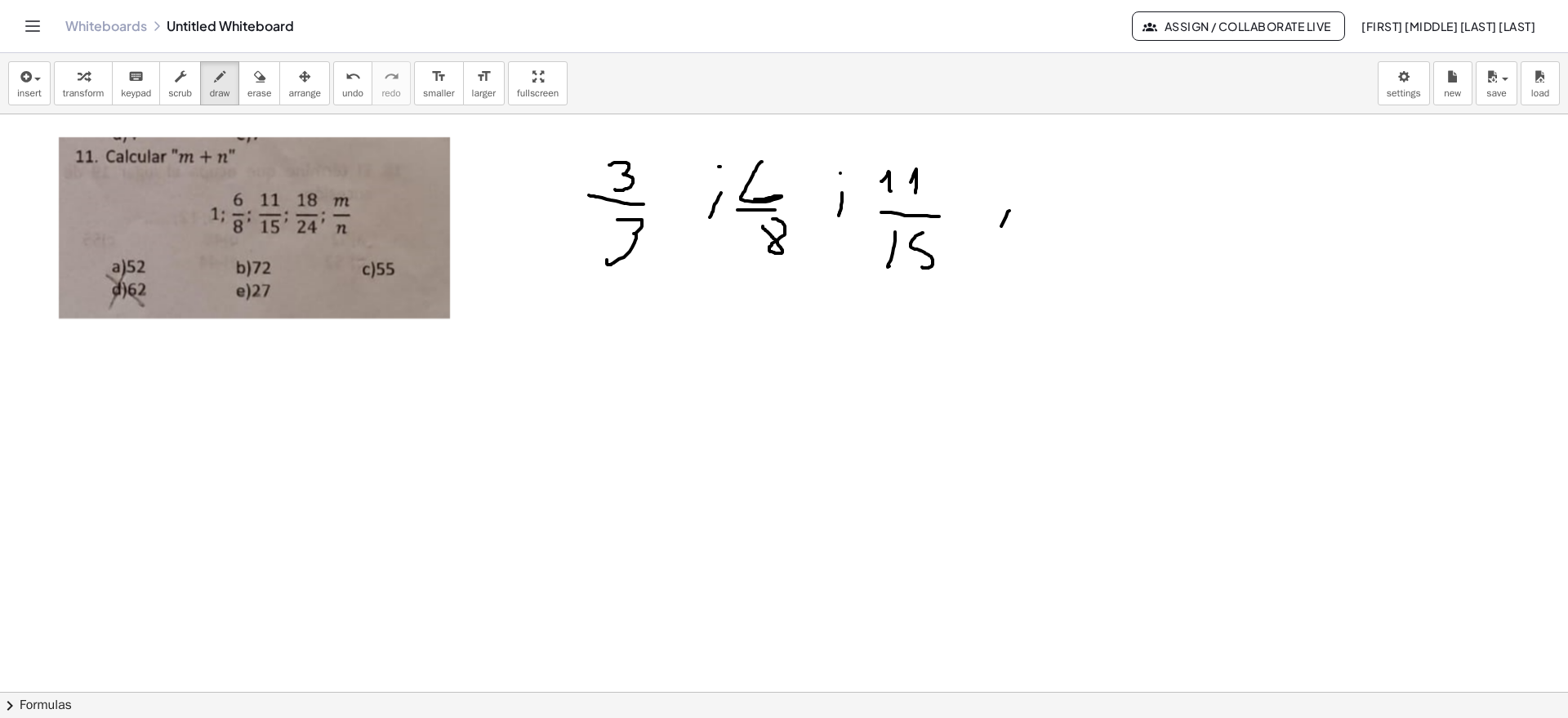 drag, startPoint x: 1009, startPoint y: 212, endPoint x: 993, endPoint y: 246, distance: 37.576588 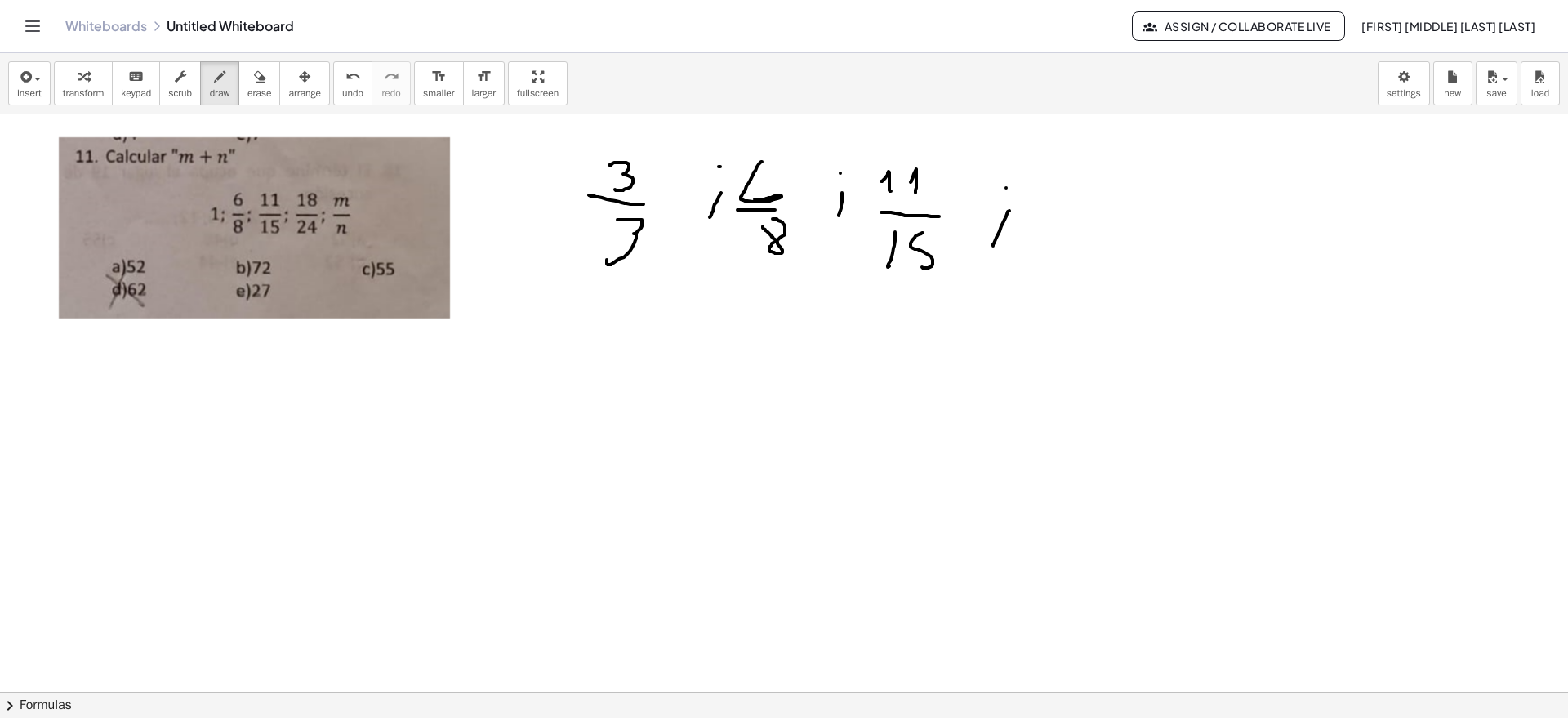 click at bounding box center [784, 692] 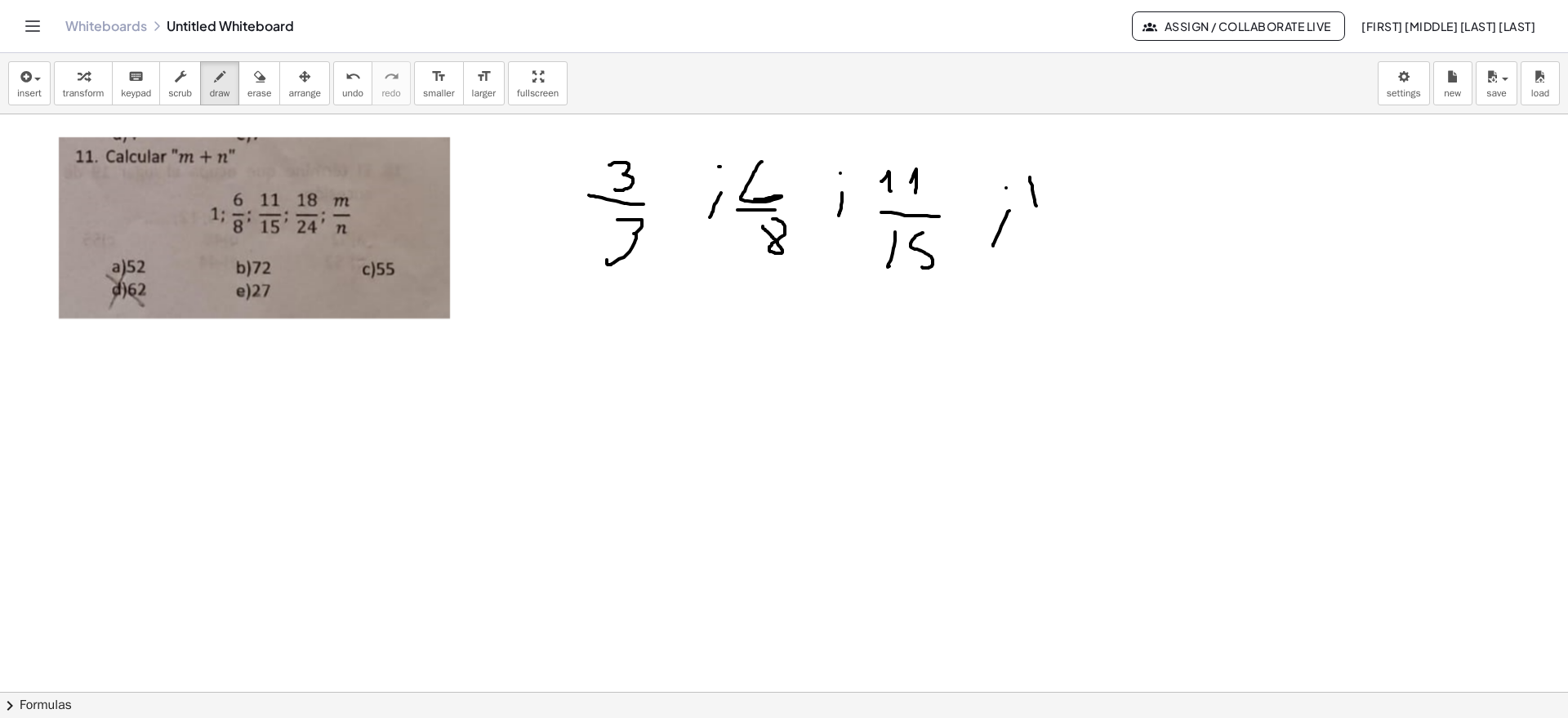 click at bounding box center (784, 692) 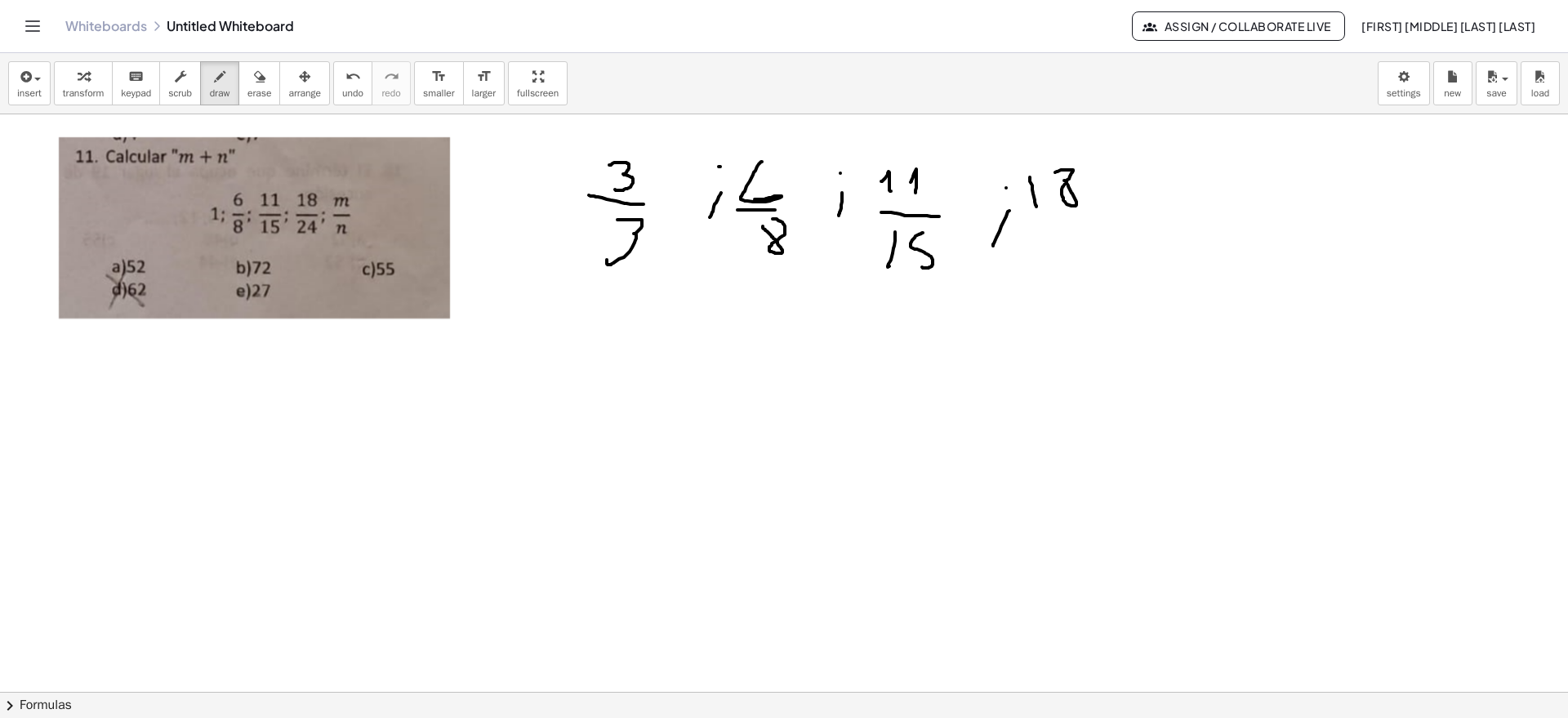 drag, startPoint x: 1064, startPoint y: 181, endPoint x: 1040, endPoint y: 203, distance: 32.557641 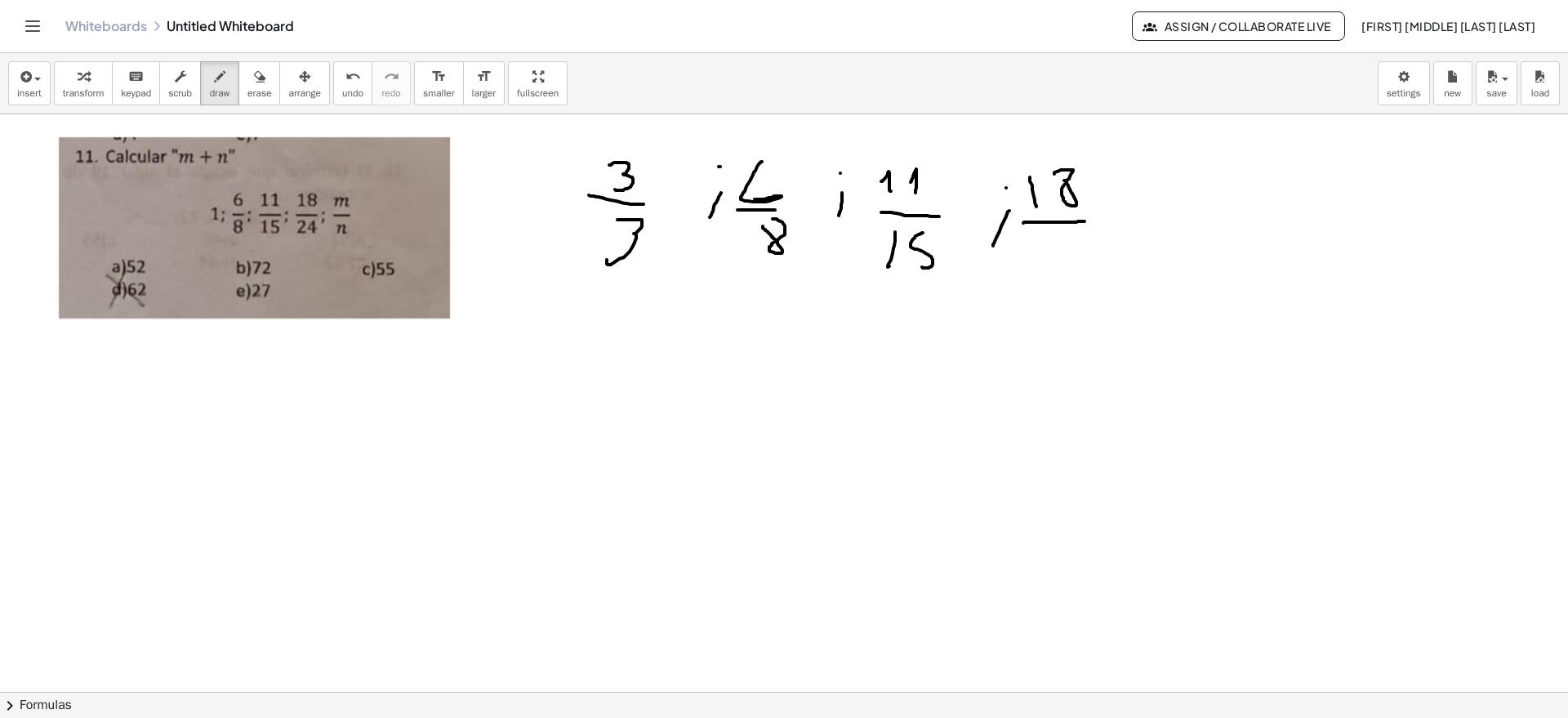 drag, startPoint x: 1024, startPoint y: 222, endPoint x: 1085, endPoint y: 221, distance: 61.0082 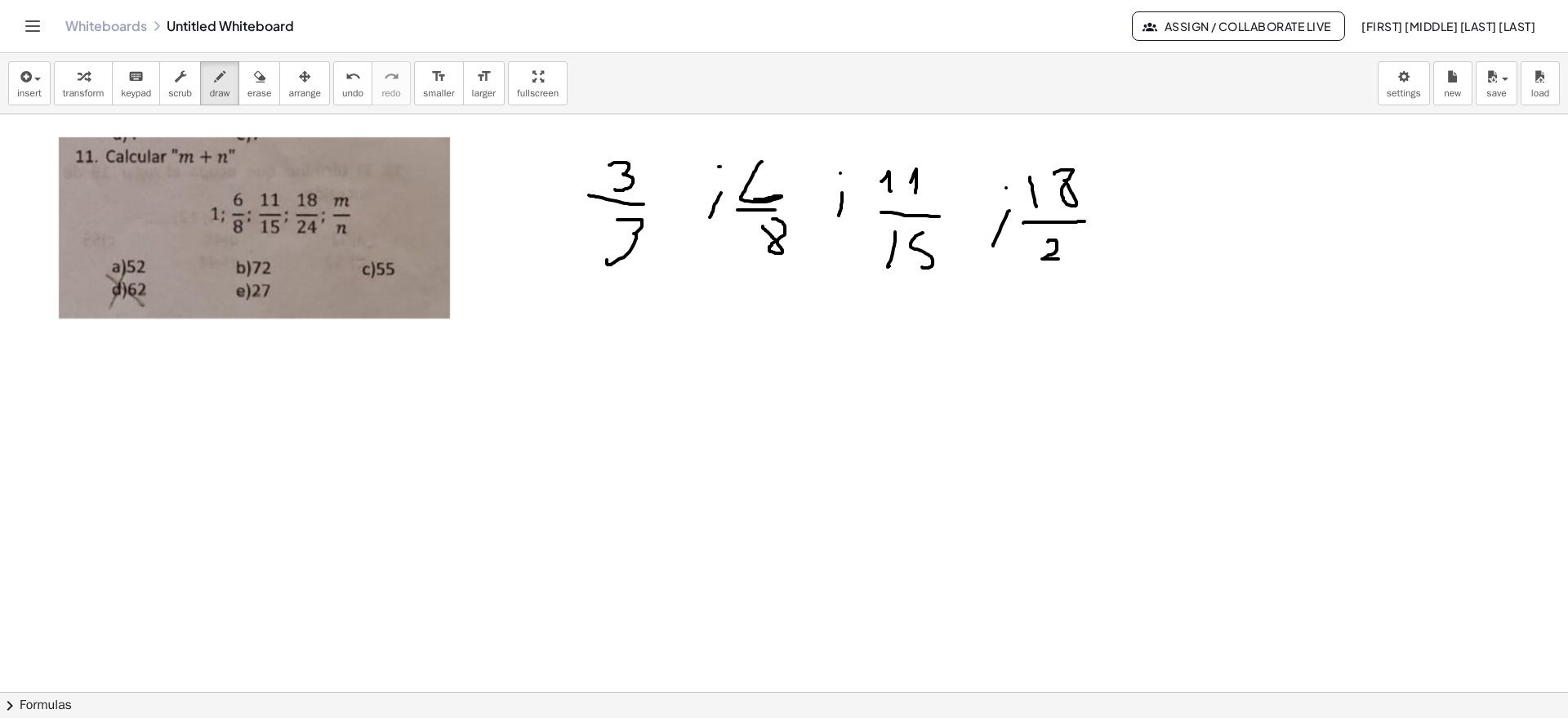 drag, startPoint x: 1048, startPoint y: 242, endPoint x: 1076, endPoint y: 238, distance: 28.28427 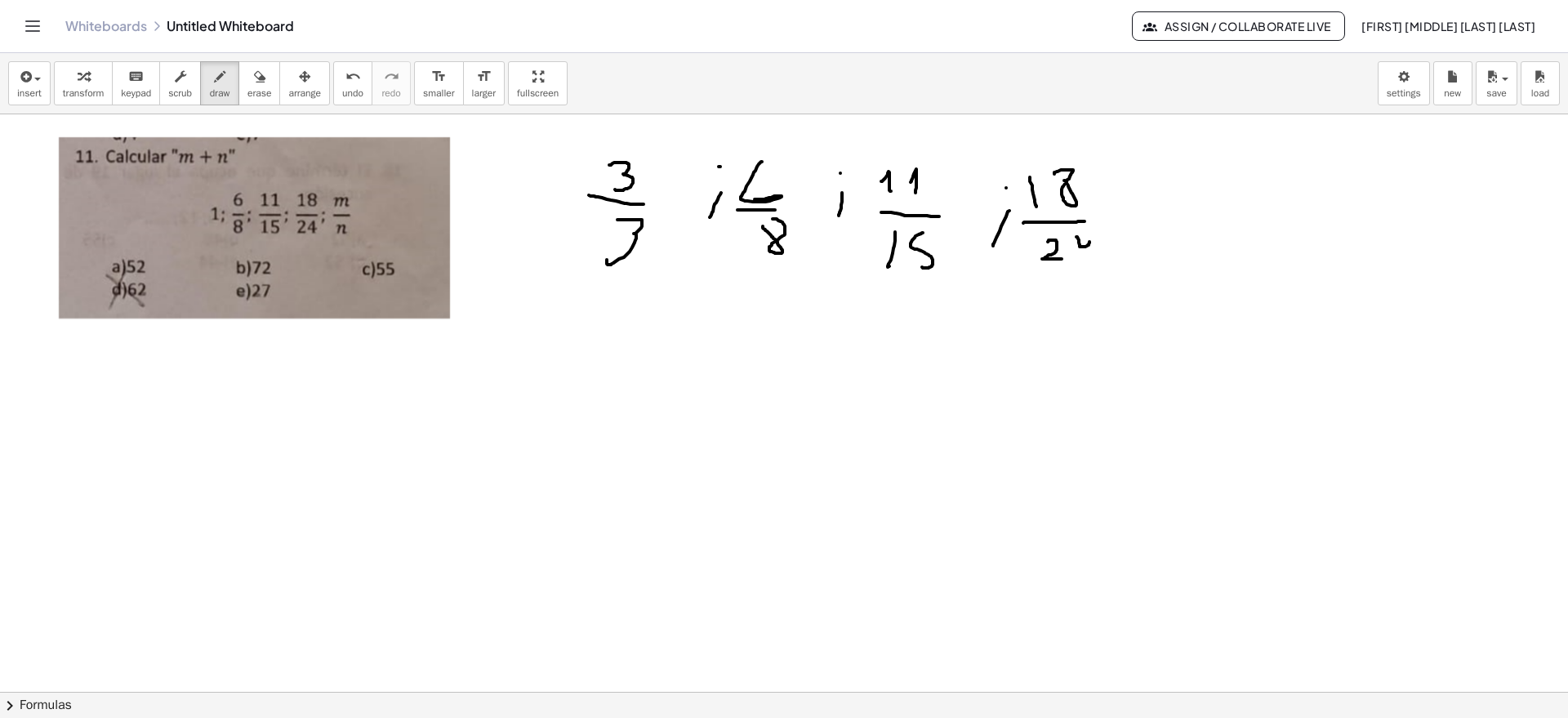 drag, startPoint x: 1080, startPoint y: 247, endPoint x: 1086, endPoint y: 261, distance: 15.231546 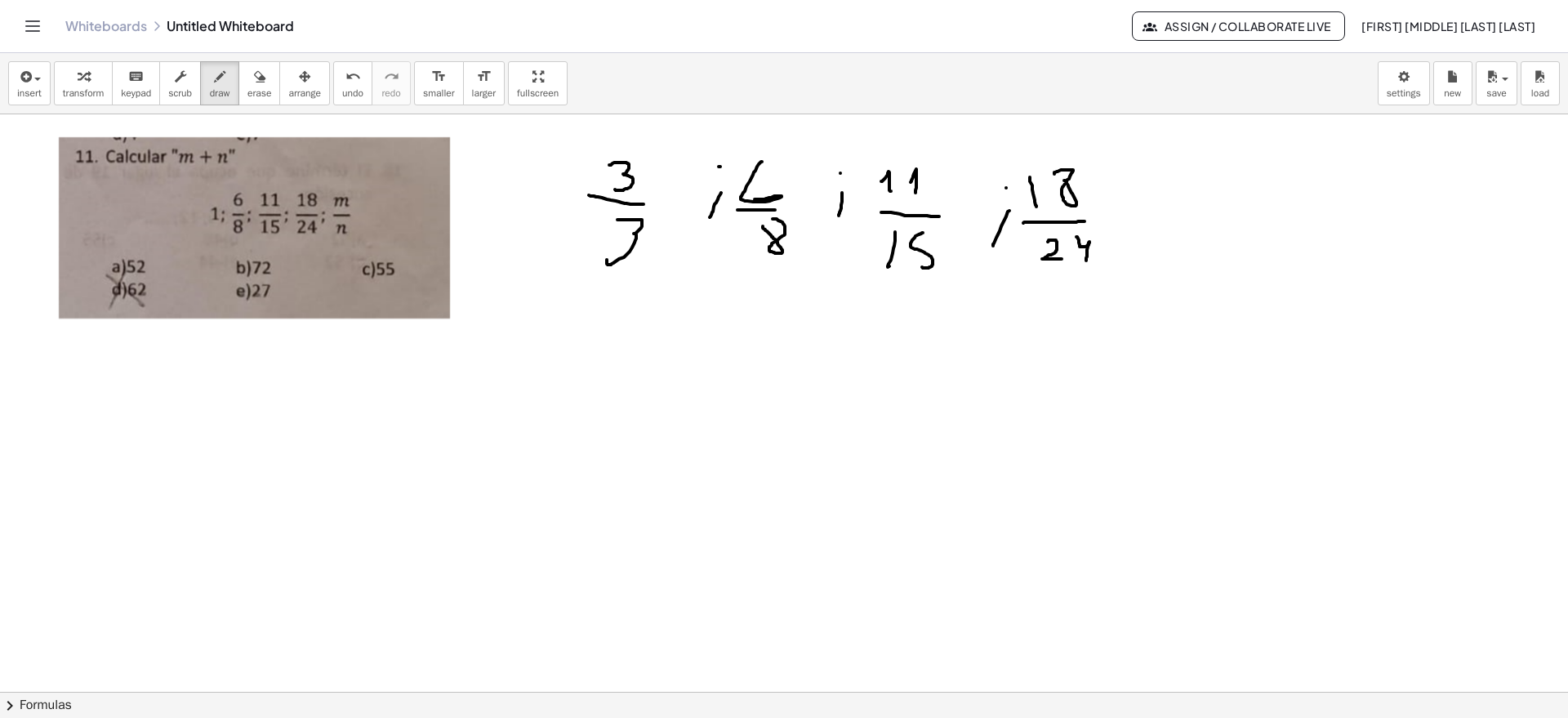 click at bounding box center (784, 692) 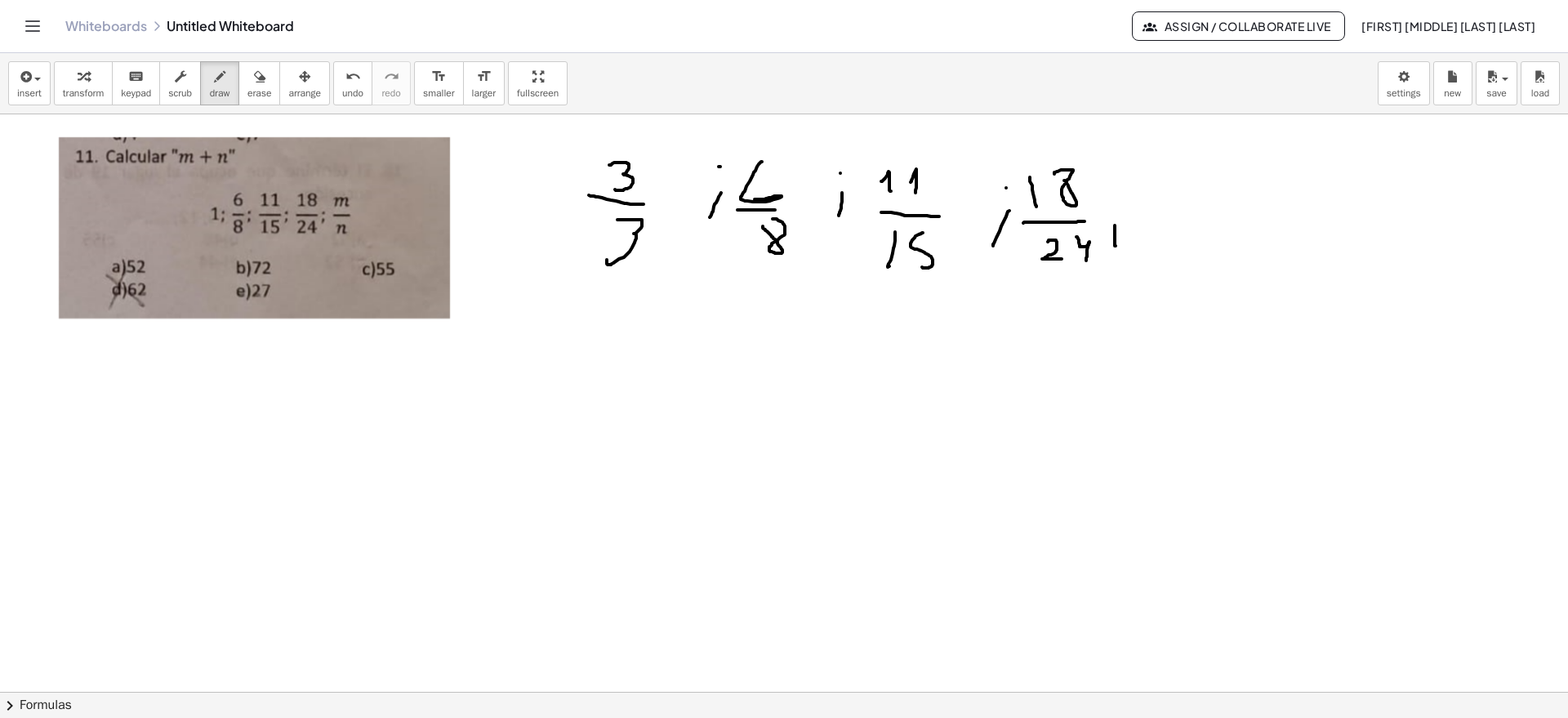 click at bounding box center [784, 692] 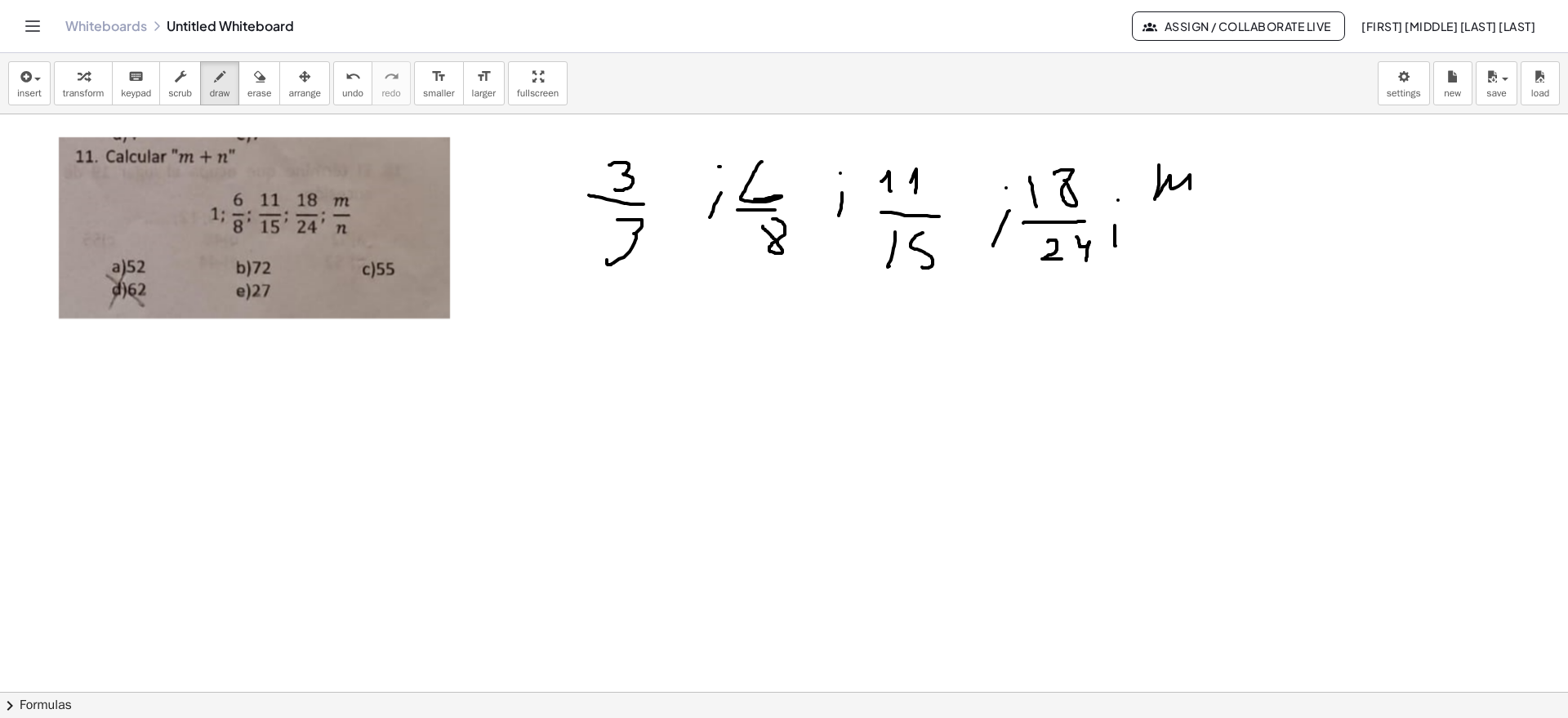 drag, startPoint x: 1159, startPoint y: 185, endPoint x: 1183, endPoint y: 193, distance: 25.298221 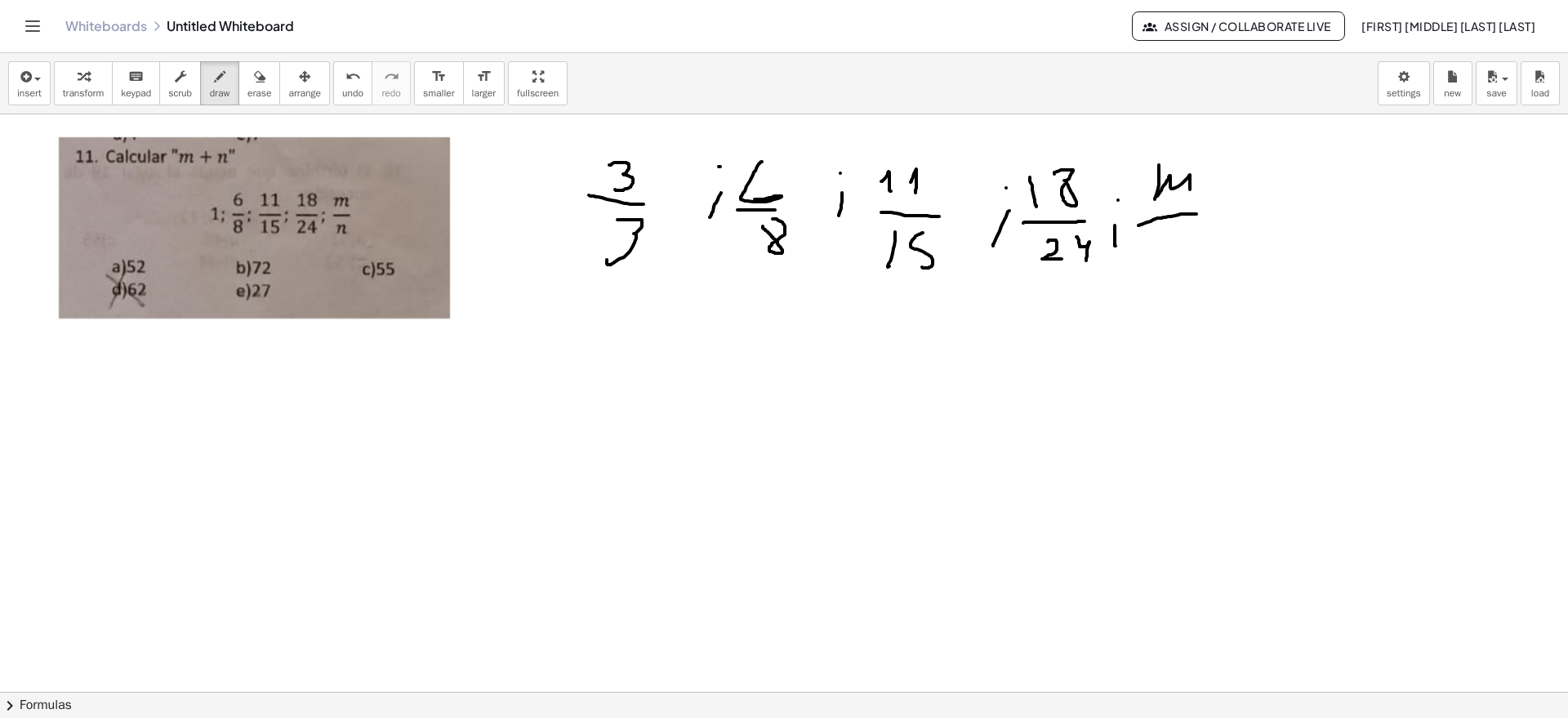 drag, startPoint x: 1175, startPoint y: 216, endPoint x: 1192, endPoint y: 222, distance: 18.027756 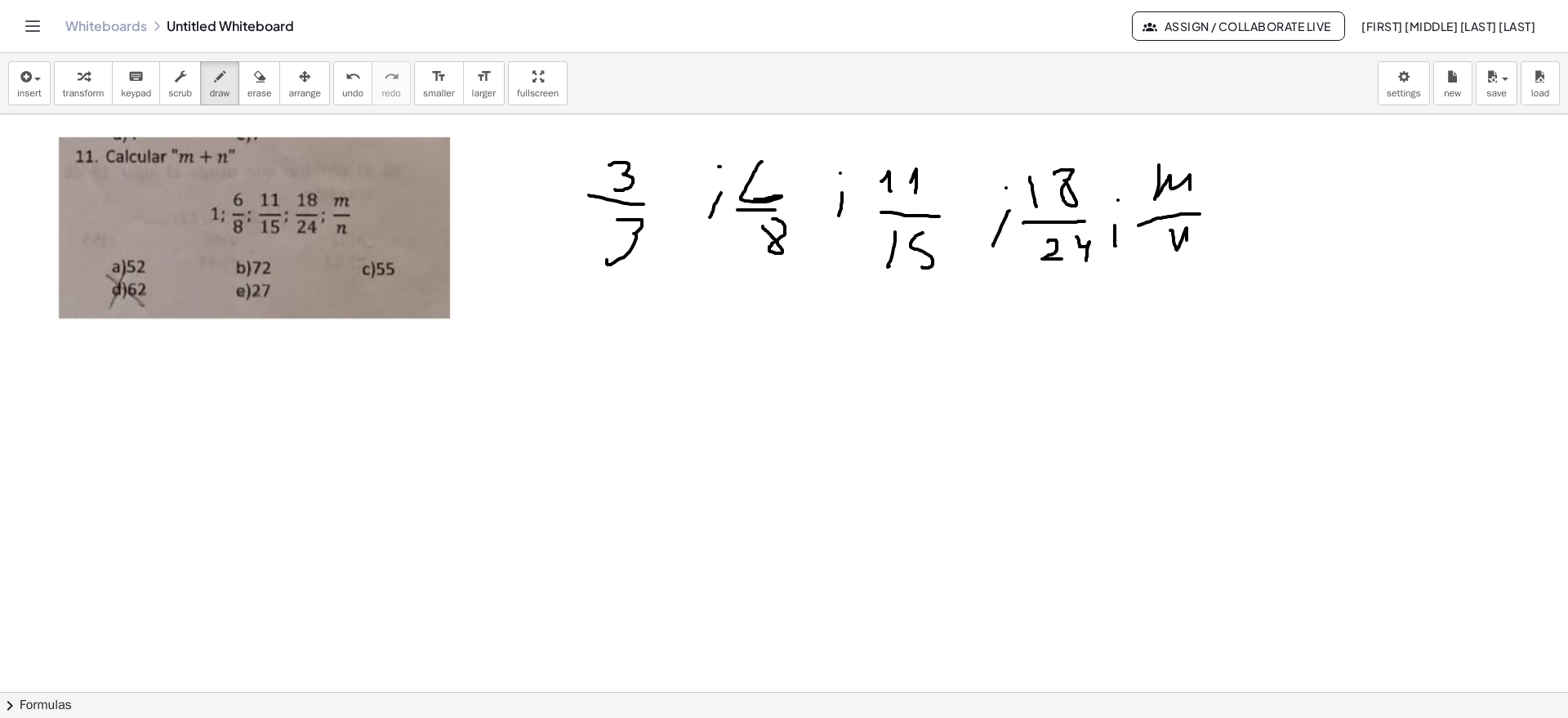 drag, startPoint x: 1170, startPoint y: 230, endPoint x: 1187, endPoint y: 243, distance: 21.400935 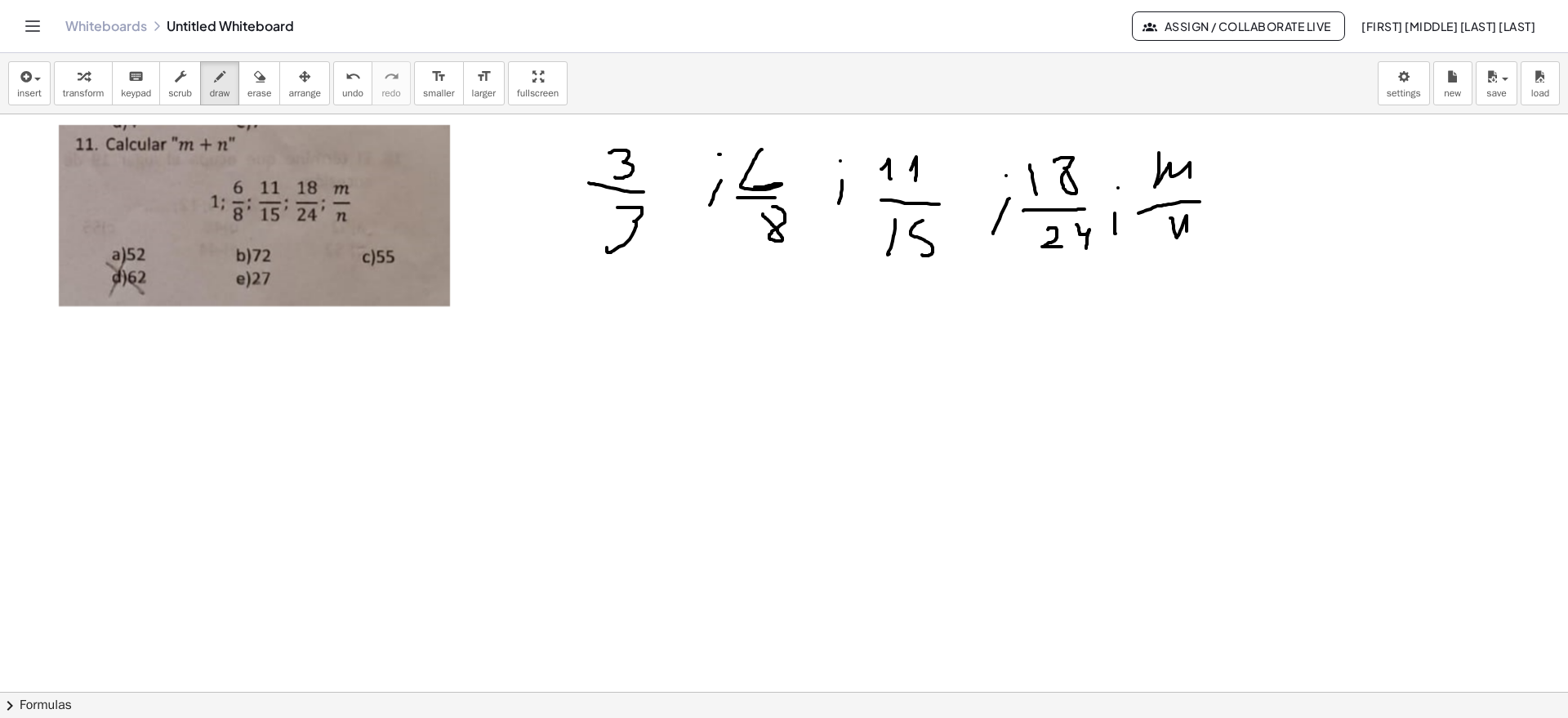 scroll, scrollTop: 0, scrollLeft: 0, axis: both 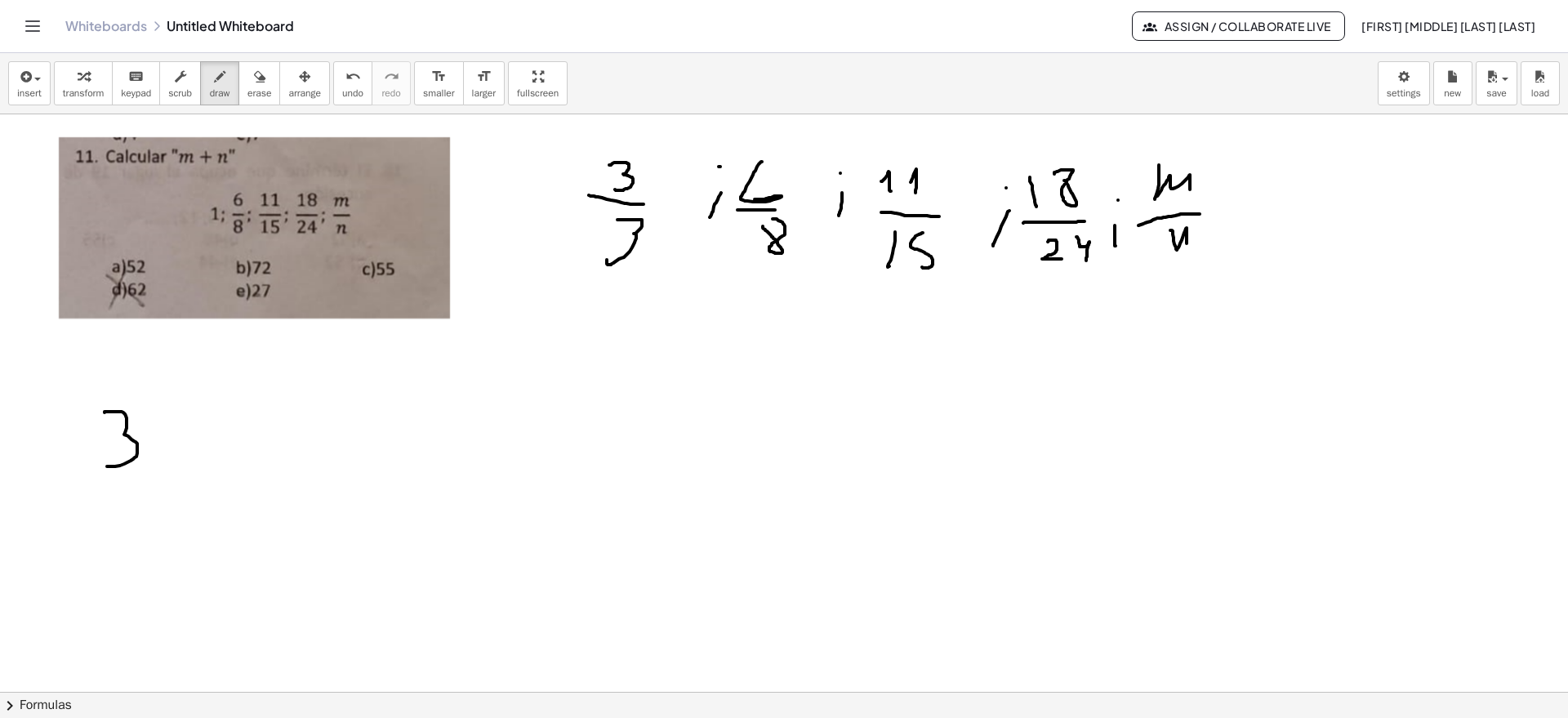 drag, startPoint x: 105, startPoint y: 413, endPoint x: 180, endPoint y: 453, distance: 85 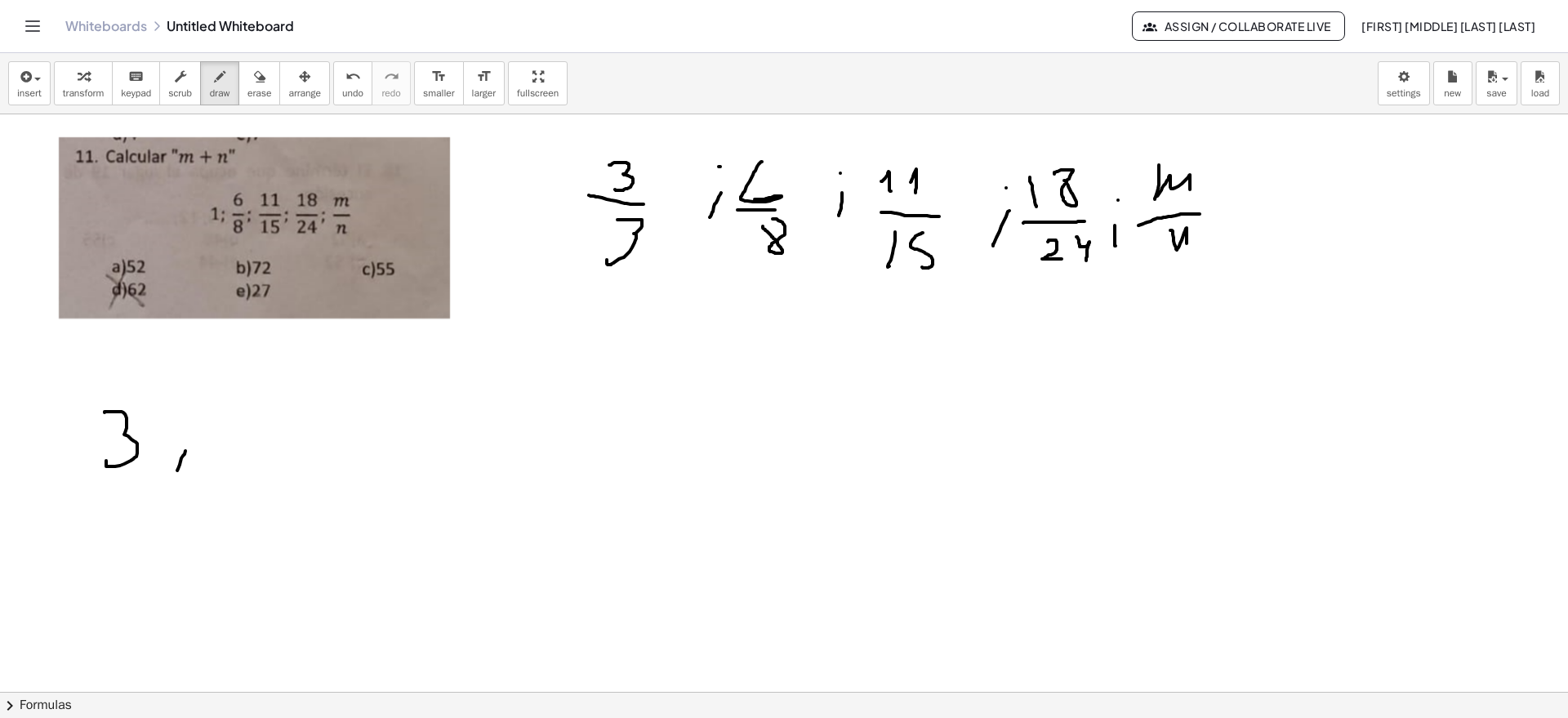 click at bounding box center [784, 692] 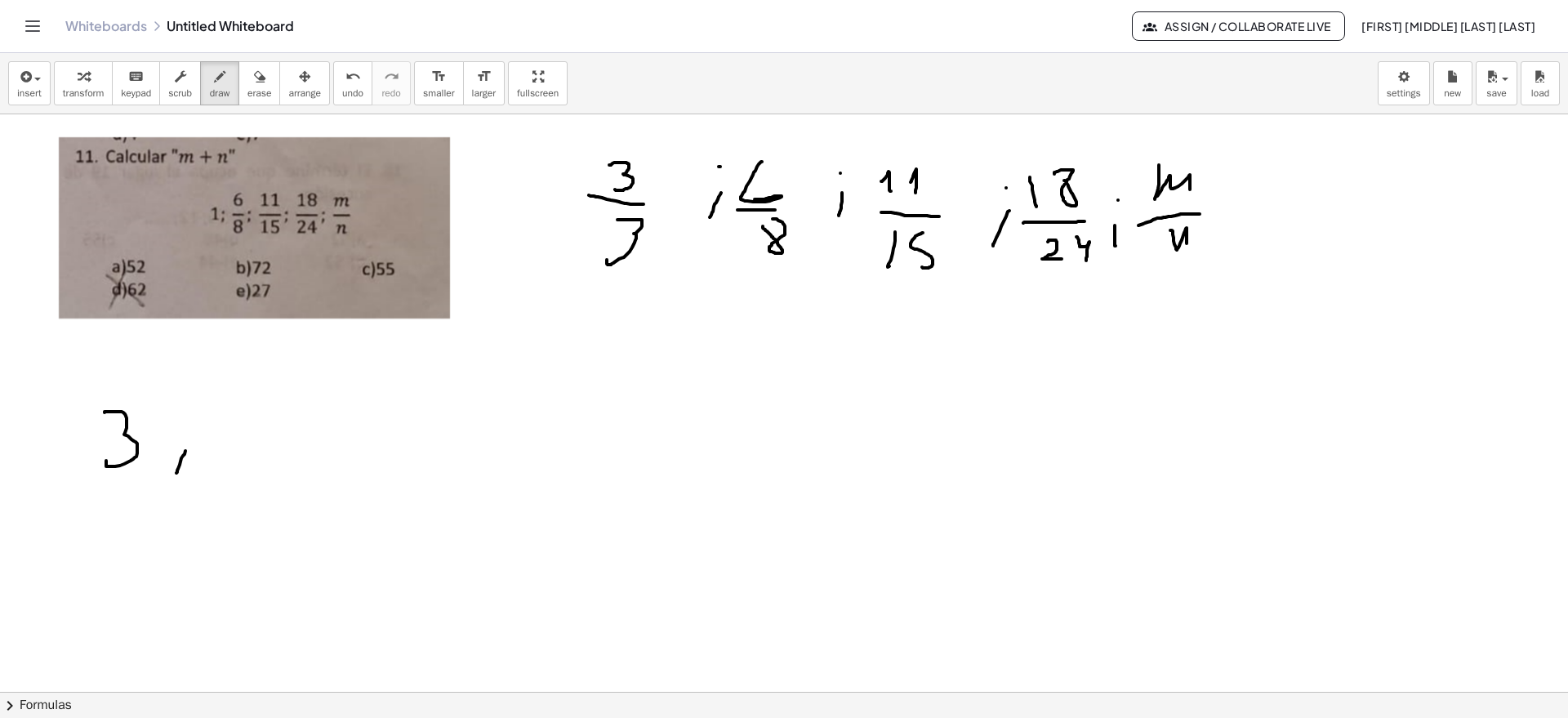 drag, startPoint x: 195, startPoint y: 414, endPoint x: 225, endPoint y: 439, distance: 39.051248 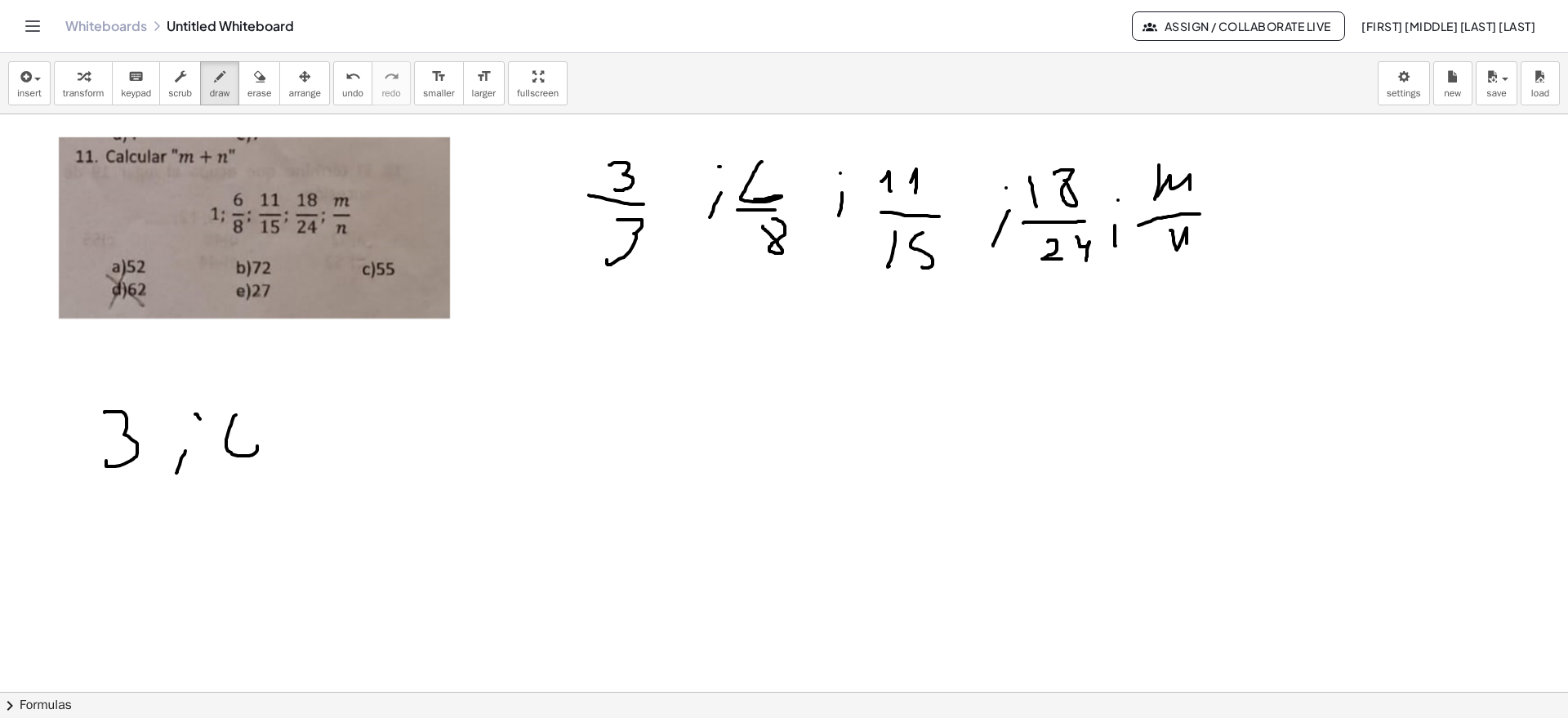 drag, startPoint x: 234, startPoint y: 417, endPoint x: 241, endPoint y: 444, distance: 27.89265 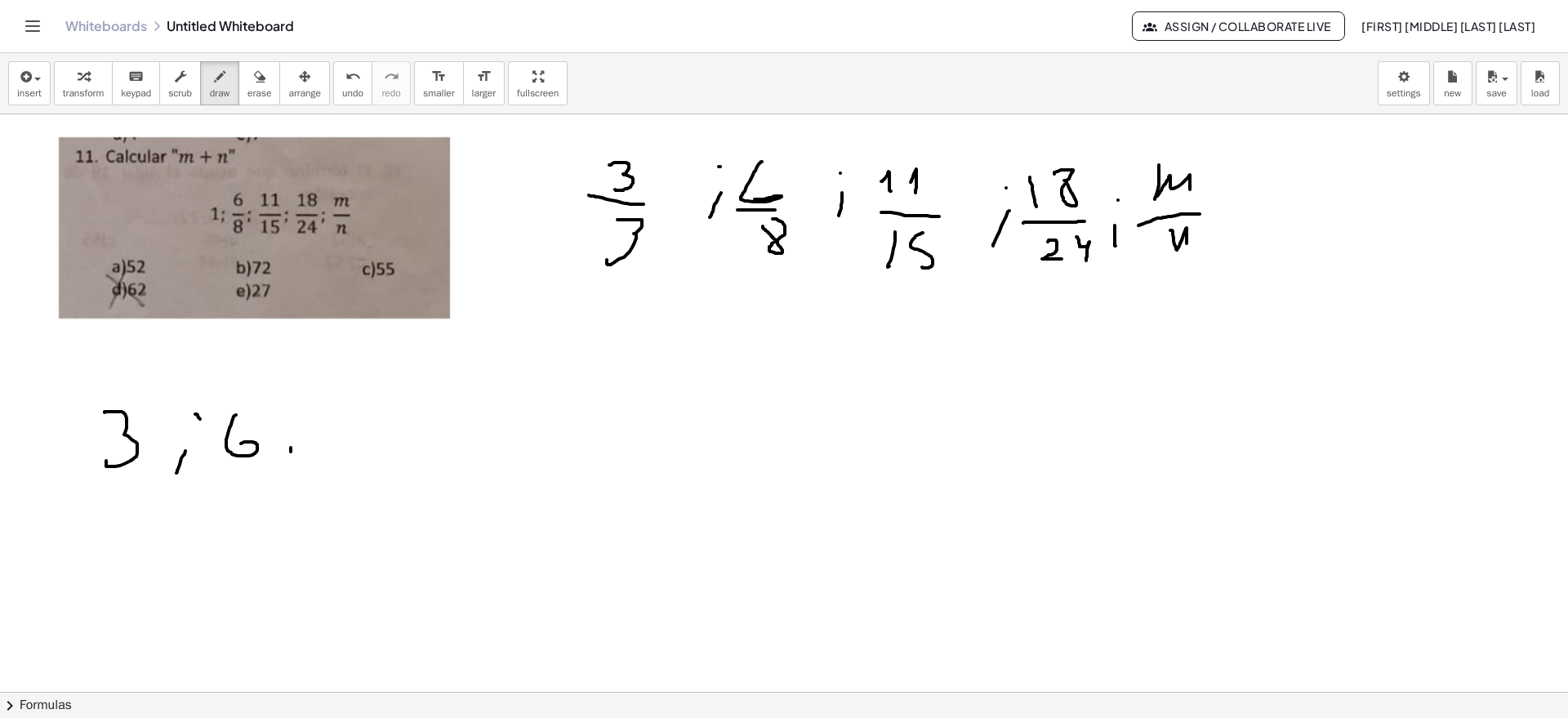 drag, startPoint x: 290, startPoint y: 448, endPoint x: 289, endPoint y: 488, distance: 40.01 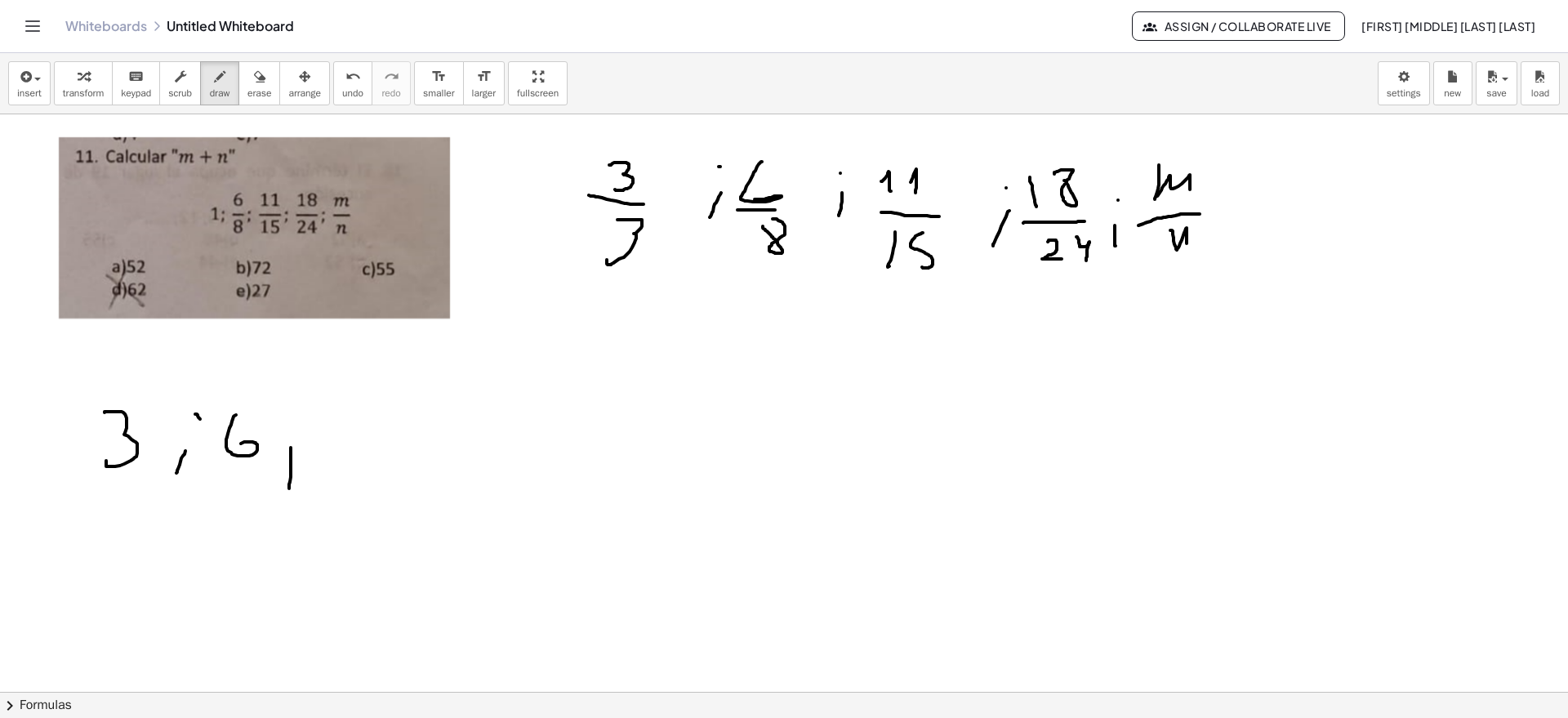 click at bounding box center [784, 692] 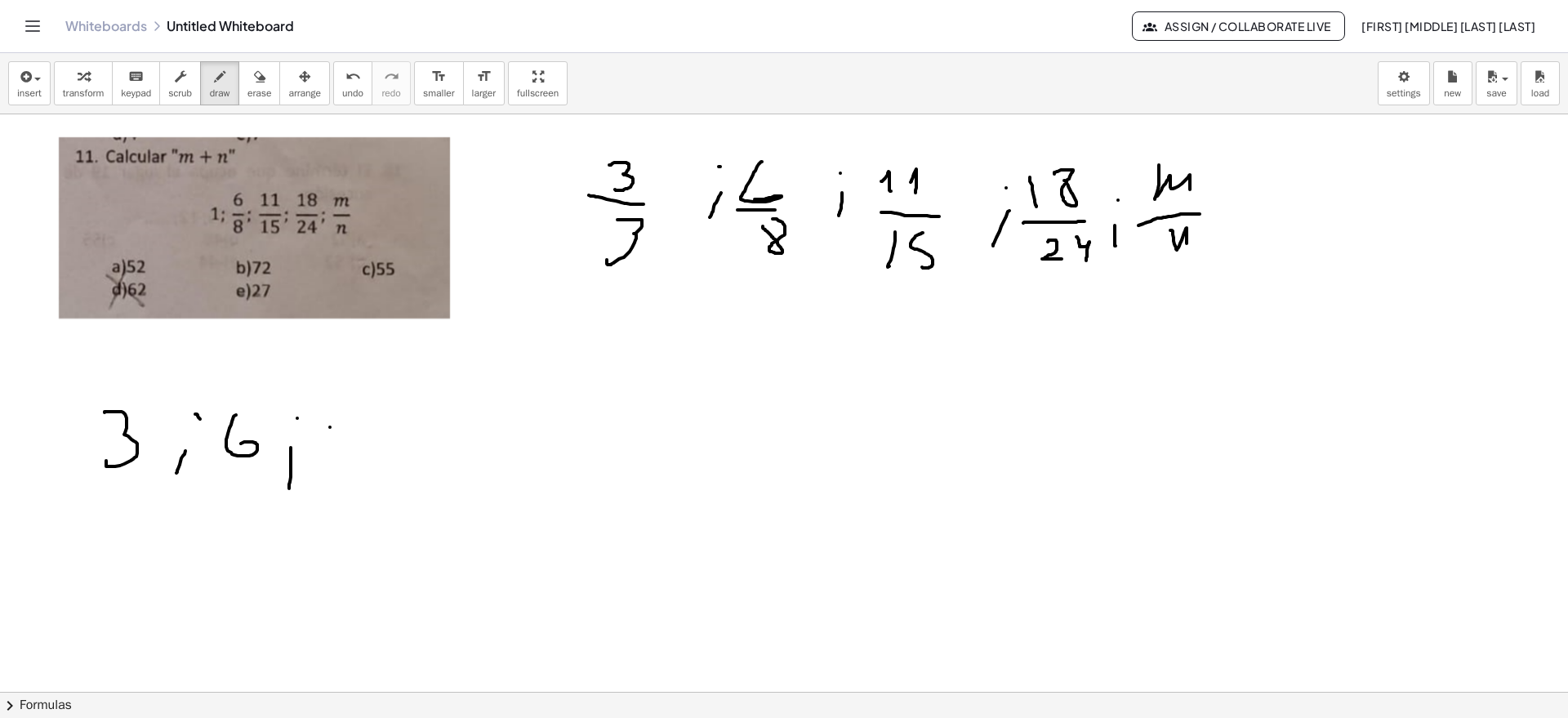 drag, startPoint x: 330, startPoint y: 428, endPoint x: 347, endPoint y: 453, distance: 30.232433 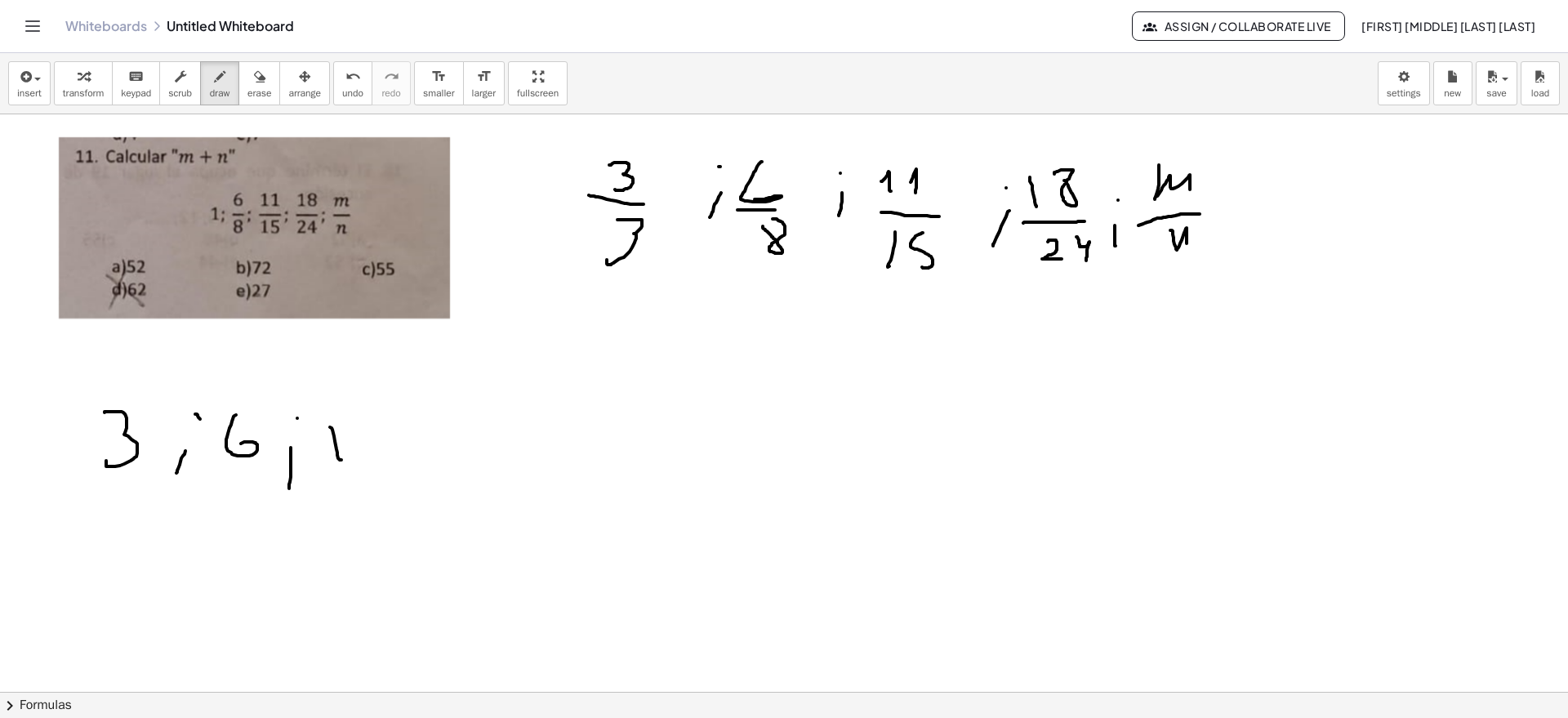 click at bounding box center [784, 692] 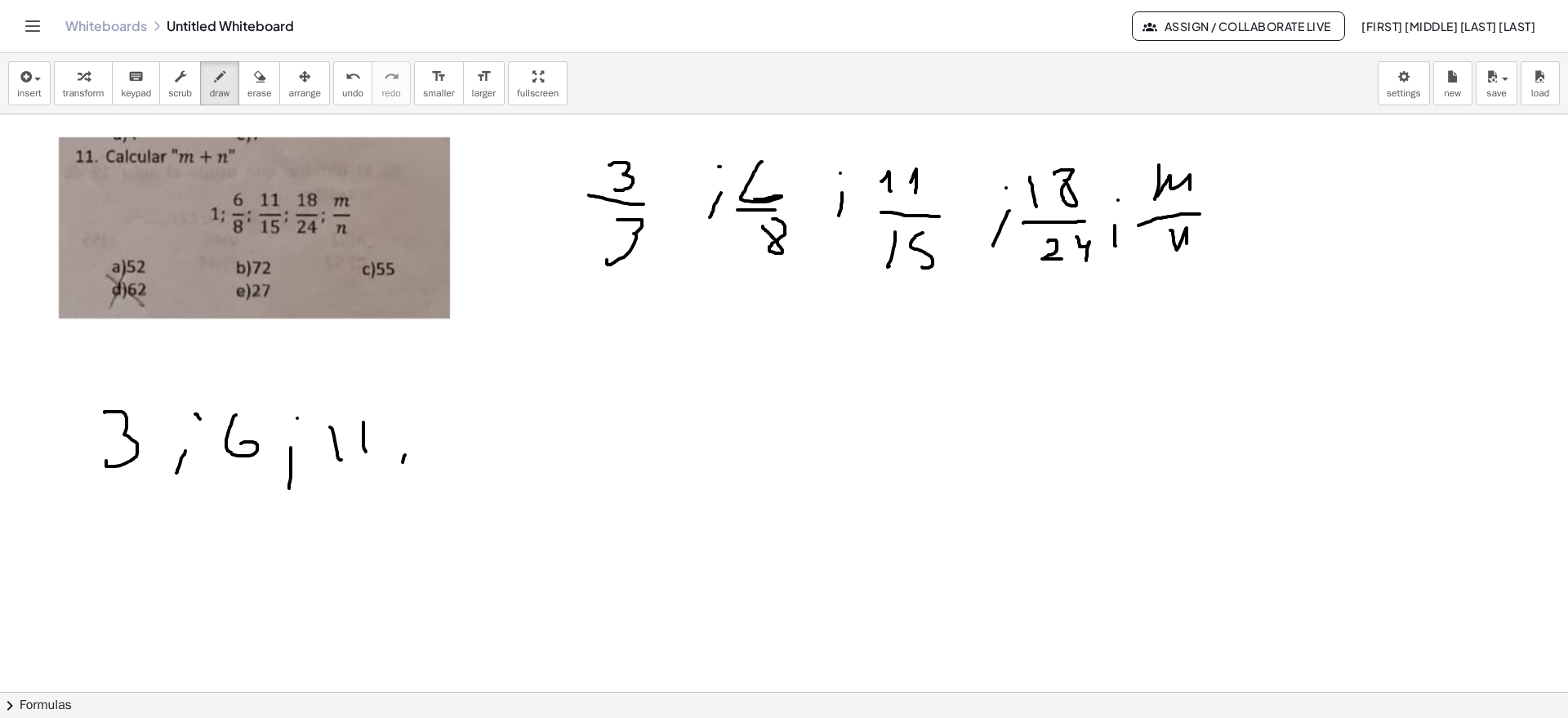 drag, startPoint x: 403, startPoint y: 462, endPoint x: 399, endPoint y: 495, distance: 33.24154 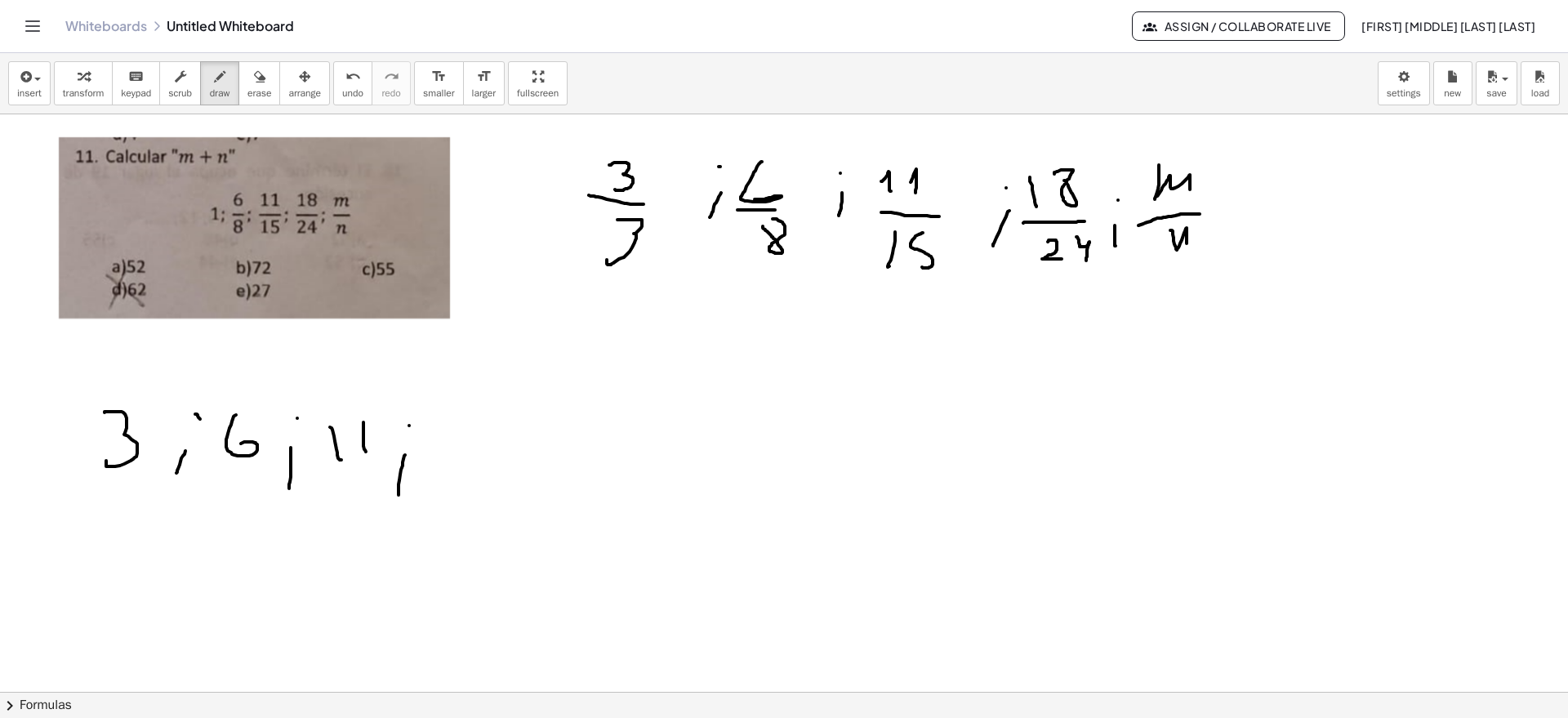 drag, startPoint x: 409, startPoint y: 426, endPoint x: 454, endPoint y: 422, distance: 45.177428 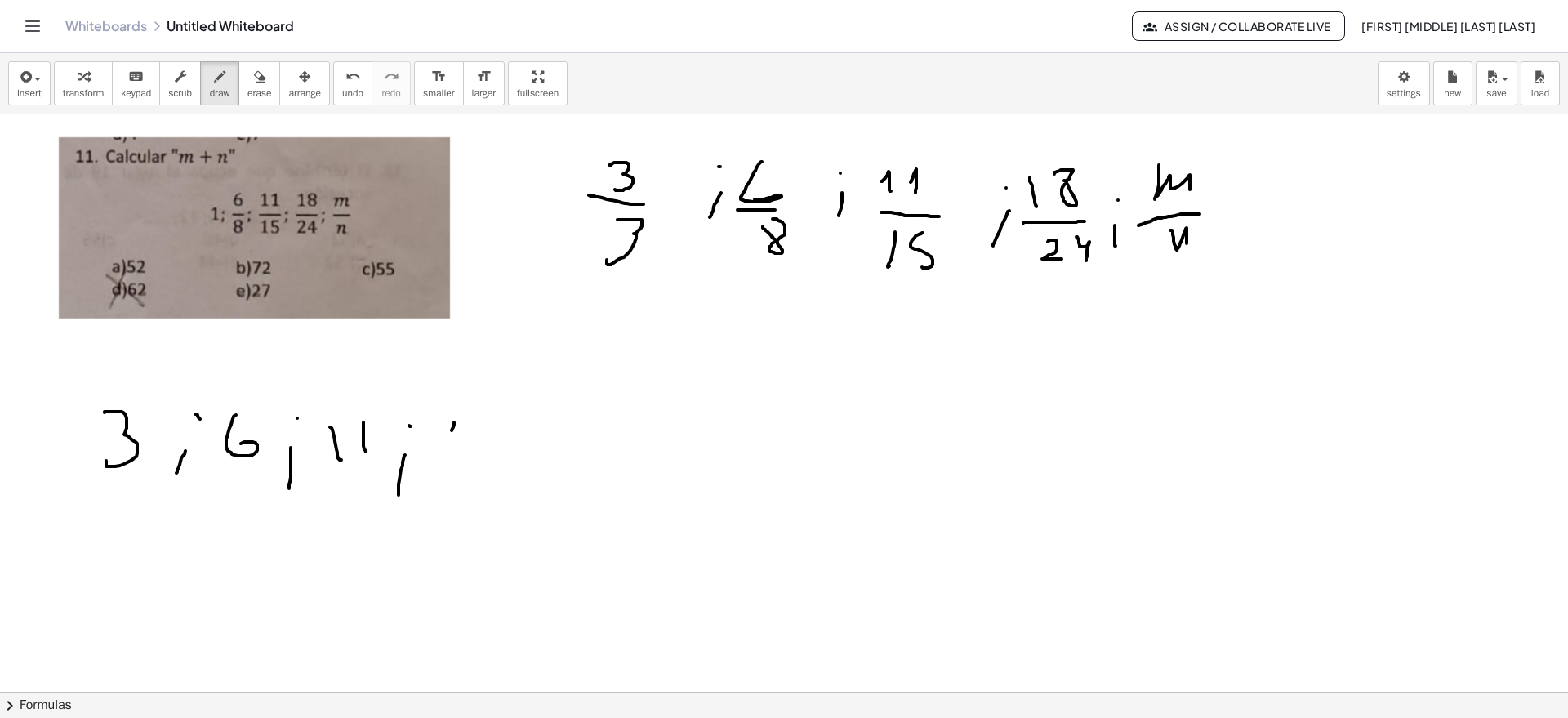 drag, startPoint x: 454, startPoint y: 422, endPoint x: 446, endPoint y: 470, distance: 48.6621 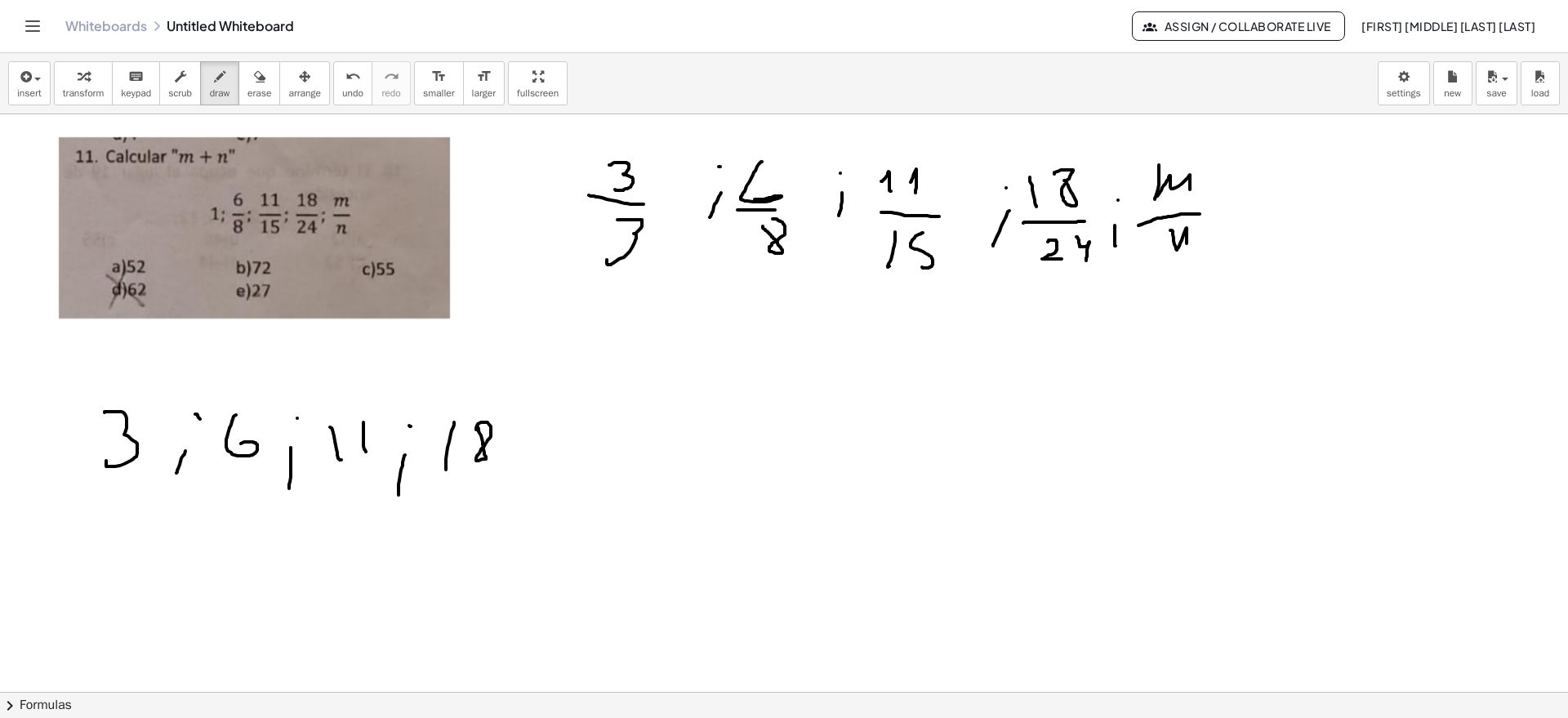 drag 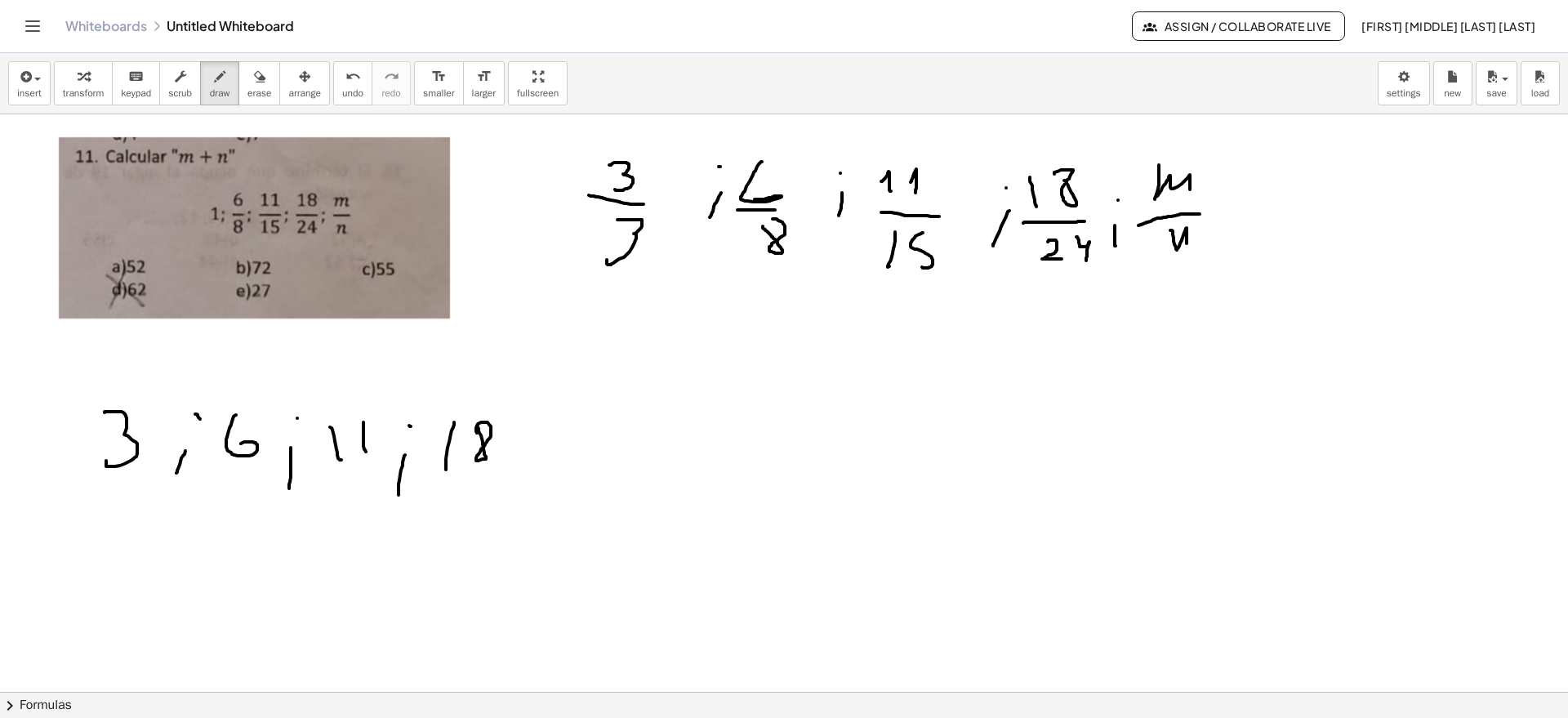 click at bounding box center (784, 692) 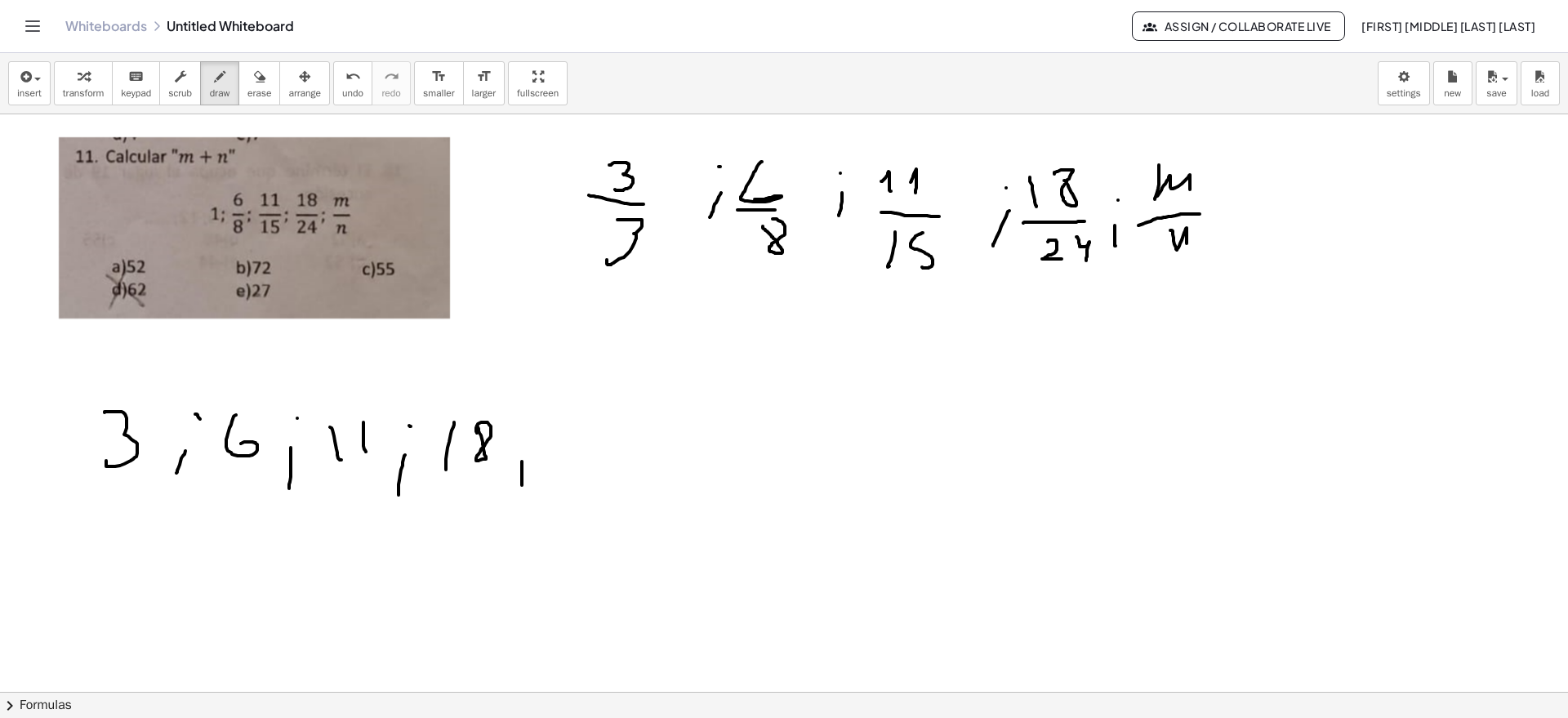 click at bounding box center [784, 692] 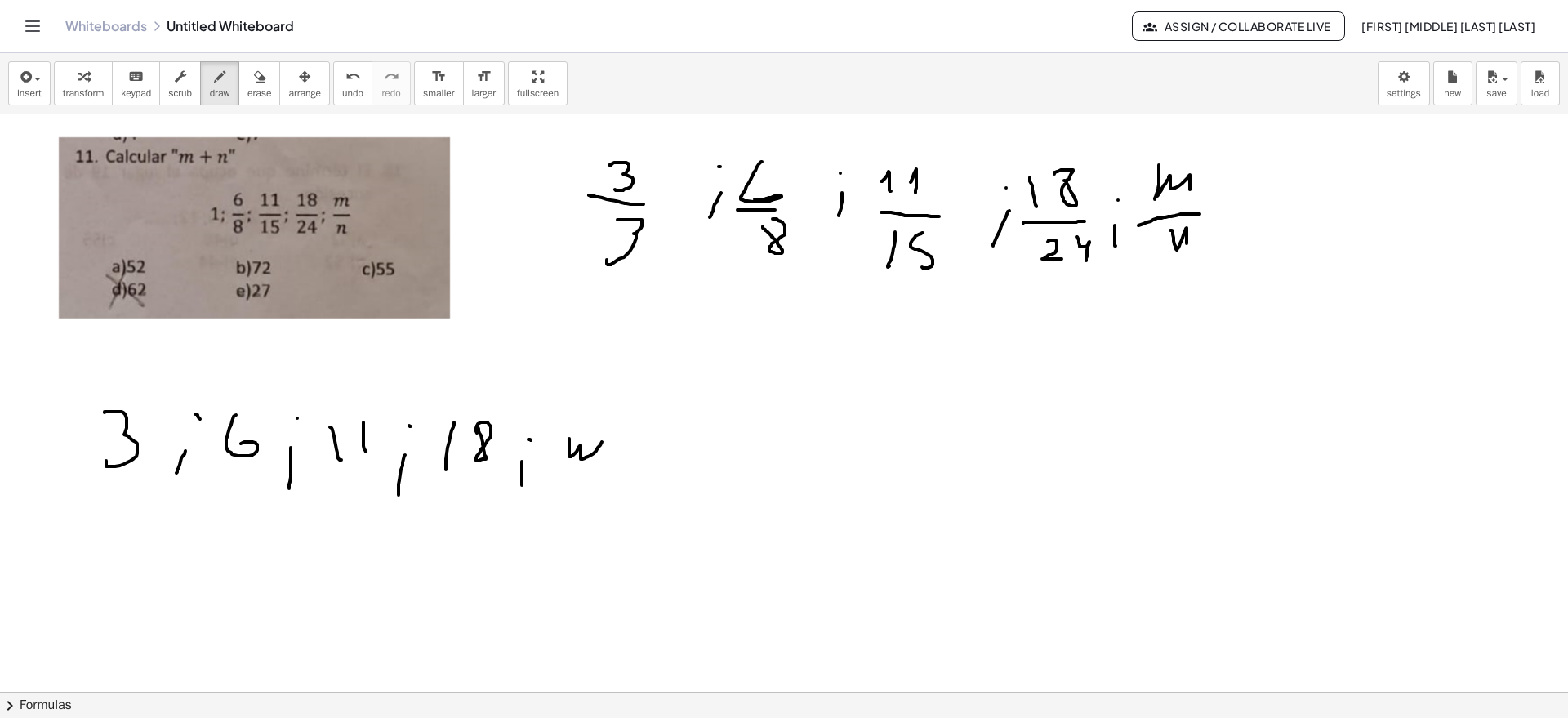 click at bounding box center (784, 692) 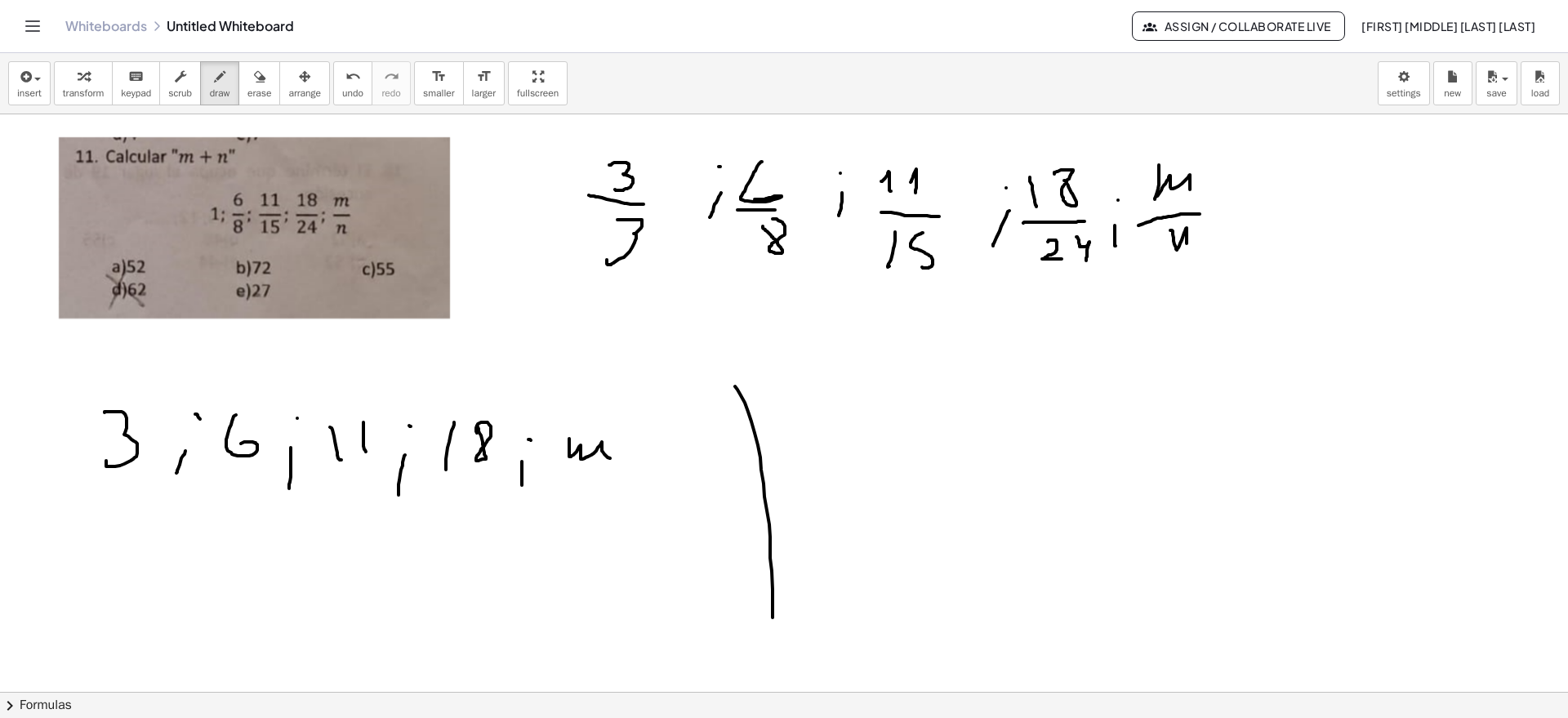click at bounding box center (784, 692) 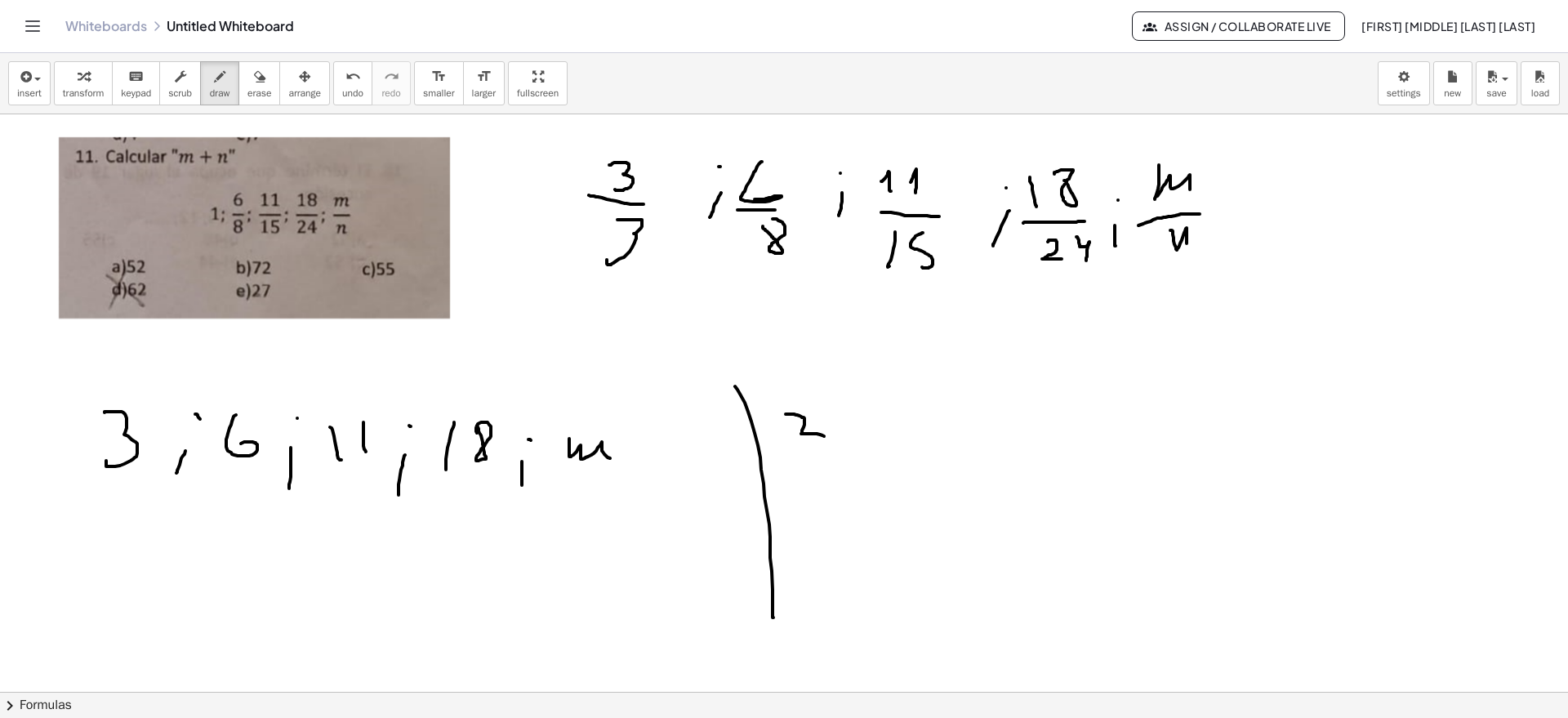 click at bounding box center (784, 692) 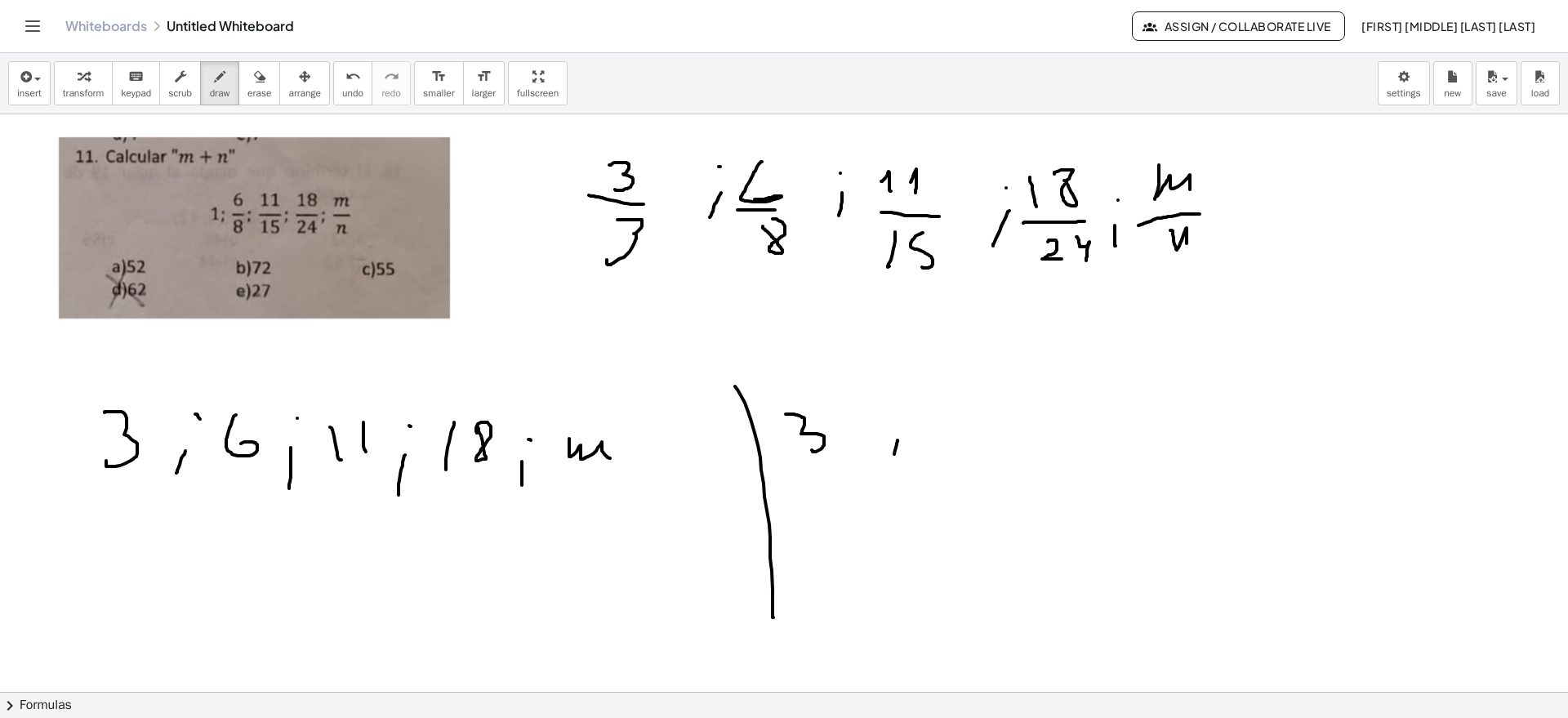 click at bounding box center (784, 692) 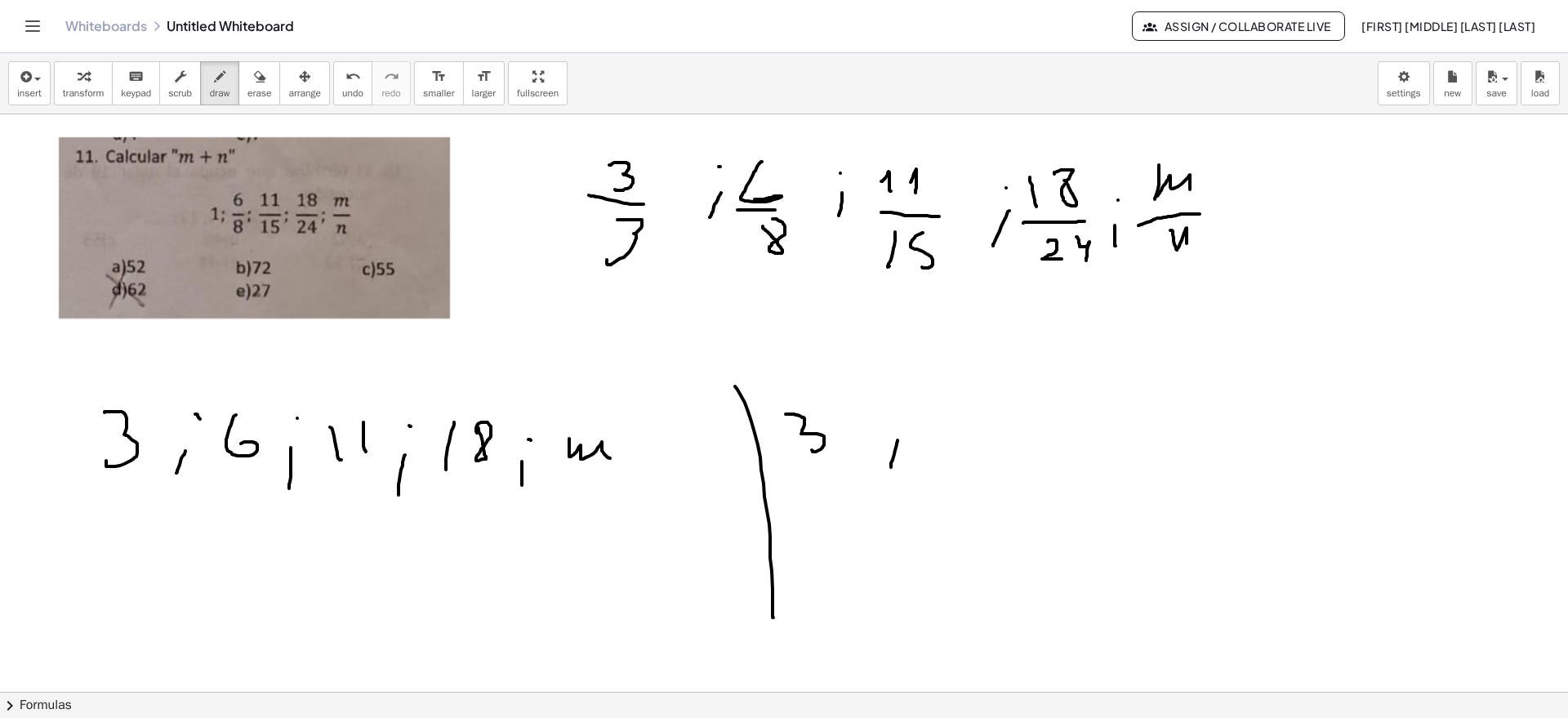 click at bounding box center [784, 692] 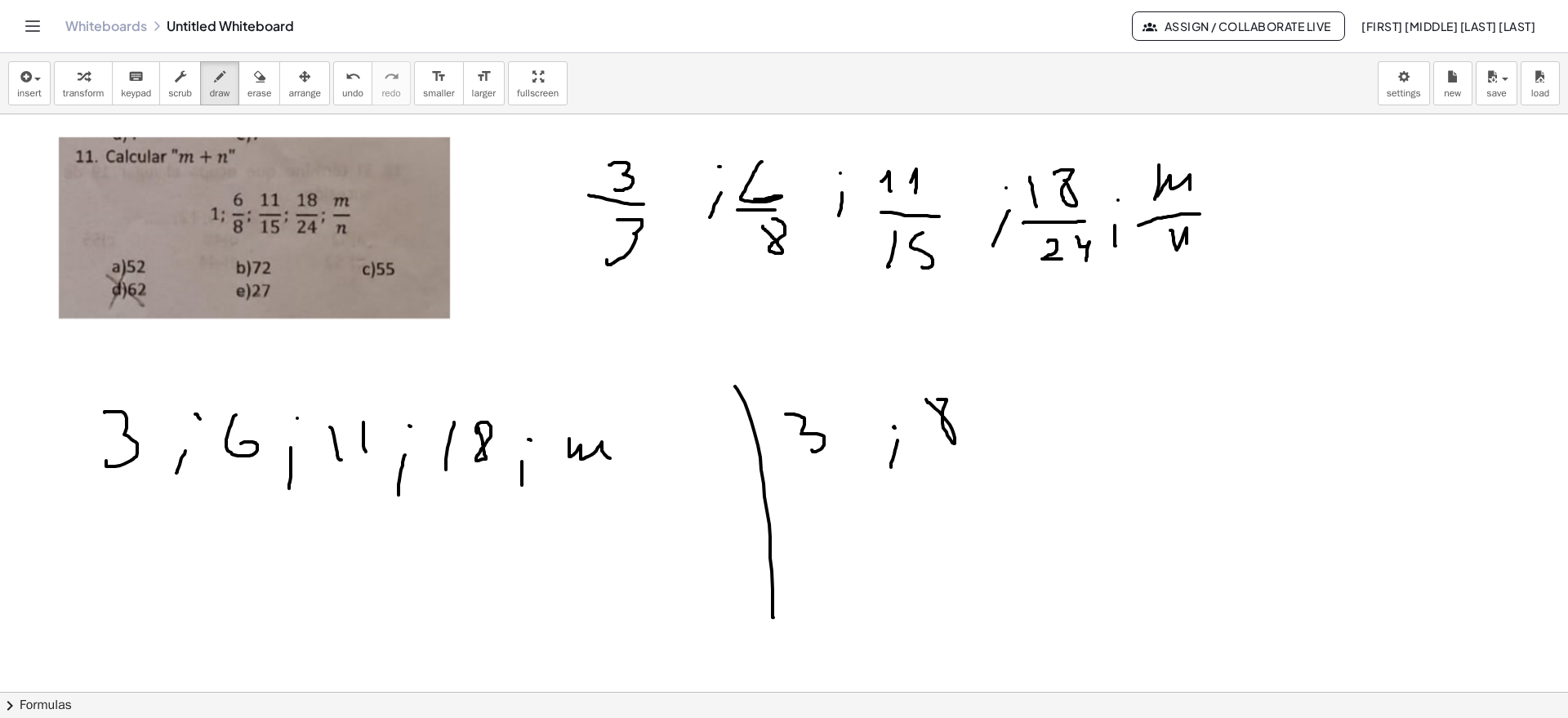 click at bounding box center (784, 692) 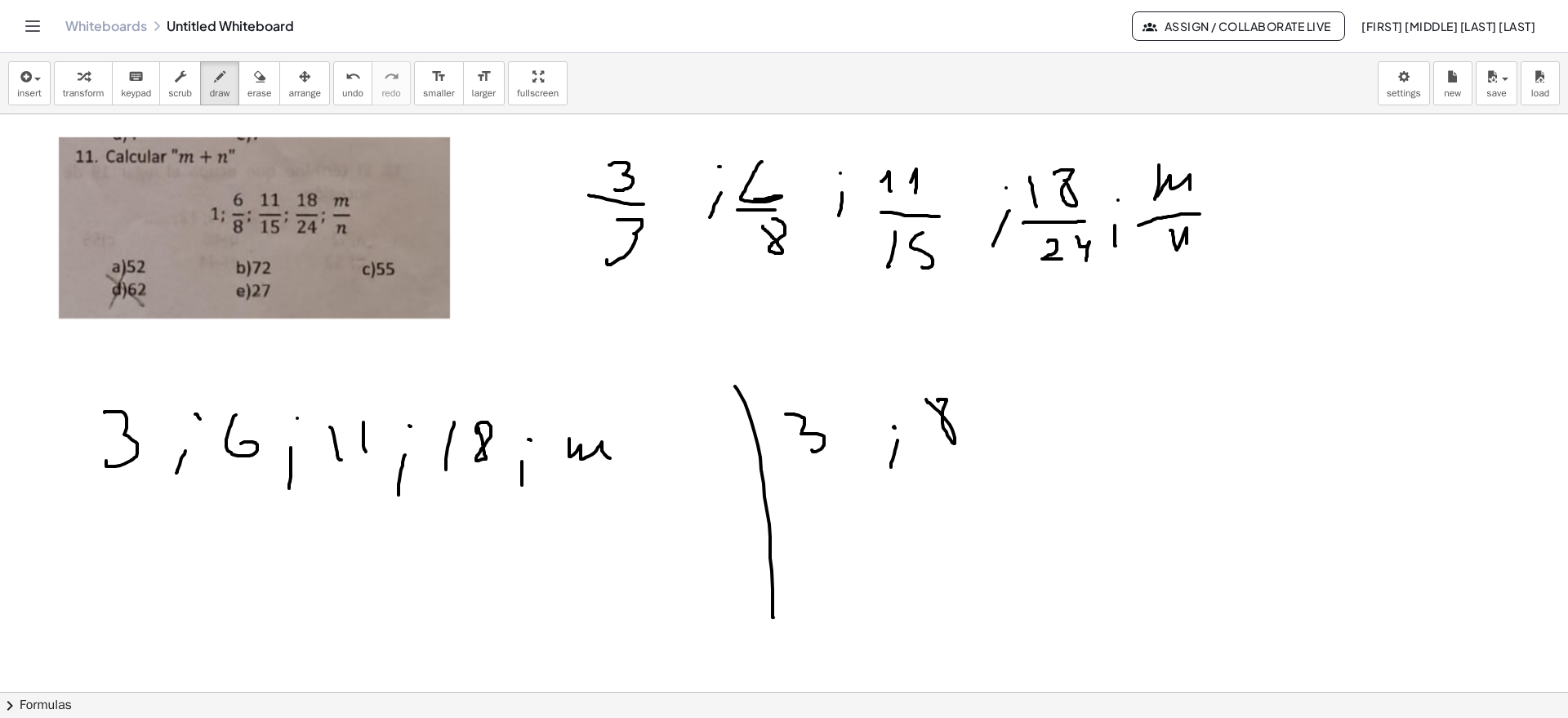 click at bounding box center (784, 692) 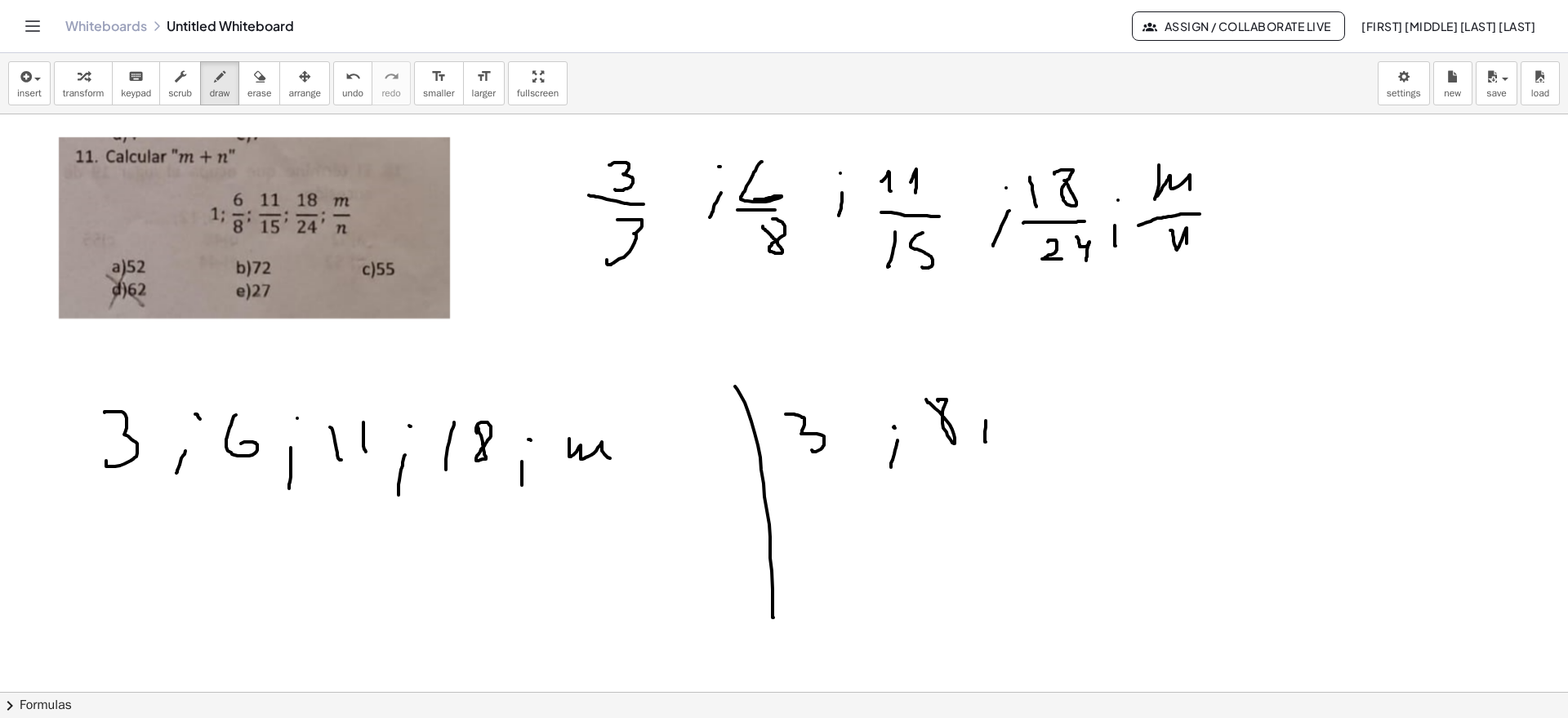 click at bounding box center (784, 692) 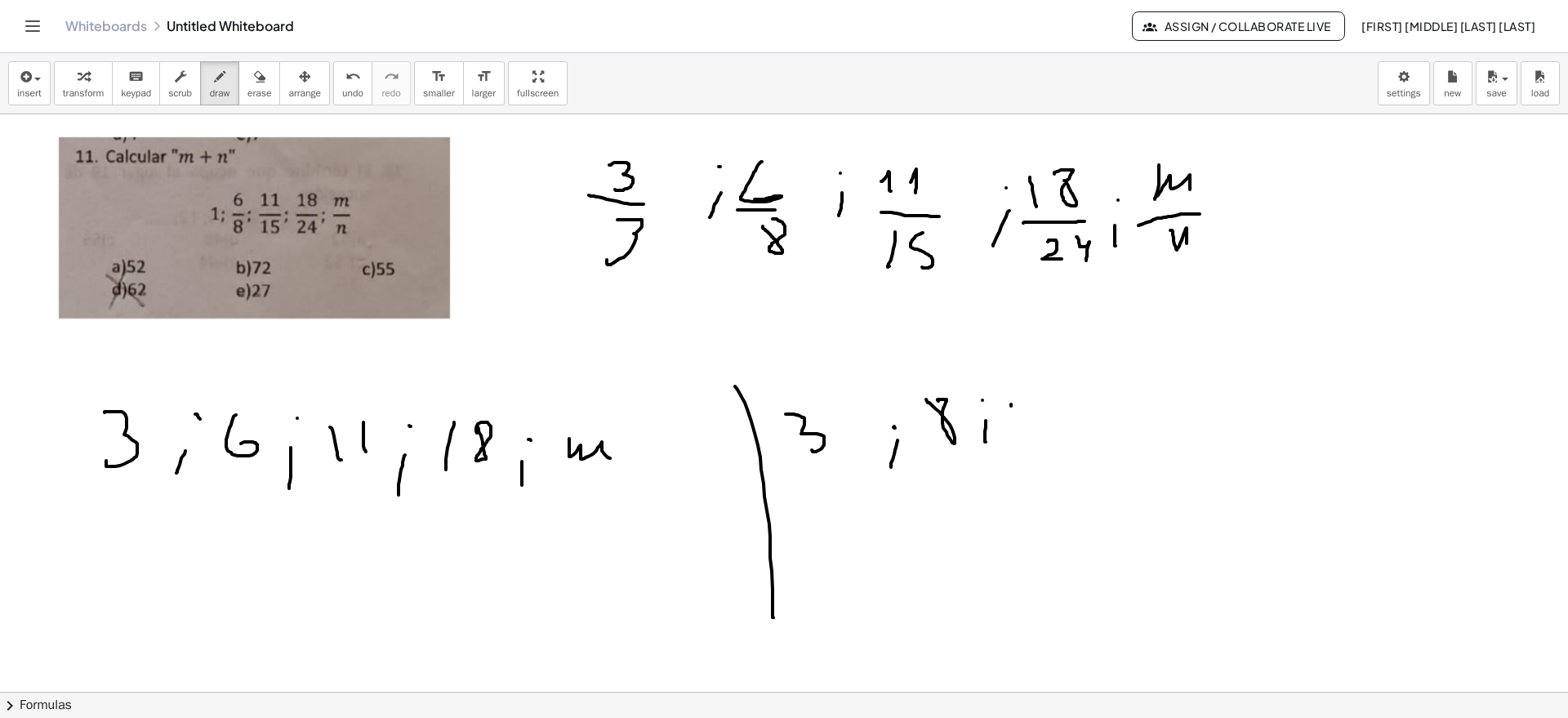 click at bounding box center (784, 692) 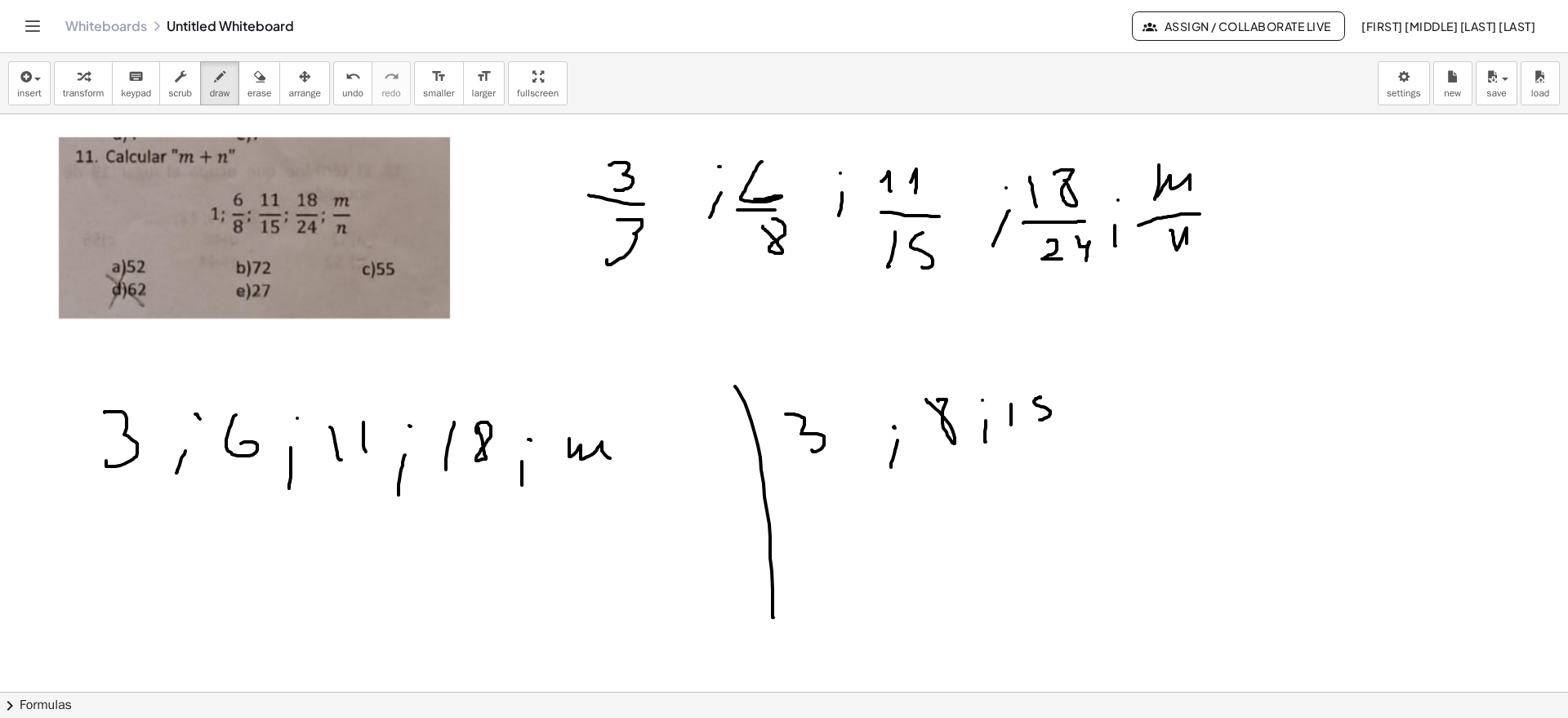 click at bounding box center (784, 692) 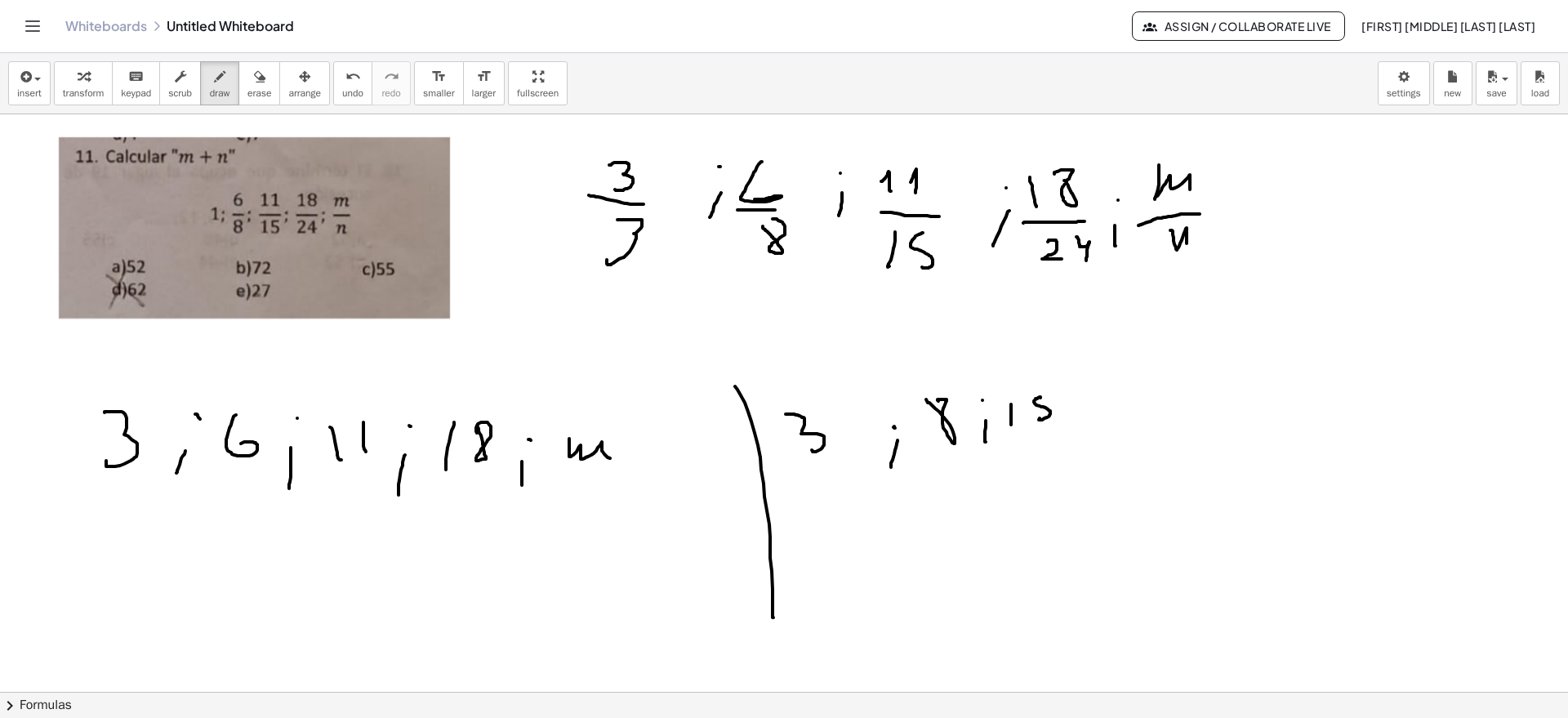 click at bounding box center [784, 692] 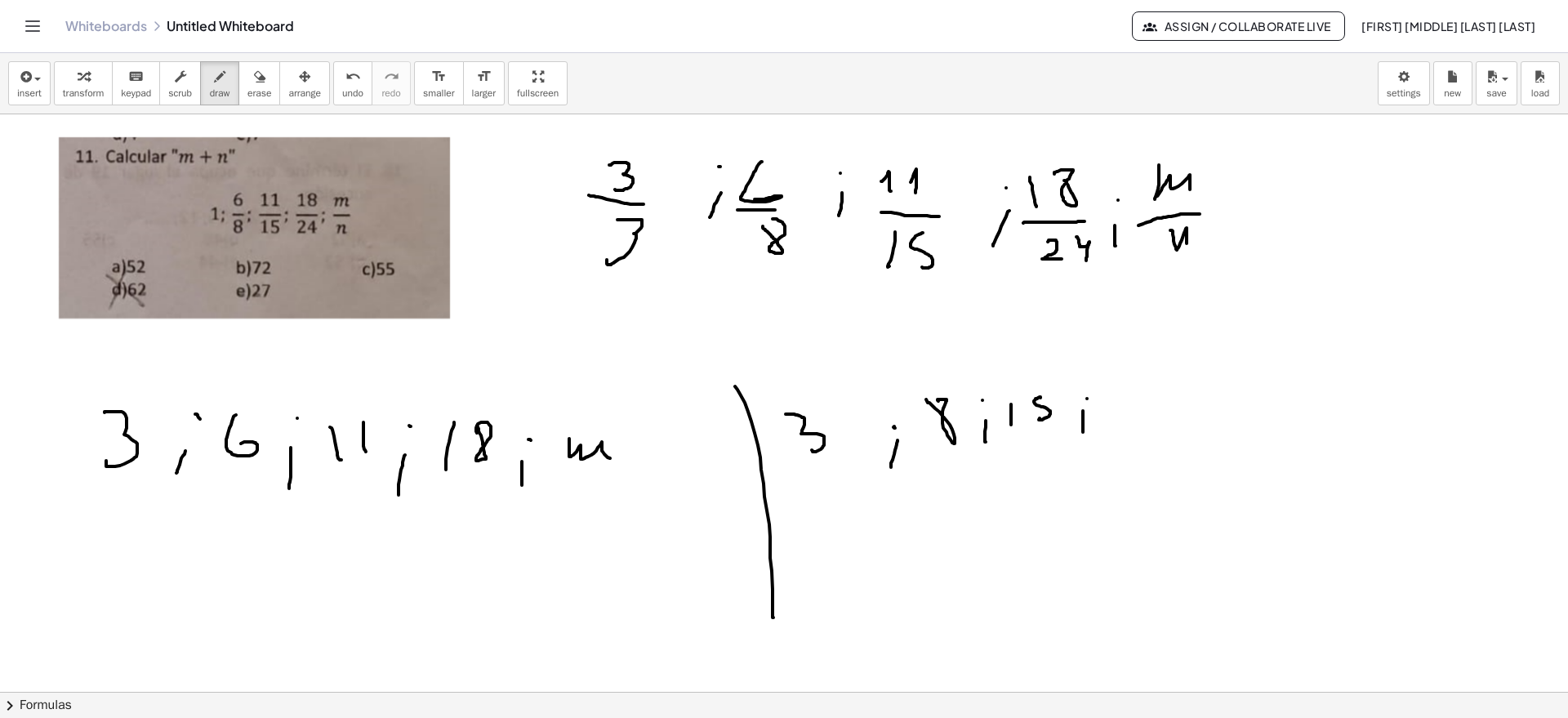 click at bounding box center [784, 692] 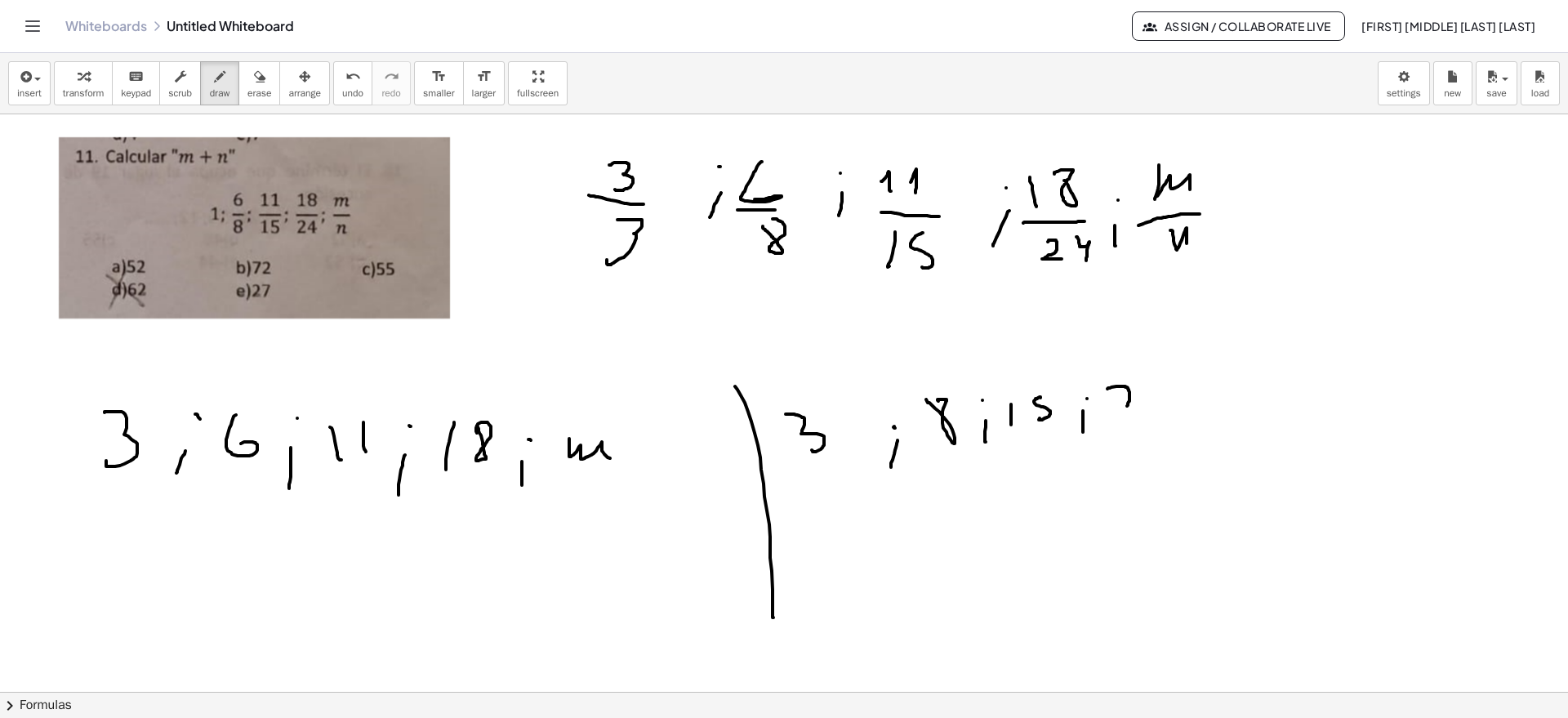click at bounding box center [784, 692] 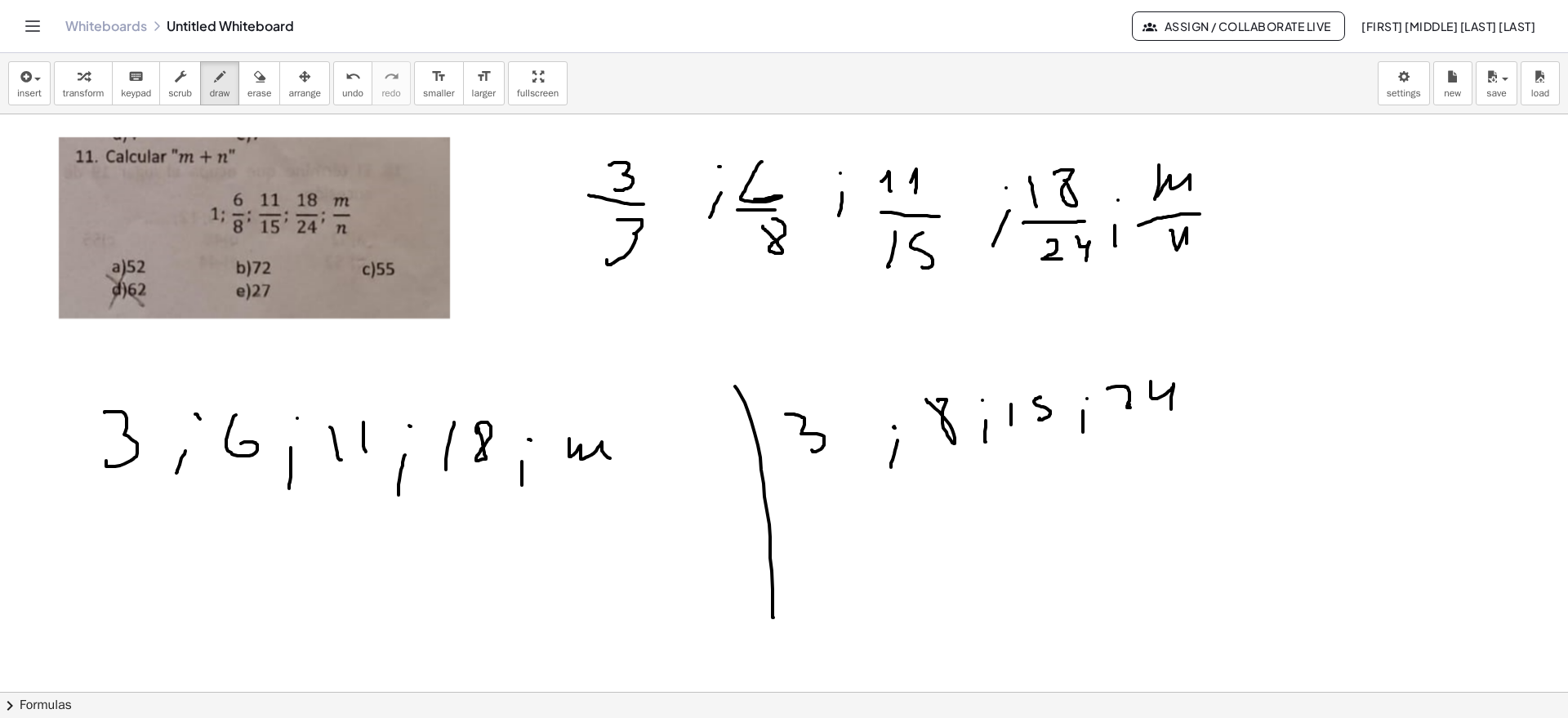 click at bounding box center [784, 692] 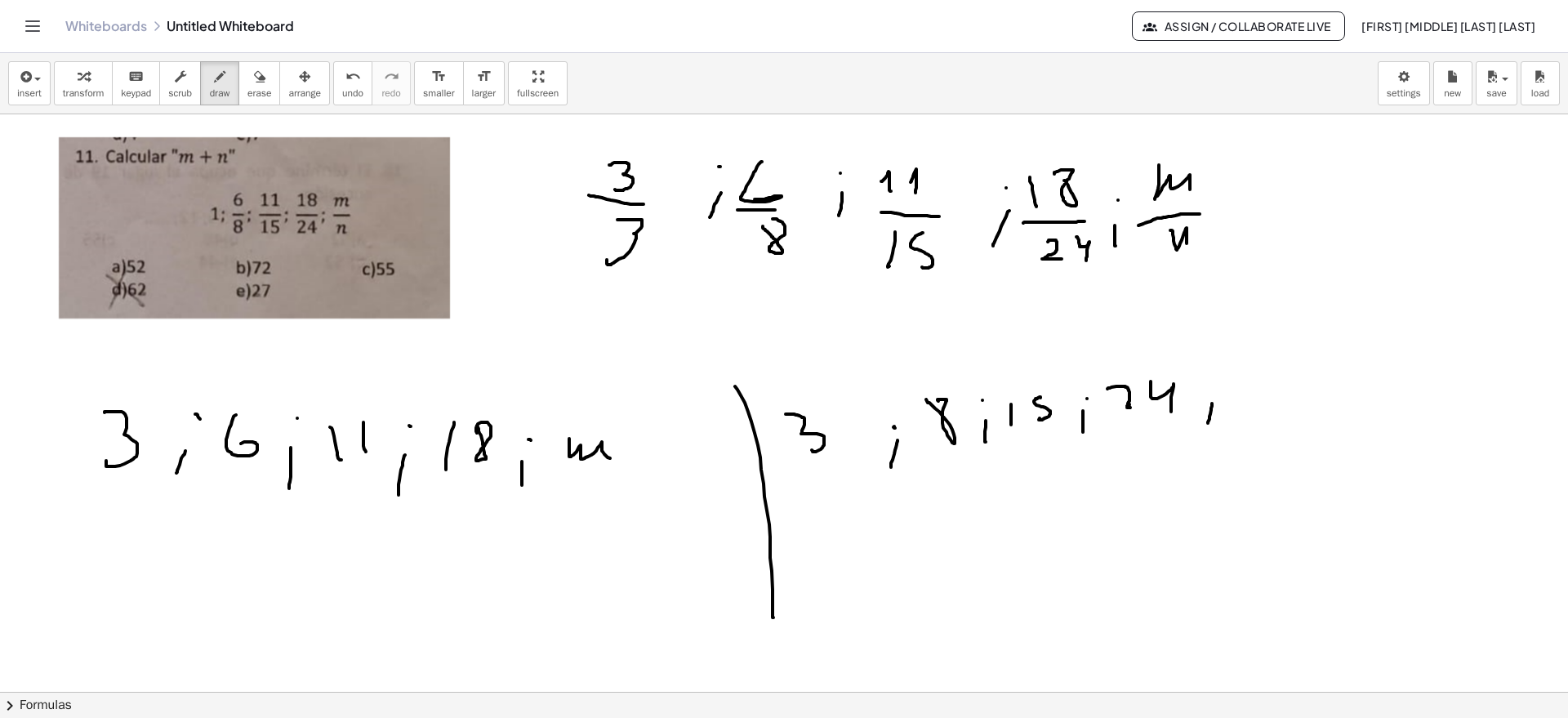 click at bounding box center (784, 692) 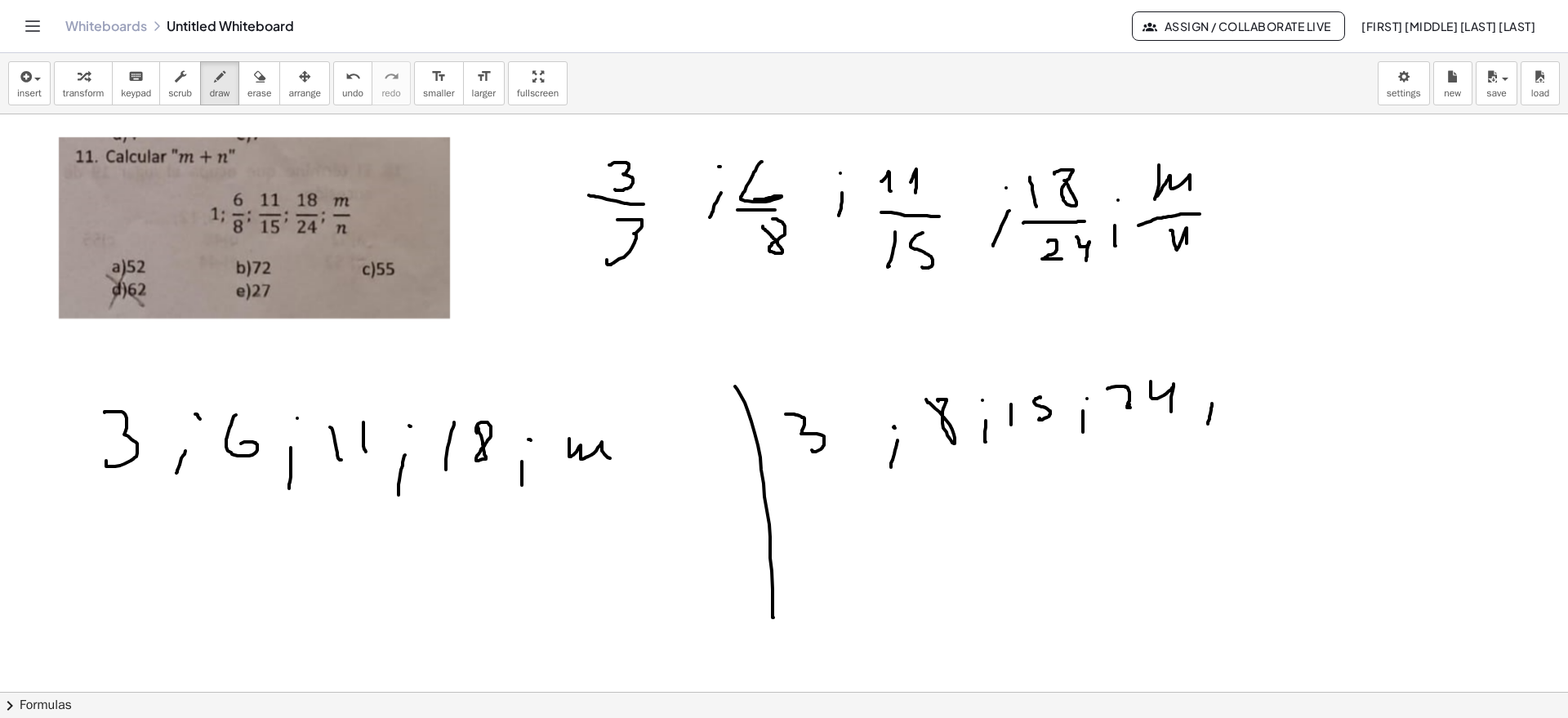 click at bounding box center (784, 692) 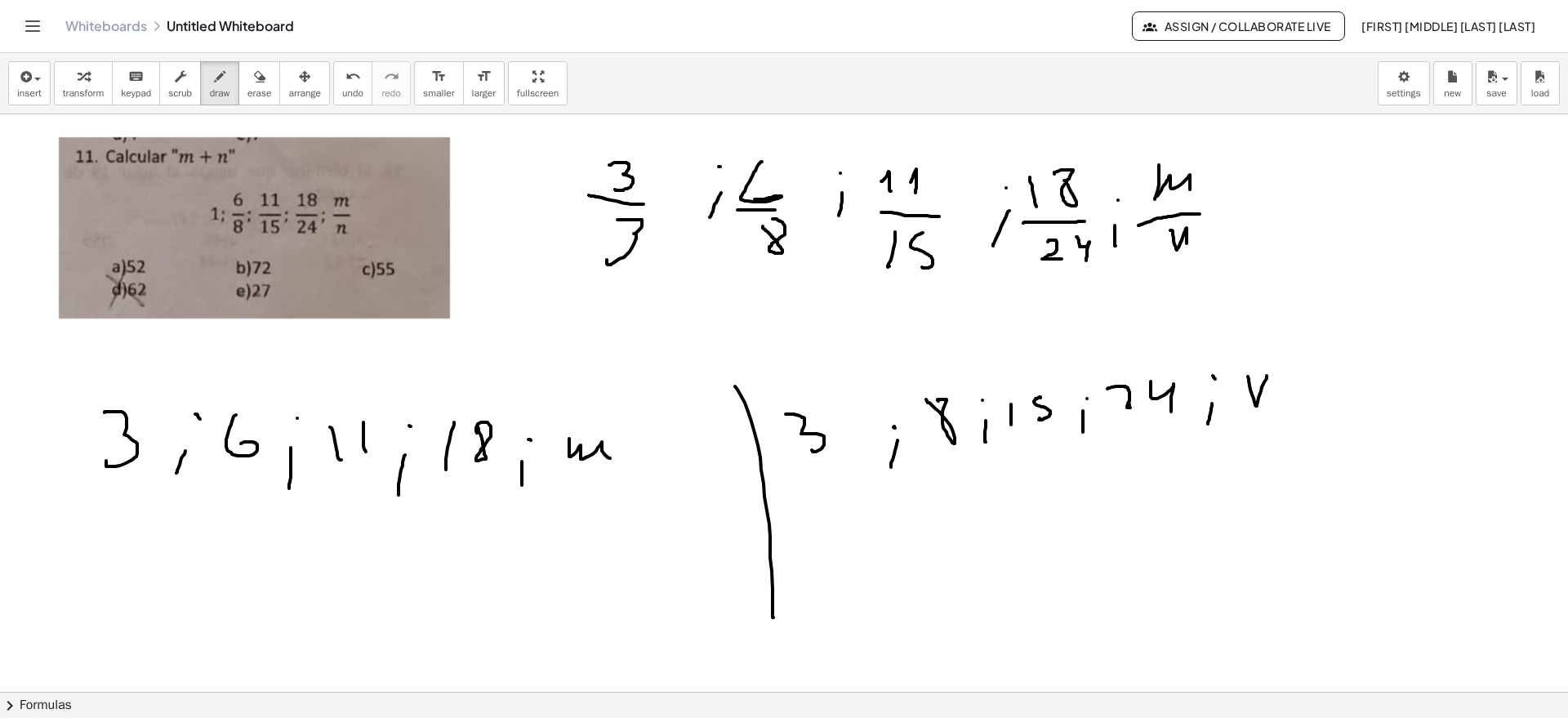 click at bounding box center (784, 692) 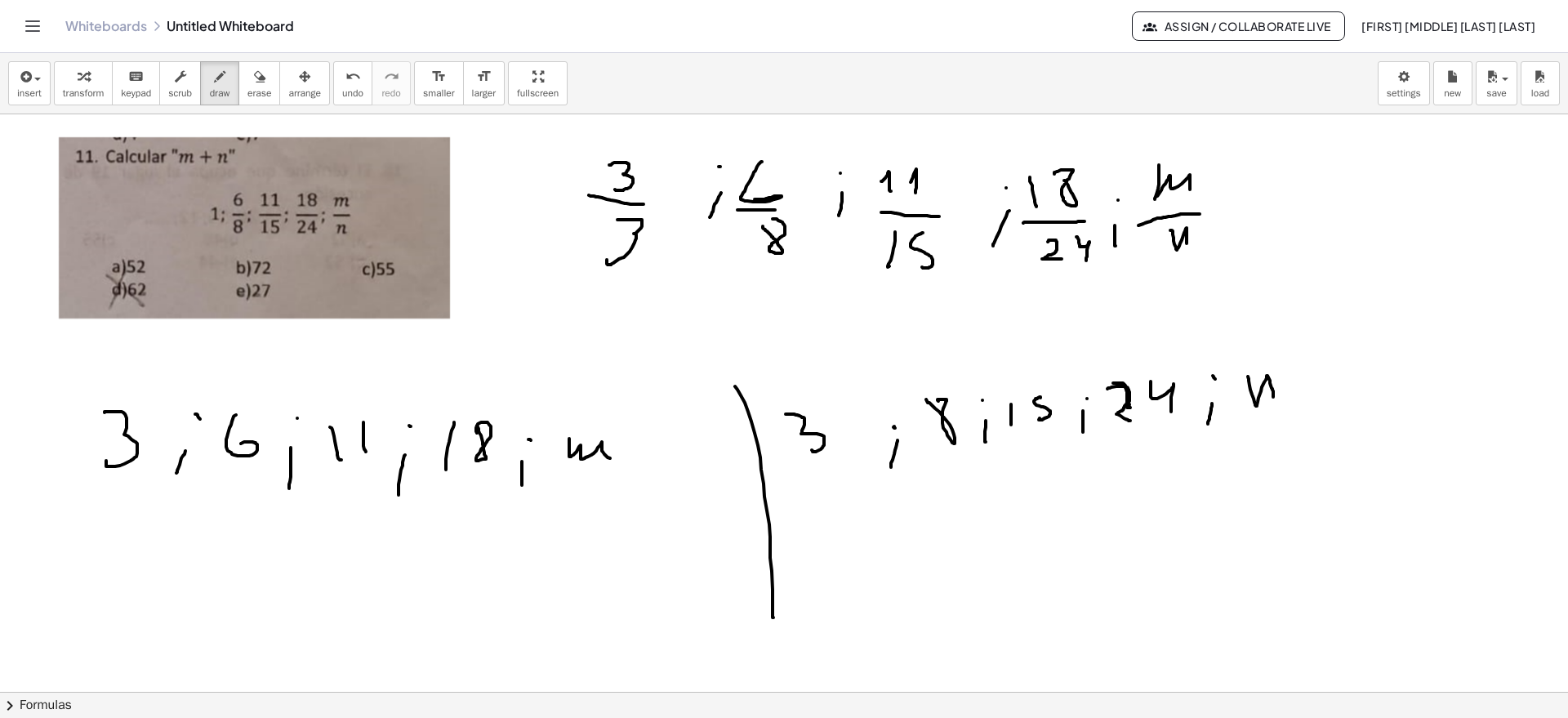 click at bounding box center (784, 692) 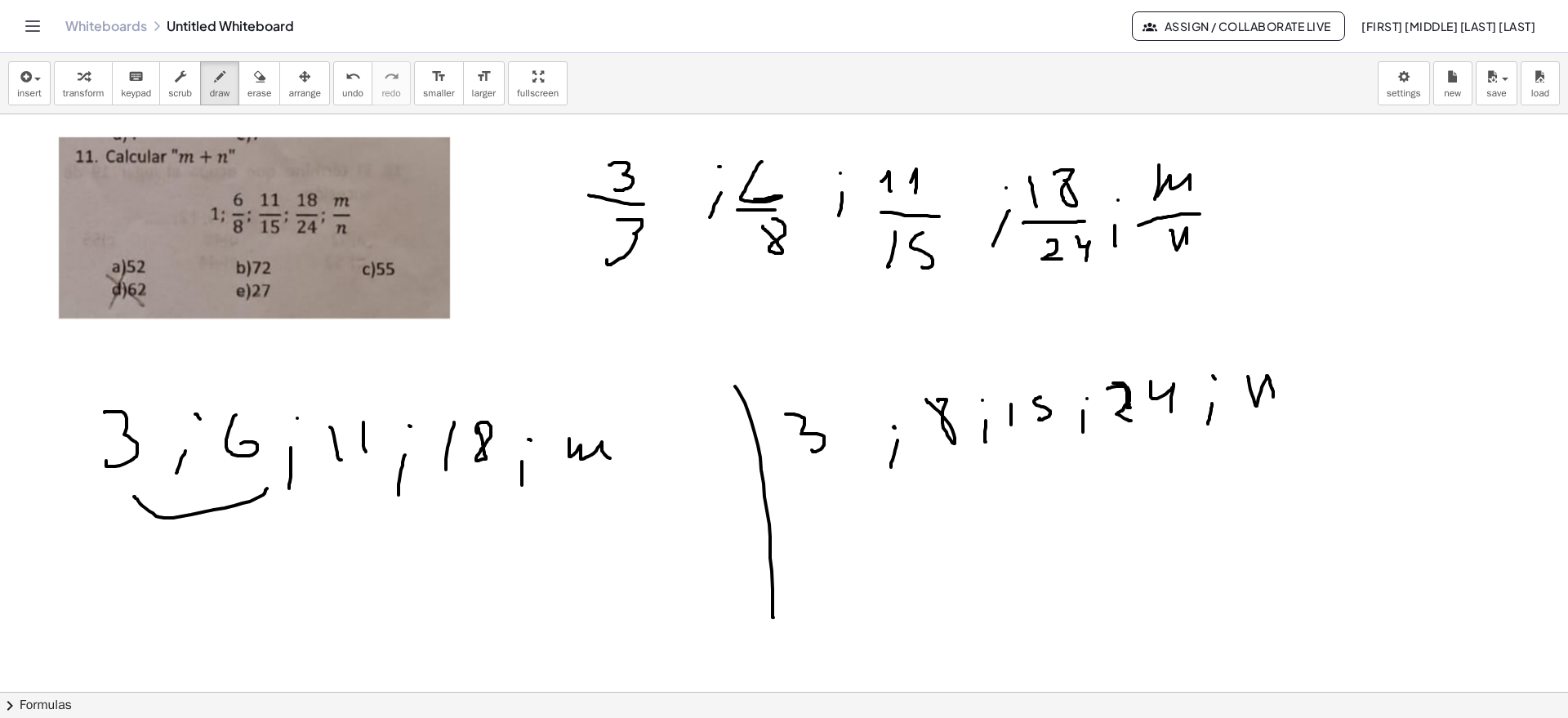 click at bounding box center (784, 692) 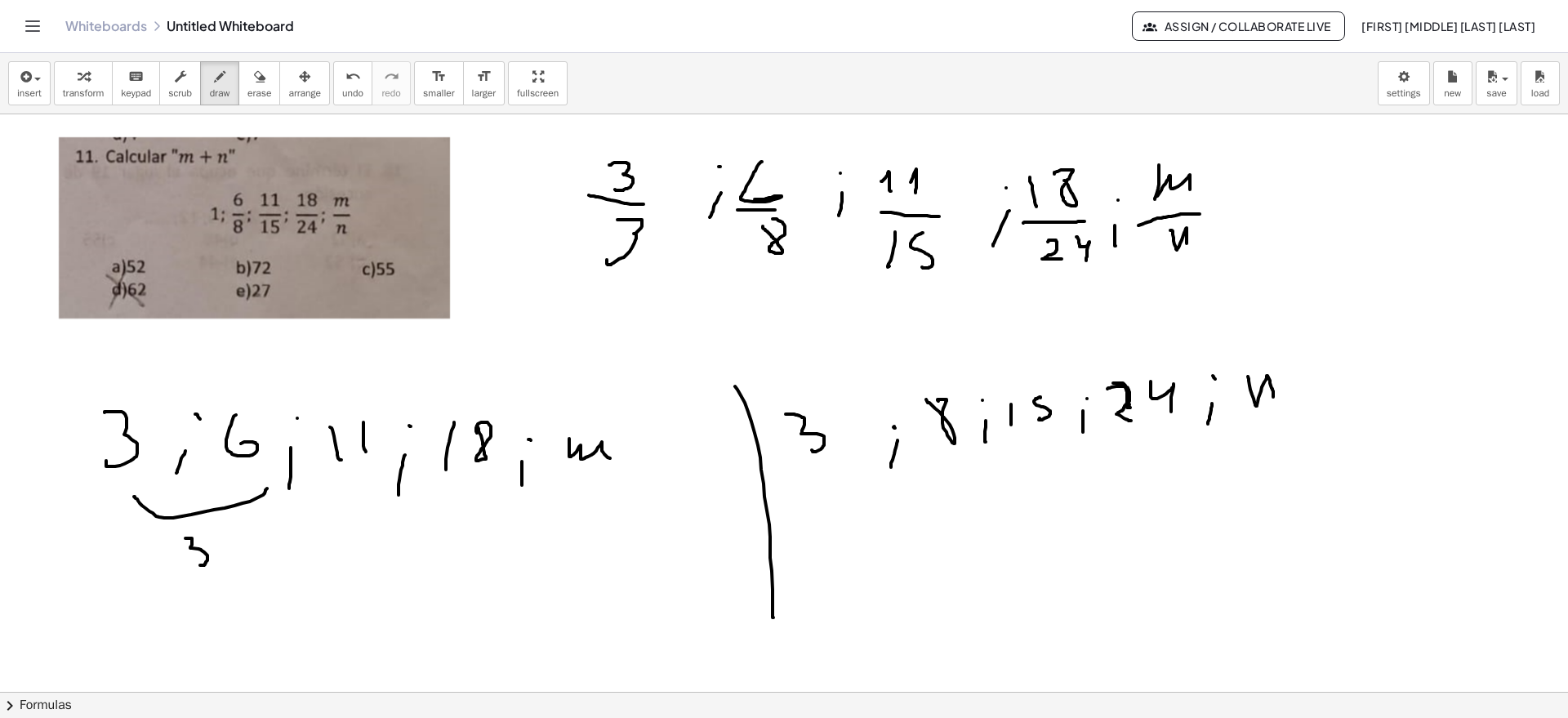 click at bounding box center [784, 692] 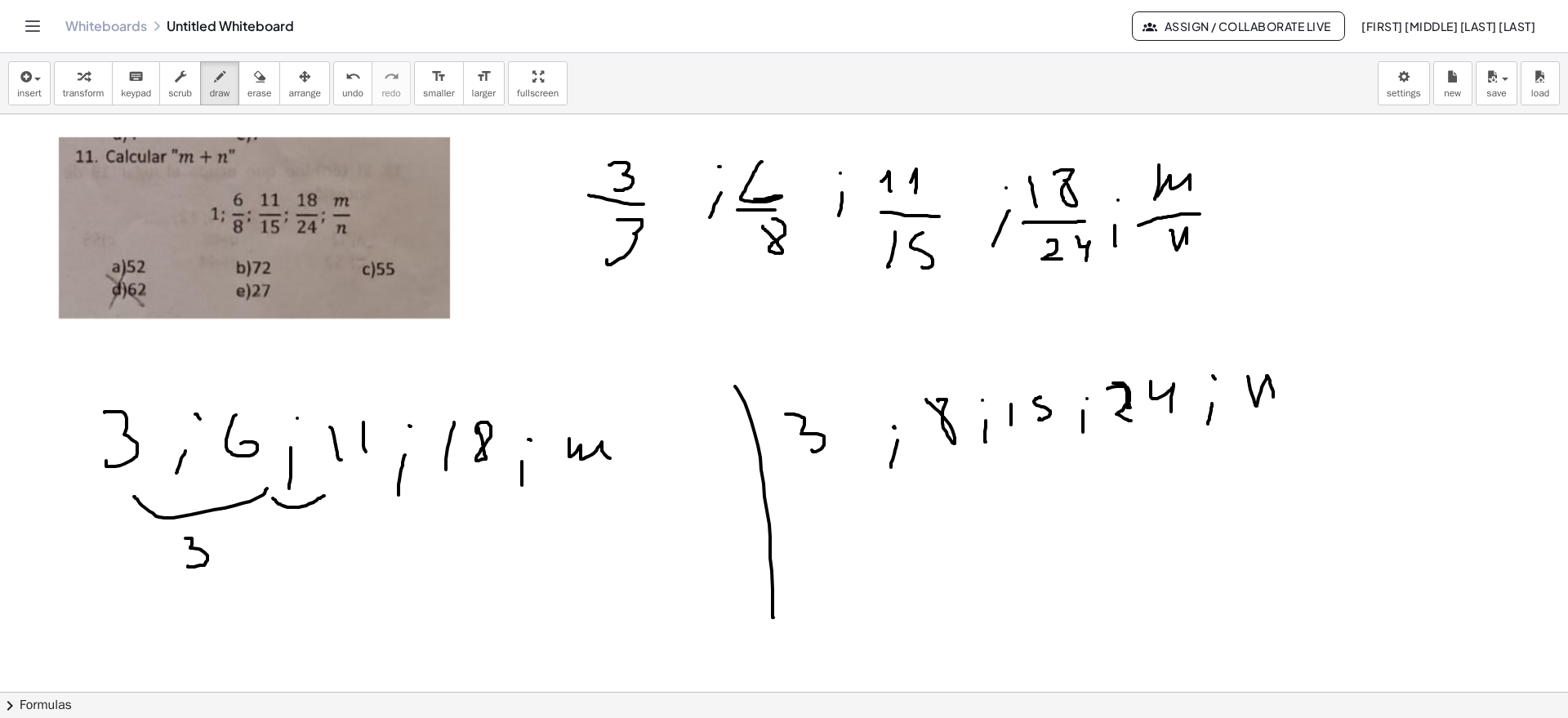 click at bounding box center [784, 692] 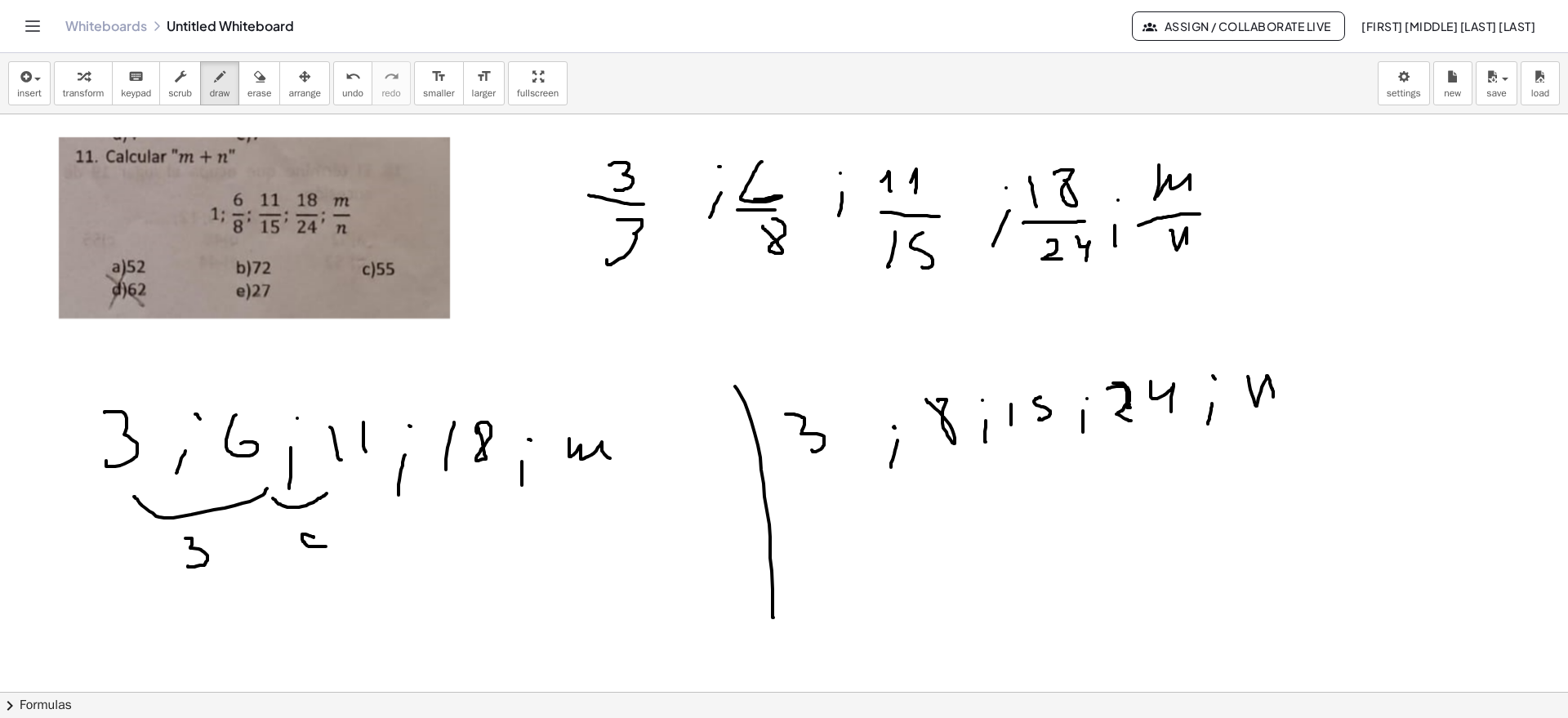 click at bounding box center [784, 692] 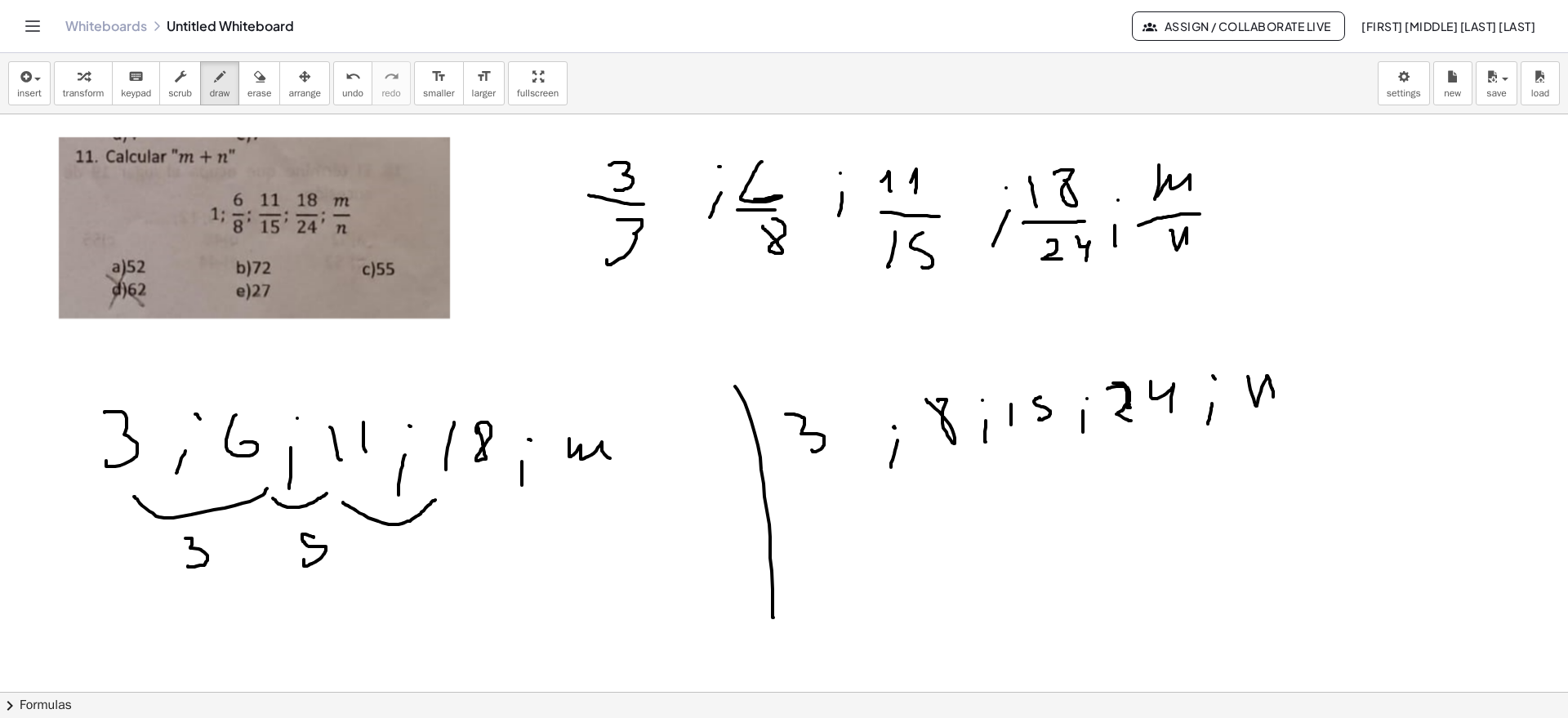 click at bounding box center (784, 692) 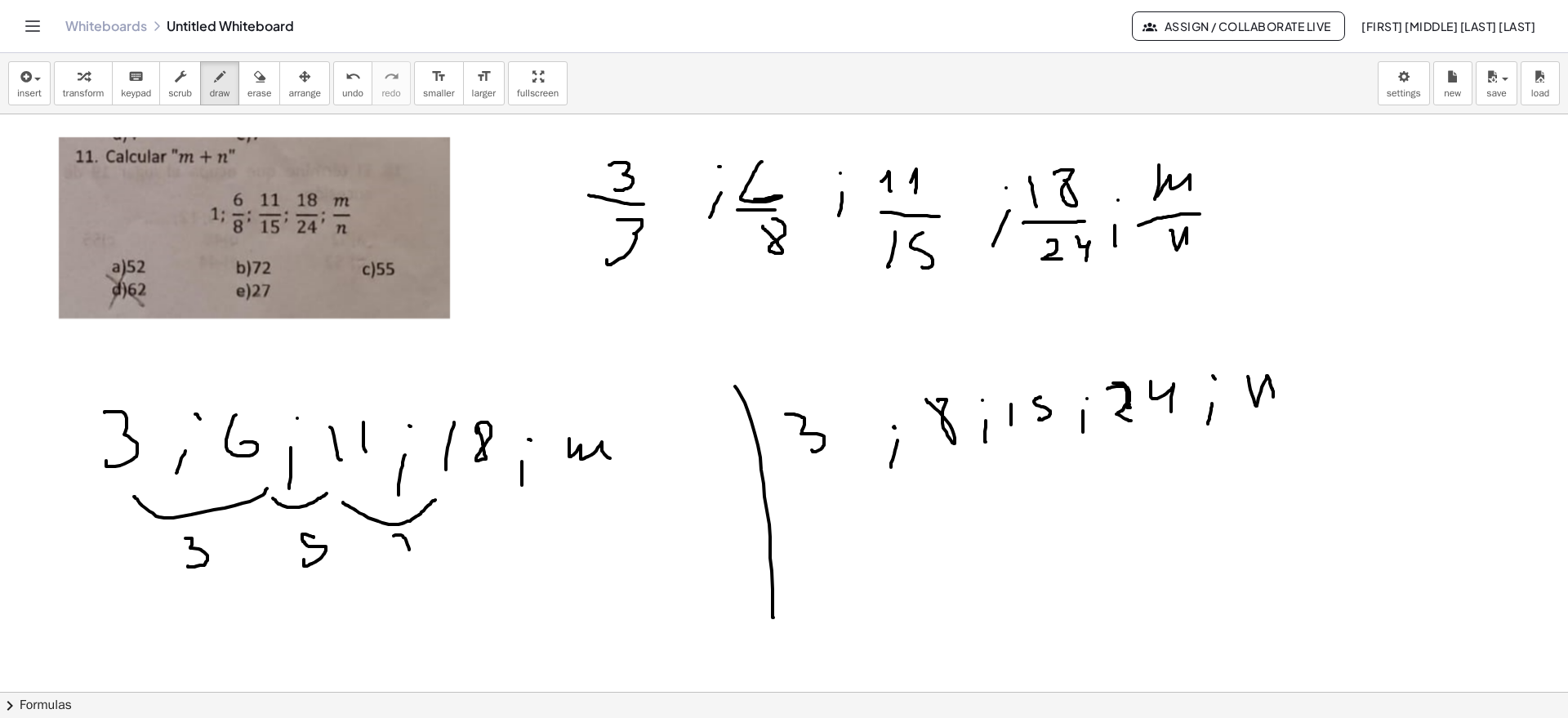 click at bounding box center (784, 692) 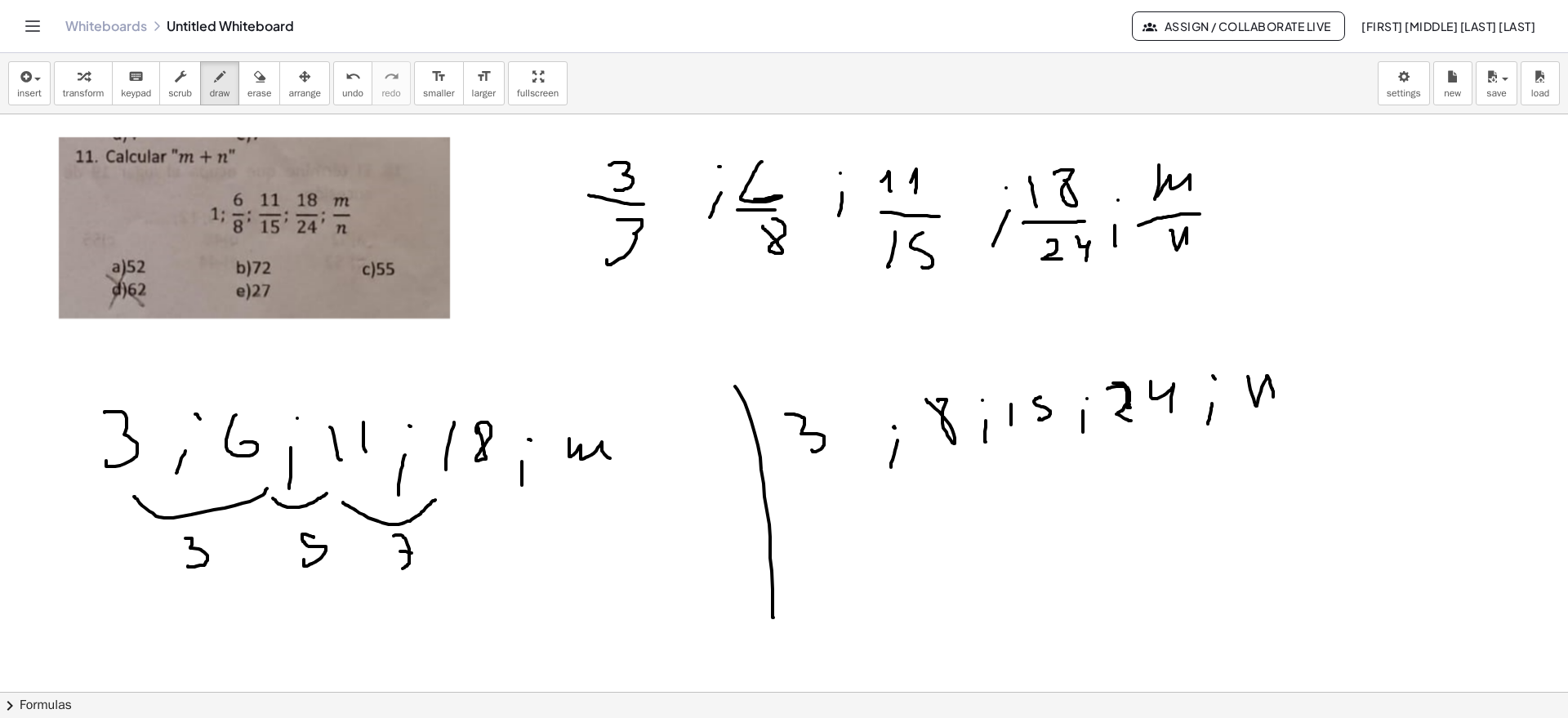click at bounding box center [784, 692] 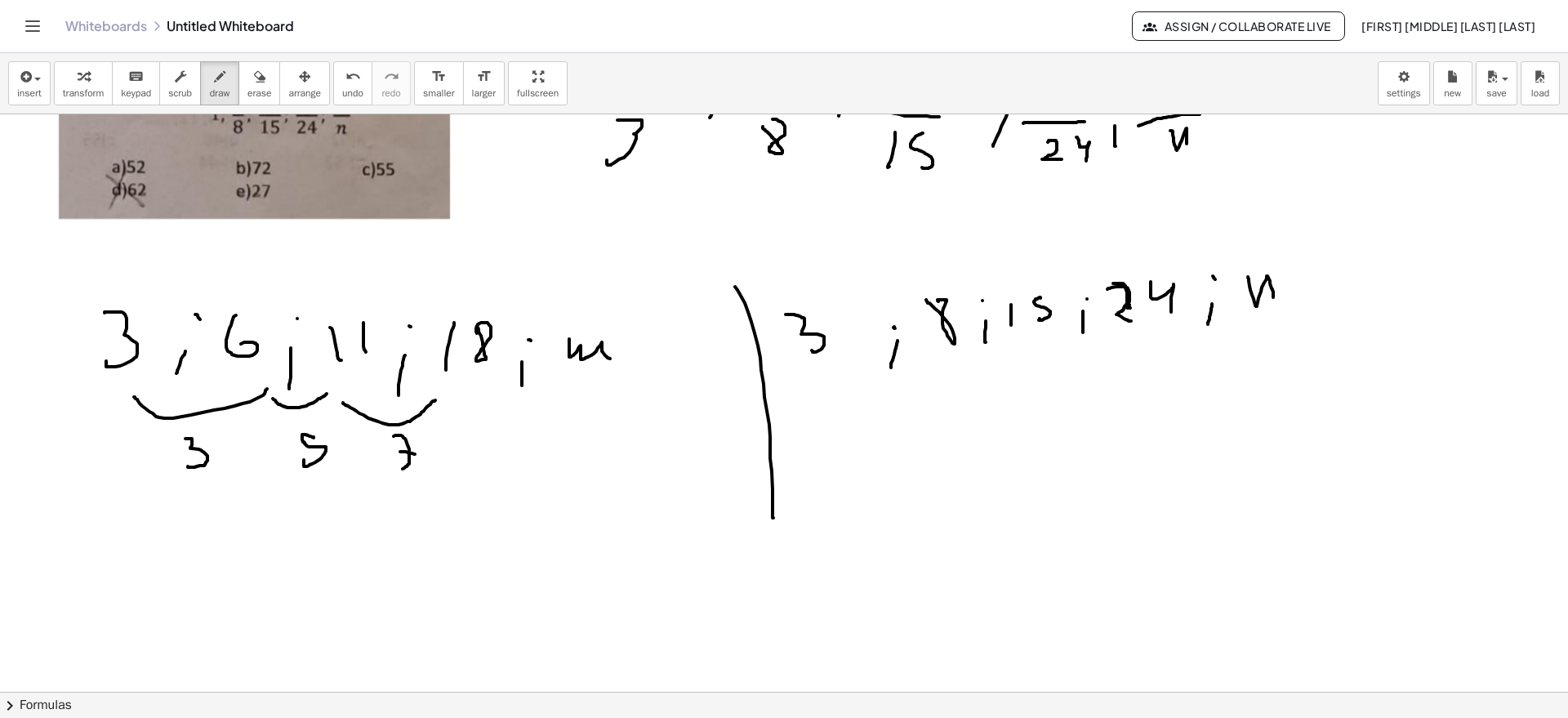 scroll, scrollTop: 102, scrollLeft: 0, axis: vertical 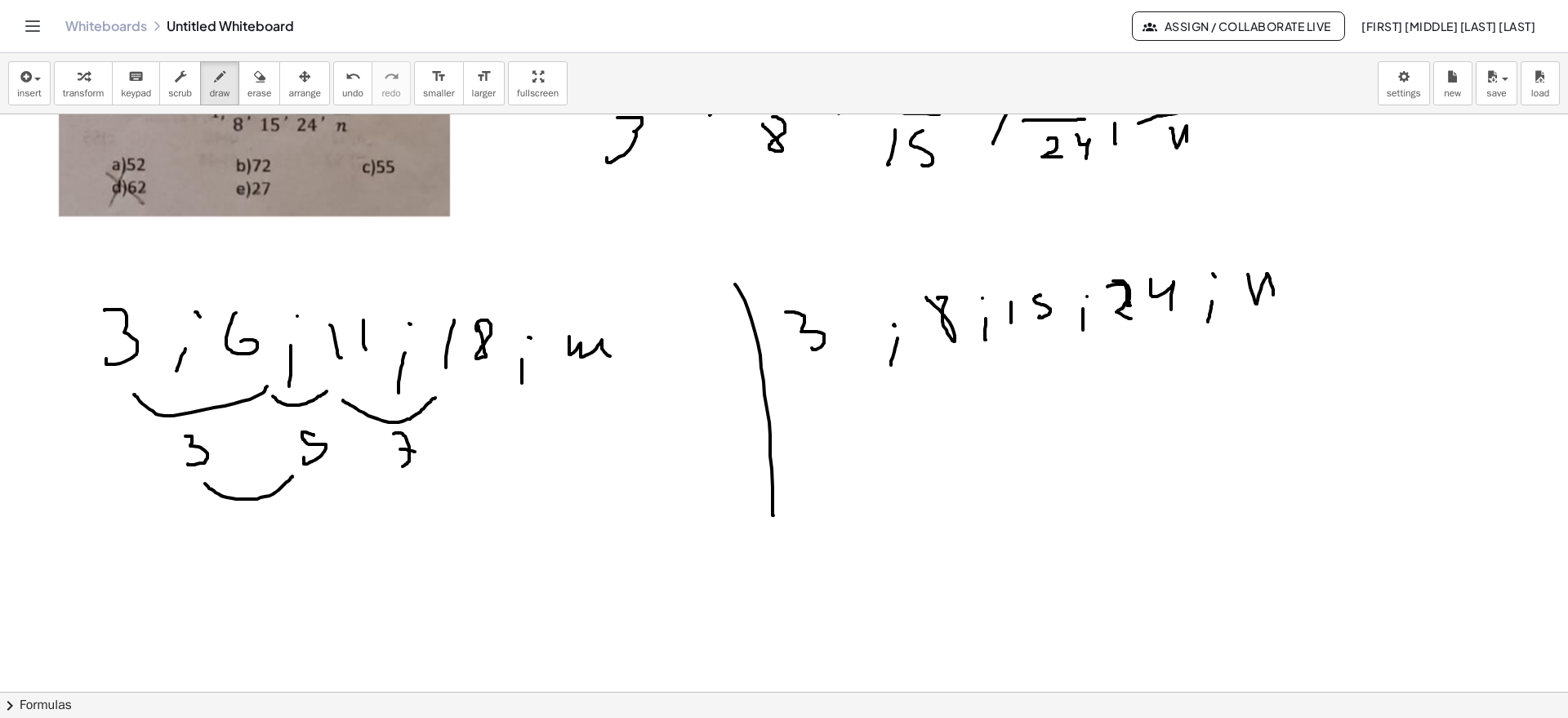 click at bounding box center (784, 590) 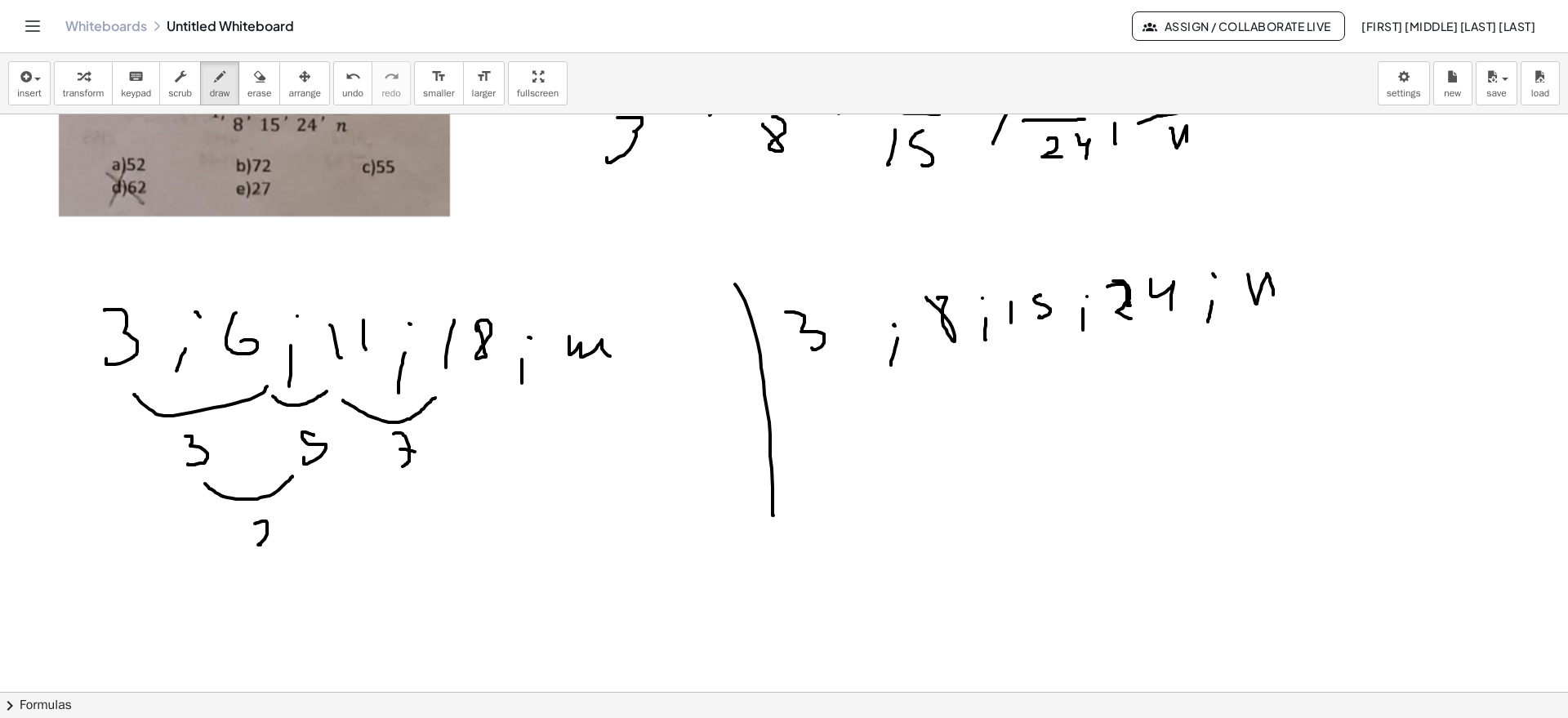 click at bounding box center (784, 590) 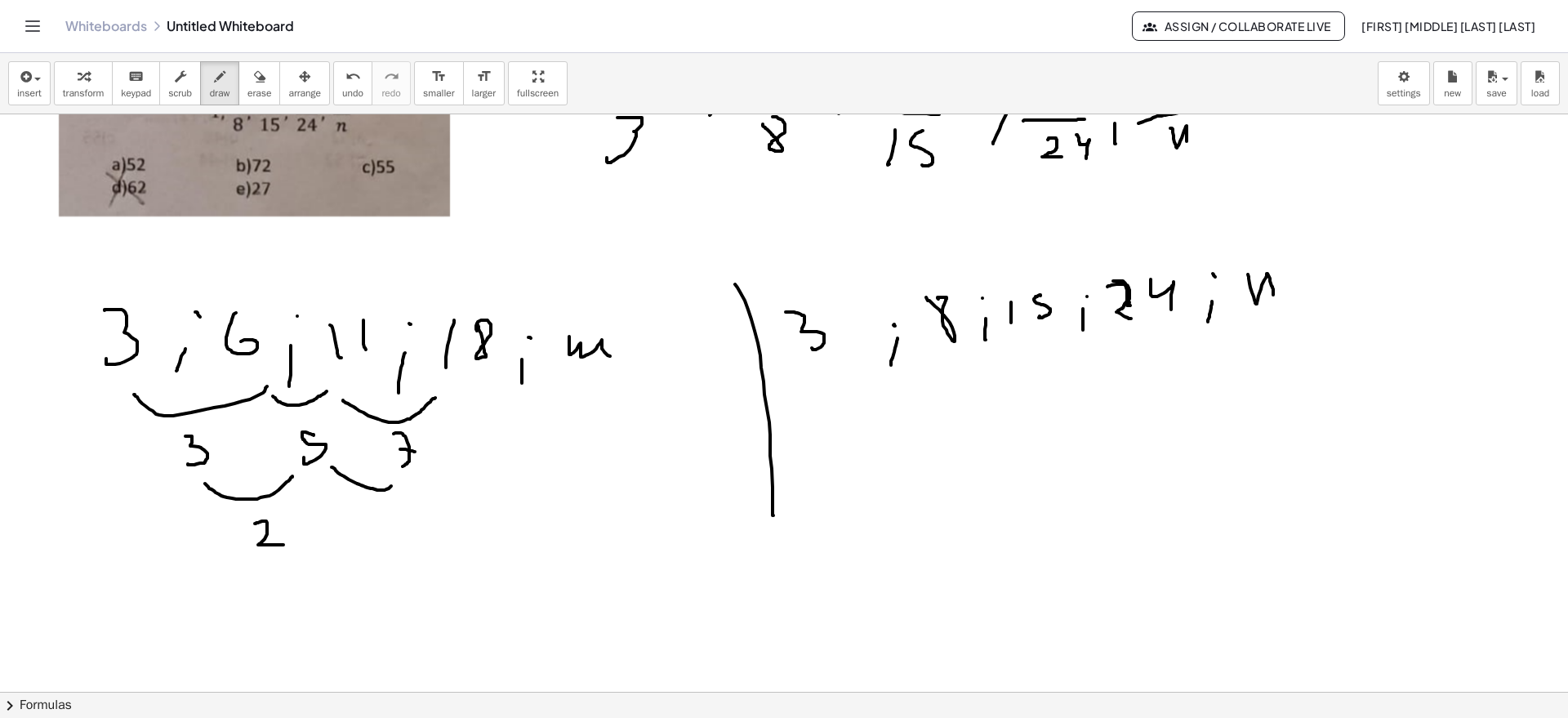 click at bounding box center [784, 590] 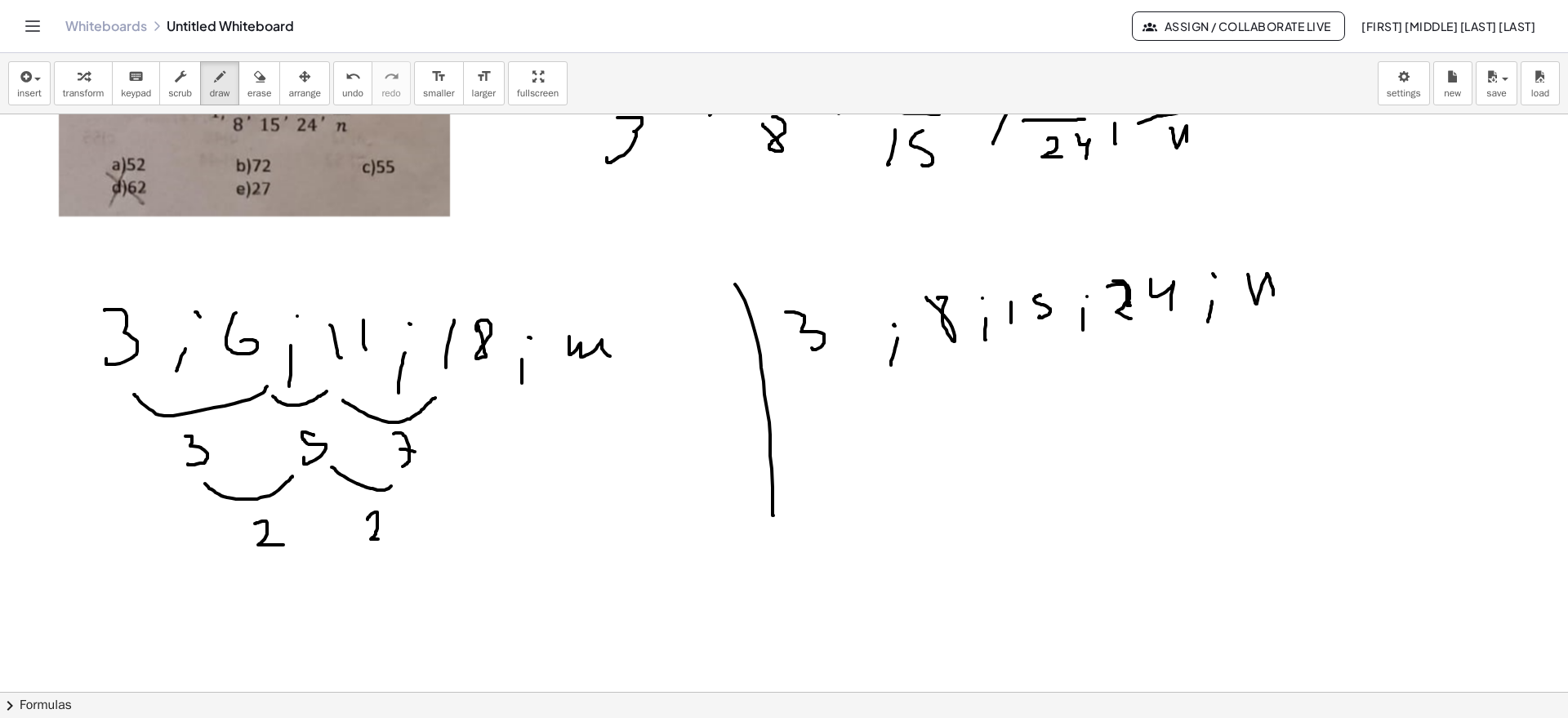 click at bounding box center [784, 590] 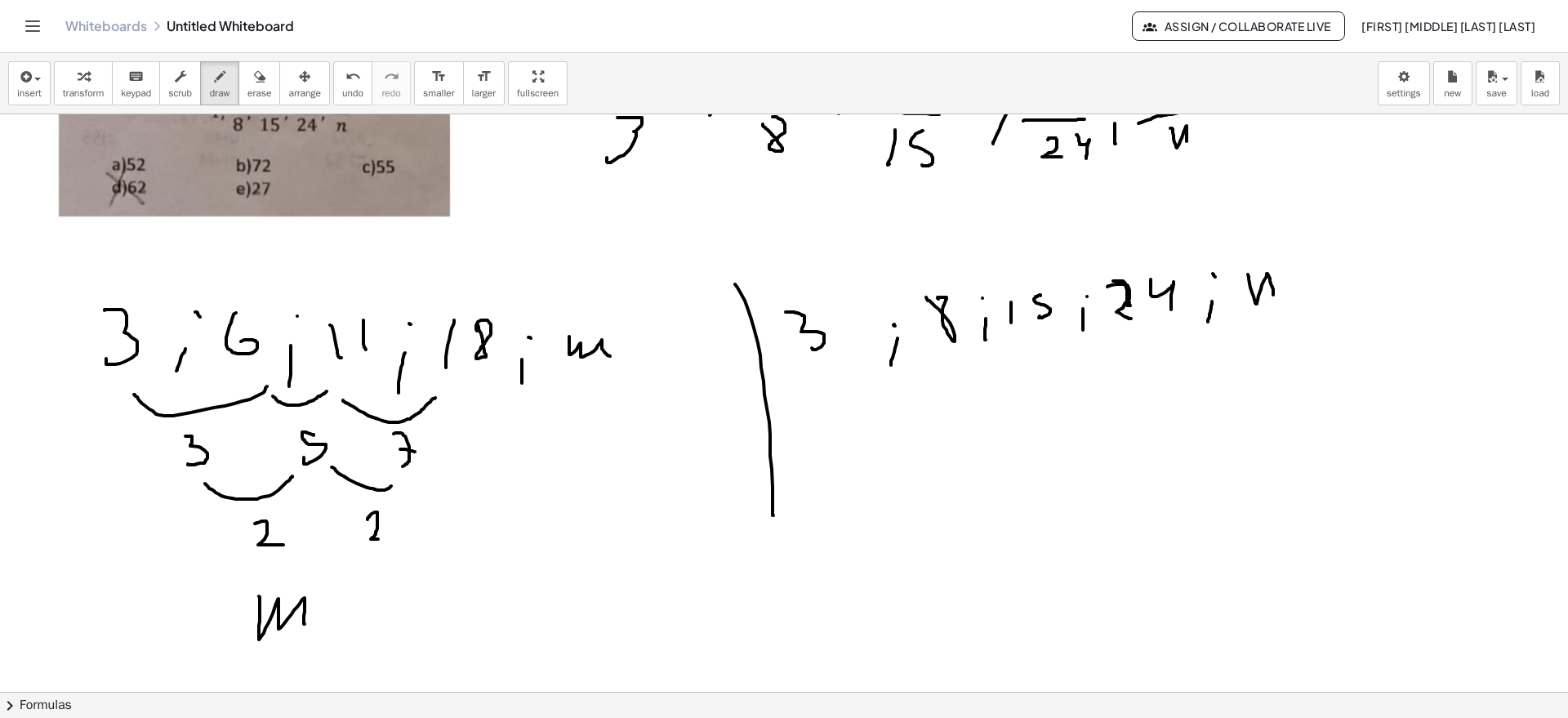 click at bounding box center (784, 590) 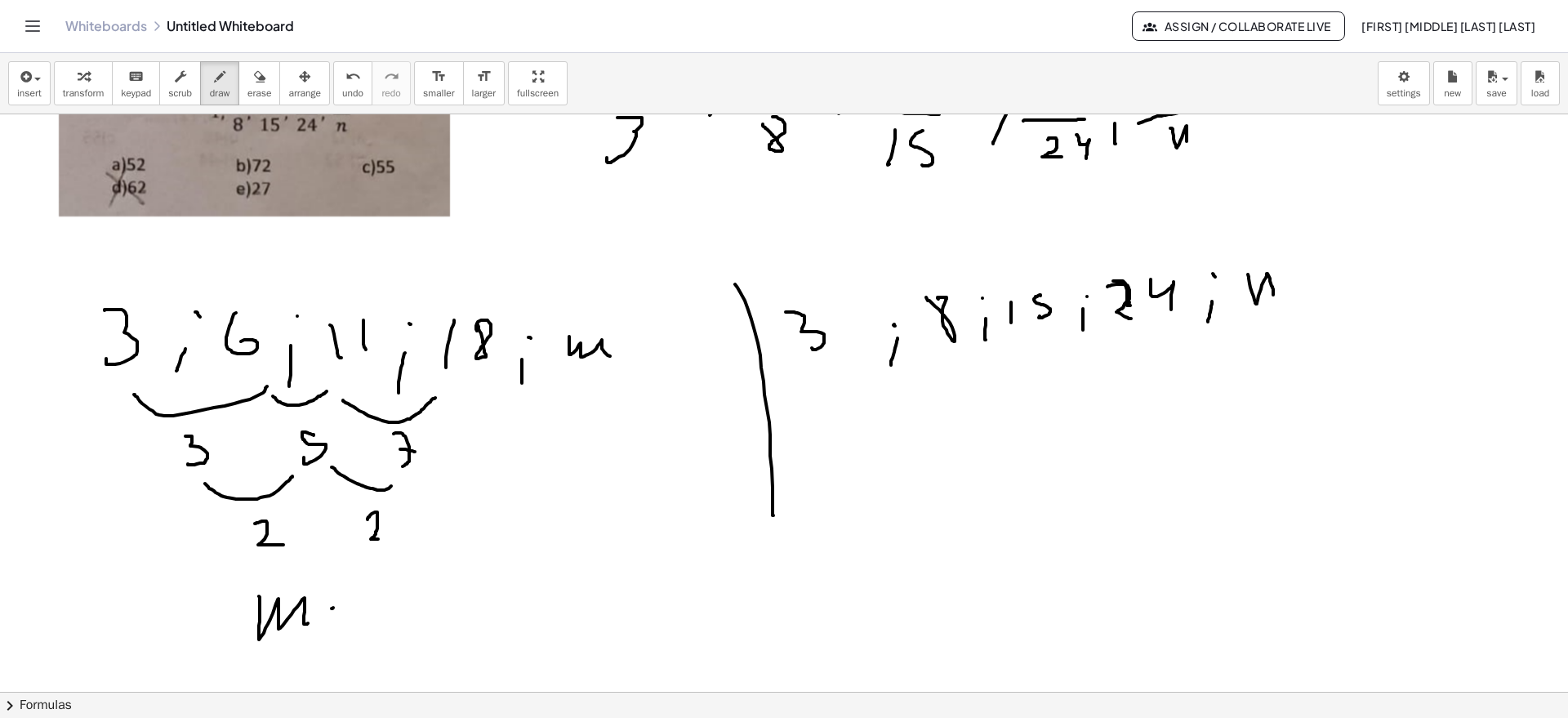 click at bounding box center [784, 590] 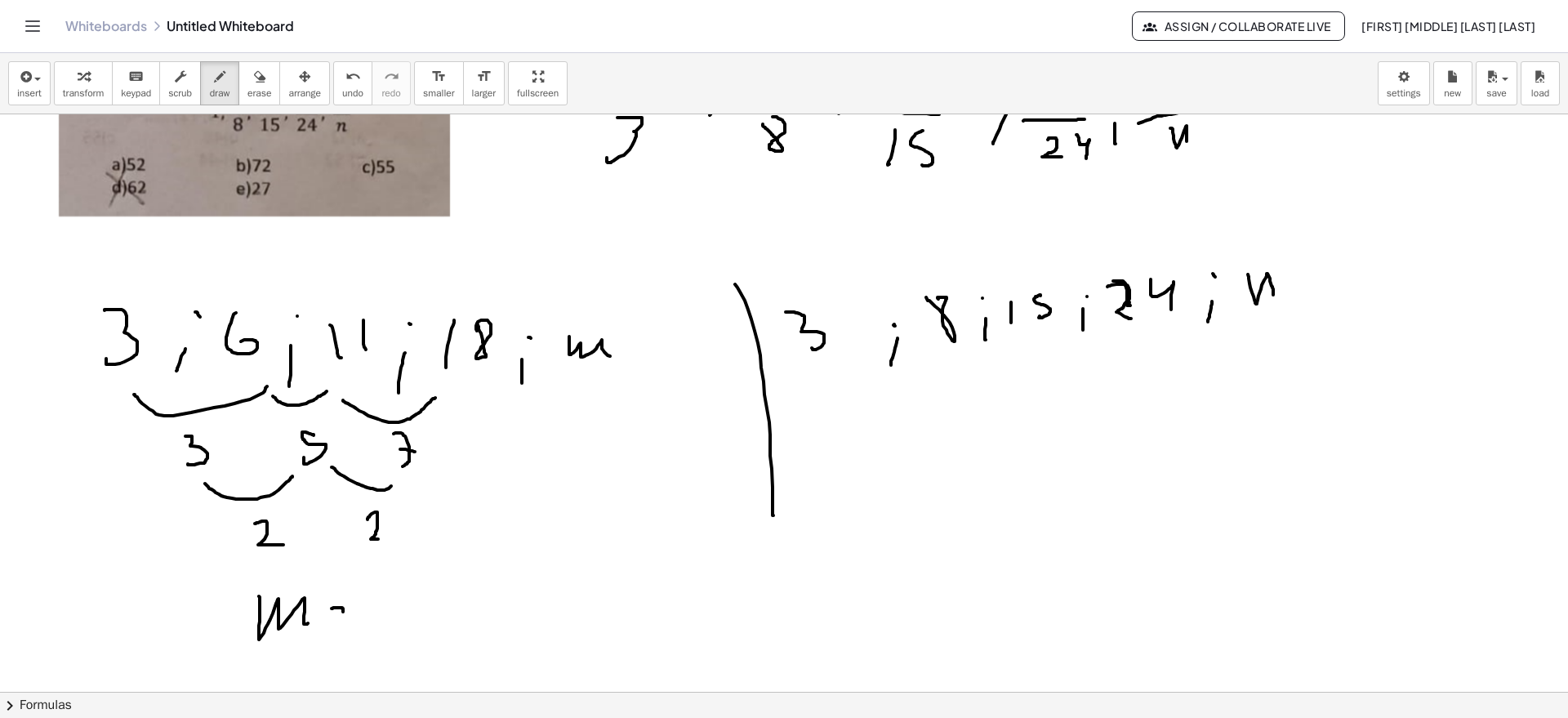 click at bounding box center (784, 590) 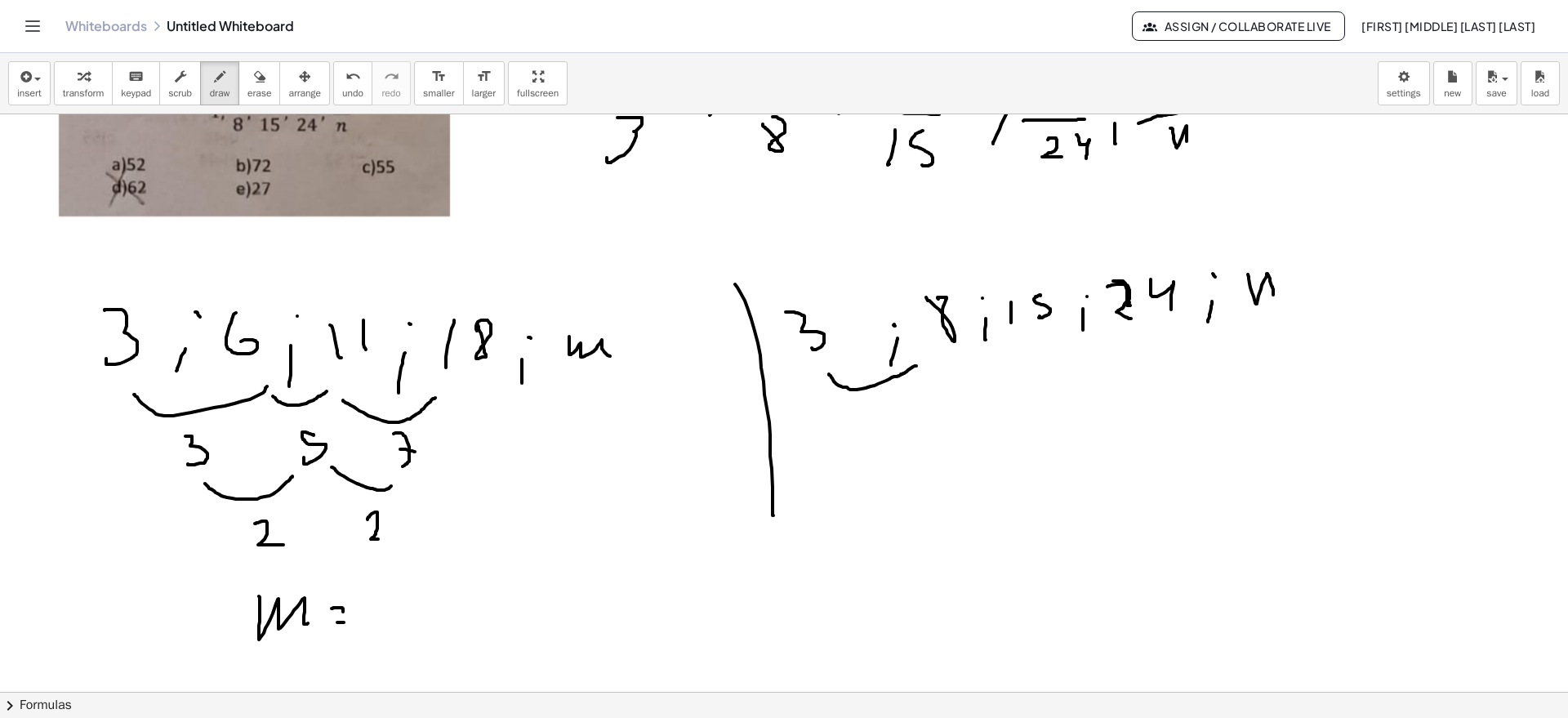 click at bounding box center (784, 590) 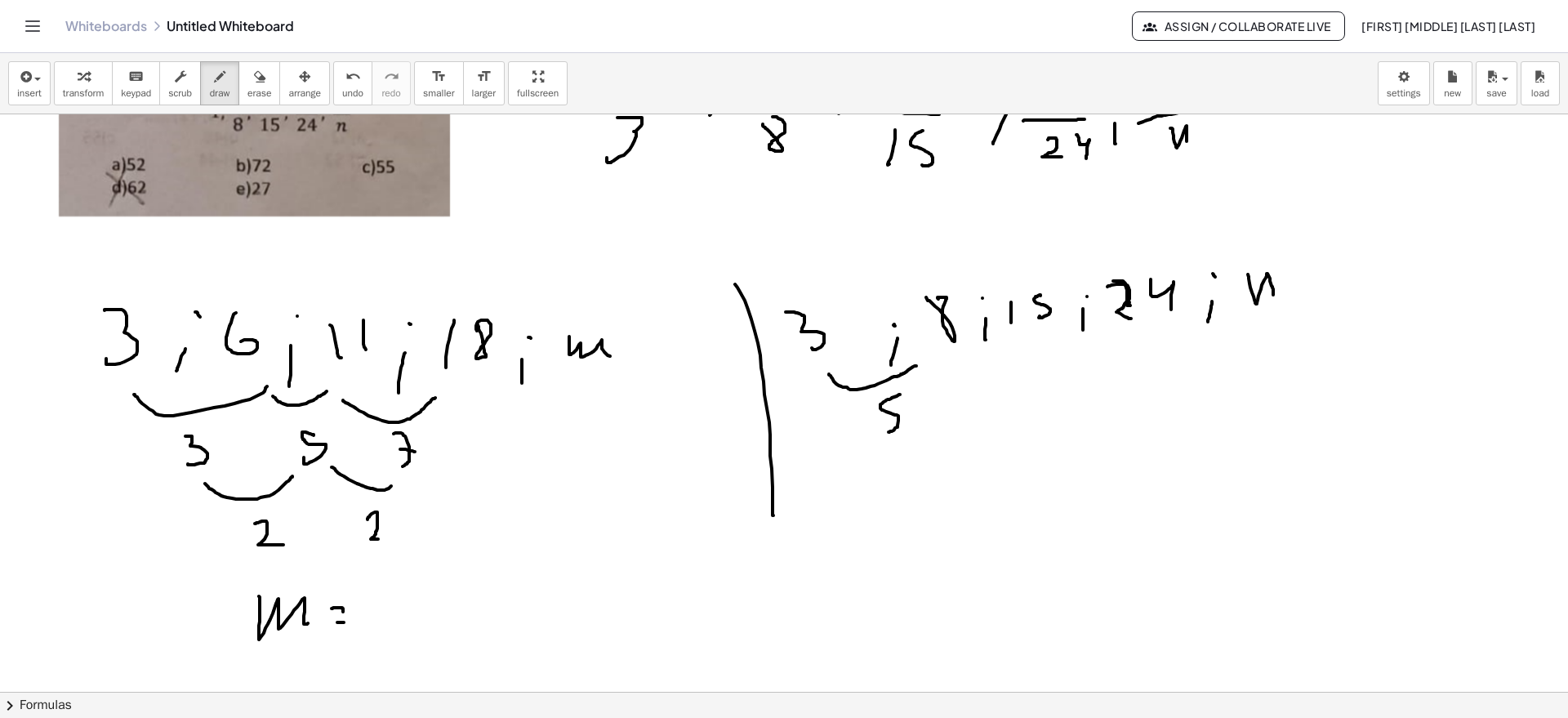 click at bounding box center [784, 590] 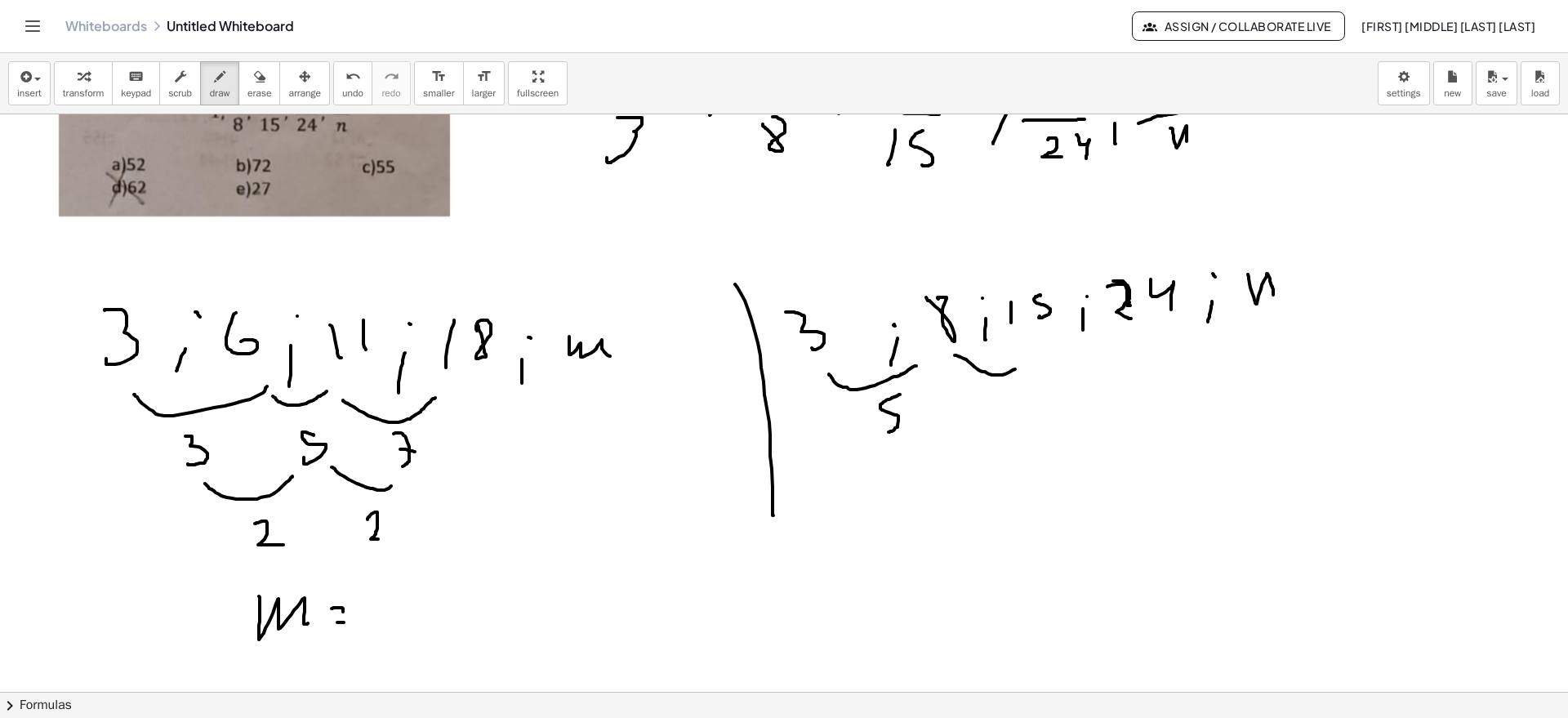 click at bounding box center (784, 590) 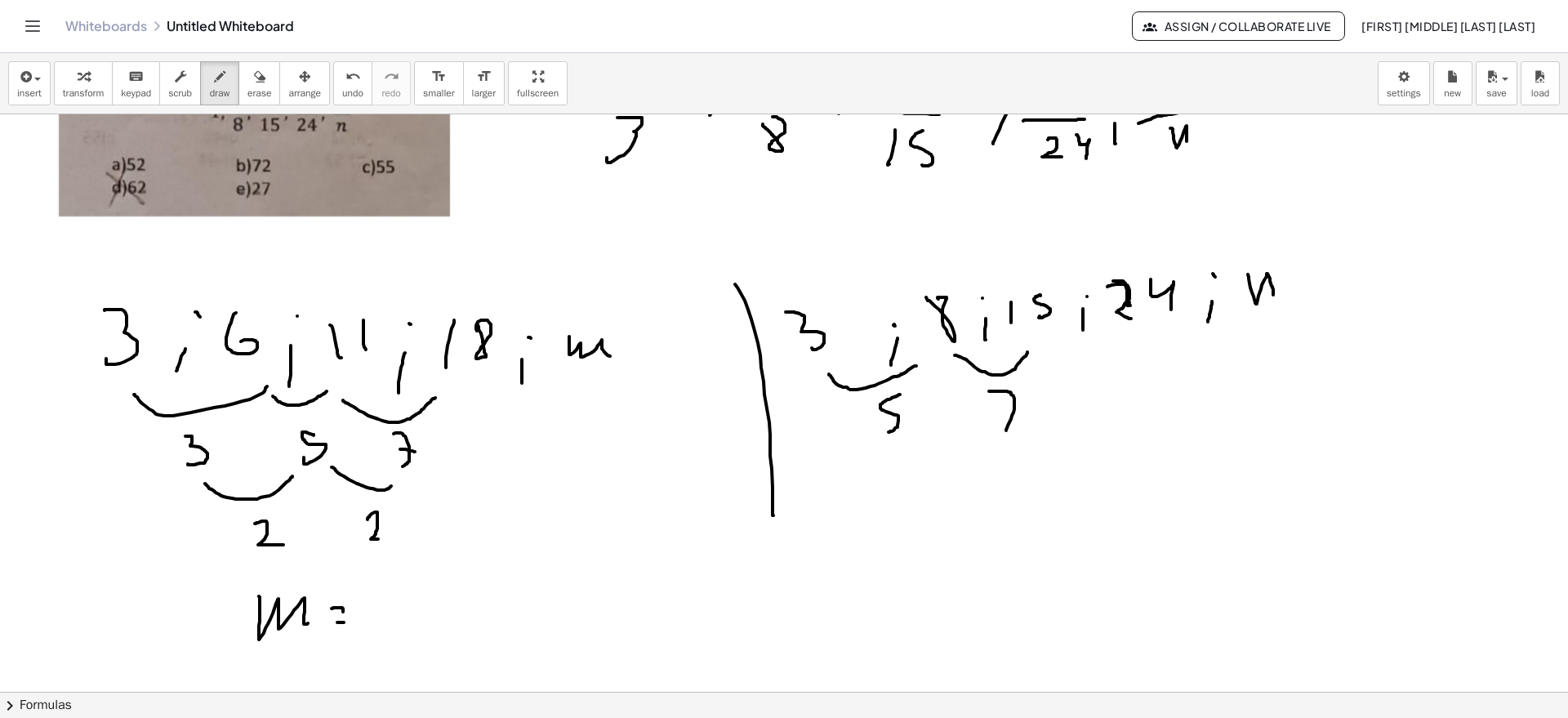 click at bounding box center (784, 590) 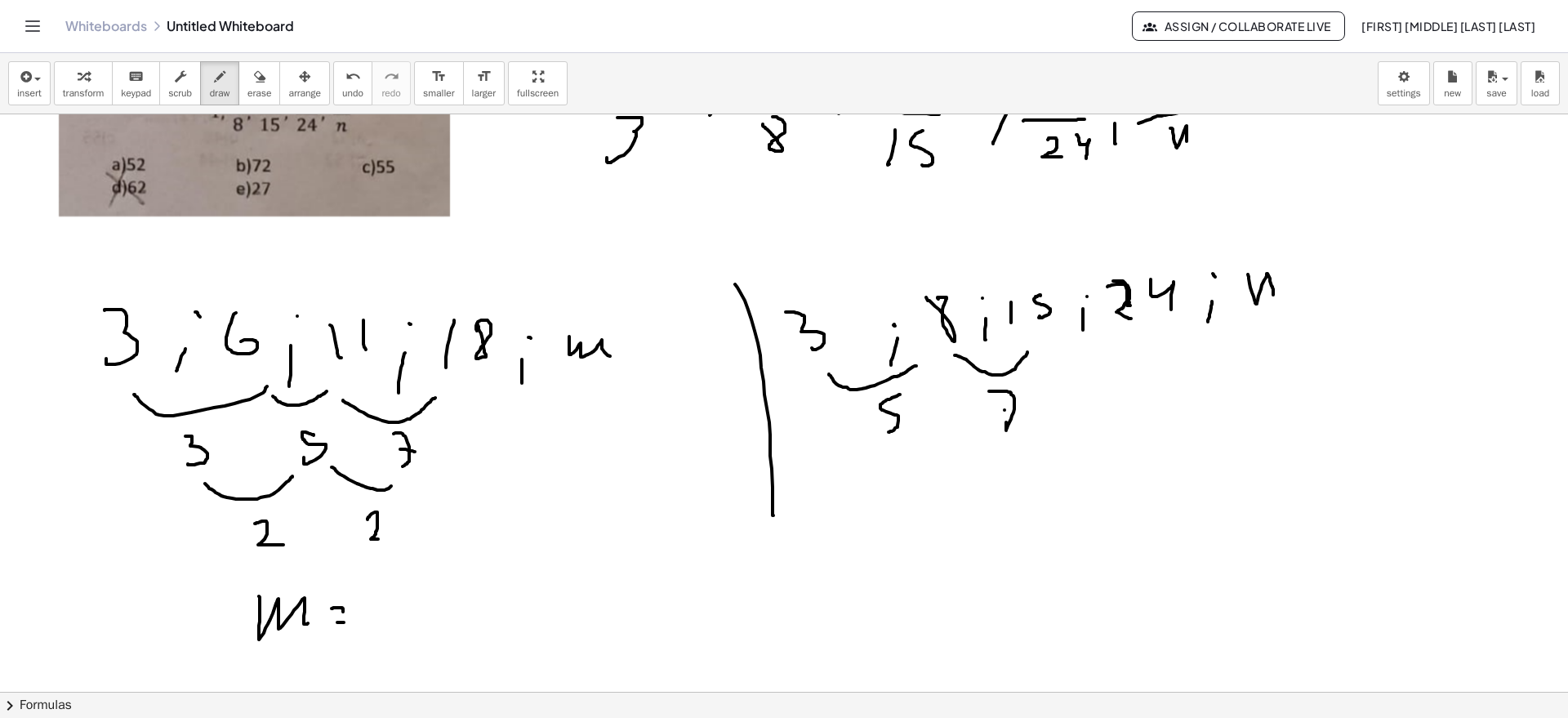 click at bounding box center [784, 590] 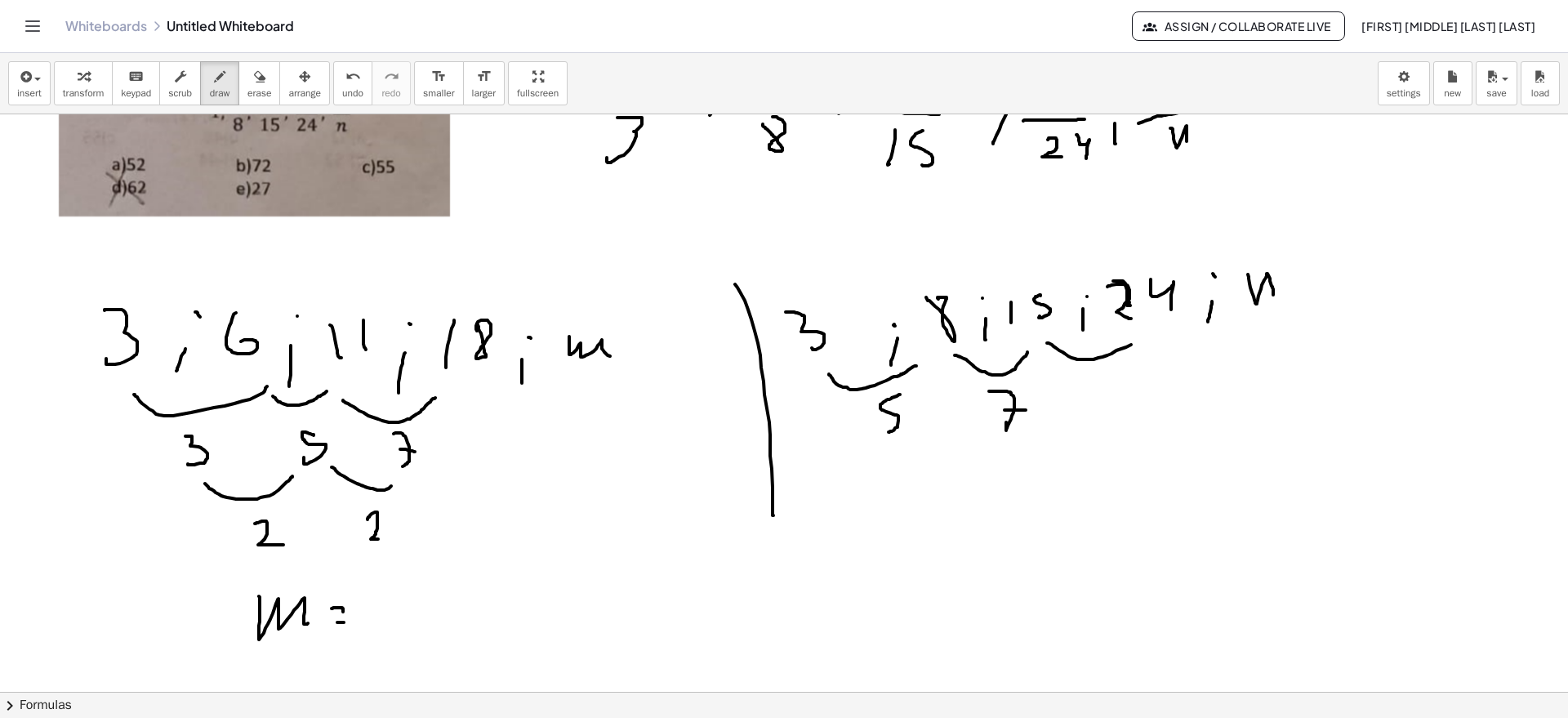 click at bounding box center (784, 590) 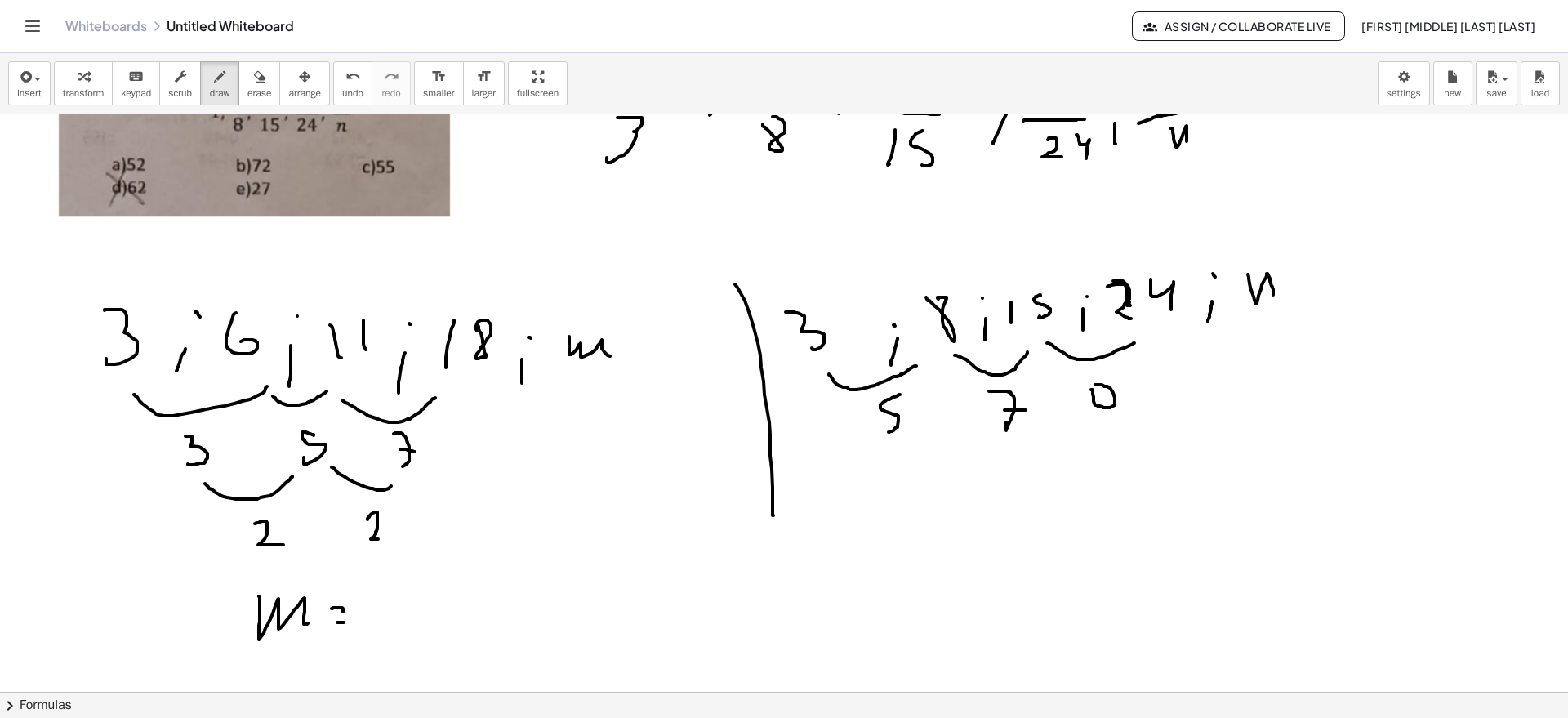 click at bounding box center [784, 590] 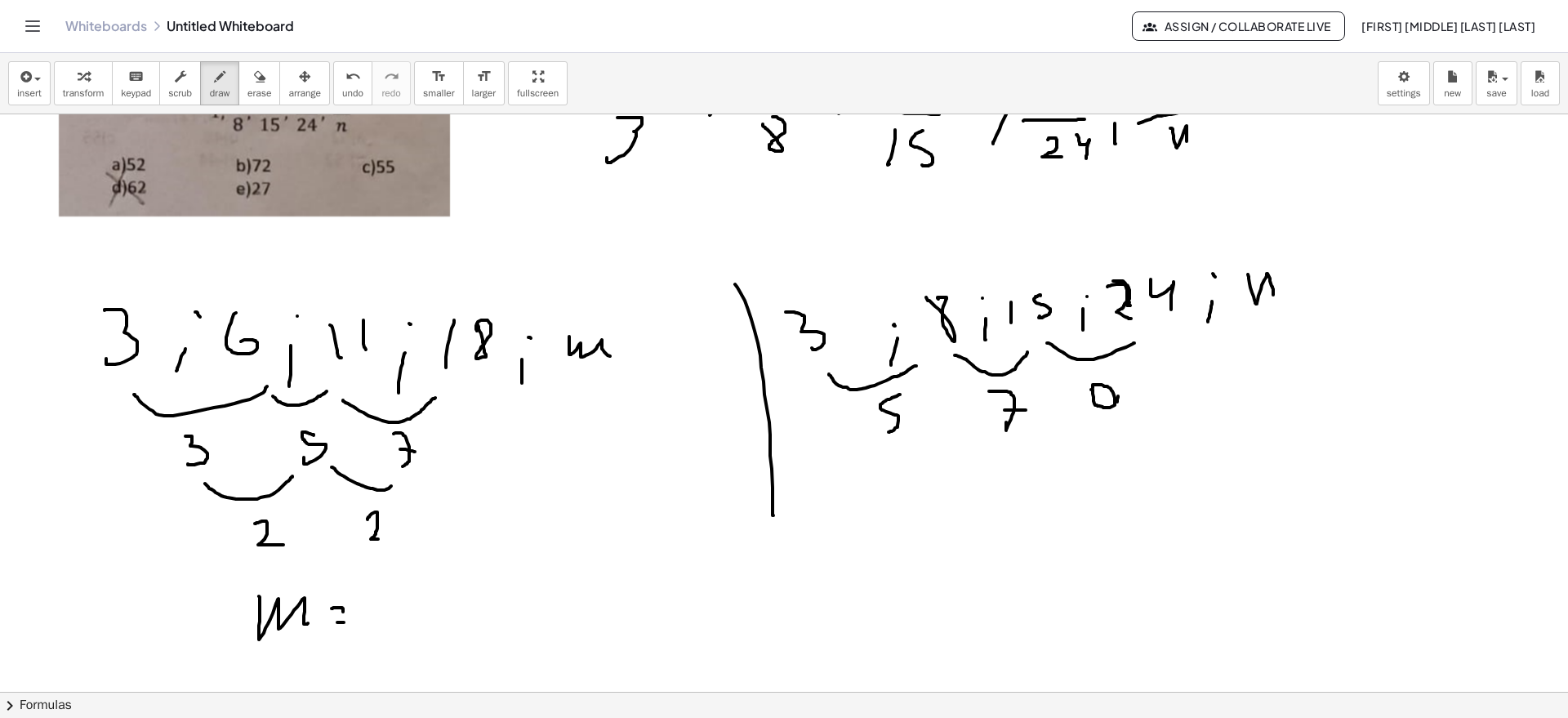 click at bounding box center (784, 590) 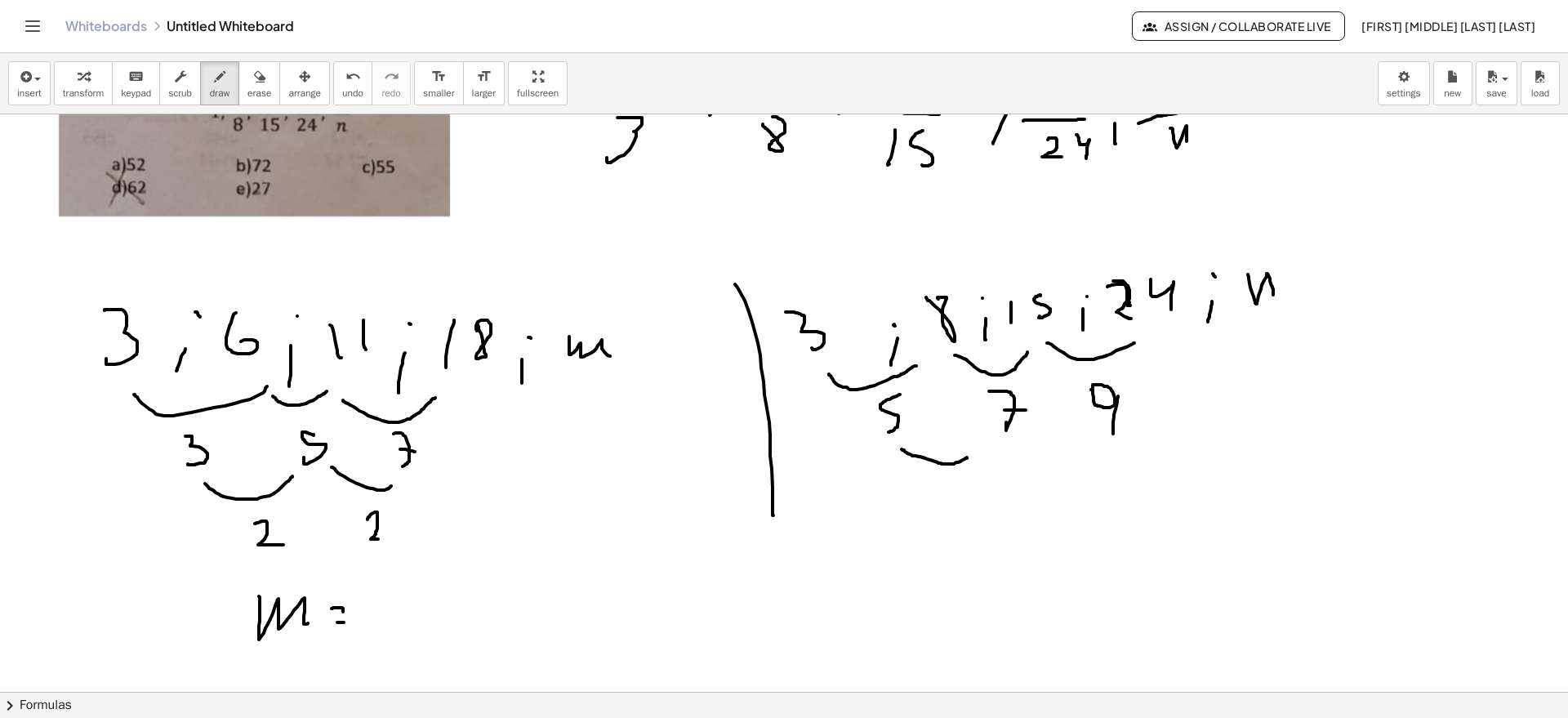 click at bounding box center [784, 590] 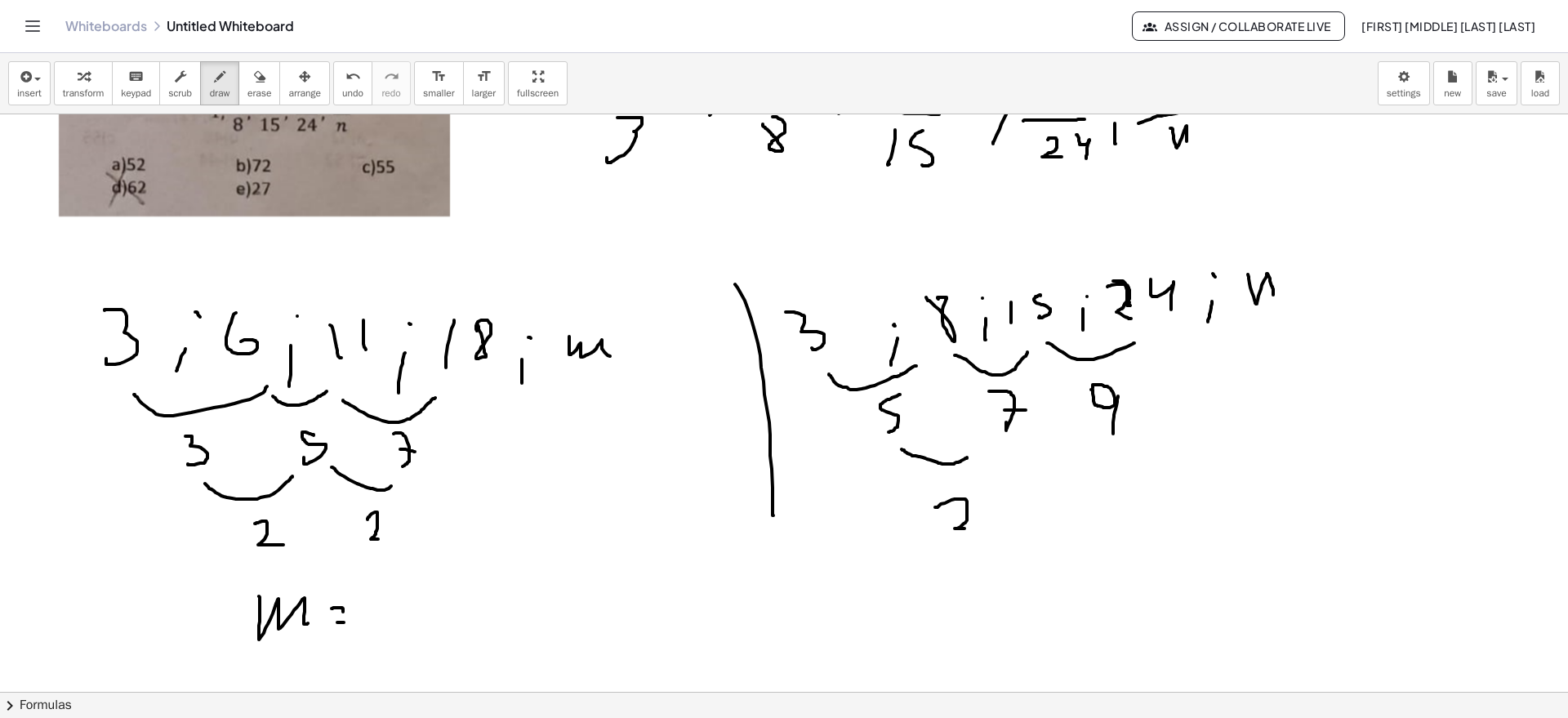 click at bounding box center [784, 590] 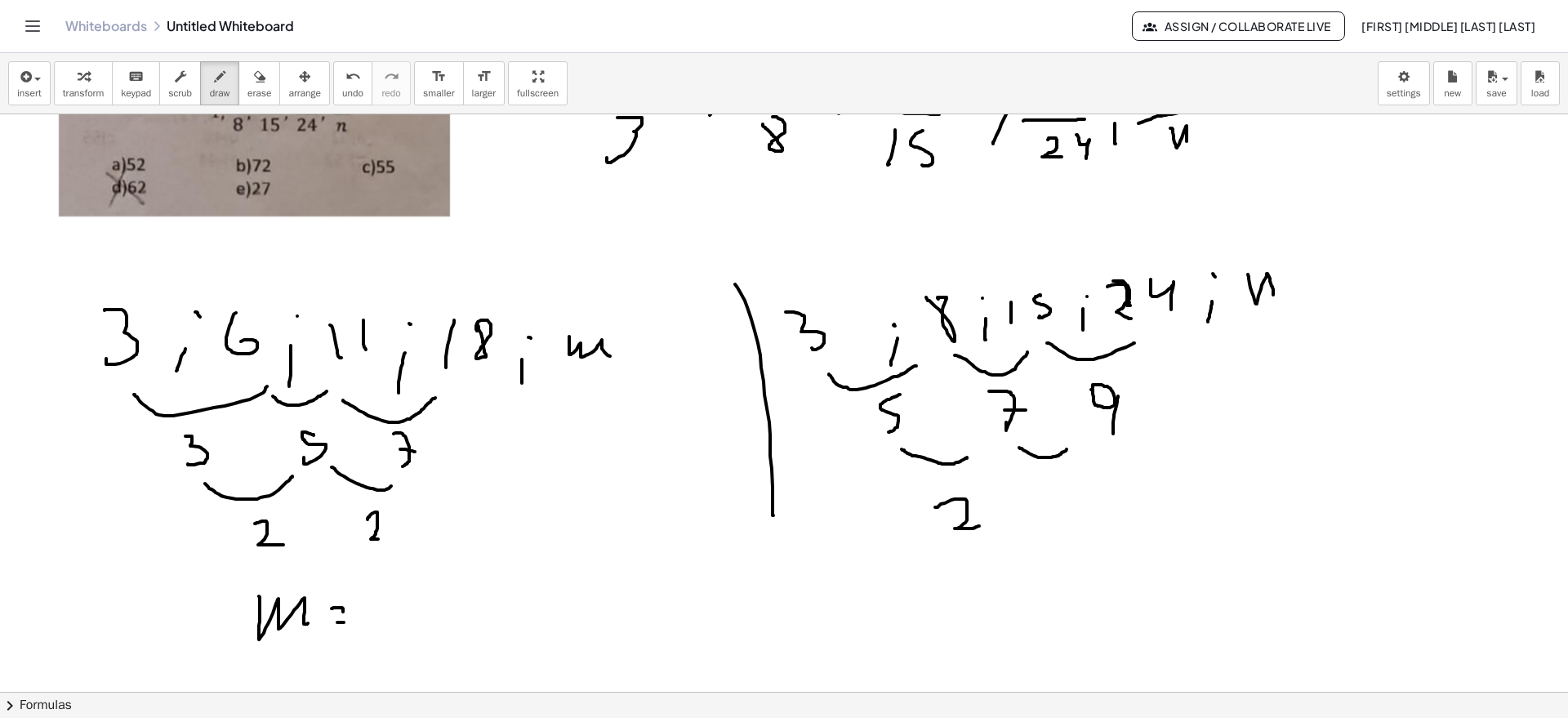 click at bounding box center [784, 590] 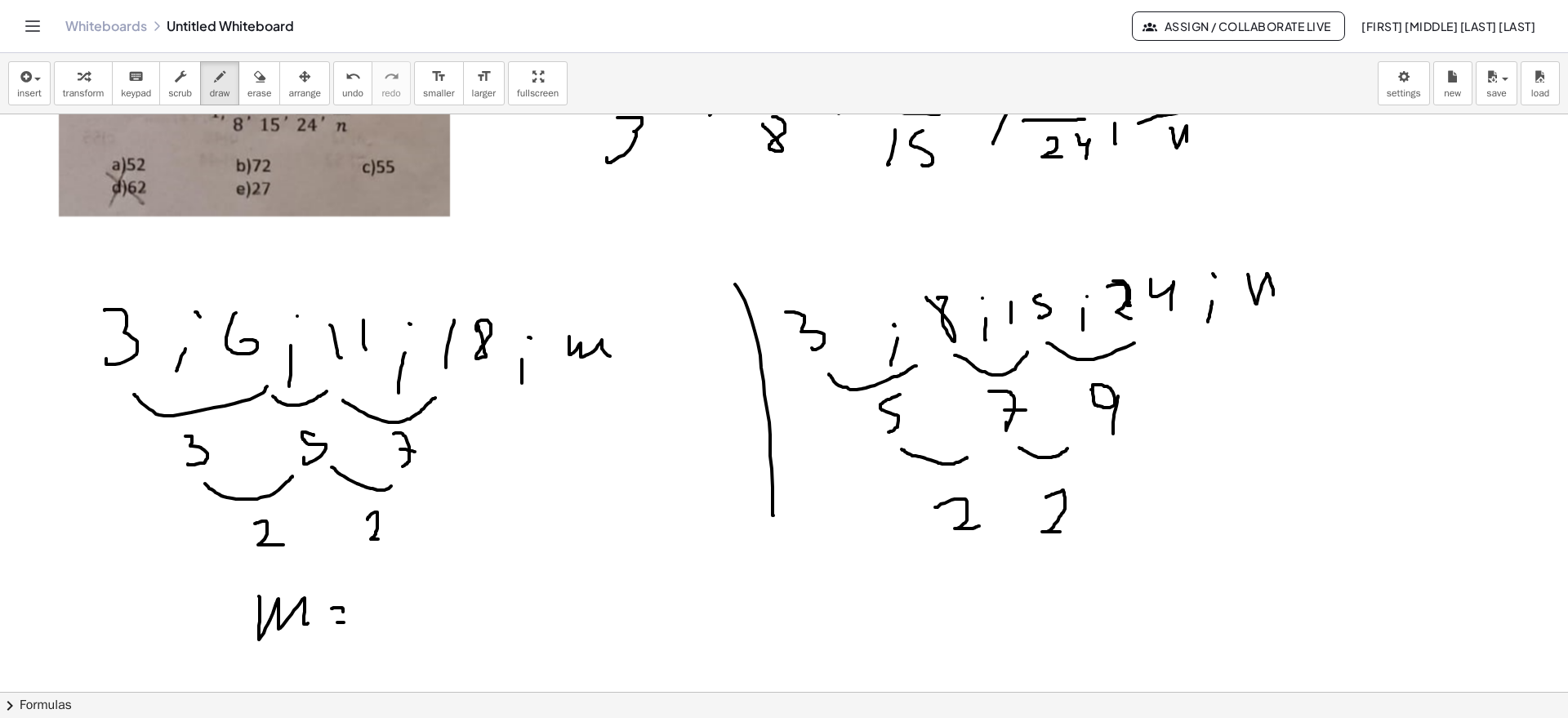 click at bounding box center (784, 590) 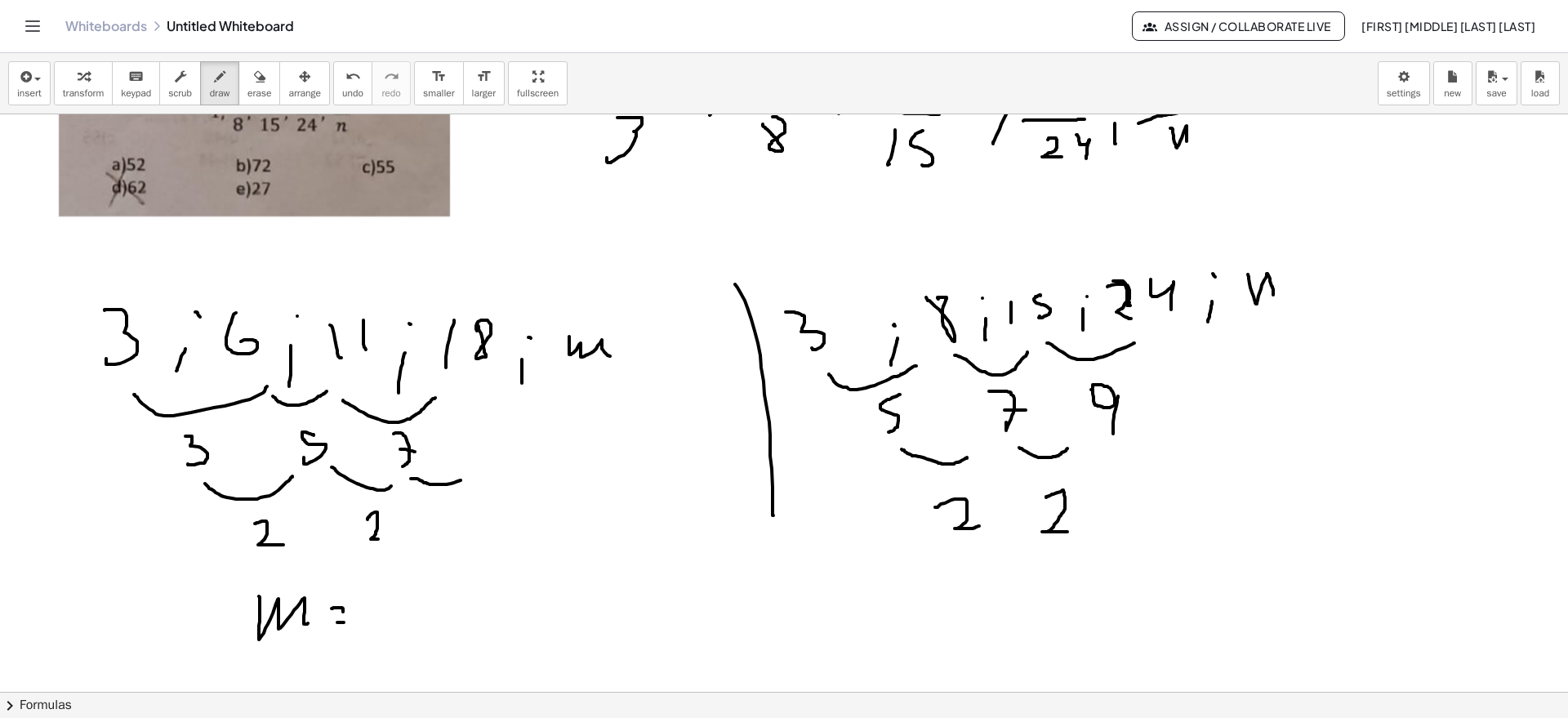 drag, startPoint x: 411, startPoint y: 479, endPoint x: 480, endPoint y: 462, distance: 71.063352 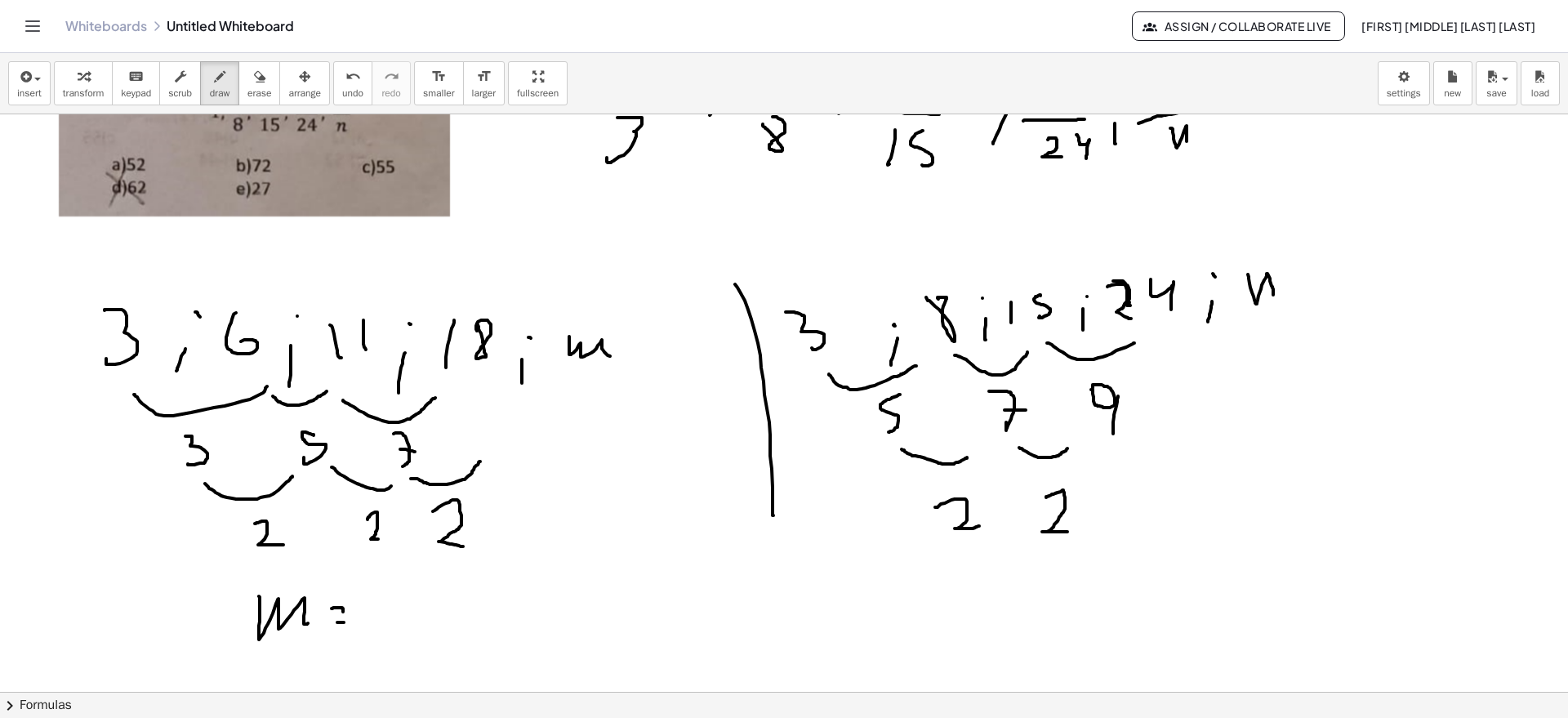 drag, startPoint x: 434, startPoint y: 511, endPoint x: 460, endPoint y: 541, distance: 39.698866 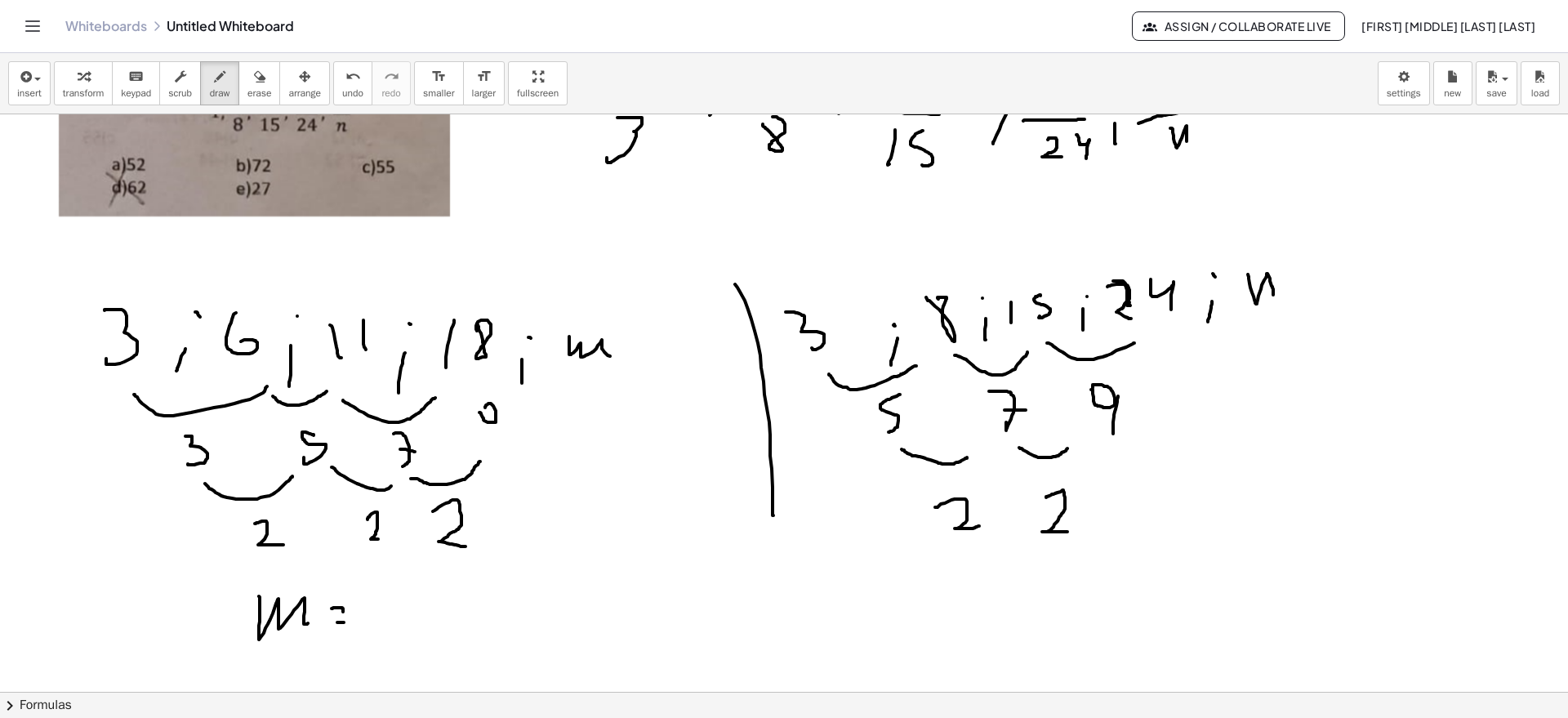 click at bounding box center [784, 590] 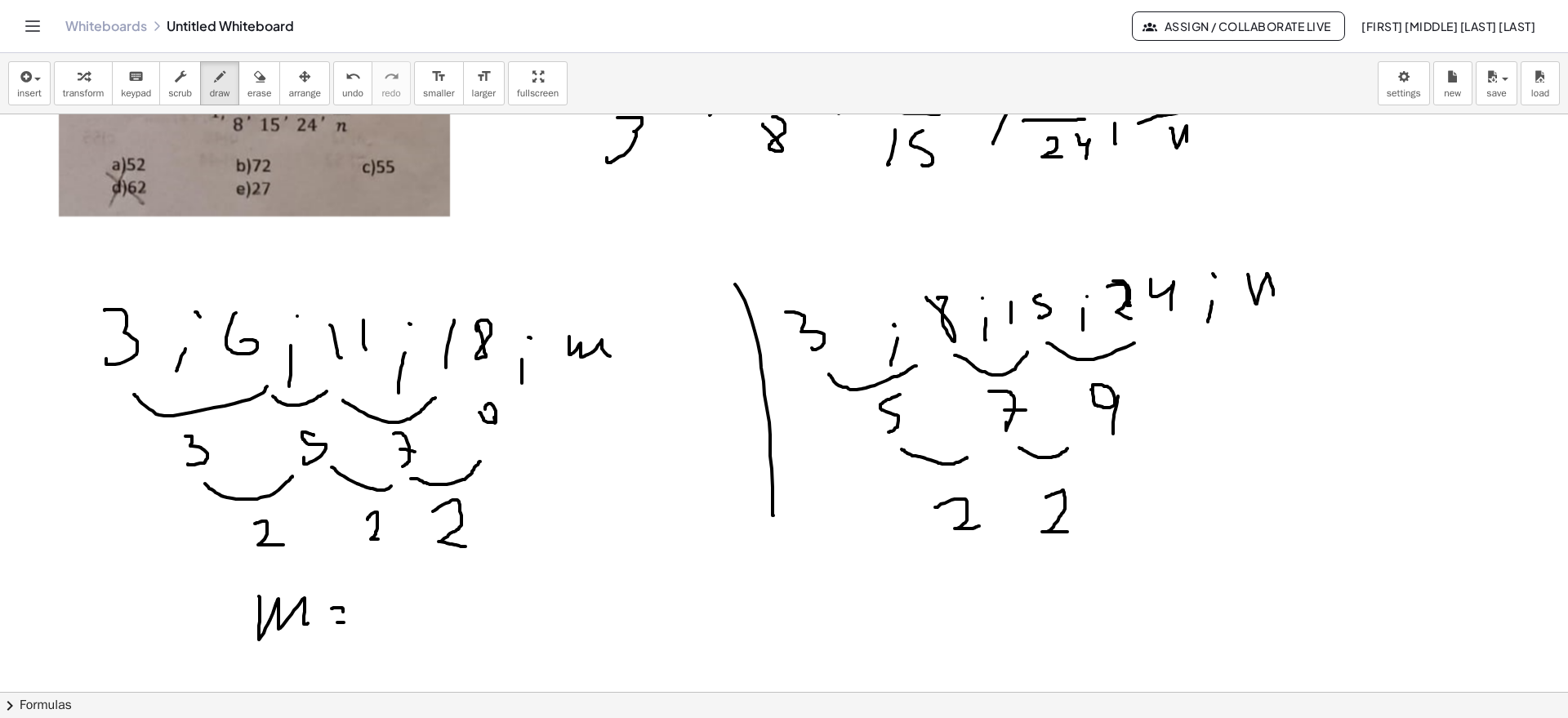 drag, startPoint x: 495, startPoint y: 423, endPoint x: 488, endPoint y: 435, distance: 14 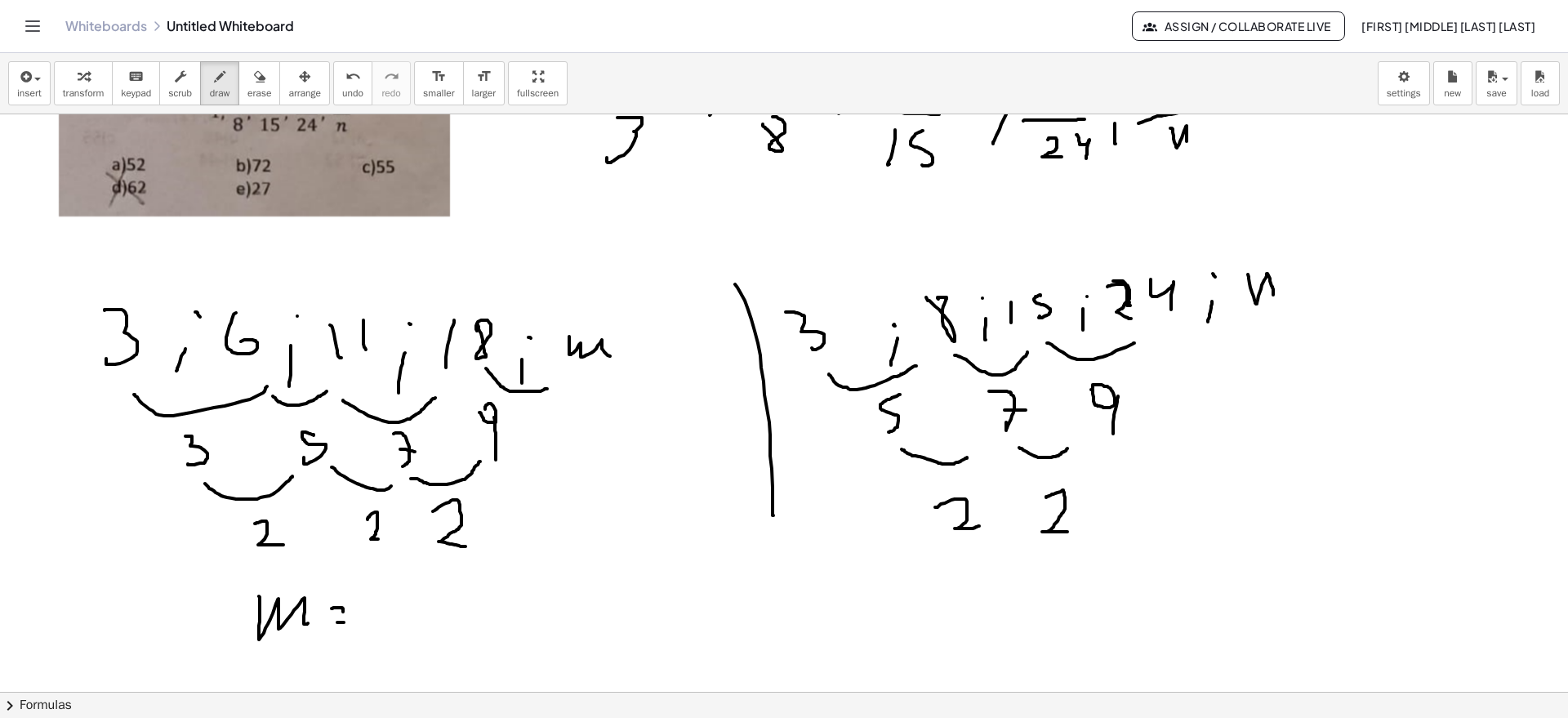 drag, startPoint x: 490, startPoint y: 373, endPoint x: 547, endPoint y: 389, distance: 59.20304 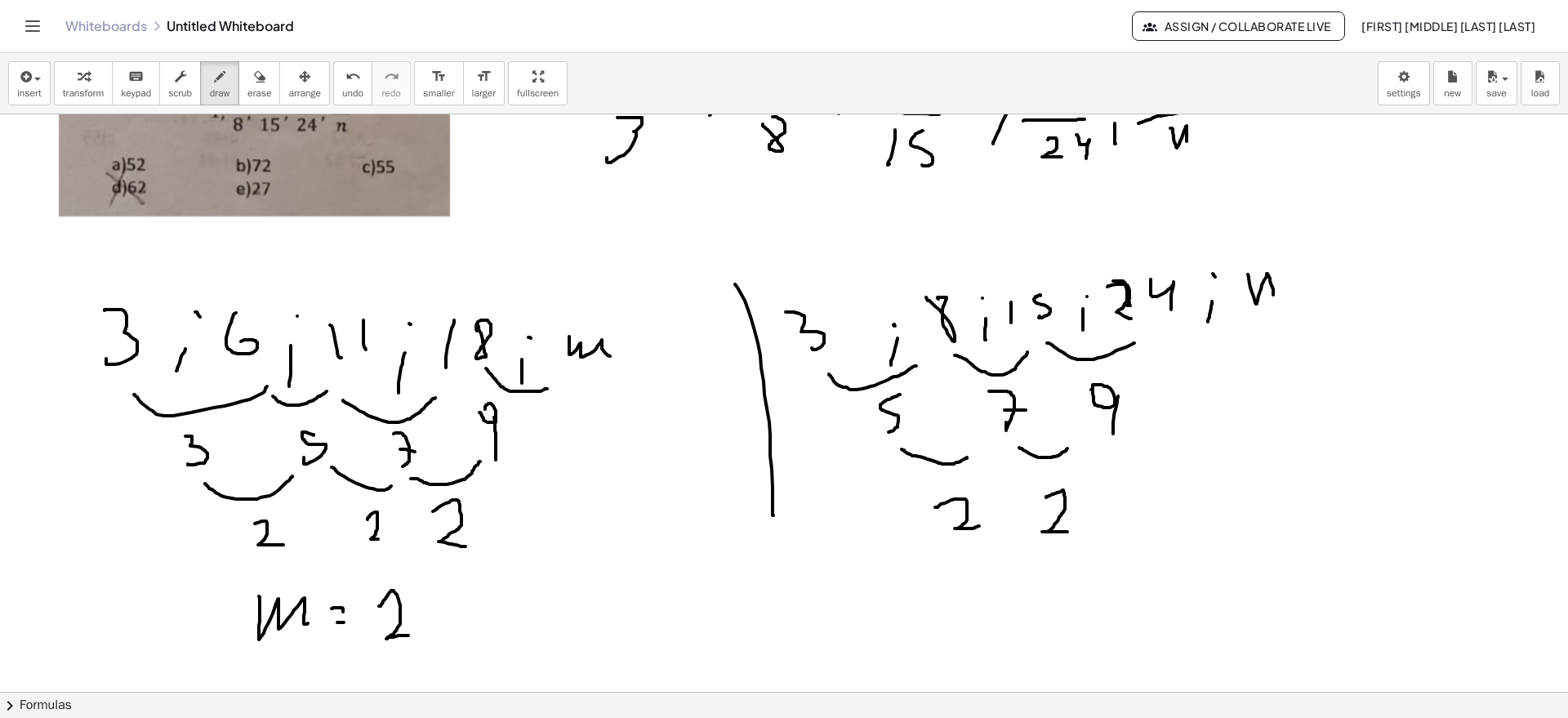 drag, startPoint x: 379, startPoint y: 606, endPoint x: 411, endPoint y: 635, distance: 43.185646 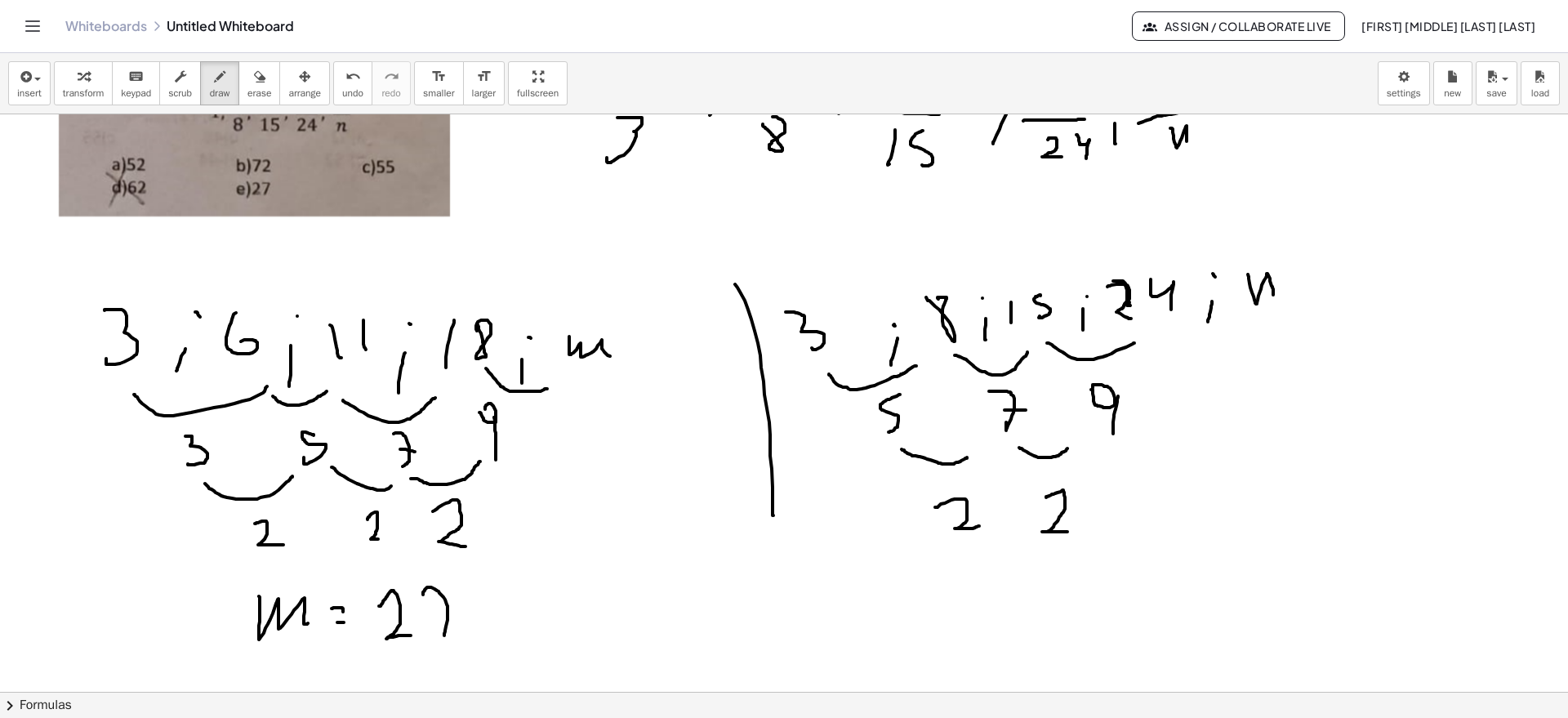 drag, startPoint x: 427, startPoint y: 587, endPoint x: 440, endPoint y: 630, distance: 44.922155 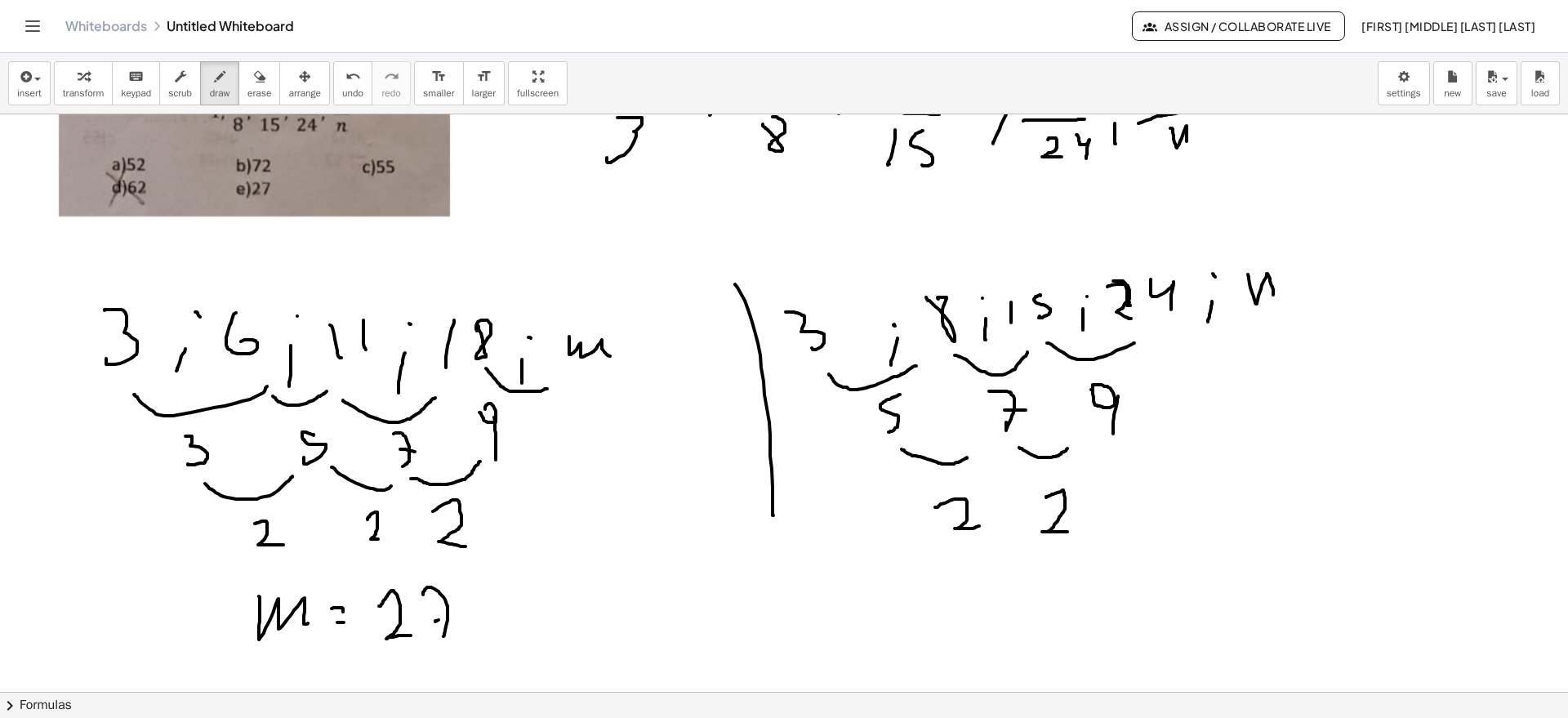 drag, startPoint x: 435, startPoint y: 621, endPoint x: 540, endPoint y: 641, distance: 106.88779 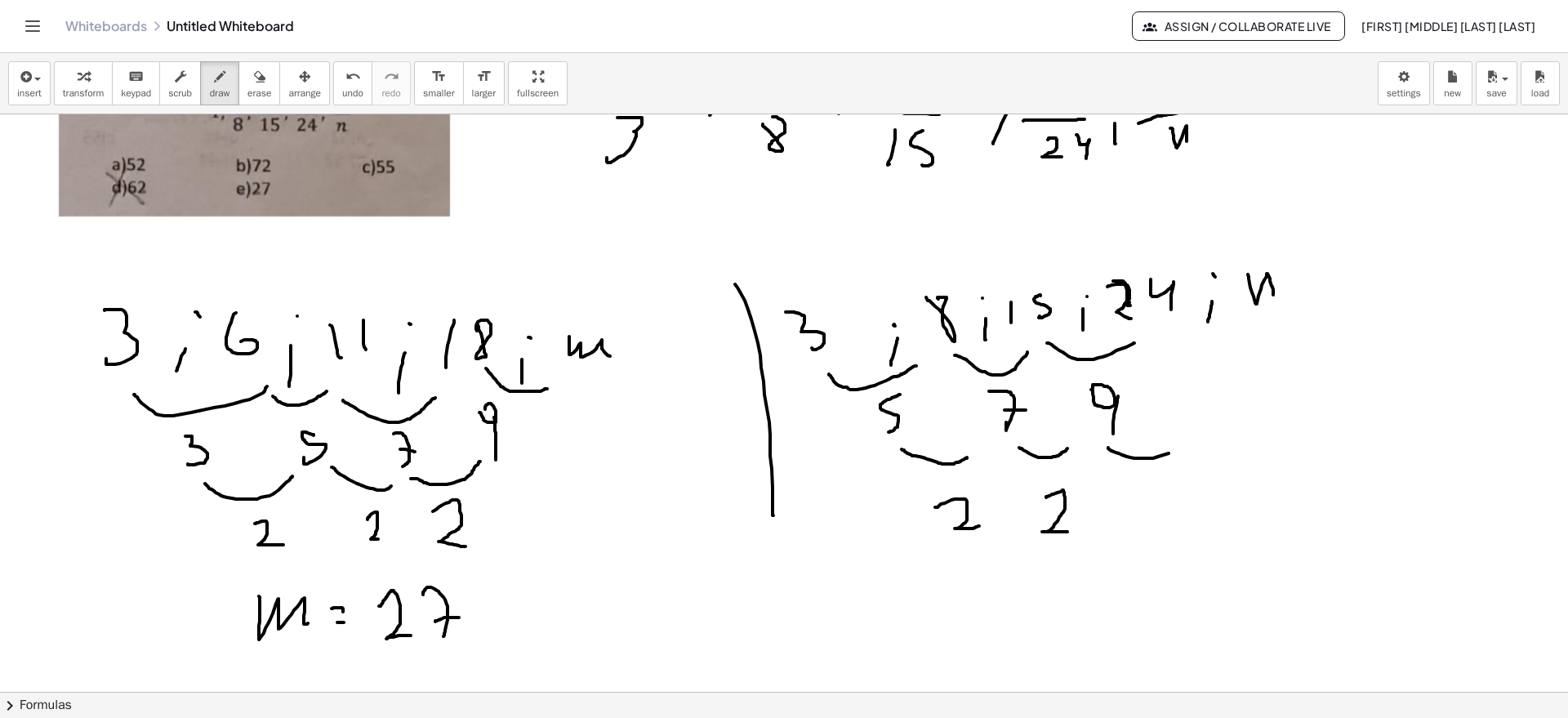 drag, startPoint x: 1108, startPoint y: 448, endPoint x: 1183, endPoint y: 450, distance: 75.02666 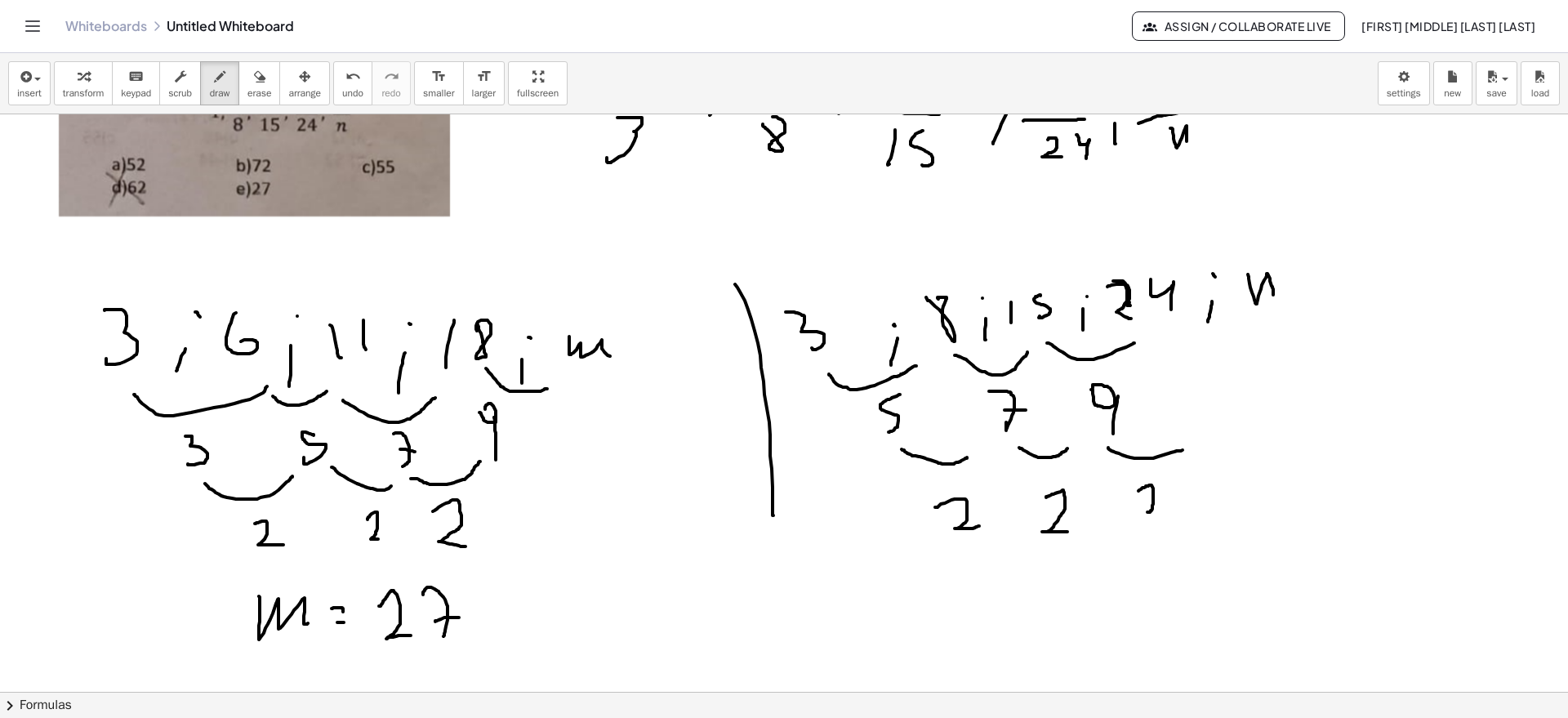 drag, startPoint x: 1138, startPoint y: 491, endPoint x: 1165, endPoint y: 511, distance: 33.600595 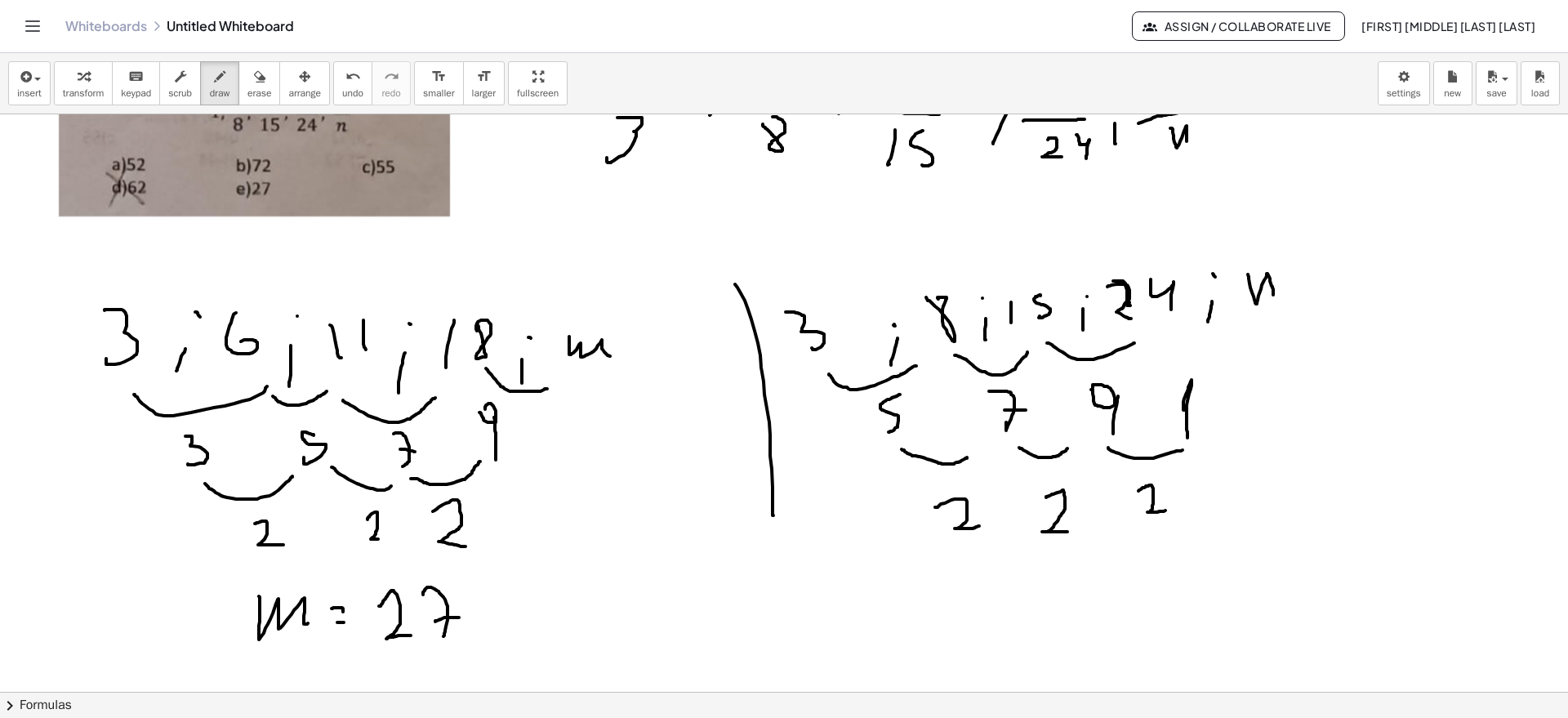 drag, startPoint x: 1184, startPoint y: 410, endPoint x: 1187, endPoint y: 438, distance: 28.160256 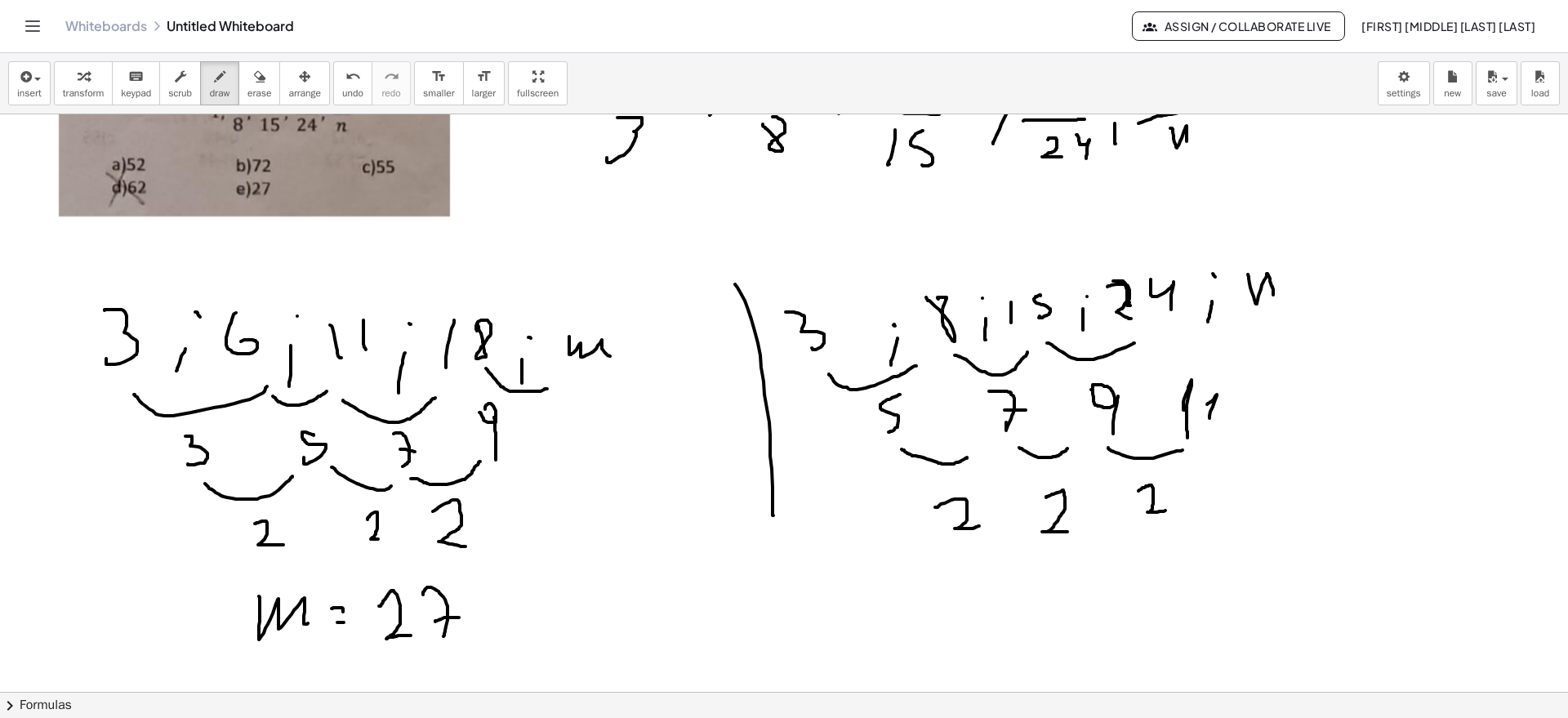 drag, startPoint x: 1208, startPoint y: 404, endPoint x: 1196, endPoint y: 433, distance: 31.38471 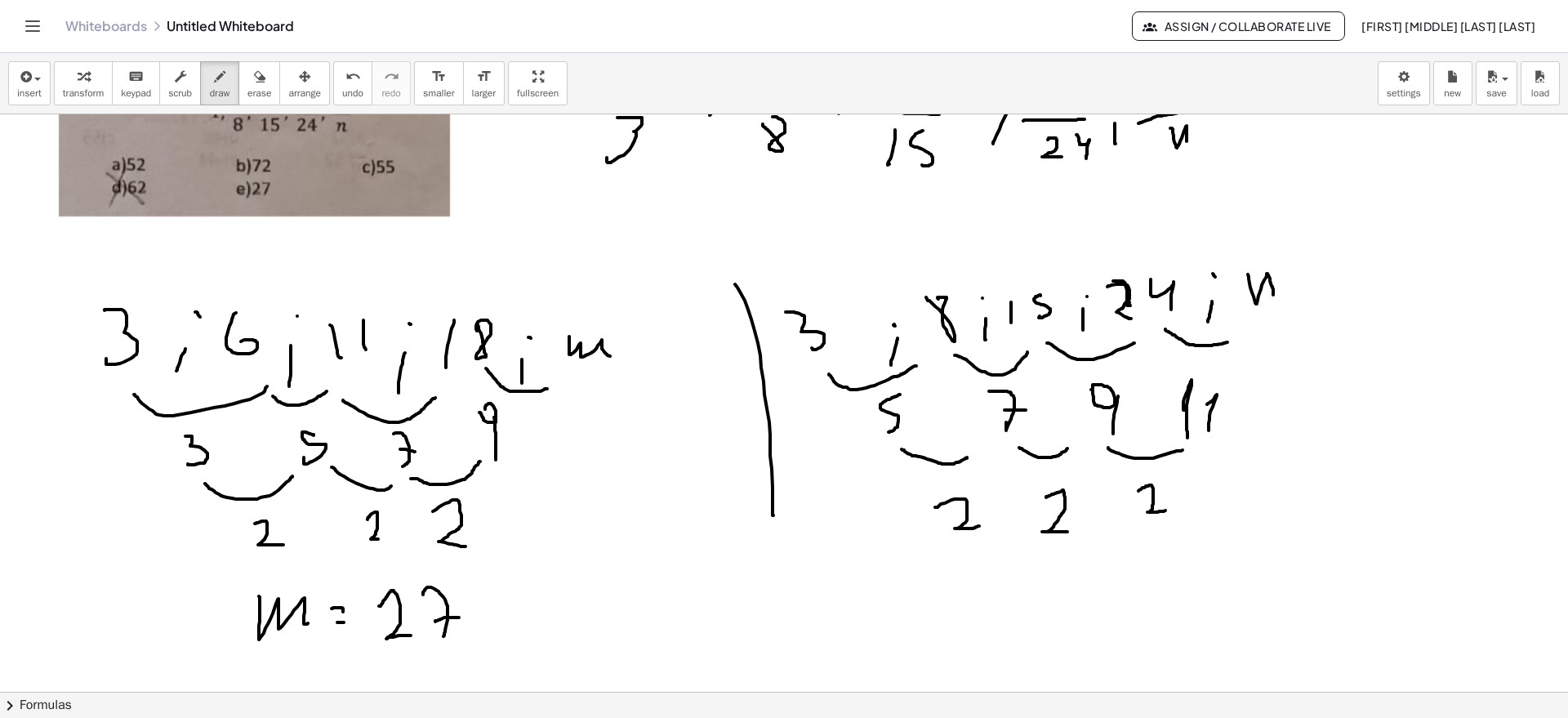 drag, startPoint x: 1165, startPoint y: 329, endPoint x: 1244, endPoint y: 337, distance: 79.40403 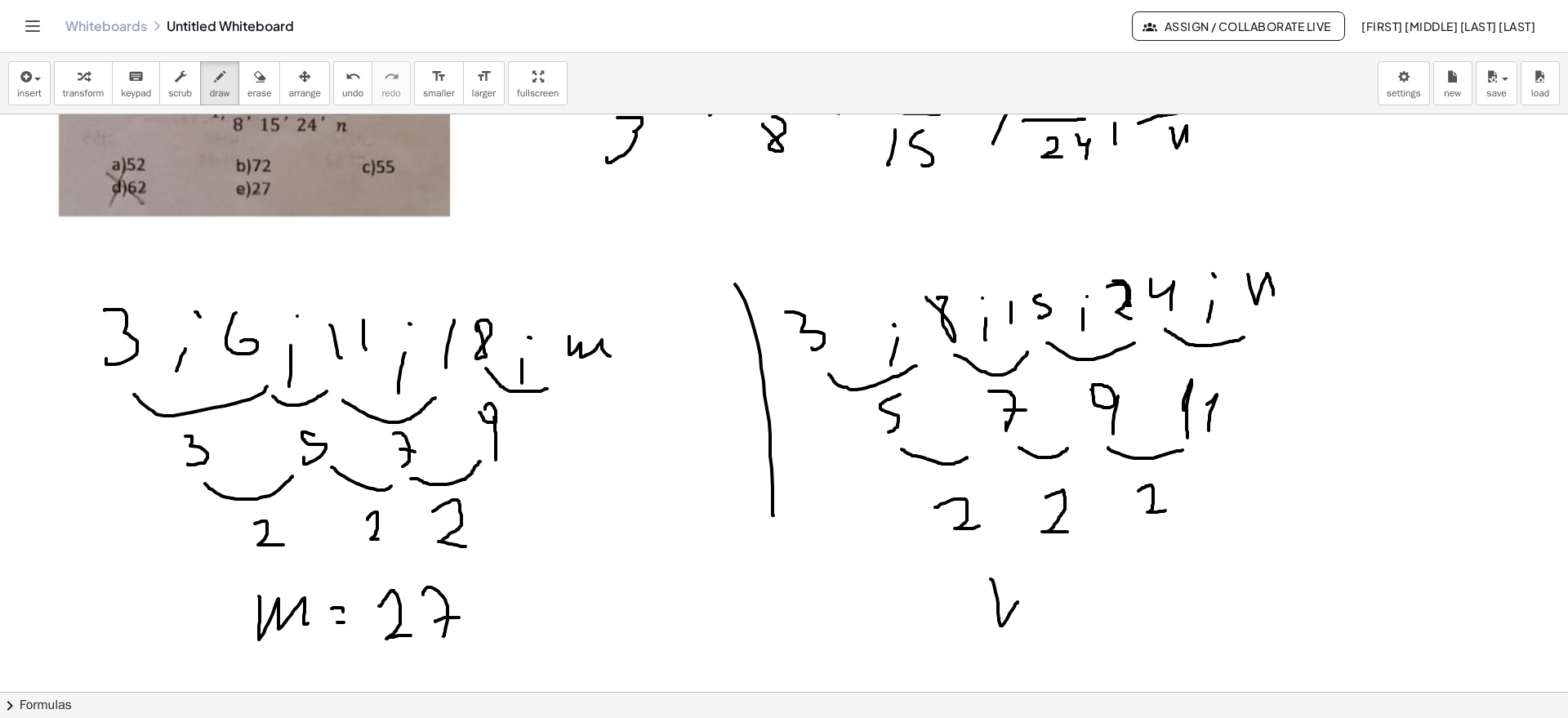 drag, startPoint x: 991, startPoint y: 579, endPoint x: 1022, endPoint y: 640, distance: 68.42514 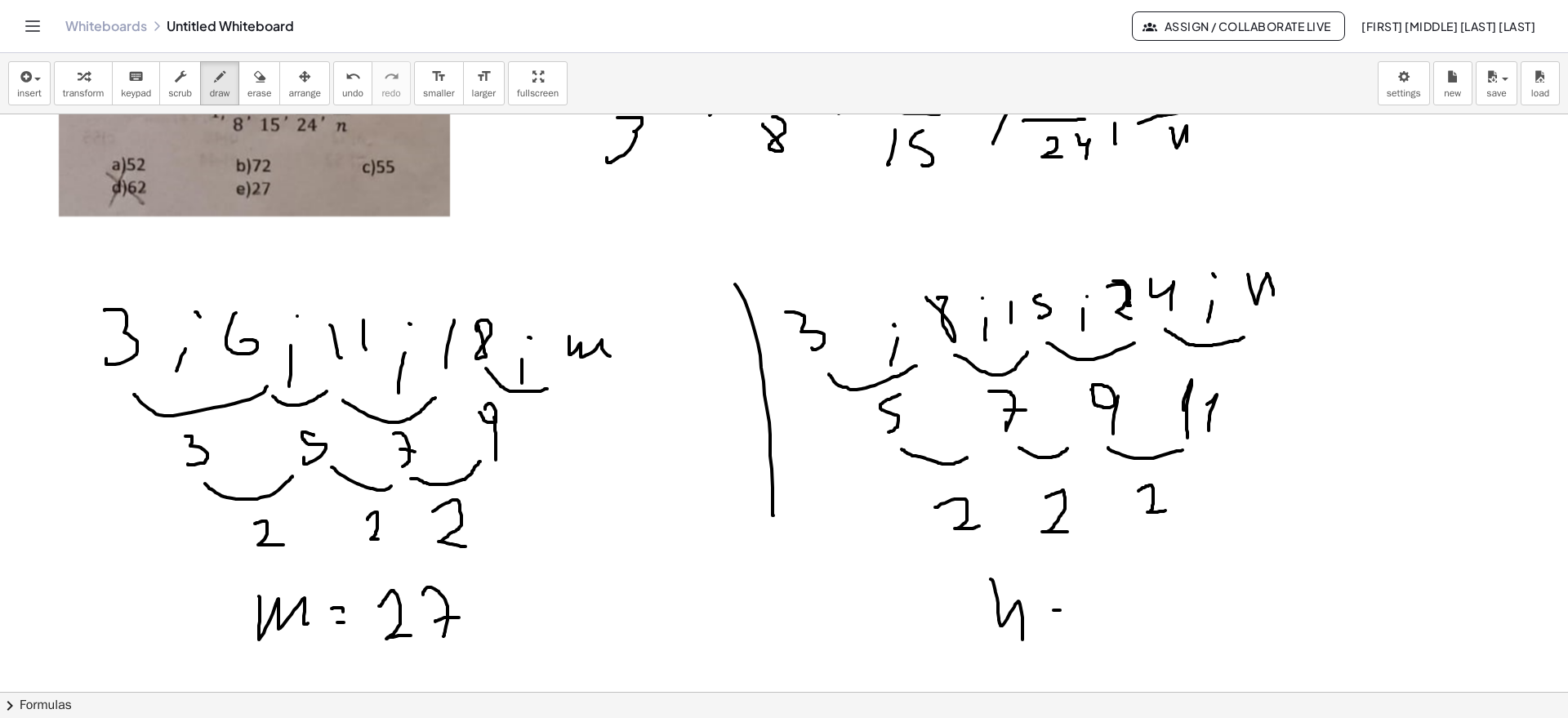 drag, startPoint x: 1060, startPoint y: 610, endPoint x: 1036, endPoint y: 628, distance: 30 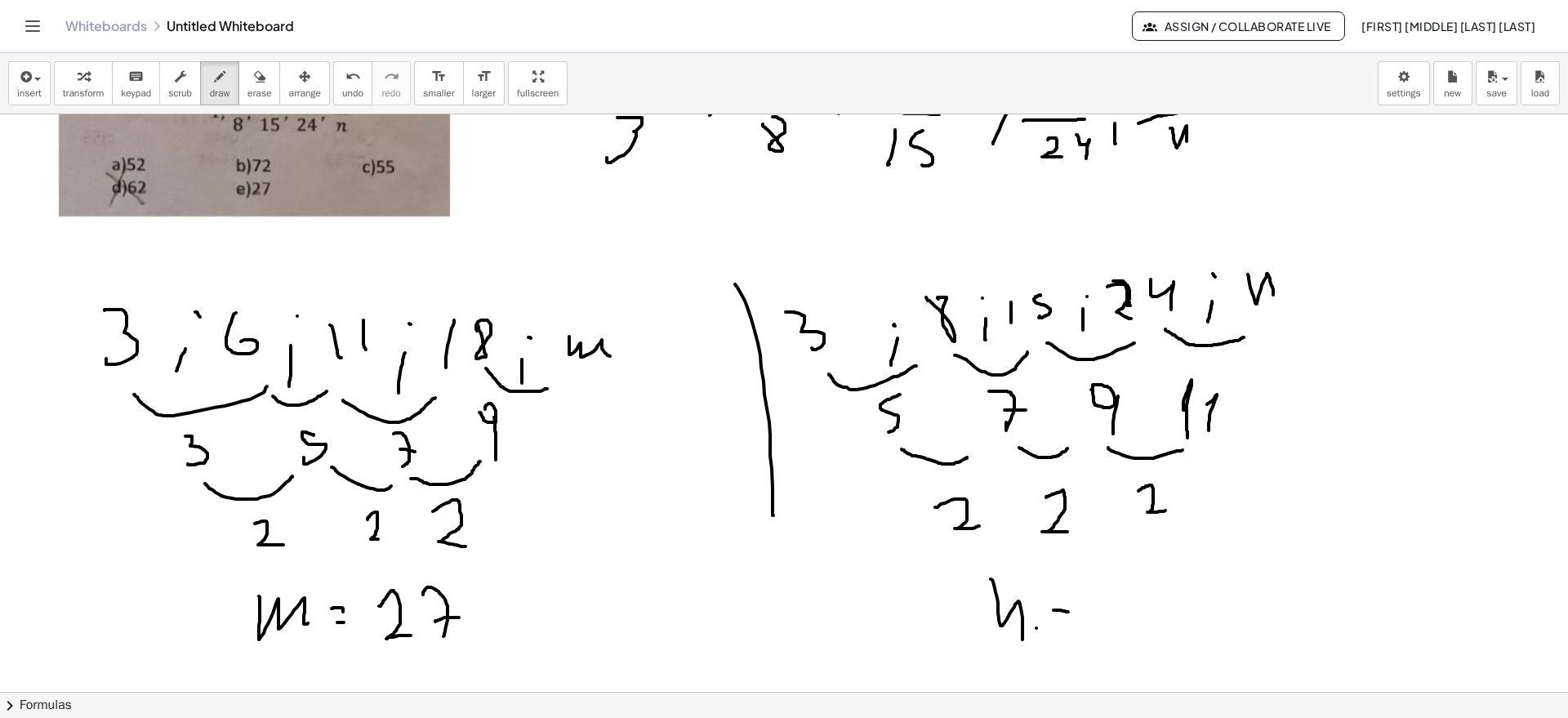 drag, startPoint x: 1036, startPoint y: 628, endPoint x: 1120, endPoint y: 460, distance: 187.82971 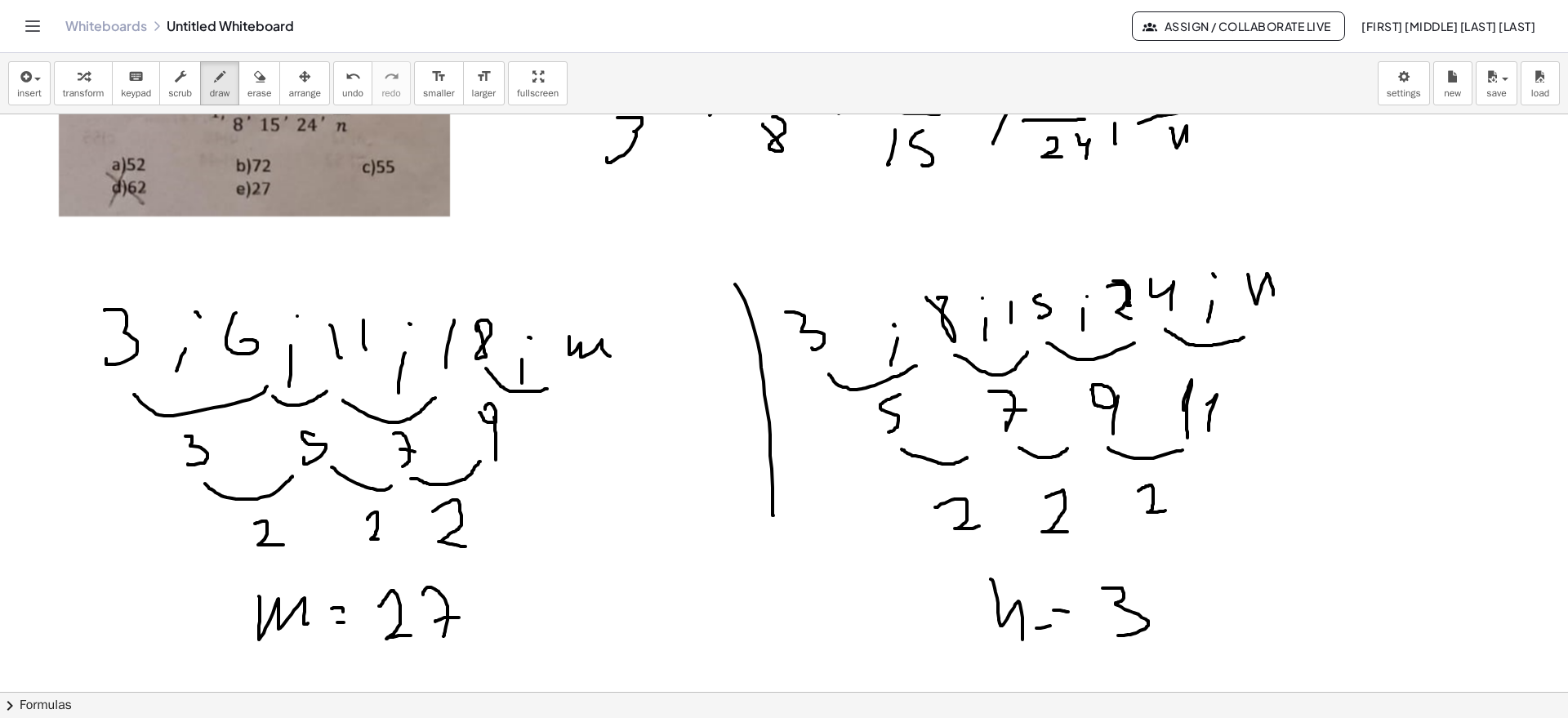 drag, startPoint x: 1117, startPoint y: 588, endPoint x: 1156, endPoint y: 613, distance: 46.324939 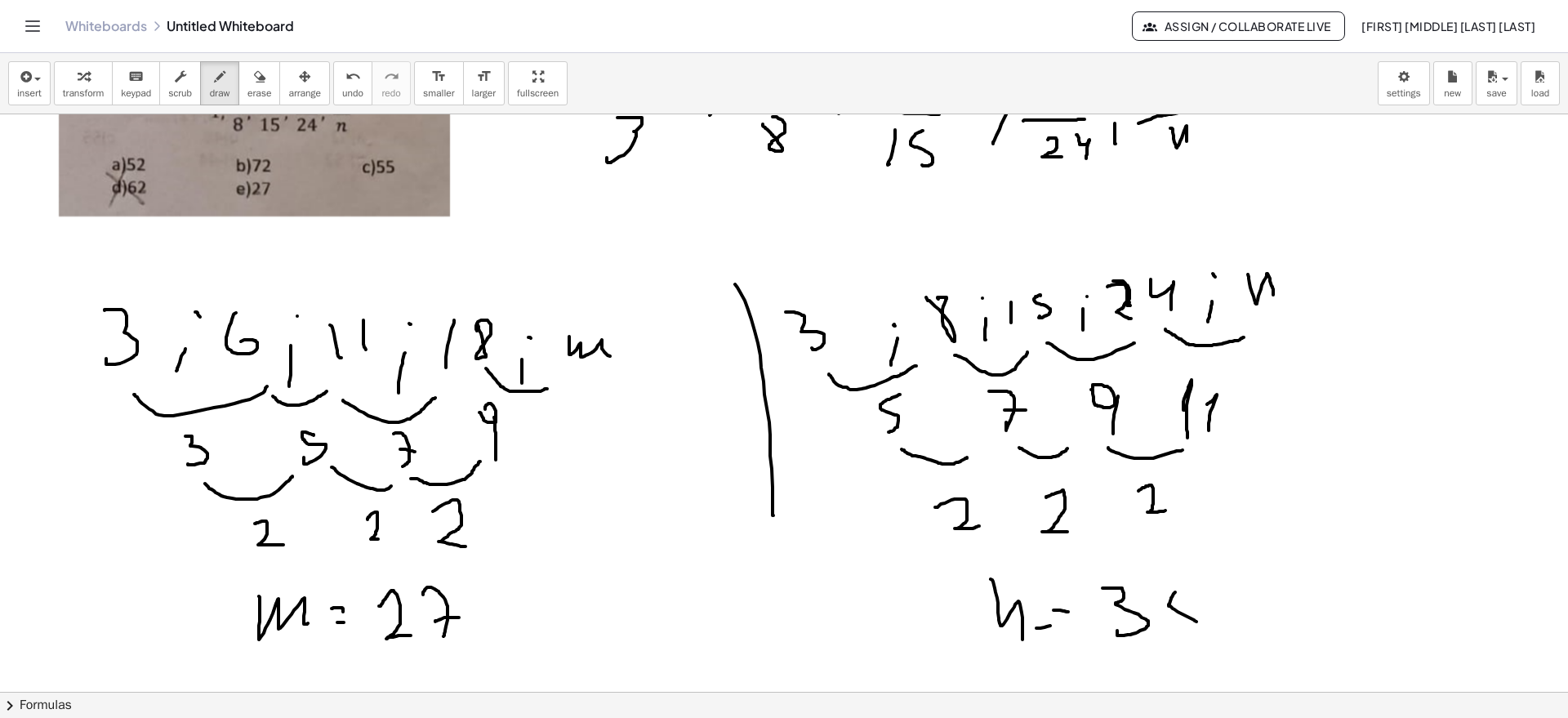 drag, startPoint x: 1175, startPoint y: 592, endPoint x: 1163, endPoint y: 632, distance: 41.76123 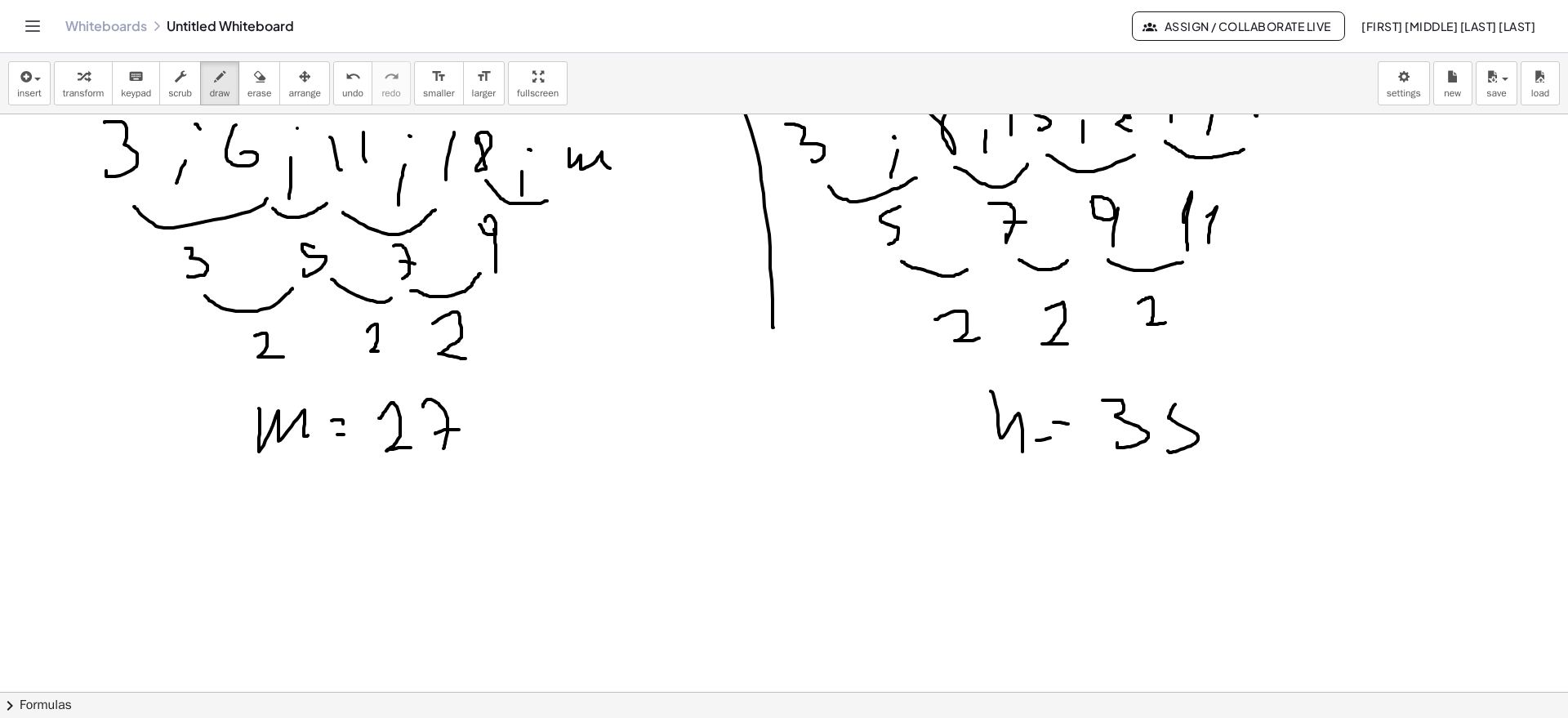 scroll, scrollTop: 306, scrollLeft: 0, axis: vertical 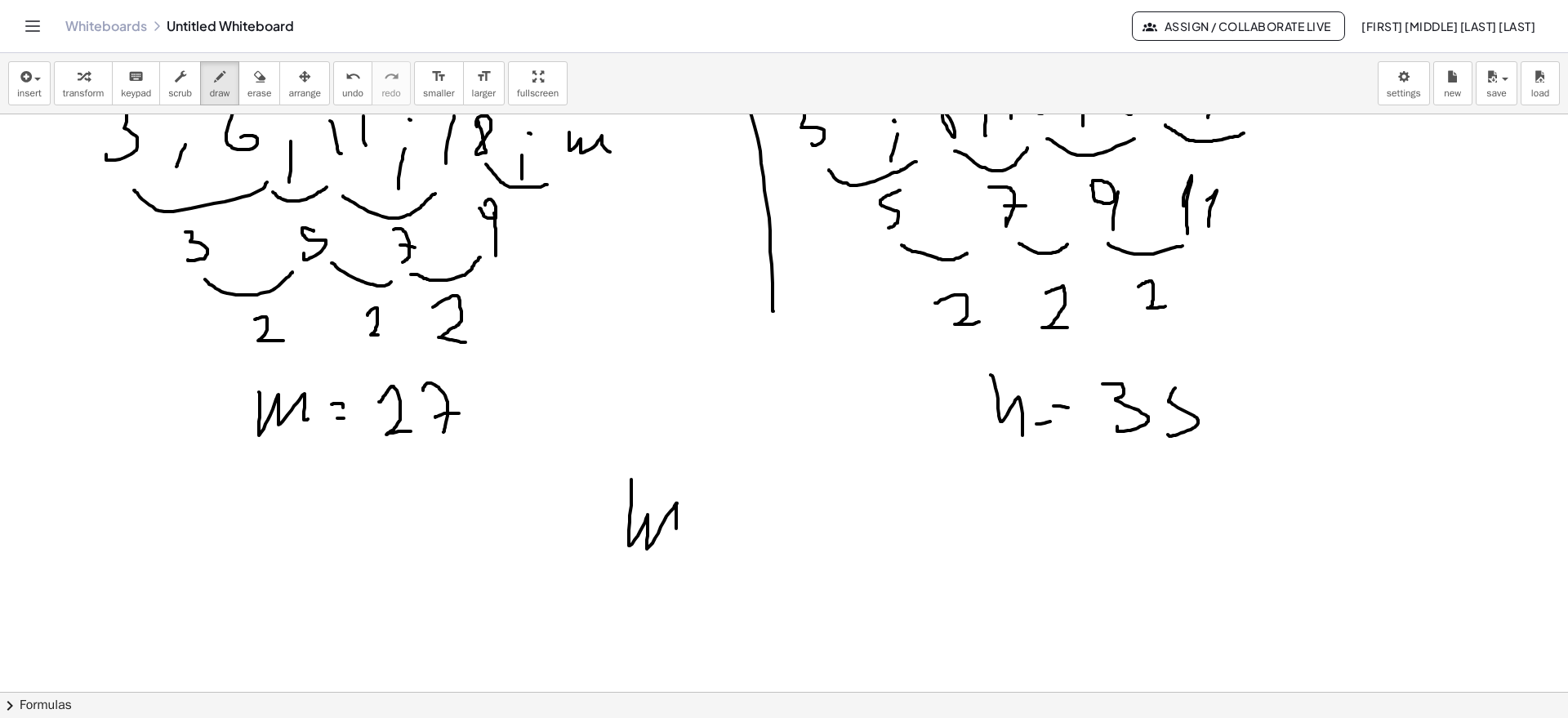 drag, startPoint x: 631, startPoint y: 479, endPoint x: 712, endPoint y: 501, distance: 83.934498 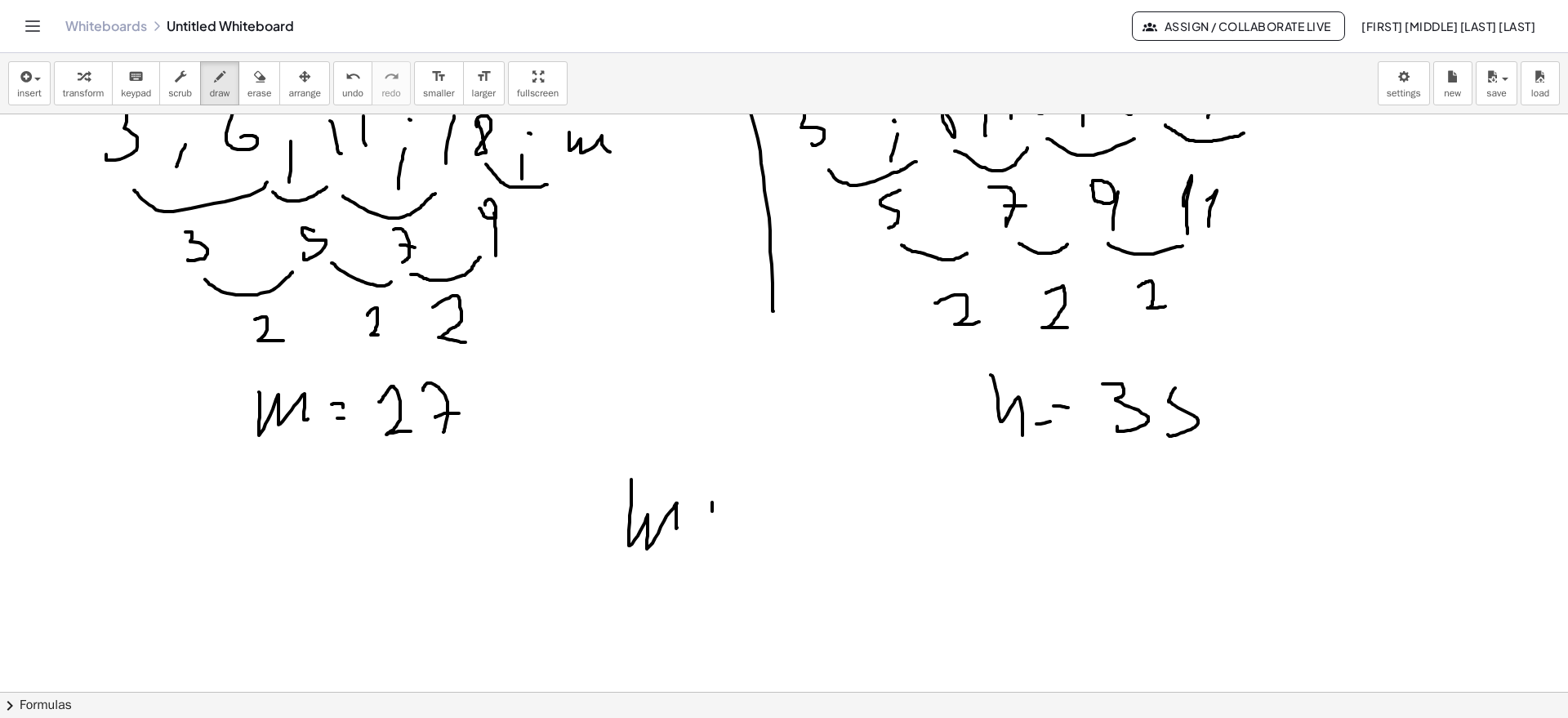 drag, startPoint x: 712, startPoint y: 511, endPoint x: 708, endPoint y: 534, distance: 23.345235 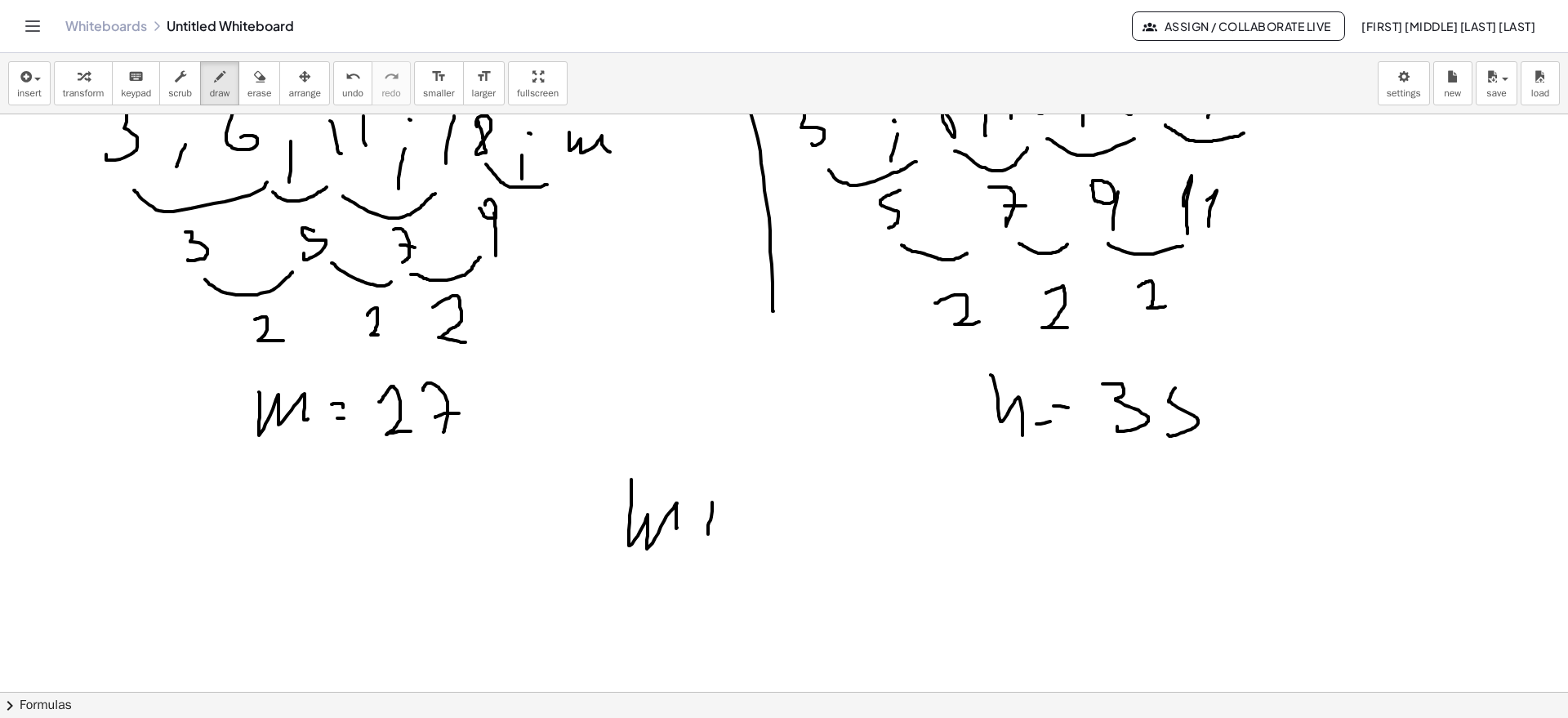 drag, startPoint x: 702, startPoint y: 522, endPoint x: 720, endPoint y: 526, distance: 18.439089 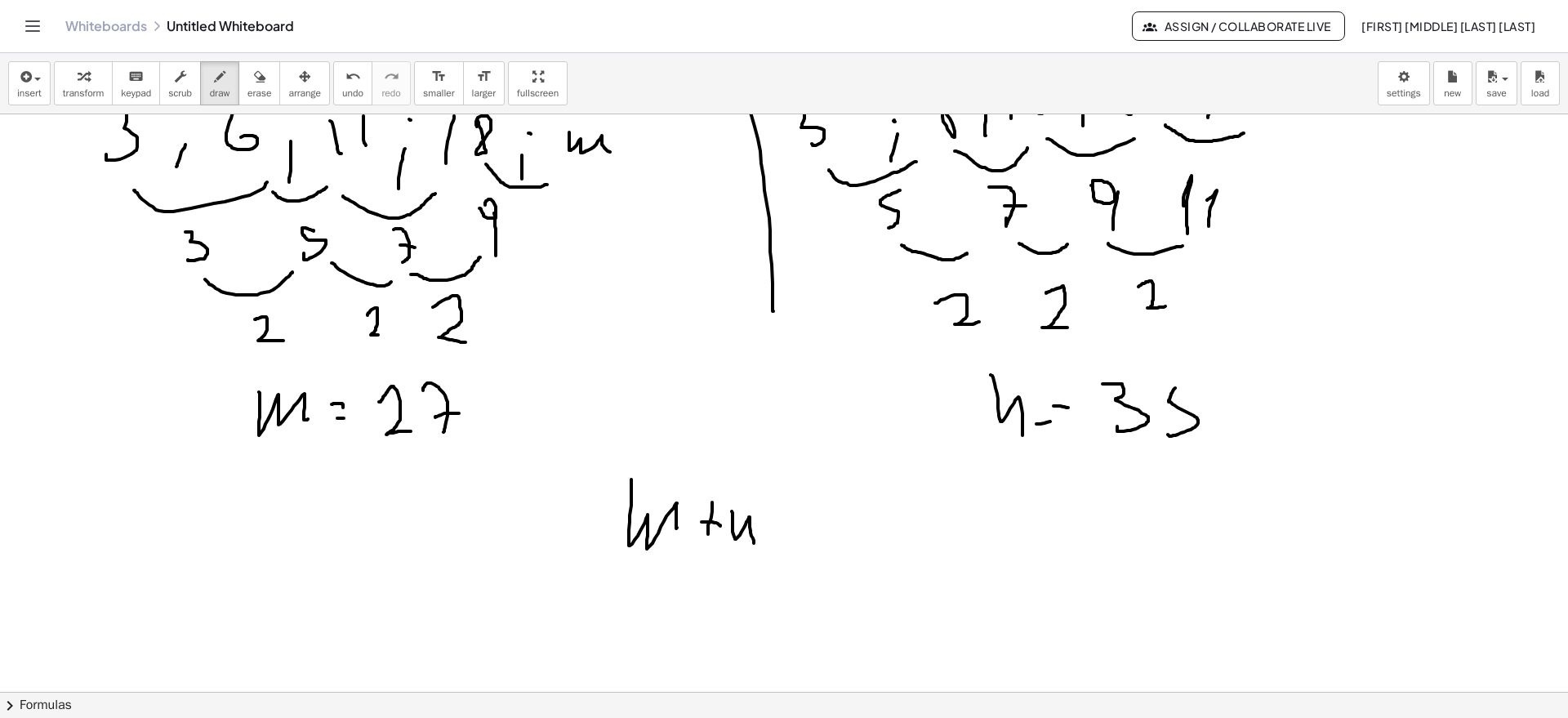 drag, startPoint x: 736, startPoint y: 539, endPoint x: 760, endPoint y: 516, distance: 33.24154 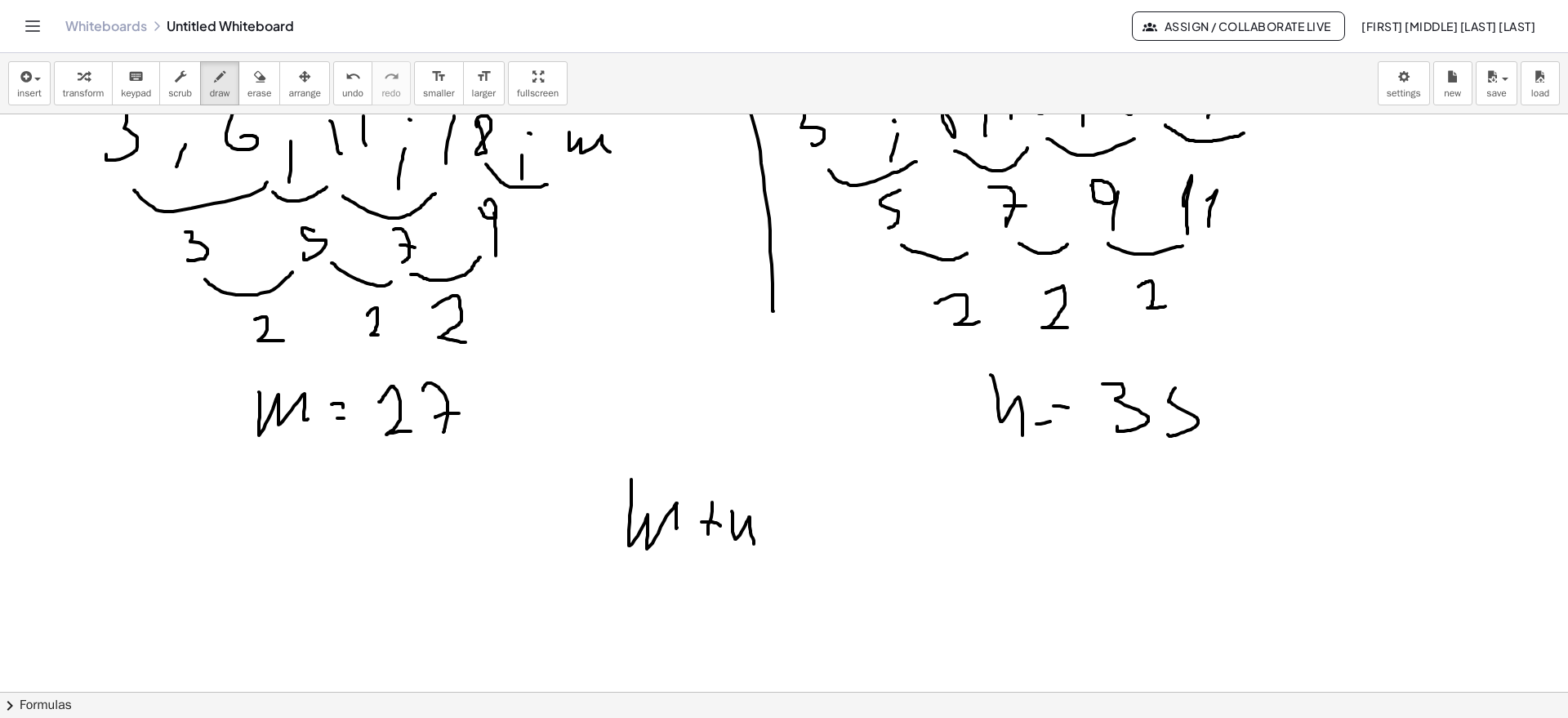 drag, startPoint x: 780, startPoint y: 516, endPoint x: 791, endPoint y: 520, distance: 11.7047 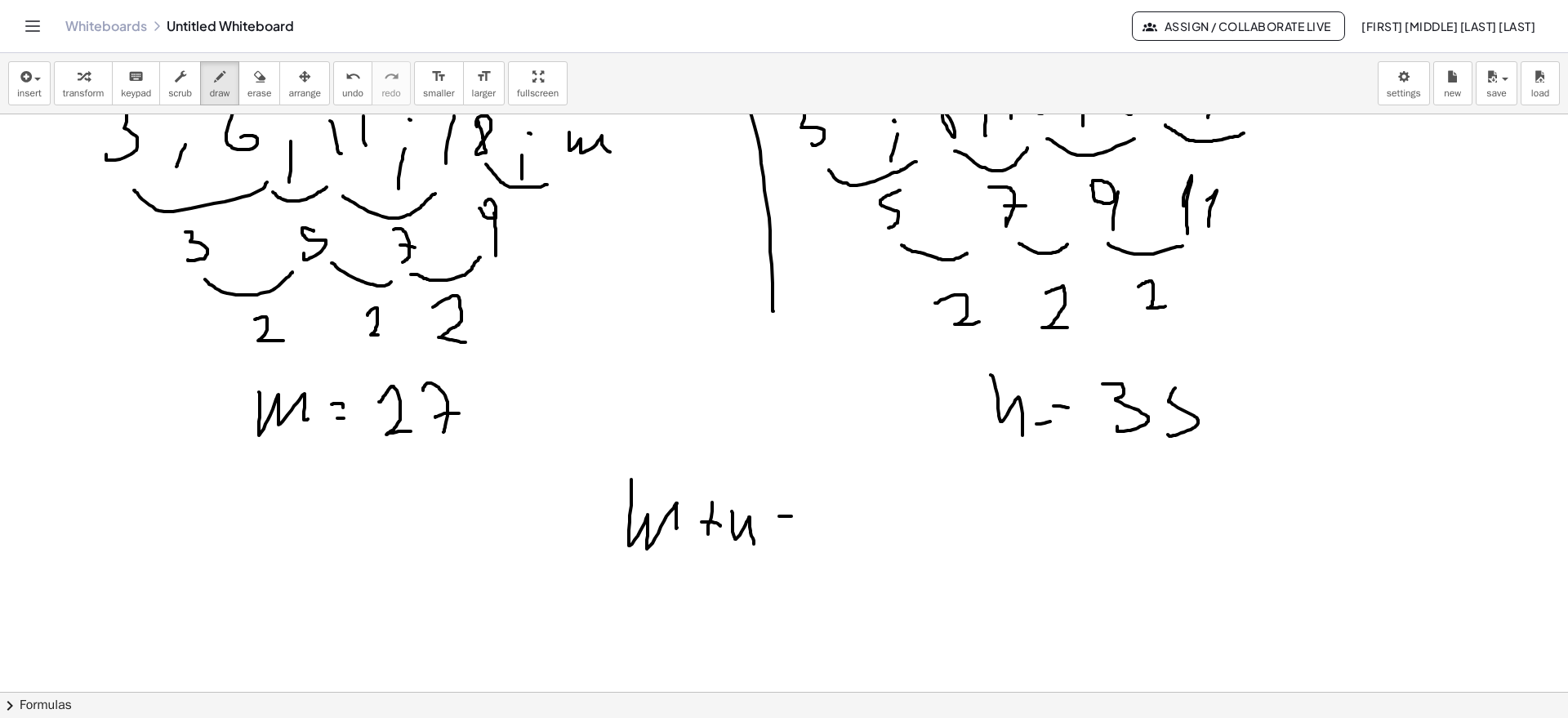 click at bounding box center [784, 386] 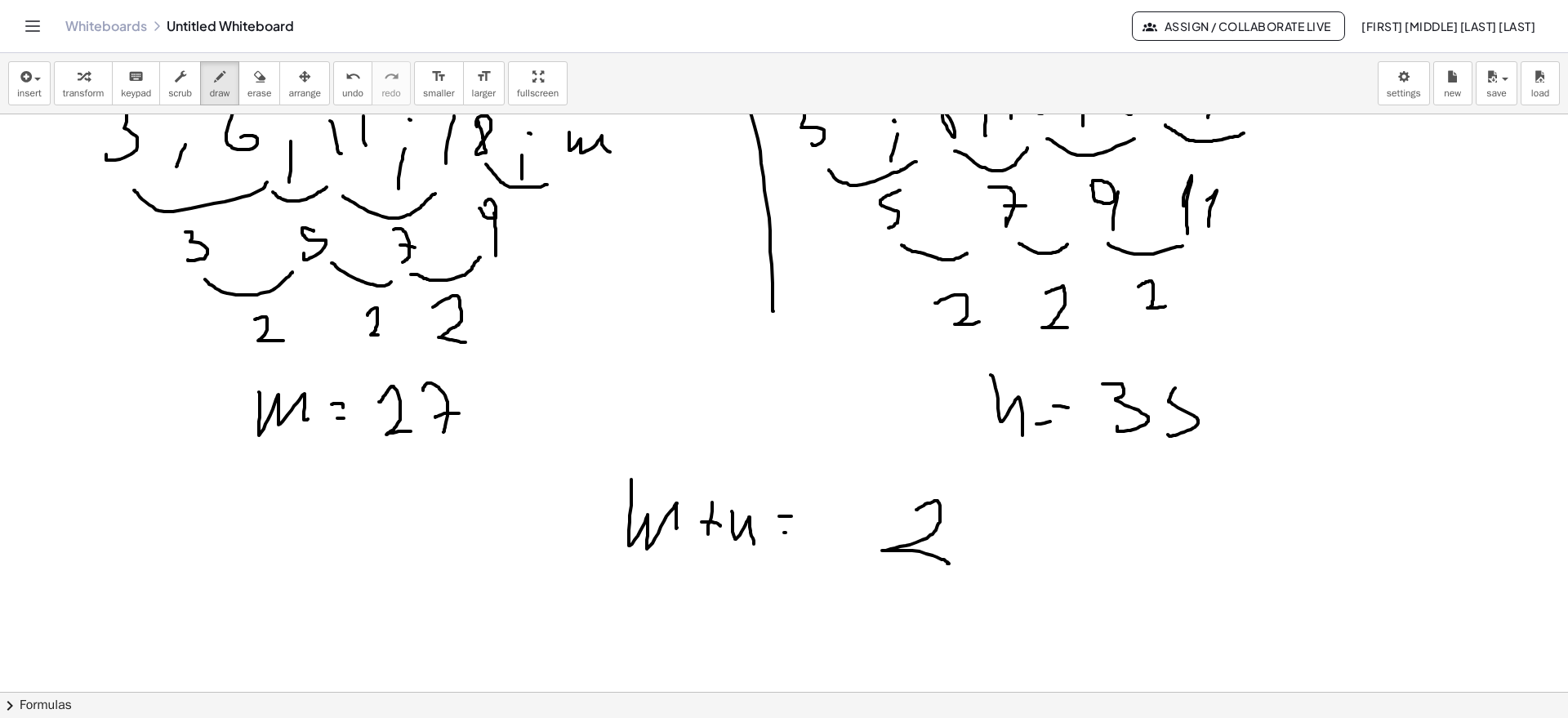 drag, startPoint x: 916, startPoint y: 510, endPoint x: 926, endPoint y: 551, distance: 42.2019 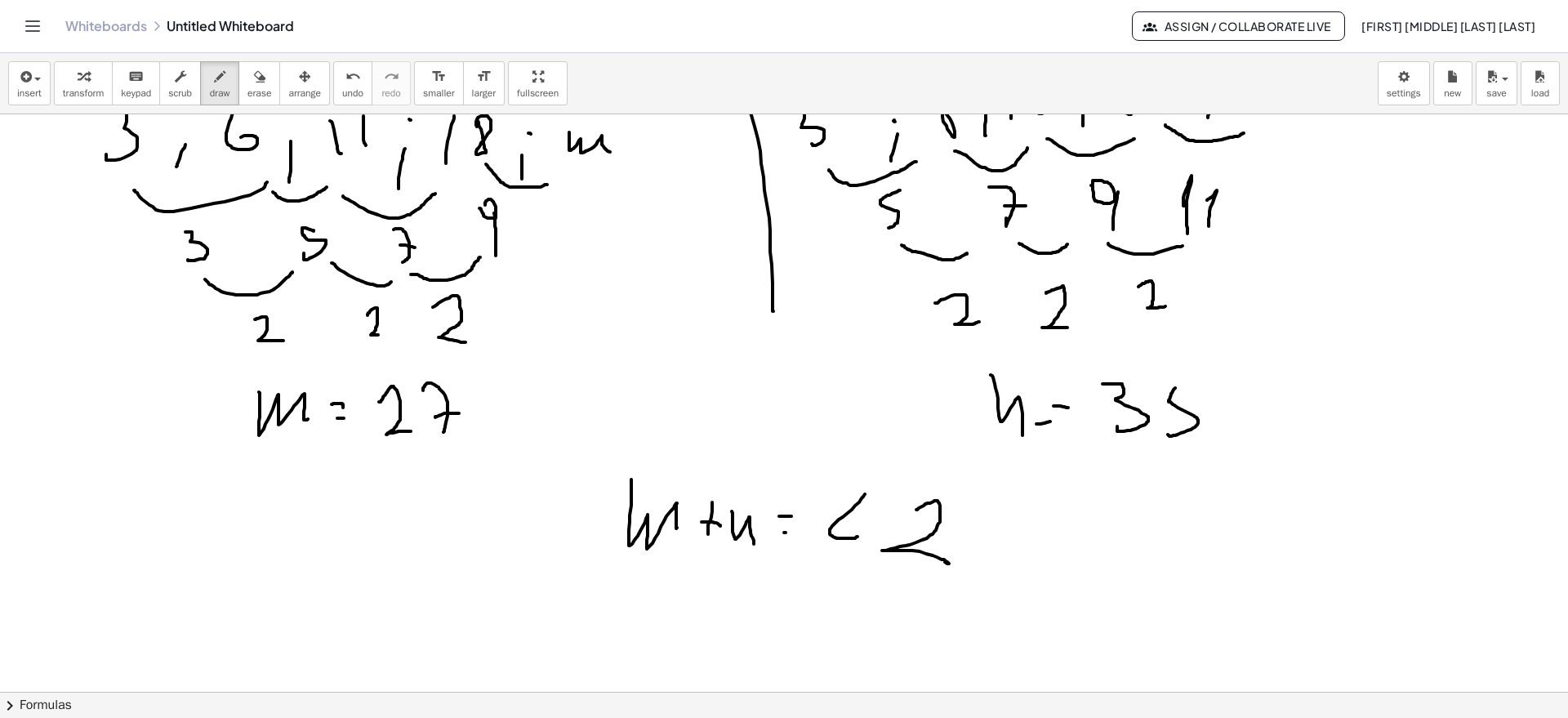 drag, startPoint x: 832, startPoint y: 526, endPoint x: 898, endPoint y: 555, distance: 72.09022 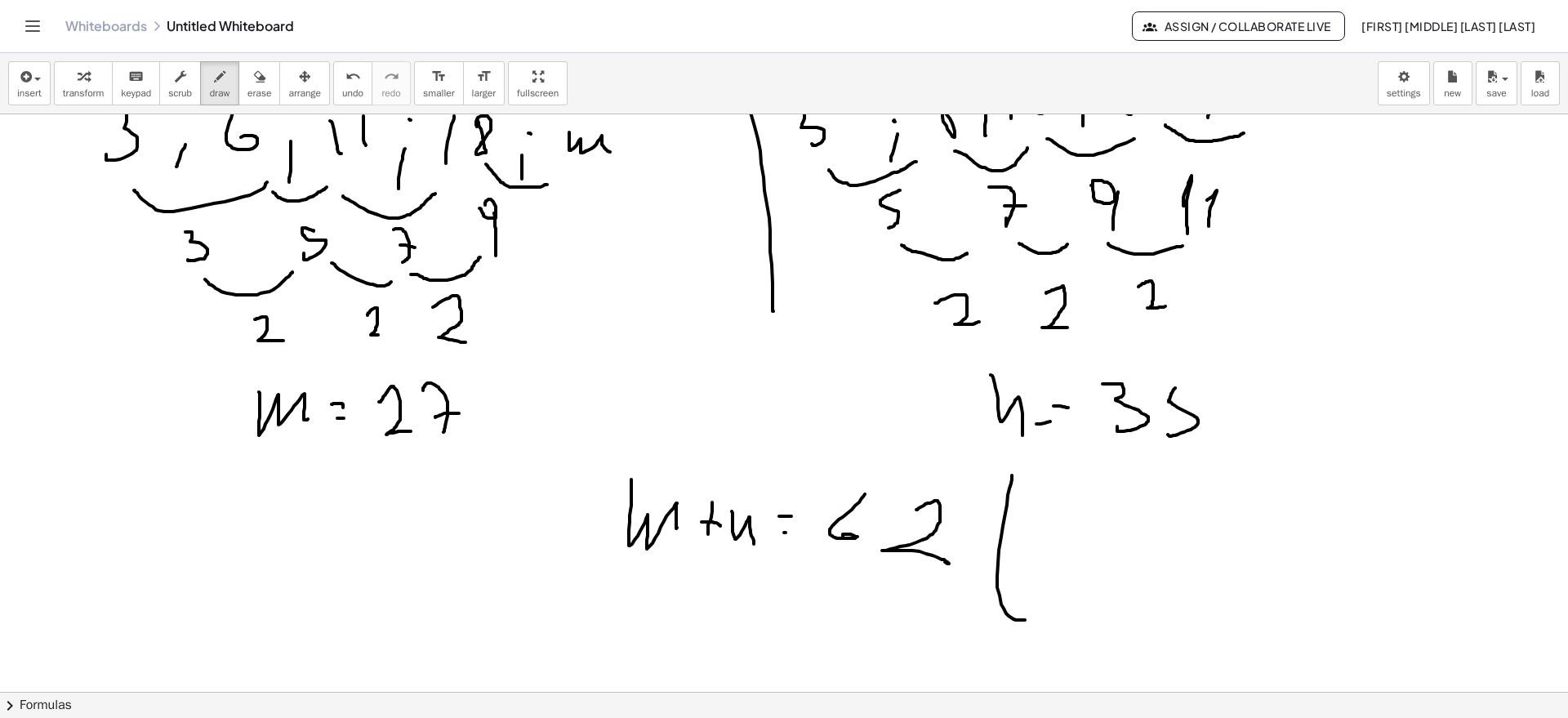 drag, startPoint x: 1007, startPoint y: 505, endPoint x: 766, endPoint y: 619, distance: 266.6027 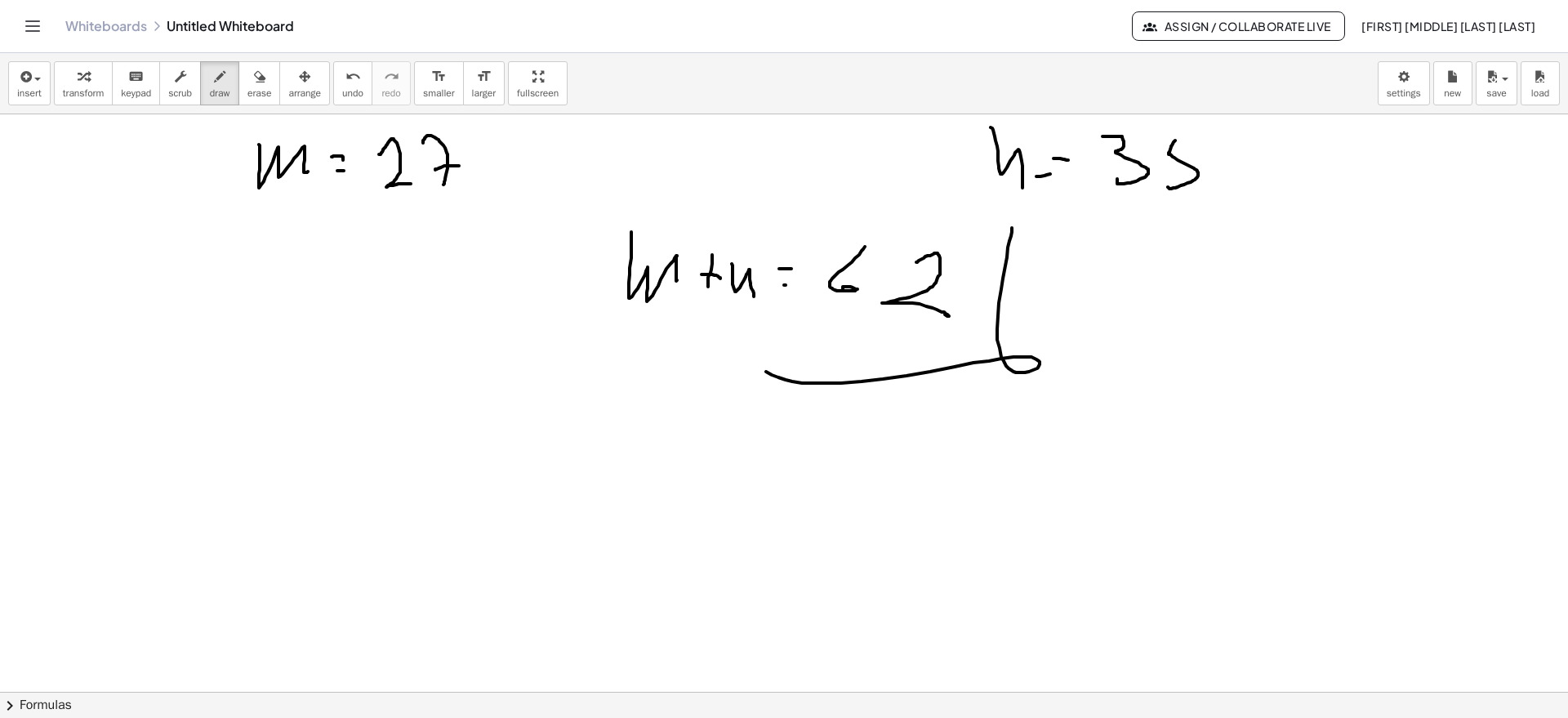 scroll, scrollTop: 578, scrollLeft: 0, axis: vertical 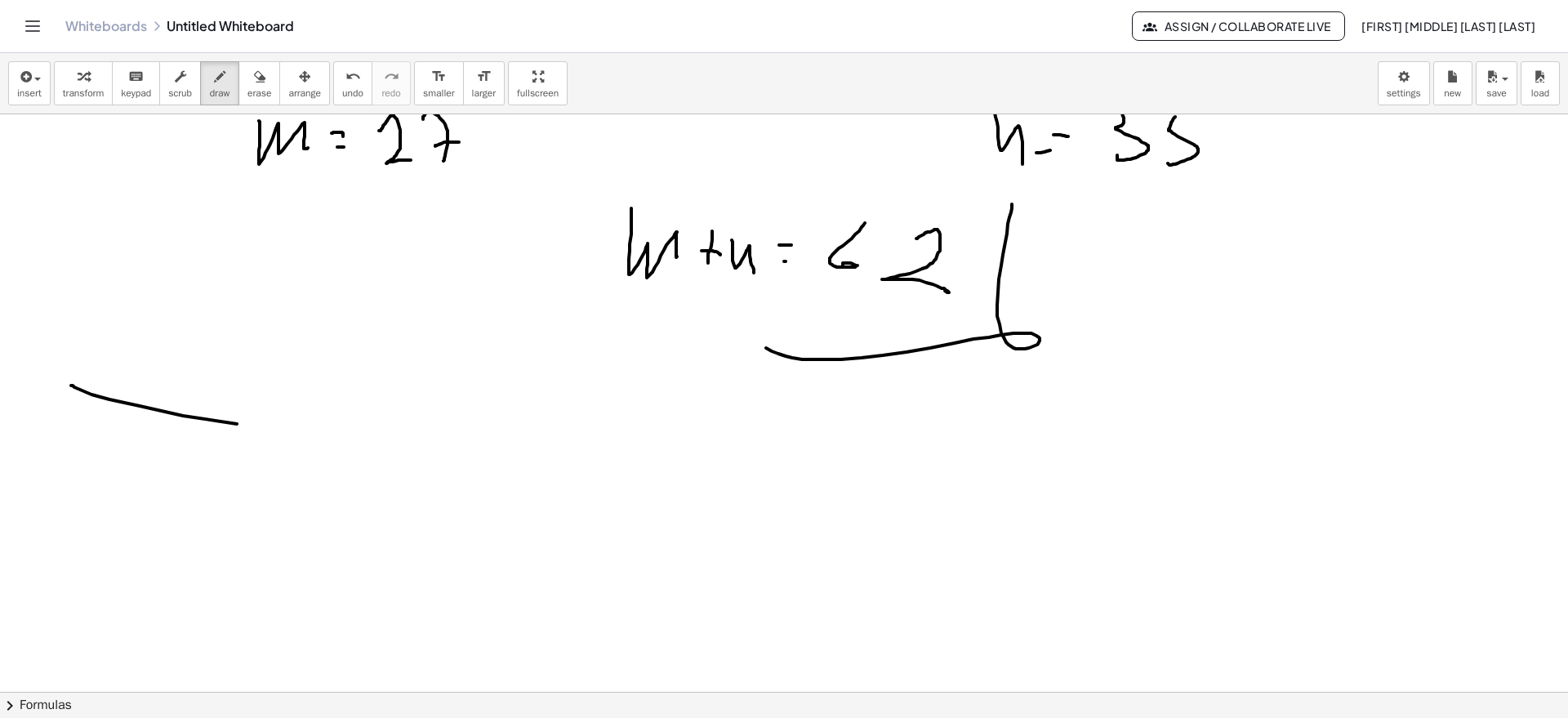 drag, startPoint x: 237, startPoint y: 424, endPoint x: 1488, endPoint y: 426, distance: 1251.0016 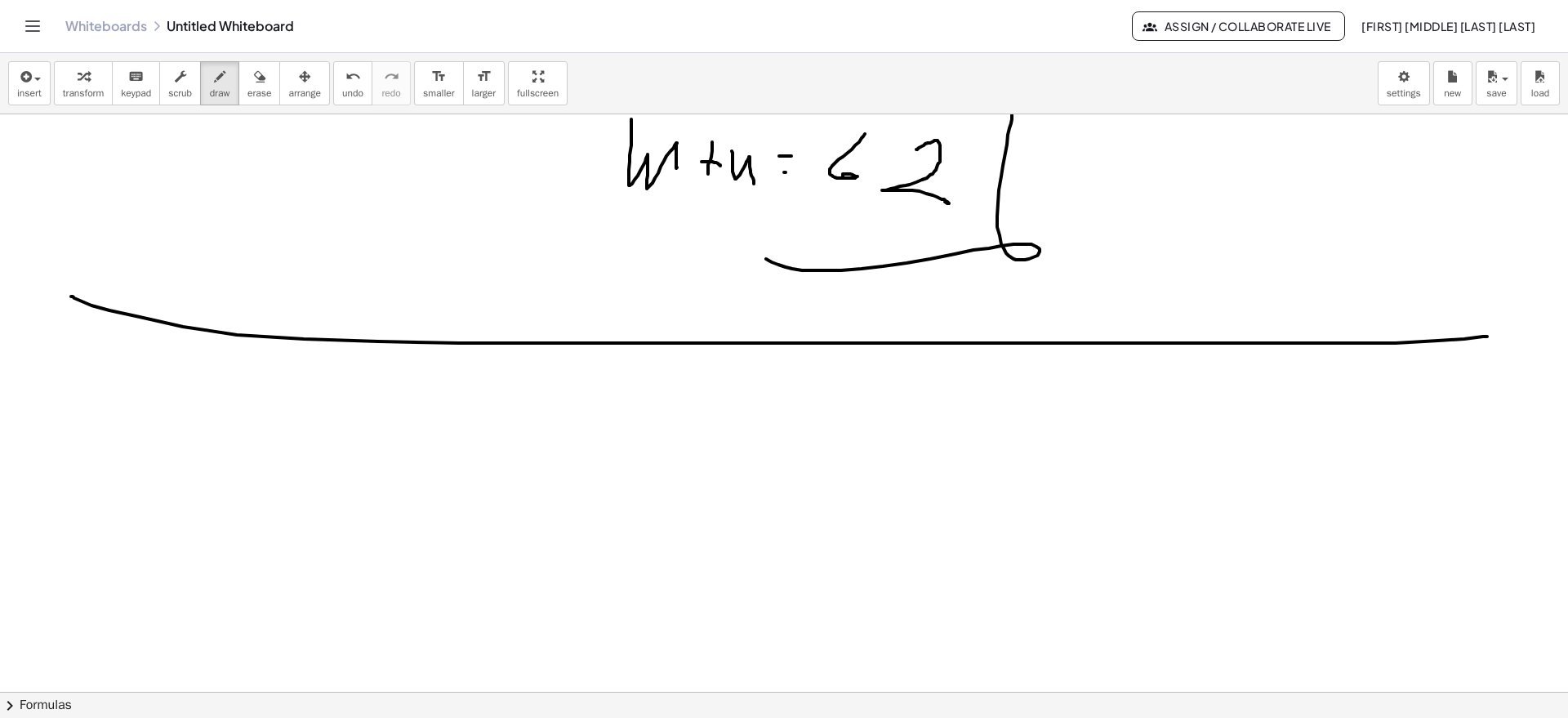 scroll, scrollTop: 715, scrollLeft: 0, axis: vertical 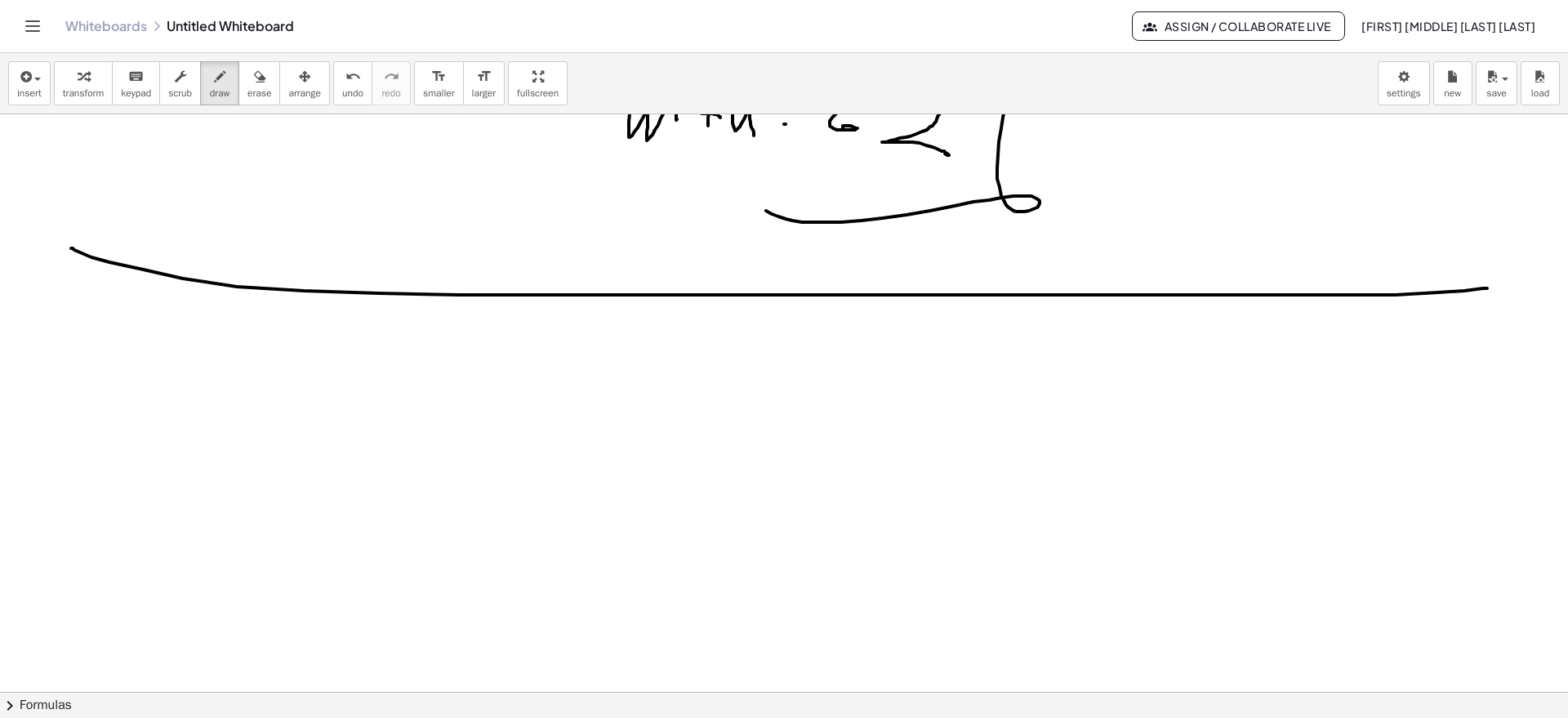 drag, startPoint x: 40, startPoint y: 378, endPoint x: 24, endPoint y: 283, distance: 96.33795 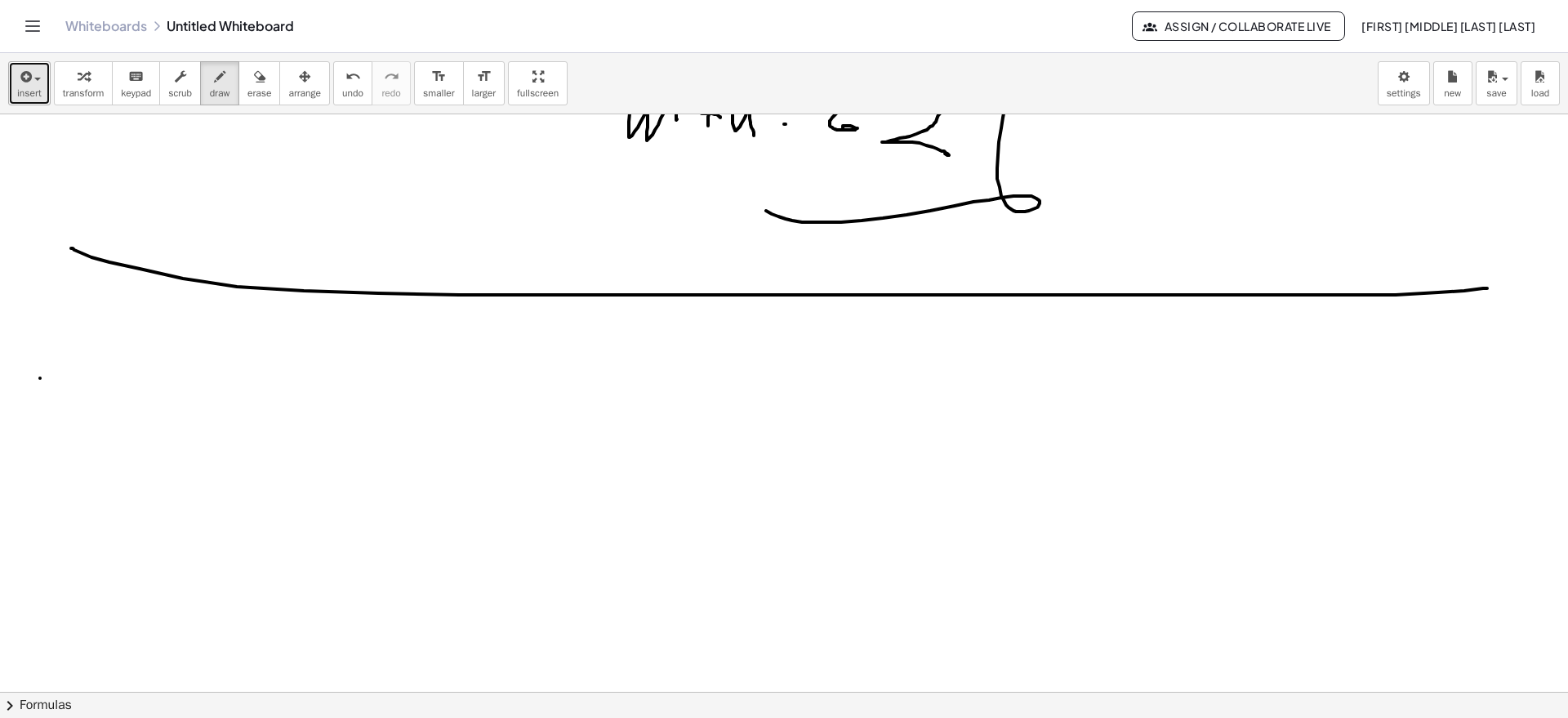 click on "insert" at bounding box center [29, 93] 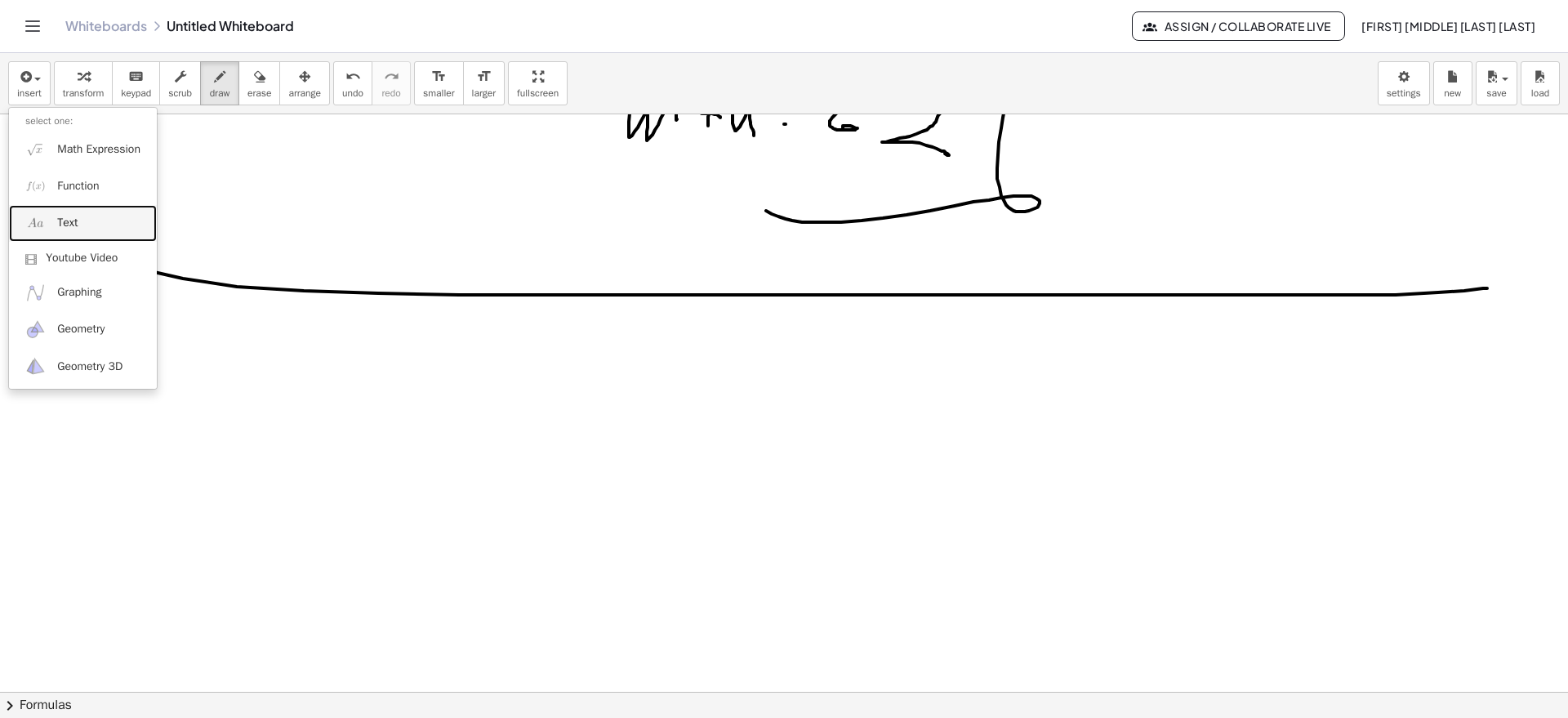 click on "Text" at bounding box center (67, 223) 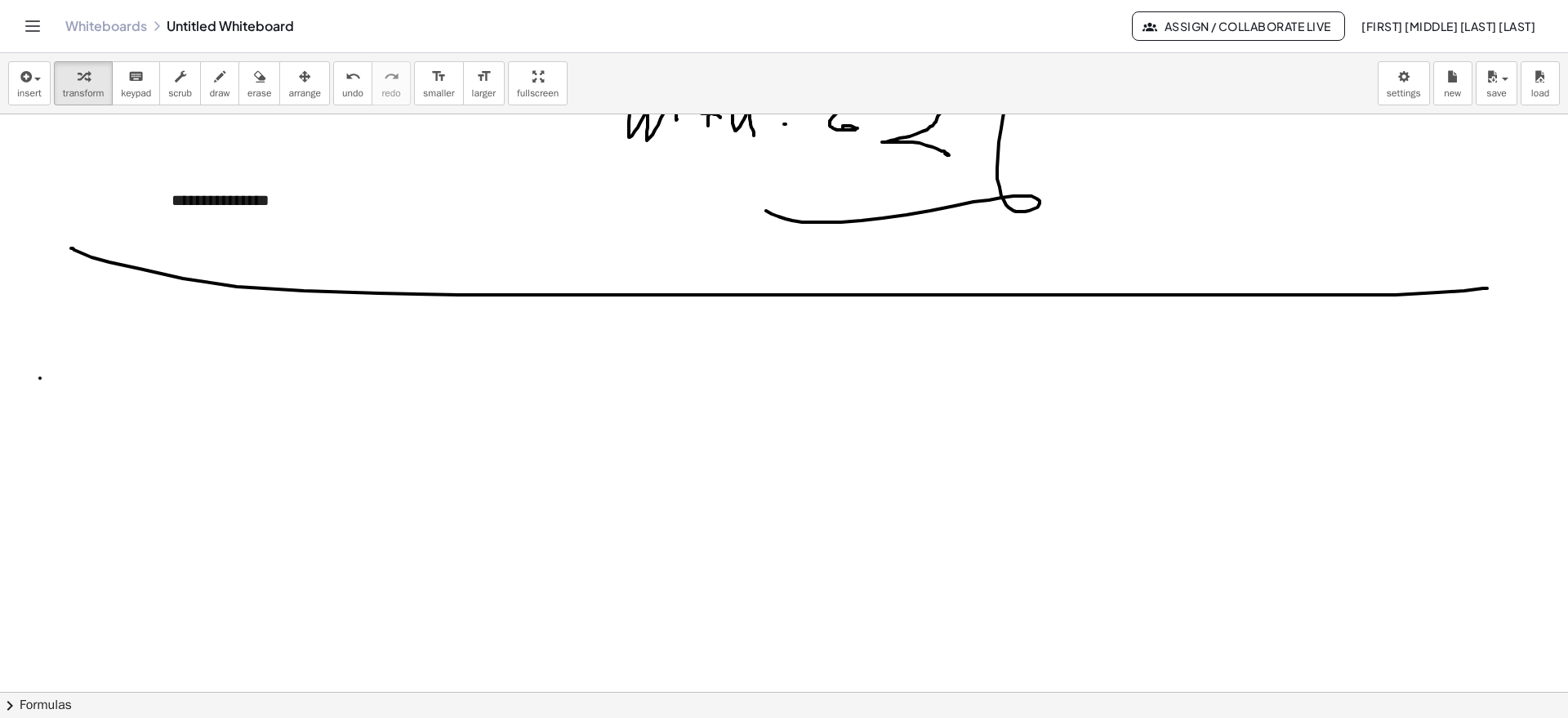 type 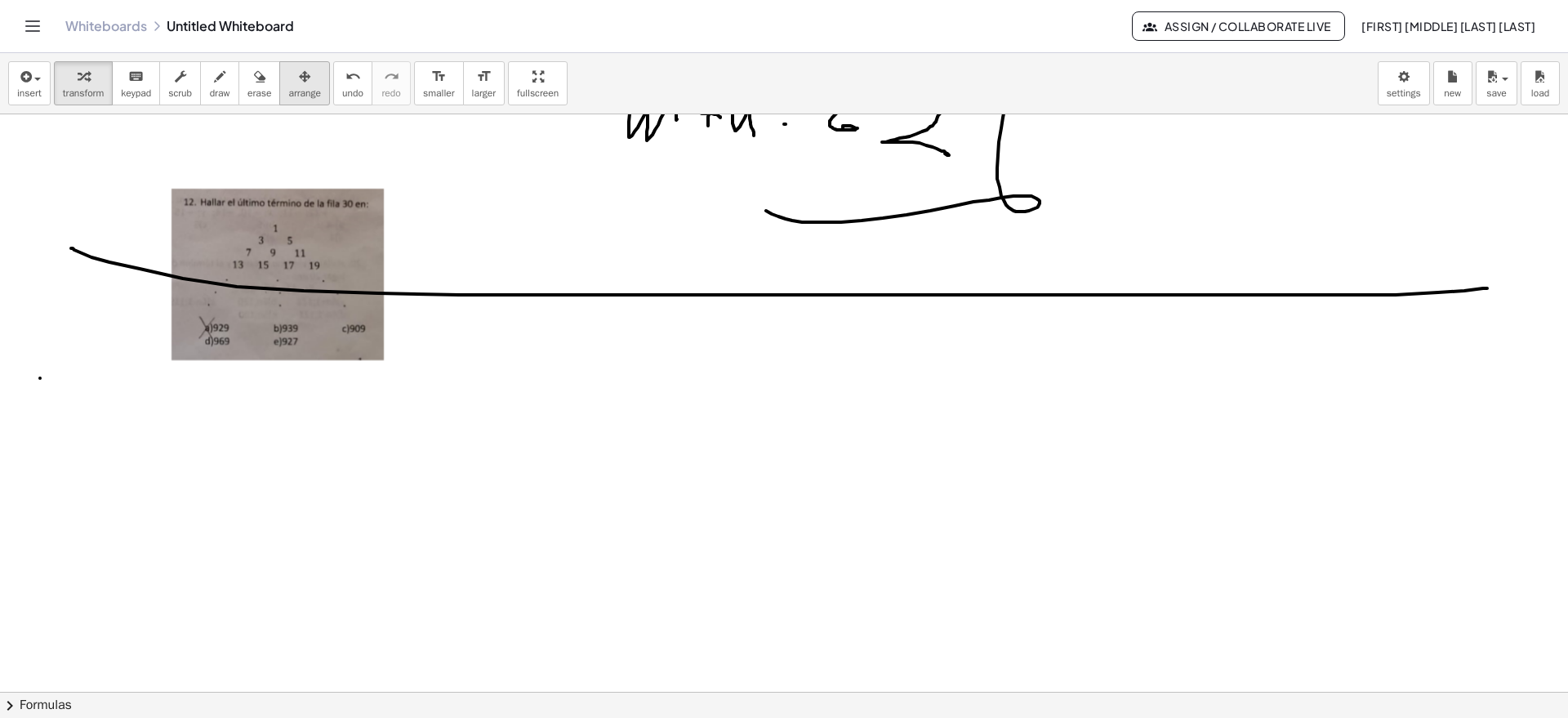 click at bounding box center (305, 76) 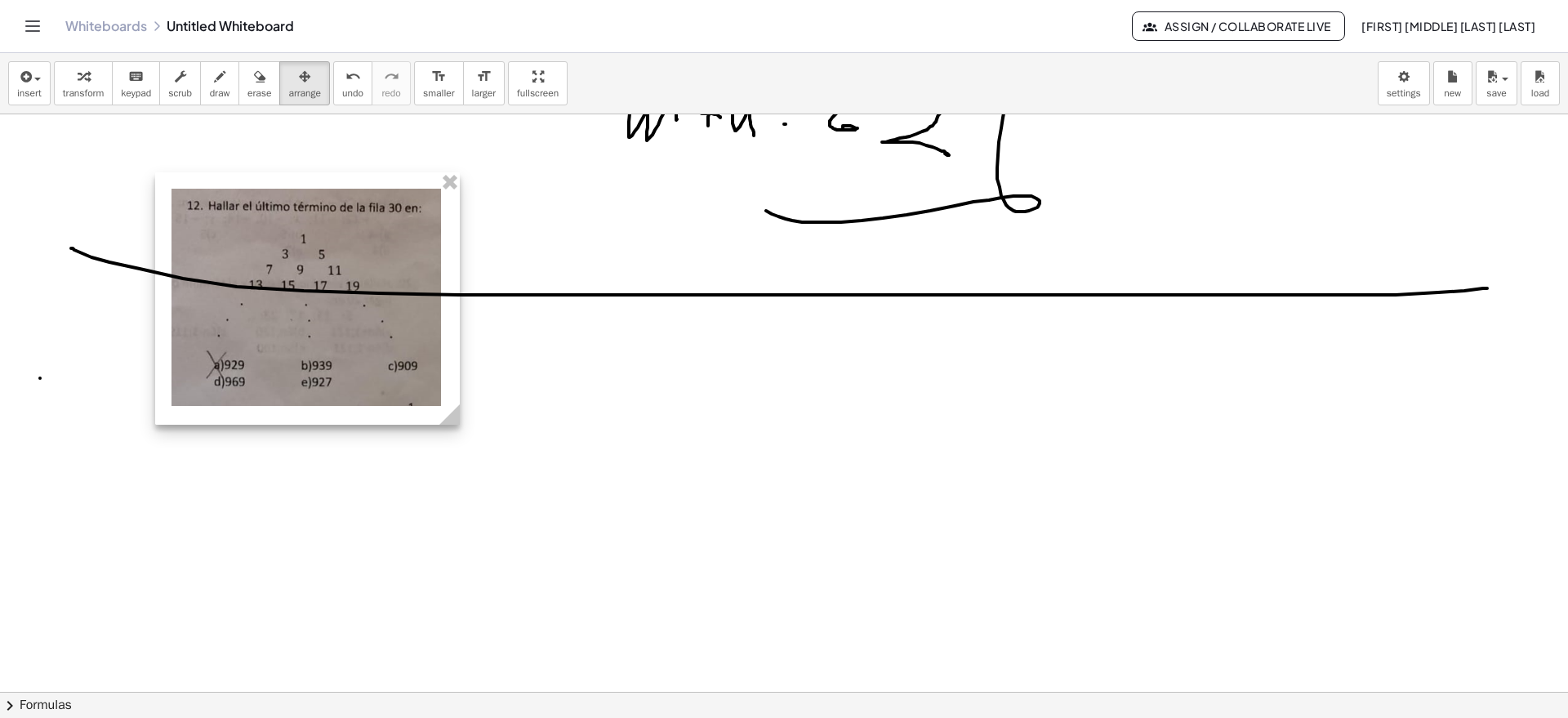 drag, startPoint x: 451, startPoint y: 376, endPoint x: 528, endPoint y: 431, distance: 94.62558 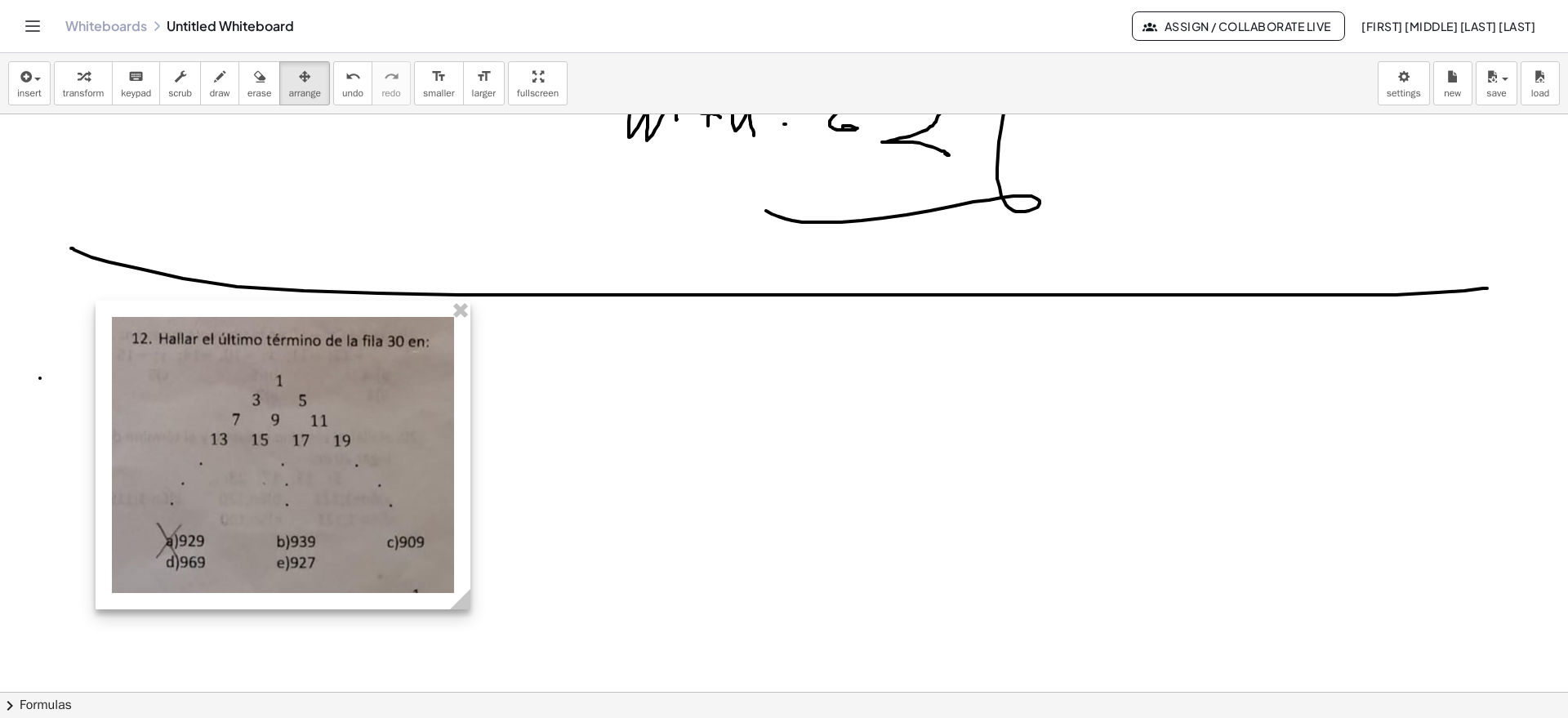 drag, startPoint x: 325, startPoint y: 449, endPoint x: 270, endPoint y: 496, distance: 72.346389 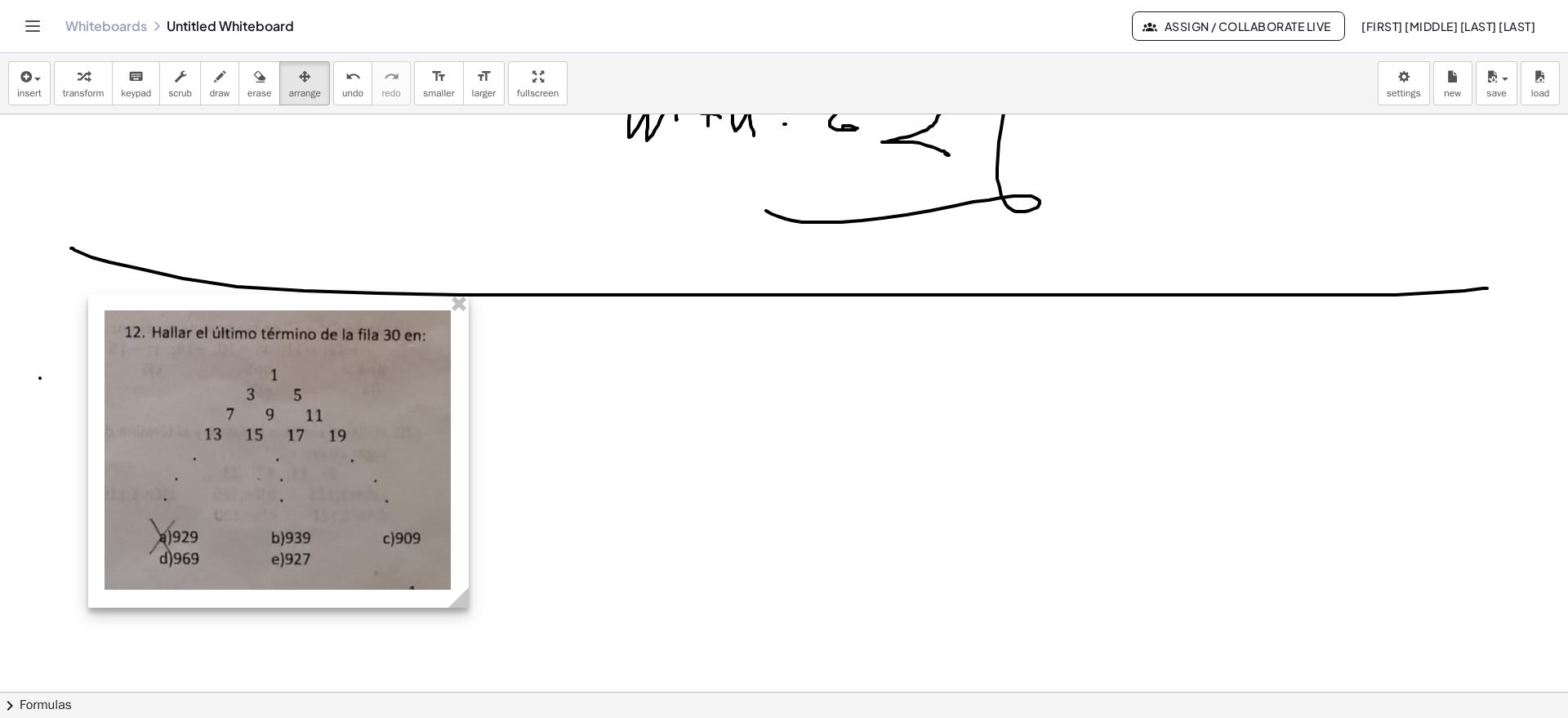 drag, startPoint x: 457, startPoint y: 595, endPoint x: 466, endPoint y: 600, distance: 10.29563 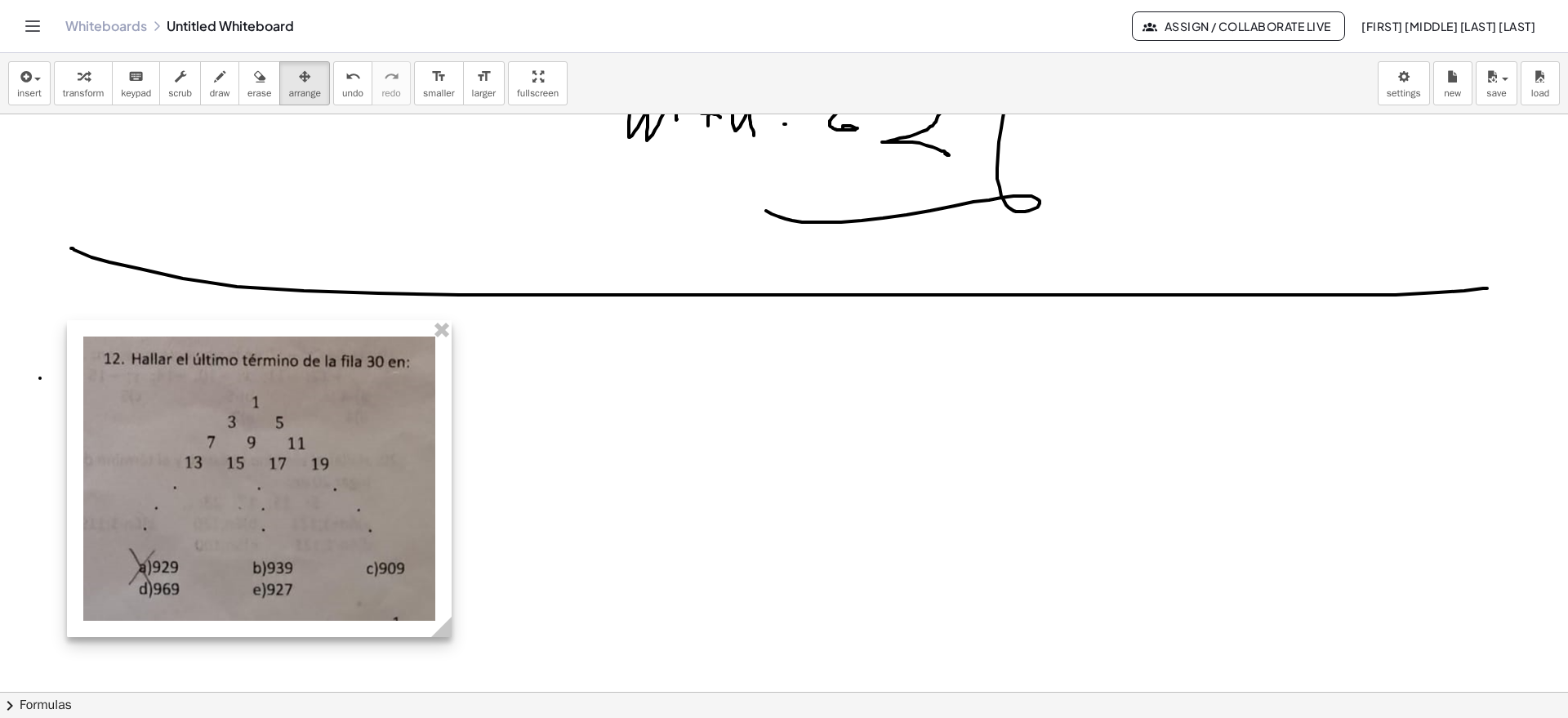 drag, startPoint x: 331, startPoint y: 524, endPoint x: 374, endPoint y: 546, distance: 48.30114 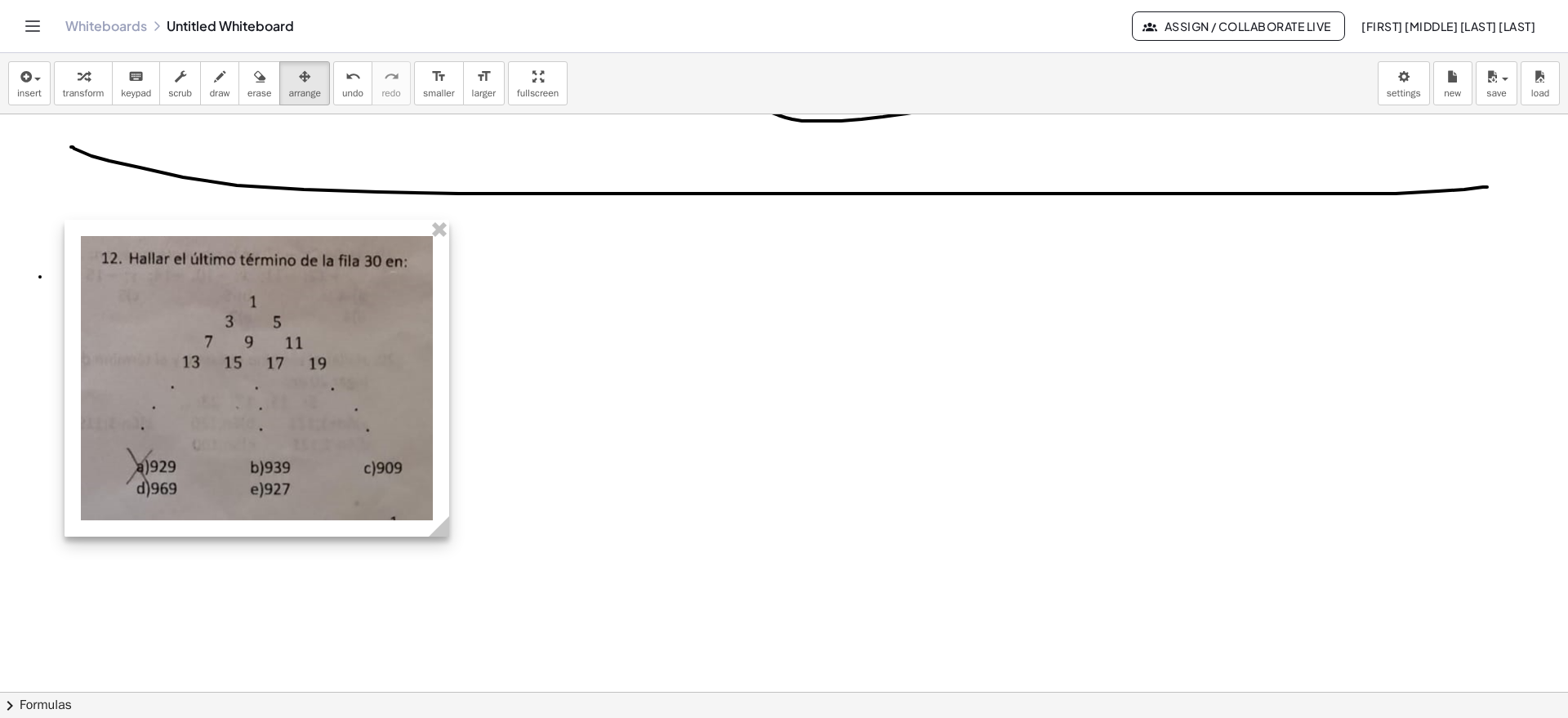 scroll, scrollTop: 817, scrollLeft: 0, axis: vertical 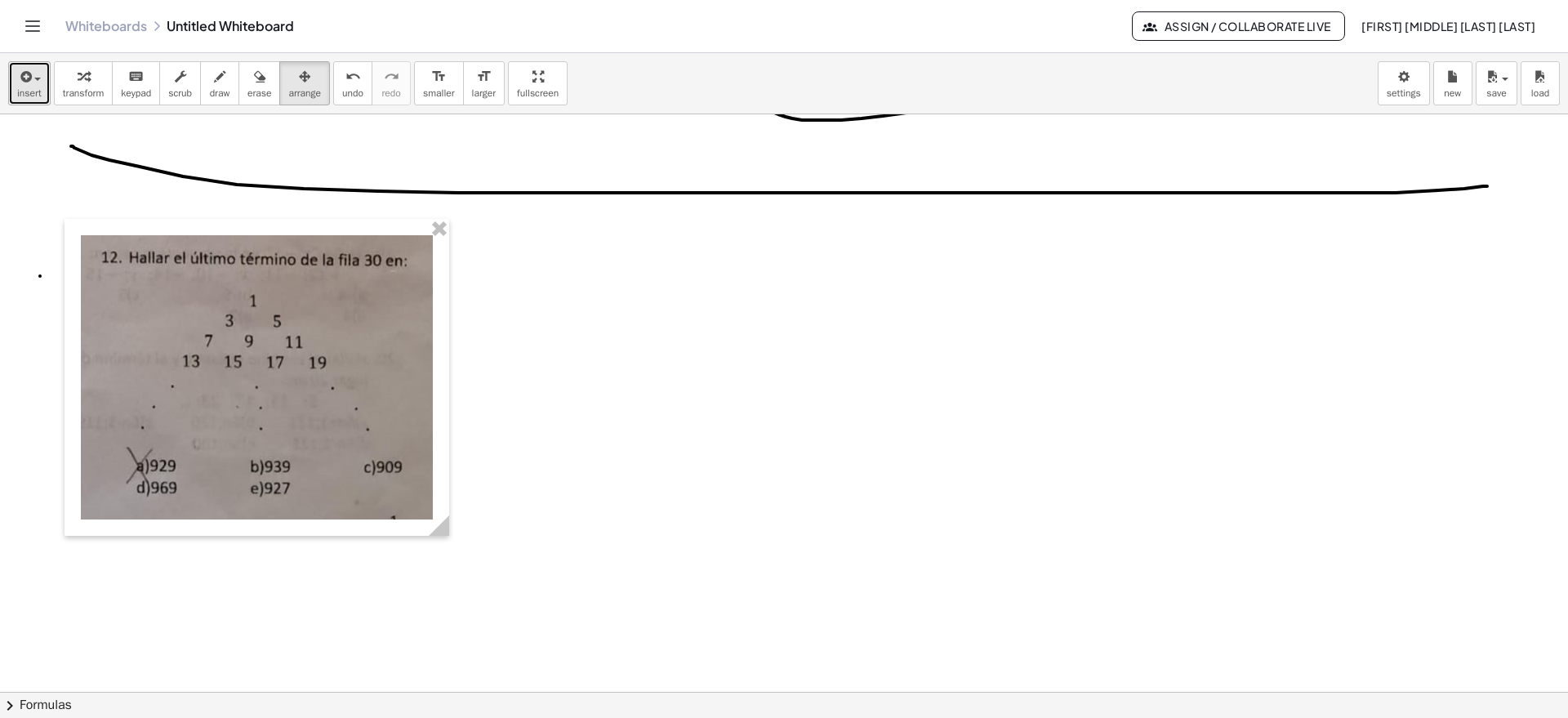 click on "insert" at bounding box center [29, 83] 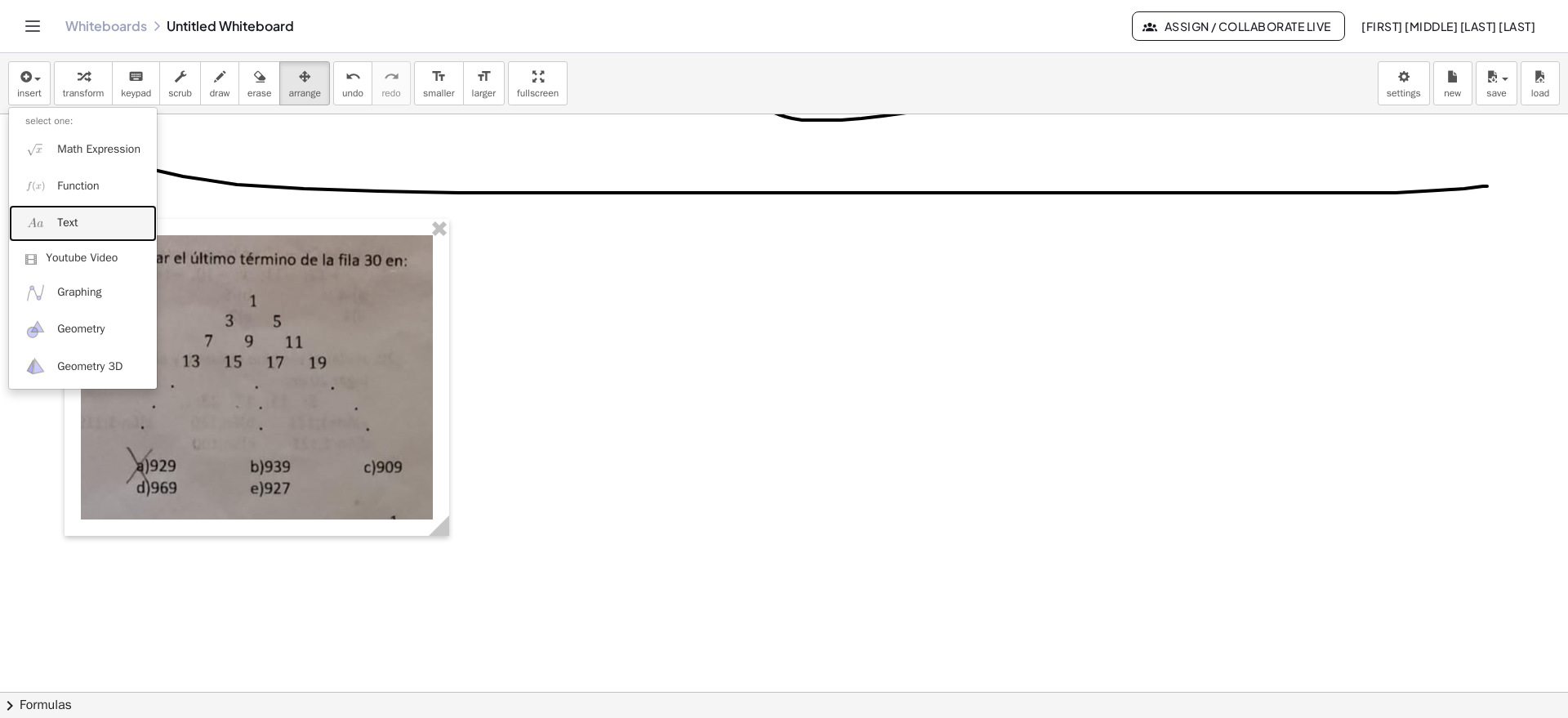 click on "Text" at bounding box center (67, 223) 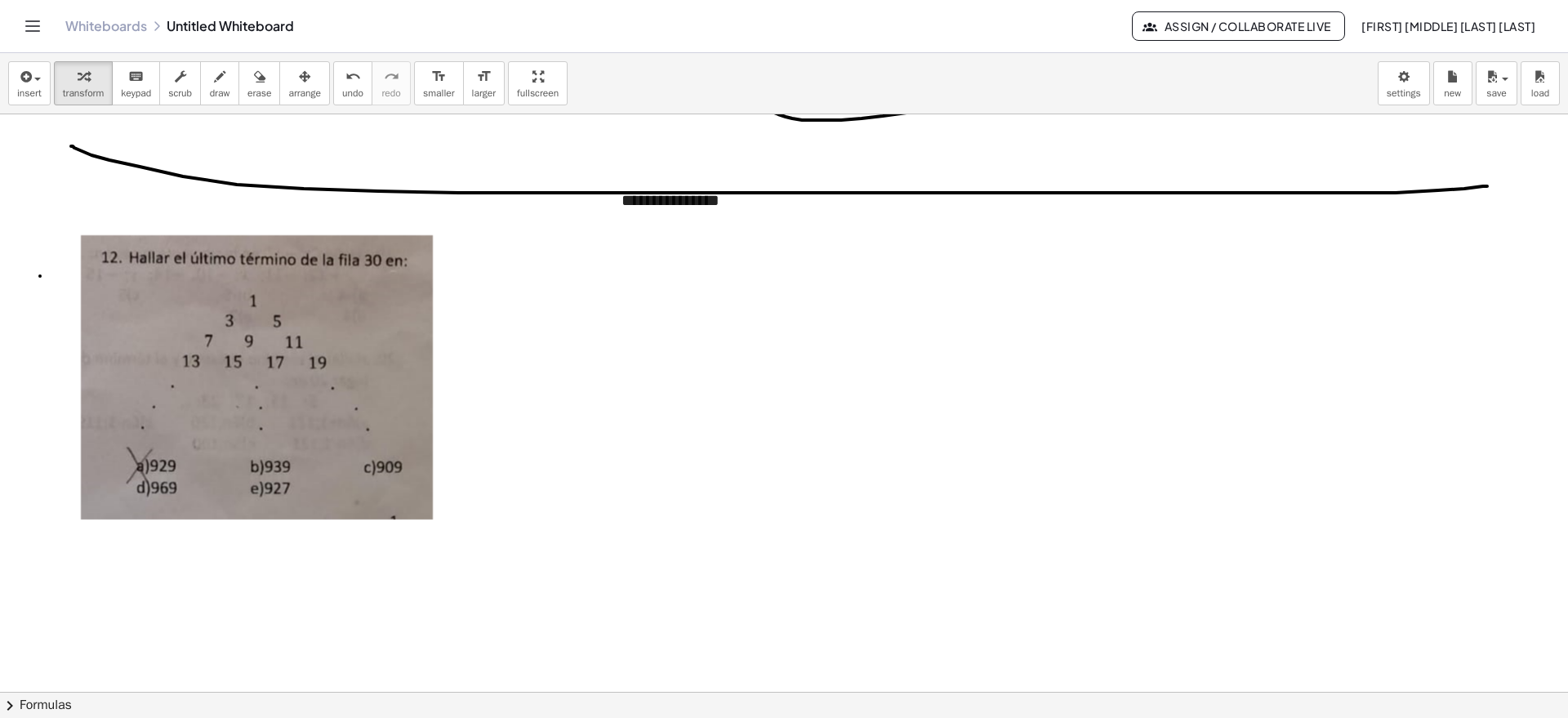 type 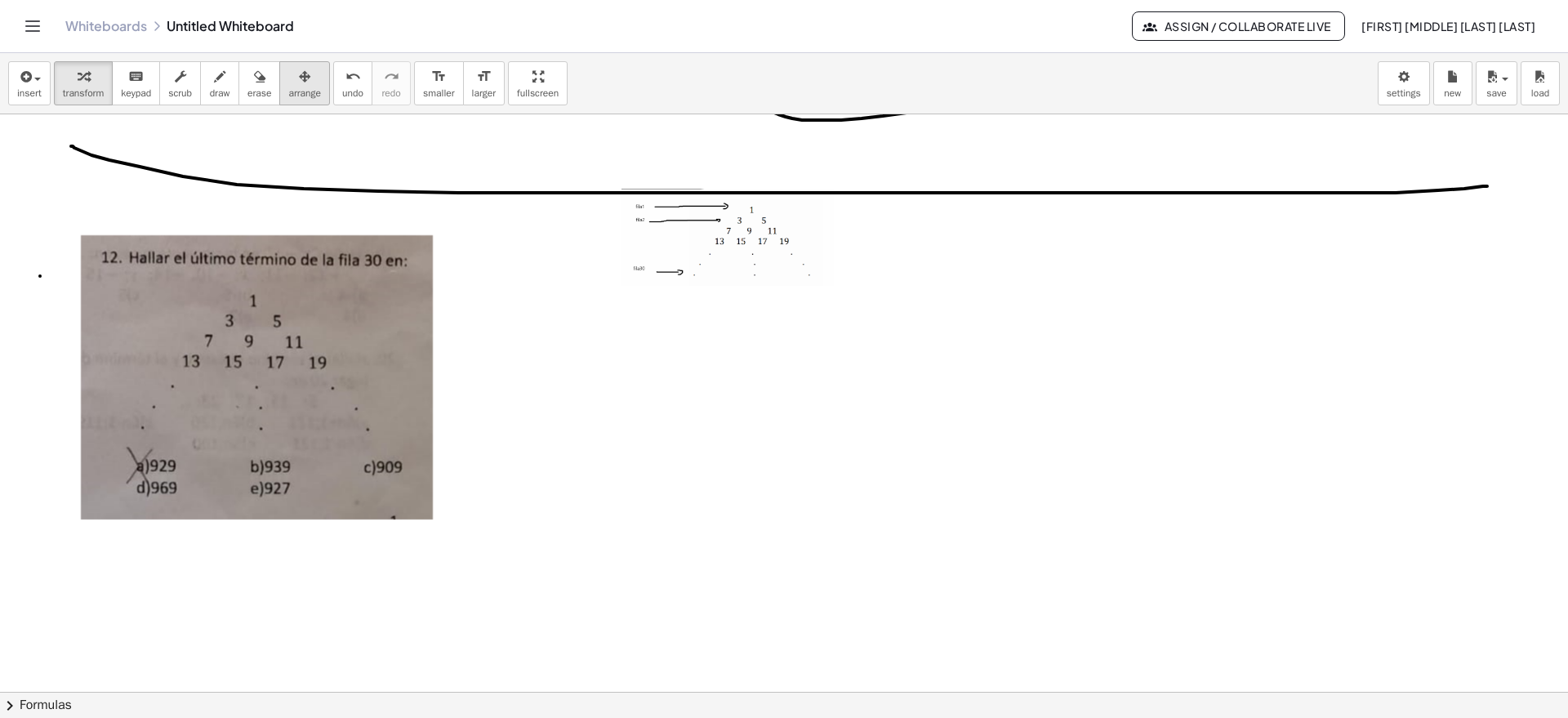 click at bounding box center (305, 77) 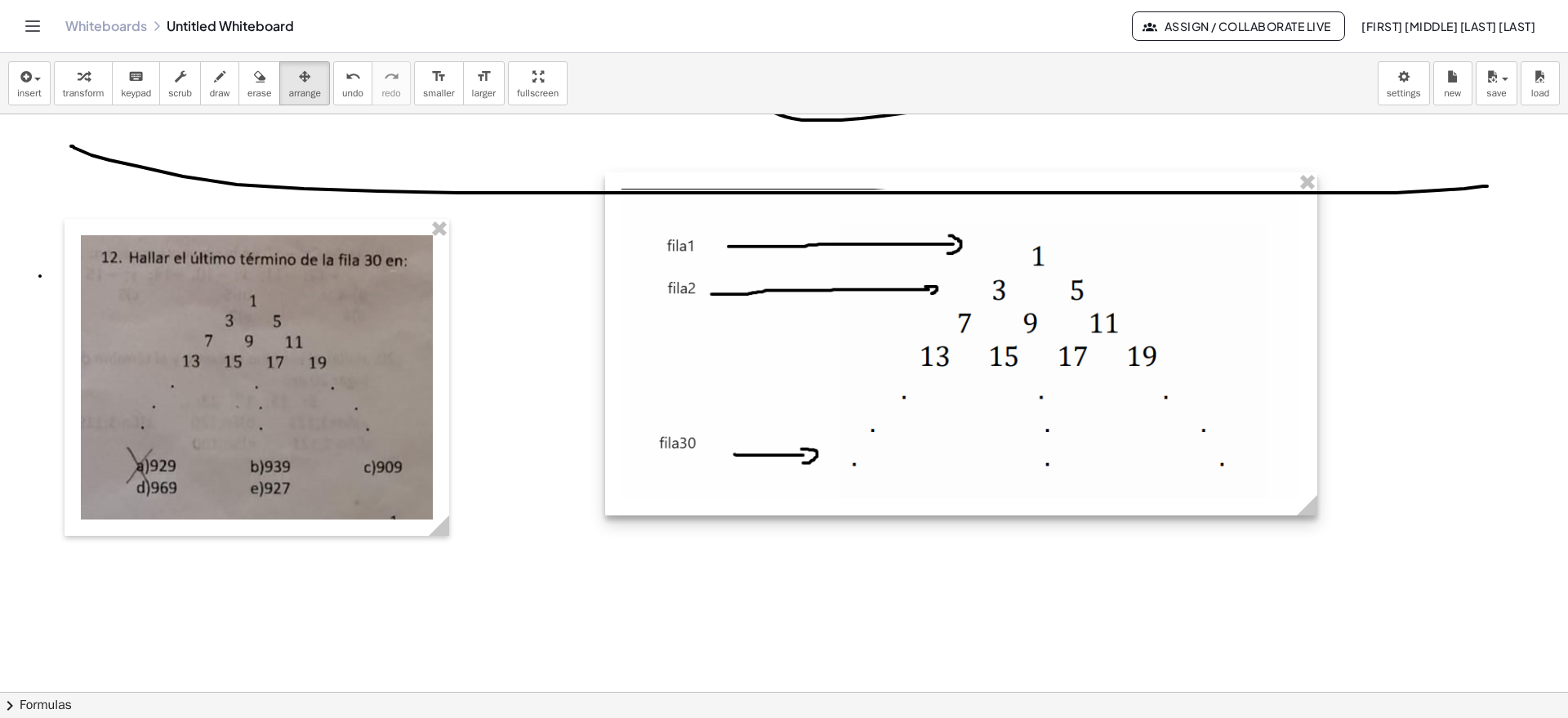 drag, startPoint x: 841, startPoint y: 293, endPoint x: 948, endPoint y: 371, distance: 132.41224 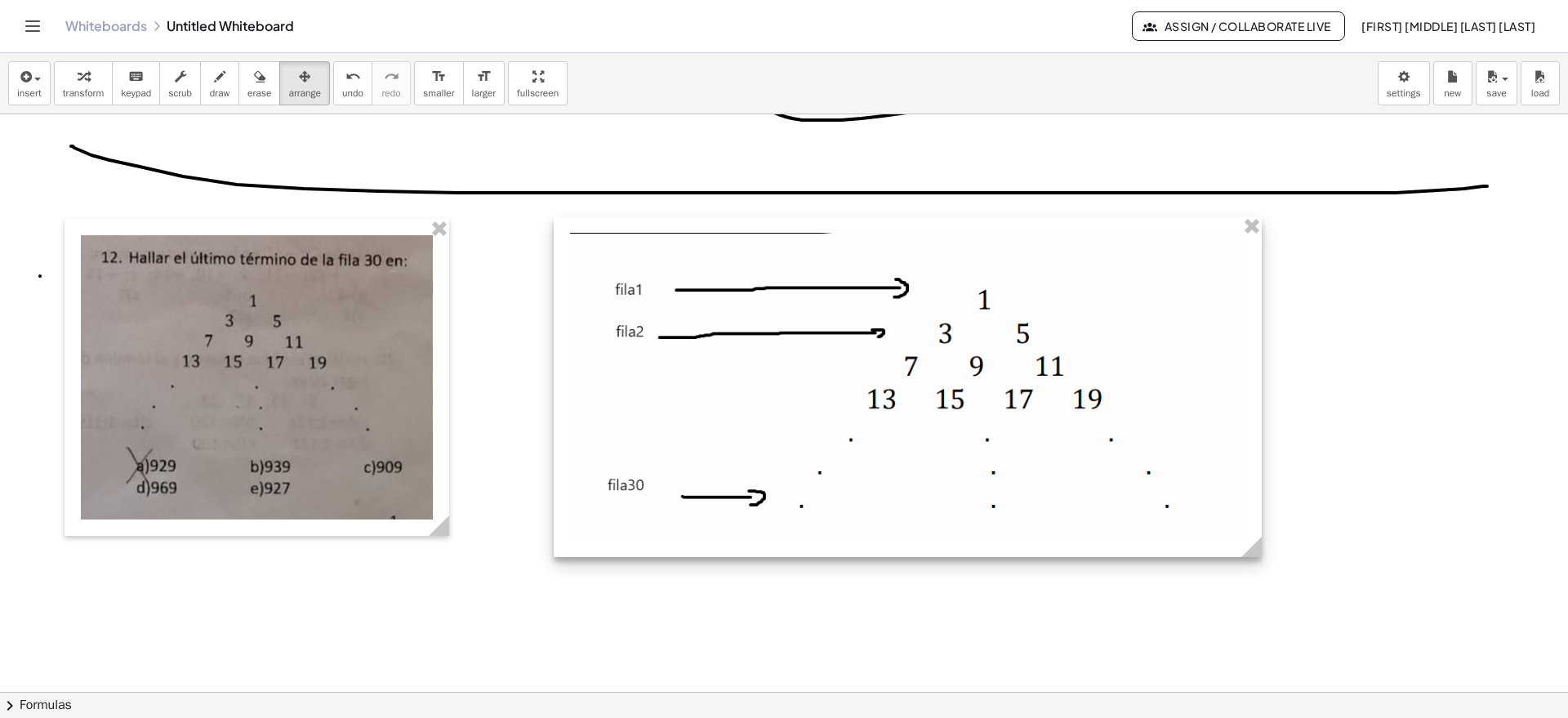 drag, startPoint x: 895, startPoint y: 417, endPoint x: 868, endPoint y: 405, distance: 29.546573 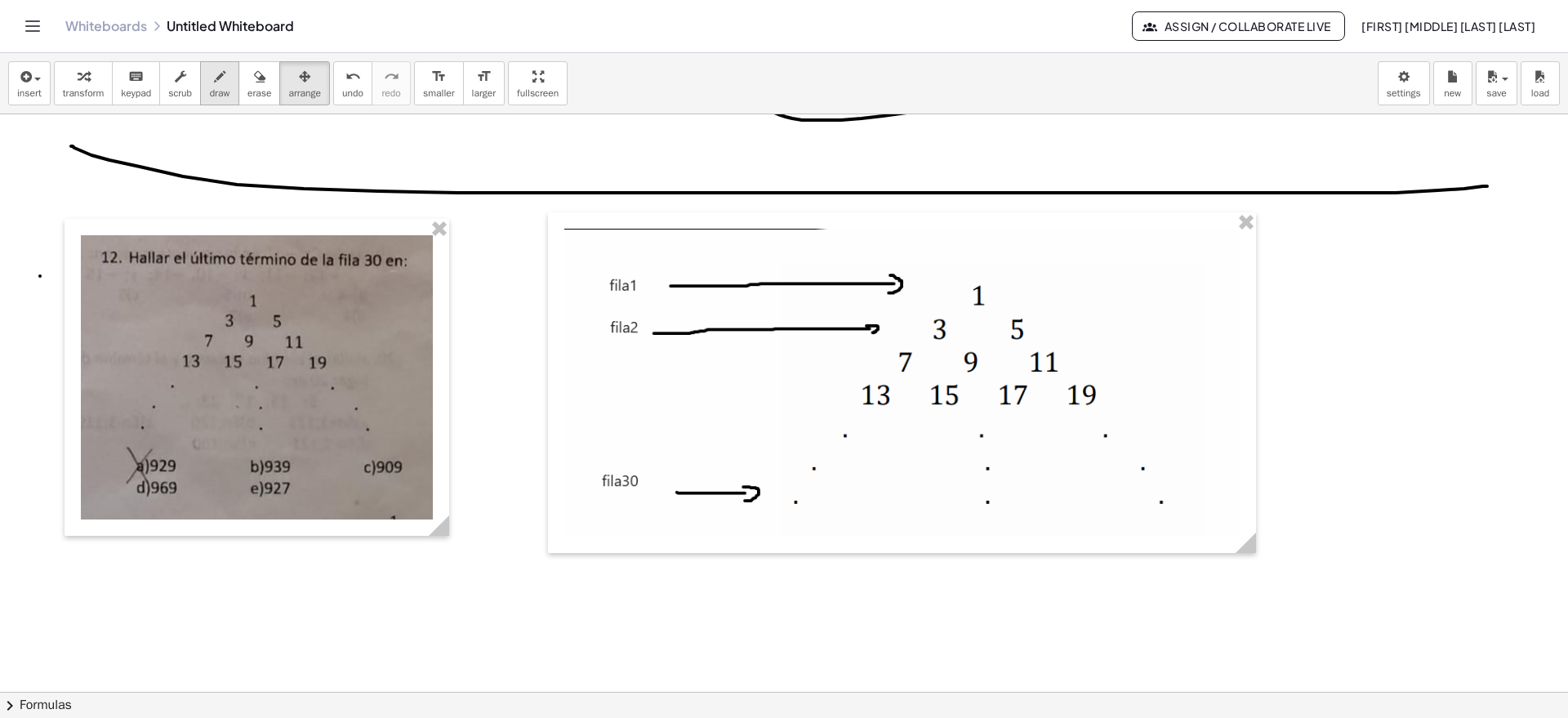 click on "draw" at bounding box center (220, 83) 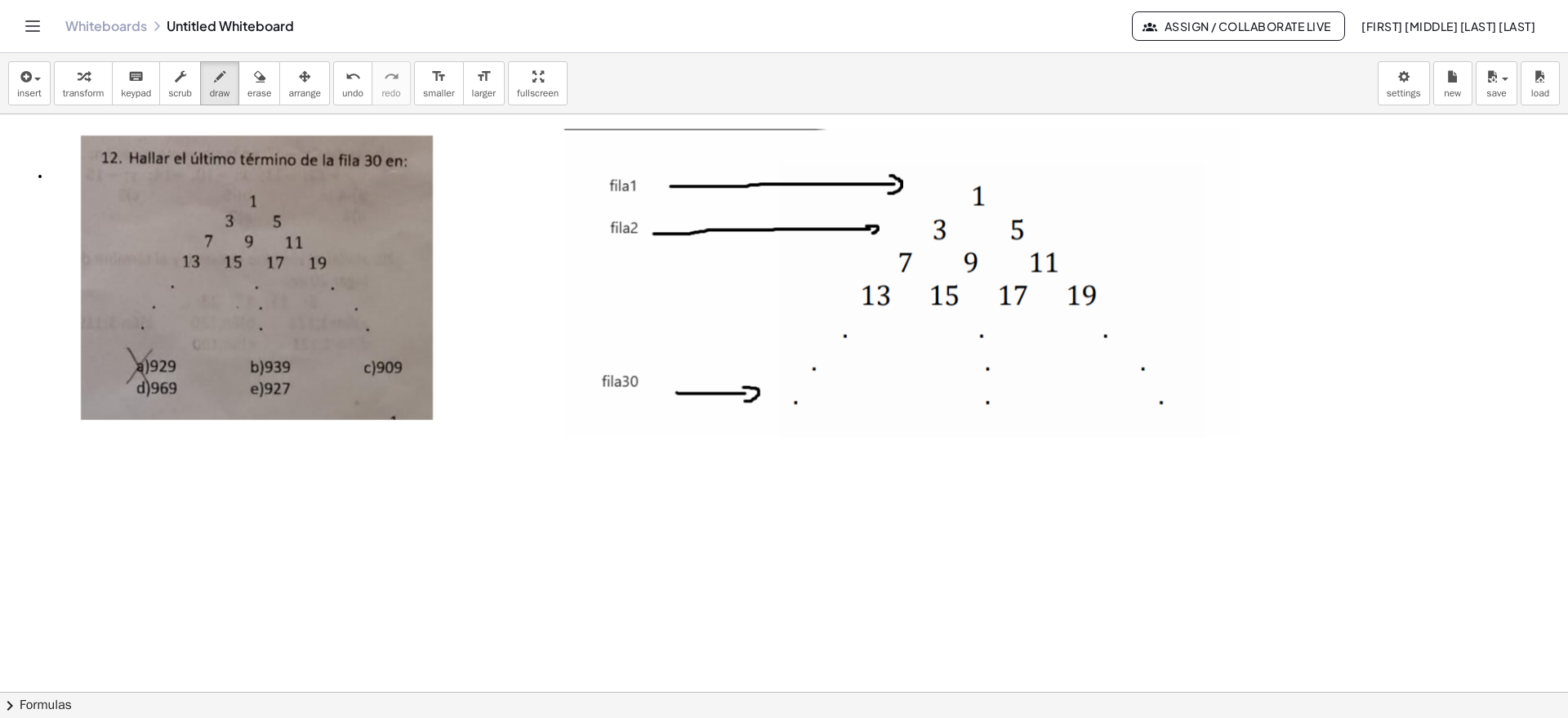 scroll, scrollTop: 919, scrollLeft: 0, axis: vertical 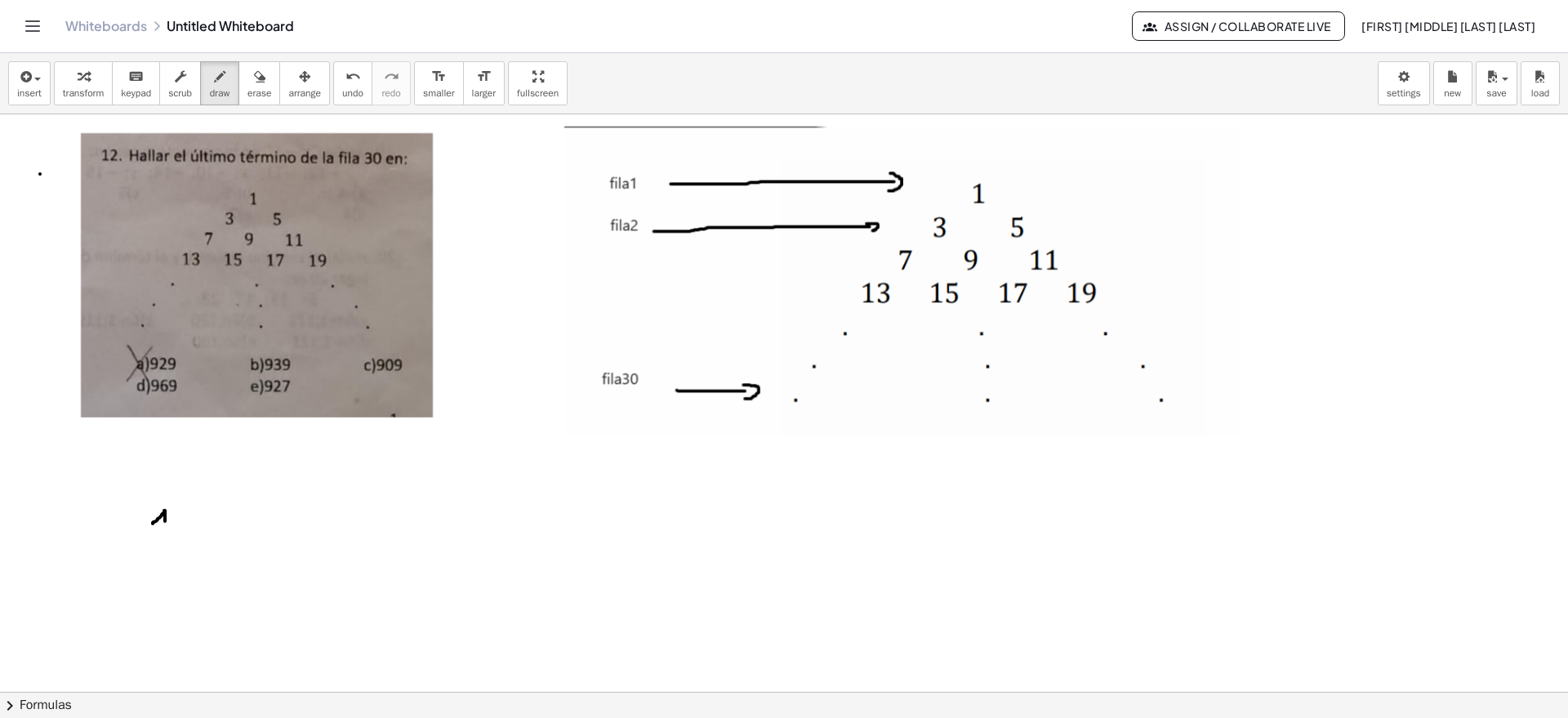 drag, startPoint x: 153, startPoint y: 524, endPoint x: 165, endPoint y: 538, distance: 18.43909 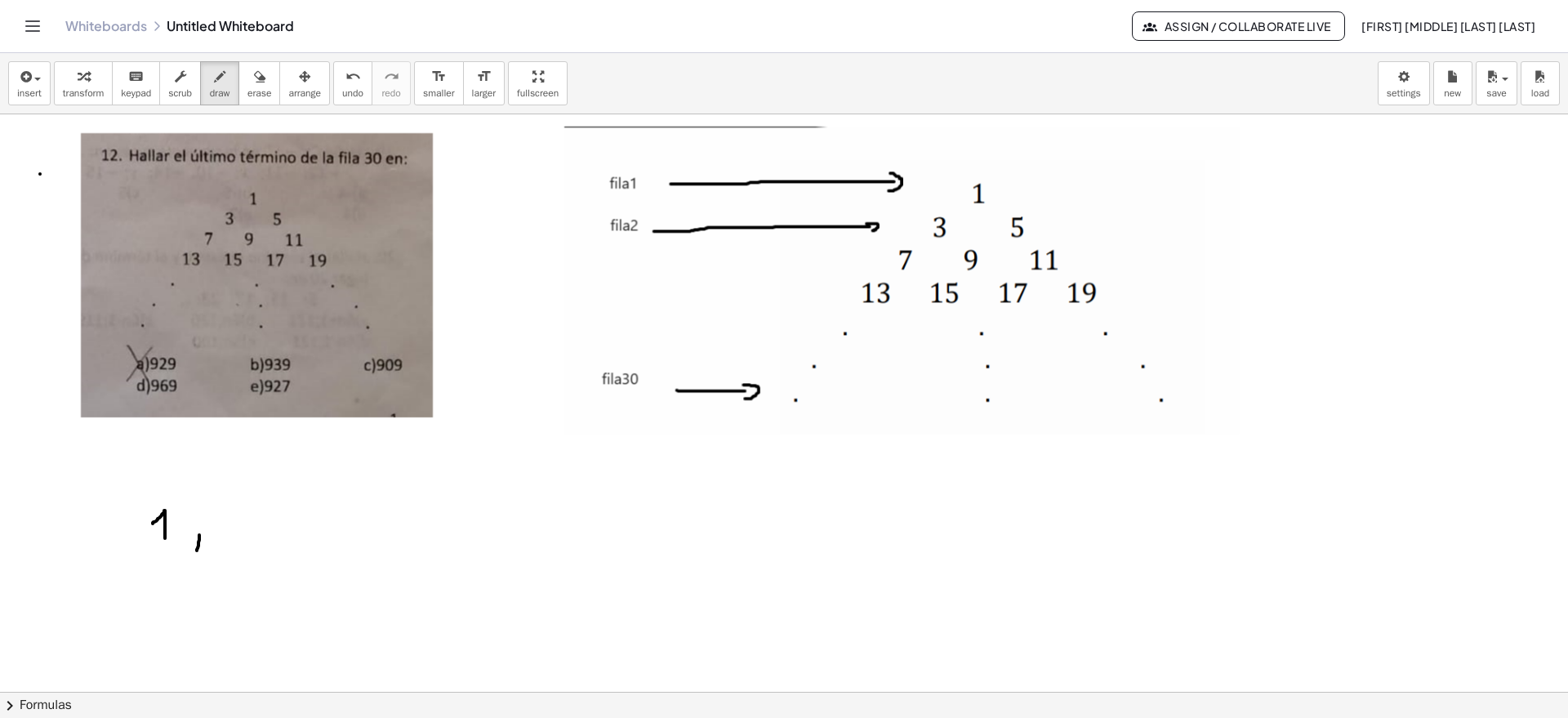 click at bounding box center (784, 61) 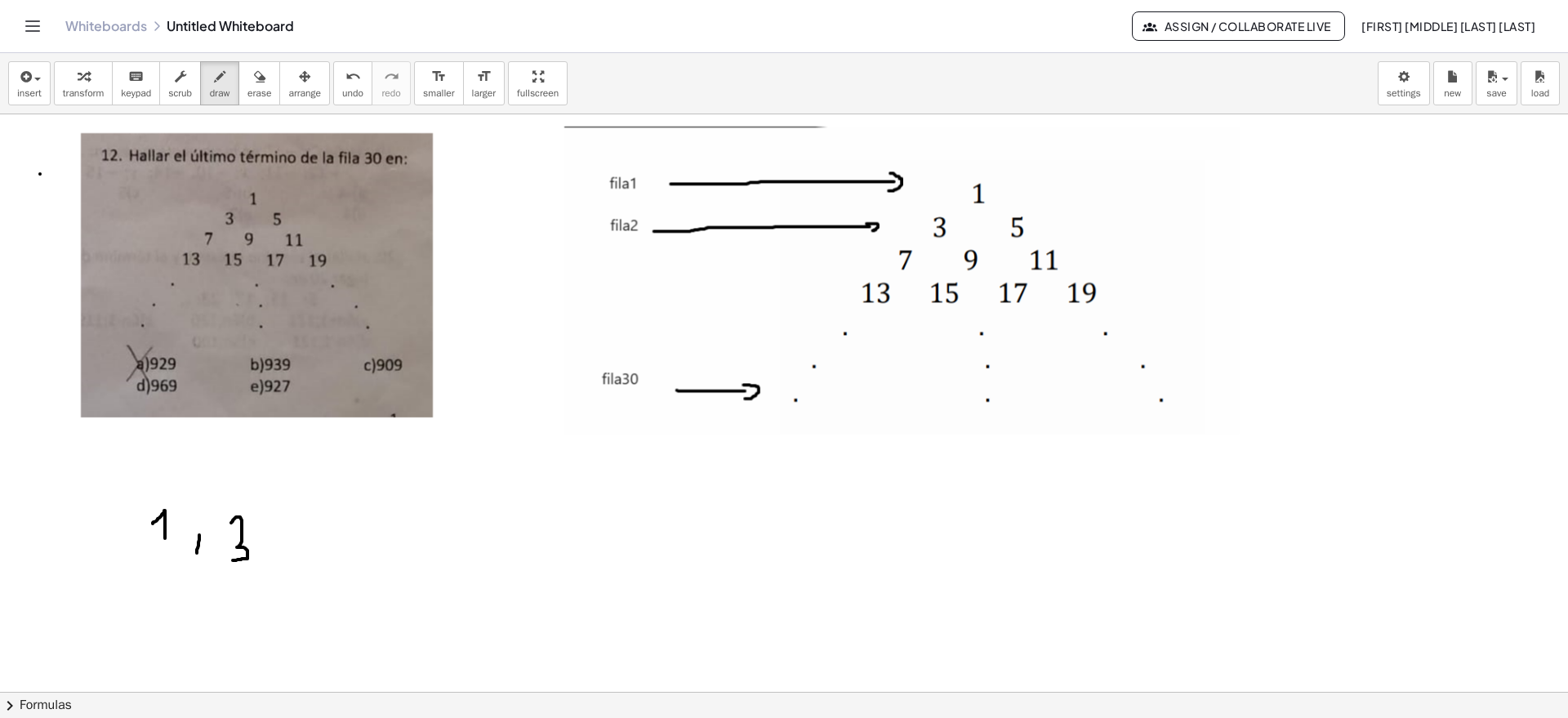drag, startPoint x: 231, startPoint y: 523, endPoint x: 225, endPoint y: 560, distance: 37.48333 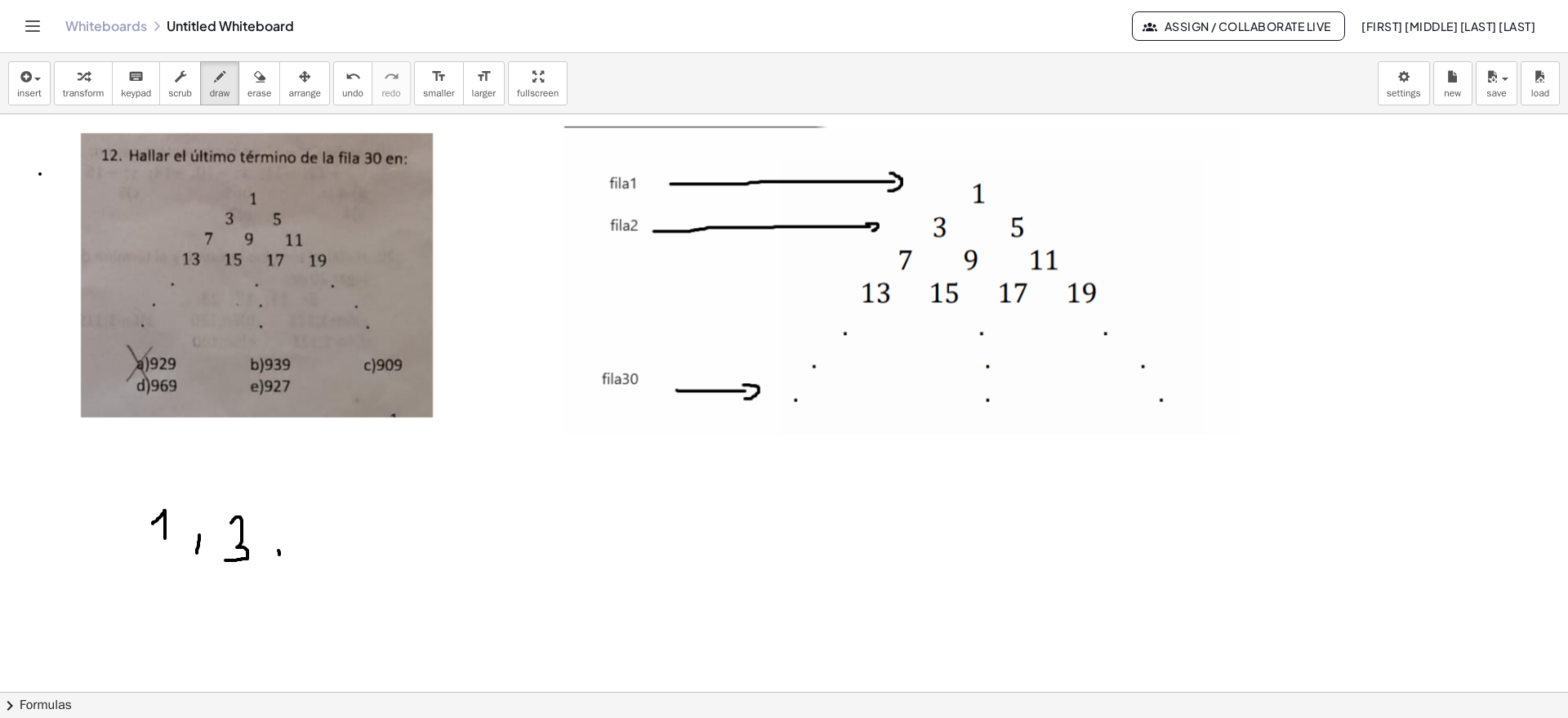 drag, startPoint x: 279, startPoint y: 555, endPoint x: 279, endPoint y: 569, distance: 14 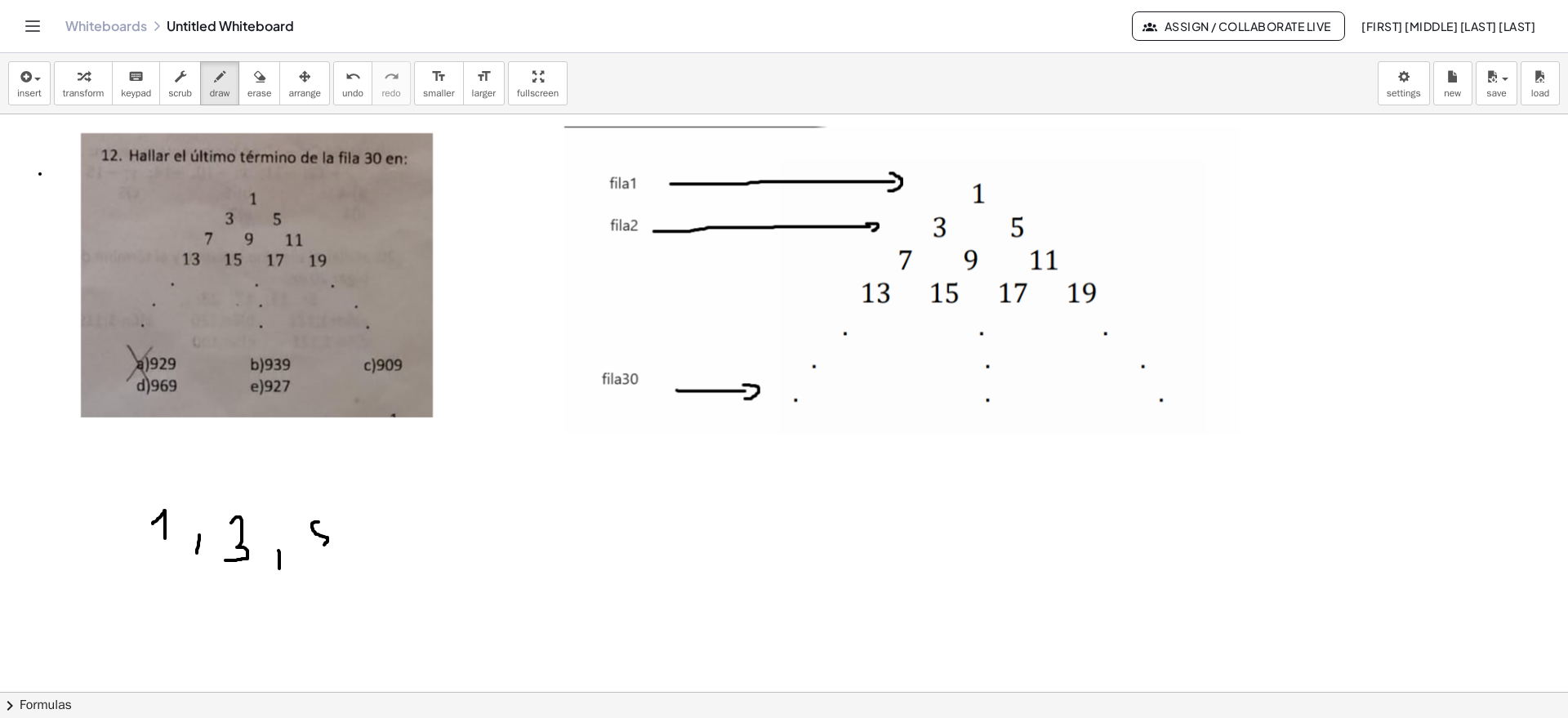 drag, startPoint x: 318, startPoint y: 522, endPoint x: 322, endPoint y: 542, distance: 20.39608 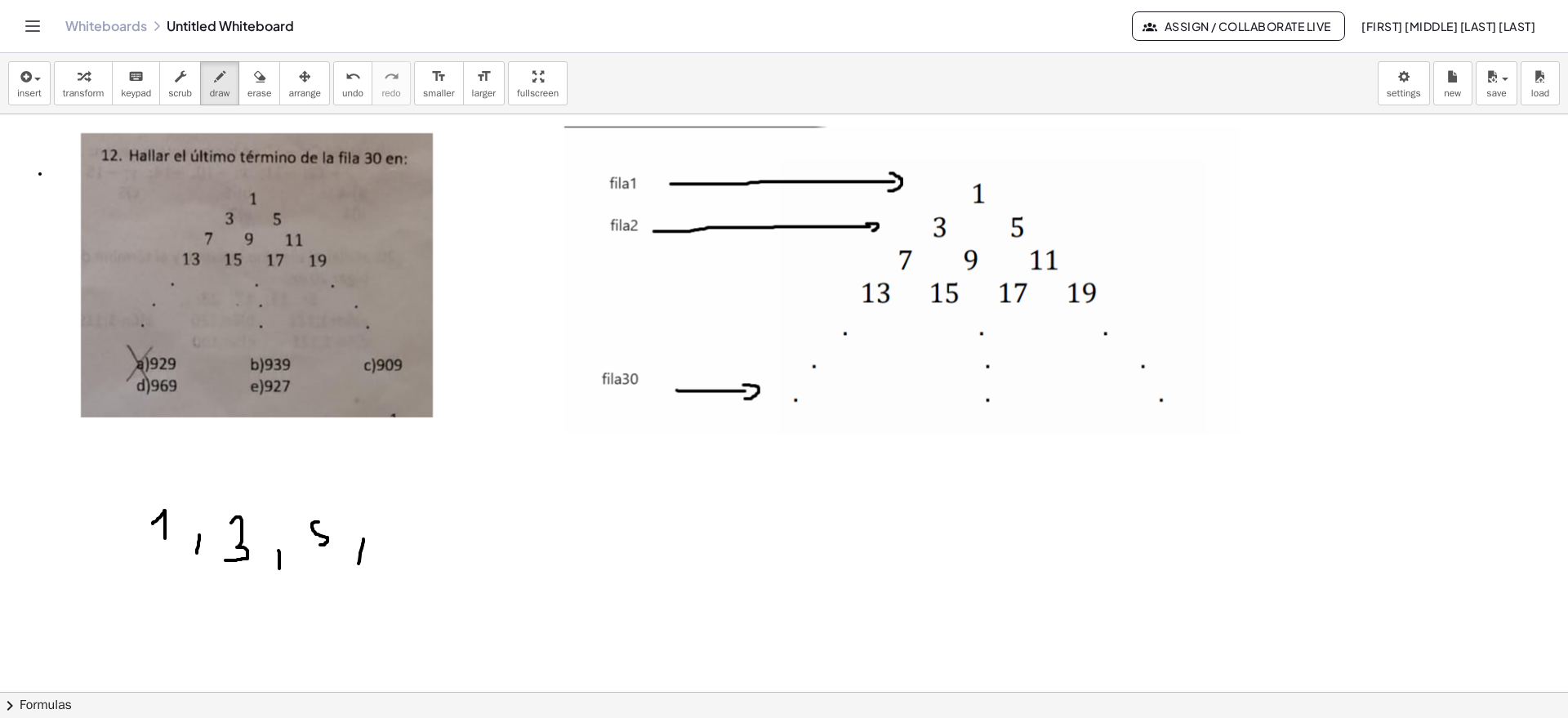 click at bounding box center [784, 61] 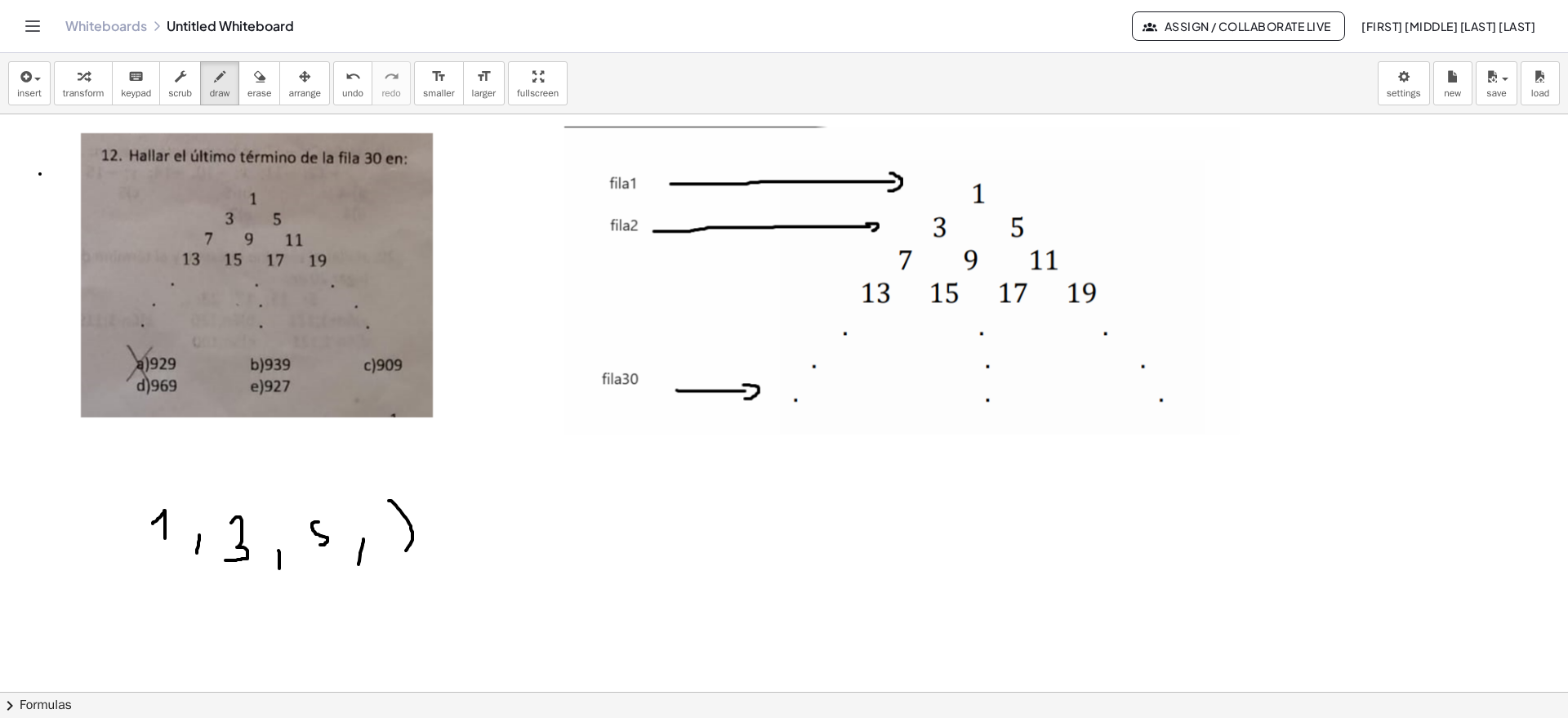 drag, startPoint x: 389, startPoint y: 502, endPoint x: 406, endPoint y: 551, distance: 51.86521 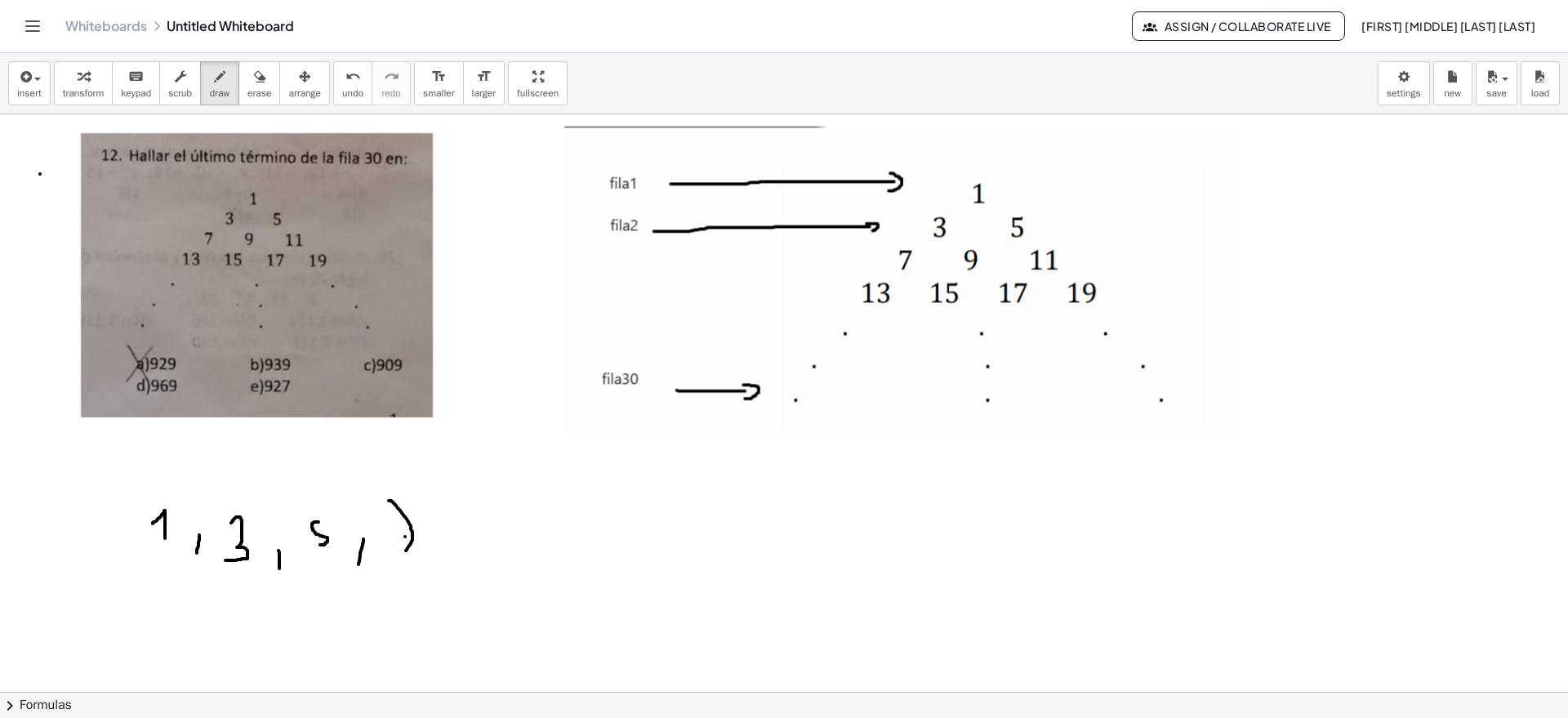 drag, startPoint x: 405, startPoint y: 537, endPoint x: 424, endPoint y: 543, distance: 19.924859 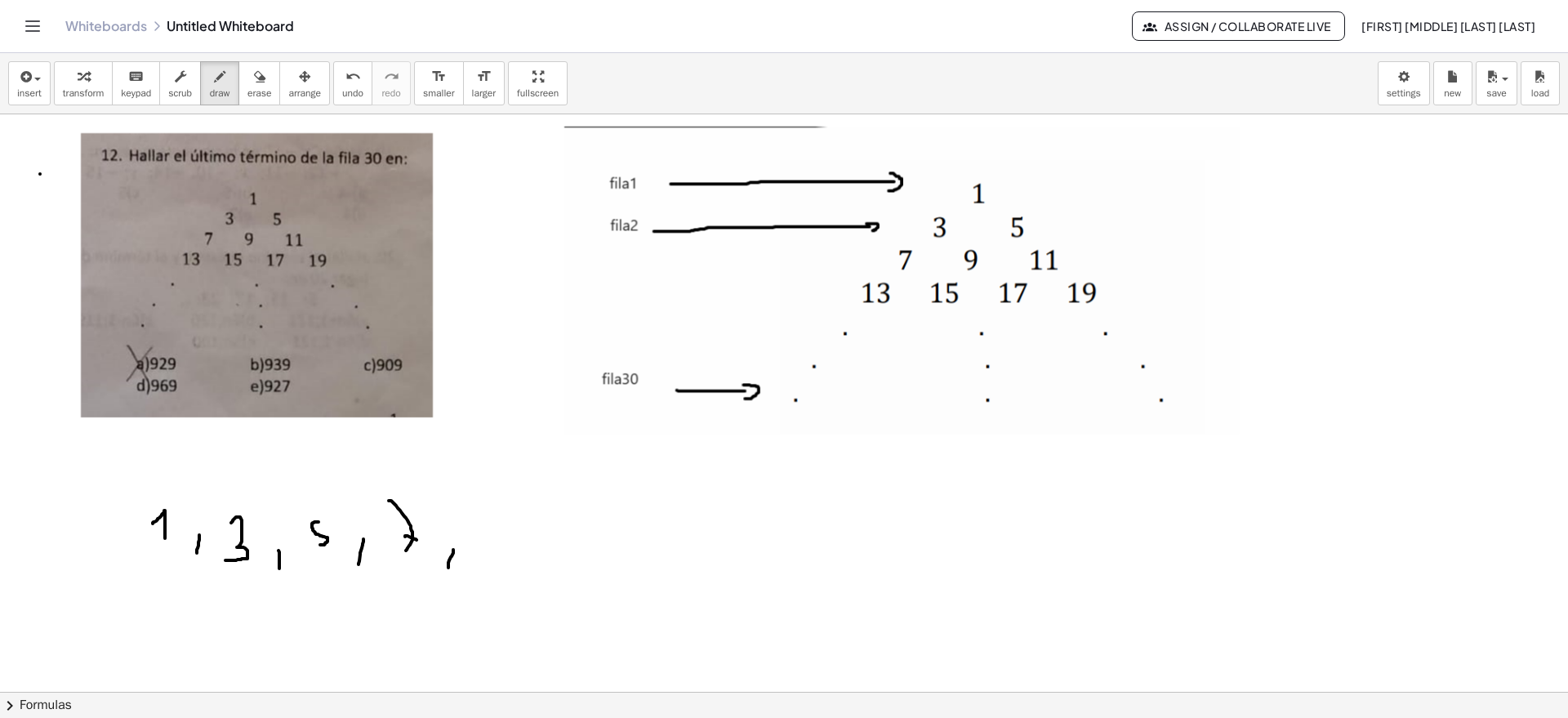 click at bounding box center [784, 61] 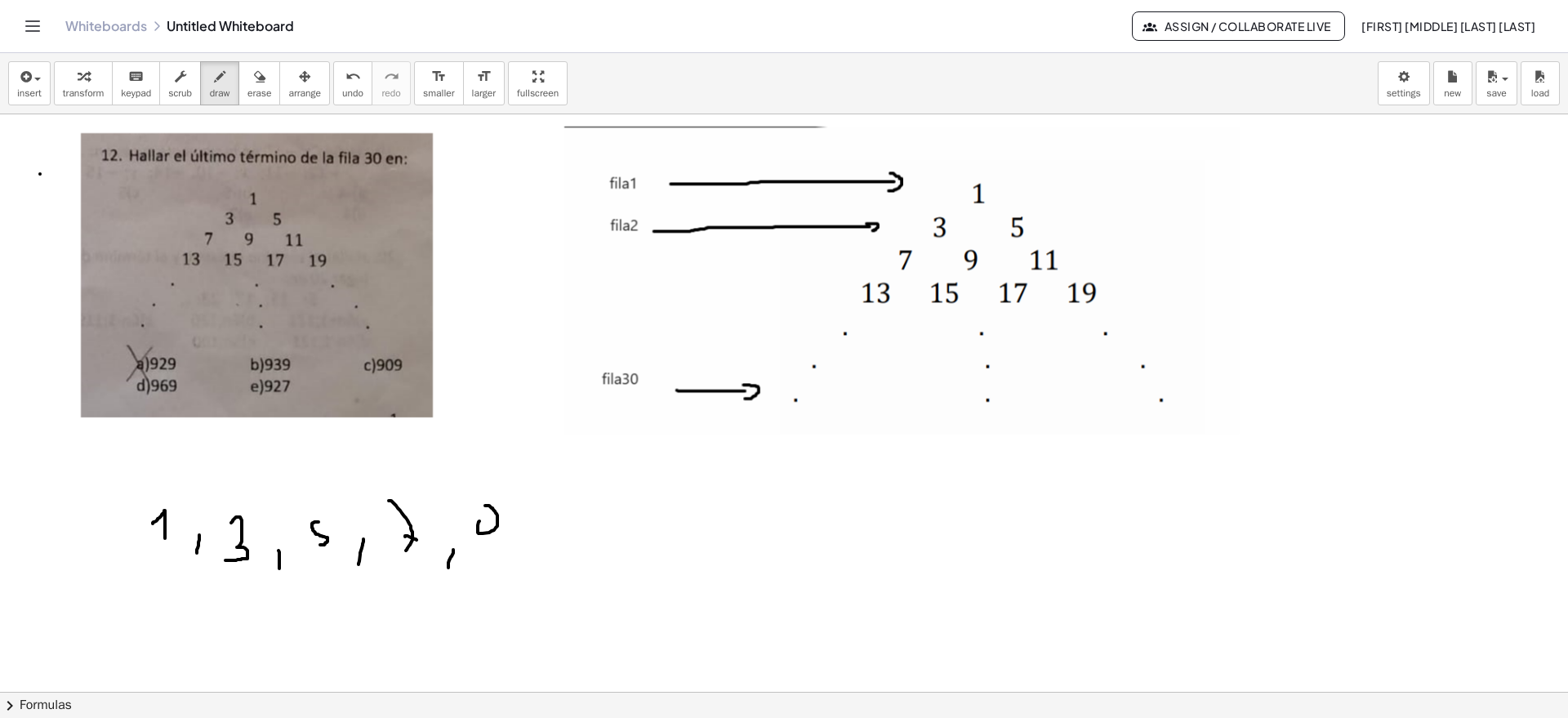 drag, startPoint x: 478, startPoint y: 529, endPoint x: 479, endPoint y: 512, distance: 17.029386 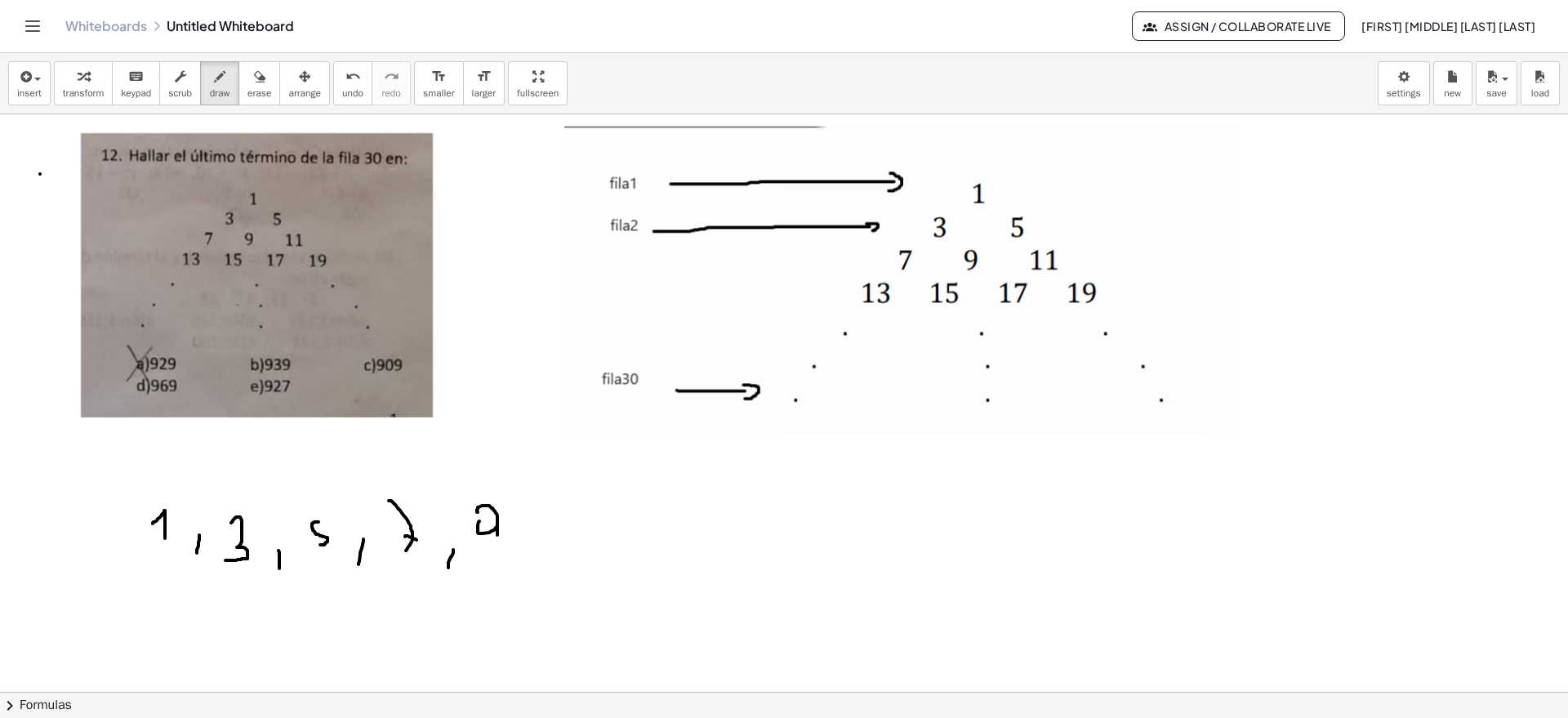 drag, startPoint x: 497, startPoint y: 531, endPoint x: 497, endPoint y: 548, distance: 17 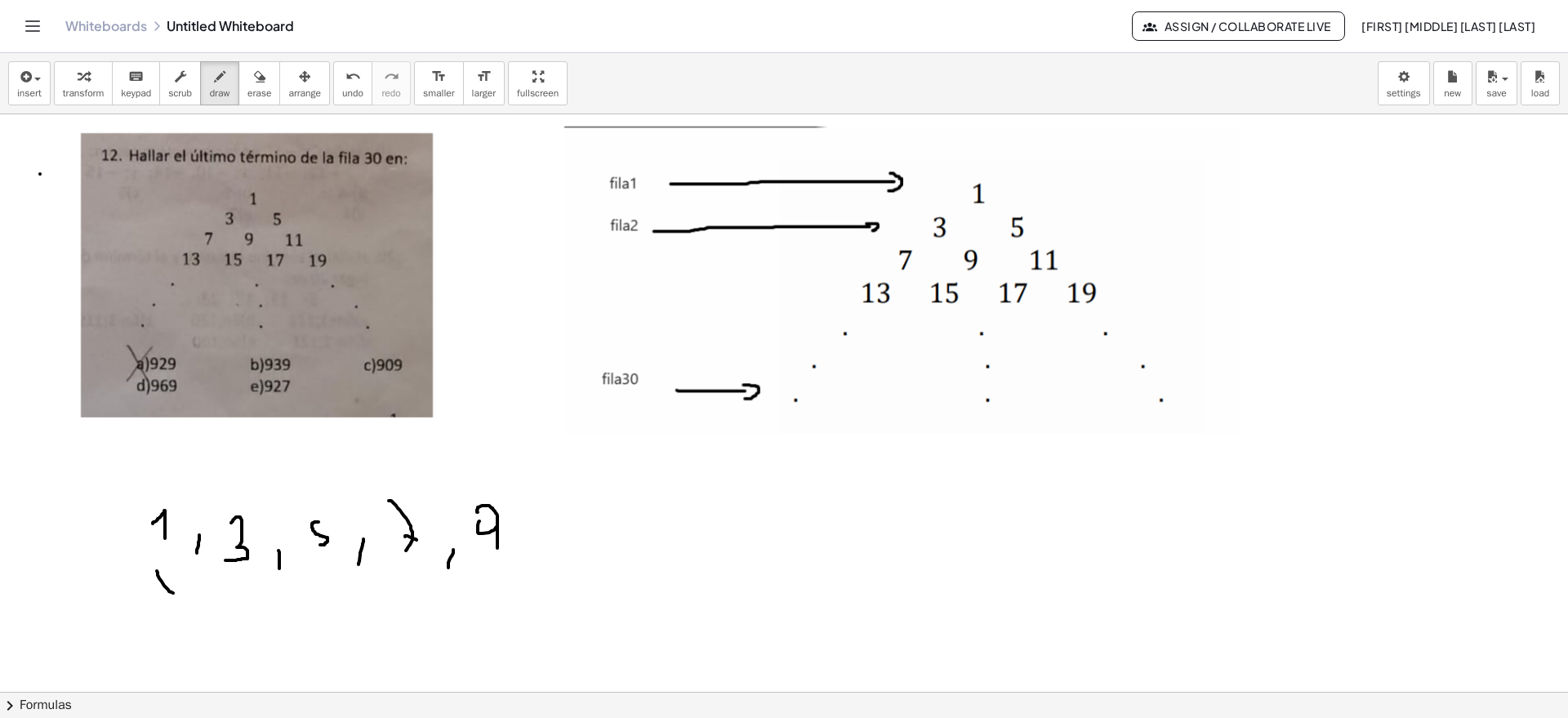 drag, startPoint x: 173, startPoint y: 593, endPoint x: 203, endPoint y: 582, distance: 31.953091 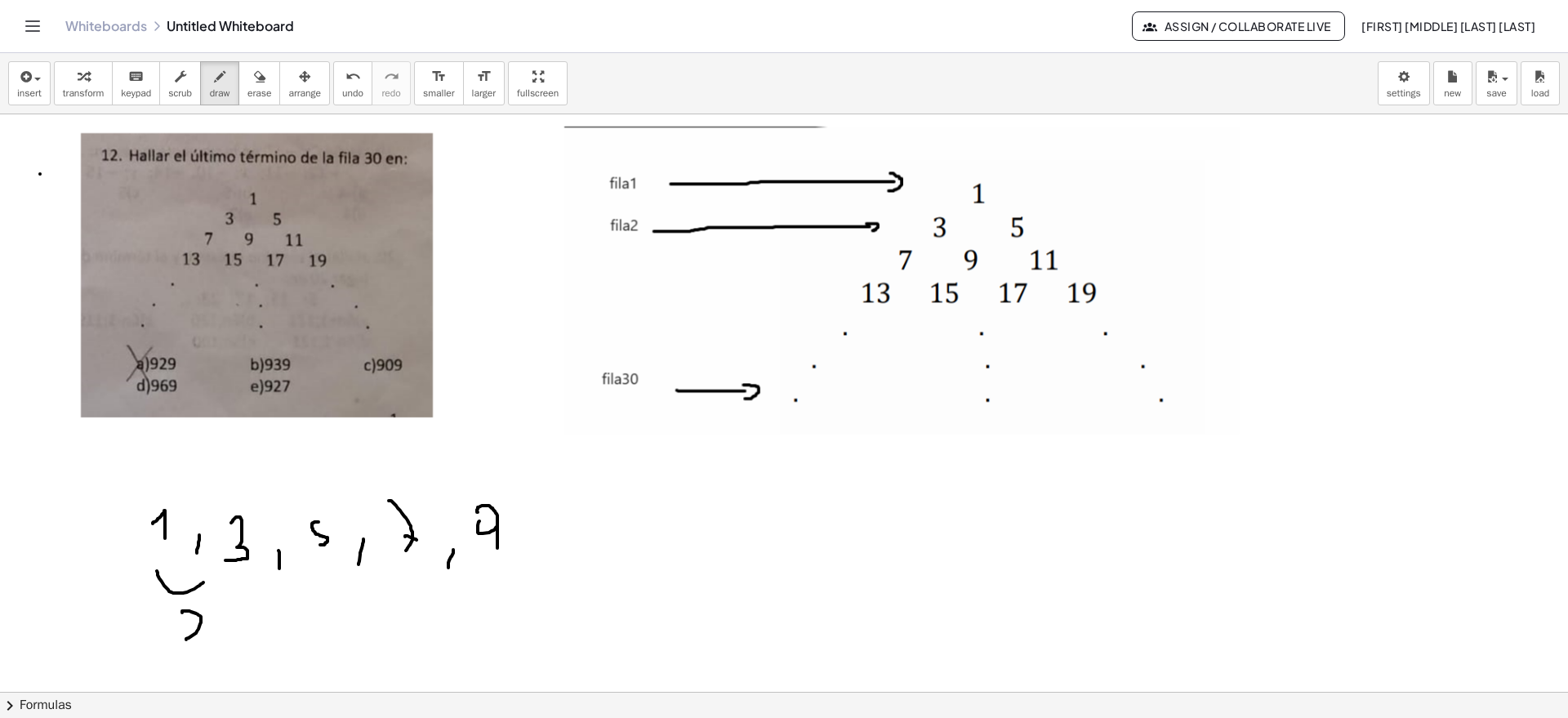 drag, startPoint x: 184, startPoint y: 611, endPoint x: 225, endPoint y: 636, distance: 48.020829 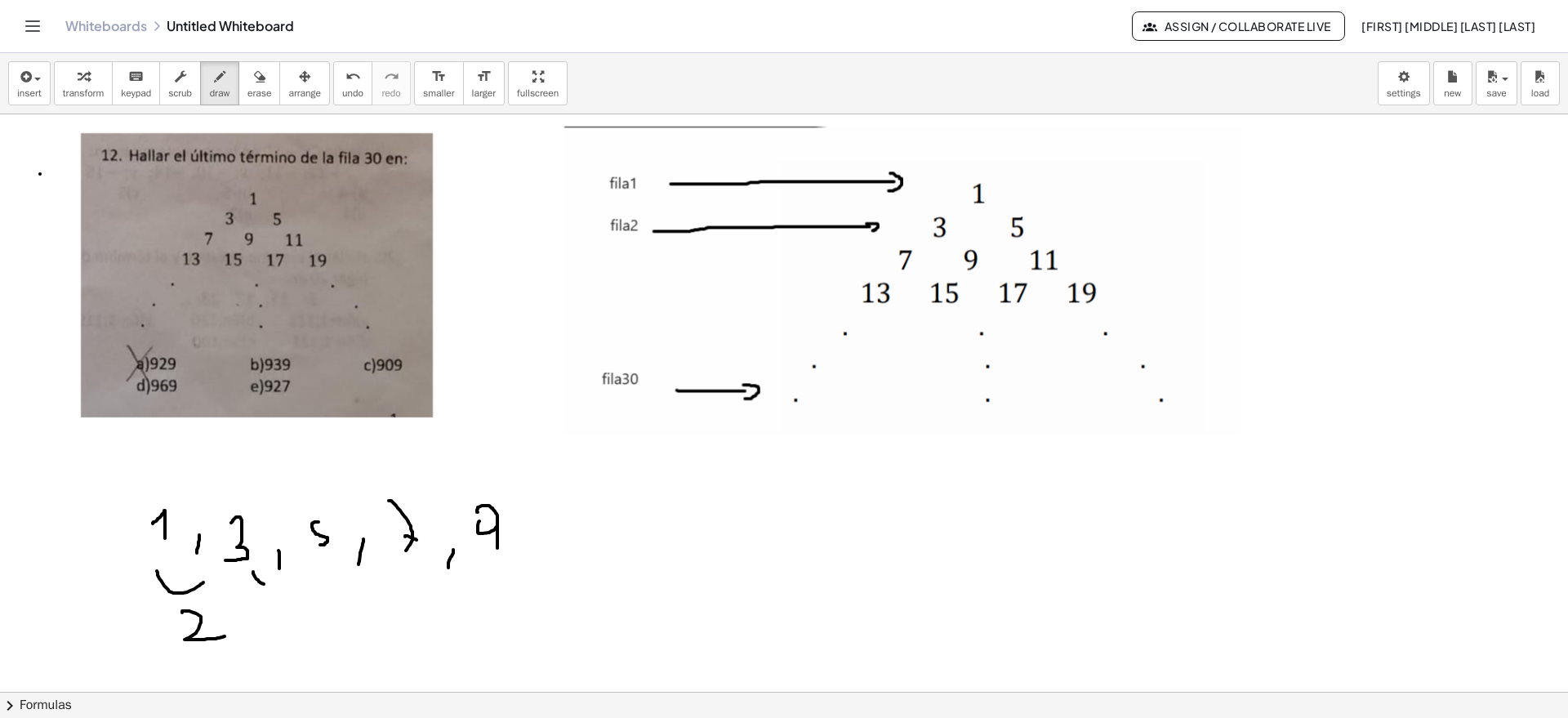 drag, startPoint x: 254, startPoint y: 572, endPoint x: 319, endPoint y: 574, distance: 65.03076 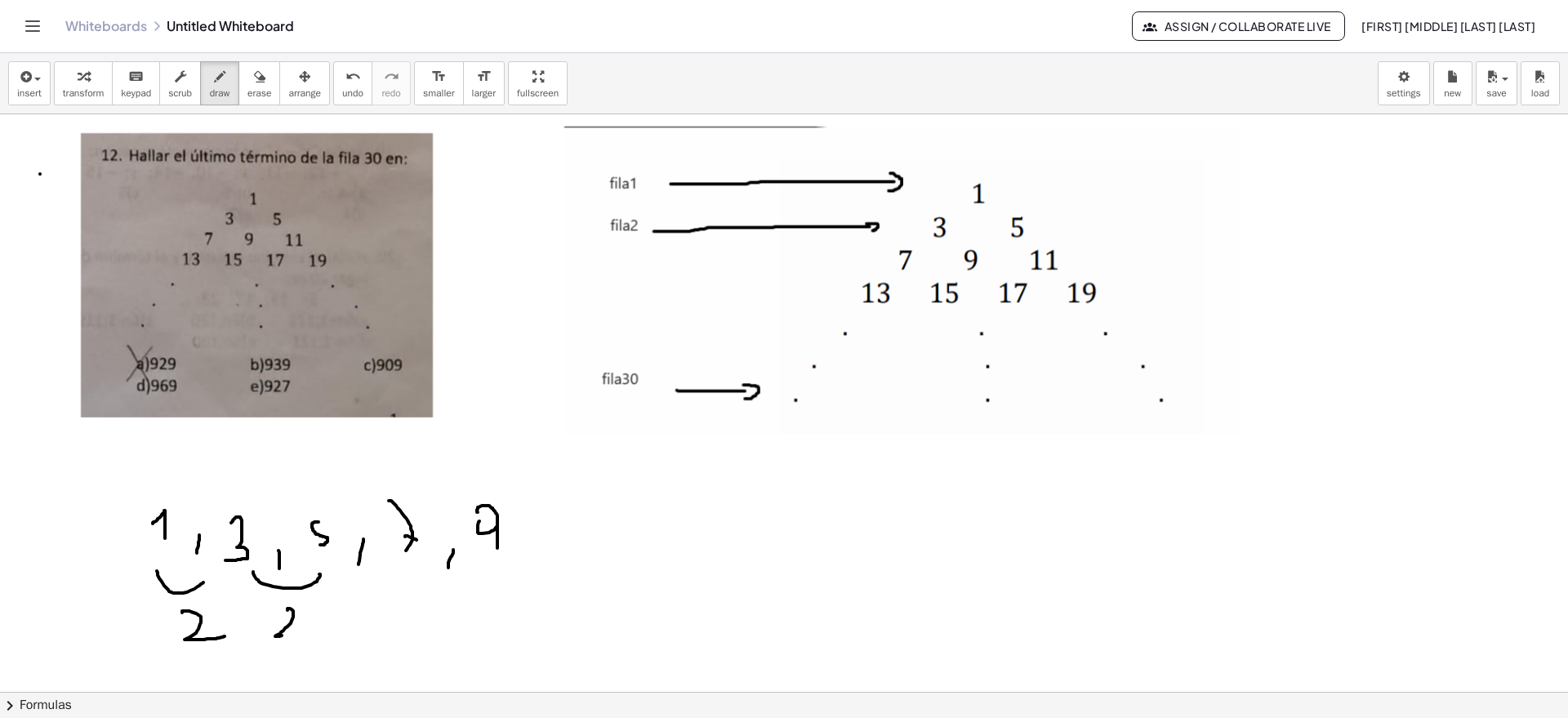 drag, startPoint x: 287, startPoint y: 609, endPoint x: 341, endPoint y: 605, distance: 54.147945 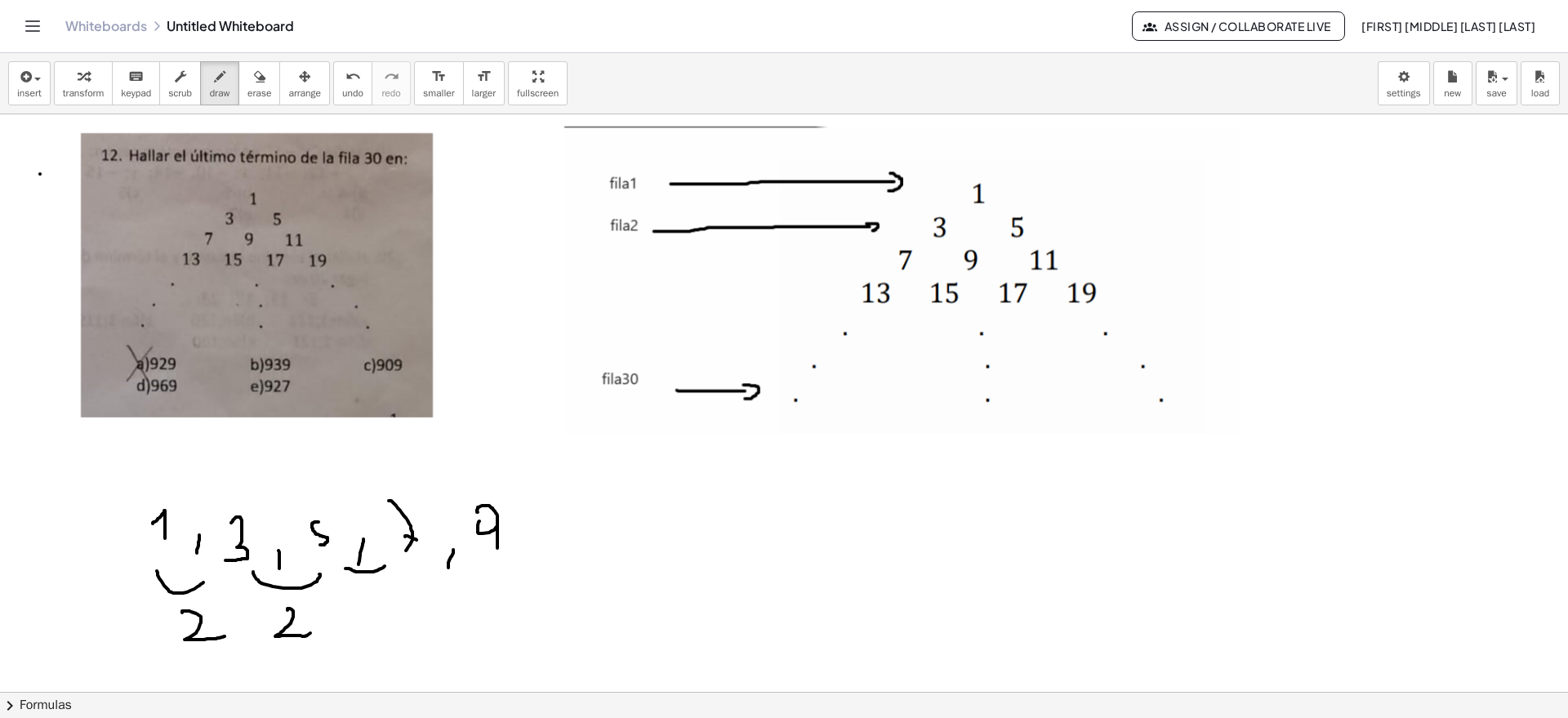 drag, startPoint x: 345, startPoint y: 569, endPoint x: 382, endPoint y: 581, distance: 38.897301 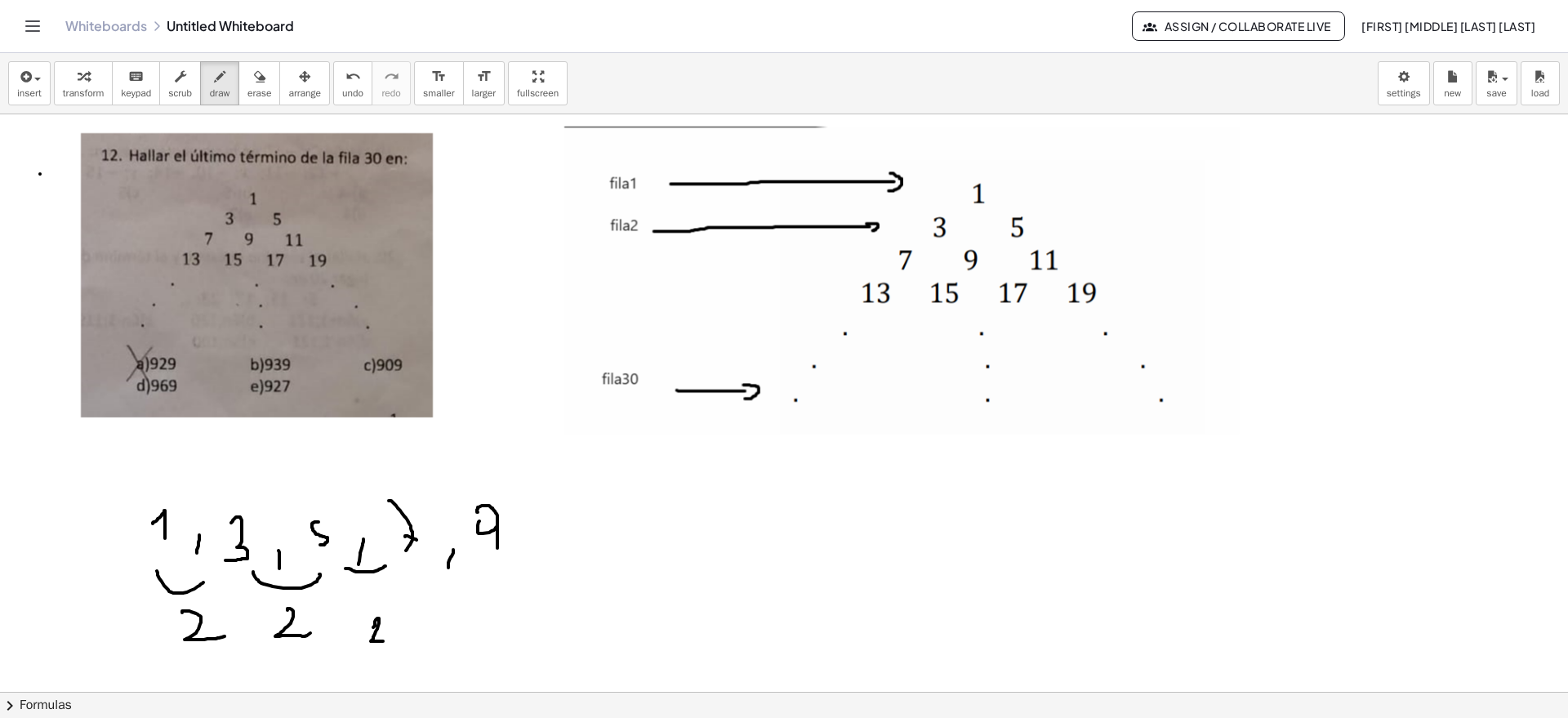 drag, startPoint x: 373, startPoint y: 627, endPoint x: 399, endPoint y: 595, distance: 41.231056 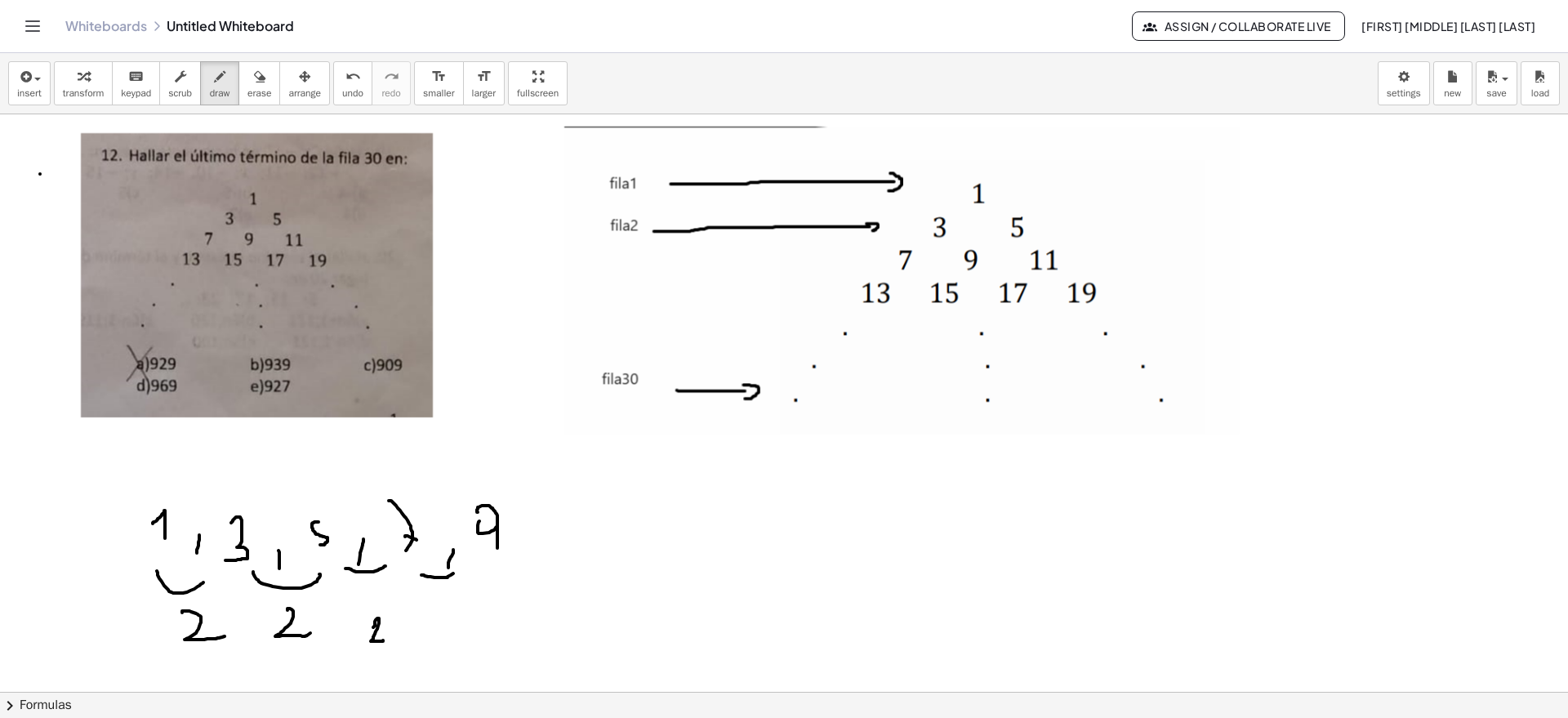 drag, startPoint x: 421, startPoint y: 575, endPoint x: 455, endPoint y: 569, distance: 34.52535 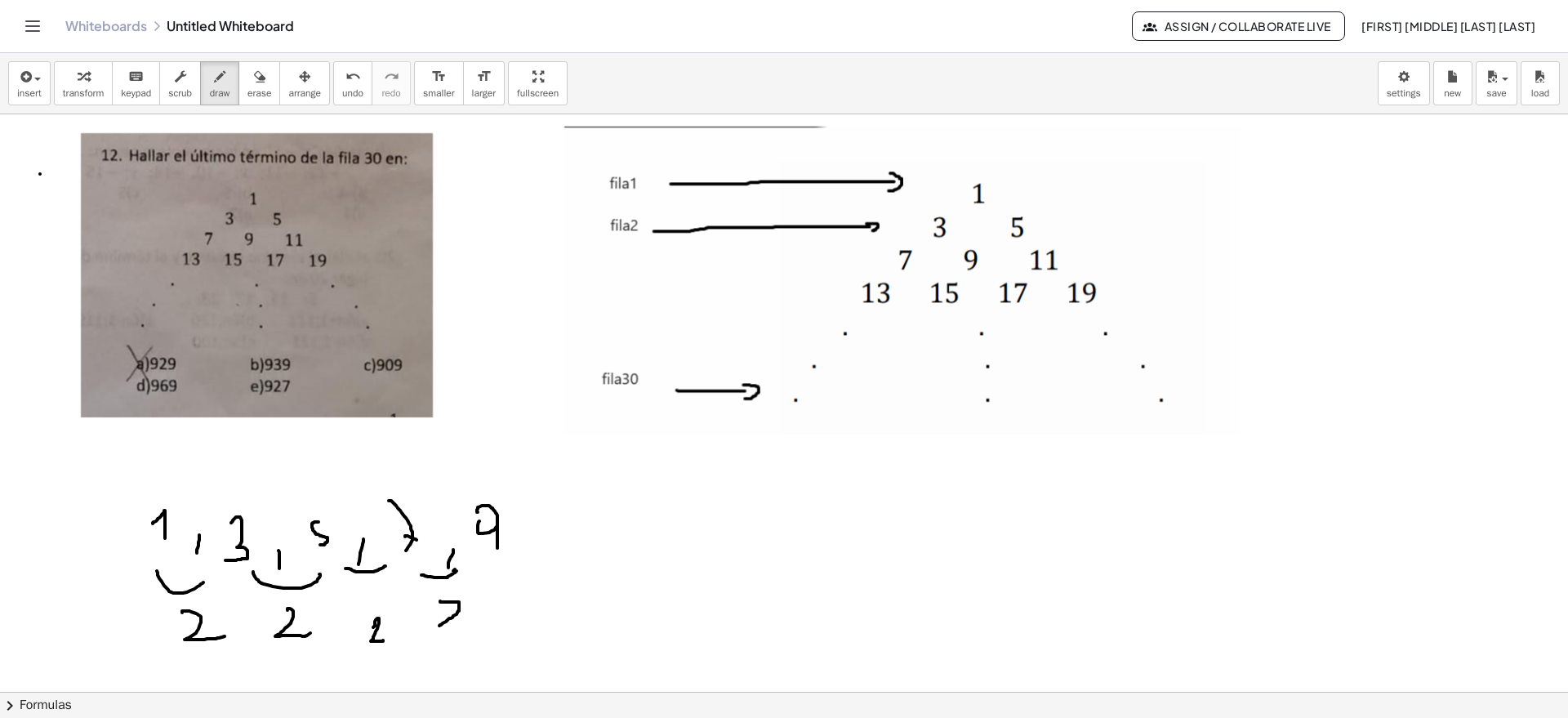 drag, startPoint x: 446, startPoint y: 602, endPoint x: 458, endPoint y: 621, distance: 22.47221 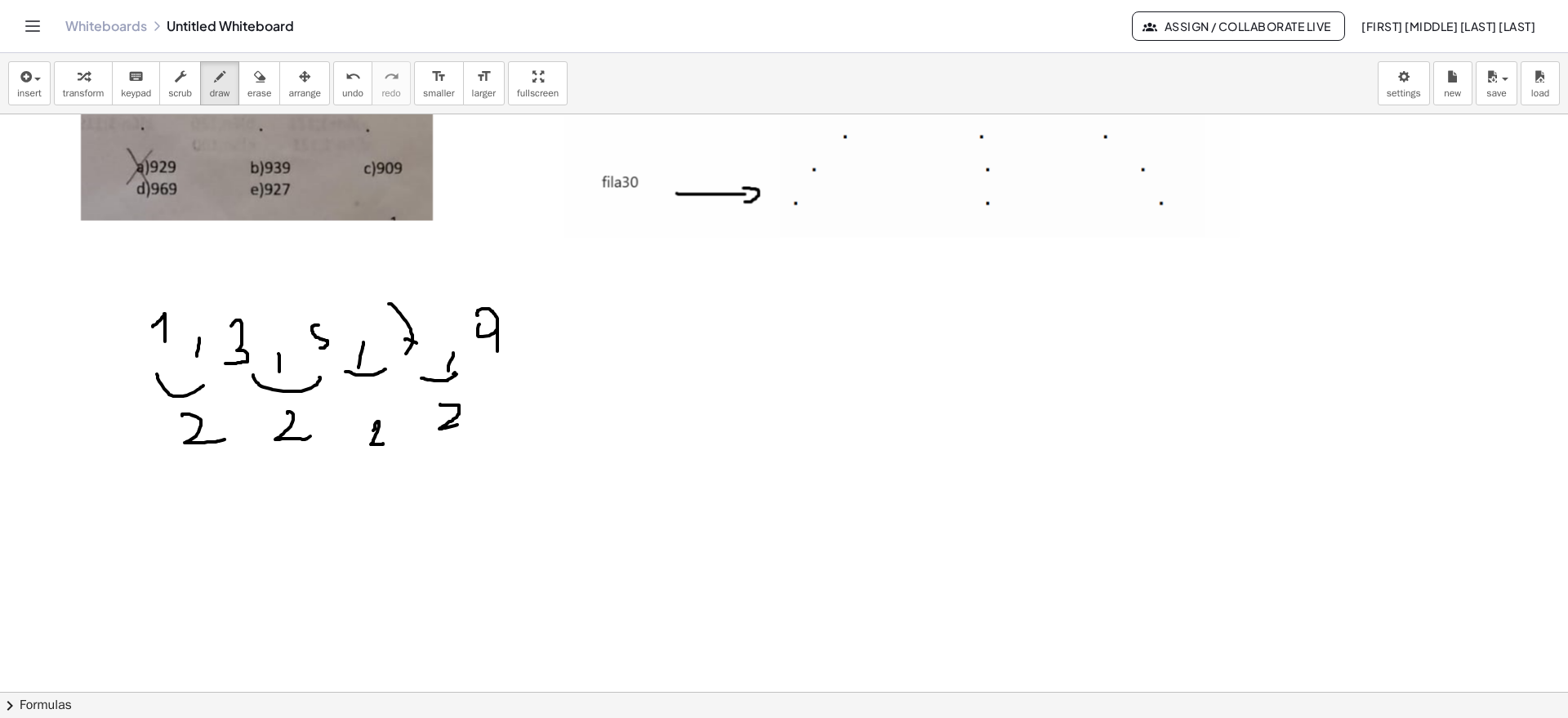 scroll, scrollTop: 1123, scrollLeft: 0, axis: vertical 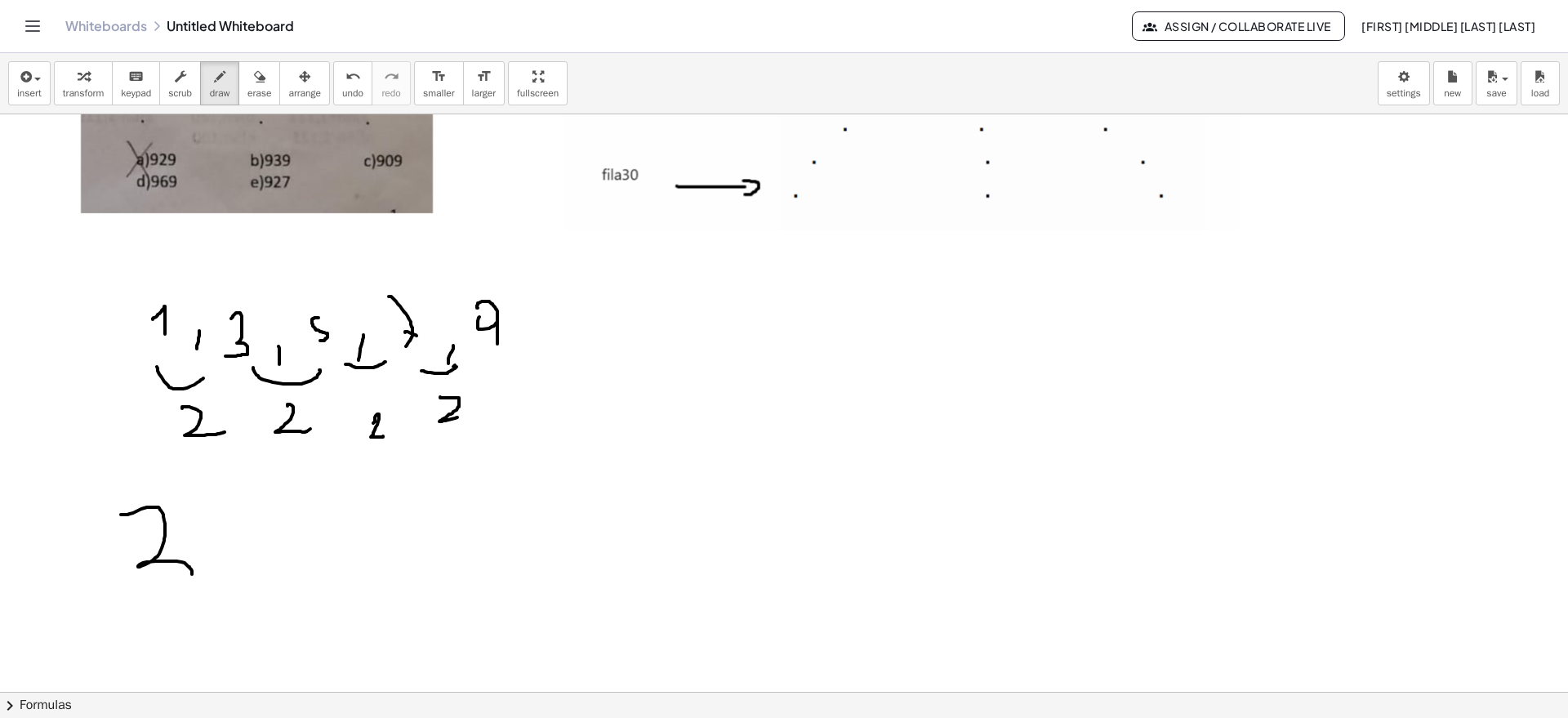 drag, startPoint x: 121, startPoint y: 515, endPoint x: 204, endPoint y: 557, distance: 93.0215 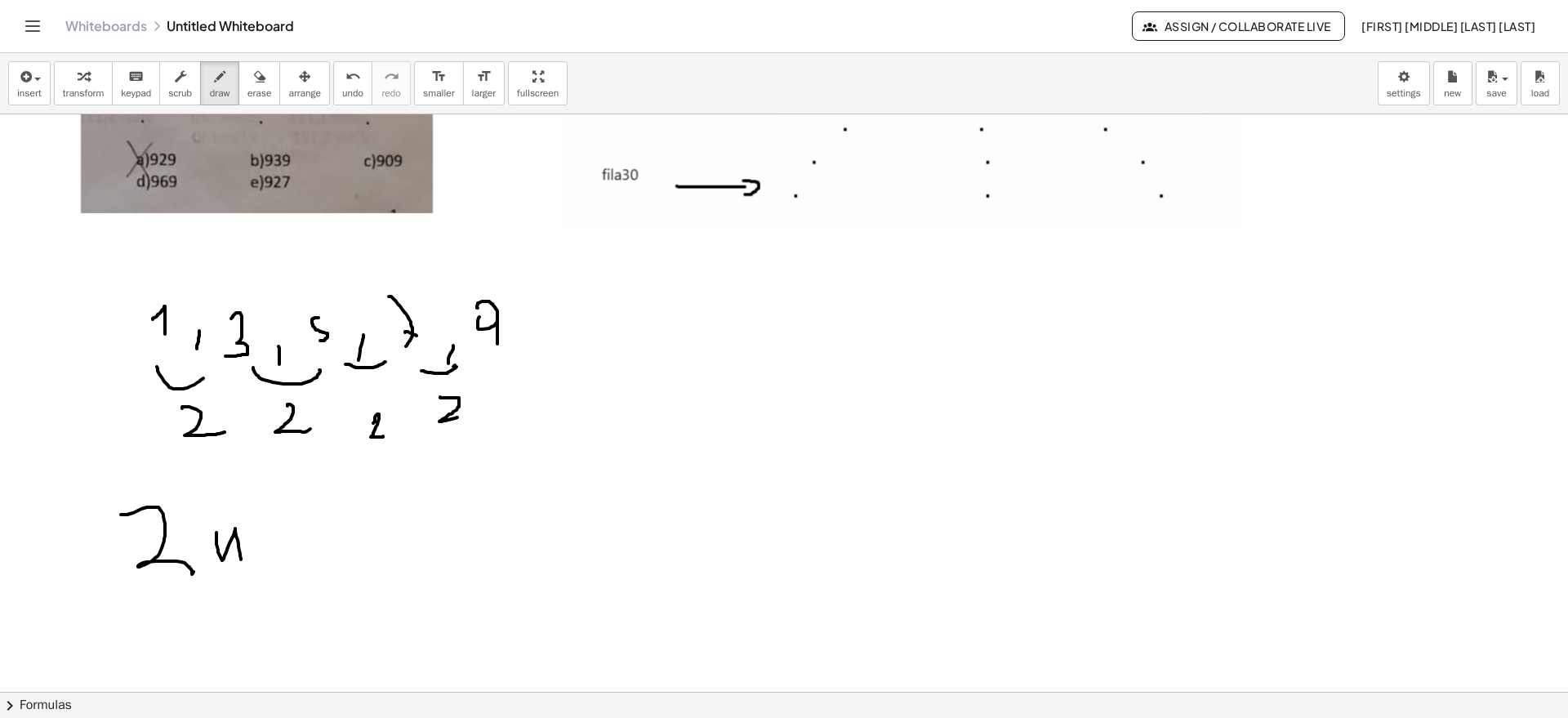 drag, startPoint x: 216, startPoint y: 538, endPoint x: 242, endPoint y: 561, distance: 34.71311 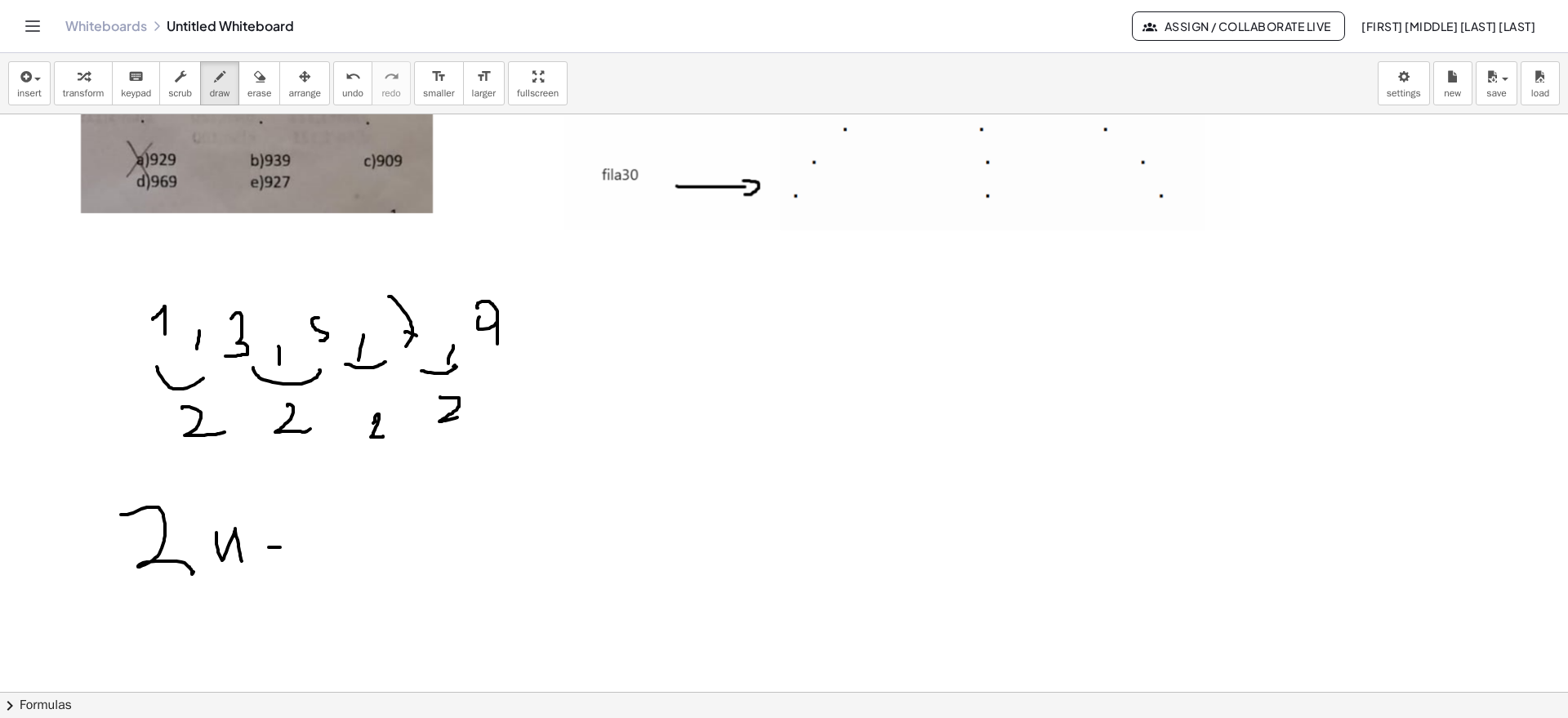 drag, startPoint x: 280, startPoint y: 547, endPoint x: 306, endPoint y: 533, distance: 29.52965 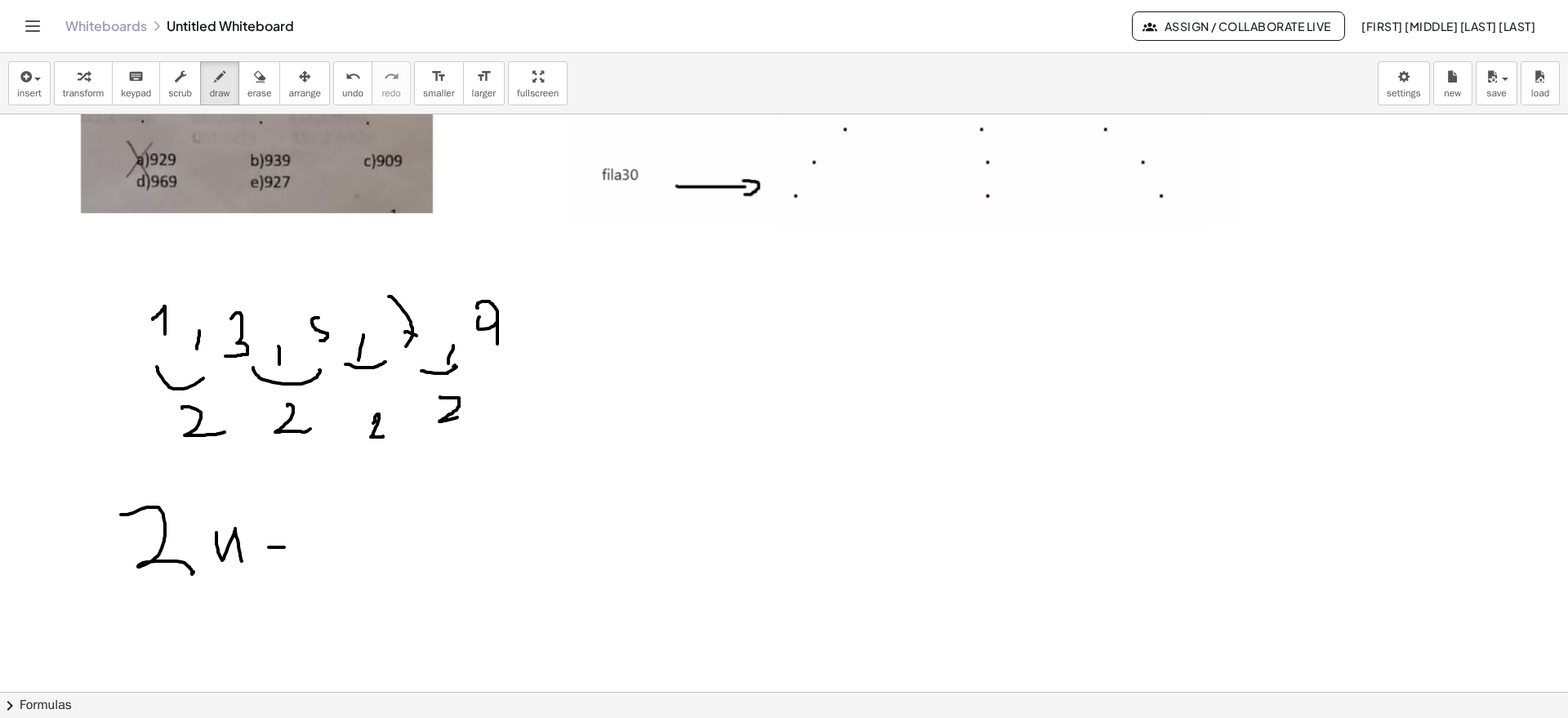 drag, startPoint x: 318, startPoint y: 518, endPoint x: 318, endPoint y: 554, distance: 36 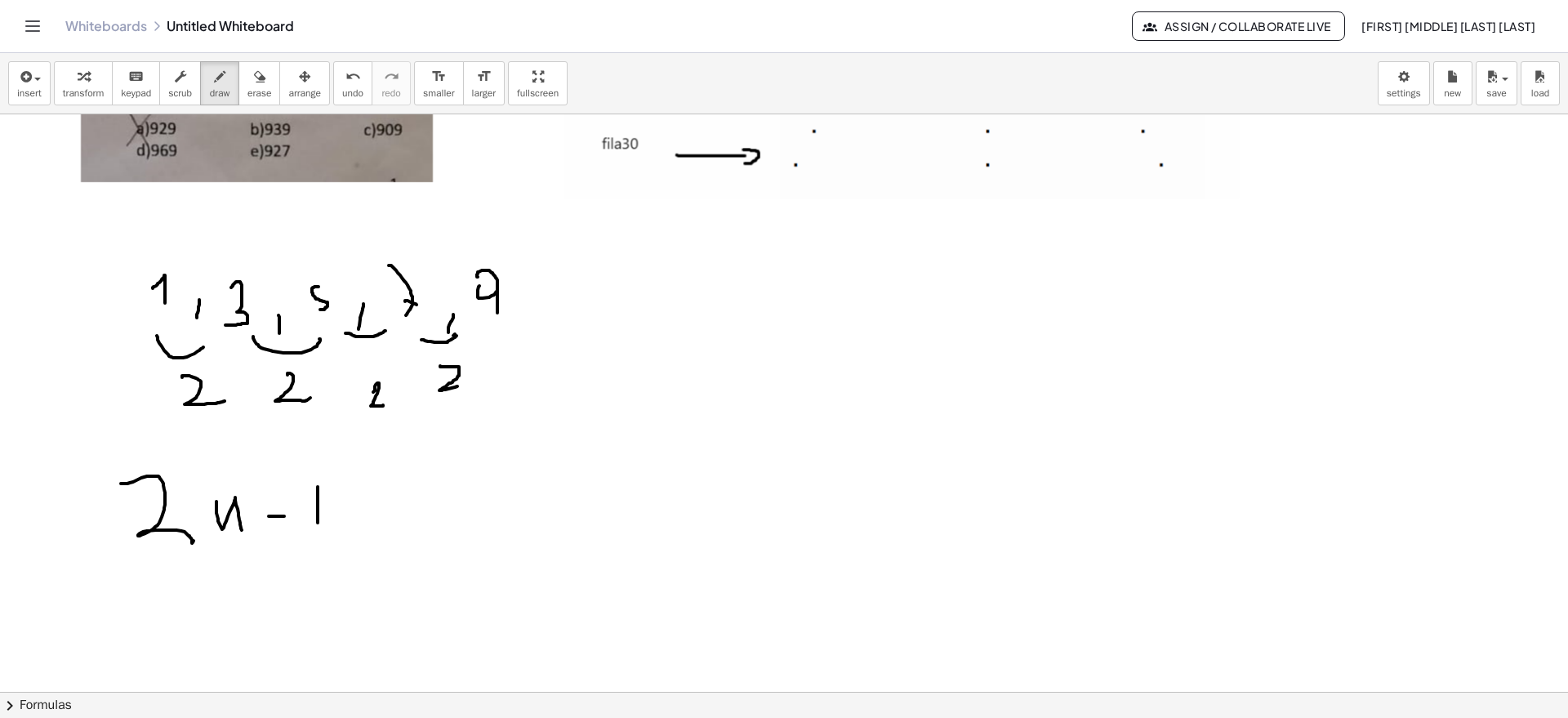 scroll, scrollTop: 1155, scrollLeft: 0, axis: vertical 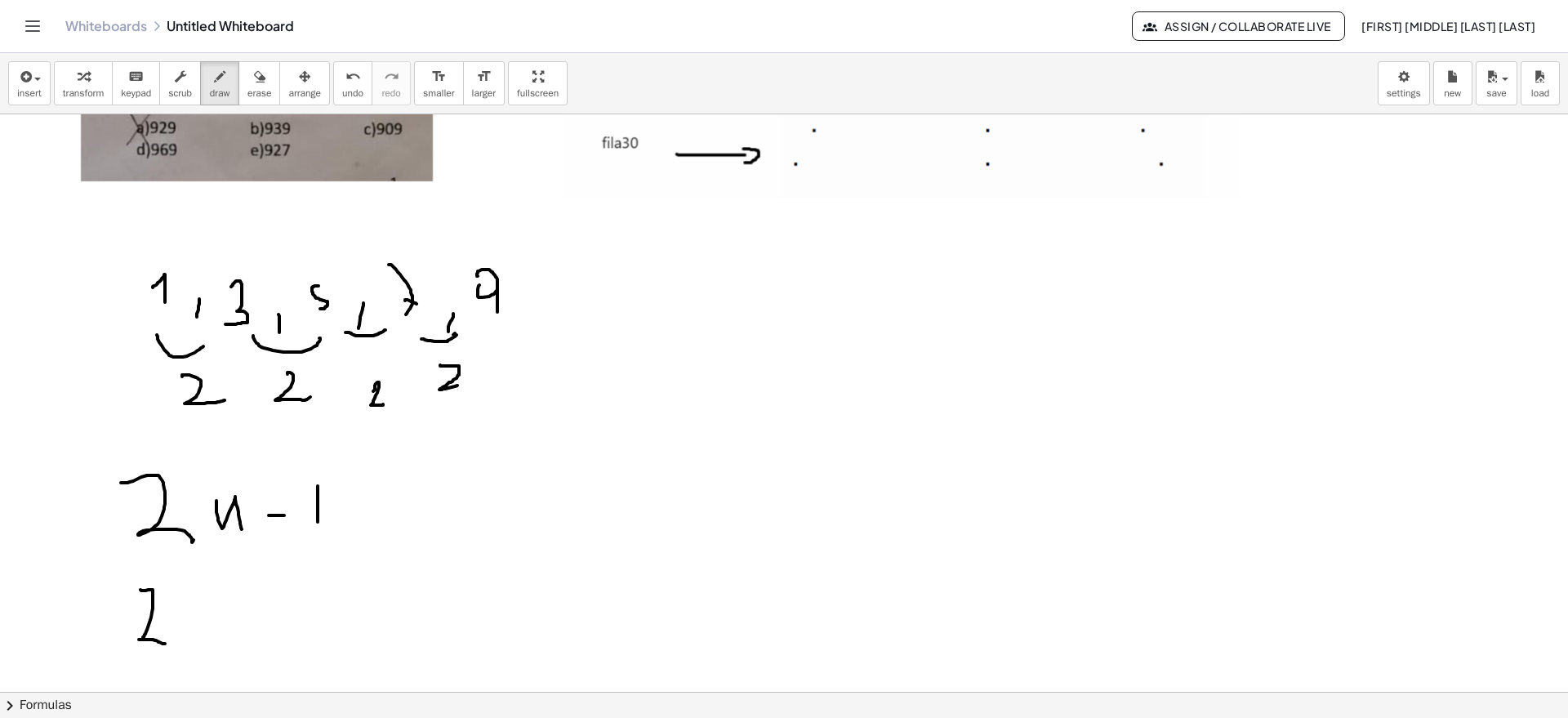 drag, startPoint x: 140, startPoint y: 590, endPoint x: 171, endPoint y: 642, distance: 60.53924 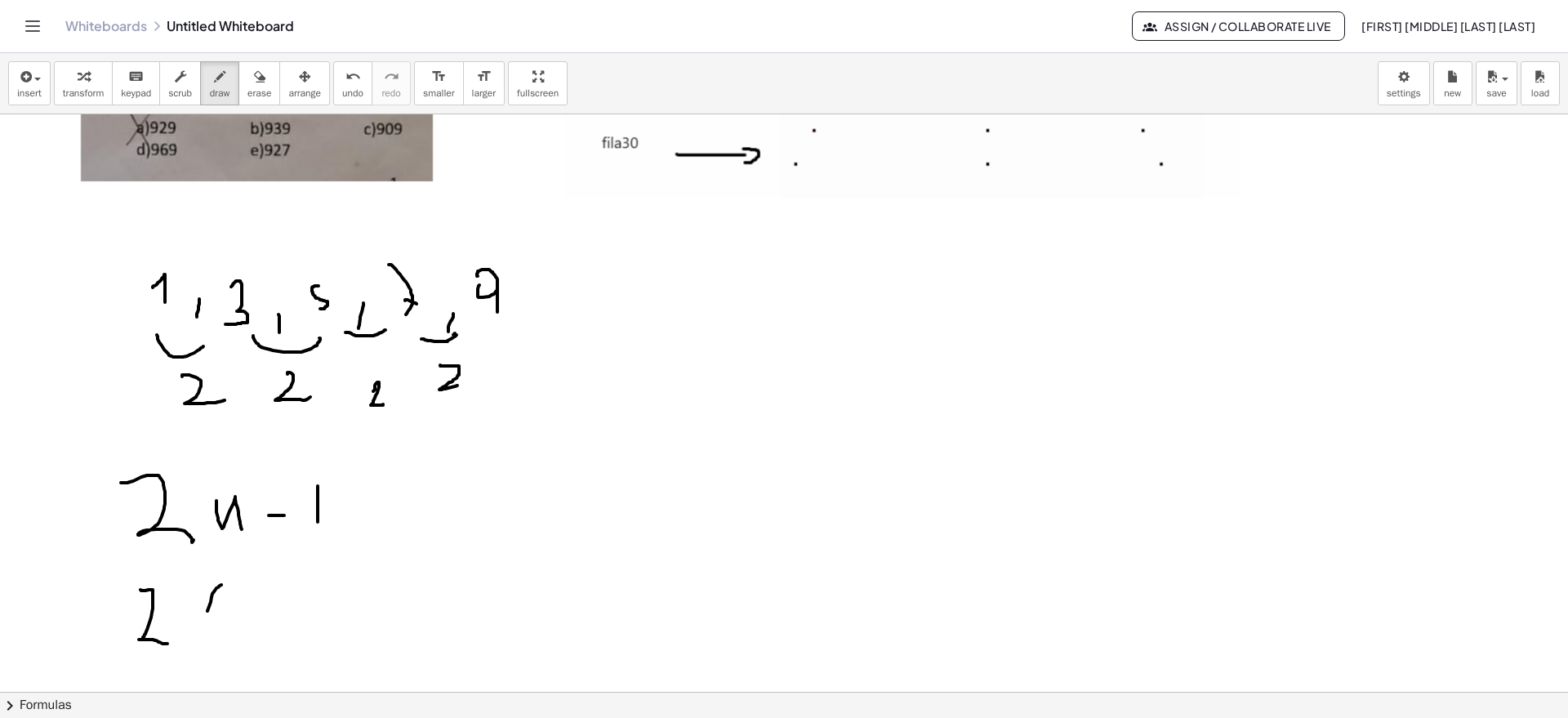 drag, startPoint x: 207, startPoint y: 611, endPoint x: 227, endPoint y: 639, distance: 34.409301 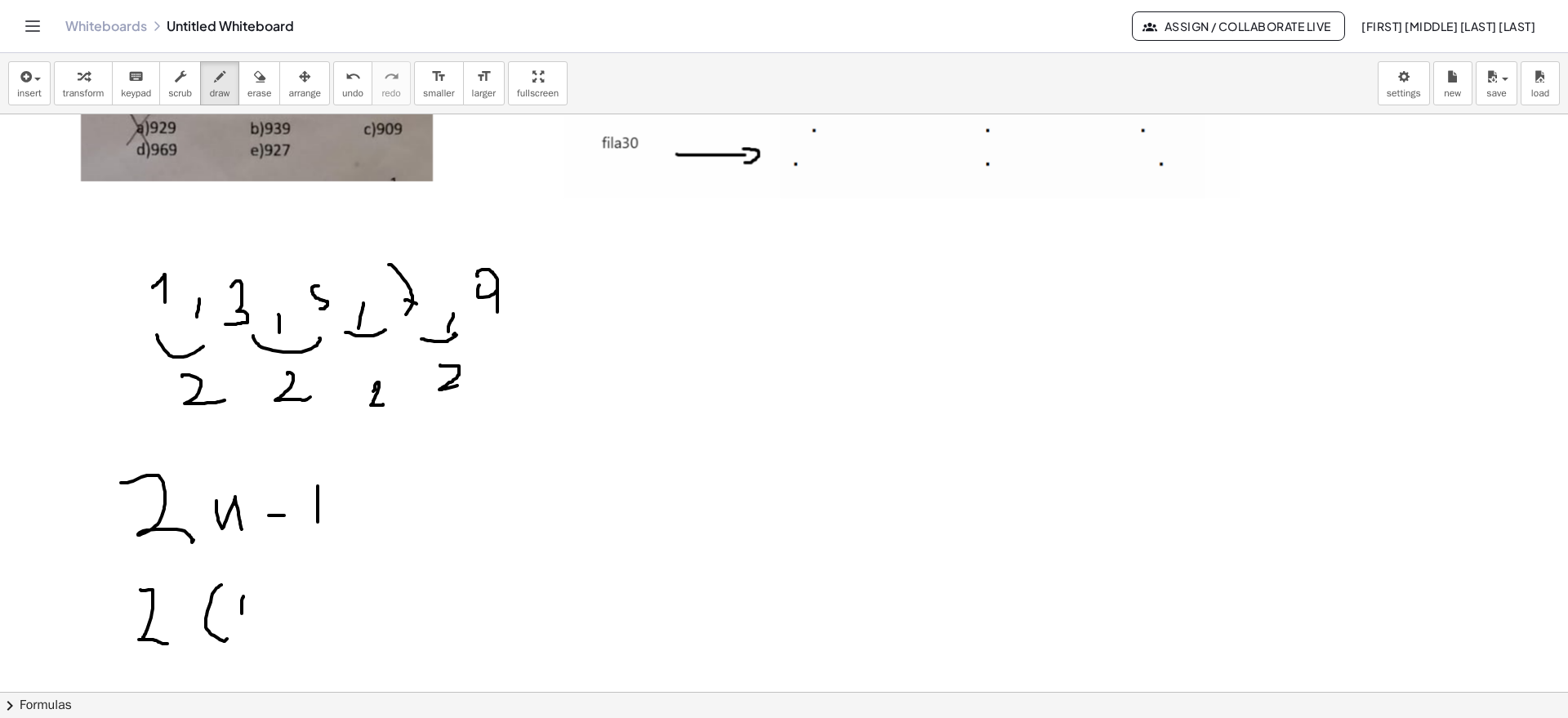 click at bounding box center [784, 114] 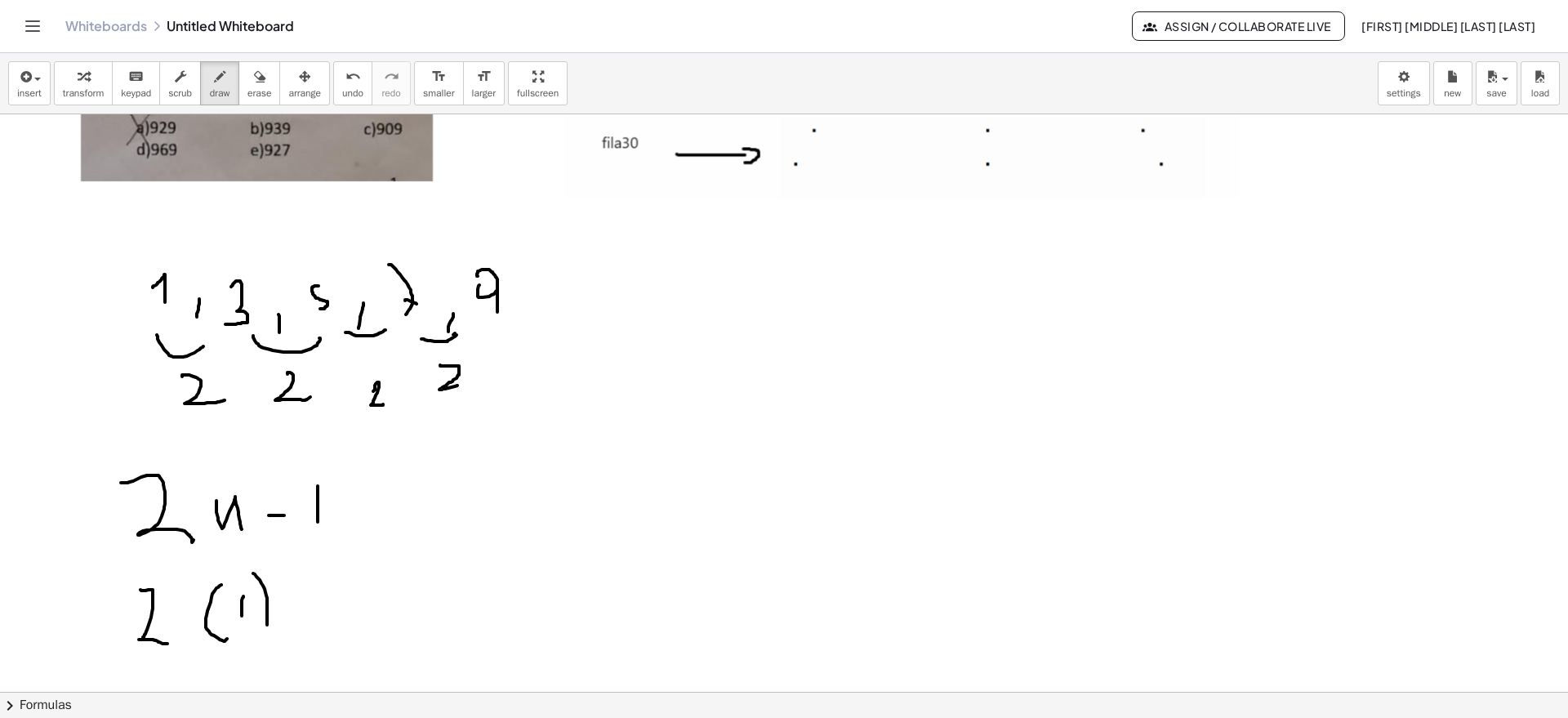 drag, startPoint x: 267, startPoint y: 604, endPoint x: 256, endPoint y: 627, distance: 25.495098 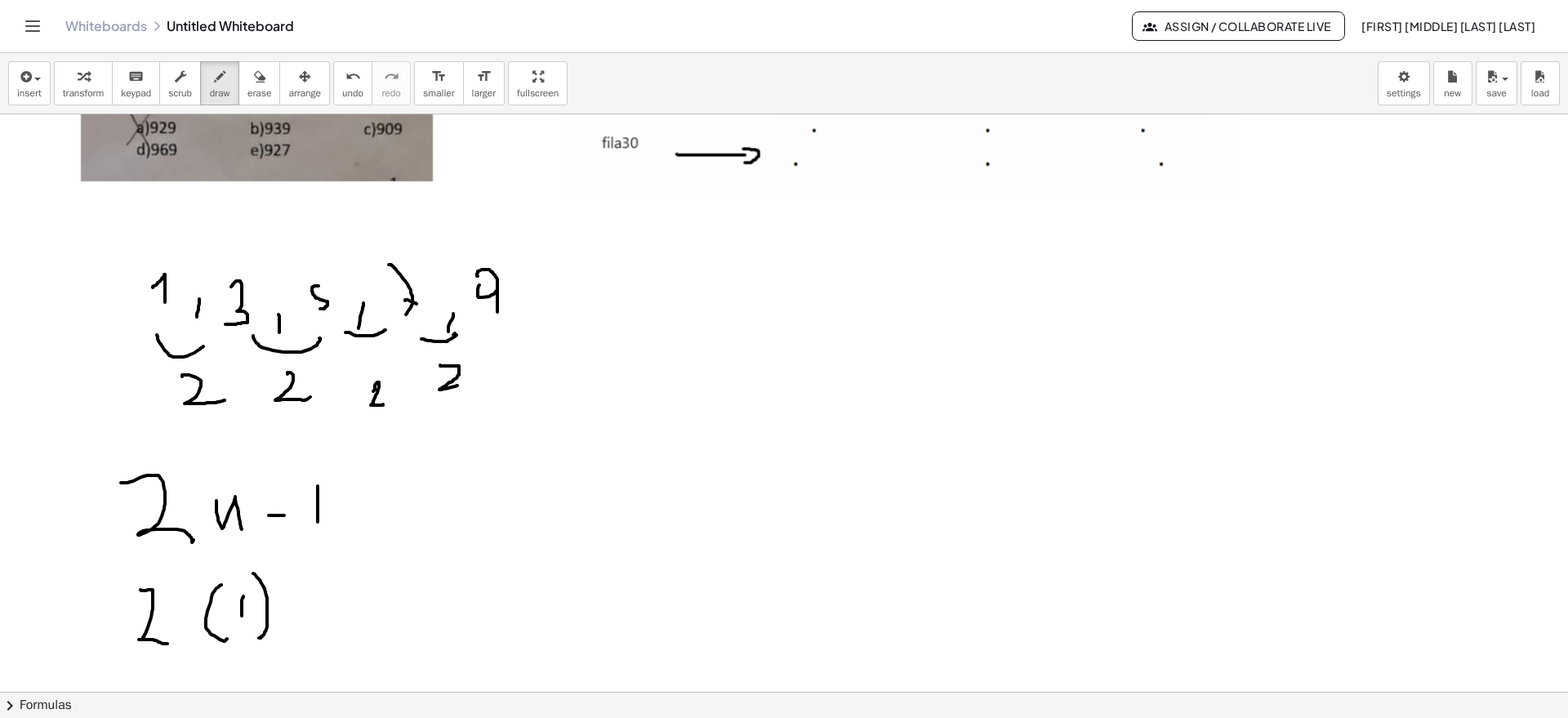 drag, startPoint x: 283, startPoint y: 599, endPoint x: 301, endPoint y: 600, distance: 18.027756 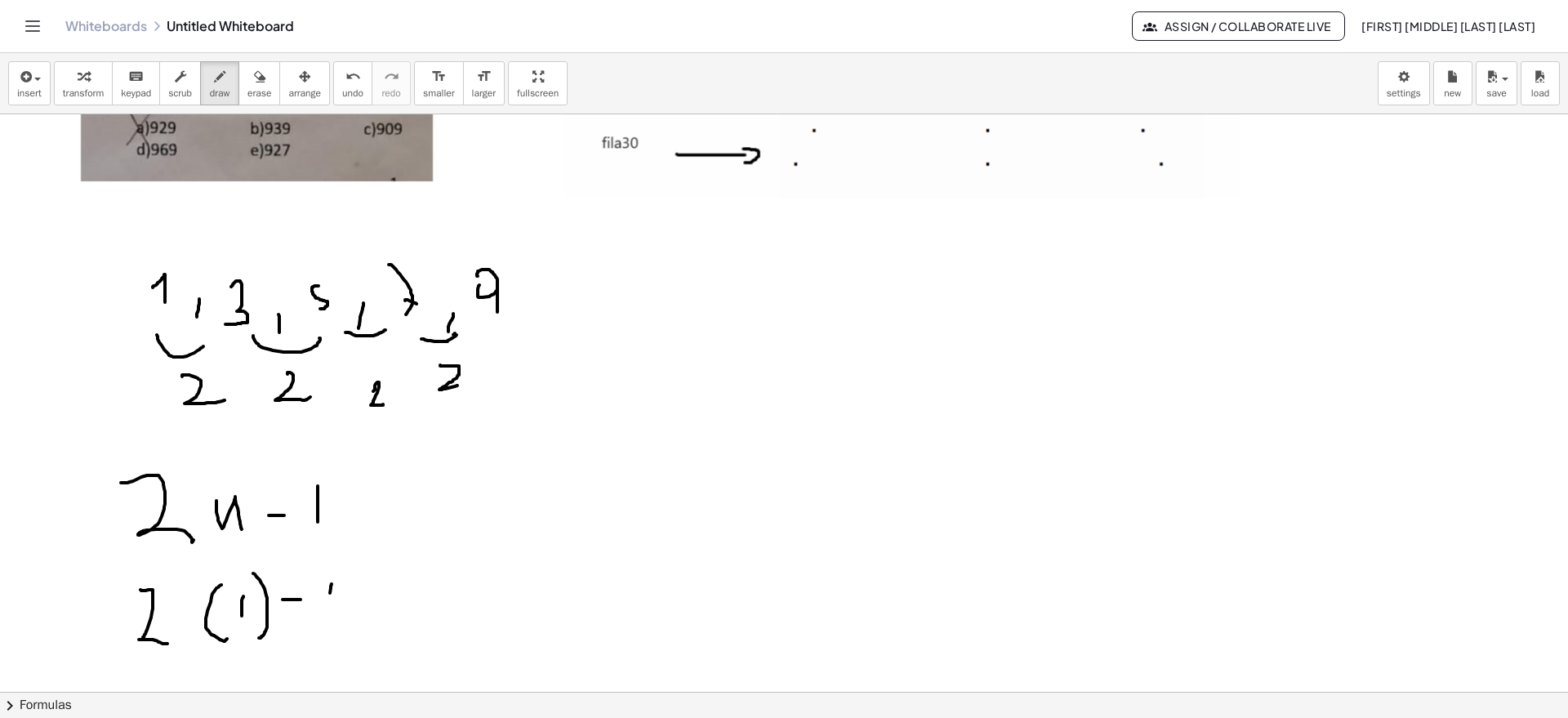 drag, startPoint x: 330, startPoint y: 593, endPoint x: 329, endPoint y: 620, distance: 27.01851 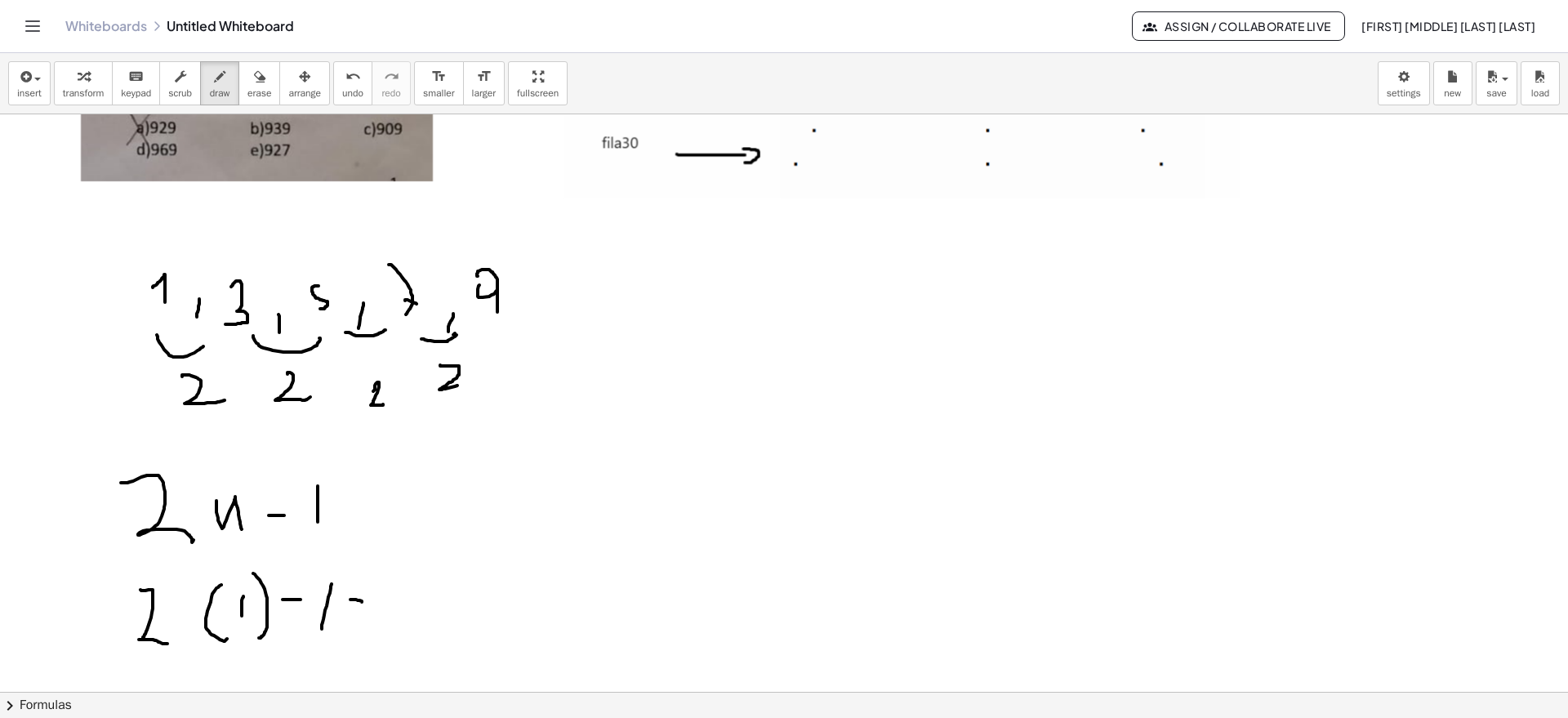 click at bounding box center [784, 114] 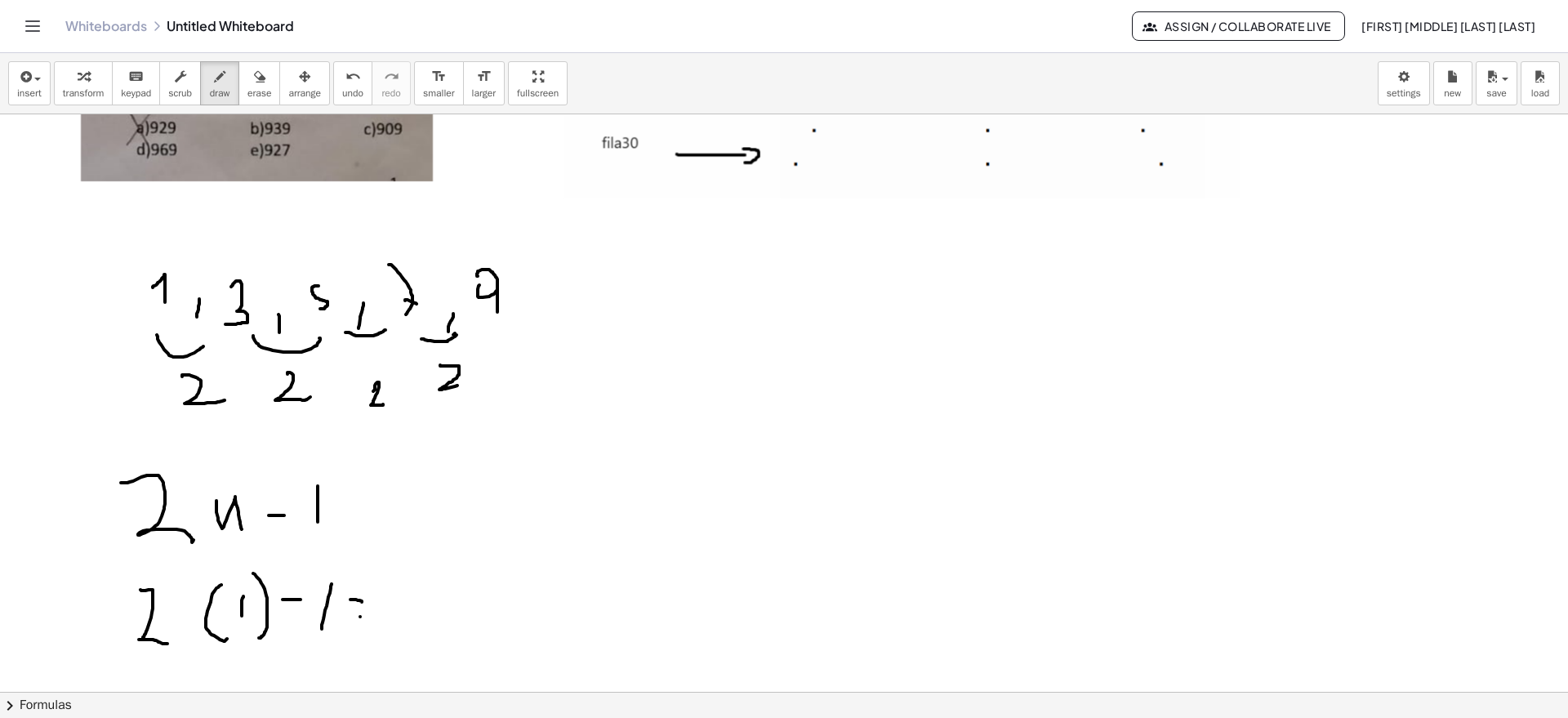 drag, startPoint x: 360, startPoint y: 617, endPoint x: 369, endPoint y: 615, distance: 9.21954 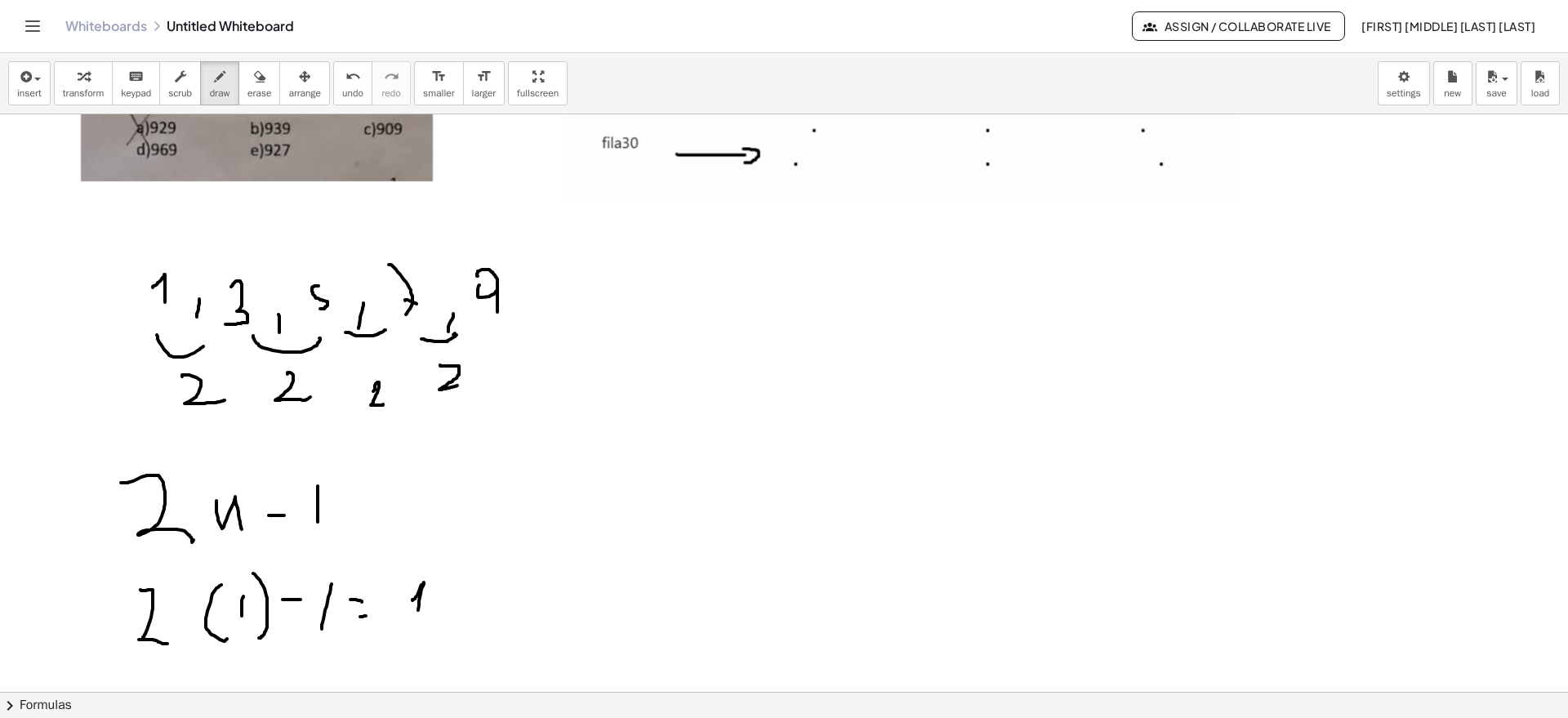 drag, startPoint x: 412, startPoint y: 600, endPoint x: 413, endPoint y: 628, distance: 28.017851 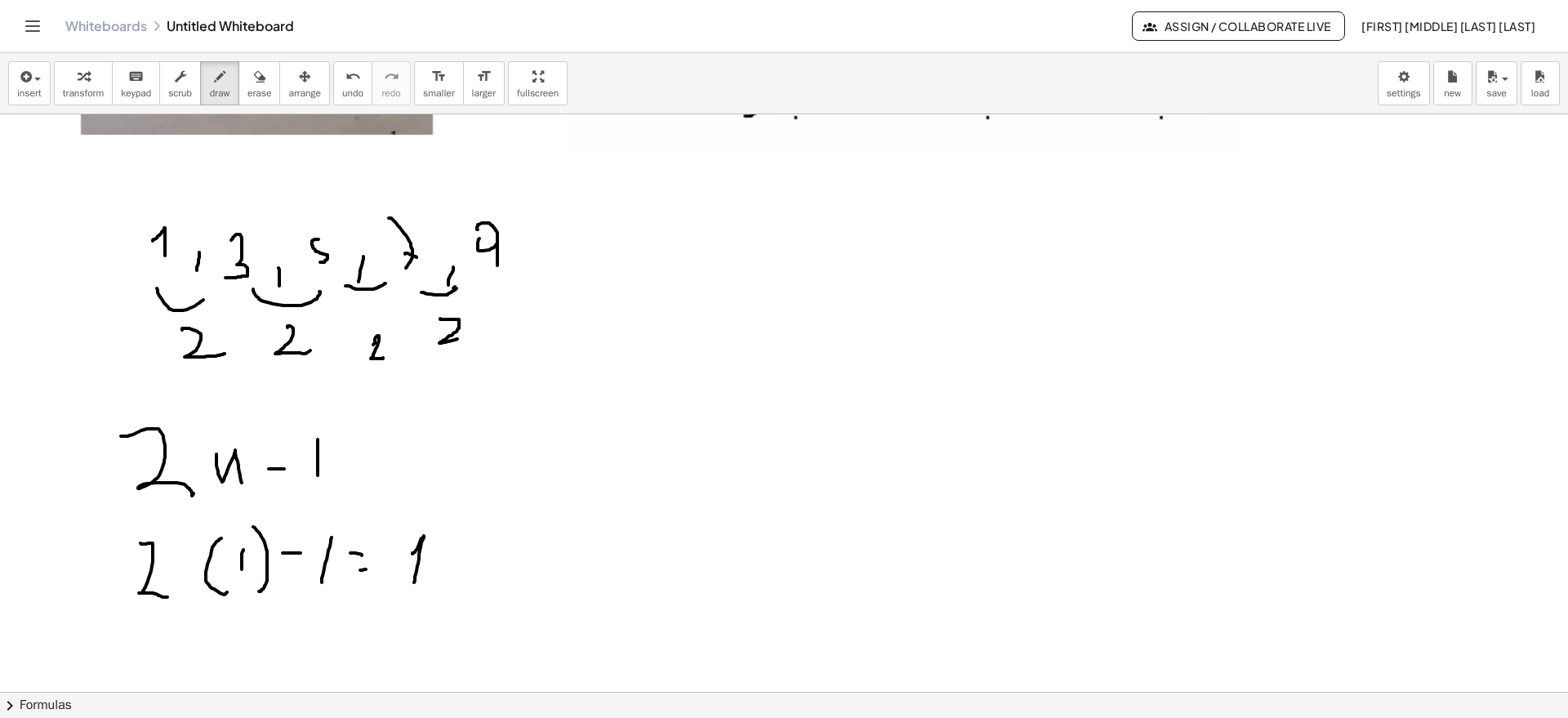 scroll, scrollTop: 1257, scrollLeft: 0, axis: vertical 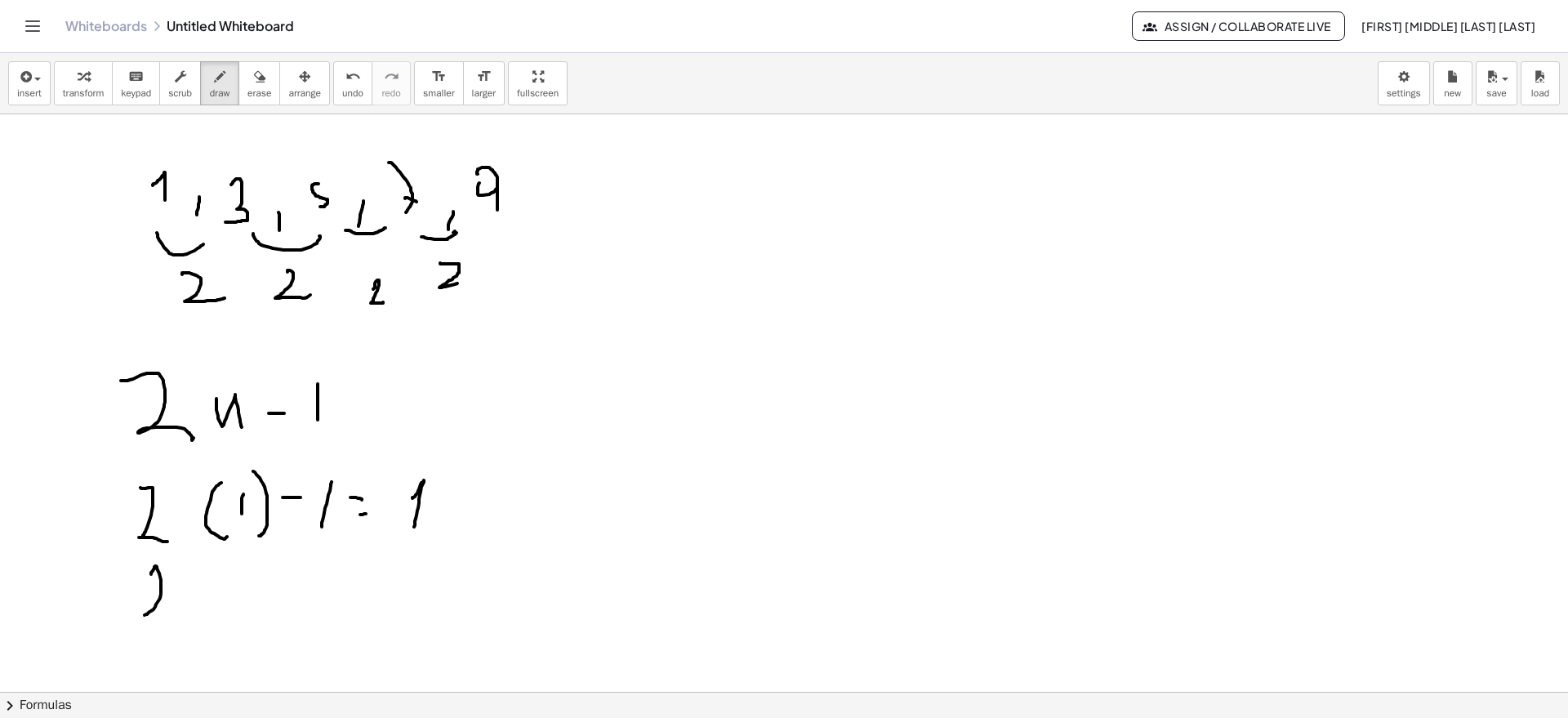 drag, startPoint x: 152, startPoint y: 574, endPoint x: 186, endPoint y: 619, distance: 56.4004 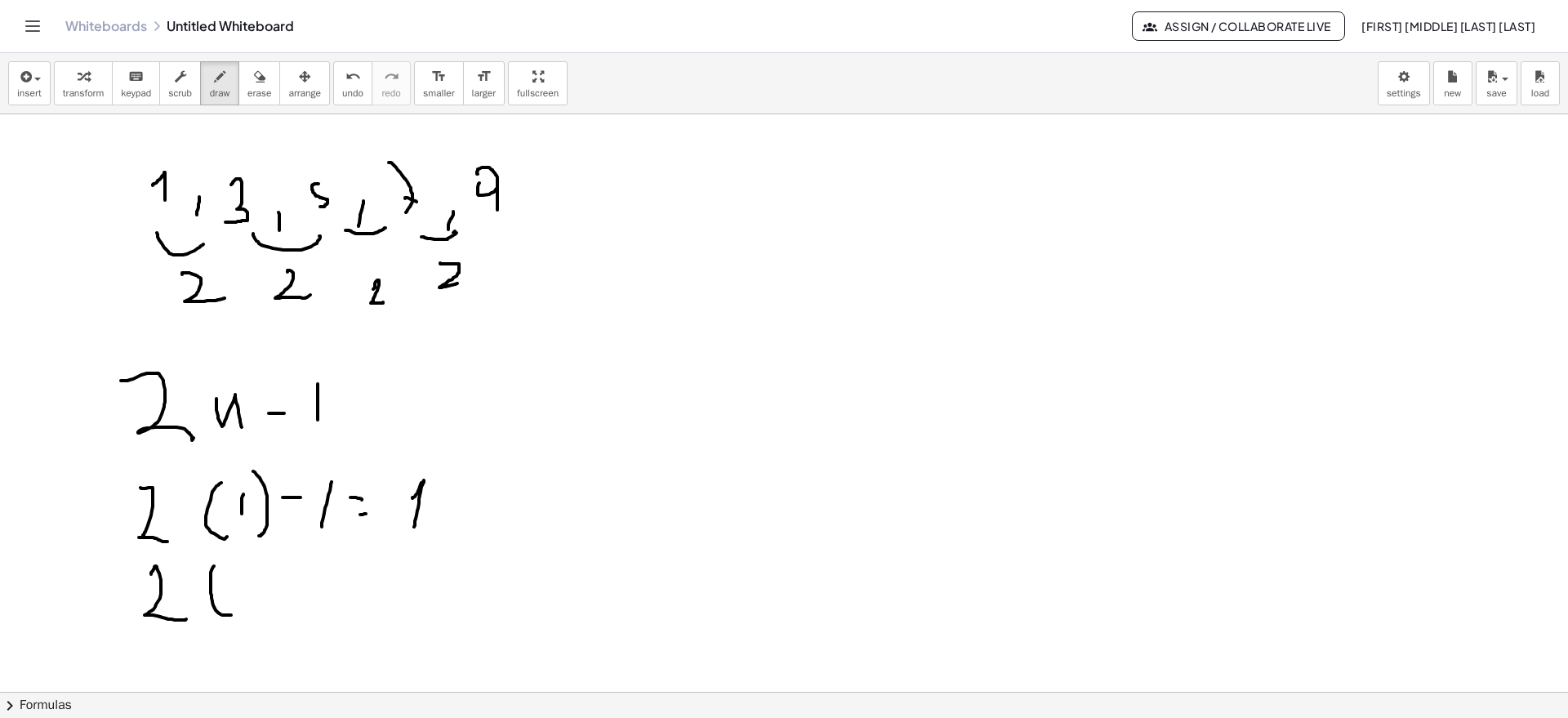 drag, startPoint x: 213, startPoint y: 567, endPoint x: 235, endPoint y: 594, distance: 34.82815 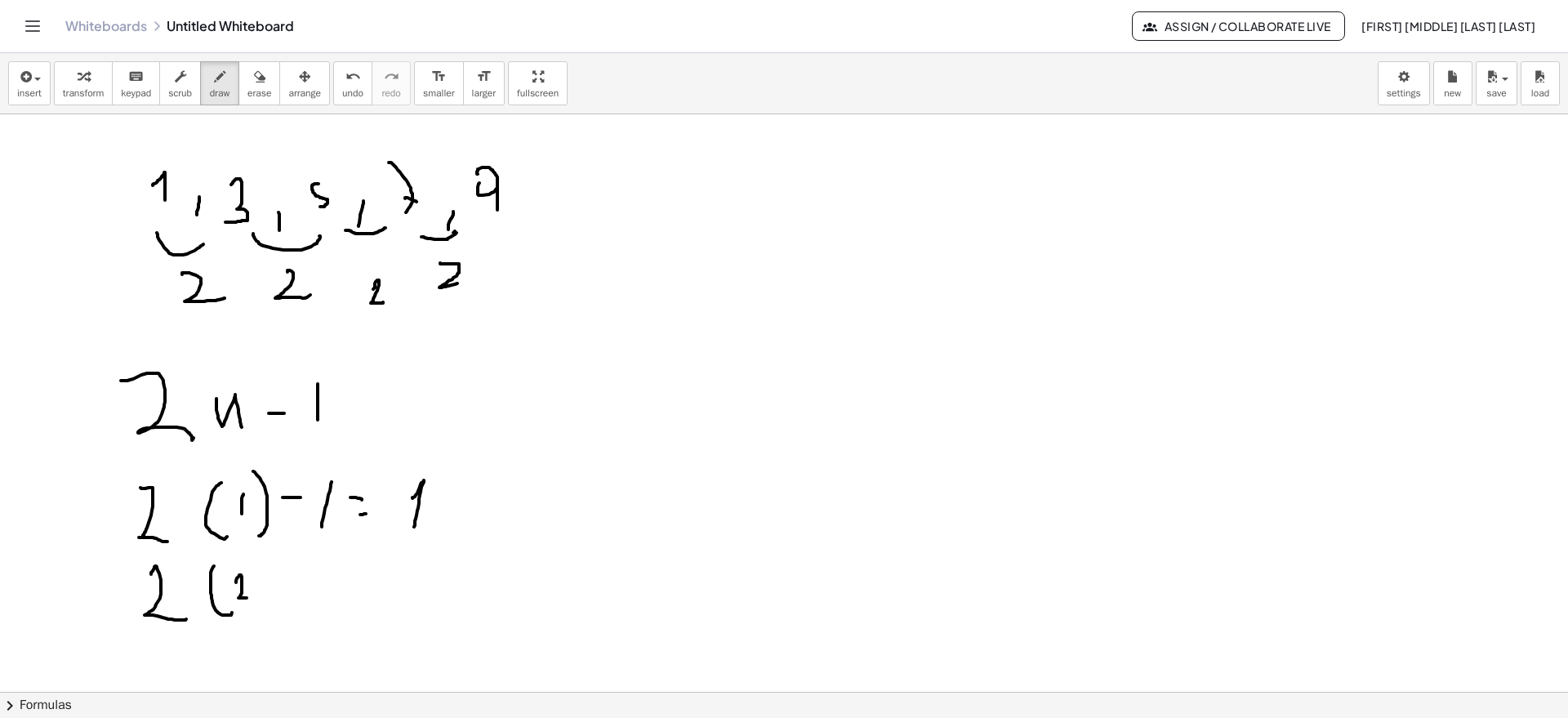 drag, startPoint x: 236, startPoint y: 583, endPoint x: 260, endPoint y: 564, distance: 30.61046 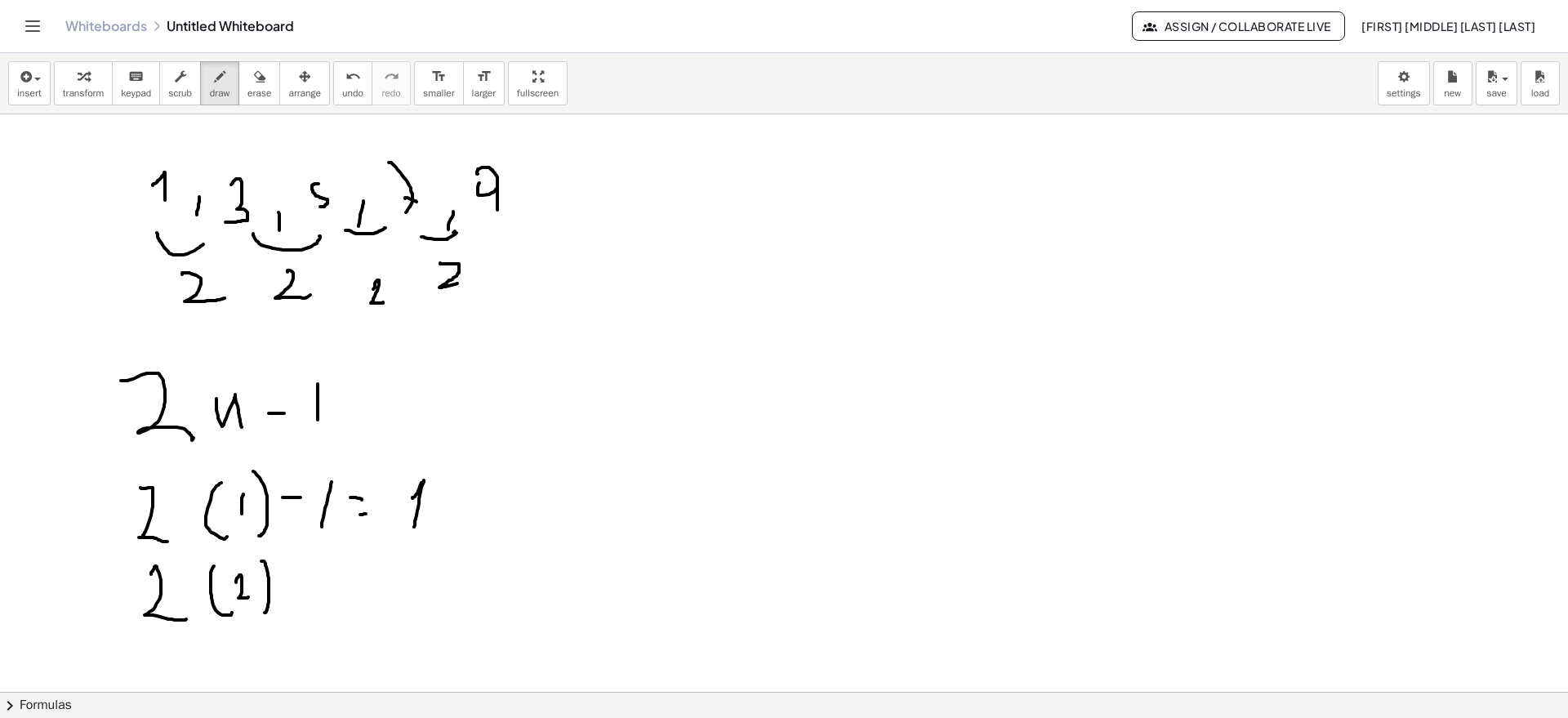 click at bounding box center (784, 12) 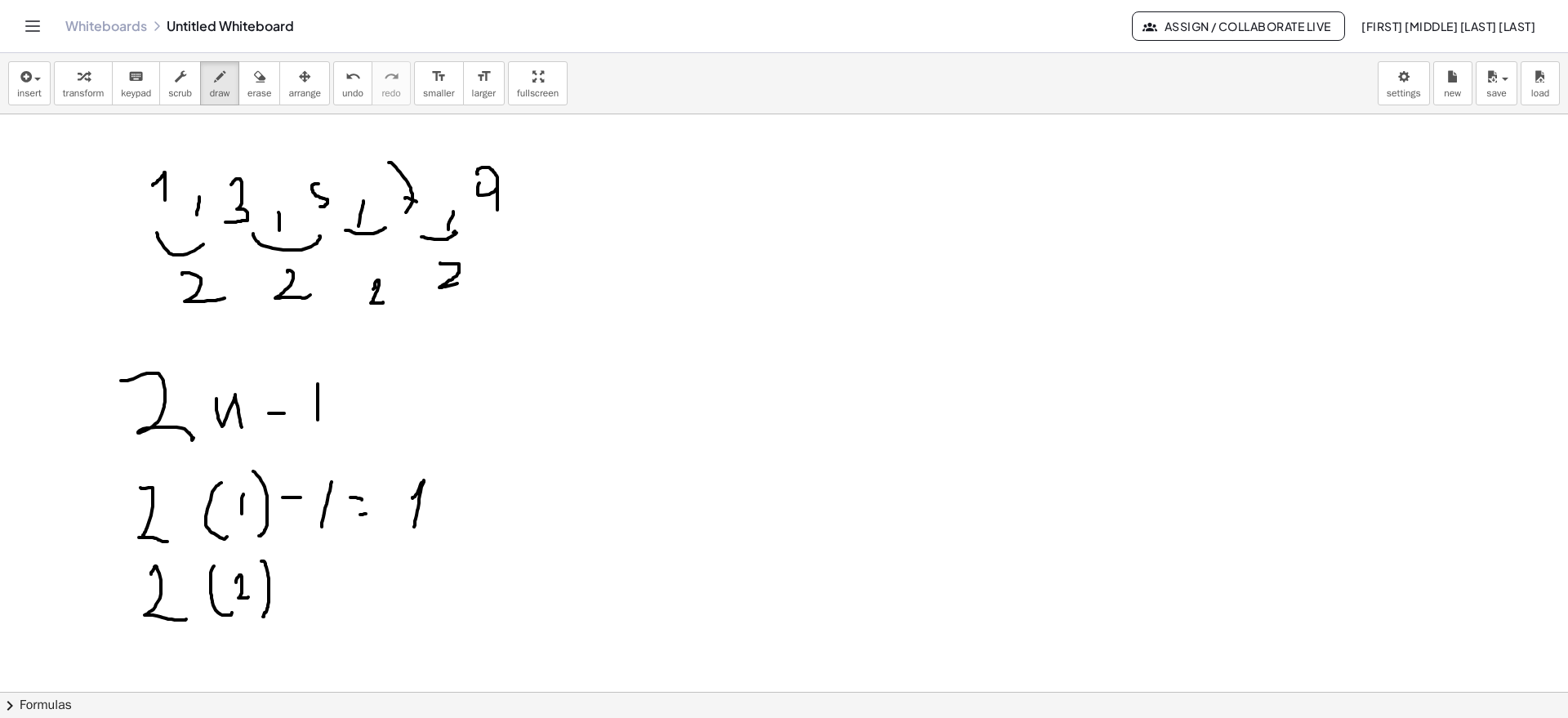 click at bounding box center (784, 12) 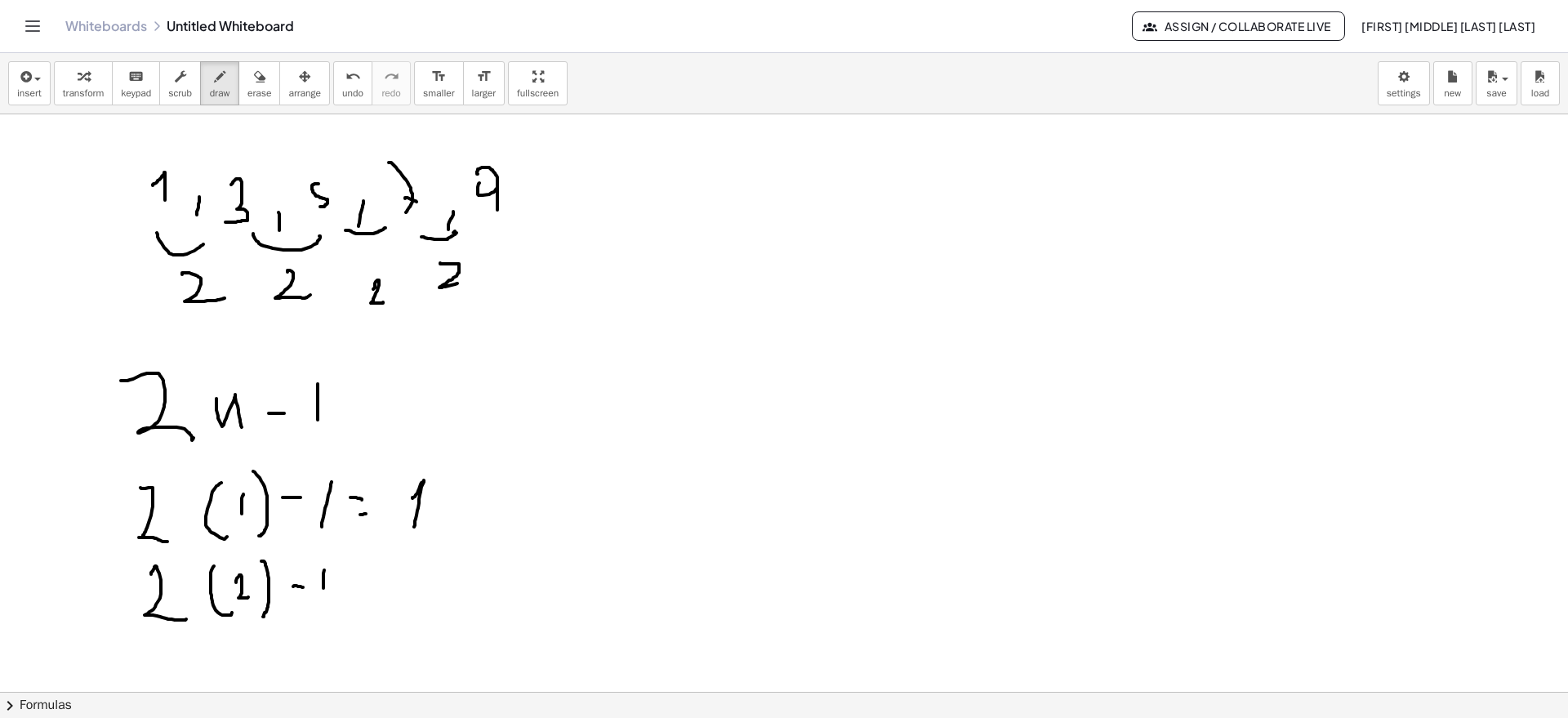 click at bounding box center [784, 12] 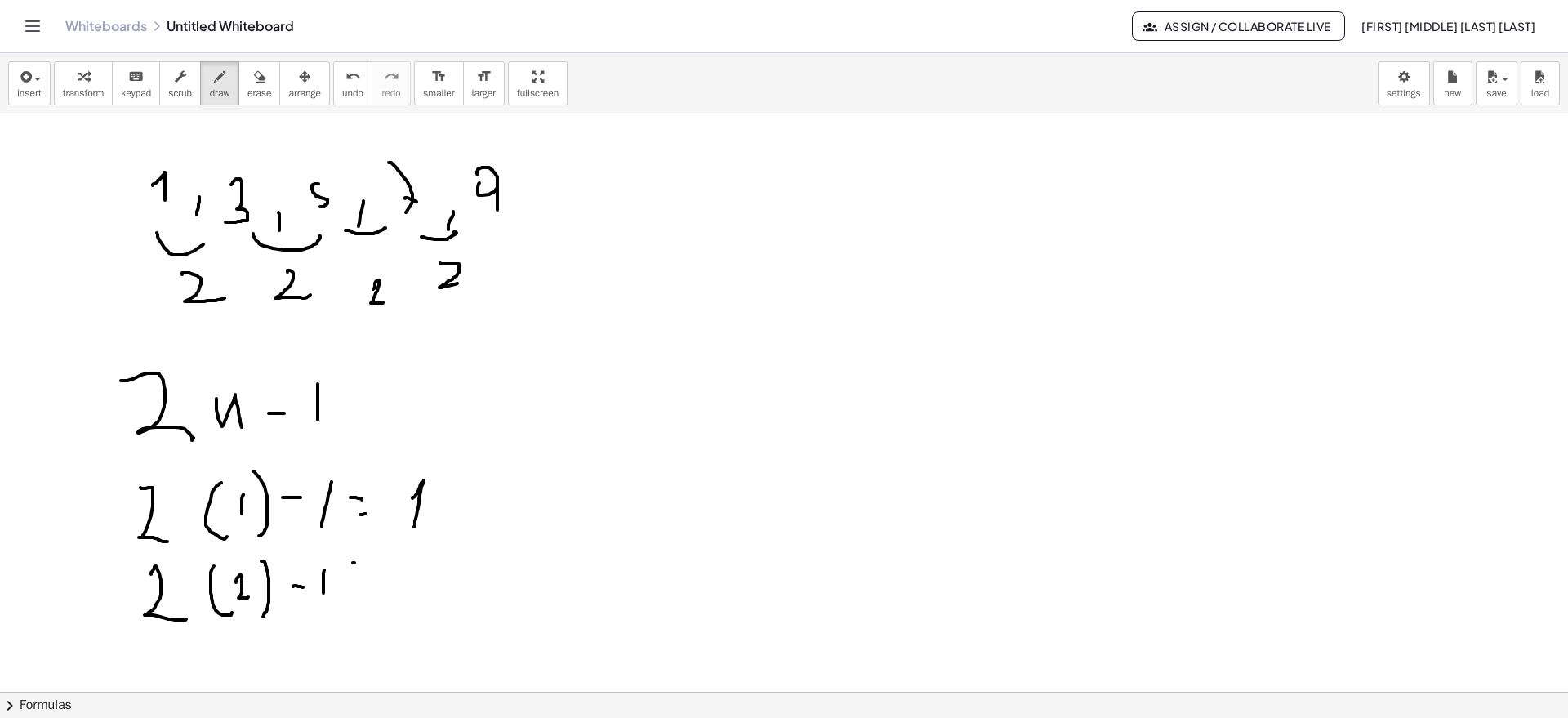 click at bounding box center (784, 12) 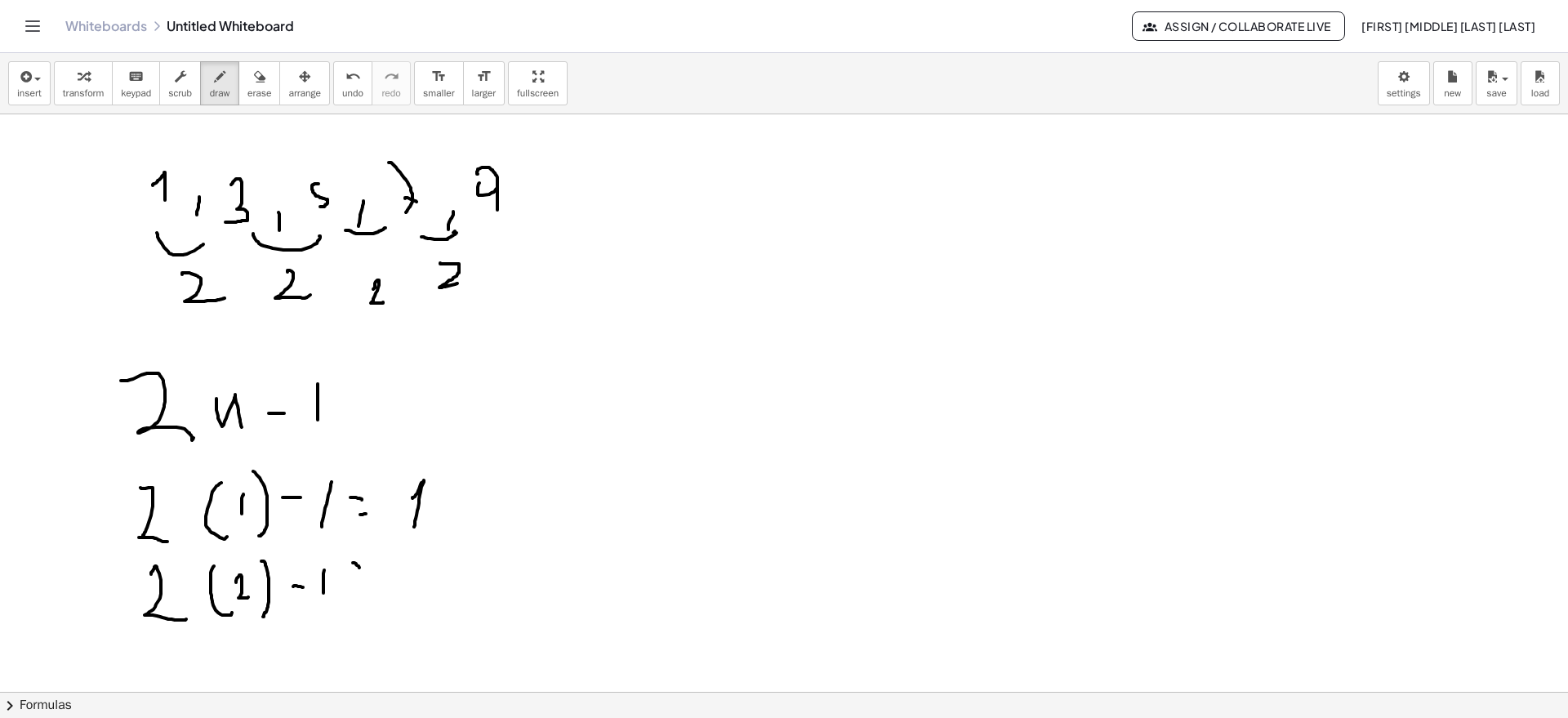 click at bounding box center [784, 12] 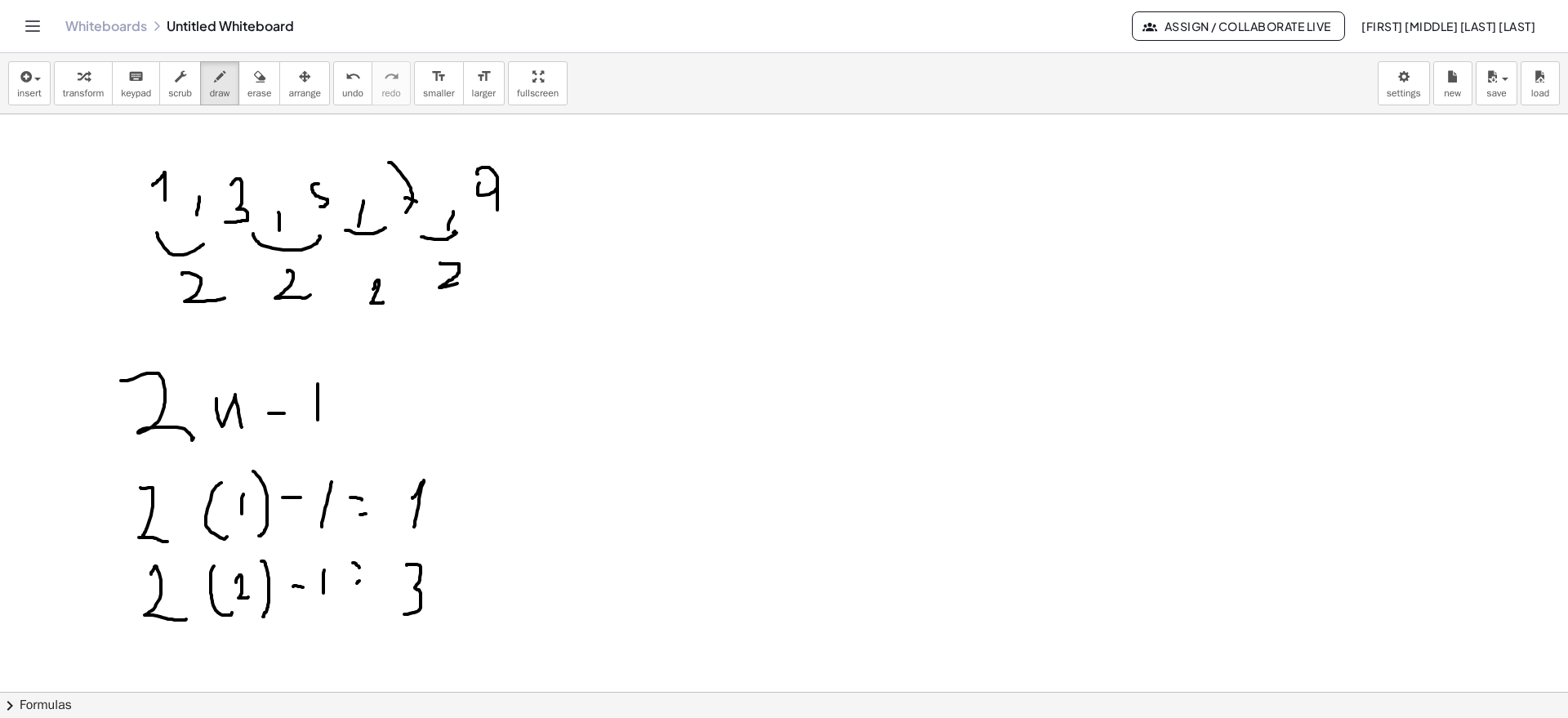 click at bounding box center [784, 12] 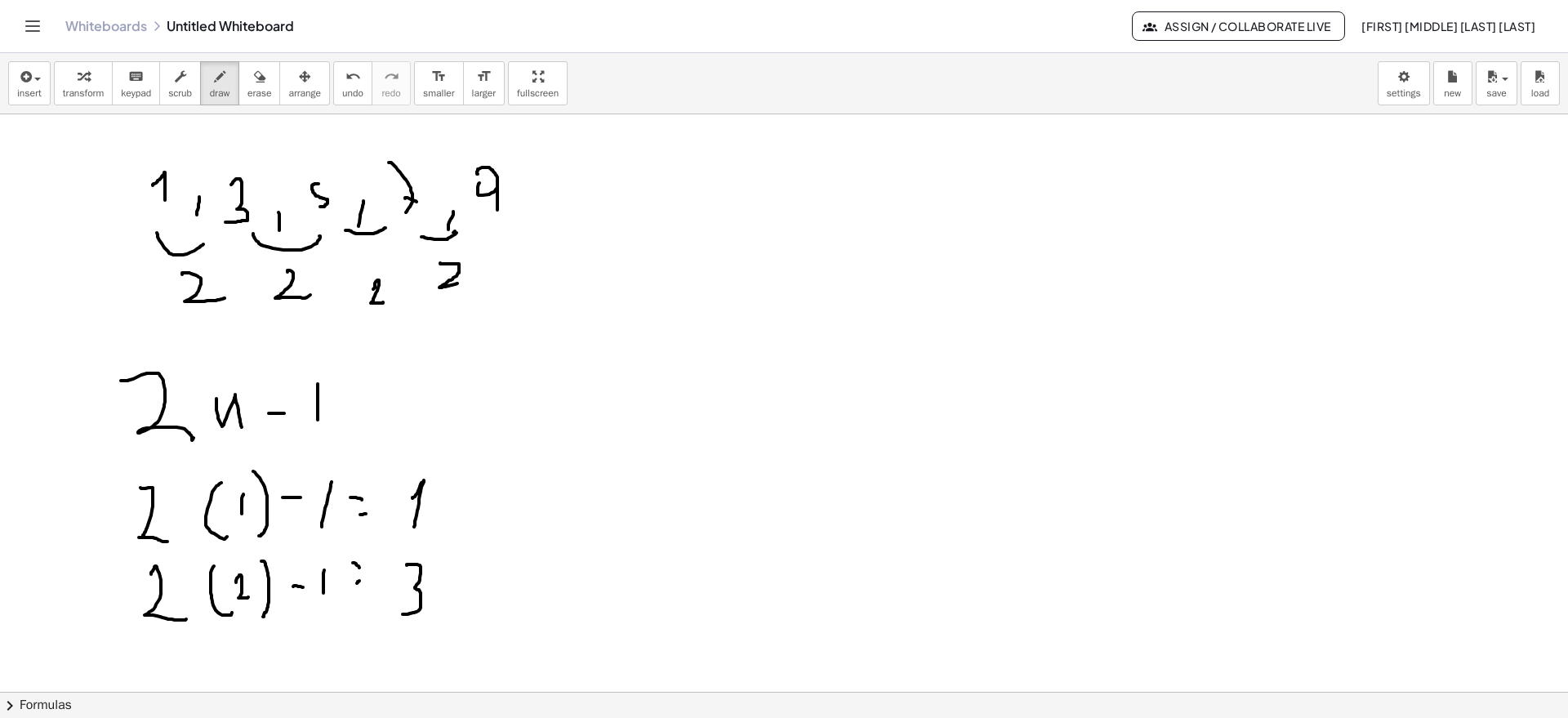 click at bounding box center (784, 12) 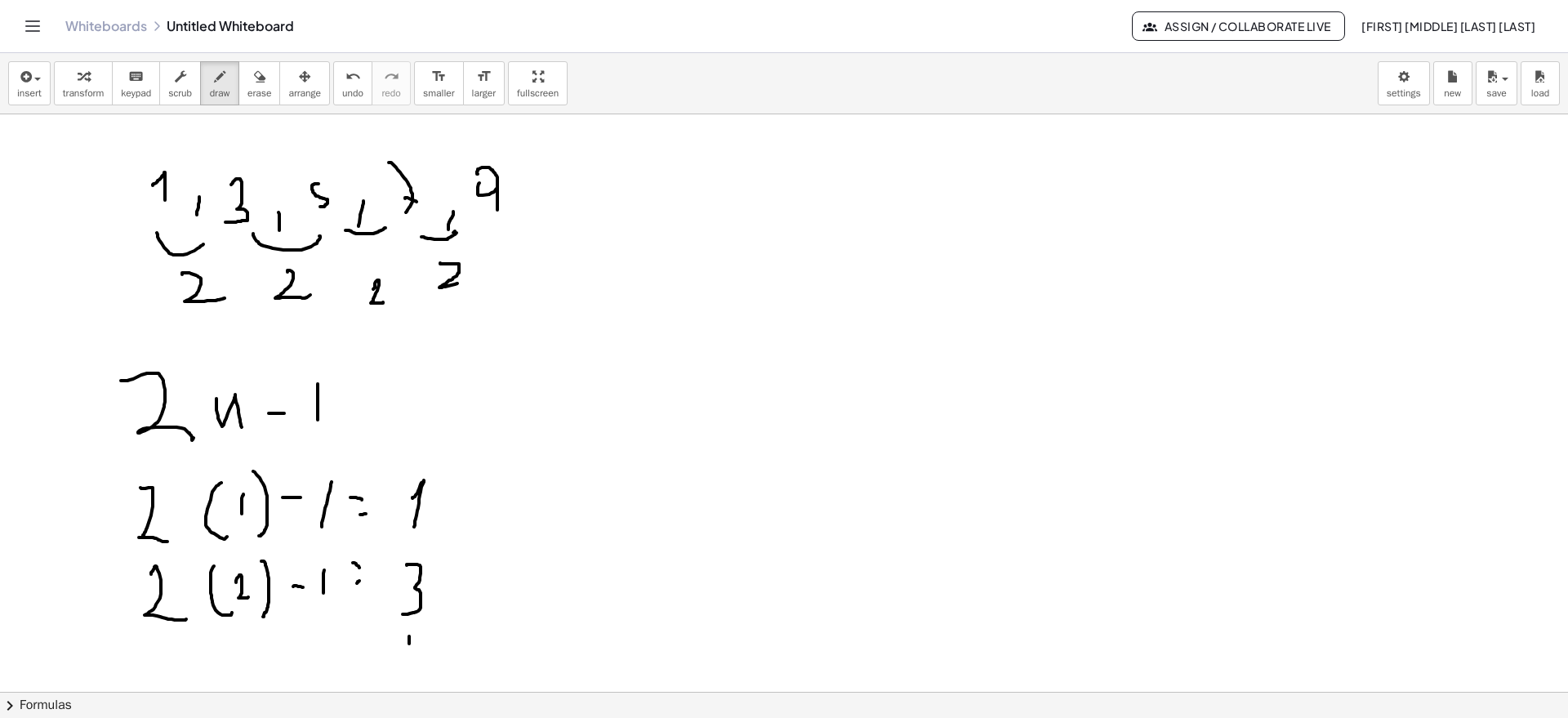 click at bounding box center (784, 12) 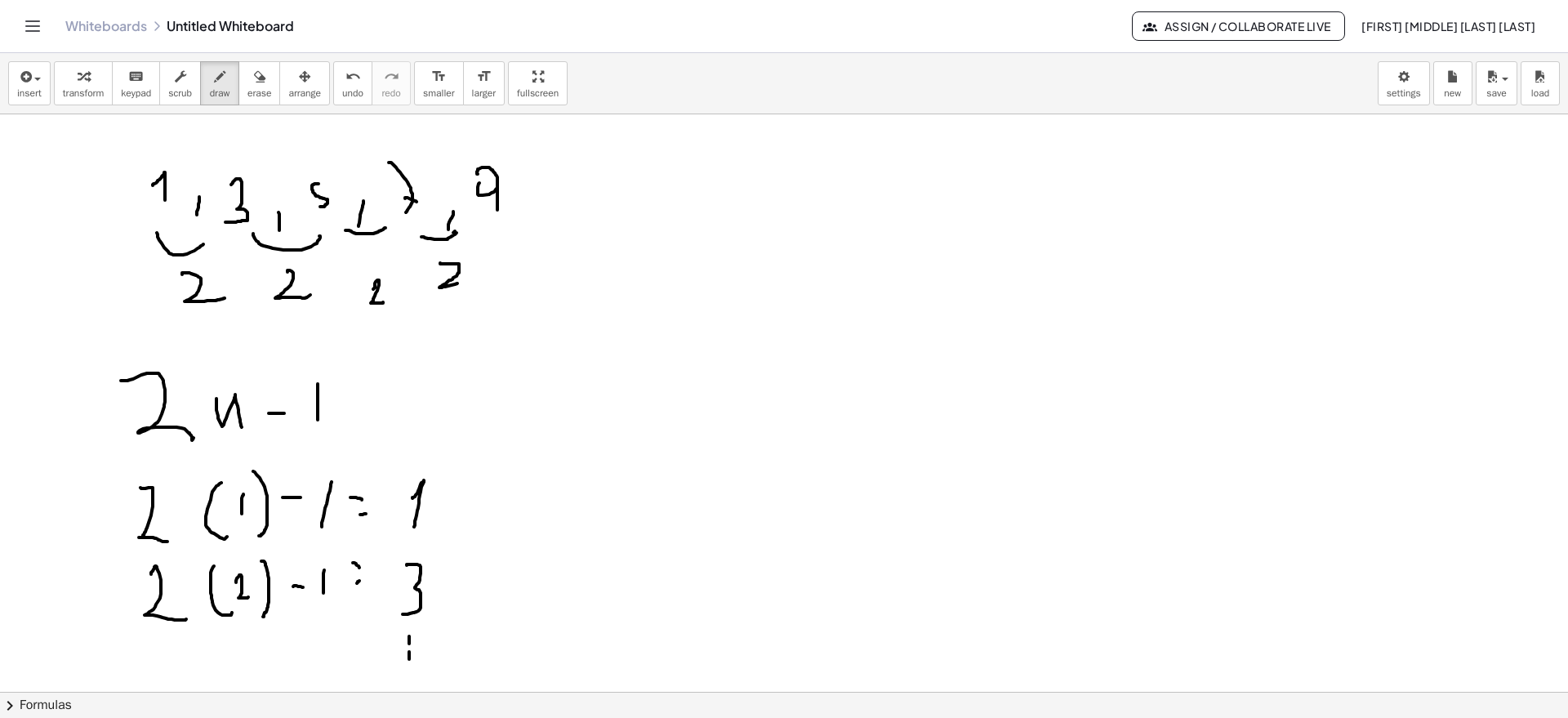 click at bounding box center [784, 12] 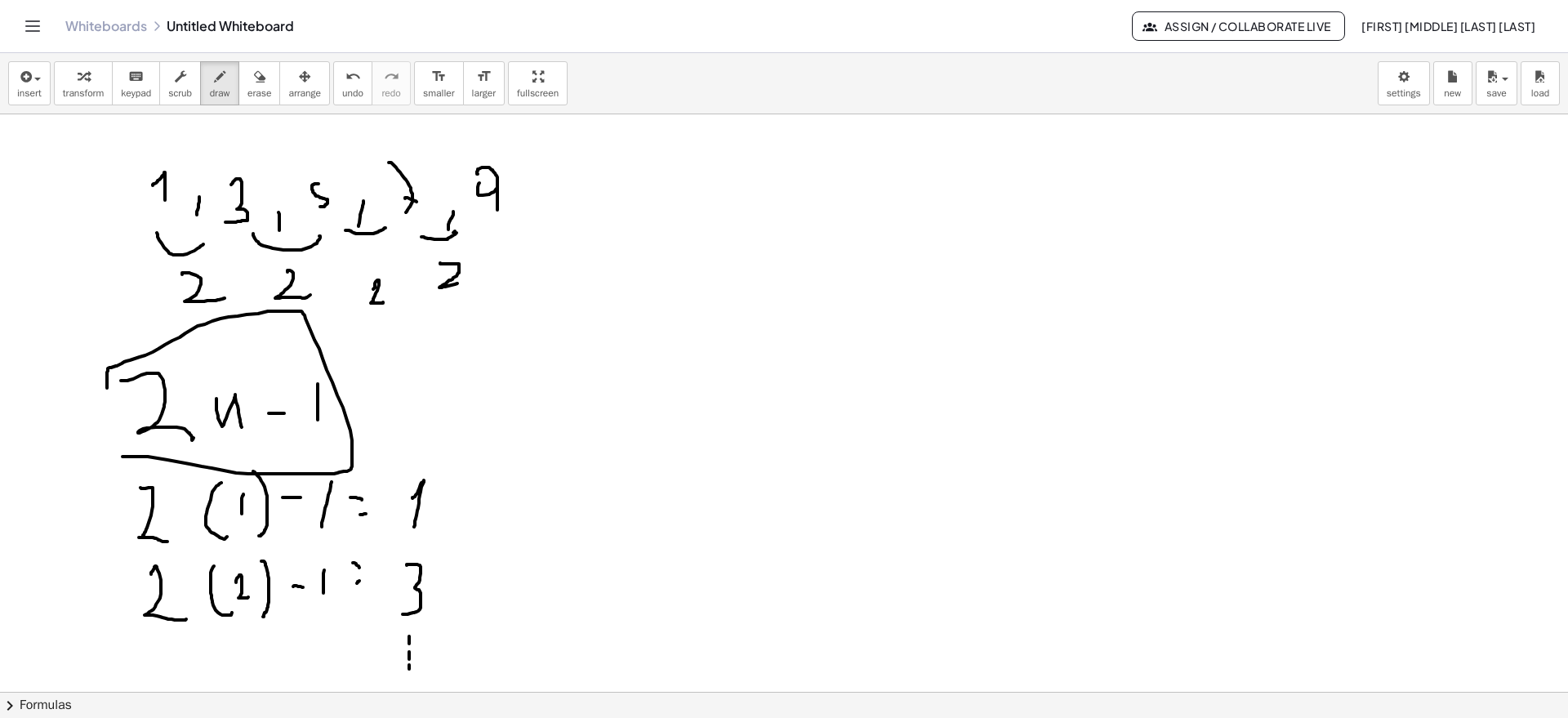 click at bounding box center [784, 12] 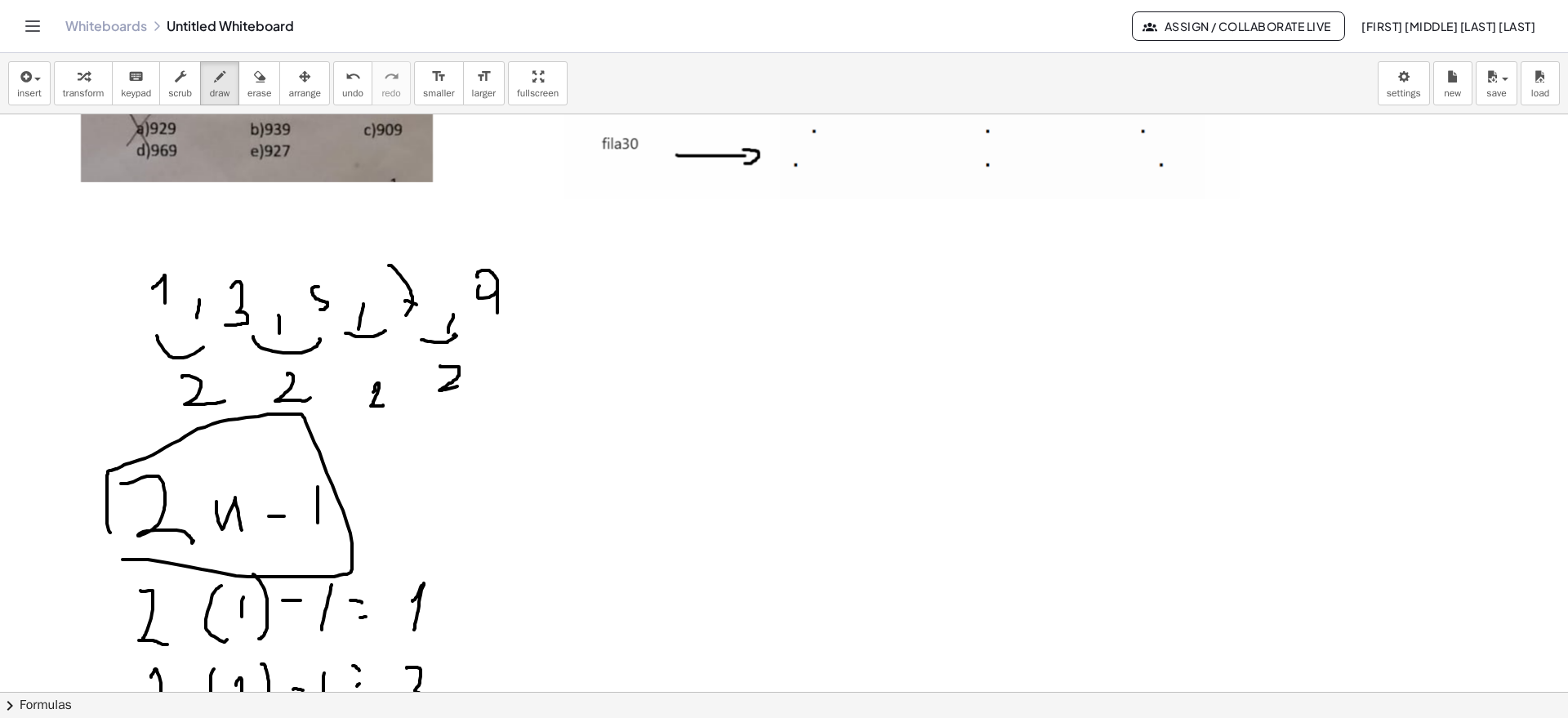 scroll, scrollTop: 1155, scrollLeft: 0, axis: vertical 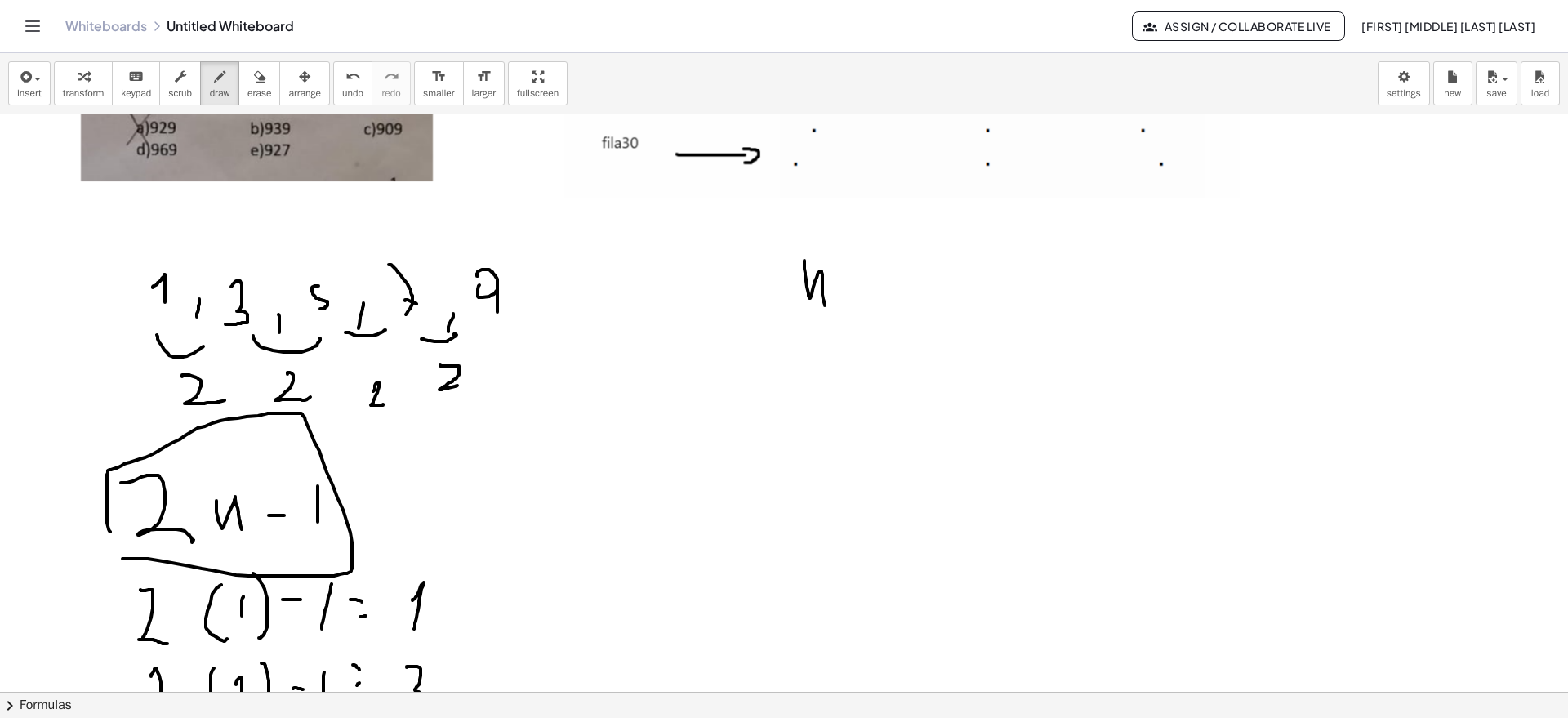 click at bounding box center (784, 114) 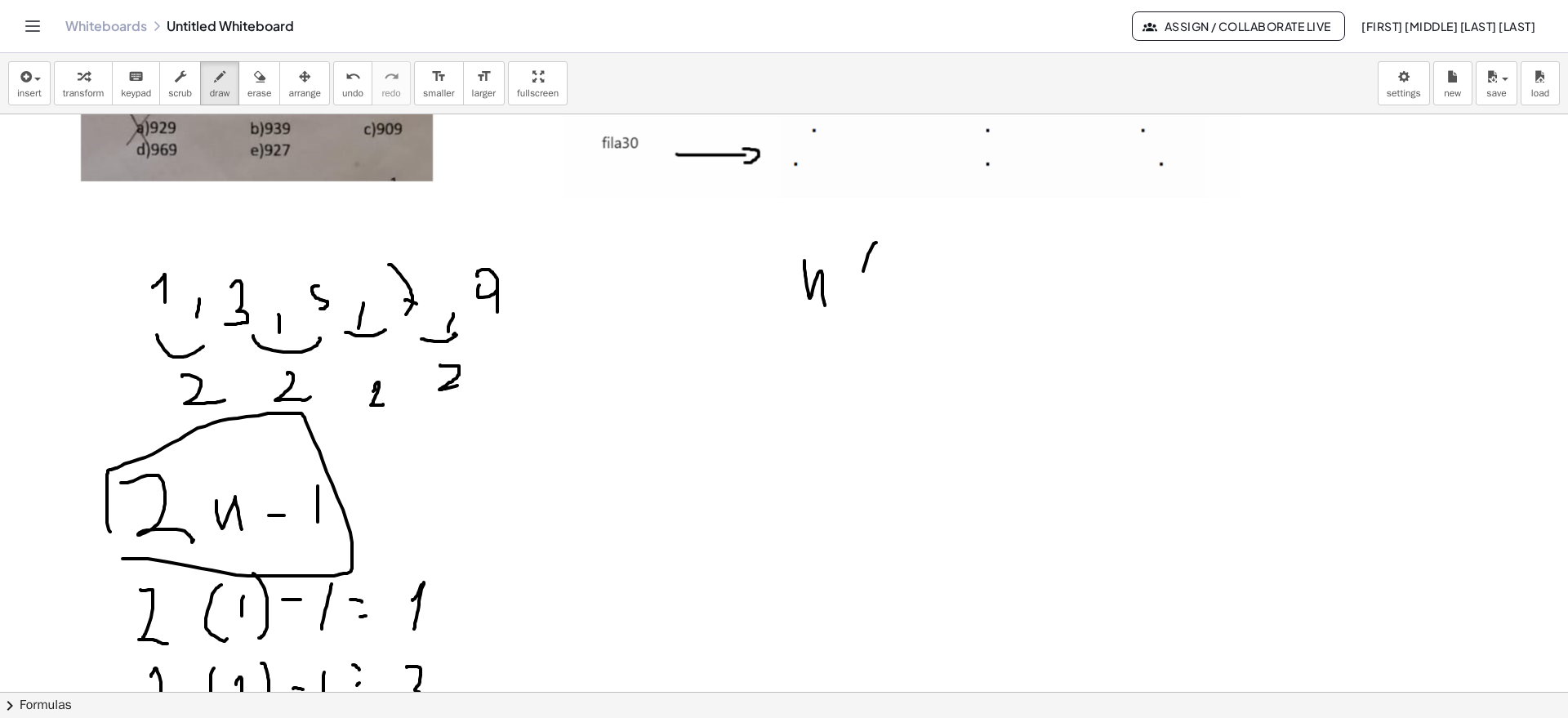 click at bounding box center (784, 114) 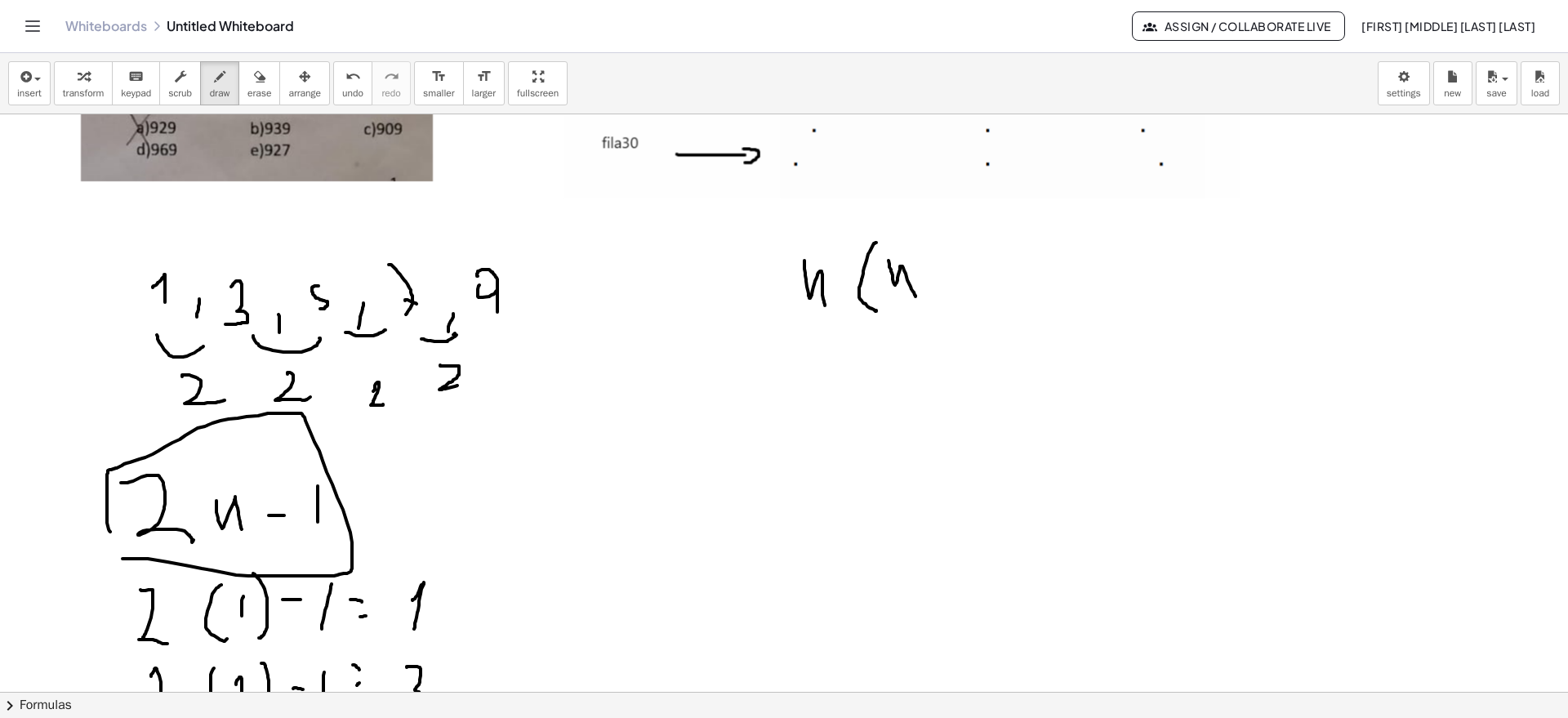 click at bounding box center [784, 114] 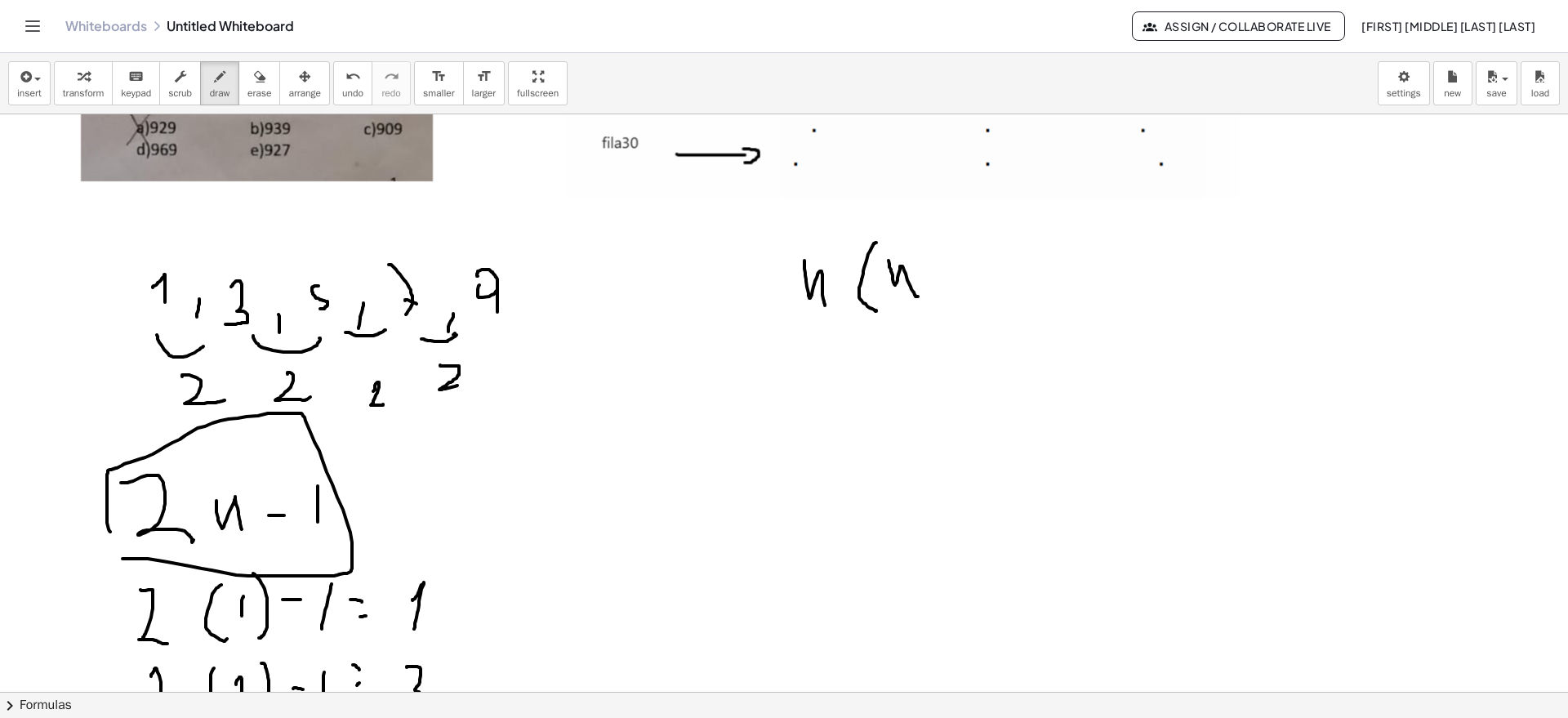 click at bounding box center [784, 114] 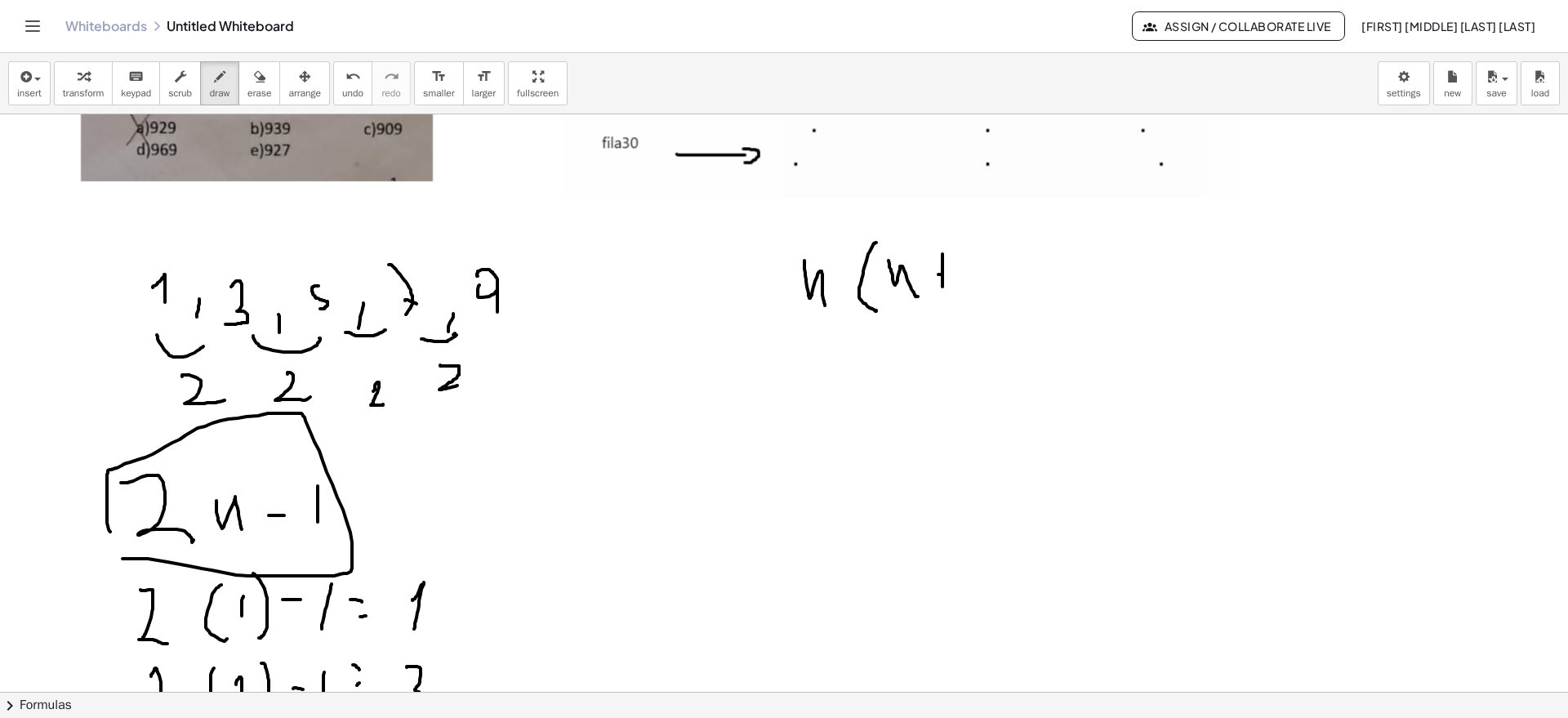 click at bounding box center [784, 114] 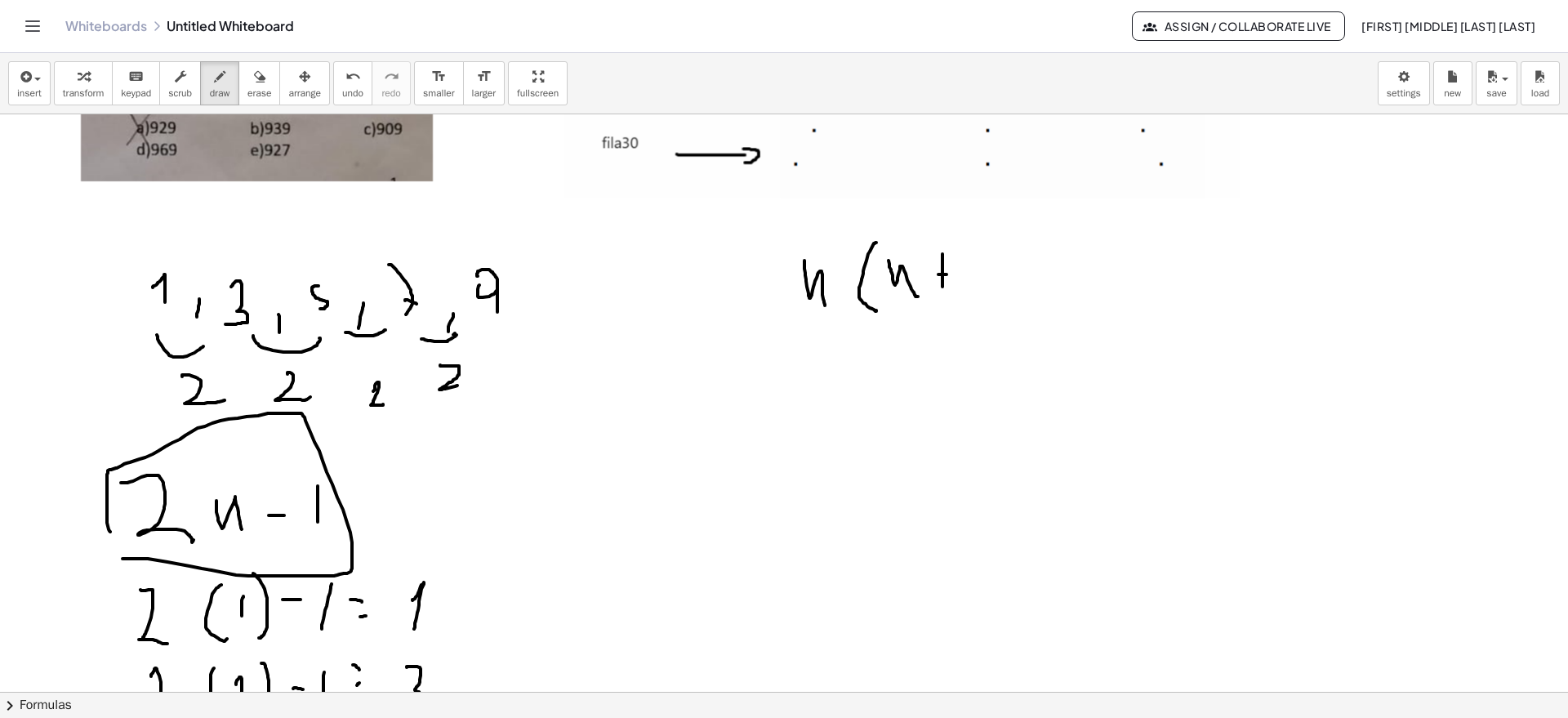 click at bounding box center [784, 114] 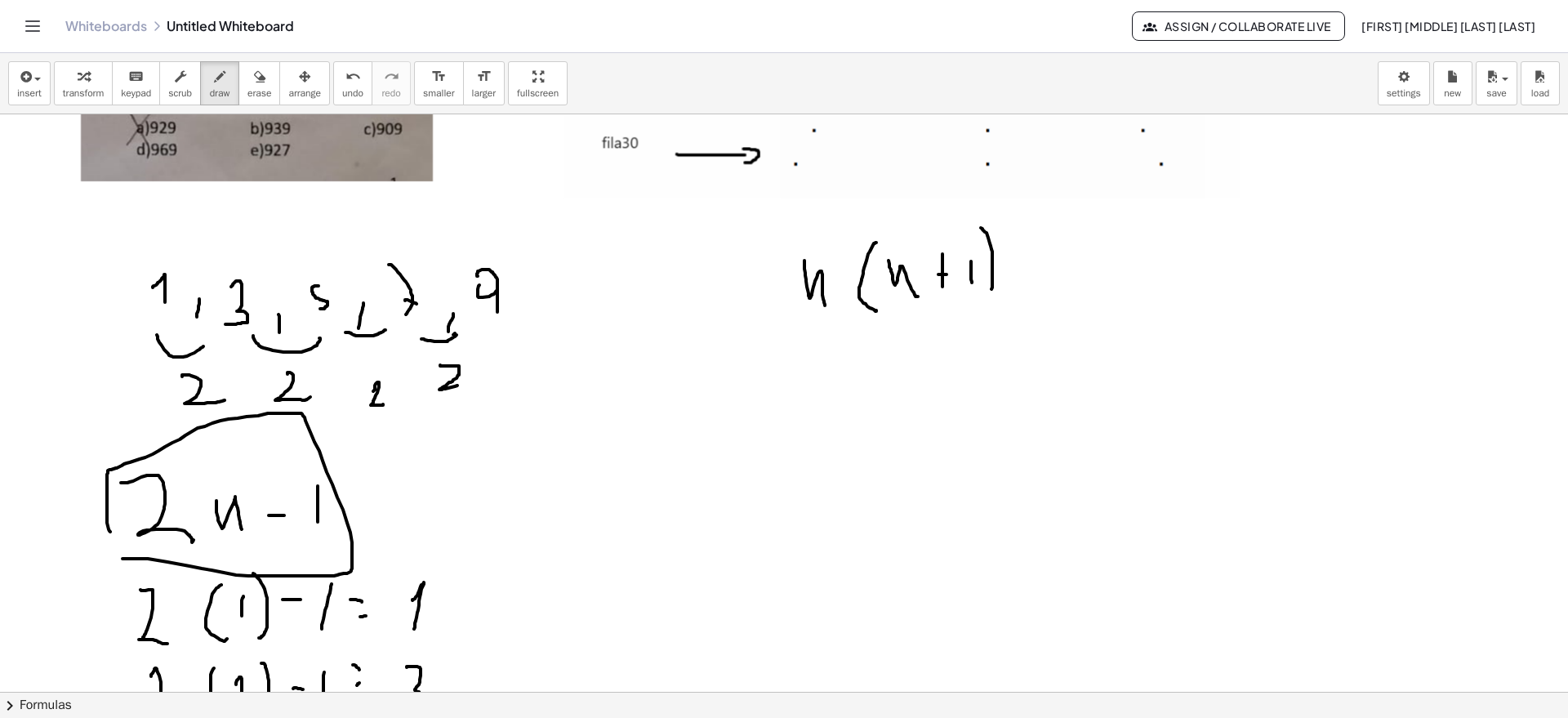 click at bounding box center [784, 114] 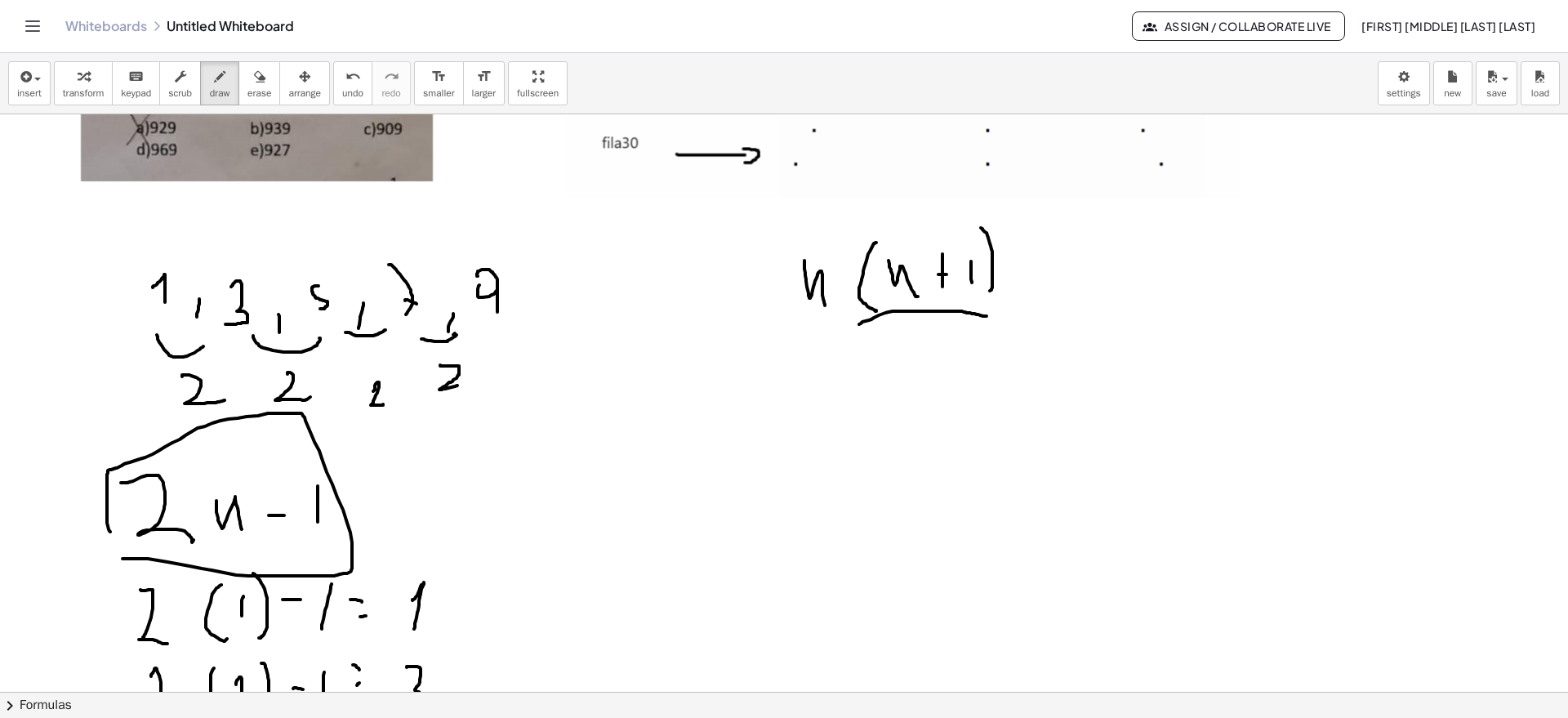 click at bounding box center (784, 114) 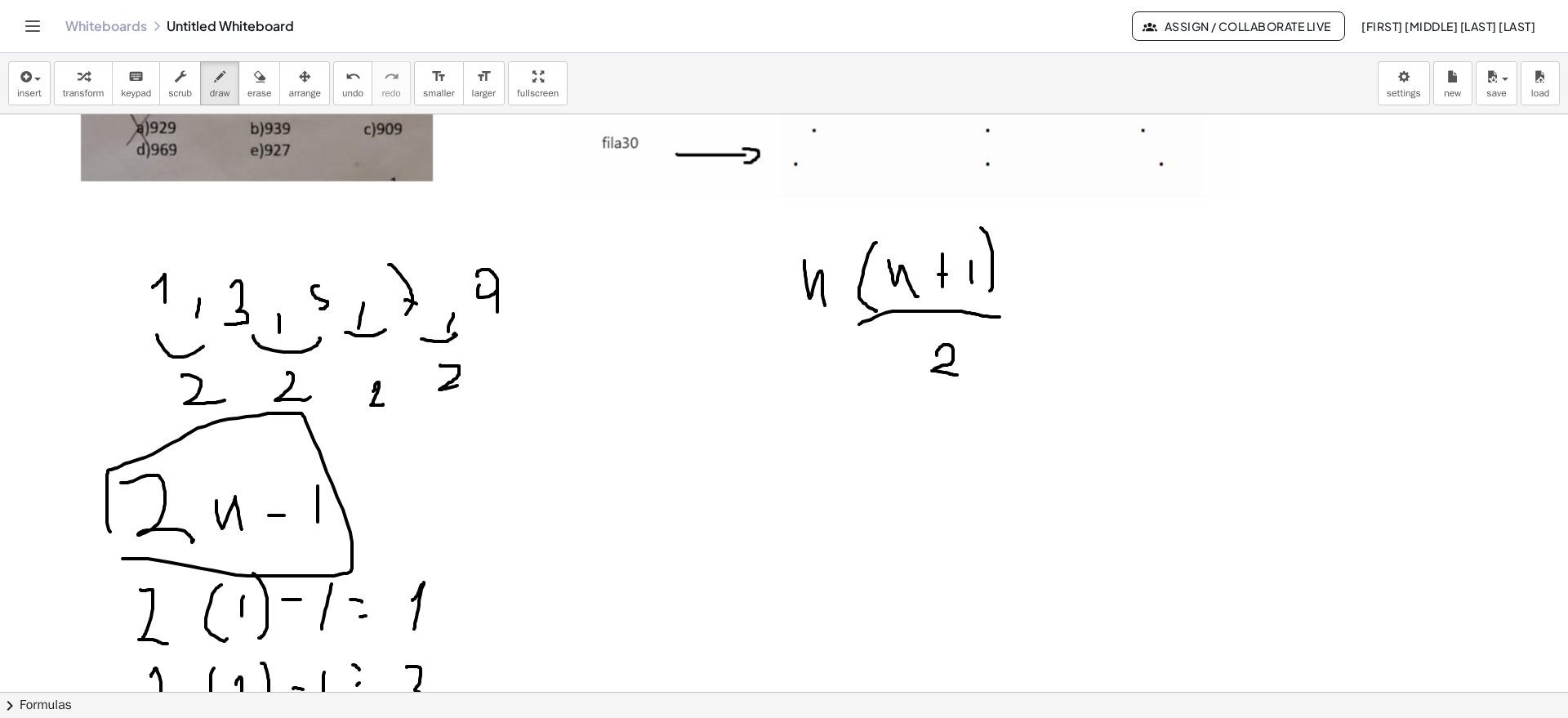 click at bounding box center (784, 114) 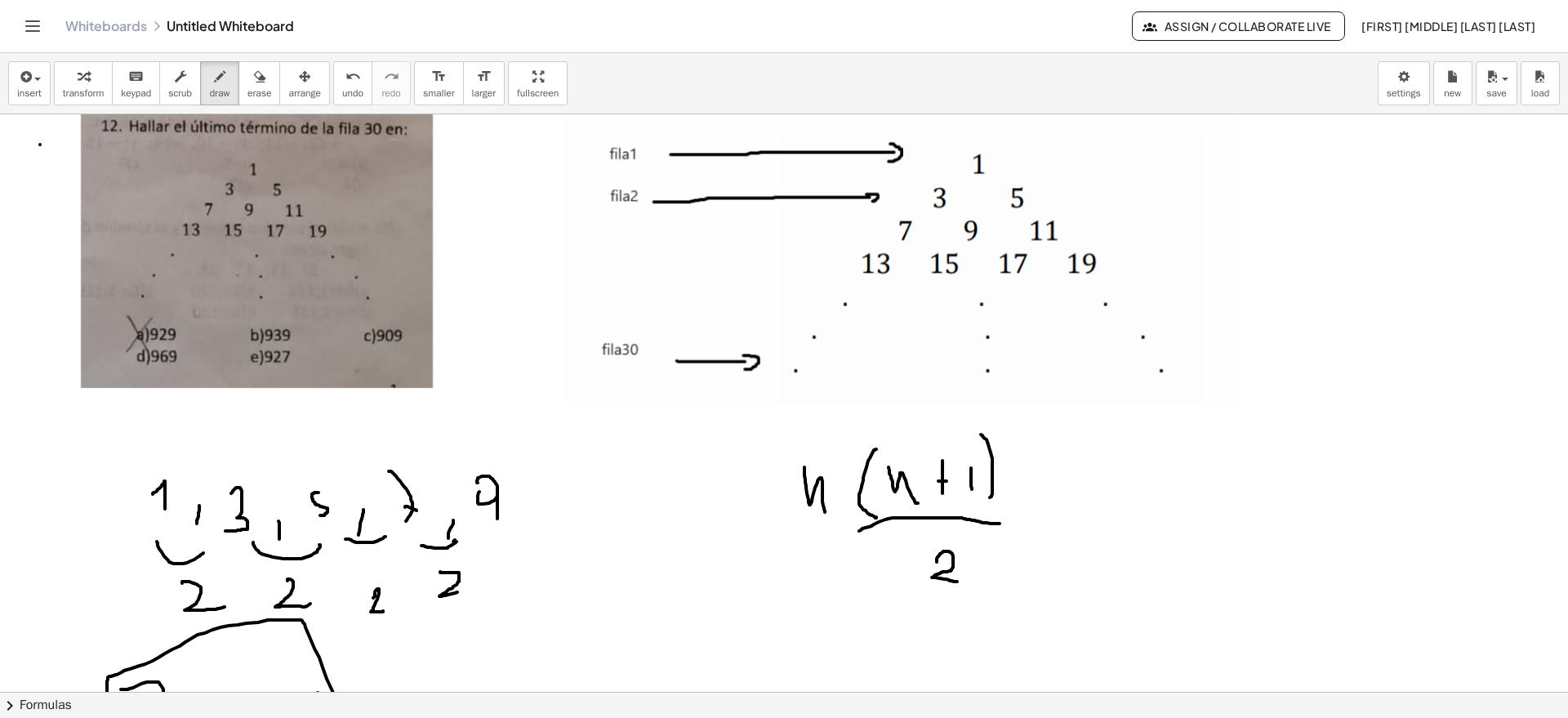 scroll, scrollTop: 951, scrollLeft: 0, axis: vertical 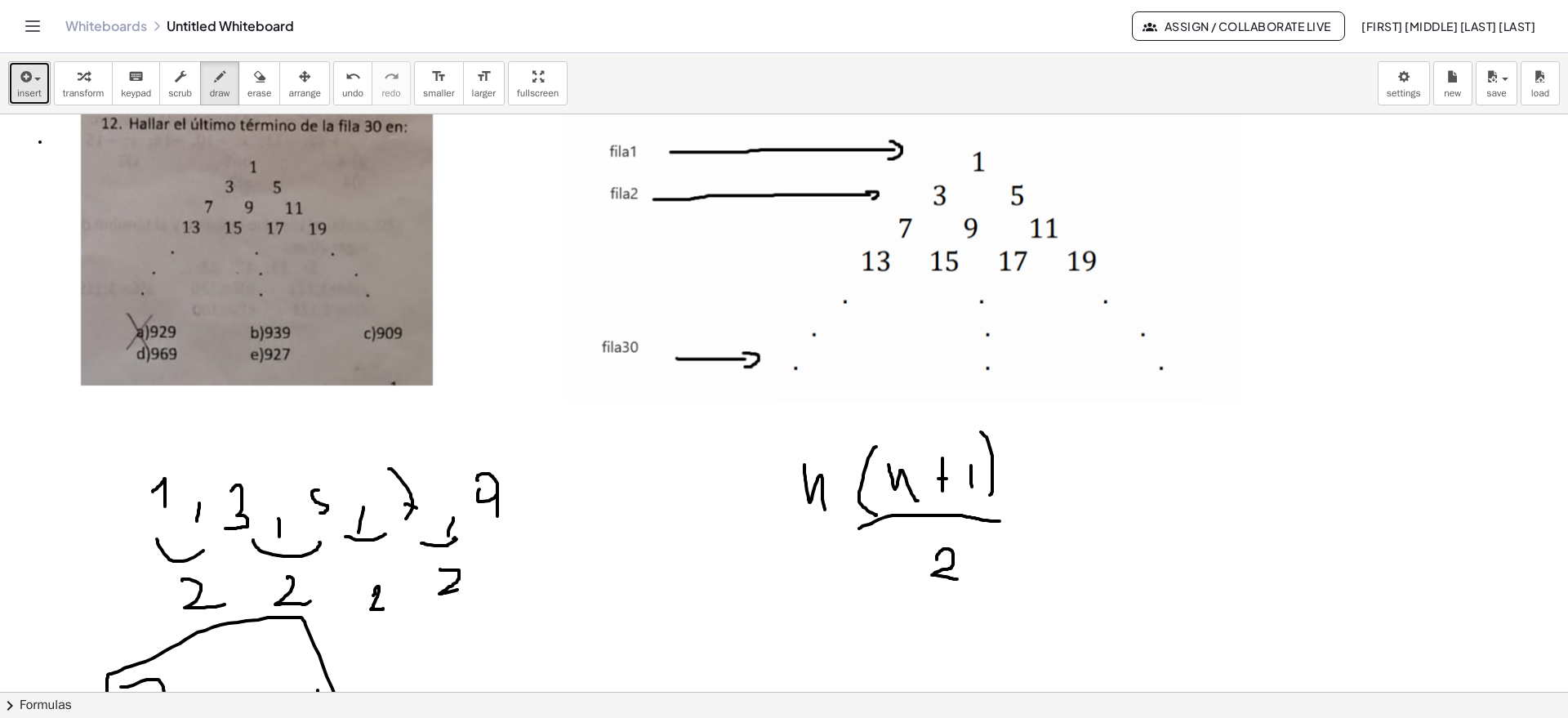 click at bounding box center (29, 76) 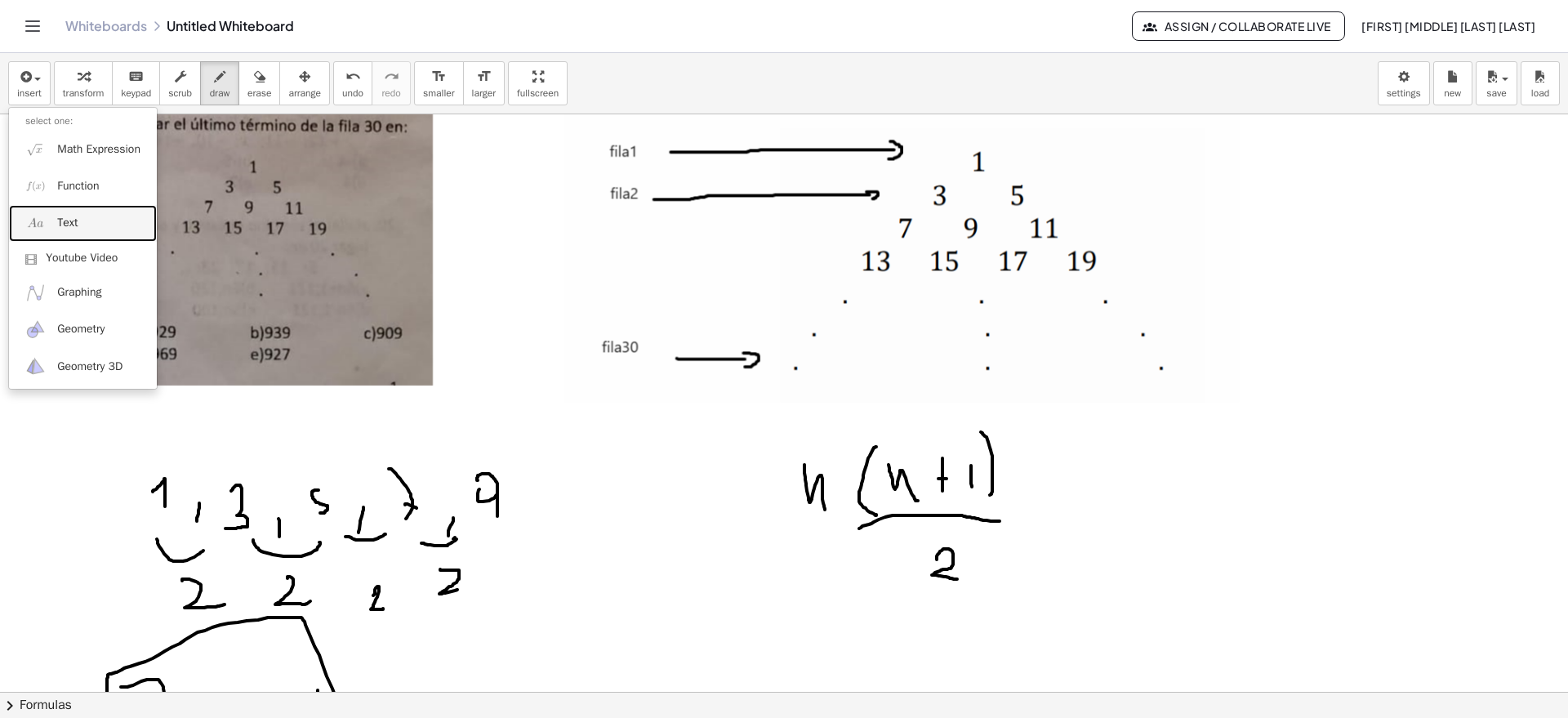 click on "Text" at bounding box center (67, 223) 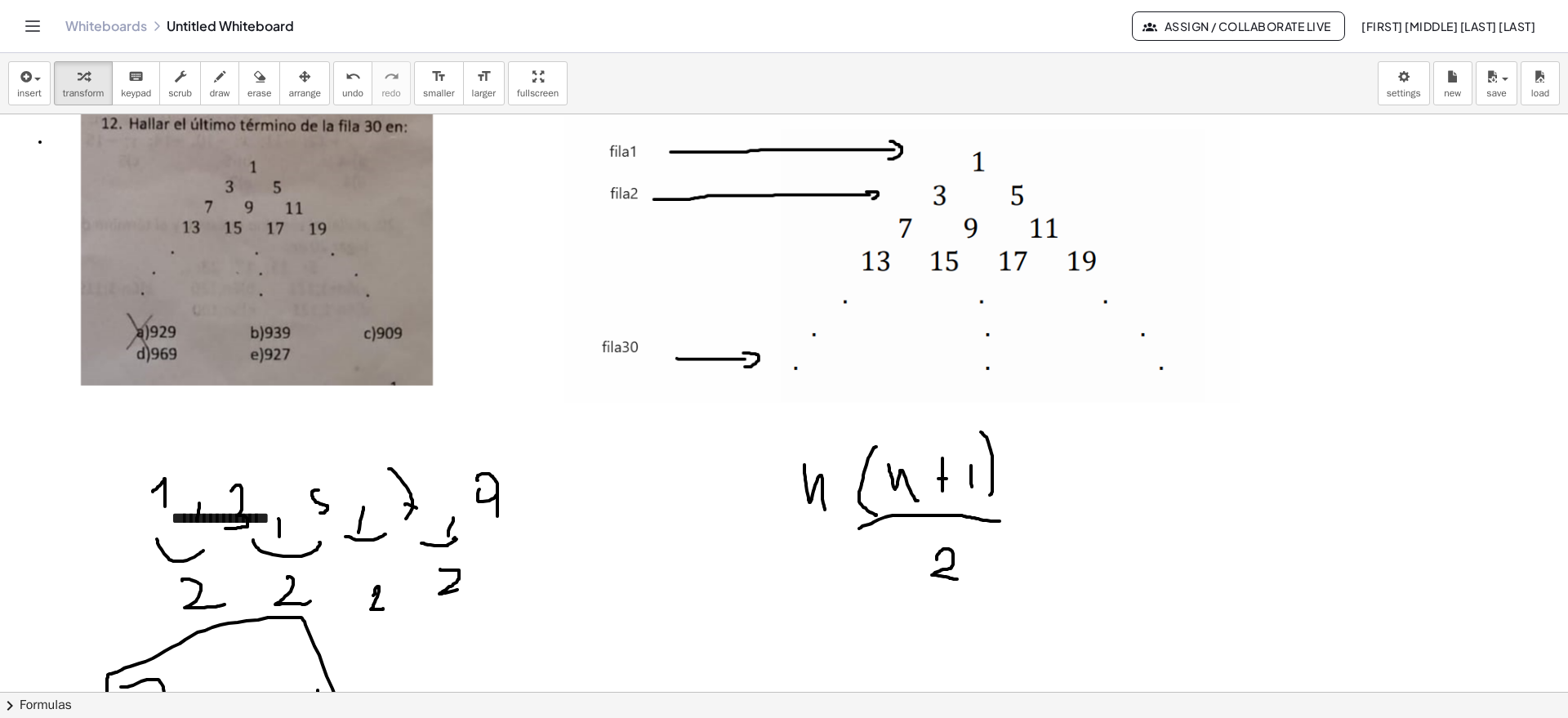 type 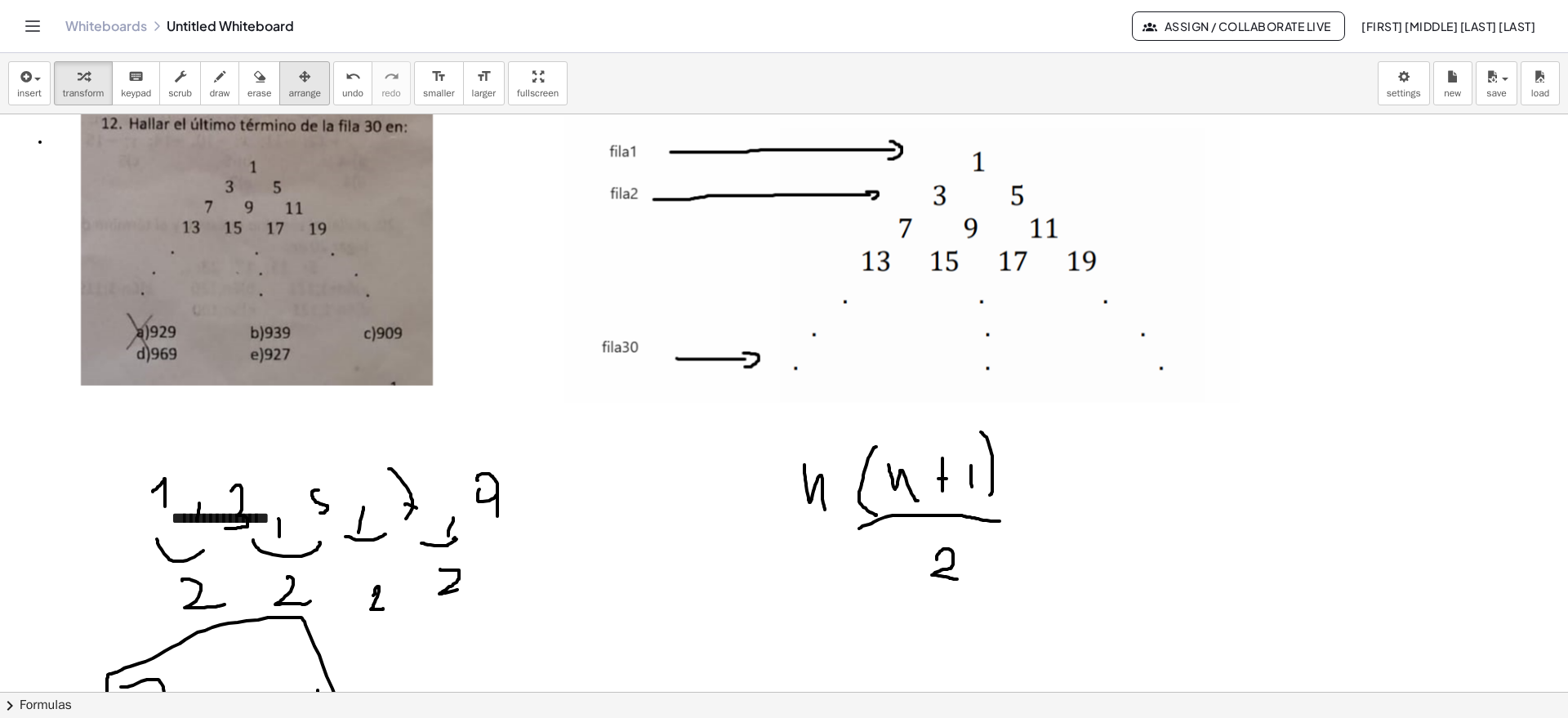 click at bounding box center (305, 76) 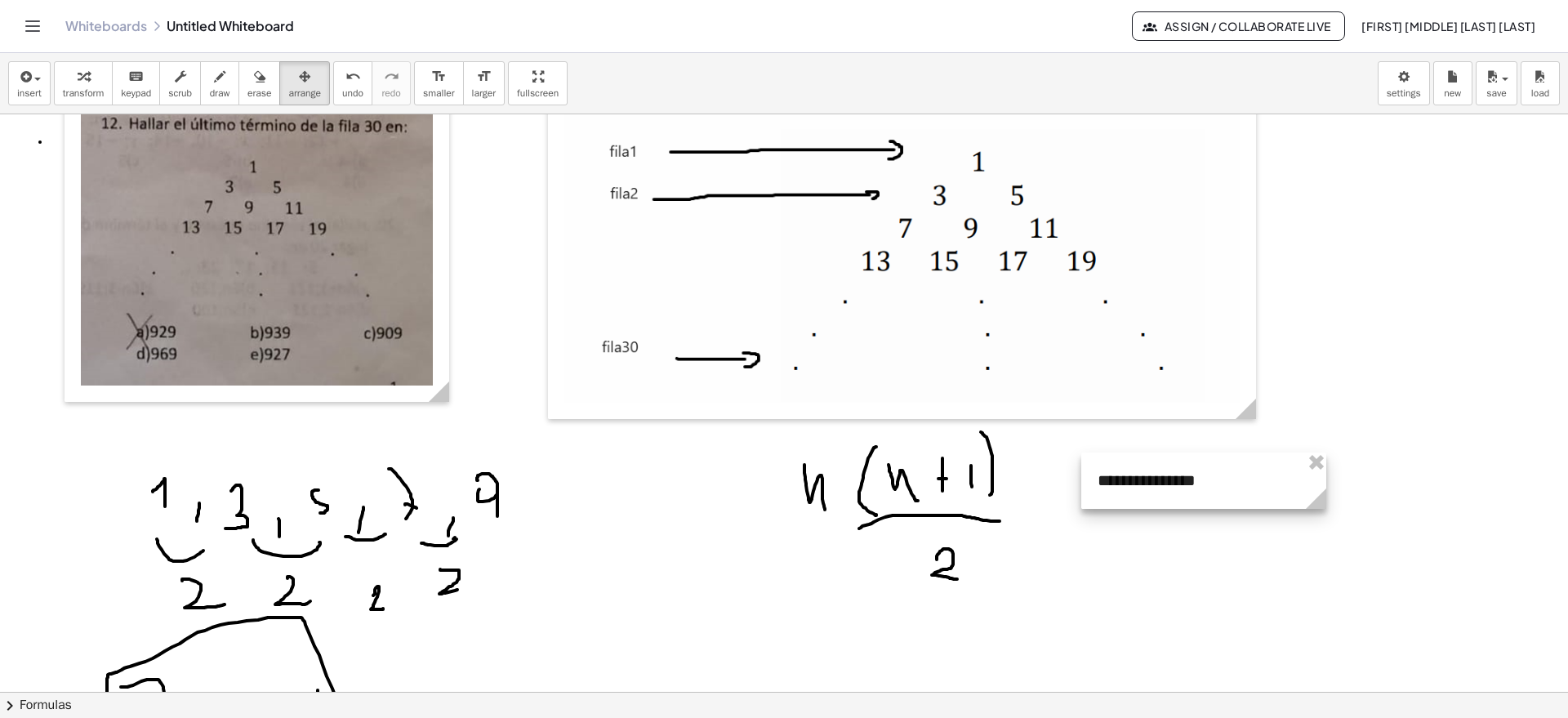 drag, startPoint x: 270, startPoint y: 509, endPoint x: 1195, endPoint y: 466, distance: 925.9989 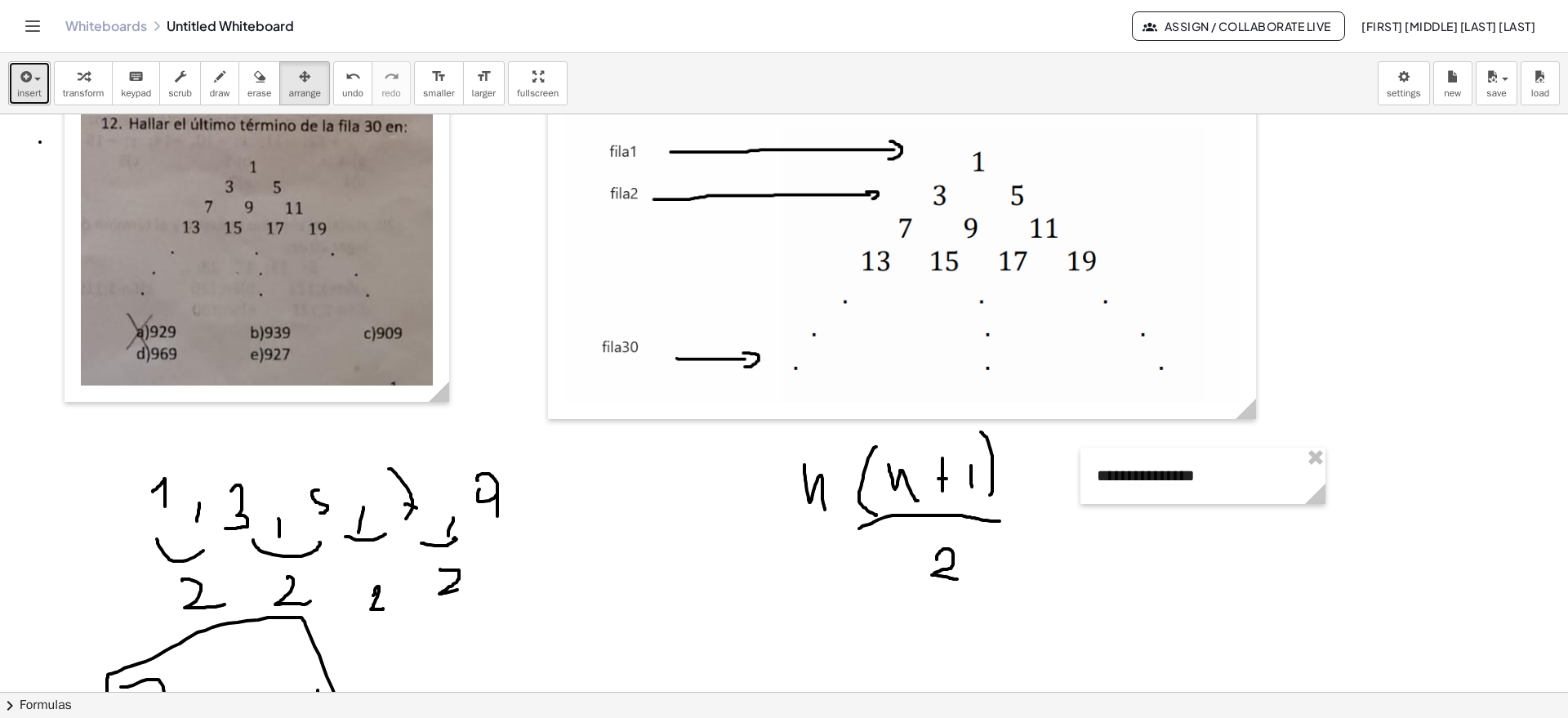 click on "insert" at bounding box center (29, 83) 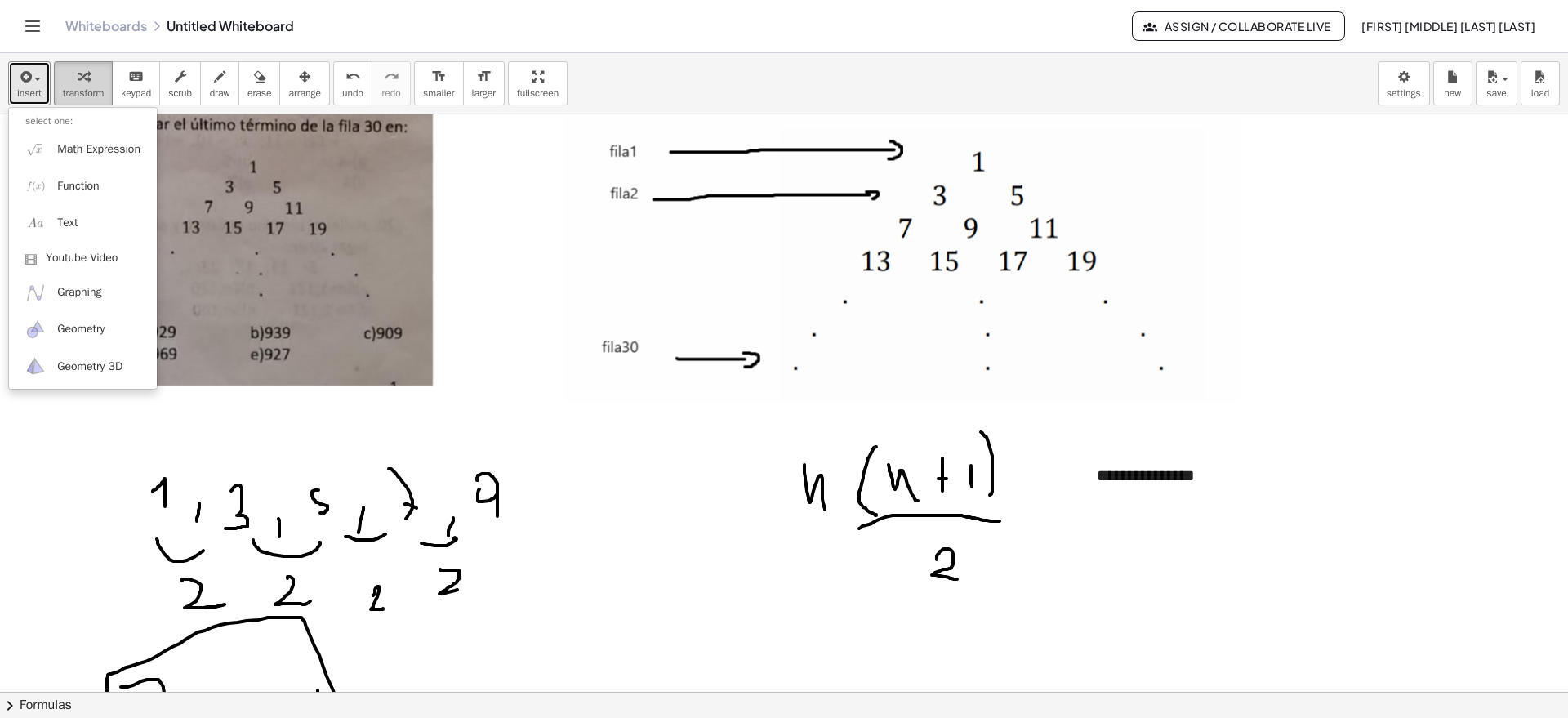 click on "transform" at bounding box center [83, 93] 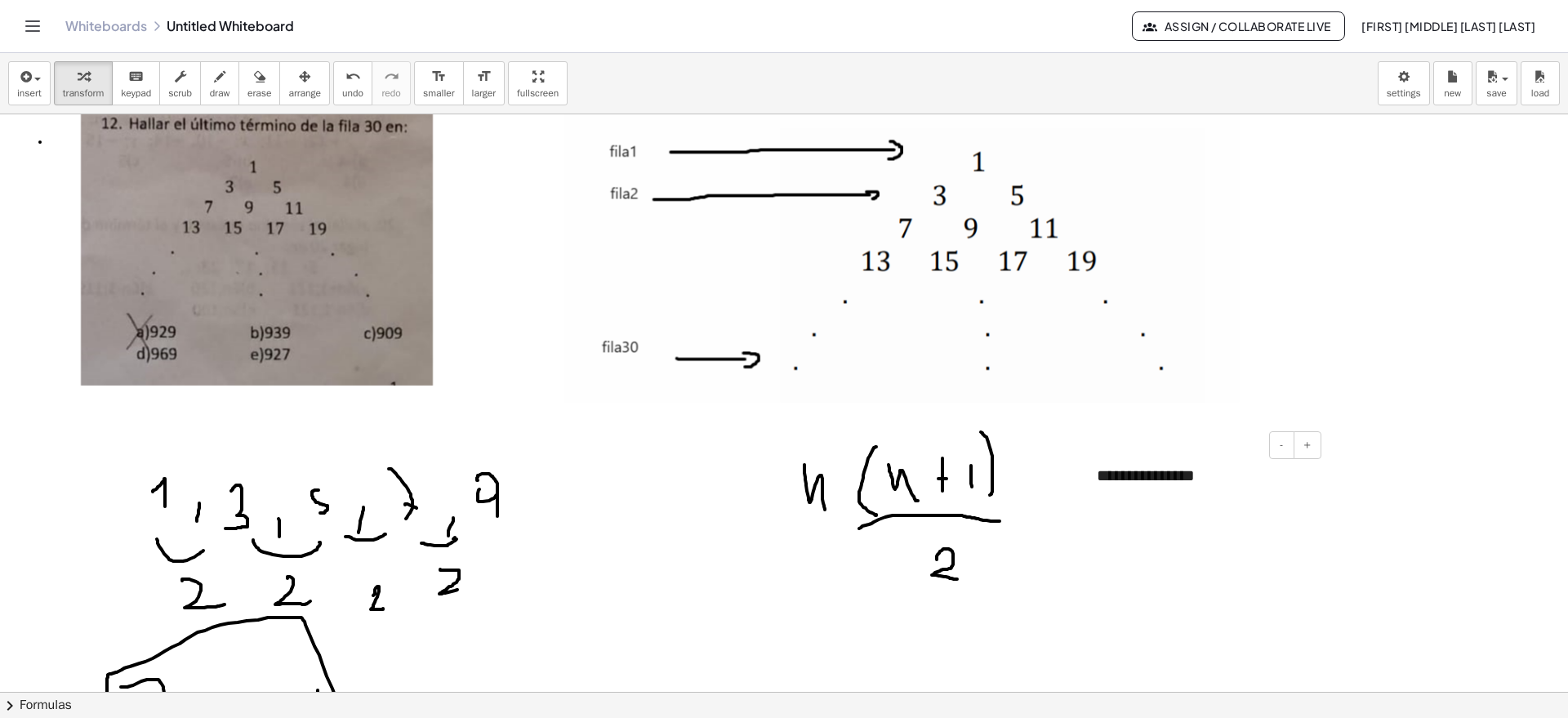 click on "**********" at bounding box center (1203, 475) 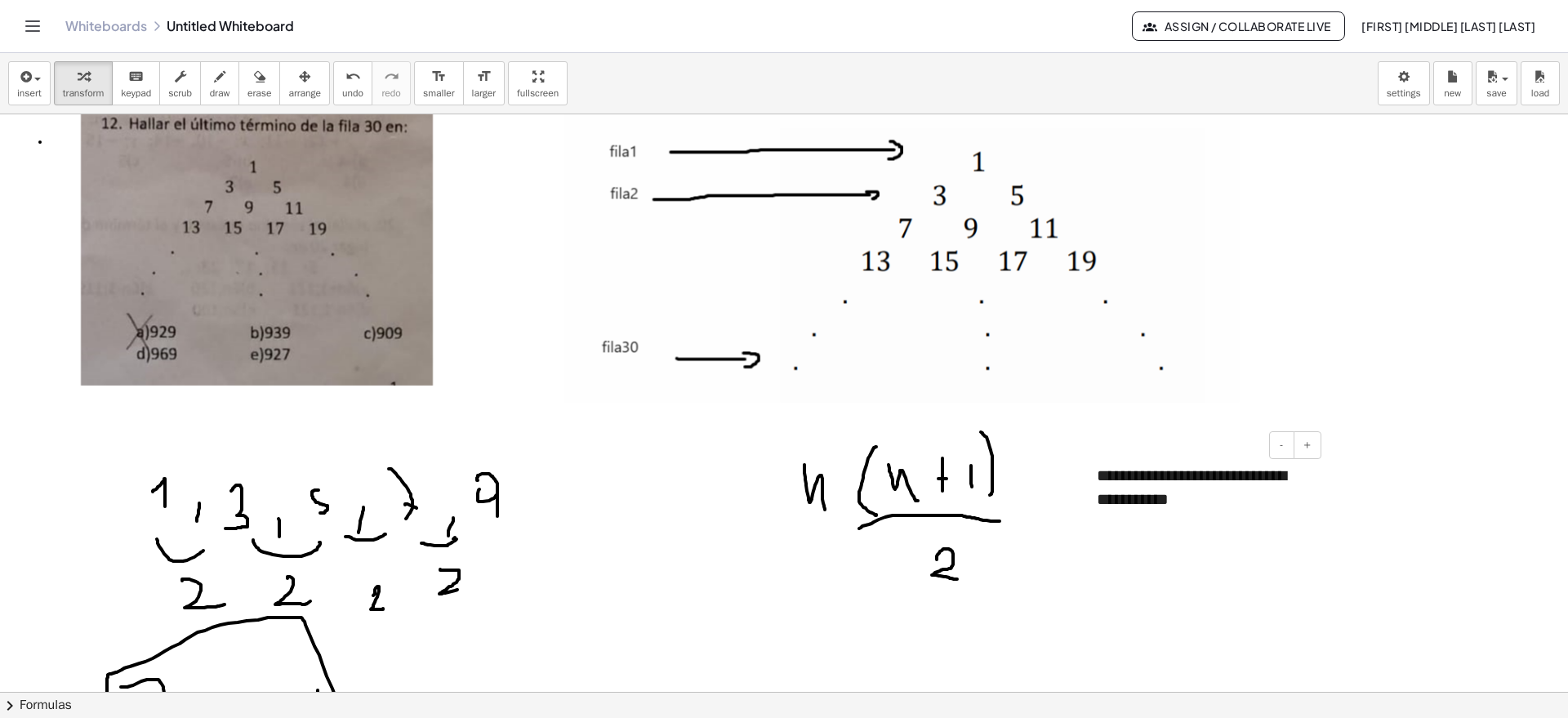 click on "**********" at bounding box center [1203, 487] 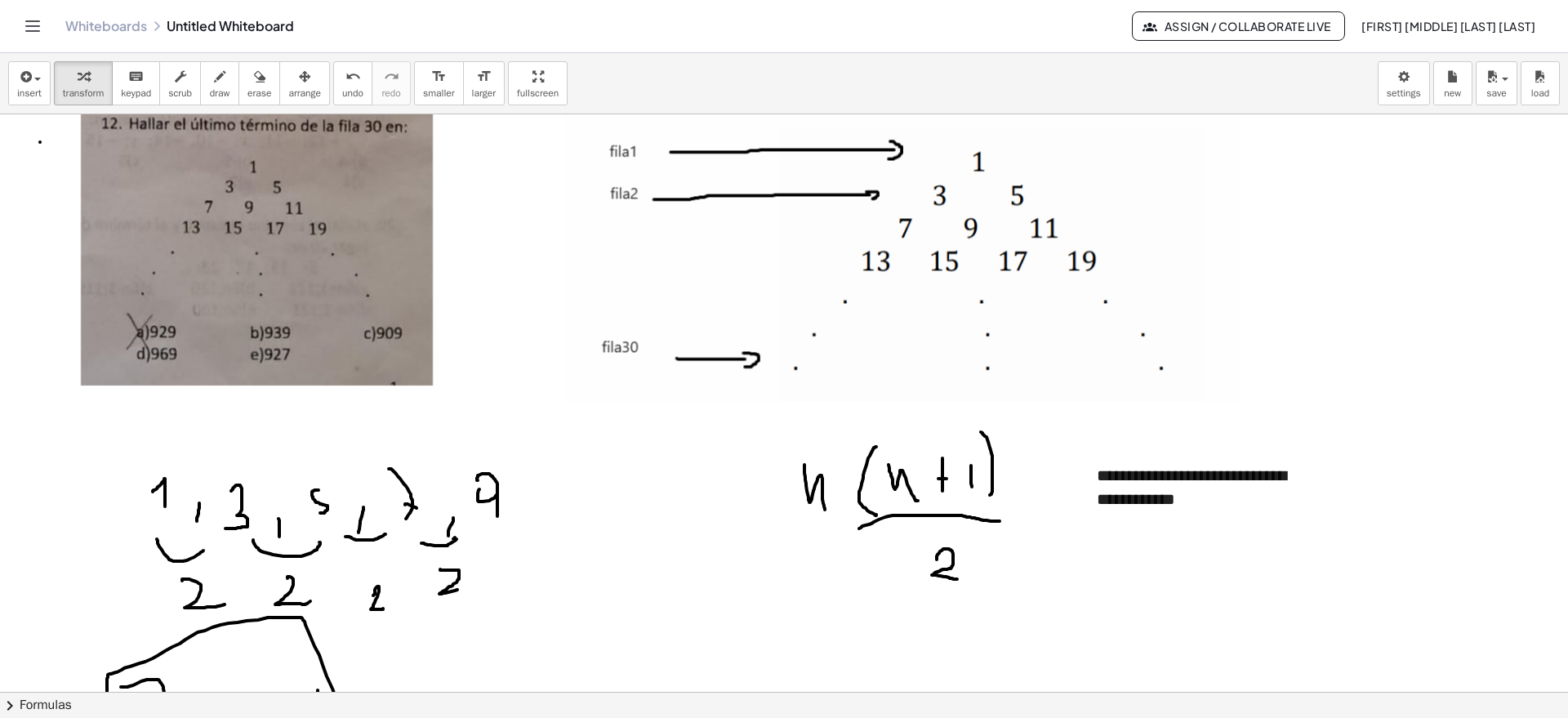 click at bounding box center [784, 319] 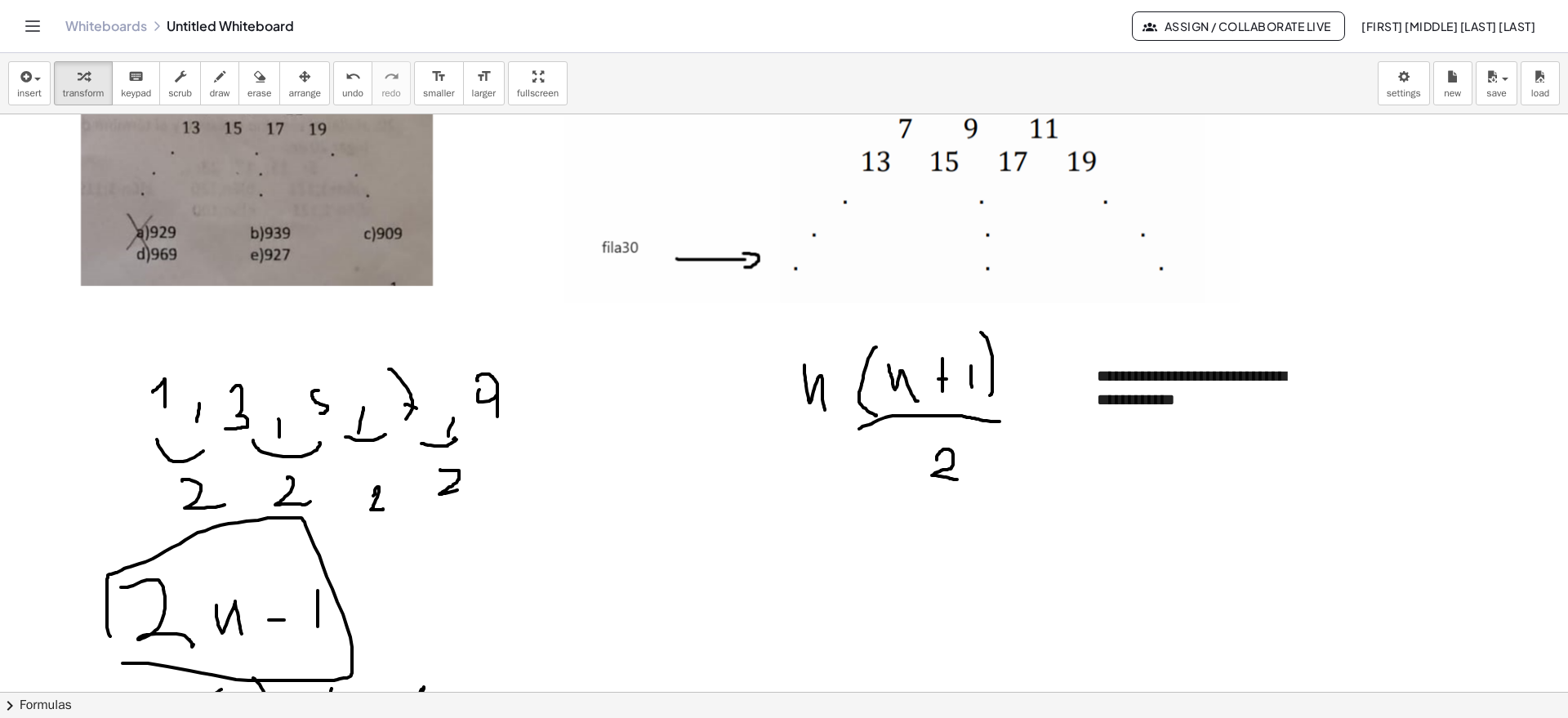 scroll, scrollTop: 1053, scrollLeft: 0, axis: vertical 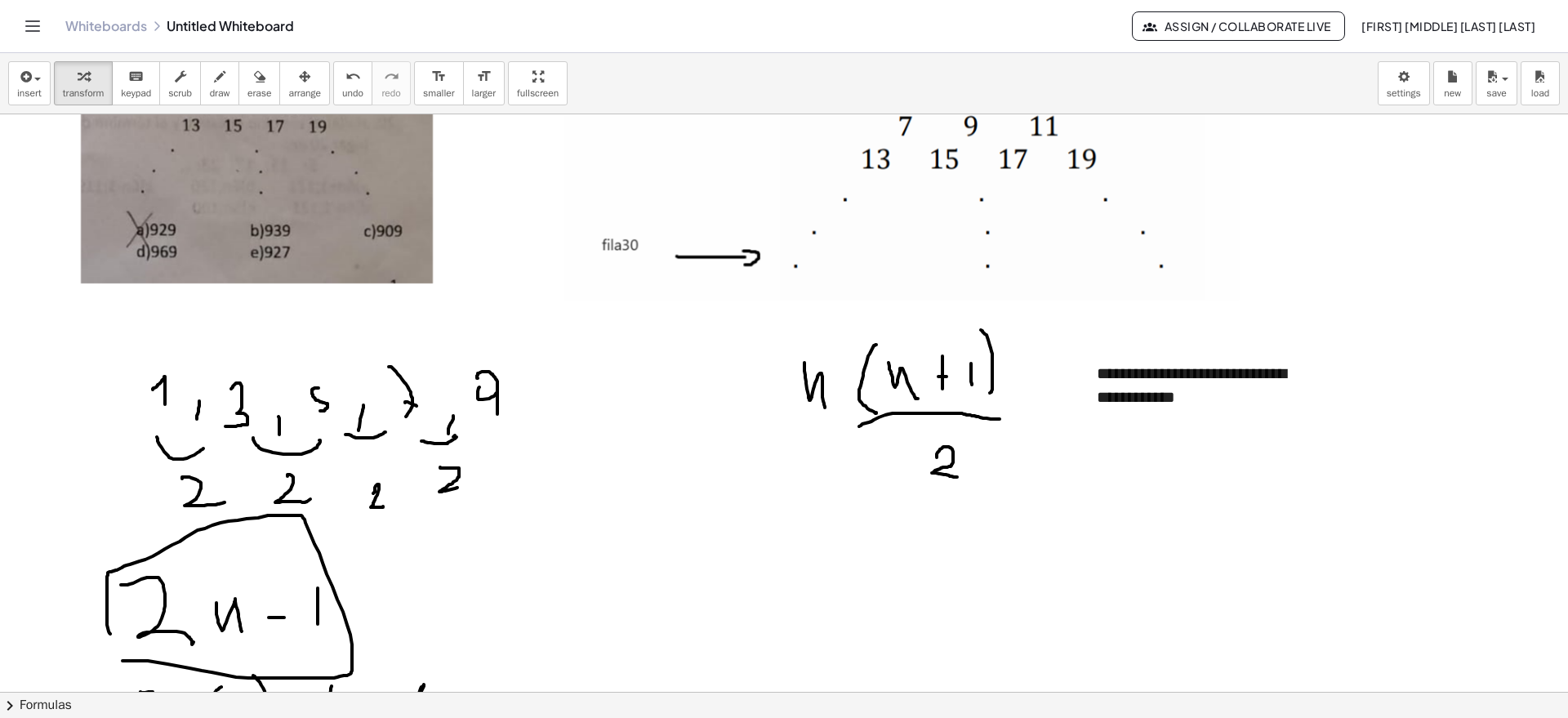 drag, startPoint x: 817, startPoint y: 542, endPoint x: 823, endPoint y: 568, distance: 26.68333 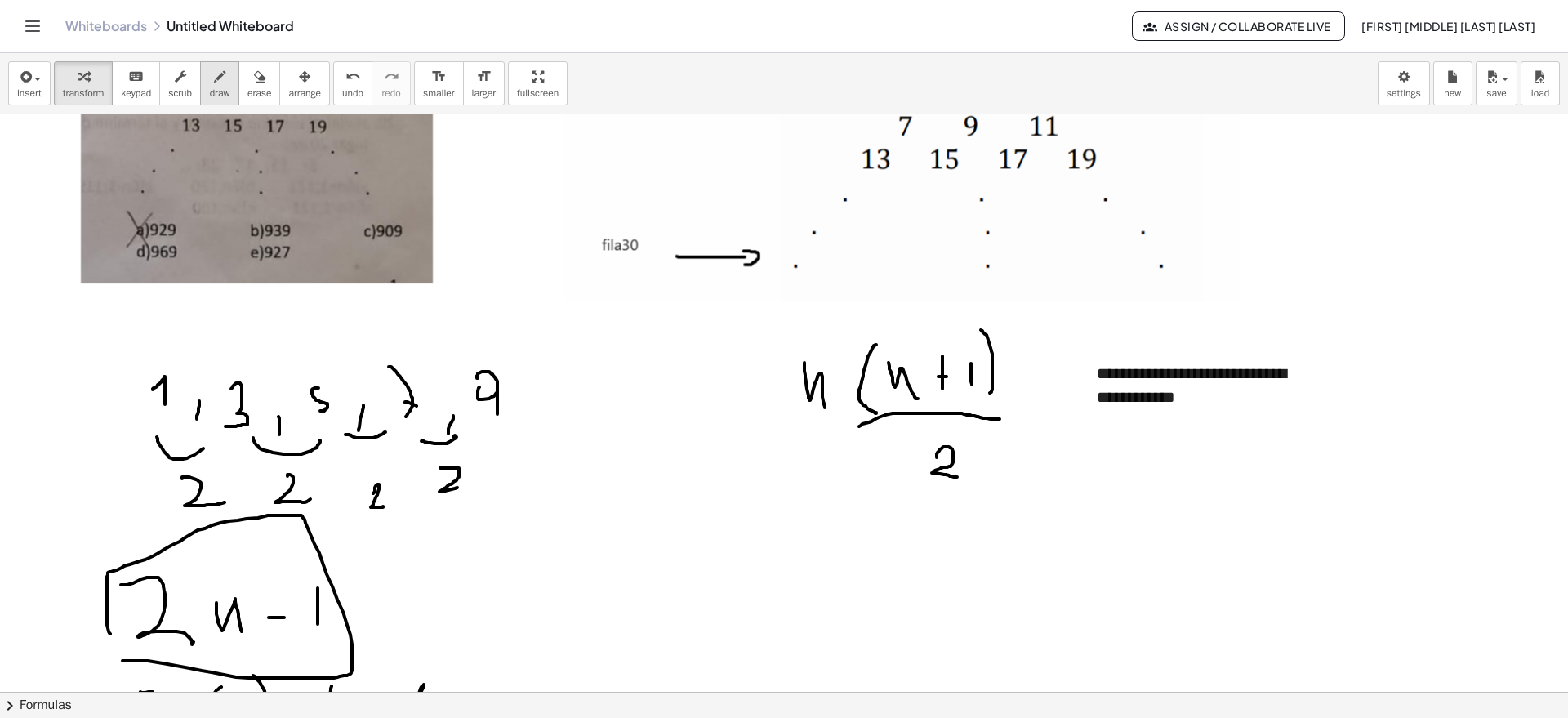 click at bounding box center (220, 76) 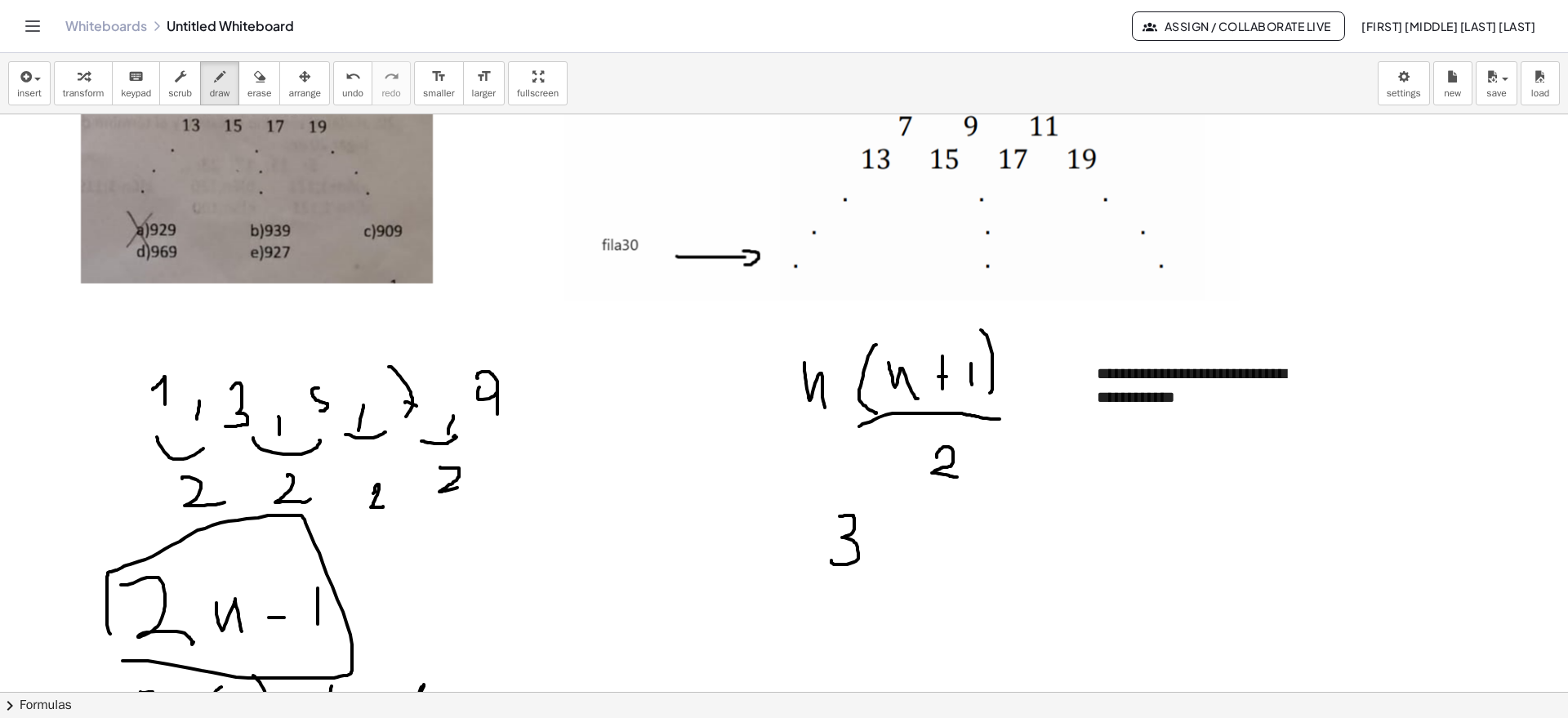 drag, startPoint x: 849, startPoint y: 515, endPoint x: 843, endPoint y: 543, distance: 28.635642 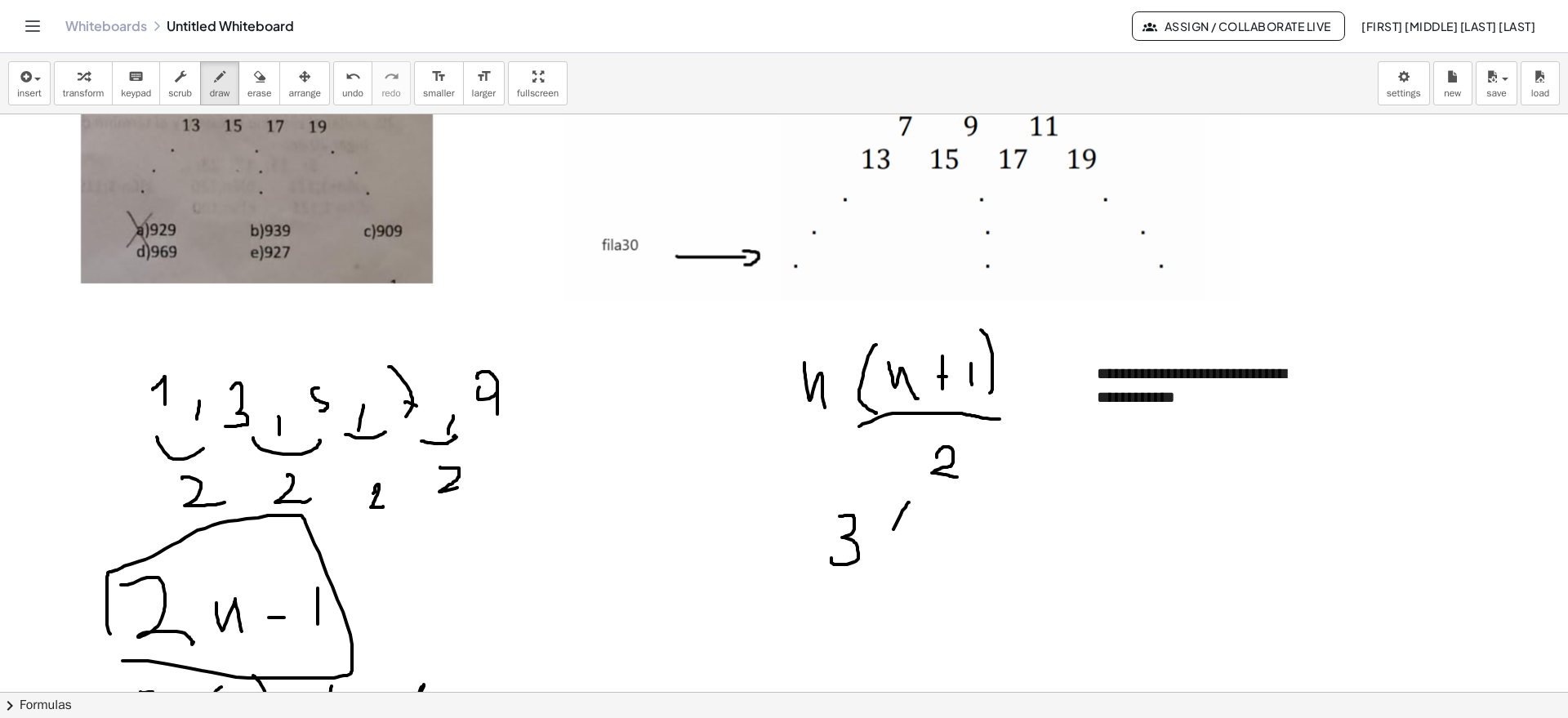 drag, startPoint x: 893, startPoint y: 529, endPoint x: 906, endPoint y: 556, distance: 29.96665 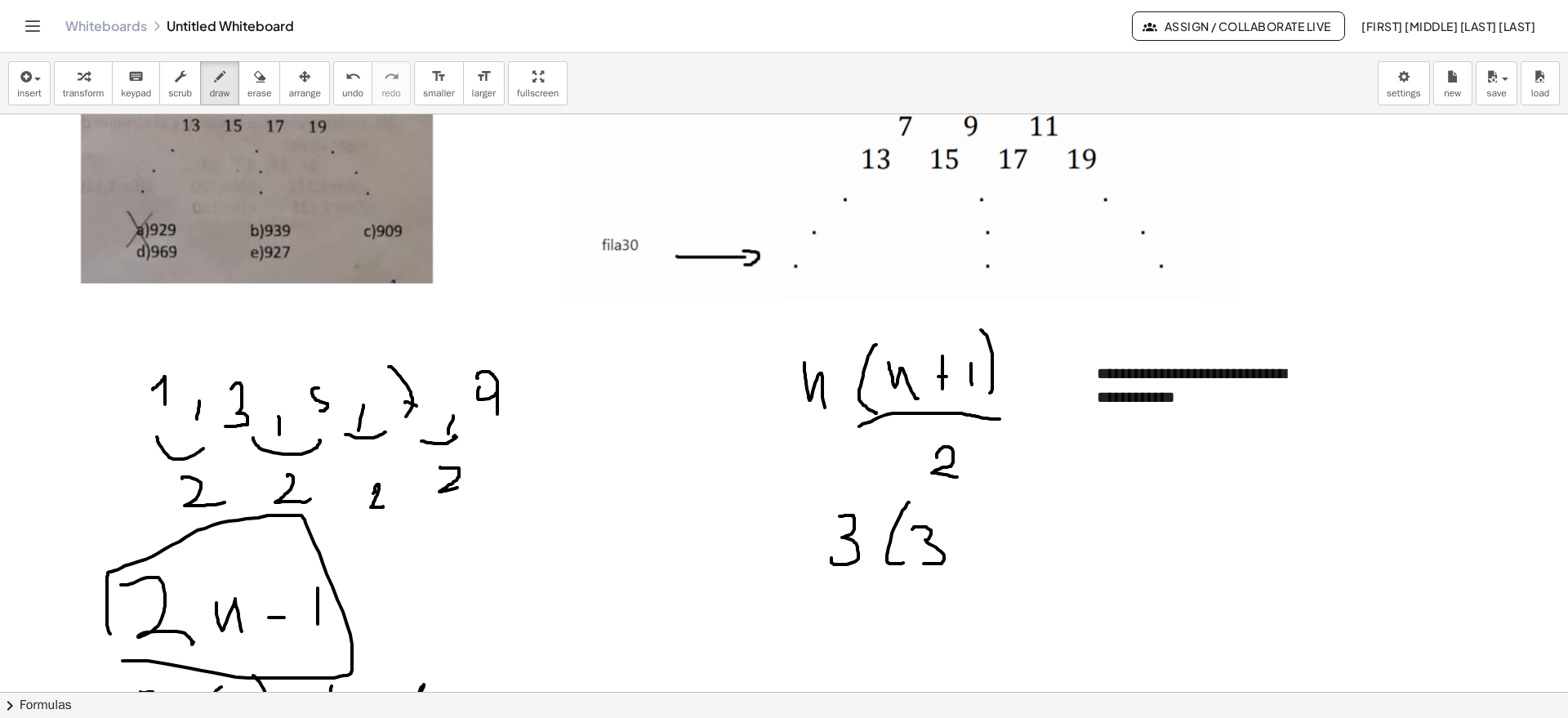 drag, startPoint x: 921, startPoint y: 527, endPoint x: 923, endPoint y: 562, distance: 35.057096 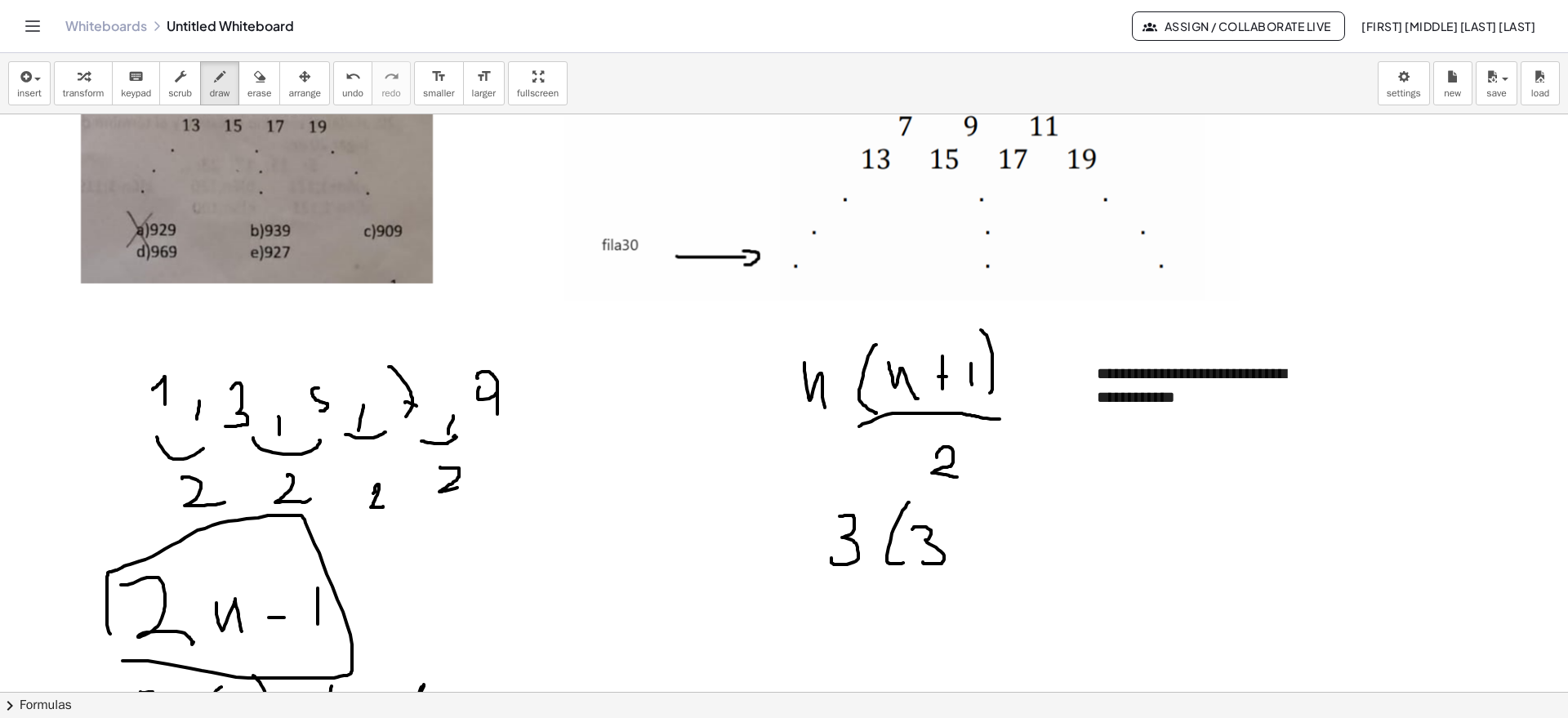 click at bounding box center [784, 216] 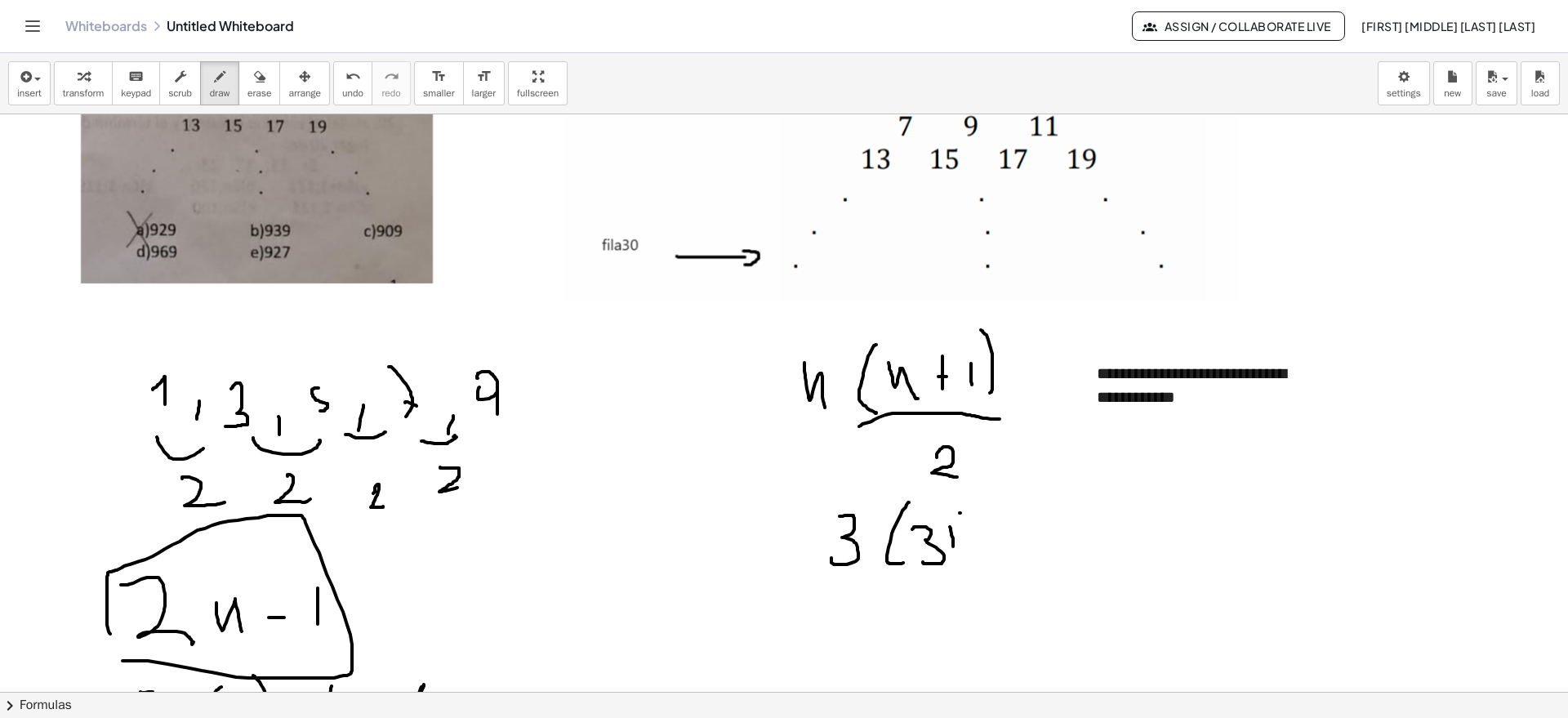 drag, startPoint x: 960, startPoint y: 514, endPoint x: 973, endPoint y: 577, distance: 64.32729 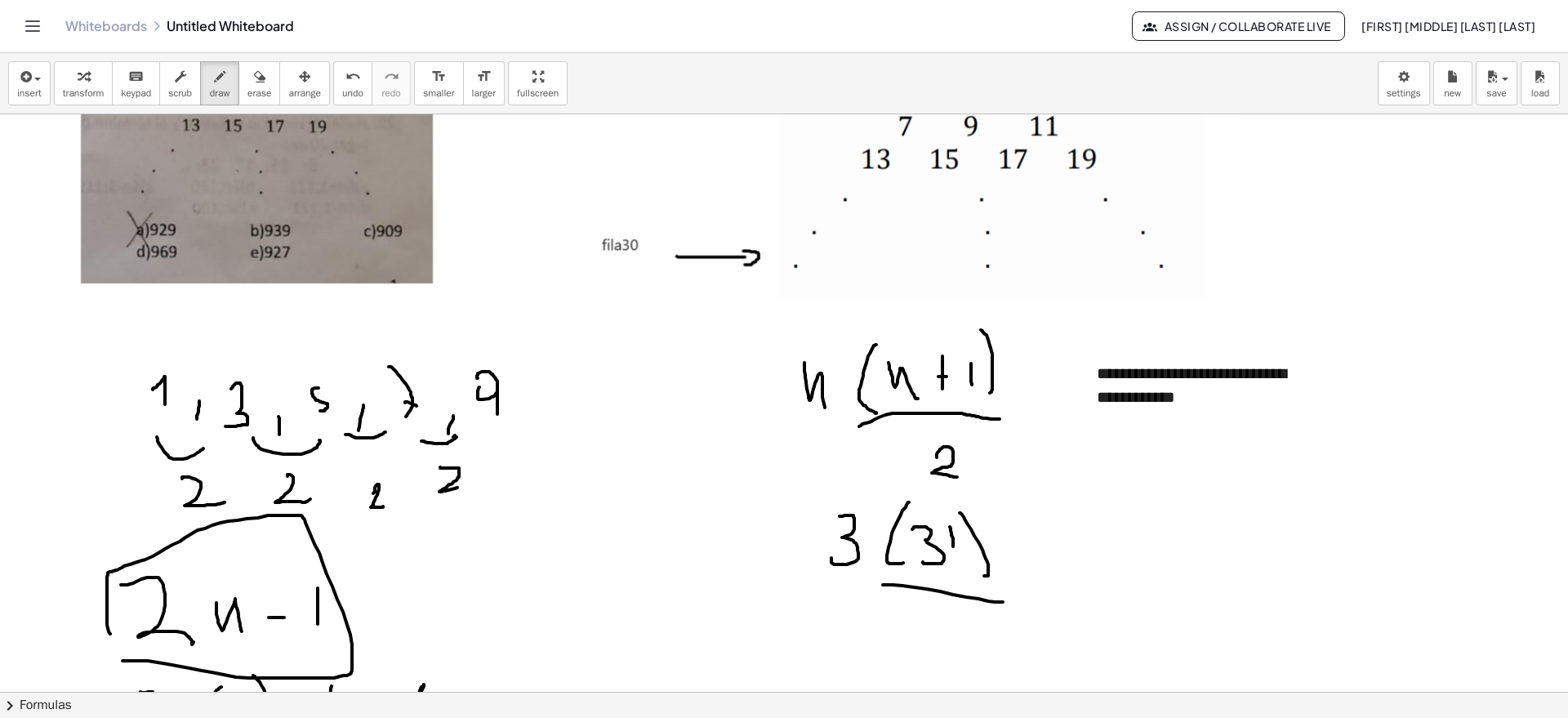drag, startPoint x: 883, startPoint y: 585, endPoint x: 939, endPoint y: 623, distance: 67.6757 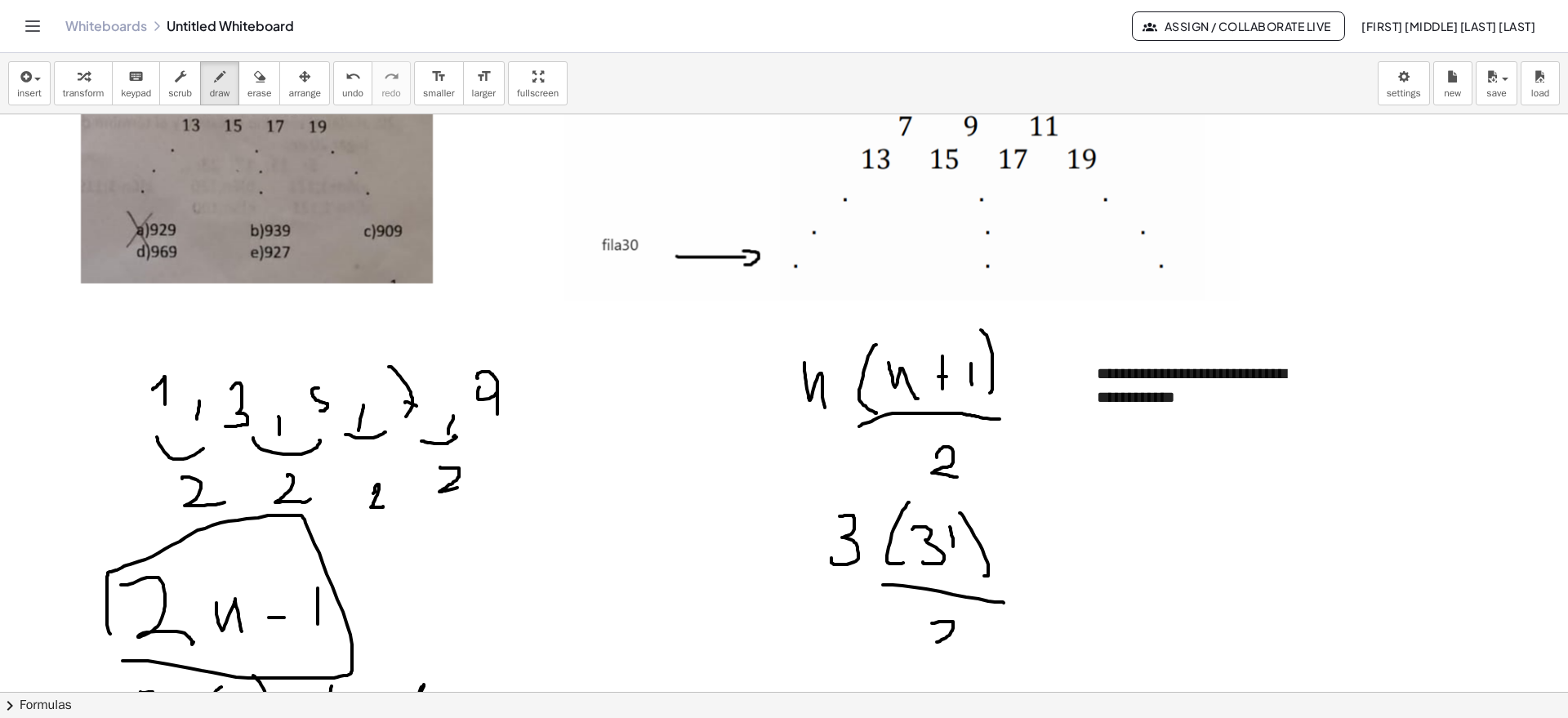 drag, startPoint x: 932, startPoint y: 623, endPoint x: 969, endPoint y: 641, distance: 41.14608 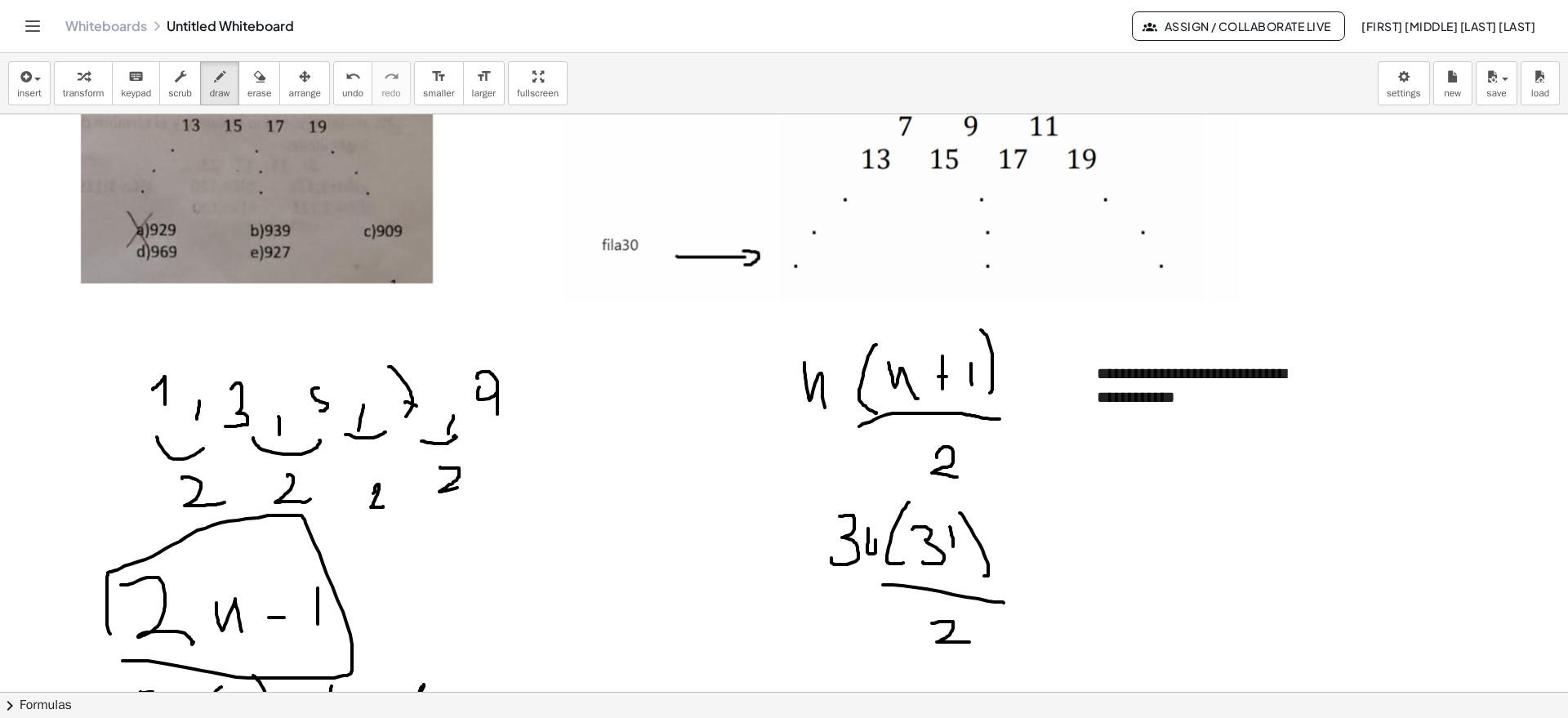 click at bounding box center (784, 216) 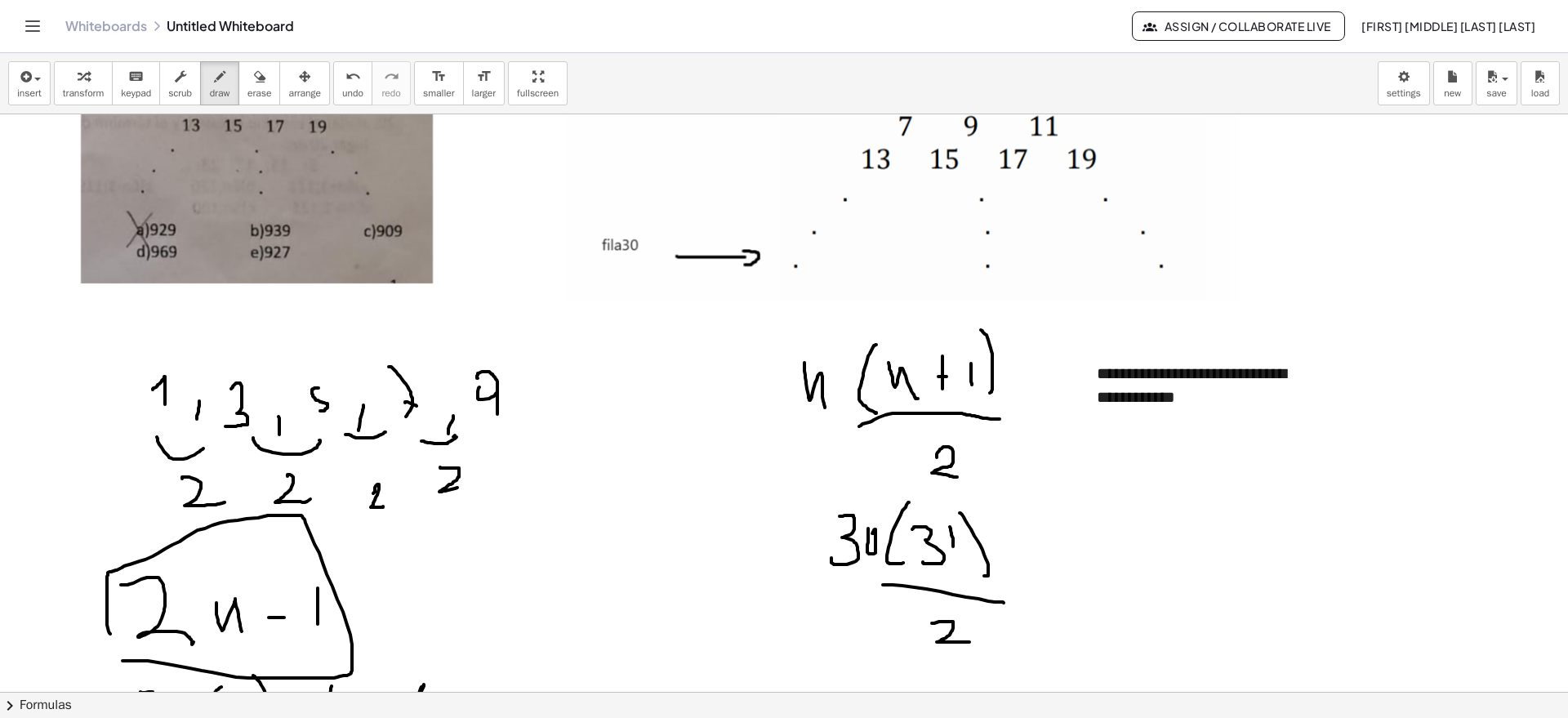 click at bounding box center (784, 216) 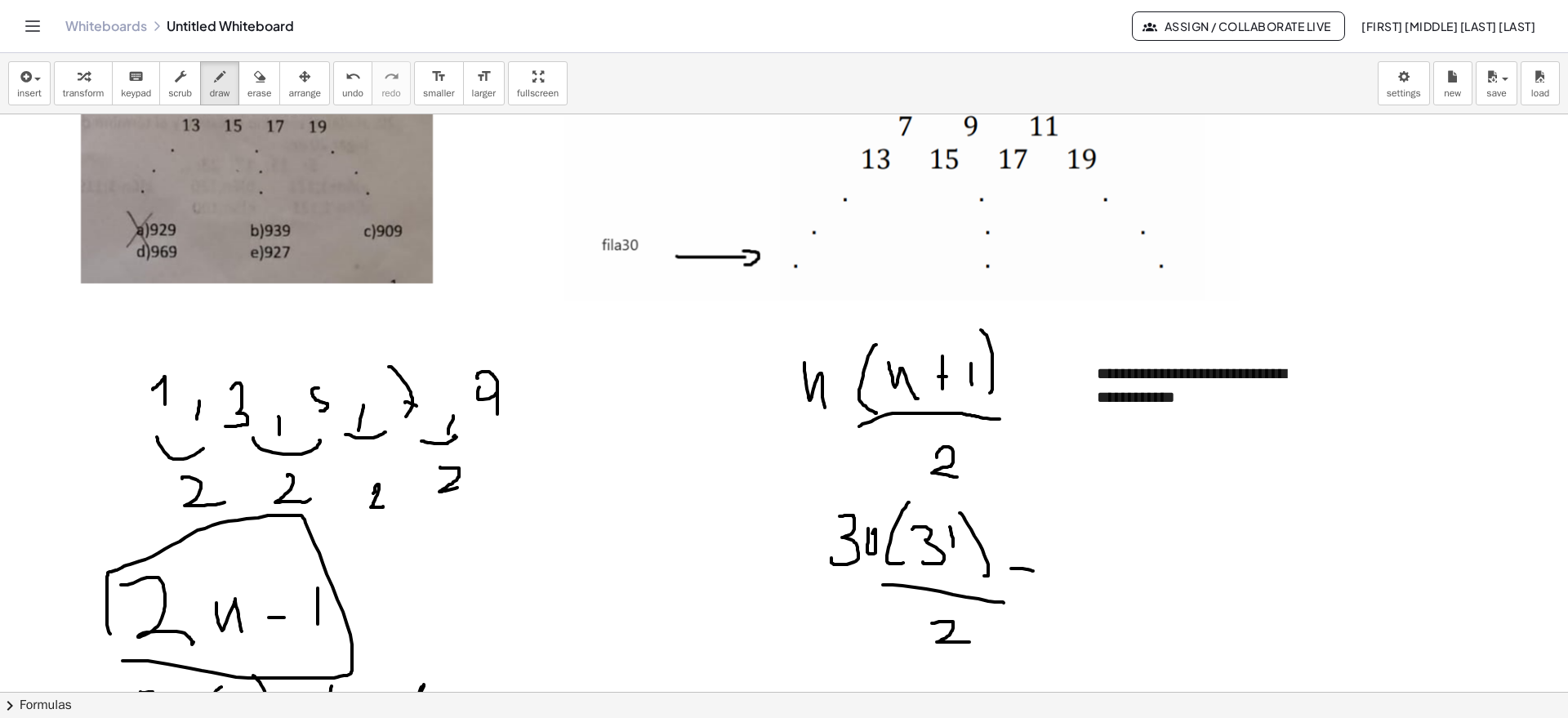 click at bounding box center [784, 216] 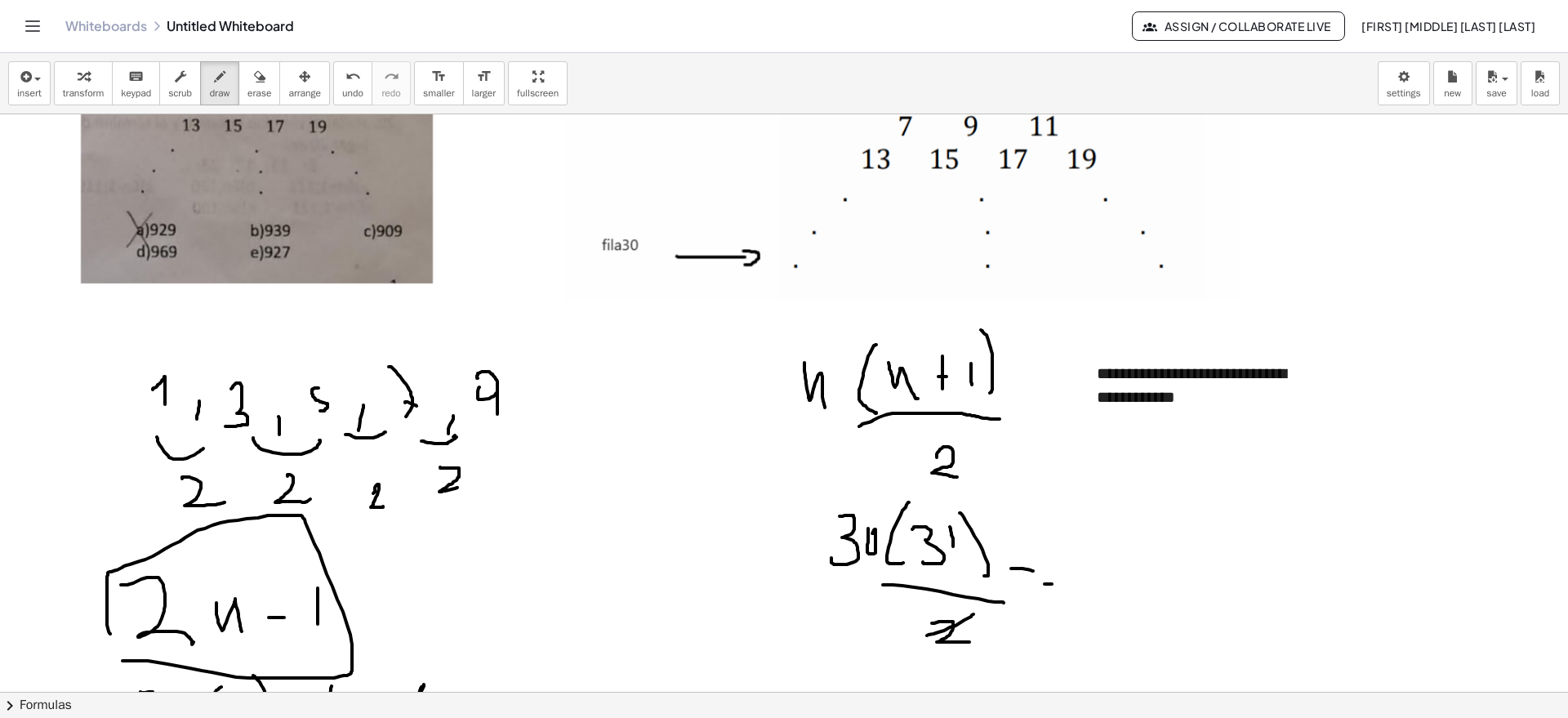 click at bounding box center (784, 216) 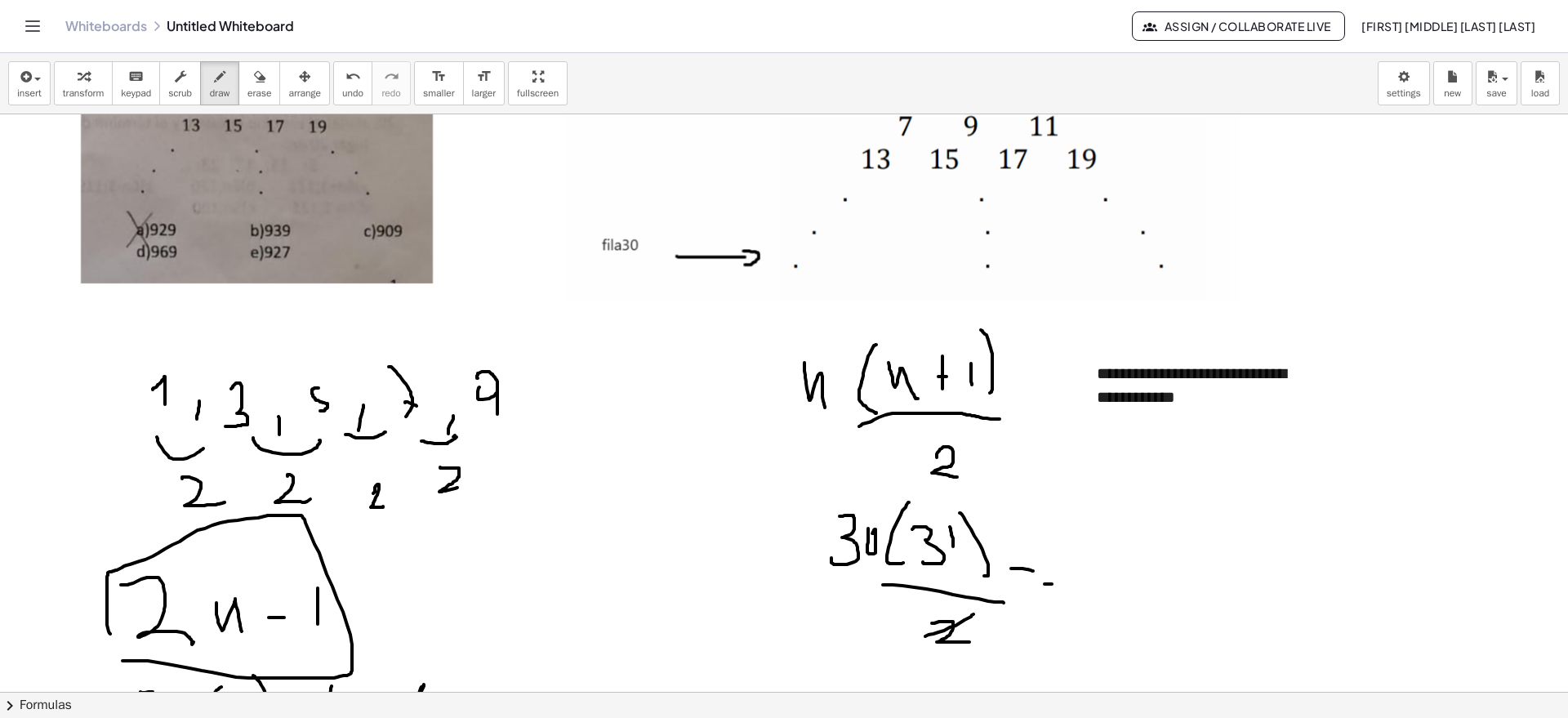drag, startPoint x: 1007, startPoint y: 653, endPoint x: 939, endPoint y: 601, distance: 85.60374 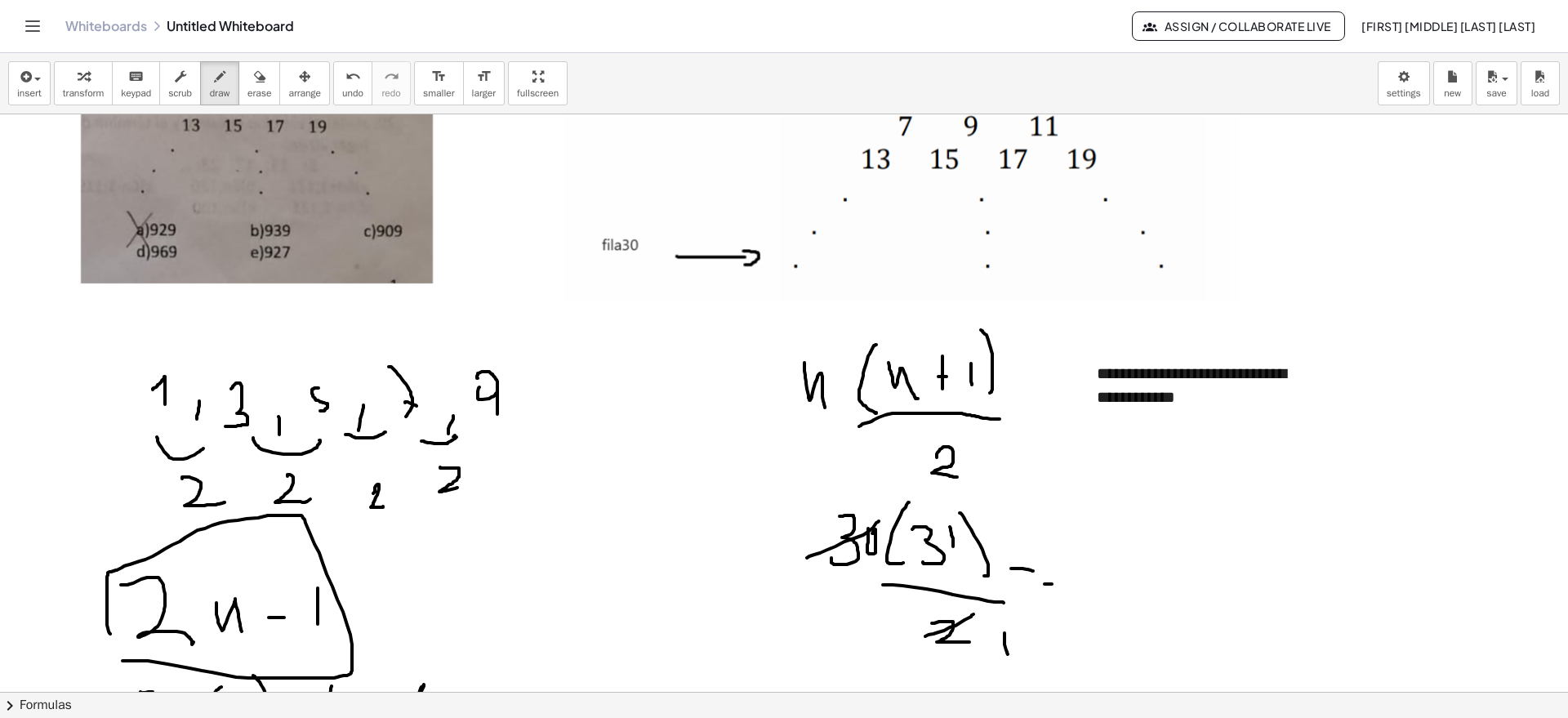 drag, startPoint x: 854, startPoint y: 538, endPoint x: 811, endPoint y: 555, distance: 46.23851 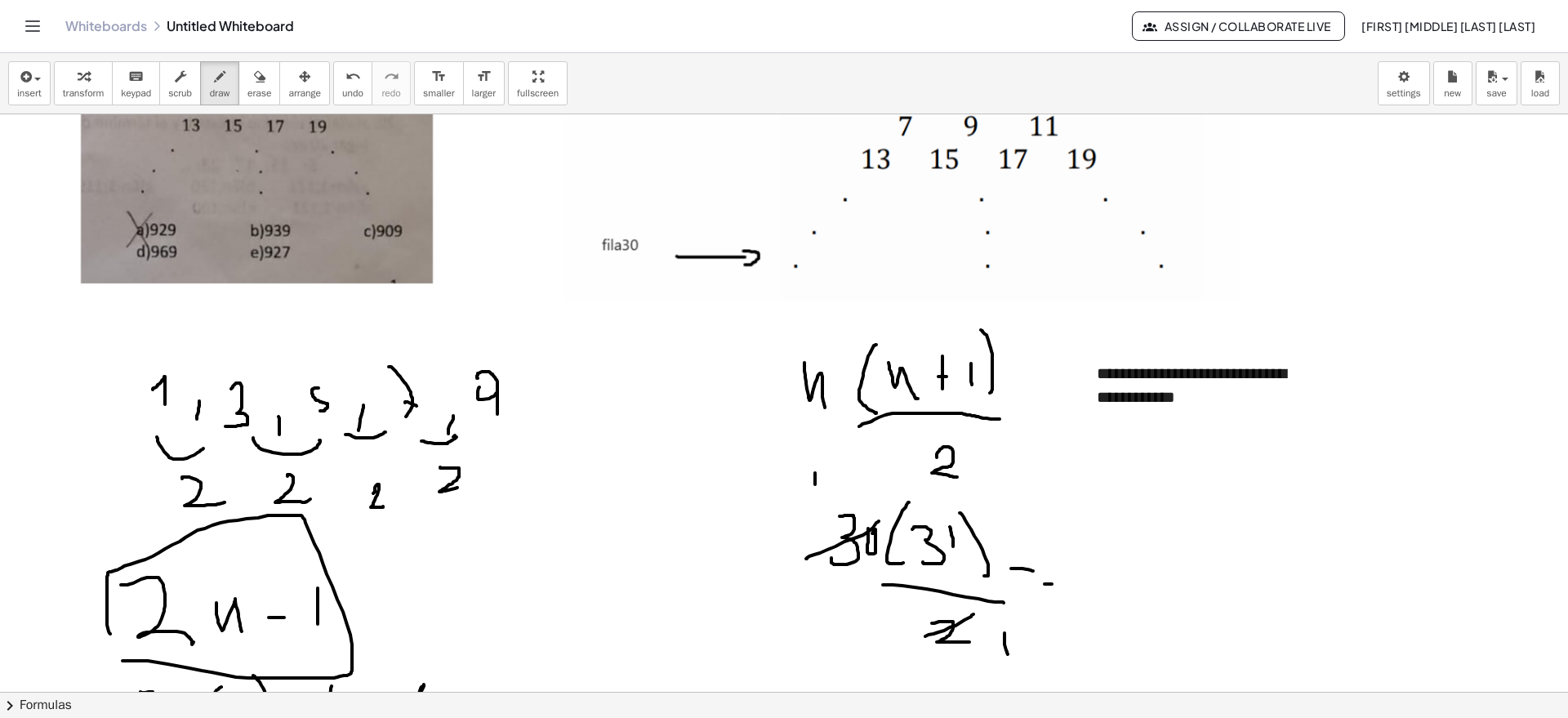 drag, startPoint x: 815, startPoint y: 473, endPoint x: 817, endPoint y: 494, distance: 21.095023 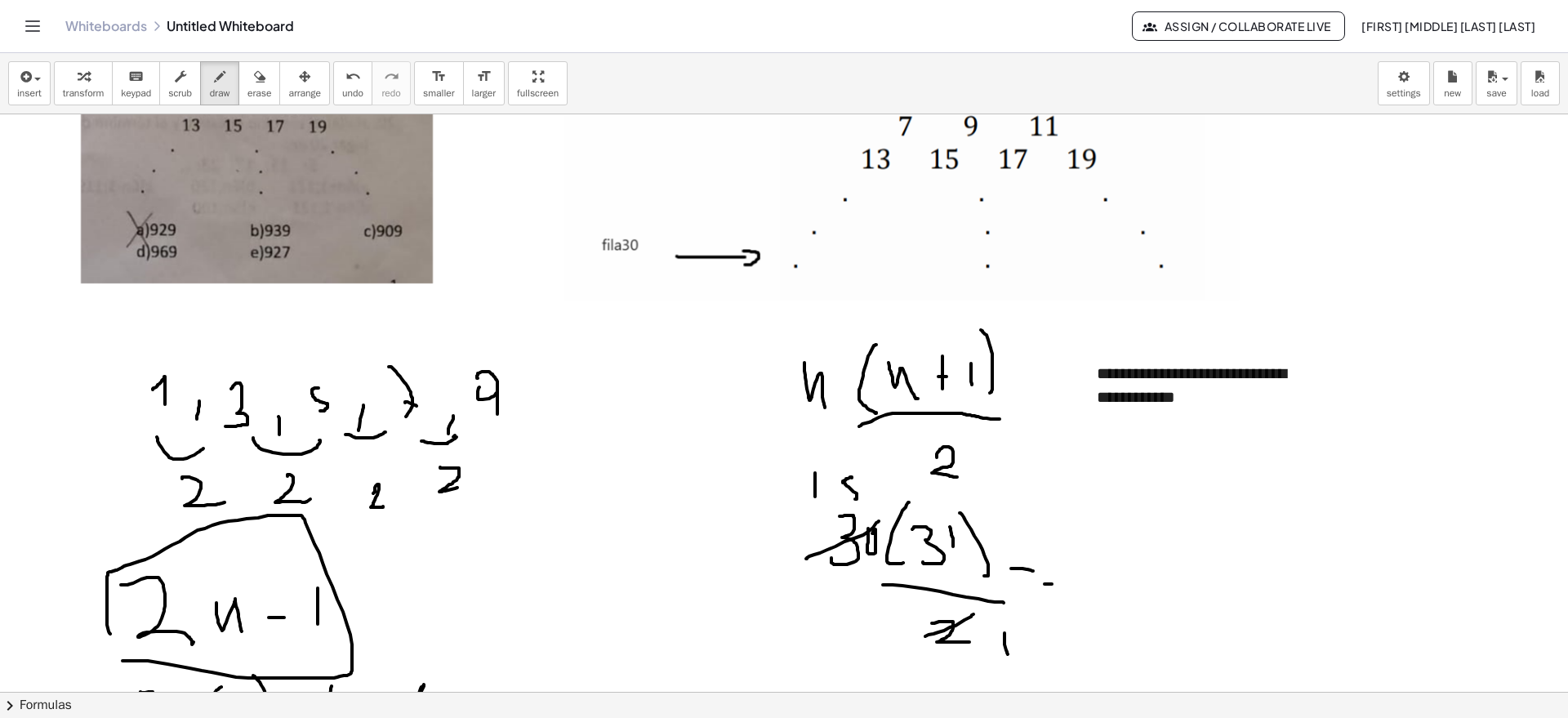 drag, startPoint x: 849, startPoint y: 478, endPoint x: 844, endPoint y: 497, distance: 19.64688 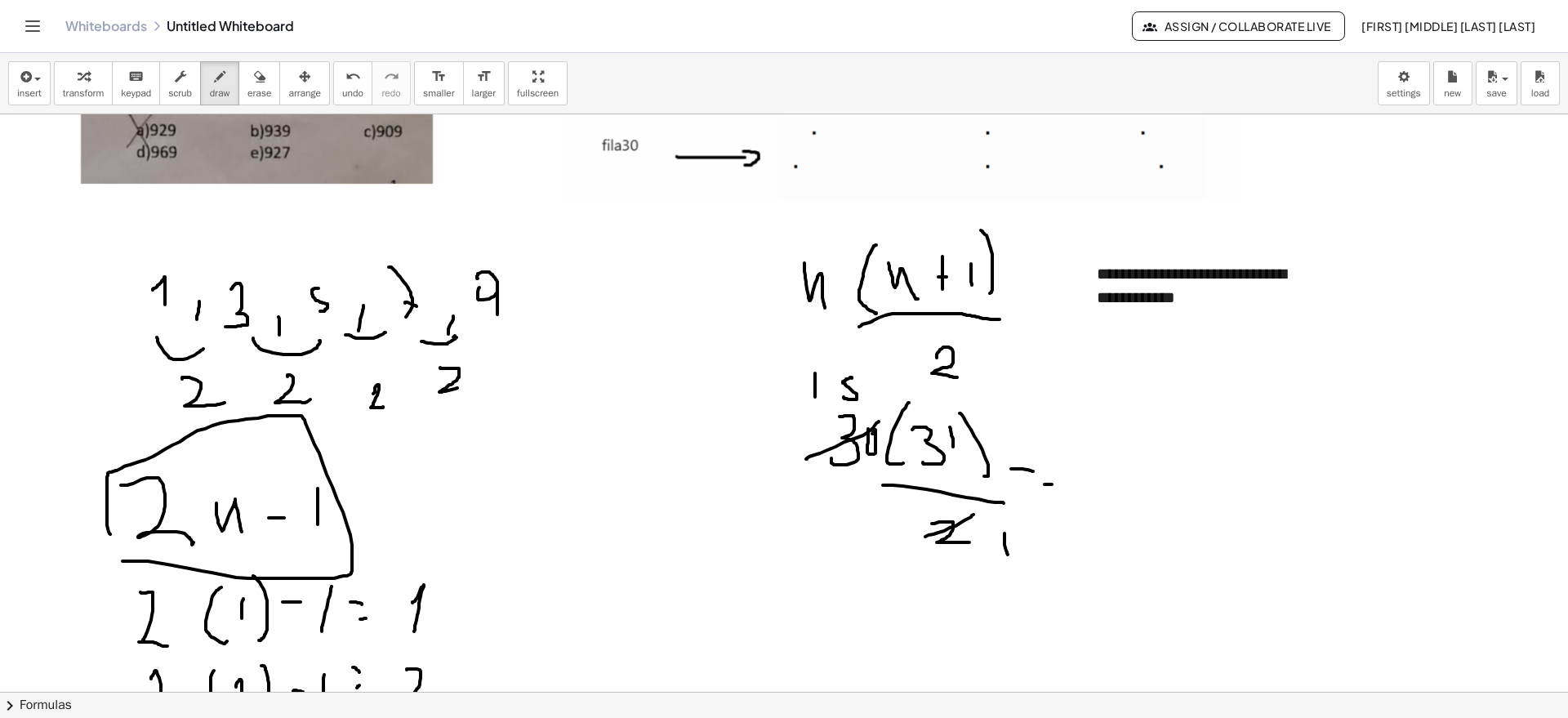 scroll, scrollTop: 1155, scrollLeft: 0, axis: vertical 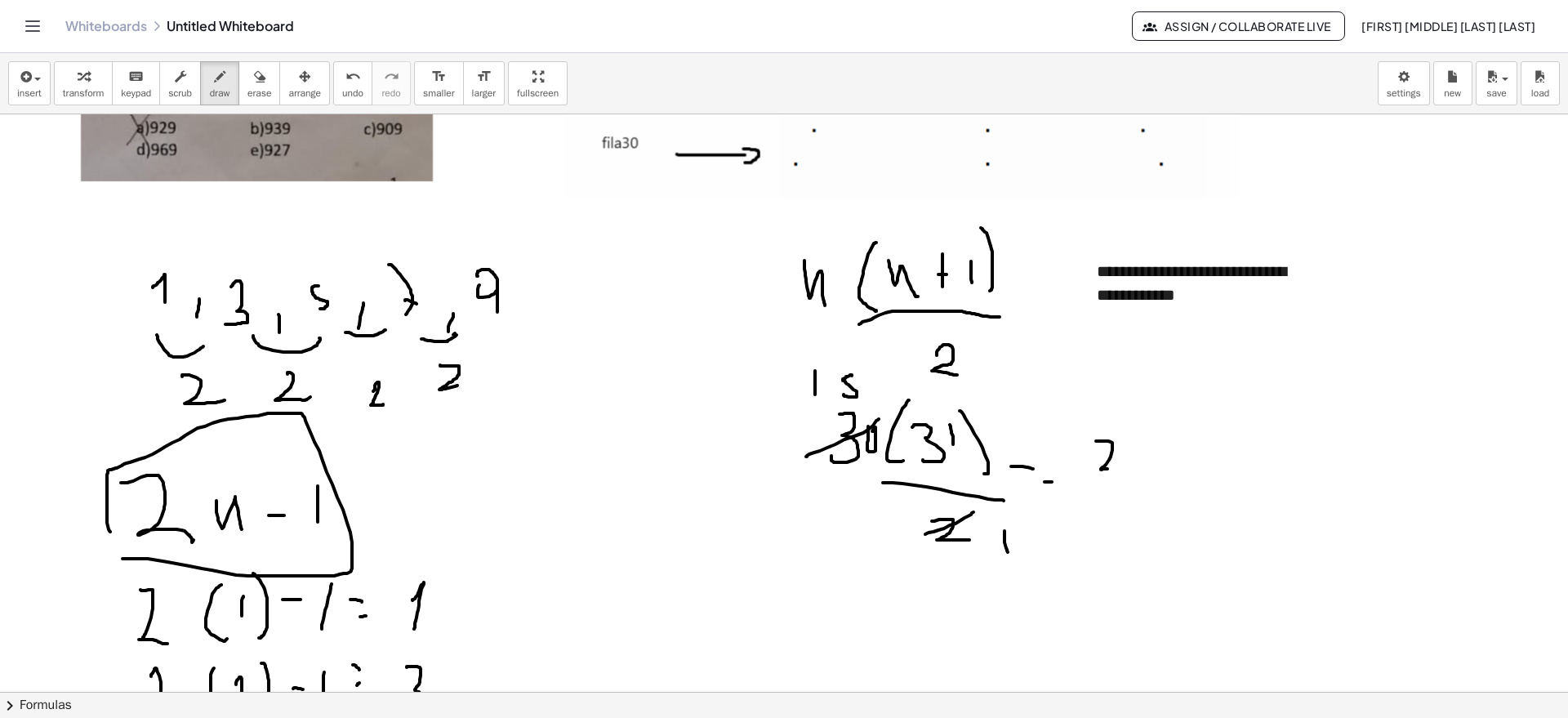 drag, startPoint x: 1098, startPoint y: 441, endPoint x: 1100, endPoint y: 482, distance: 41.04875 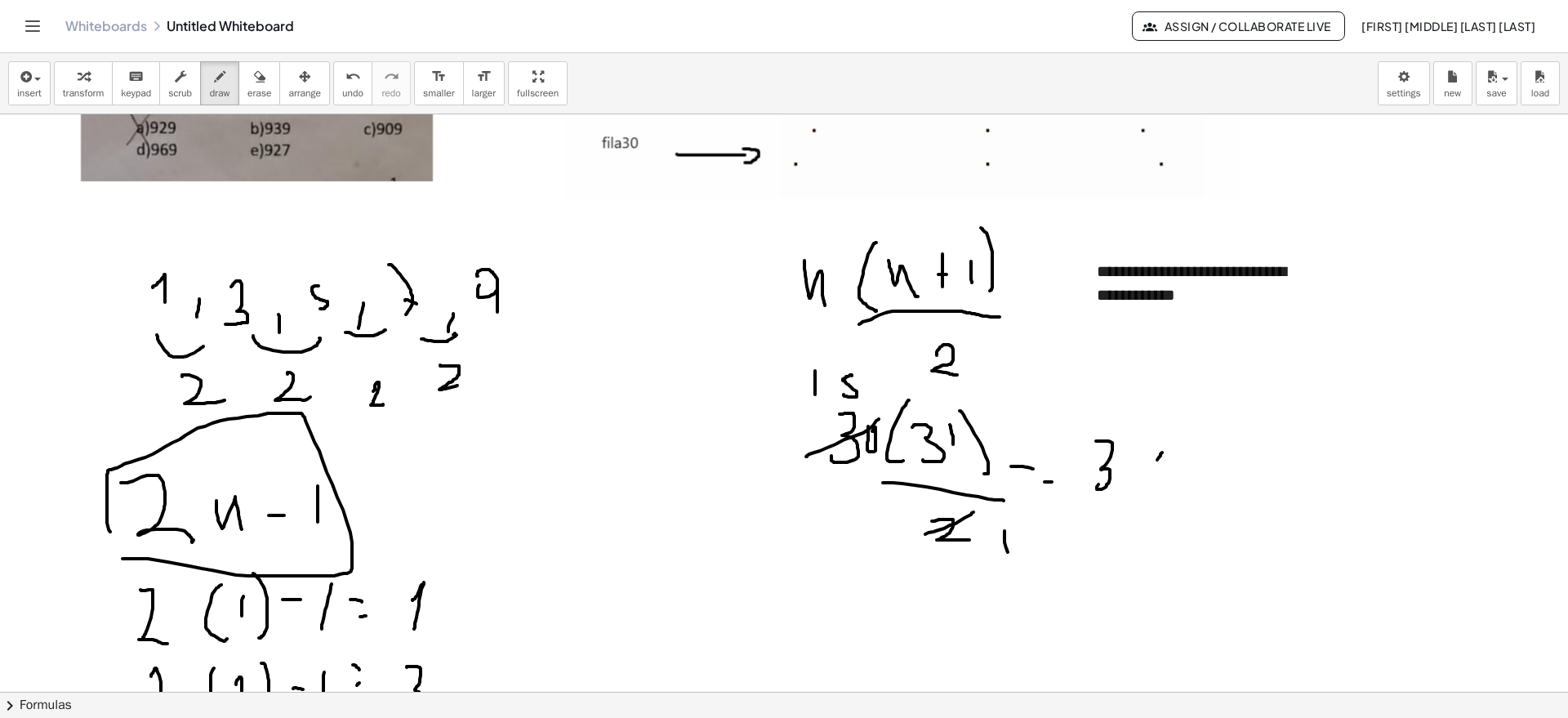 drag, startPoint x: 1159, startPoint y: 457, endPoint x: 1169, endPoint y: 462, distance: 11.1803399 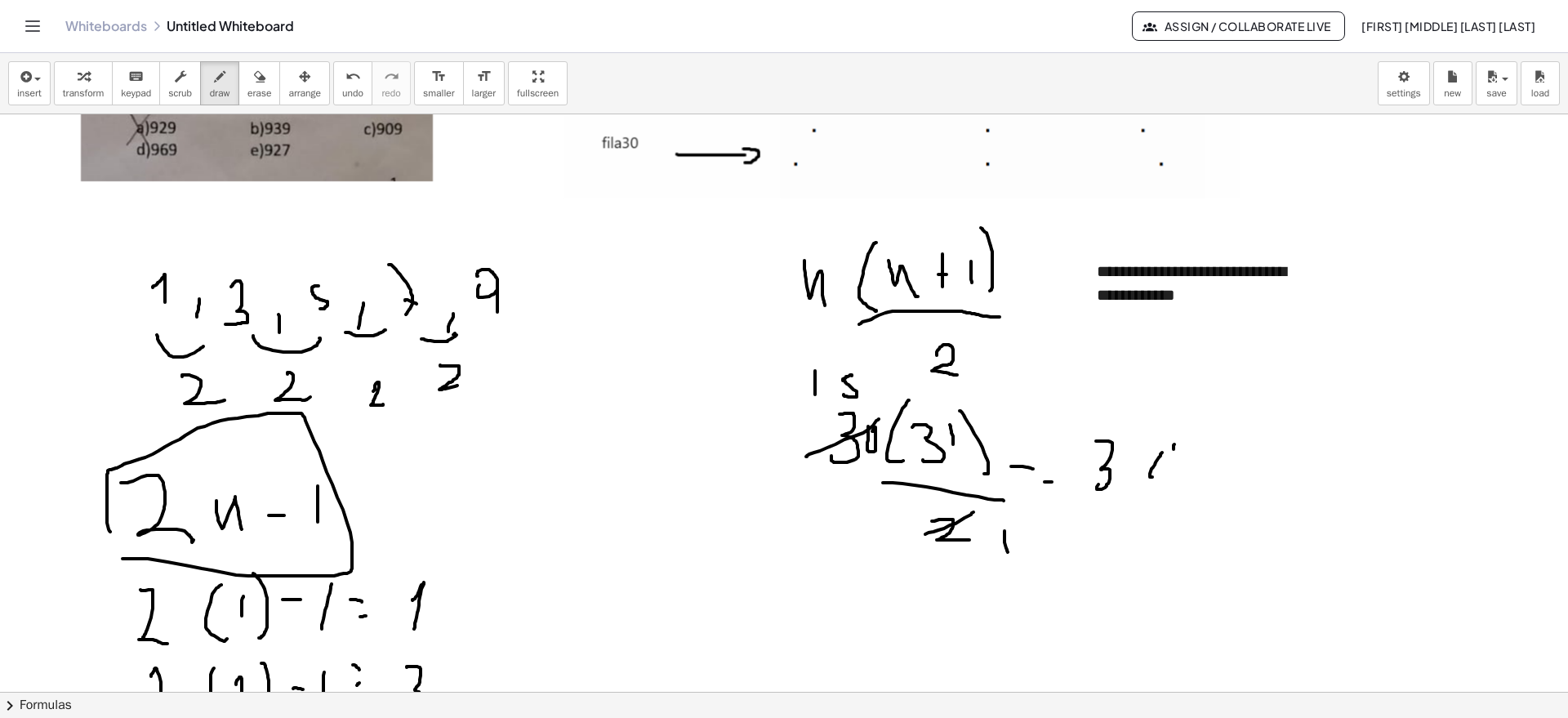 drag, startPoint x: 1174, startPoint y: 444, endPoint x: 1198, endPoint y: 477, distance: 40.80441 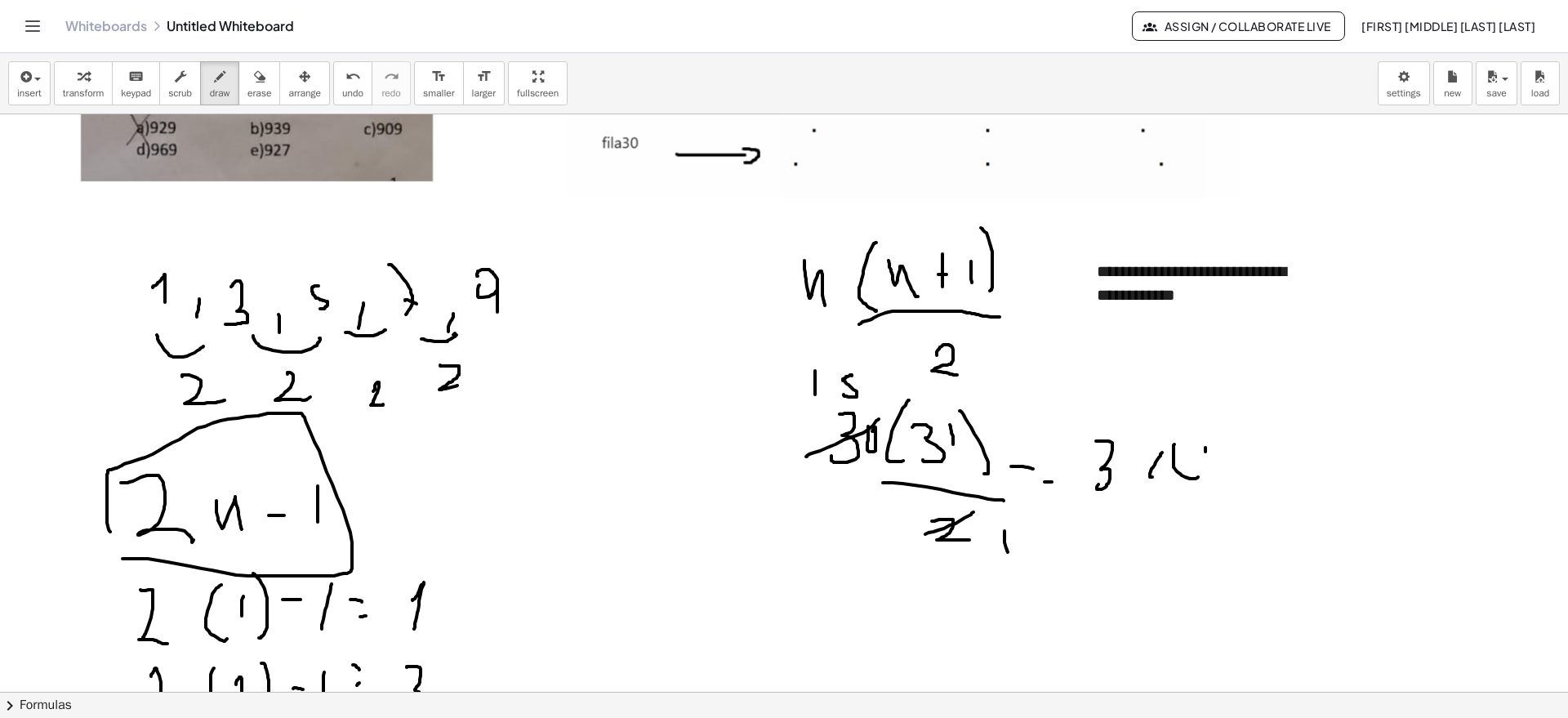 drag, startPoint x: 1205, startPoint y: 448, endPoint x: 1205, endPoint y: 463, distance: 15 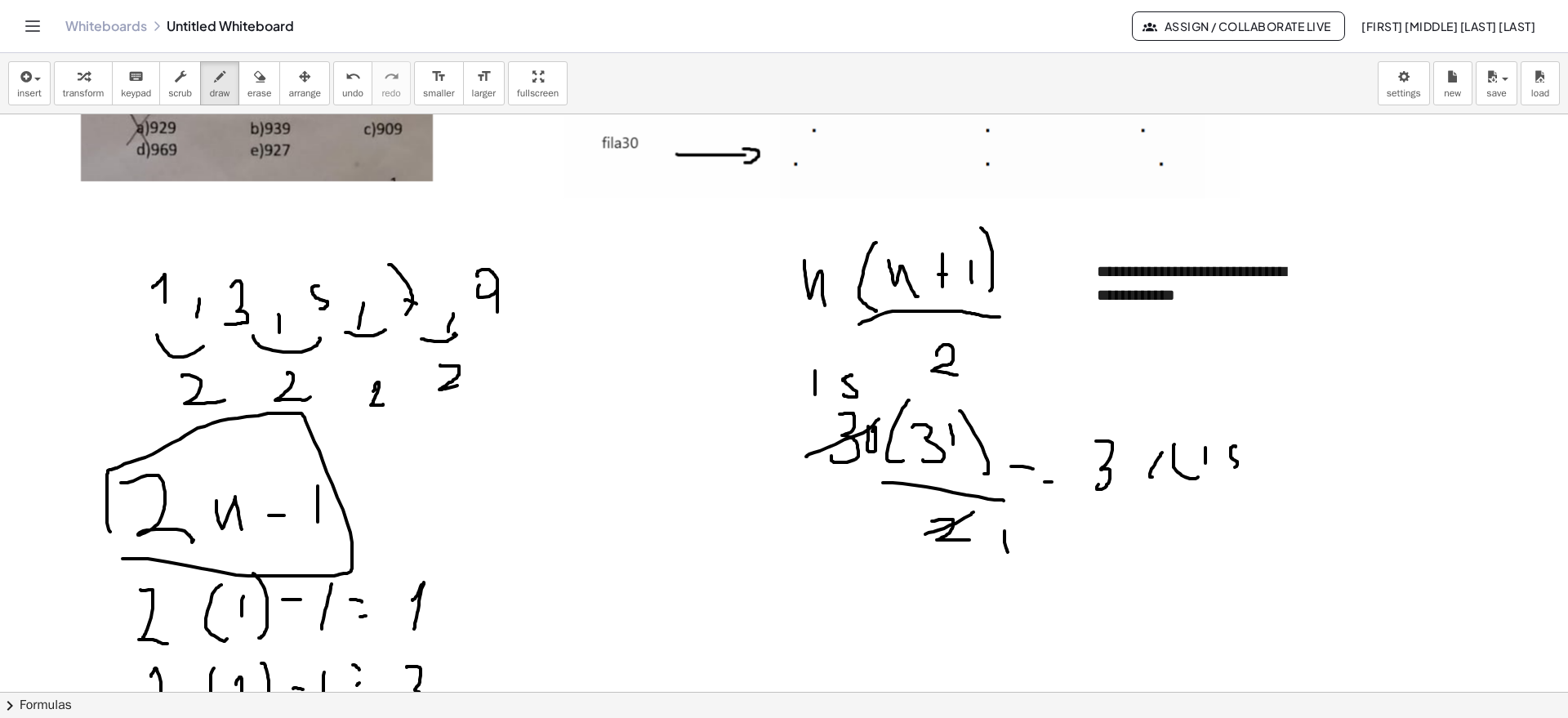 drag, startPoint x: 1236, startPoint y: 446, endPoint x: 1229, endPoint y: 463, distance: 18.384776 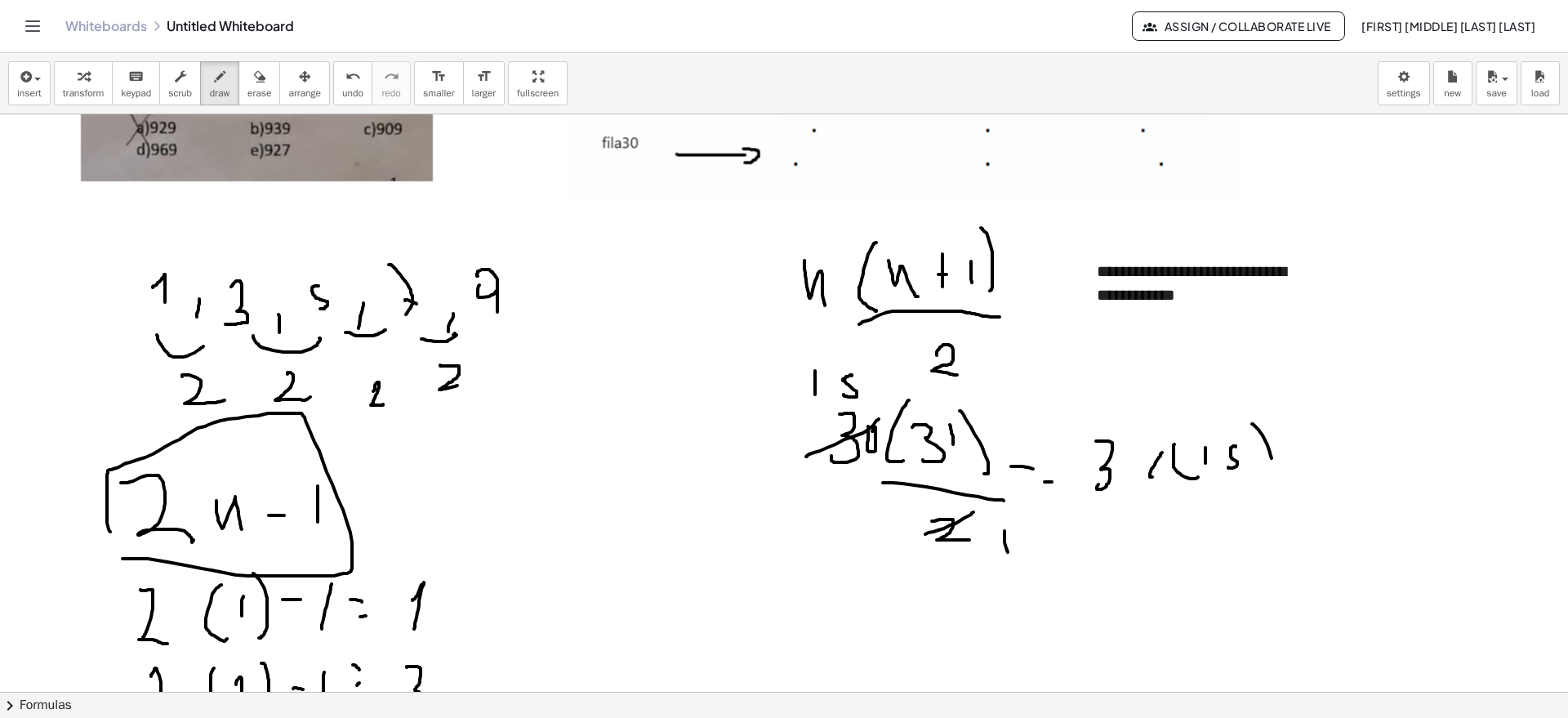 drag, startPoint x: 1270, startPoint y: 453, endPoint x: 1270, endPoint y: 473, distance: 20 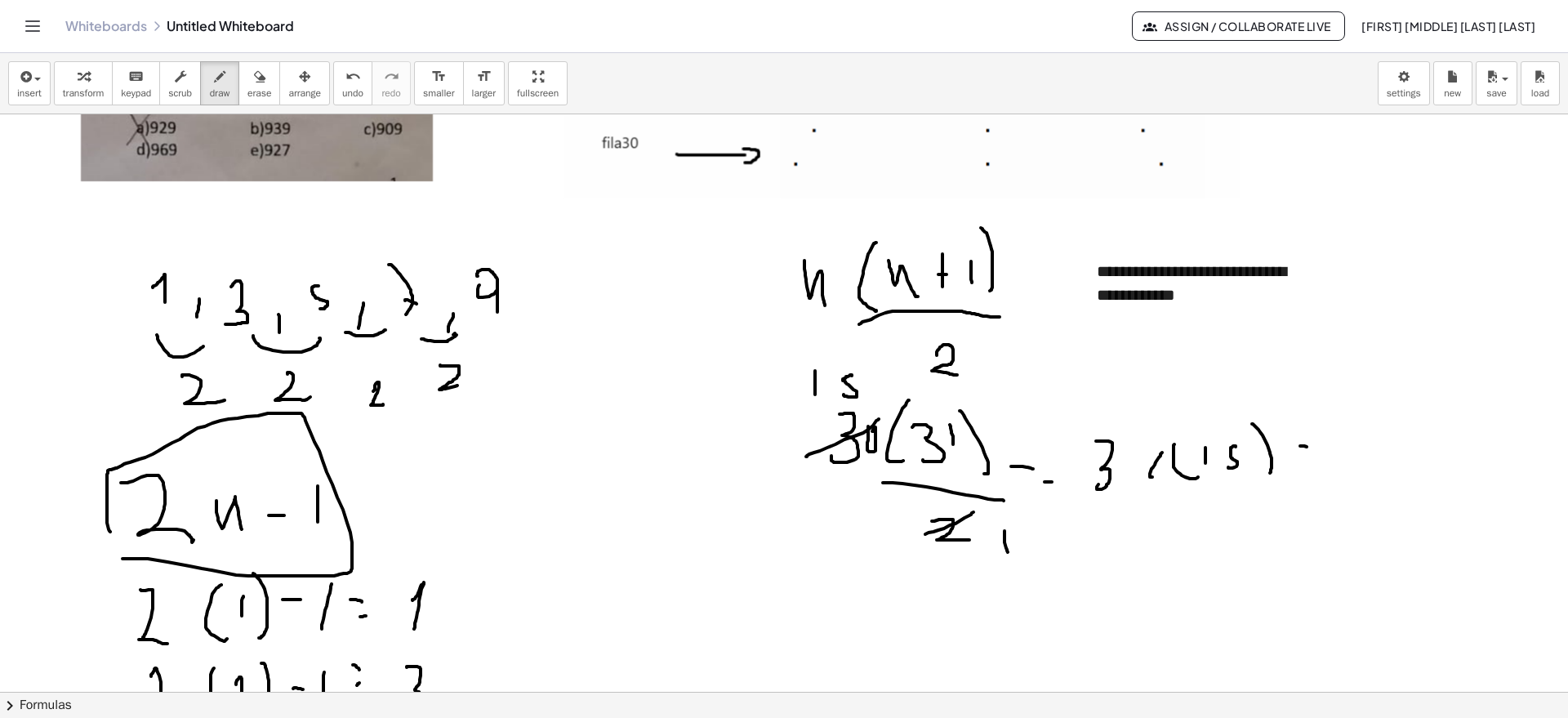 drag, startPoint x: 1307, startPoint y: 447, endPoint x: 1316, endPoint y: 451, distance: 10 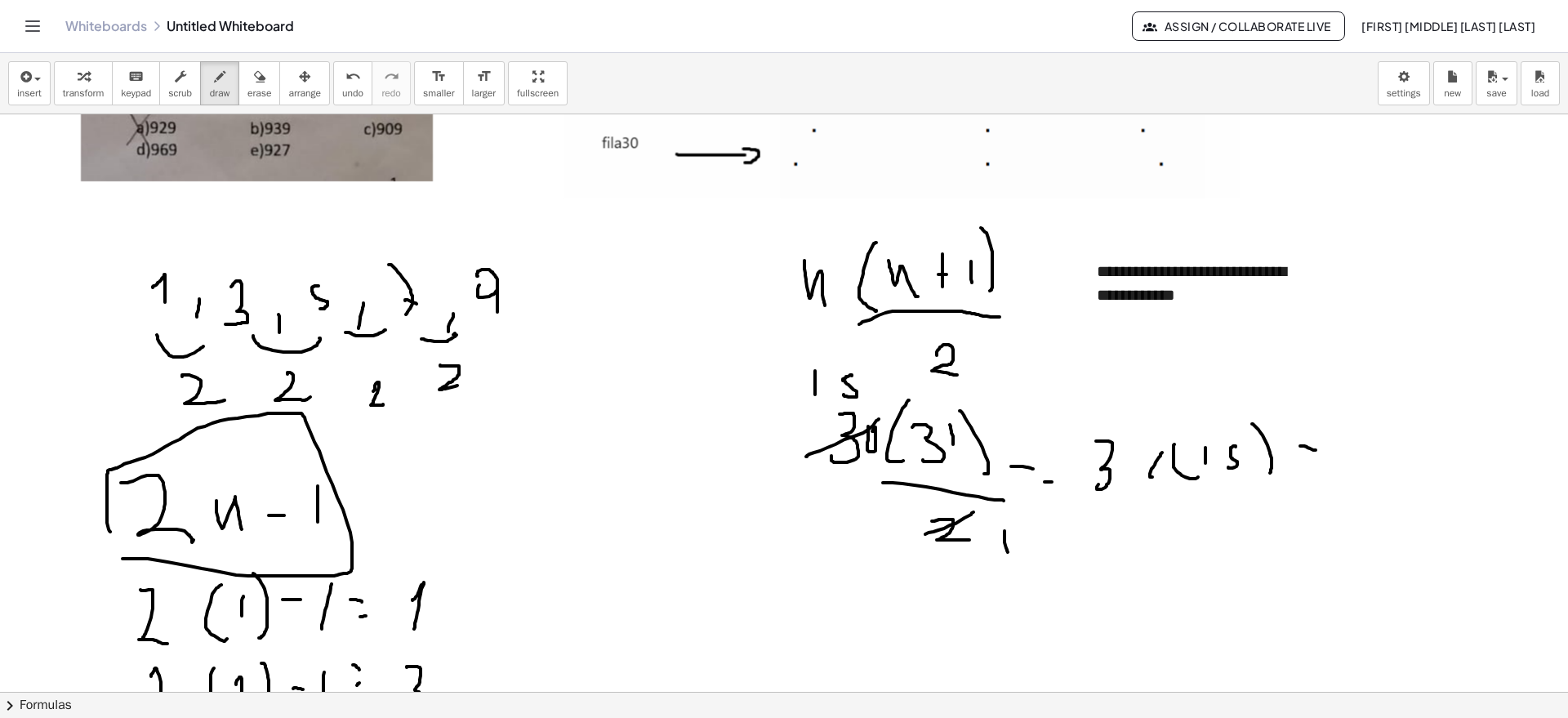 drag, startPoint x: 1310, startPoint y: 462, endPoint x: 1318, endPoint y: 461, distance: 8.062258 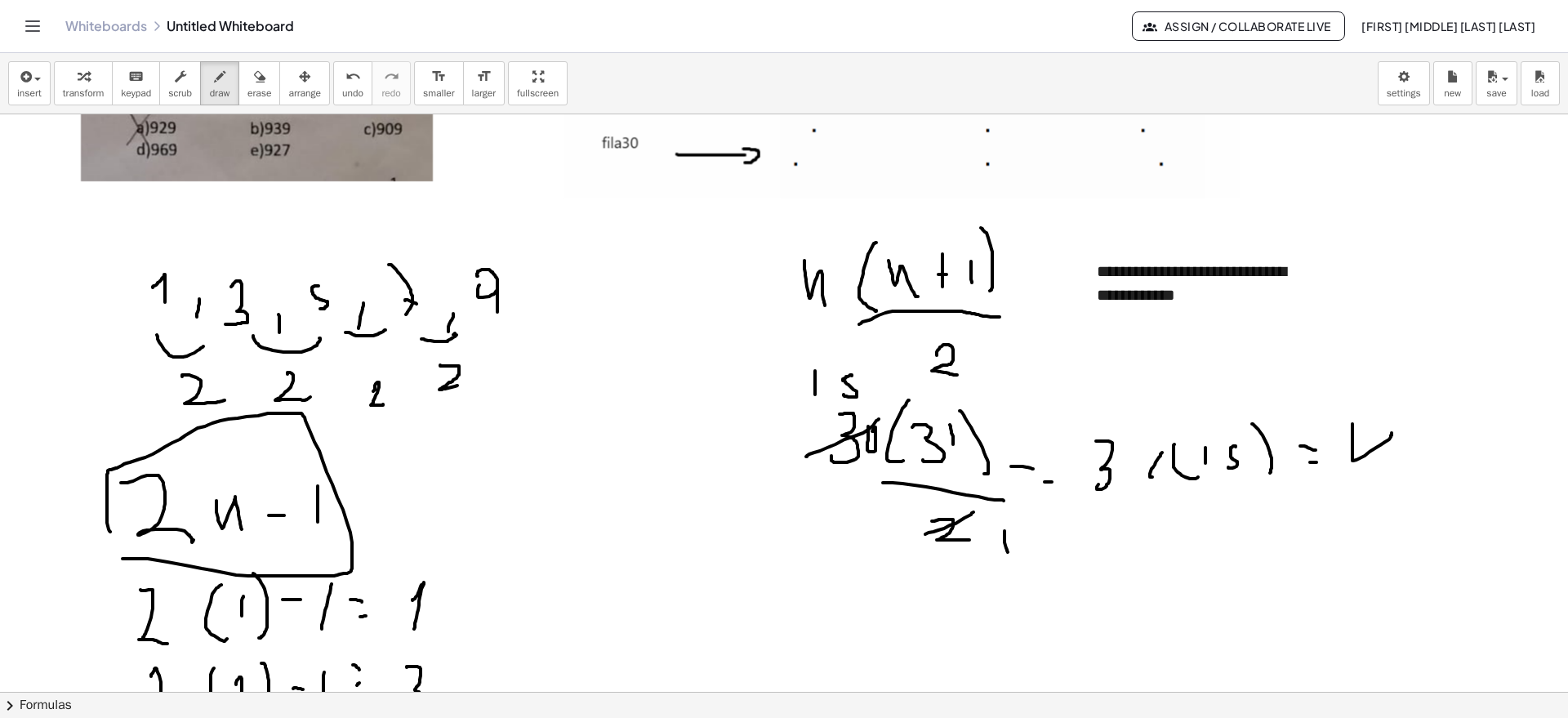 drag, startPoint x: 1352, startPoint y: 453, endPoint x: 1383, endPoint y: 474, distance: 37.44329 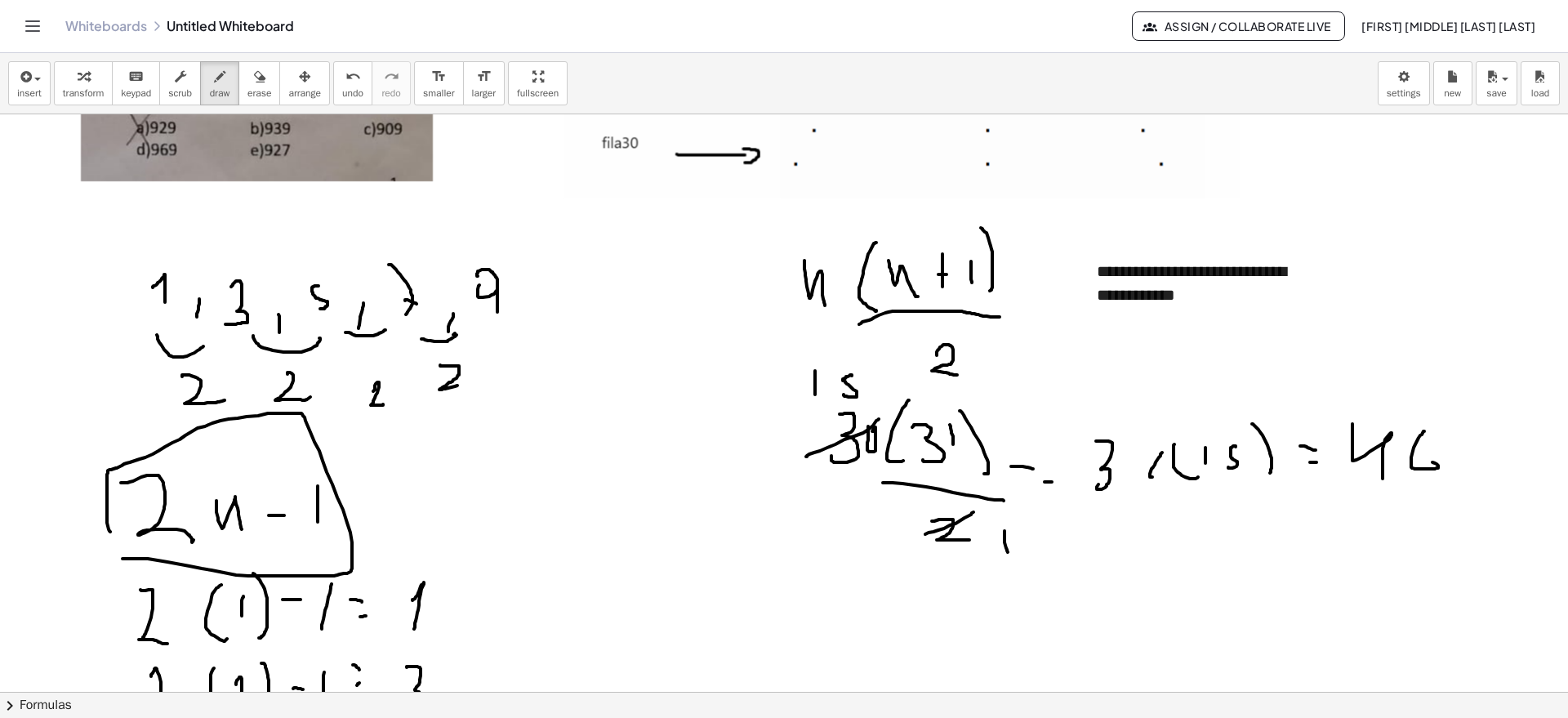 click at bounding box center [784, 114] 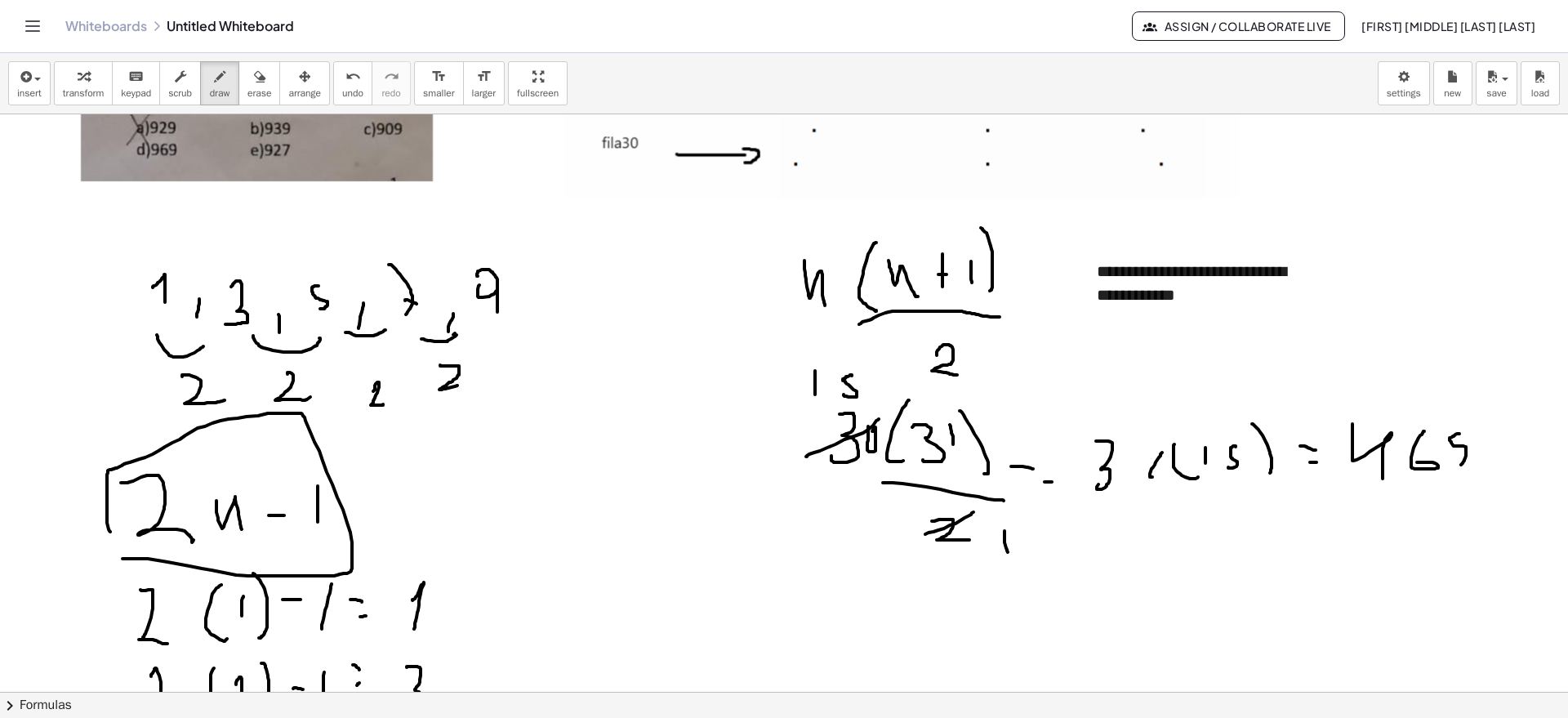 drag, startPoint x: 1459, startPoint y: 434, endPoint x: 1453, endPoint y: 453, distance: 19.924859 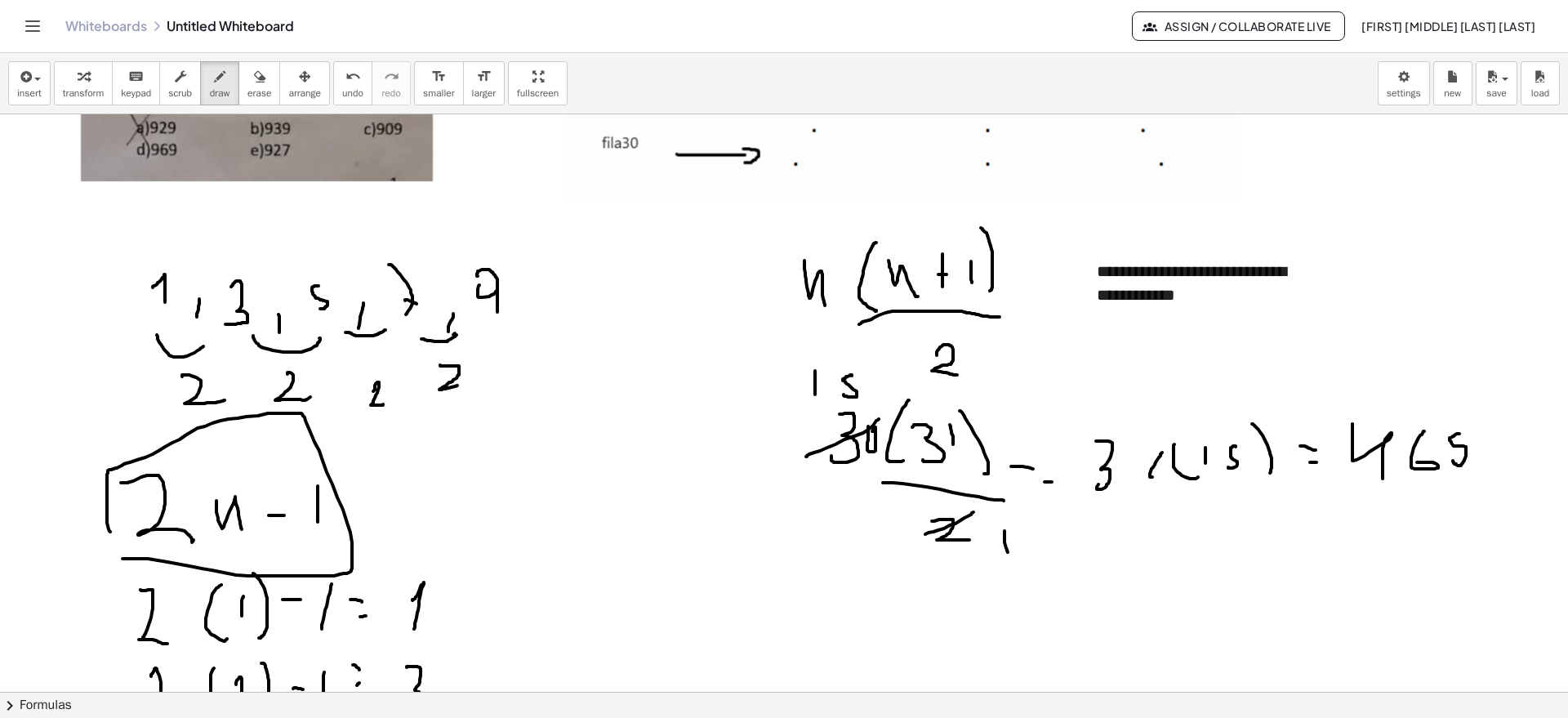 click at bounding box center [784, 114] 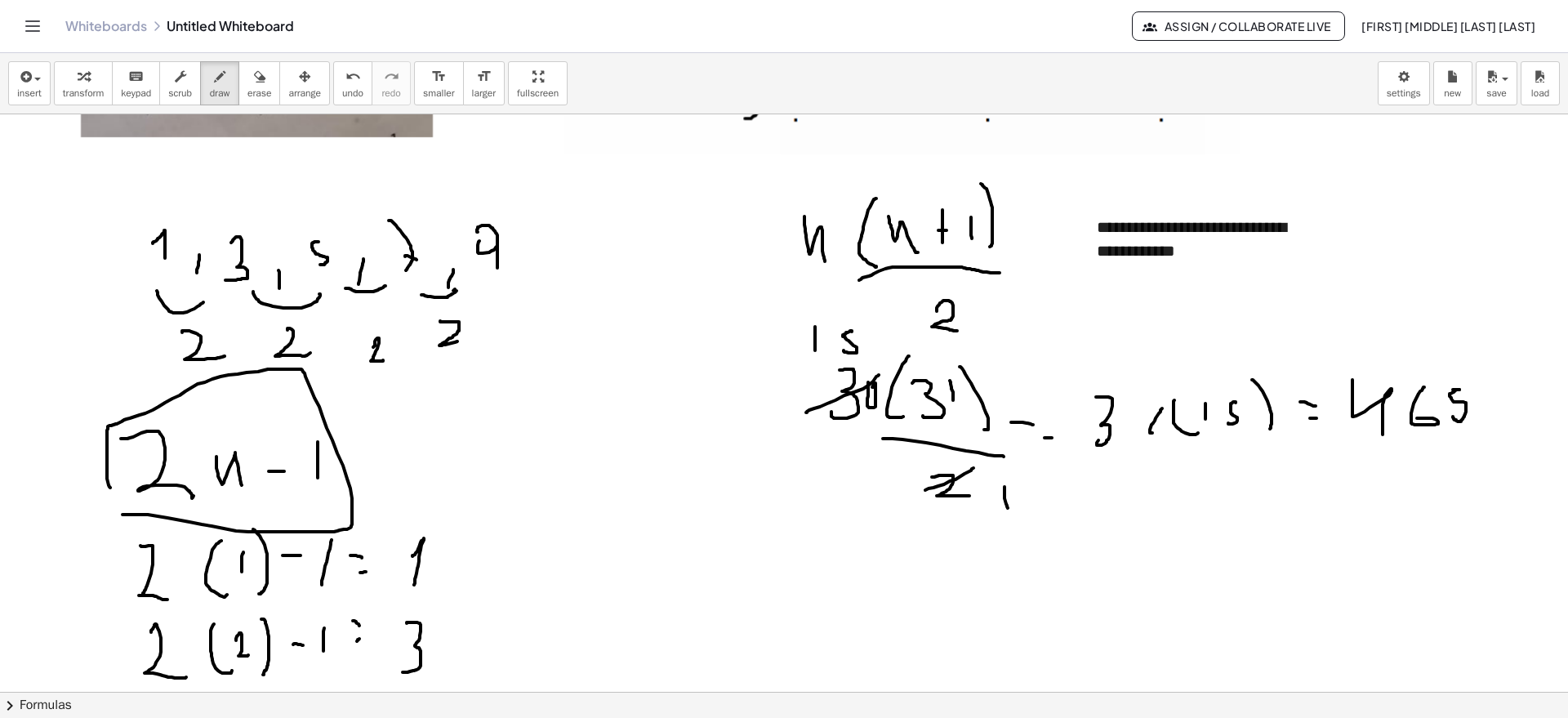 scroll, scrollTop: 1257, scrollLeft: 0, axis: vertical 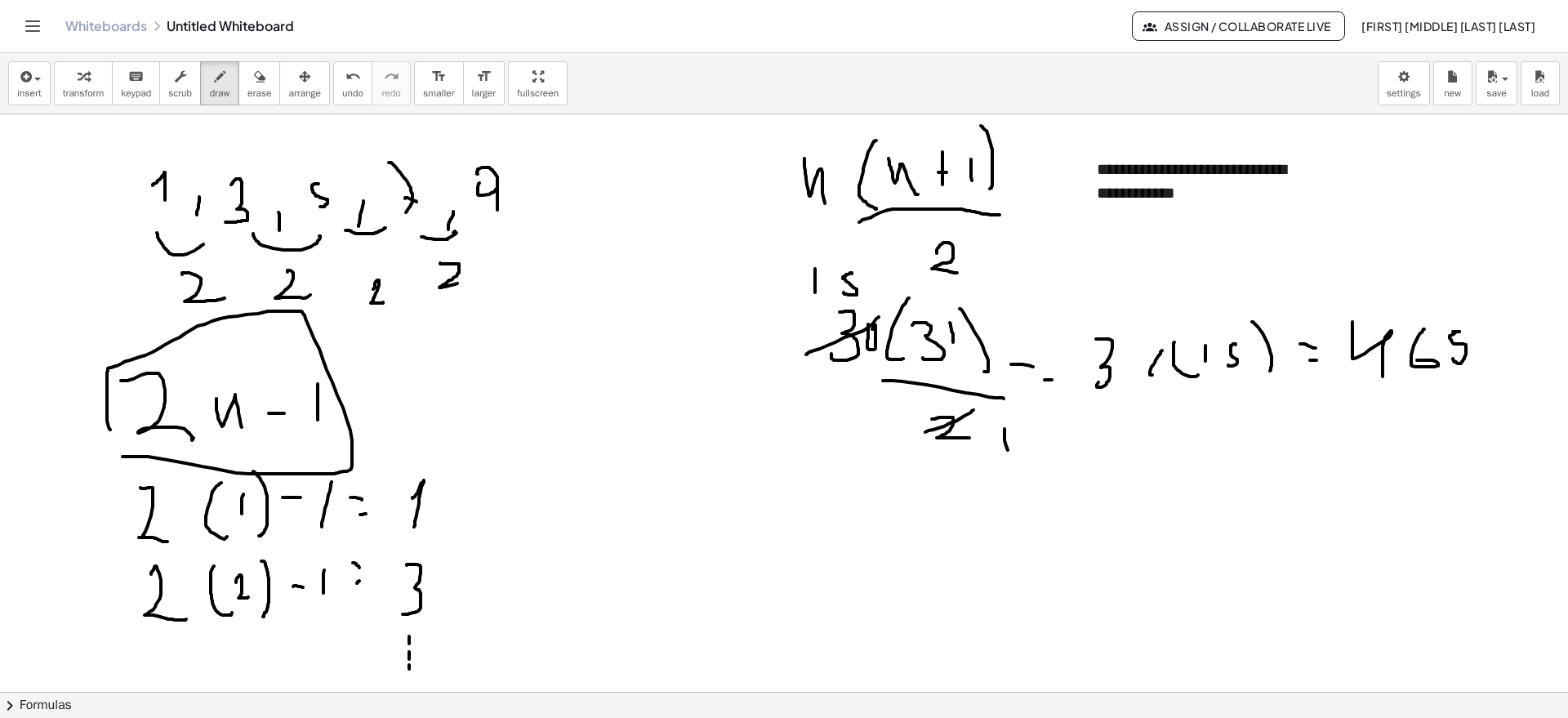 click at bounding box center [784, 12] 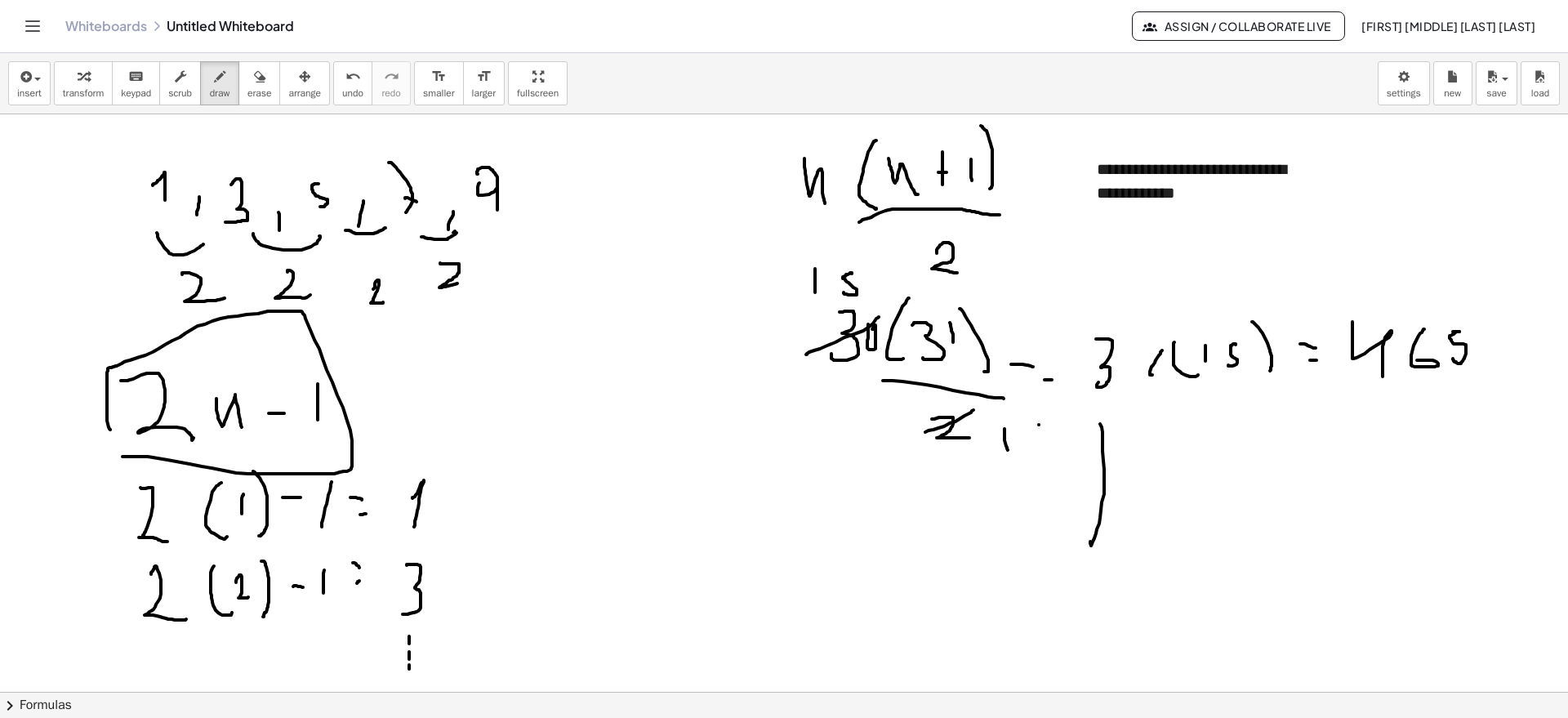 drag, startPoint x: 1039, startPoint y: 425, endPoint x: 1165, endPoint y: 445, distance: 127.57743 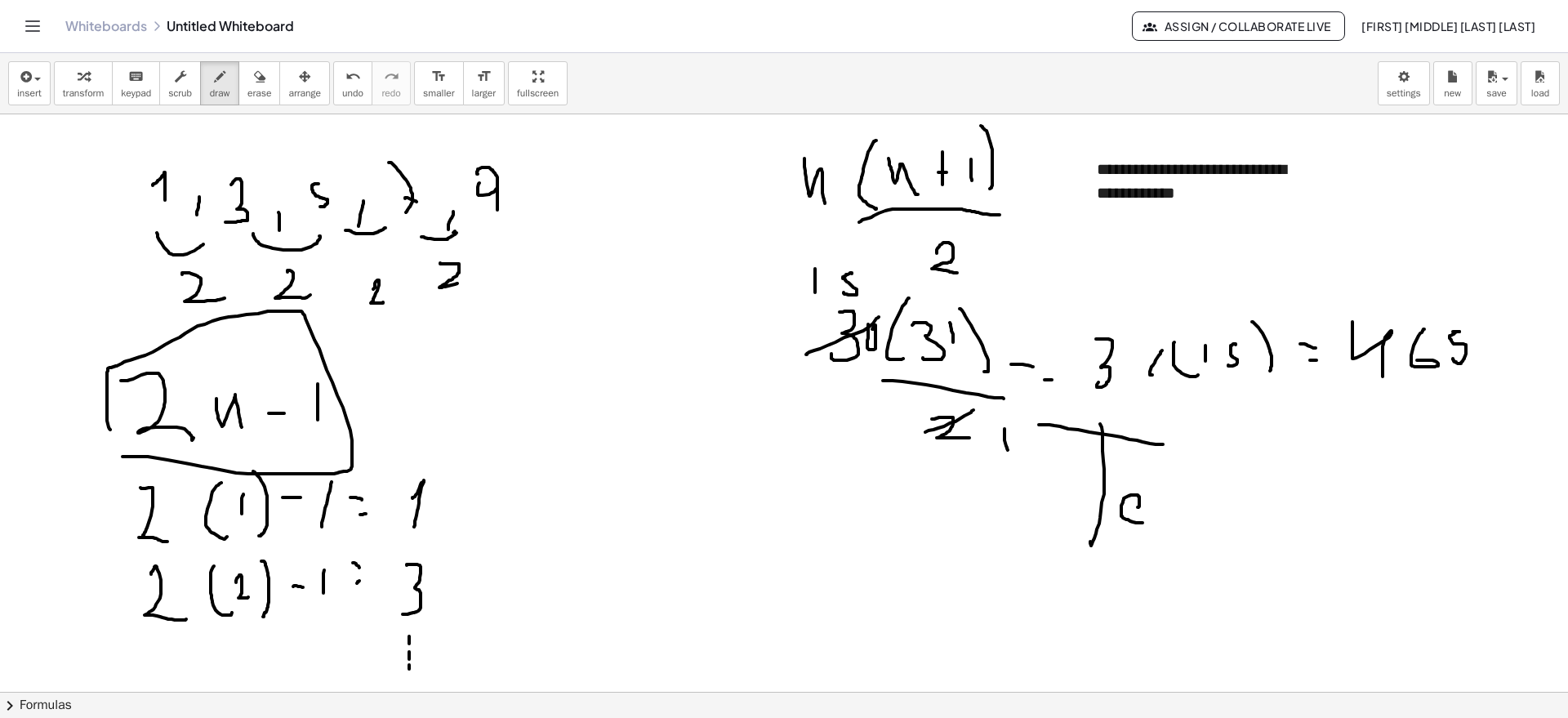 drag, startPoint x: 1139, startPoint y: 503, endPoint x: 1143, endPoint y: 523, distance: 20.3961 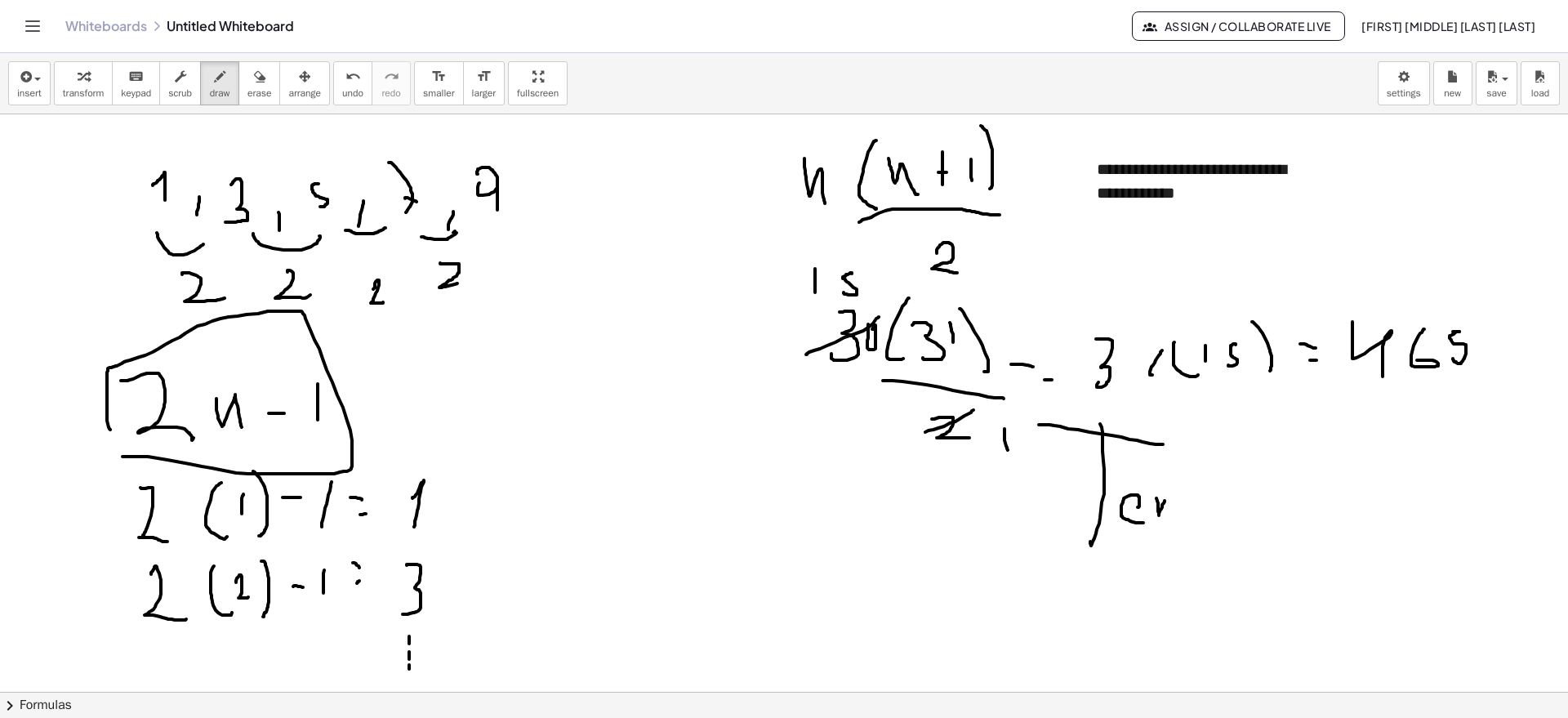 drag, startPoint x: 1157, startPoint y: 501, endPoint x: 1172, endPoint y: 501, distance: 15 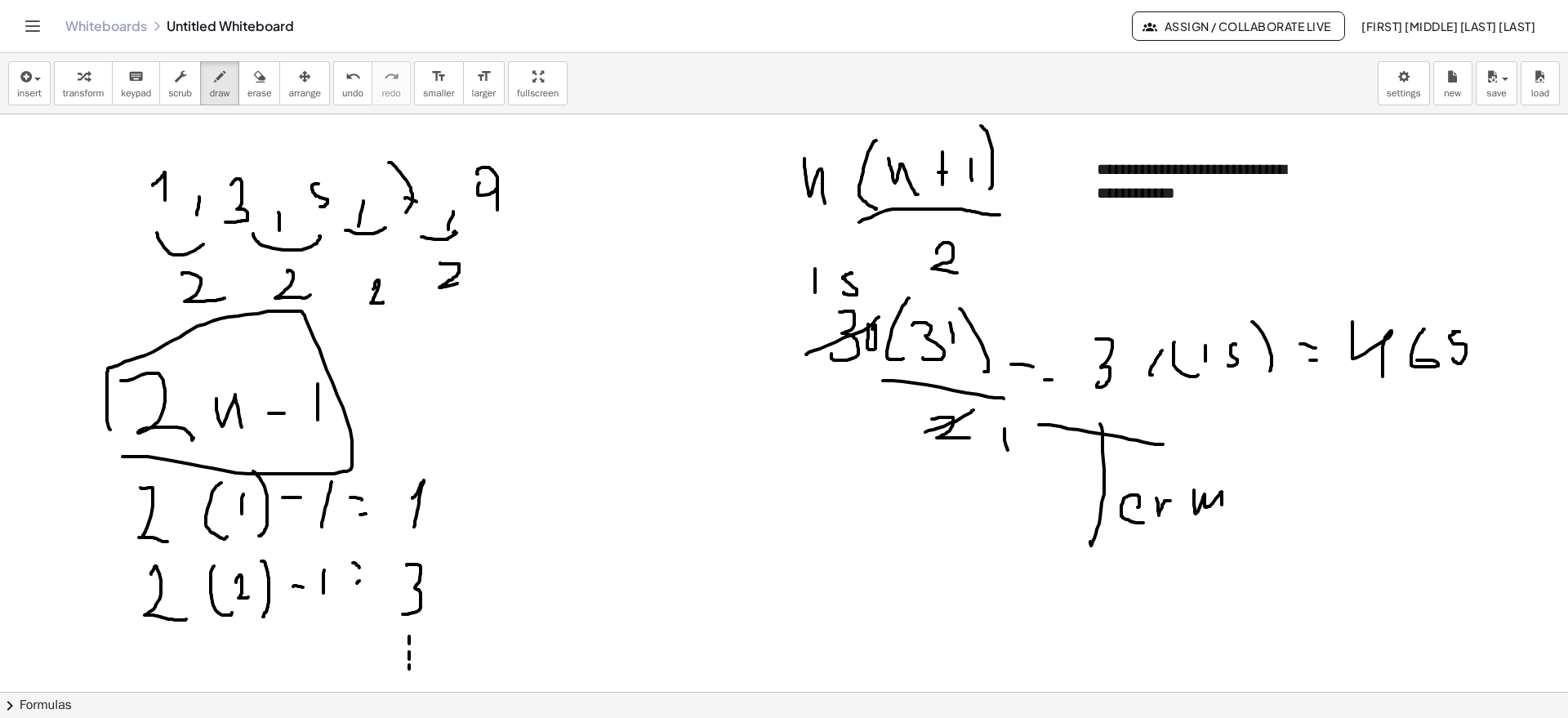 drag, startPoint x: 1194, startPoint y: 490, endPoint x: 1227, endPoint y: 493, distance: 33.13608 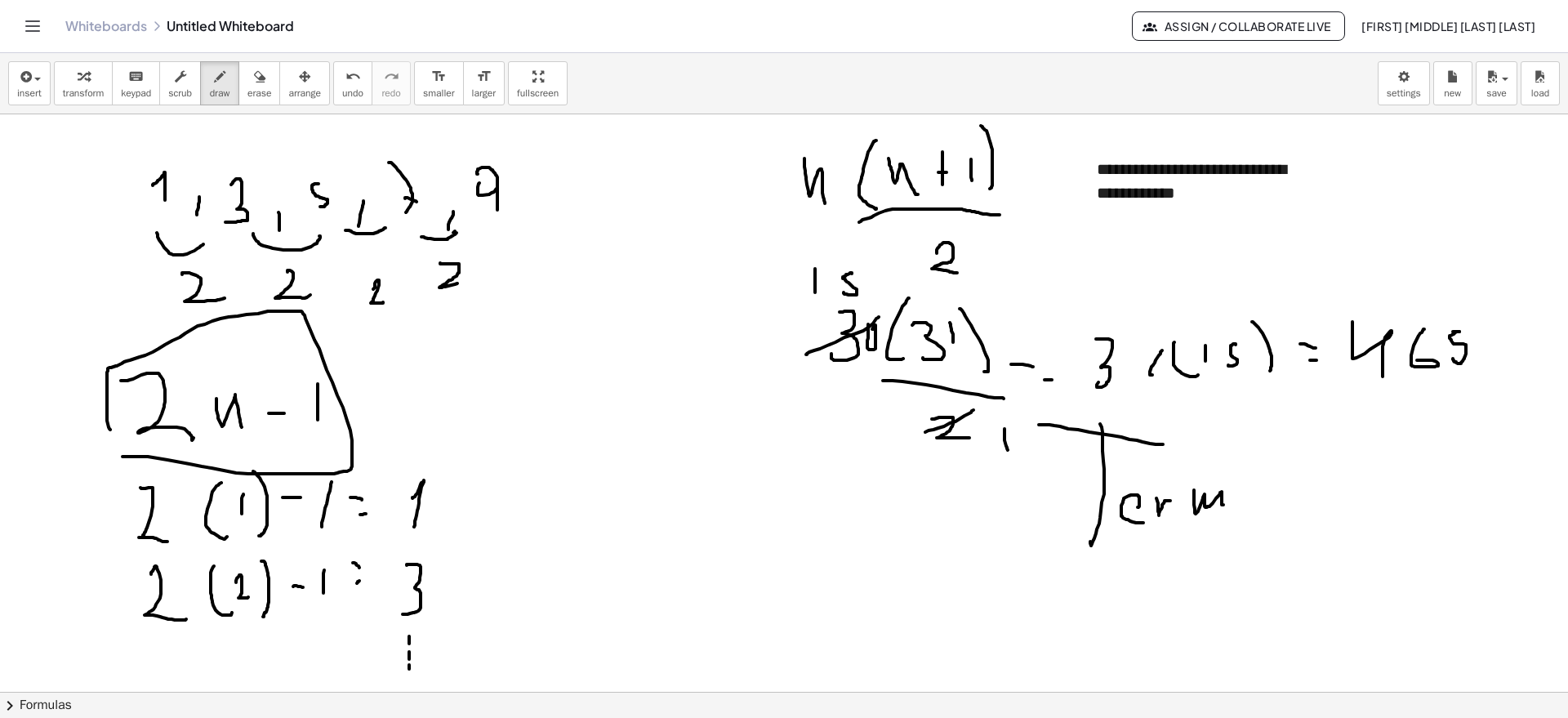 drag, startPoint x: 1229, startPoint y: 490, endPoint x: 1230, endPoint y: 501, distance: 11.045361 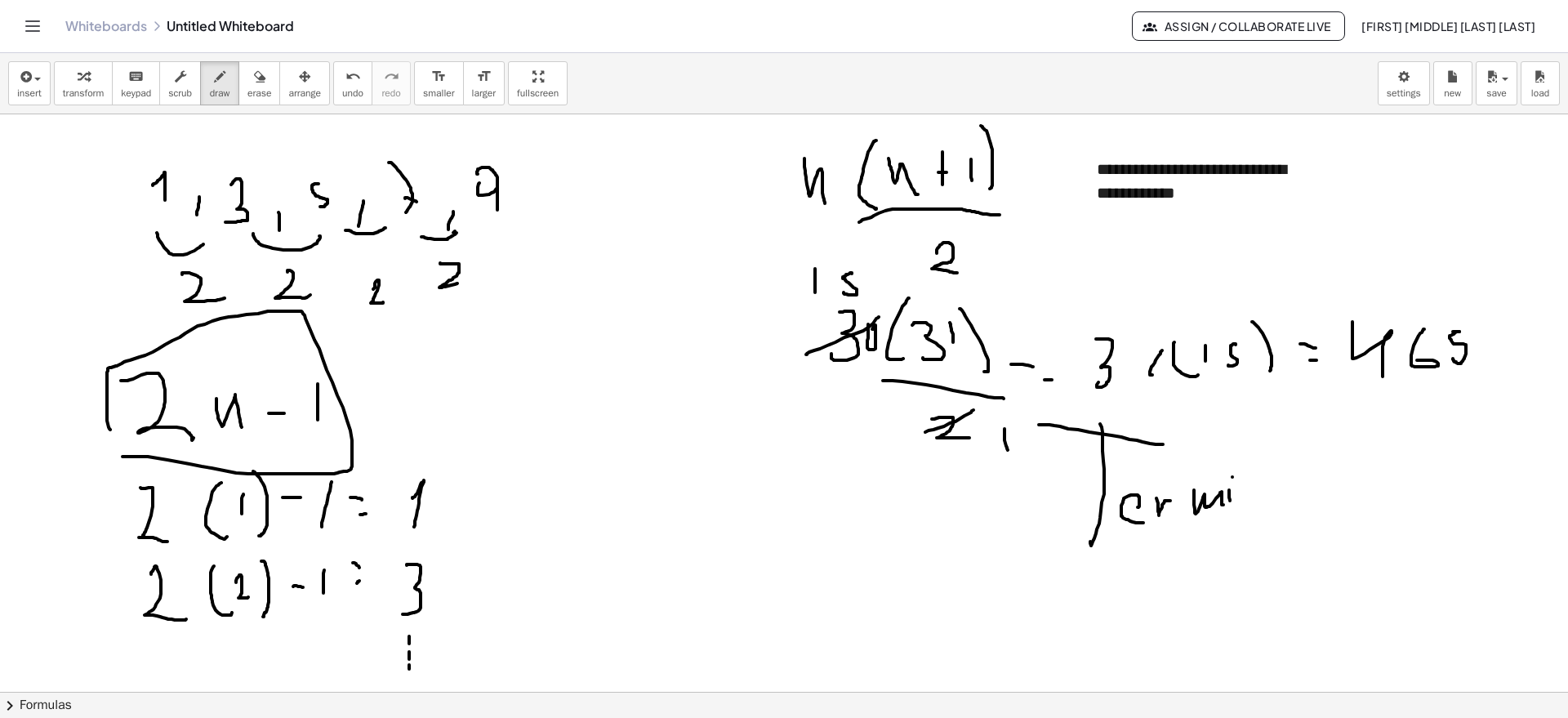 click at bounding box center [784, 12] 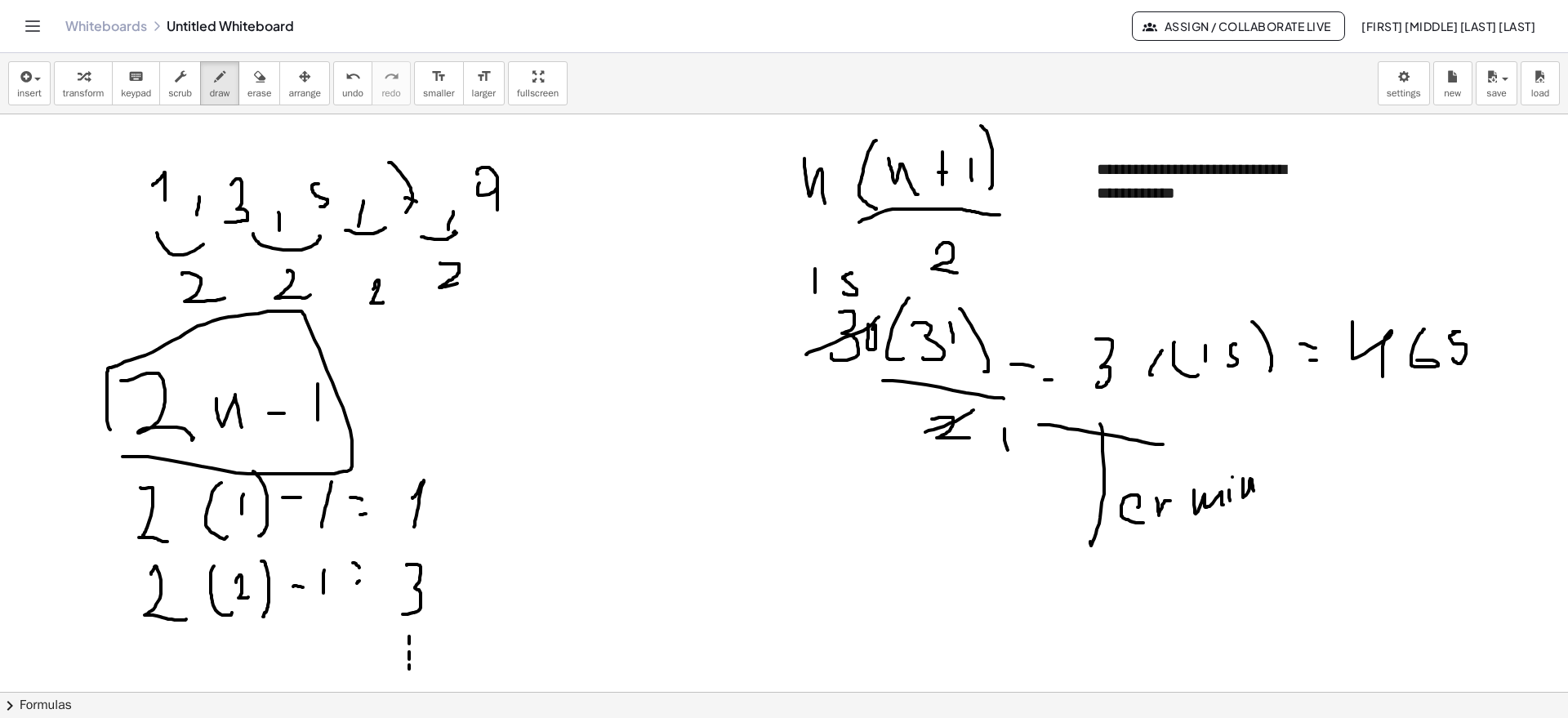 drag, startPoint x: 1243, startPoint y: 481, endPoint x: 1271, endPoint y: 486, distance: 28.442925 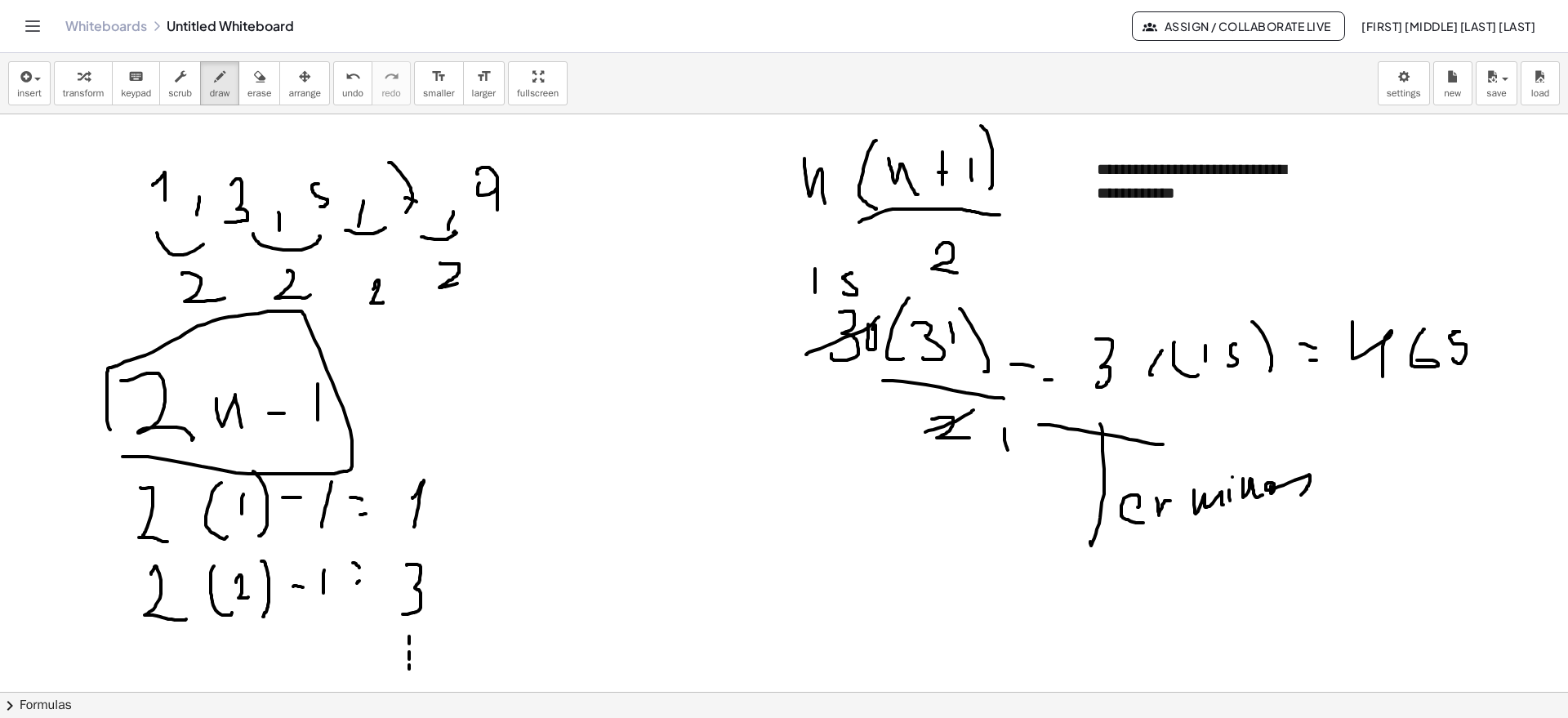 drag, startPoint x: 1271, startPoint y: 486, endPoint x: 1300, endPoint y: 497, distance: 31.01612 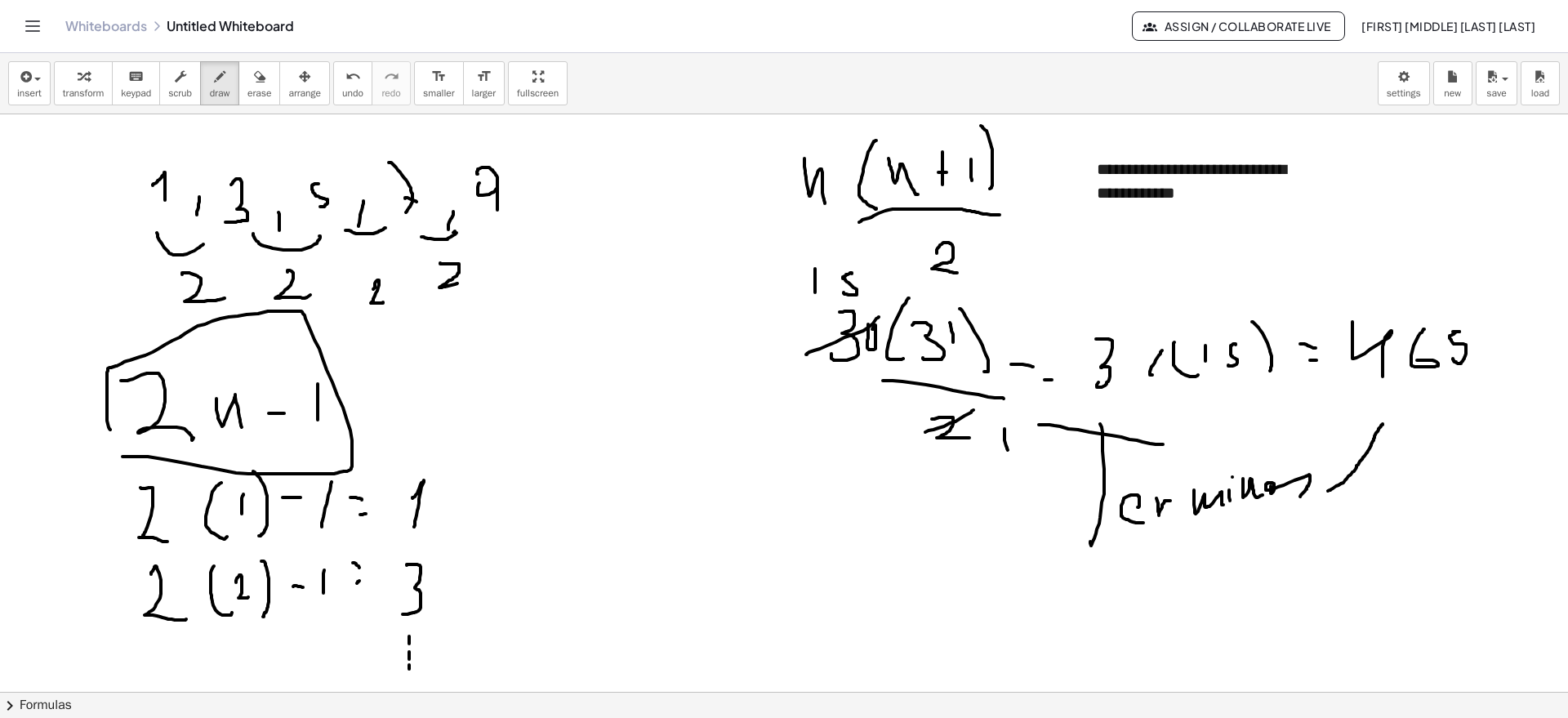 drag, startPoint x: 1343, startPoint y: 483, endPoint x: 1370, endPoint y: 435, distance: 55.07268 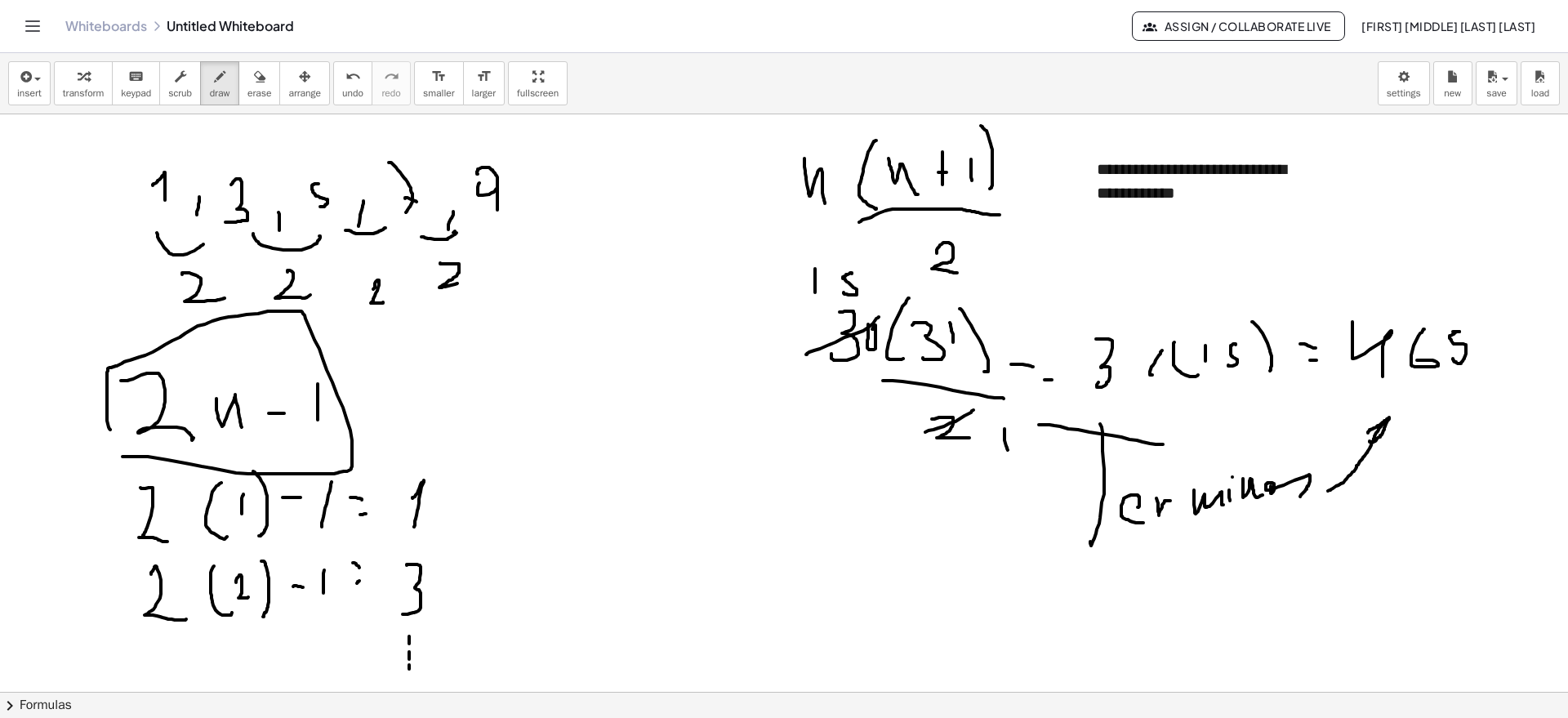 drag, startPoint x: 1369, startPoint y: 431, endPoint x: 1340, endPoint y: 434, distance: 29.154759 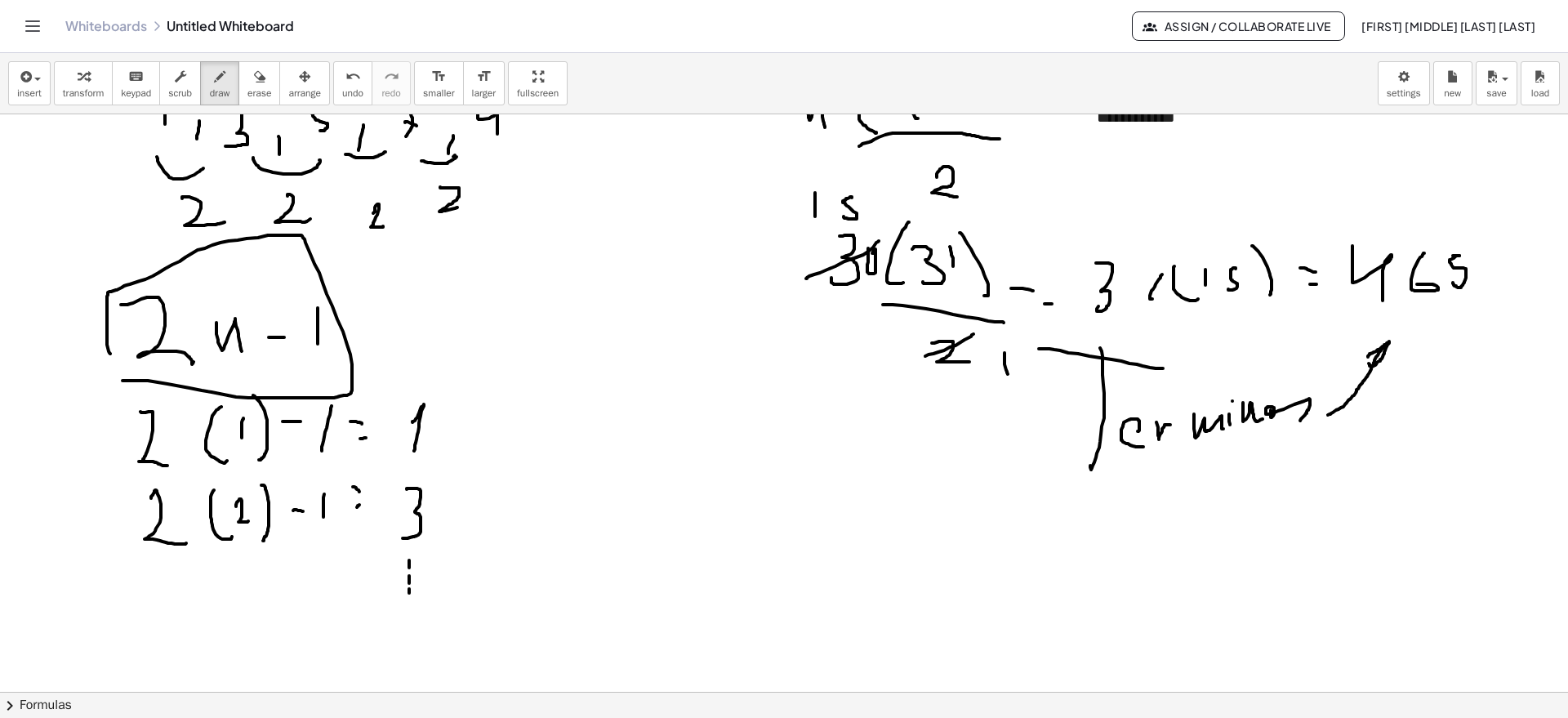 scroll, scrollTop: 1359, scrollLeft: 0, axis: vertical 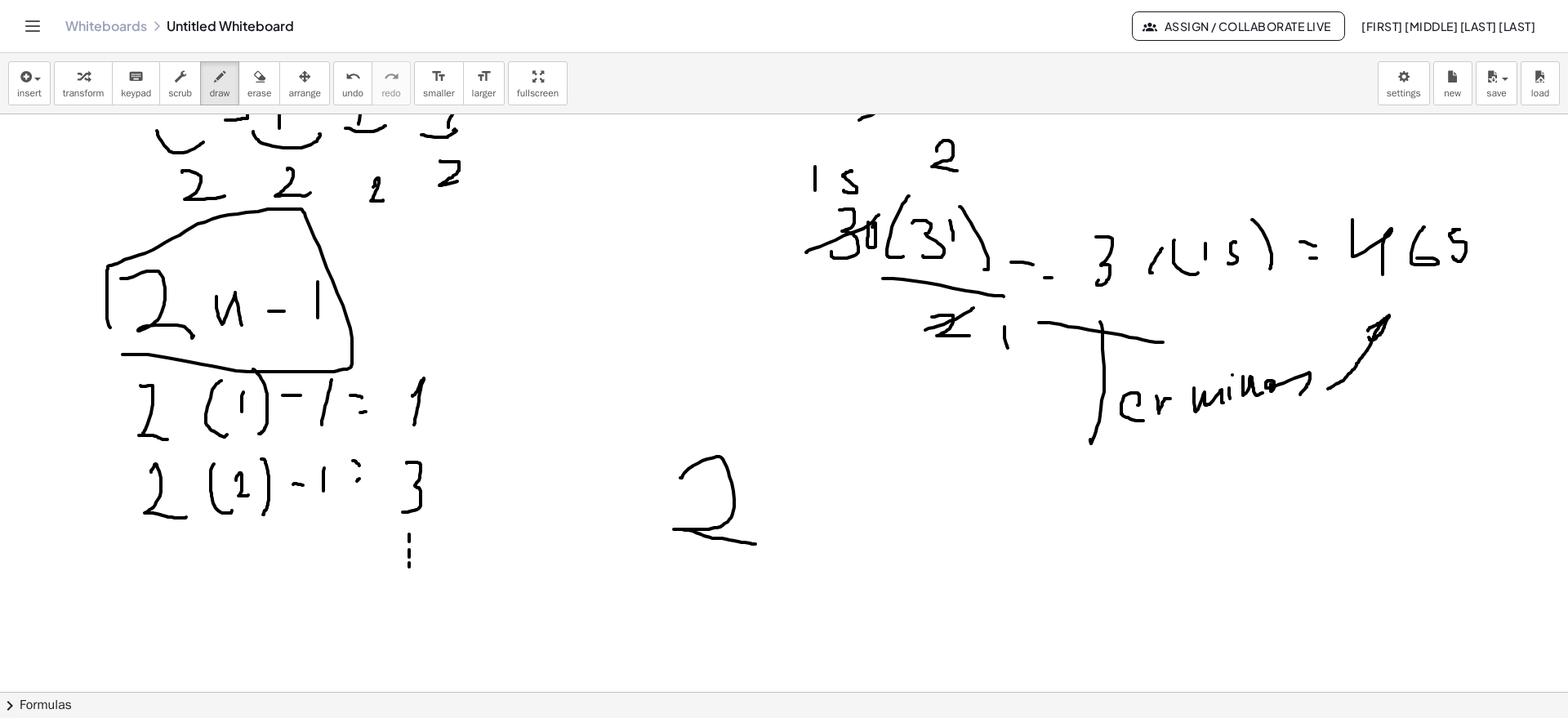 drag, startPoint x: 680, startPoint y: 478, endPoint x: 755, endPoint y: 544, distance: 99.90495 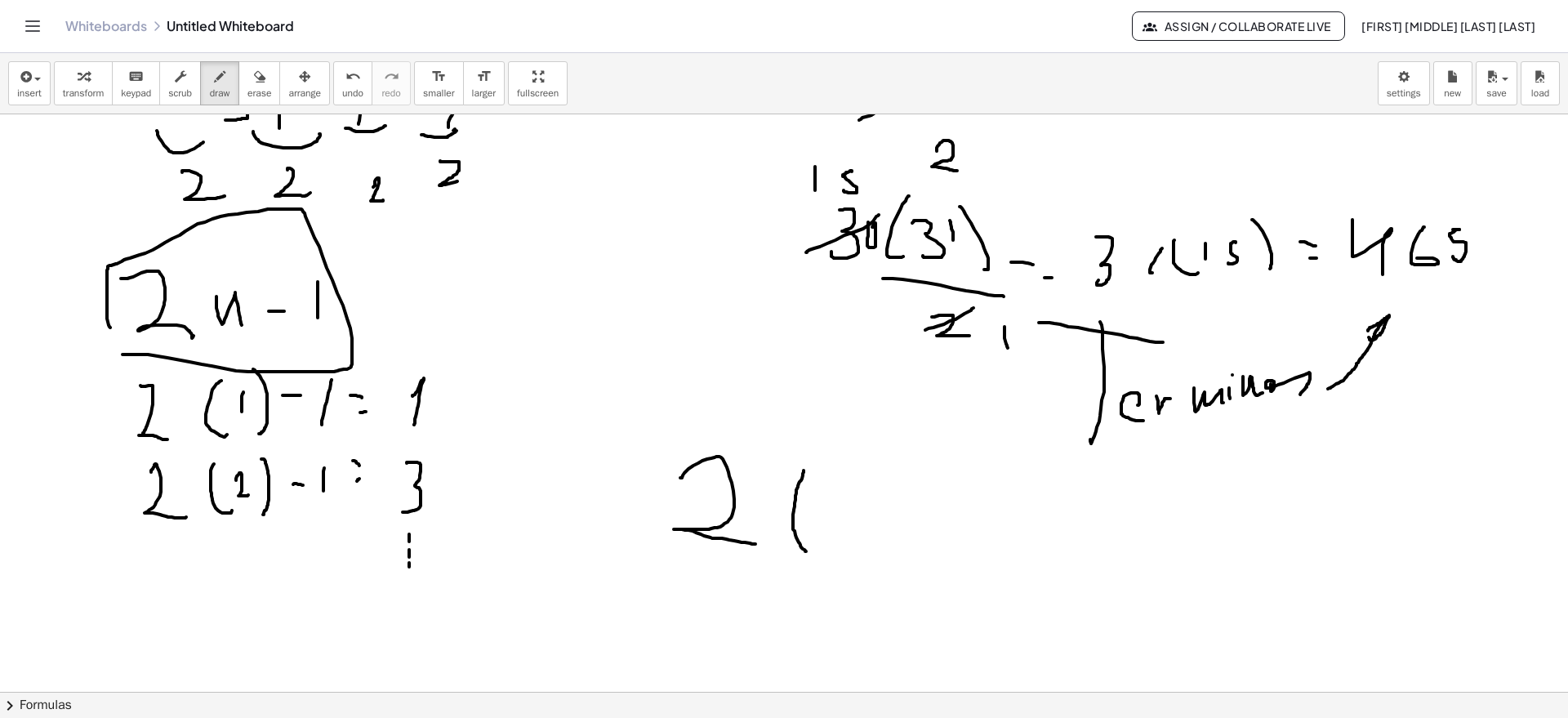 drag, startPoint x: 804, startPoint y: 470, endPoint x: 811, endPoint y: 533, distance: 63.3877 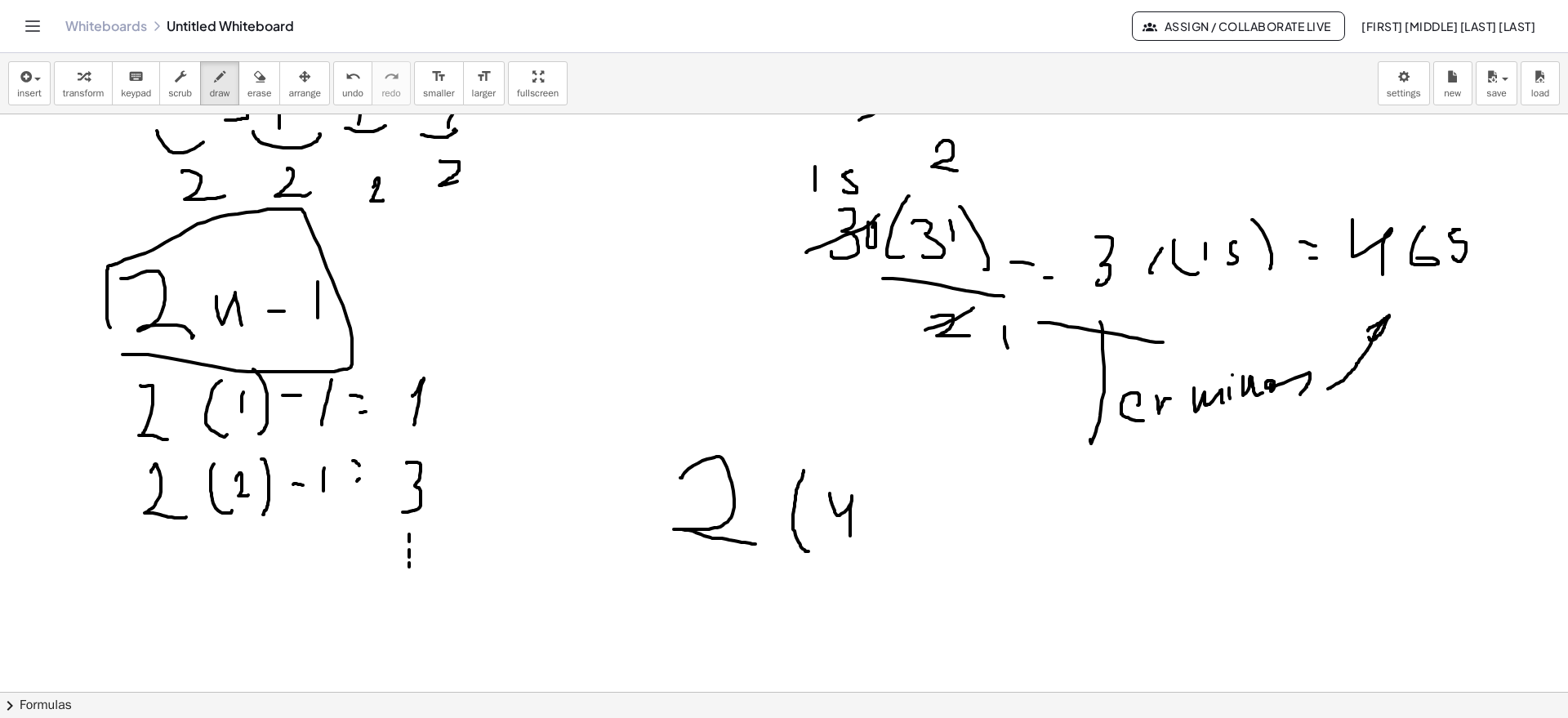drag, startPoint x: 830, startPoint y: 493, endPoint x: 851, endPoint y: 533, distance: 45.177428 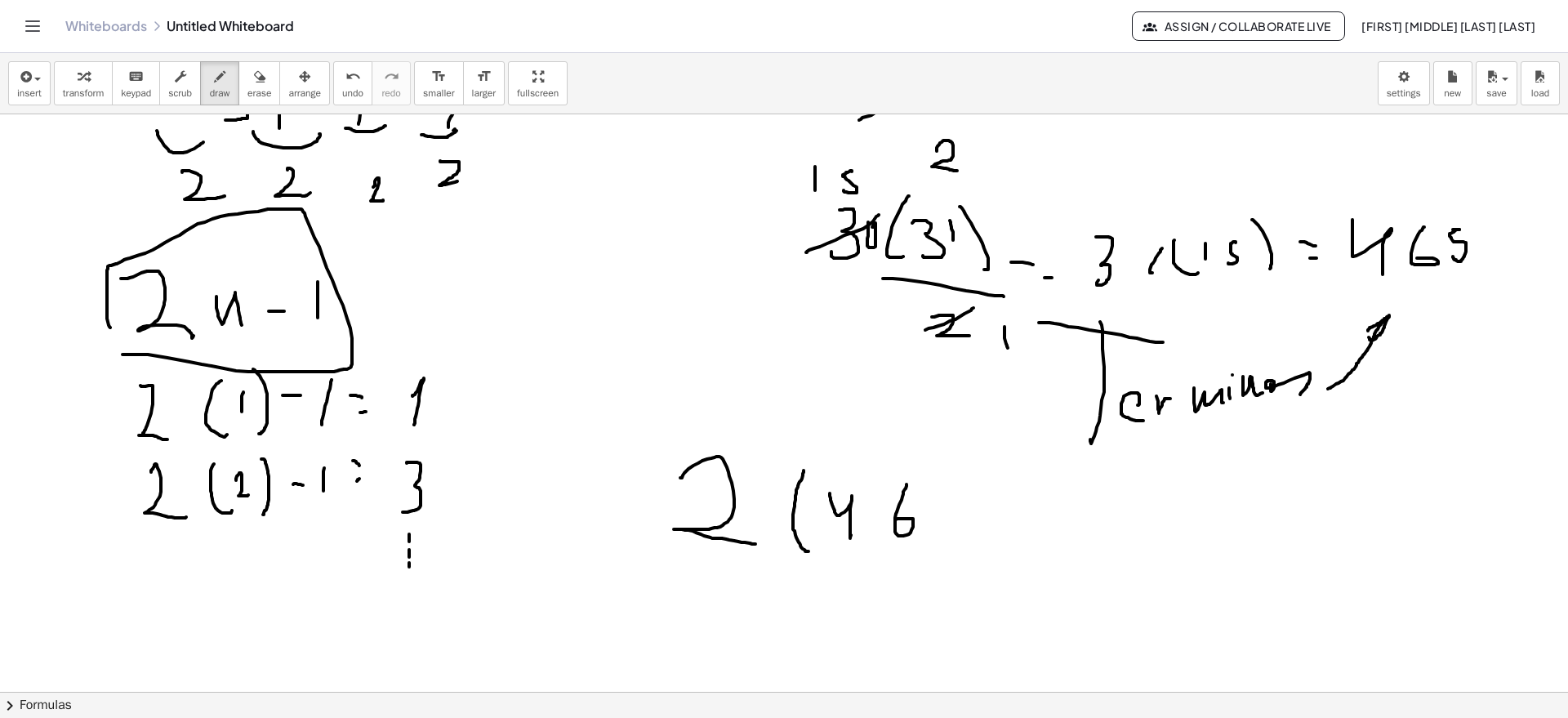 drag, startPoint x: 906, startPoint y: 484, endPoint x: 906, endPoint y: 511, distance: 27 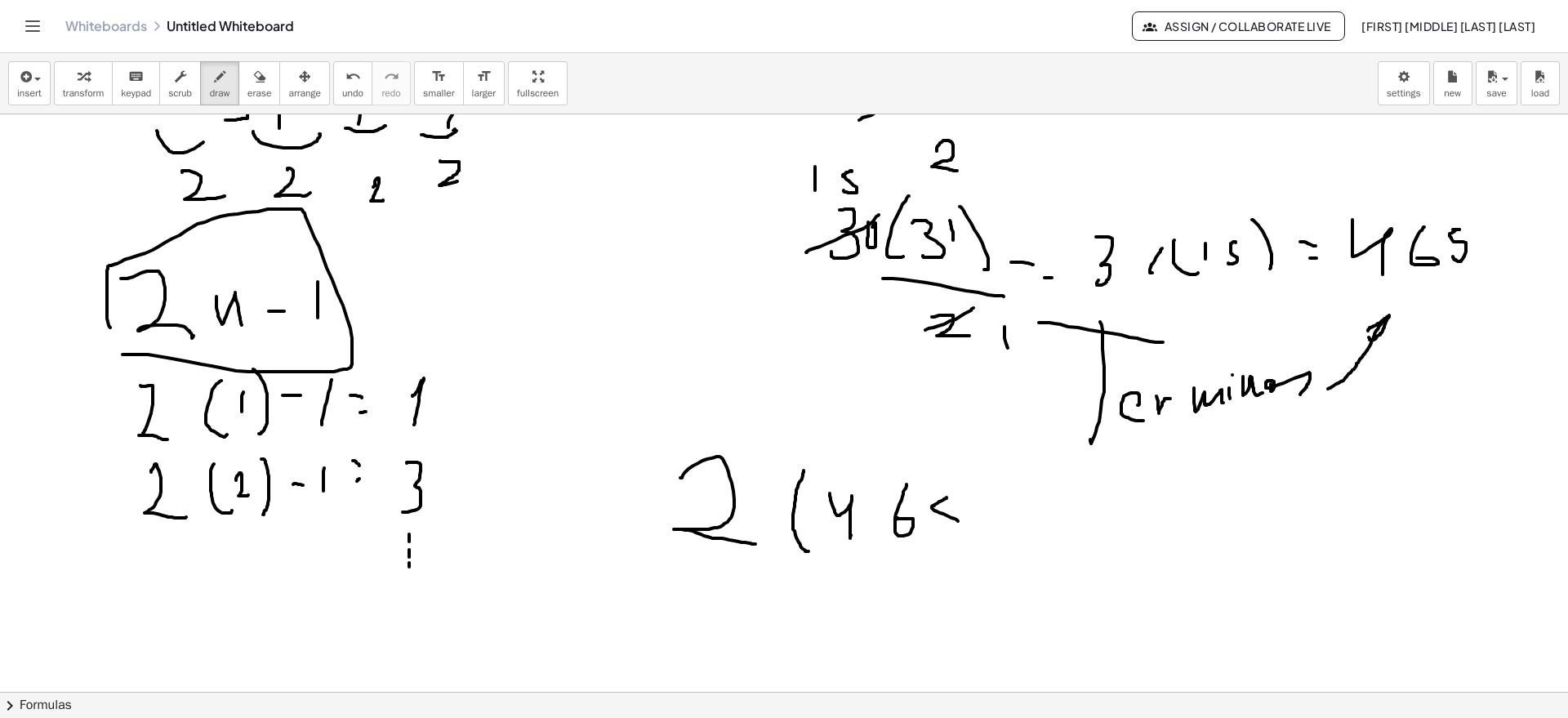 drag, startPoint x: 947, startPoint y: 497, endPoint x: 942, endPoint y: 524, distance: 27.45906 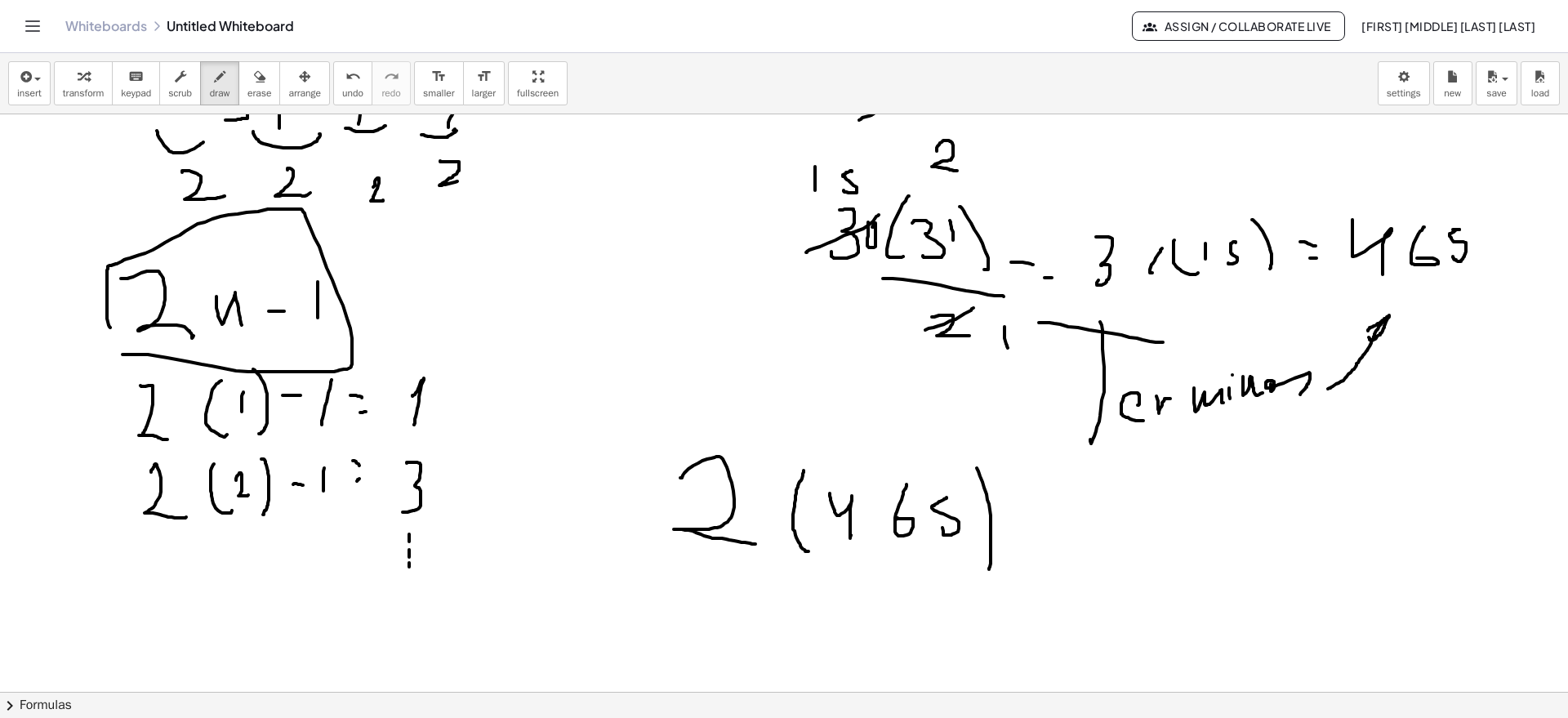 drag, startPoint x: 991, startPoint y: 549, endPoint x: 984, endPoint y: 567, distance: 19.313208 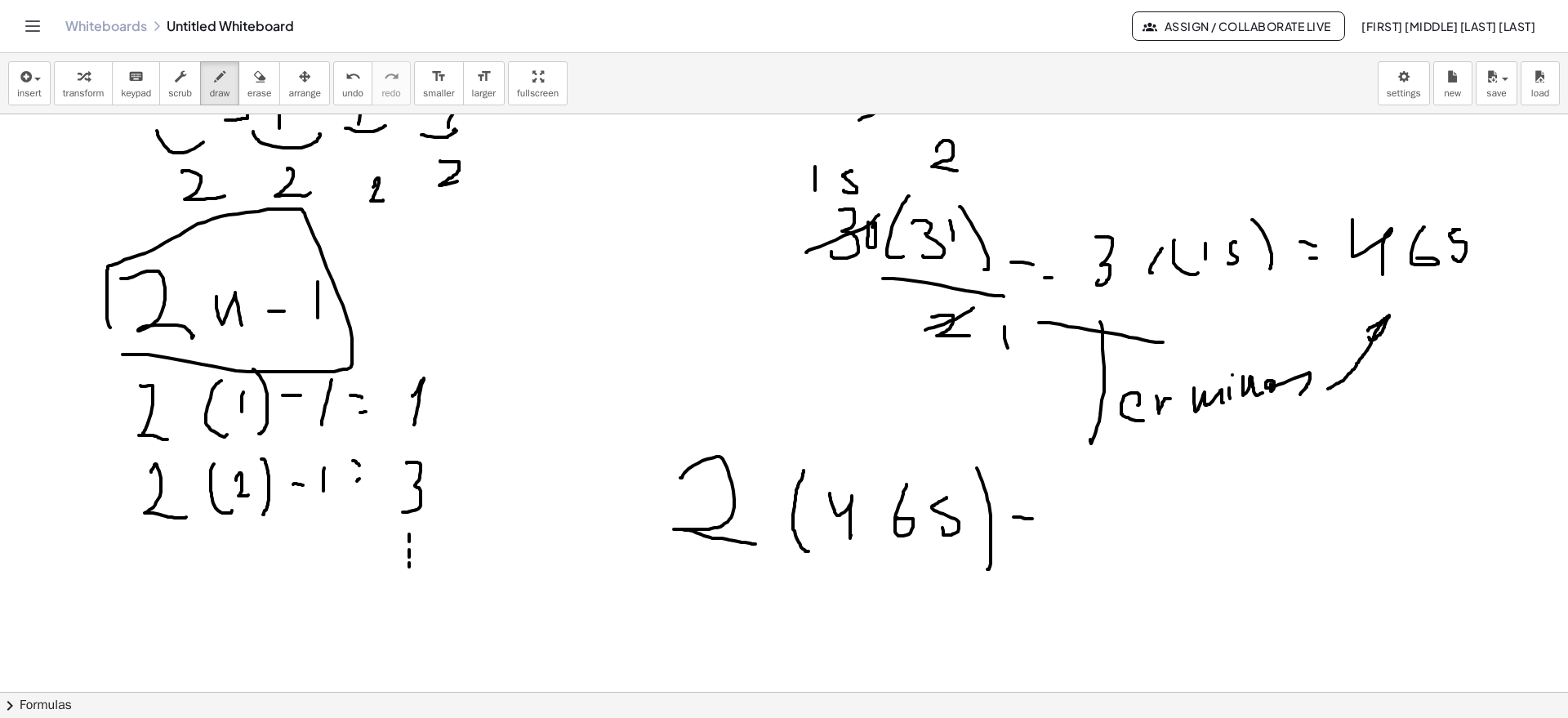 drag, startPoint x: 1013, startPoint y: 517, endPoint x: 1062, endPoint y: 518, distance: 49.0102 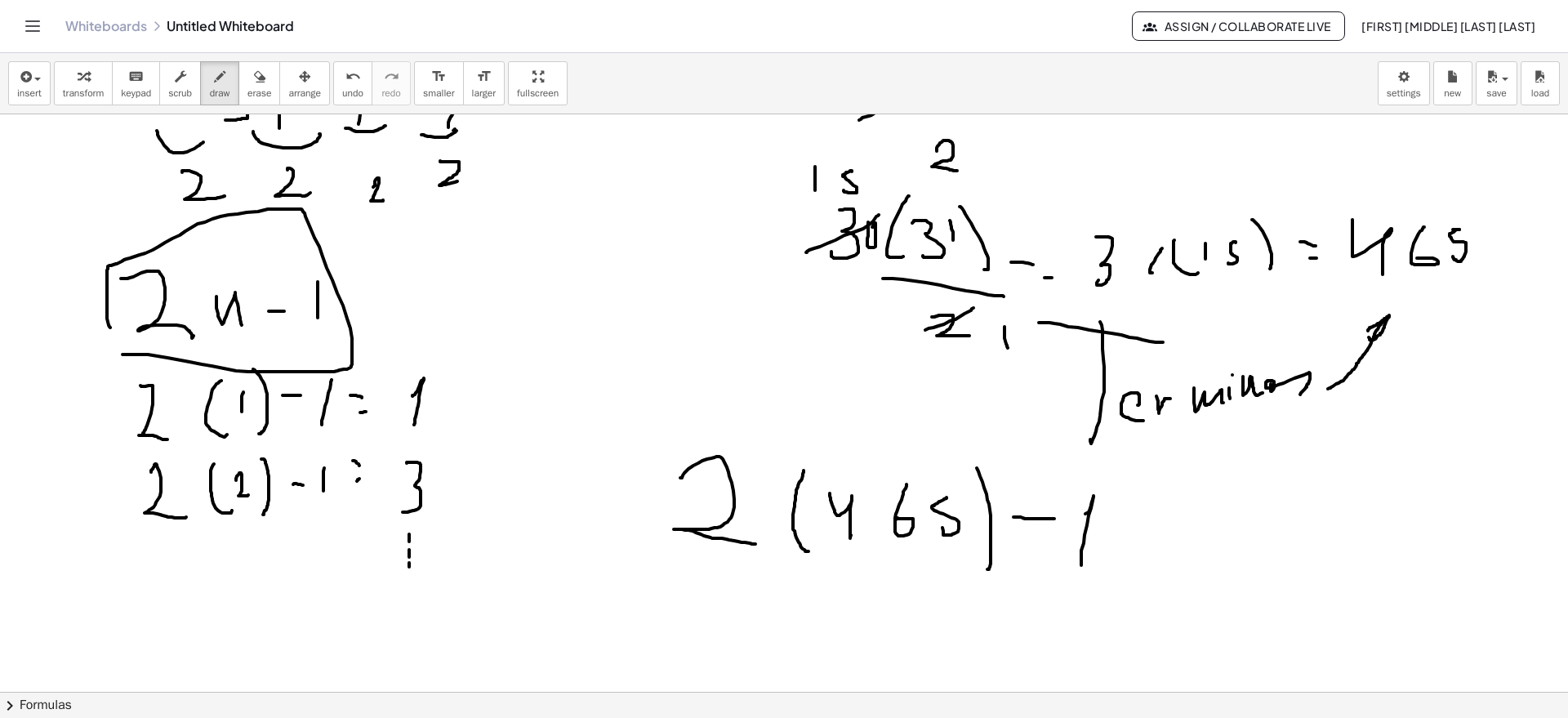 drag, startPoint x: 1090, startPoint y: 508, endPoint x: 1142, endPoint y: 536, distance: 59.0593 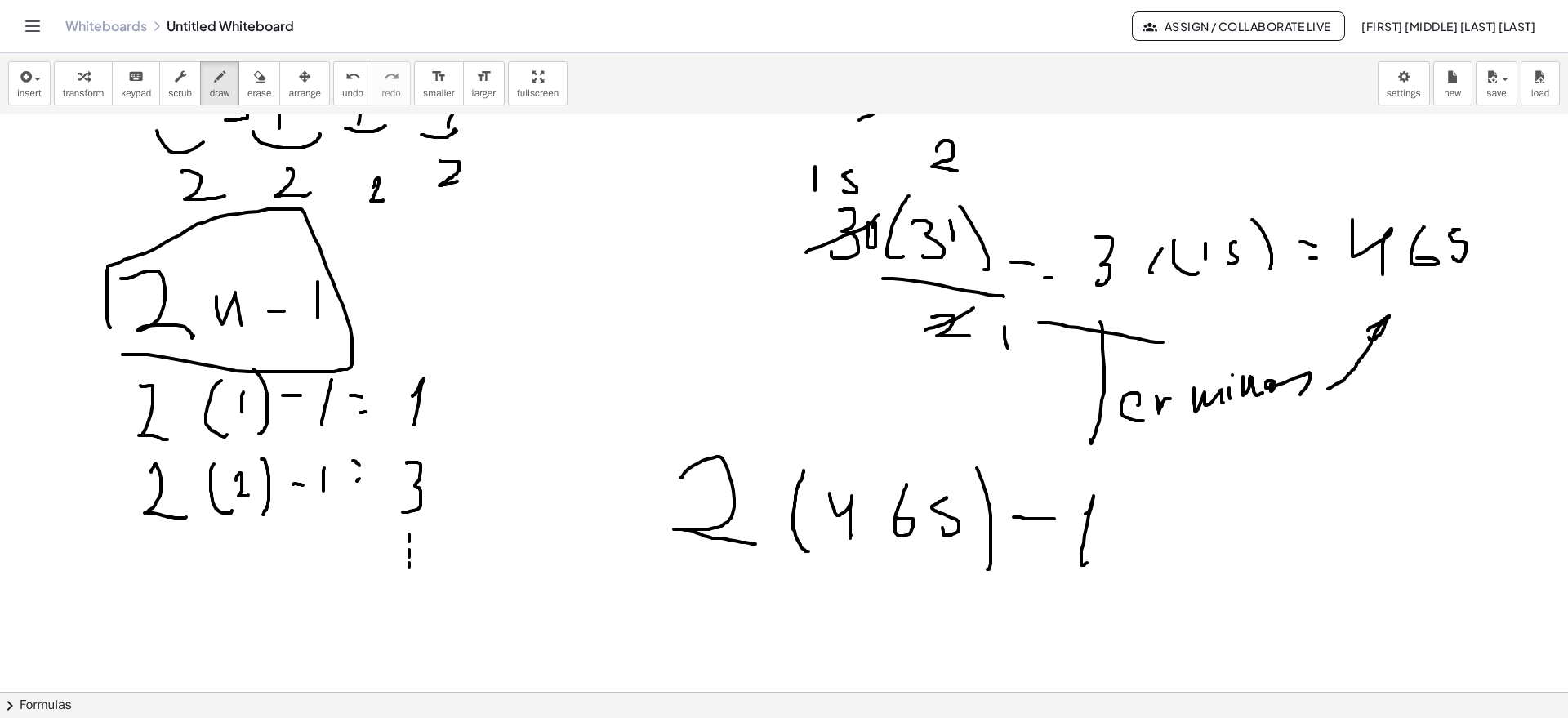 drag, startPoint x: 1153, startPoint y: 524, endPoint x: 1185, endPoint y: 526, distance: 32.062439 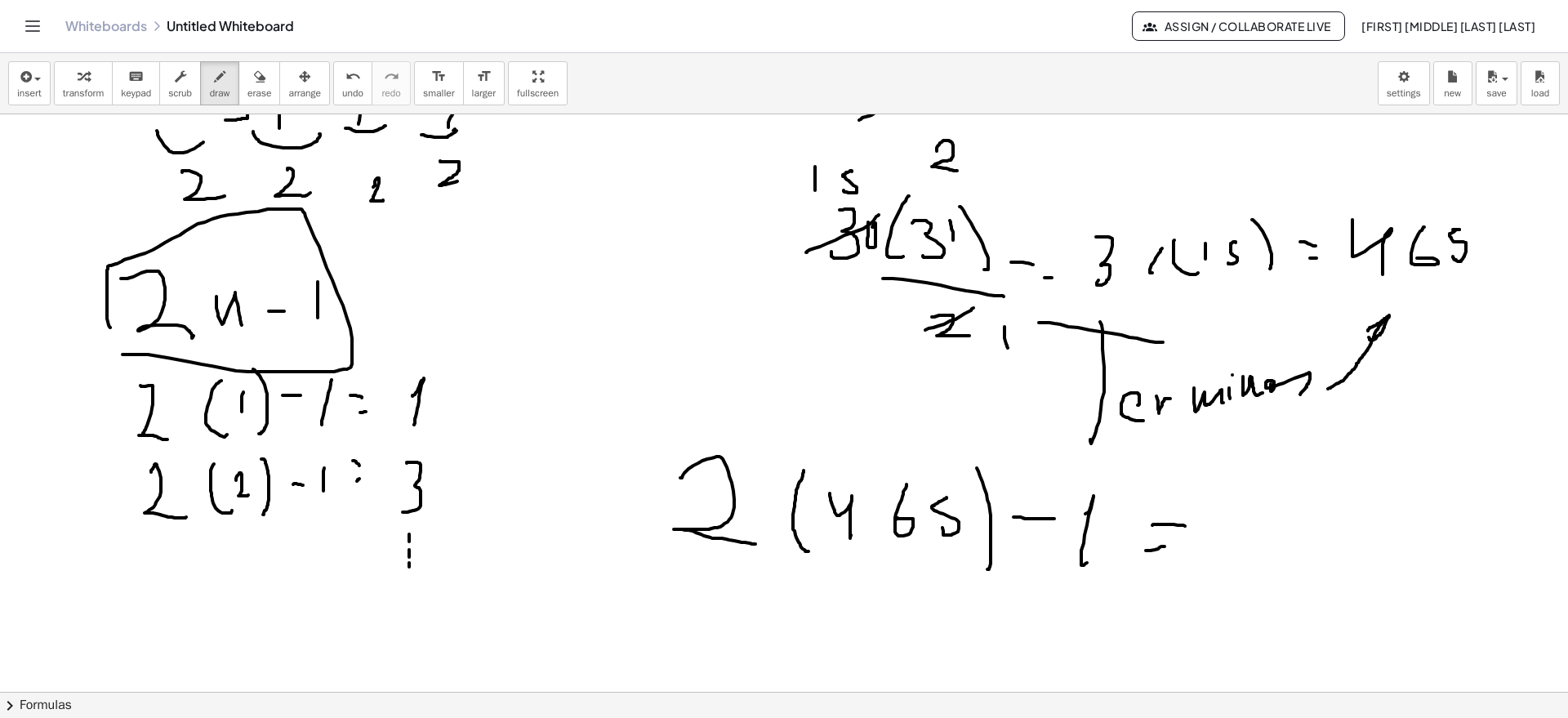 drag, startPoint x: 1146, startPoint y: 551, endPoint x: 1186, endPoint y: 548, distance: 40.11234 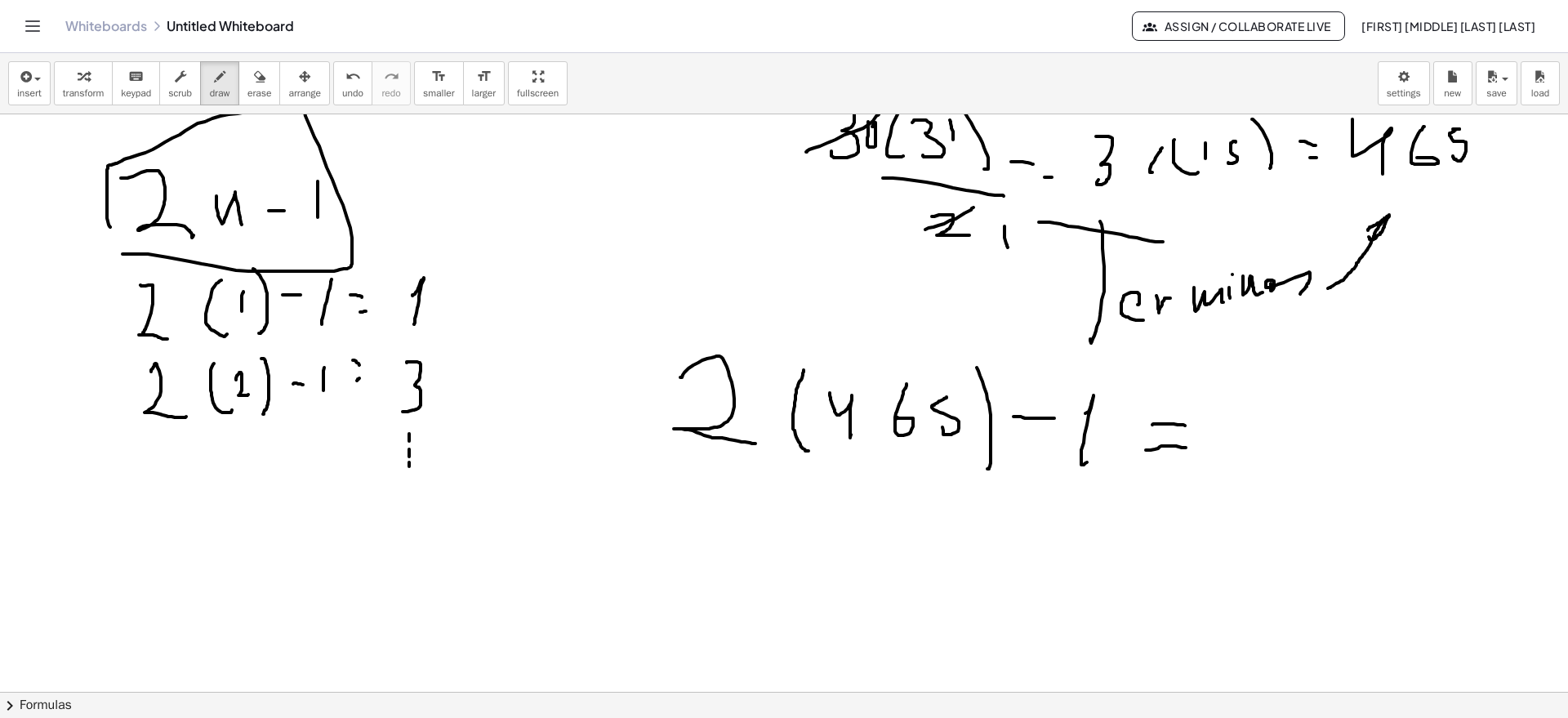 scroll, scrollTop: 1461, scrollLeft: 0, axis: vertical 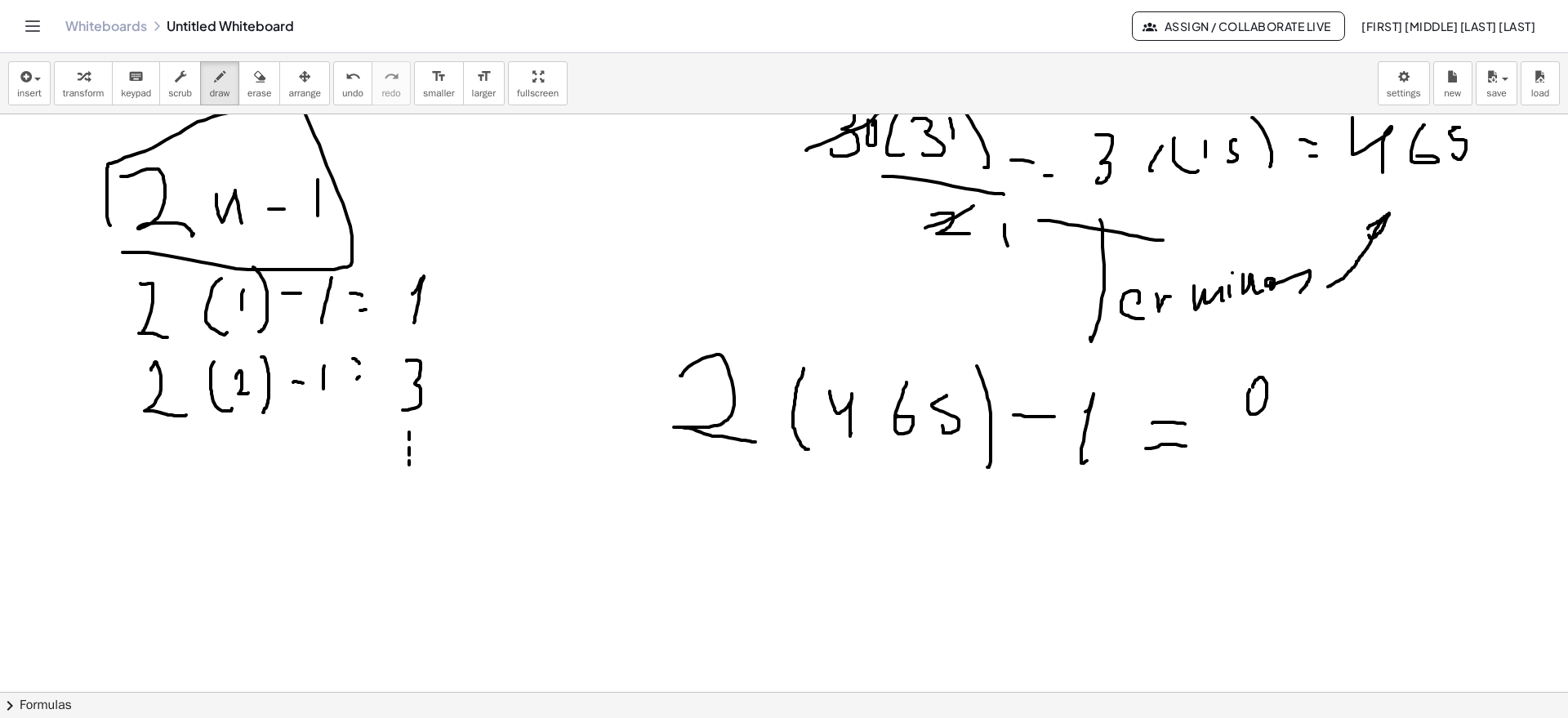 click at bounding box center [784, -192] 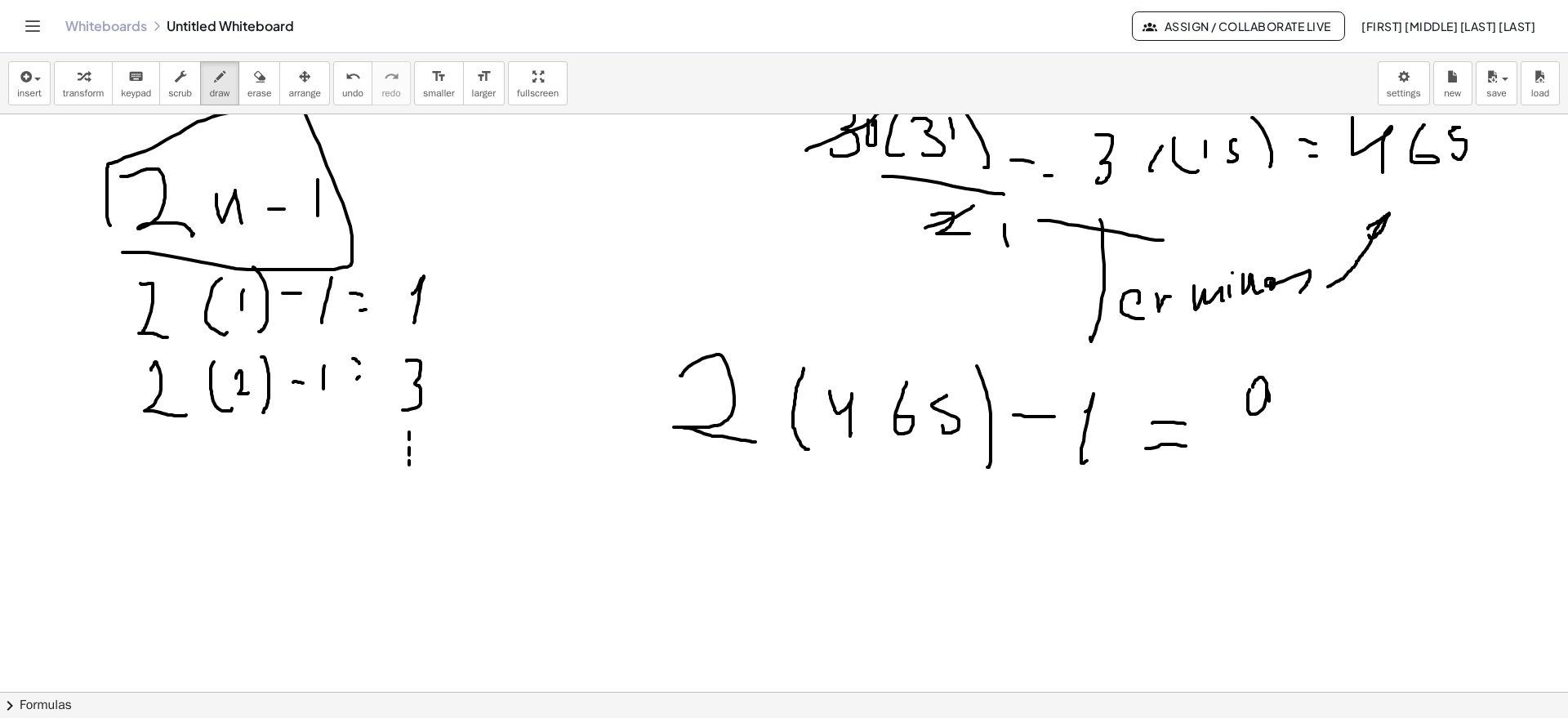 drag, startPoint x: 1269, startPoint y: 401, endPoint x: 1271, endPoint y: 438, distance: 37.054015 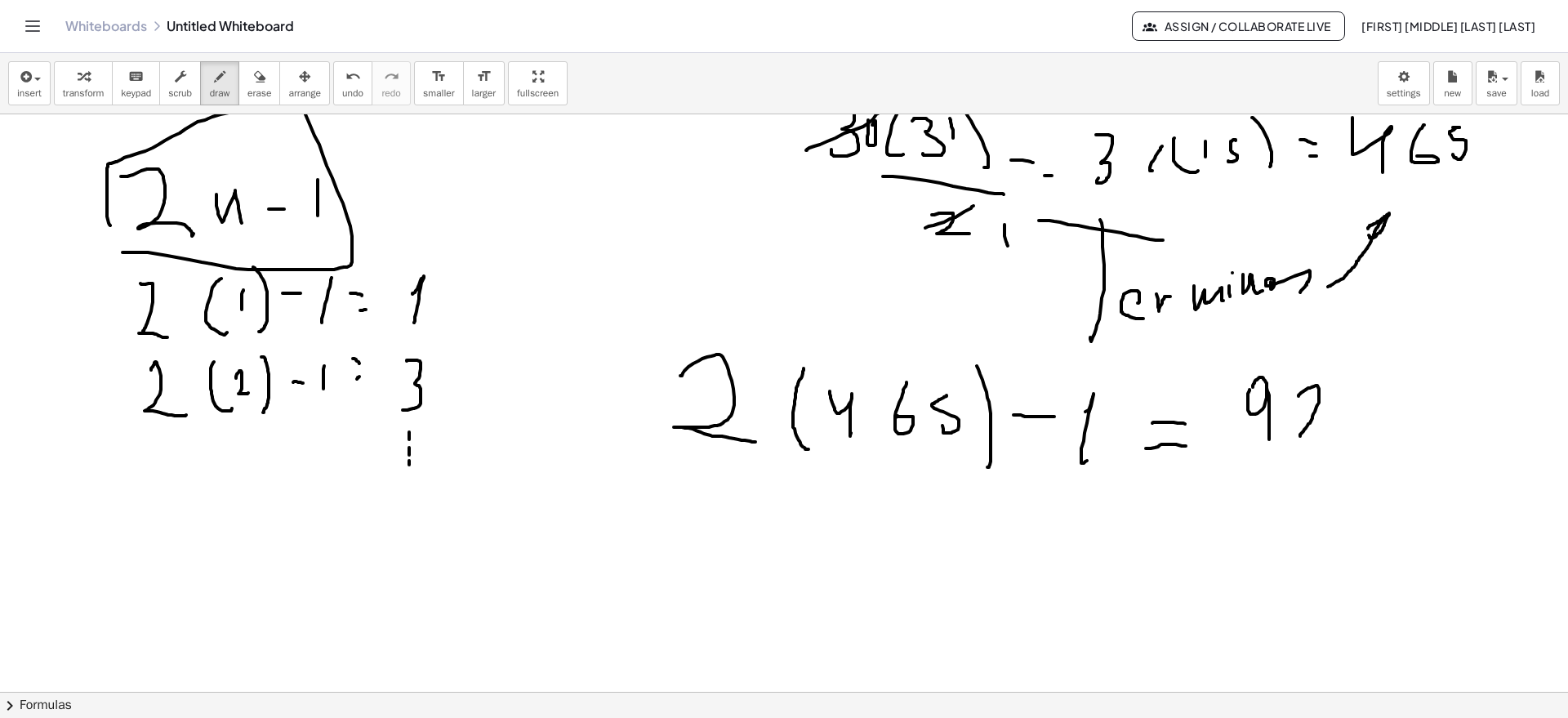 drag, startPoint x: 1298, startPoint y: 396, endPoint x: 1321, endPoint y: 435, distance: 45.276926 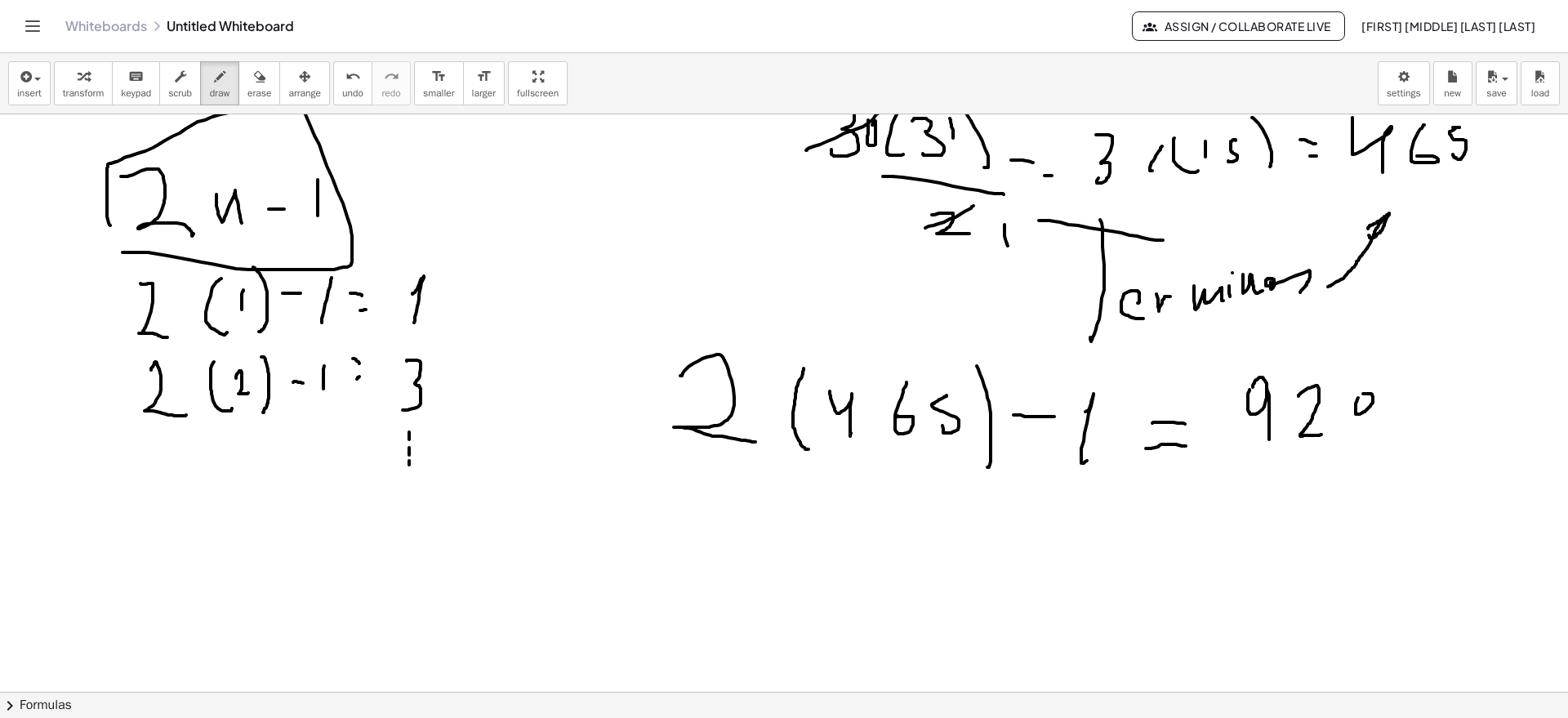 drag, startPoint x: 1356, startPoint y: 414, endPoint x: 1356, endPoint y: 399, distance: 15 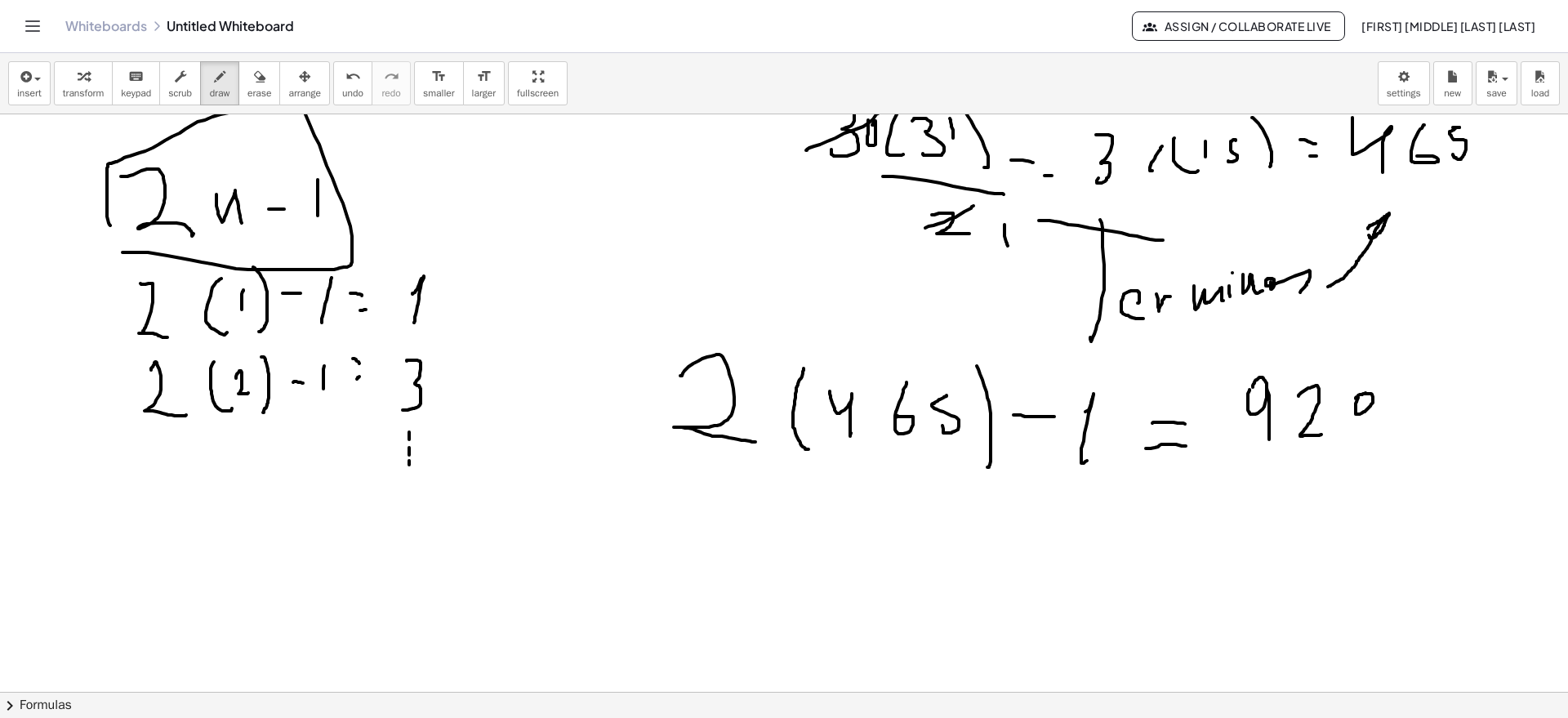 drag, startPoint x: 1365, startPoint y: 393, endPoint x: 1368, endPoint y: 432, distance: 39.11521 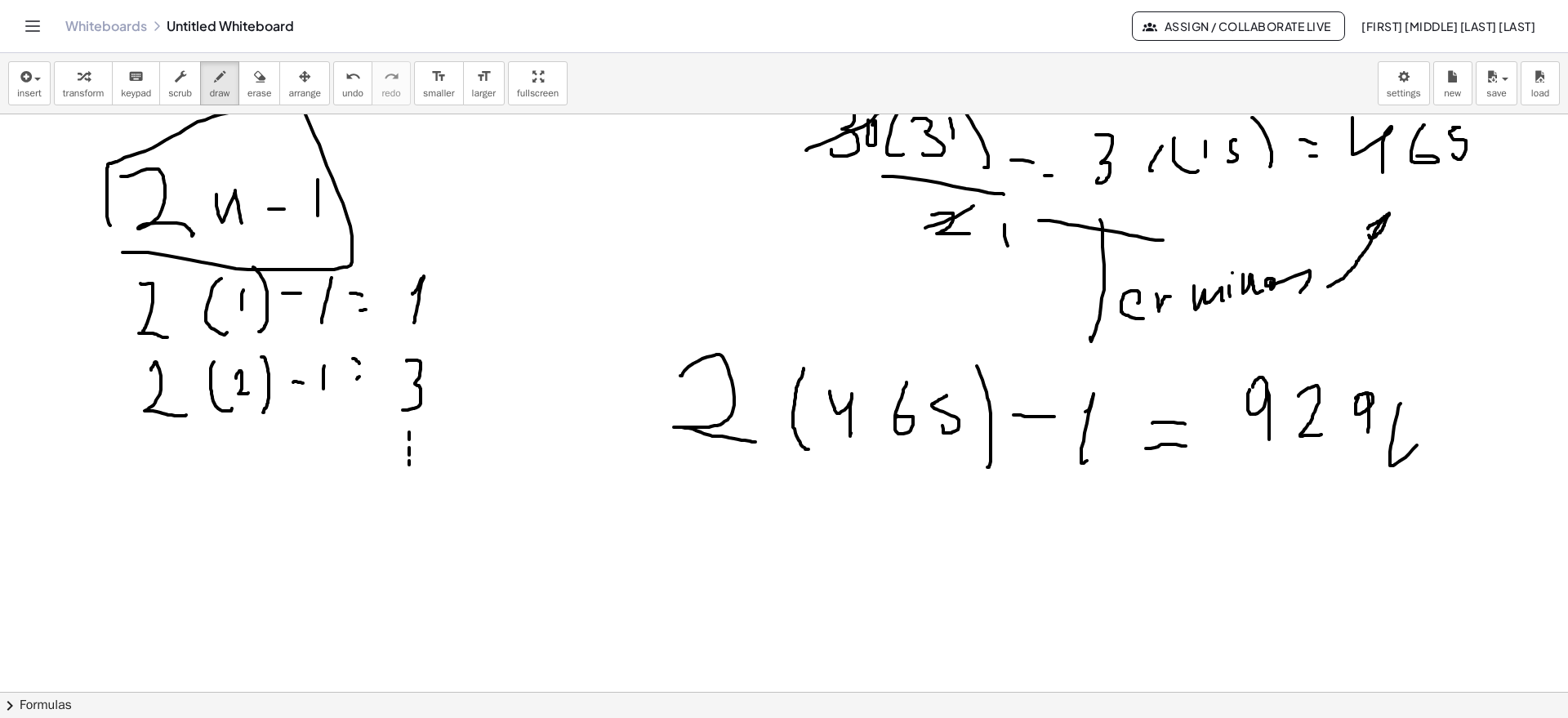 drag, startPoint x: 1390, startPoint y: 464, endPoint x: 1332, endPoint y: 462, distance: 58.03447 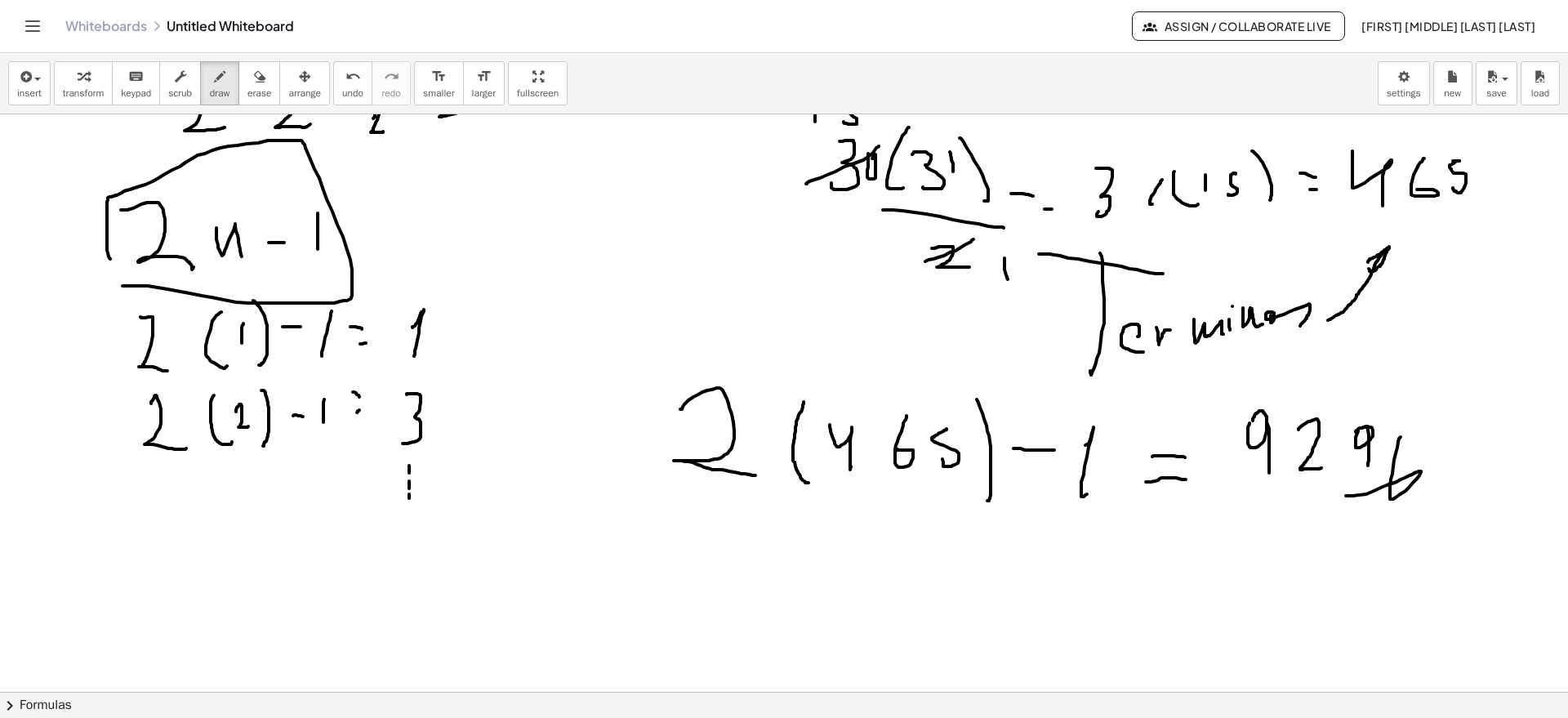 scroll, scrollTop: 1461, scrollLeft: 0, axis: vertical 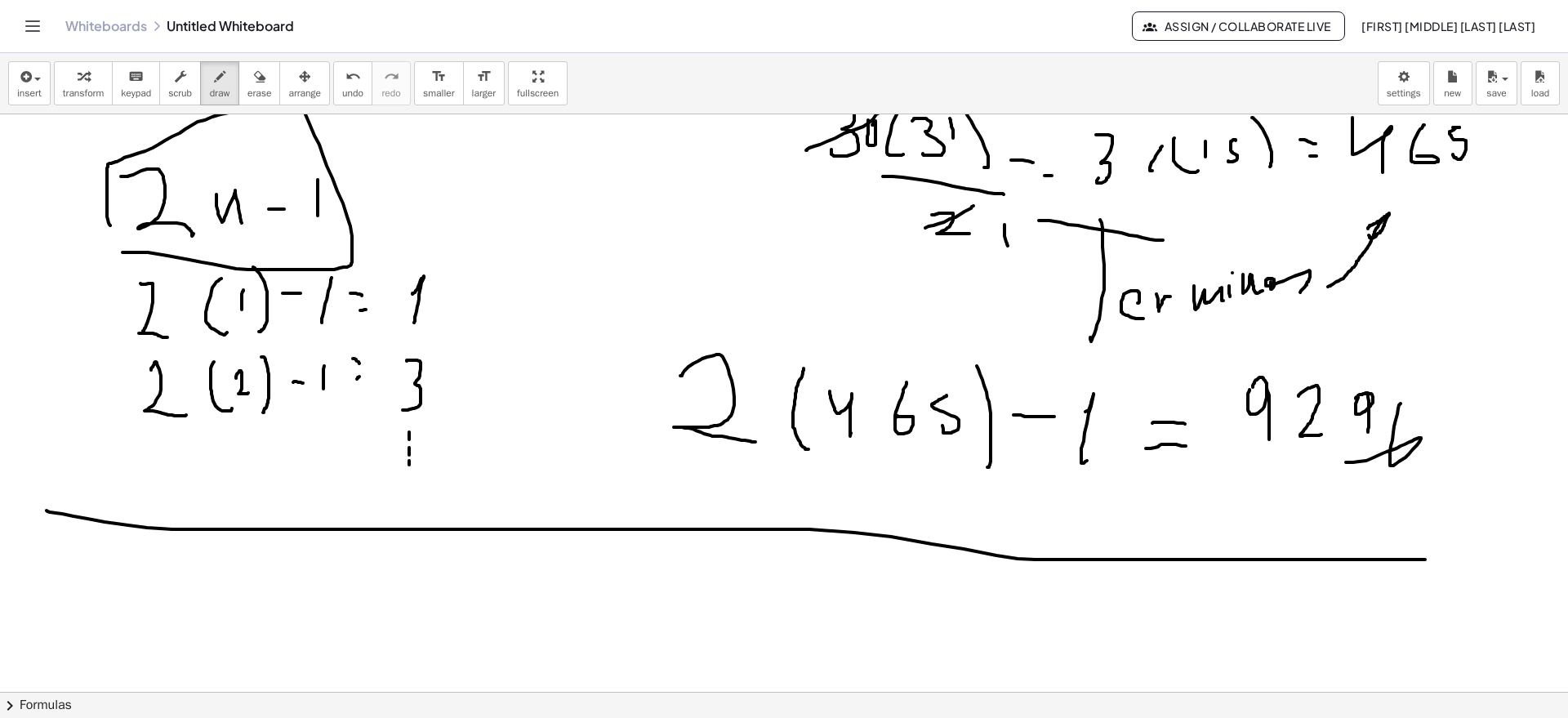 drag, startPoint x: 47, startPoint y: 511, endPoint x: 1519, endPoint y: 544, distance: 1472.3699 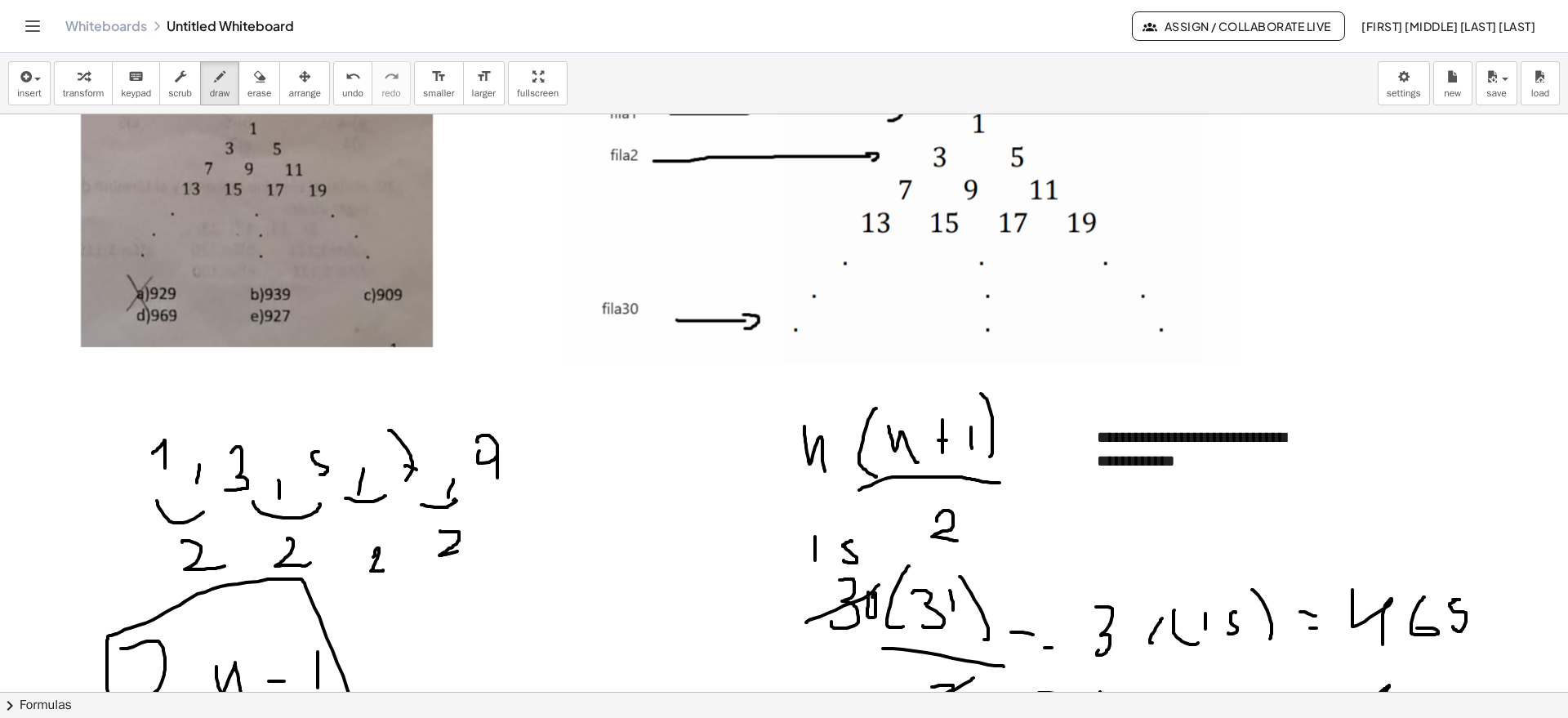 scroll, scrollTop: 951, scrollLeft: 0, axis: vertical 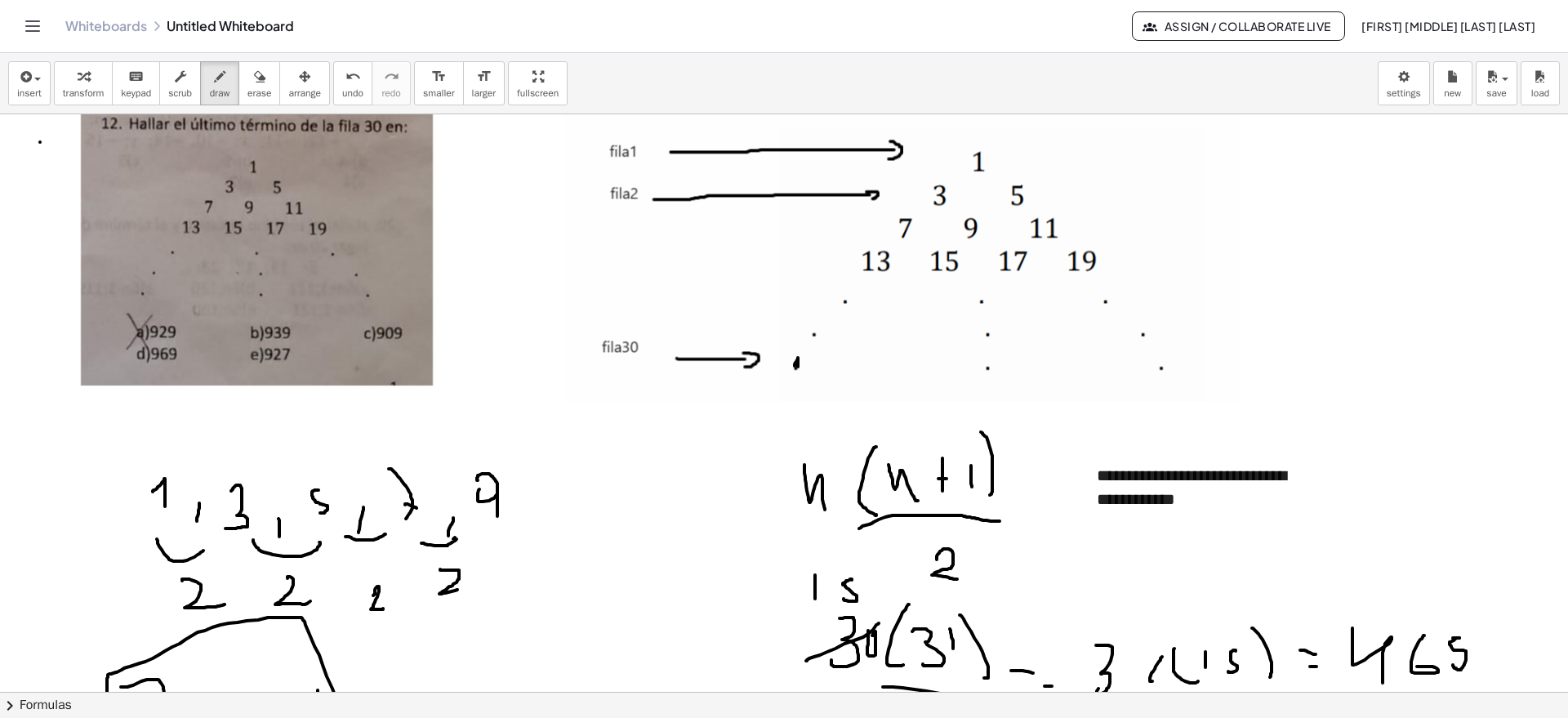 drag, startPoint x: 798, startPoint y: 358, endPoint x: 819, endPoint y: 364, distance: 21.84033 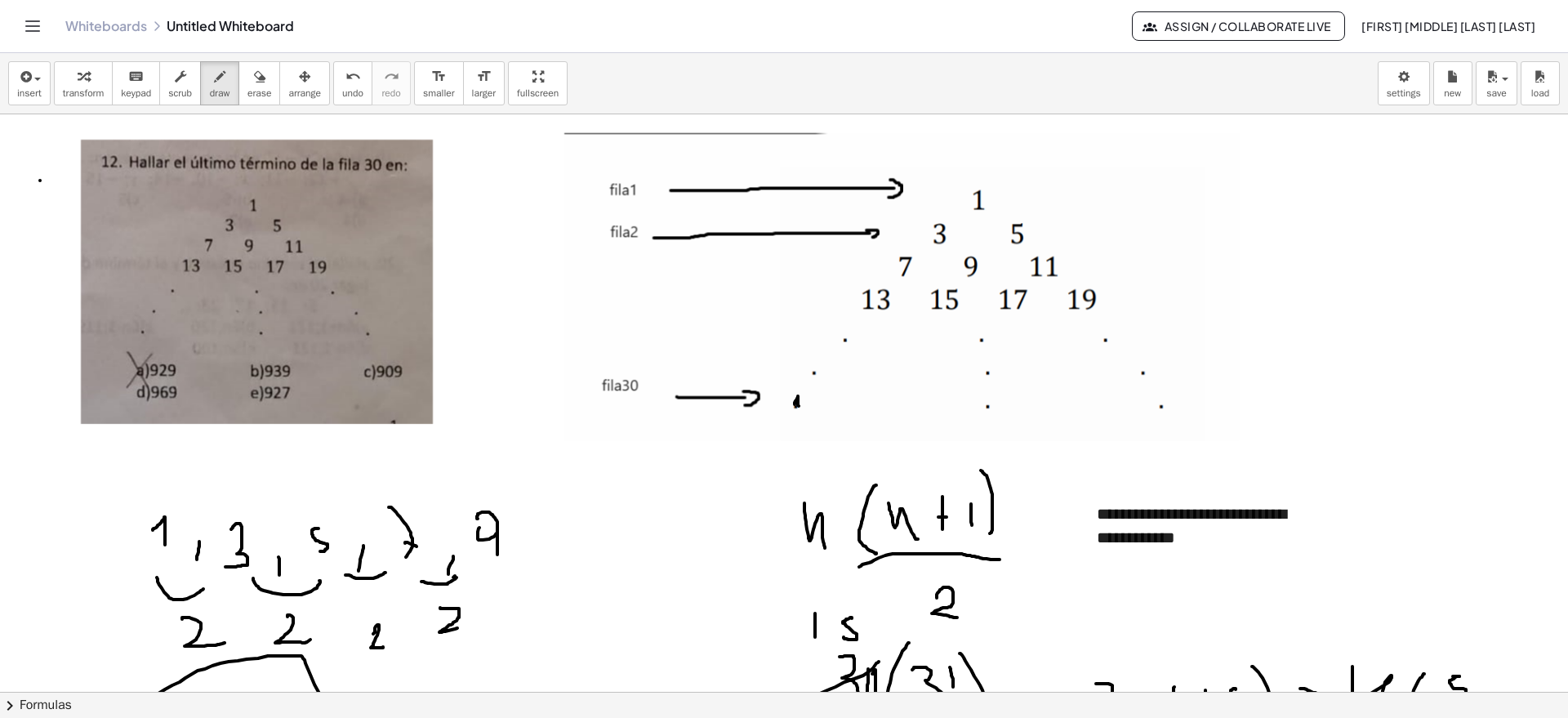 scroll, scrollTop: 747, scrollLeft: 0, axis: vertical 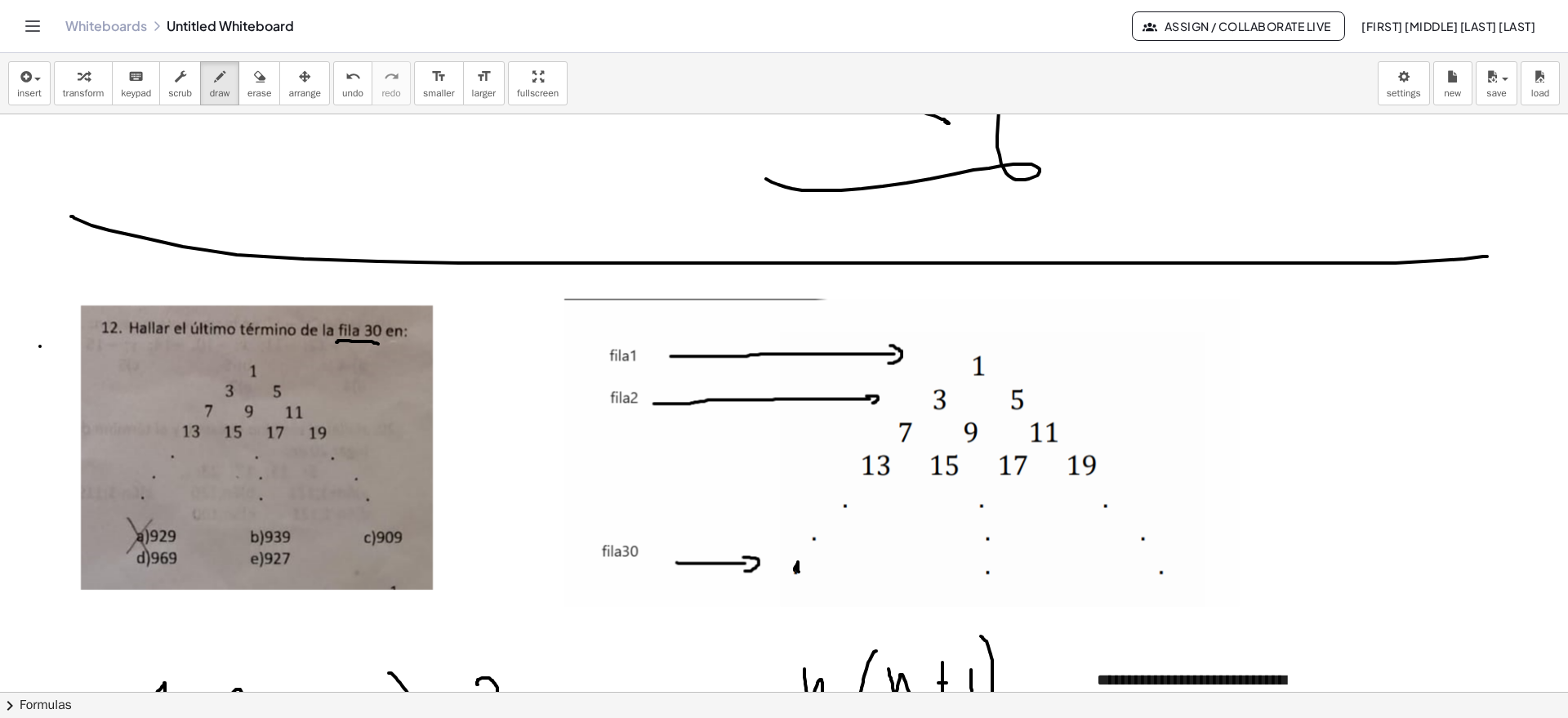 drag, startPoint x: 345, startPoint y: 341, endPoint x: 378, endPoint y: 344, distance: 33.13608 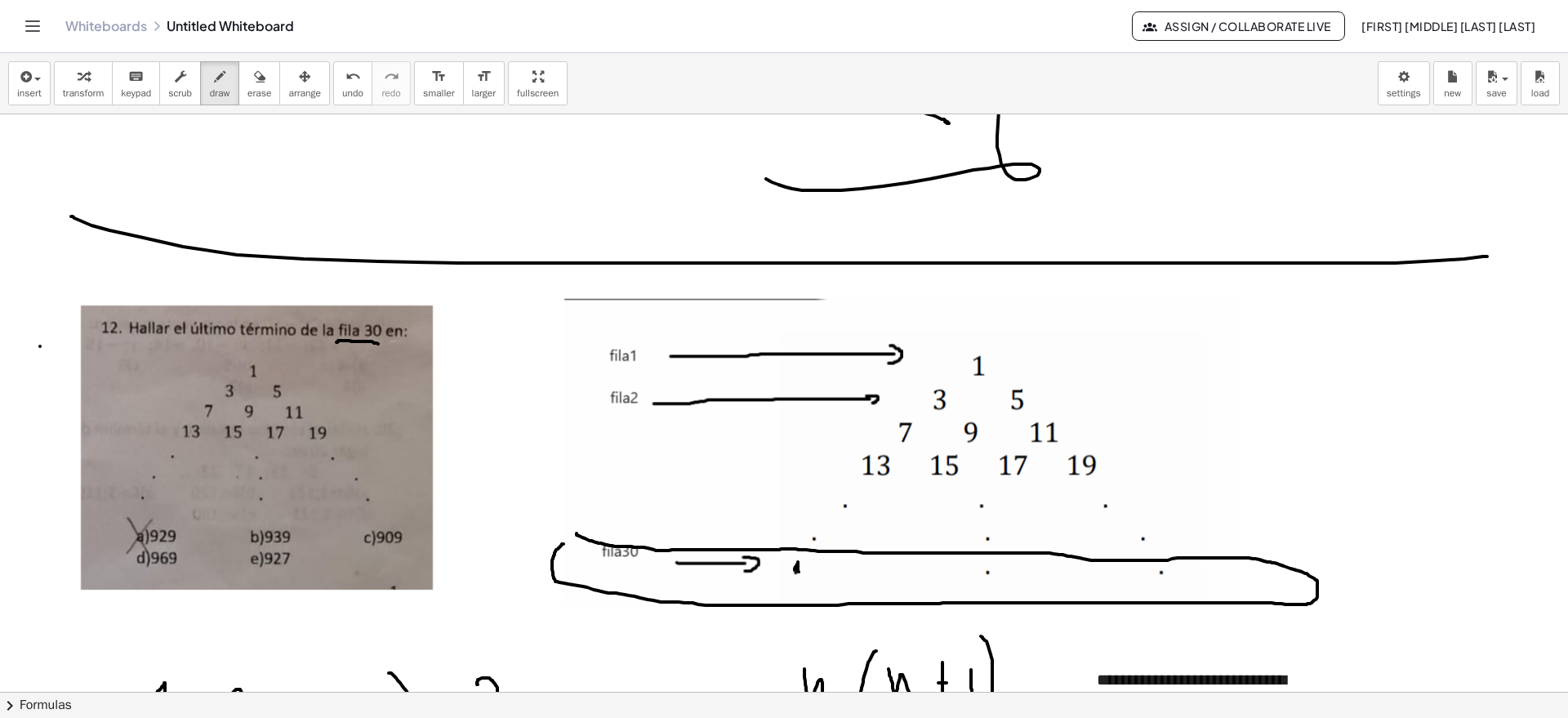 drag, startPoint x: 577, startPoint y: 533, endPoint x: 566, endPoint y: 542, distance: 14.21267 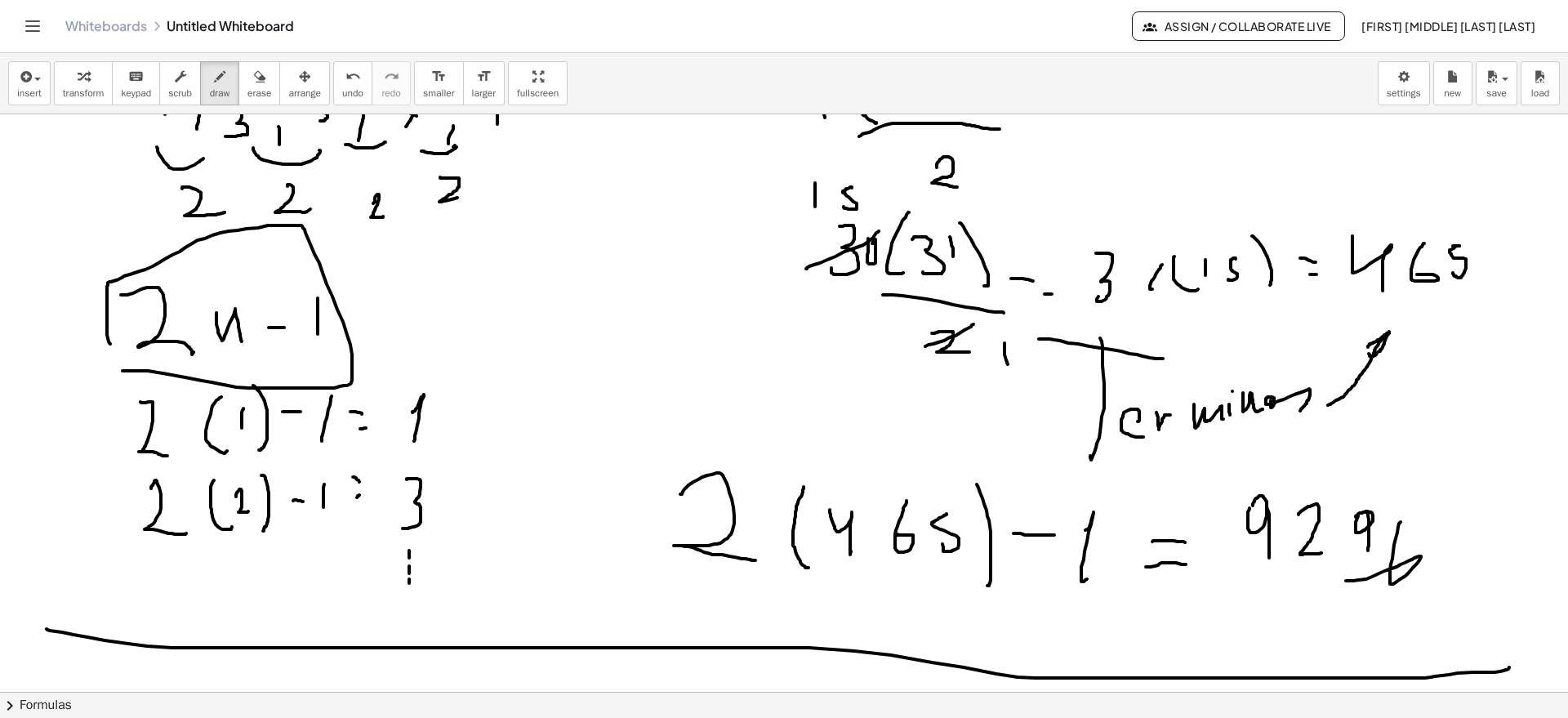 scroll, scrollTop: 1324, scrollLeft: 0, axis: vertical 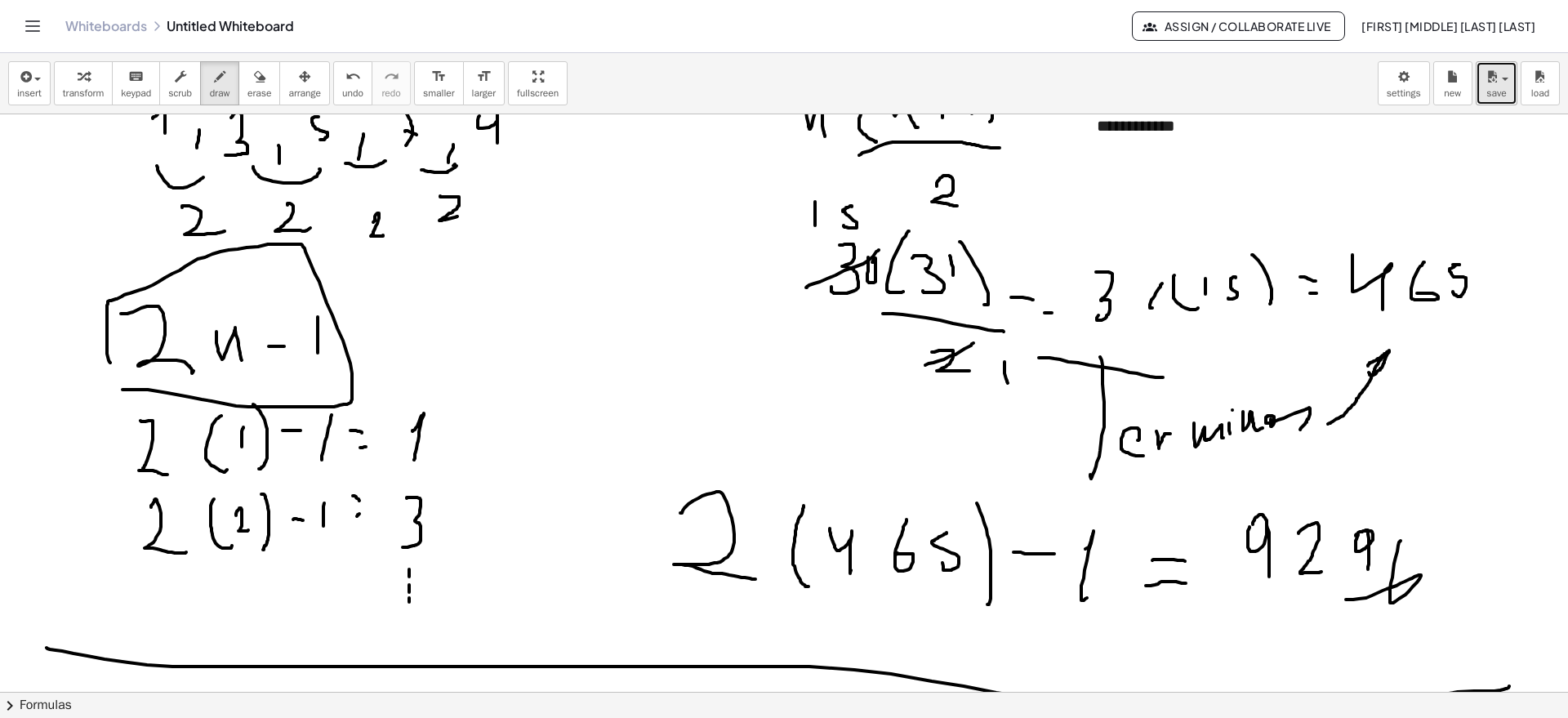 click at bounding box center [1492, 77] 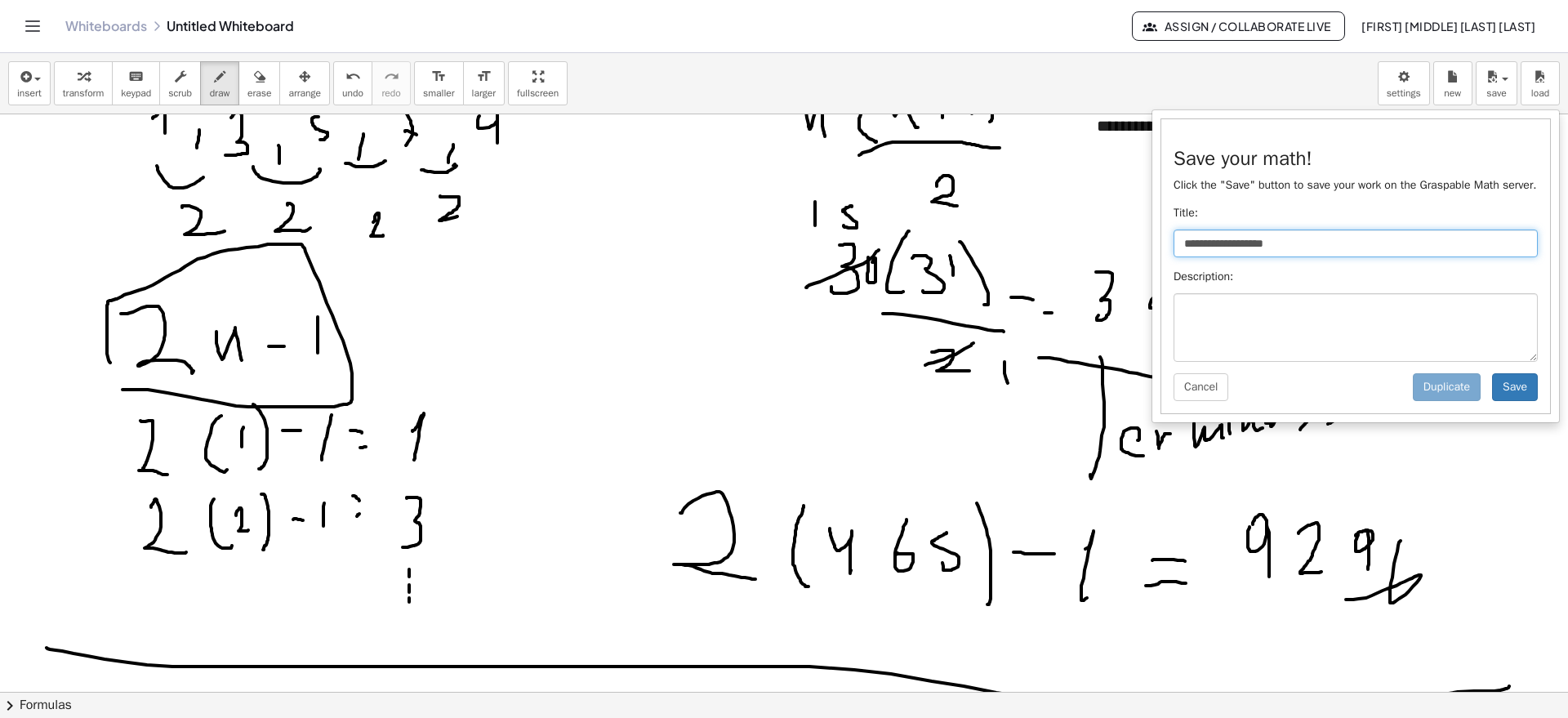 click on "**********" at bounding box center [1356, 243] 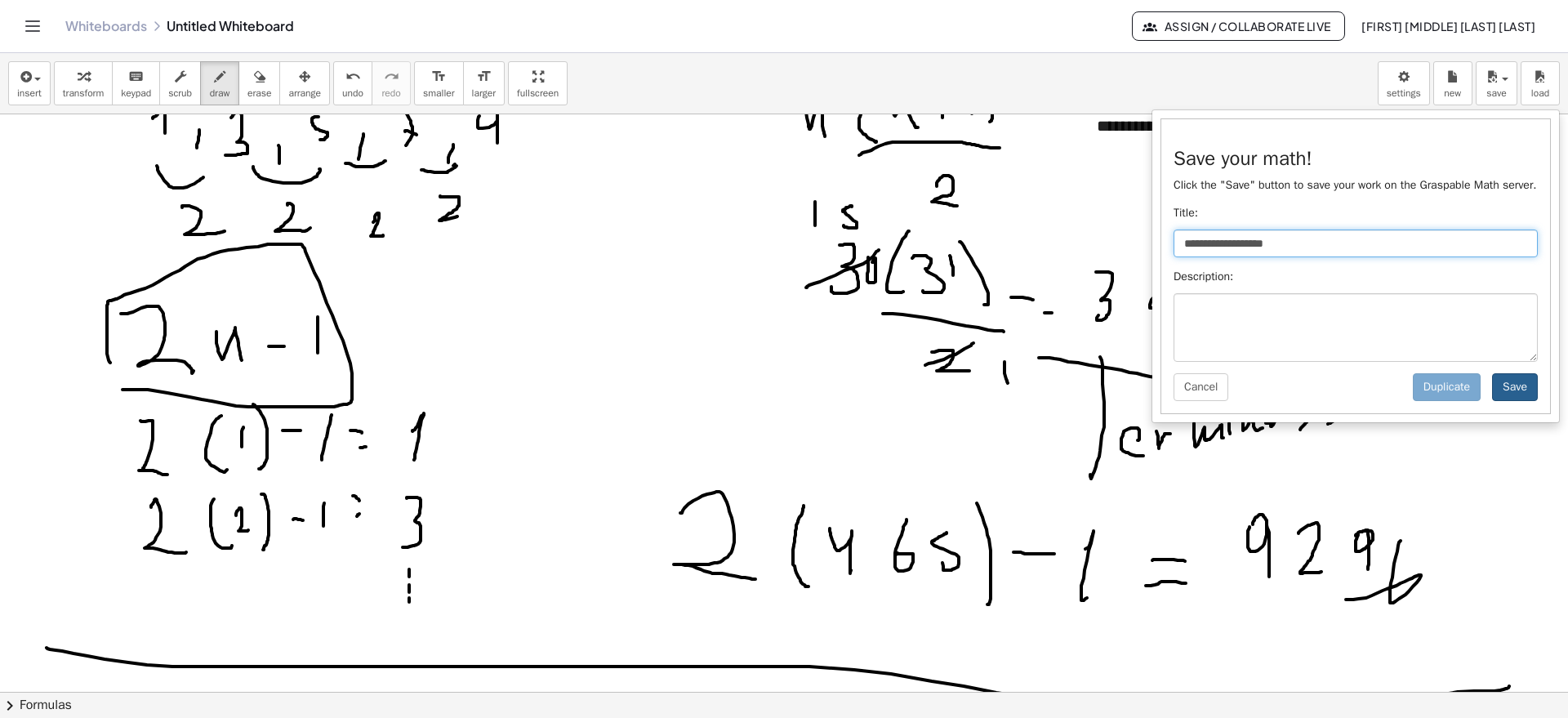 type on "**********" 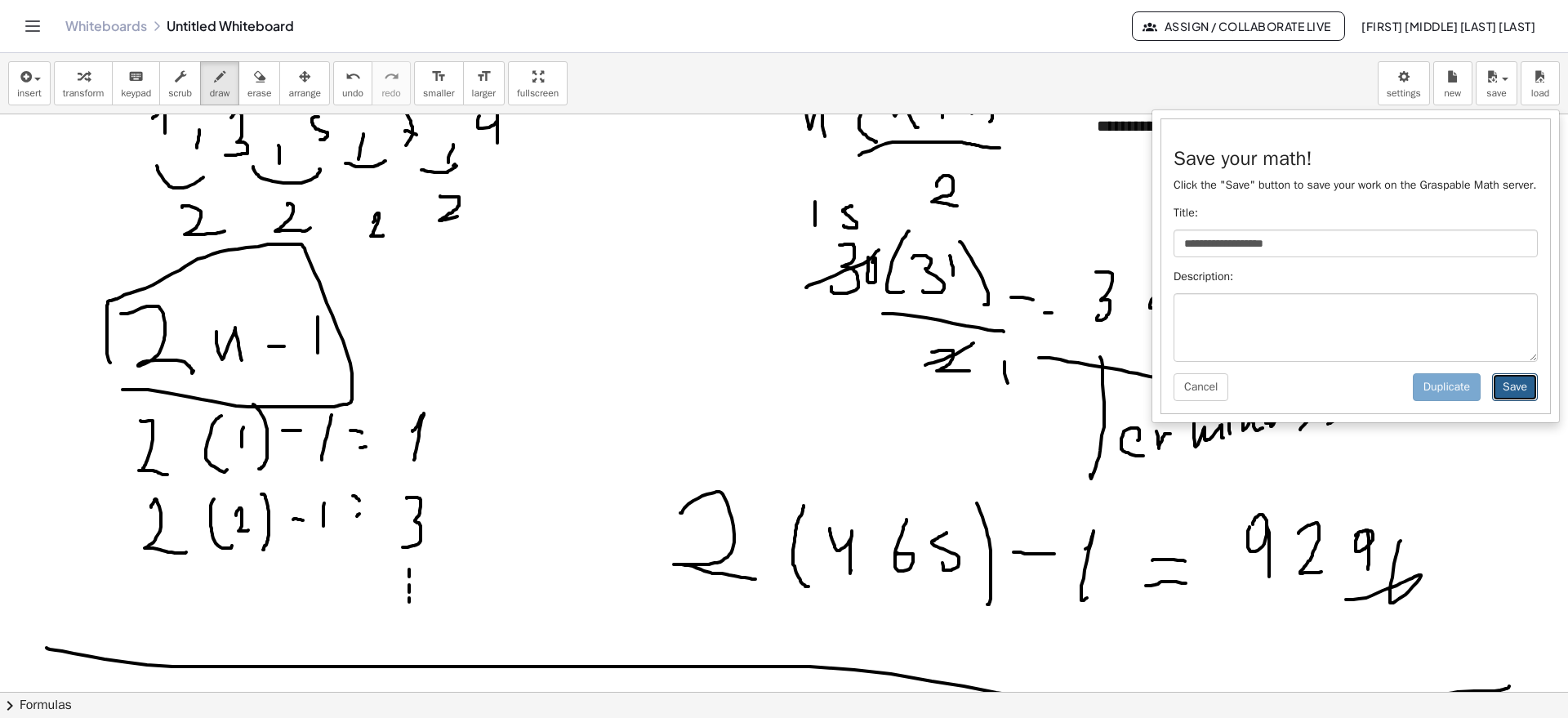 click on "Save" at bounding box center [1515, 387] 